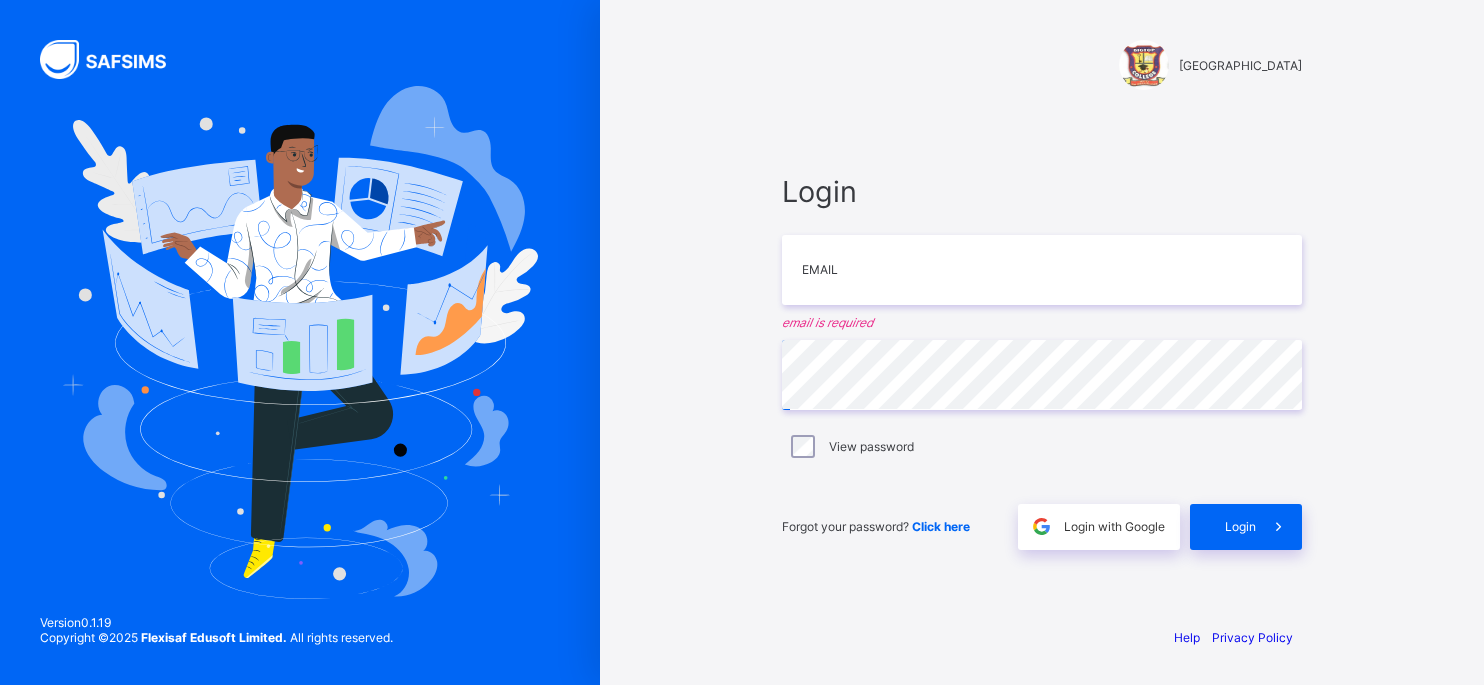 scroll, scrollTop: 0, scrollLeft: 0, axis: both 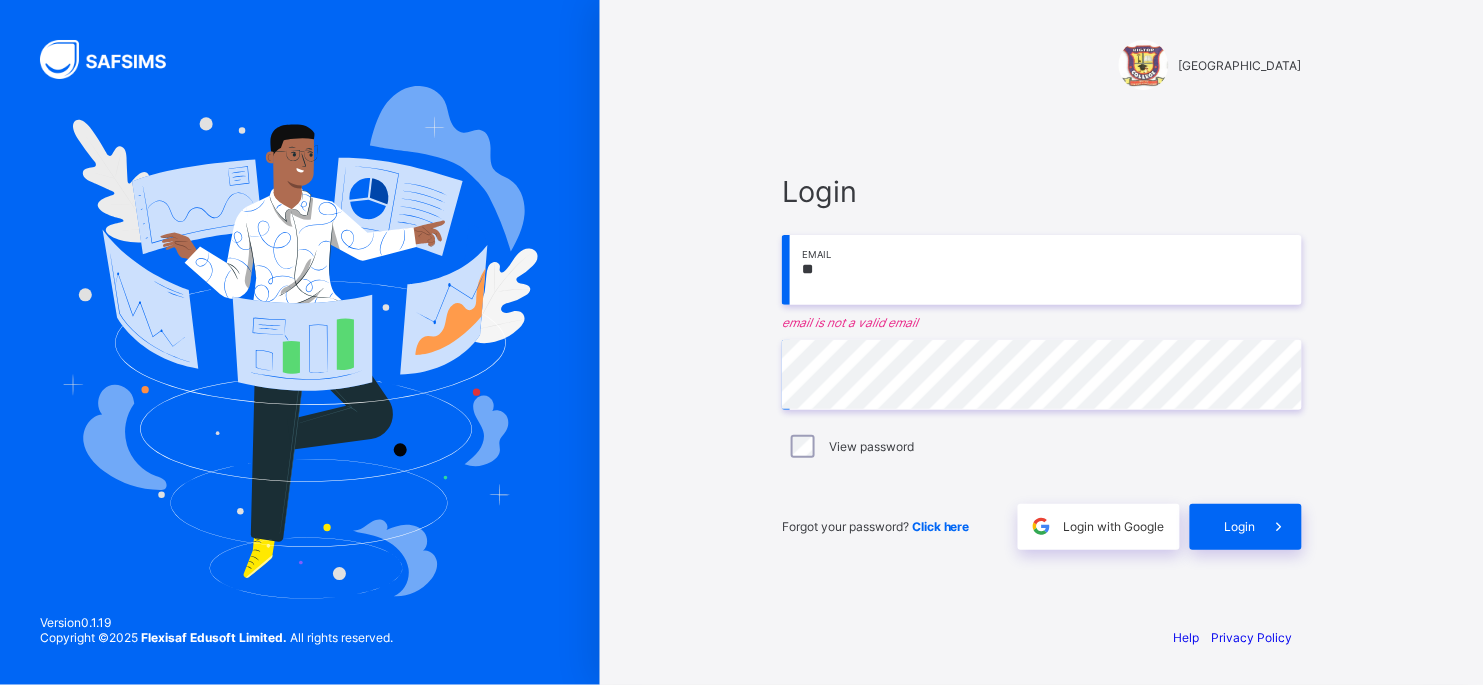 type on "**********" 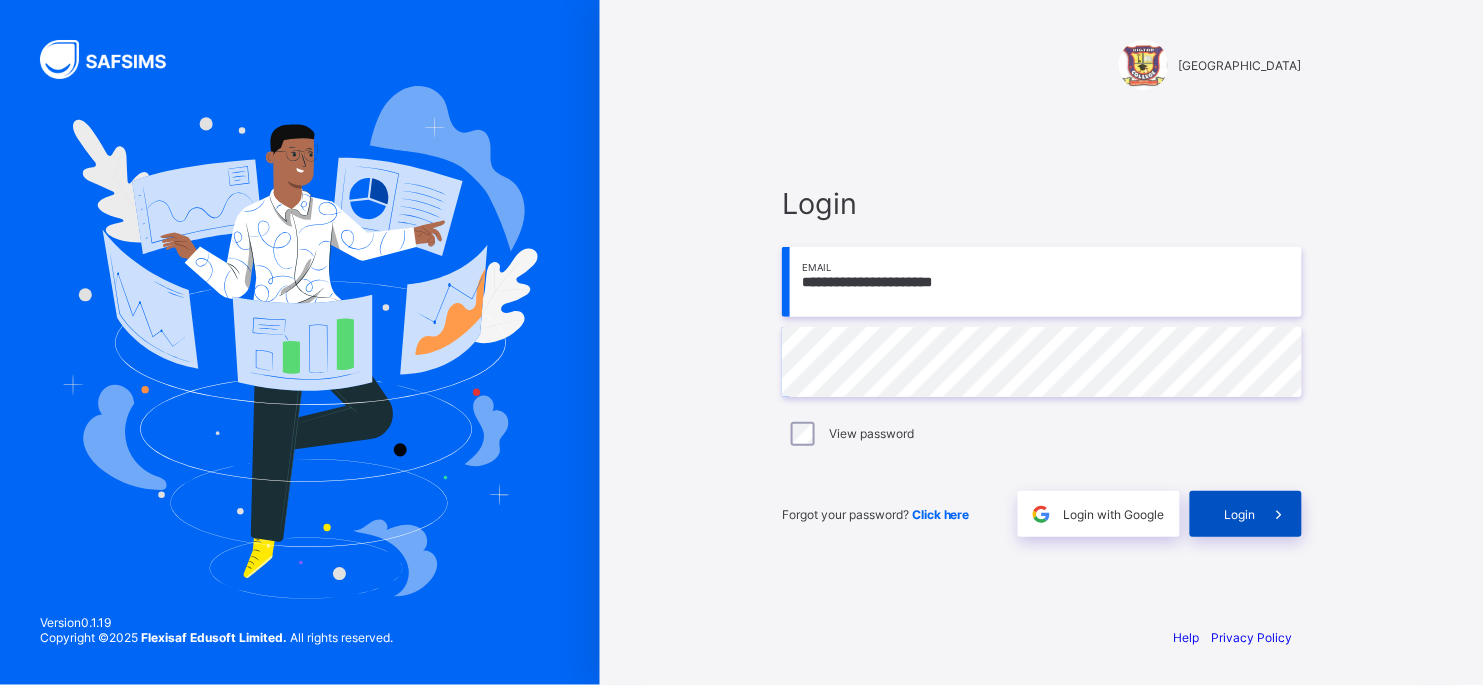 click on "Login" at bounding box center [1240, 514] 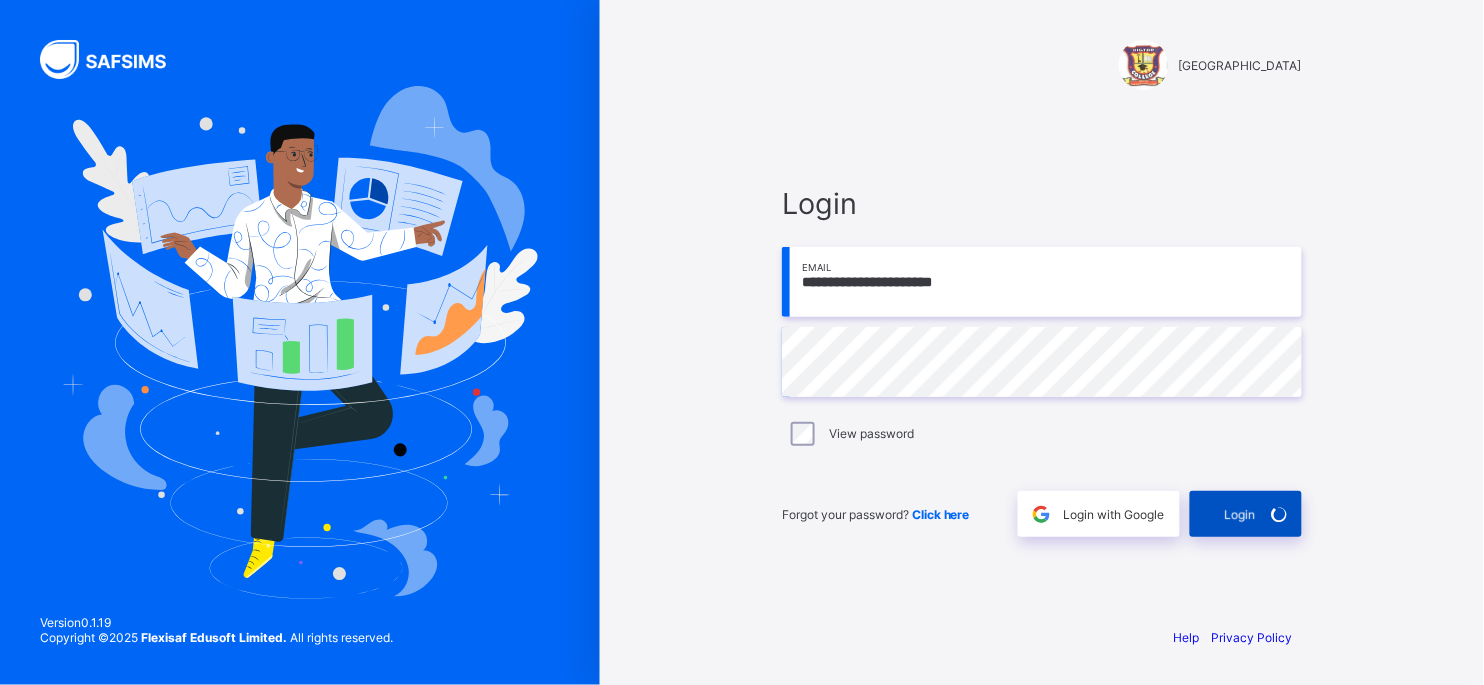 click on "Login" at bounding box center (1246, 514) 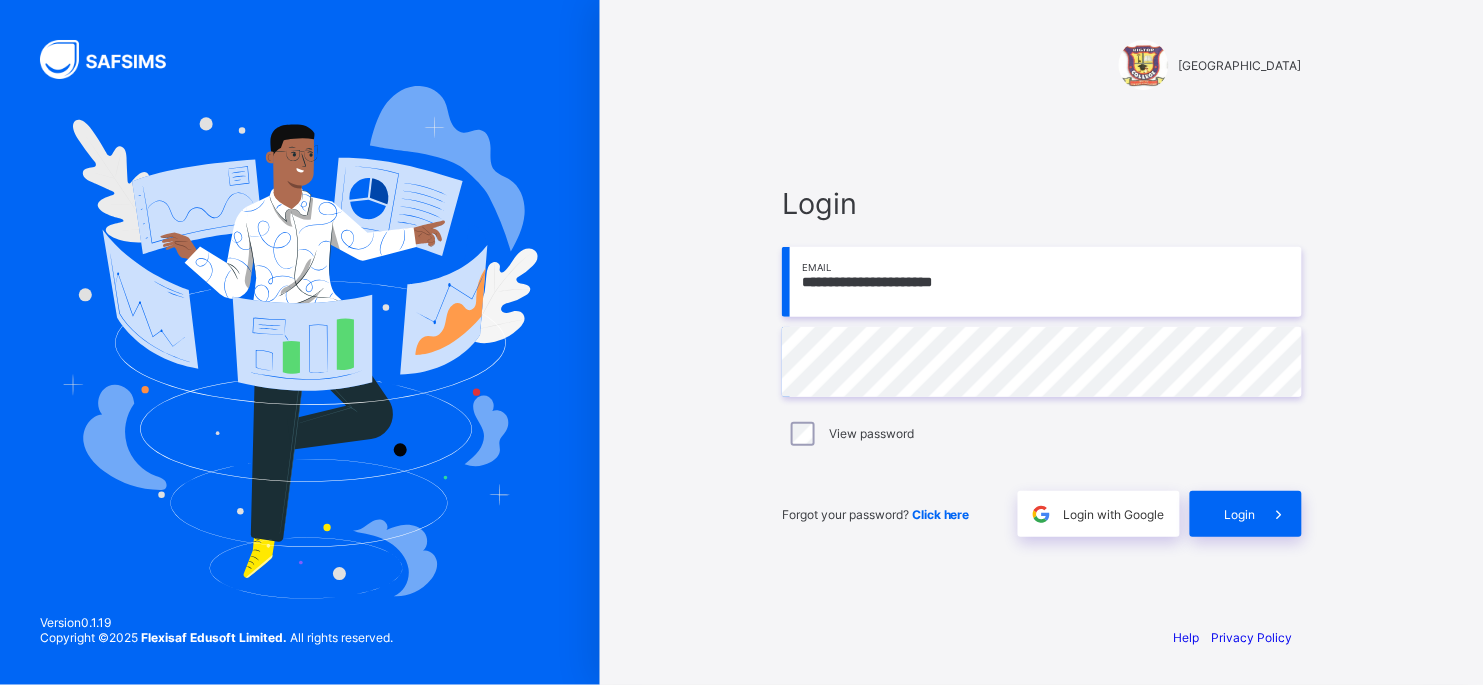 click on "**********" at bounding box center (1042, 361) 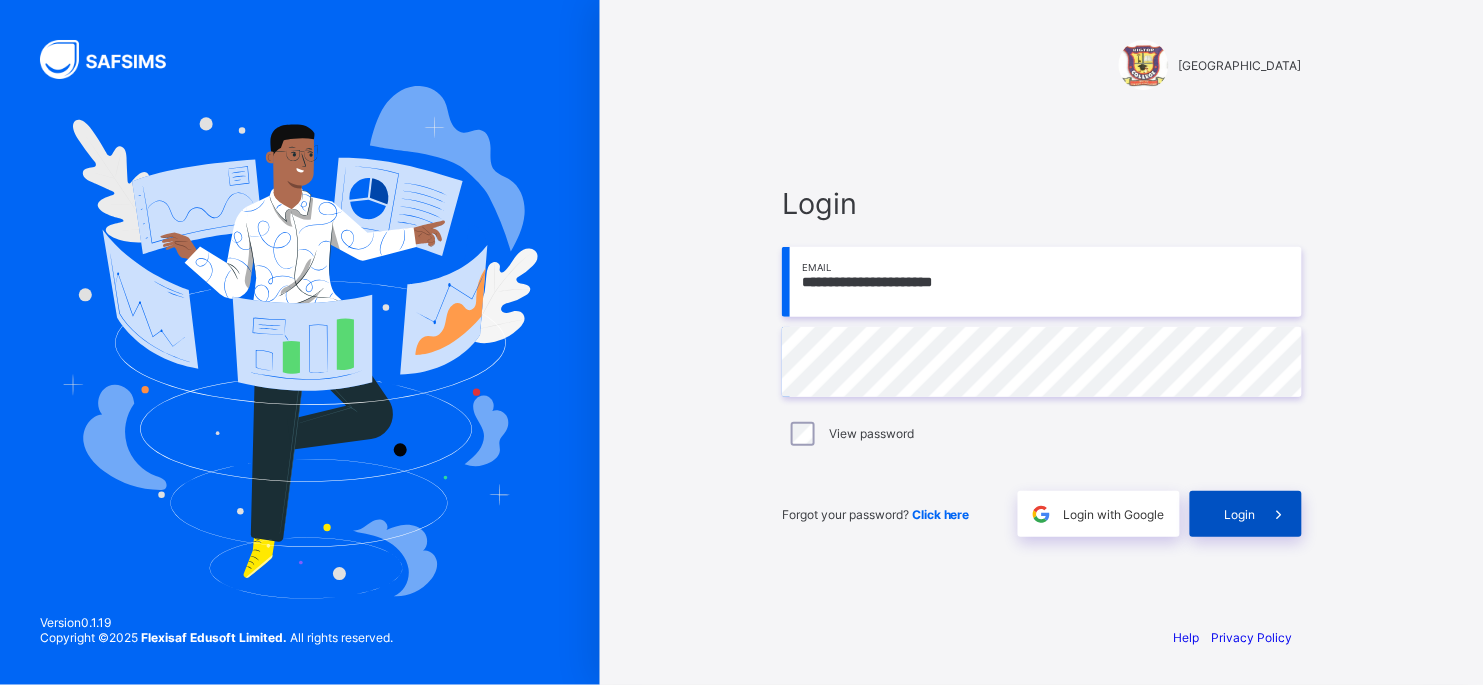 click on "Login" at bounding box center [1246, 514] 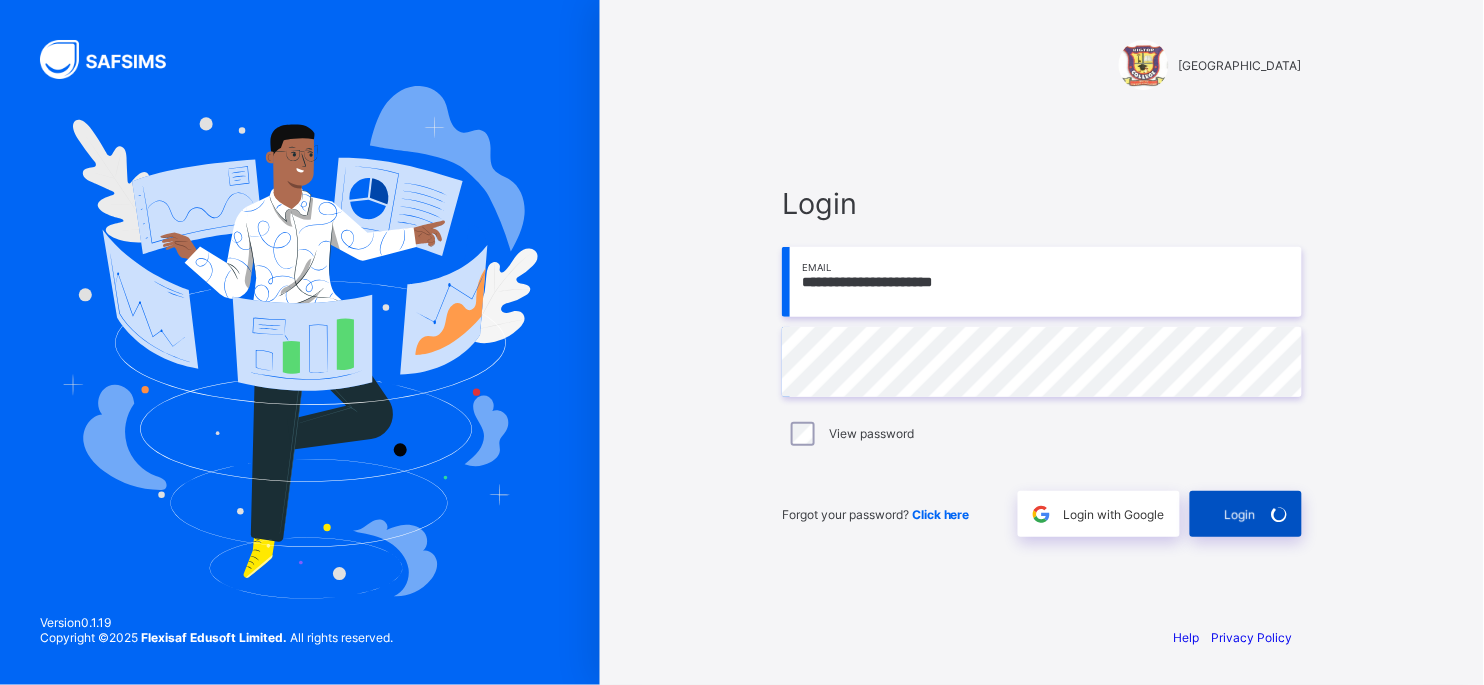 click on "Login" at bounding box center (1246, 514) 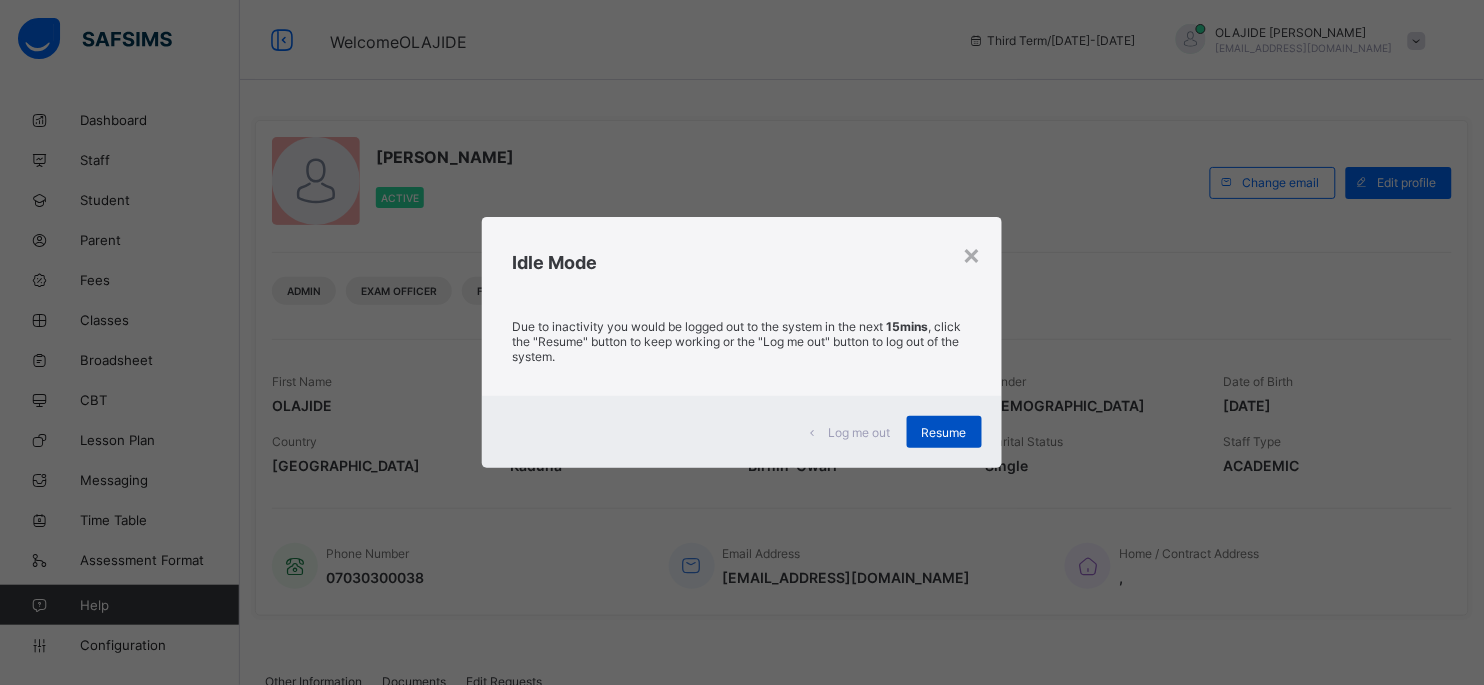 click on "Resume" at bounding box center [944, 432] 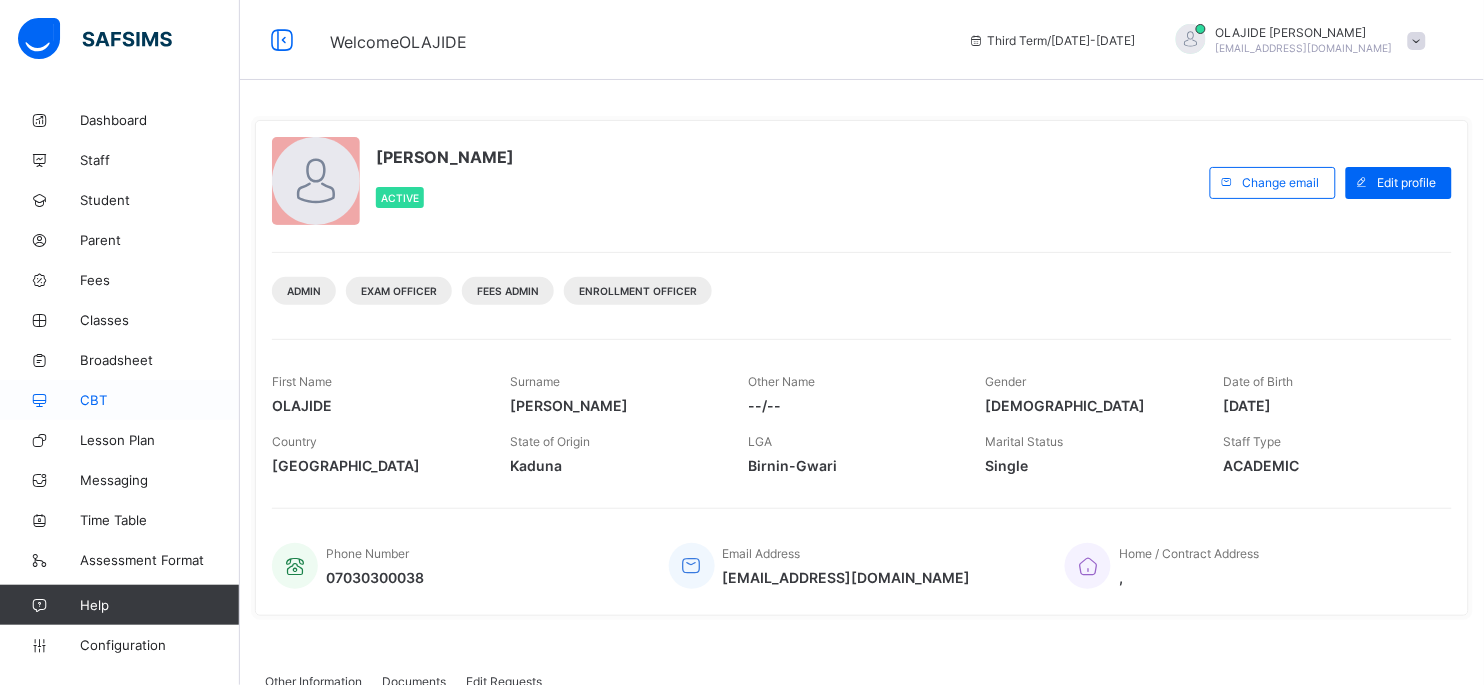 click on "CBT" at bounding box center [120, 400] 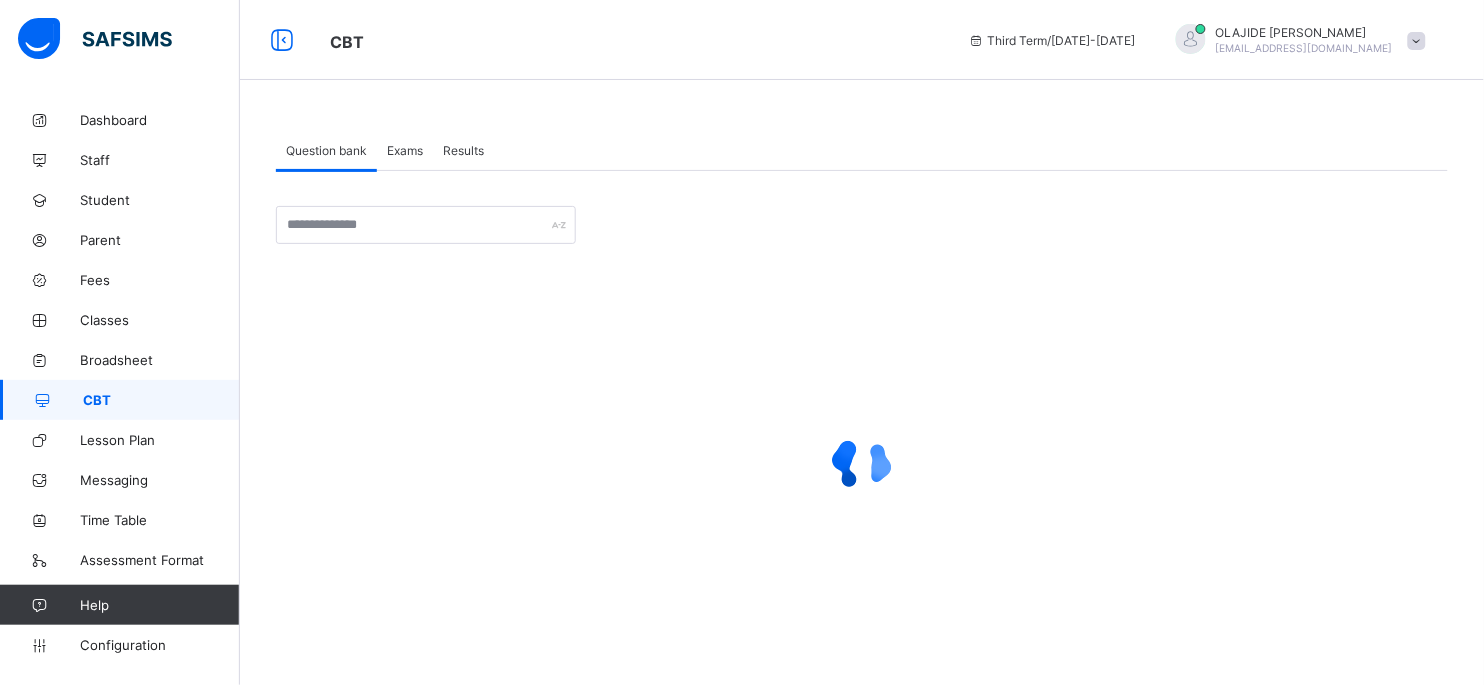 click on "Exams" at bounding box center (405, 150) 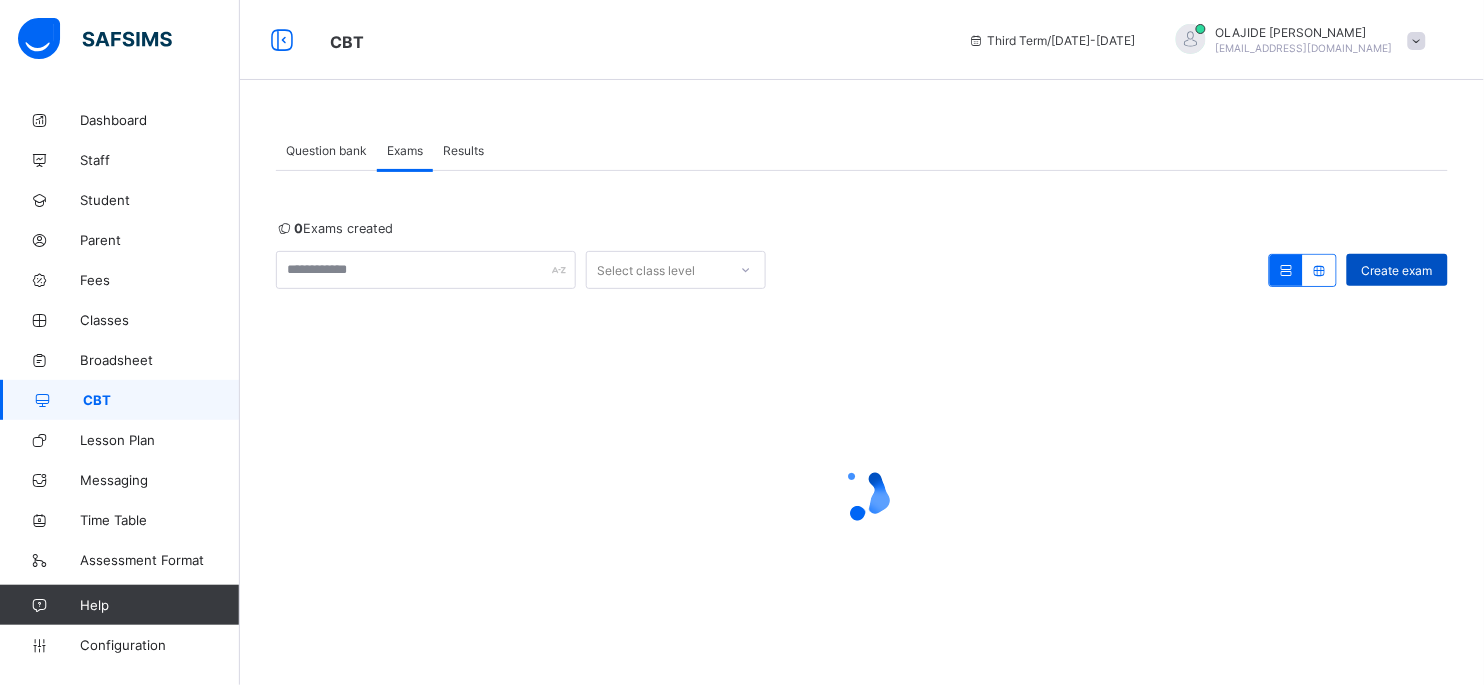 click on "Create exam" at bounding box center (1397, 270) 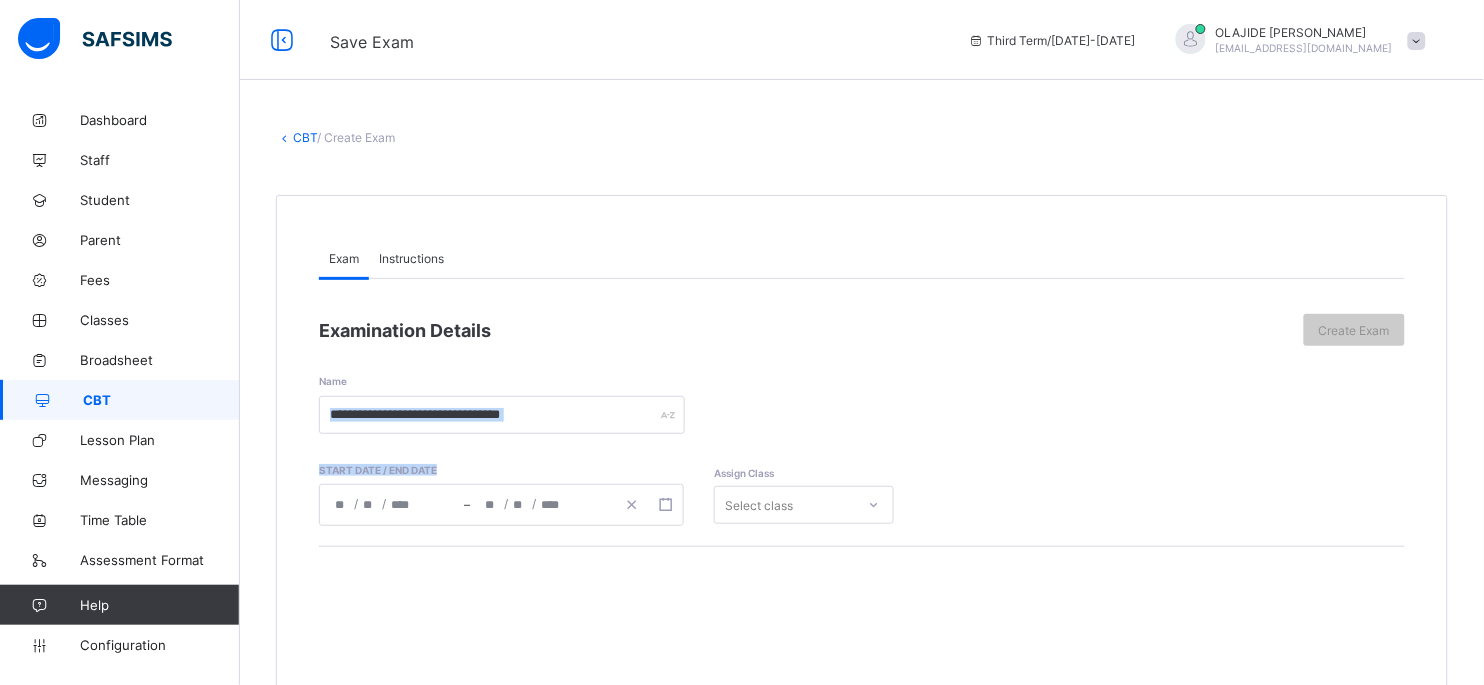 drag, startPoint x: 380, startPoint y: 435, endPoint x: 380, endPoint y: 417, distance: 18 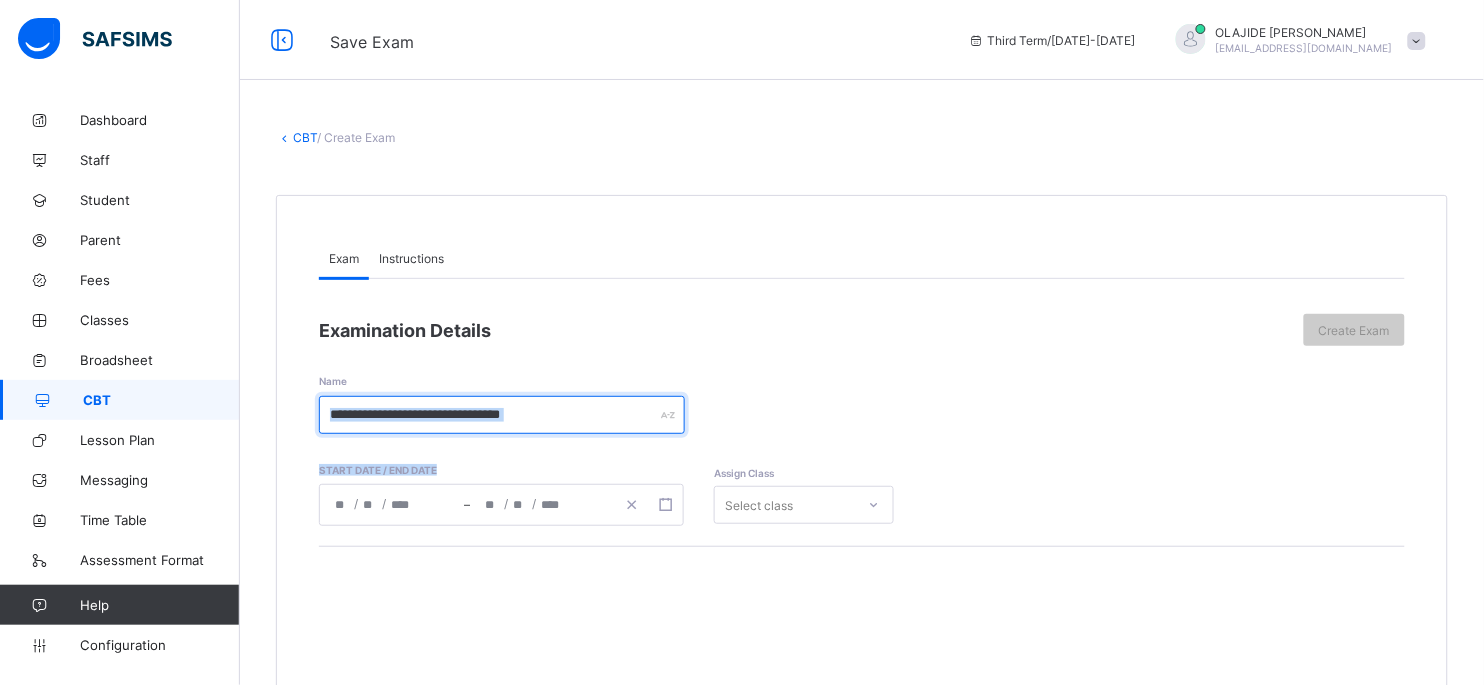 click at bounding box center (502, 415) 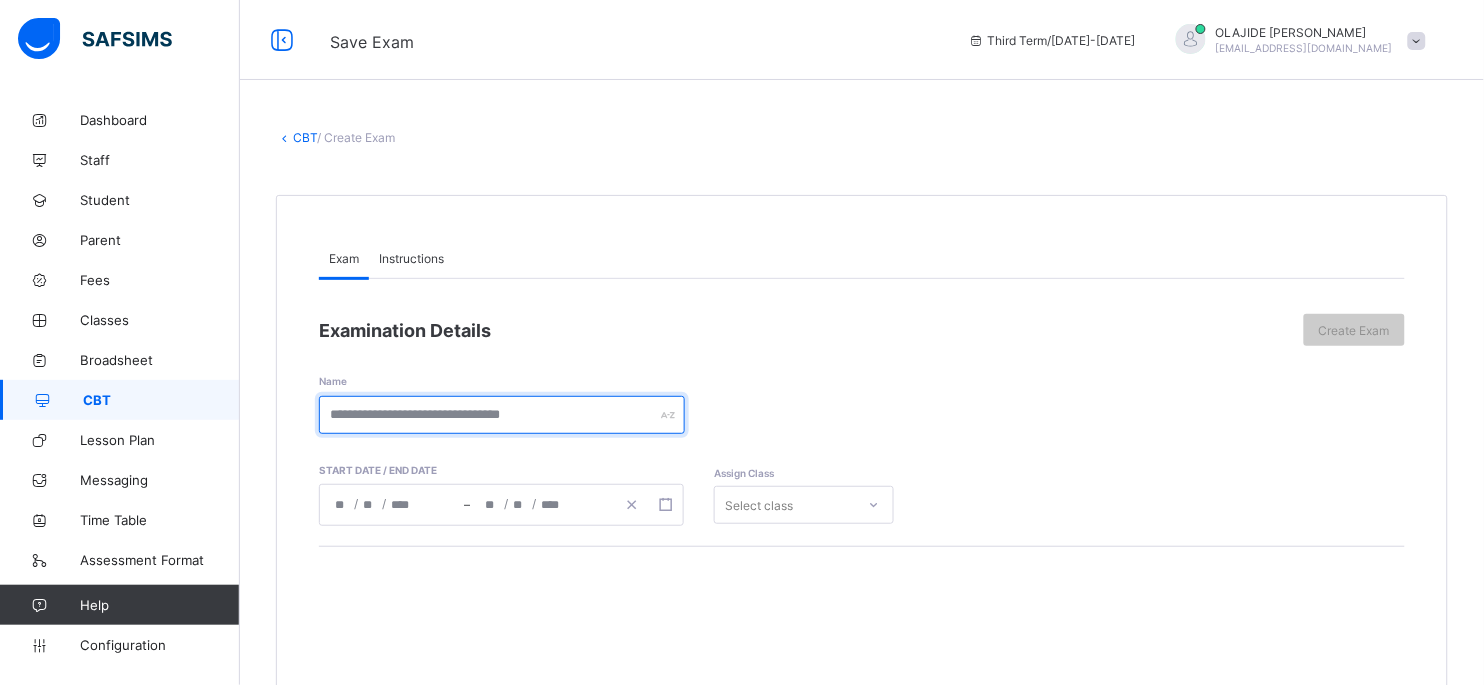 type on "*" 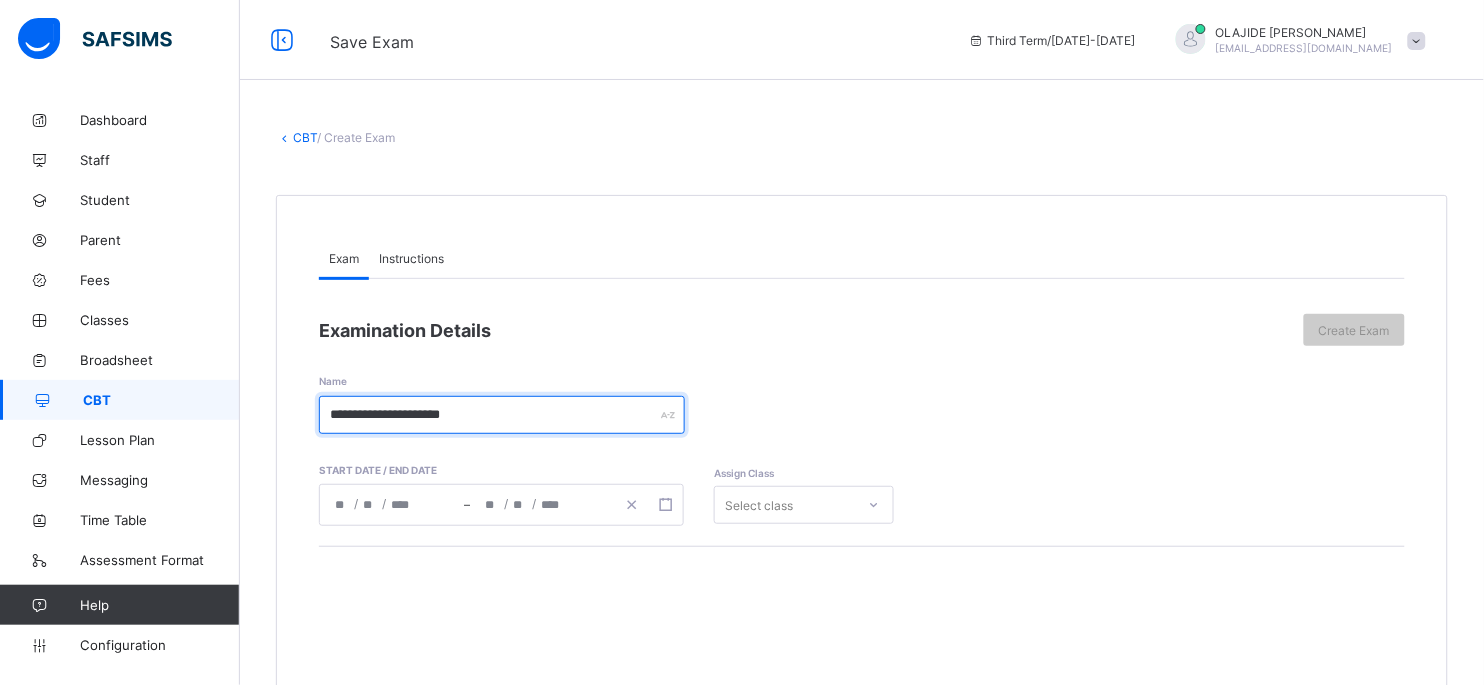 type on "**********" 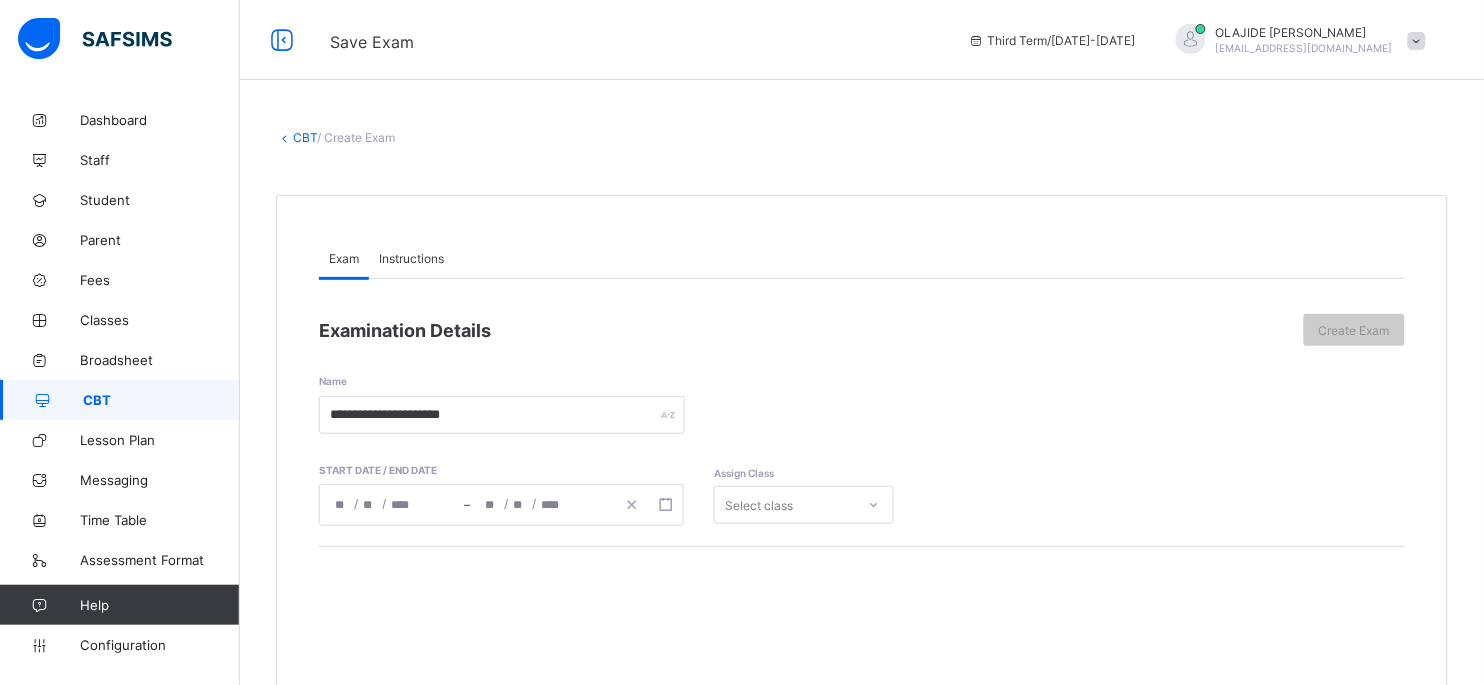 click on "Instructions" at bounding box center (411, 258) 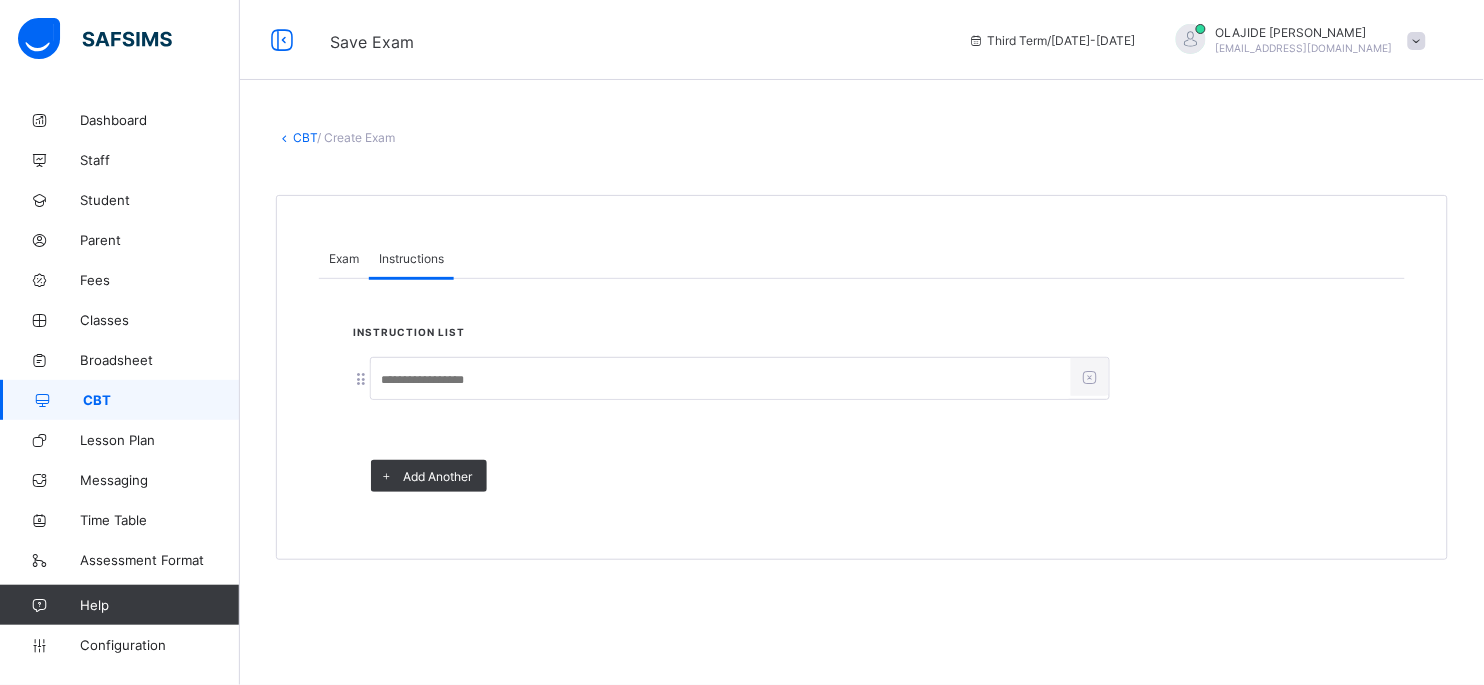 click at bounding box center (721, 380) 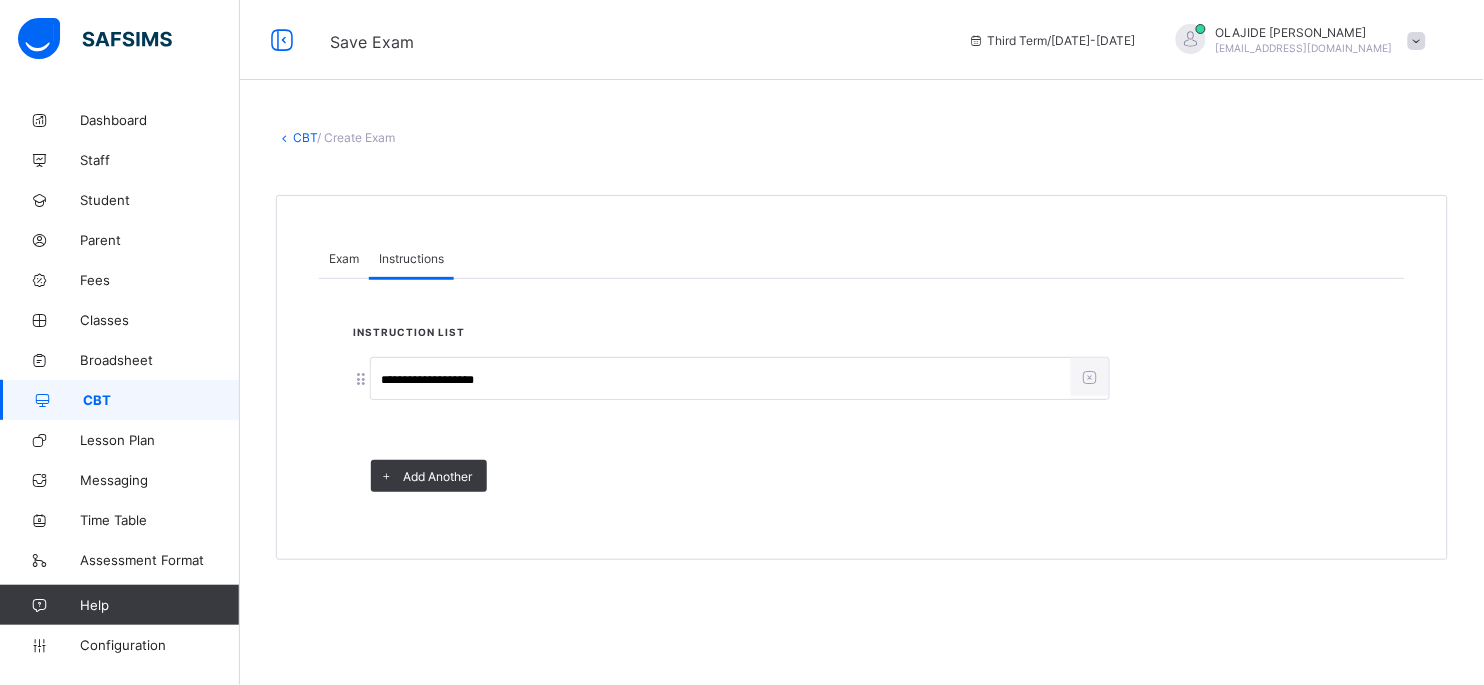 type on "**********" 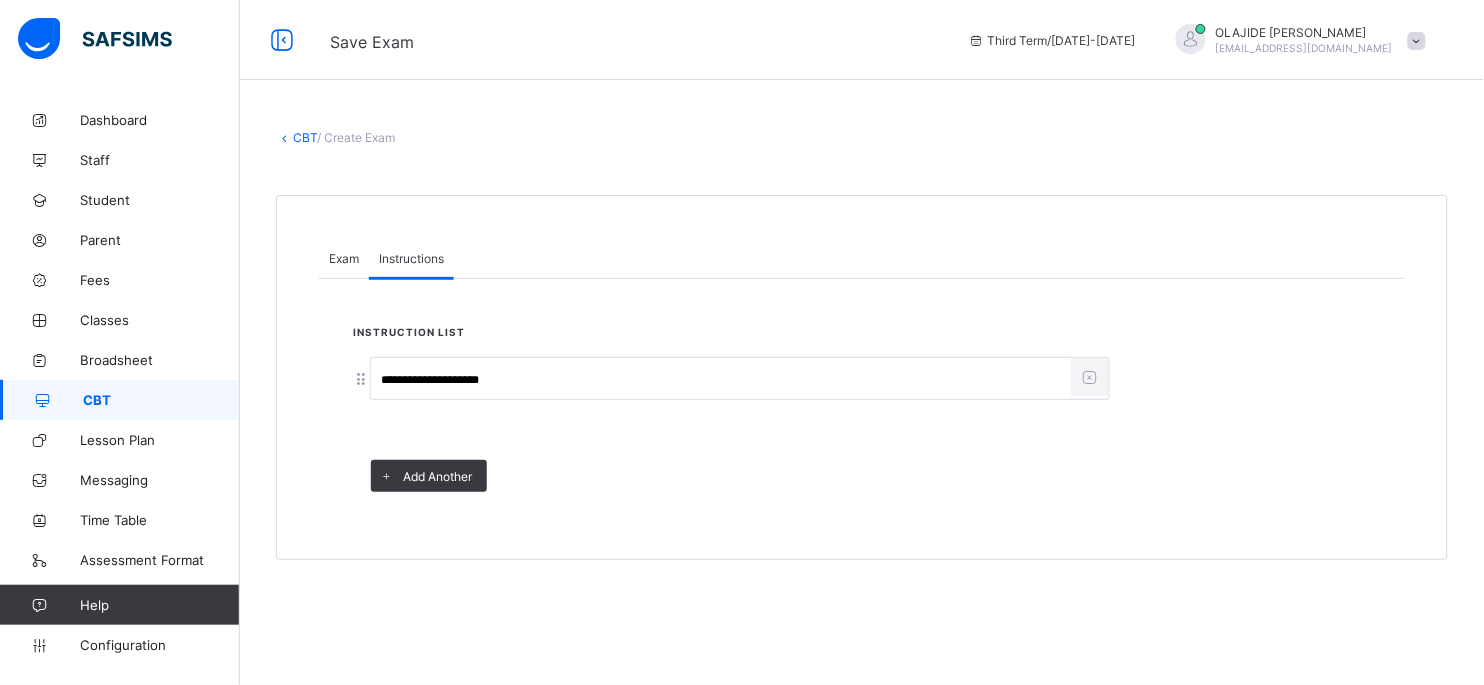 drag, startPoint x: 531, startPoint y: 376, endPoint x: 343, endPoint y: 358, distance: 188.85974 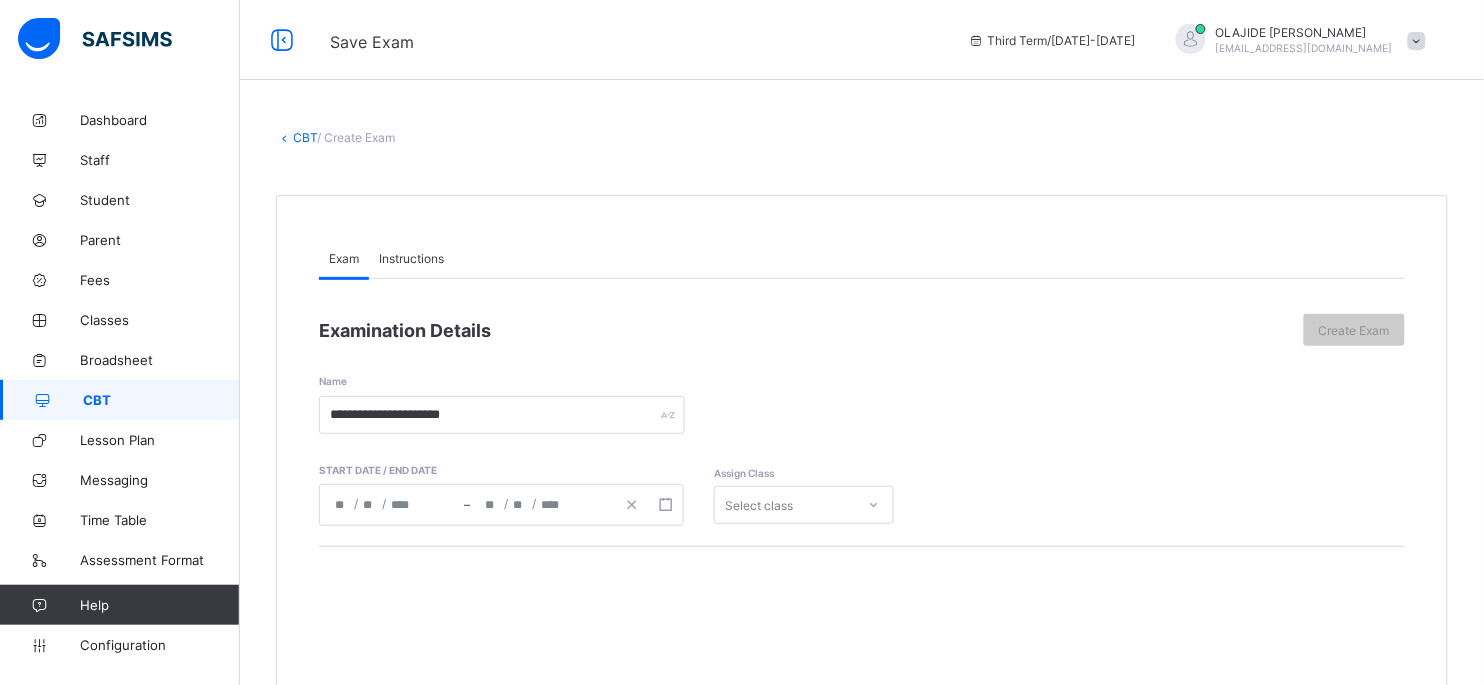 click 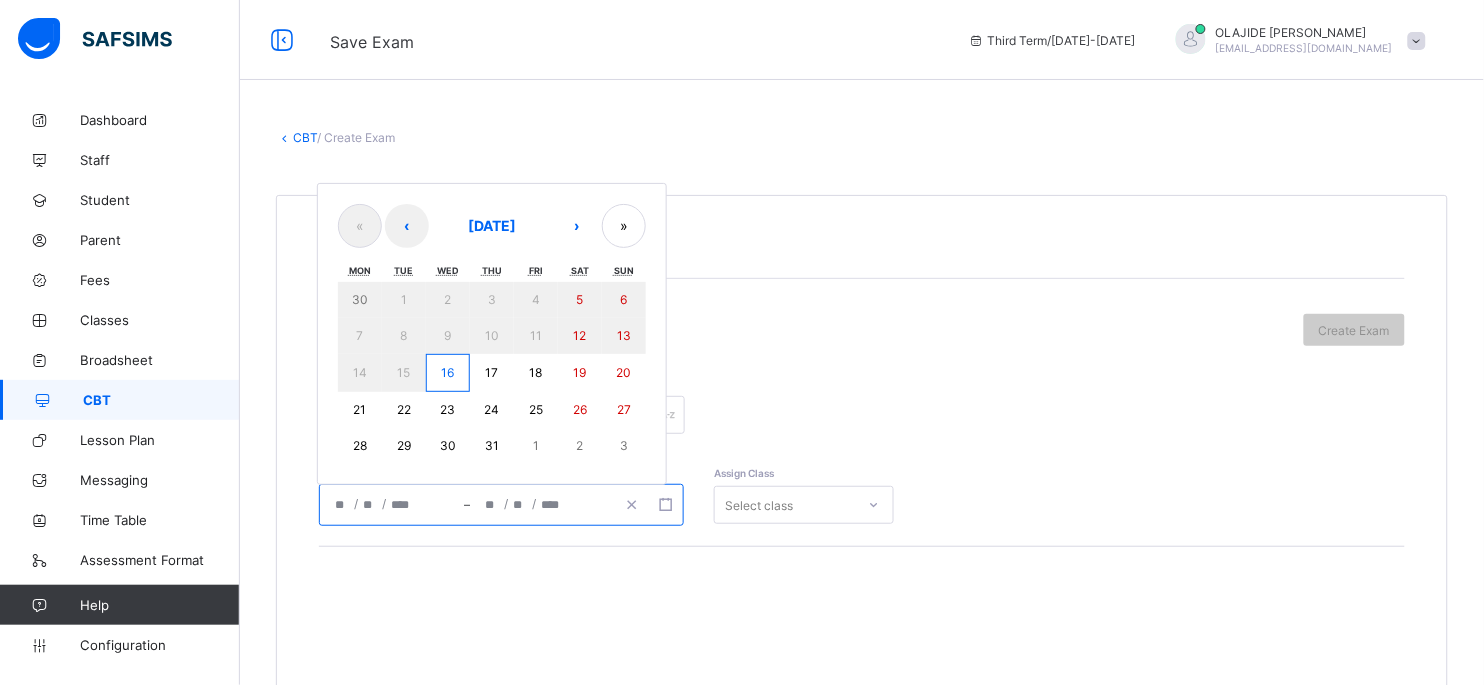 click on "16" at bounding box center (448, 373) 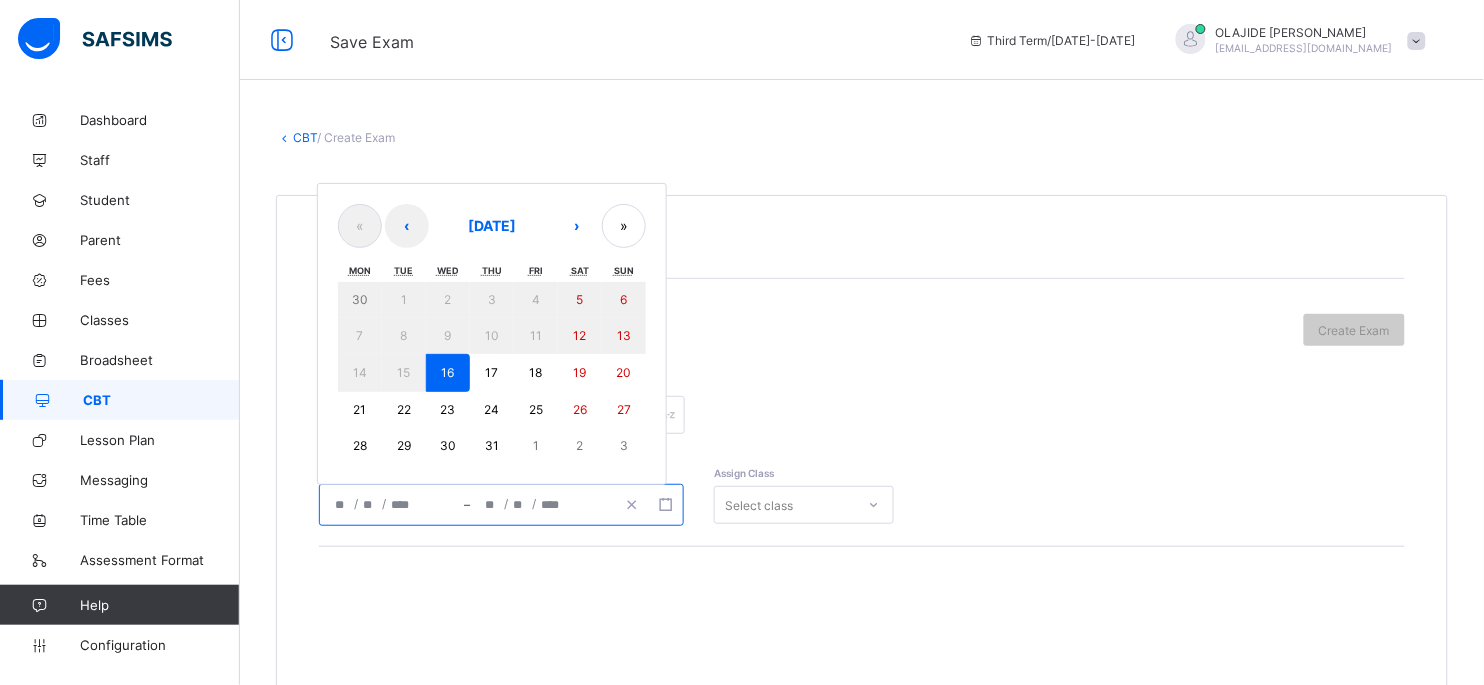 click on "16" at bounding box center (448, 373) 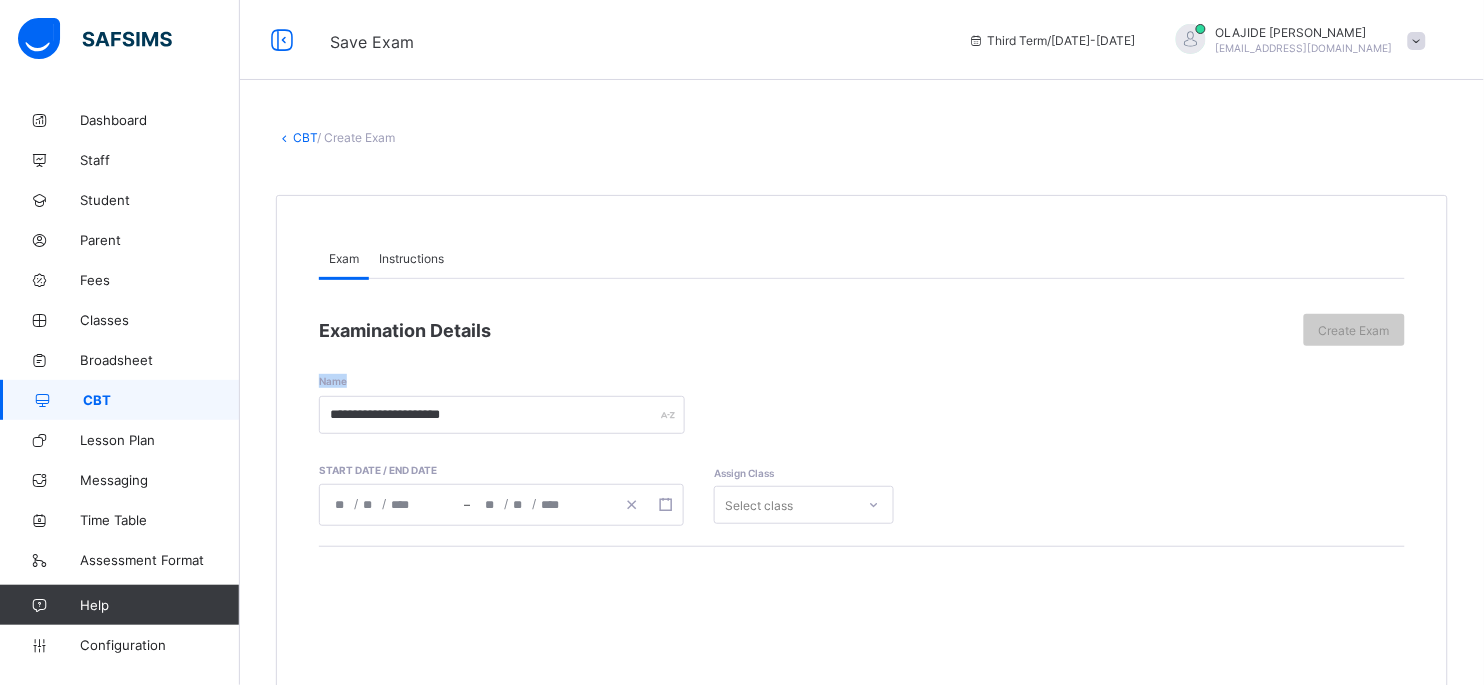click on "Select class" at bounding box center (804, 505) 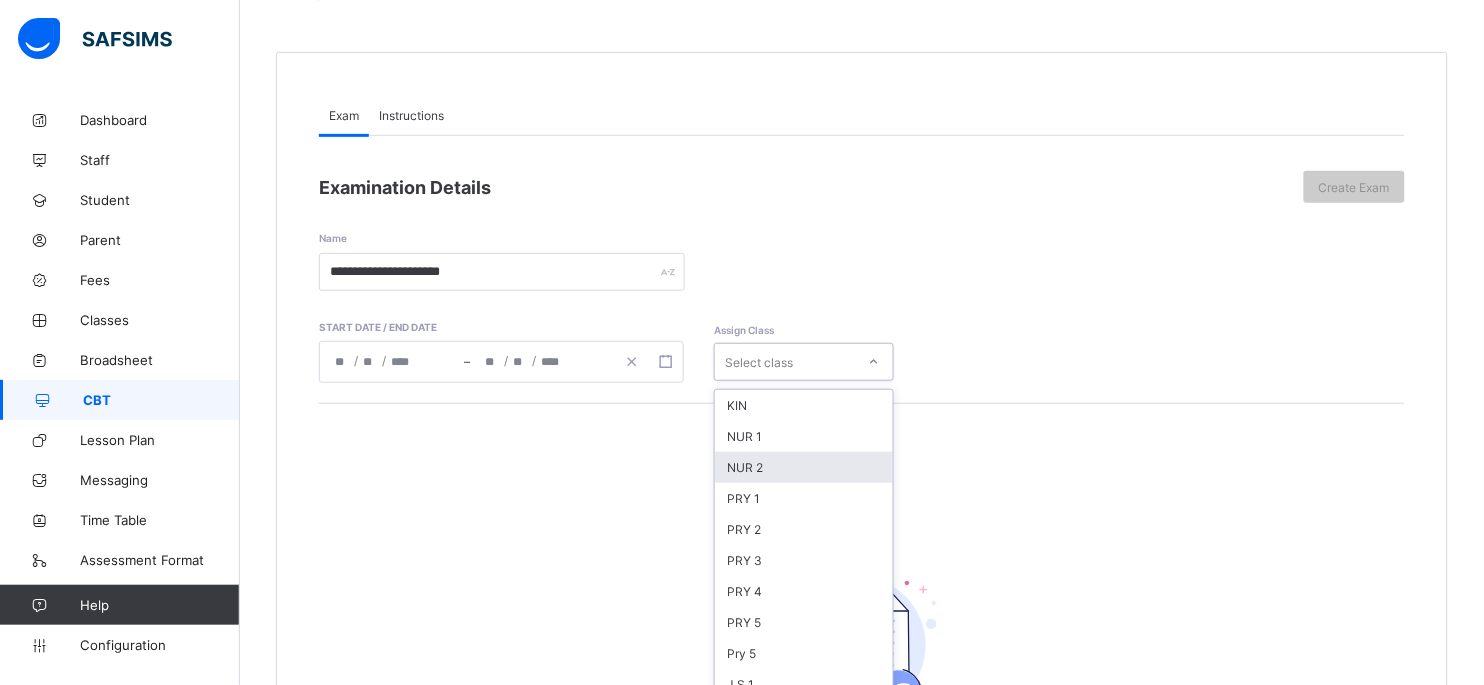 scroll, scrollTop: 156, scrollLeft: 0, axis: vertical 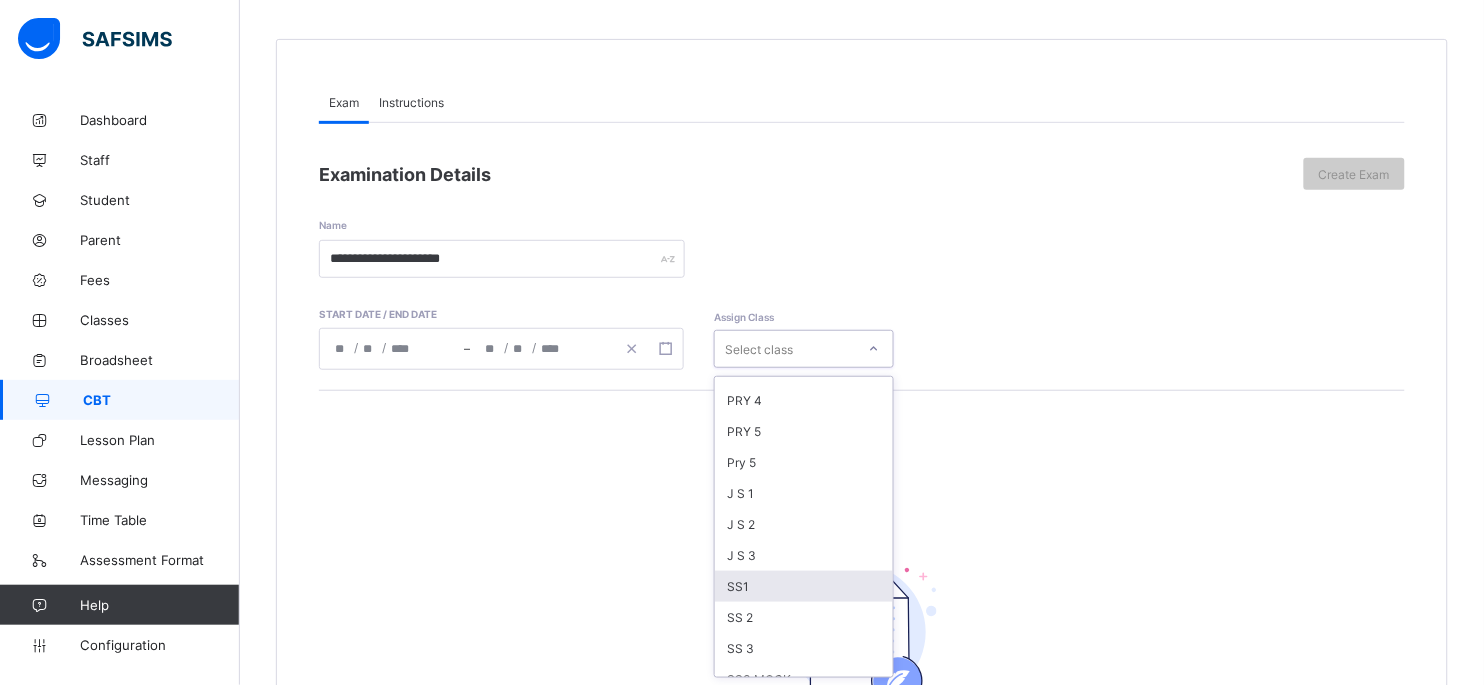 click on "SS1" at bounding box center (804, 586) 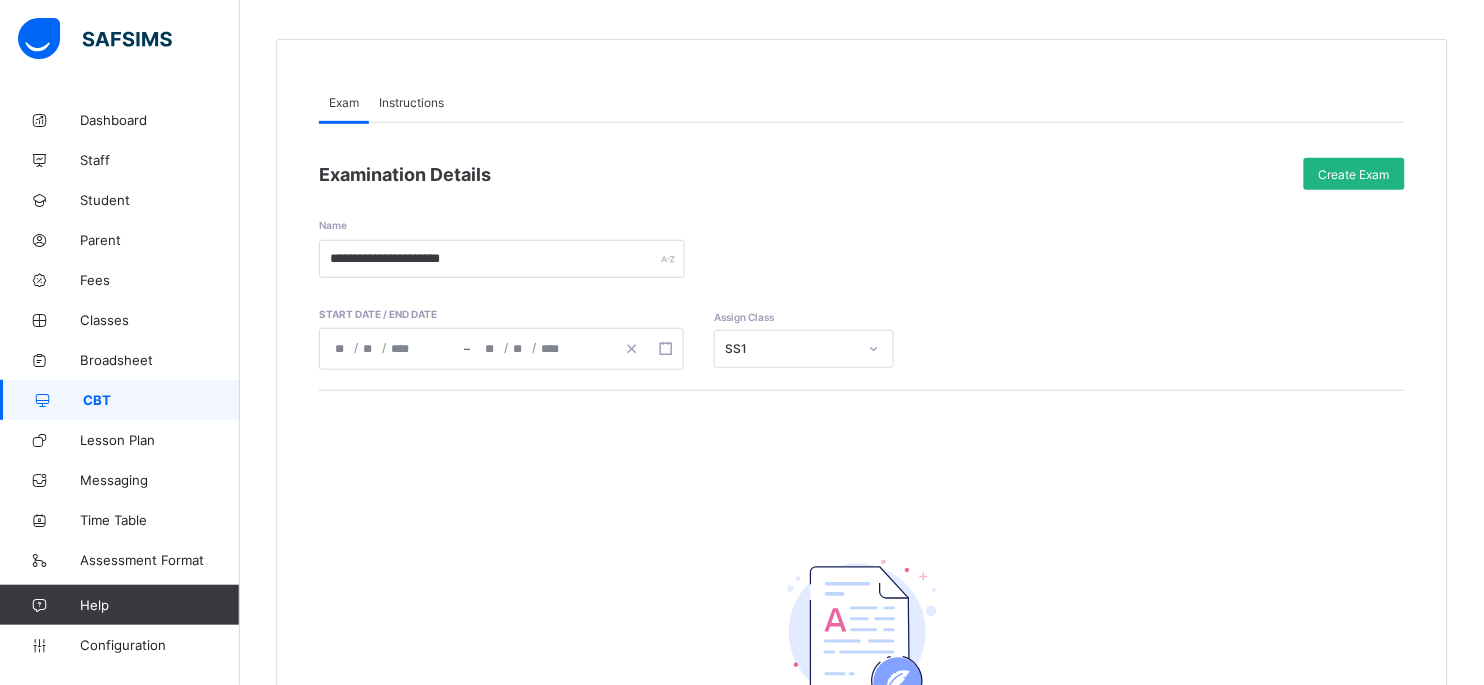 click on "Create Exam" at bounding box center (1354, 174) 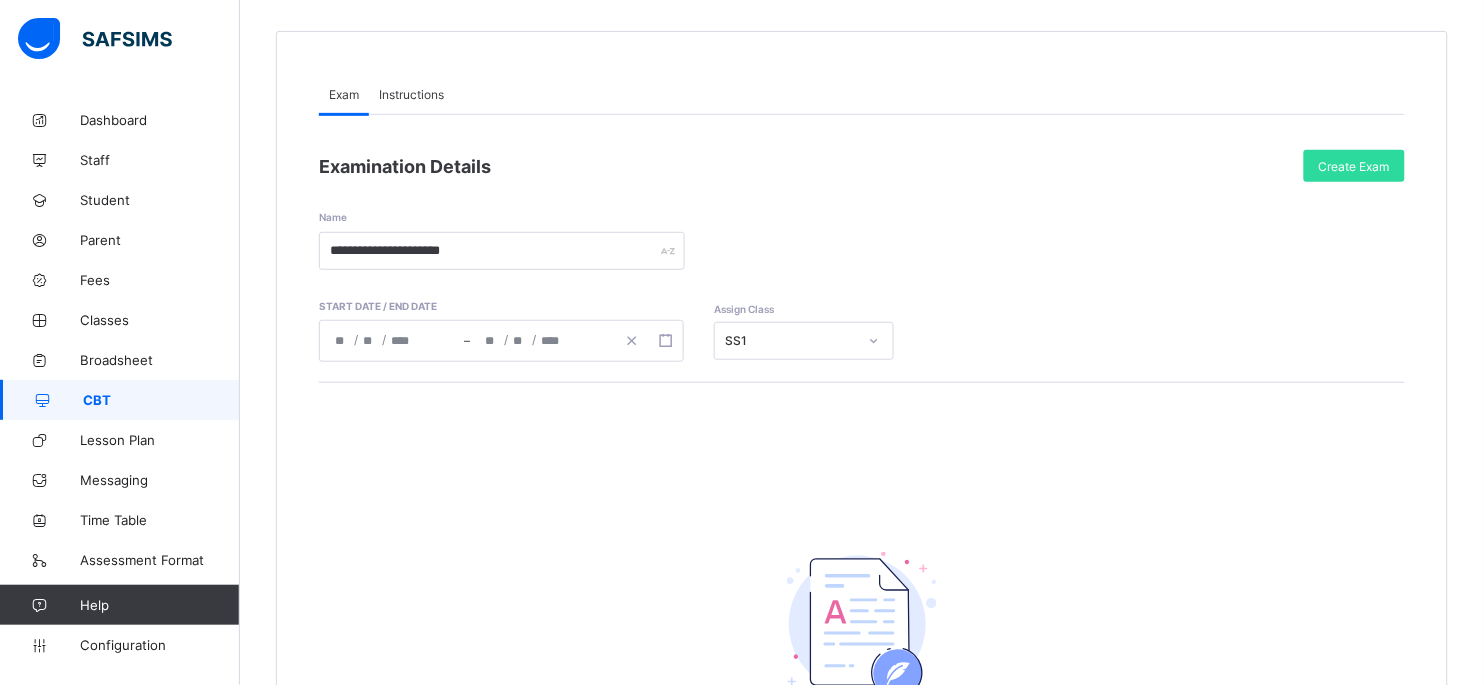 scroll, scrollTop: 157, scrollLeft: 0, axis: vertical 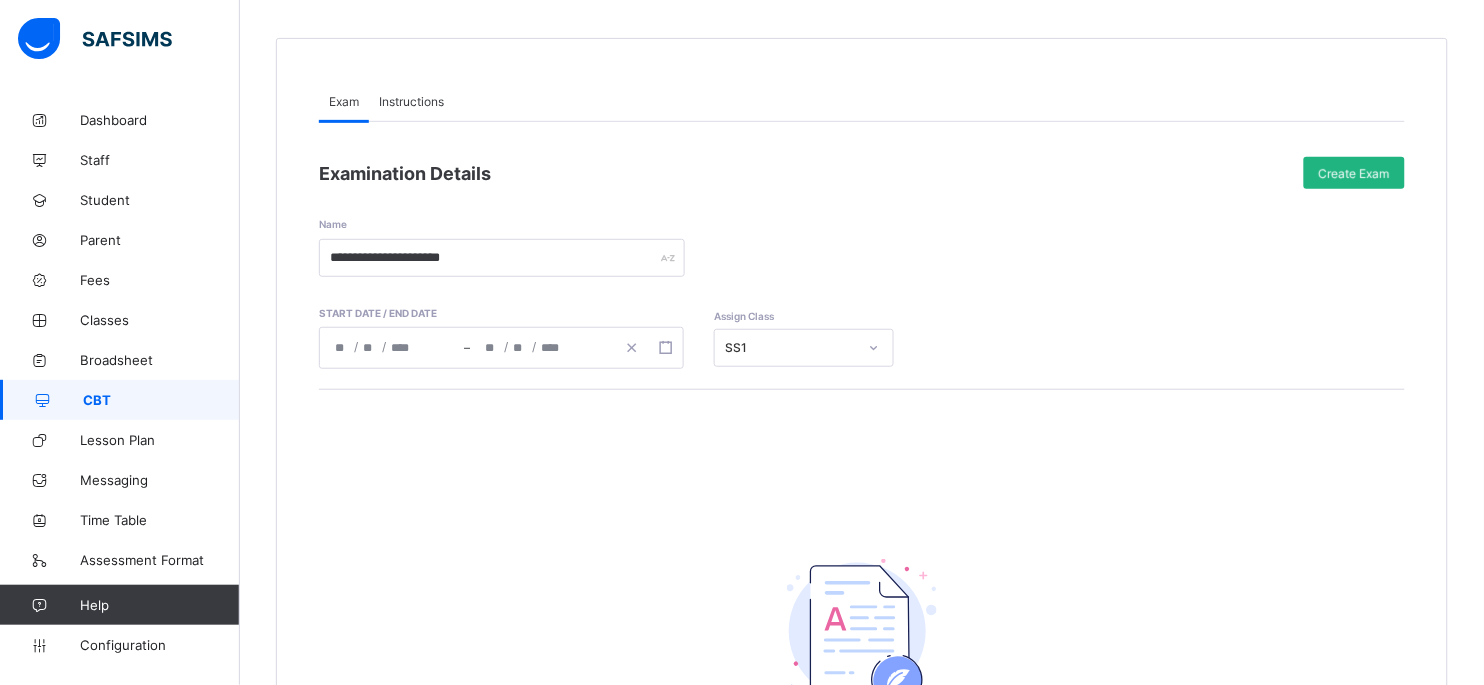 click on "Create Exam" at bounding box center (1354, 173) 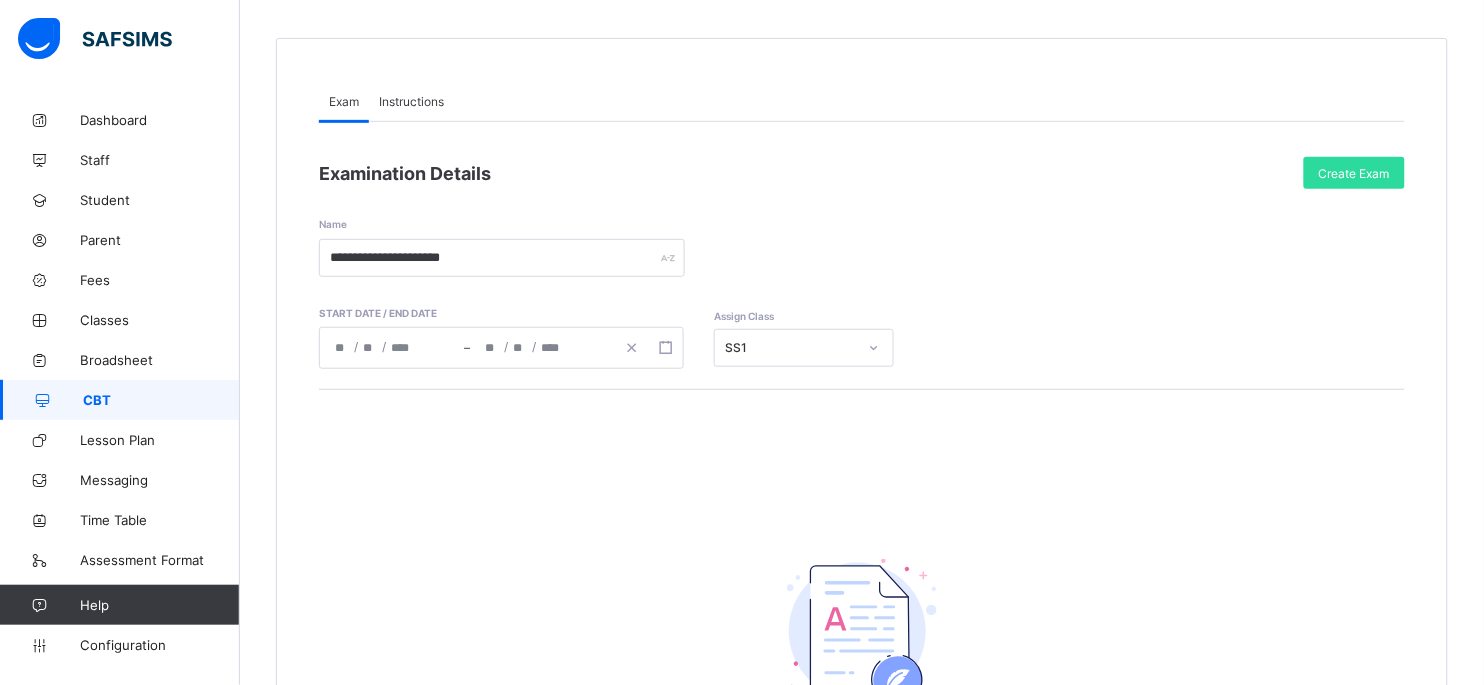 click on "**********" at bounding box center (862, 233) 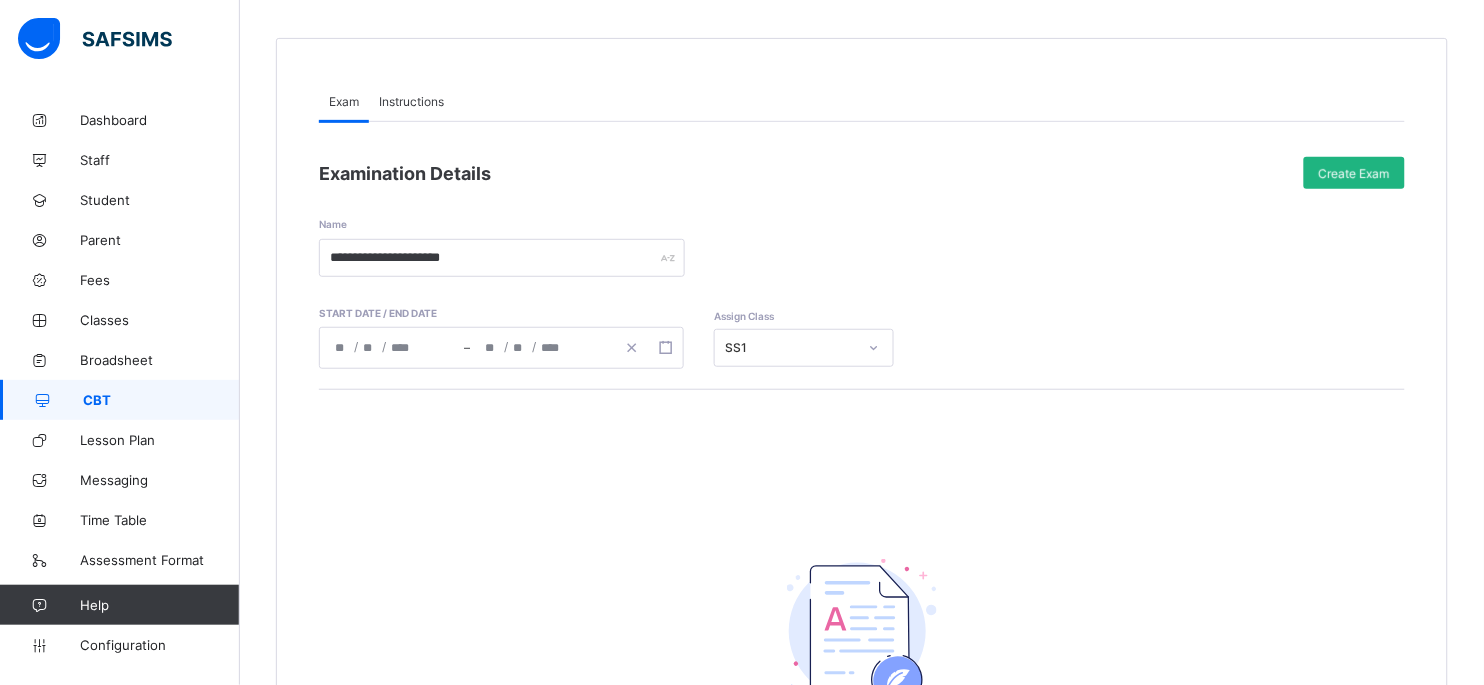 click on "Create Exam" at bounding box center (1354, 173) 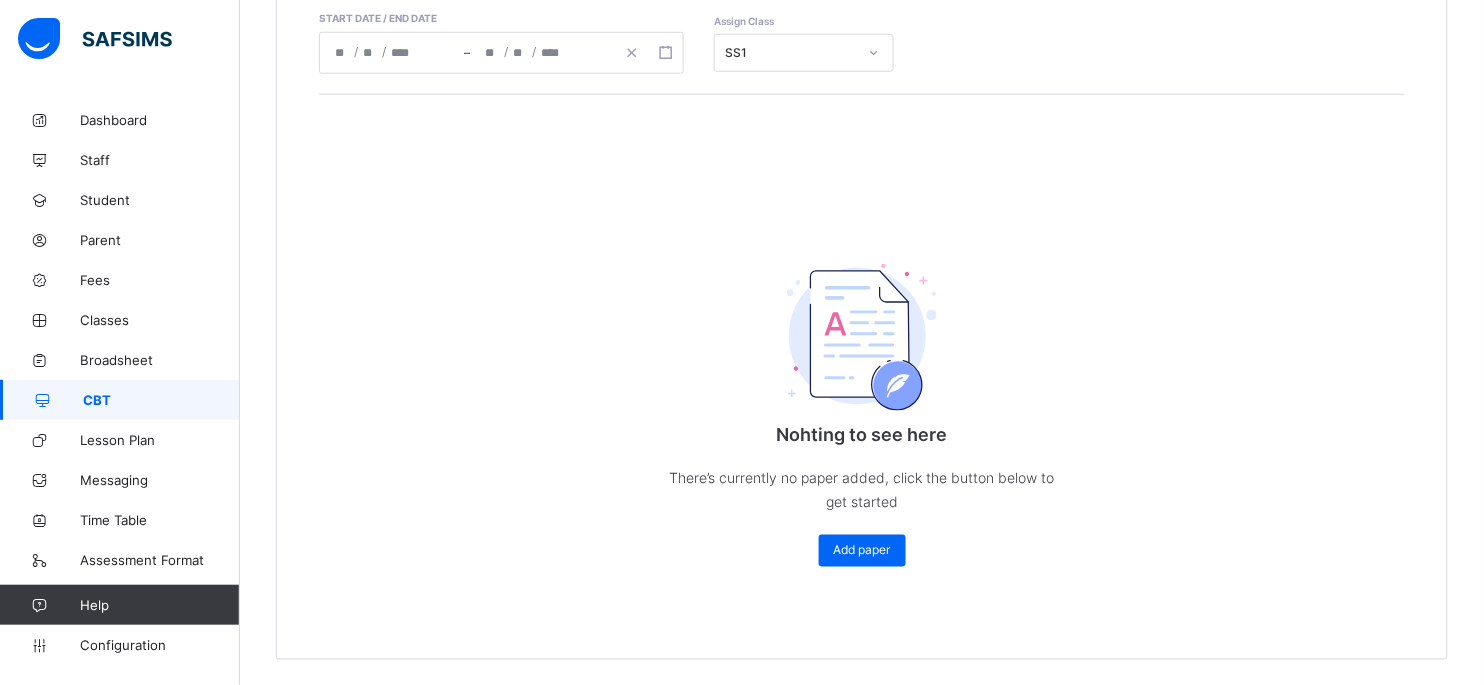 scroll, scrollTop: 457, scrollLeft: 0, axis: vertical 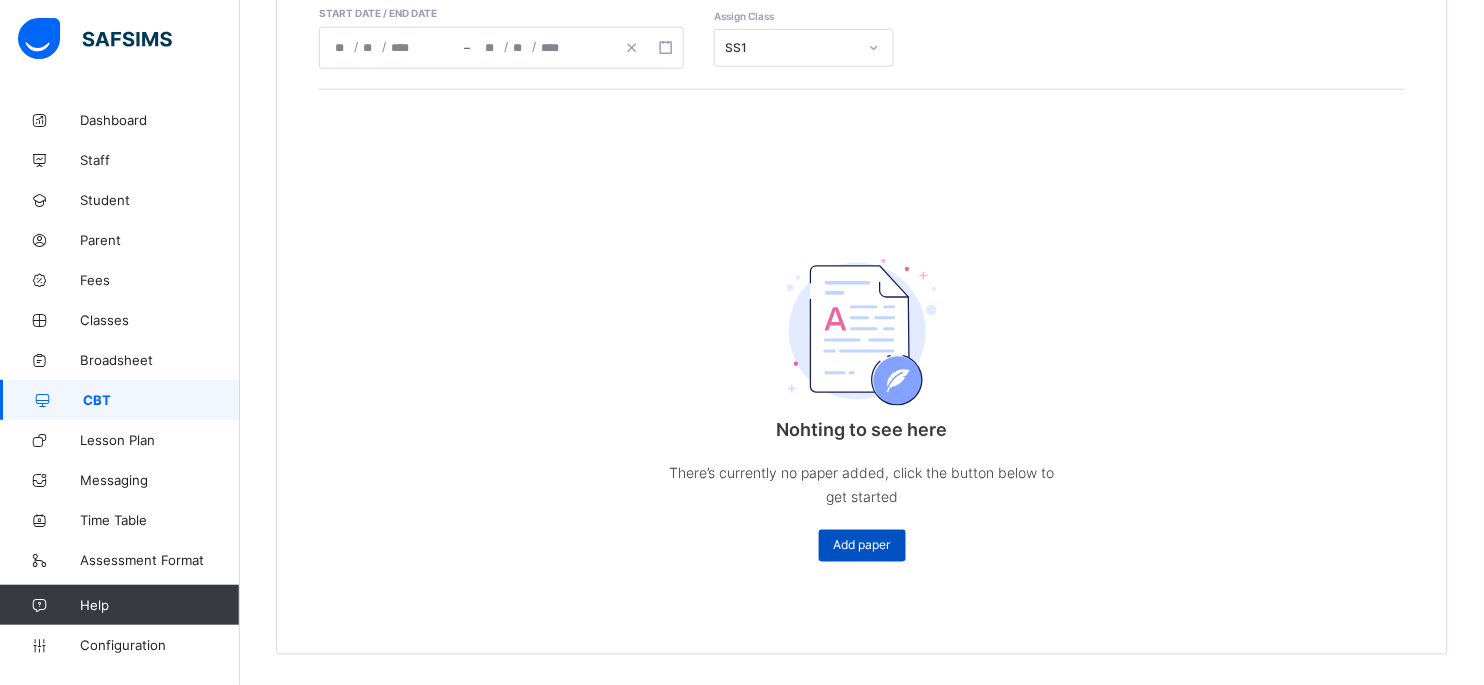 click on "Add paper" at bounding box center [862, 545] 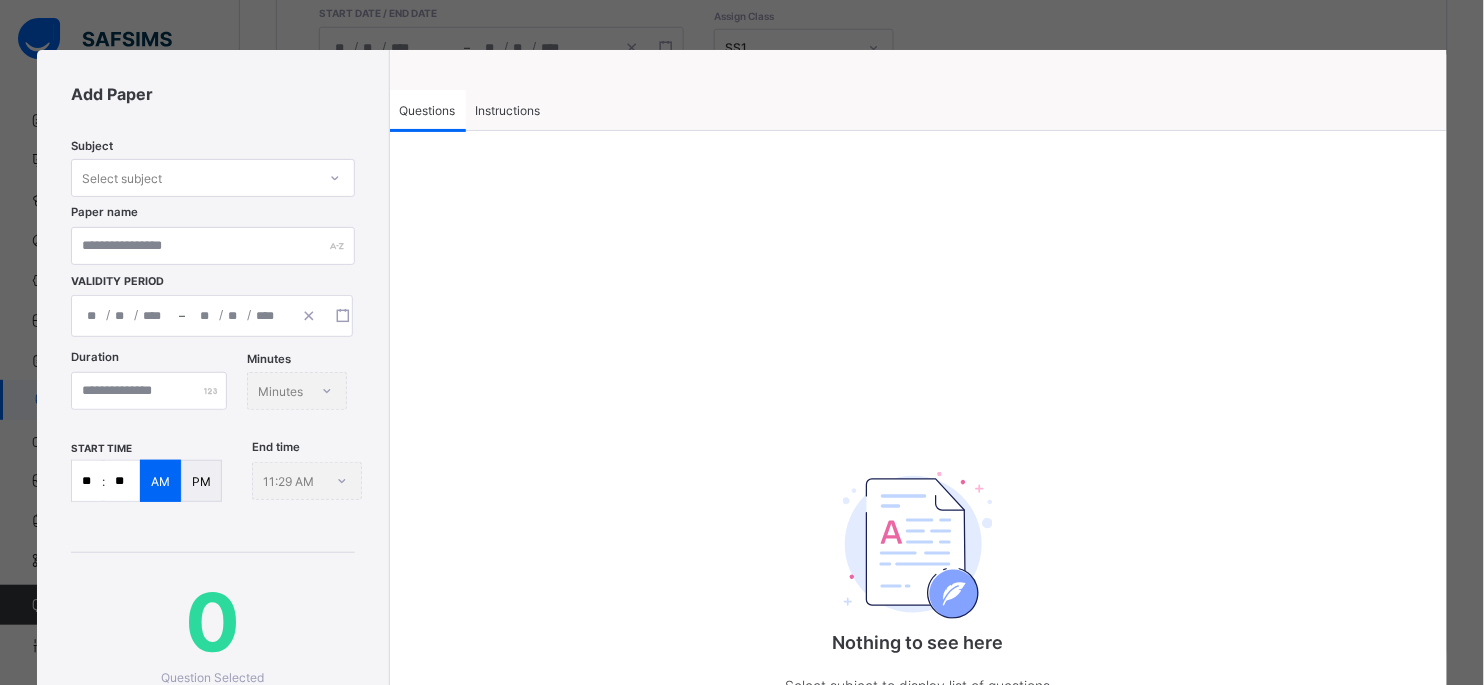 click 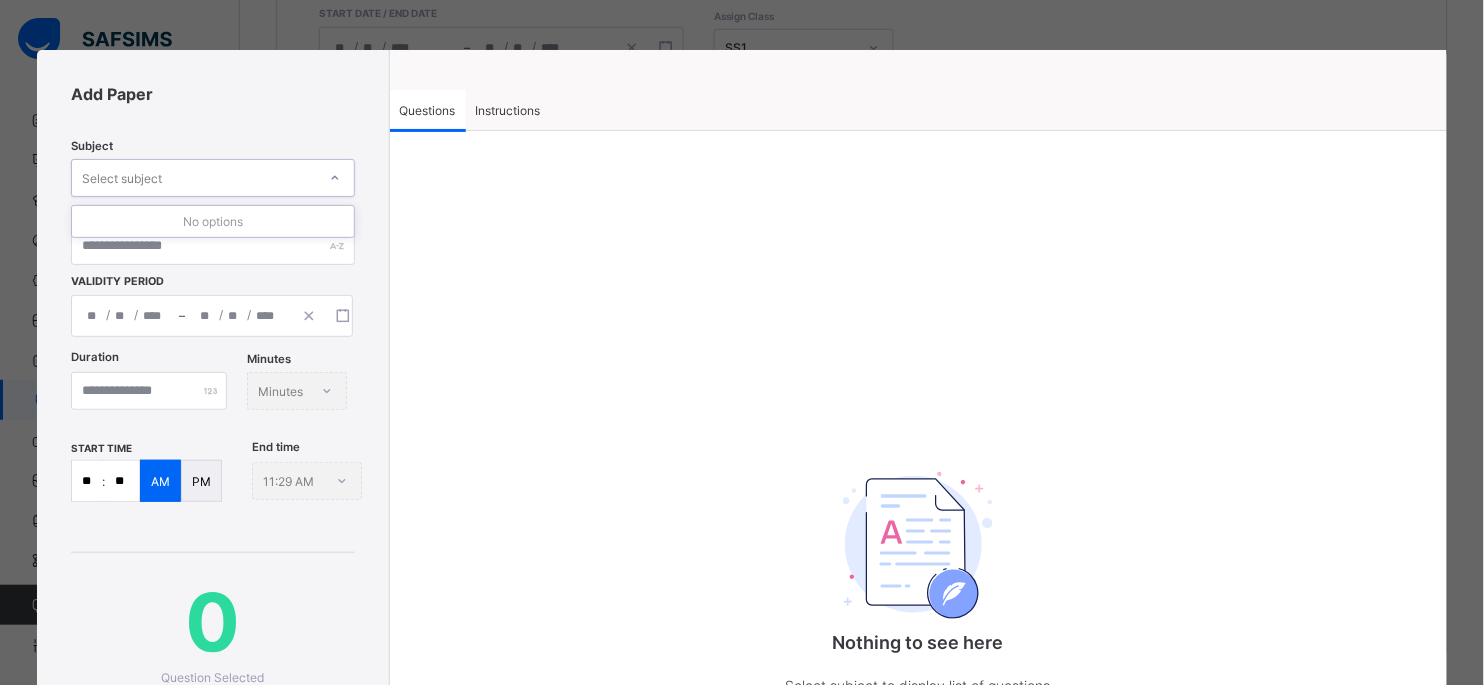 click on "Instructions" at bounding box center [508, 110] 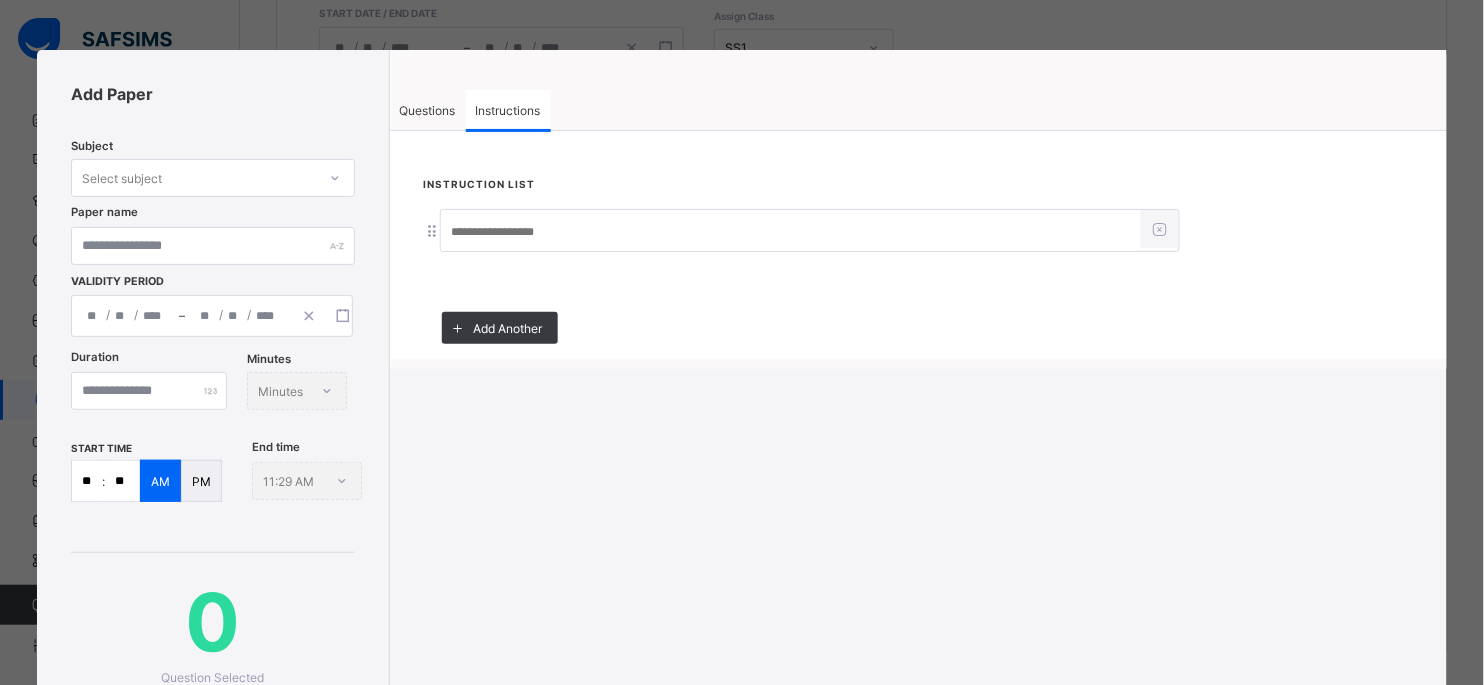 click at bounding box center (791, 232) 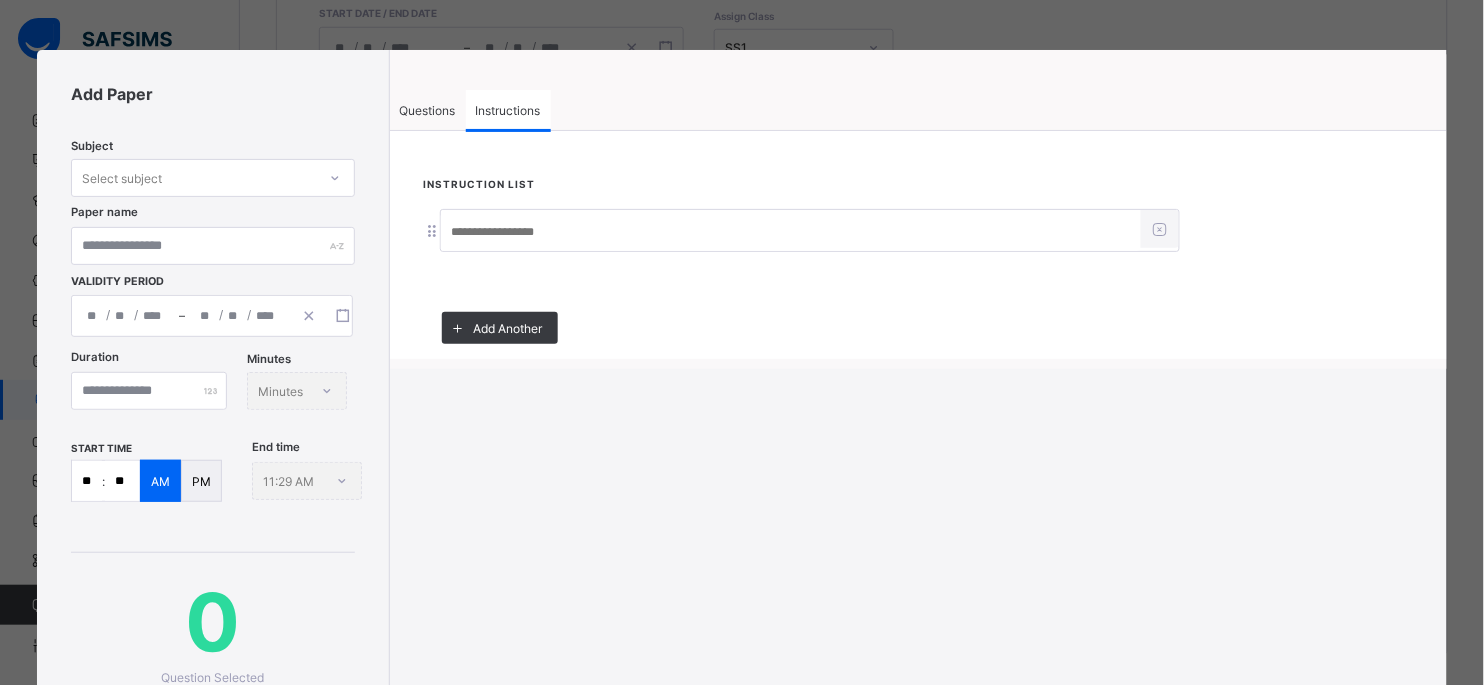 paste on "**********" 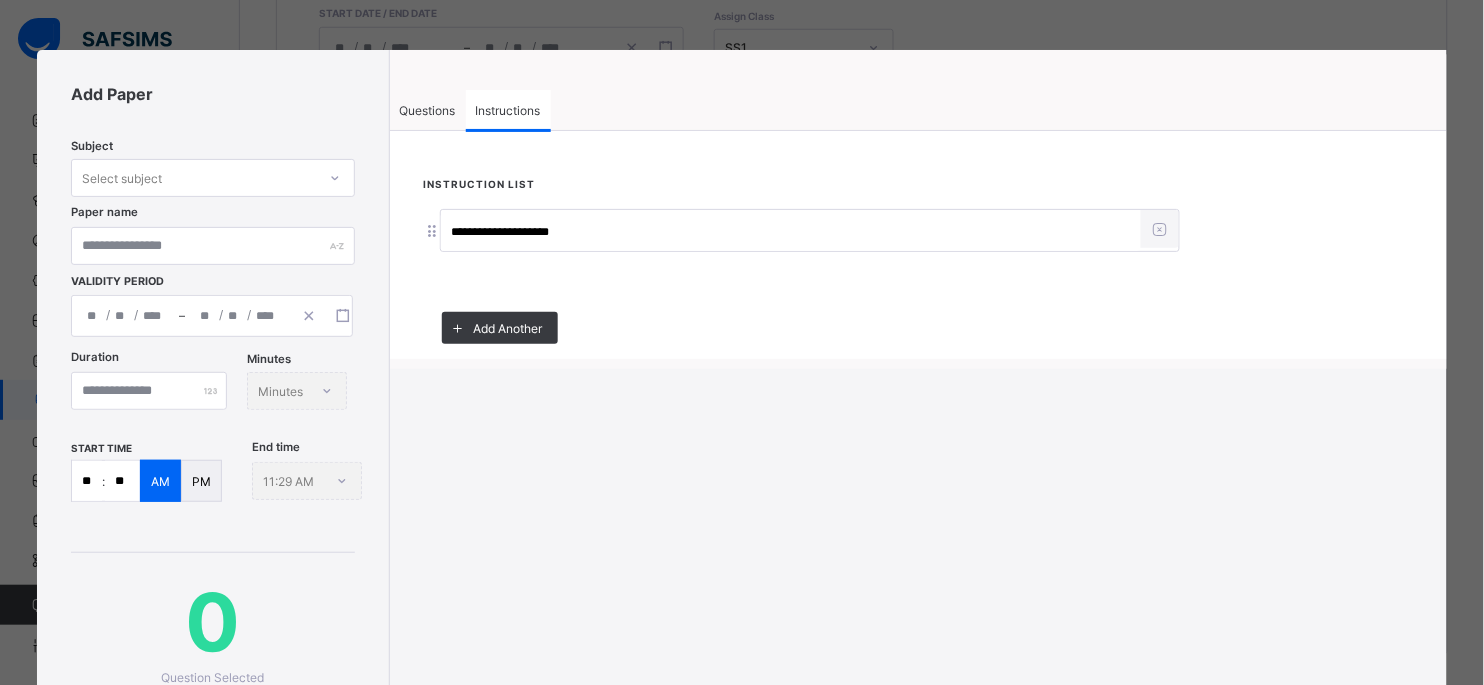 click on "Questions" at bounding box center [428, 110] 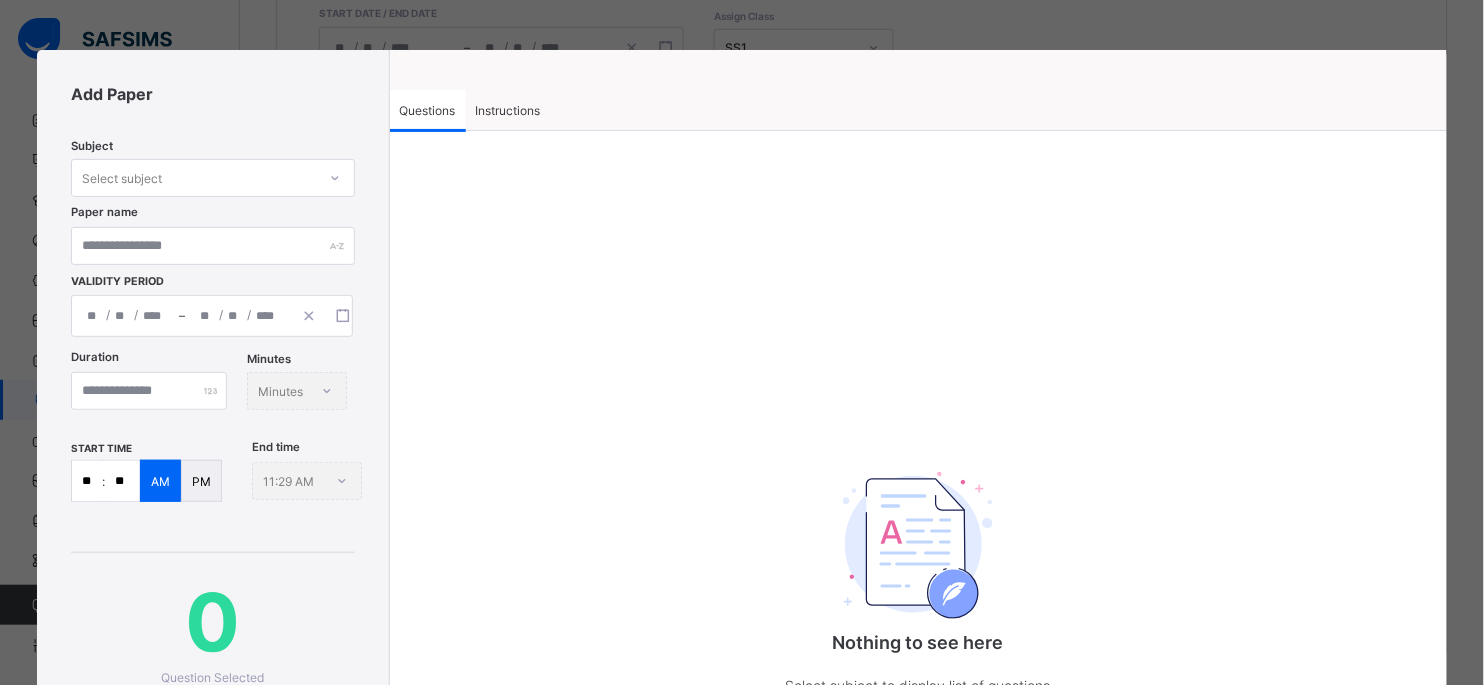 click at bounding box center [335, 178] 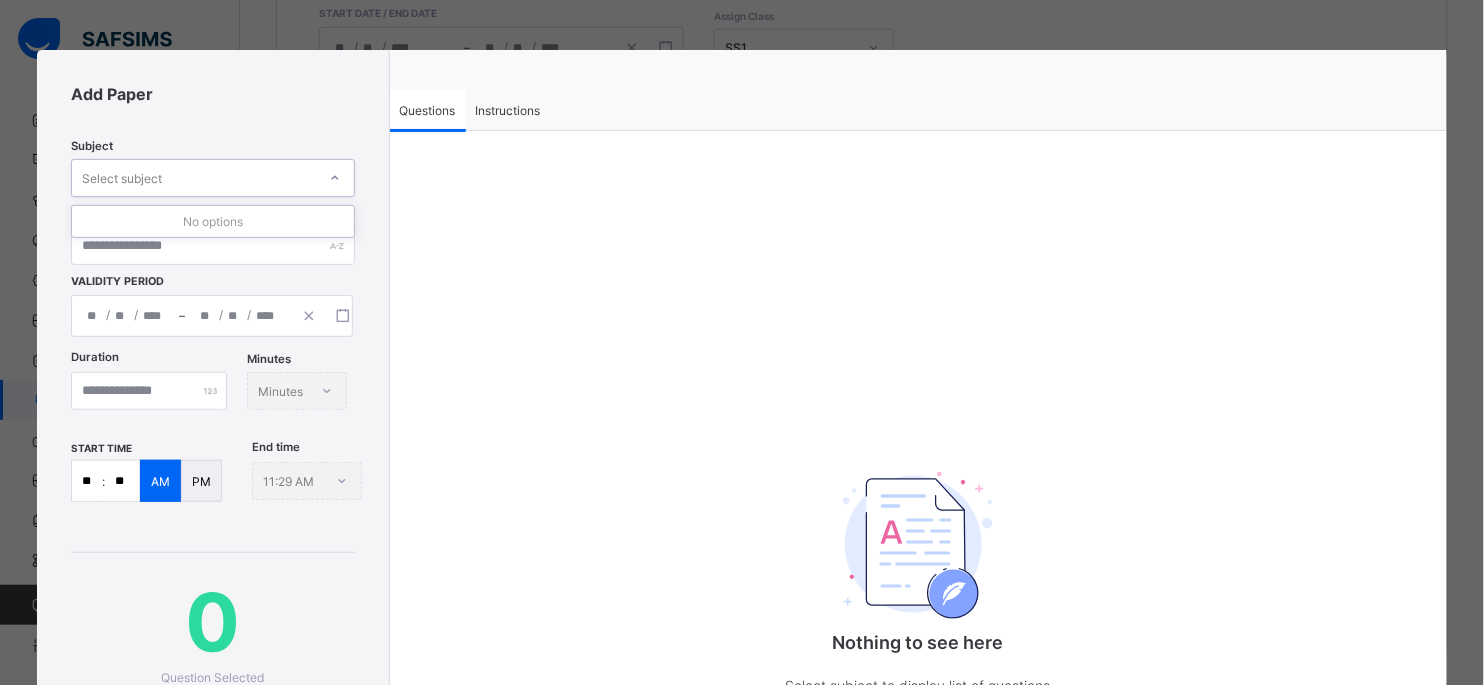 click on "/ / – / /" at bounding box center [212, 316] 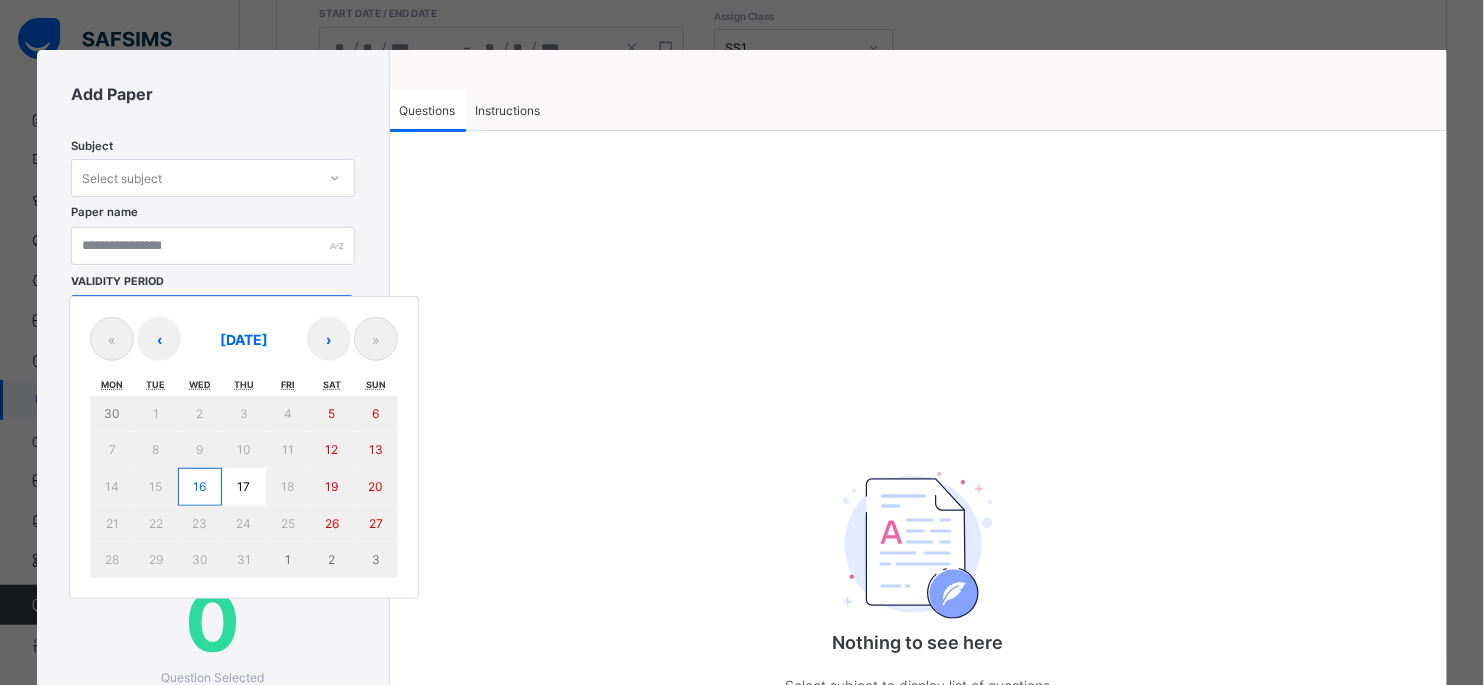 click on "16" at bounding box center [200, 487] 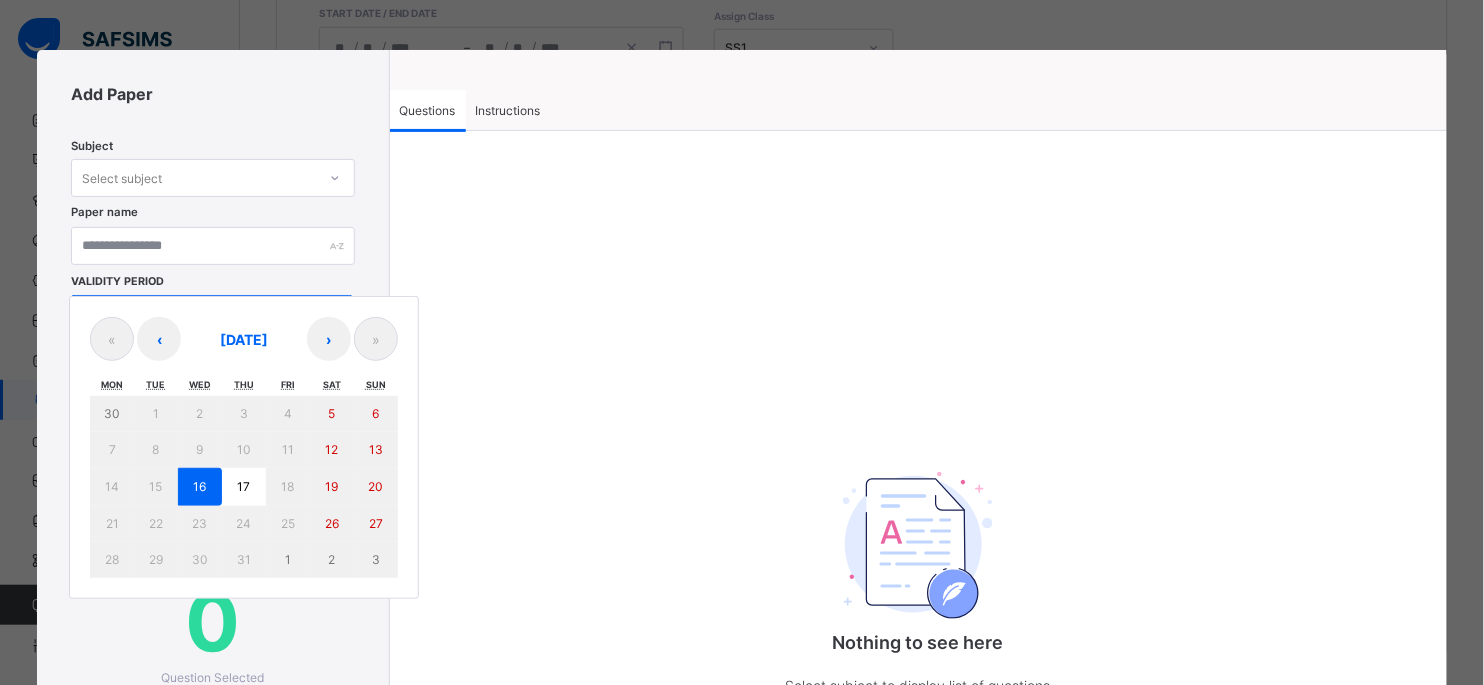 click on "16" at bounding box center (200, 487) 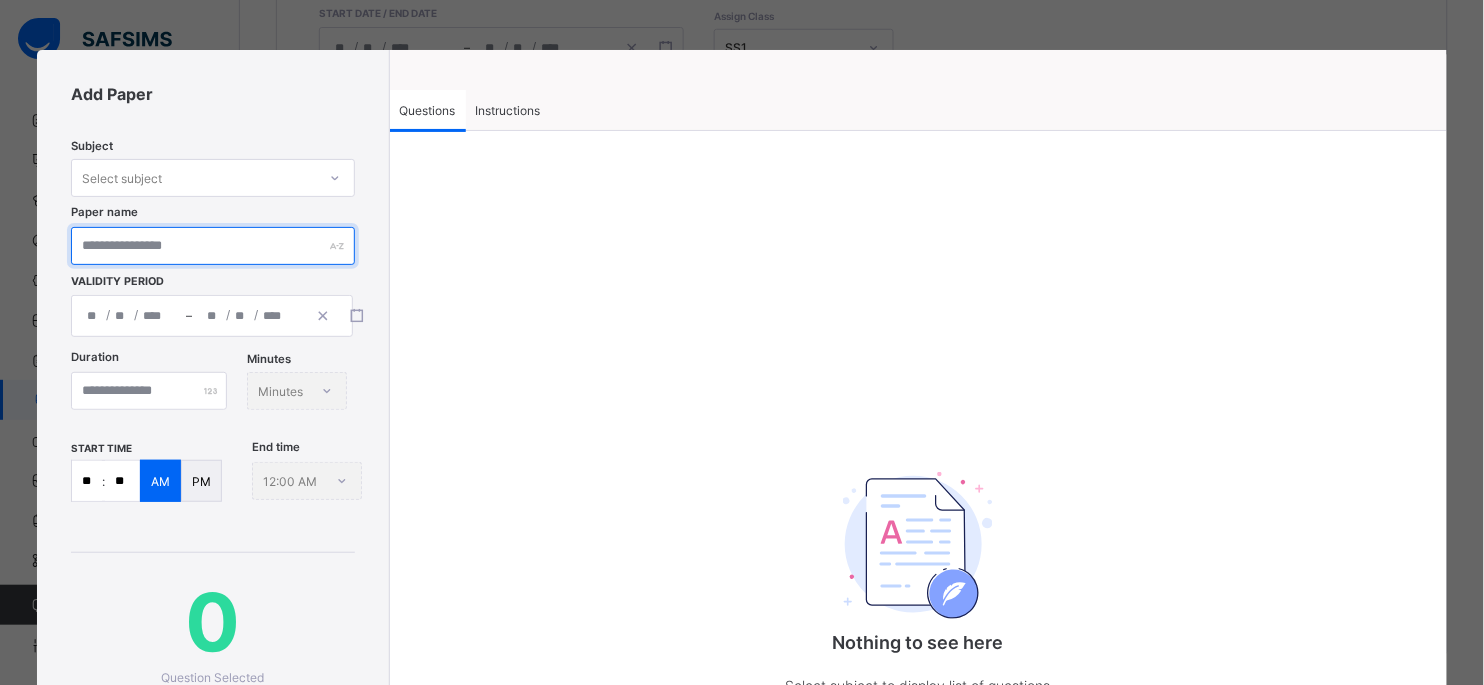 click at bounding box center [212, 246] 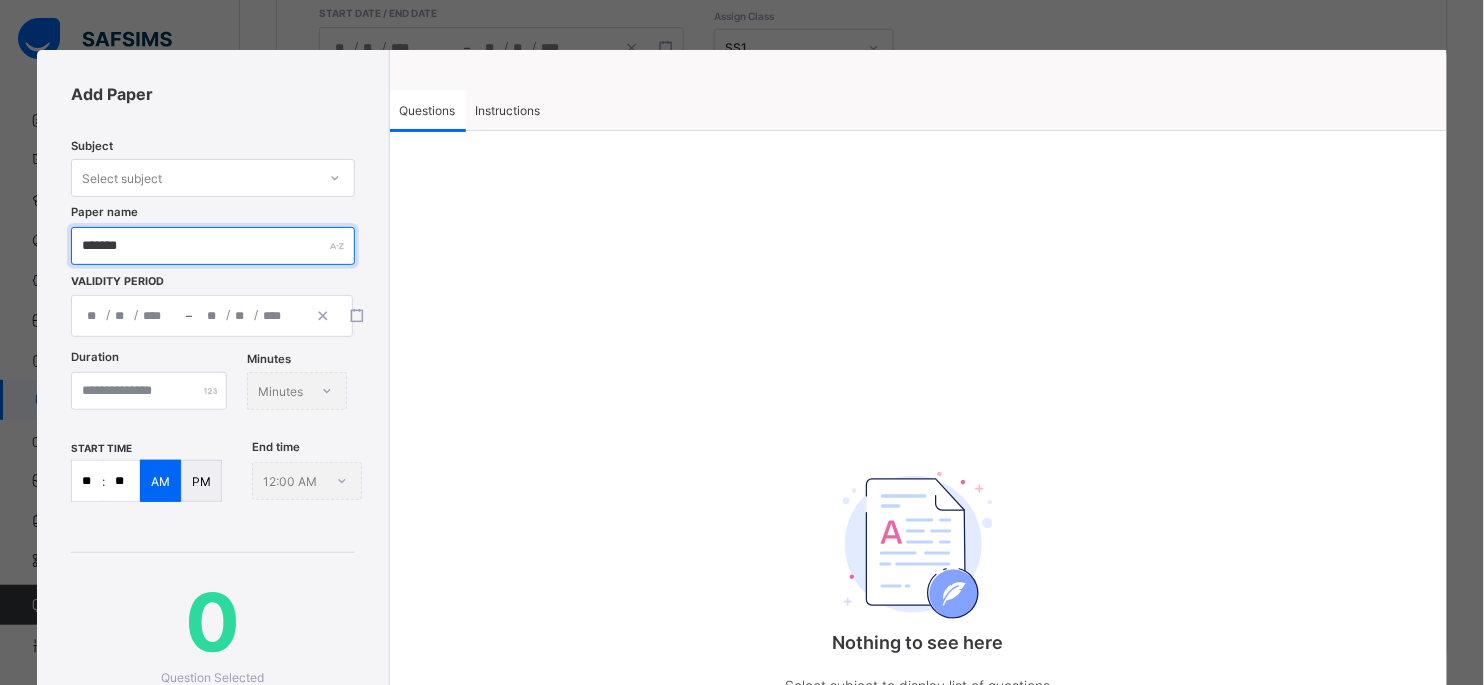 type on "*******" 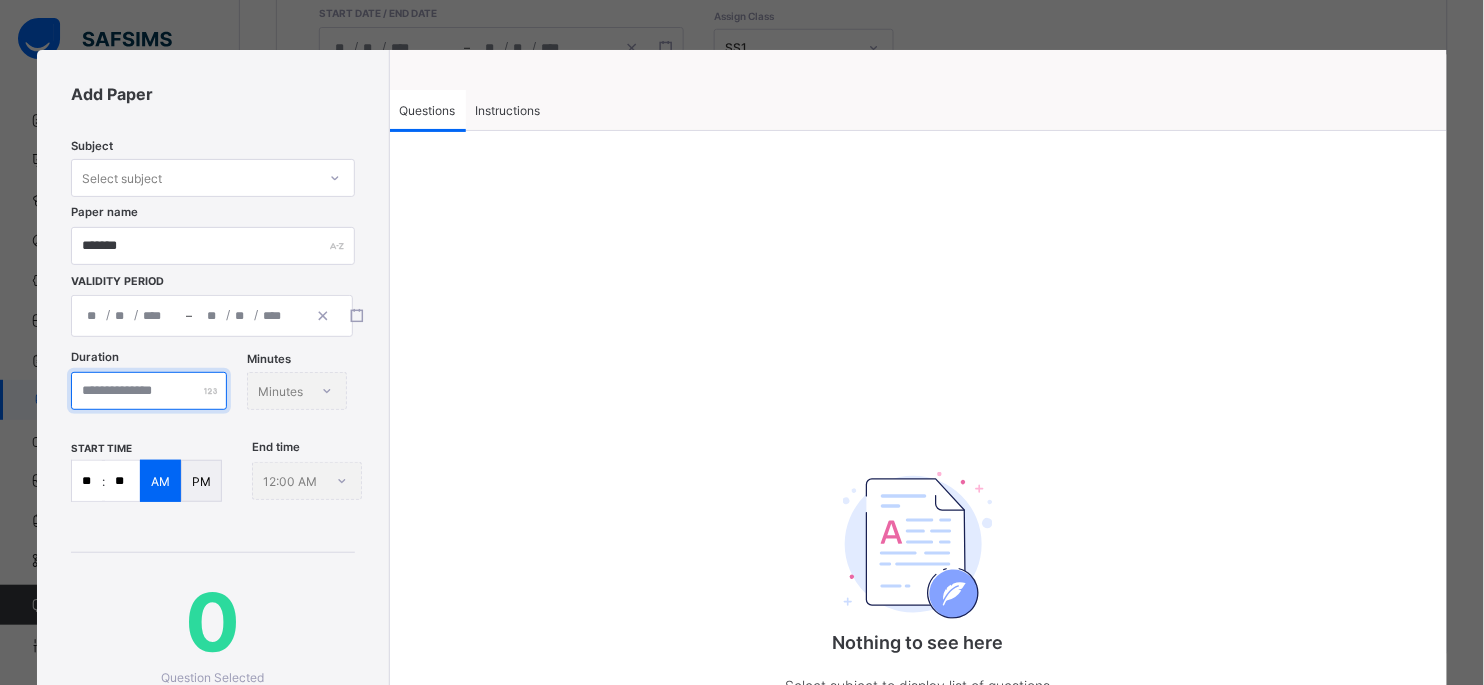 click at bounding box center (149, 391) 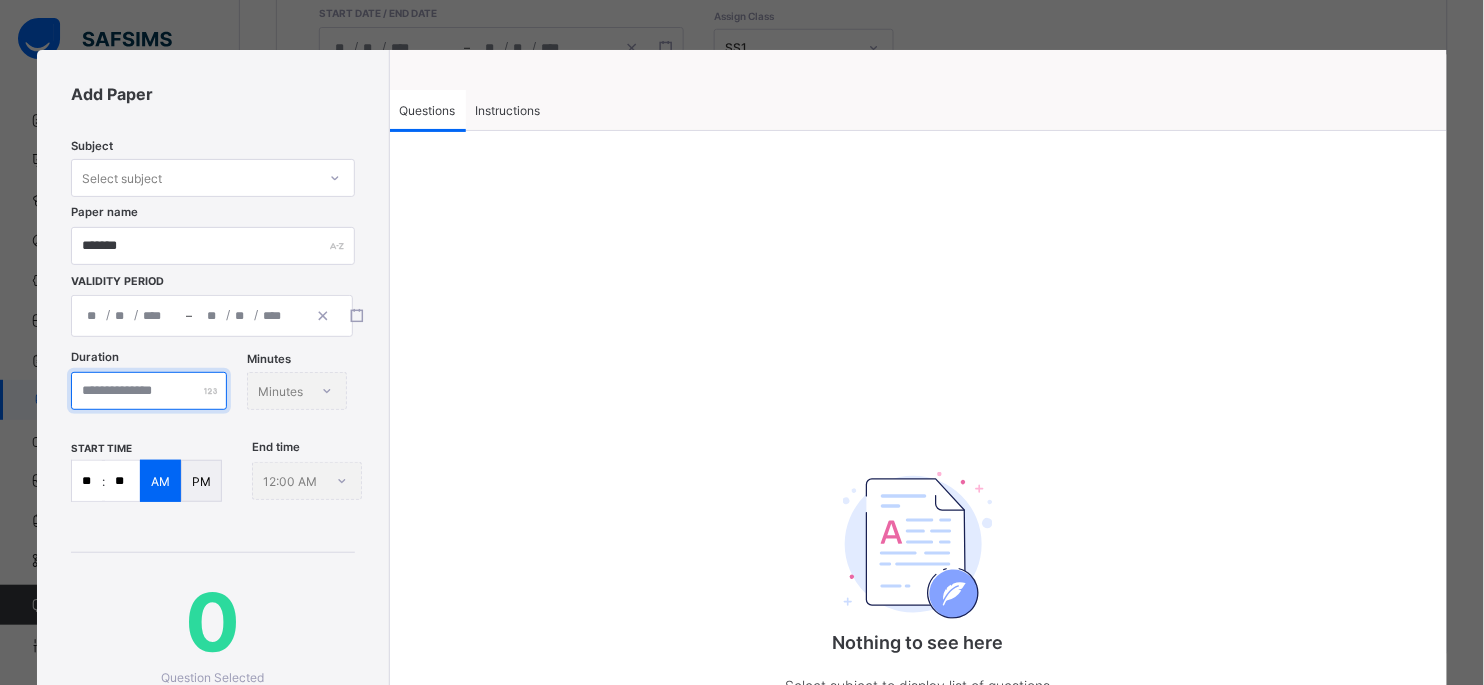 type on "**" 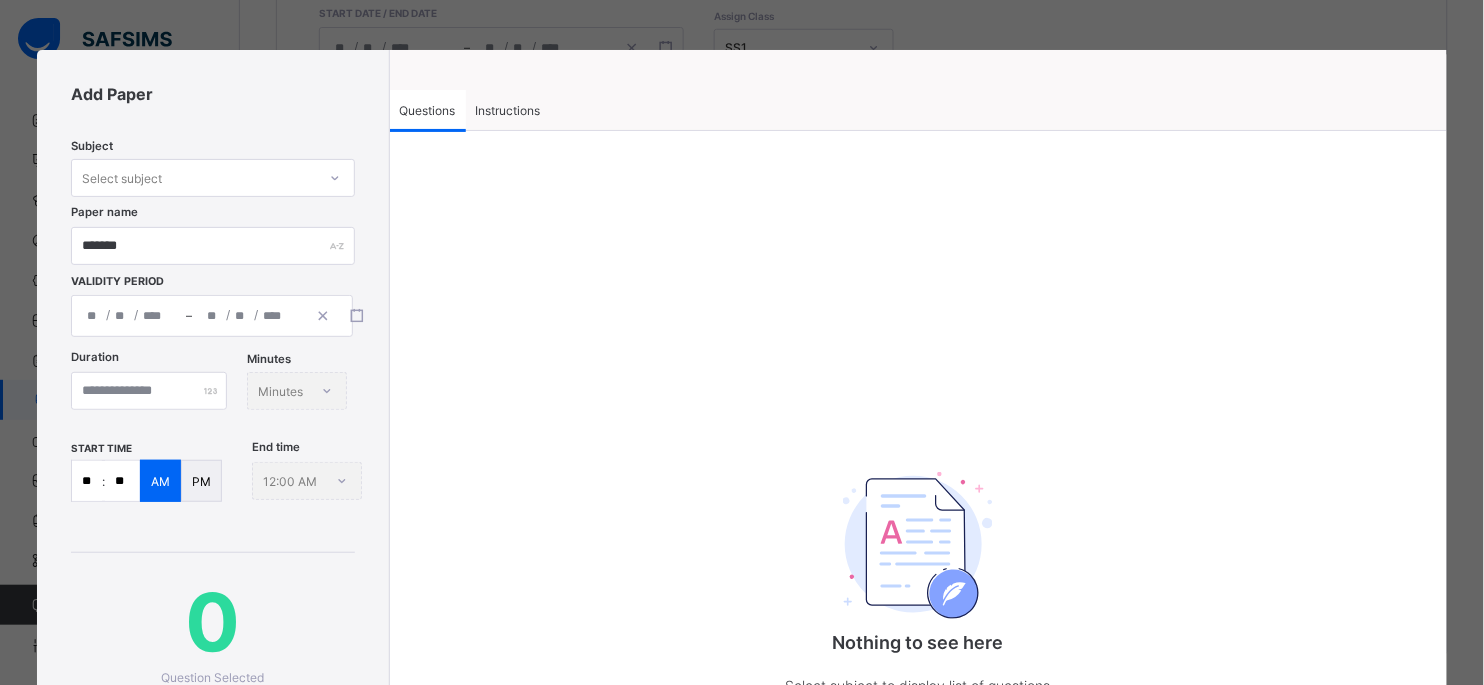click on "Select subject" at bounding box center [122, 178] 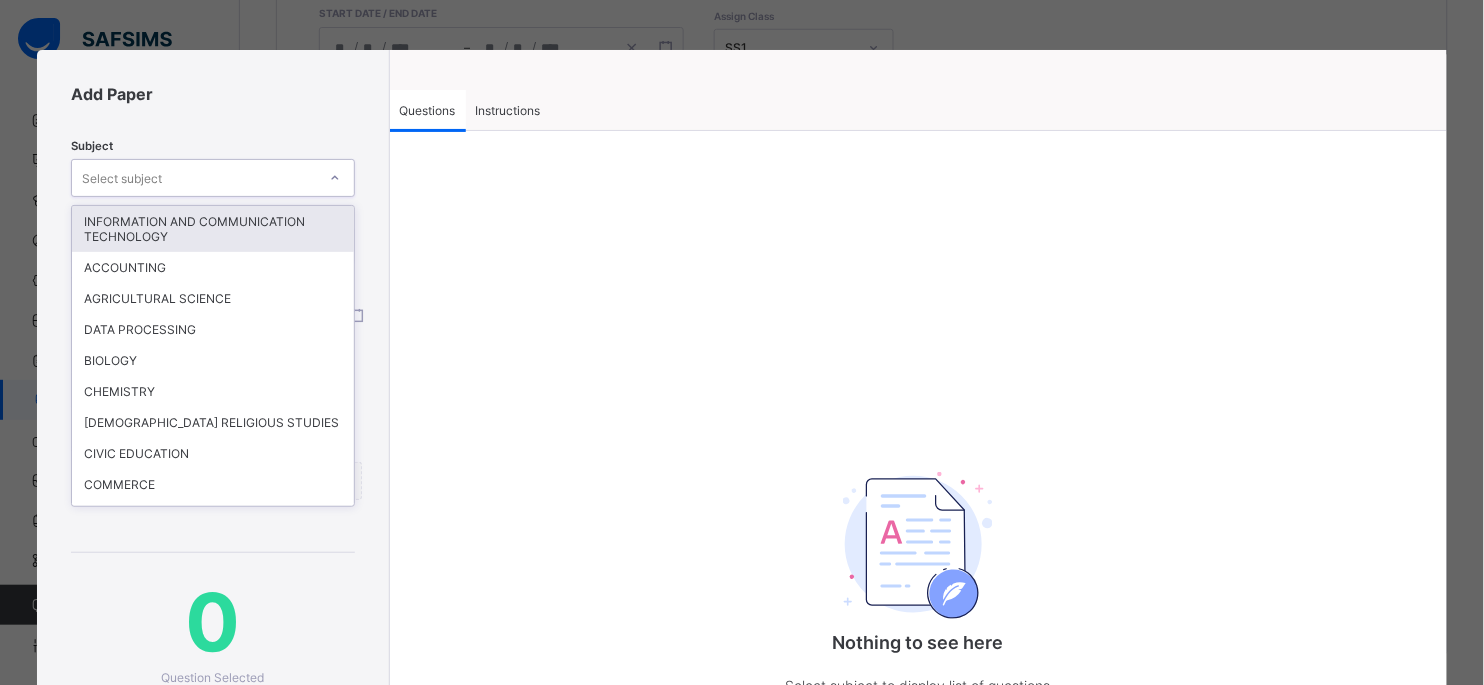 click on "INFORMATION AND  COMMUNICATION TECHNOLOGY" at bounding box center [212, 229] 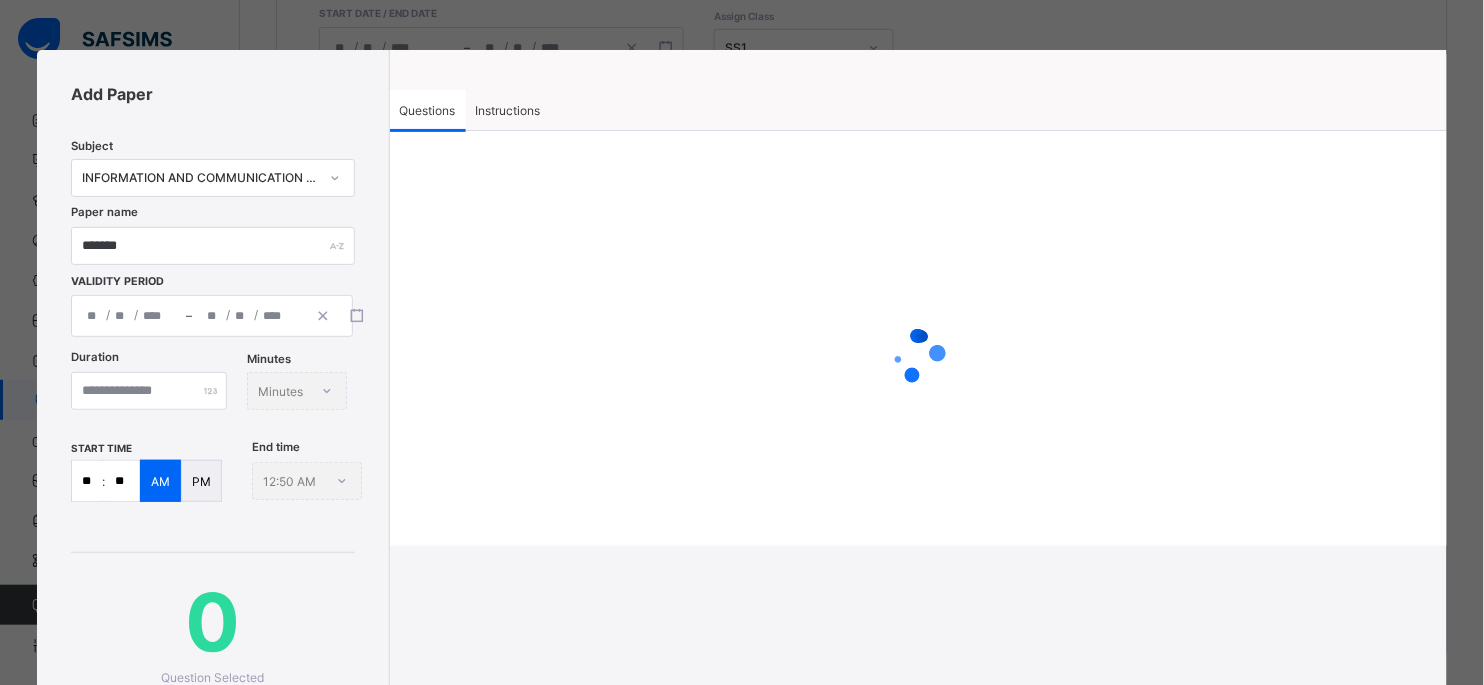 click on "Instructions" at bounding box center [508, 110] 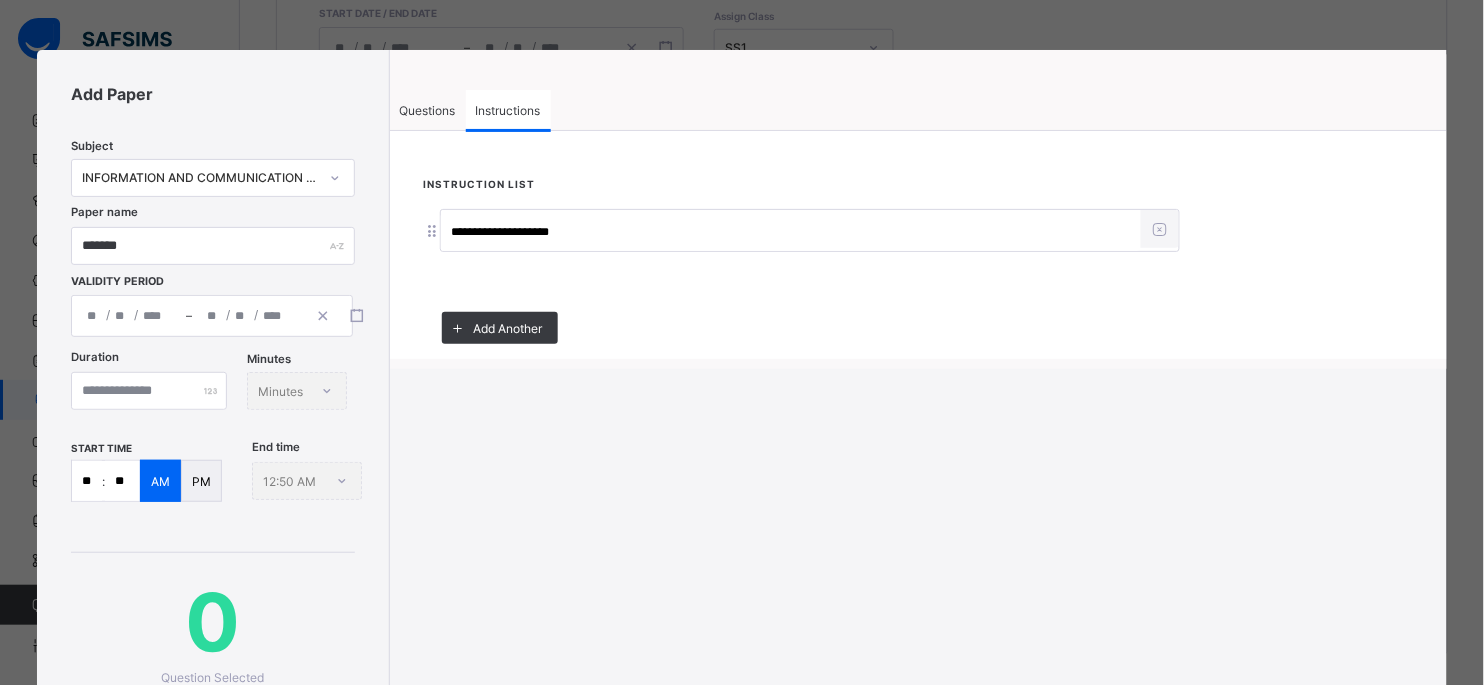 click on "Questions" at bounding box center (428, 110) 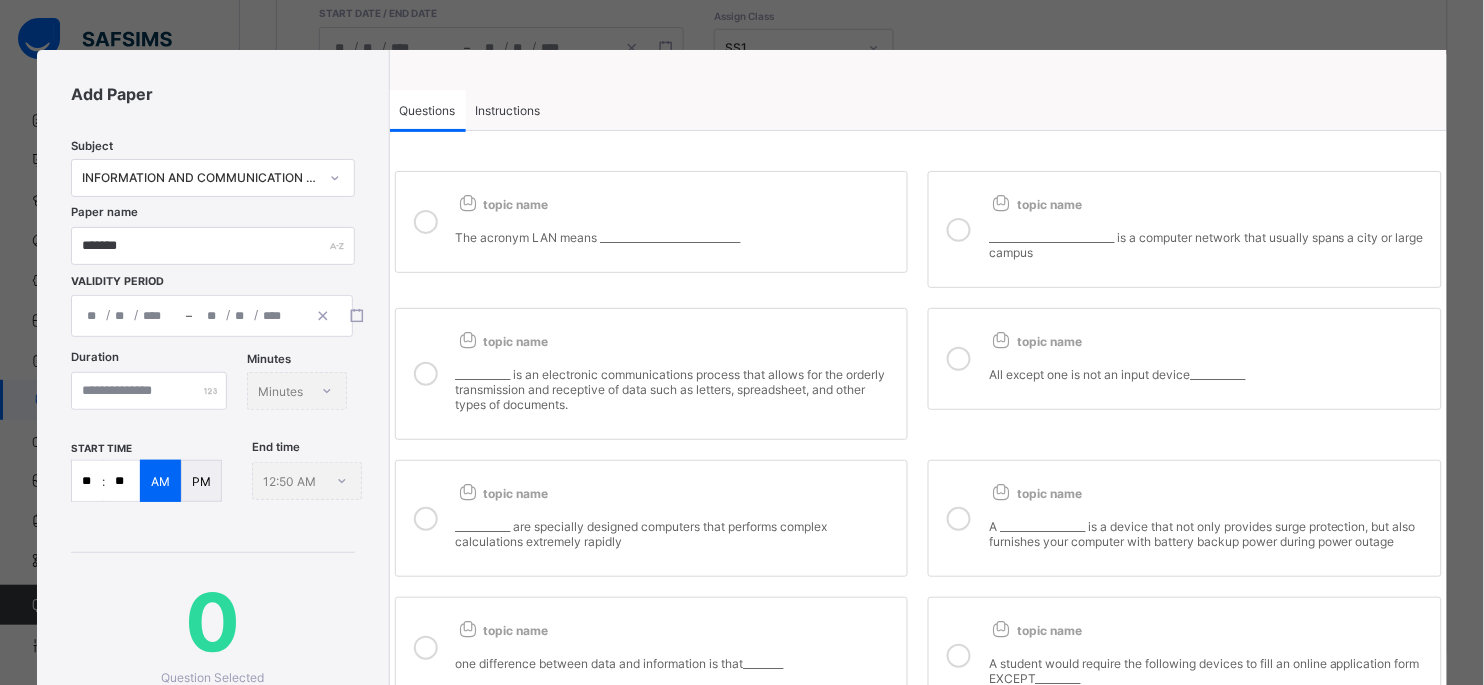 click at bounding box center (426, 222) 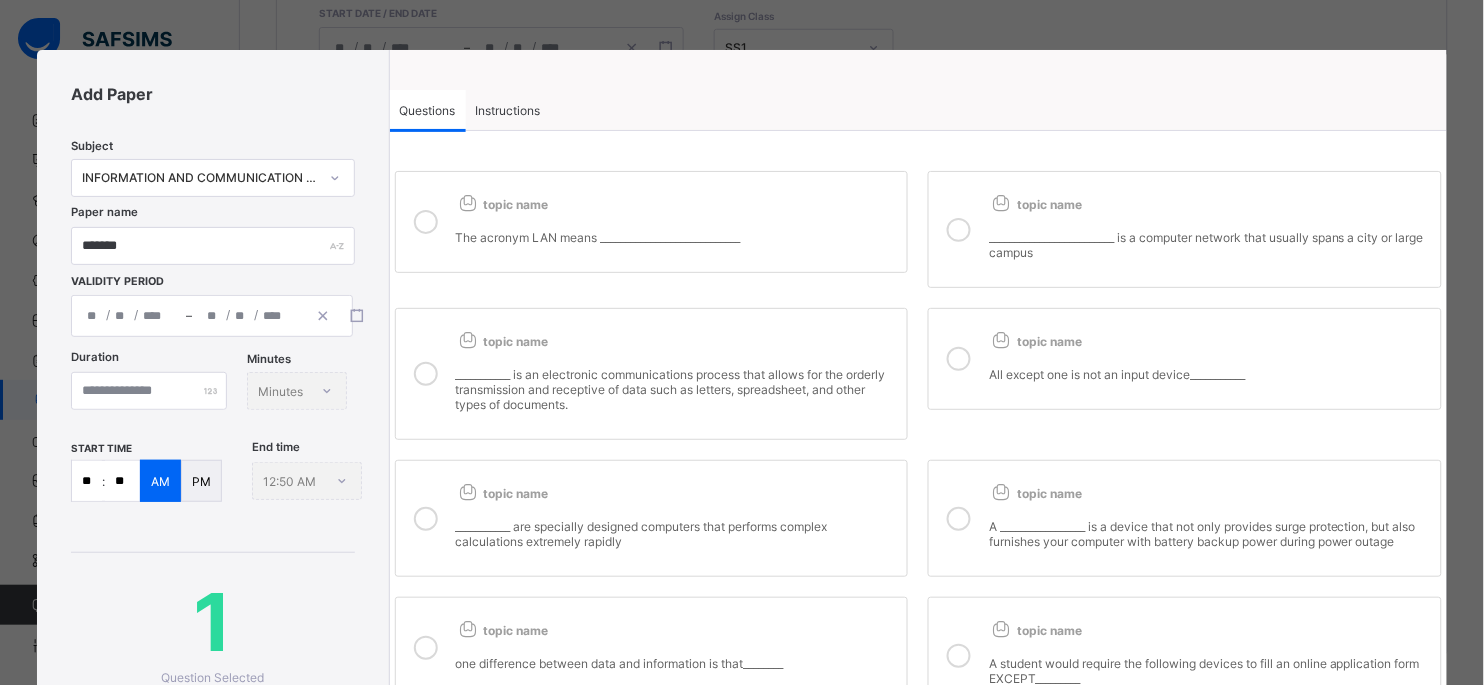 click at bounding box center (426, 374) 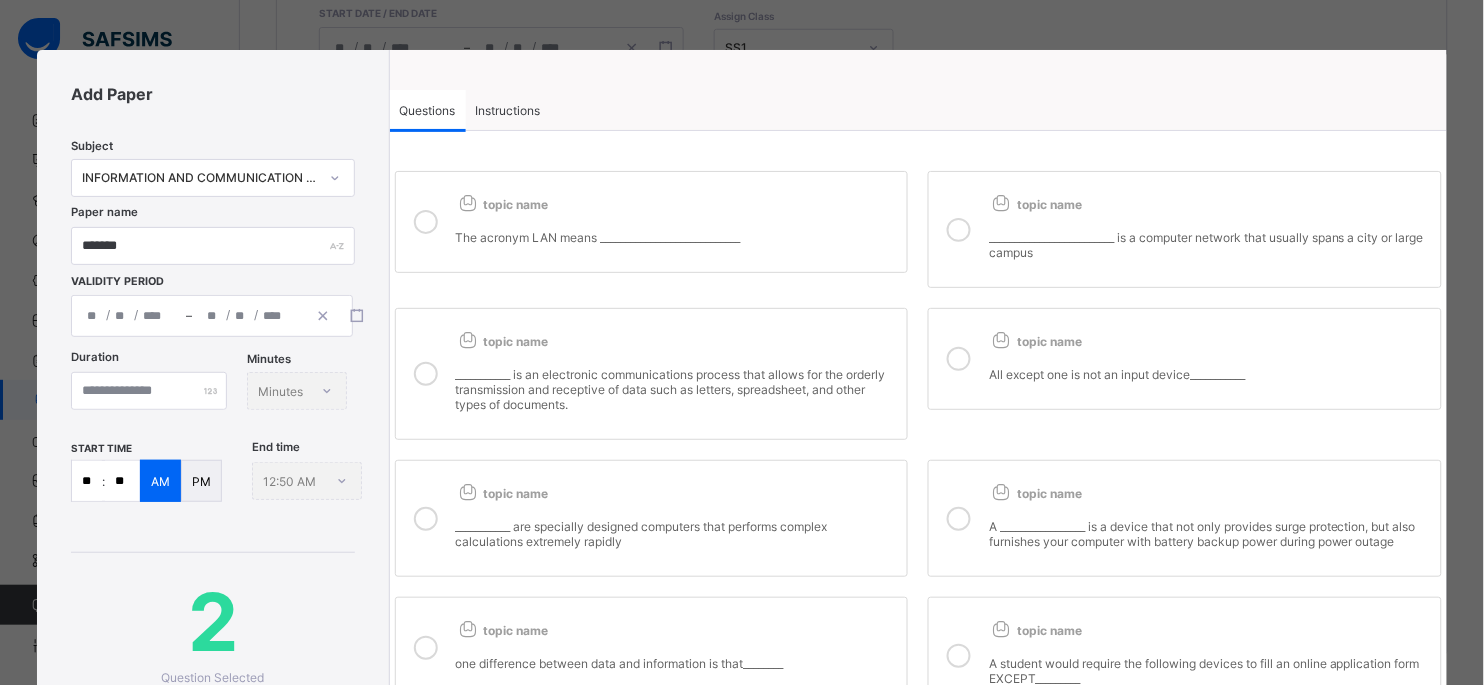 click on "topic name   ___________ are specially designed computers that performs complex calculations extremely rapidly" at bounding box center [652, 518] 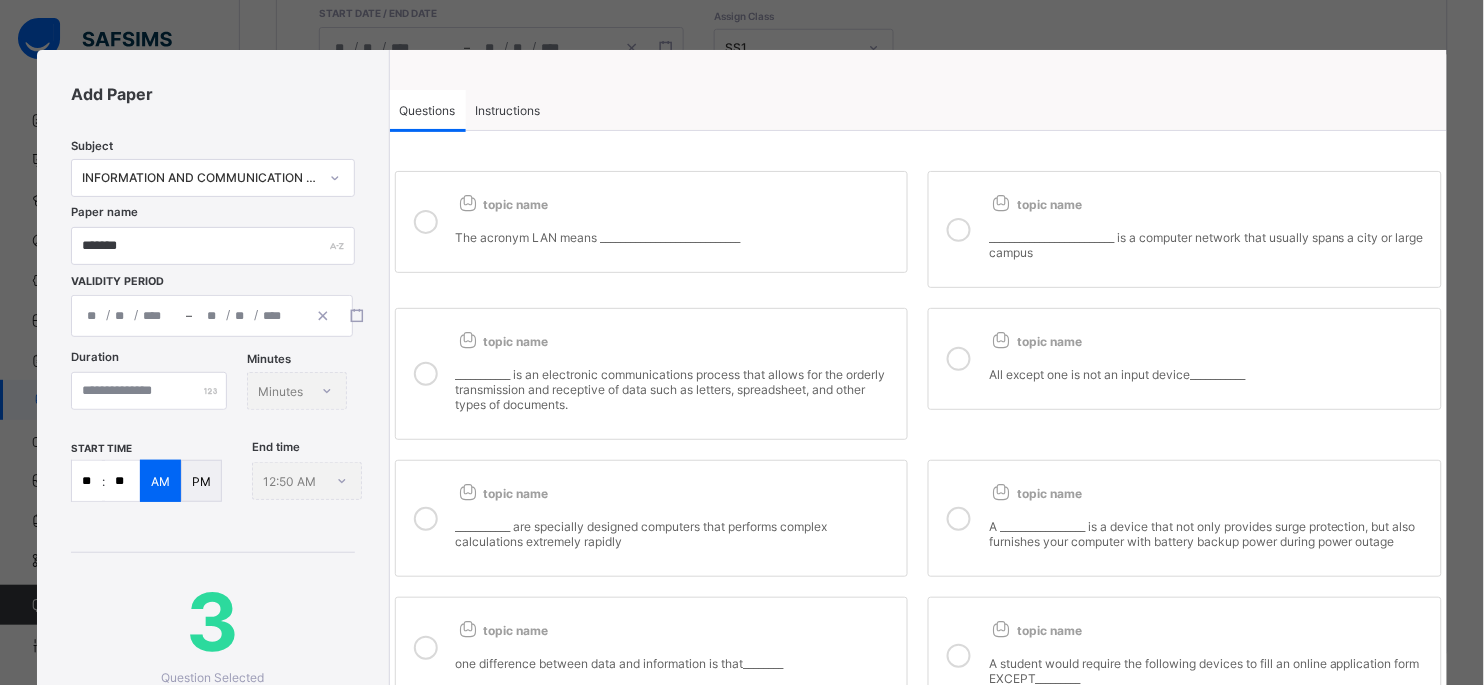 click at bounding box center [426, 648] 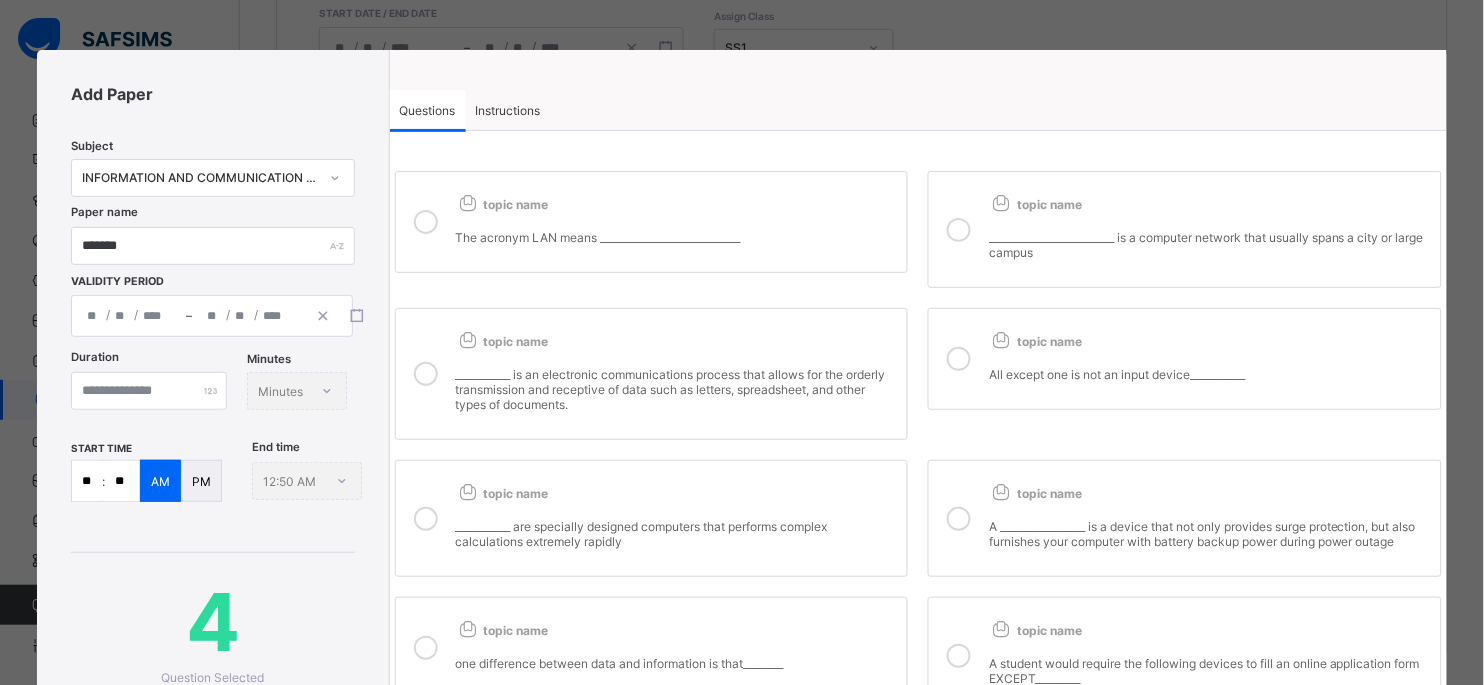 click at bounding box center [959, 230] 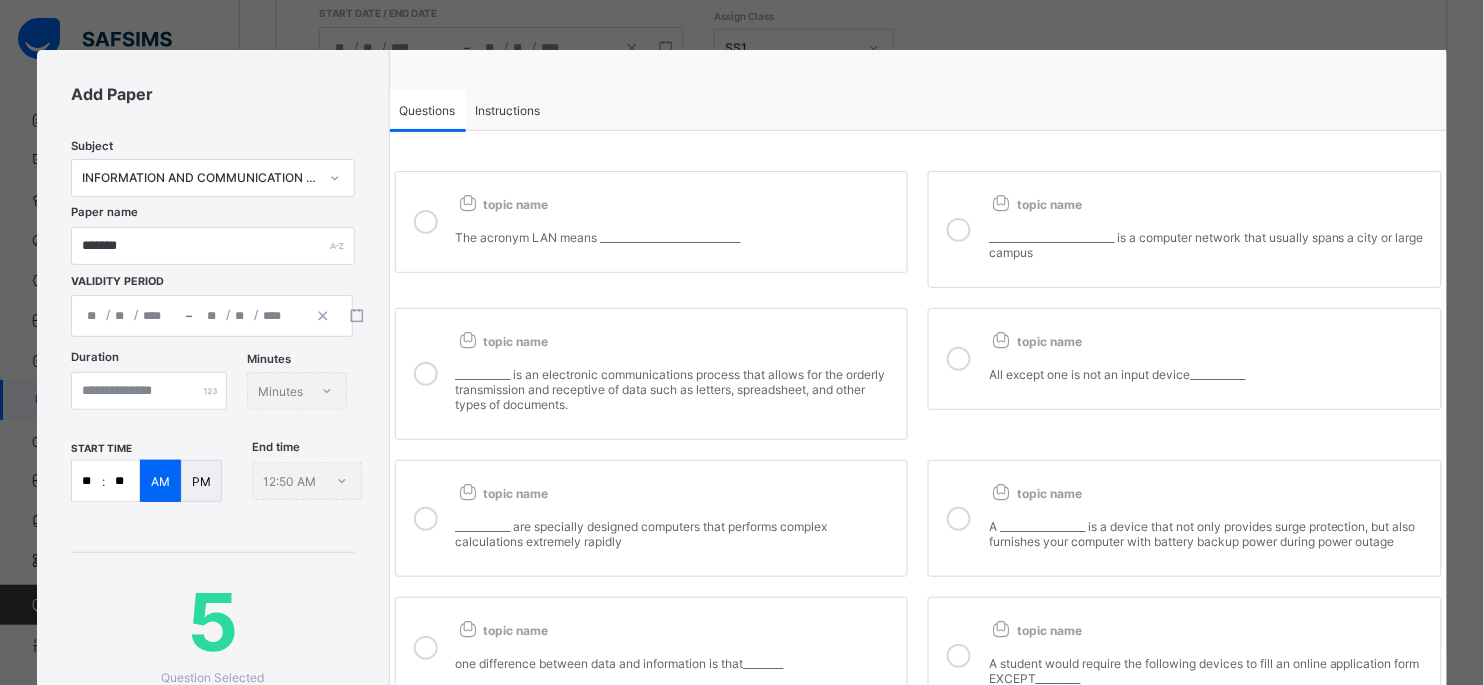 click at bounding box center (959, 359) 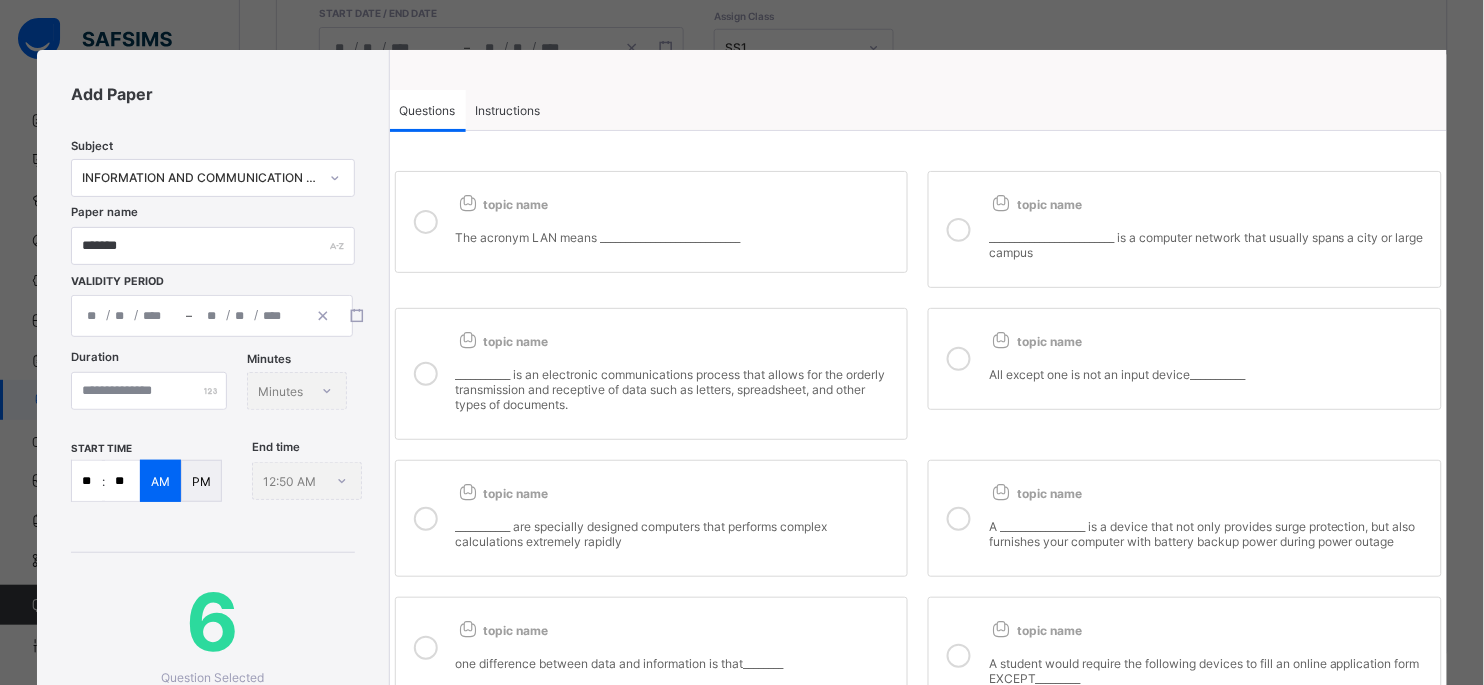 click at bounding box center (959, 518) 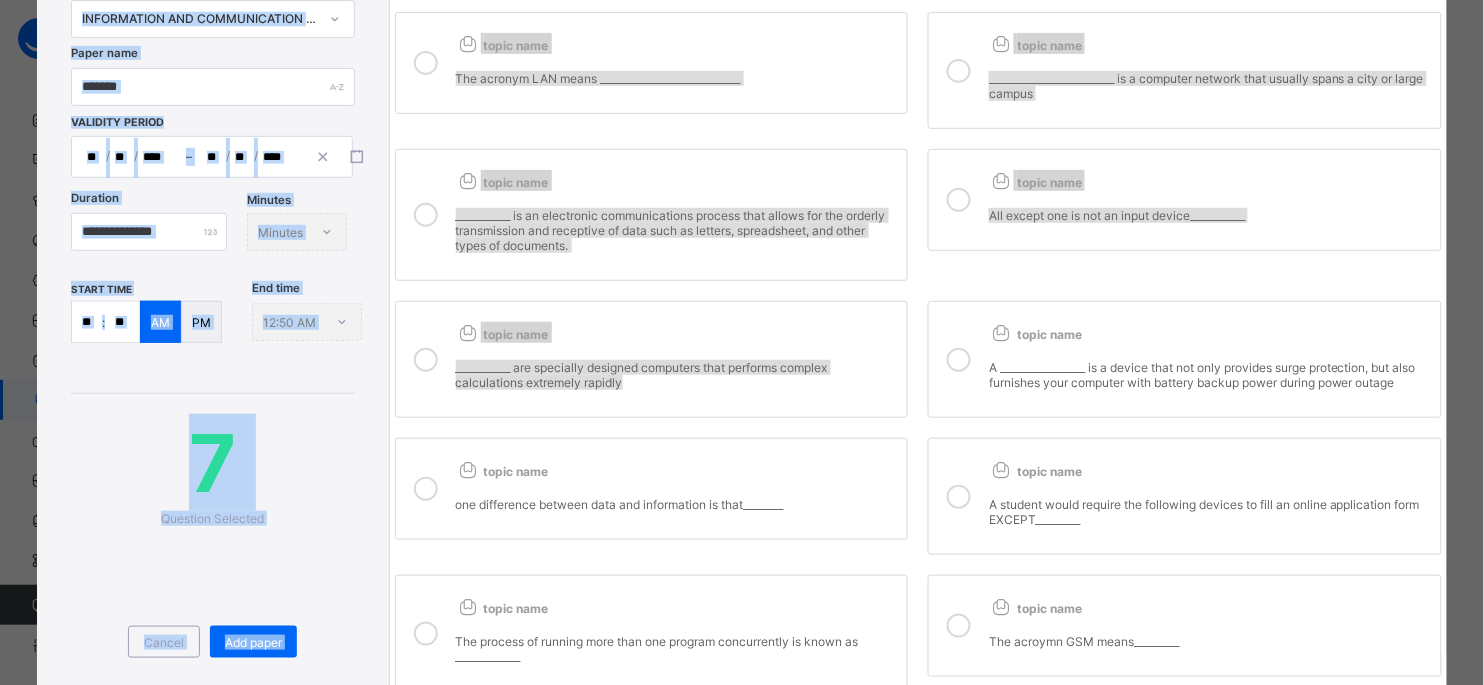 scroll, scrollTop: 381, scrollLeft: 0, axis: vertical 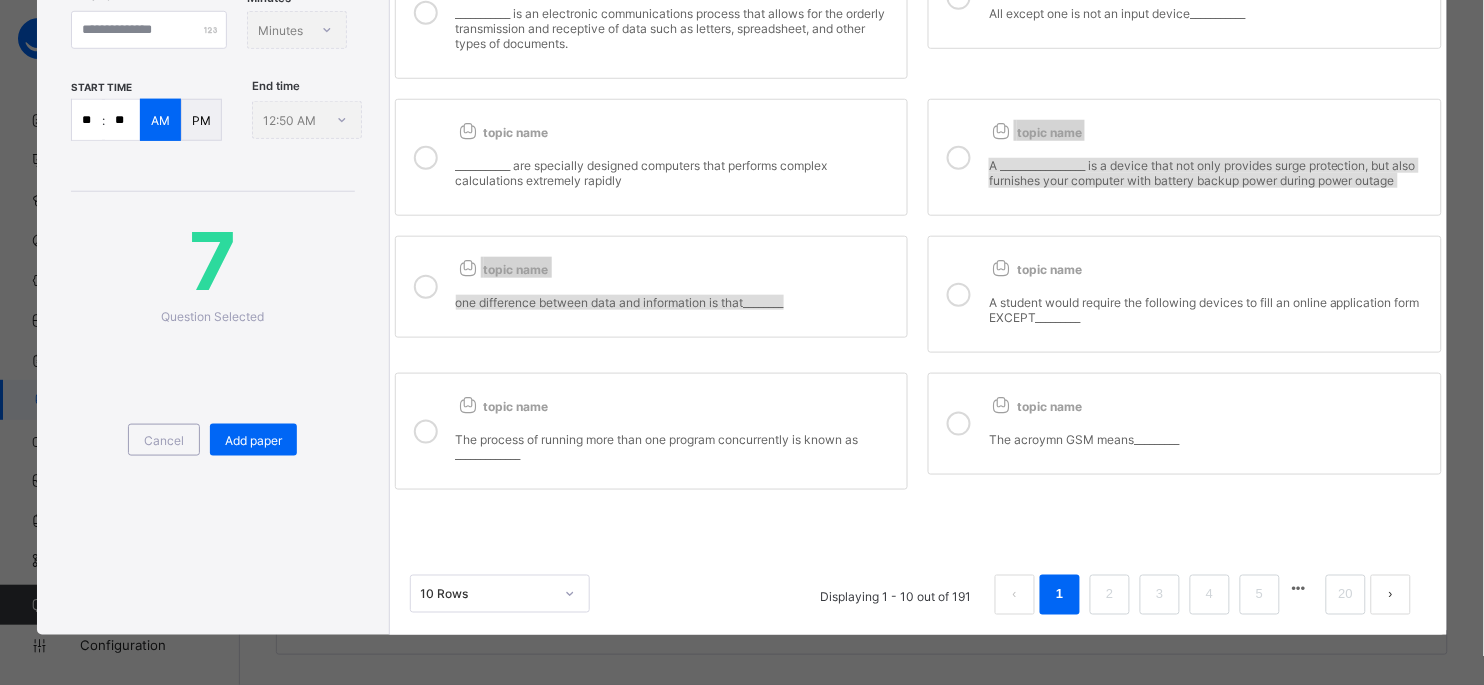 drag, startPoint x: 956, startPoint y: 507, endPoint x: 963, endPoint y: 293, distance: 214.11446 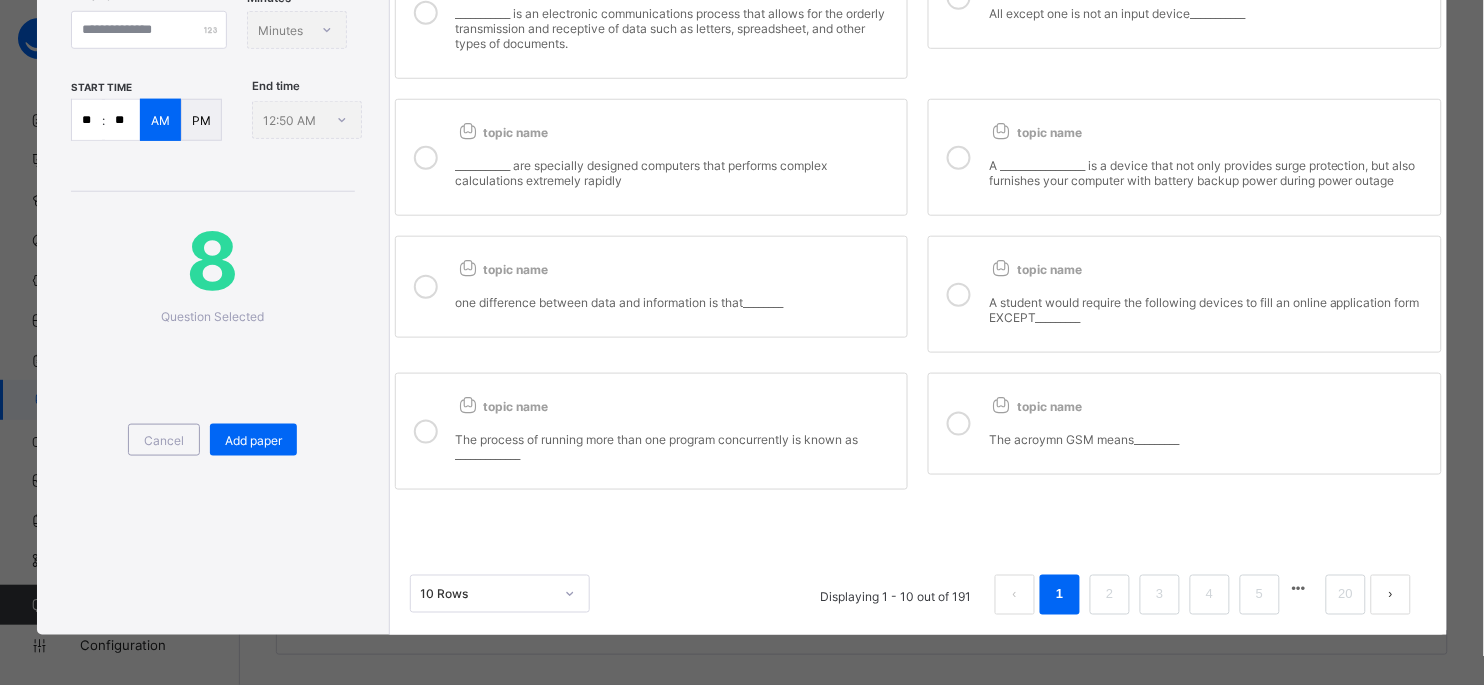 click at bounding box center [959, 424] 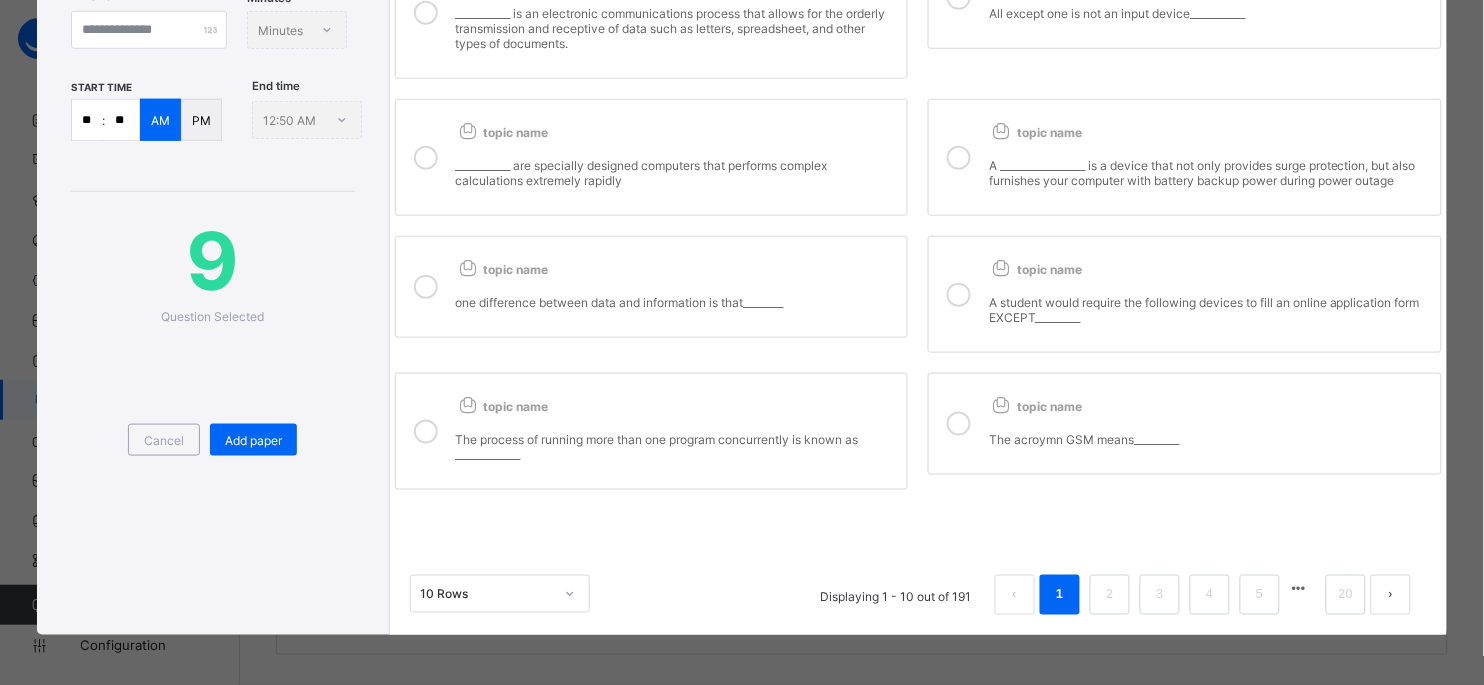 click at bounding box center (426, 432) 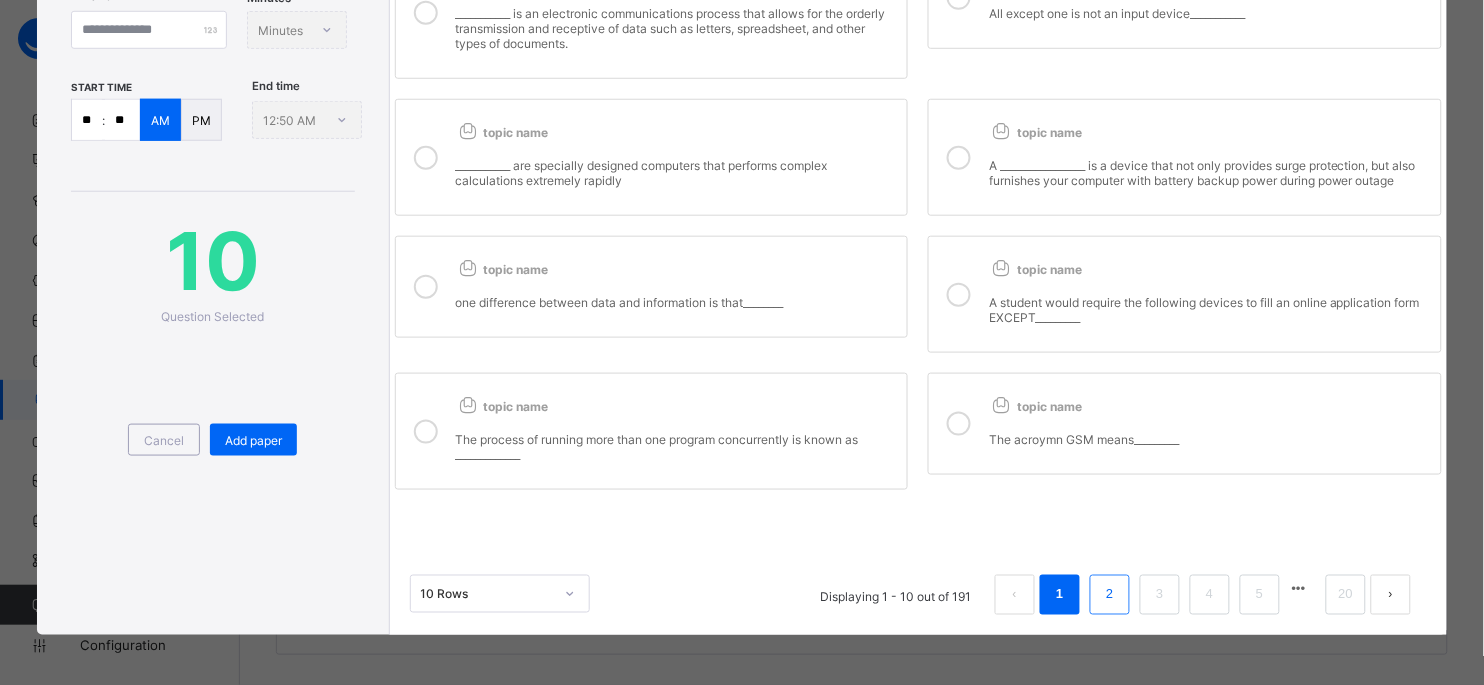 click on "2" at bounding box center [1109, 595] 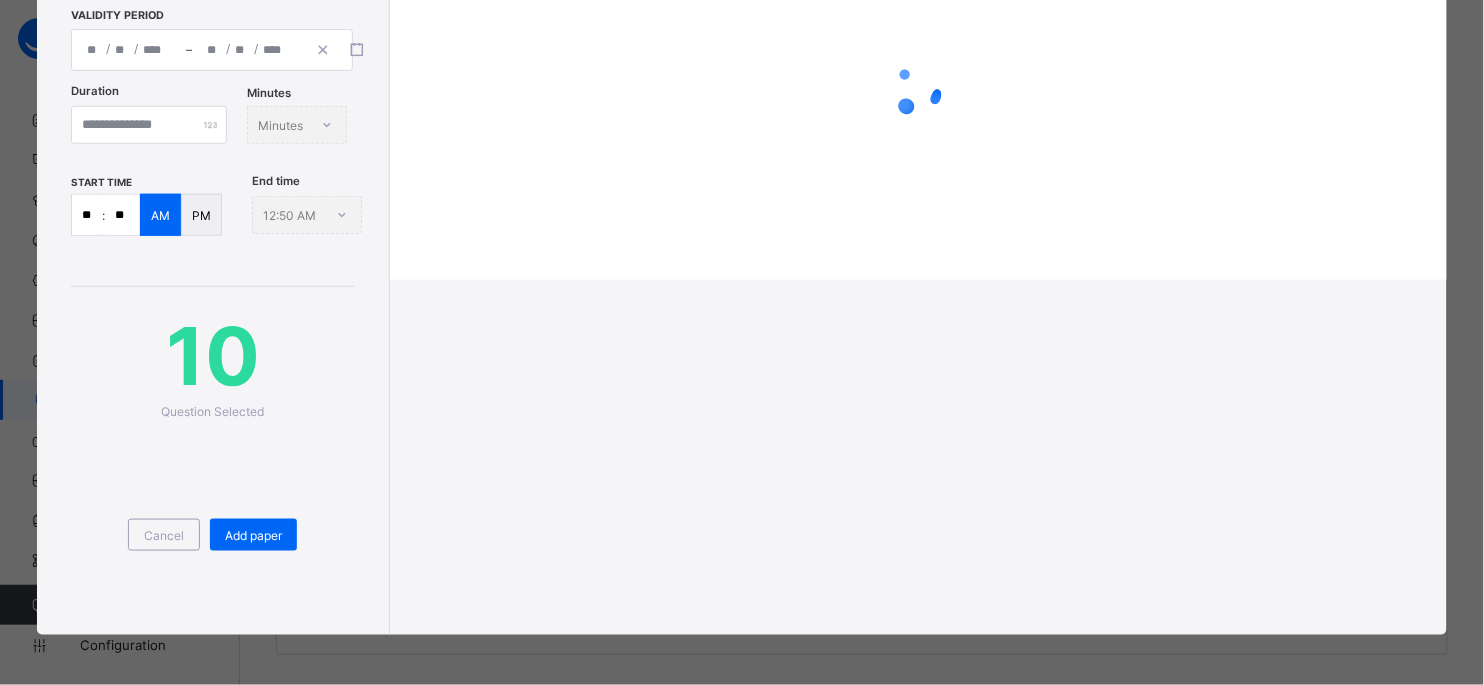 scroll, scrollTop: 353, scrollLeft: 0, axis: vertical 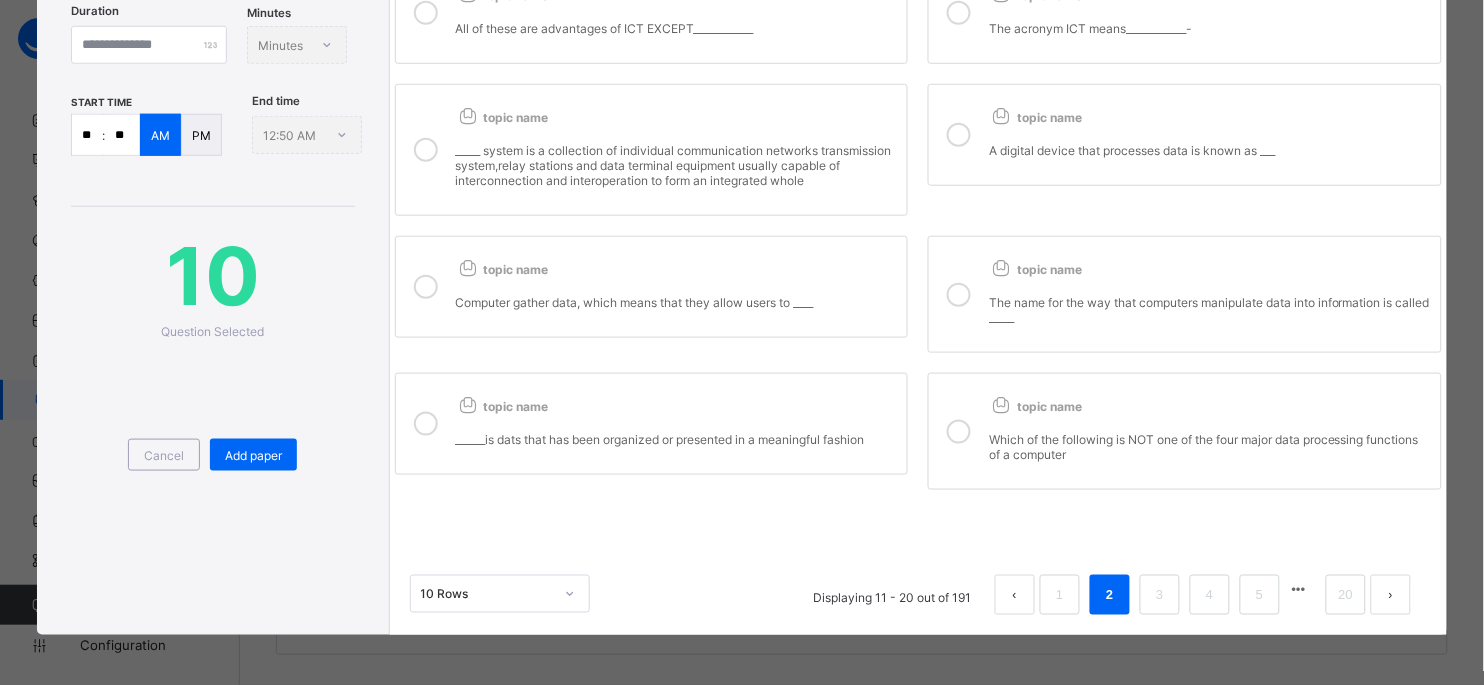 click at bounding box center [426, 150] 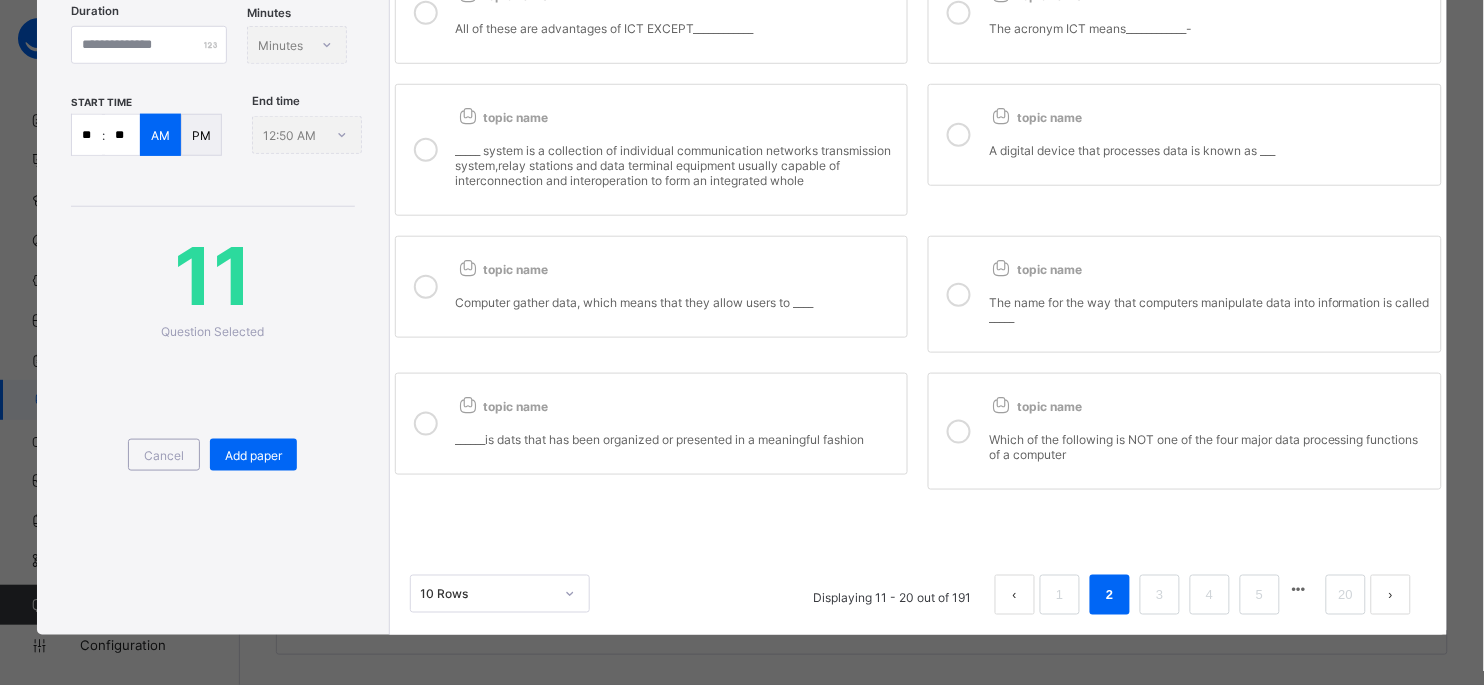 click at bounding box center (426, 287) 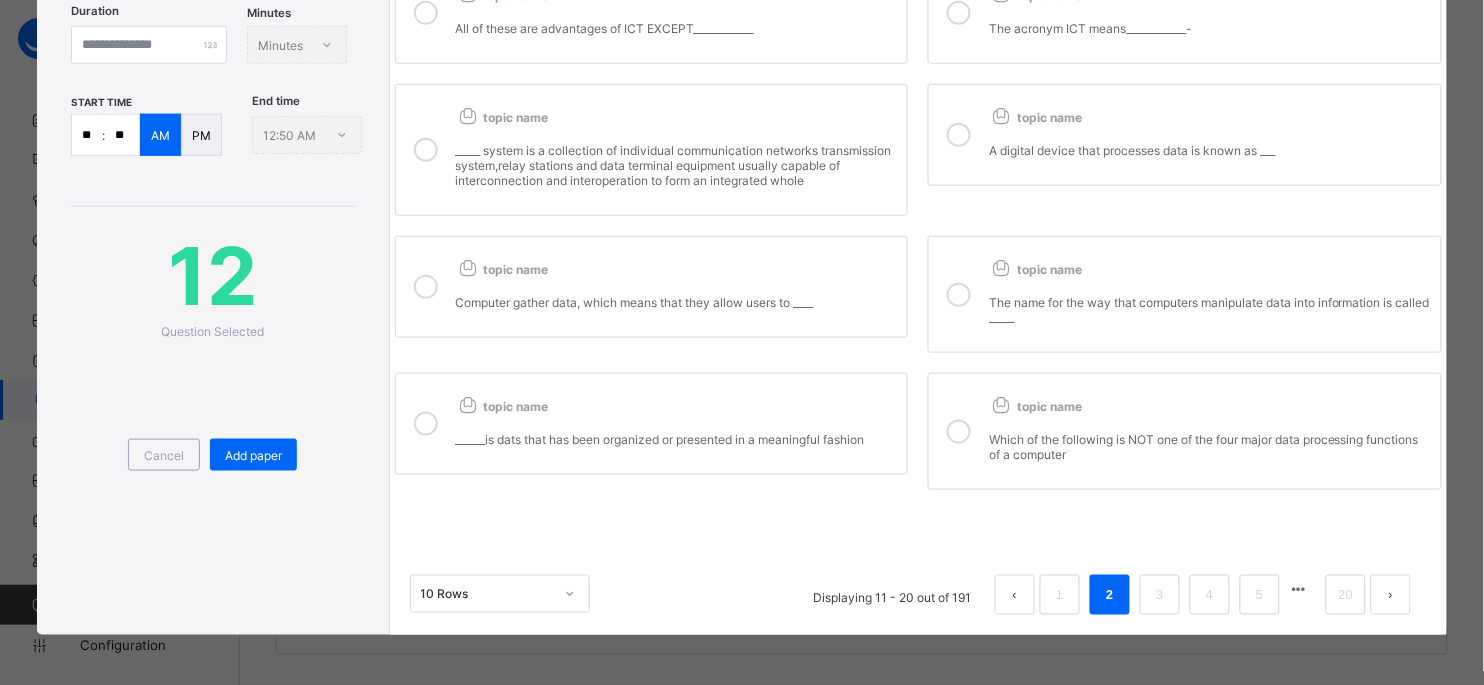 click at bounding box center [426, 424] 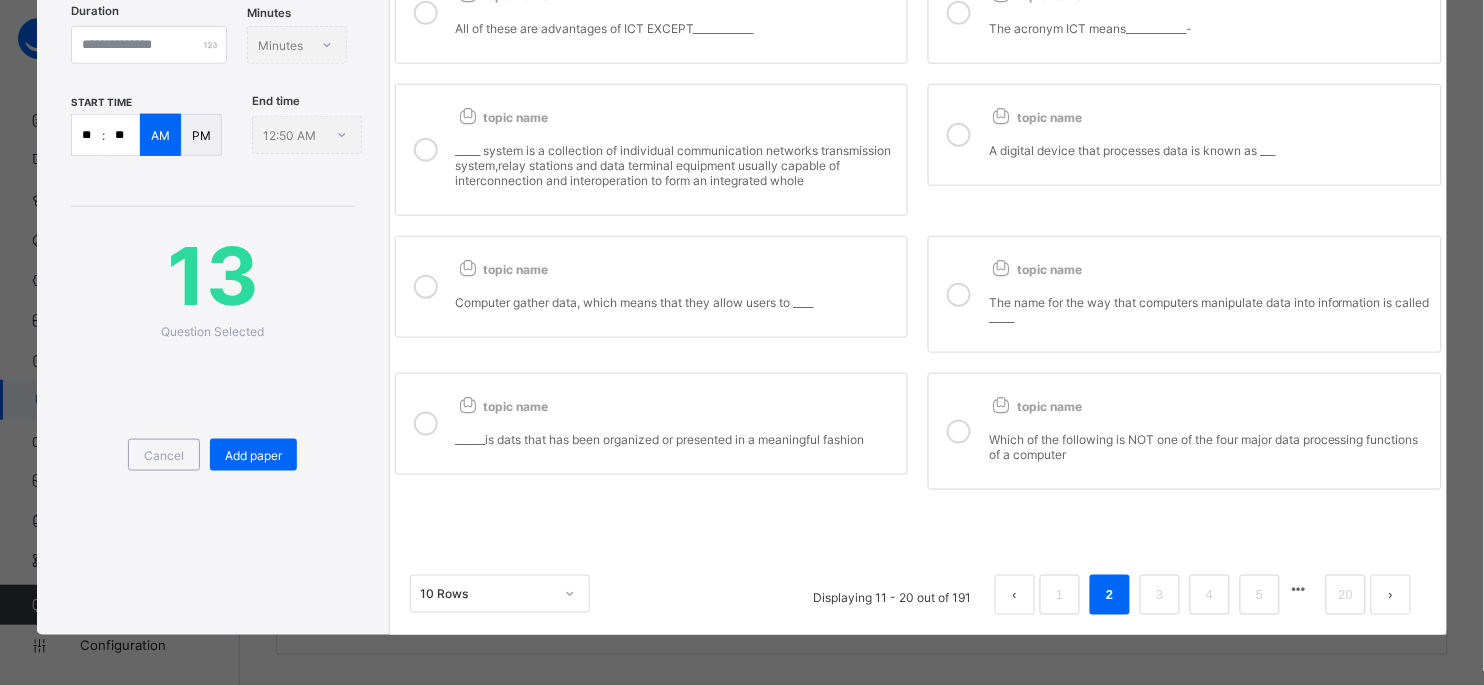 click at bounding box center [959, 431] 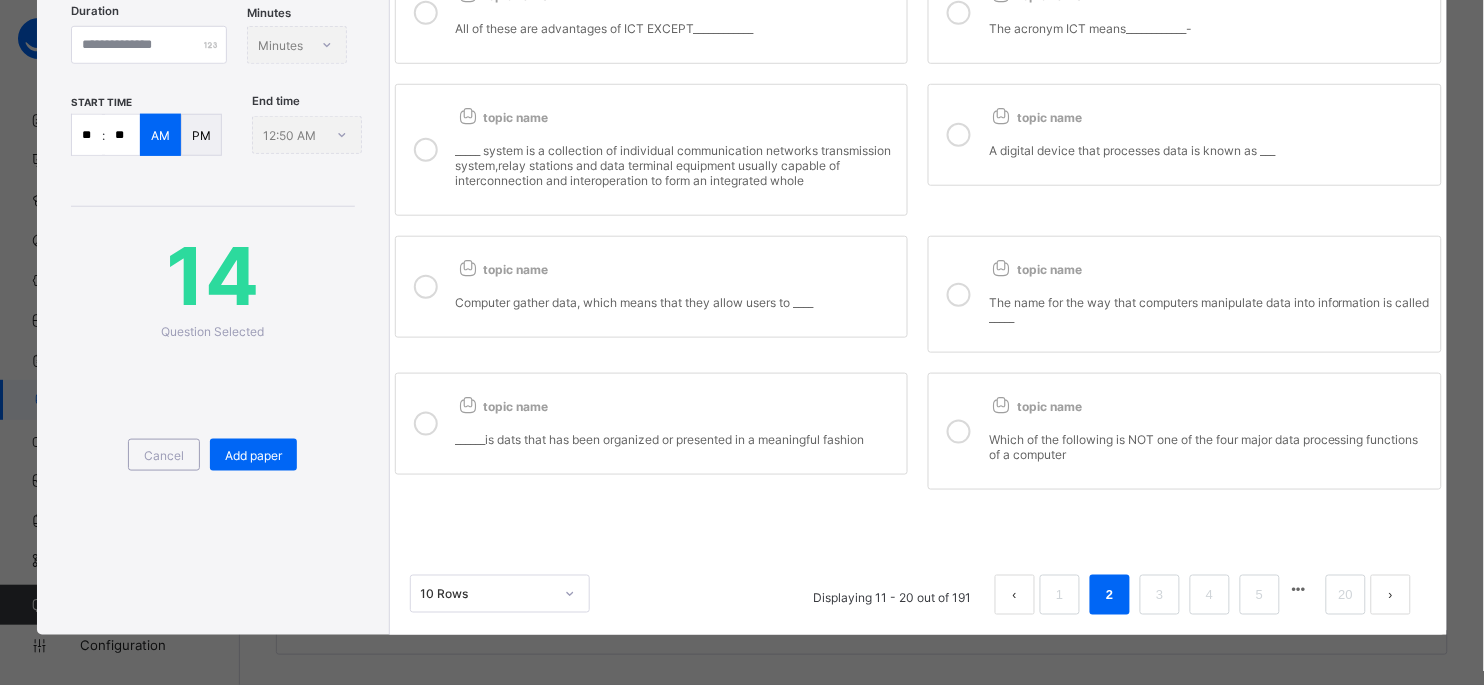 click on "topic name   The name for the way that computers manipulate data into information is called _____" at bounding box center (1185, 294) 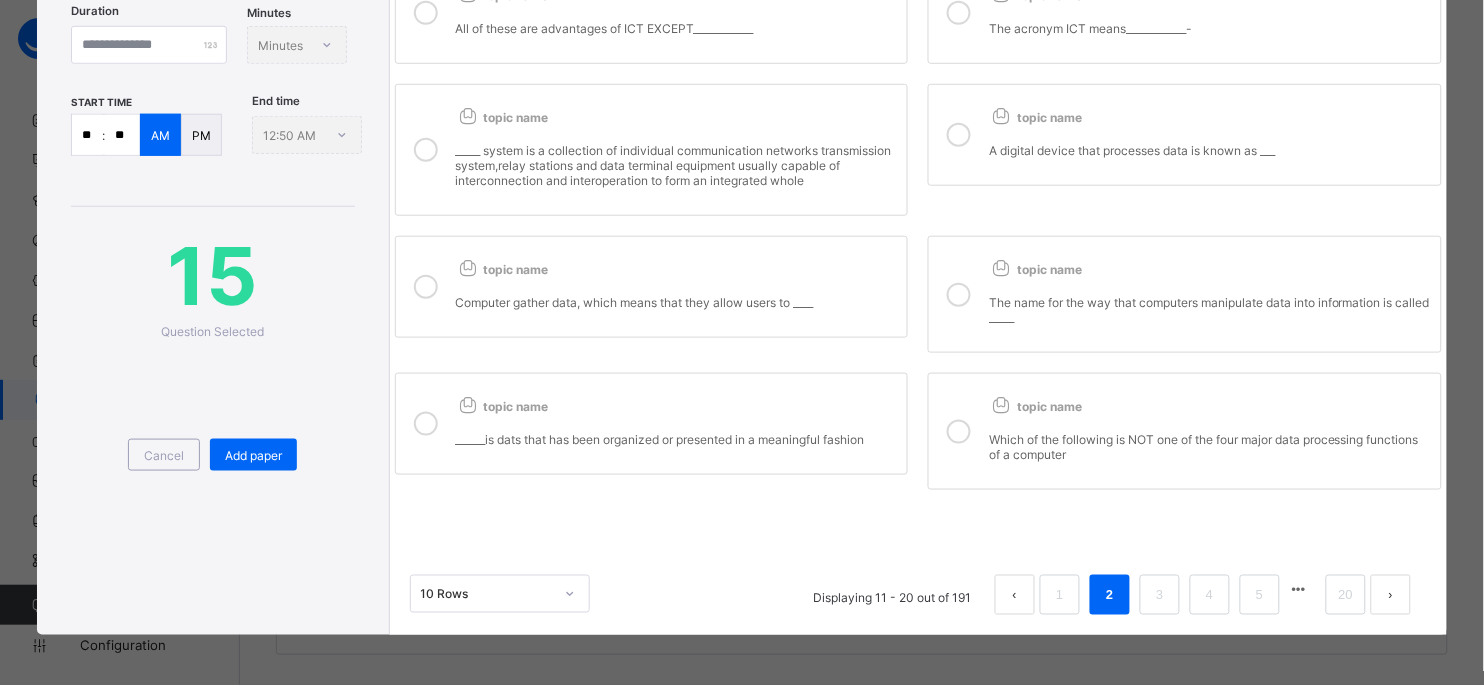 click at bounding box center [959, 135] 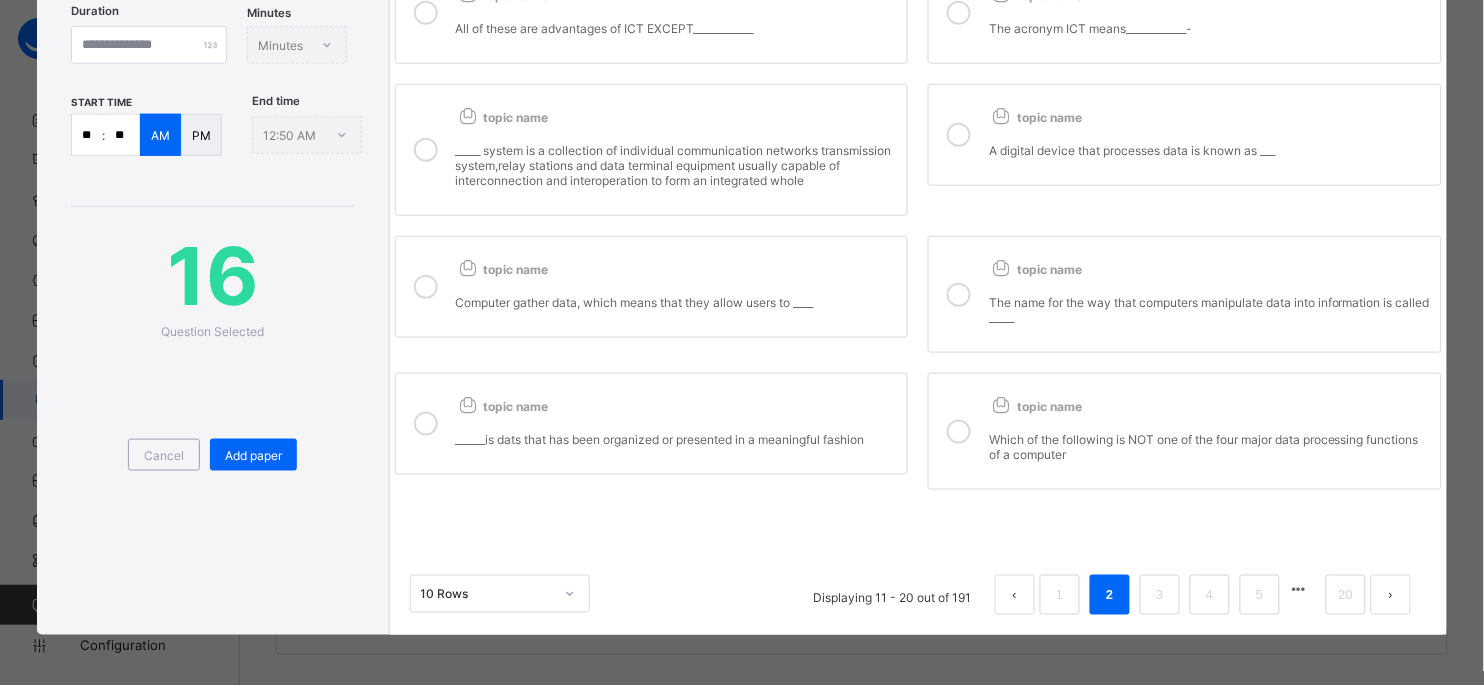 click at bounding box center (959, 13) 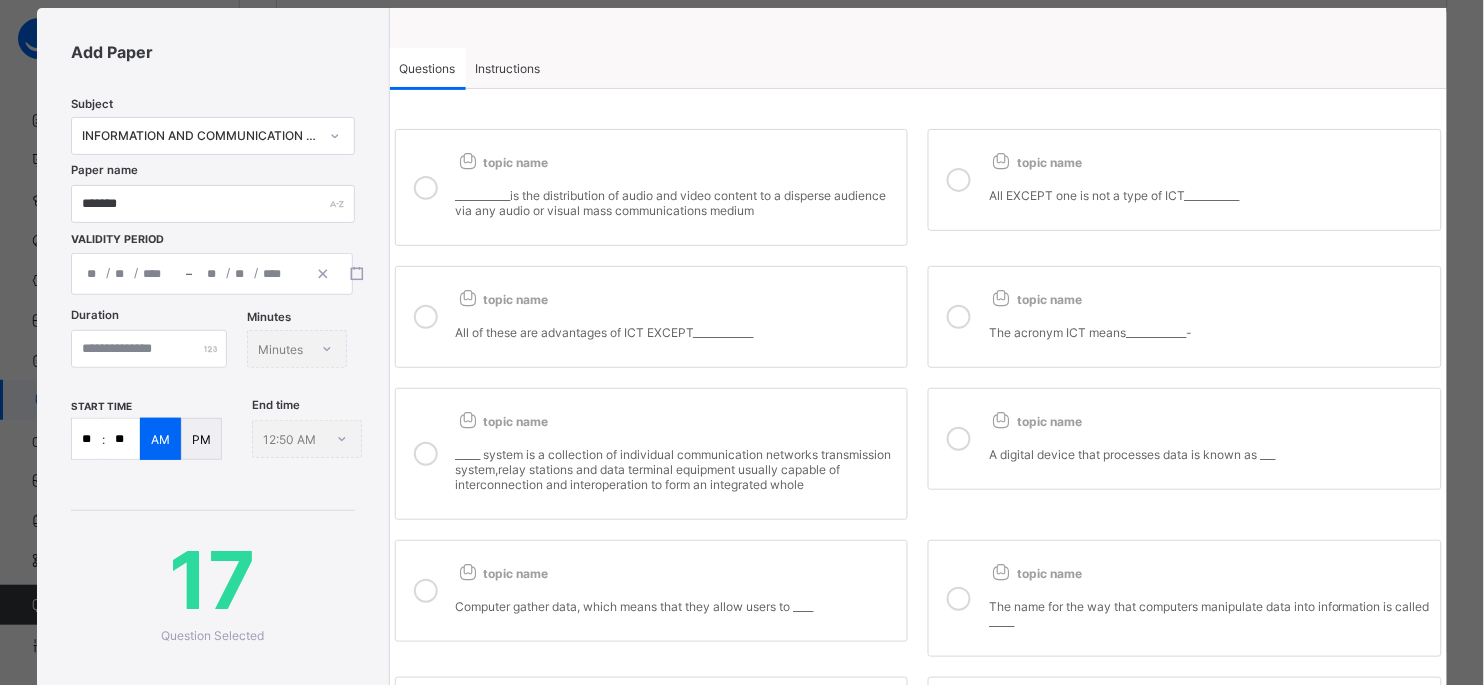 scroll, scrollTop: 0, scrollLeft: 0, axis: both 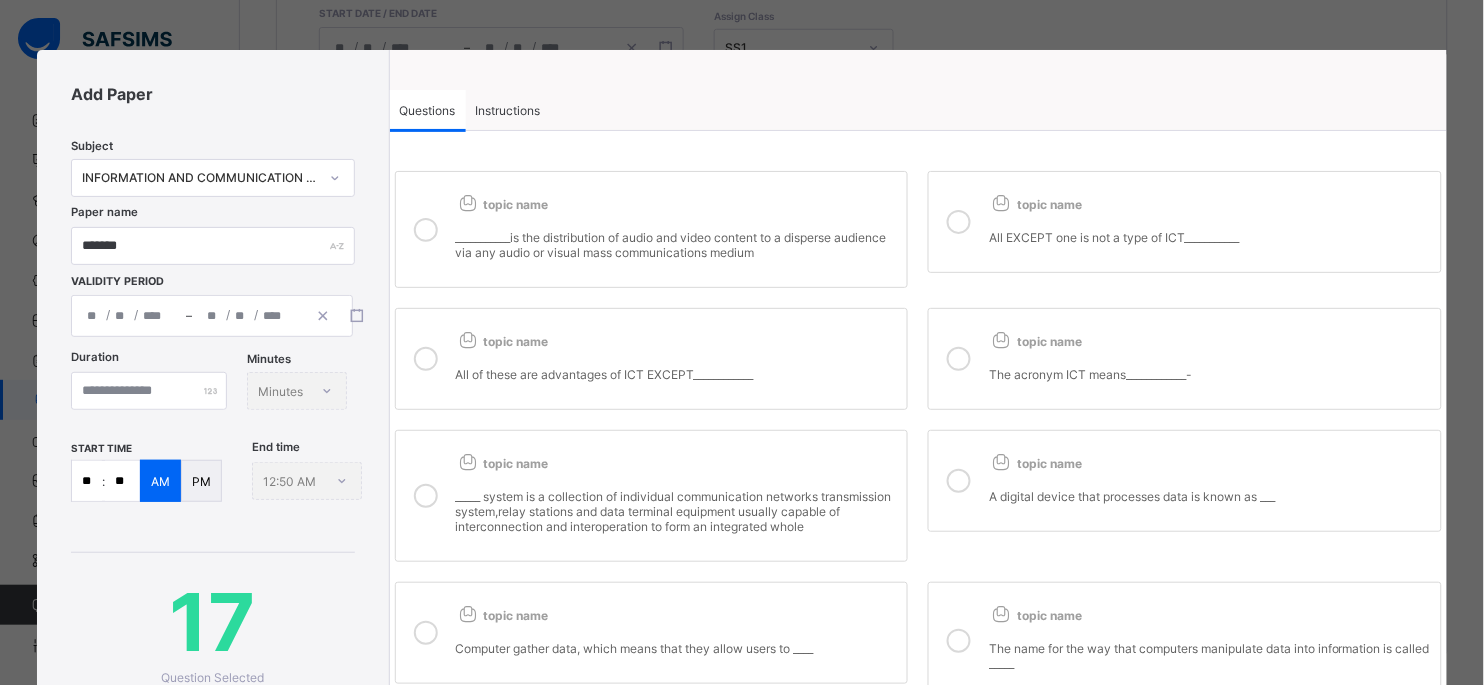 click at bounding box center (426, 359) 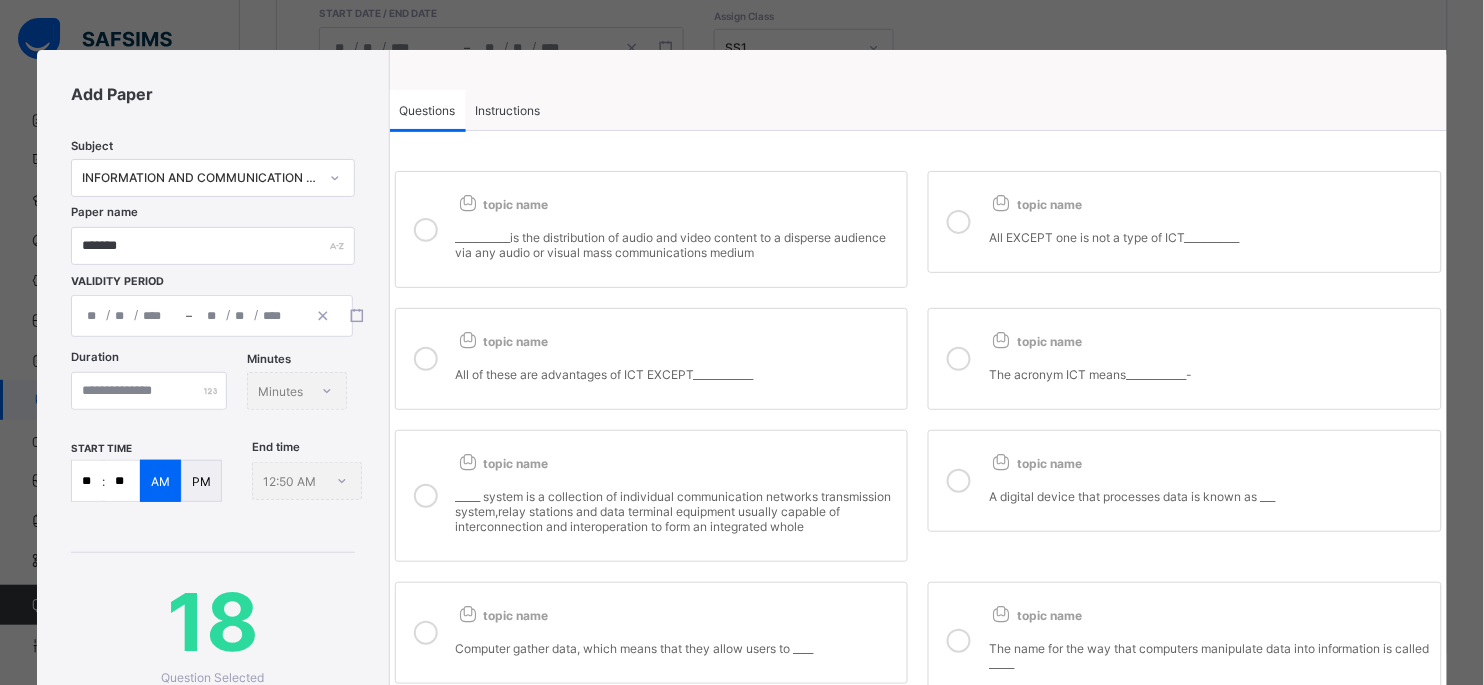 click at bounding box center [426, 230] 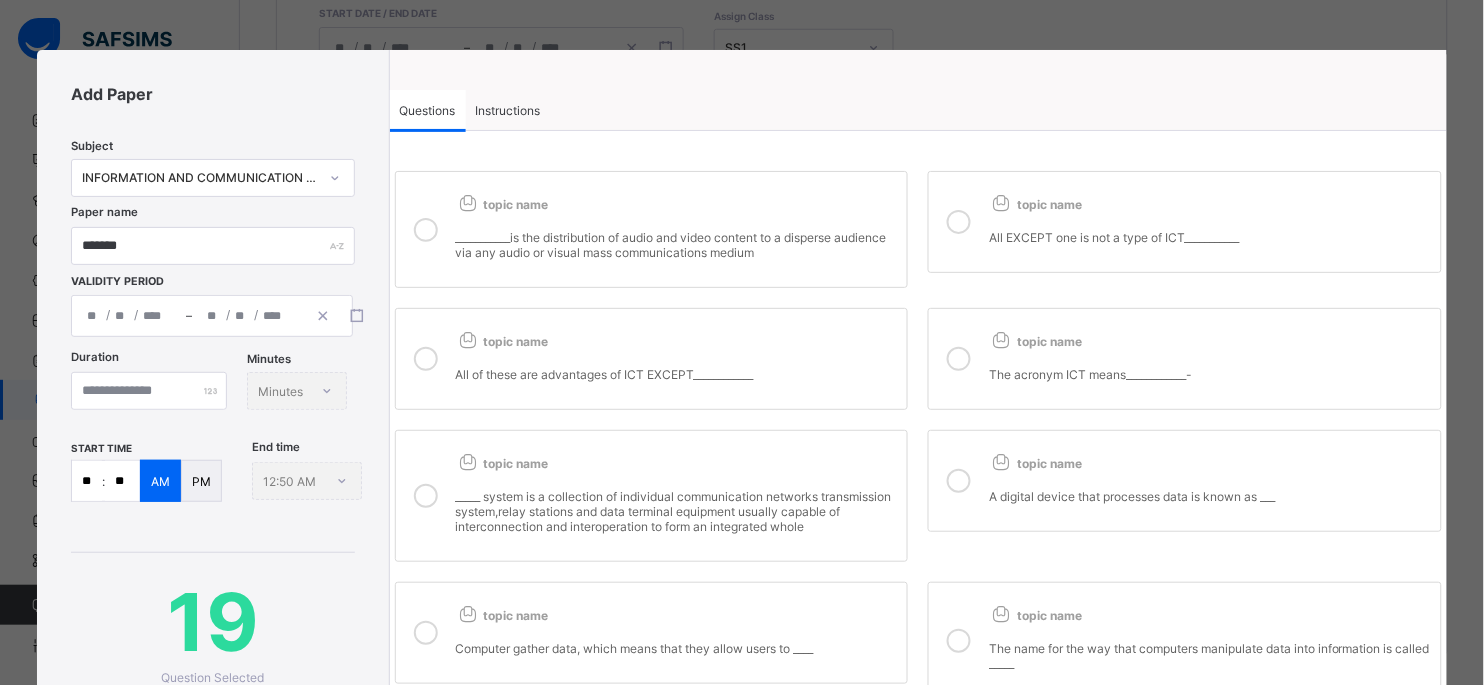 click at bounding box center [959, 222] 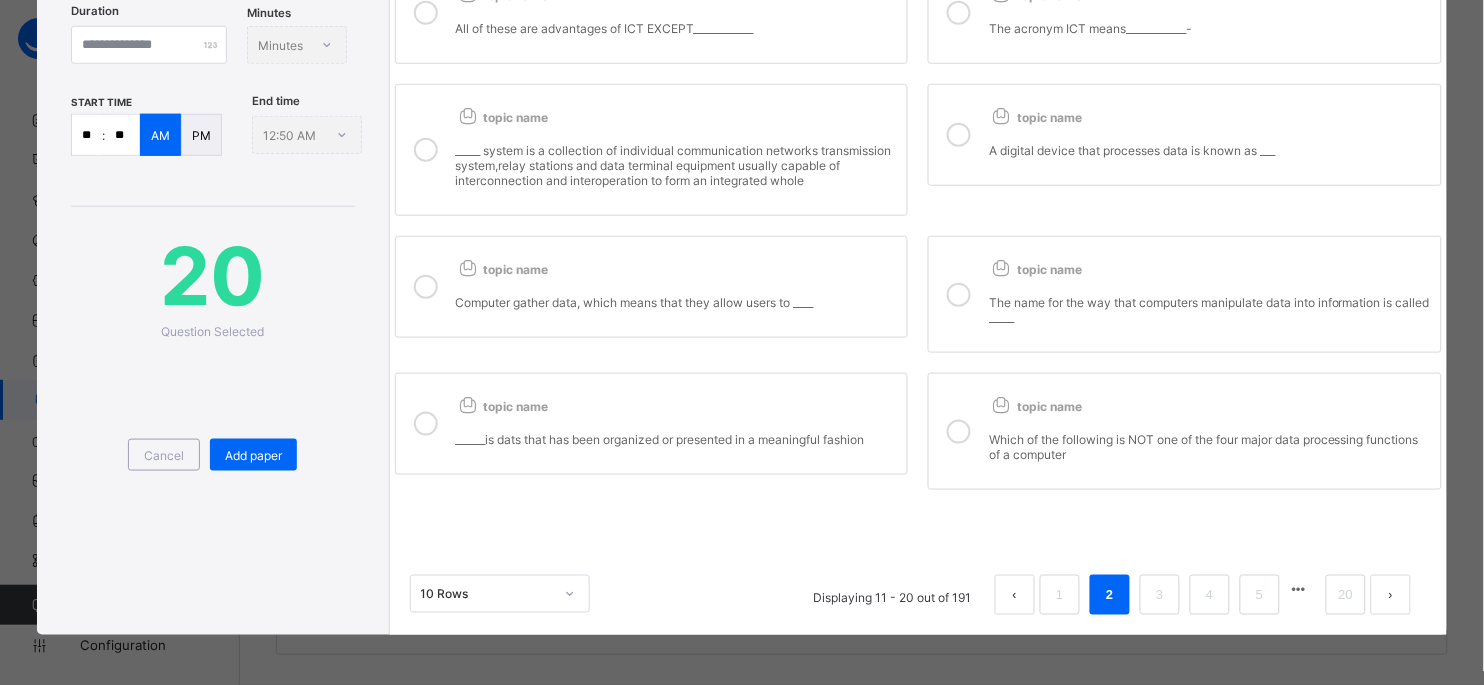 scroll, scrollTop: 353, scrollLeft: 0, axis: vertical 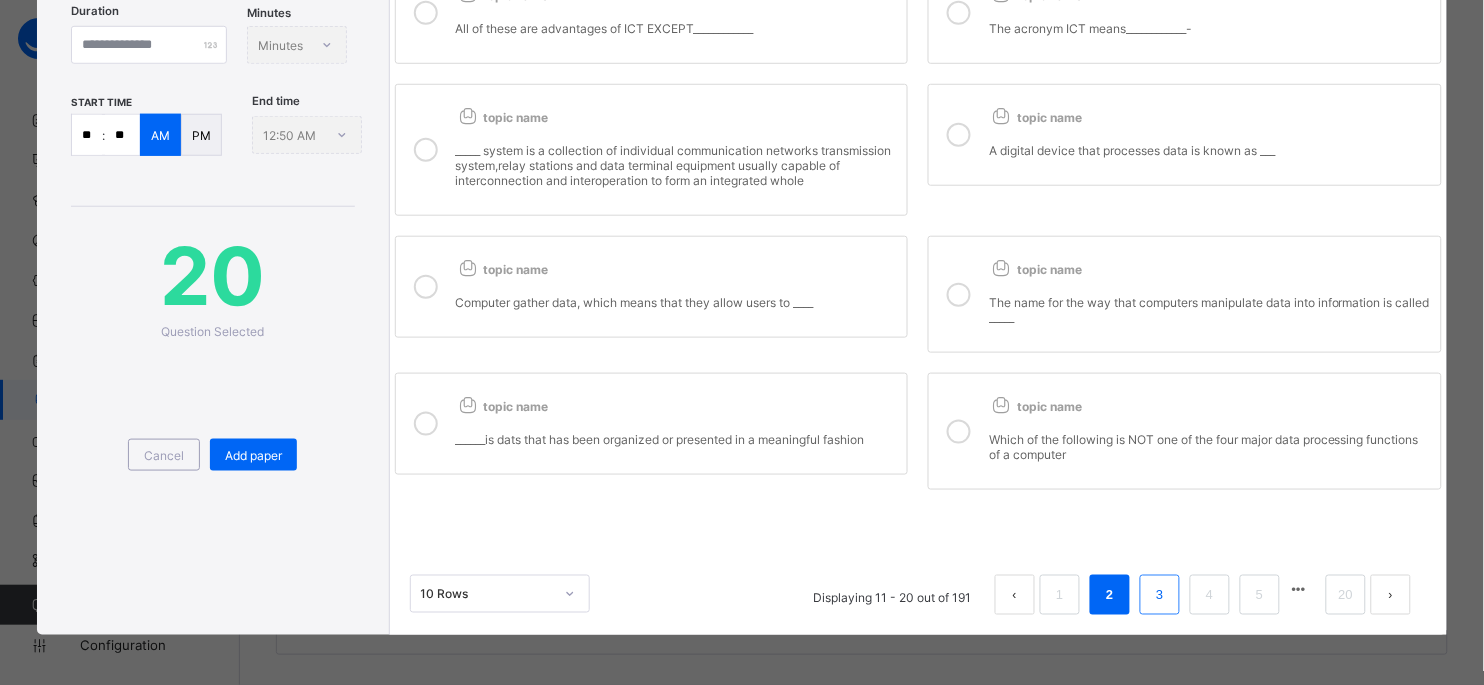 click on "3" at bounding box center (1160, 595) 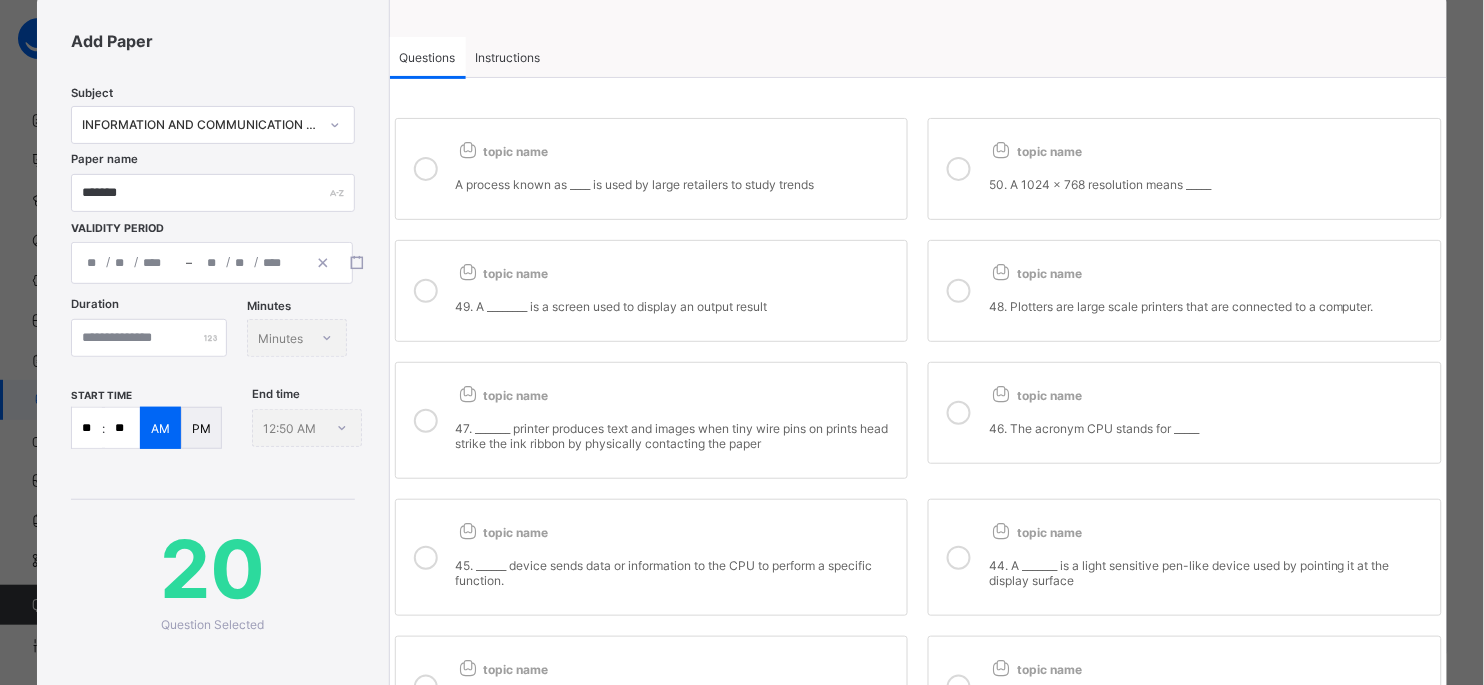 scroll, scrollTop: 3, scrollLeft: 0, axis: vertical 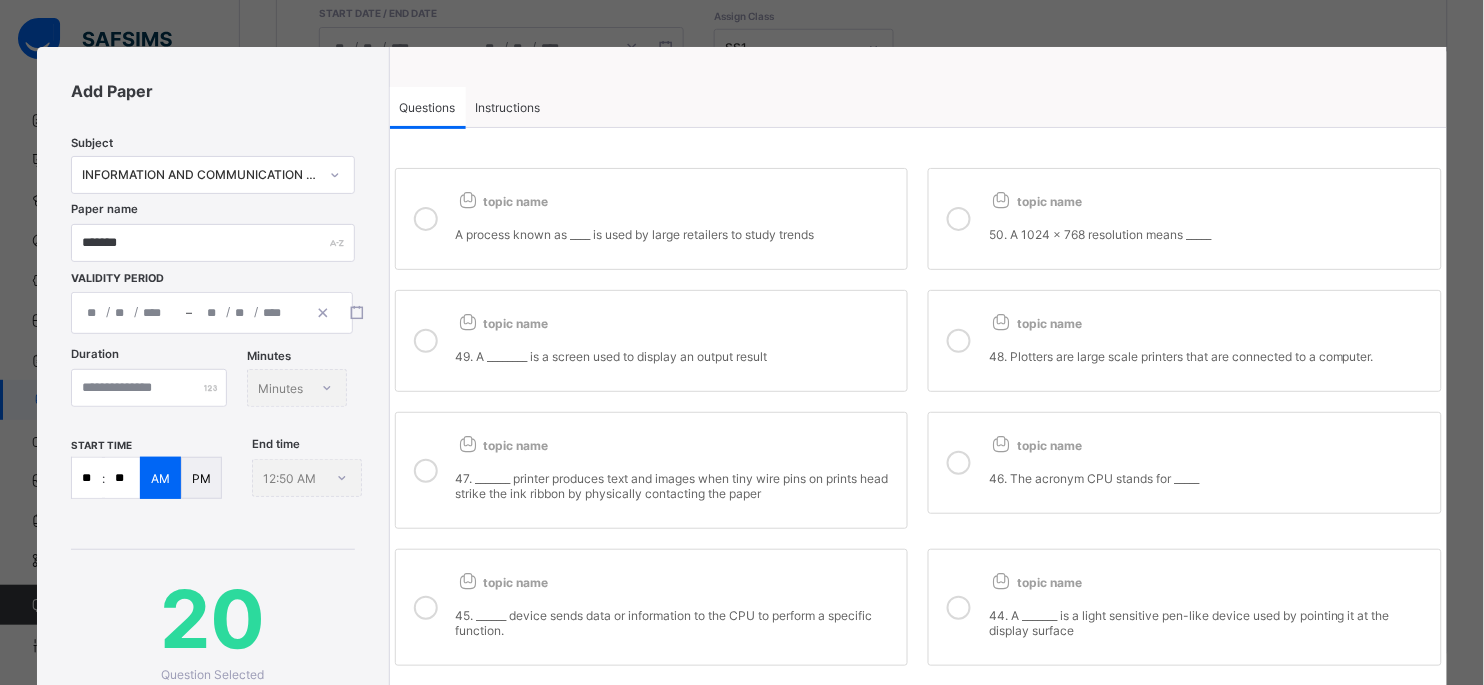 click at bounding box center [426, 219] 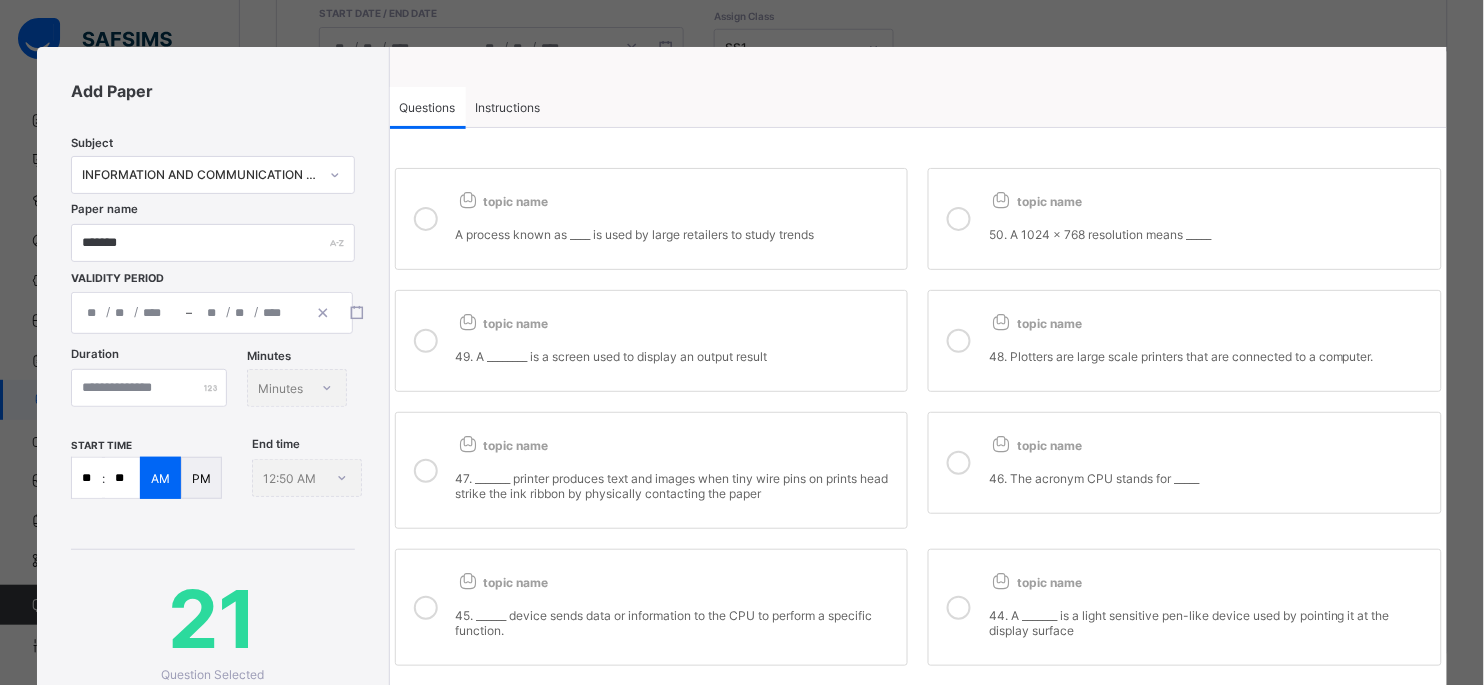 click at bounding box center [426, 341] 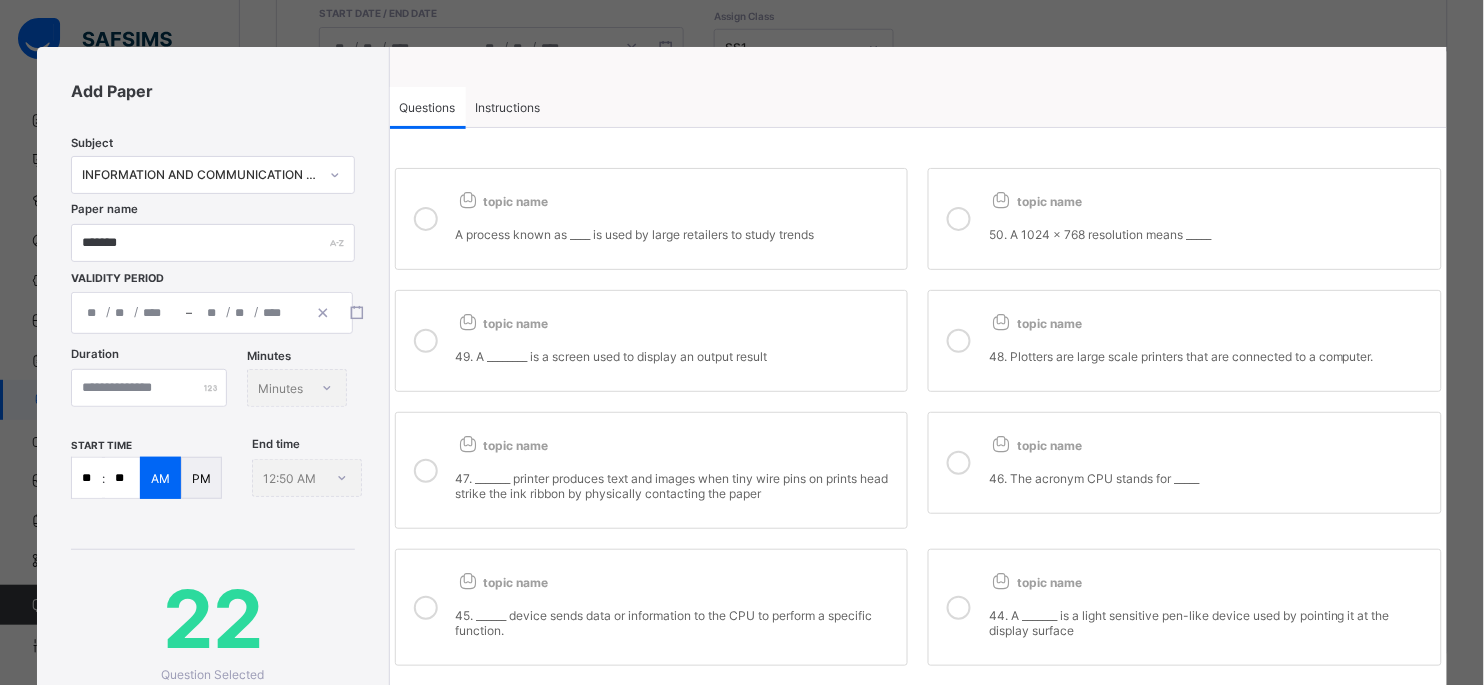 click at bounding box center [426, 471] 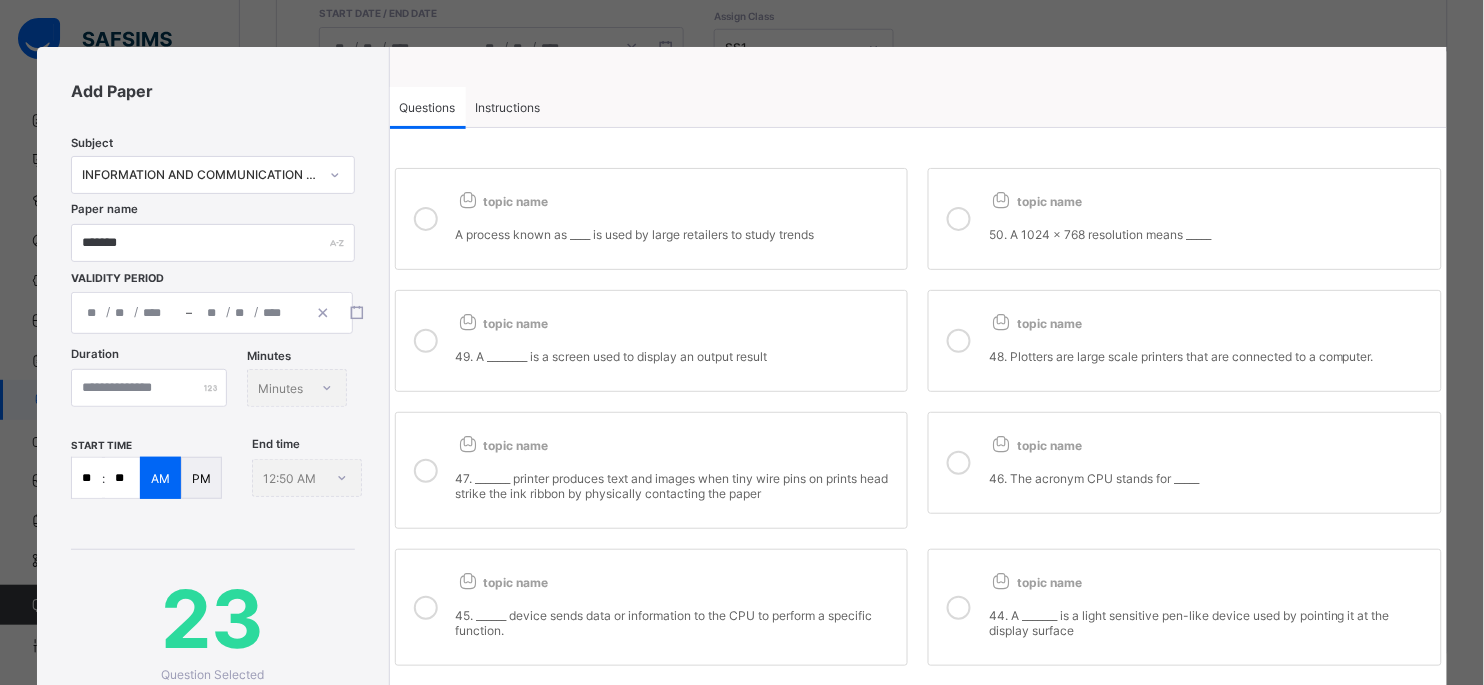 click at bounding box center (426, 607) 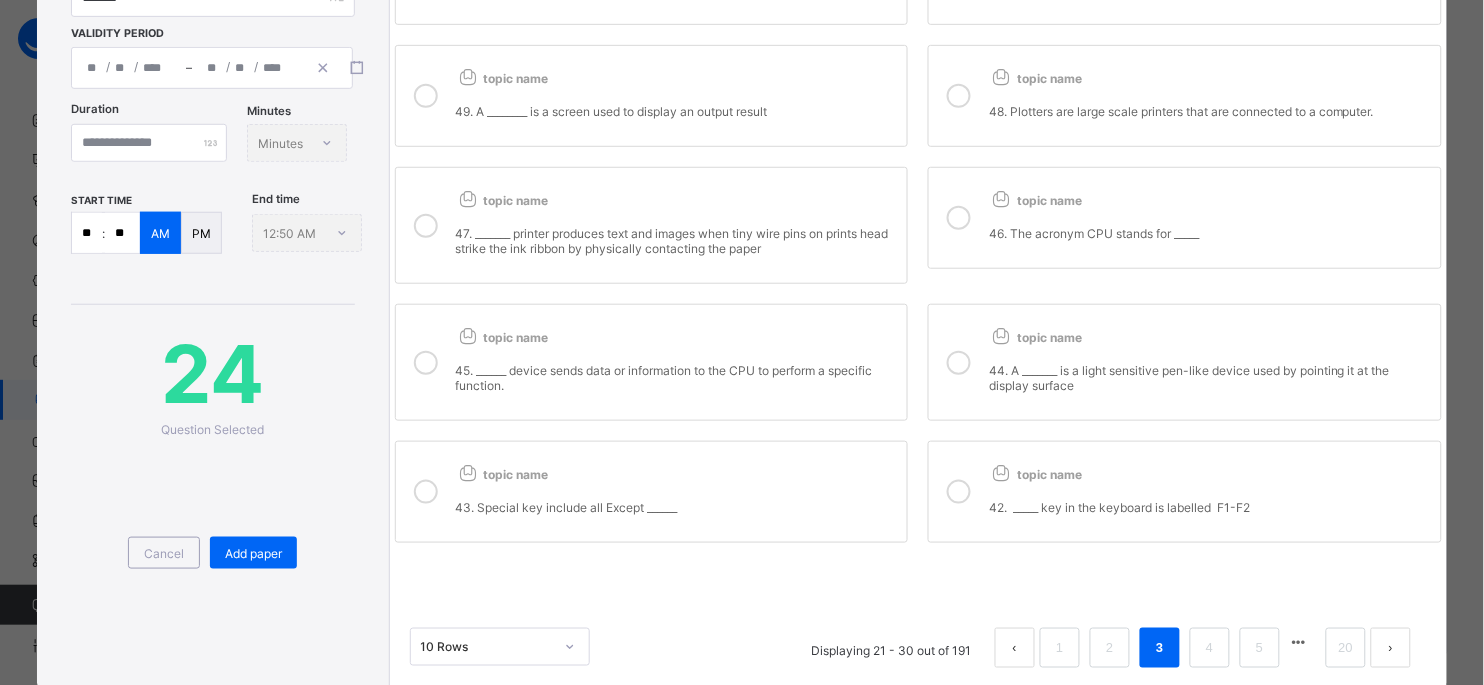 scroll, scrollTop: 253, scrollLeft: 0, axis: vertical 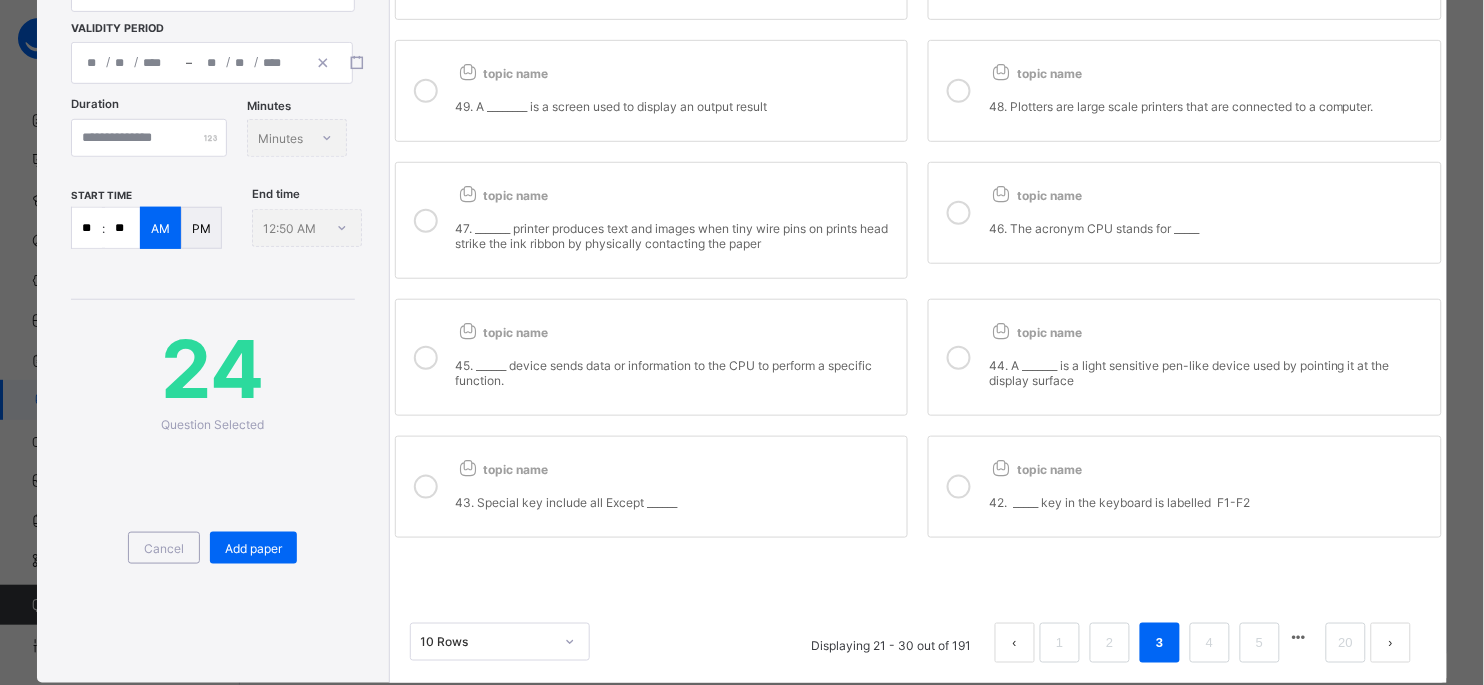 click at bounding box center (426, 487) 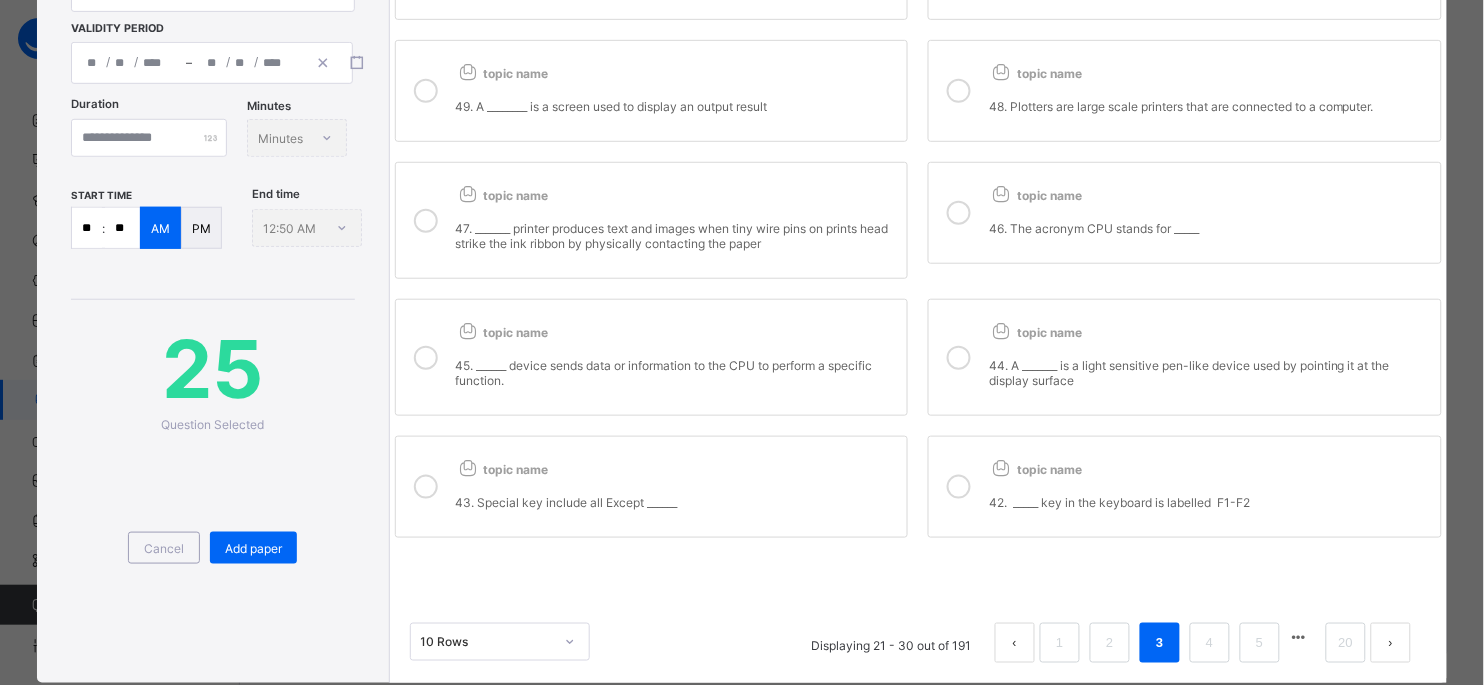 click at bounding box center [959, 358] 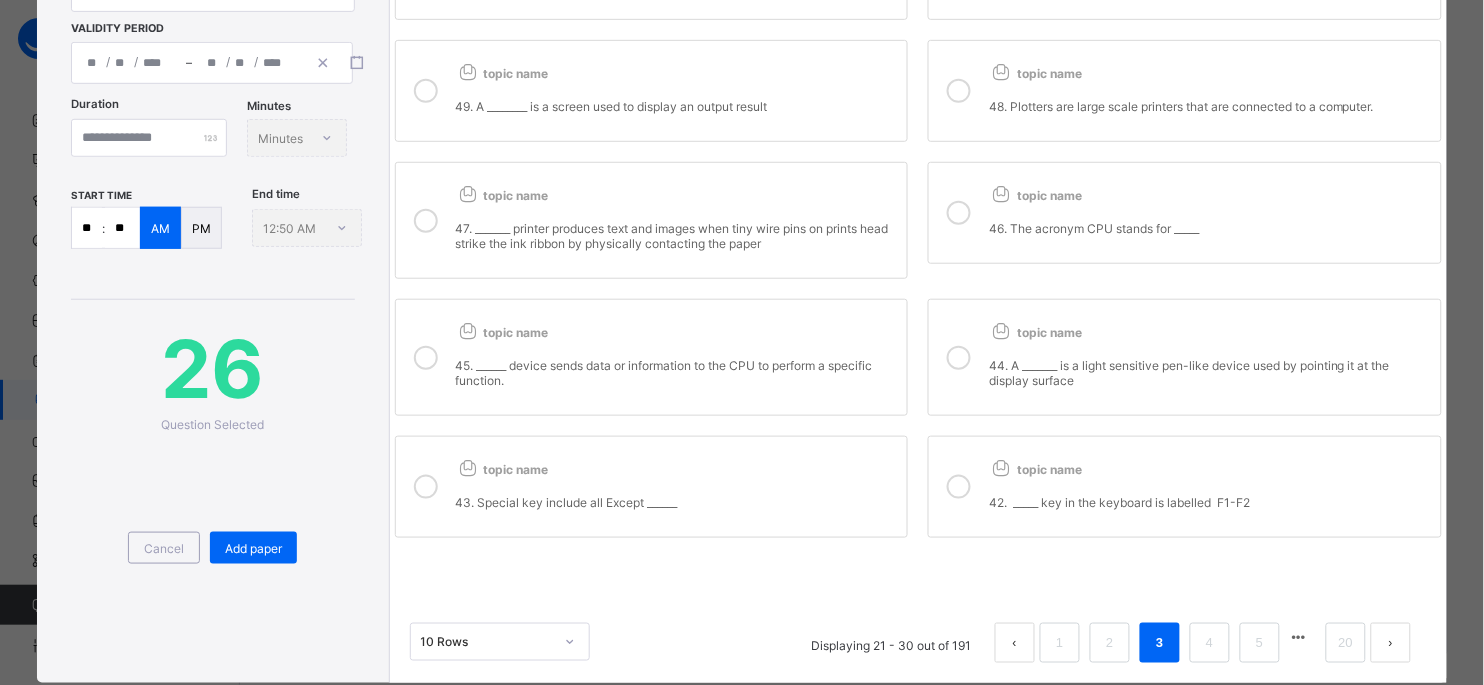 scroll, scrollTop: 178, scrollLeft: 0, axis: vertical 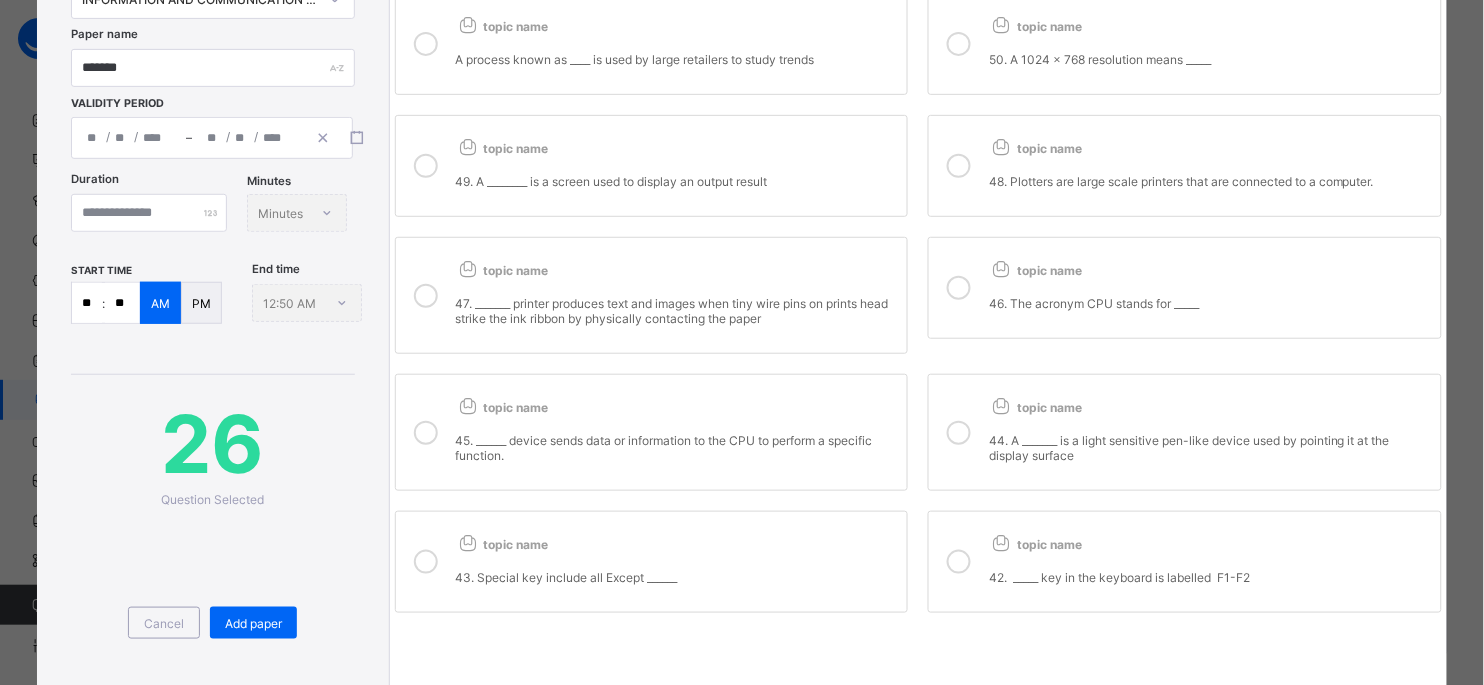 click at bounding box center (959, 562) 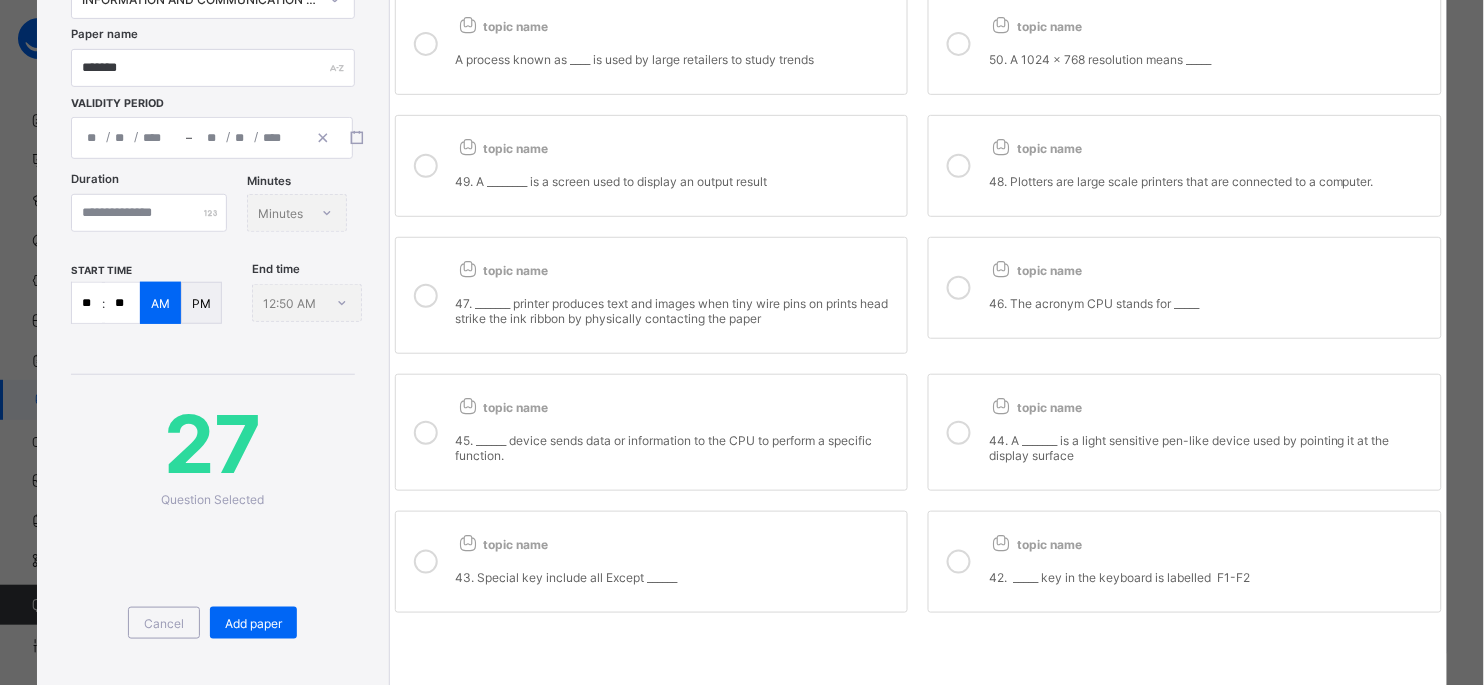 click at bounding box center [959, 288] 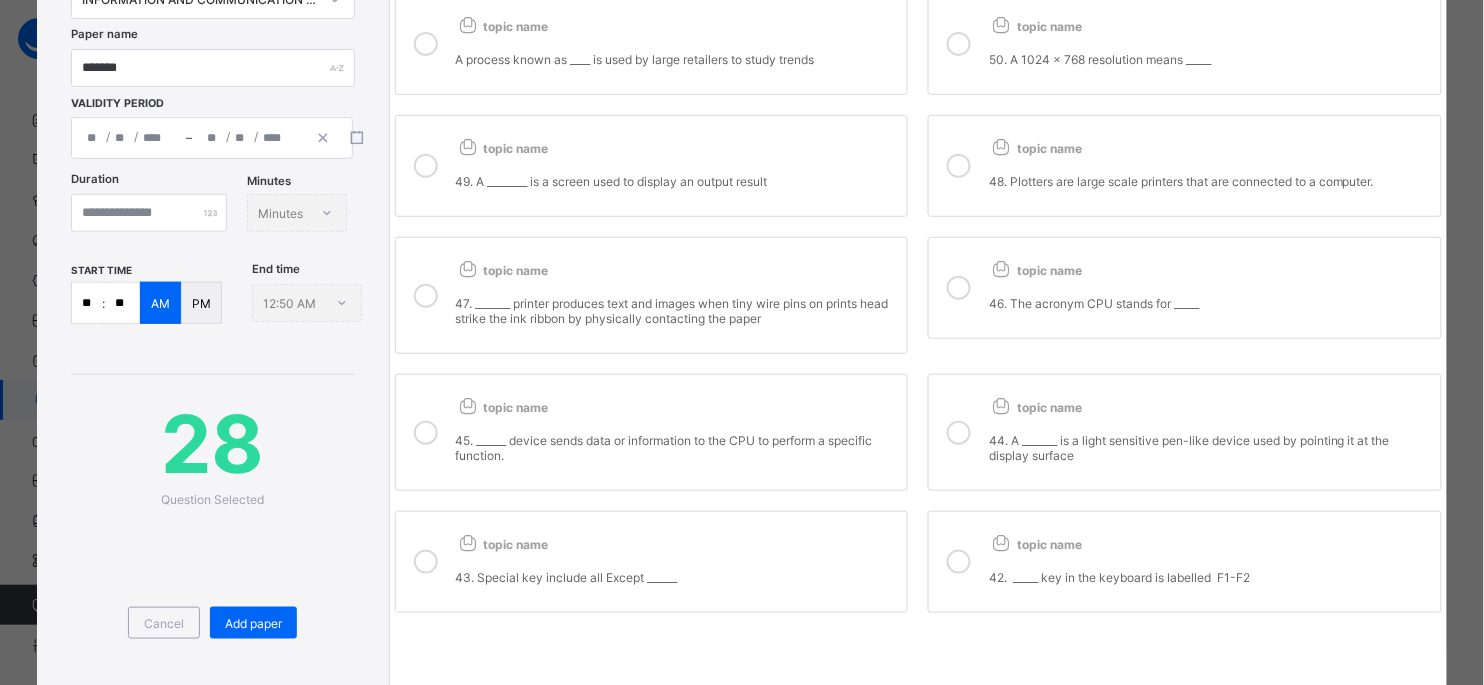 click on "topic name   48. Plotters are large scale printers that are connected to a computer." at bounding box center [1185, 166] 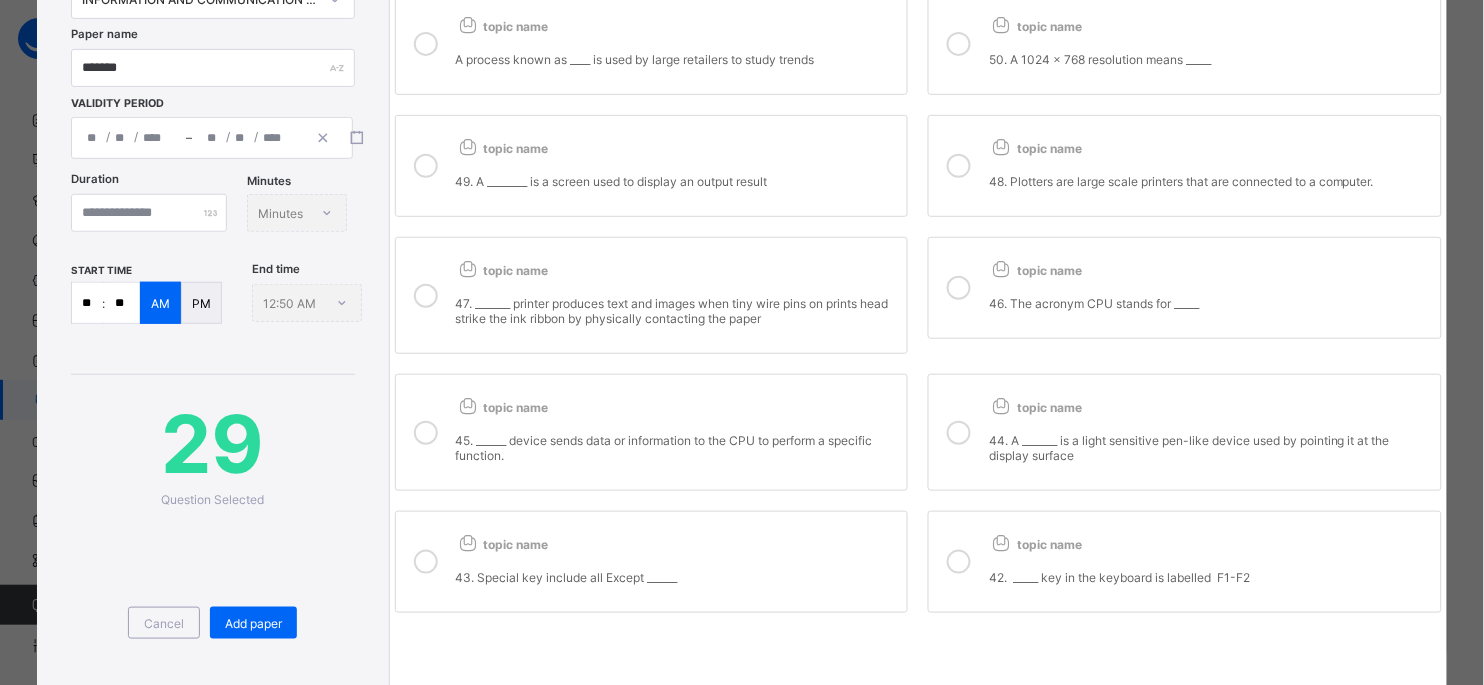 click at bounding box center (959, 44) 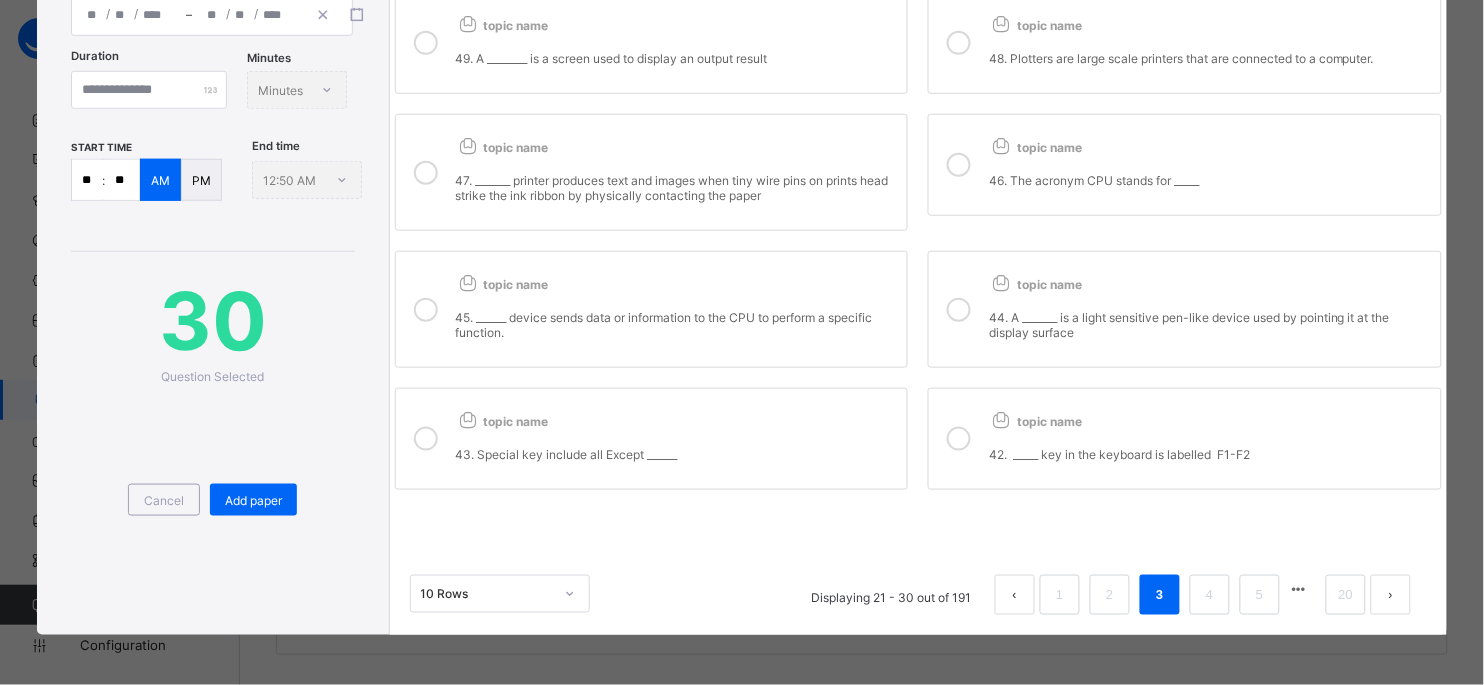 scroll, scrollTop: 353, scrollLeft: 0, axis: vertical 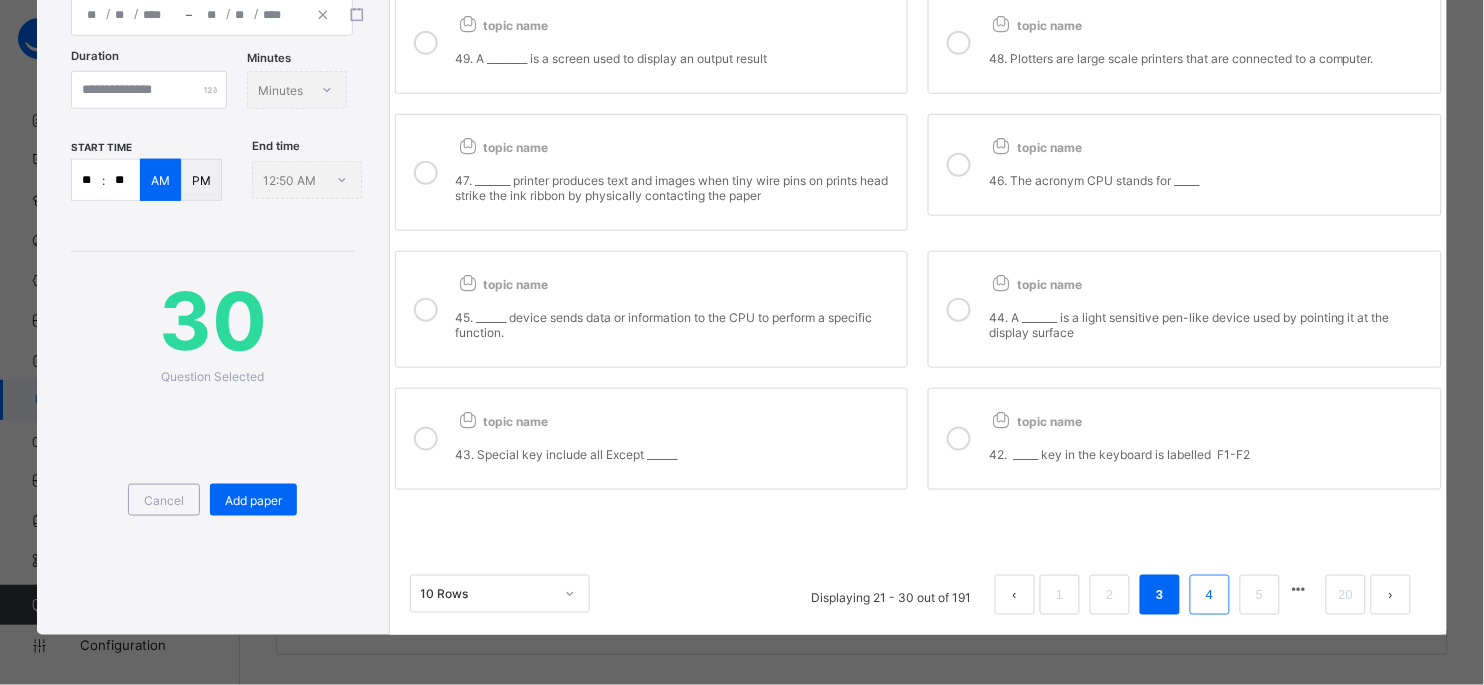 click on "4" at bounding box center [1210, 595] 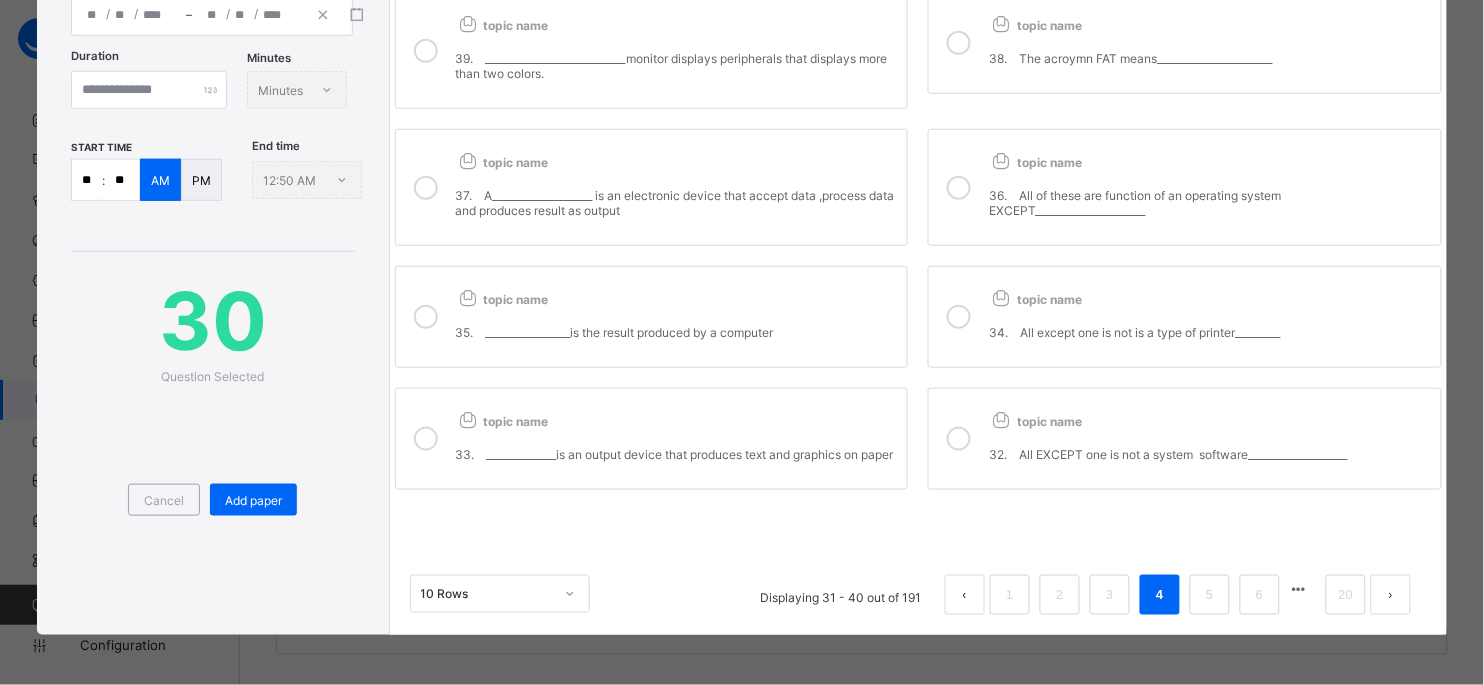 scroll, scrollTop: 29, scrollLeft: 0, axis: vertical 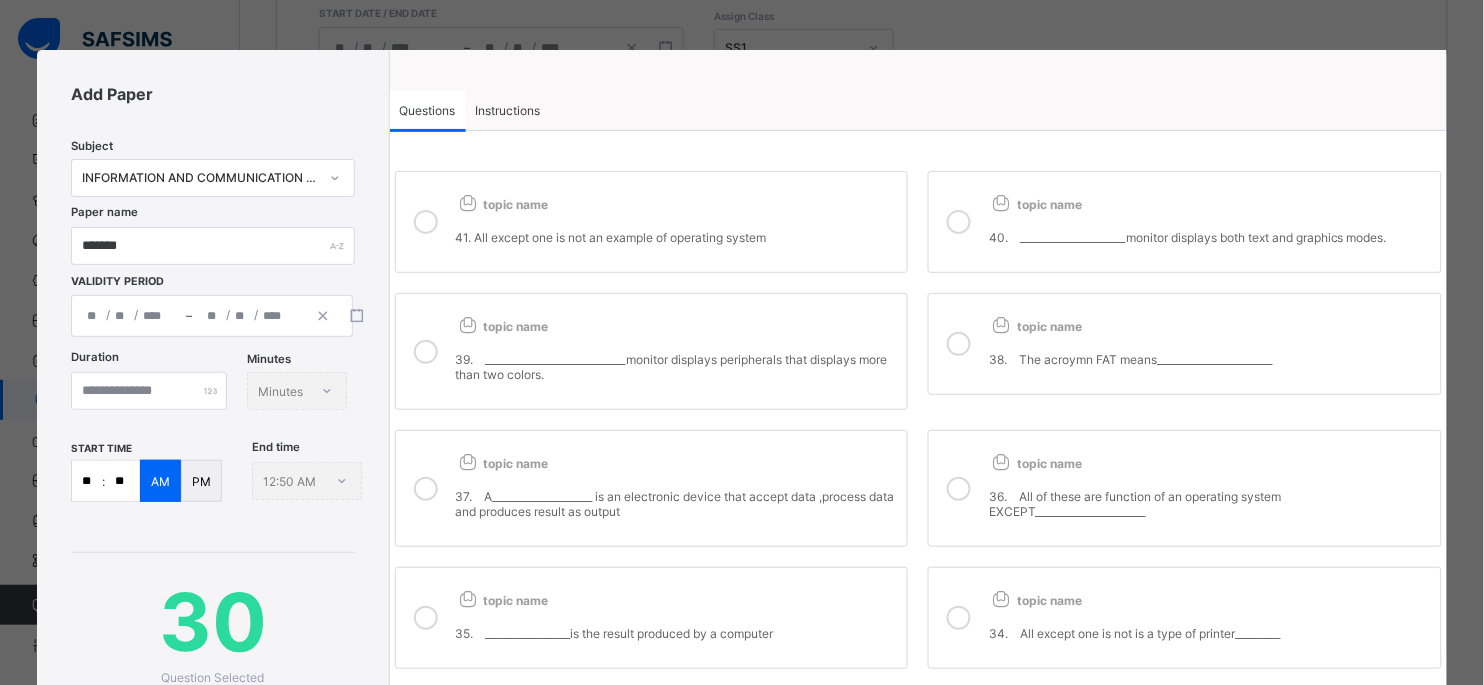 click at bounding box center (426, 222) 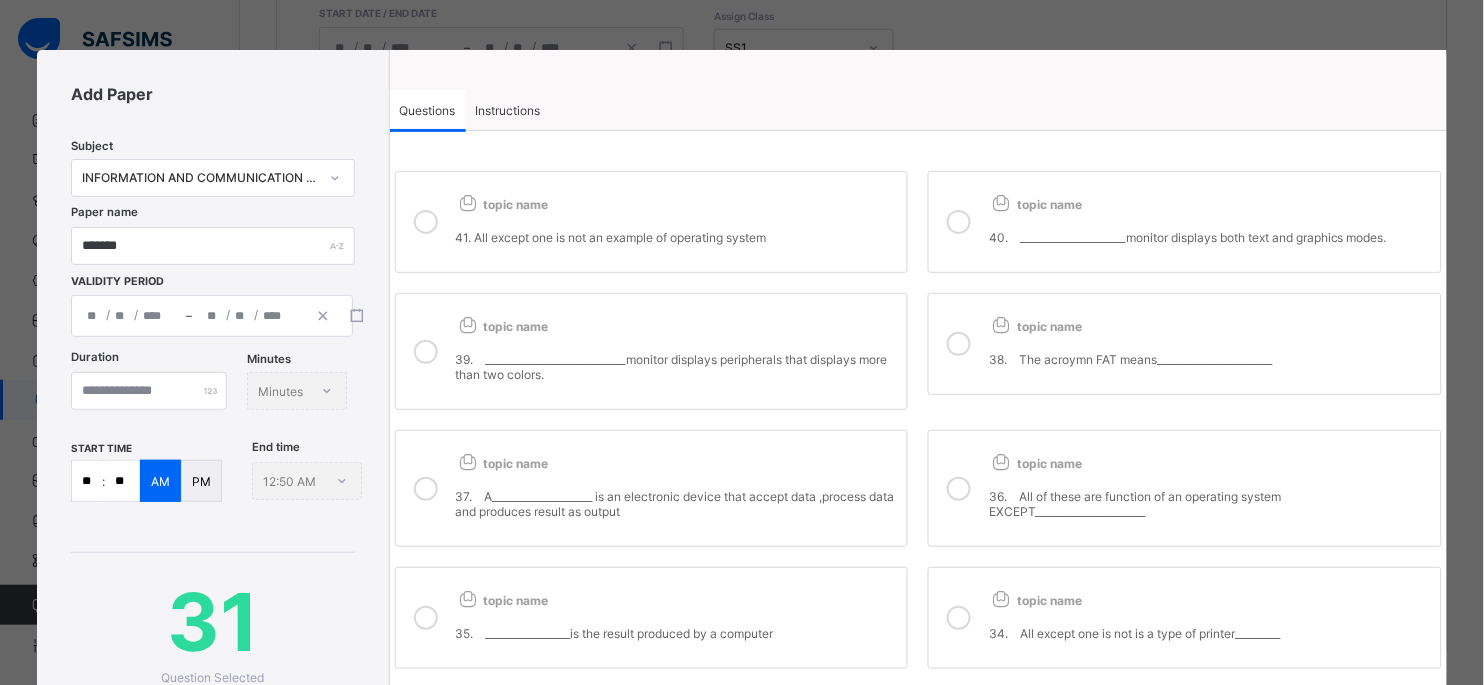 click at bounding box center [426, 352] 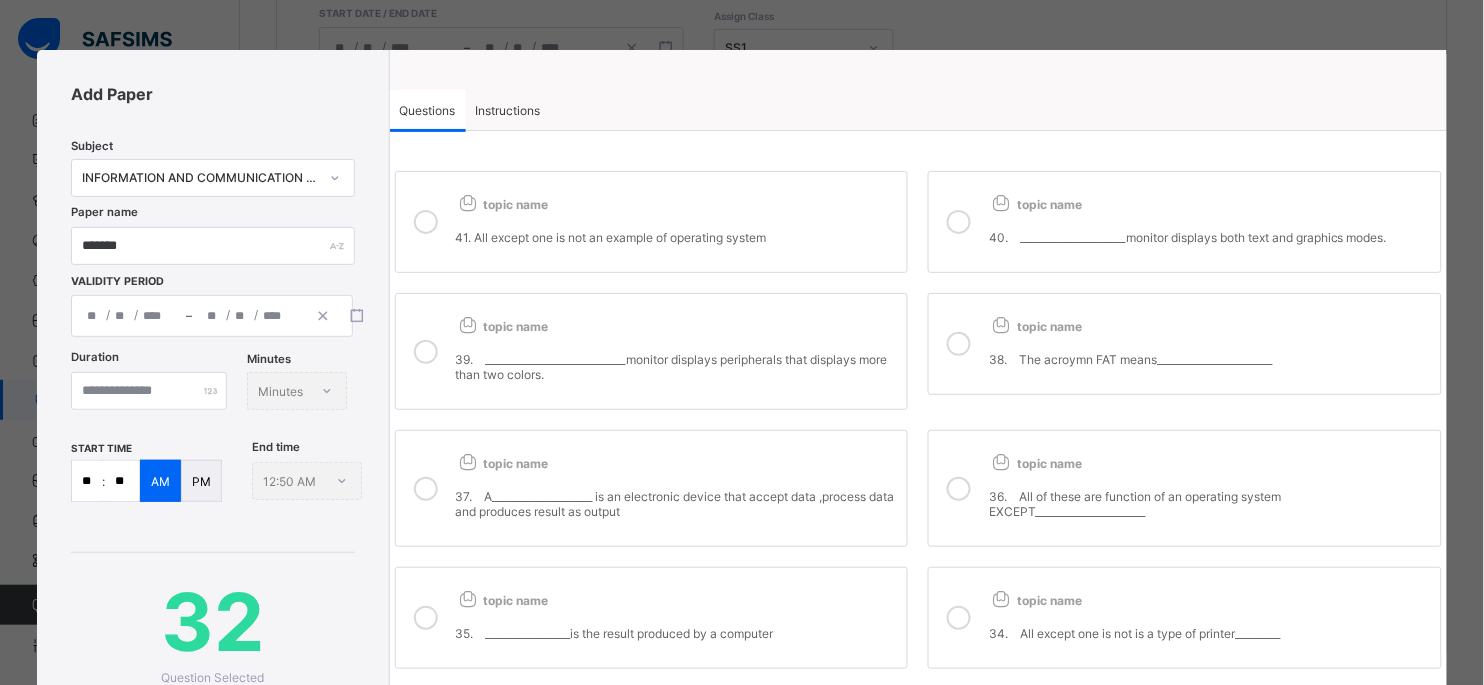 click at bounding box center (426, 489) 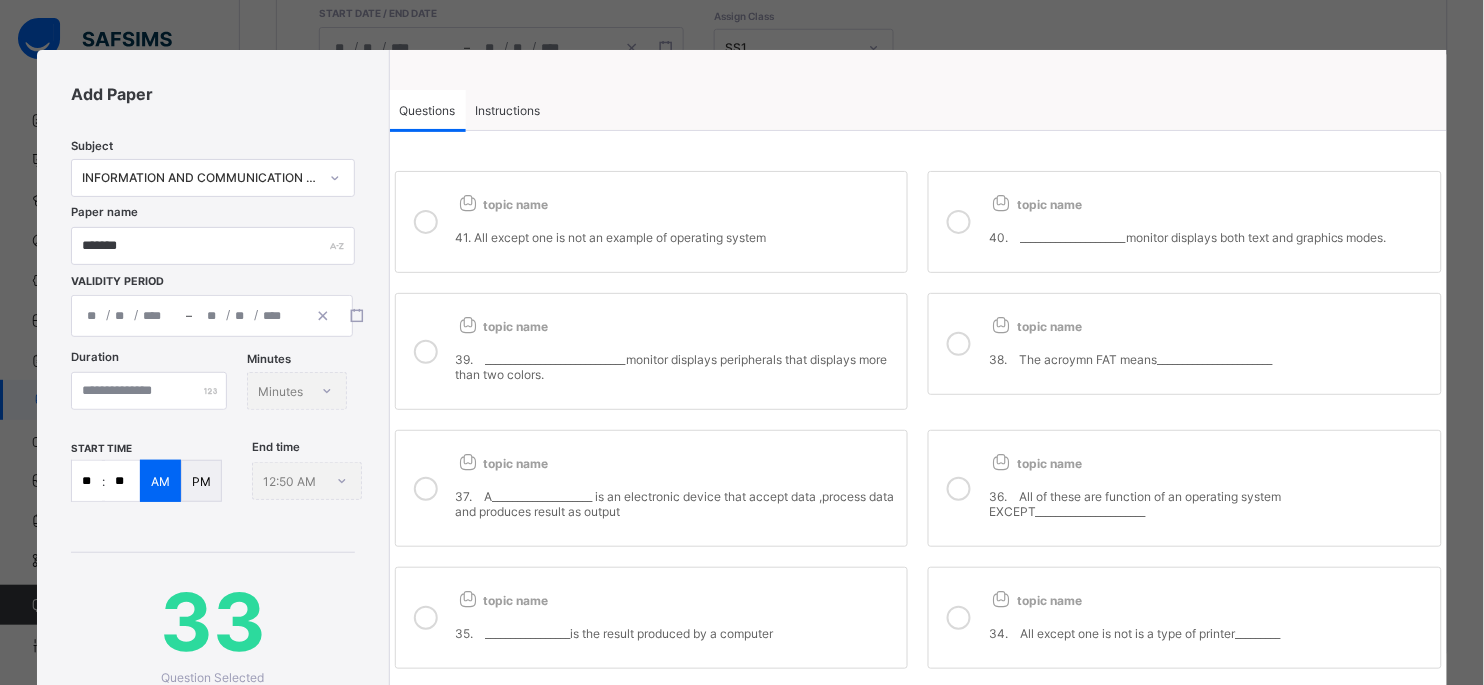 click at bounding box center [426, 489] 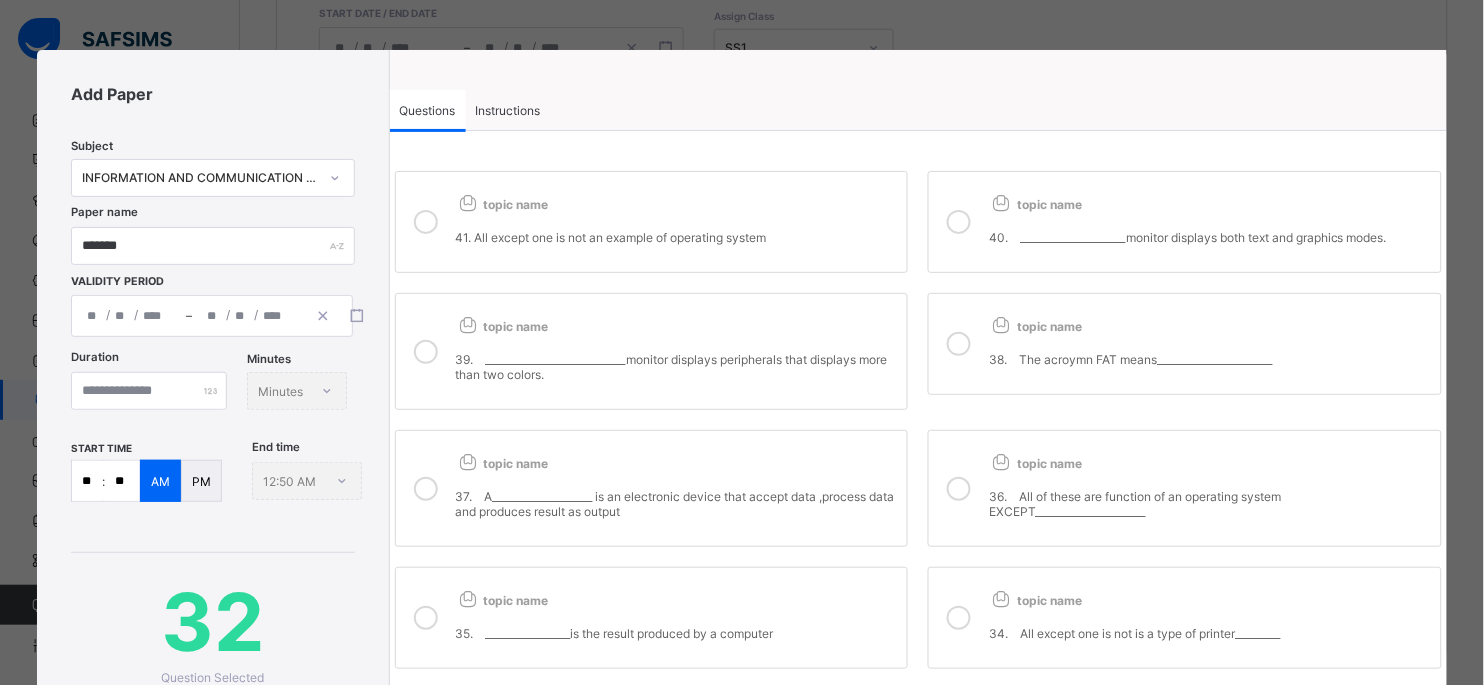 click at bounding box center [426, 352] 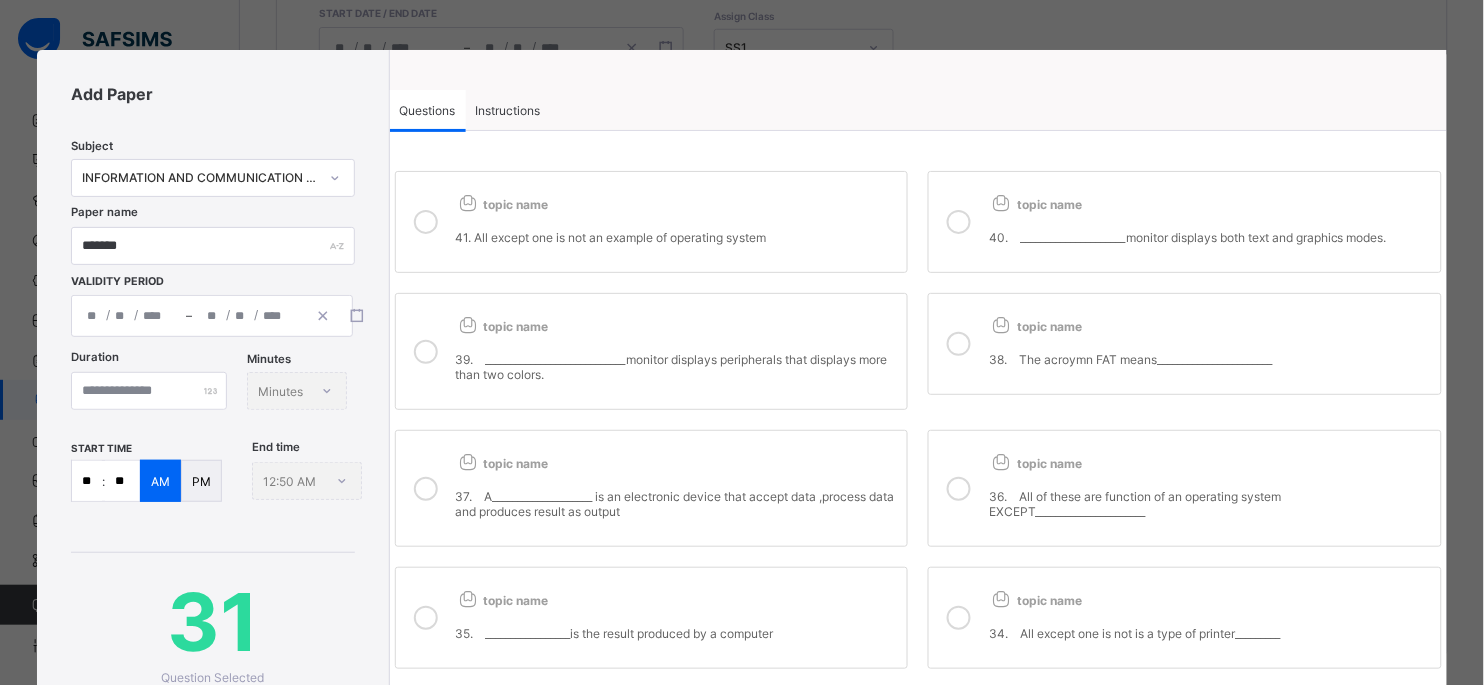 click at bounding box center [959, 222] 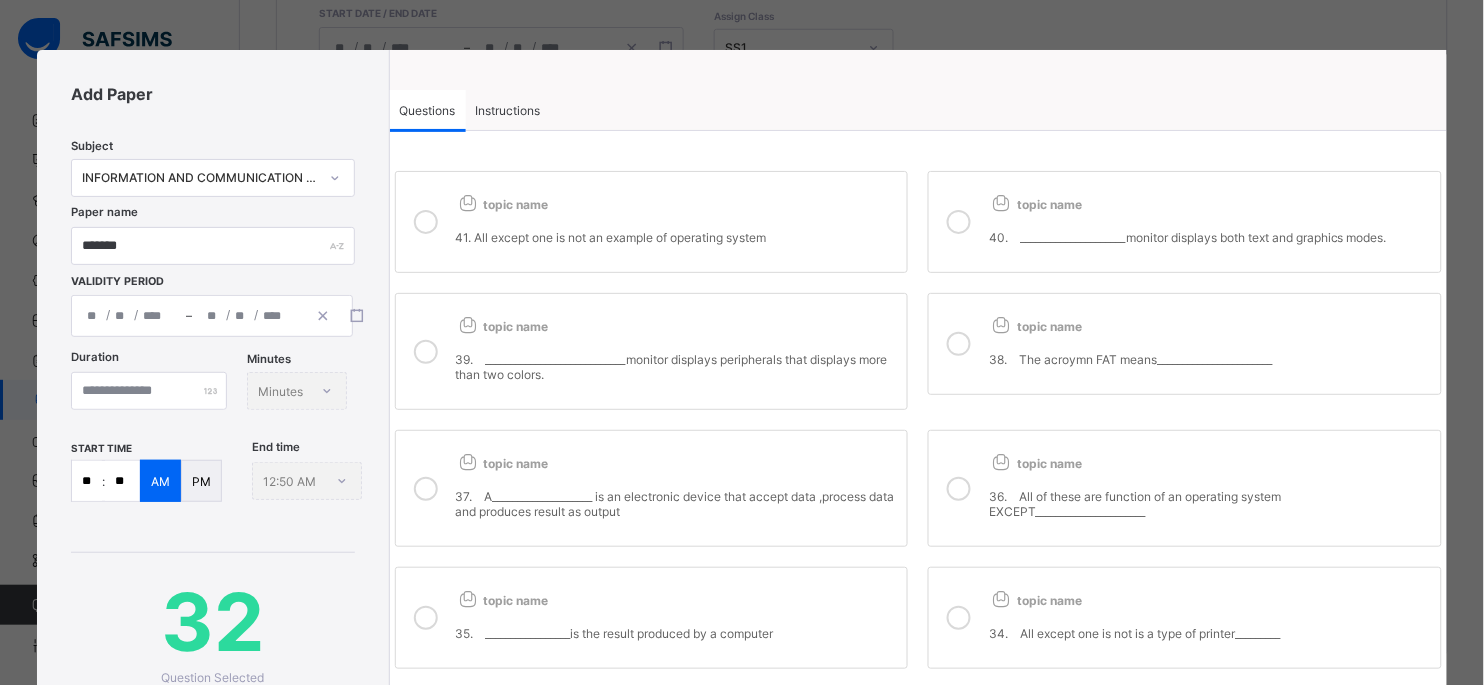 click at bounding box center [959, 344] 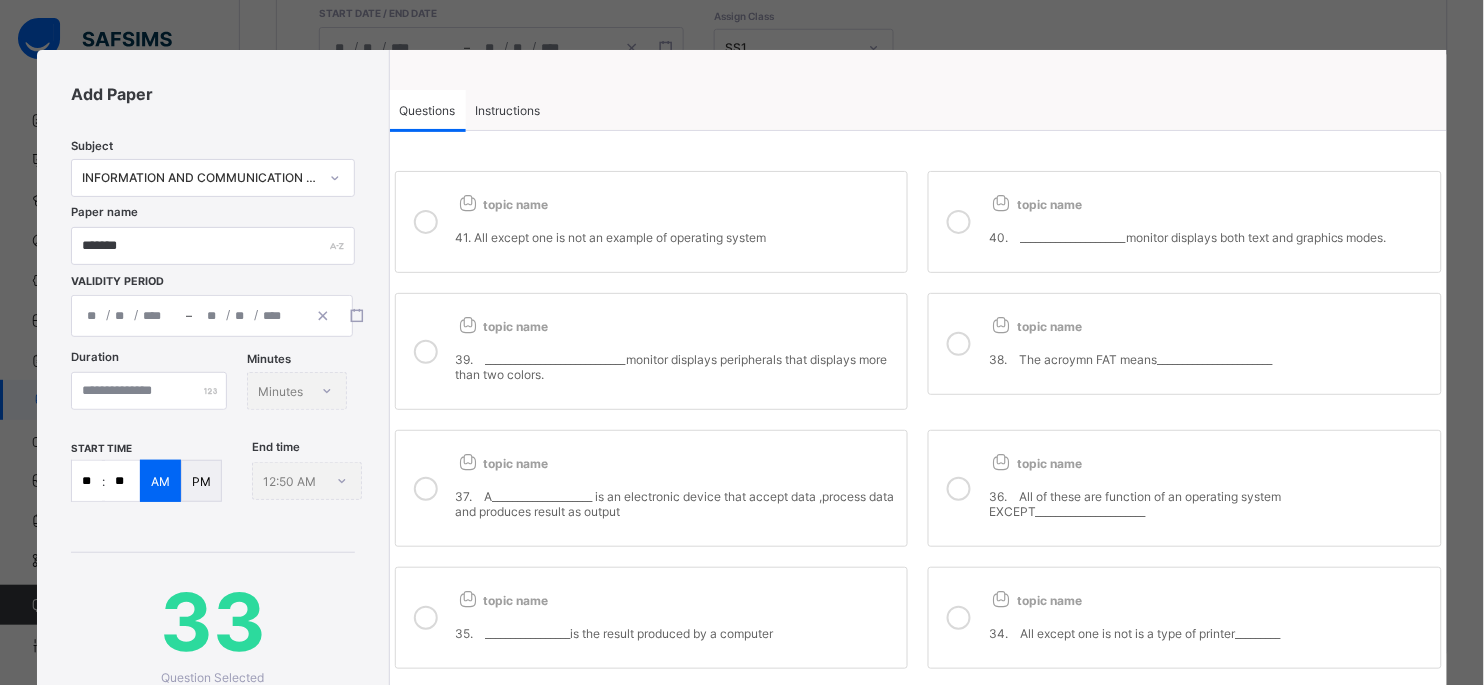 click at bounding box center [426, 352] 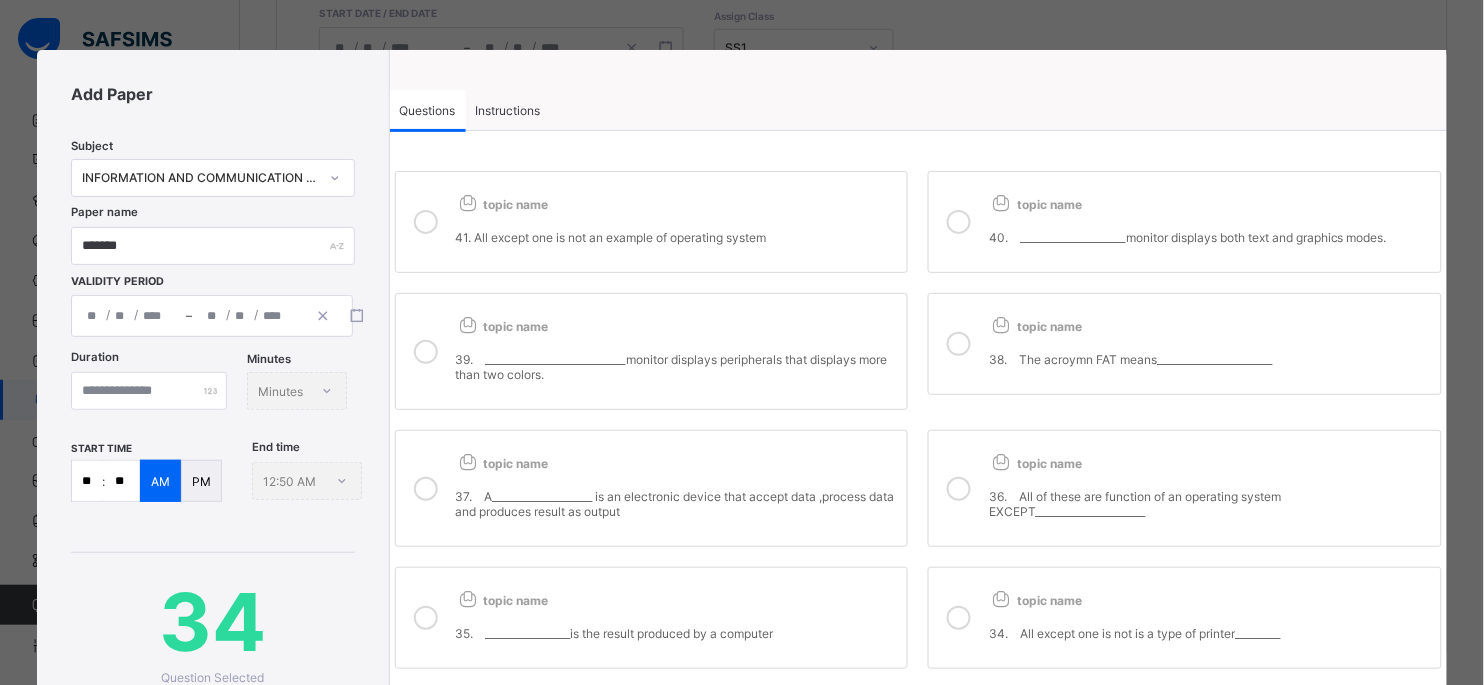 click at bounding box center [426, 488] 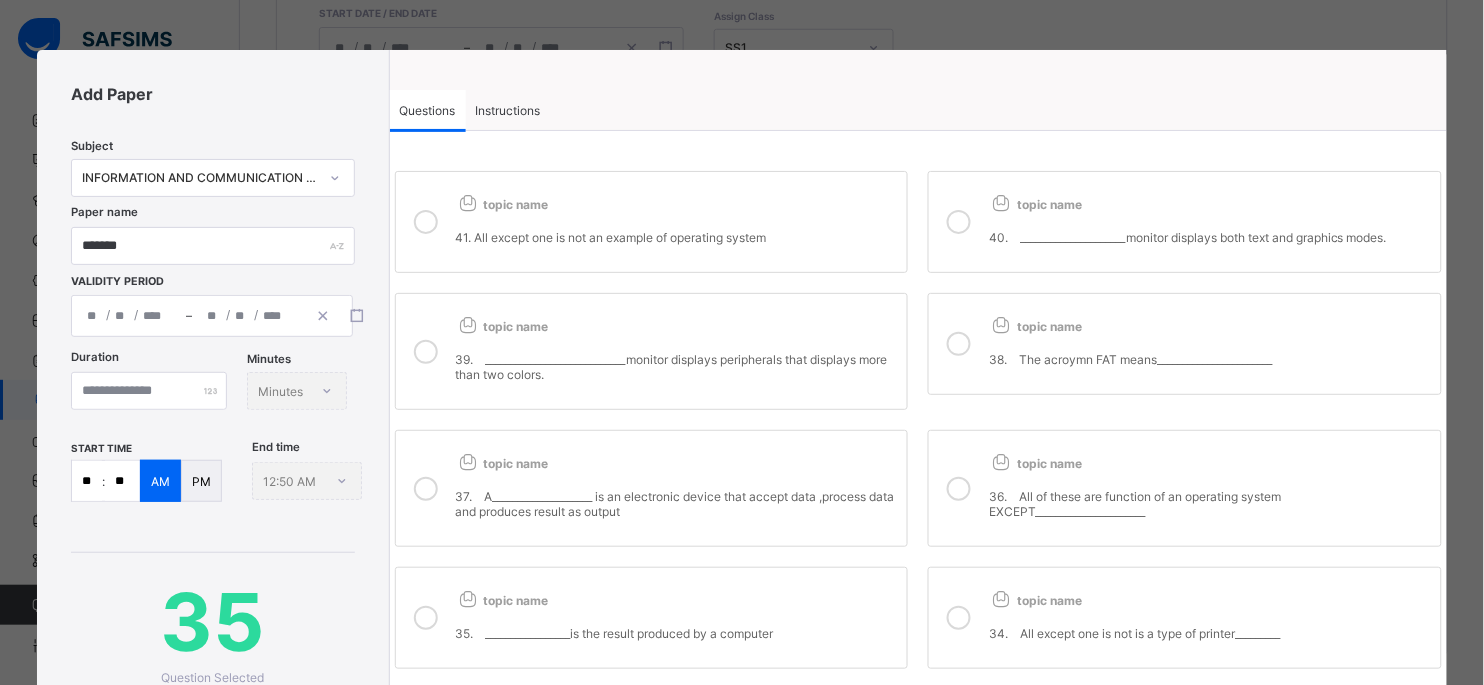 click at bounding box center [959, 489] 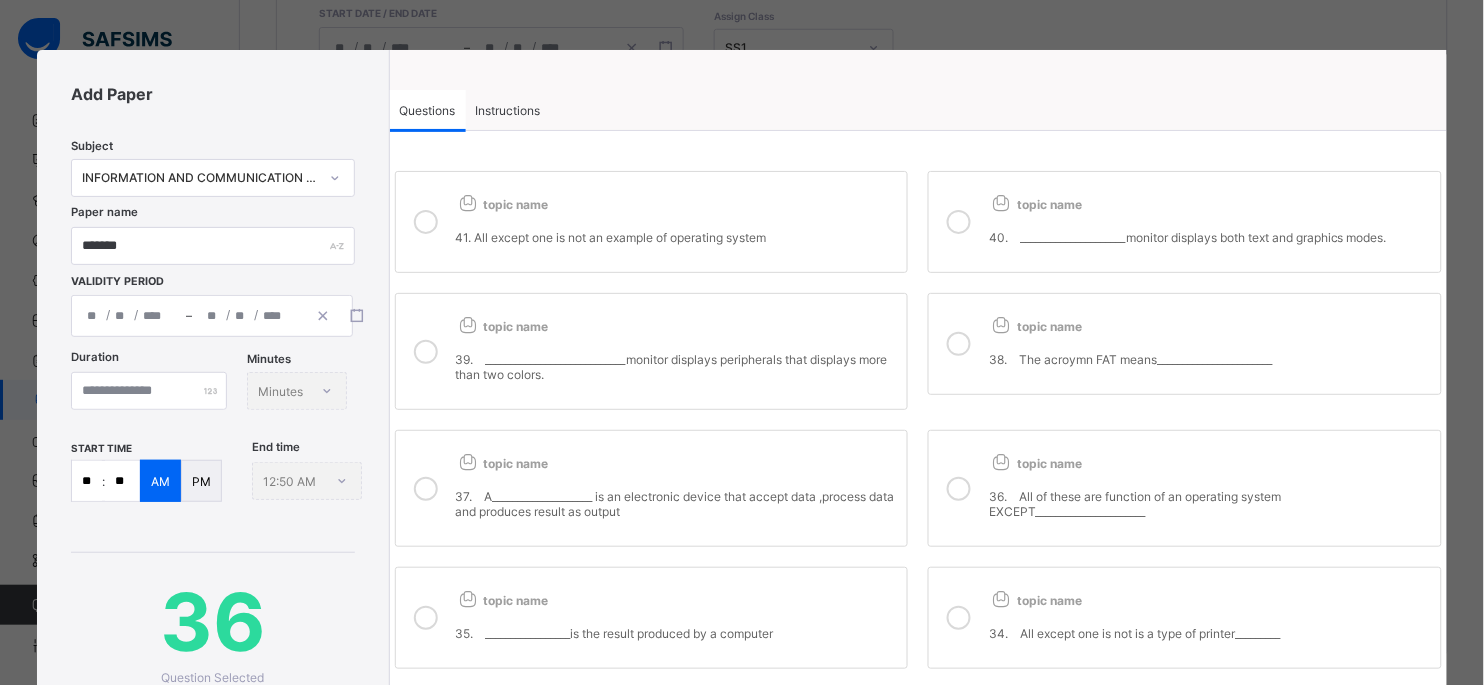 click at bounding box center (426, 618) 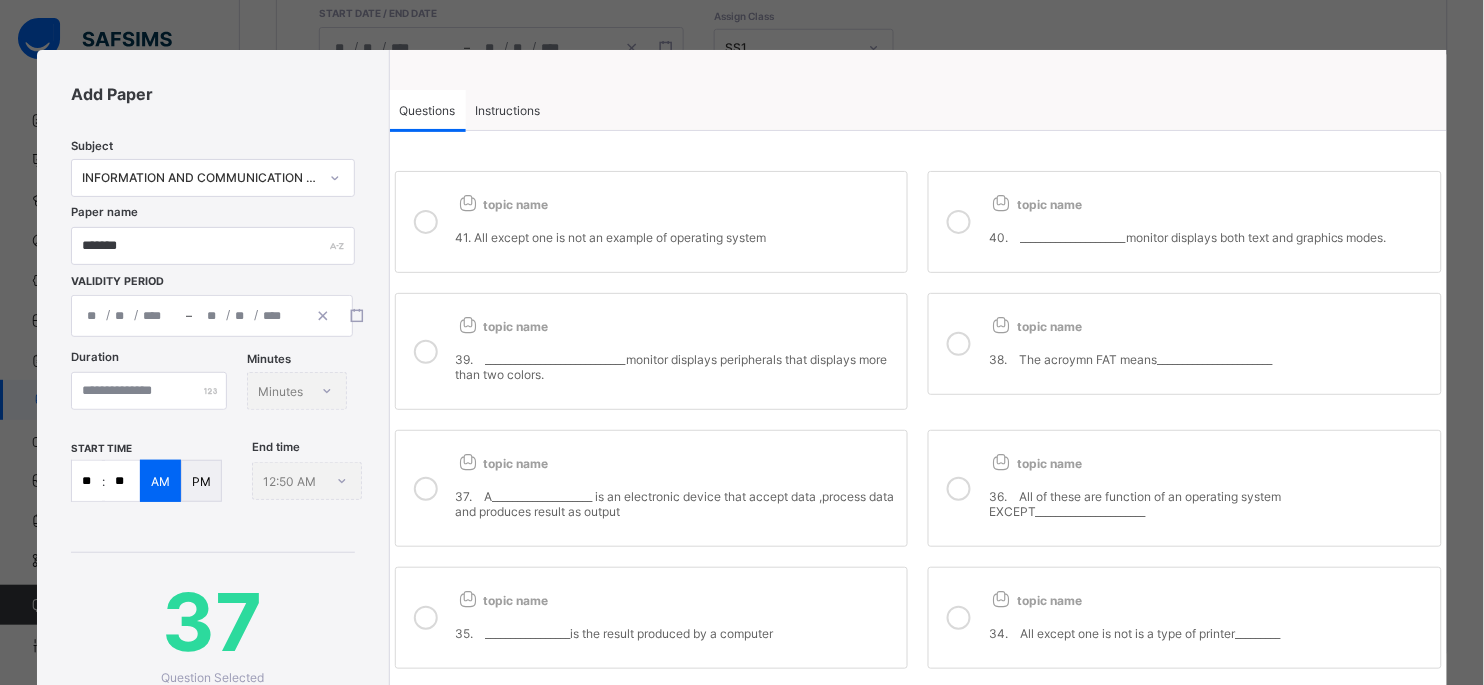click at bounding box center (959, 618) 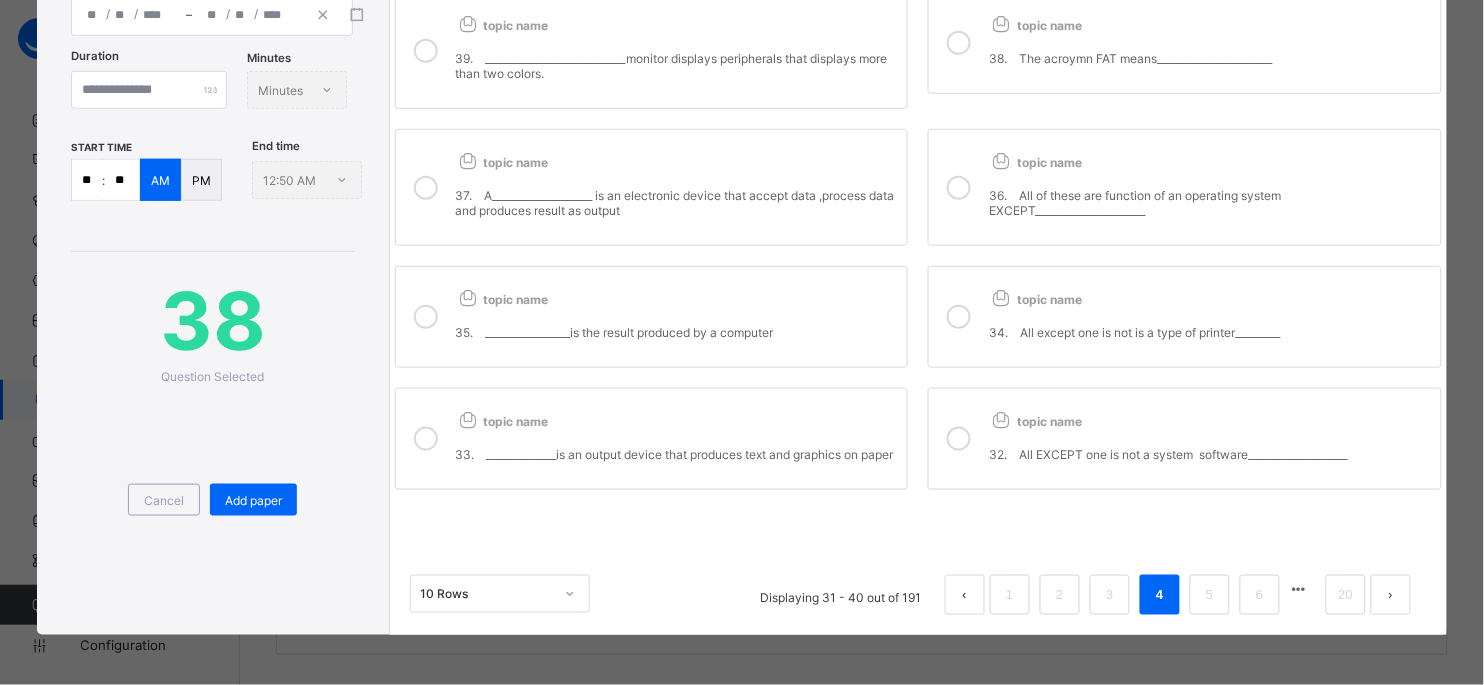 scroll, scrollTop: 353, scrollLeft: 0, axis: vertical 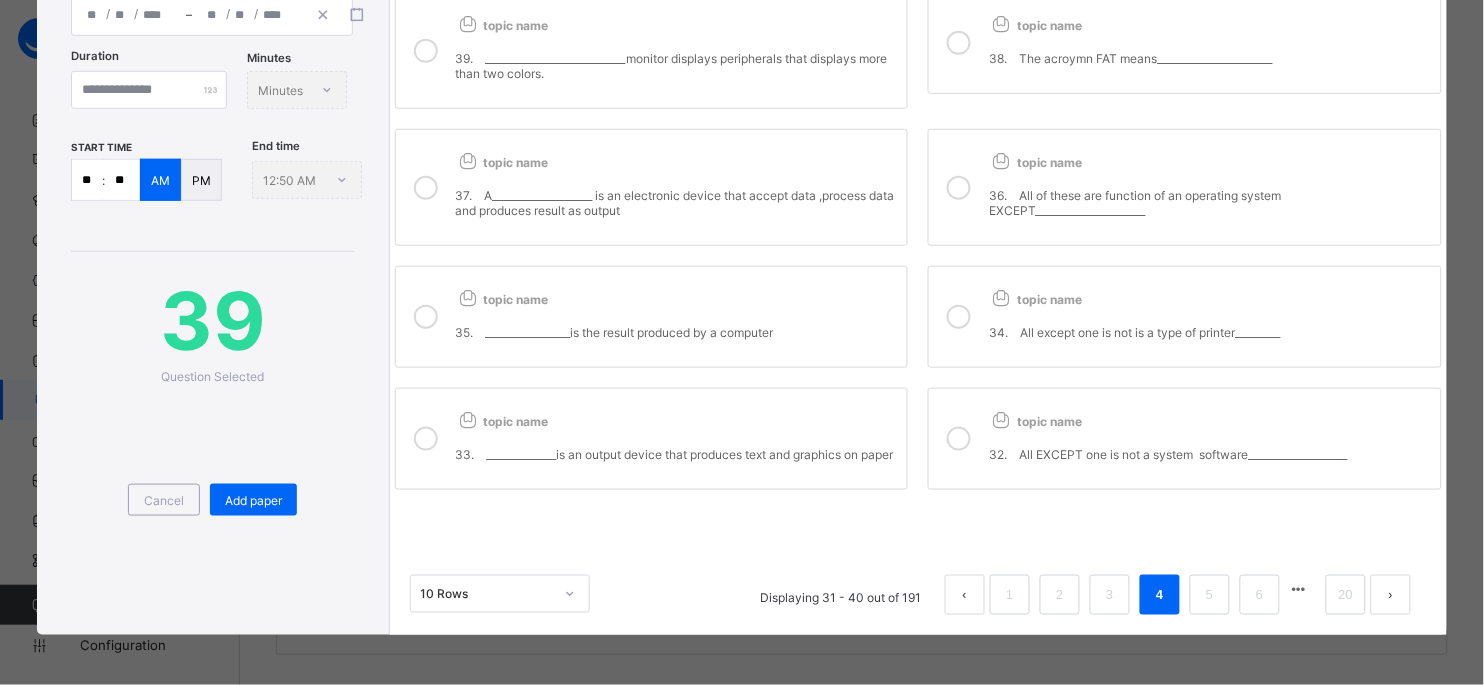 click at bounding box center [959, 439] 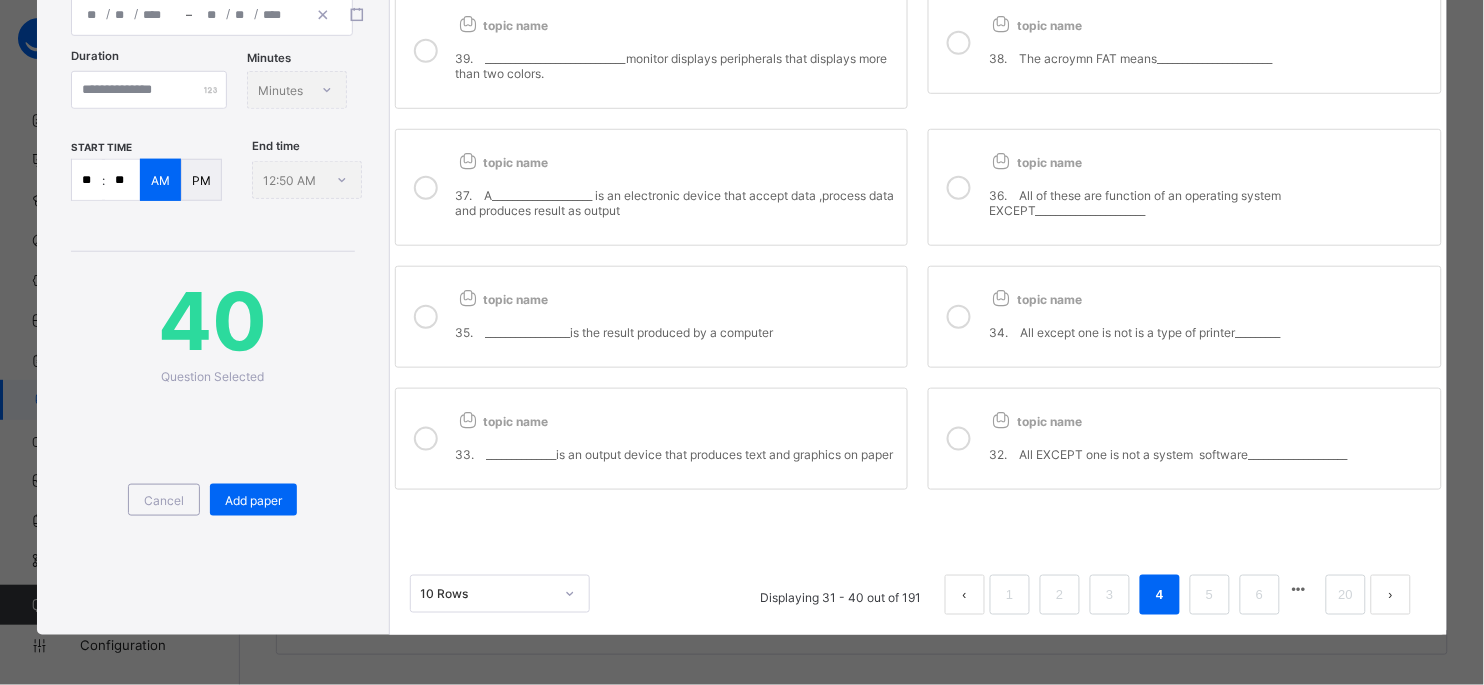 click on "Displaying 31 - 40 out of 191 1 2 3 4 5 6 20" at bounding box center (1086, 595) 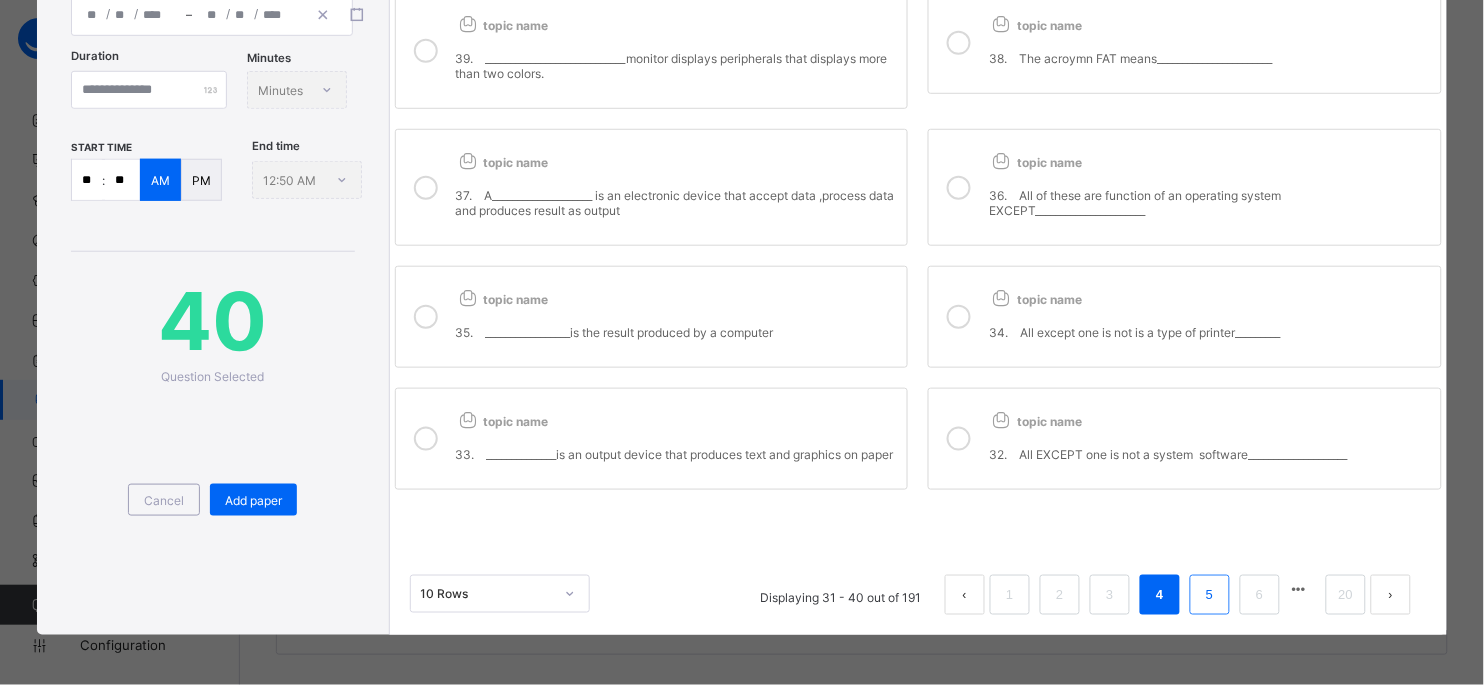 click on "5" at bounding box center (1210, 595) 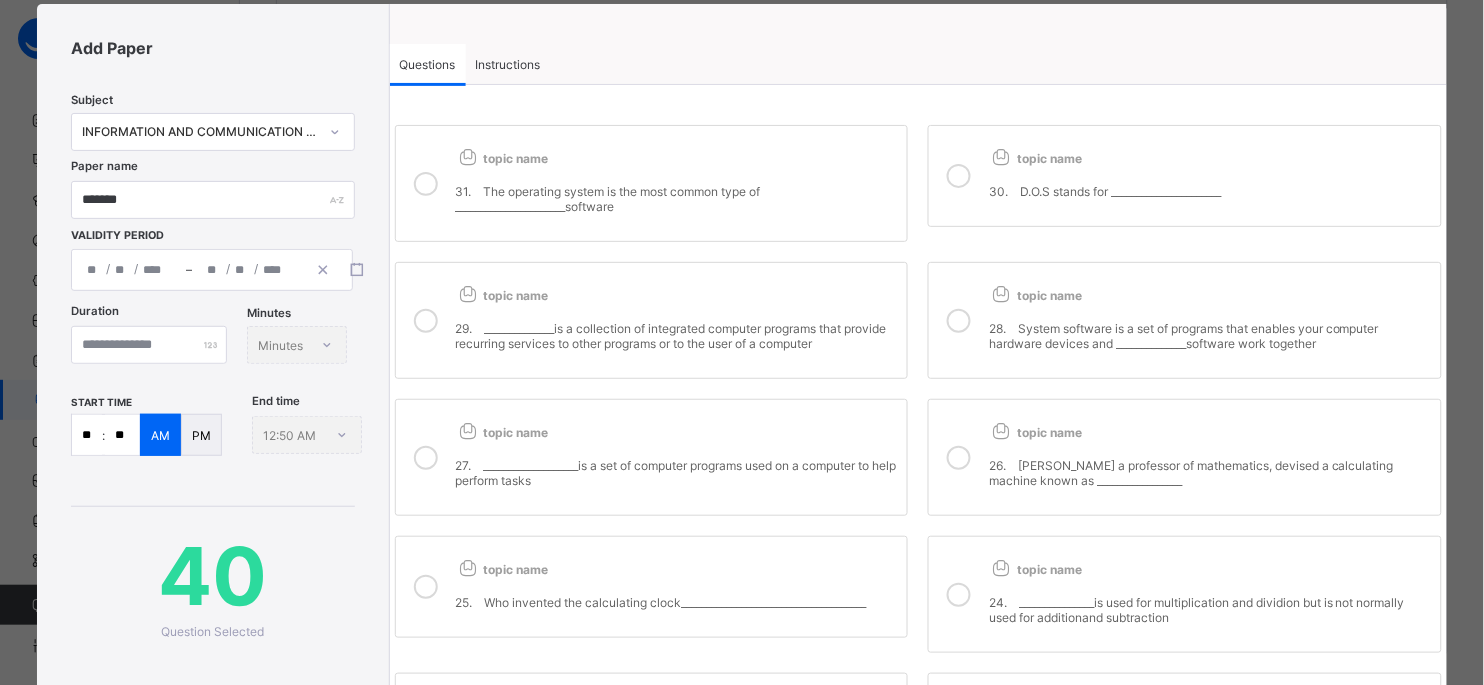 scroll, scrollTop: 0, scrollLeft: 0, axis: both 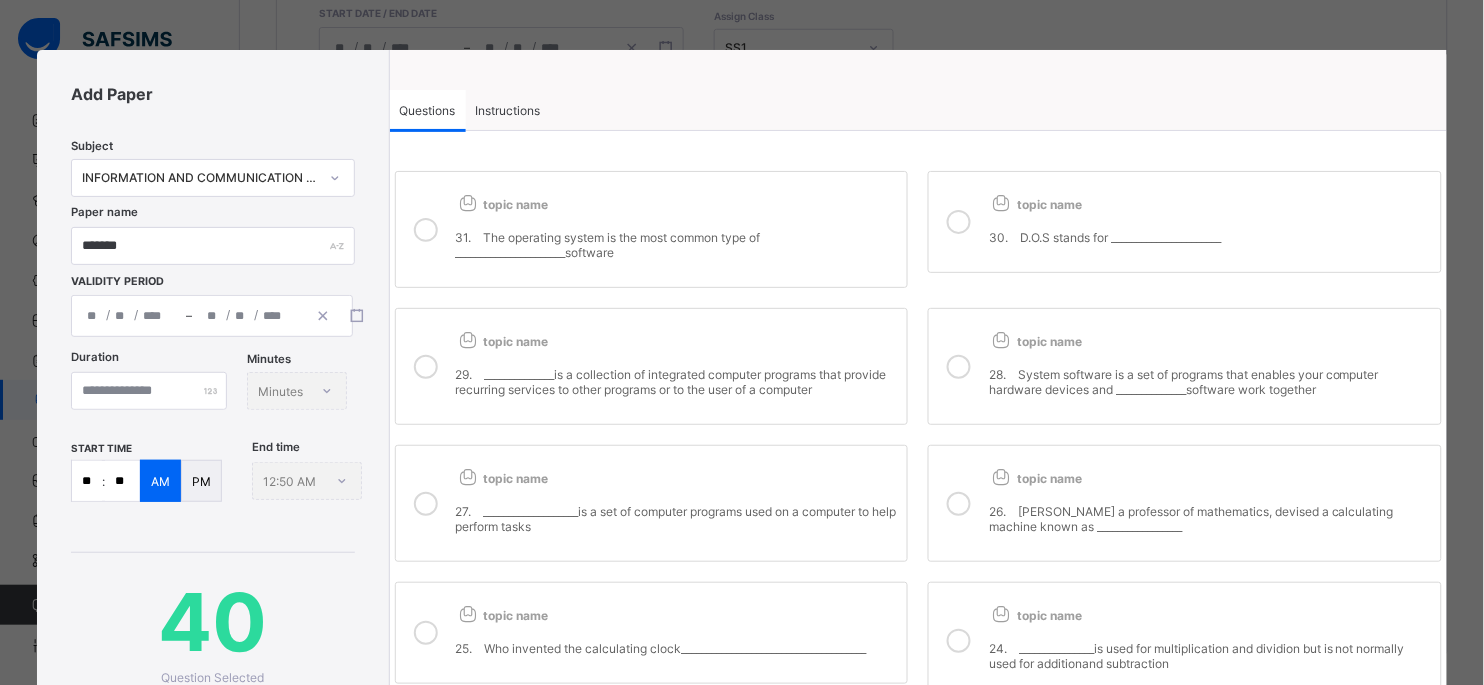 click at bounding box center [426, 229] 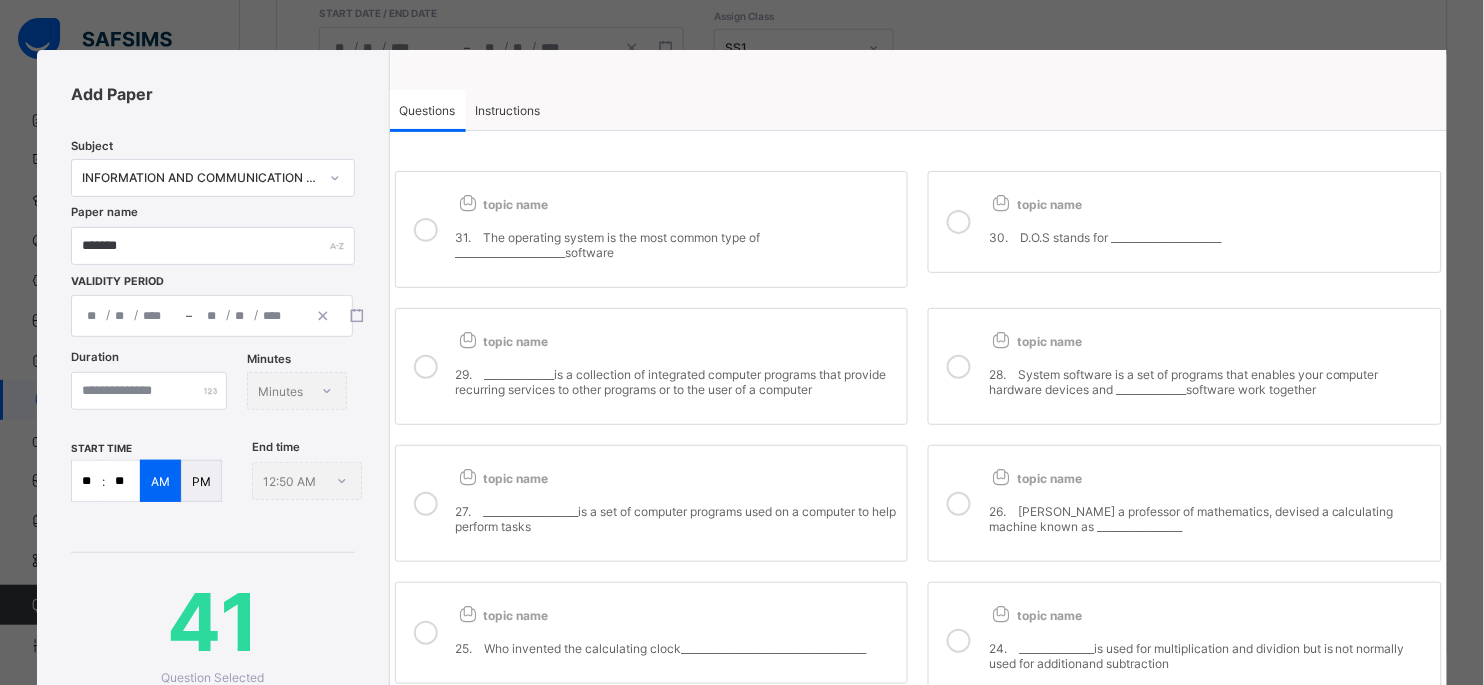 click at bounding box center (959, 222) 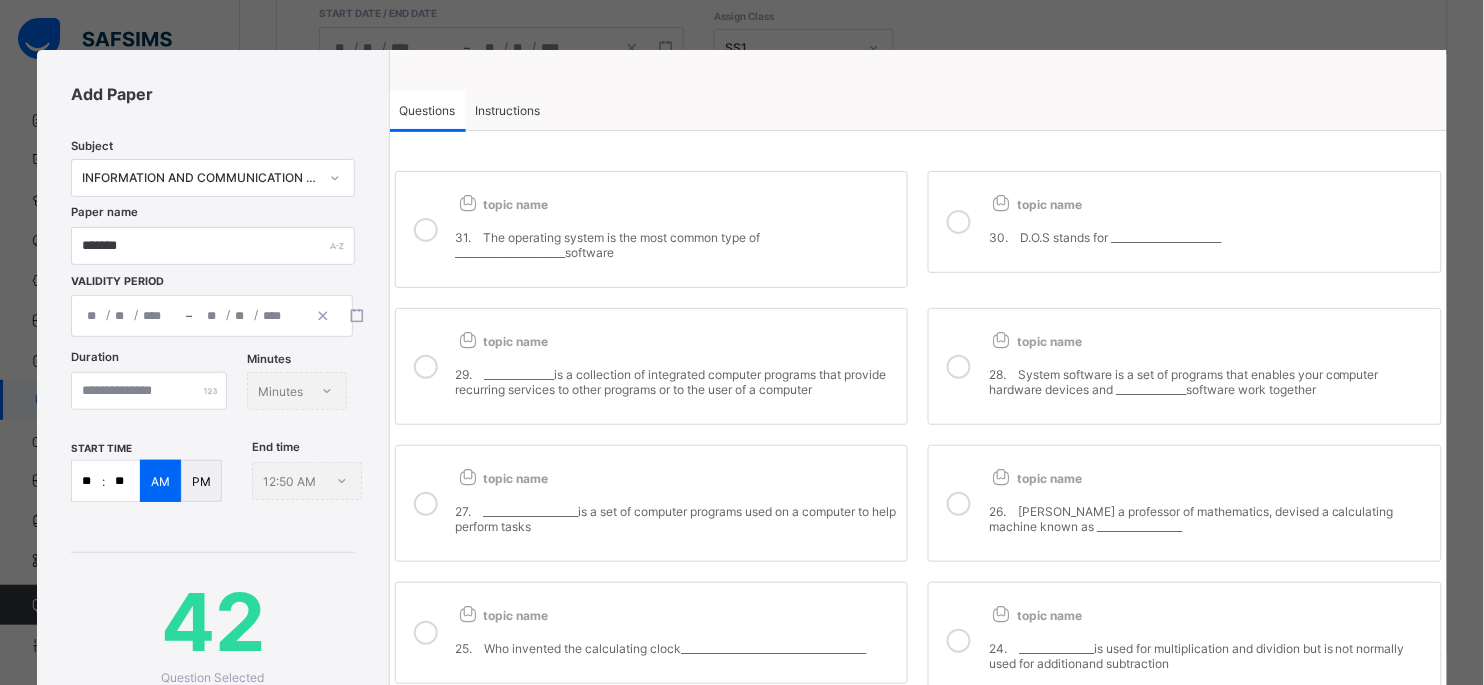 click at bounding box center [426, 367] 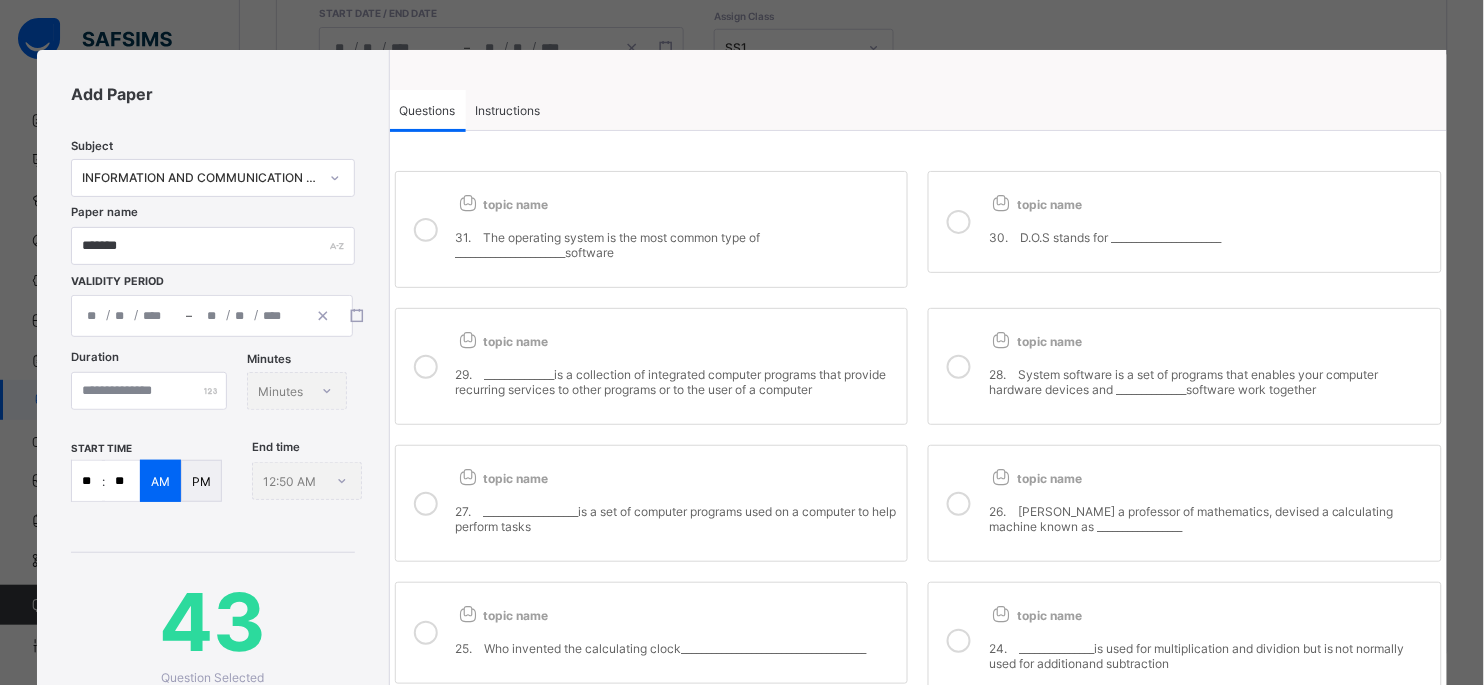 click at bounding box center (959, 367) 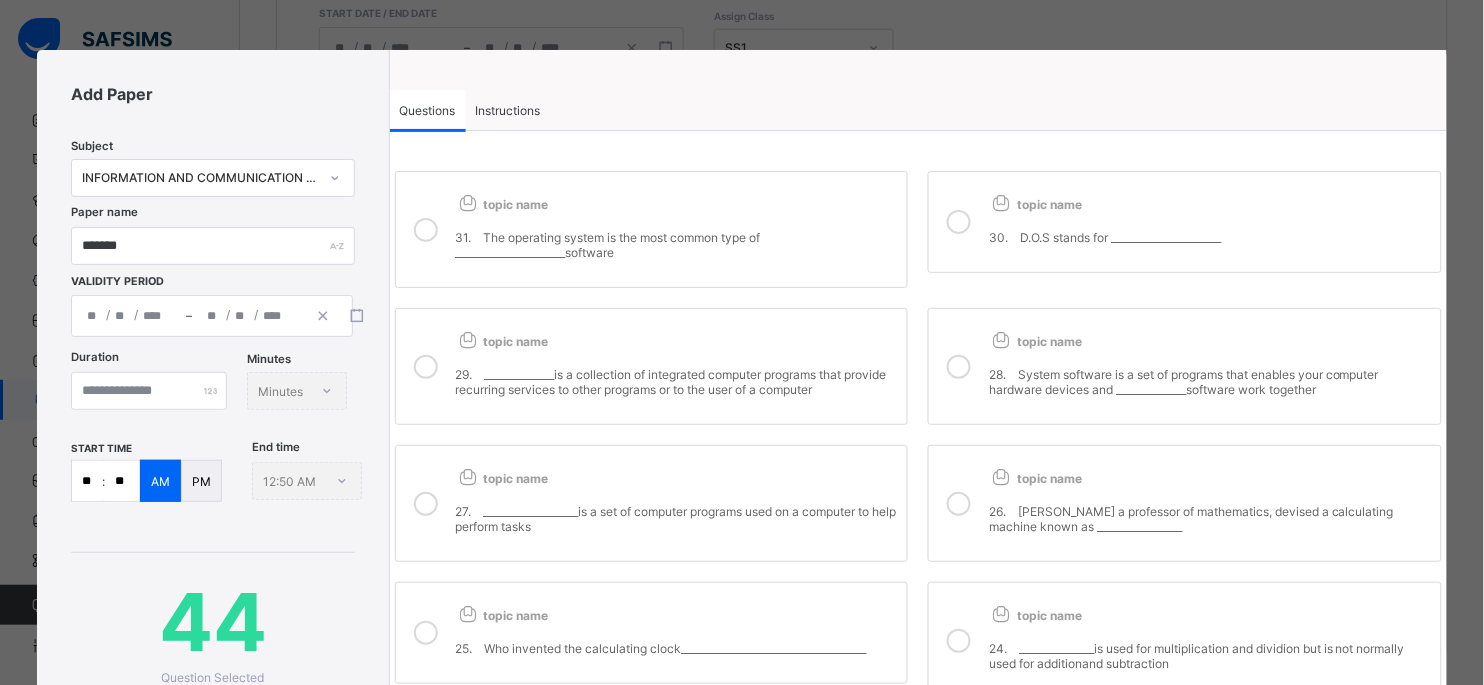 click at bounding box center [426, 504] 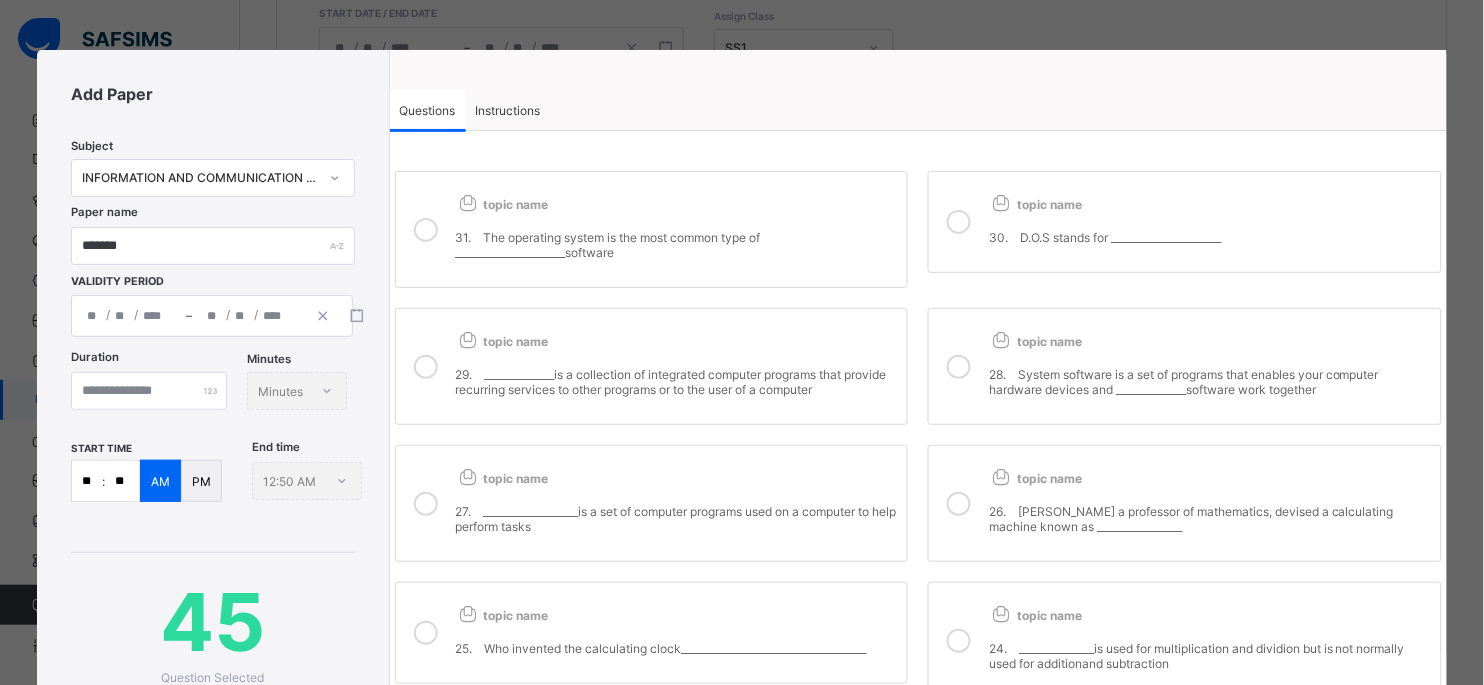 click at bounding box center [959, 504] 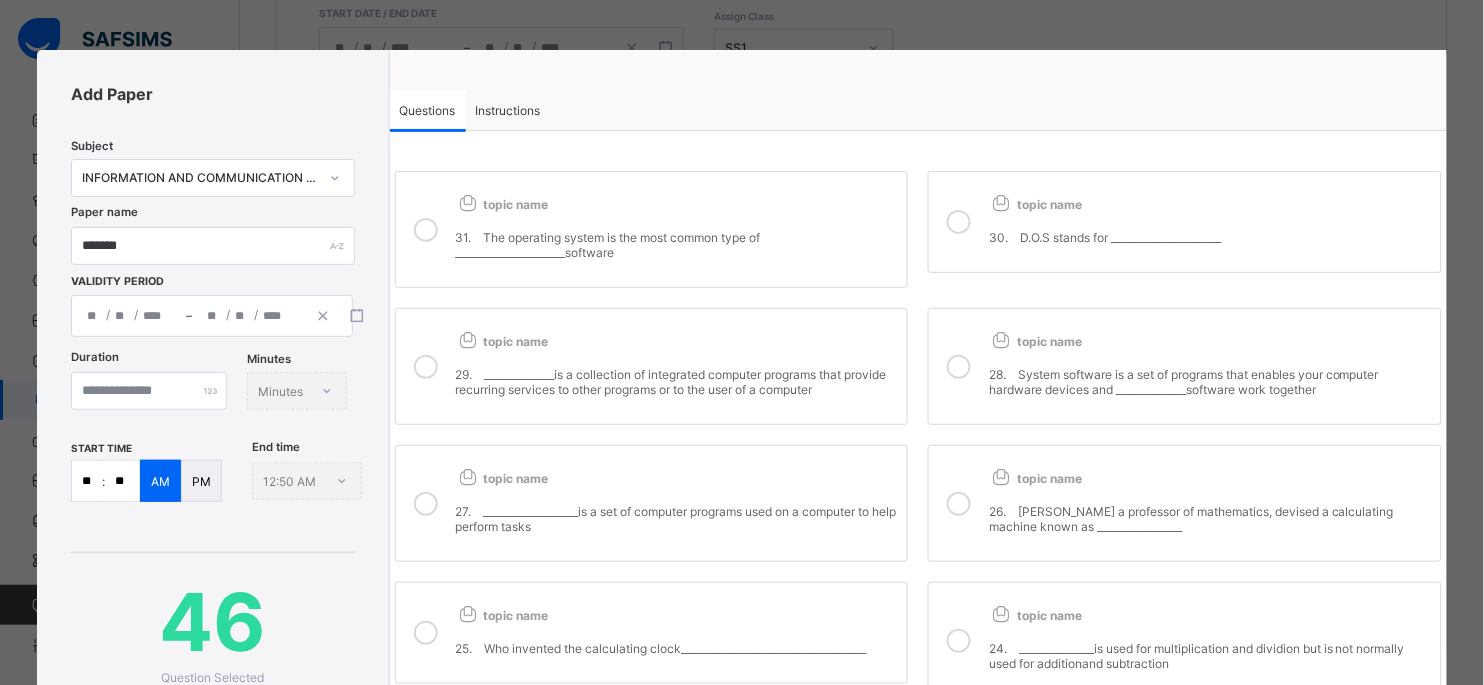 click on "topic name   25.    Who invented the calculating clock_____________________________________" at bounding box center (652, 633) 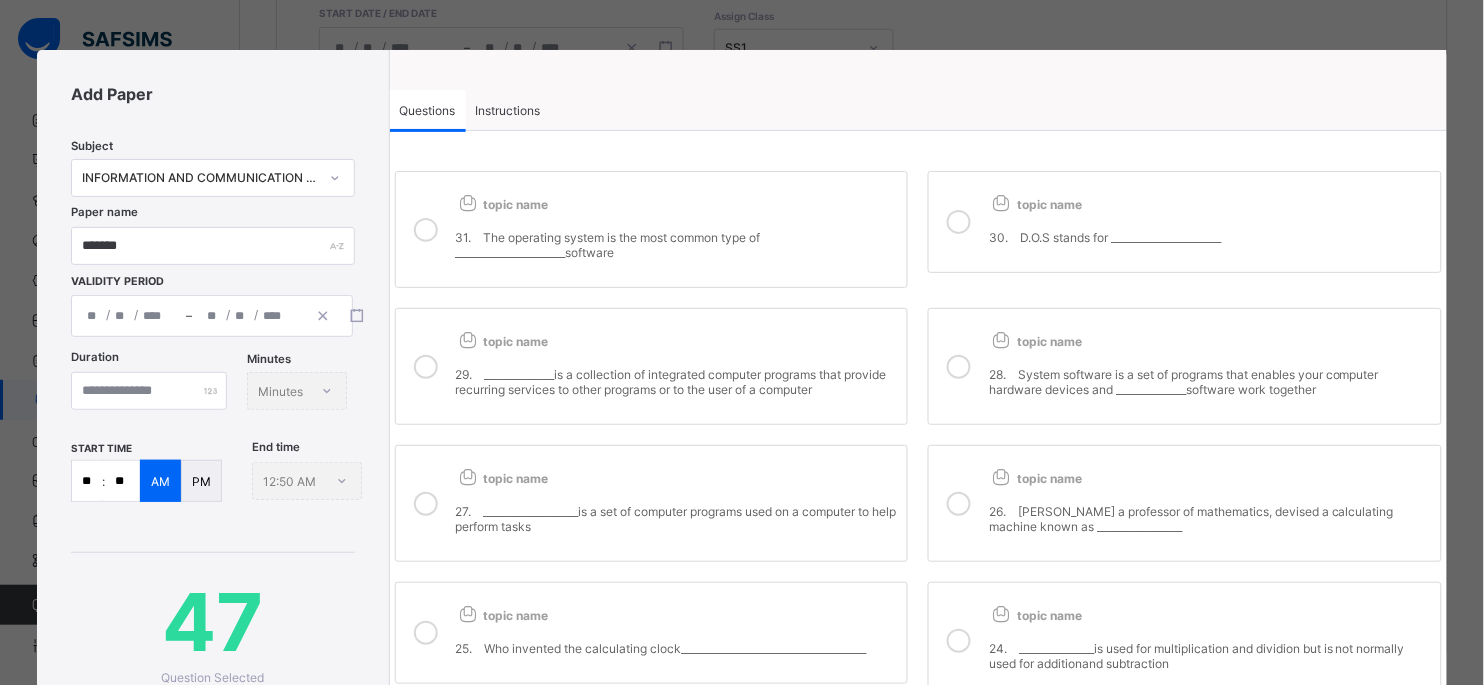 click at bounding box center (959, 641) 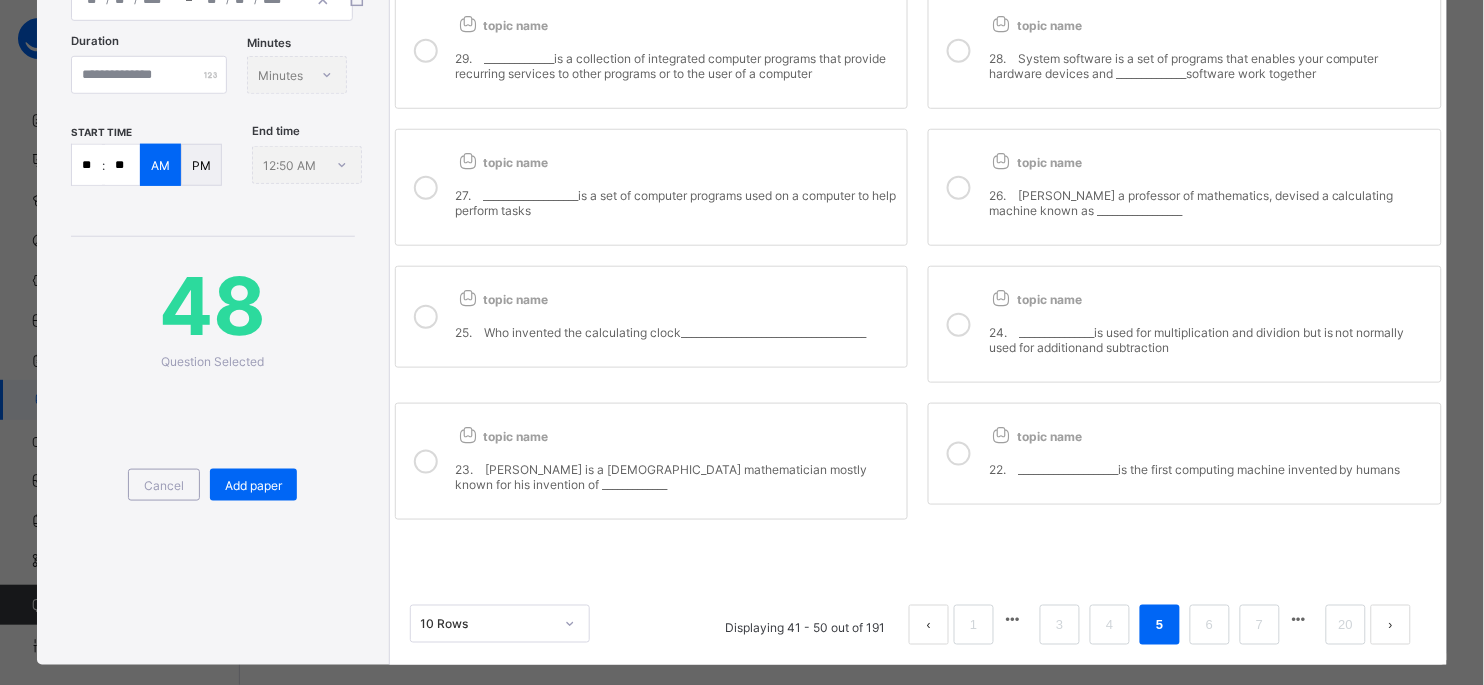 scroll, scrollTop: 353, scrollLeft: 0, axis: vertical 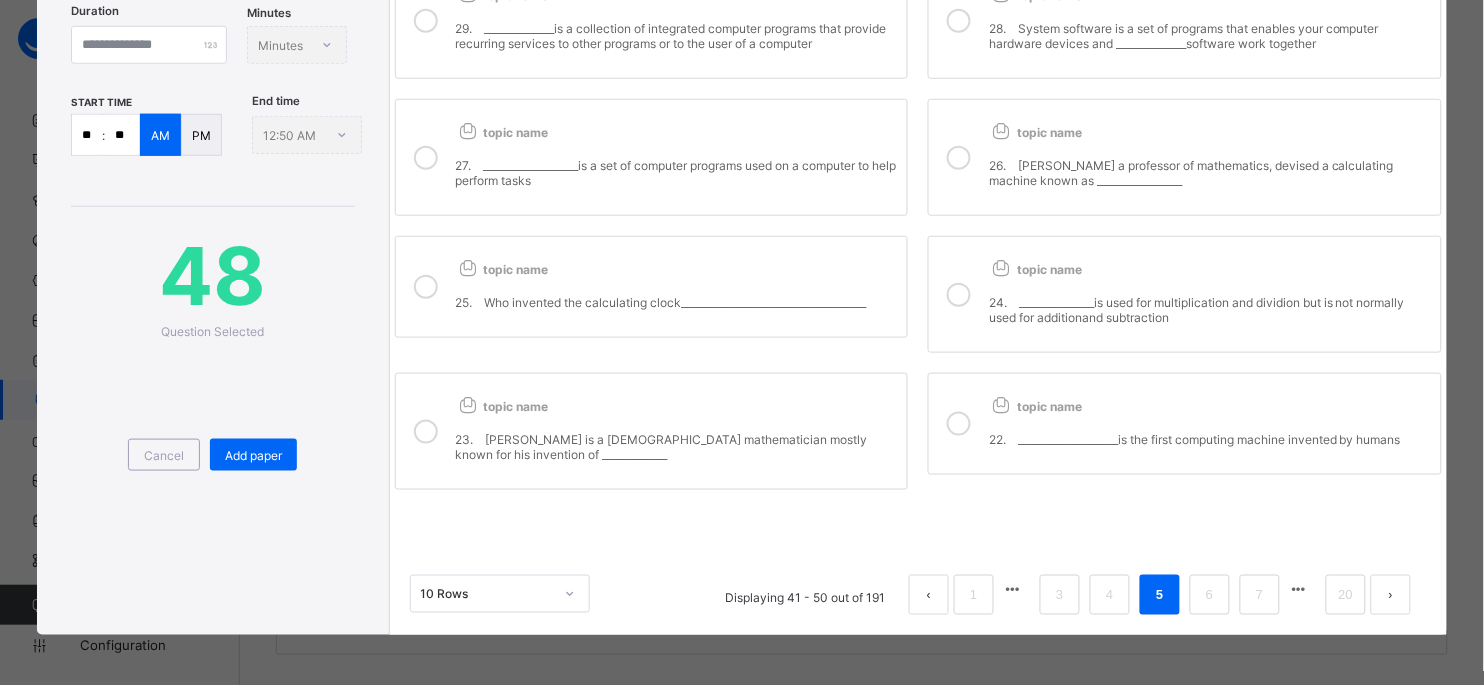 click at bounding box center [426, 432] 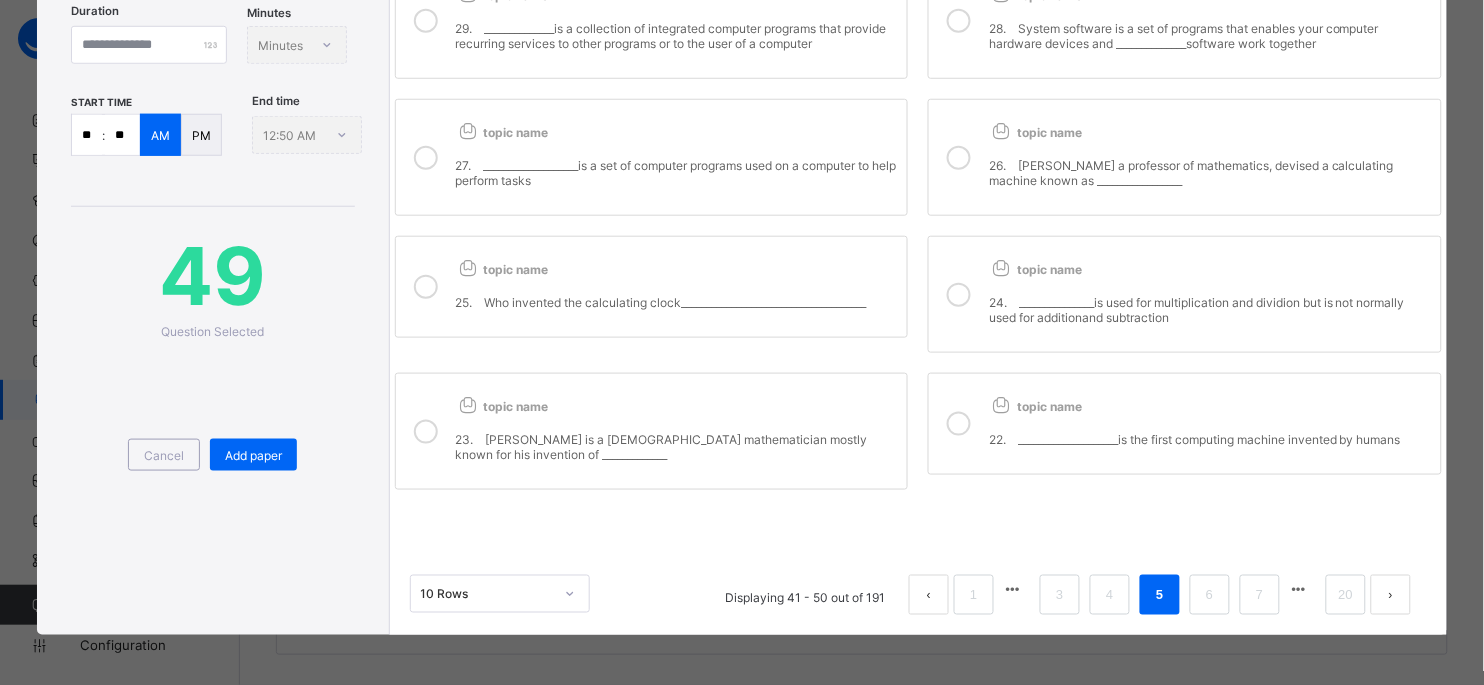 click at bounding box center [959, 424] 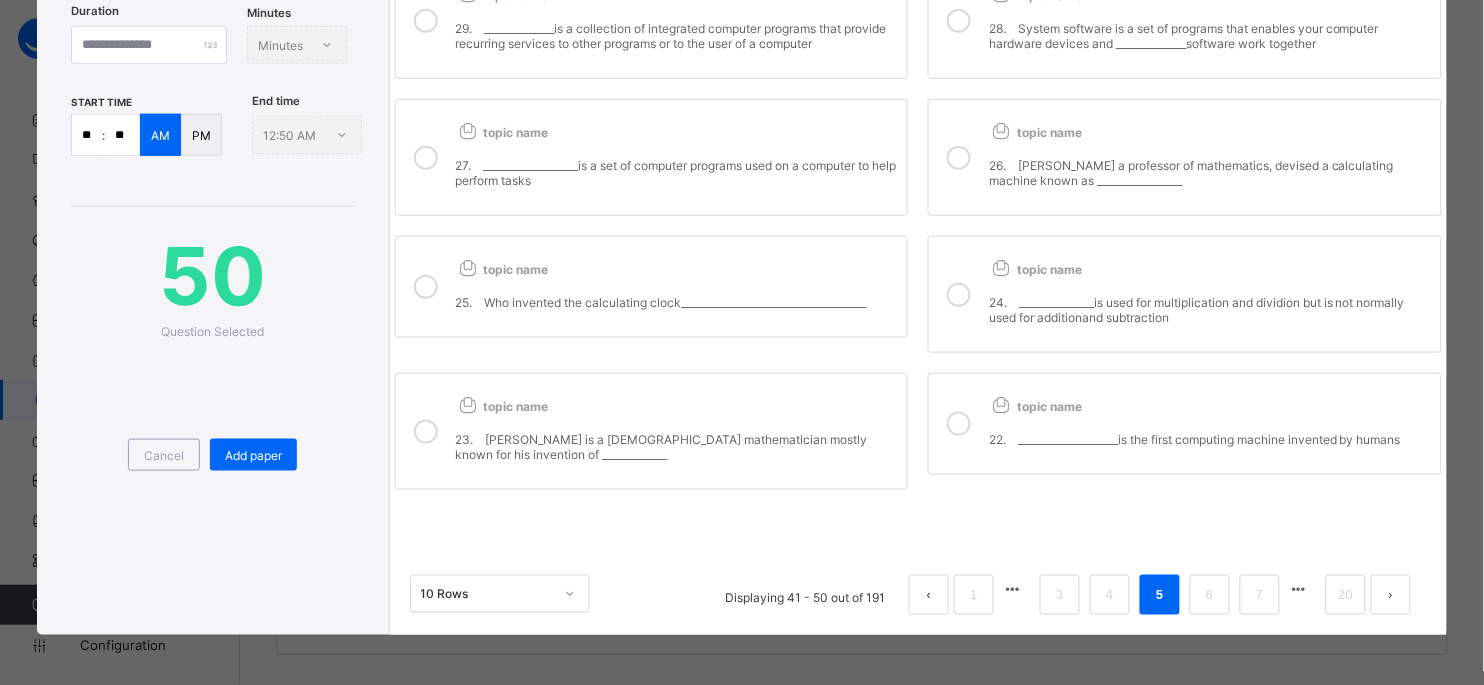 click on "24.    _______________is used for multiplication and dividion but is not normally used for additionand subtraction" at bounding box center (1210, 301) 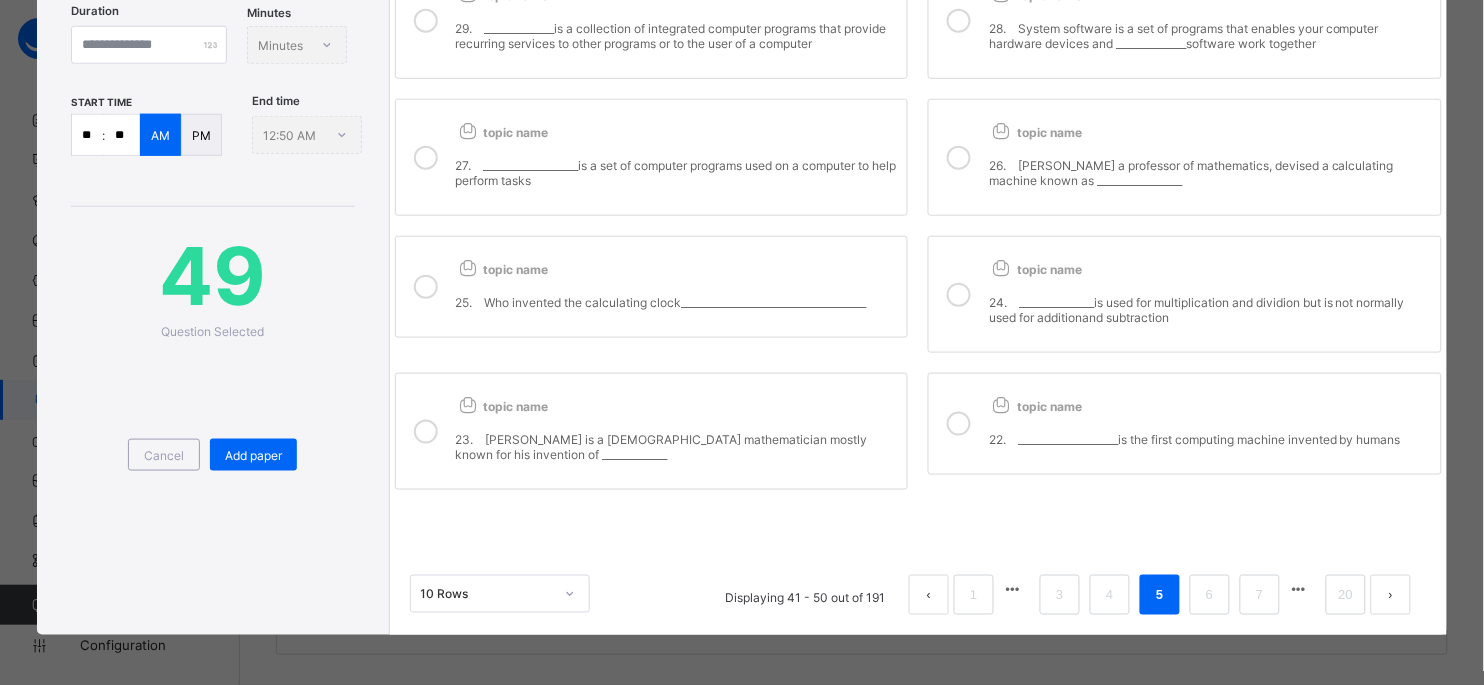 click at bounding box center [959, 295] 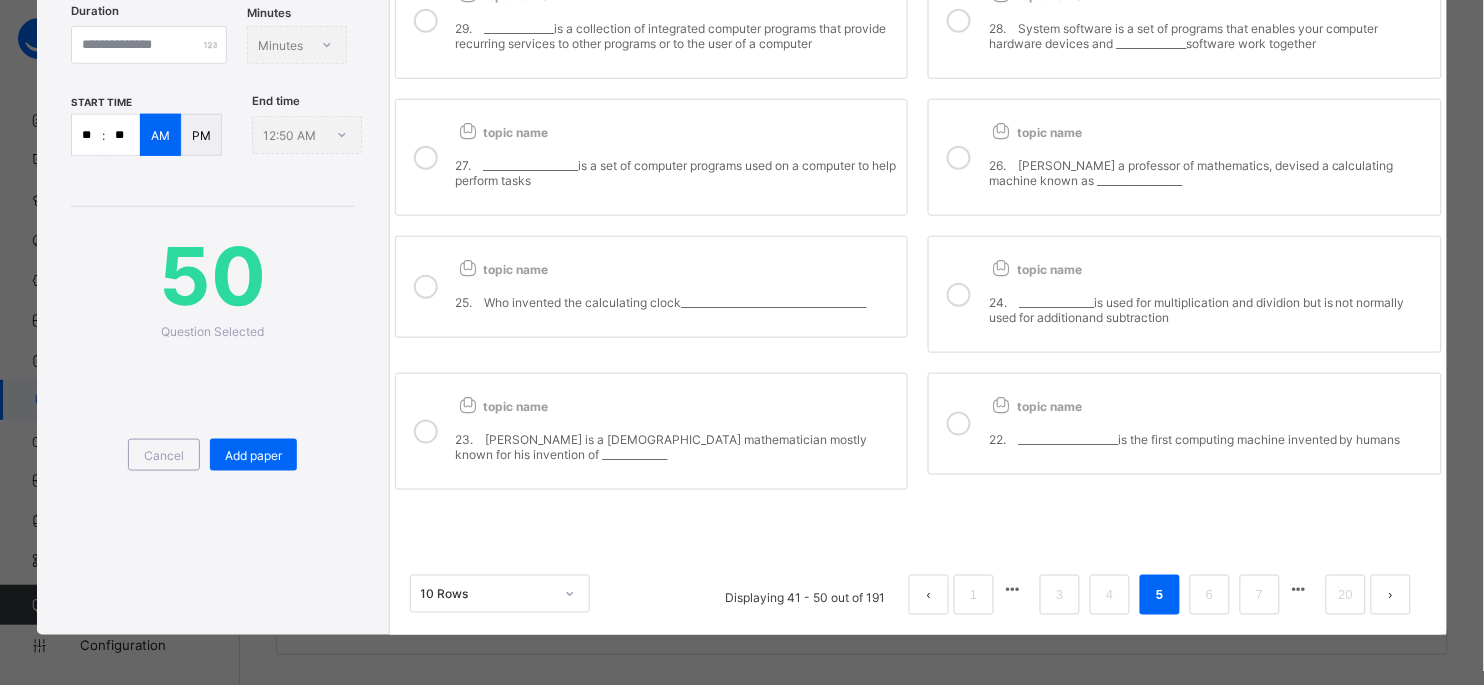 click on "**" at bounding box center [87, 135] 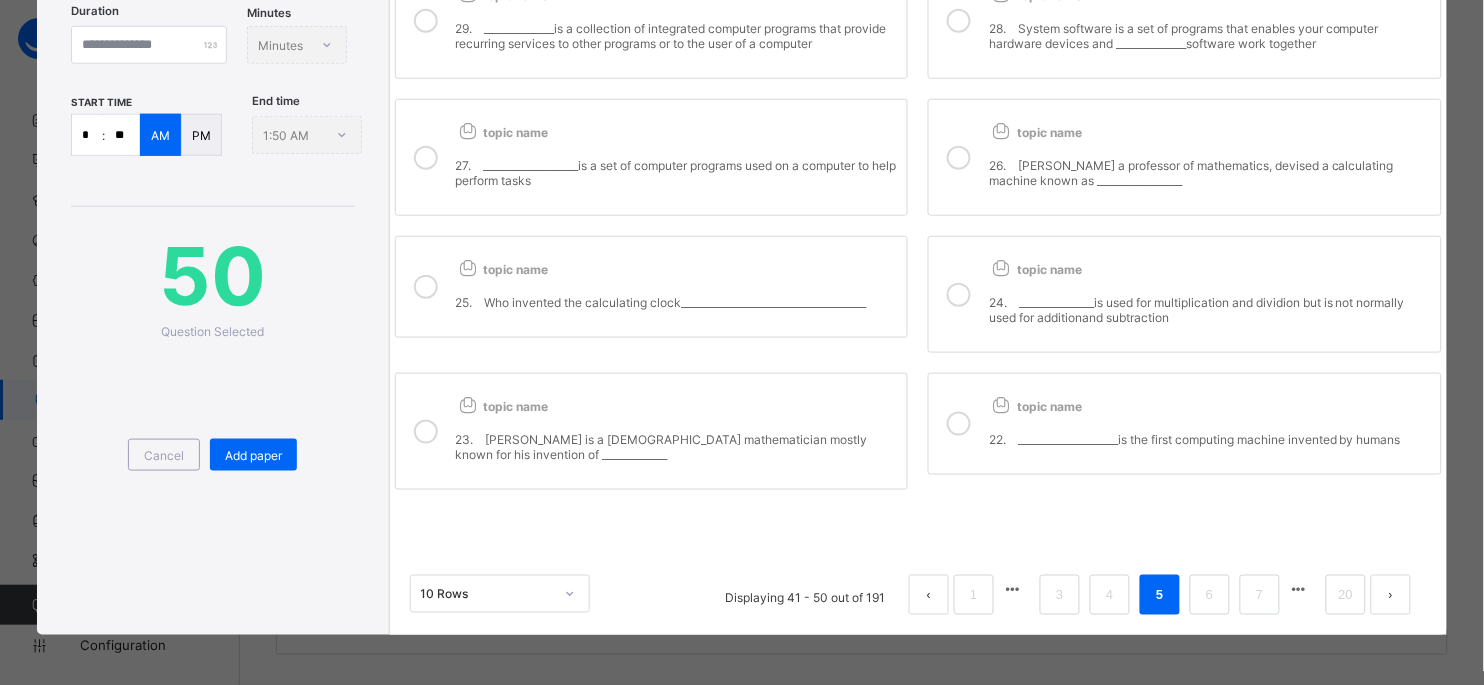 scroll, scrollTop: 0, scrollLeft: 0, axis: both 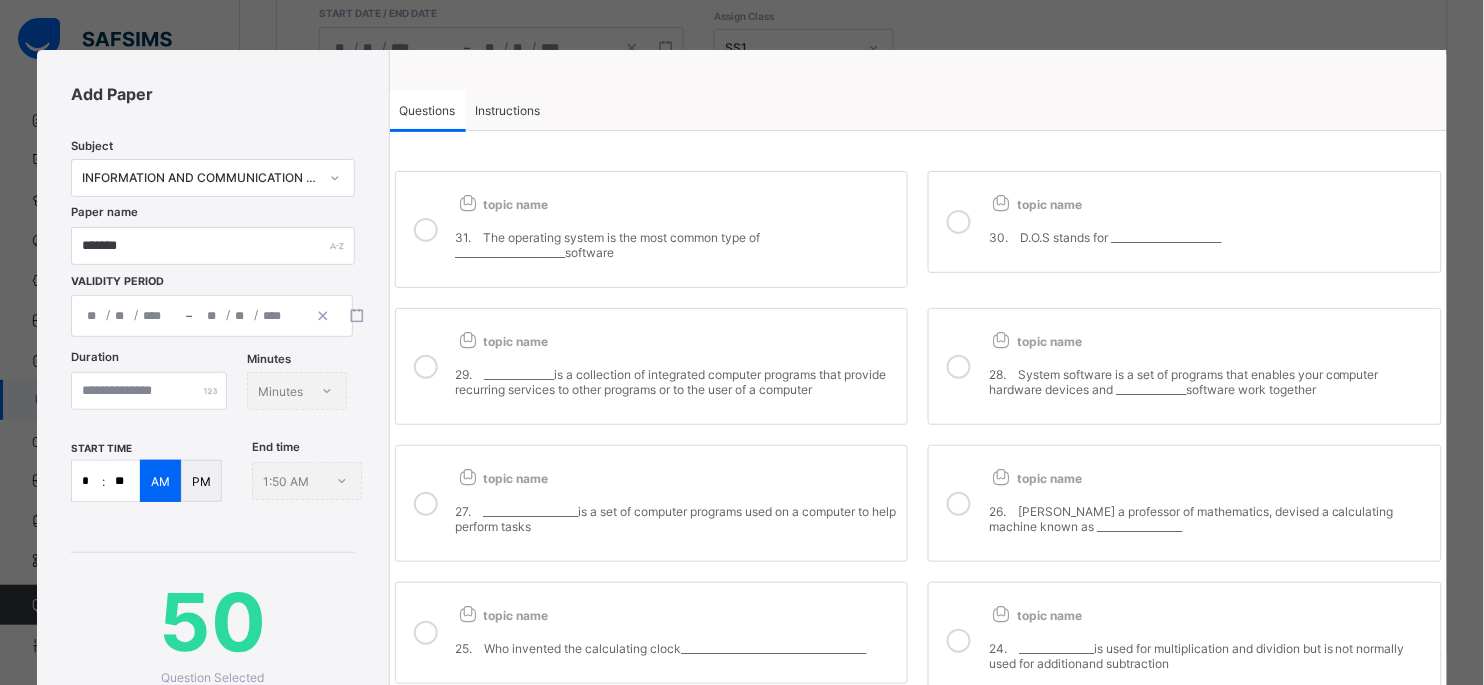 type on "*" 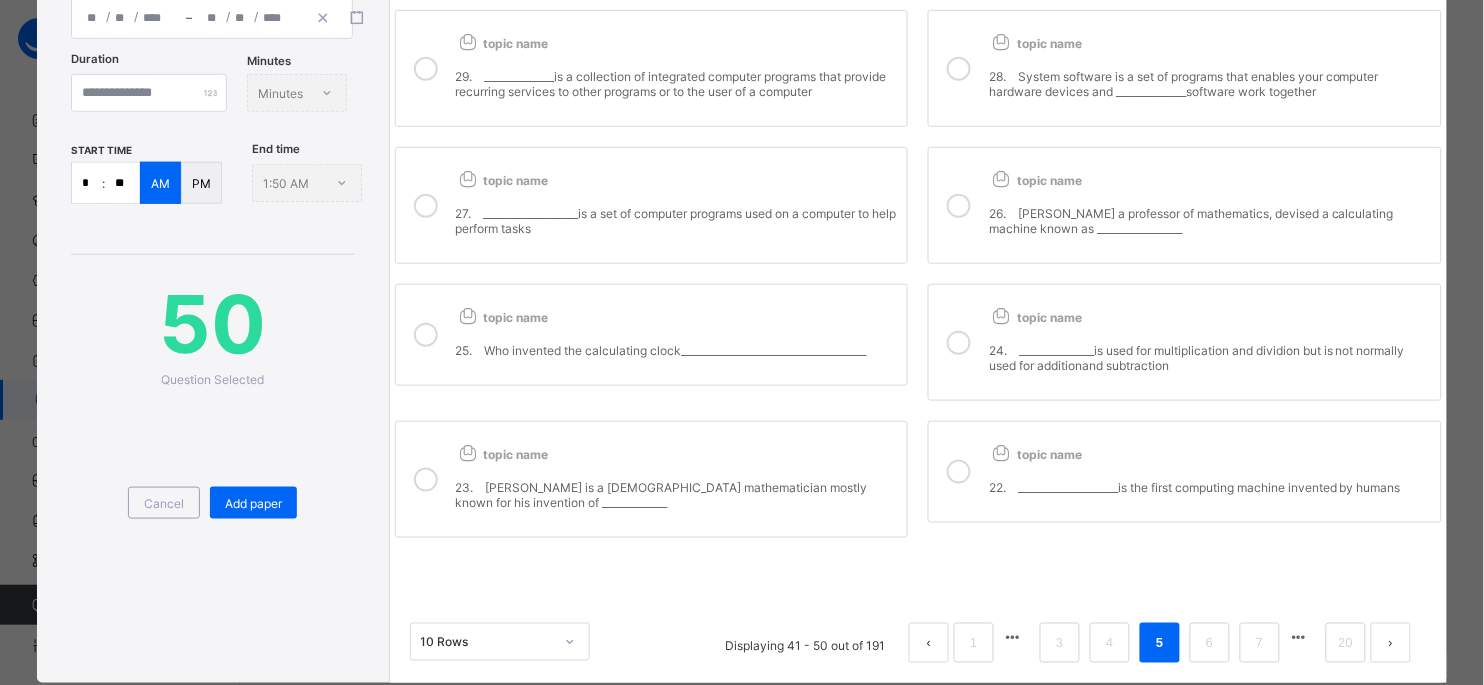 scroll, scrollTop: 353, scrollLeft: 0, axis: vertical 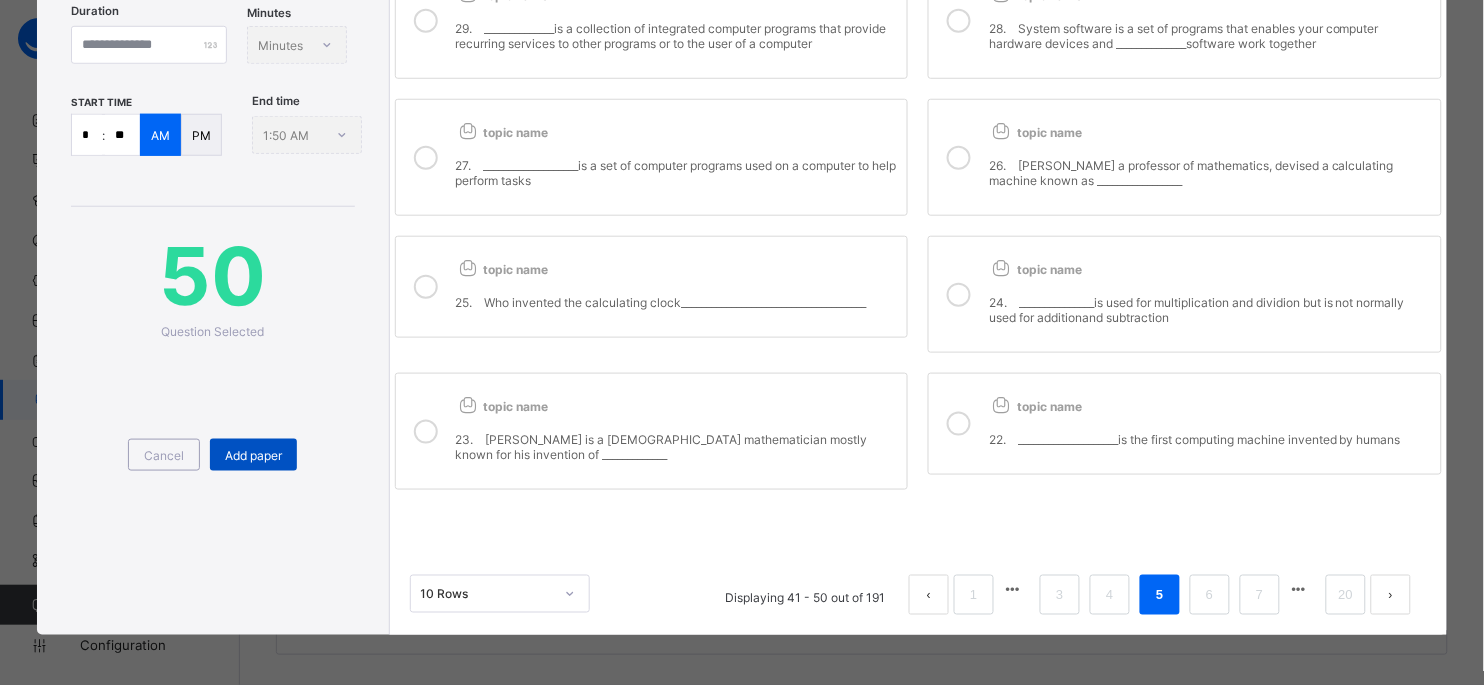 click on "Add paper" at bounding box center [253, 455] 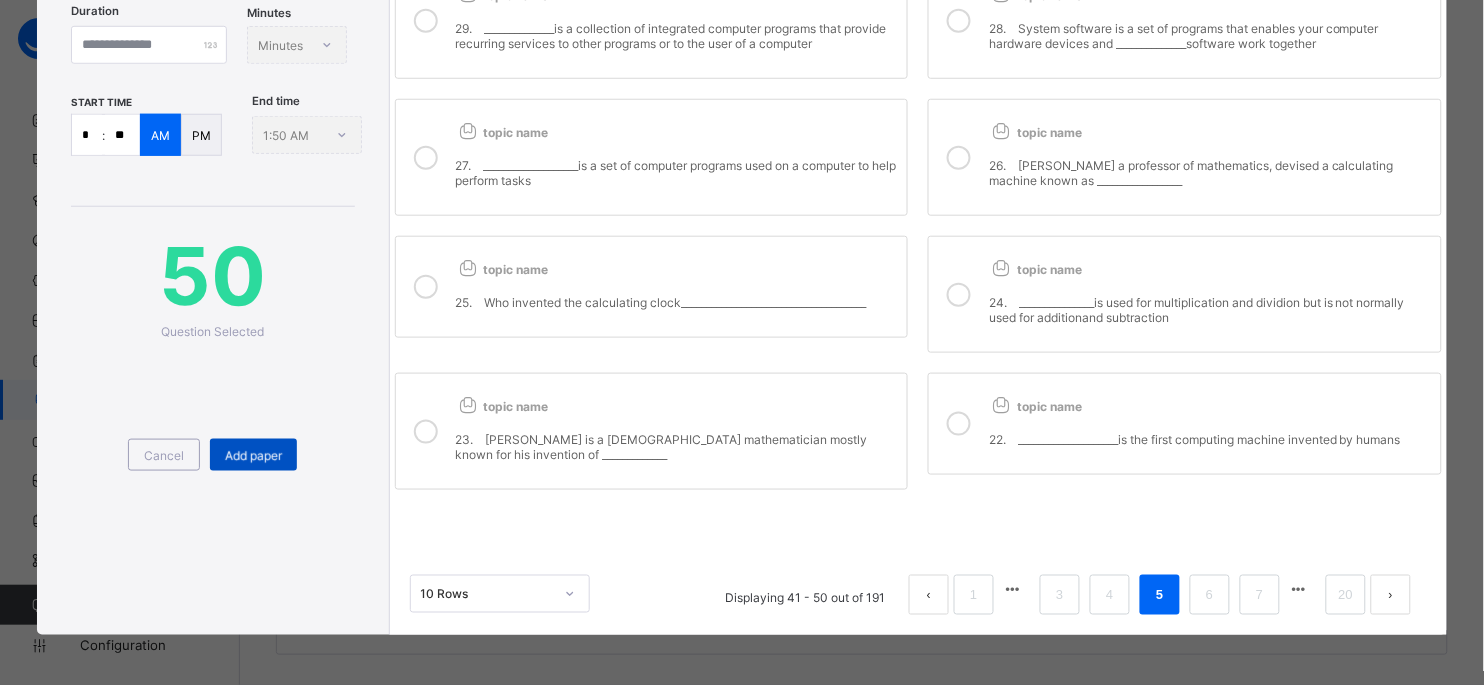 click on "Add paper" at bounding box center (253, 455) 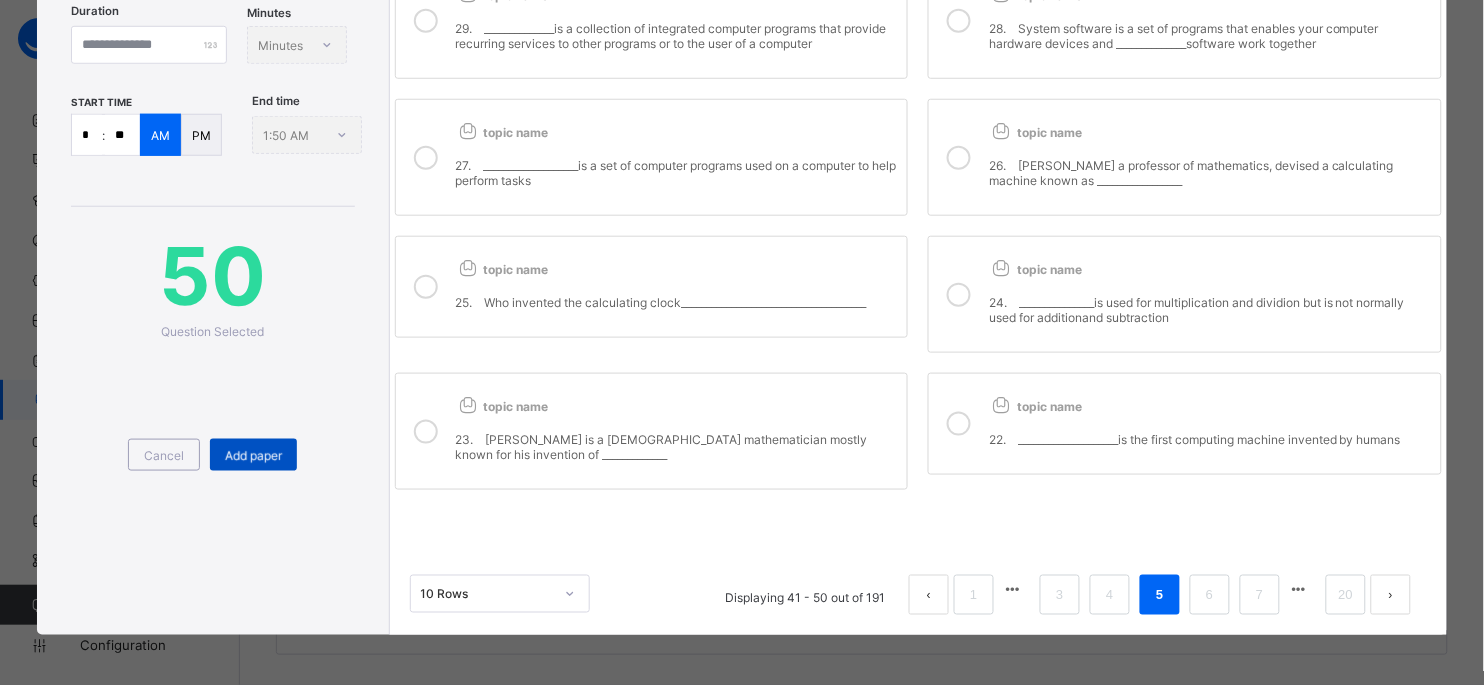 click on "Add paper" at bounding box center [253, 455] 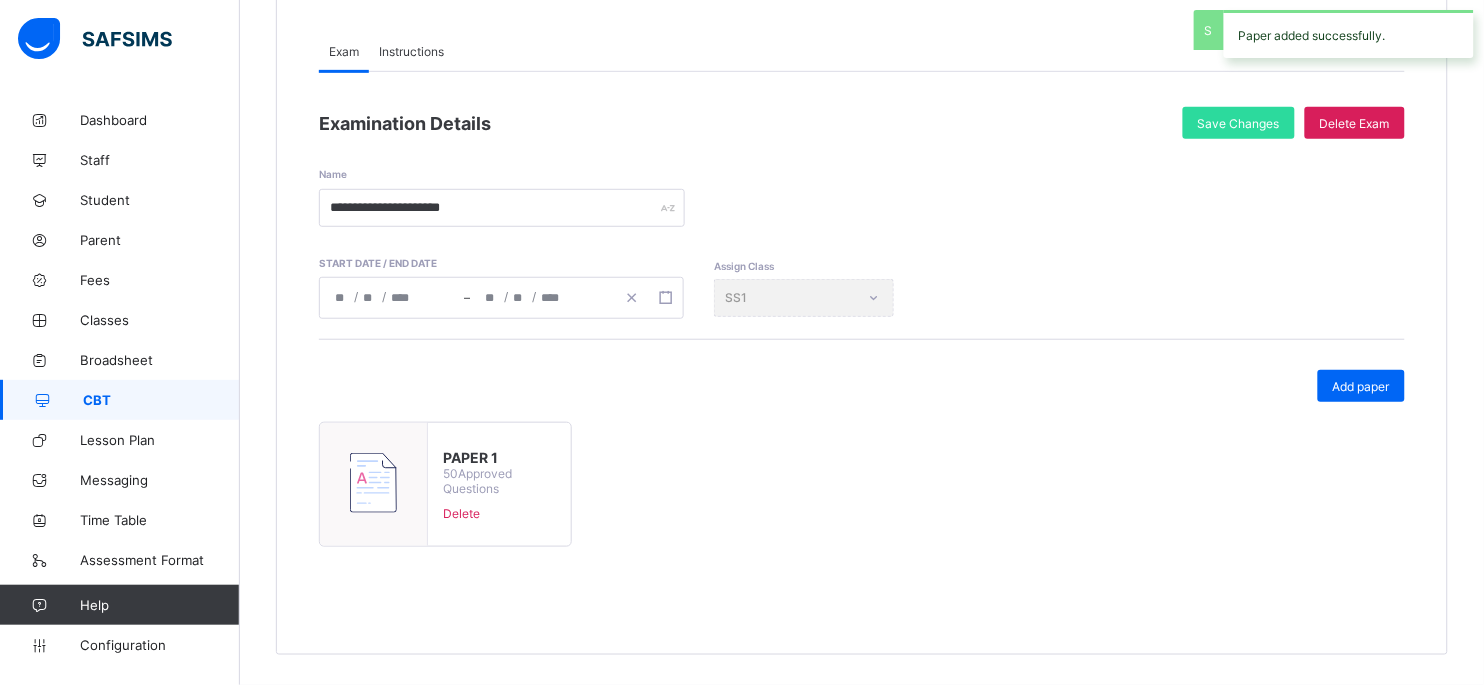 scroll, scrollTop: 206, scrollLeft: 0, axis: vertical 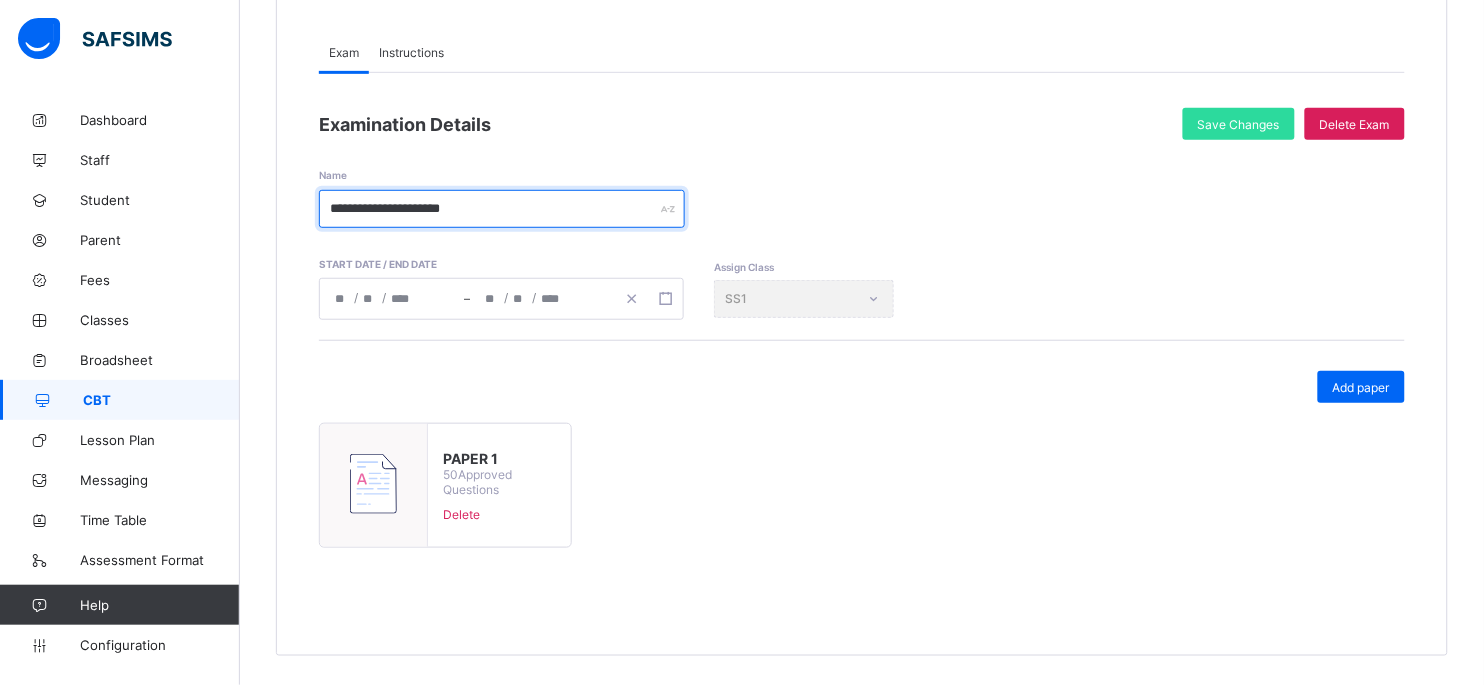 drag, startPoint x: 497, startPoint y: 207, endPoint x: 245, endPoint y: 200, distance: 252.0972 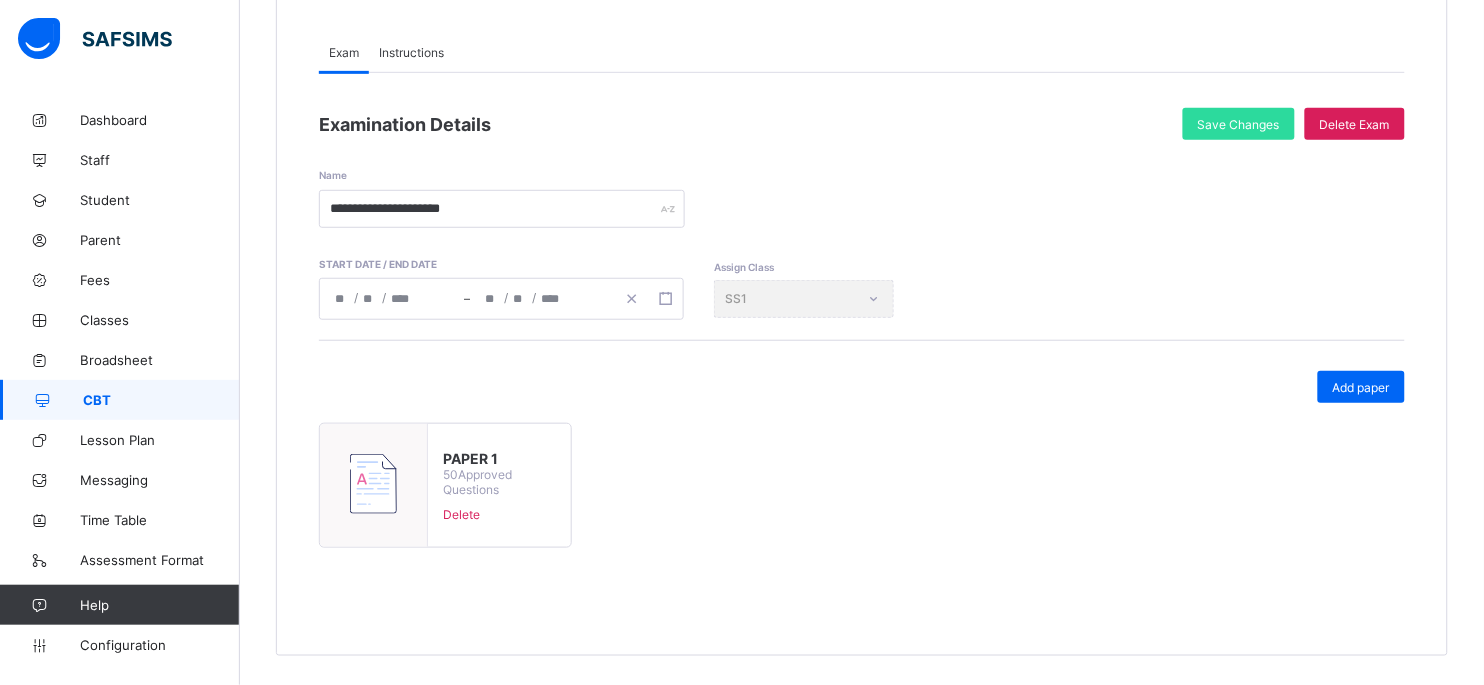 click on "CBT" at bounding box center (161, 400) 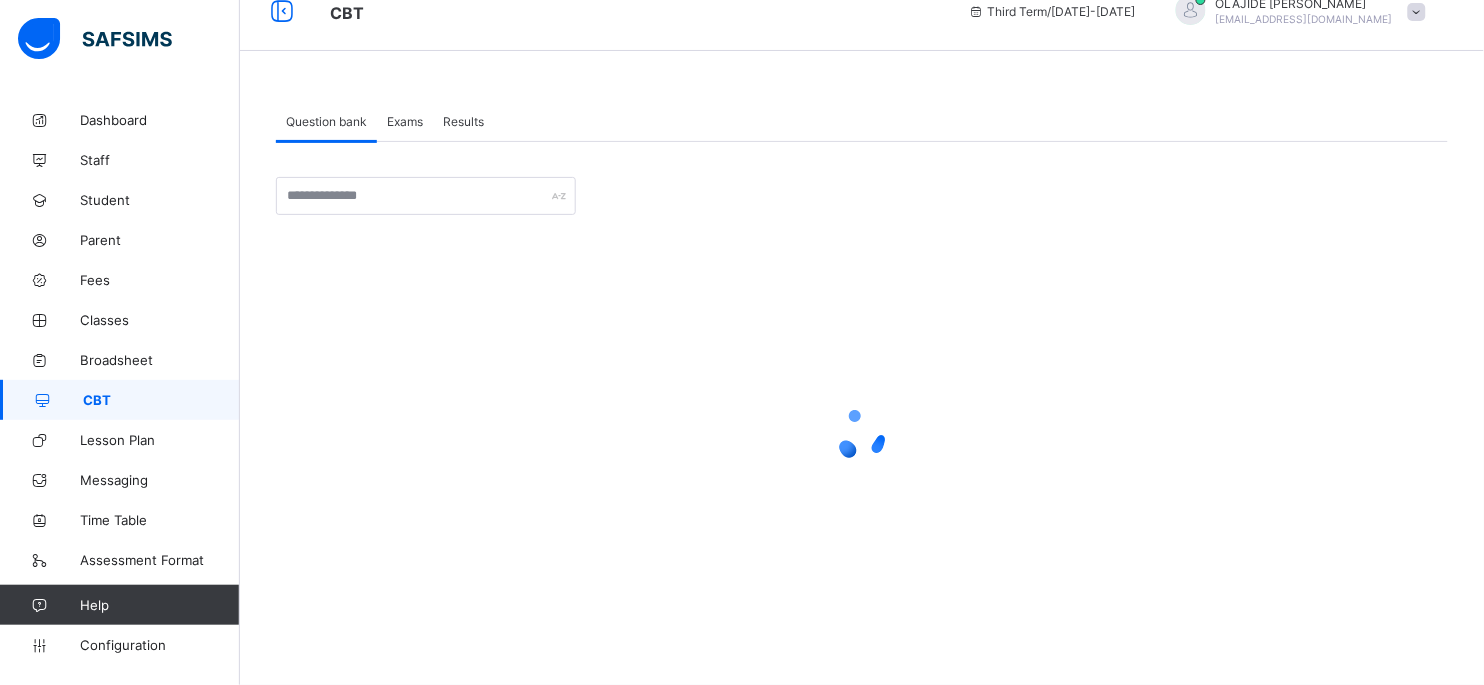 scroll, scrollTop: 0, scrollLeft: 0, axis: both 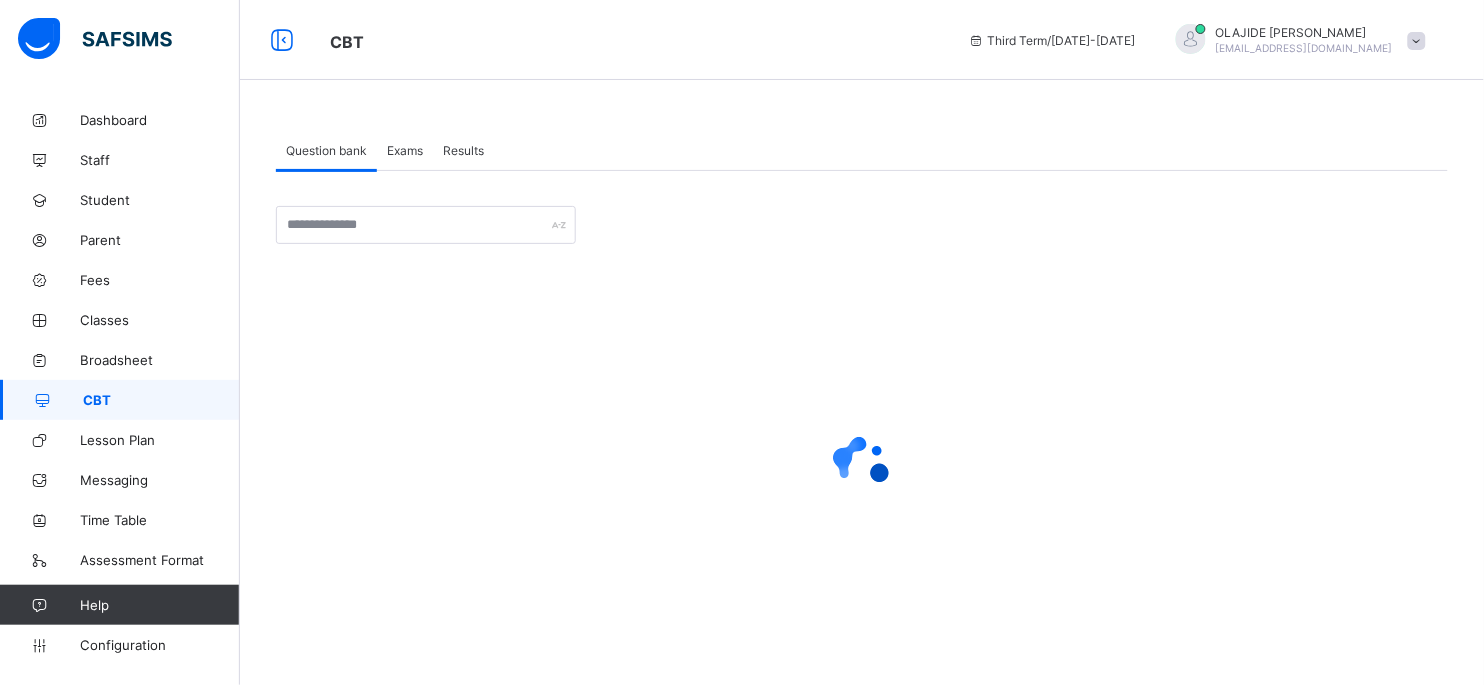 click on "Exams" at bounding box center (405, 150) 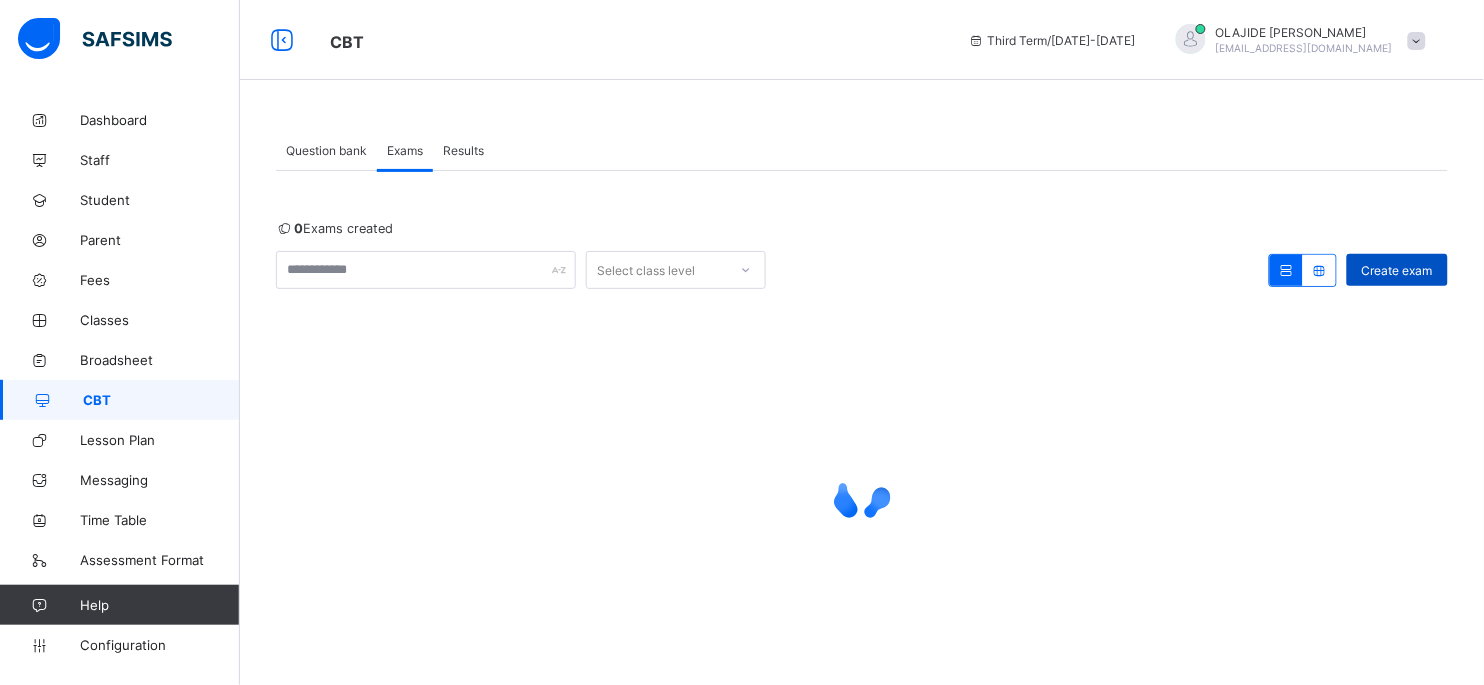click on "Create exam" at bounding box center [1397, 270] 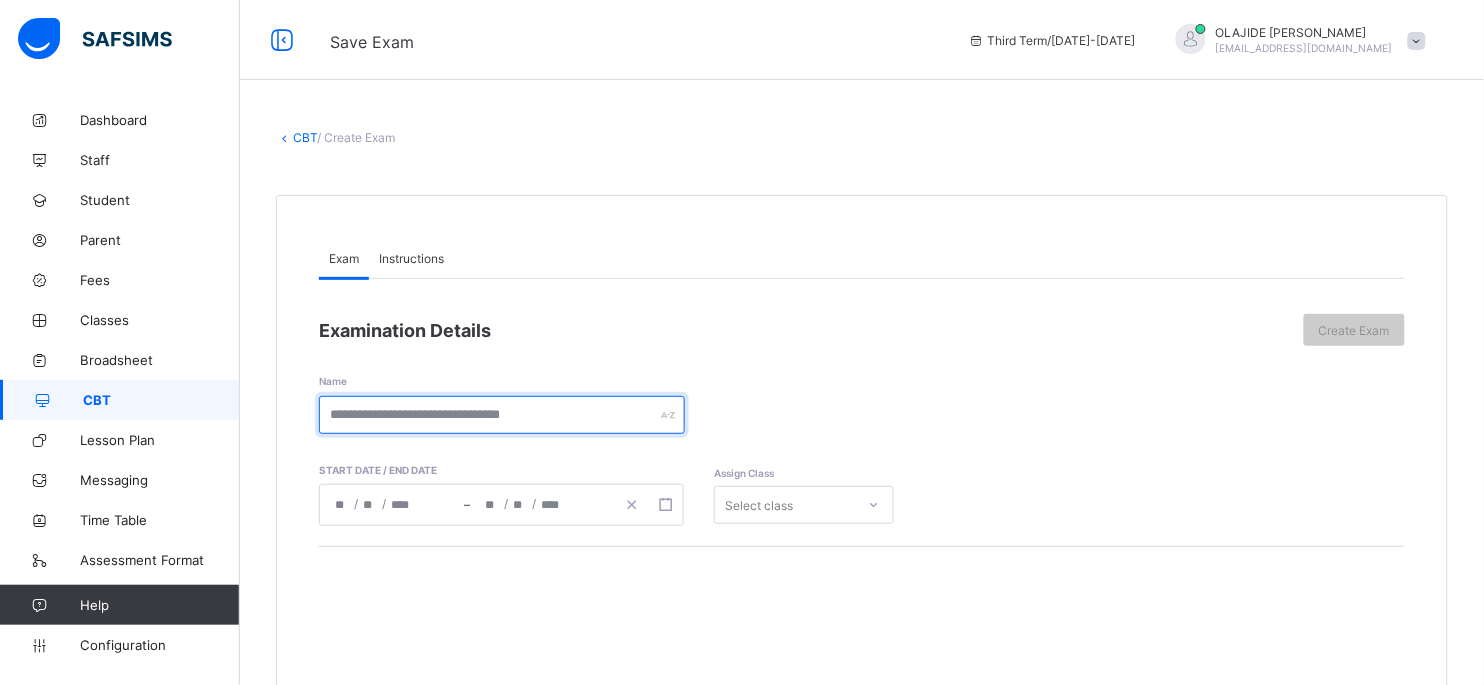 click at bounding box center [502, 415] 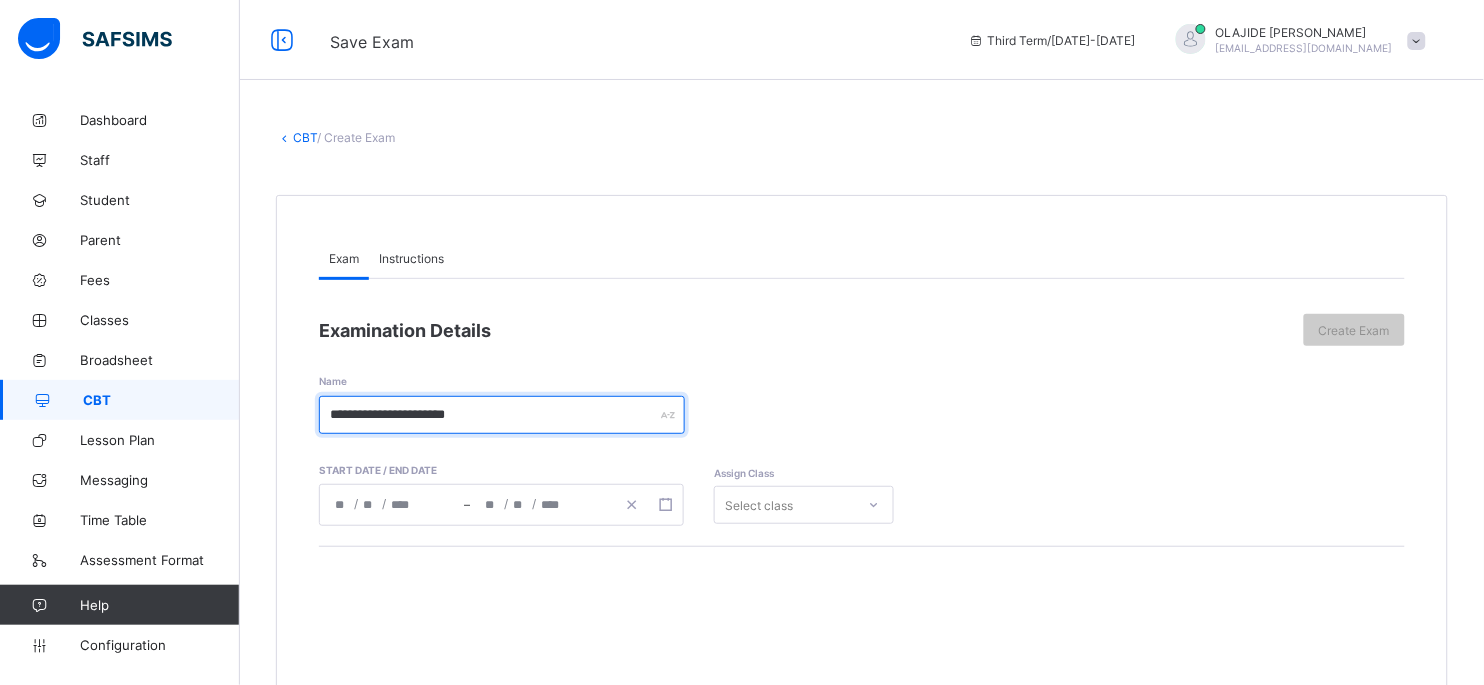 type on "**********" 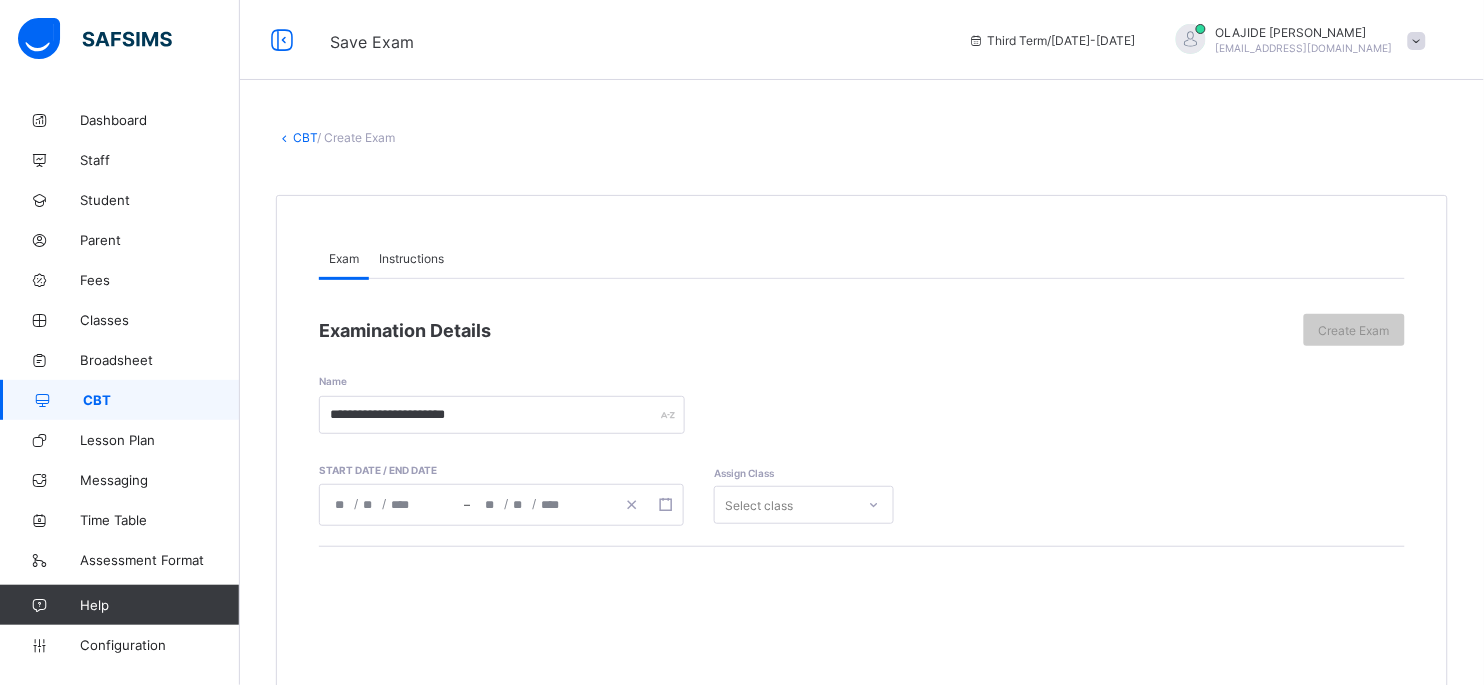click 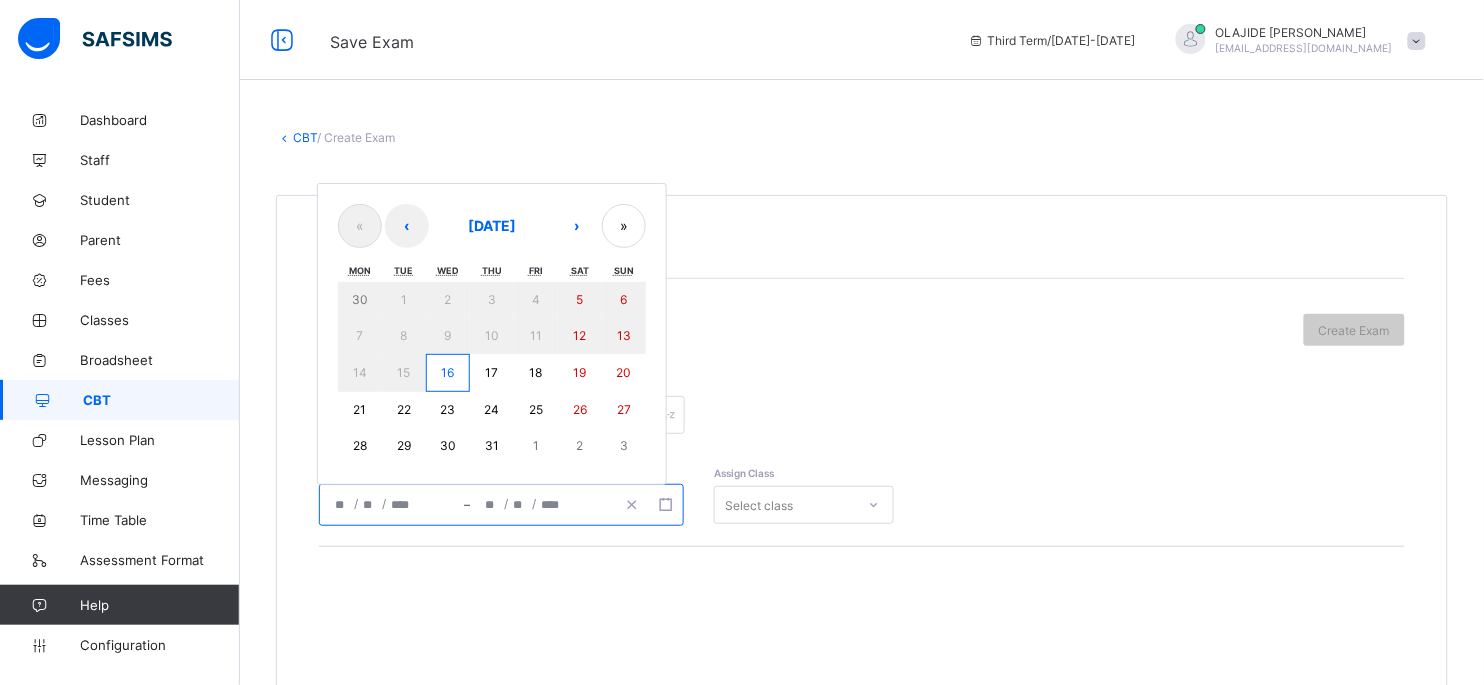 click on "17" at bounding box center (492, 373) 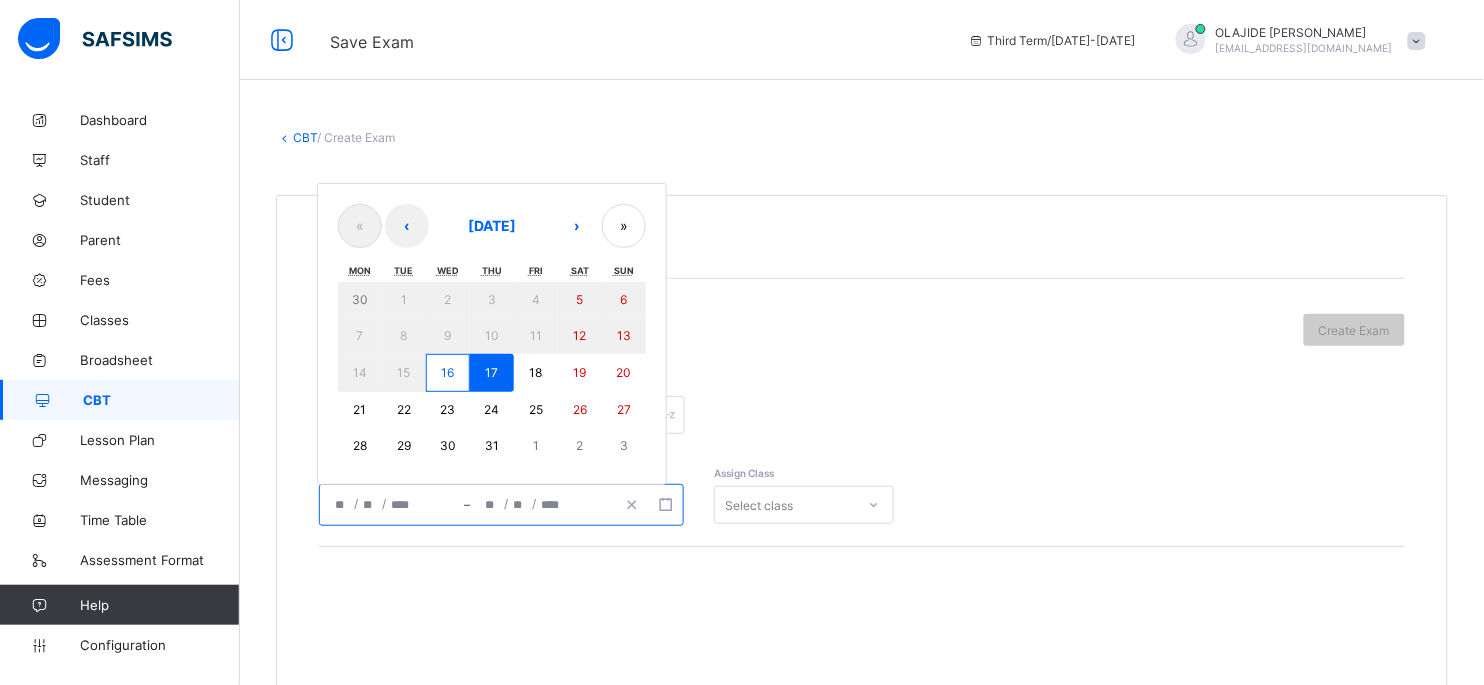 click on "16" at bounding box center [447, 372] 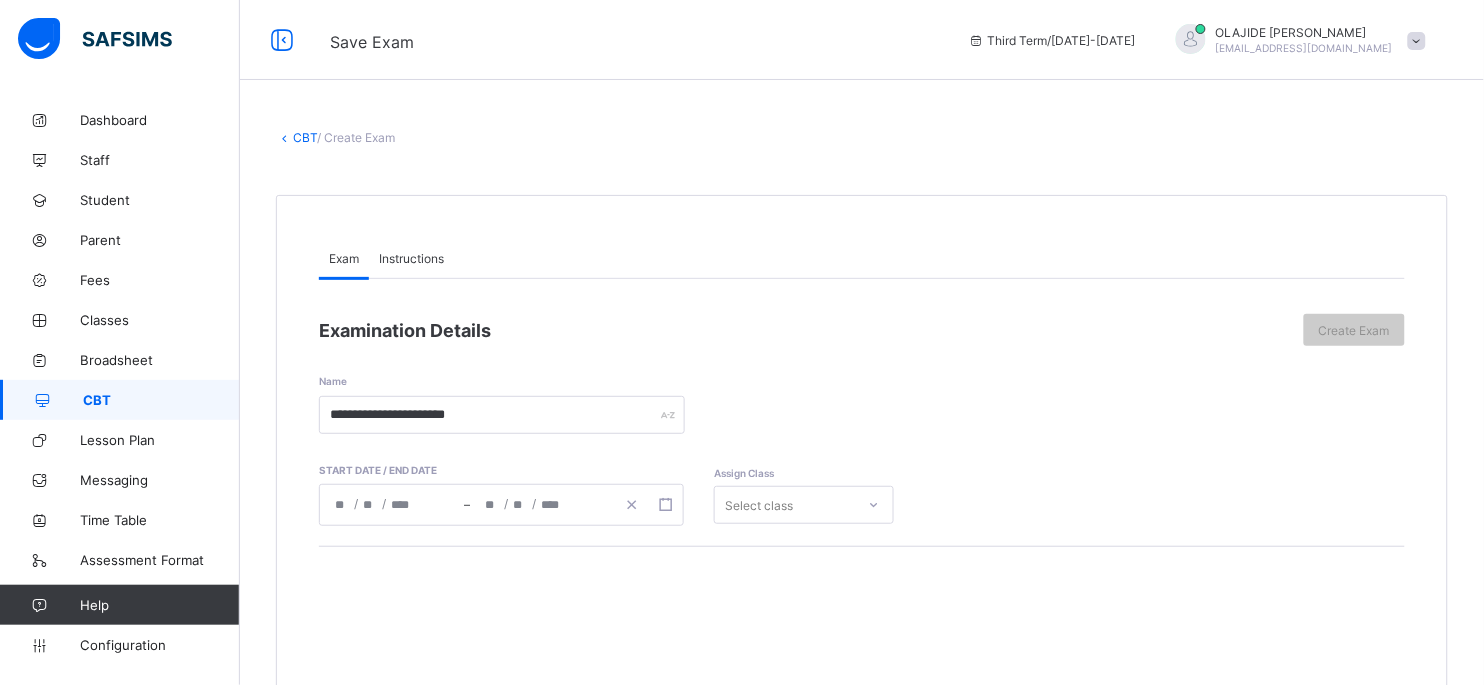 click on "**********" at bounding box center [392, 505] 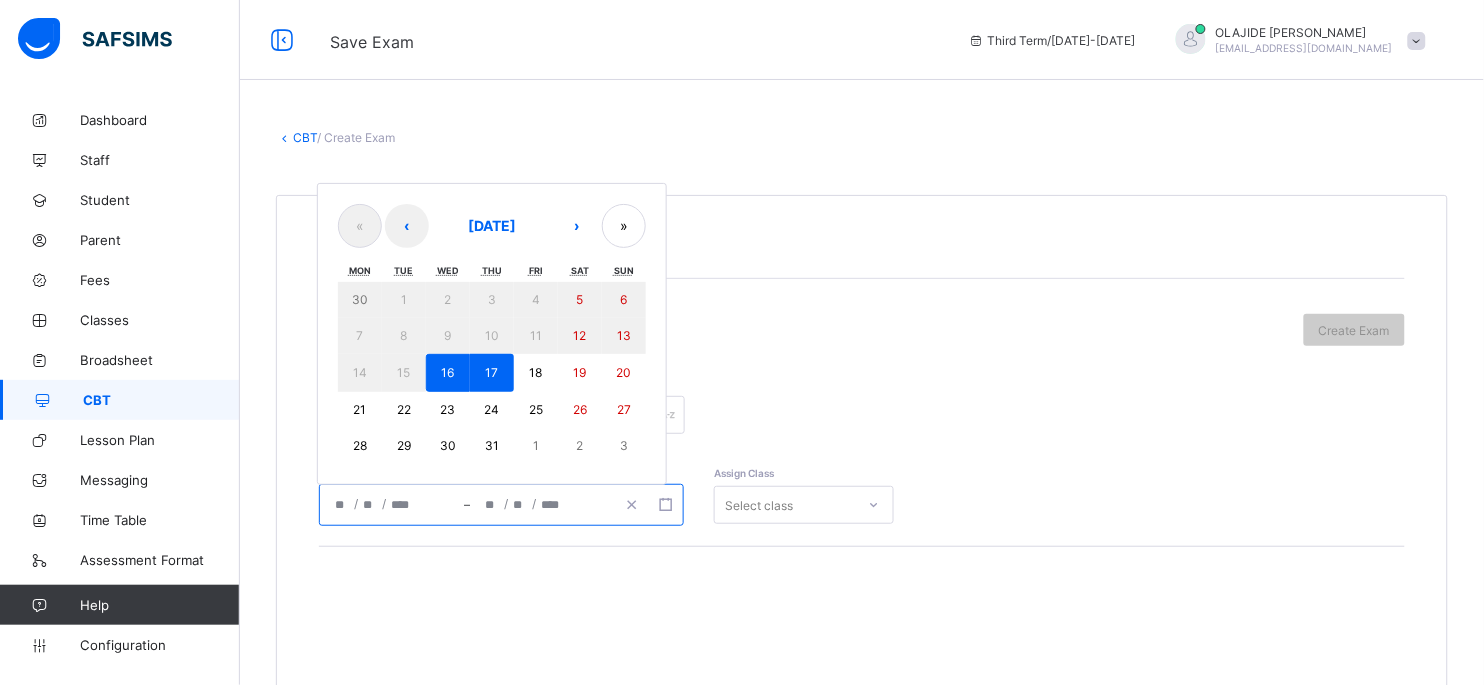 click on "16" at bounding box center (448, 373) 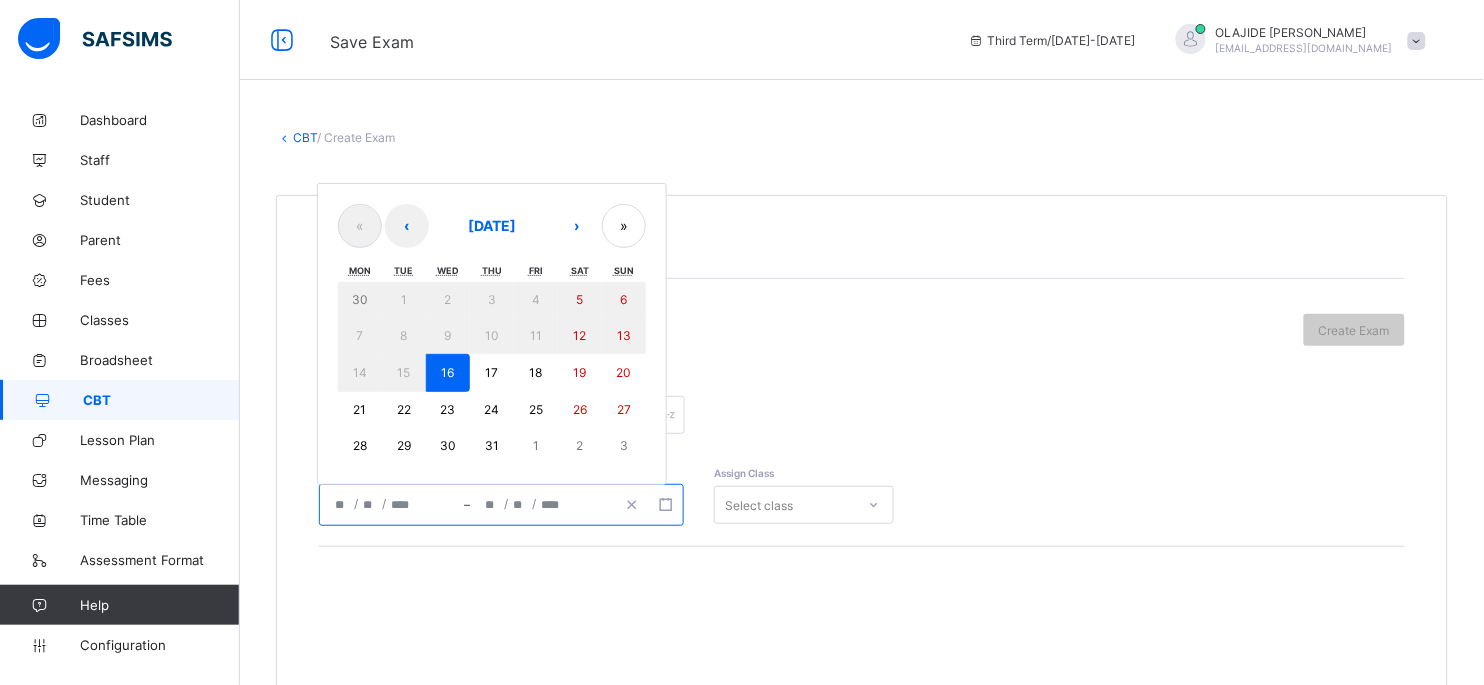click on "16" at bounding box center [447, 372] 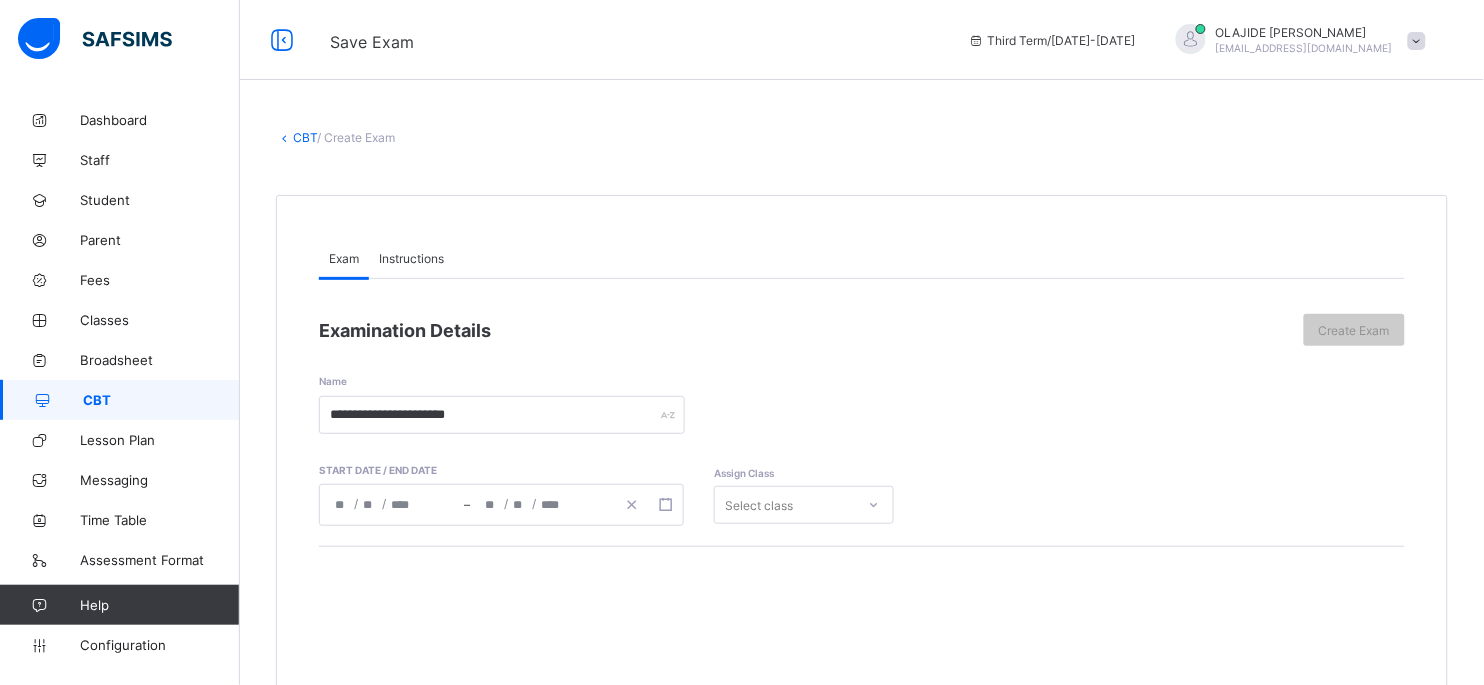 click on "**********" at bounding box center [862, 664] 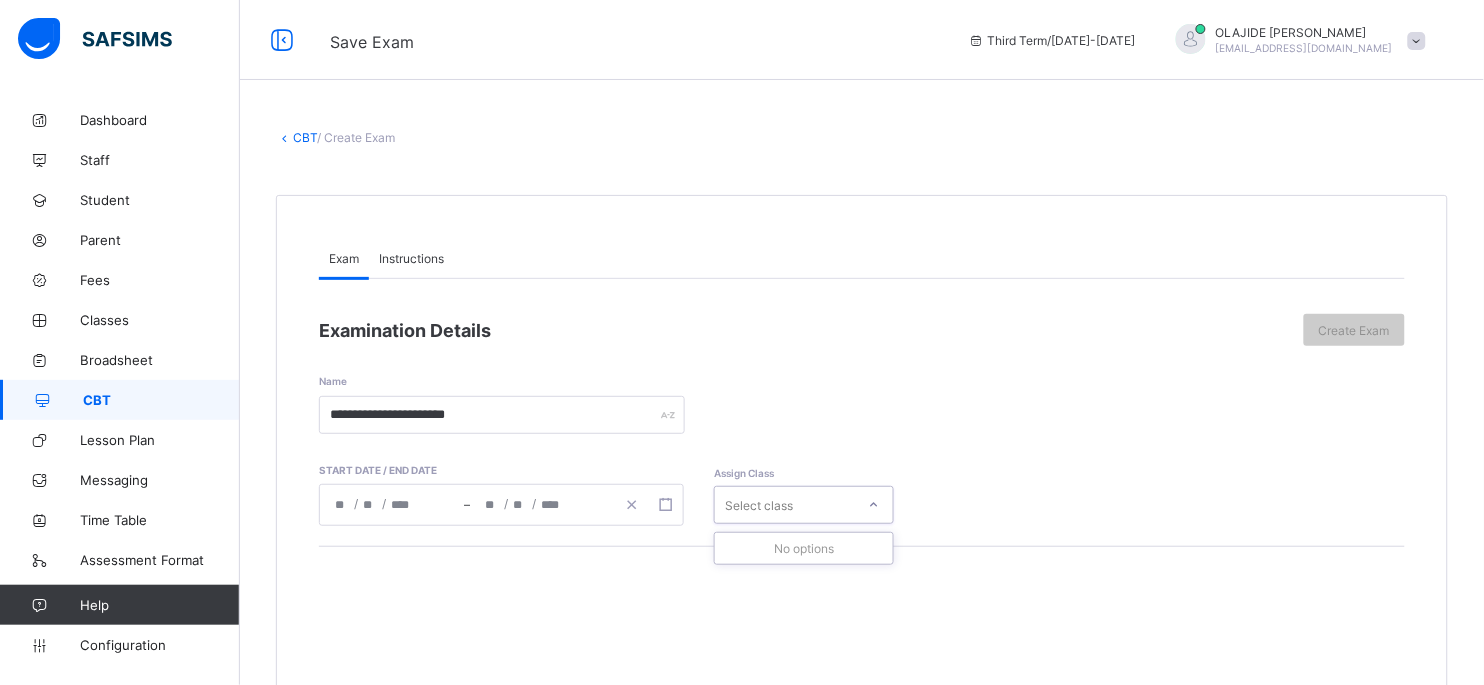 click on "Select class" at bounding box center (804, 505) 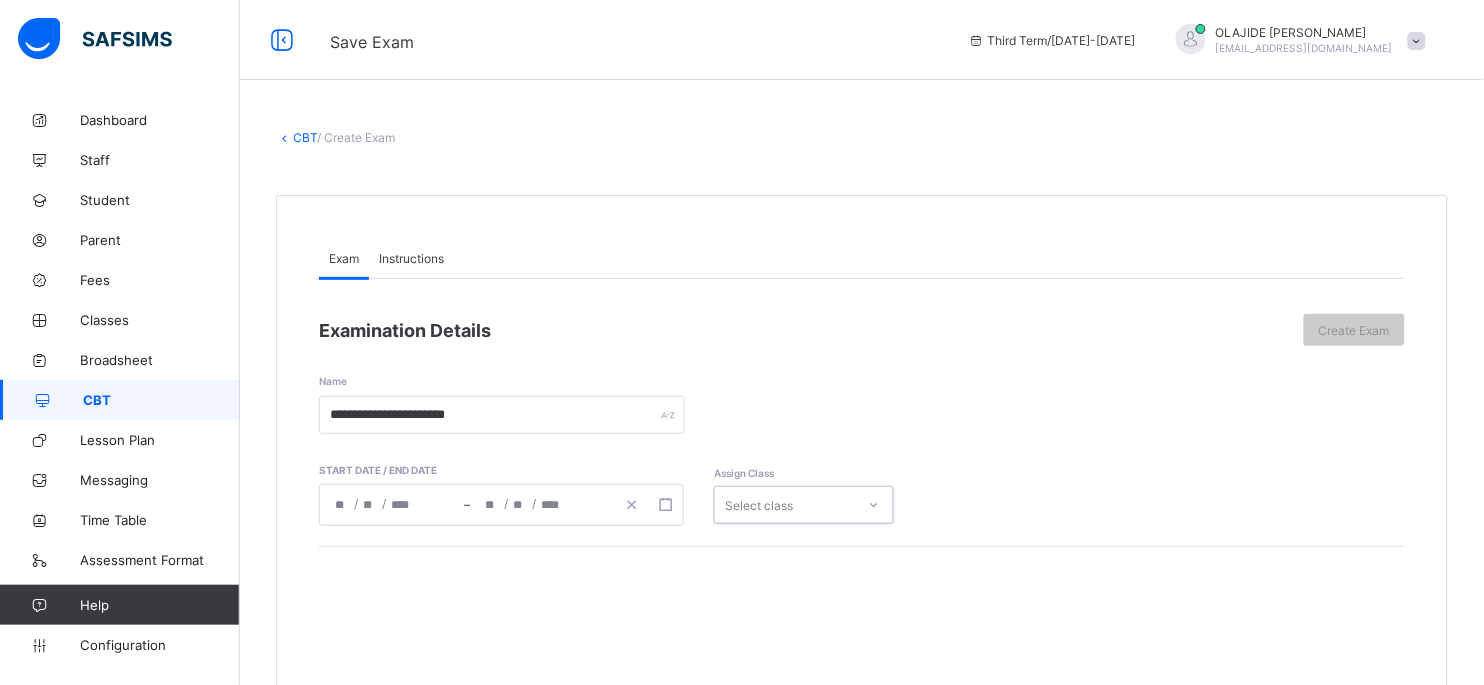 click on "Select class" at bounding box center (785, 505) 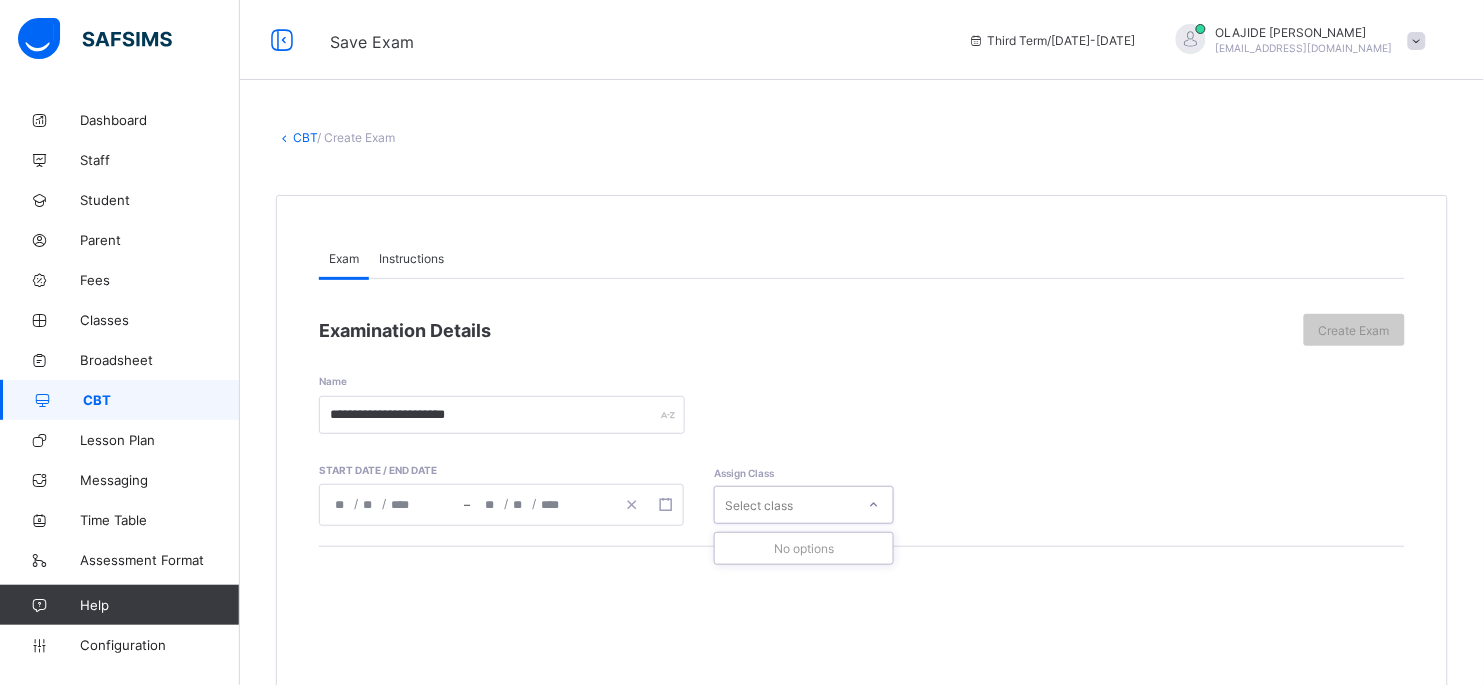 click on "Instructions" at bounding box center [411, 258] 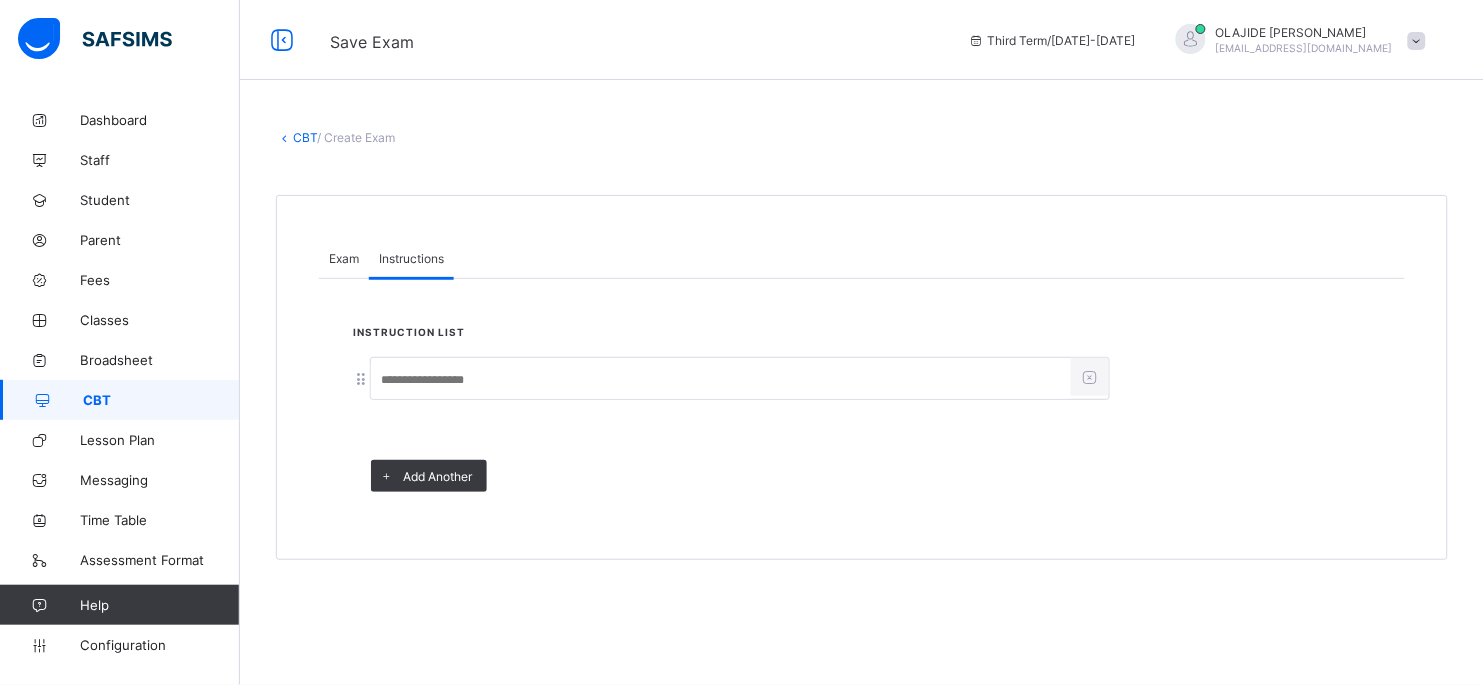 click at bounding box center [721, 380] 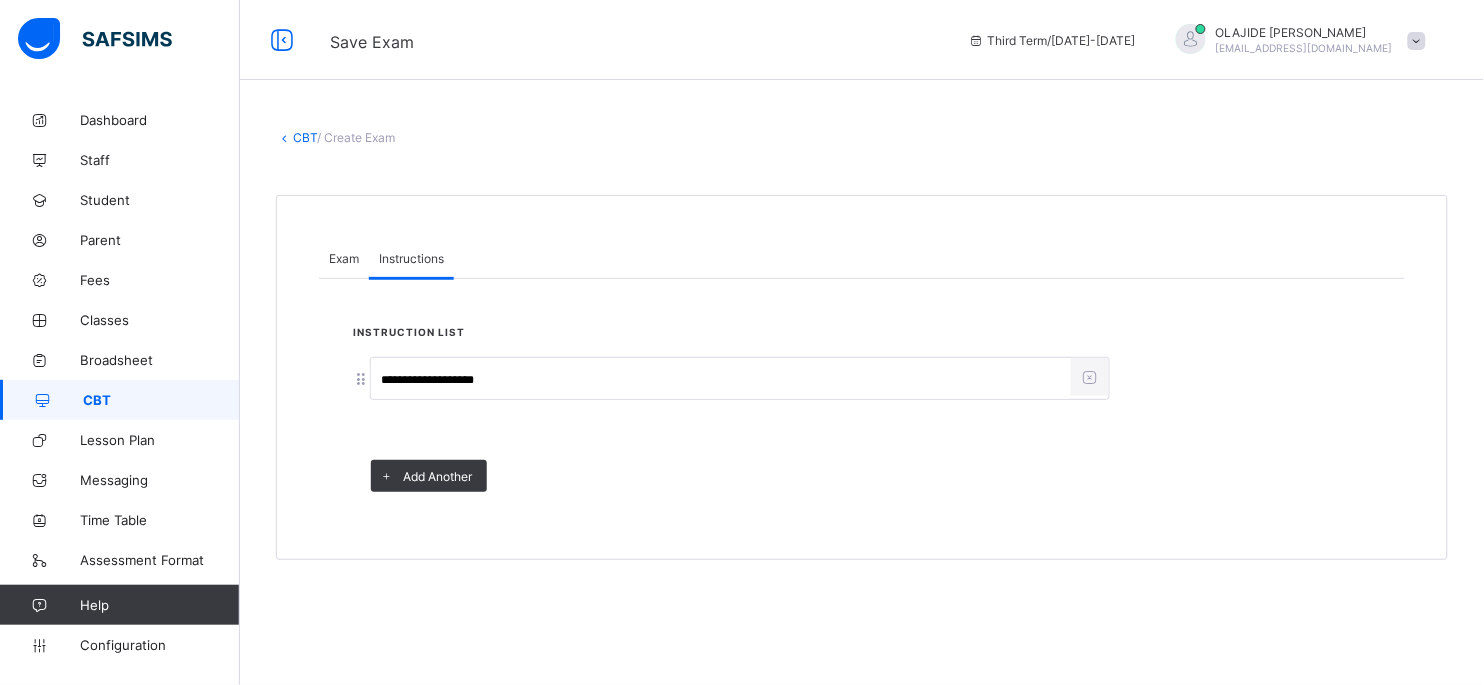 type on "**********" 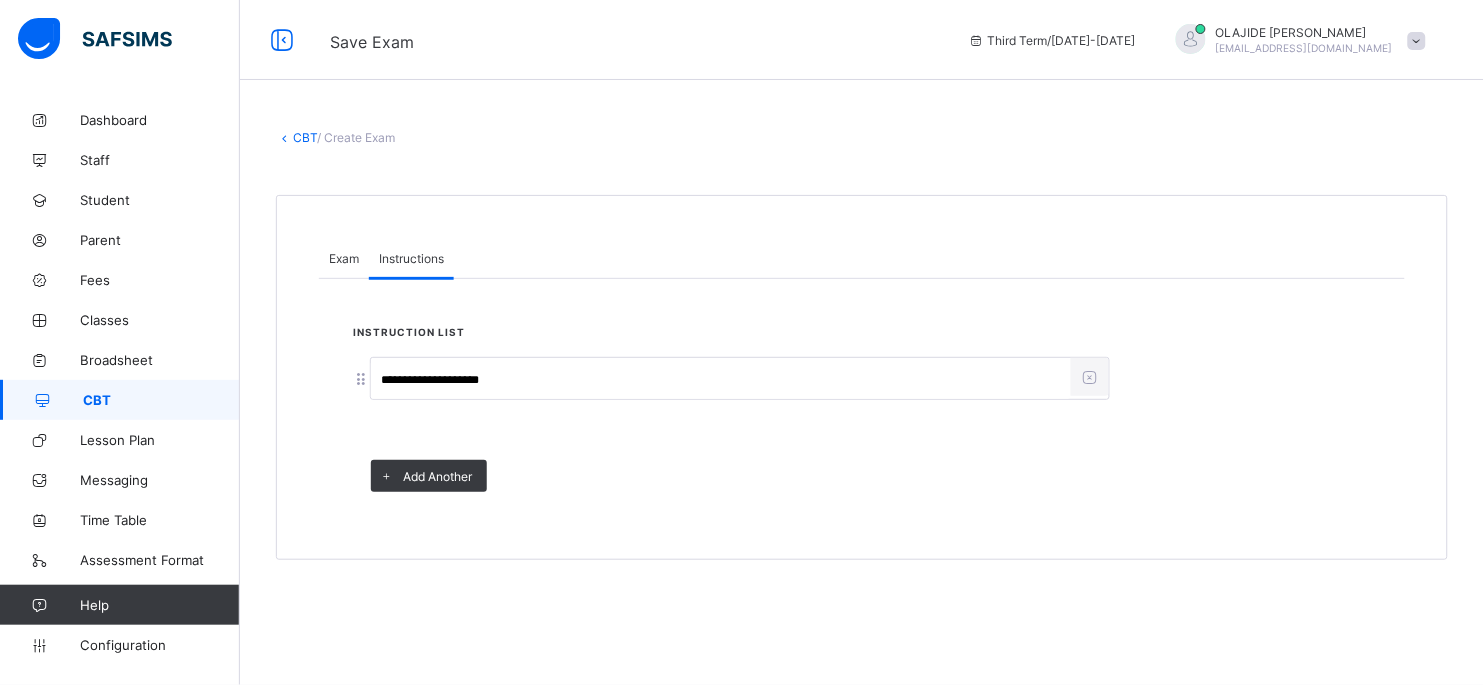 drag, startPoint x: 553, startPoint y: 384, endPoint x: 457, endPoint y: 349, distance: 102.18121 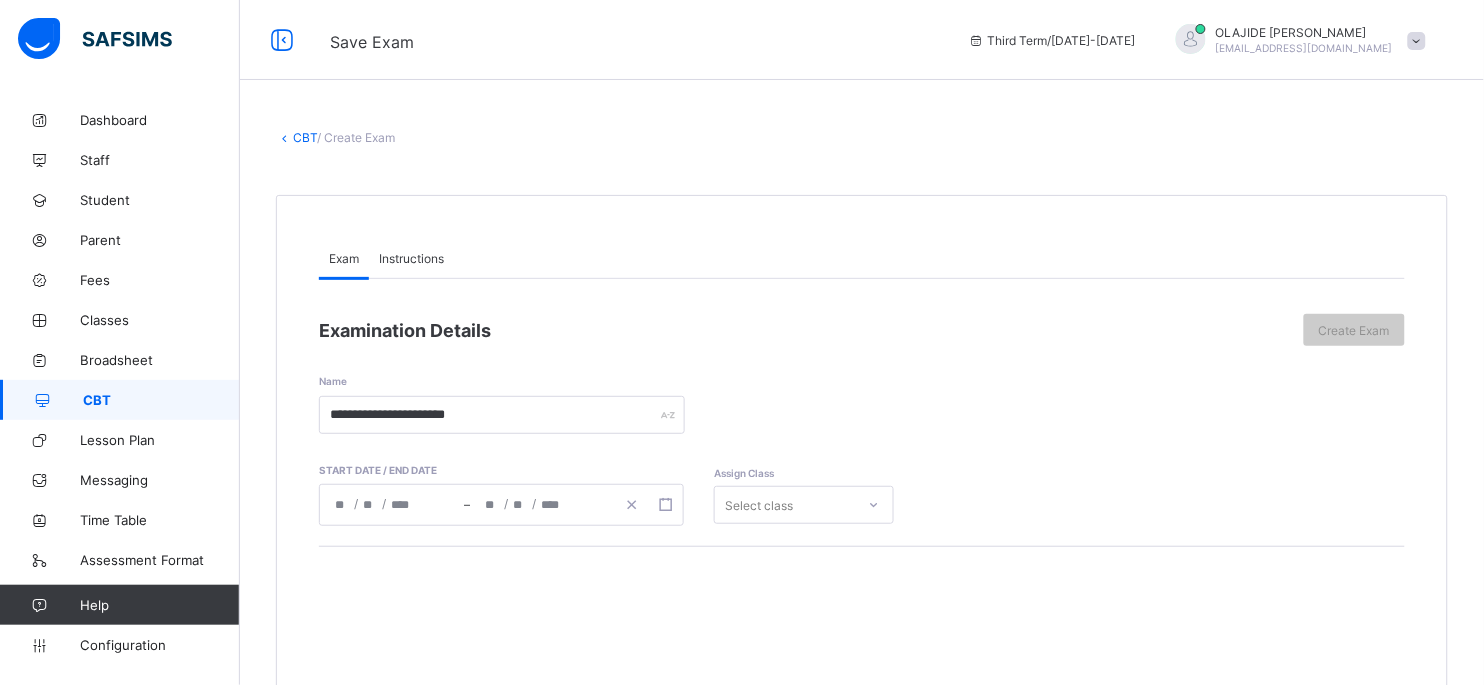 click on "Select class" at bounding box center (804, 505) 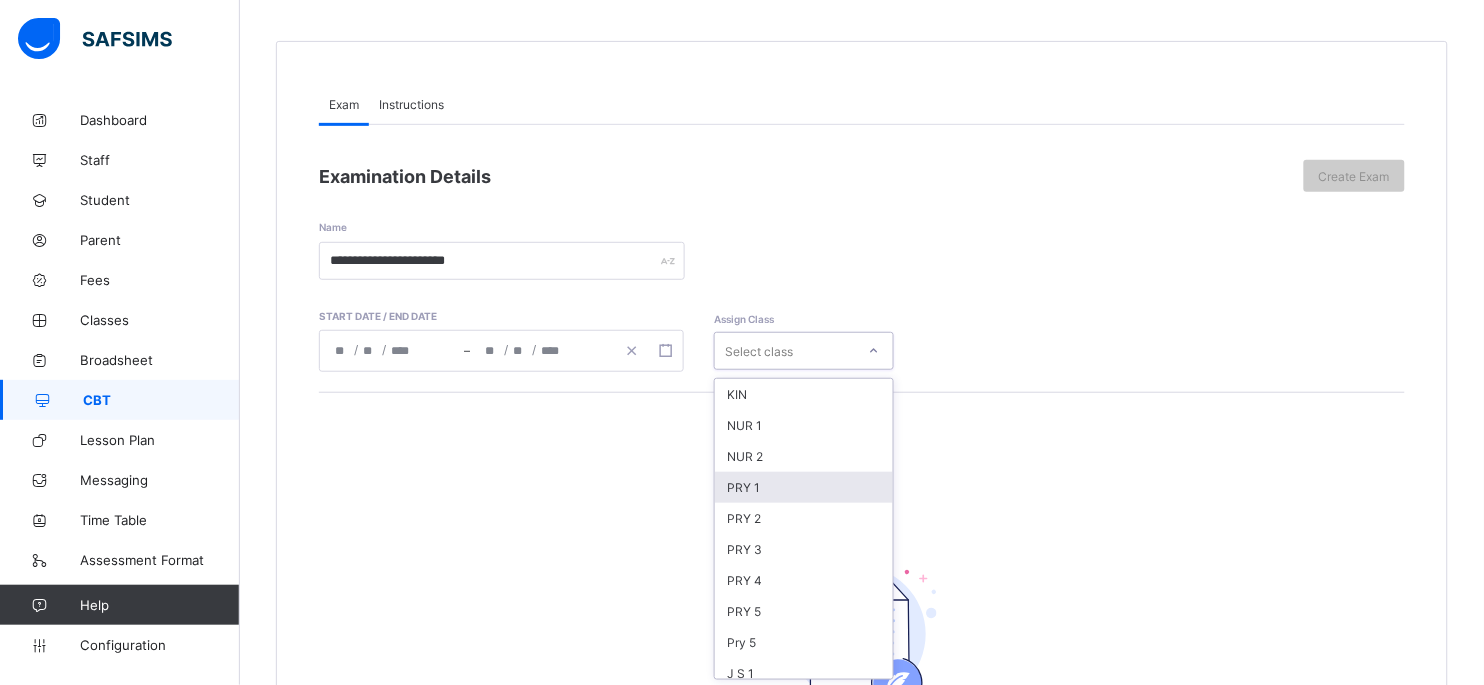 scroll, scrollTop: 156, scrollLeft: 0, axis: vertical 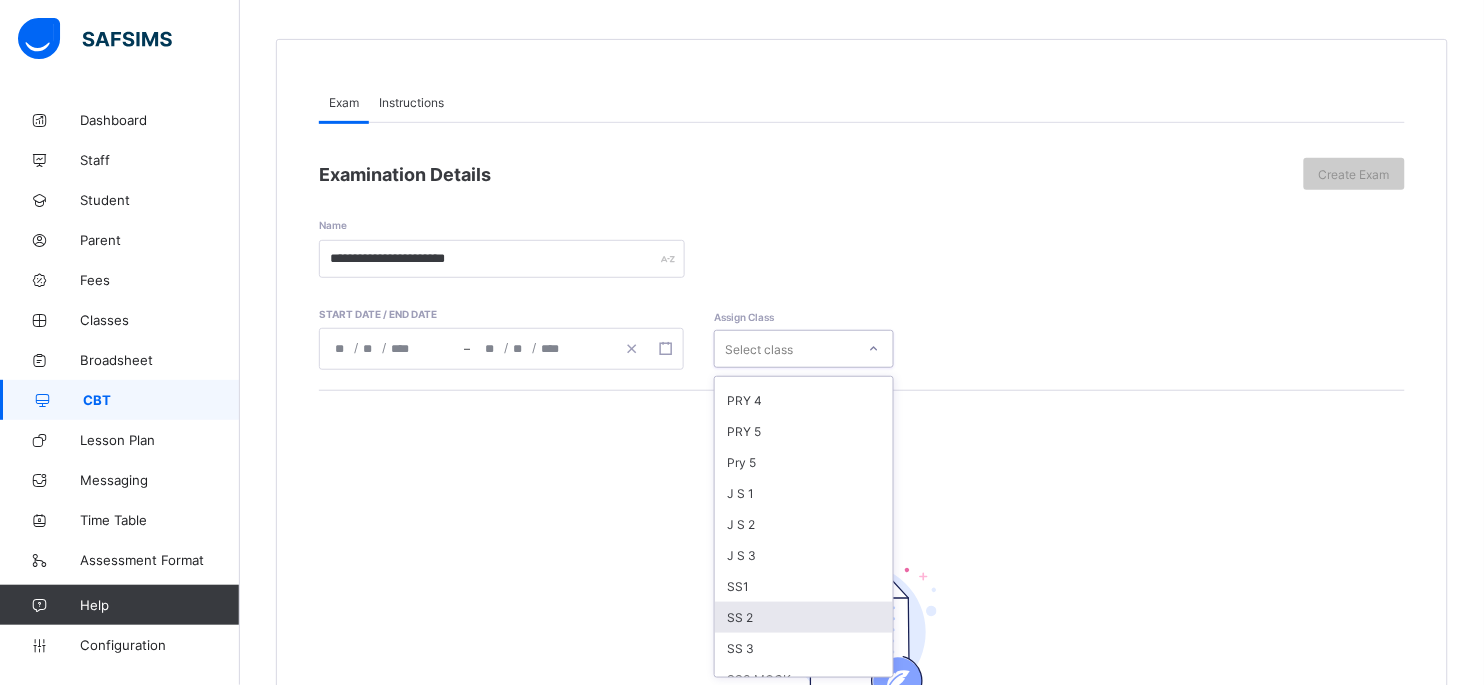 click on "SS 2" at bounding box center (804, 617) 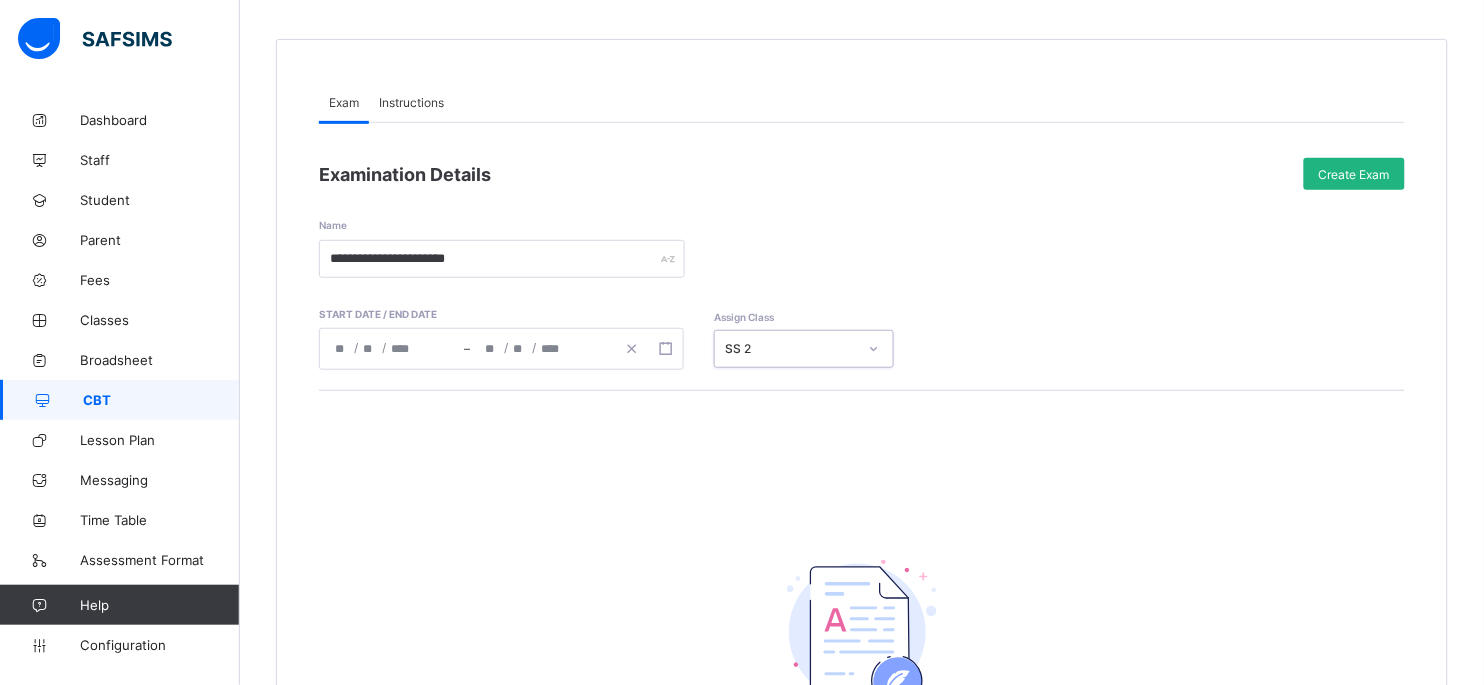 click on "Create Exam" at bounding box center [1354, 174] 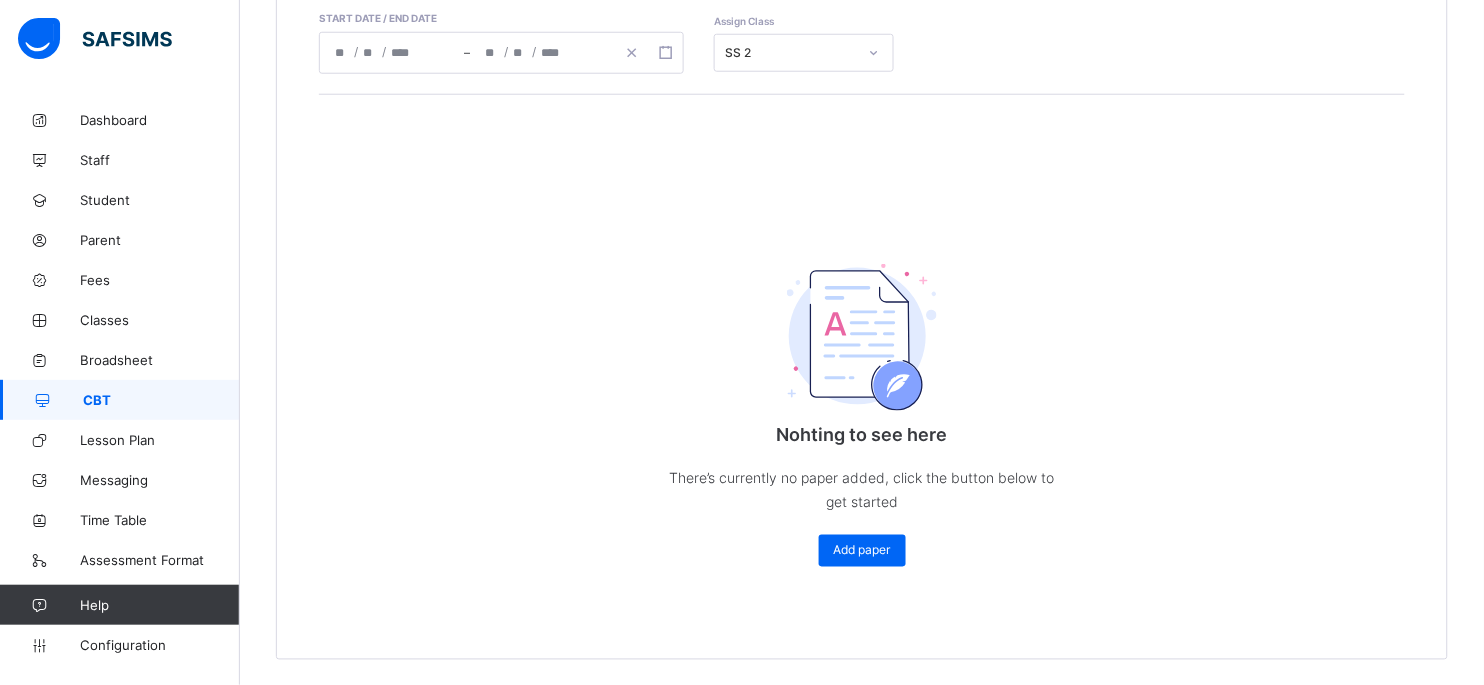 scroll, scrollTop: 457, scrollLeft: 0, axis: vertical 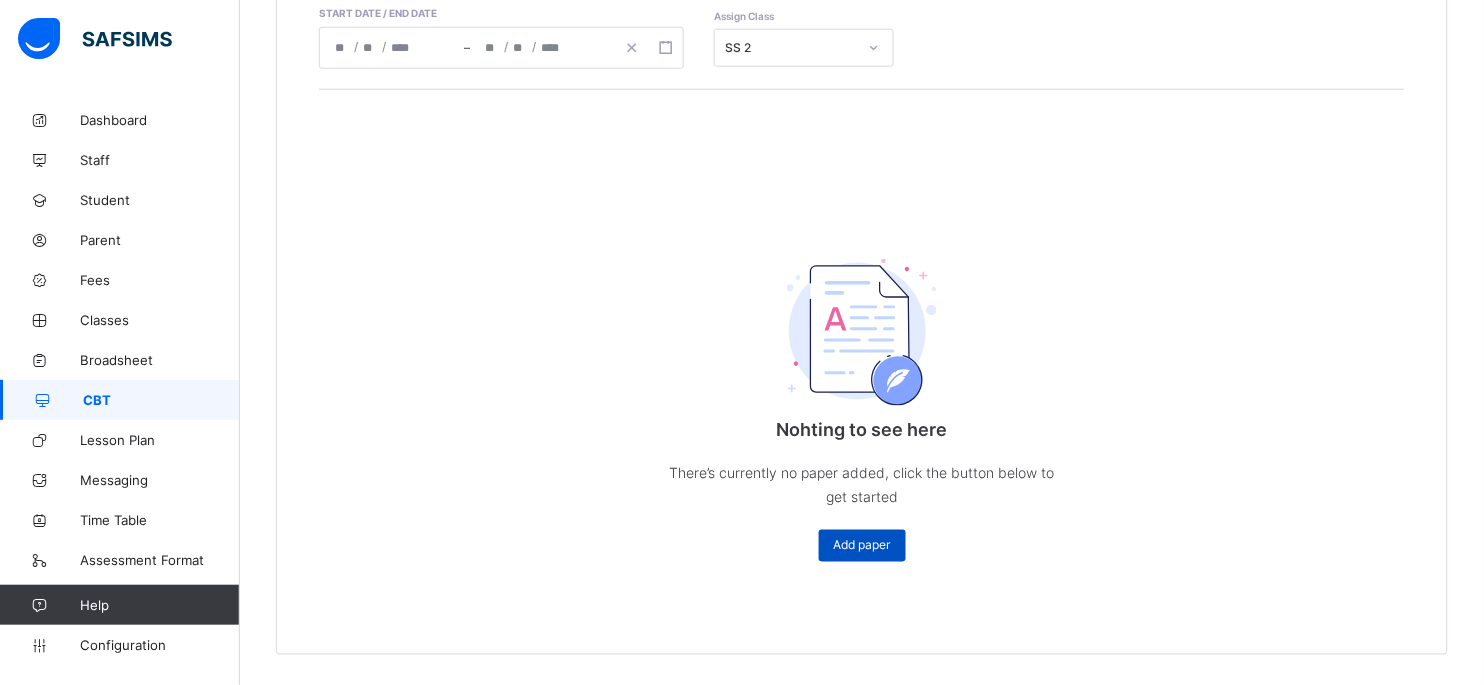 click on "Add paper" at bounding box center [862, 545] 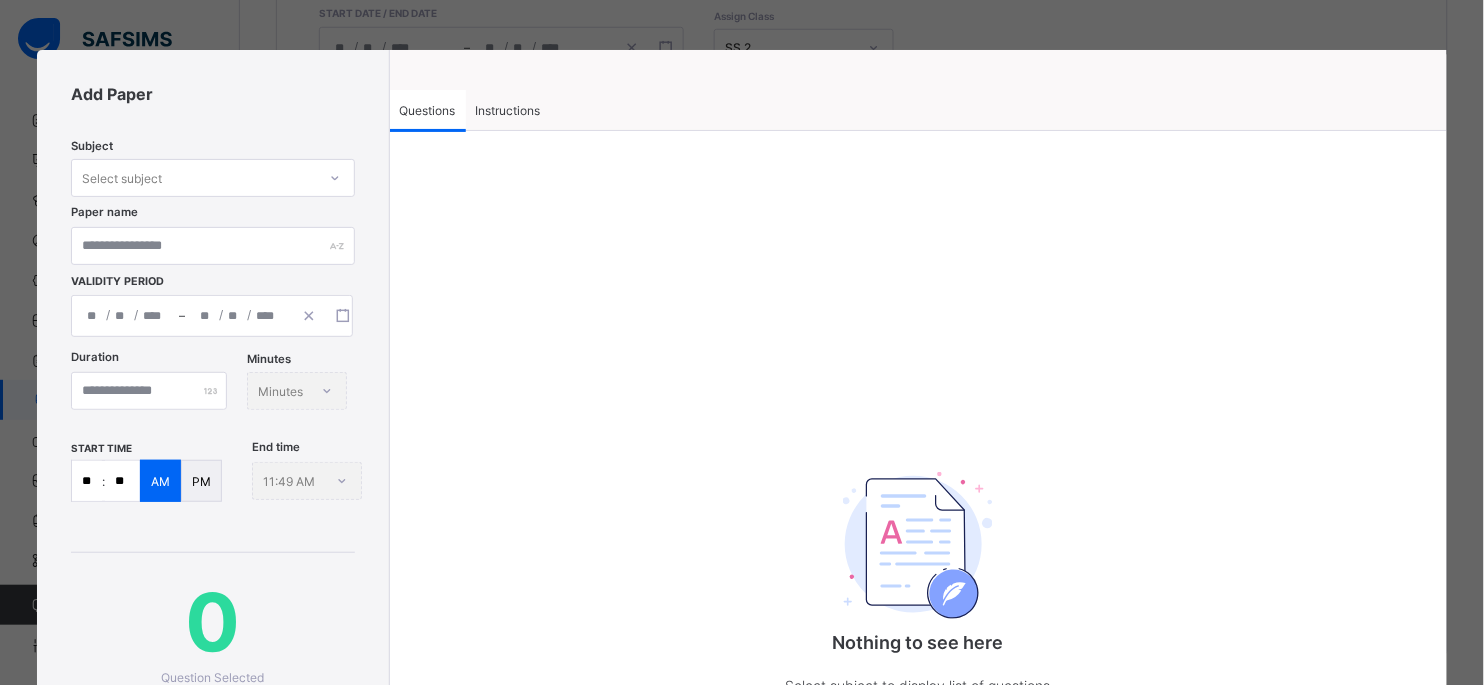 click on "Instructions" at bounding box center [508, 110] 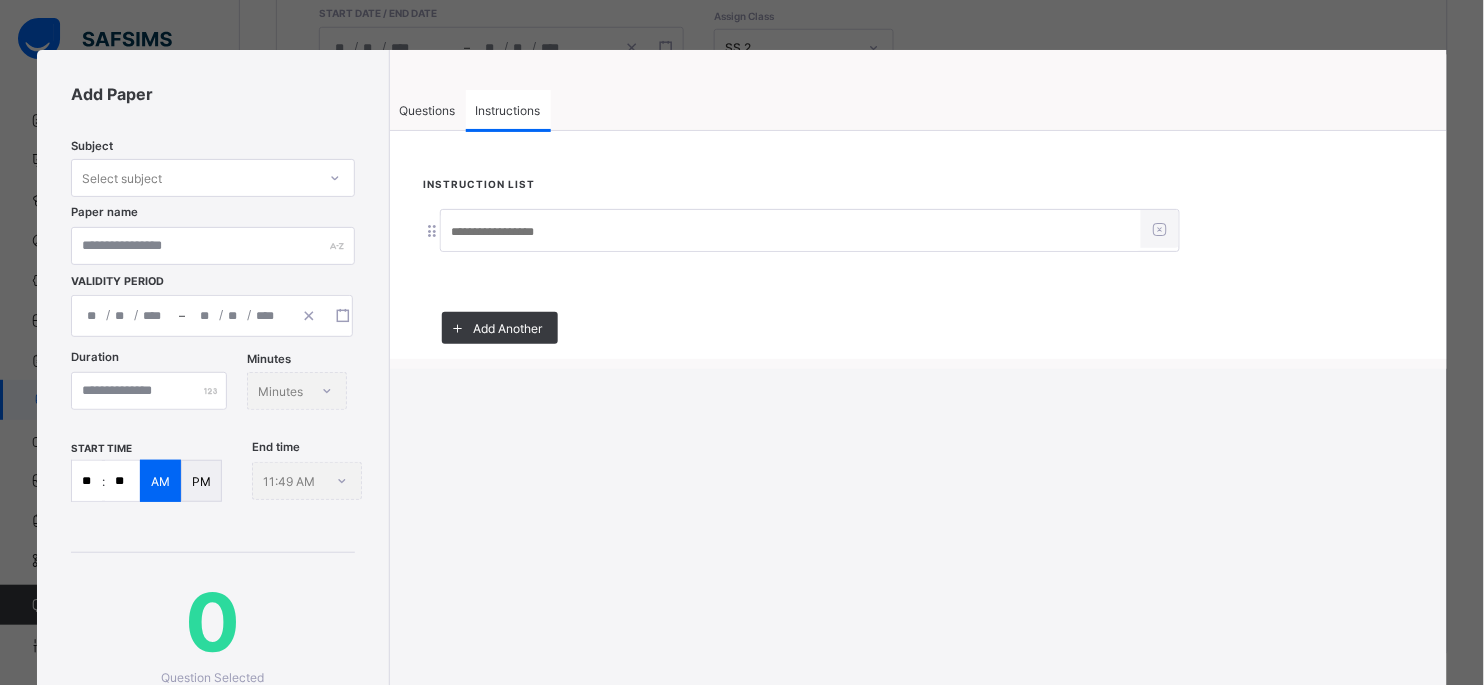 click at bounding box center [791, 232] 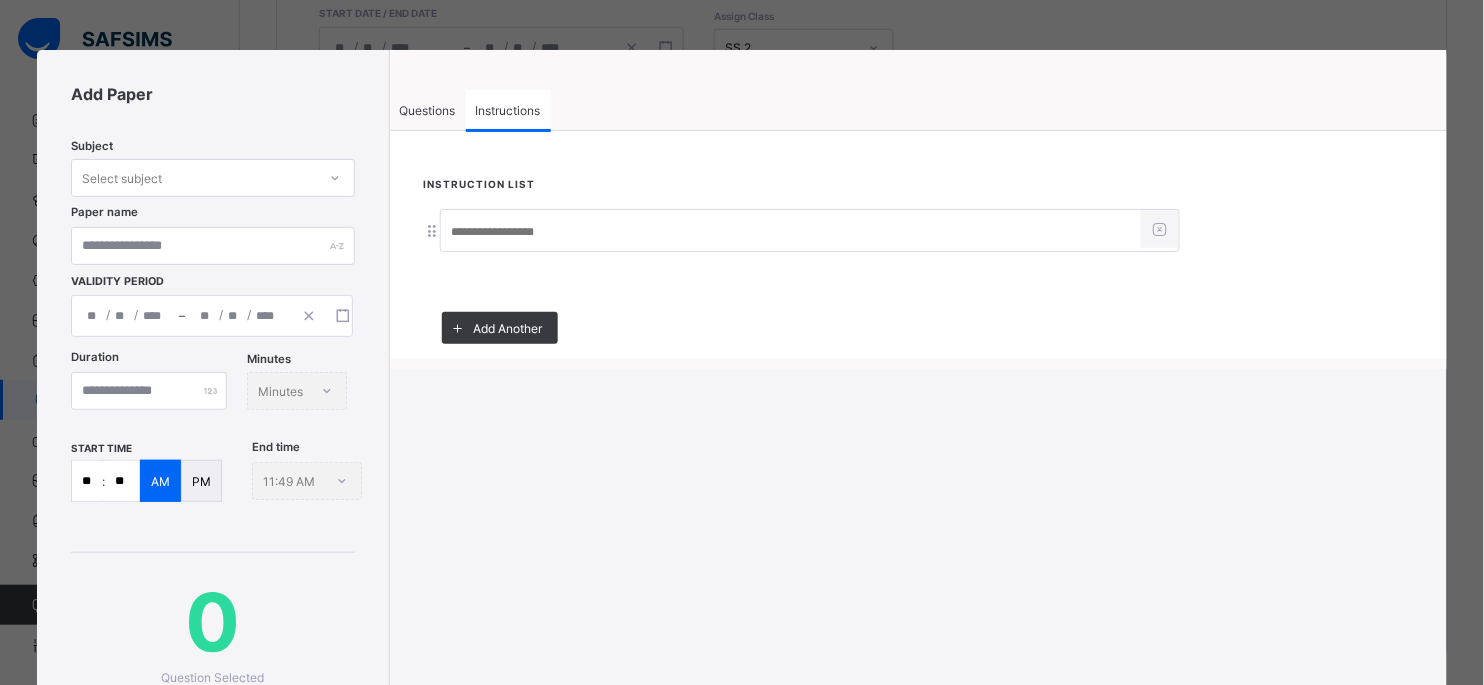 paste on "**********" 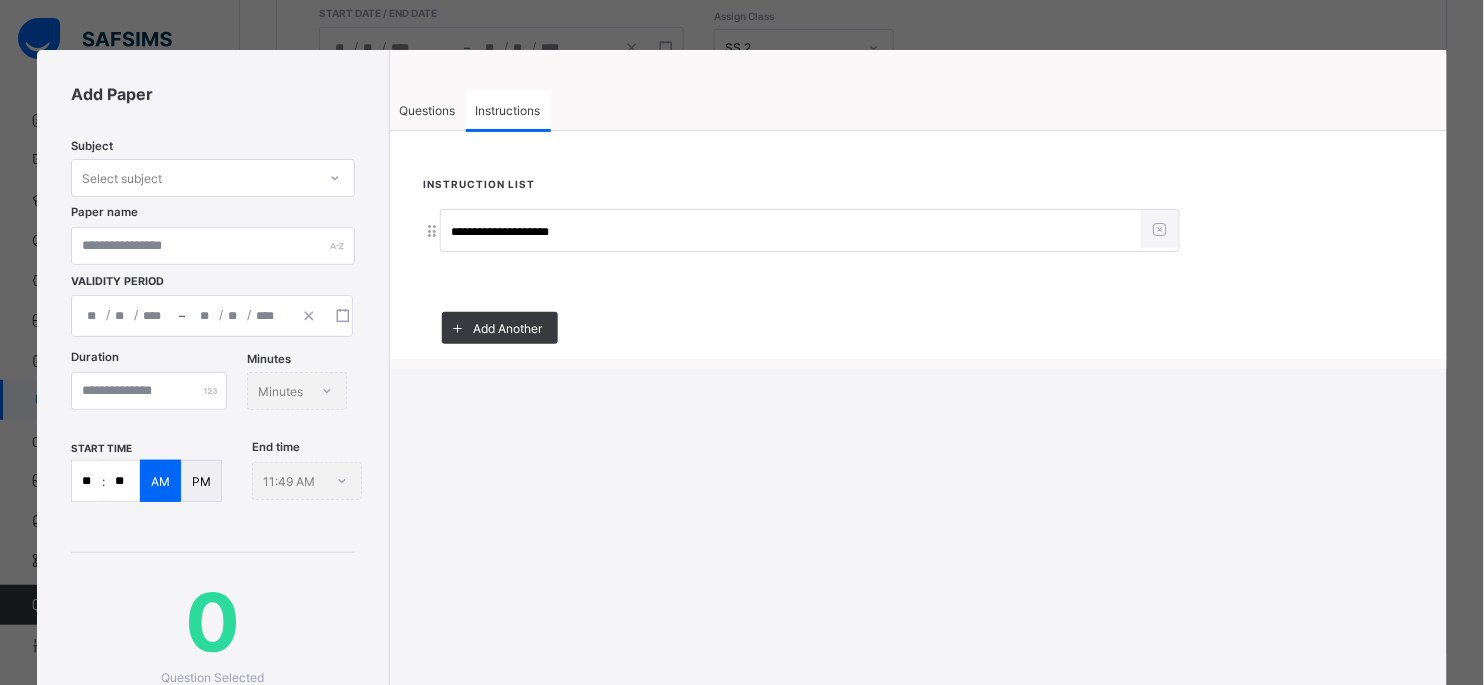 type on "**********" 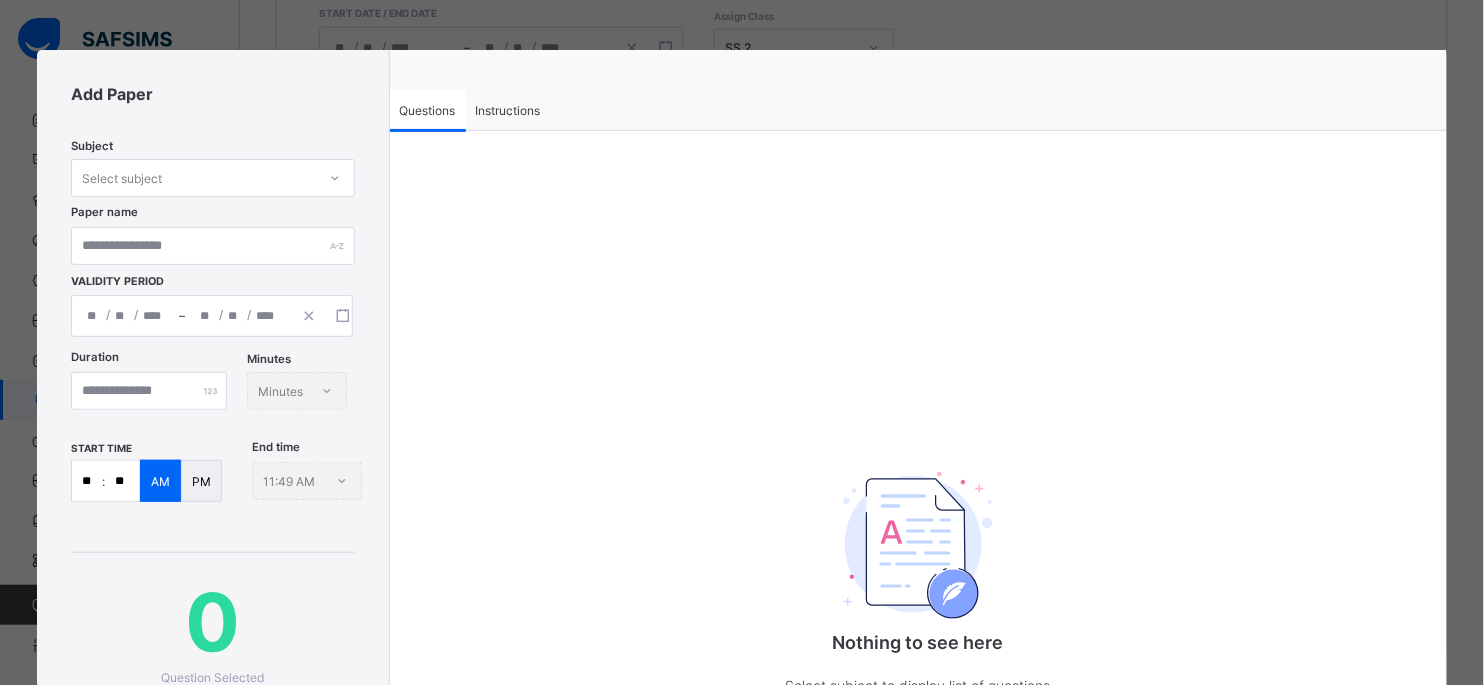 click on "Select subject" at bounding box center [193, 178] 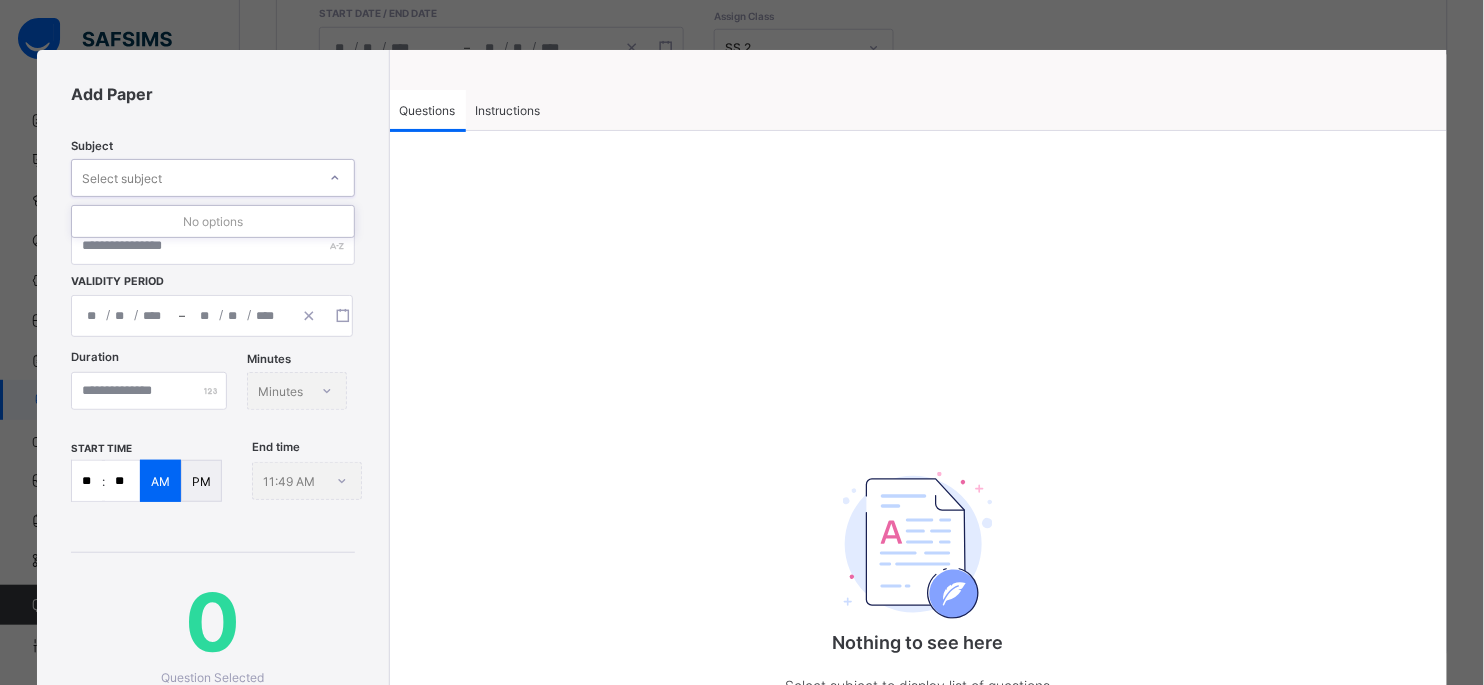 click on "Select subject" at bounding box center (193, 178) 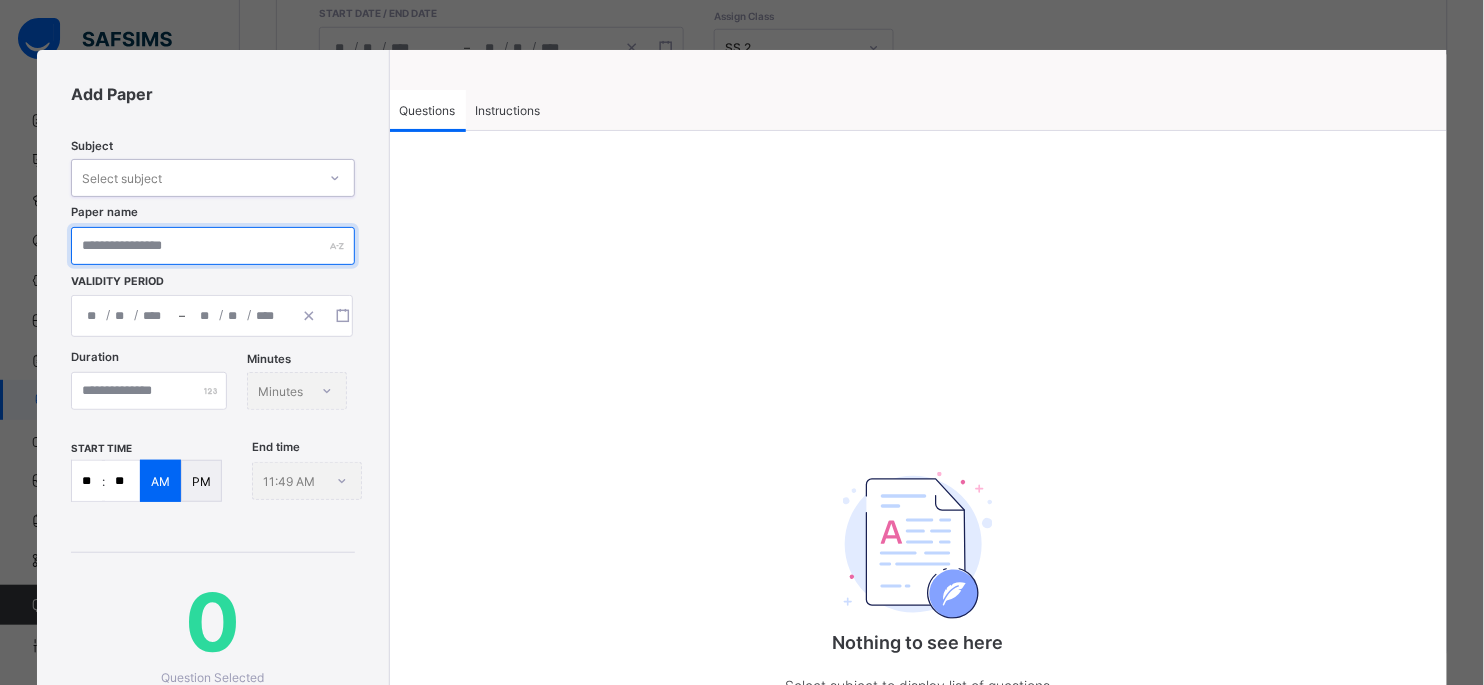 click at bounding box center (212, 246) 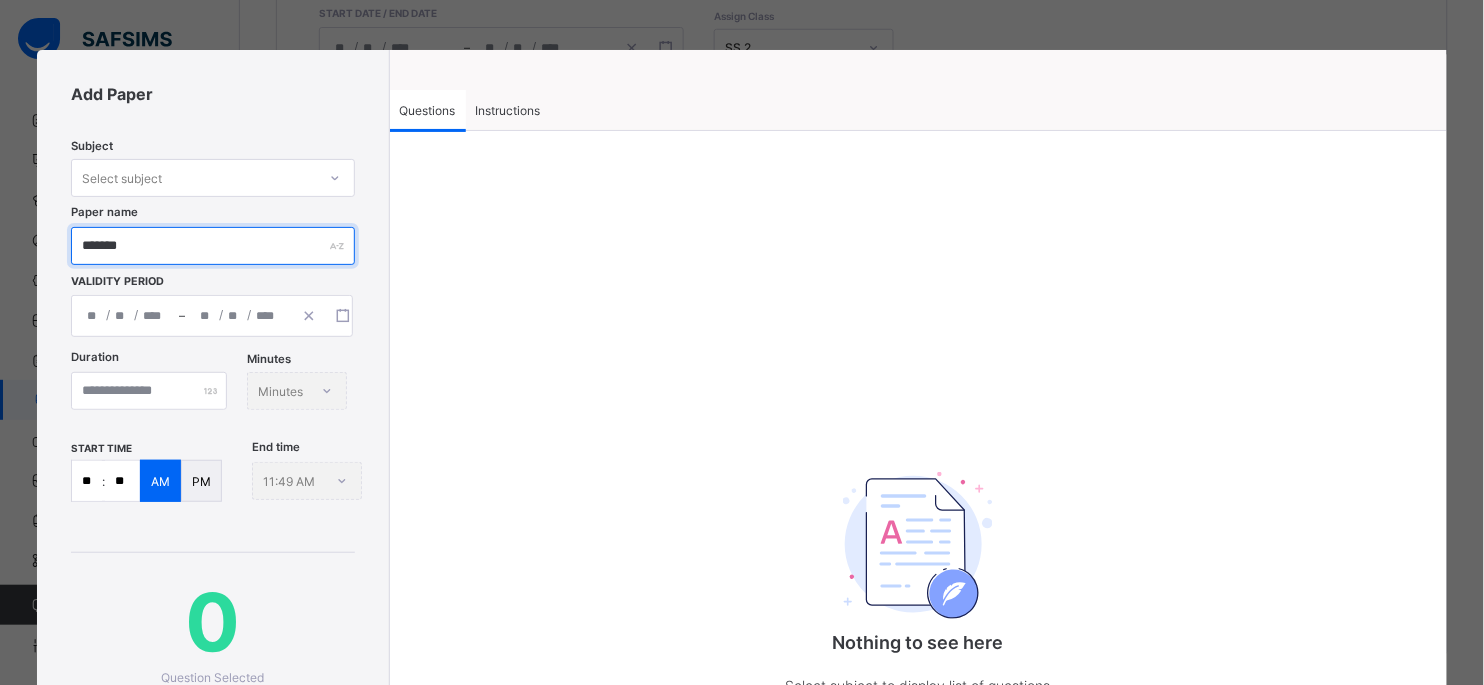 type on "*******" 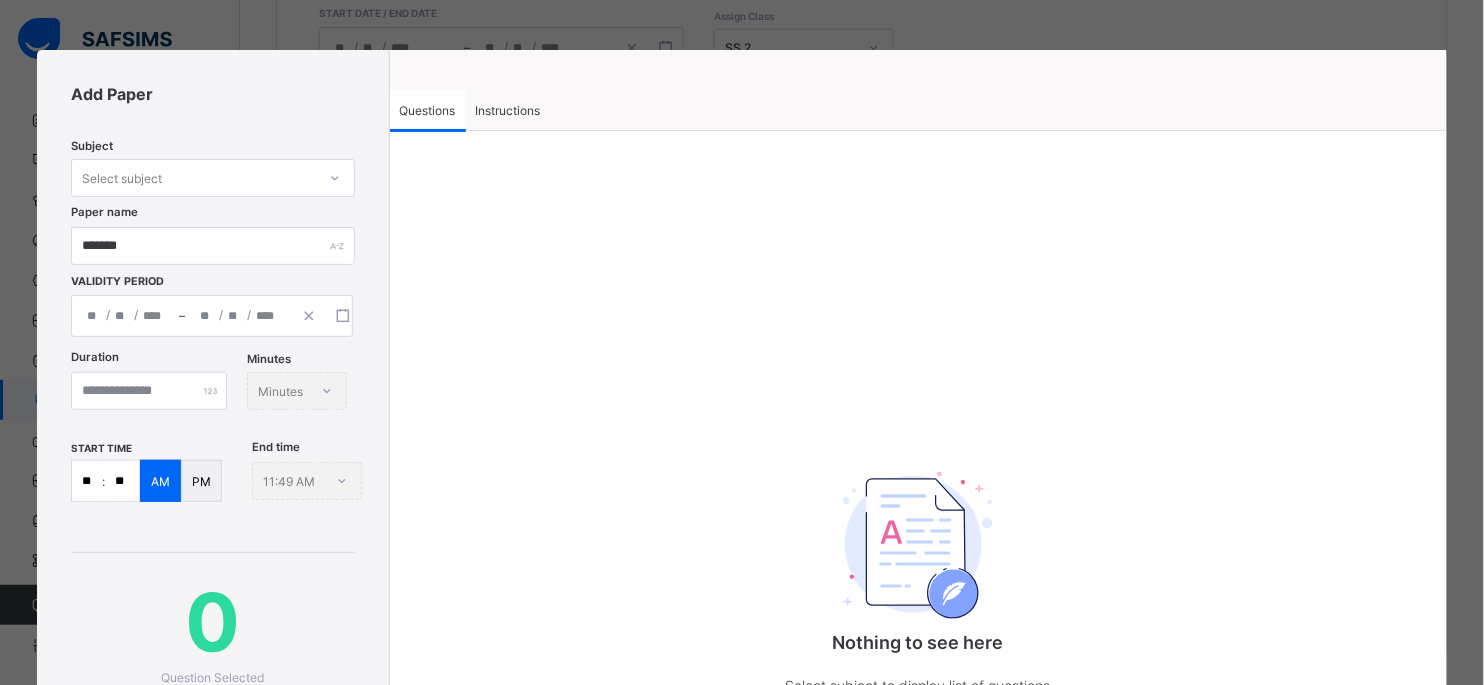 click on "/ / – / /" at bounding box center [212, 316] 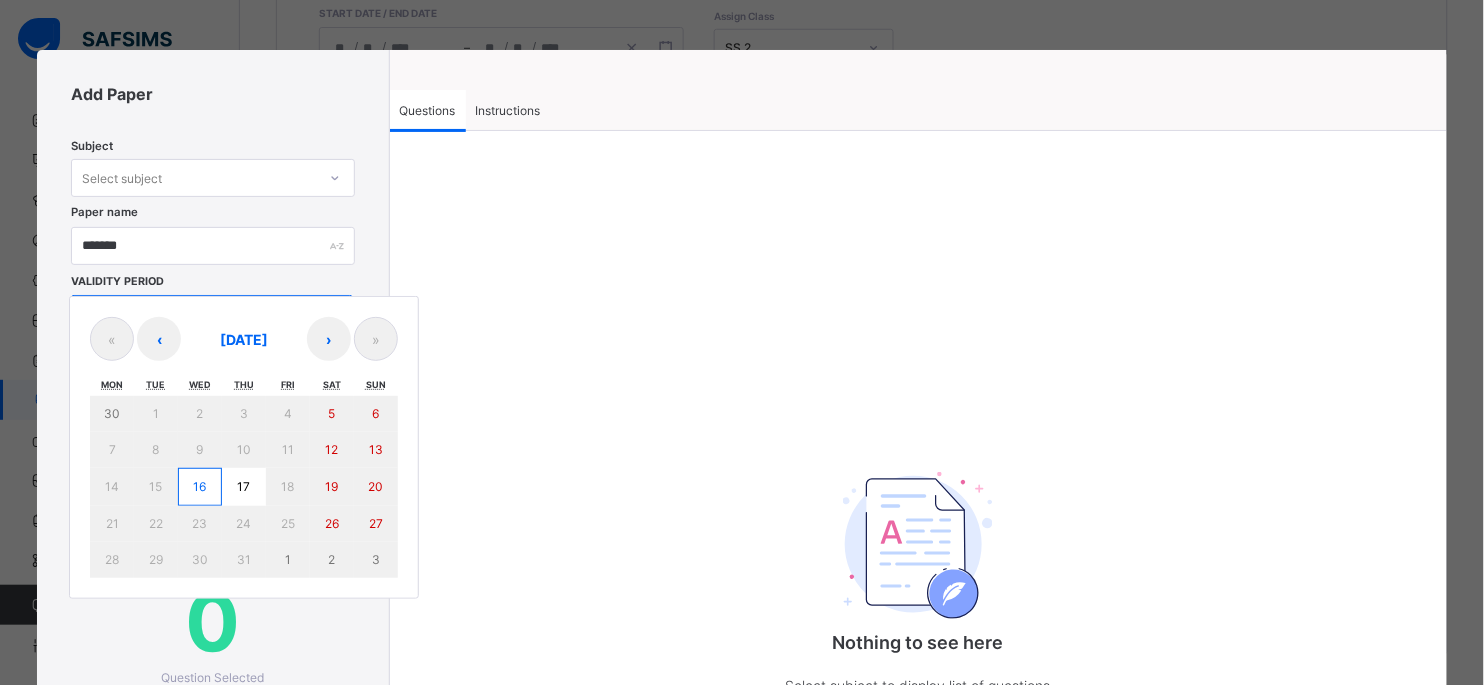 click on "16" at bounding box center [200, 487] 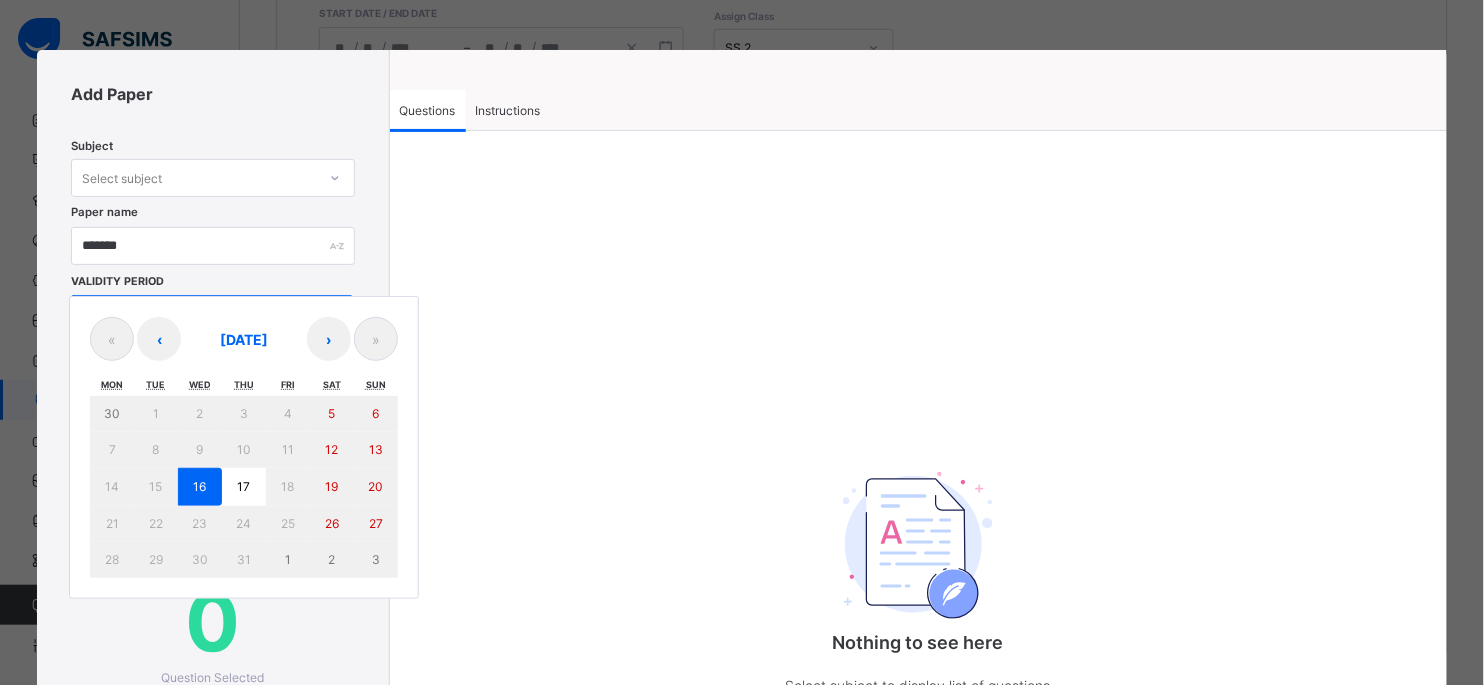 click on "16" at bounding box center [200, 487] 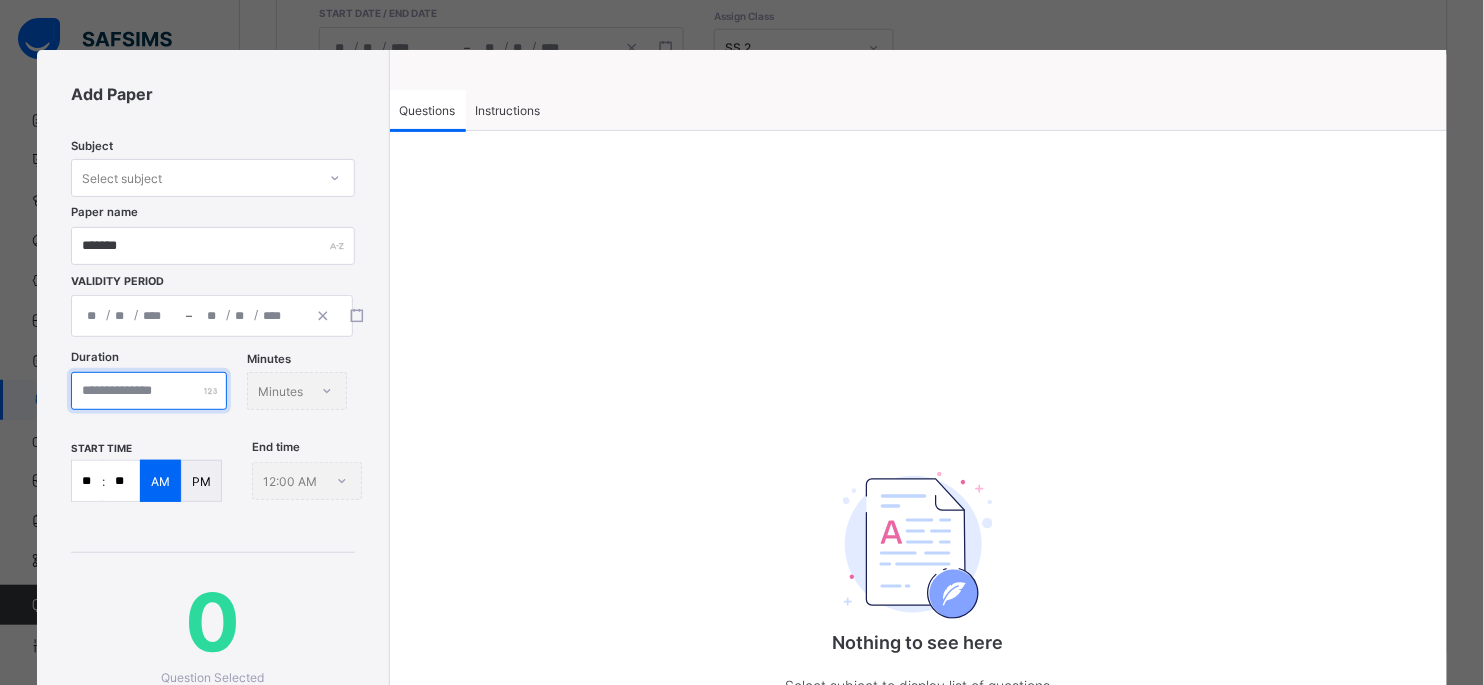 click at bounding box center [149, 391] 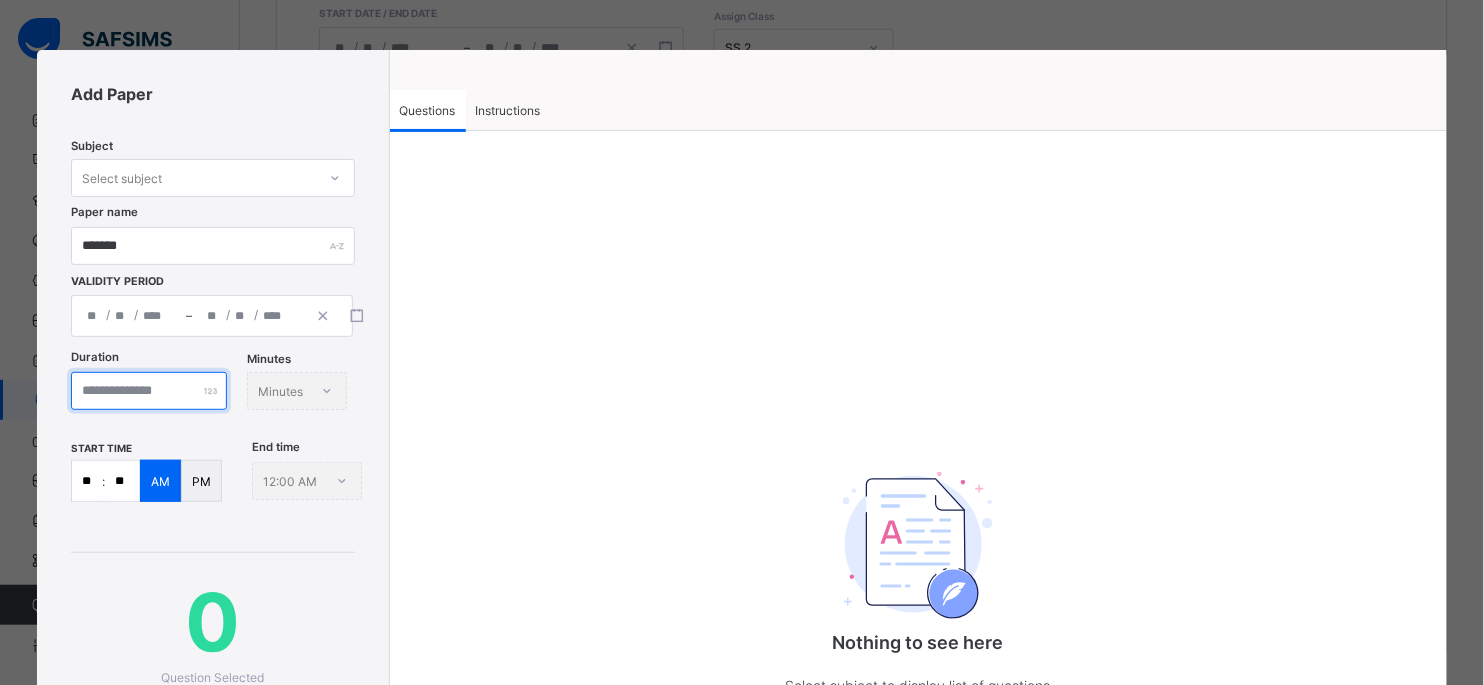 type on "**" 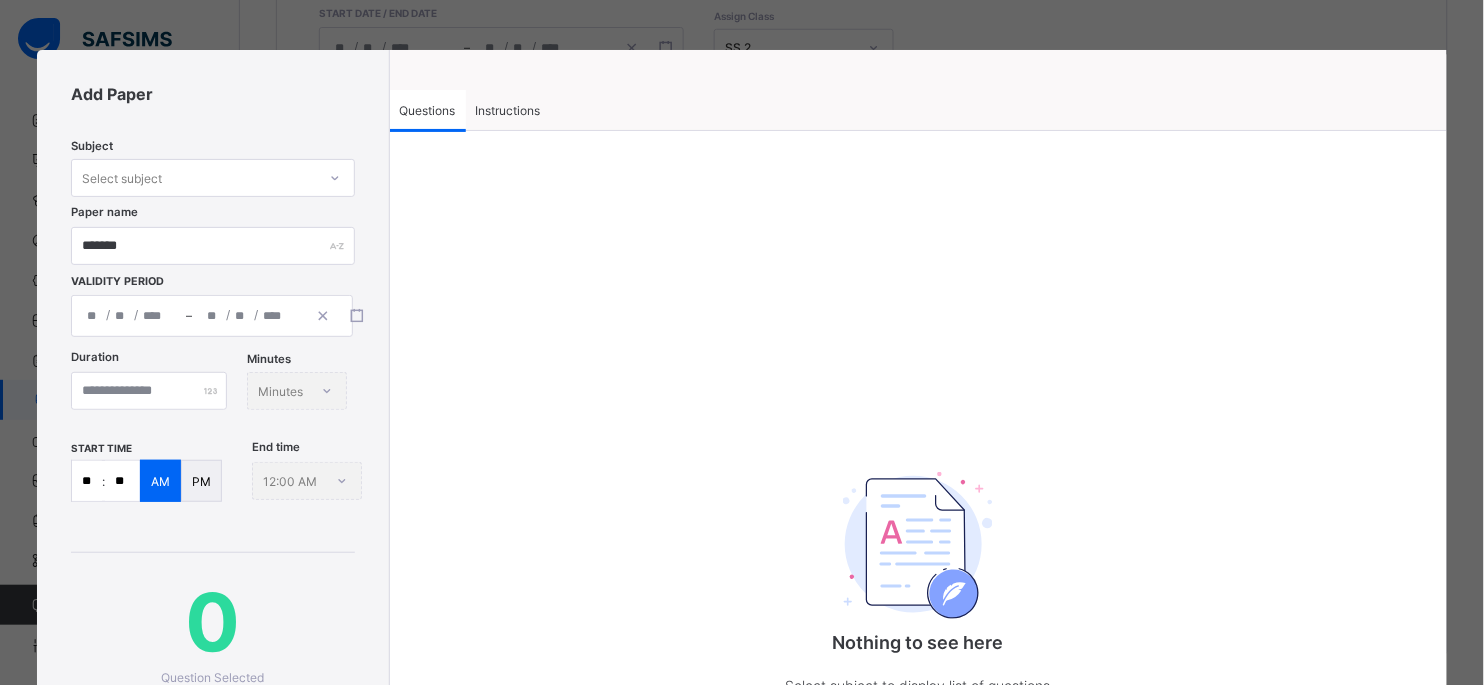 click on "Select subject" at bounding box center [193, 178] 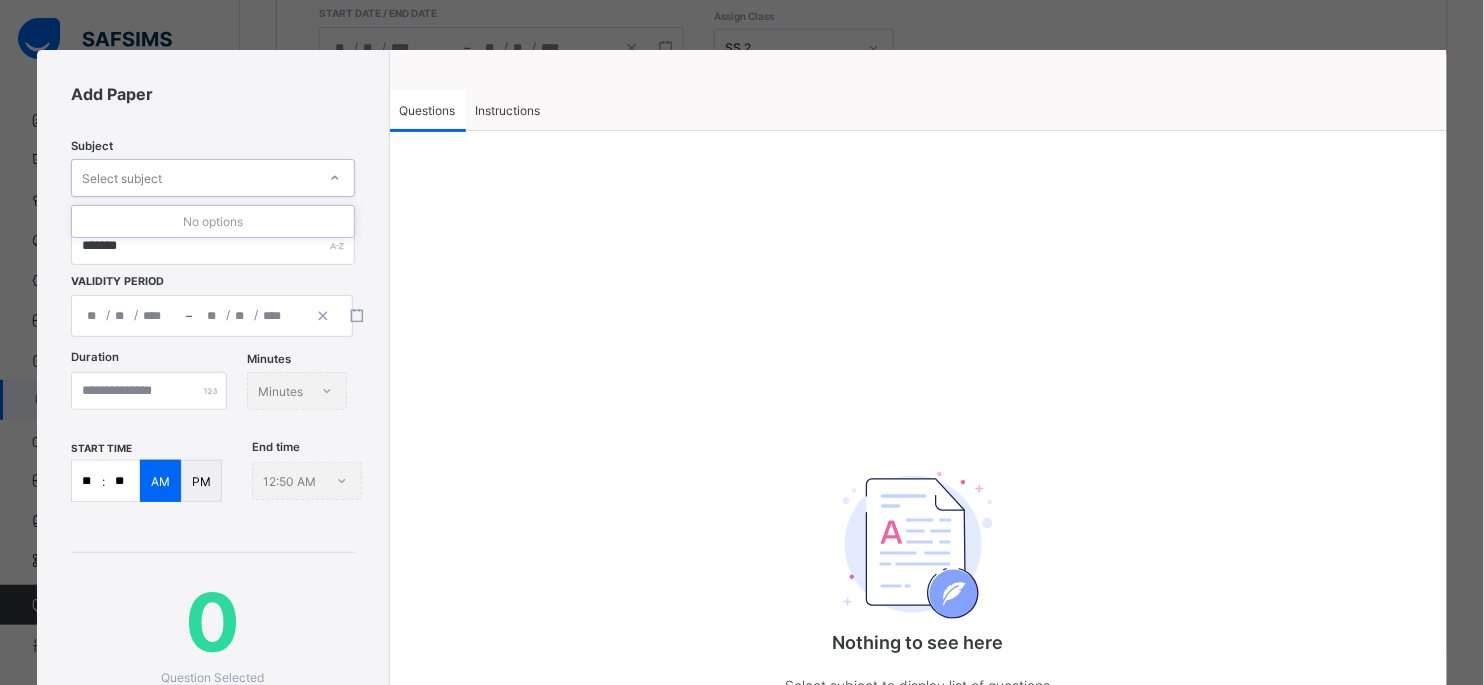 click on "Instructions" at bounding box center [508, 110] 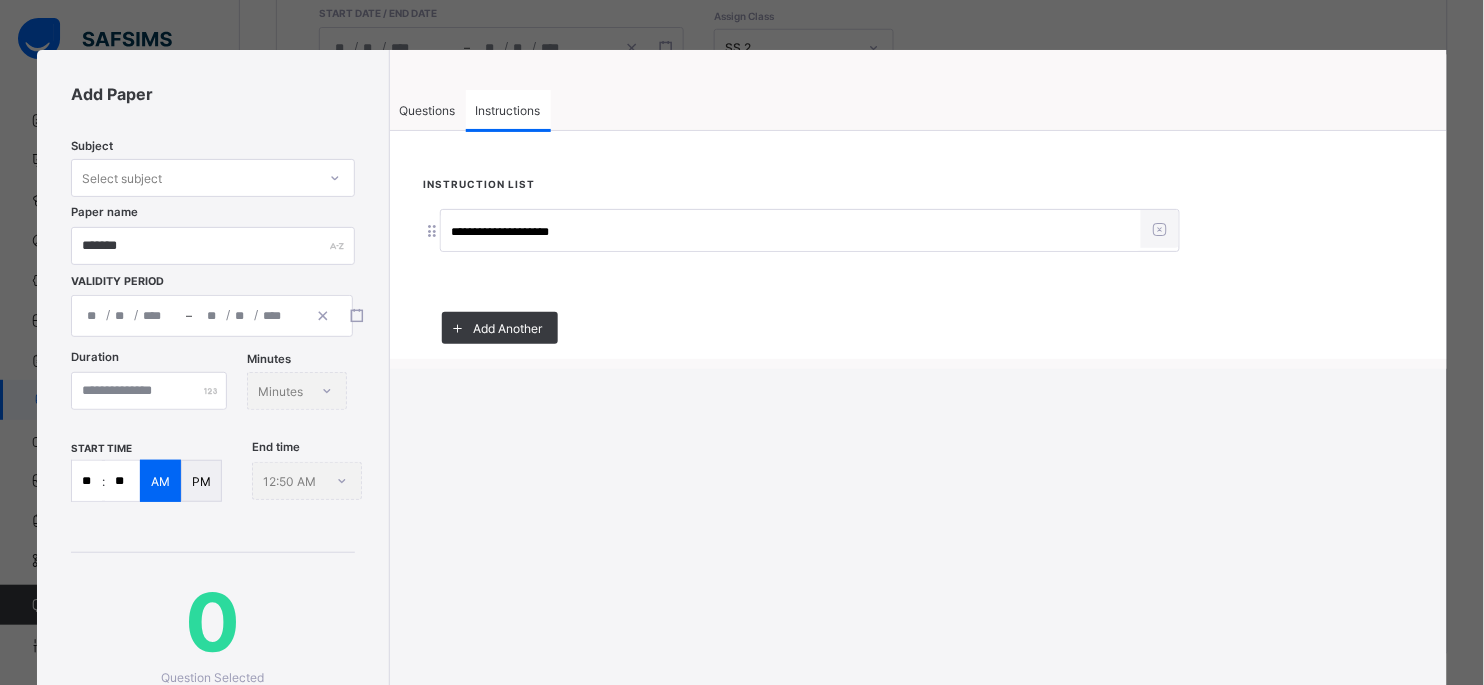click on "Questions" at bounding box center (428, 110) 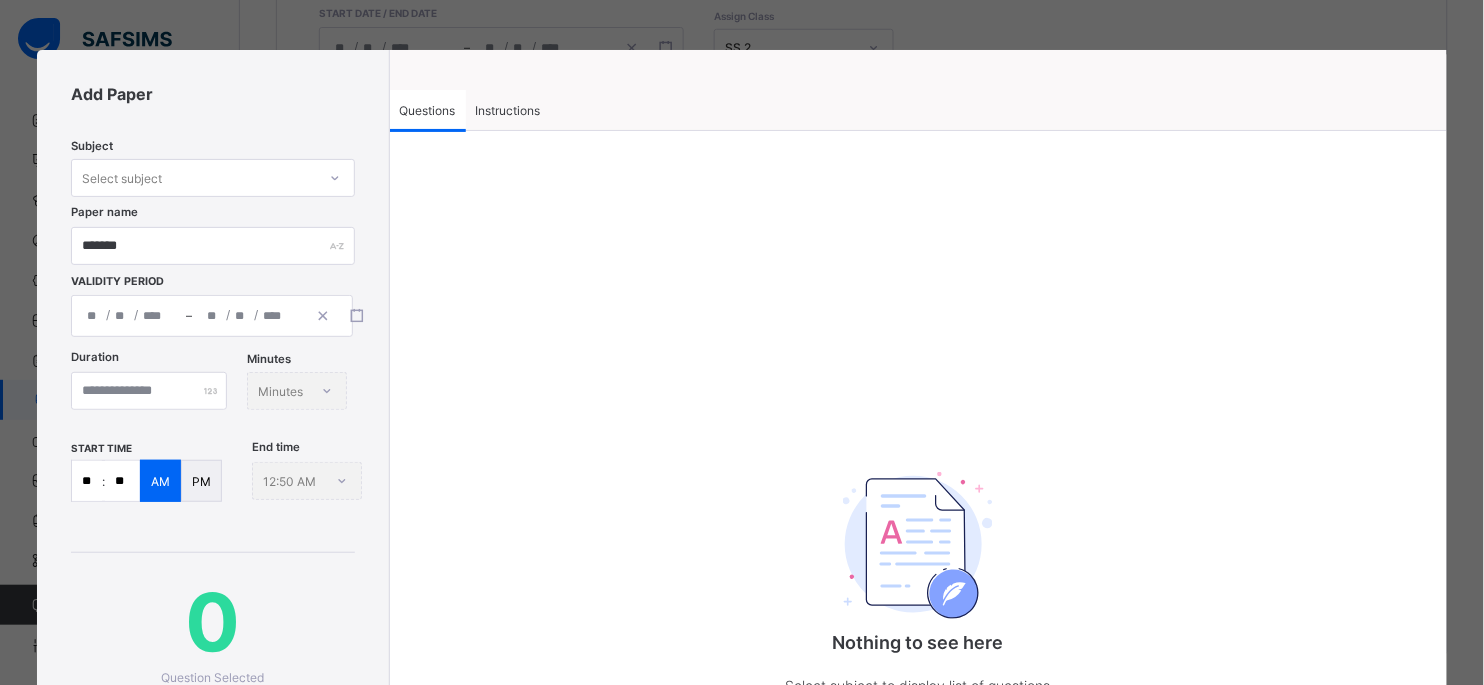 click on "**" at bounding box center [87, 481] 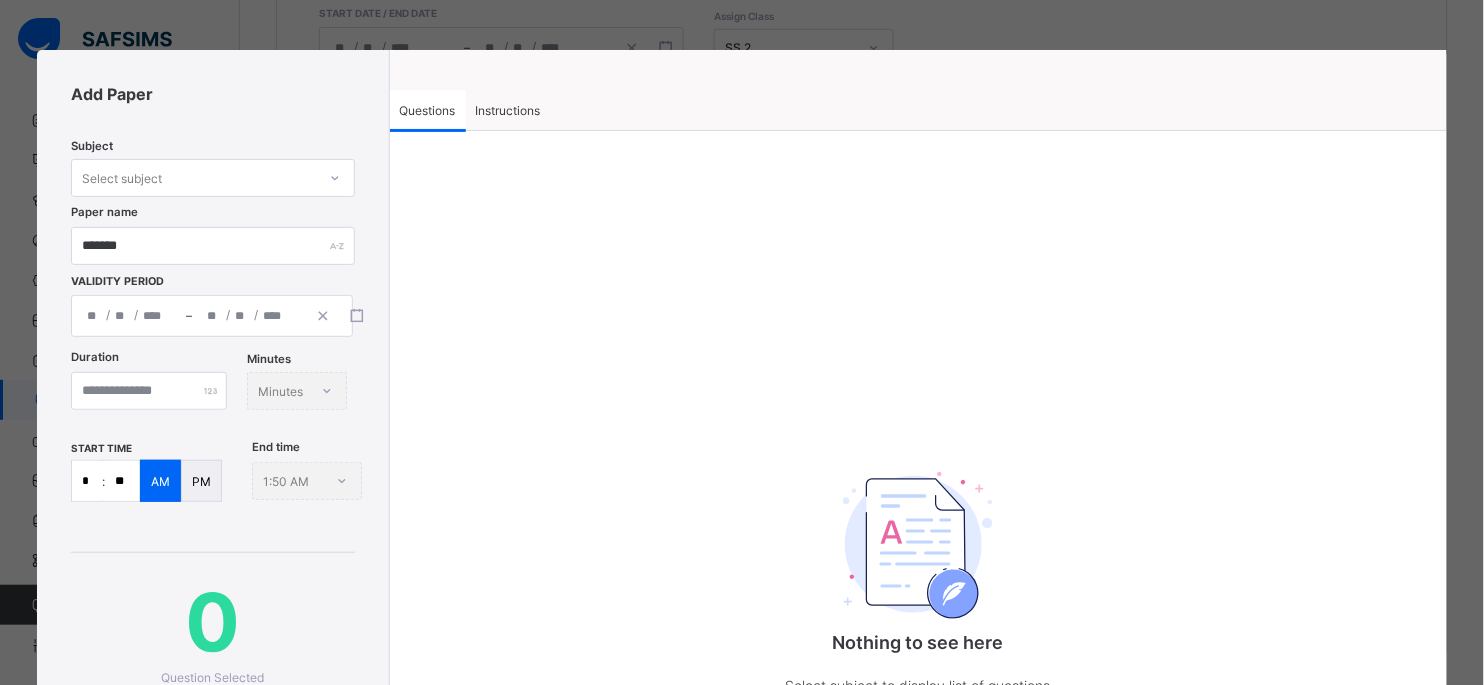 type on "*" 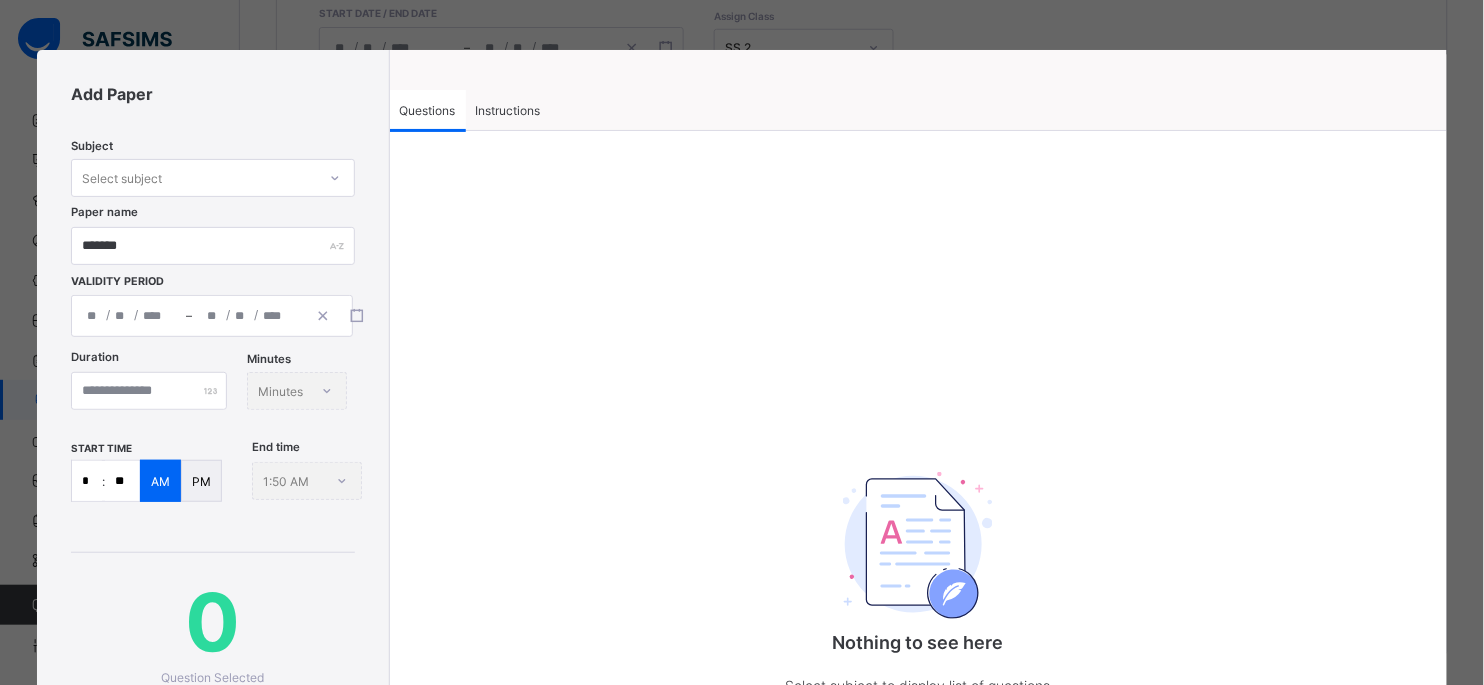 click on "**********" at bounding box center (213, 539) 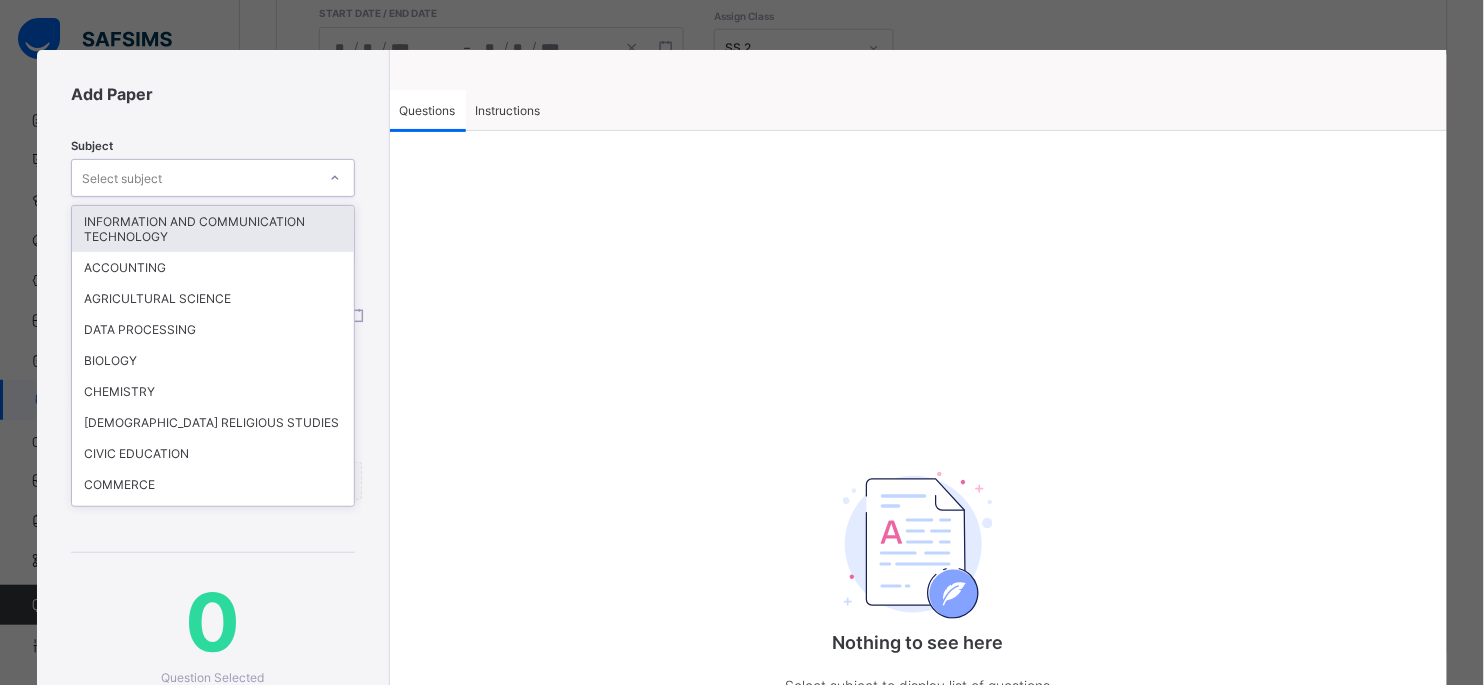 click on "Select subject" at bounding box center [122, 178] 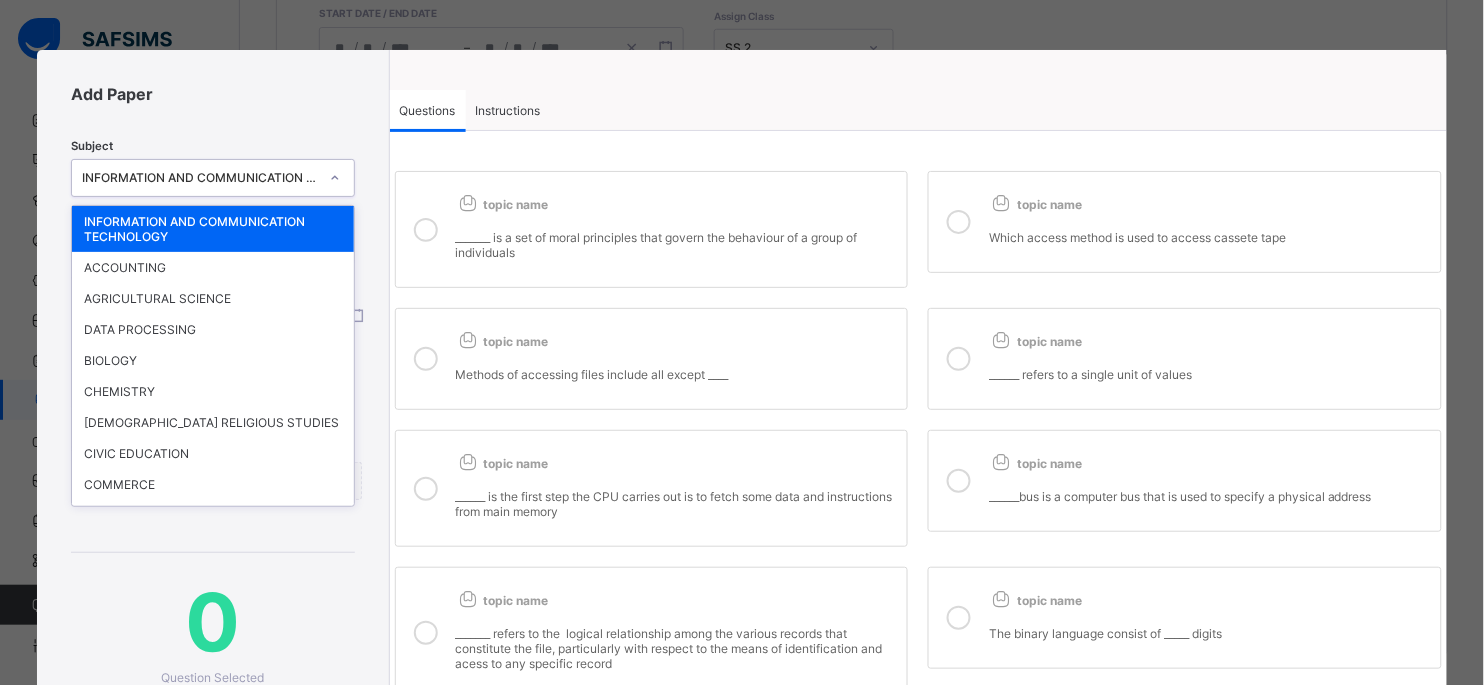 click on "INFORMATION AND  COMMUNICATION TECHNOLOGY" at bounding box center (212, 229) 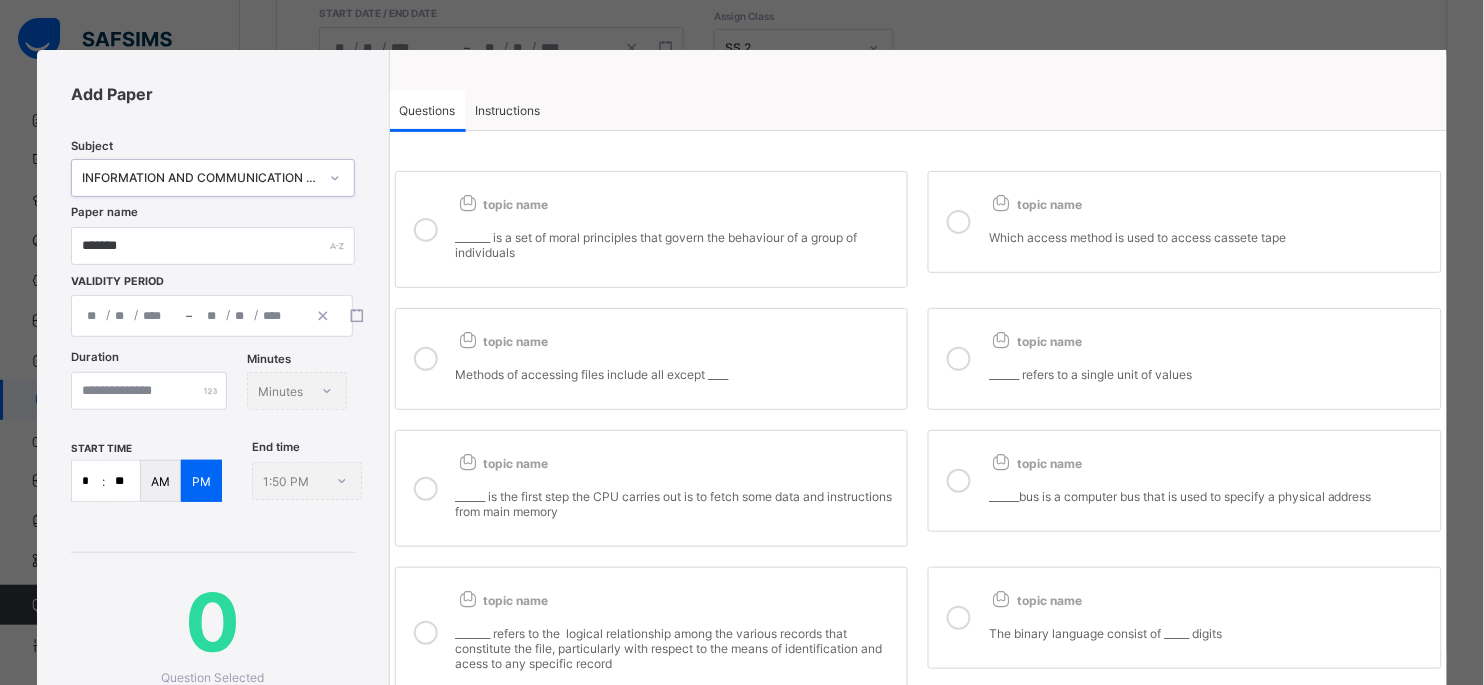 click on "Duration ** Minutes Minutes" at bounding box center (212, 396) 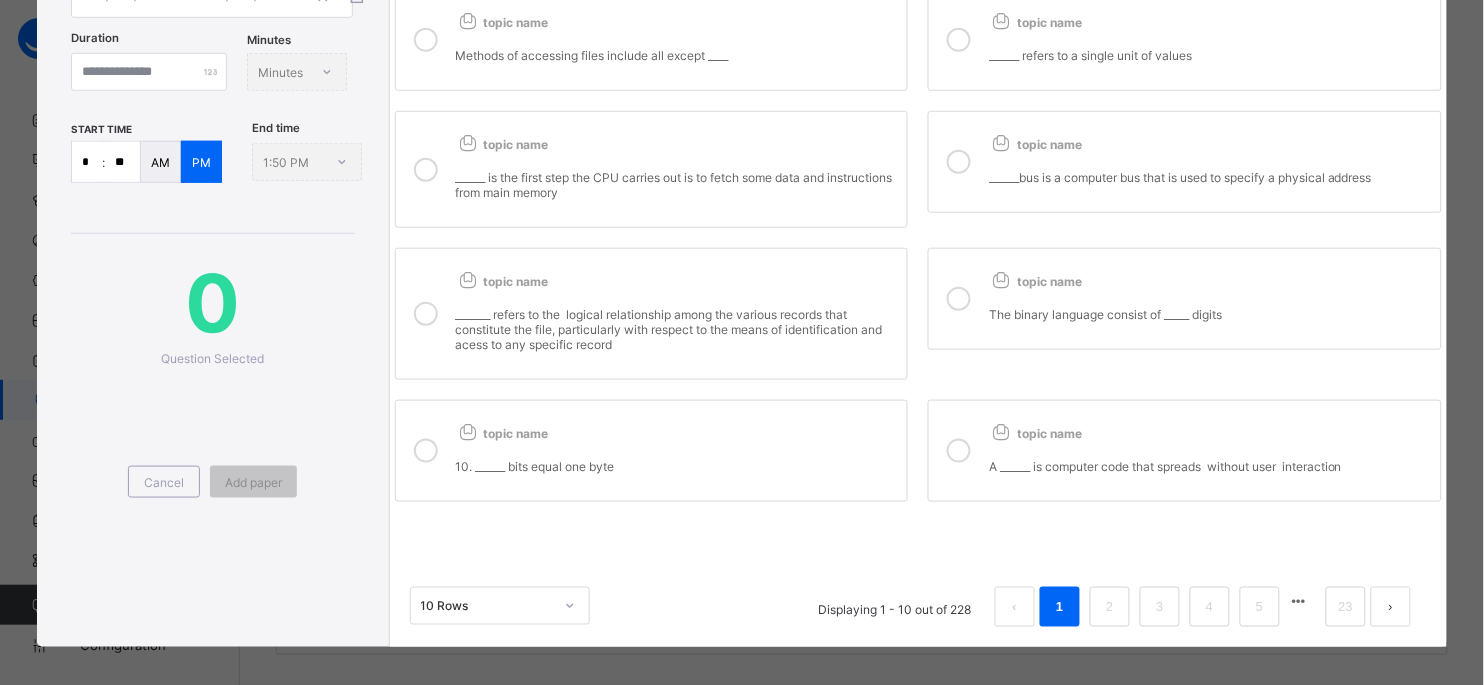 scroll, scrollTop: 353, scrollLeft: 0, axis: vertical 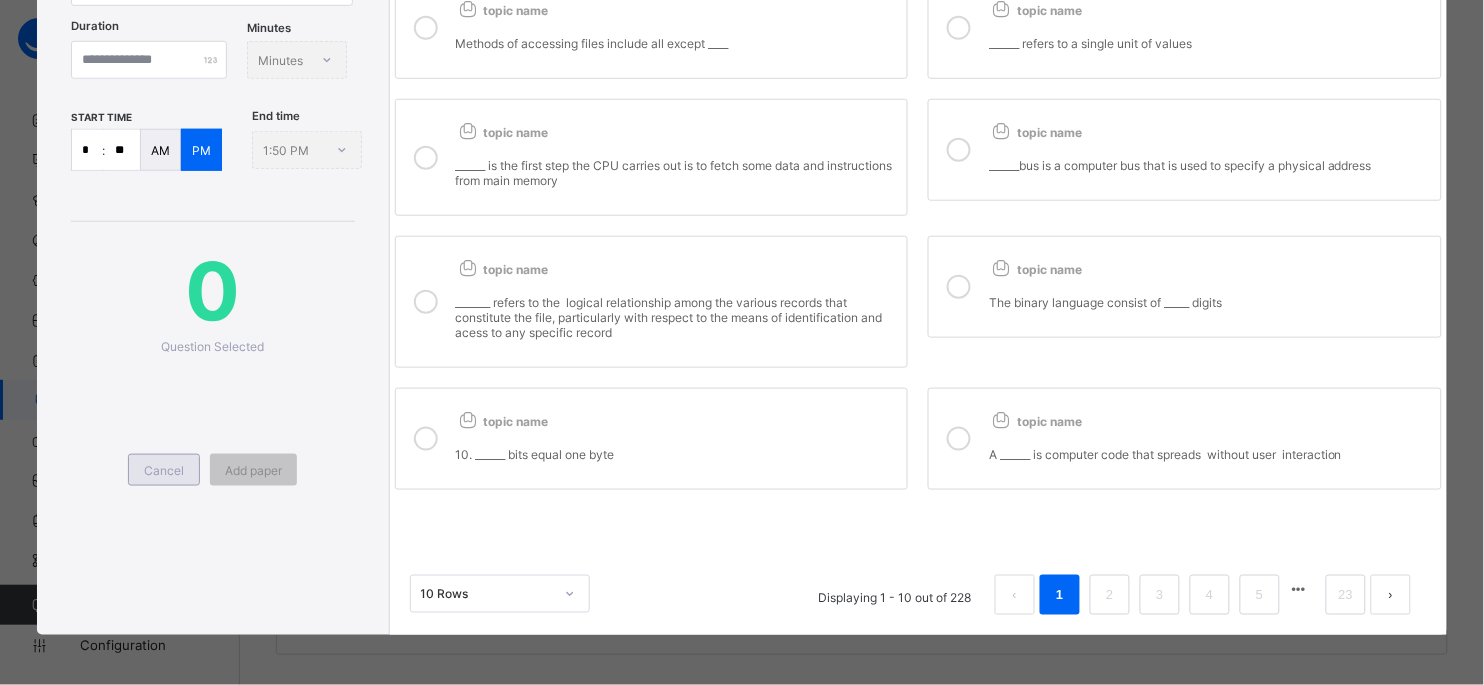 click on "Cancel" at bounding box center (164, 470) 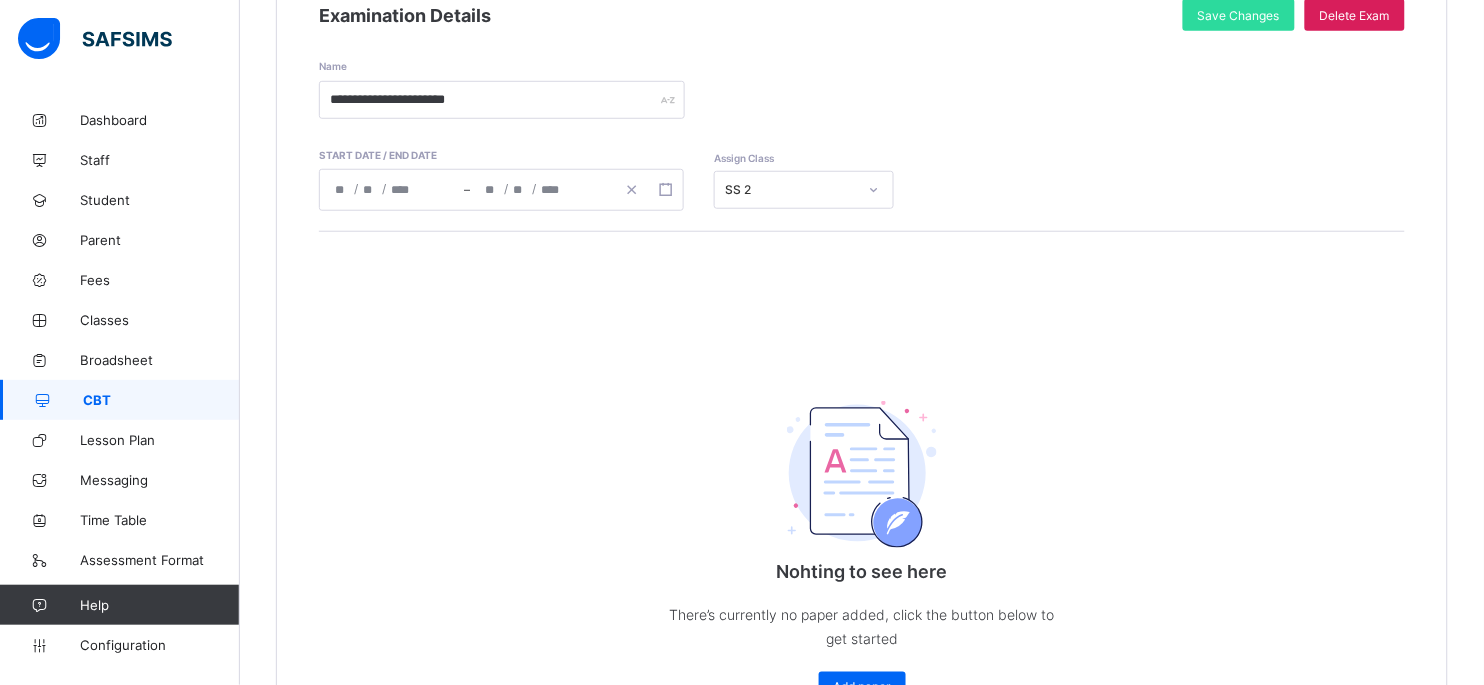 scroll, scrollTop: 307, scrollLeft: 0, axis: vertical 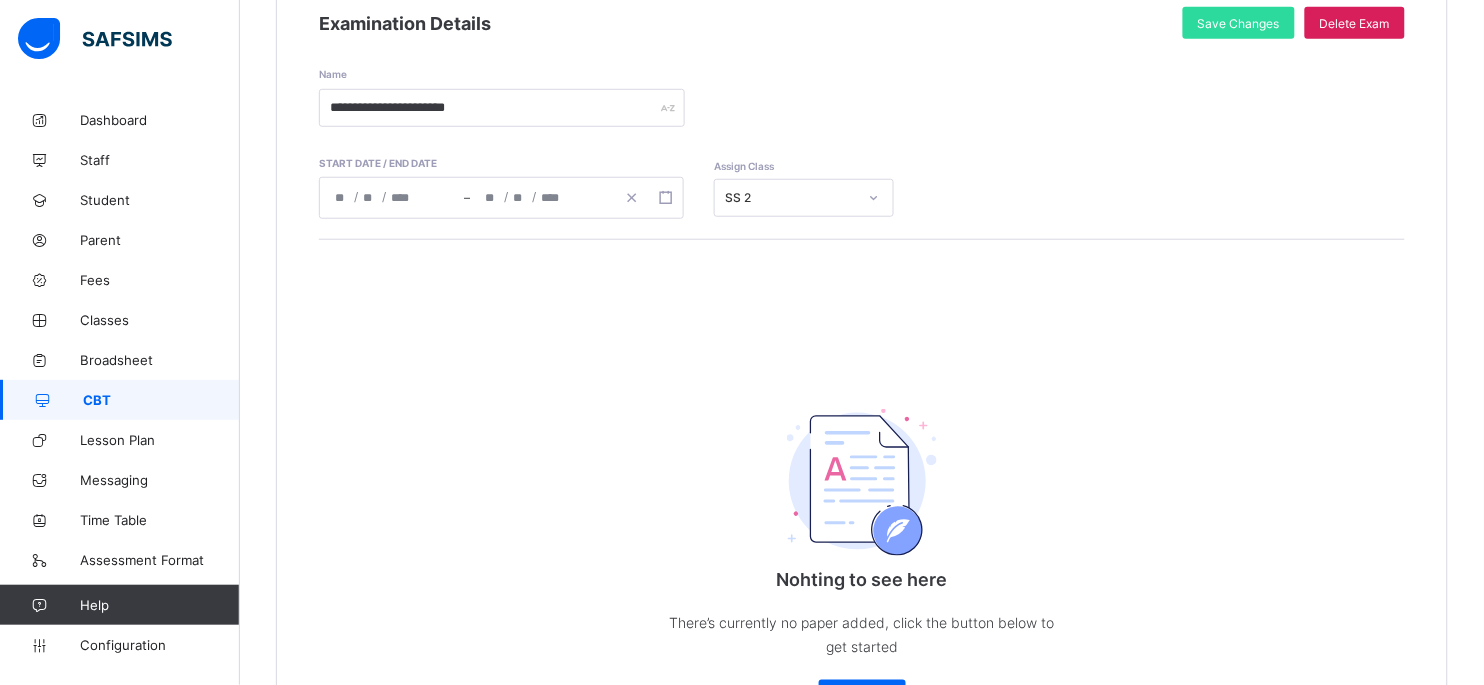 click on "Nohting to see here There’s currently no paper added, click the button below to get started Add paper" at bounding box center (862, 490) 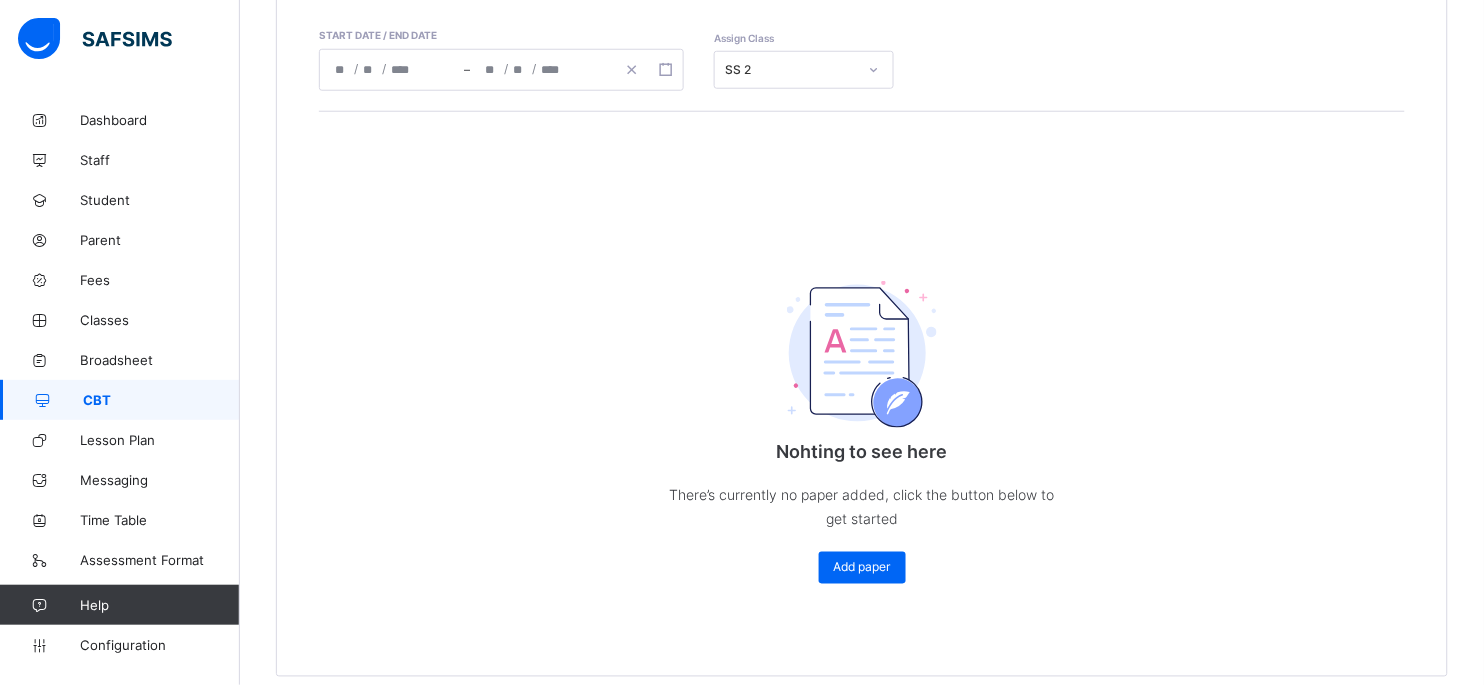scroll, scrollTop: 457, scrollLeft: 0, axis: vertical 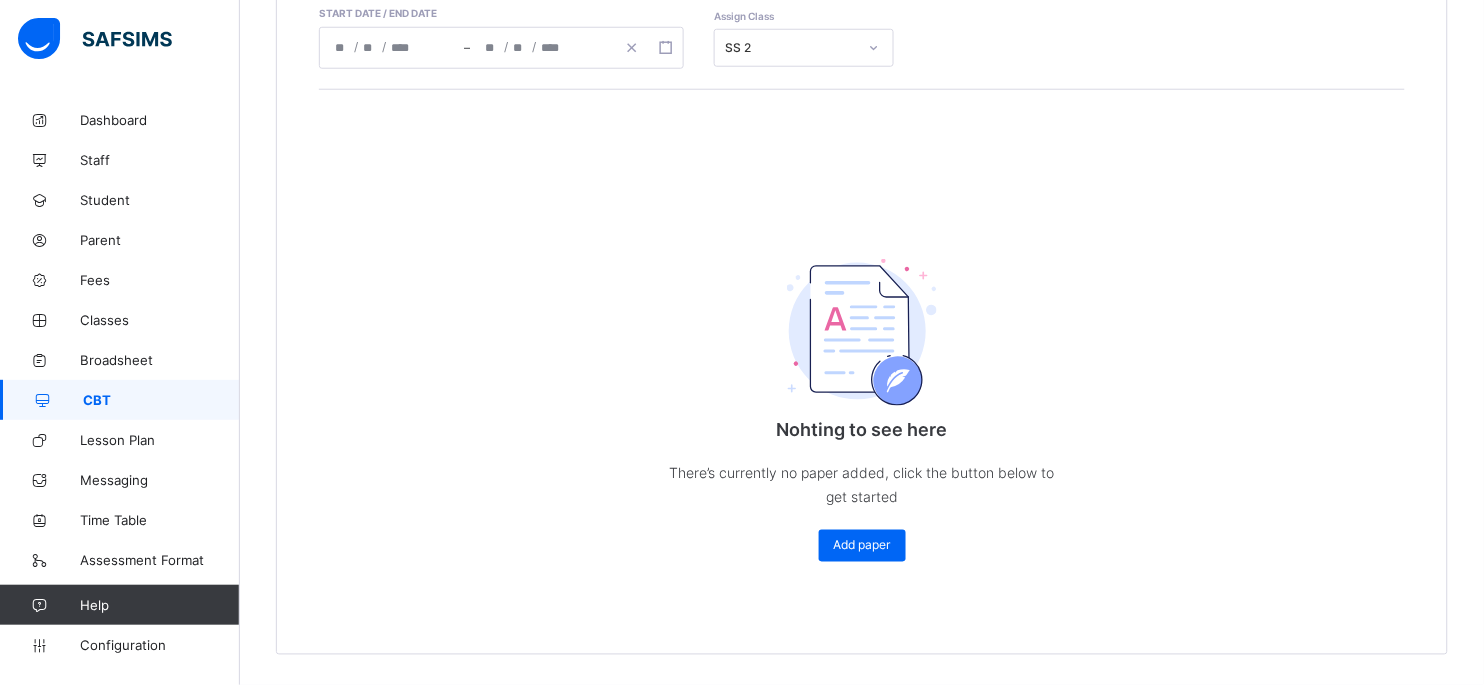 click on "Nohting to see here There’s currently no paper added, click the button below to get started Add paper" at bounding box center (862, 393) 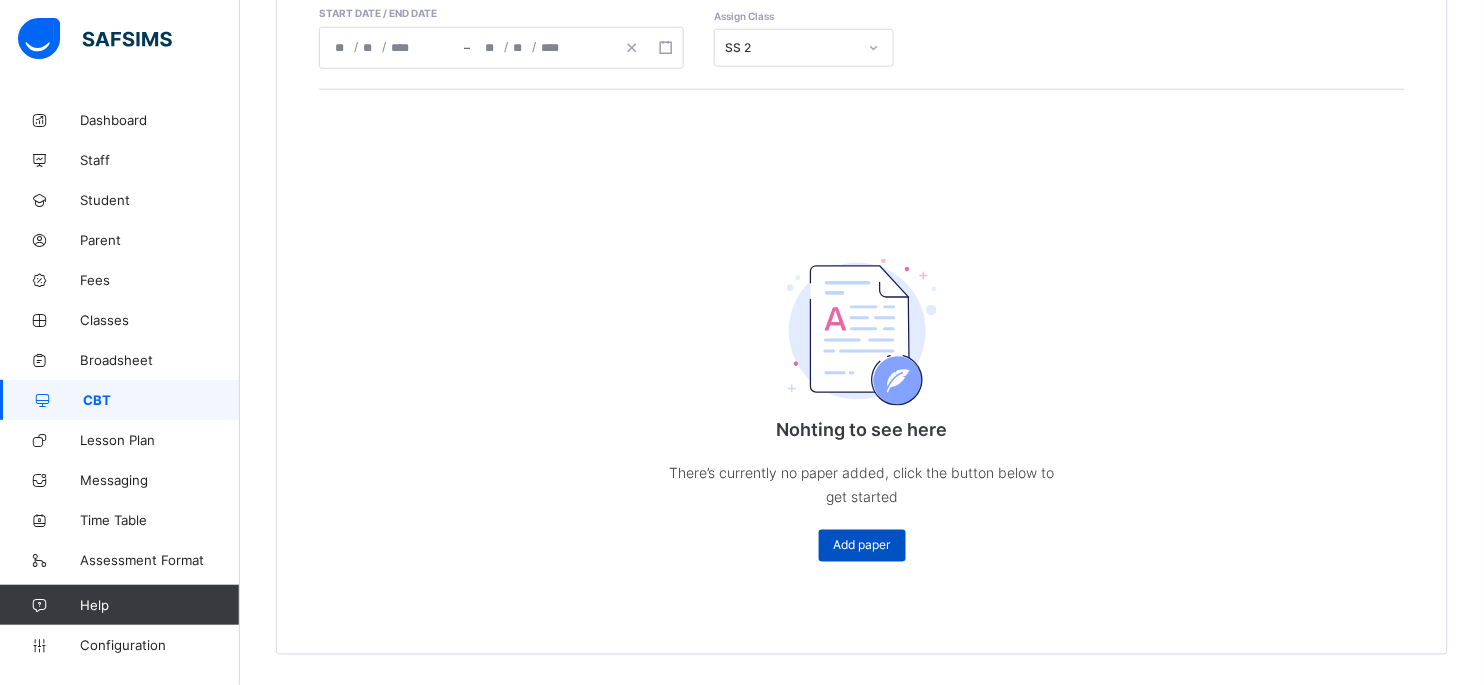 click on "Add paper" at bounding box center [862, 545] 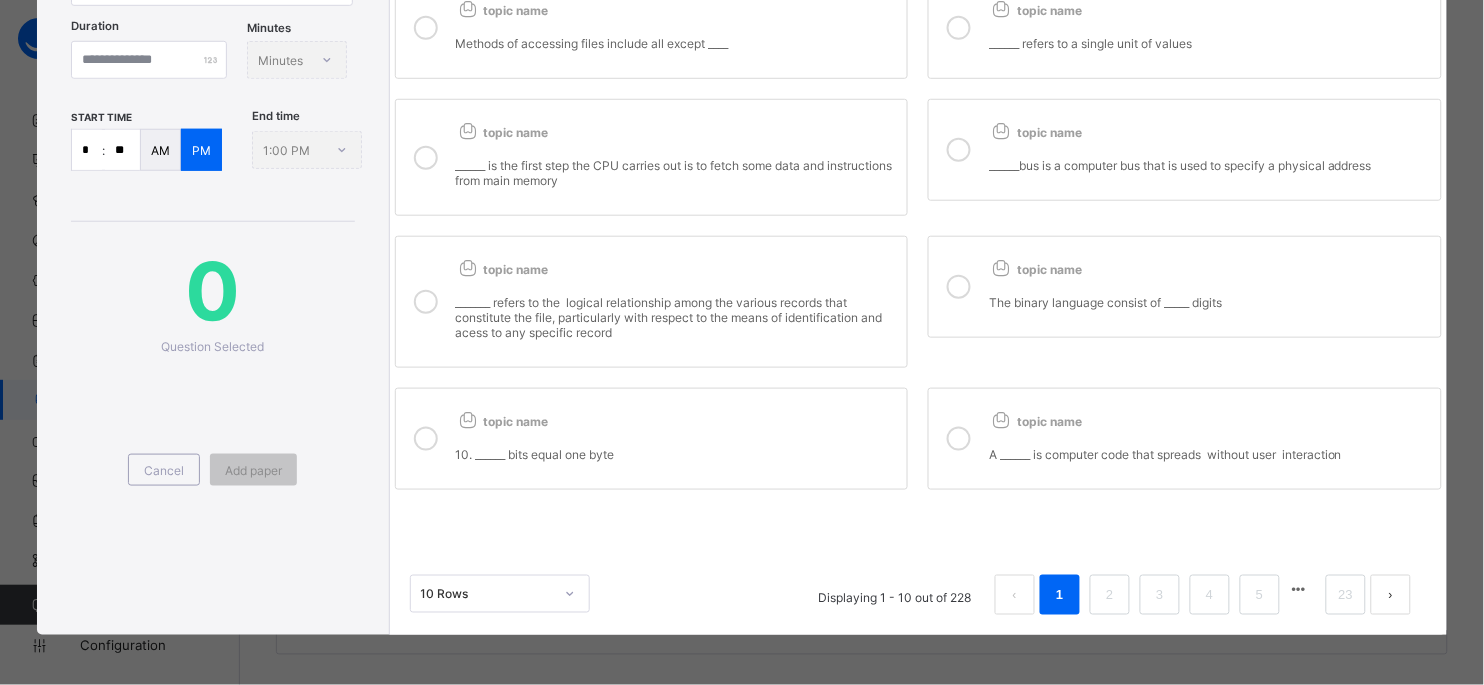 click on "Duration Minutes Minutes" at bounding box center (212, 65) 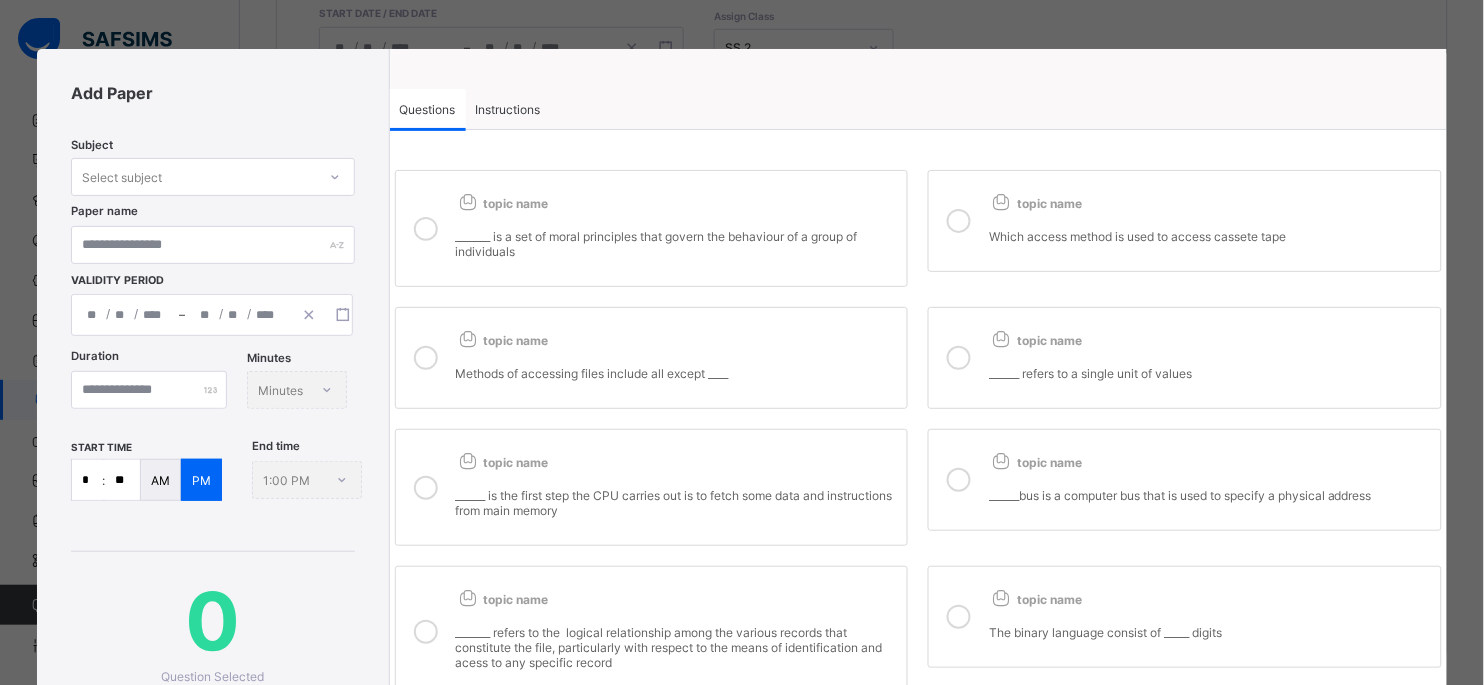 scroll, scrollTop: 0, scrollLeft: 0, axis: both 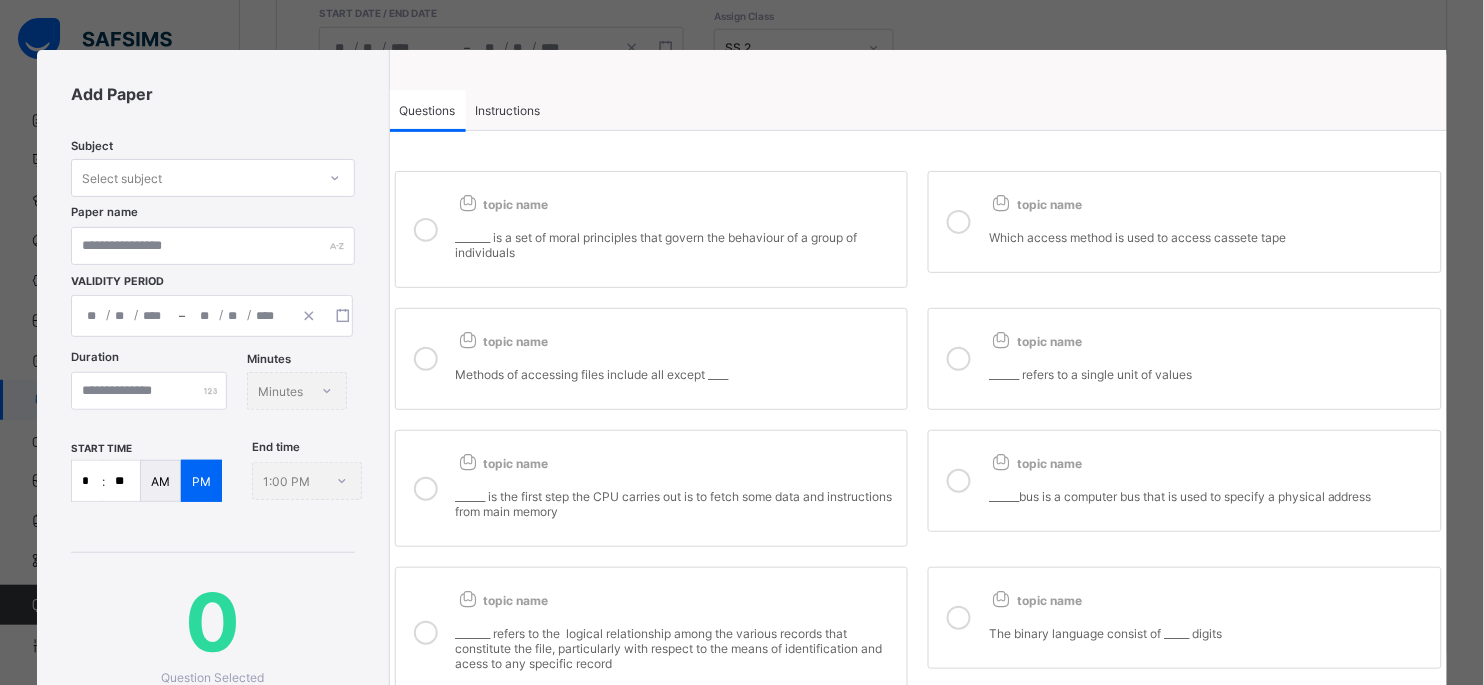 click on "Select subject" at bounding box center [193, 178] 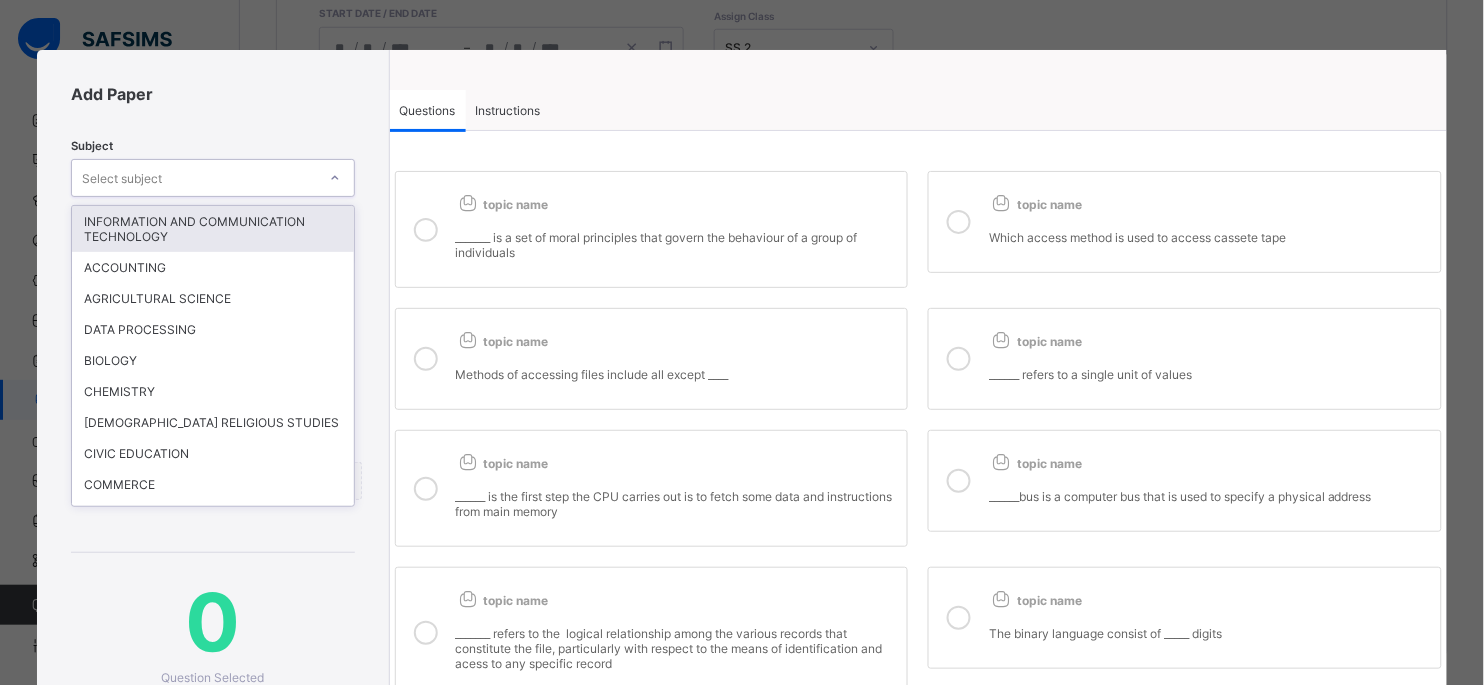 click on "INFORMATION AND  COMMUNICATION TECHNOLOGY" at bounding box center (212, 229) 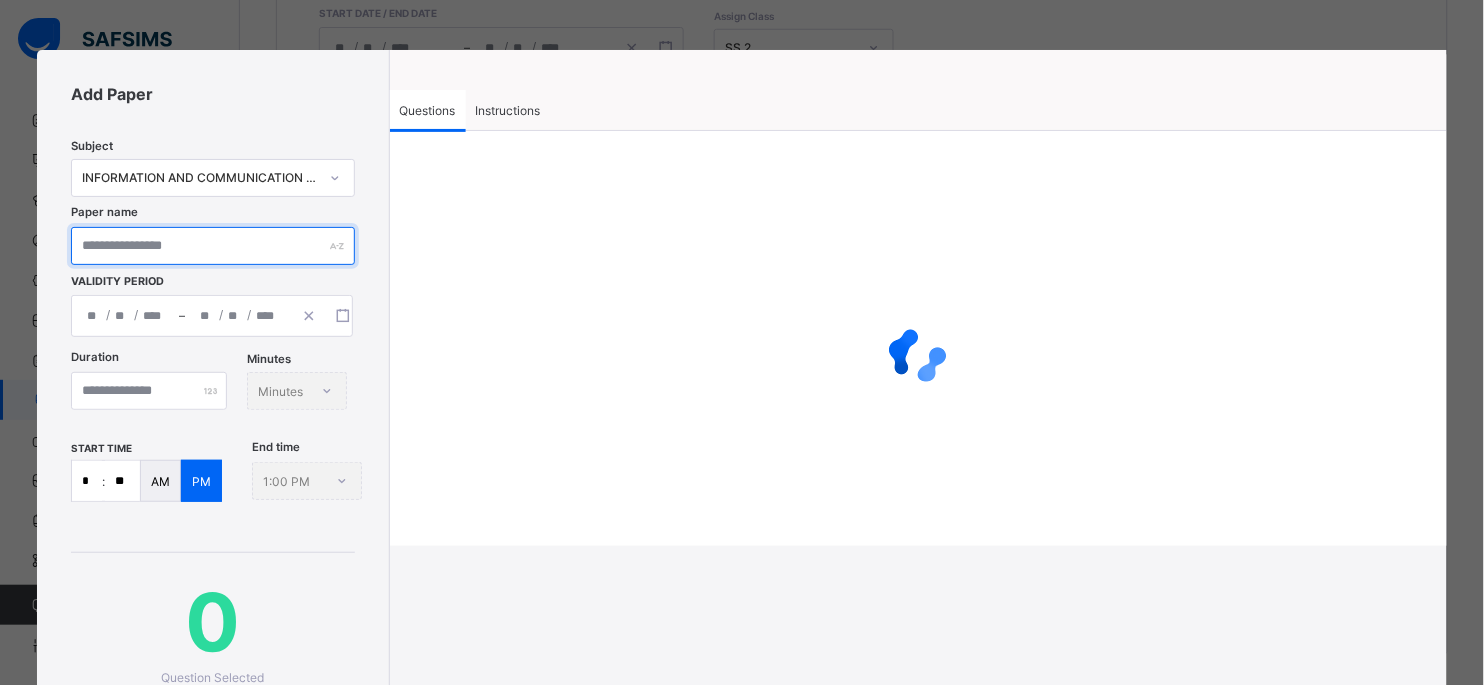 click at bounding box center [212, 246] 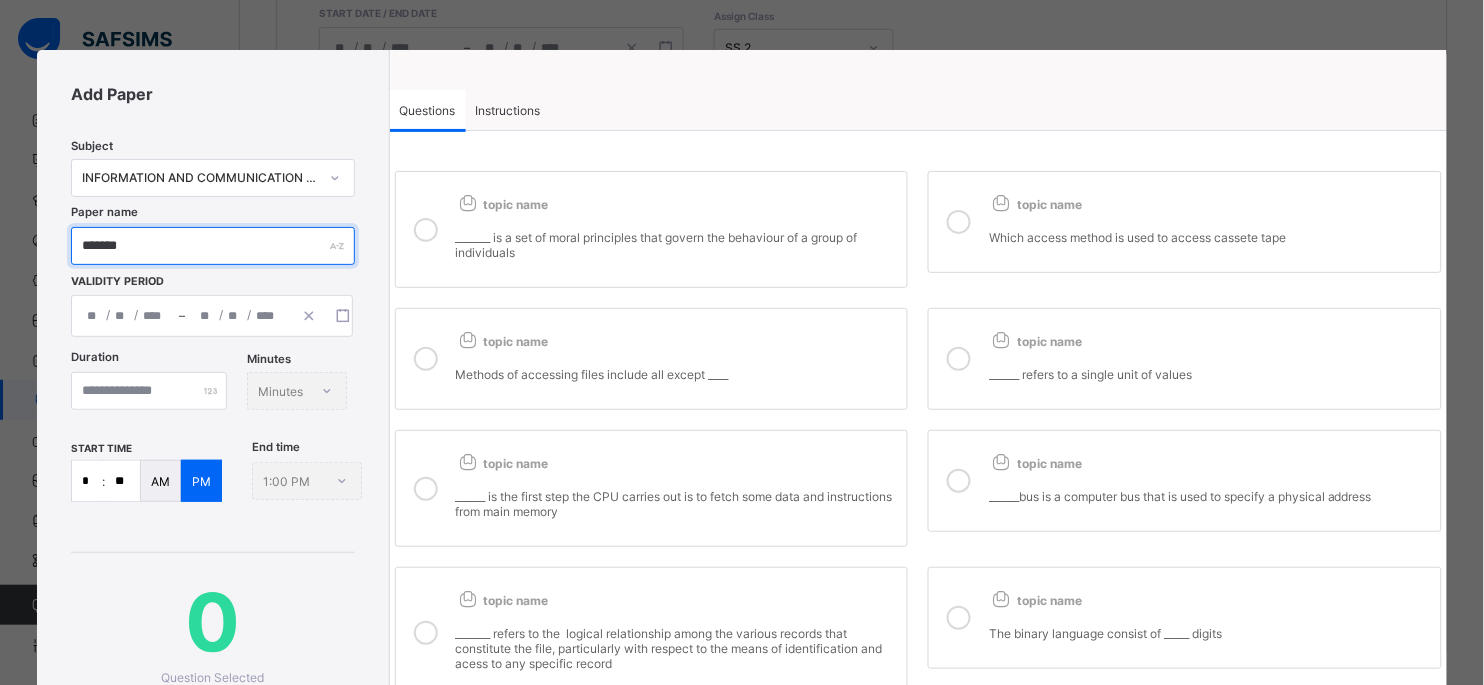 type on "*******" 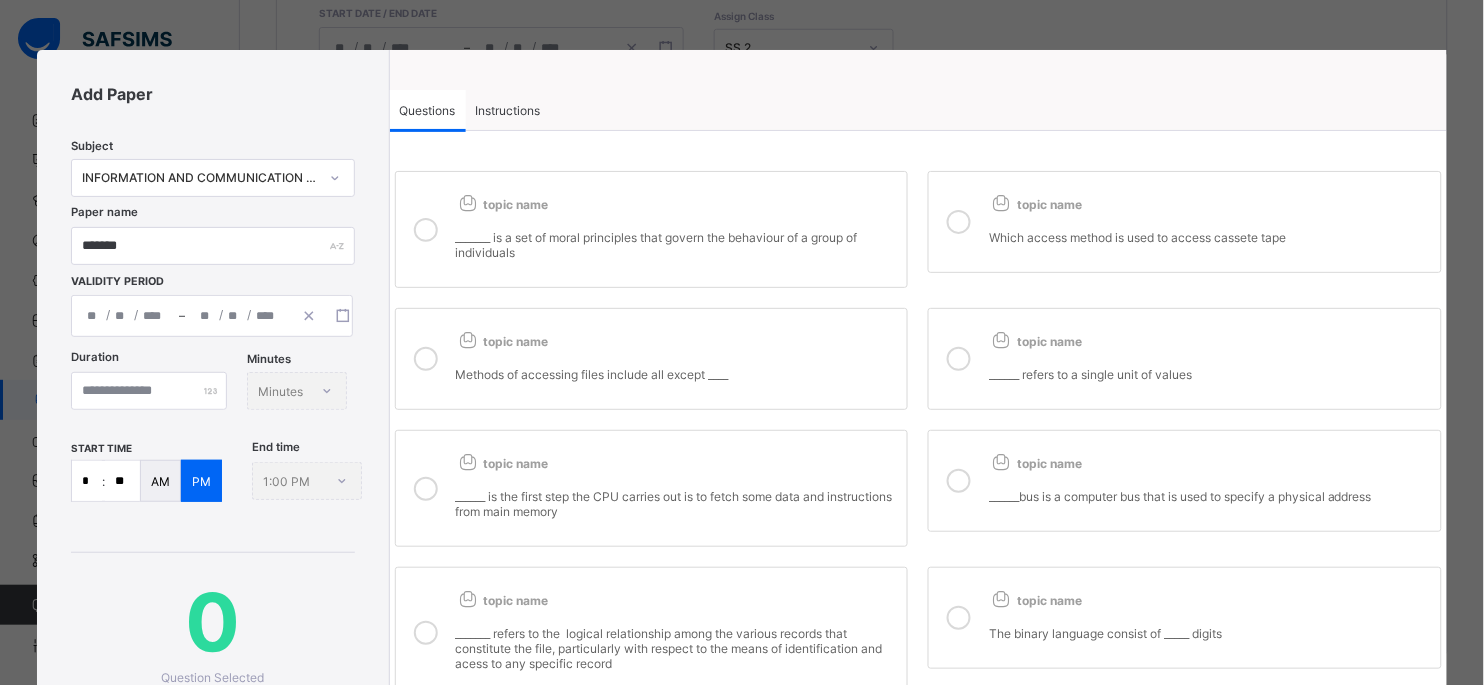 click on "/ / – / / « ‹ July 2025 › » Mon Tue Wed Thu Fri Sat Sun 30 1 2 3 4 5 6 7 8 9 10 11 12 13 14 15 16 17 18 19 20 21 22 23 24 25 26 27 28 29 30 31 1 2 3" at bounding box center [212, 316] 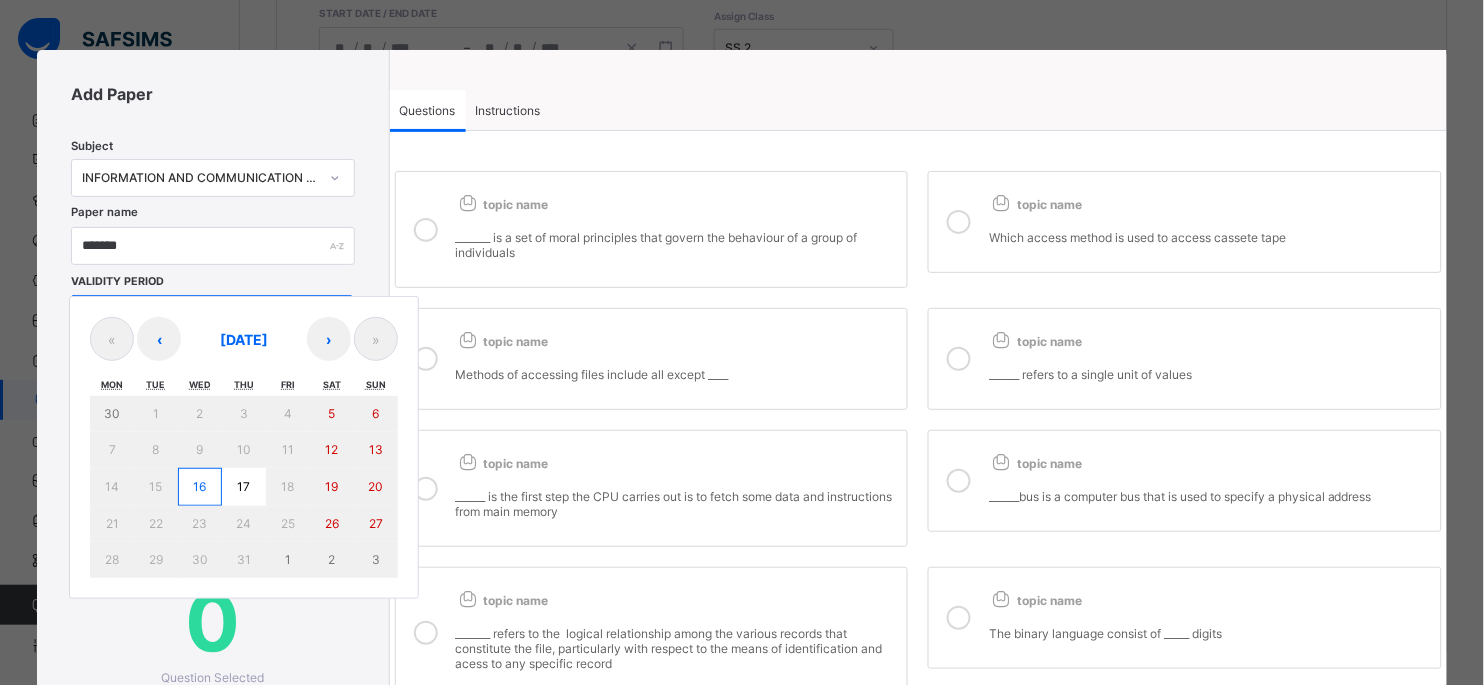 click on "16" at bounding box center (200, 487) 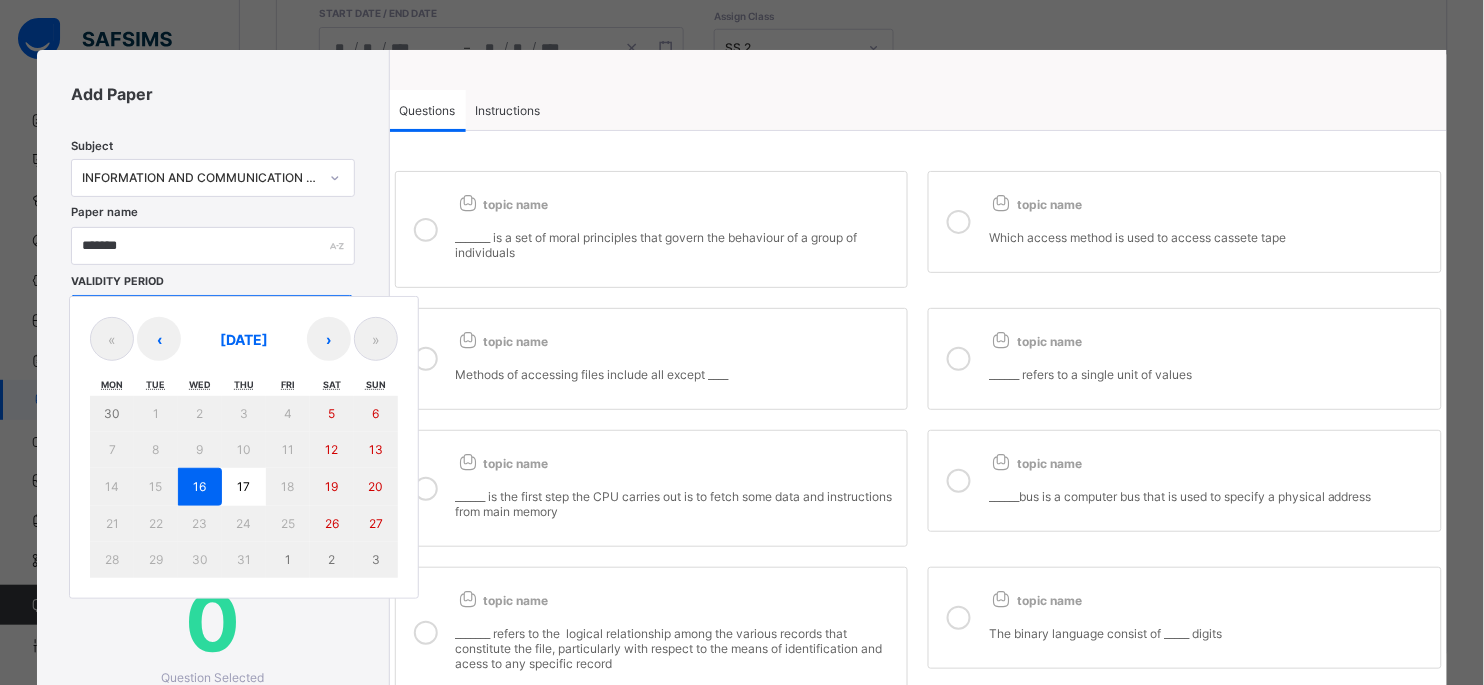 click on "16" at bounding box center [200, 487] 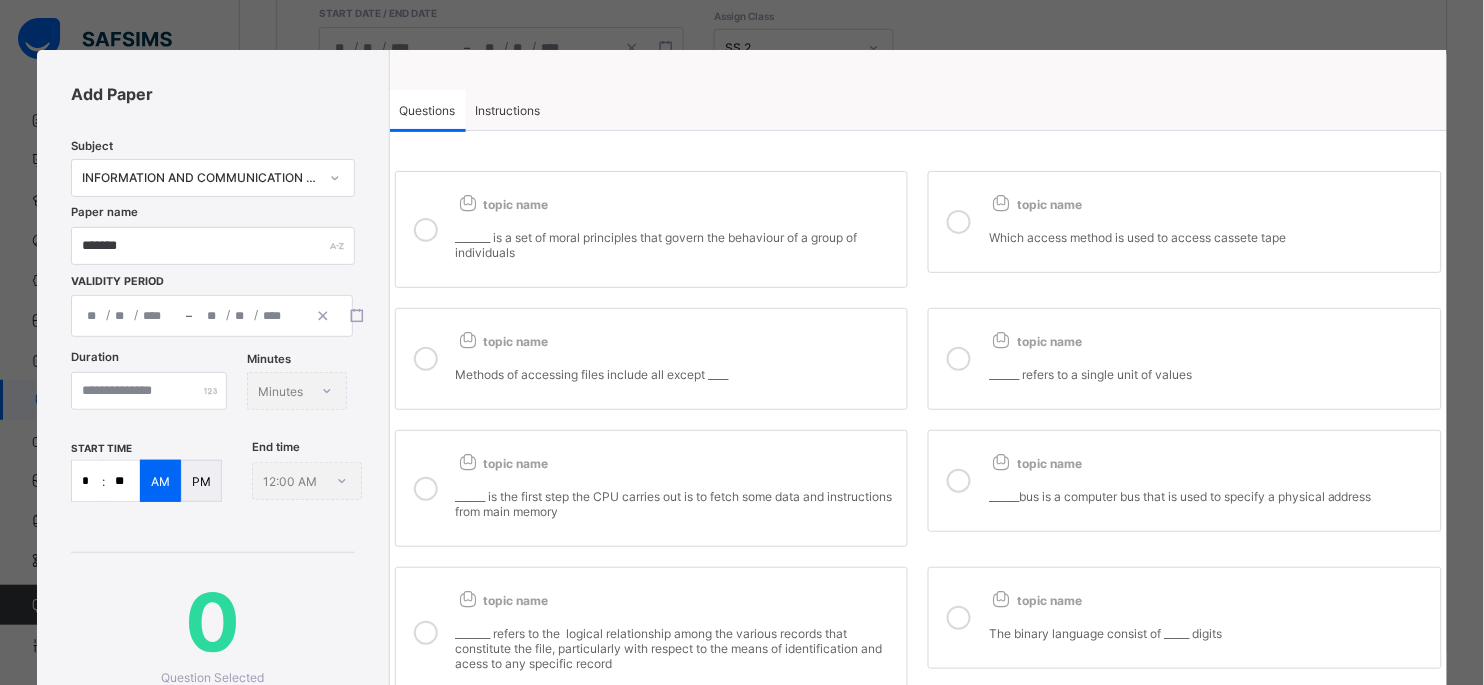 type on "**********" 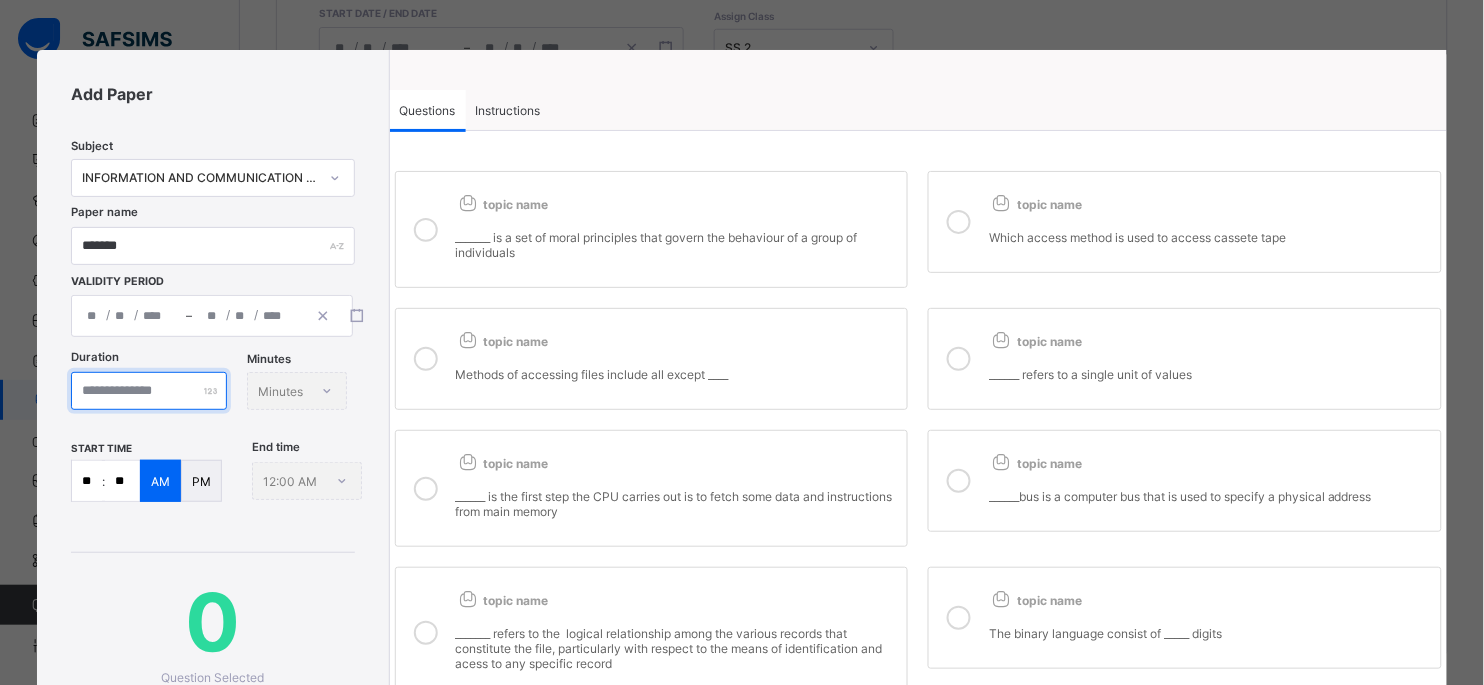 click at bounding box center (149, 391) 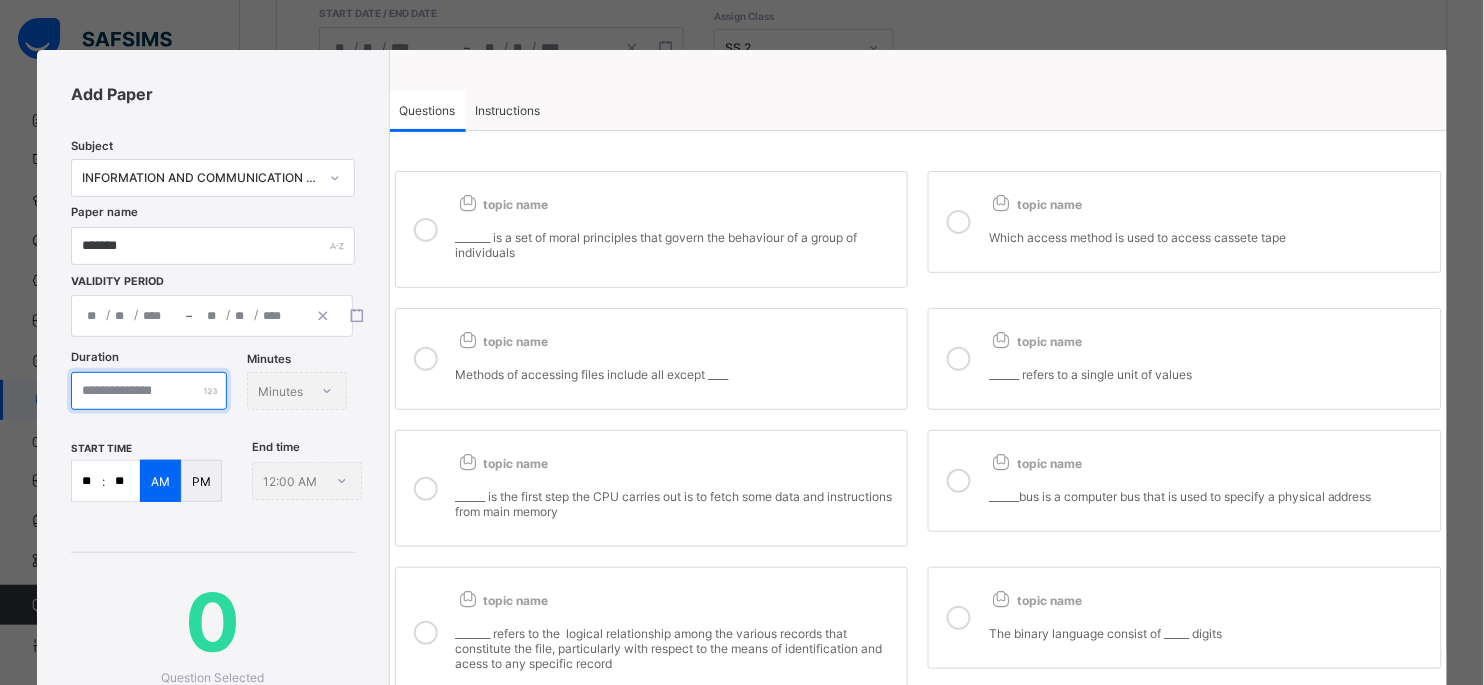 type on "**" 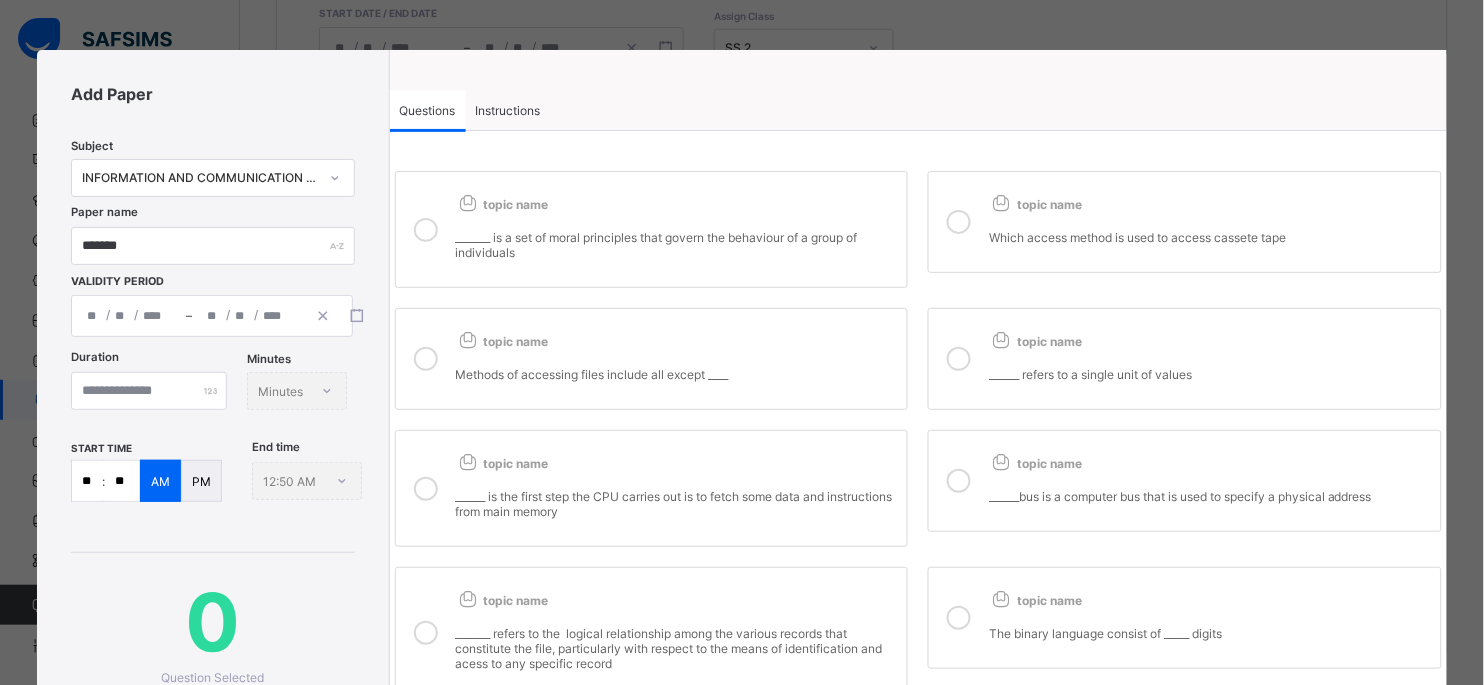 click on ":" at bounding box center [103, 481] 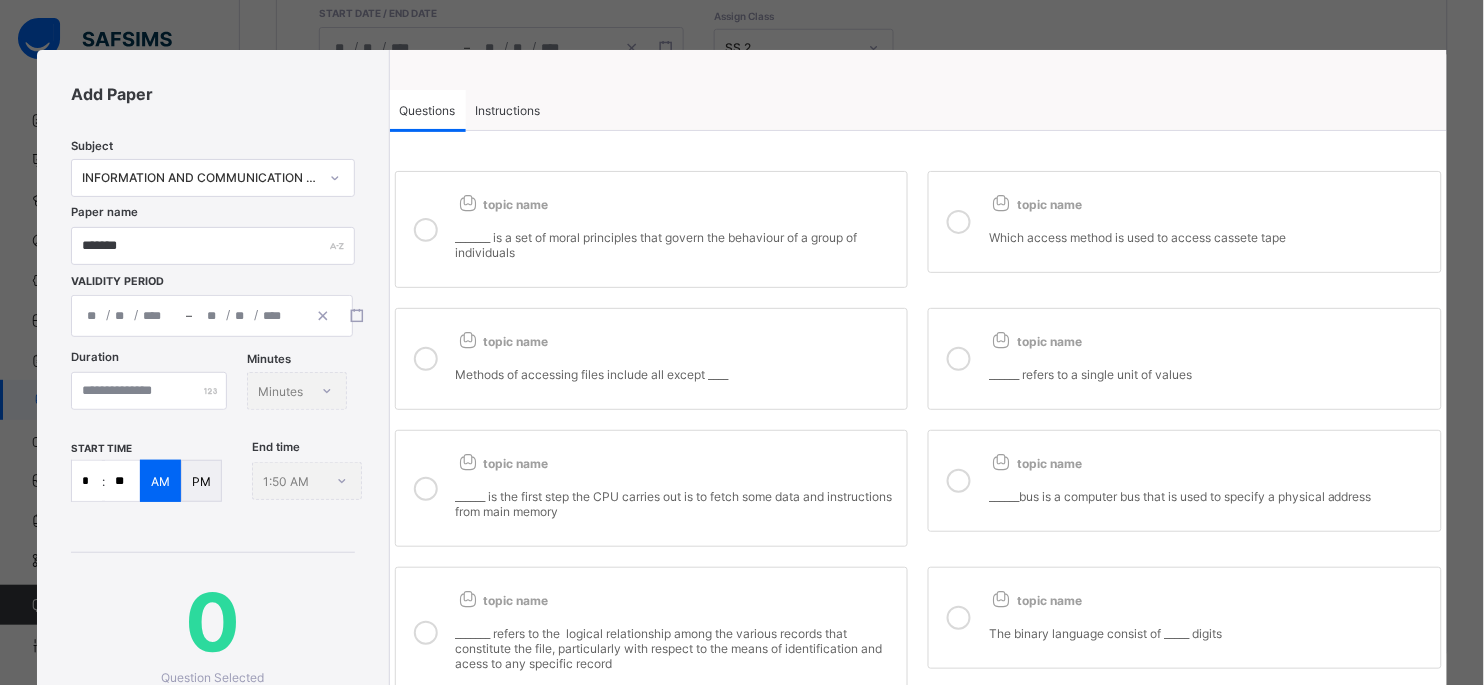 type on "*" 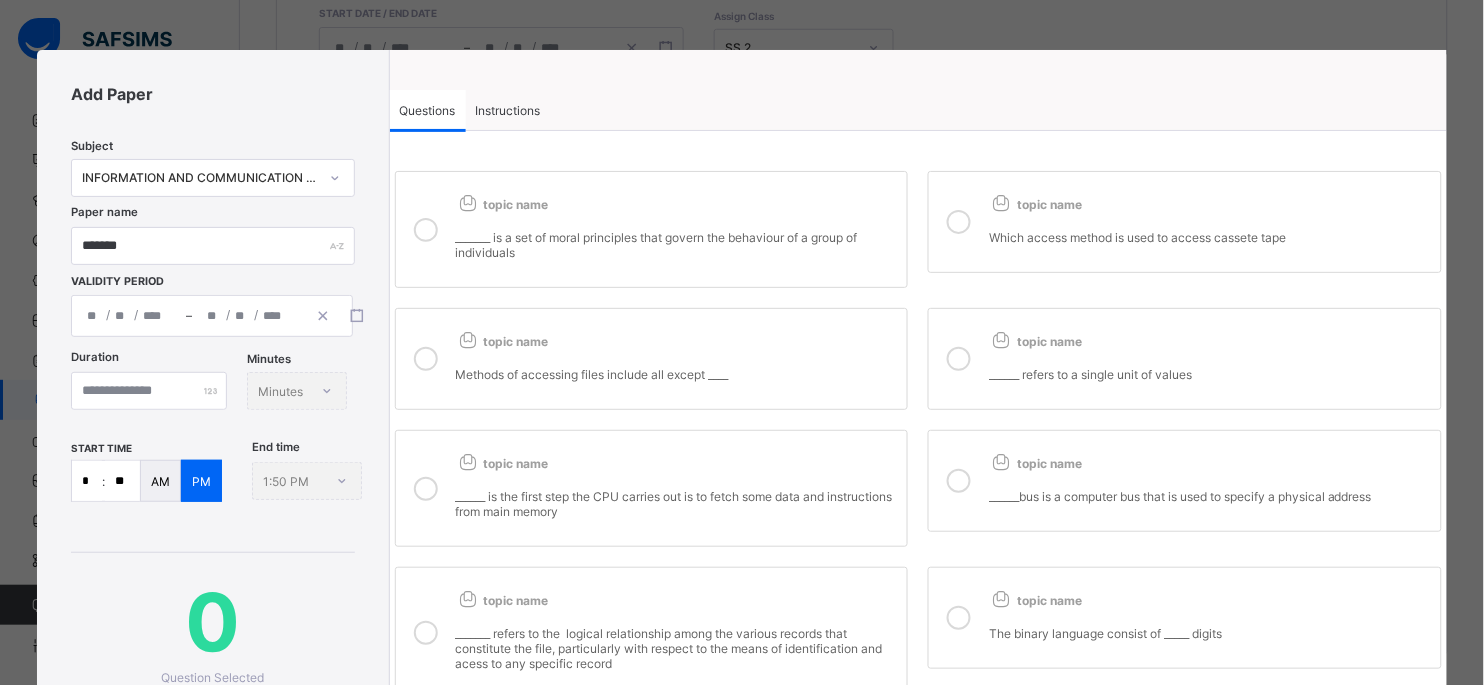 click on "Instructions" at bounding box center [508, 110] 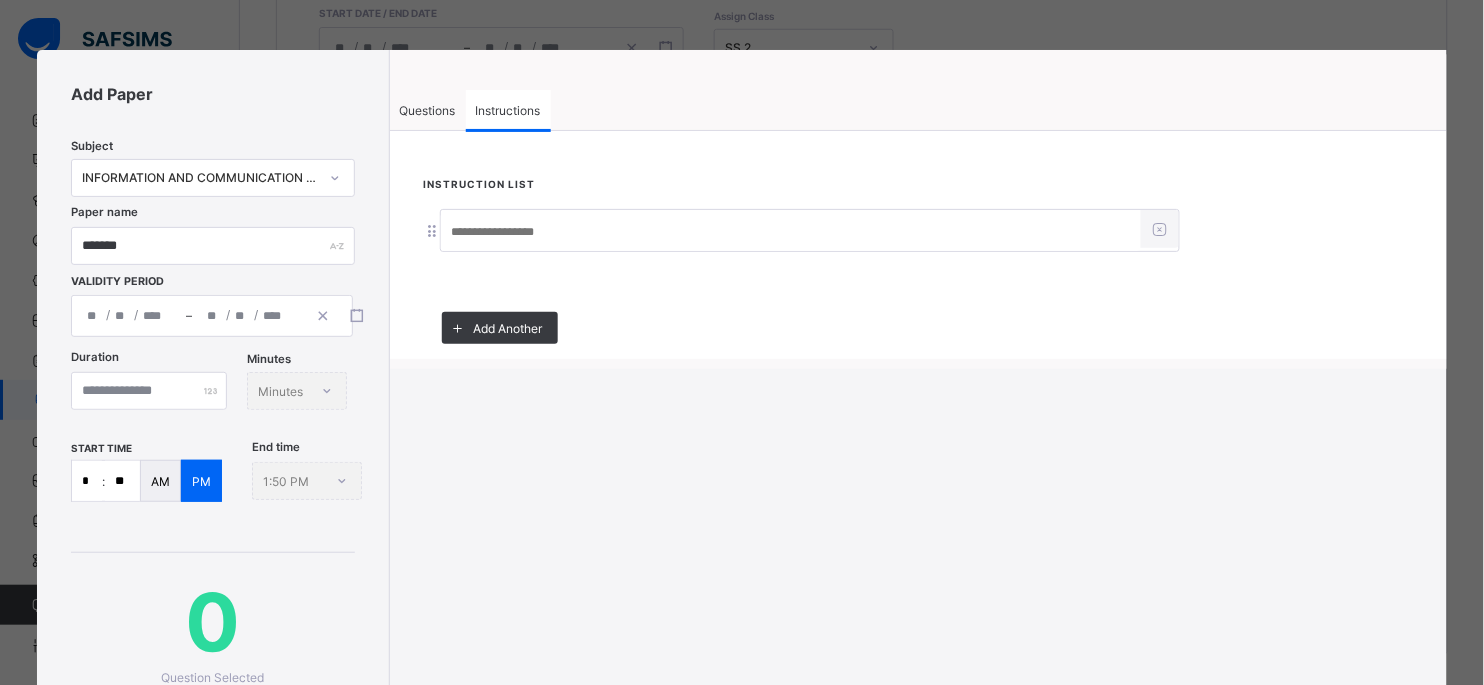 click at bounding box center [791, 232] 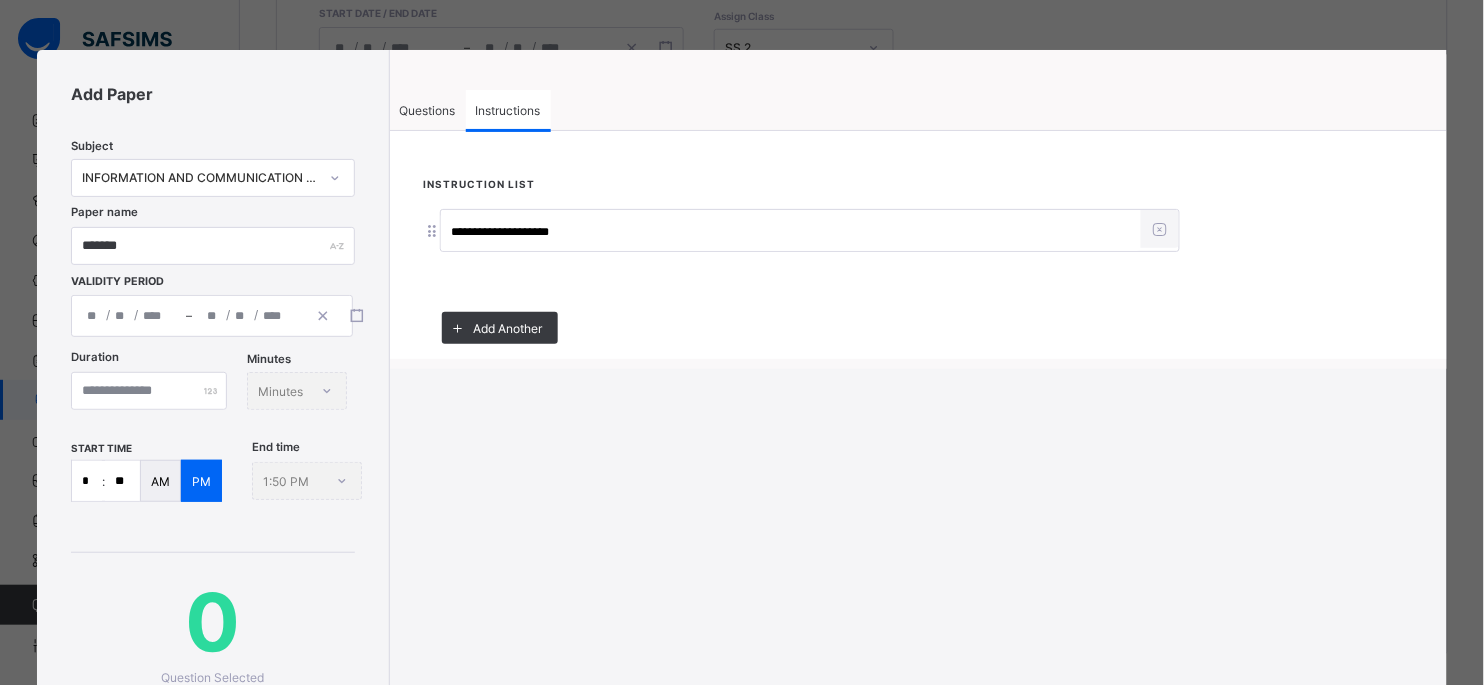 click on "Questions" at bounding box center [428, 110] 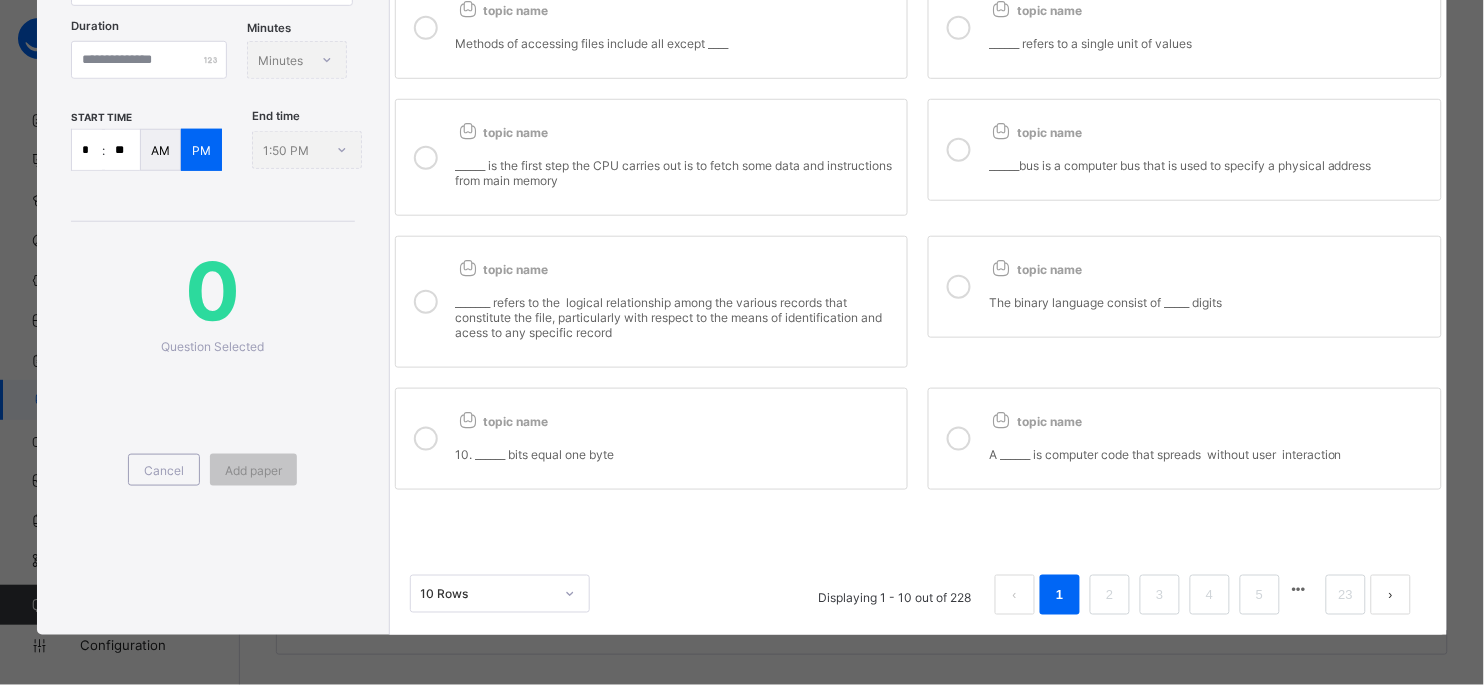 scroll, scrollTop: 353, scrollLeft: 0, axis: vertical 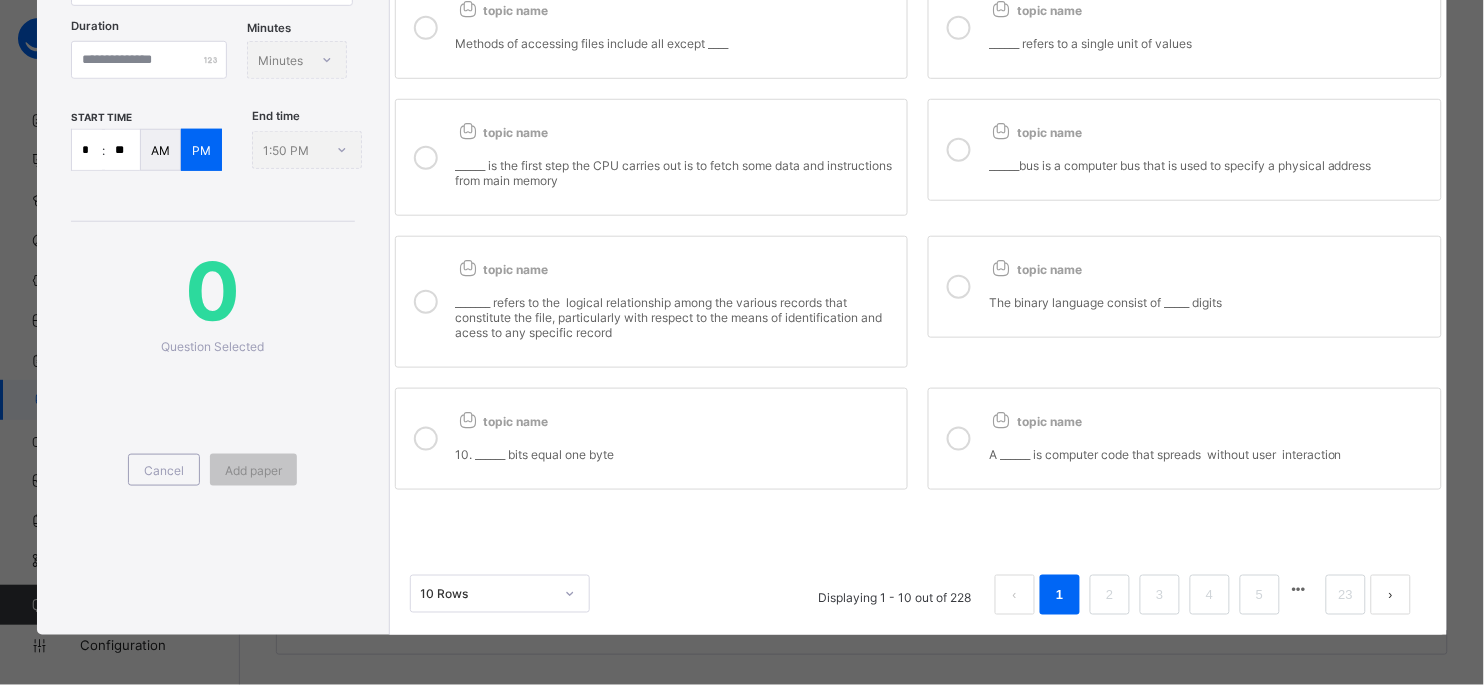 click at bounding box center [959, 439] 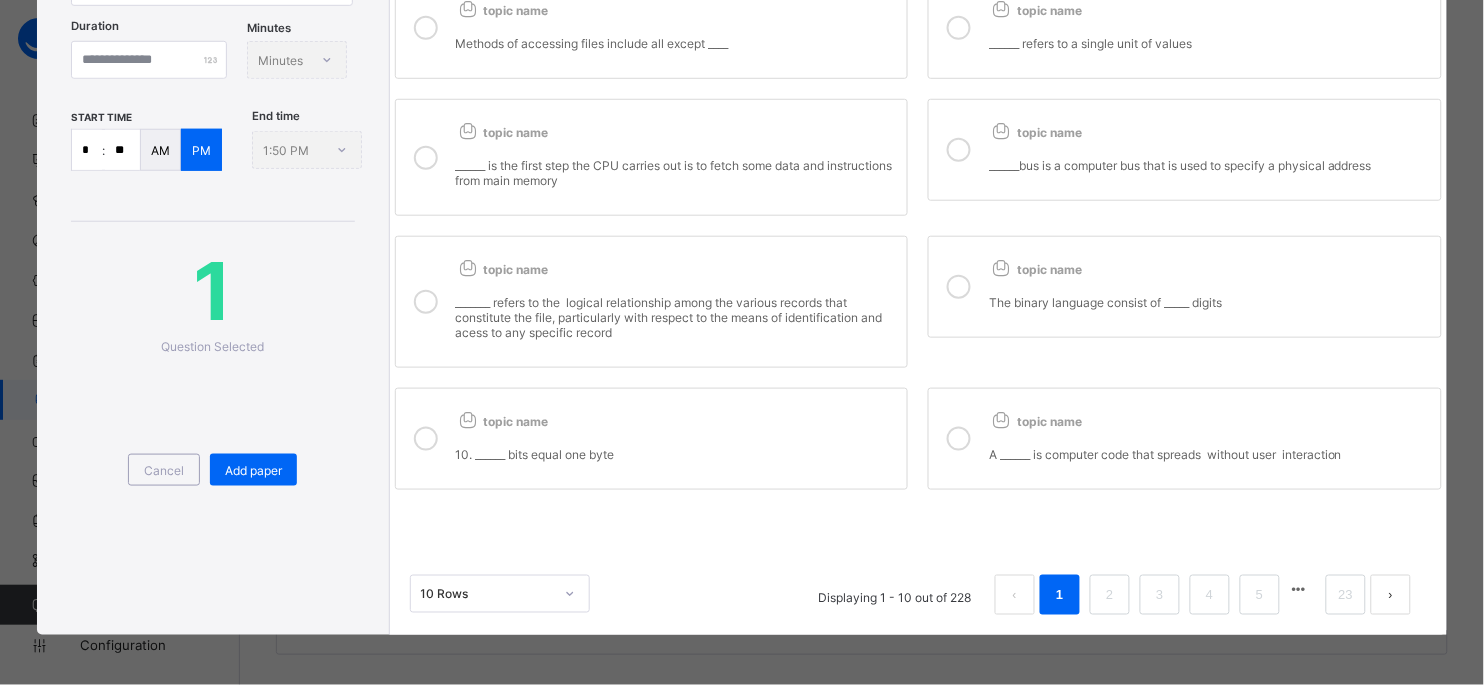 click at bounding box center (426, 439) 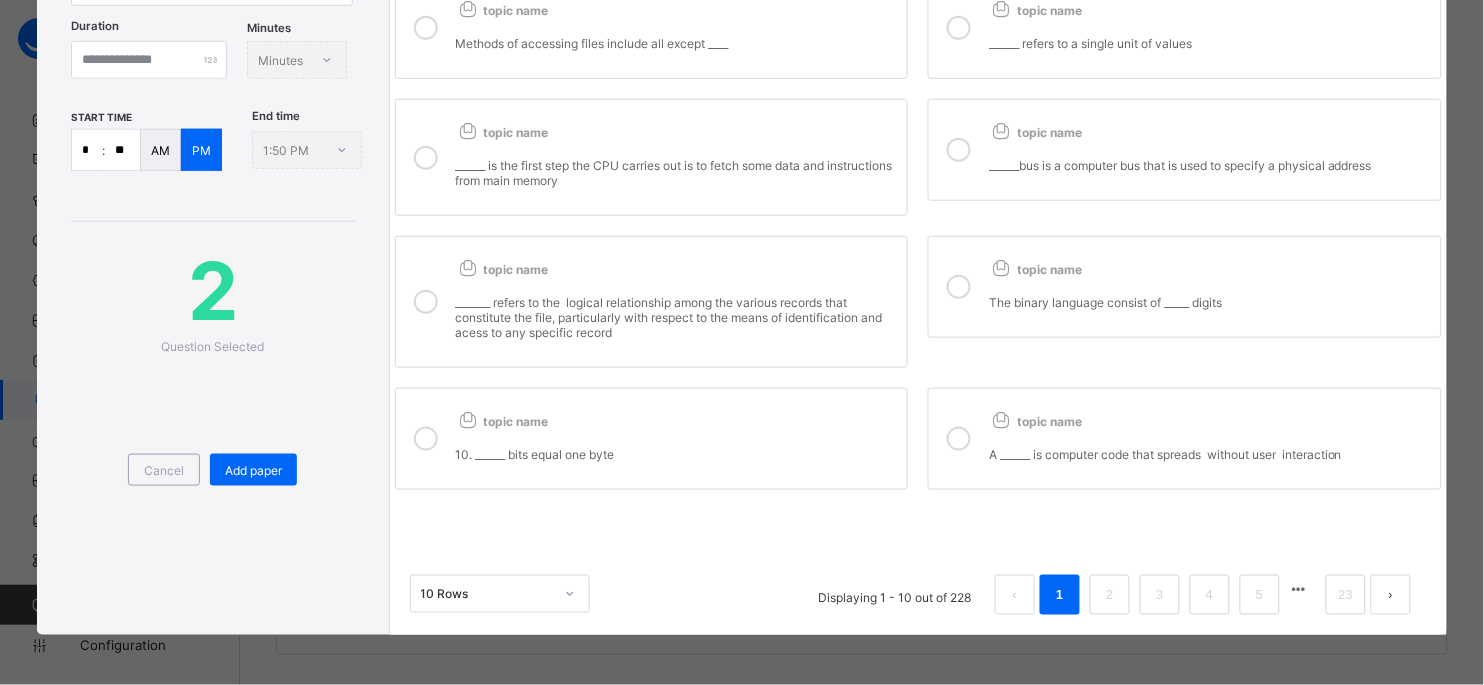 click at bounding box center (426, 302) 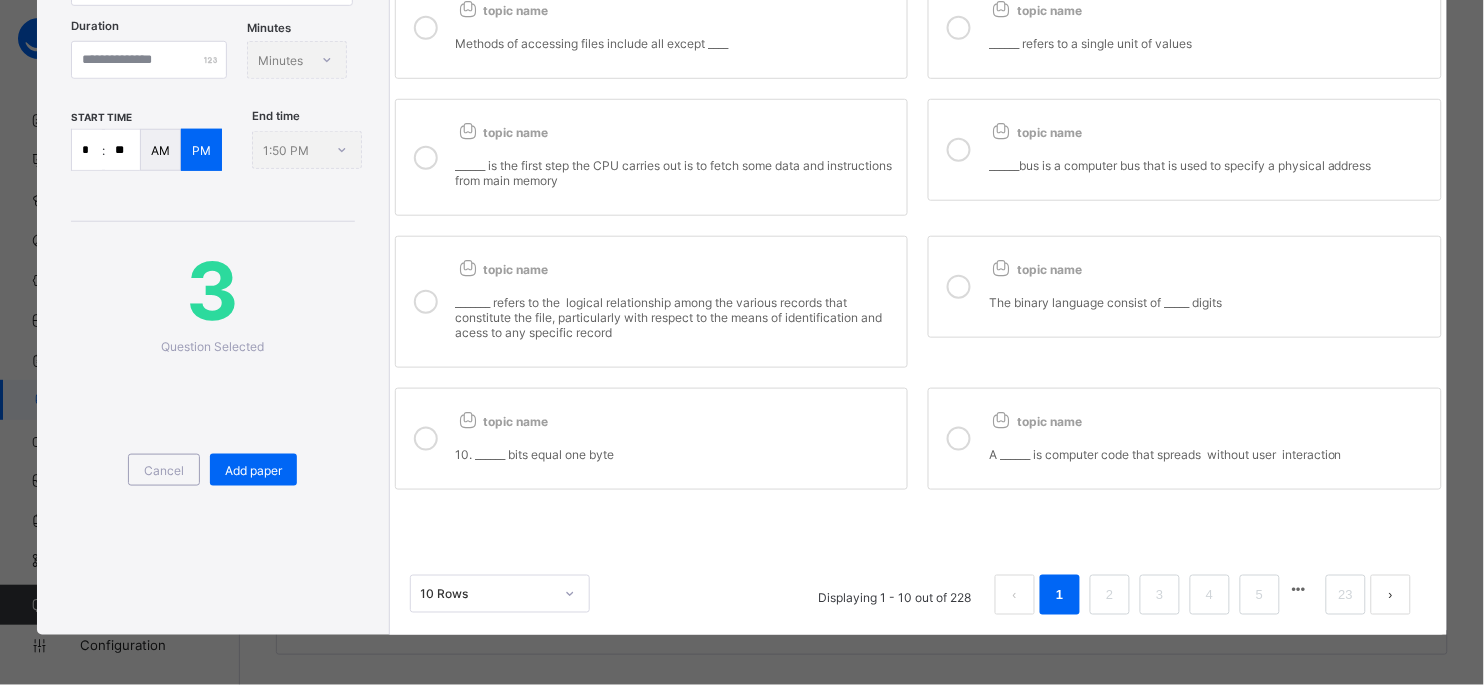 click at bounding box center (426, 157) 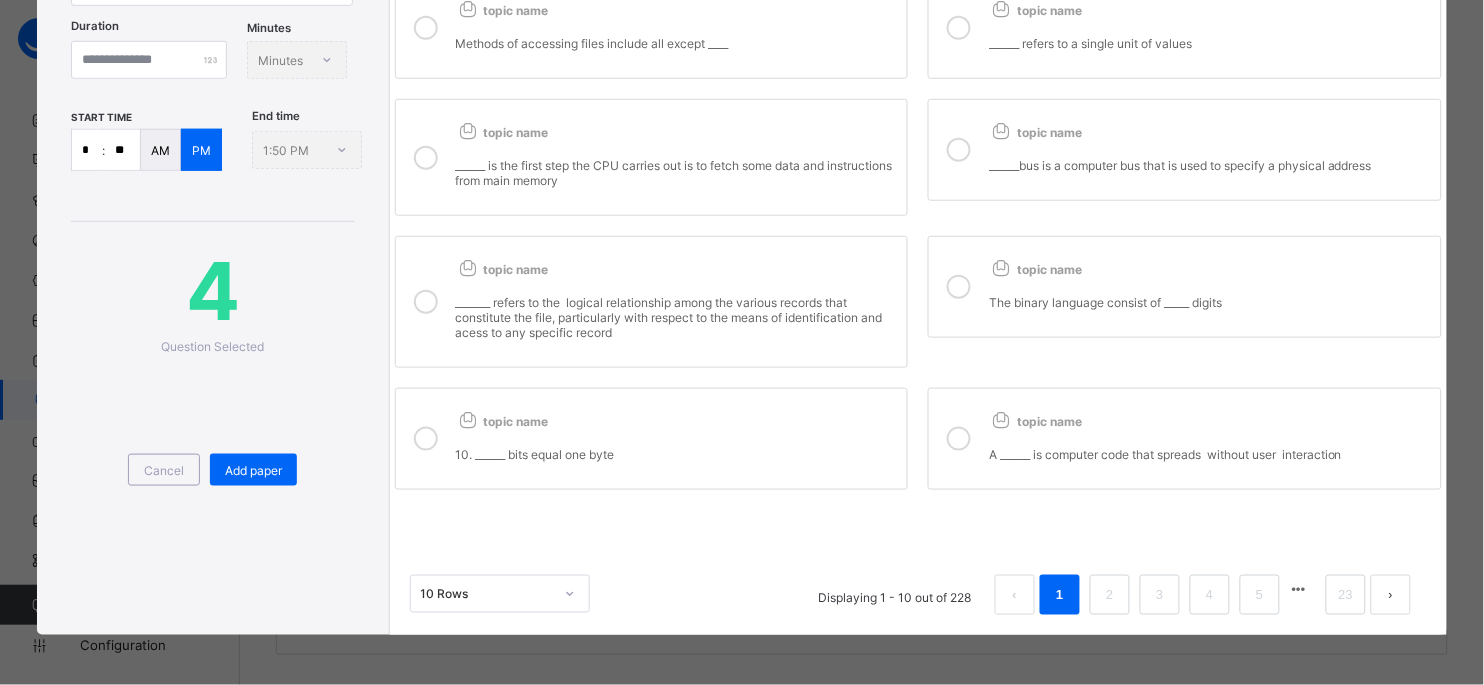 click at bounding box center (959, 150) 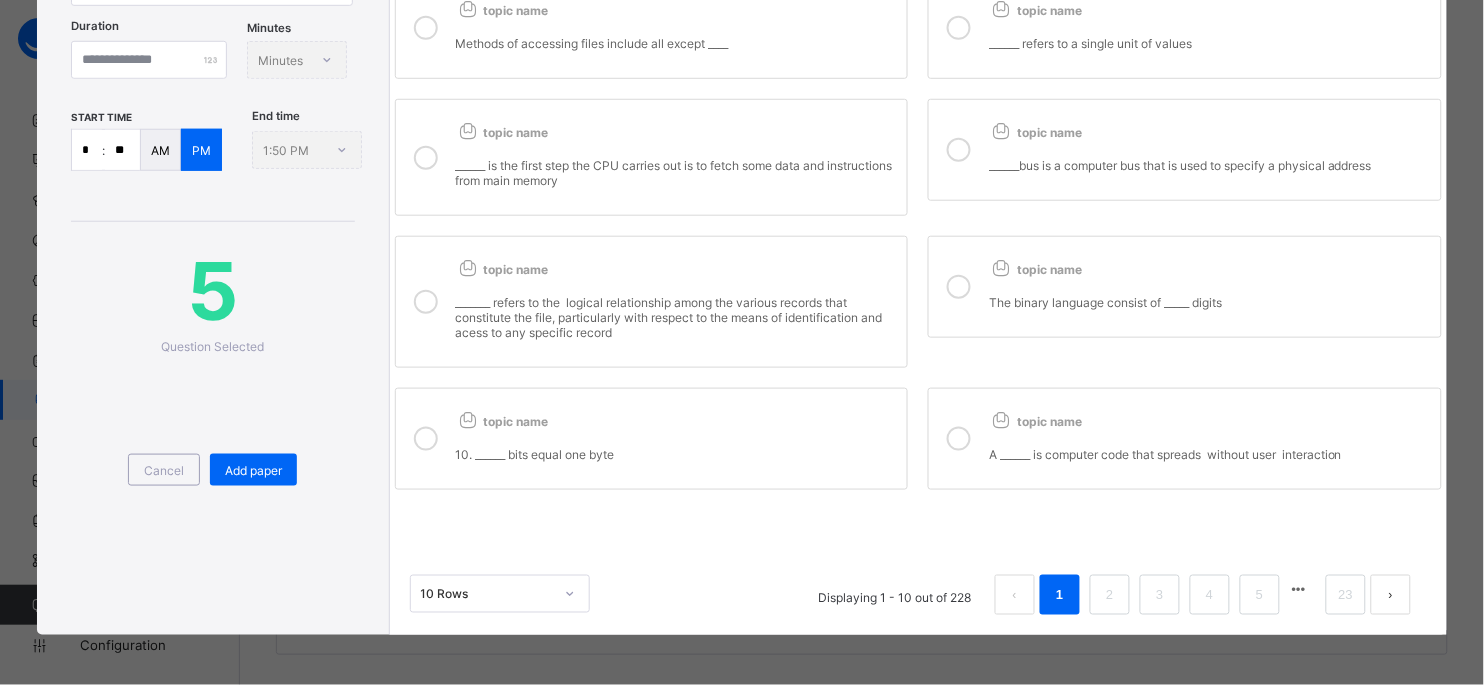 click at bounding box center [959, 287] 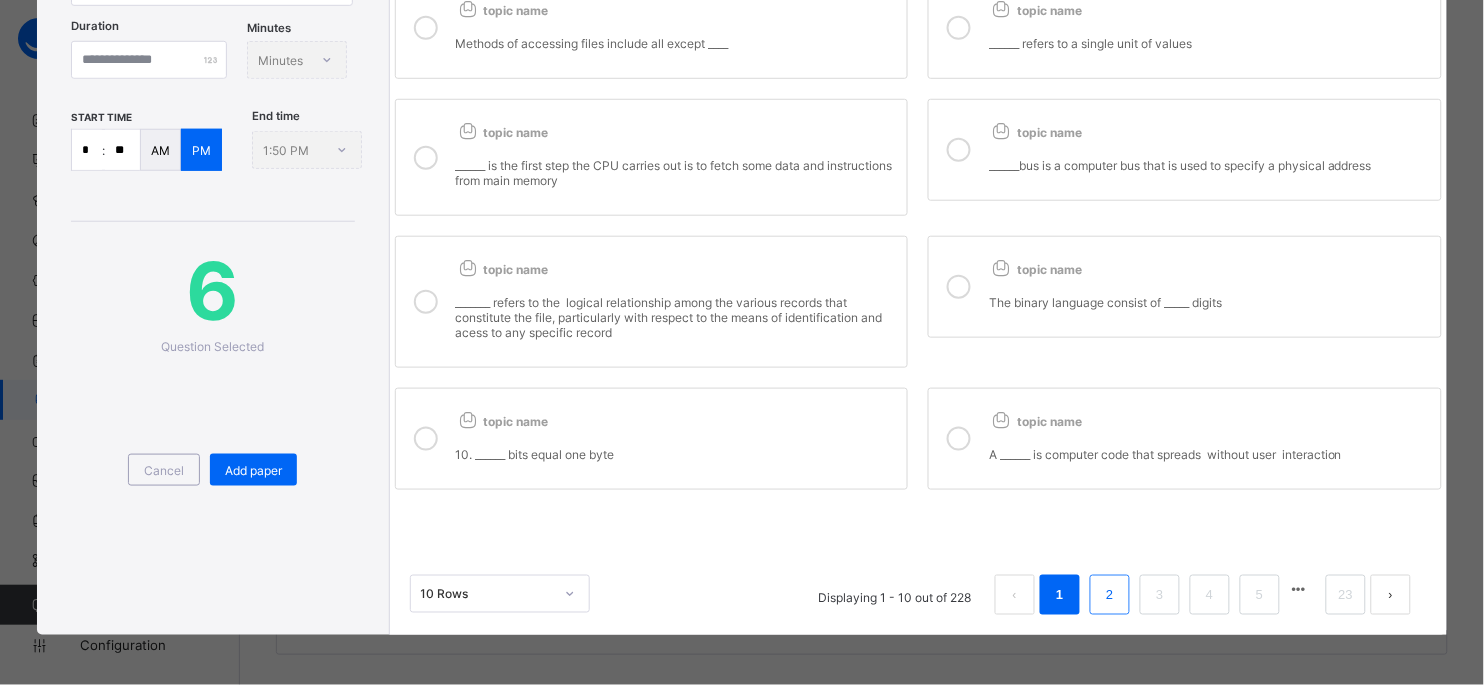 click on "2" at bounding box center (1109, 595) 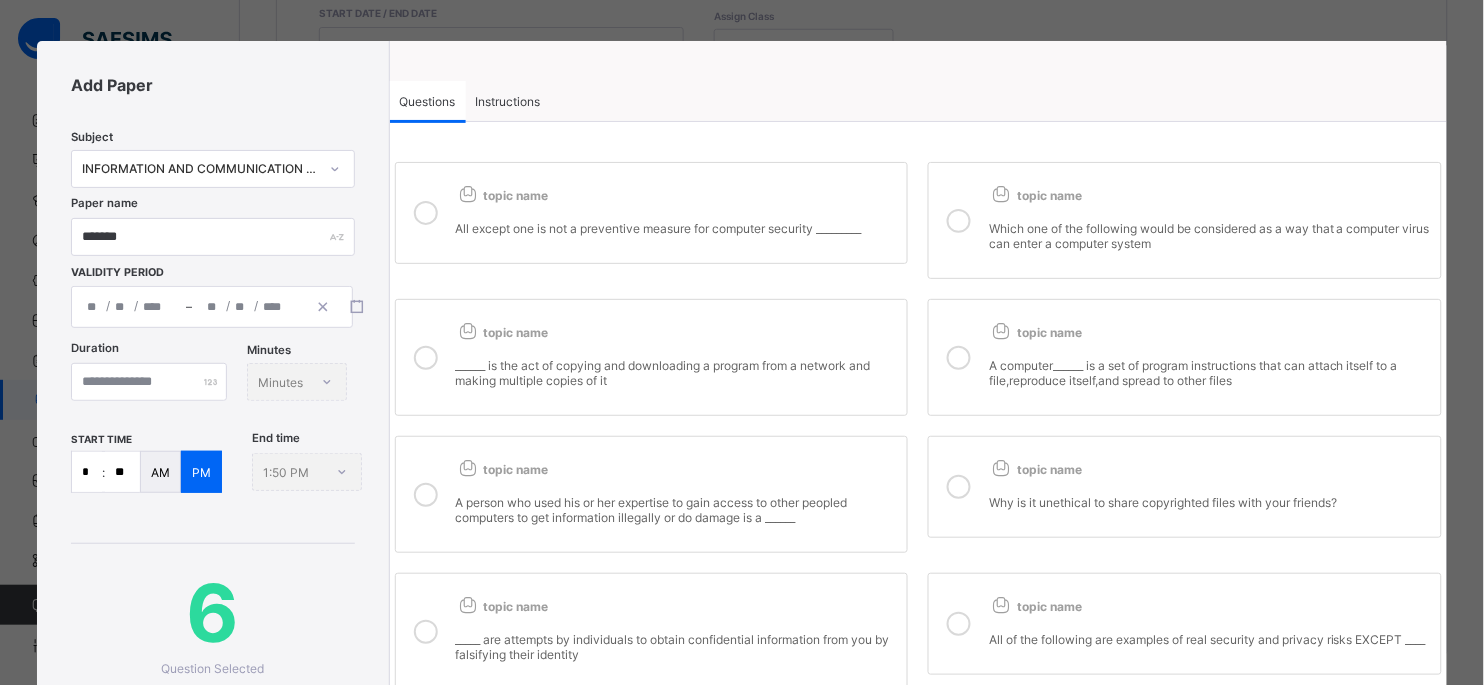 scroll, scrollTop: 3, scrollLeft: 0, axis: vertical 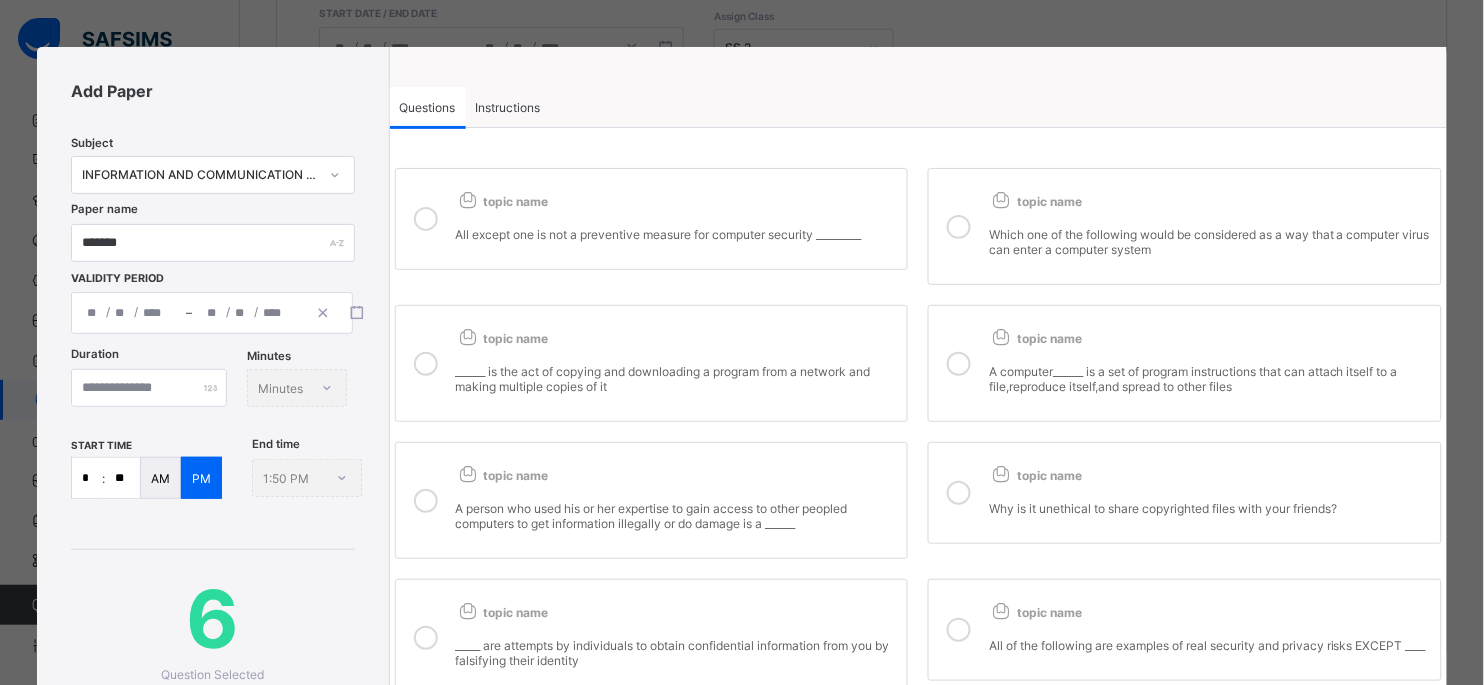 click at bounding box center [959, 364] 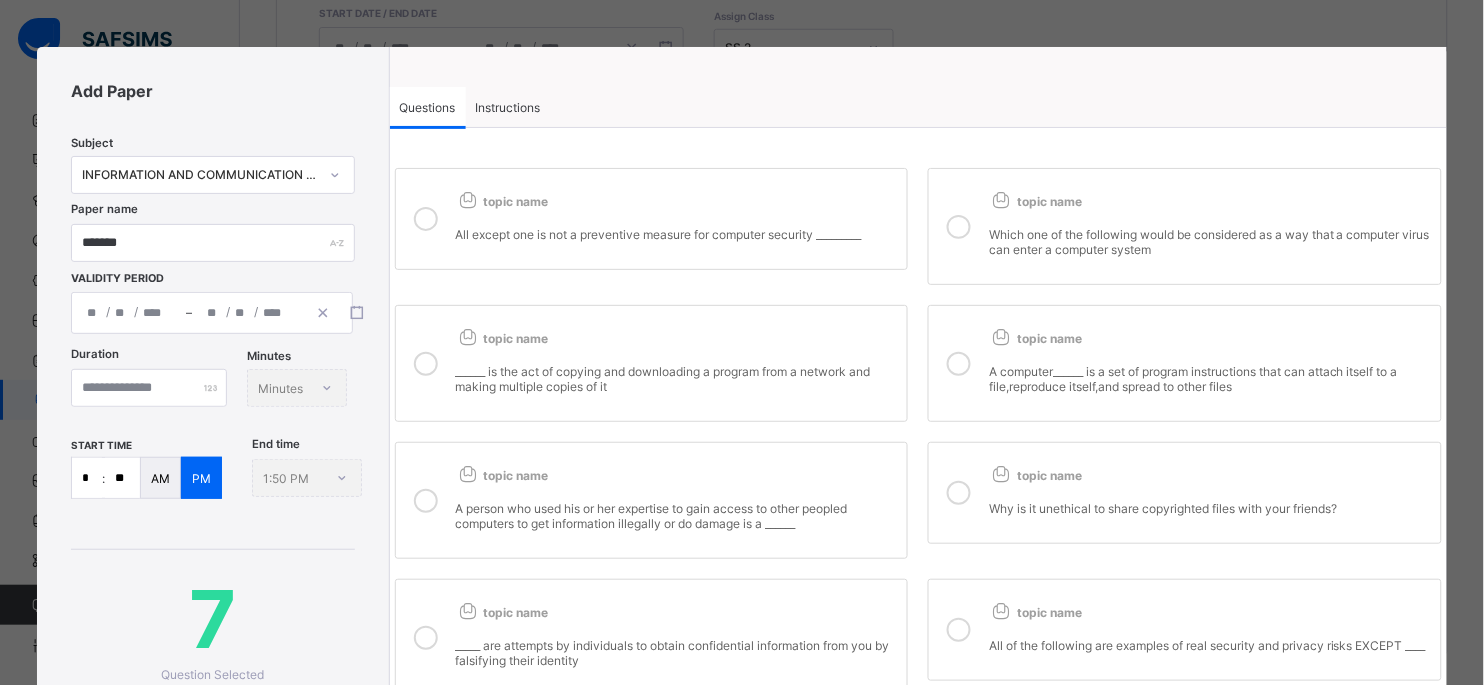 click at bounding box center (959, 226) 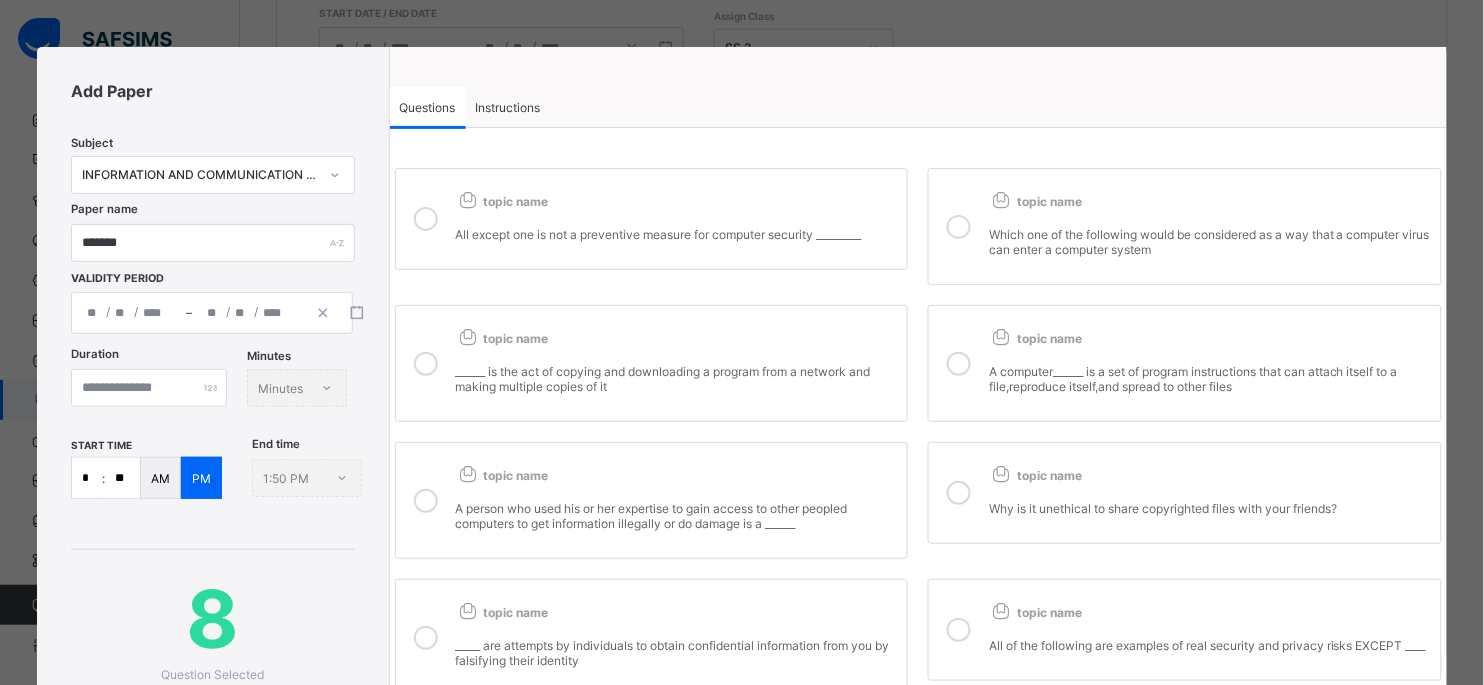 click at bounding box center (959, 493) 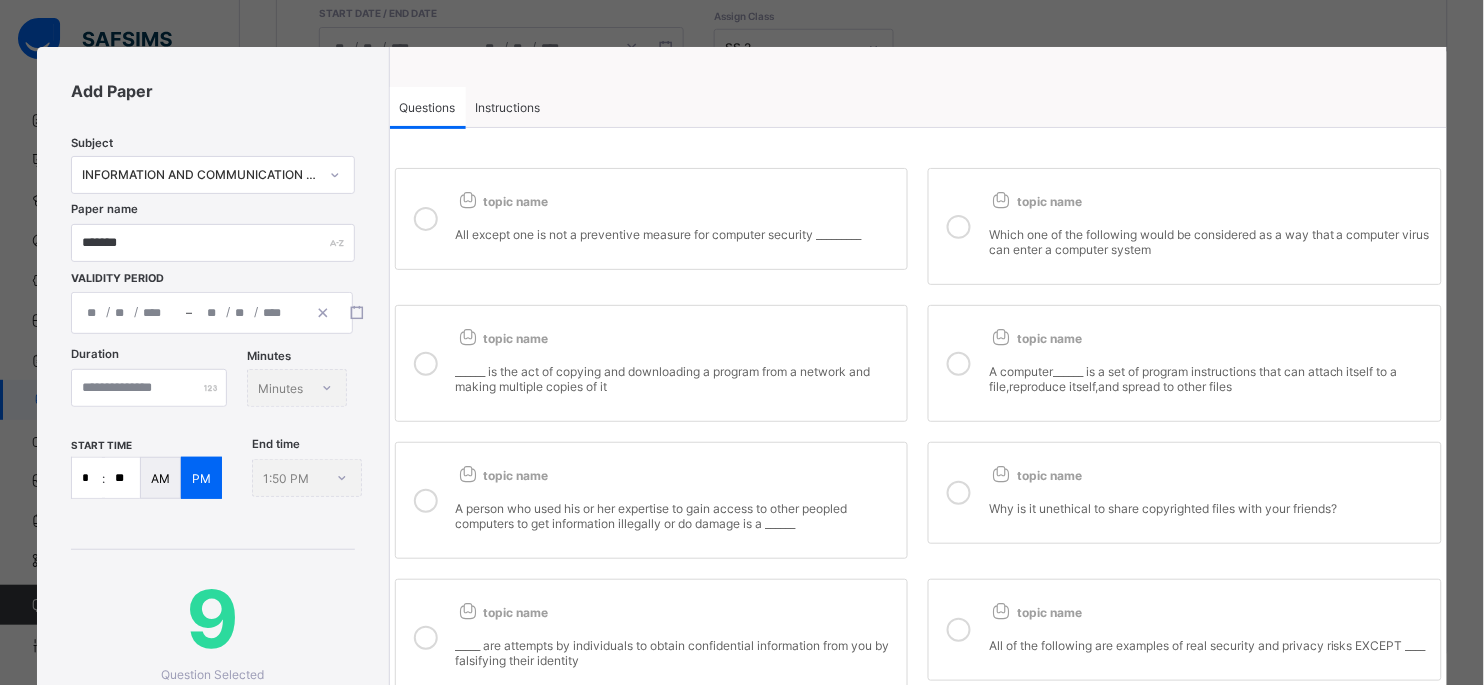 click at bounding box center [959, 630] 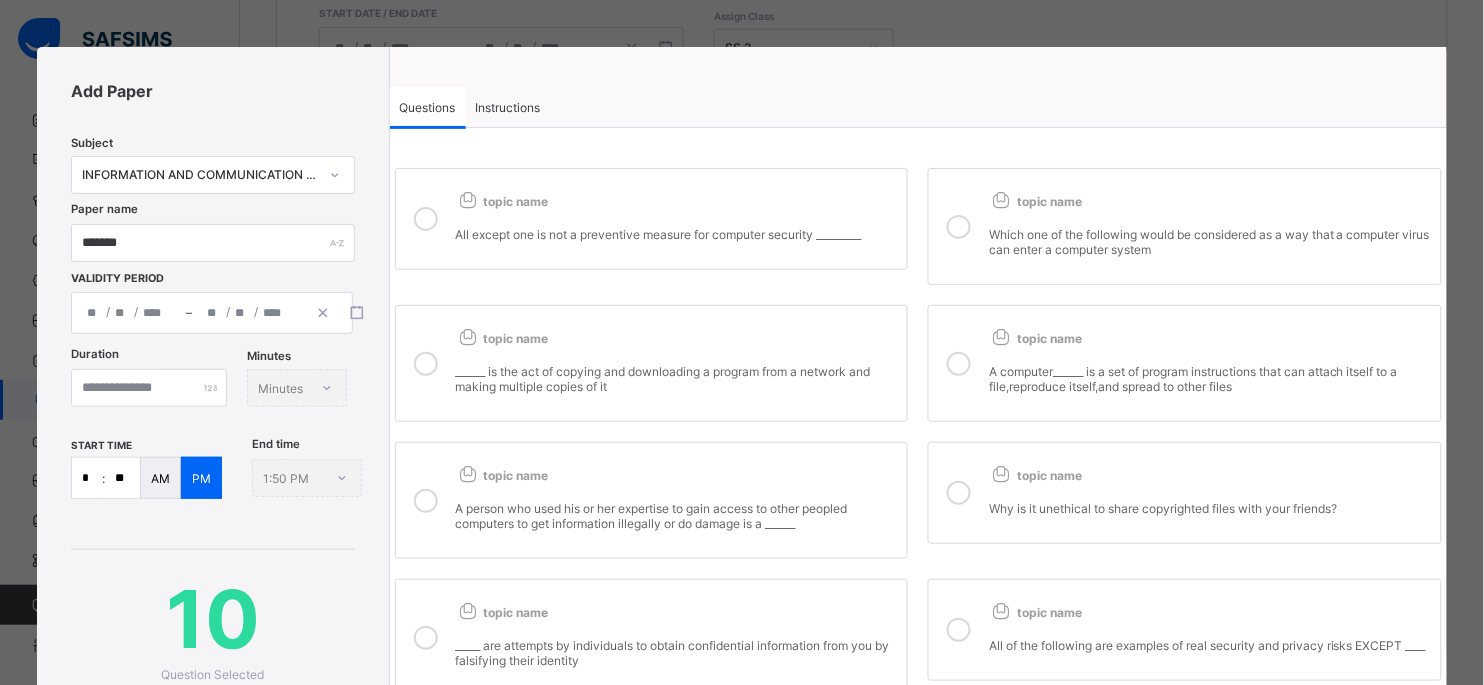 click at bounding box center [426, 500] 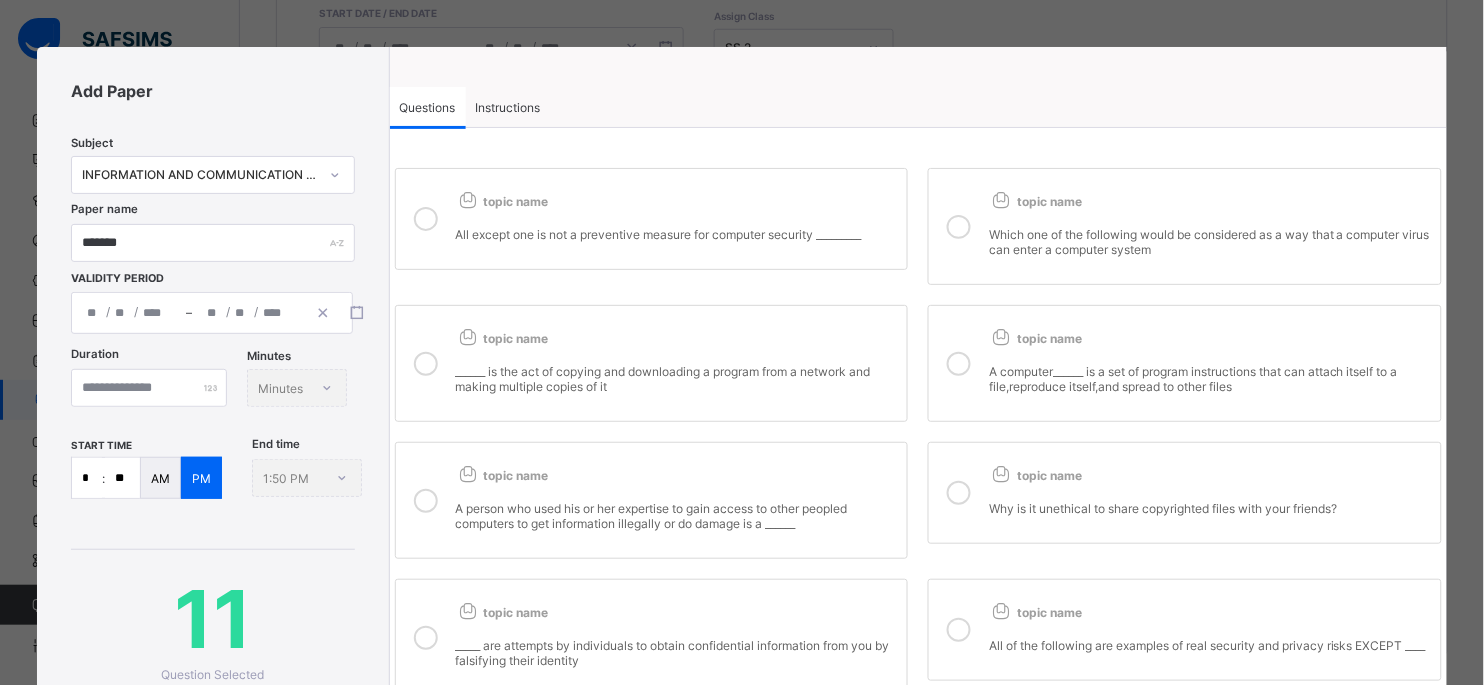 click at bounding box center [426, 364] 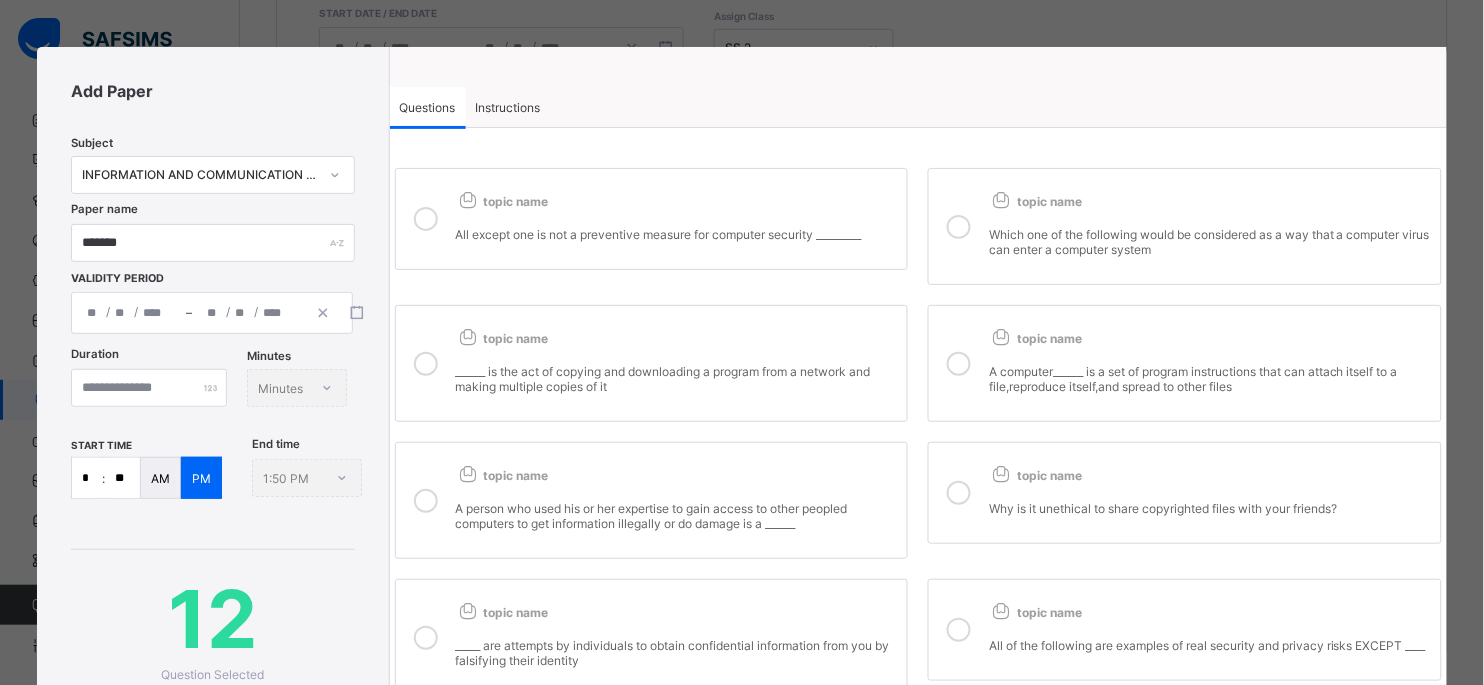 click at bounding box center (426, 219) 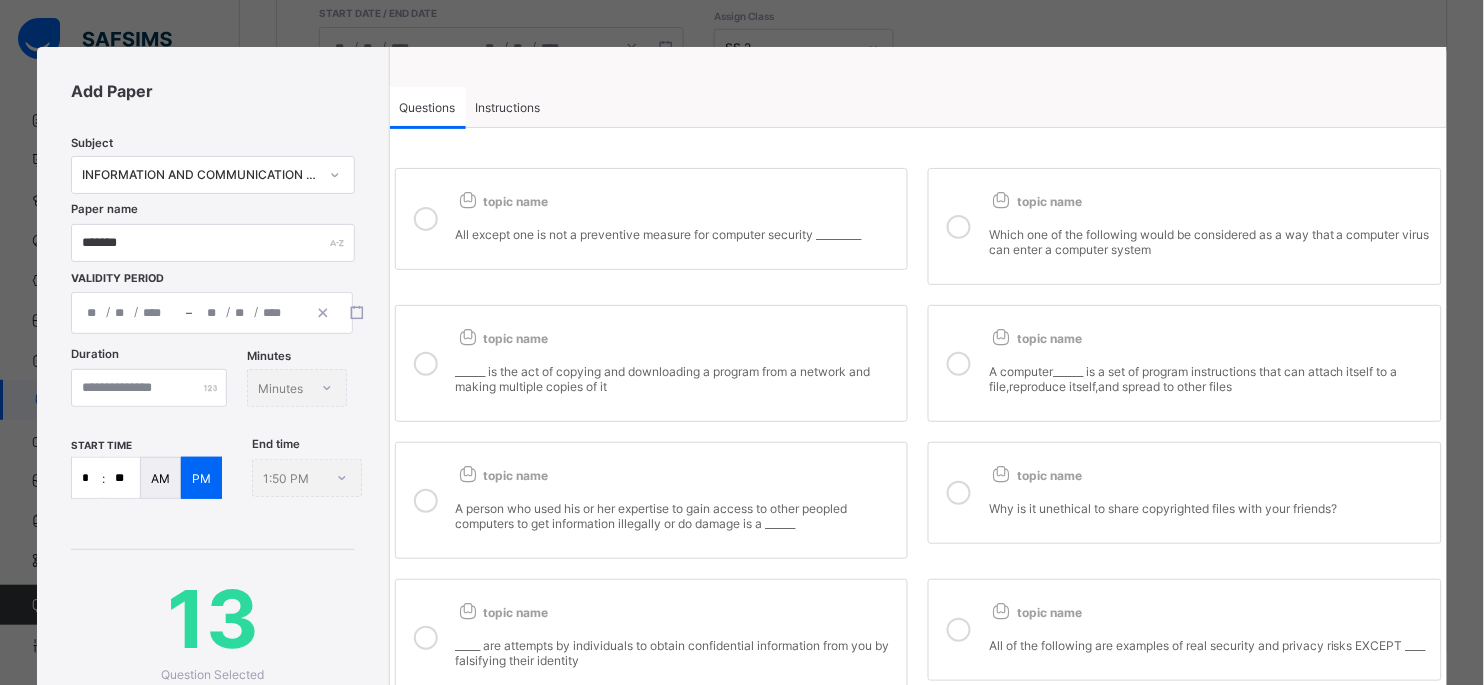 click at bounding box center [426, 638] 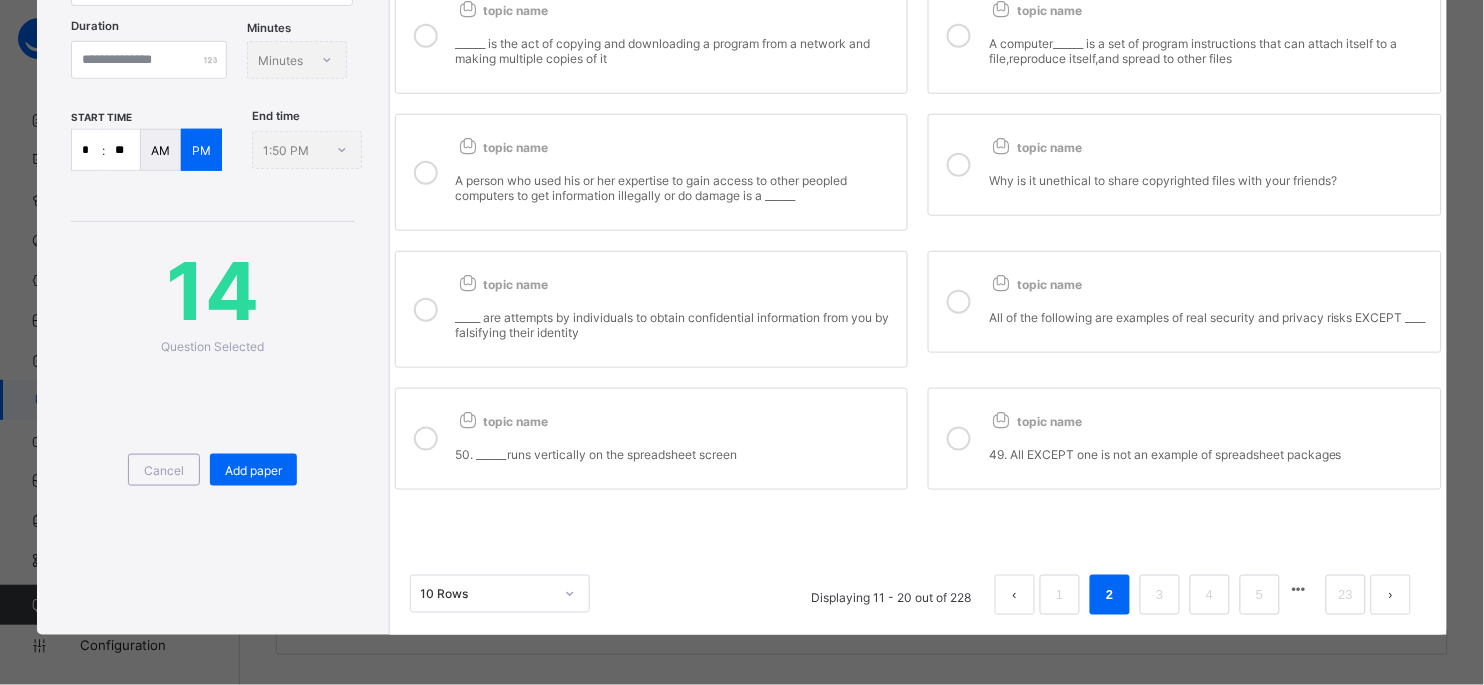 scroll, scrollTop: 353, scrollLeft: 0, axis: vertical 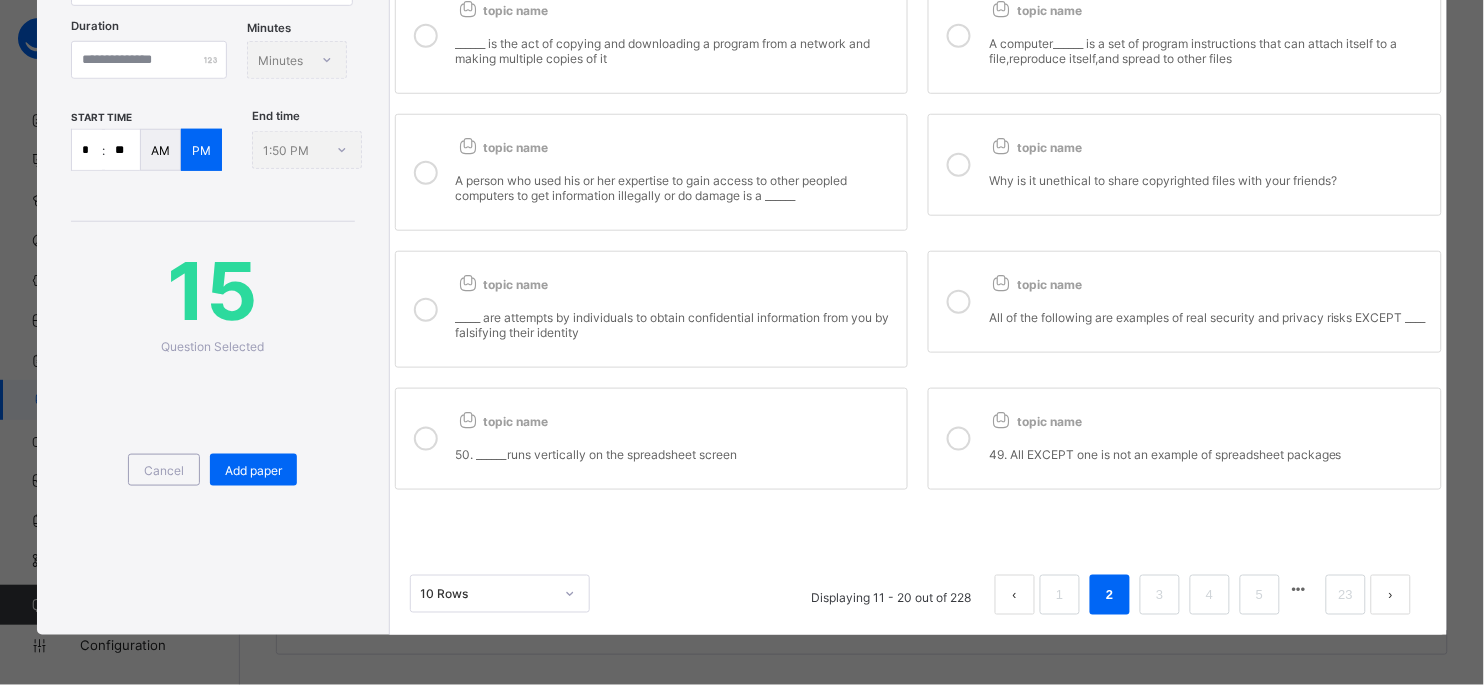 click at bounding box center (959, 439) 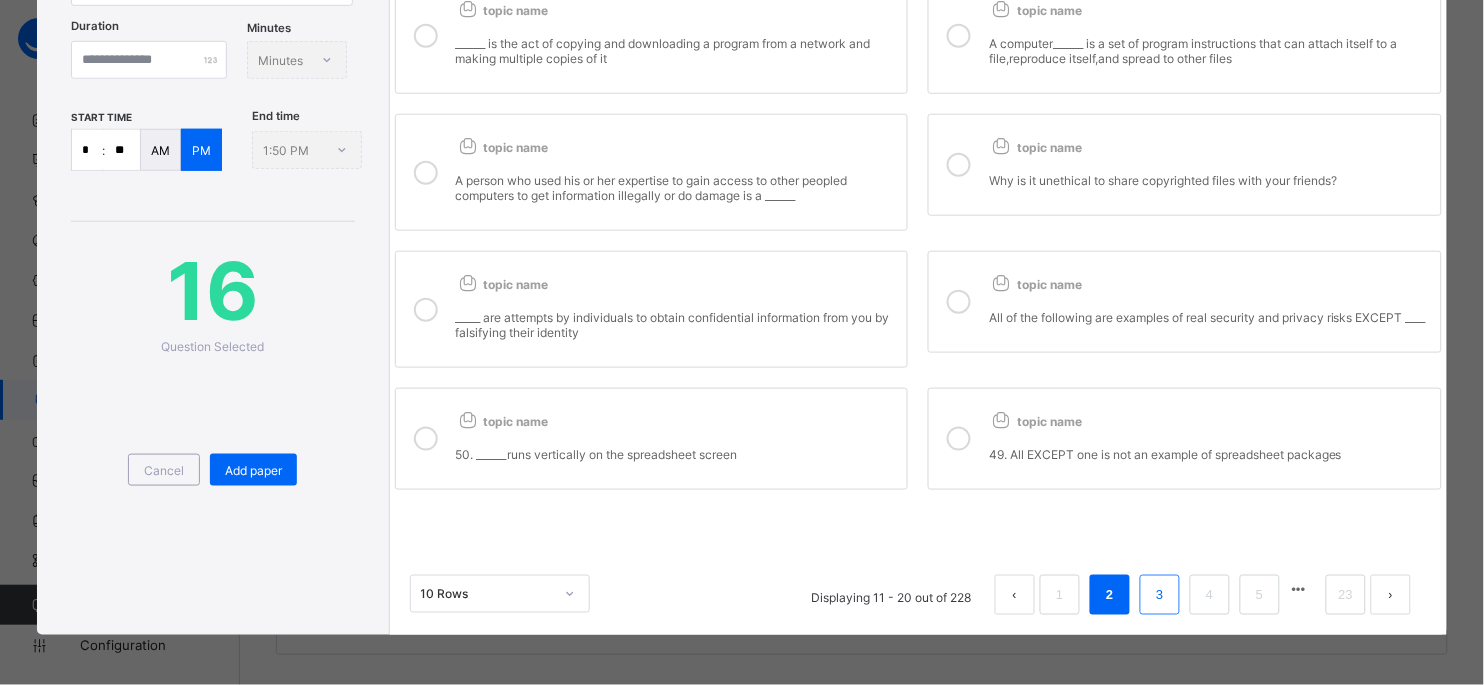 click on "3" at bounding box center (1159, 595) 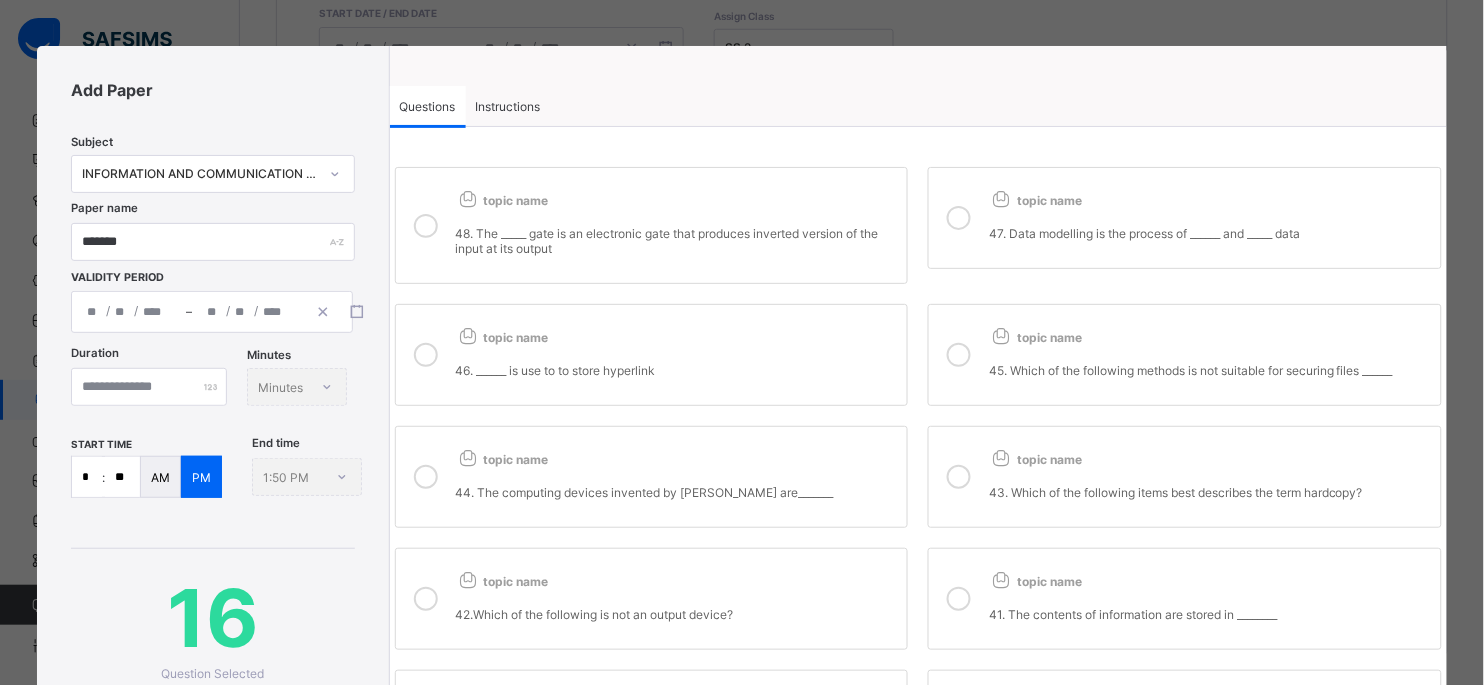 scroll, scrollTop: 0, scrollLeft: 0, axis: both 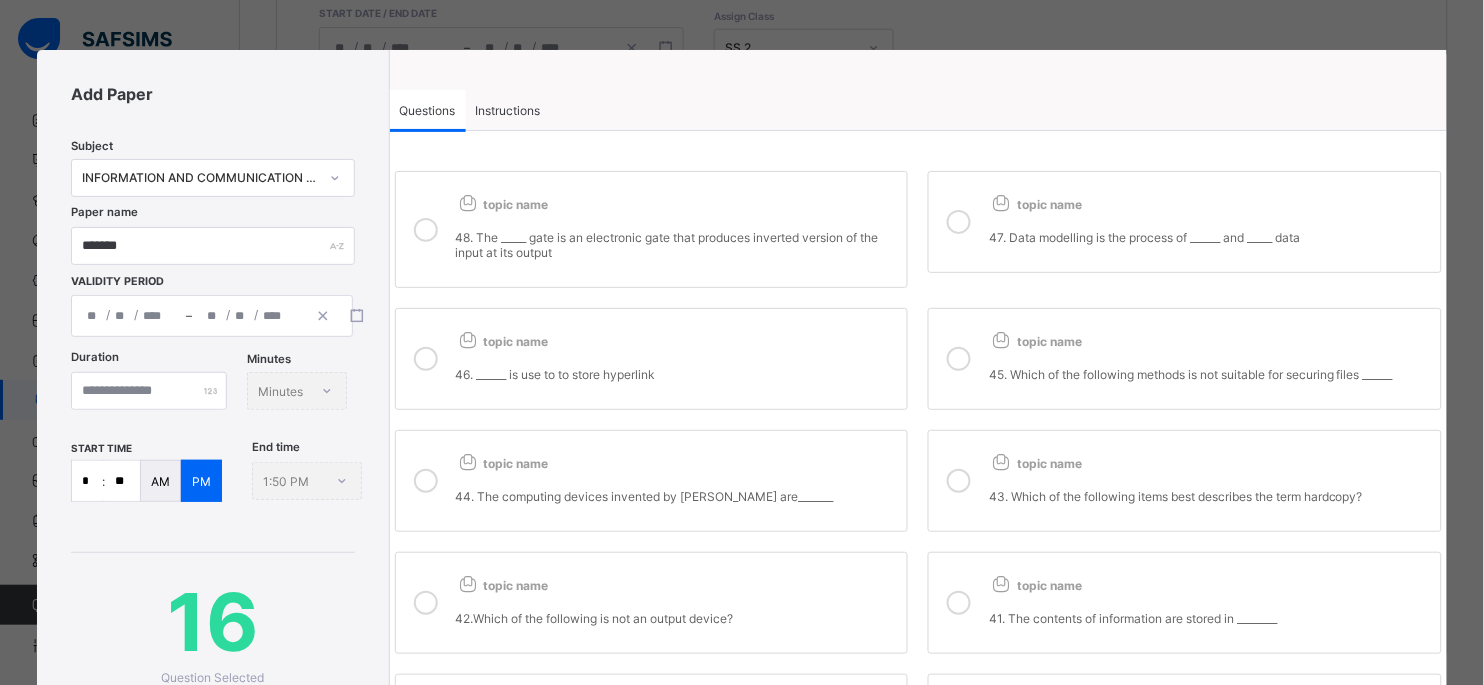 click at bounding box center [426, 359] 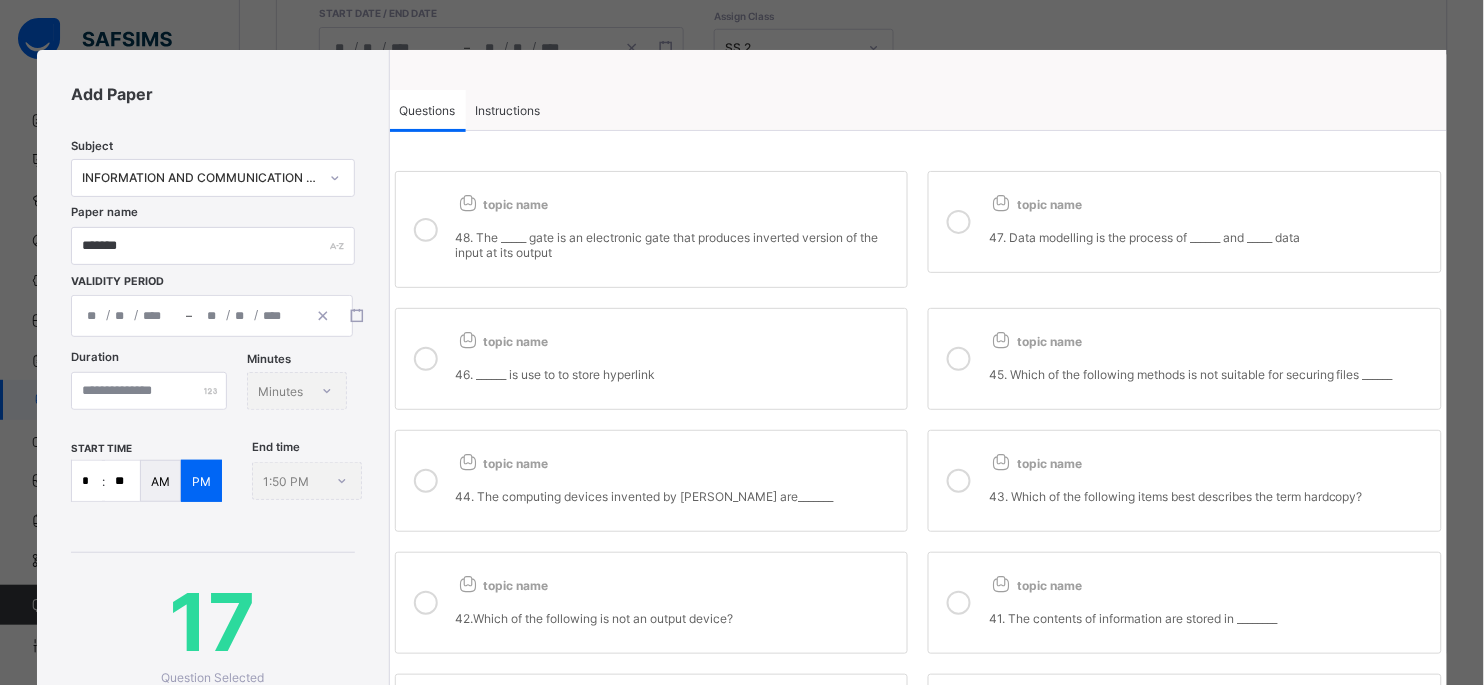click at bounding box center [959, 222] 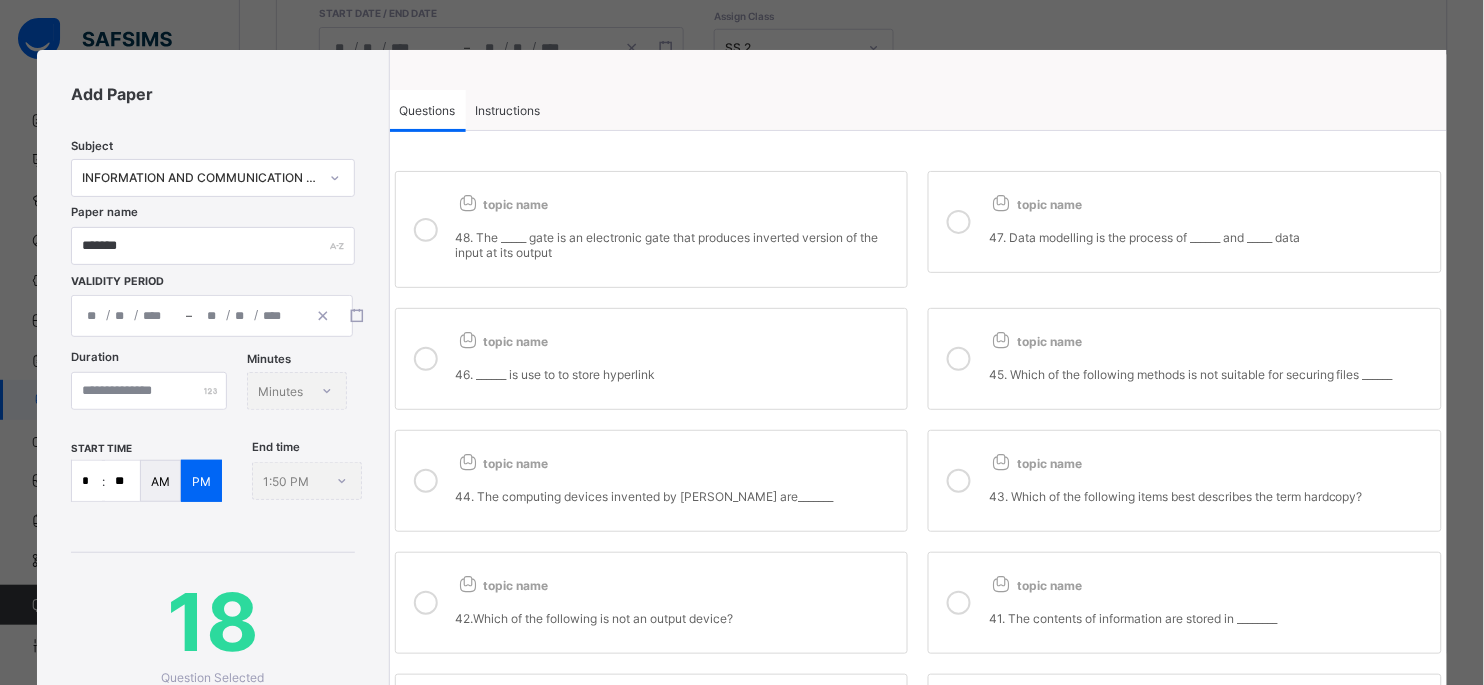 click at bounding box center [426, 481] 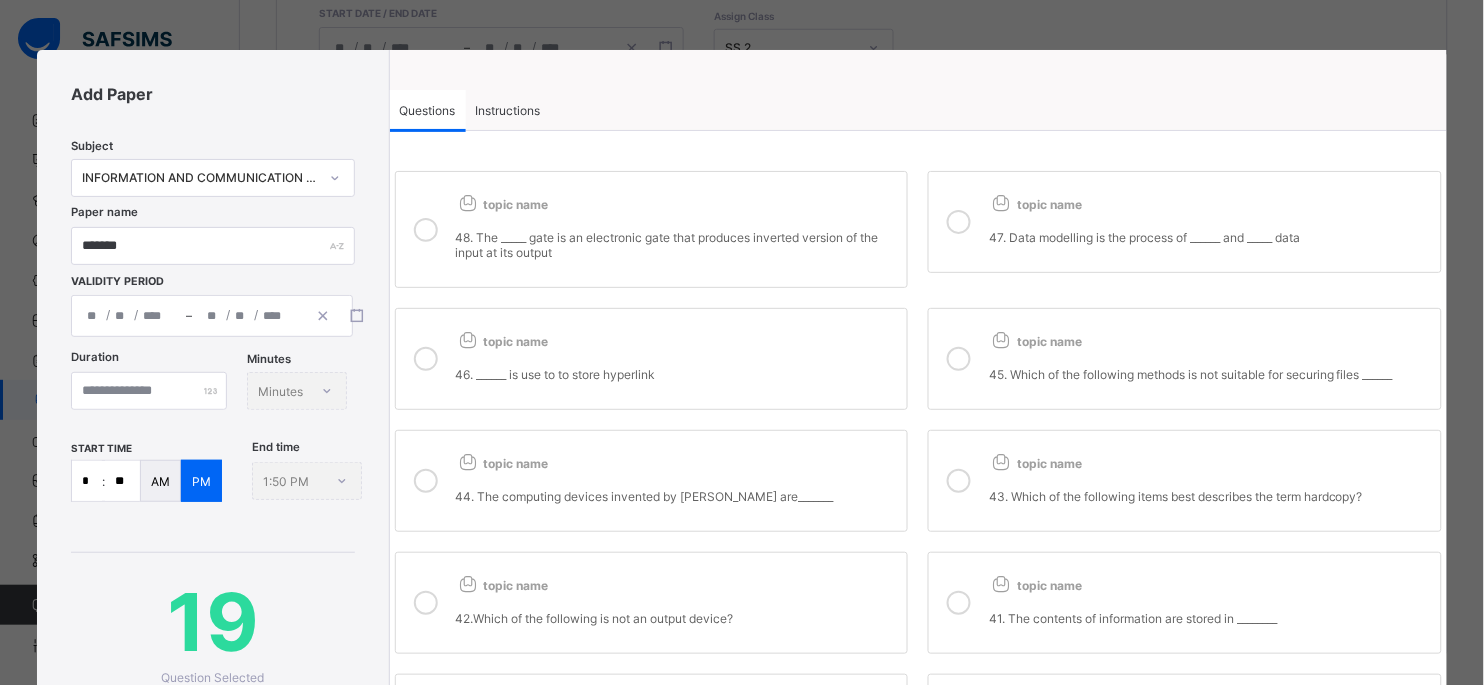 click at bounding box center (959, 481) 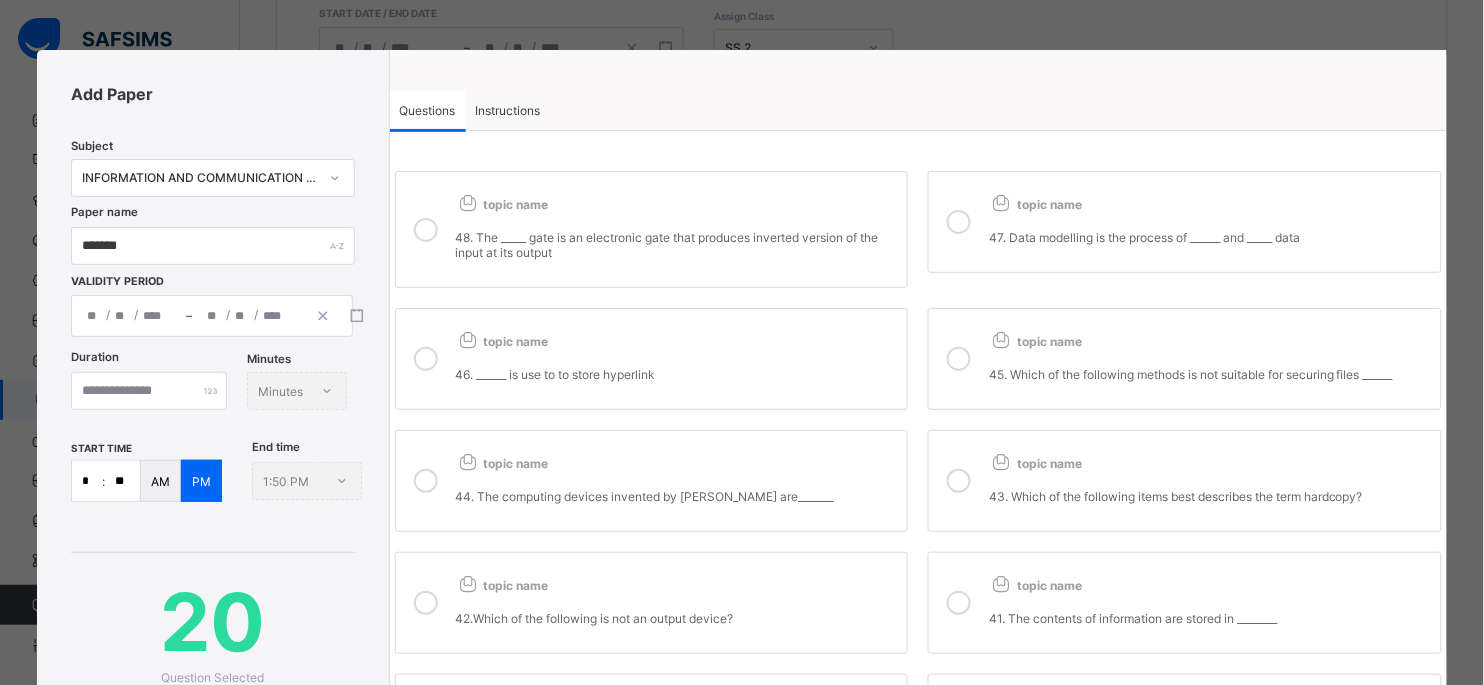 click at bounding box center [426, 603] 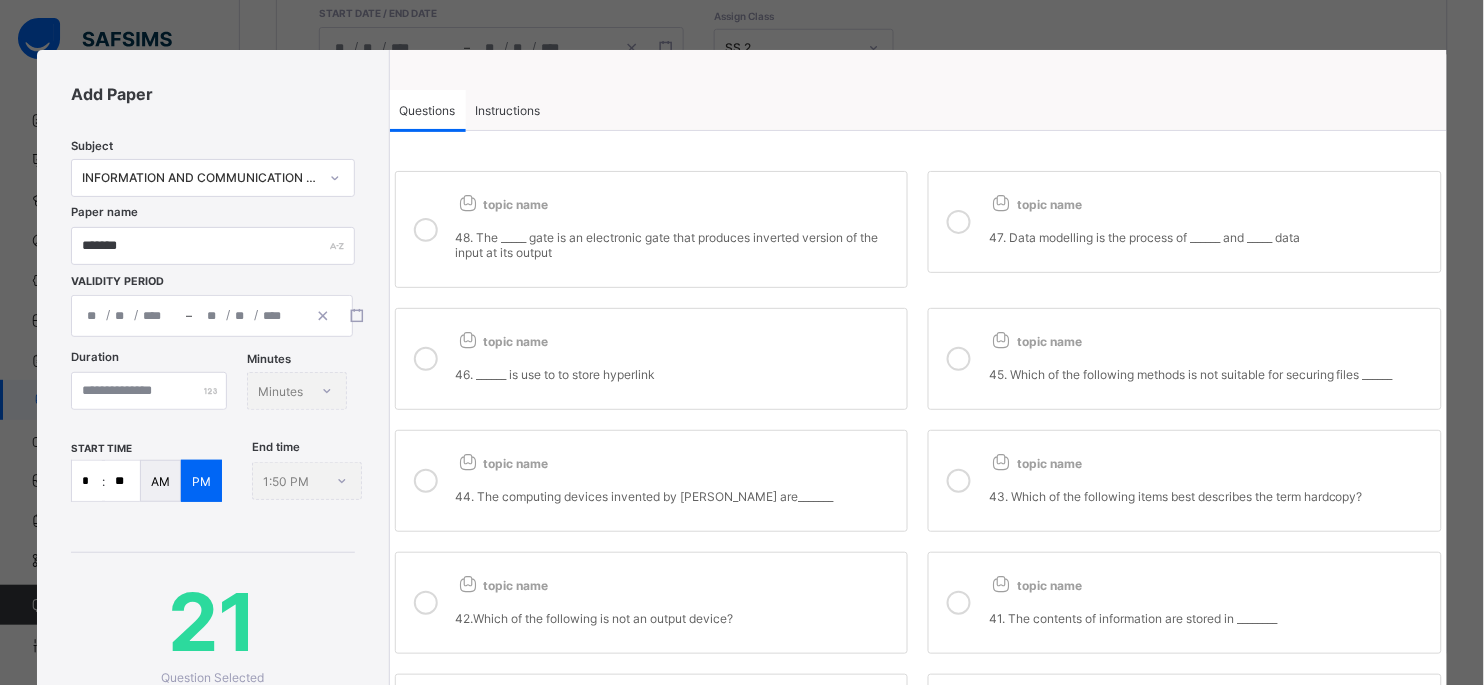 click at bounding box center (426, 230) 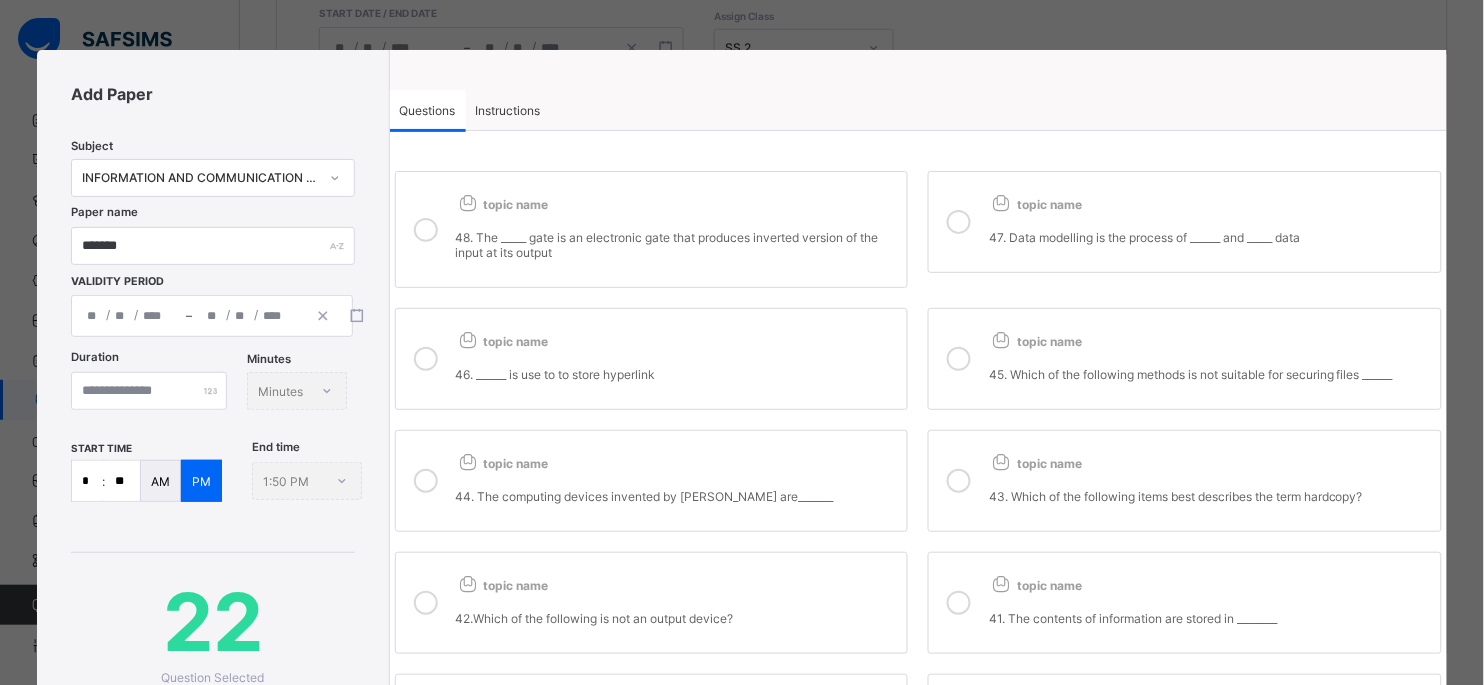 click at bounding box center (959, 603) 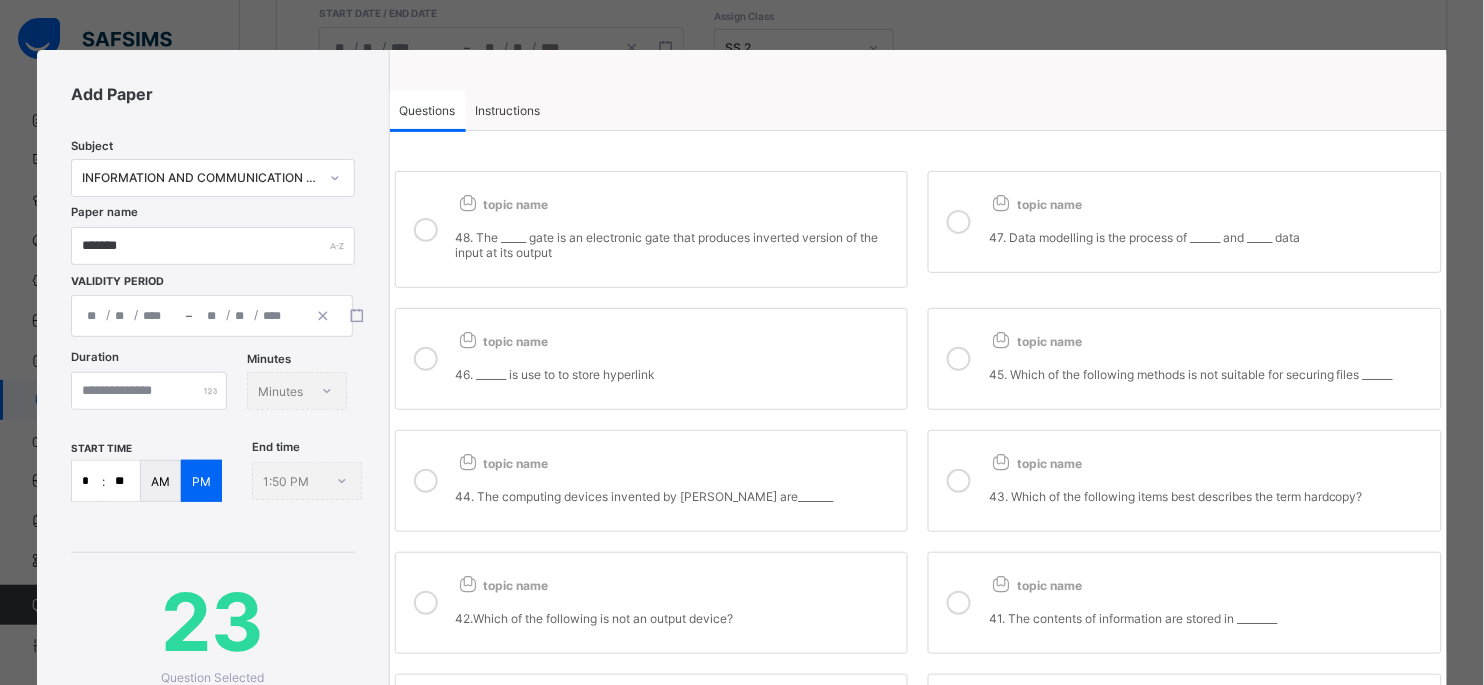 click at bounding box center [959, 359] 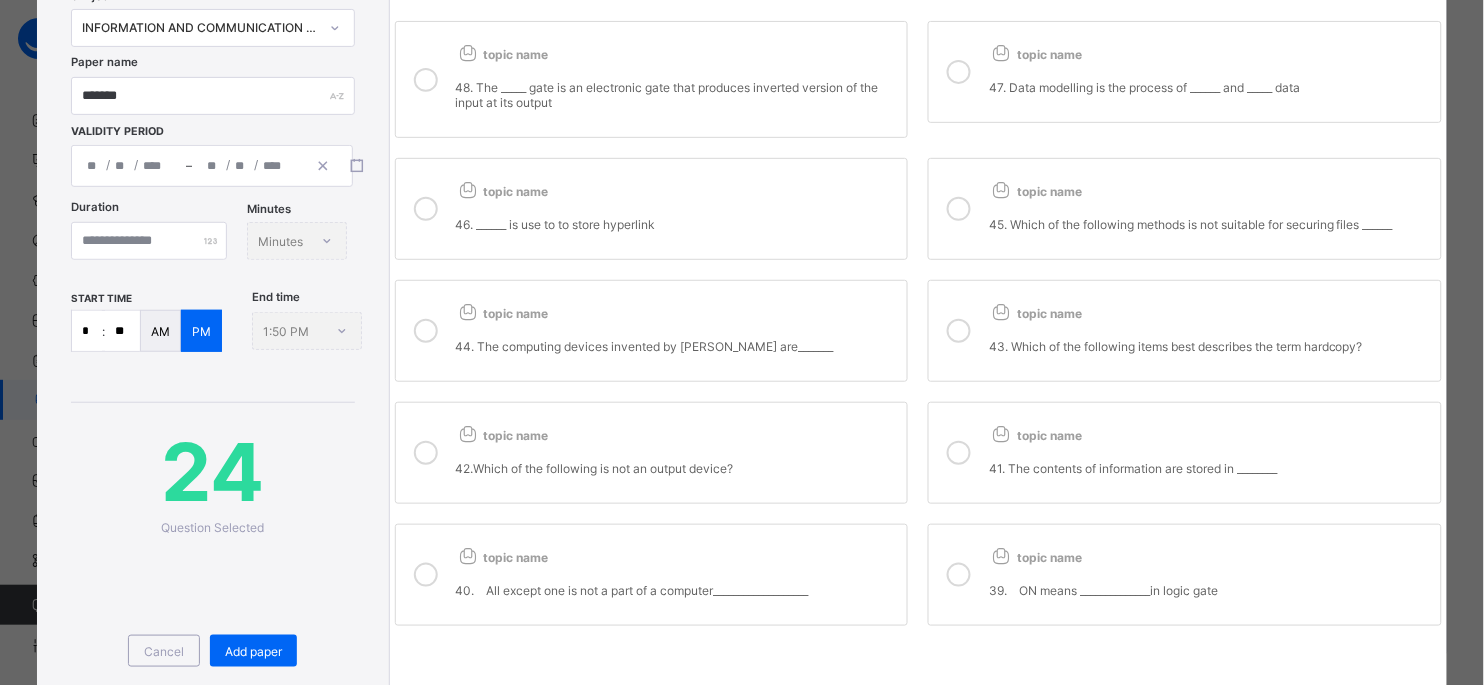 scroll, scrollTop: 200, scrollLeft: 0, axis: vertical 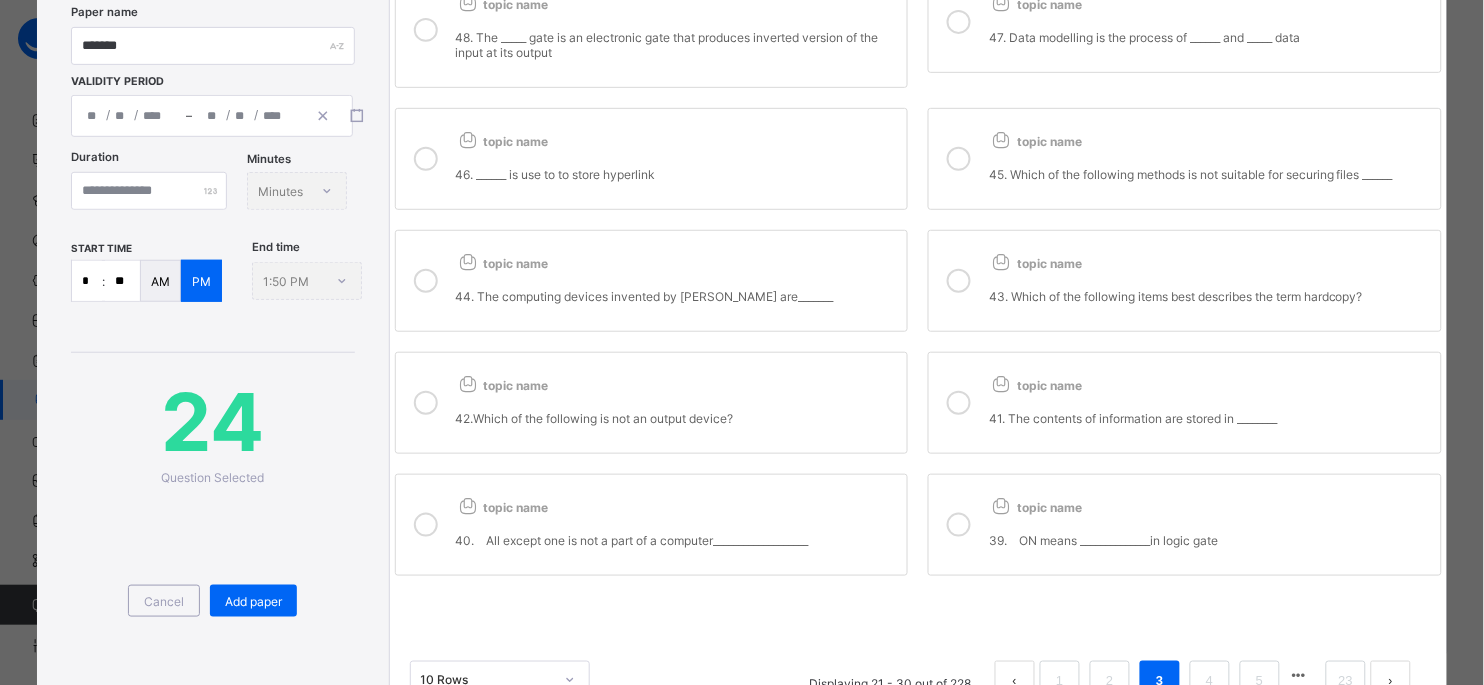 click at bounding box center (959, 525) 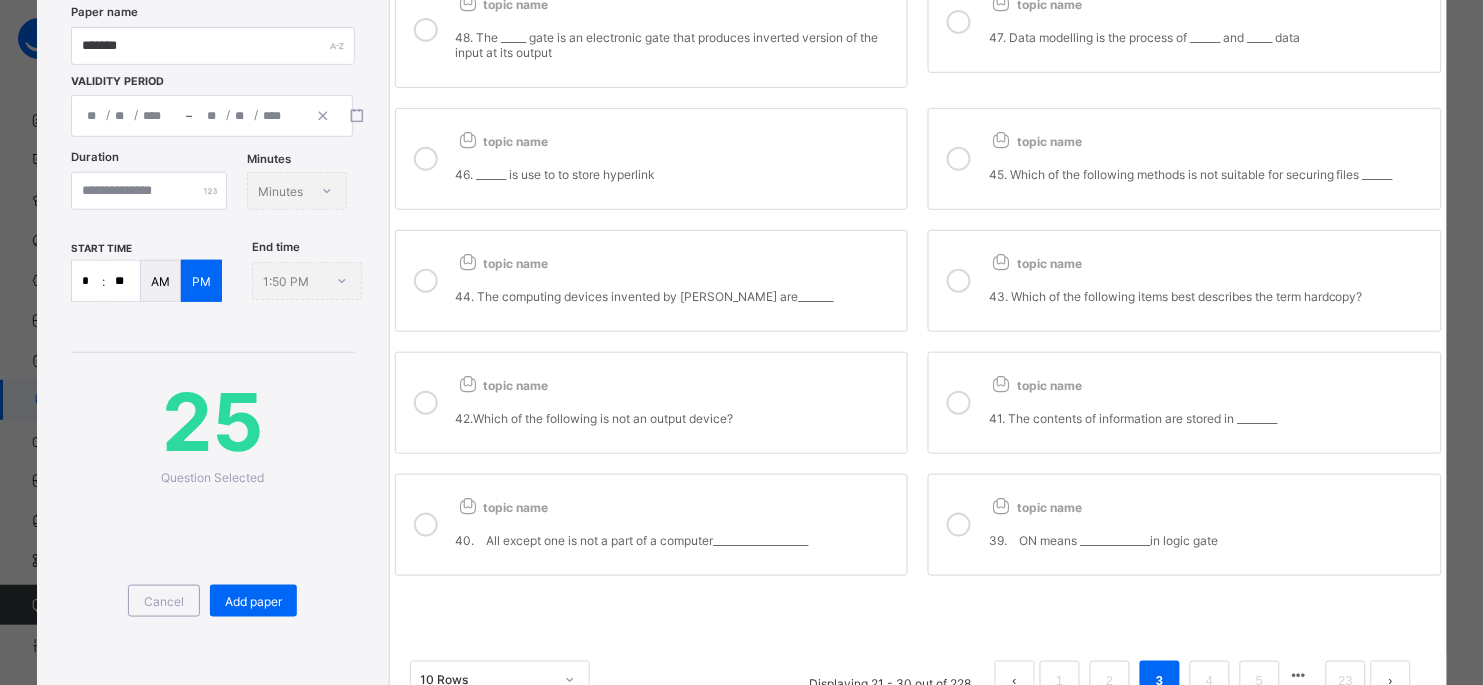 click at bounding box center (426, 525) 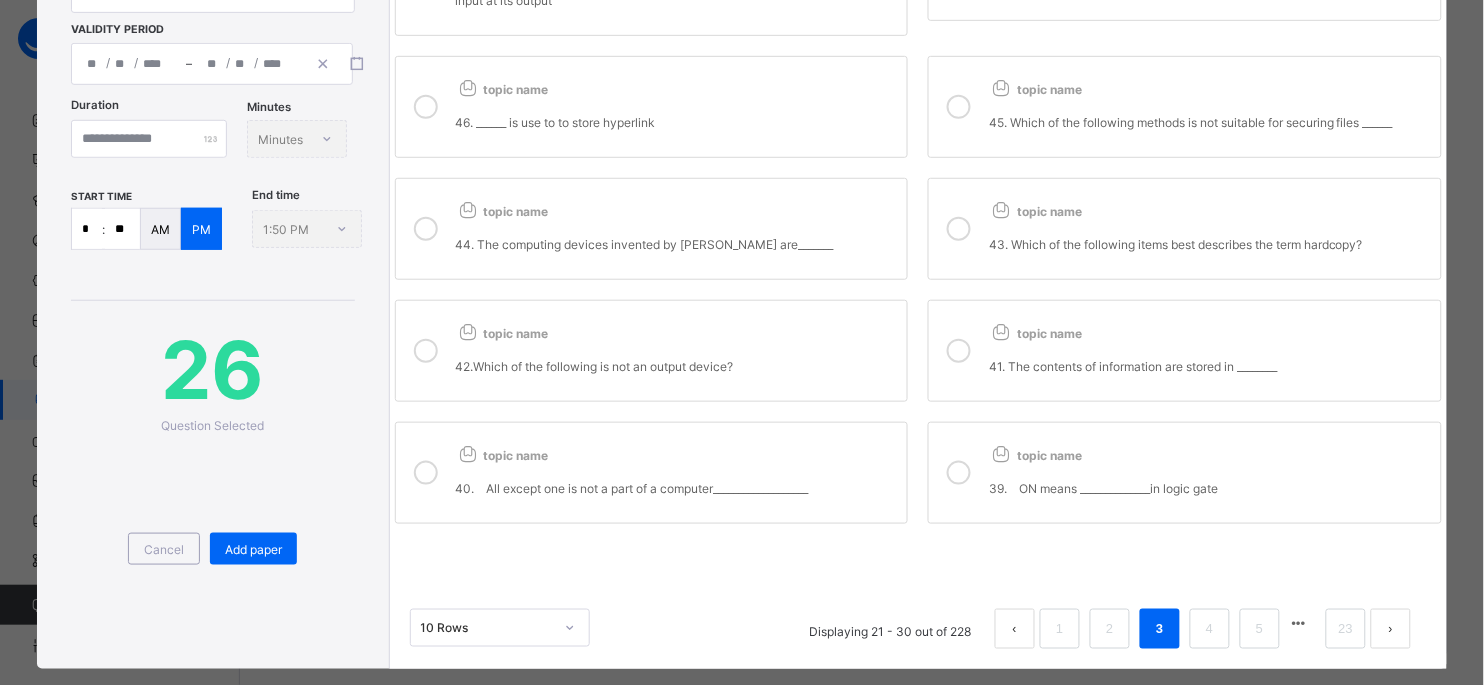 scroll, scrollTop: 300, scrollLeft: 0, axis: vertical 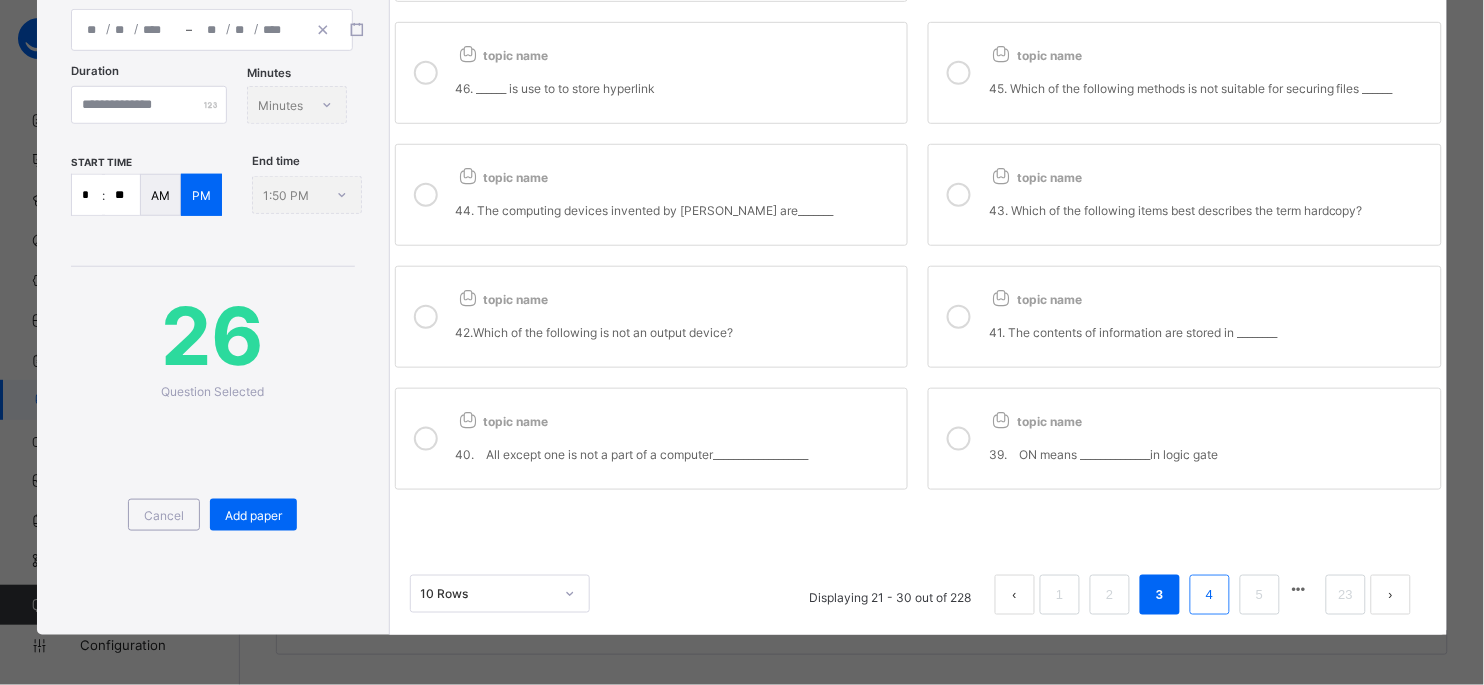 click on "4" at bounding box center [1209, 595] 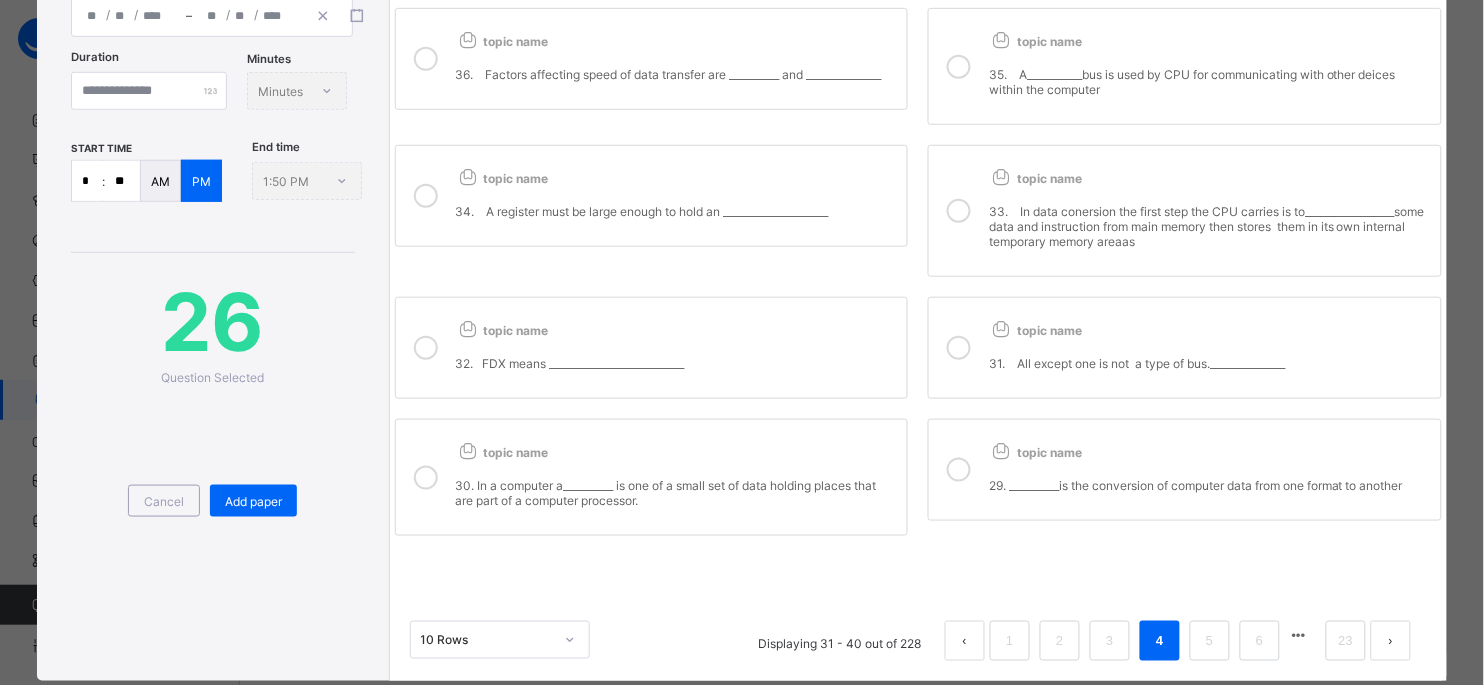 click at bounding box center (426, 196) 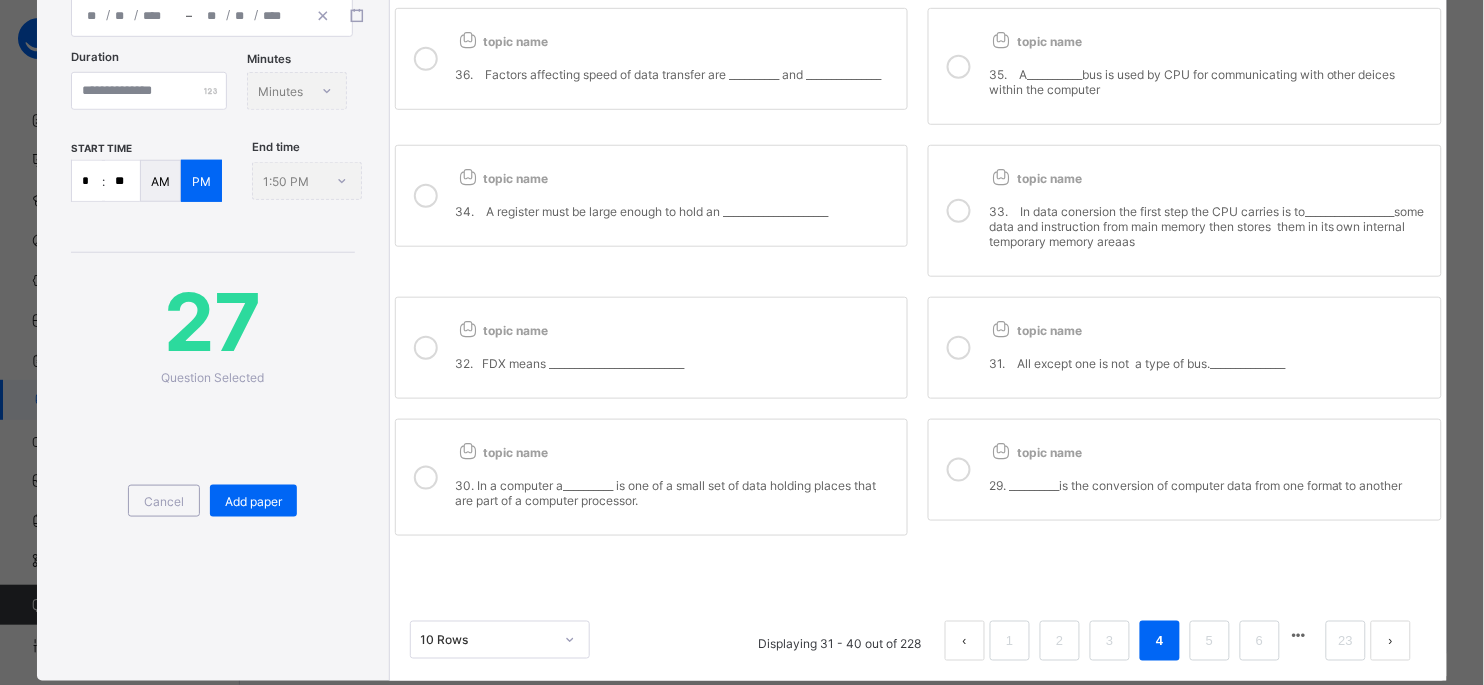 click at bounding box center [426, 478] 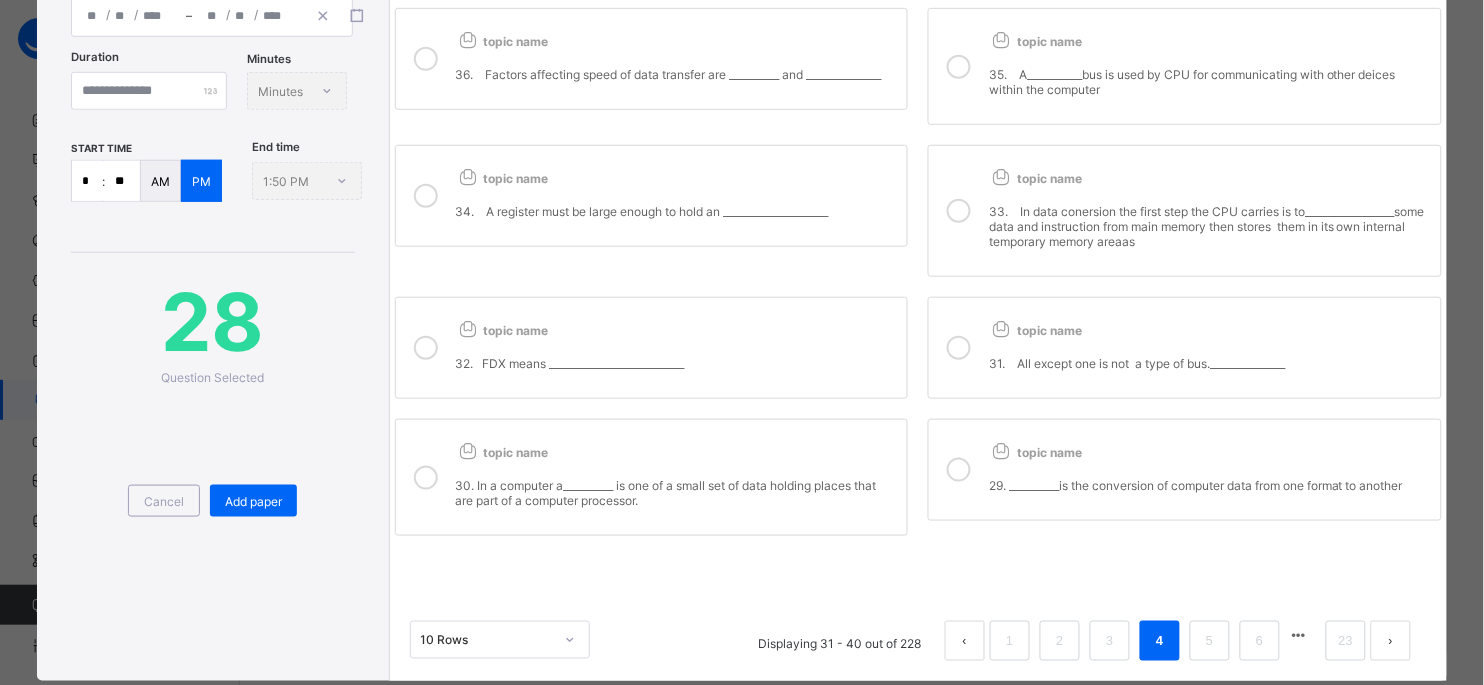 click at bounding box center [959, 470] 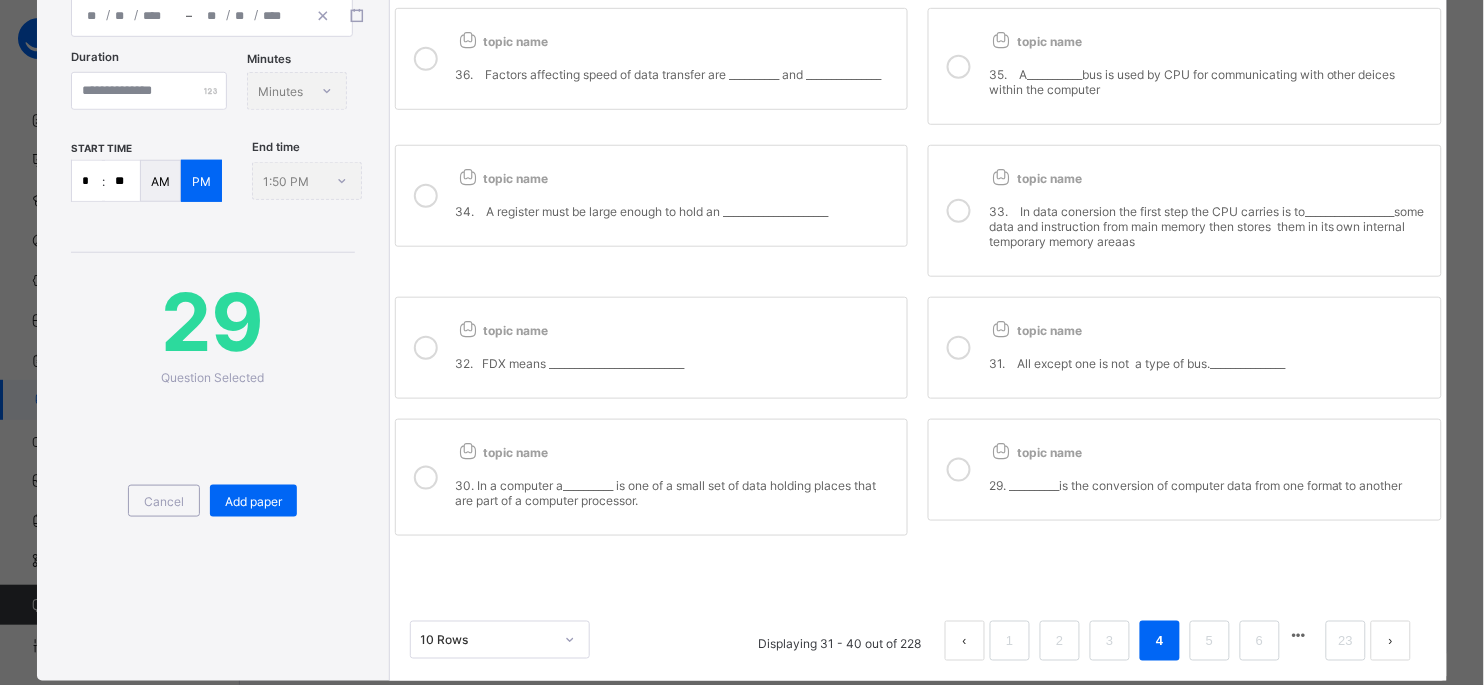 click at bounding box center [959, 348] 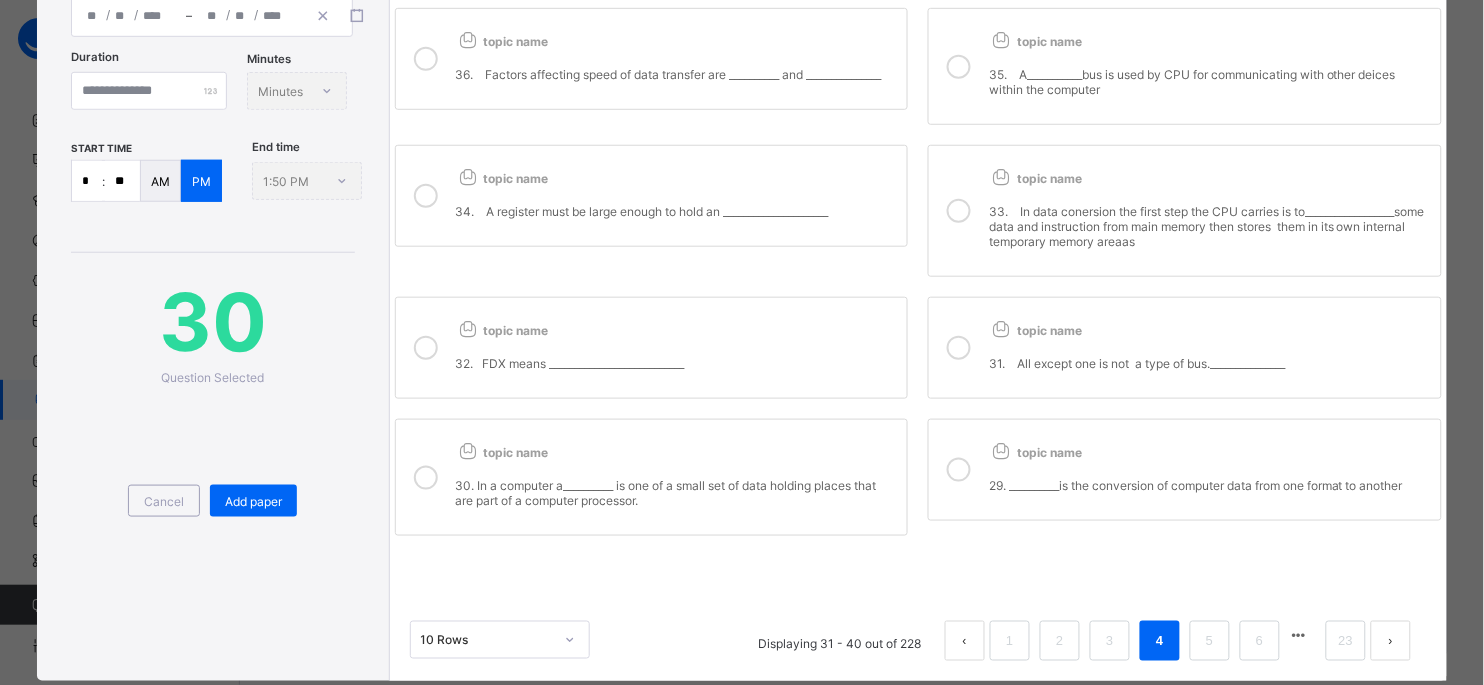 click at bounding box center (959, 211) 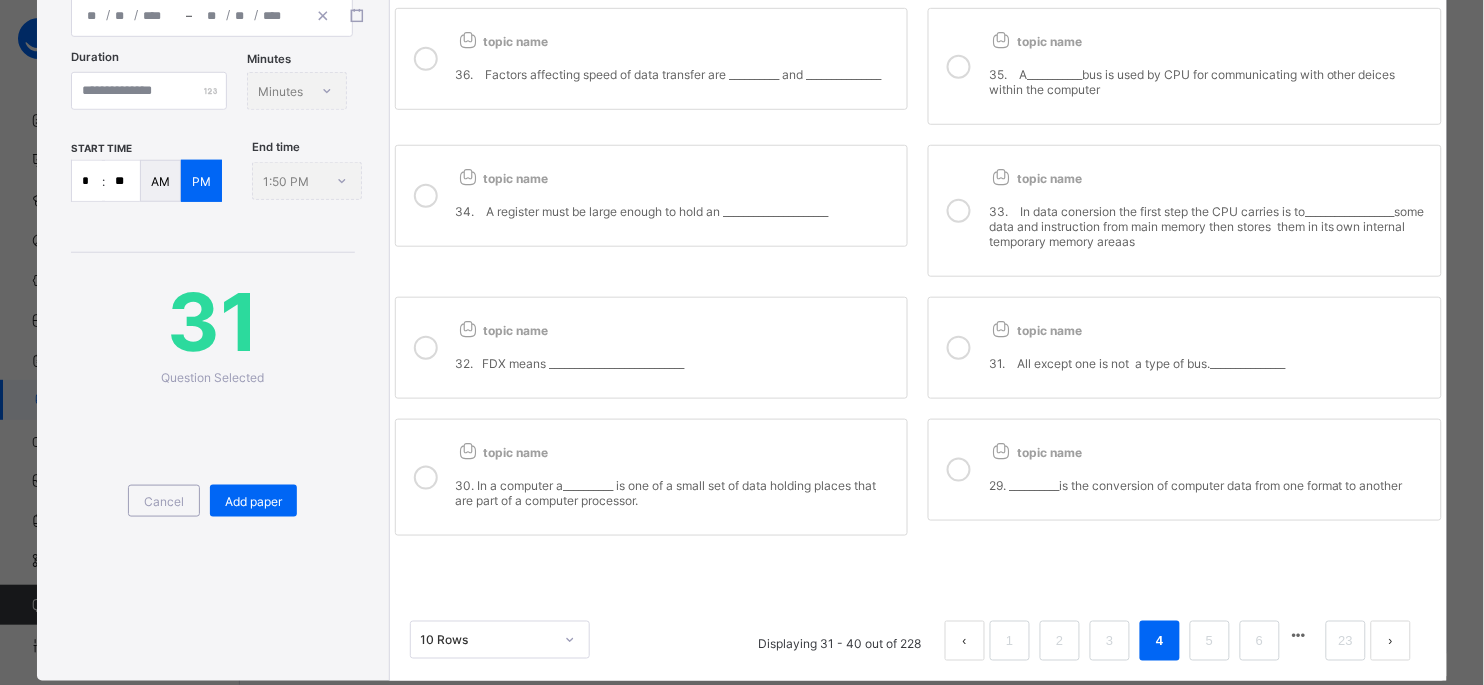 click on "topic name   36.    Factors affecting speed of data transfer are __________ and _______________" at bounding box center [652, 59] 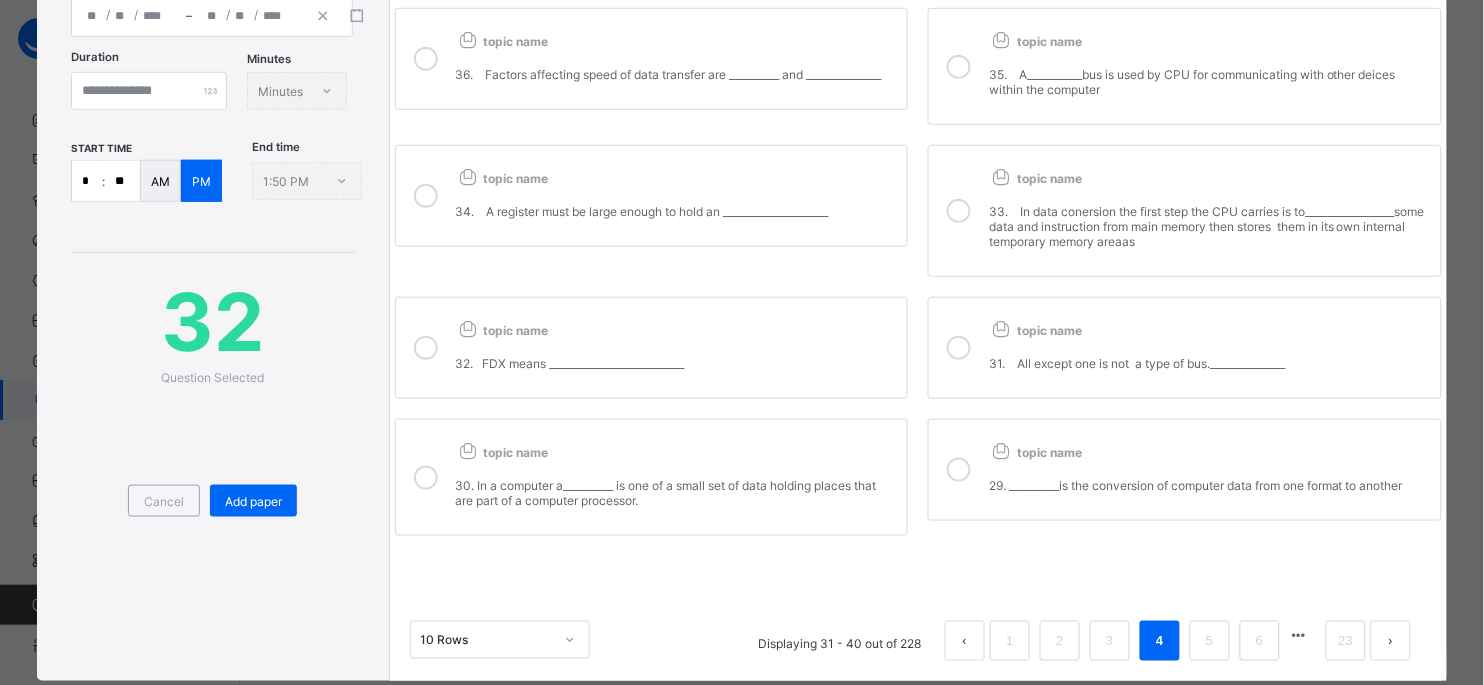 click at bounding box center [959, 67] 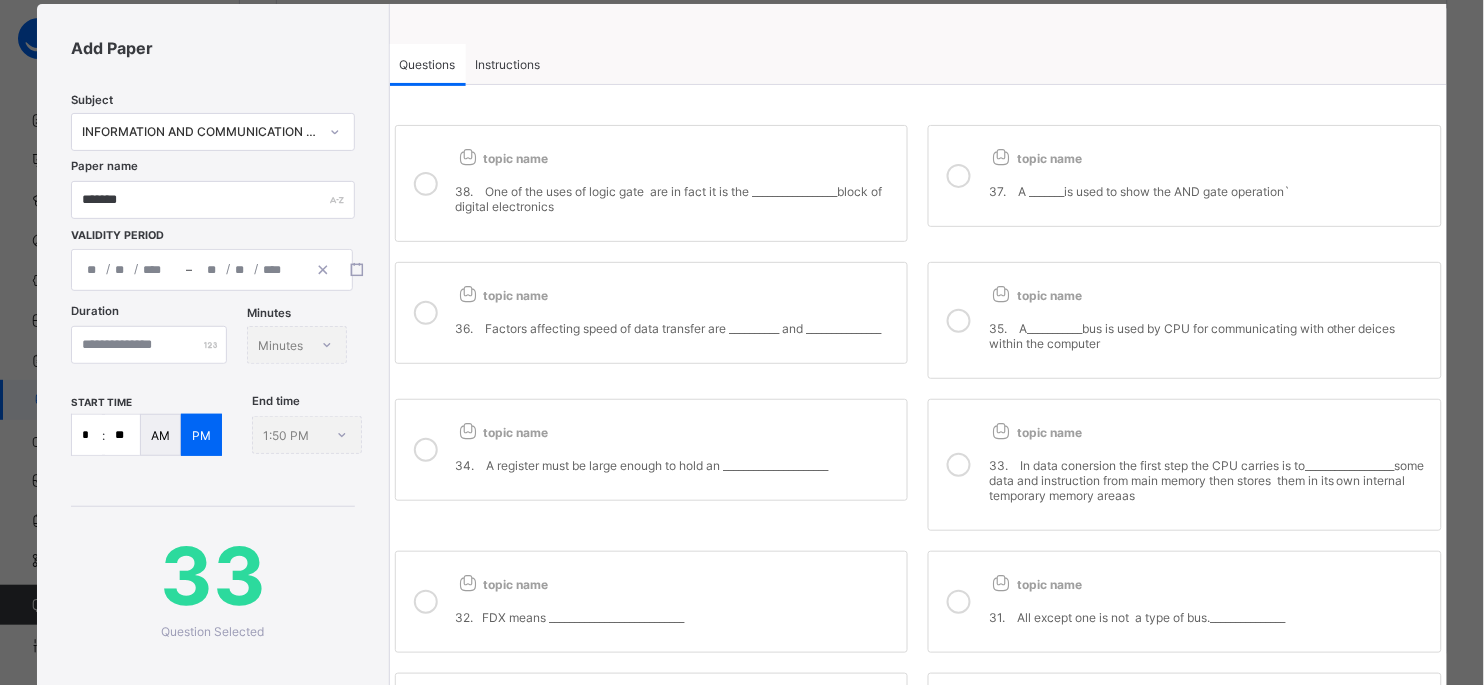 scroll, scrollTop: 3, scrollLeft: 0, axis: vertical 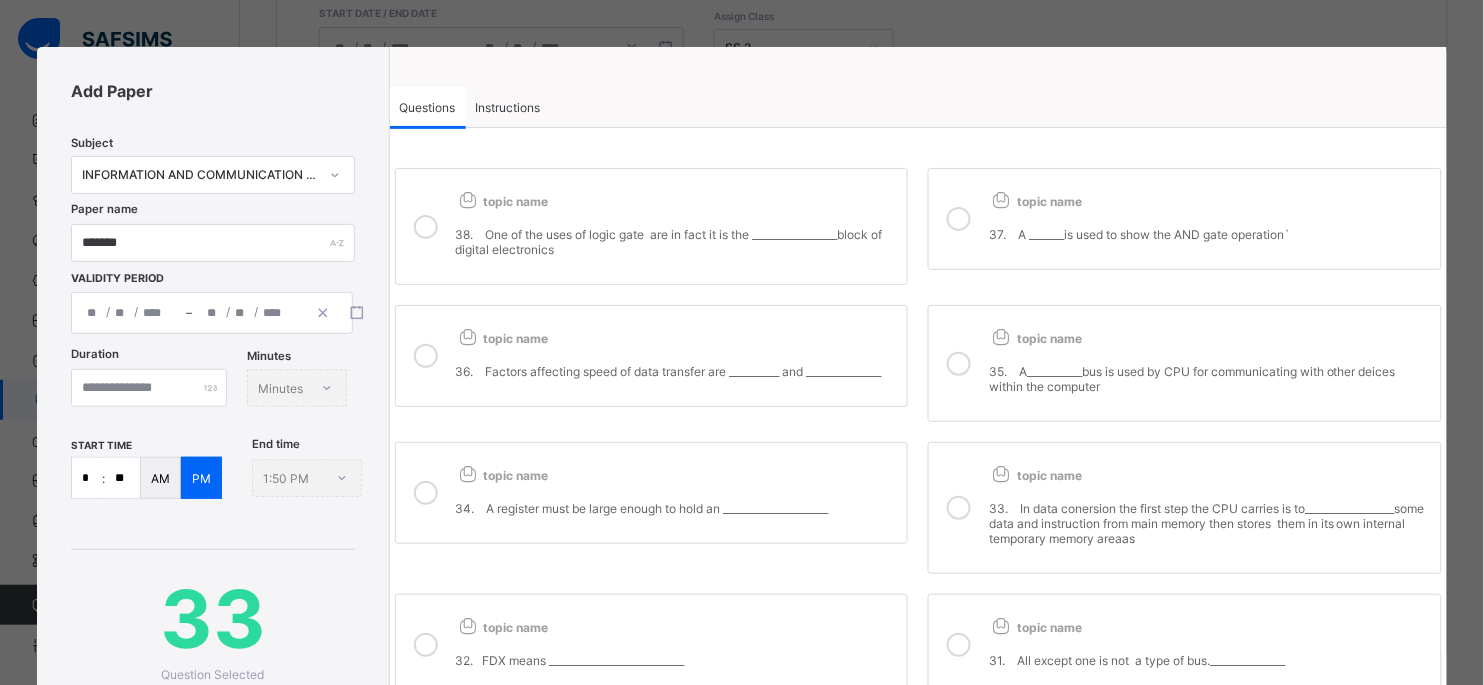 click at bounding box center (959, 219) 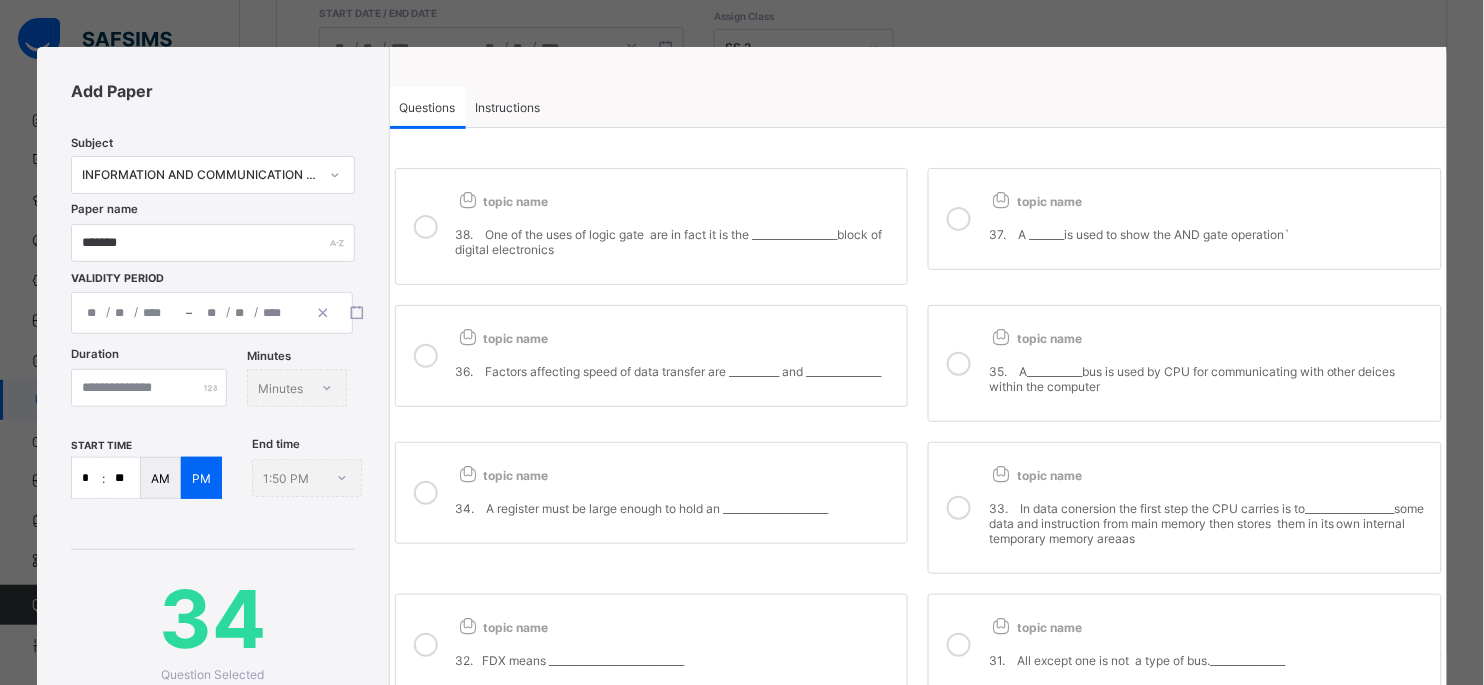 click at bounding box center (426, 227) 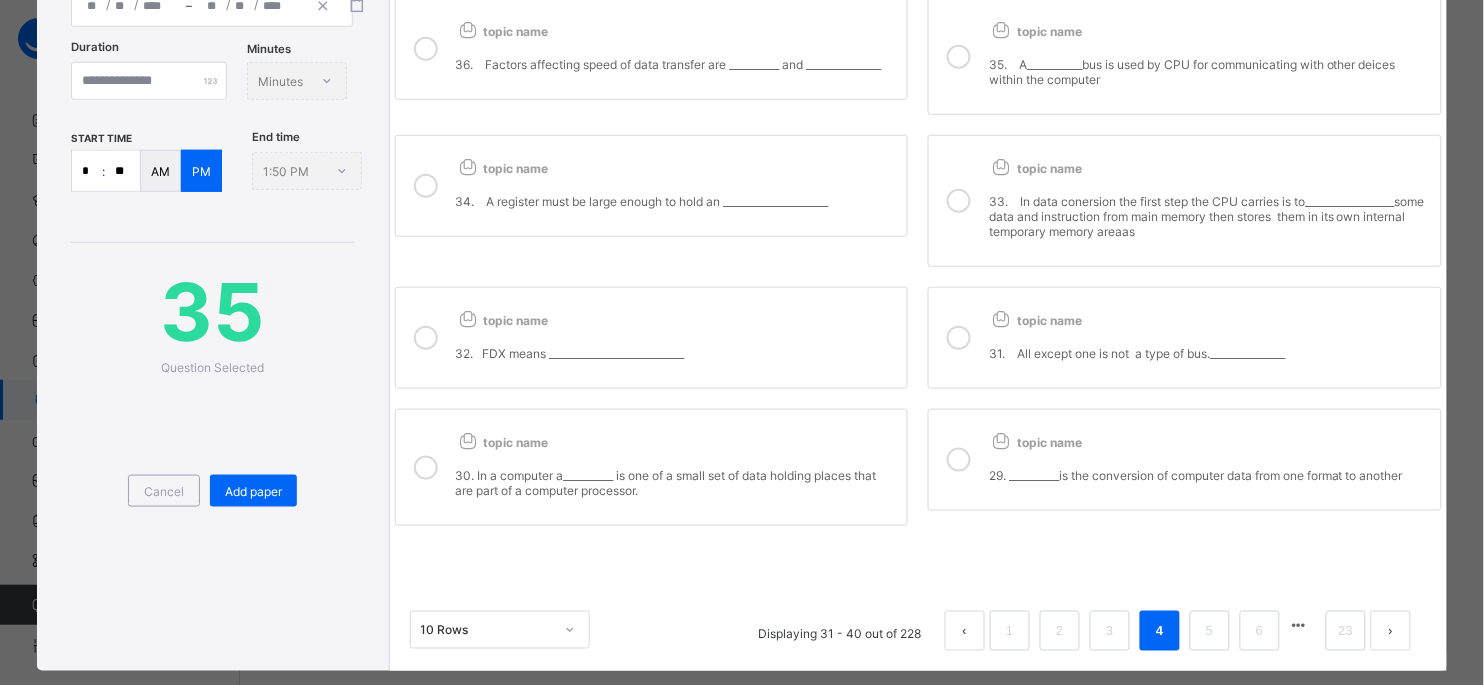scroll, scrollTop: 353, scrollLeft: 0, axis: vertical 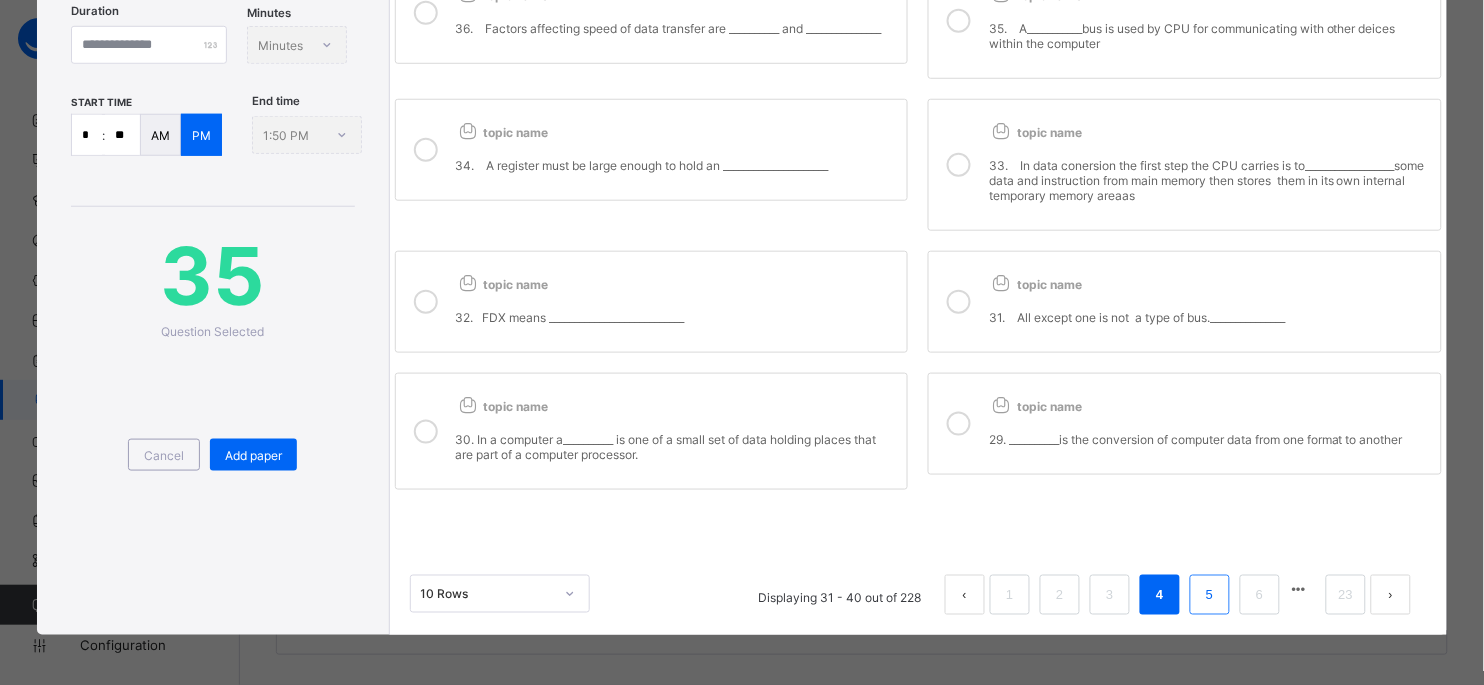 click on "5" at bounding box center [1210, 595] 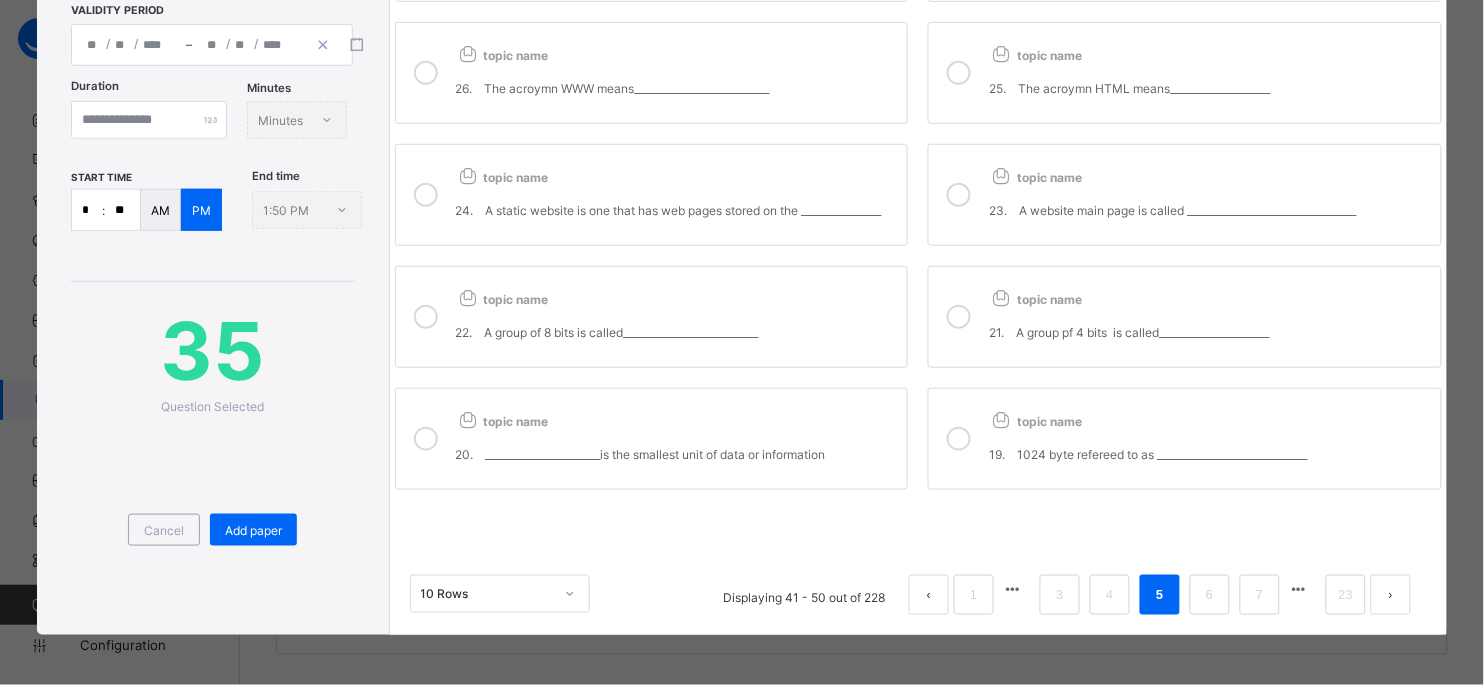 click at bounding box center (426, 439) 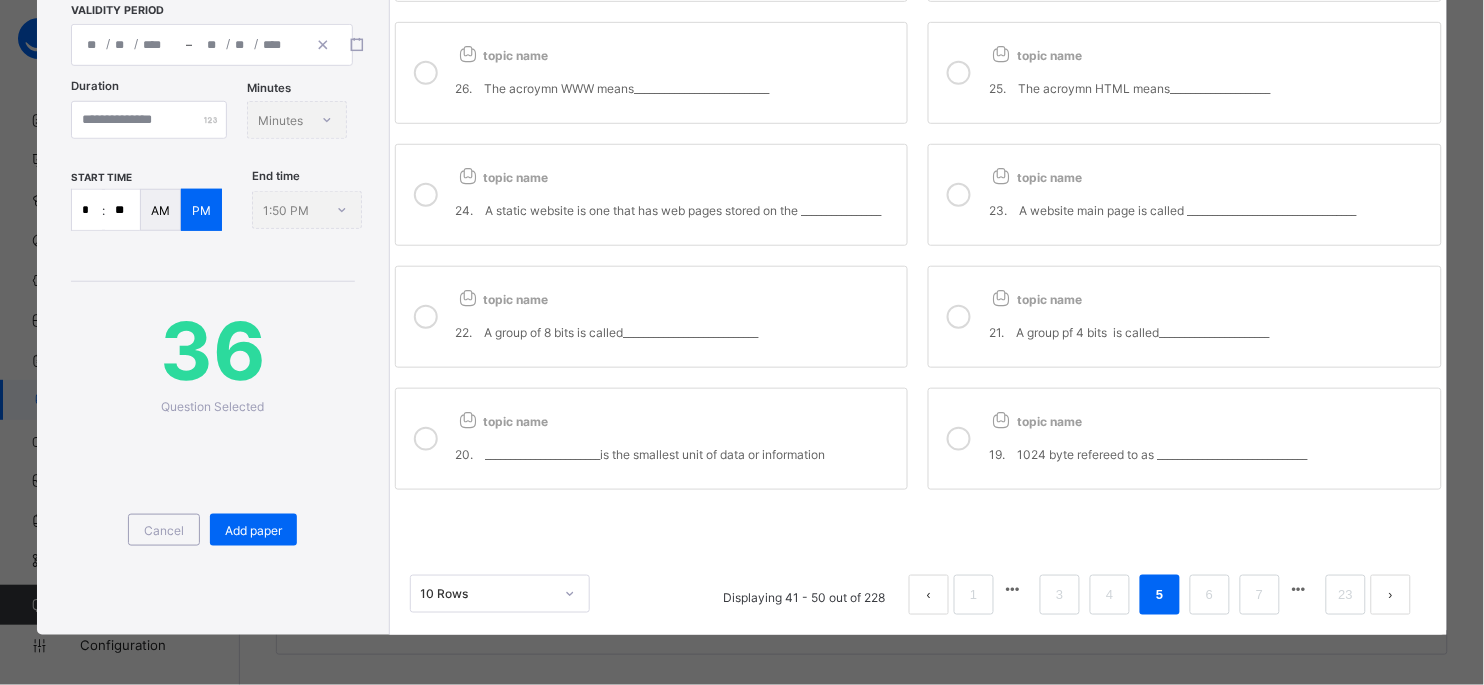 click at bounding box center (959, 439) 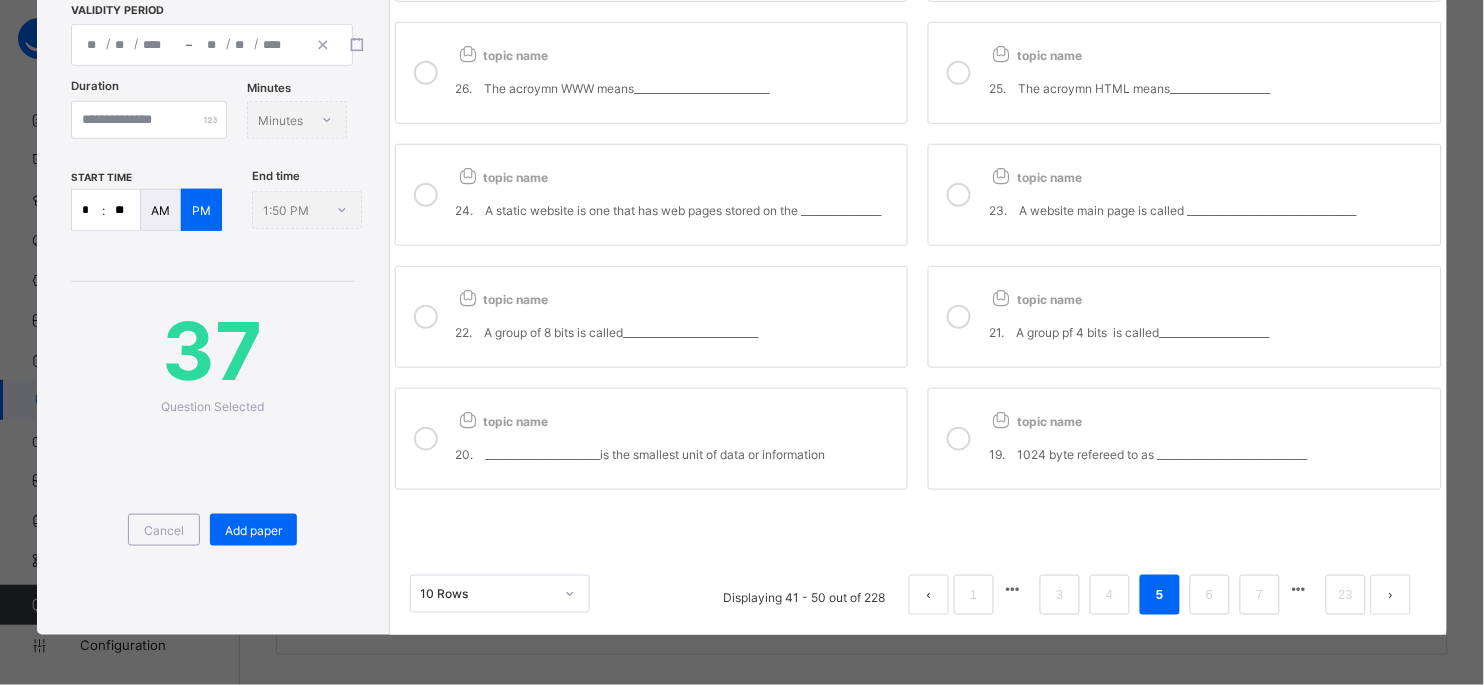 click at bounding box center (959, 317) 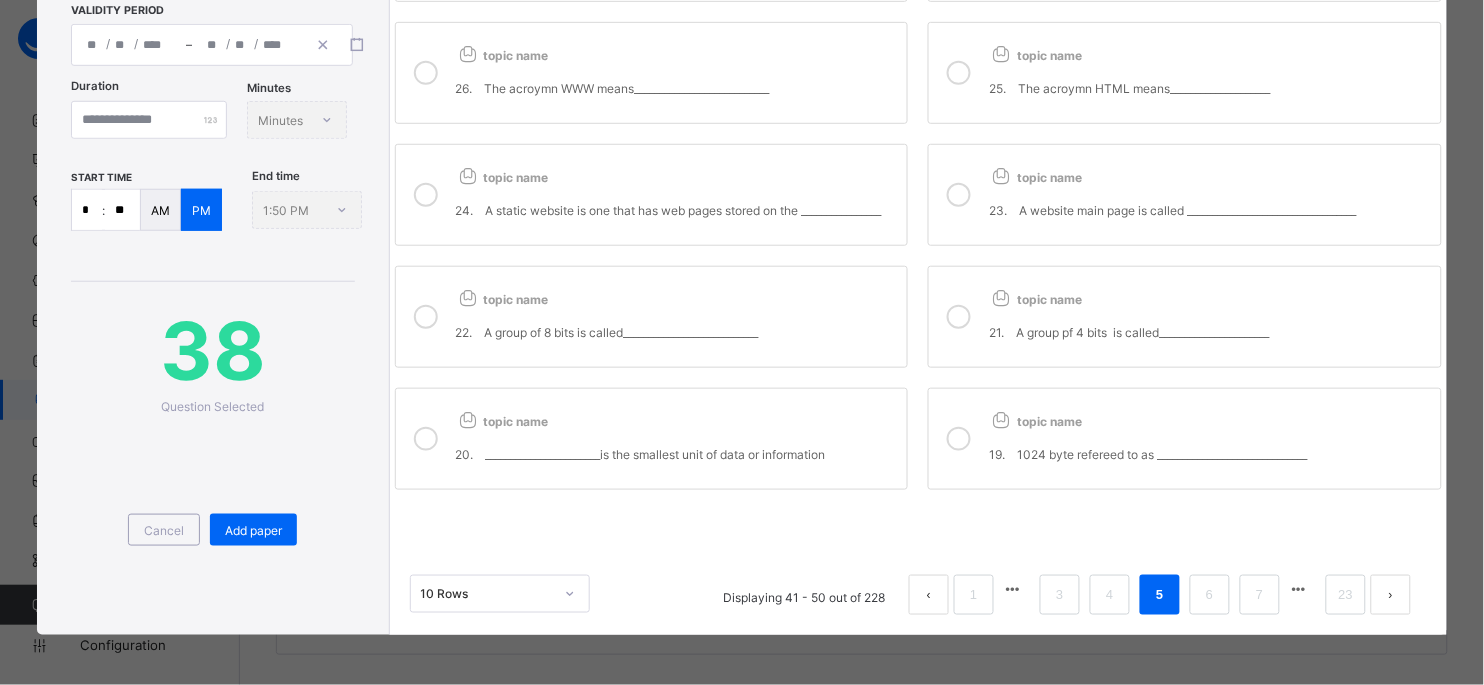 click at bounding box center [426, 317] 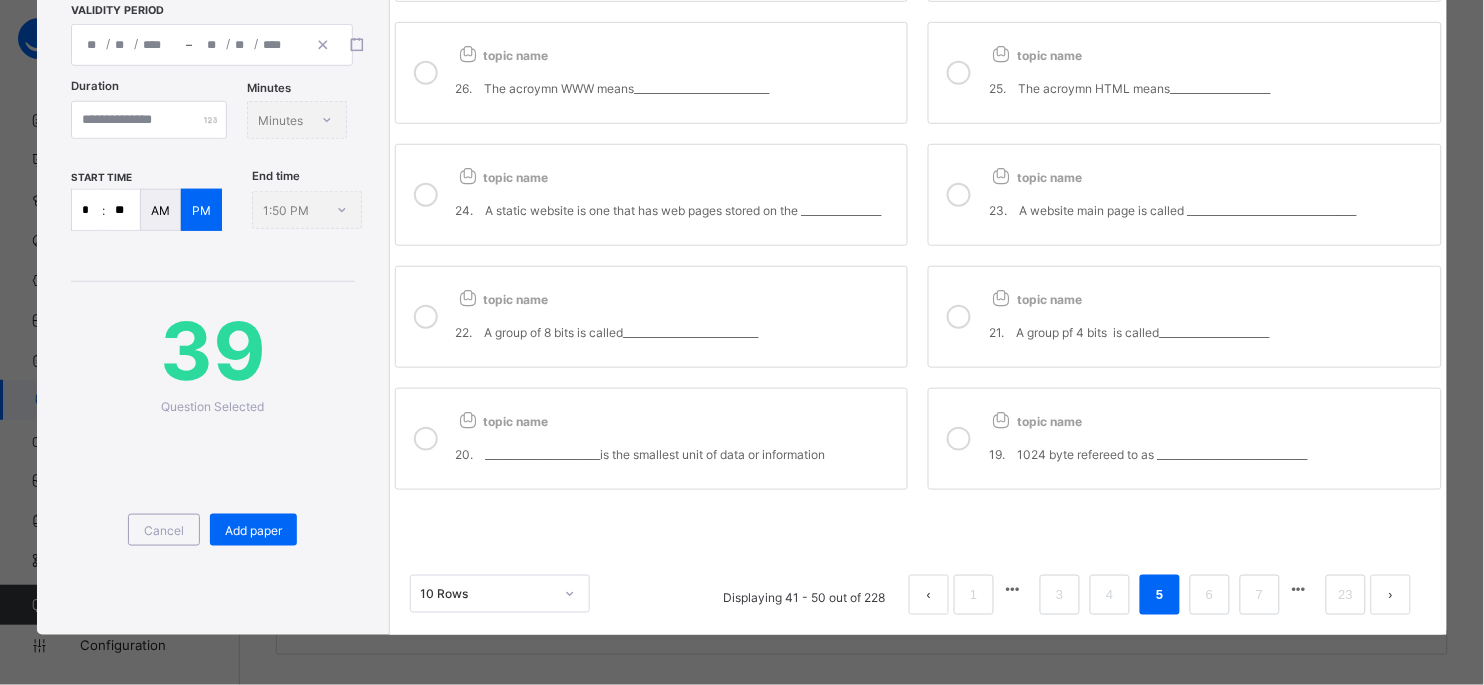 click at bounding box center (959, 195) 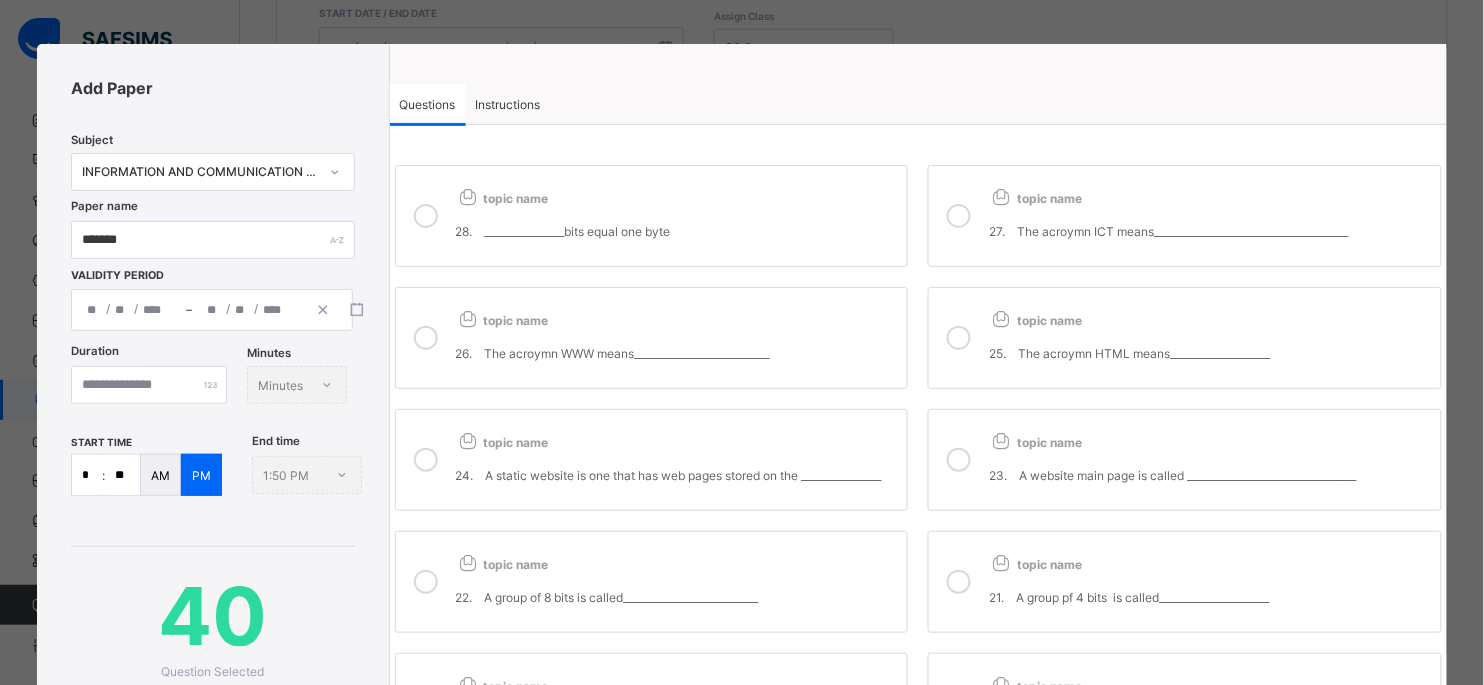 scroll, scrollTop: 3, scrollLeft: 0, axis: vertical 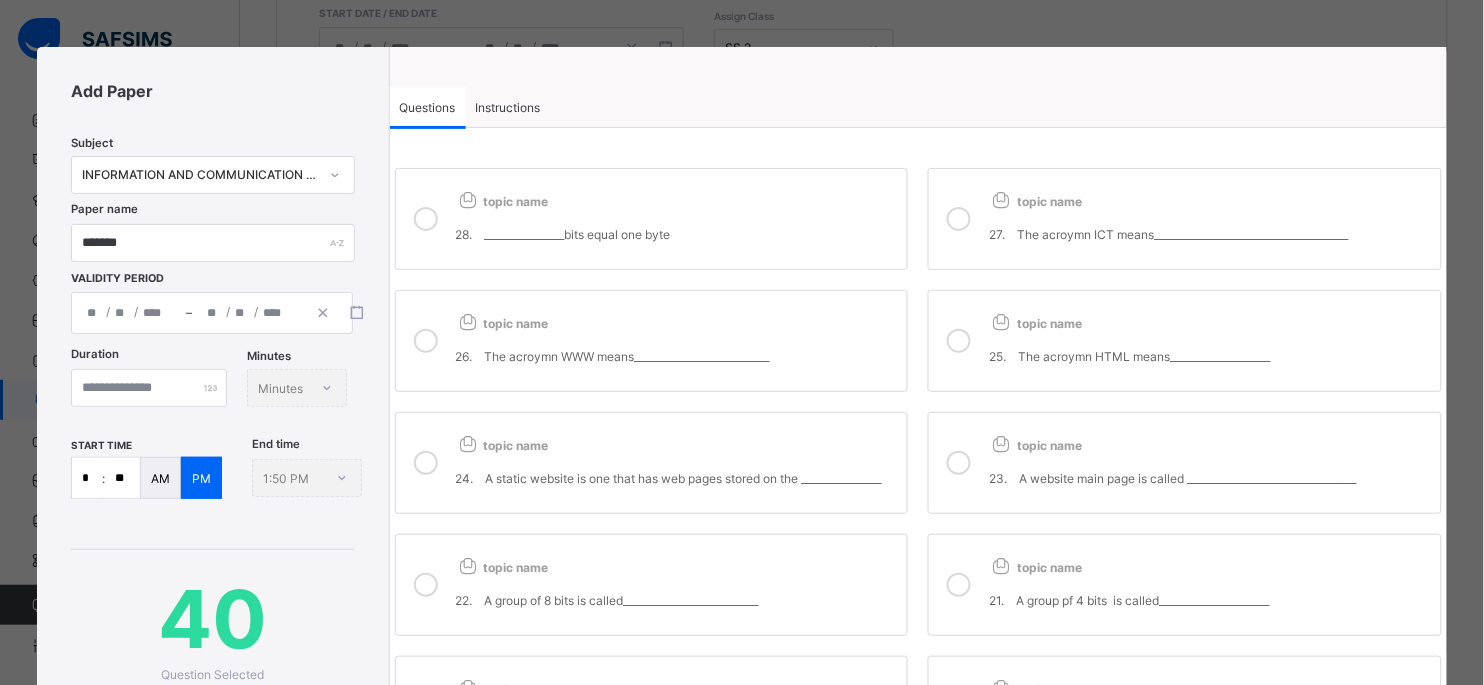 click at bounding box center (959, 219) 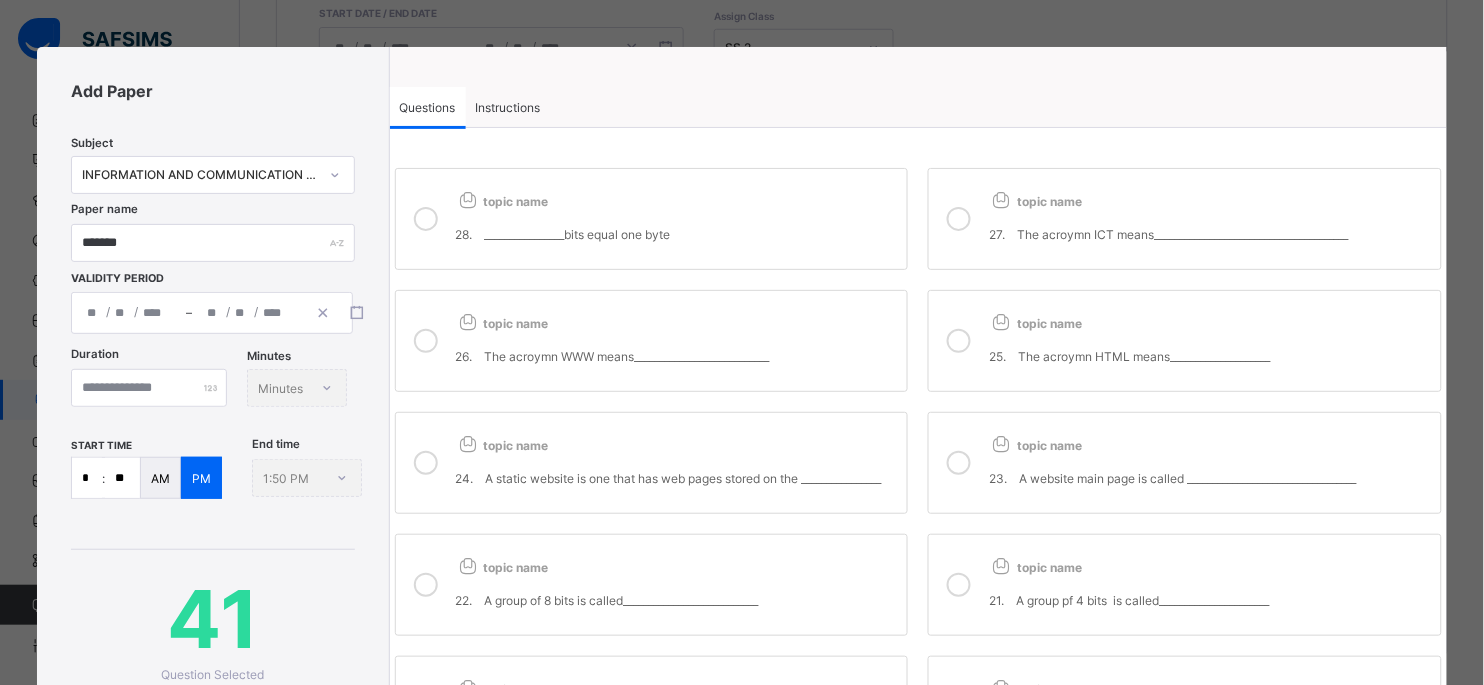click at bounding box center (959, 341) 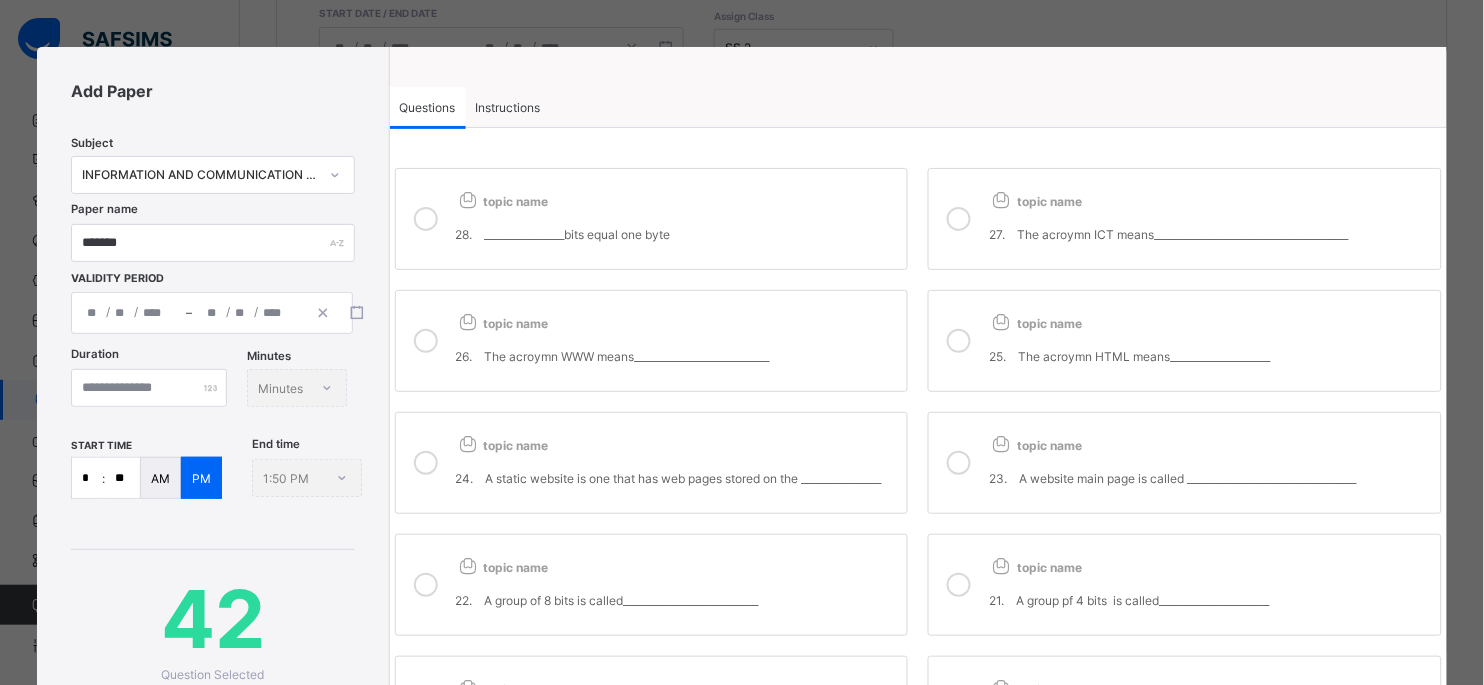 click at bounding box center (426, 341) 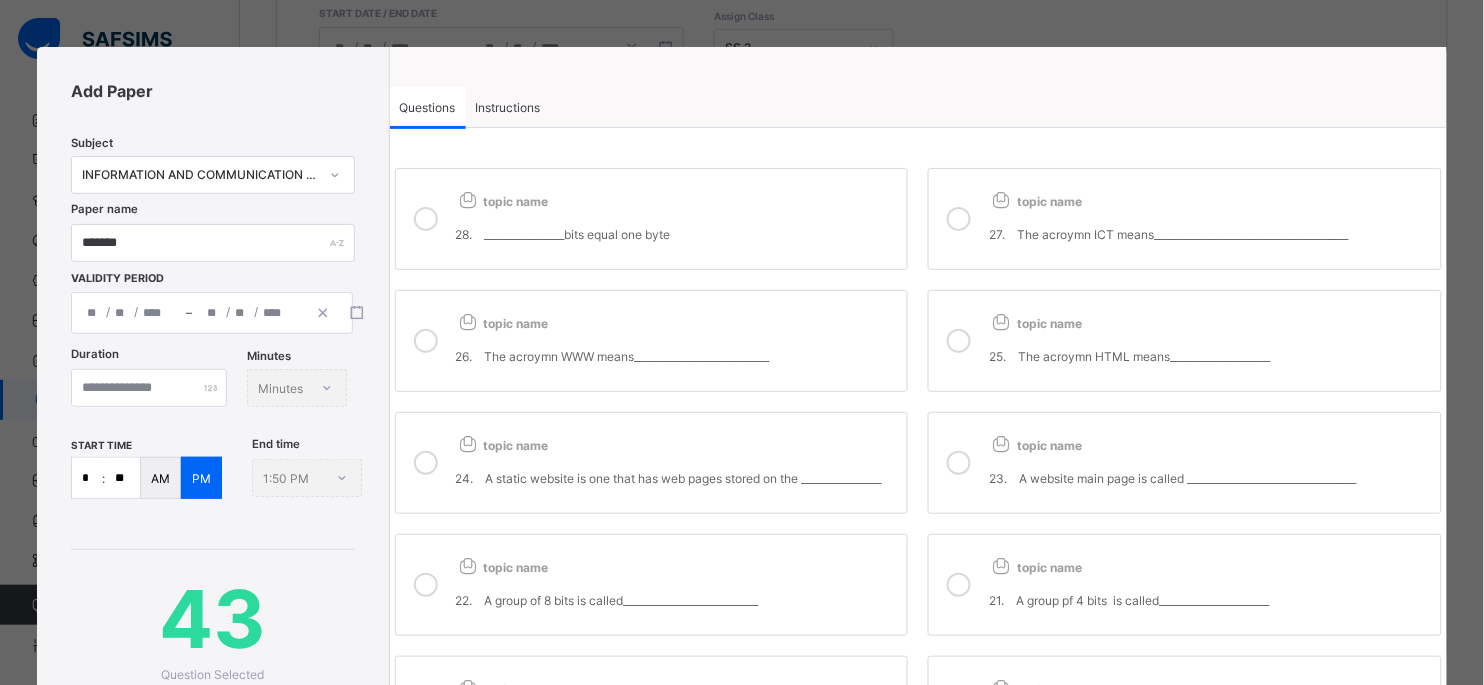 click at bounding box center [426, 219] 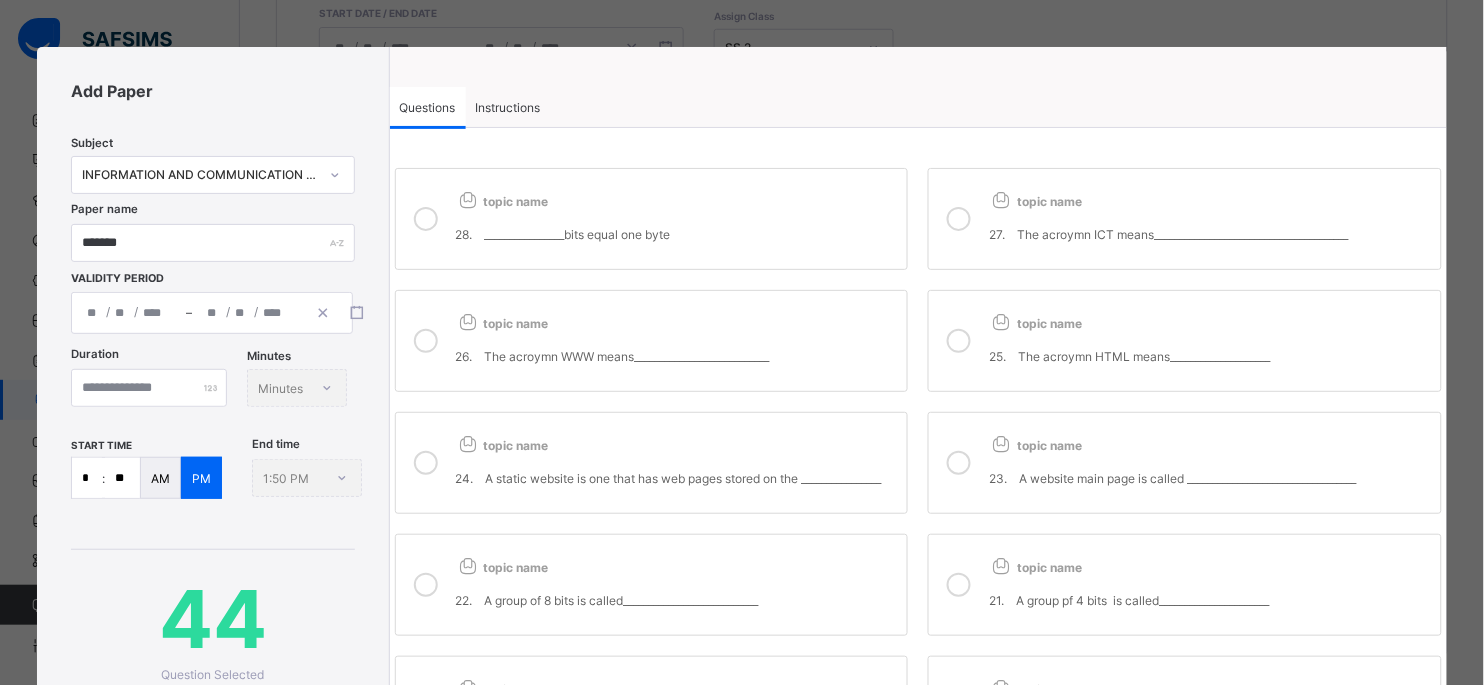 click at bounding box center [426, 463] 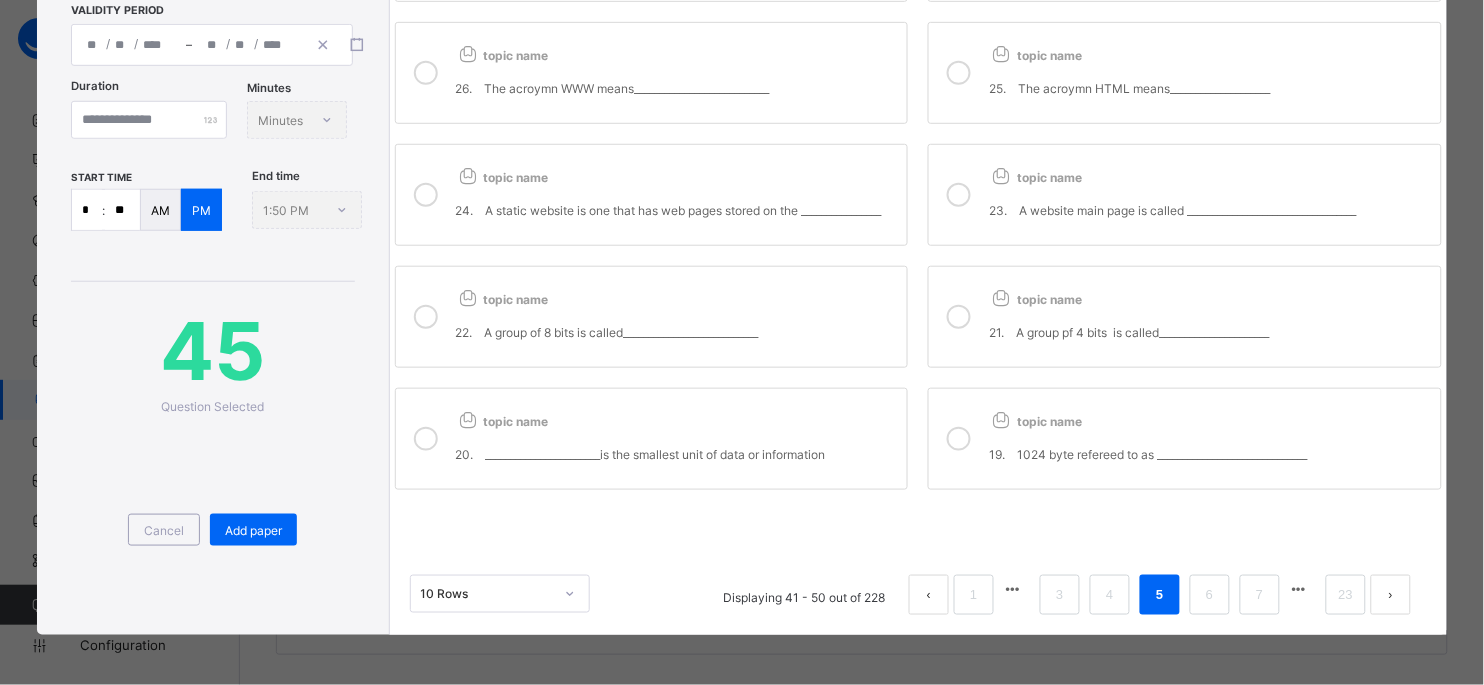 scroll, scrollTop: 353, scrollLeft: 0, axis: vertical 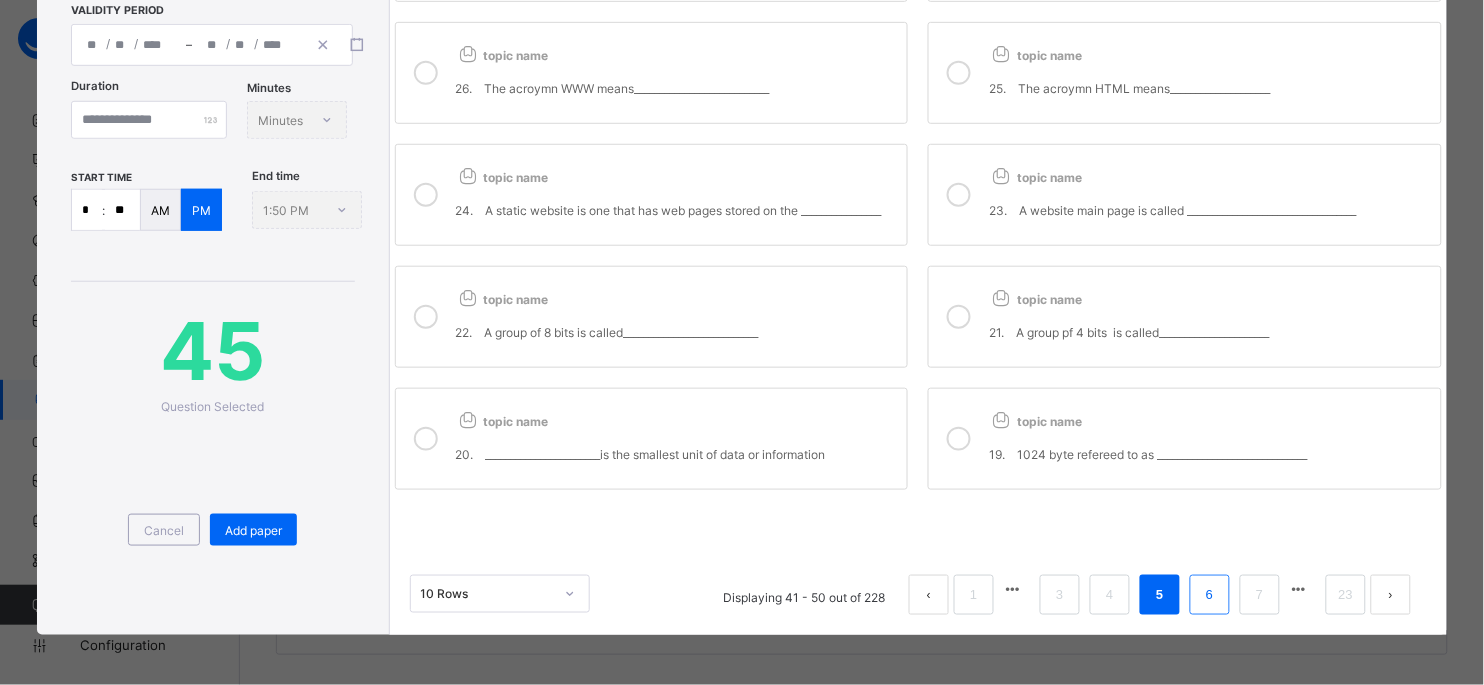 click on "6" at bounding box center (1209, 595) 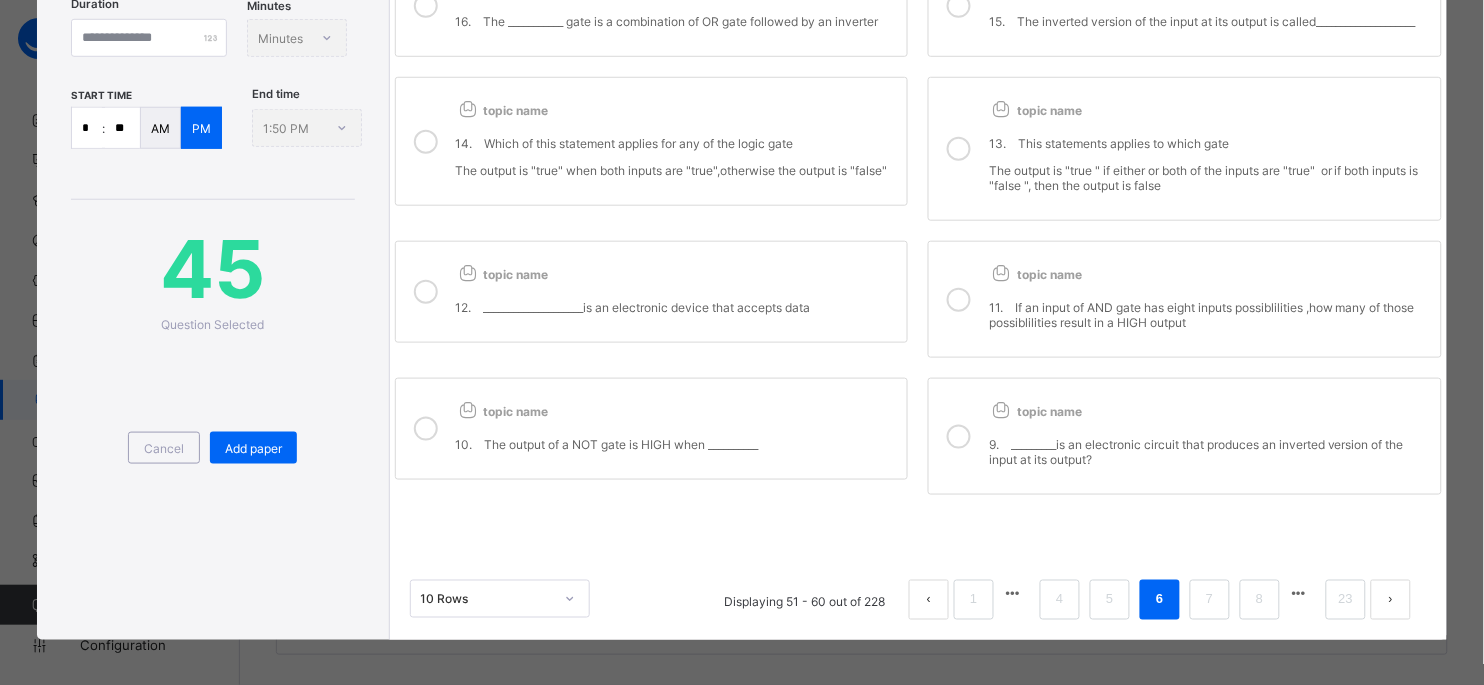 click at bounding box center (426, 292) 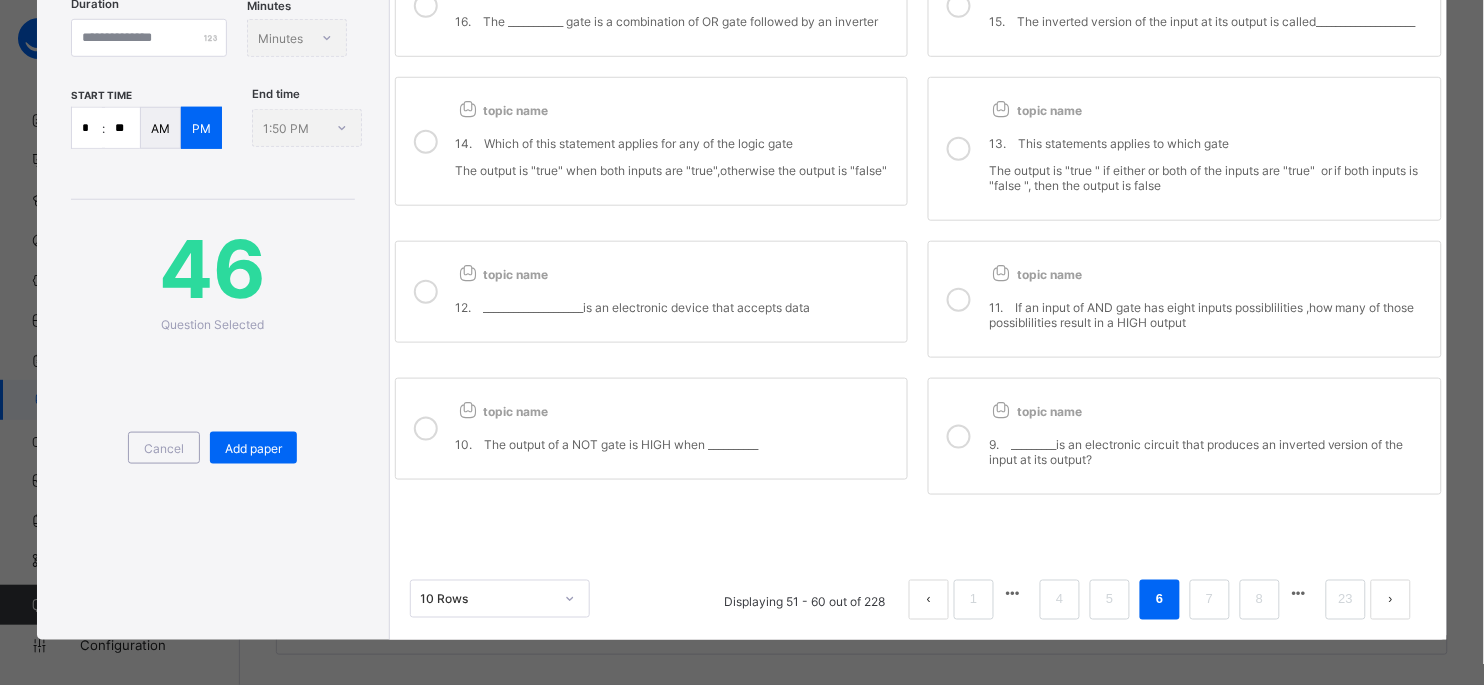 click at bounding box center [426, 429] 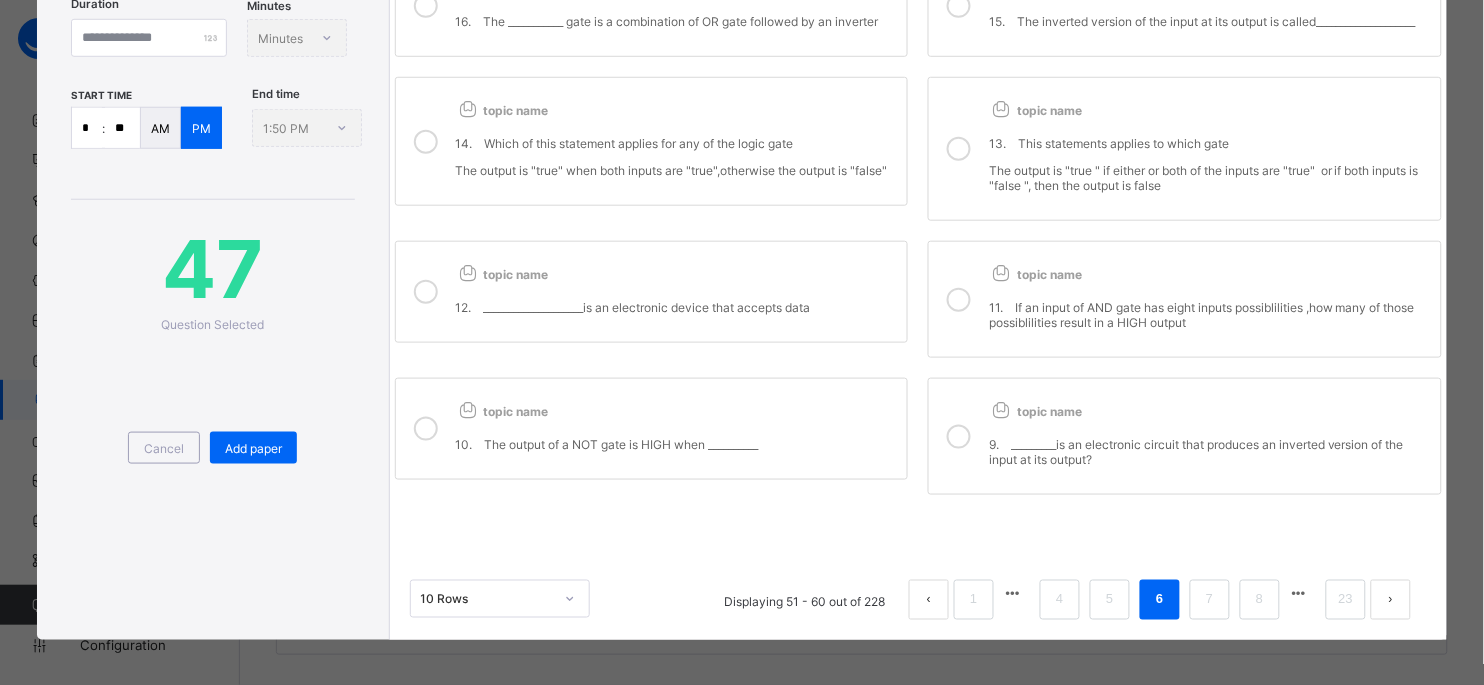 click at bounding box center (959, 300) 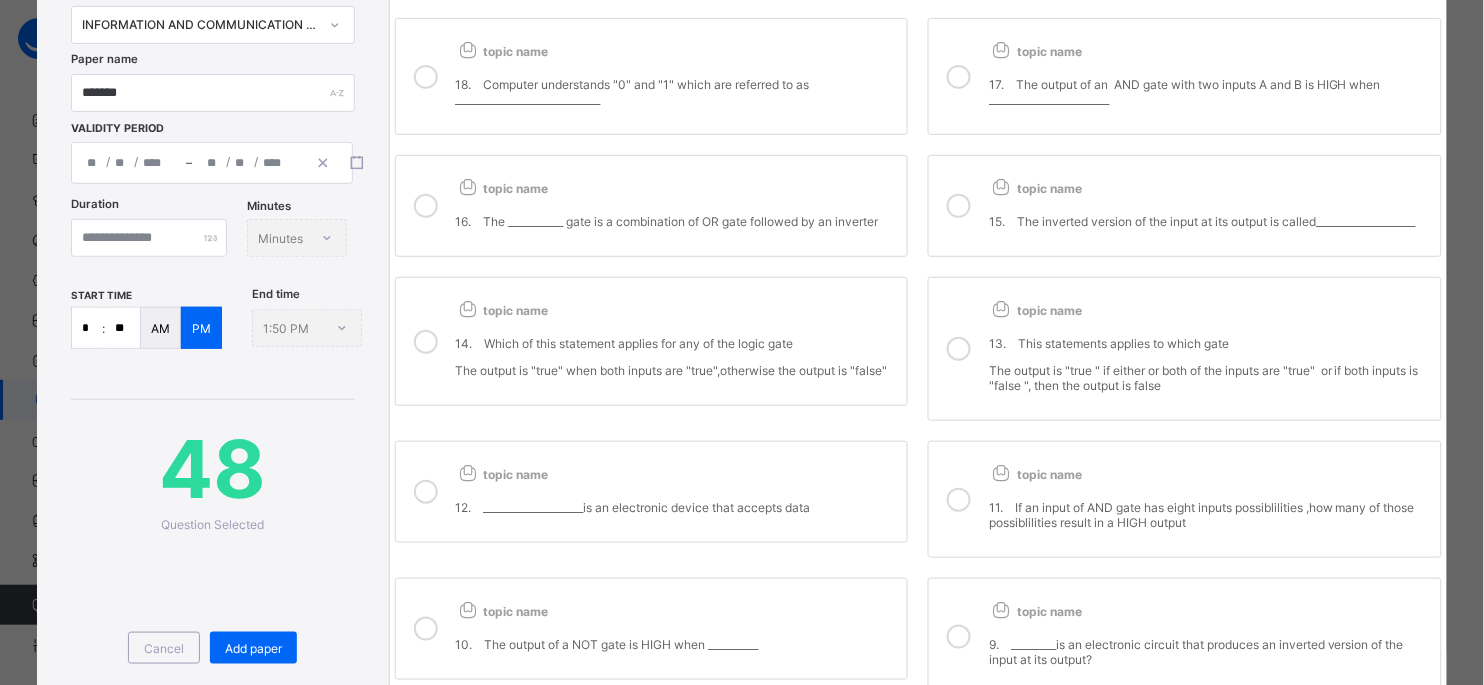 scroll, scrollTop: 103, scrollLeft: 0, axis: vertical 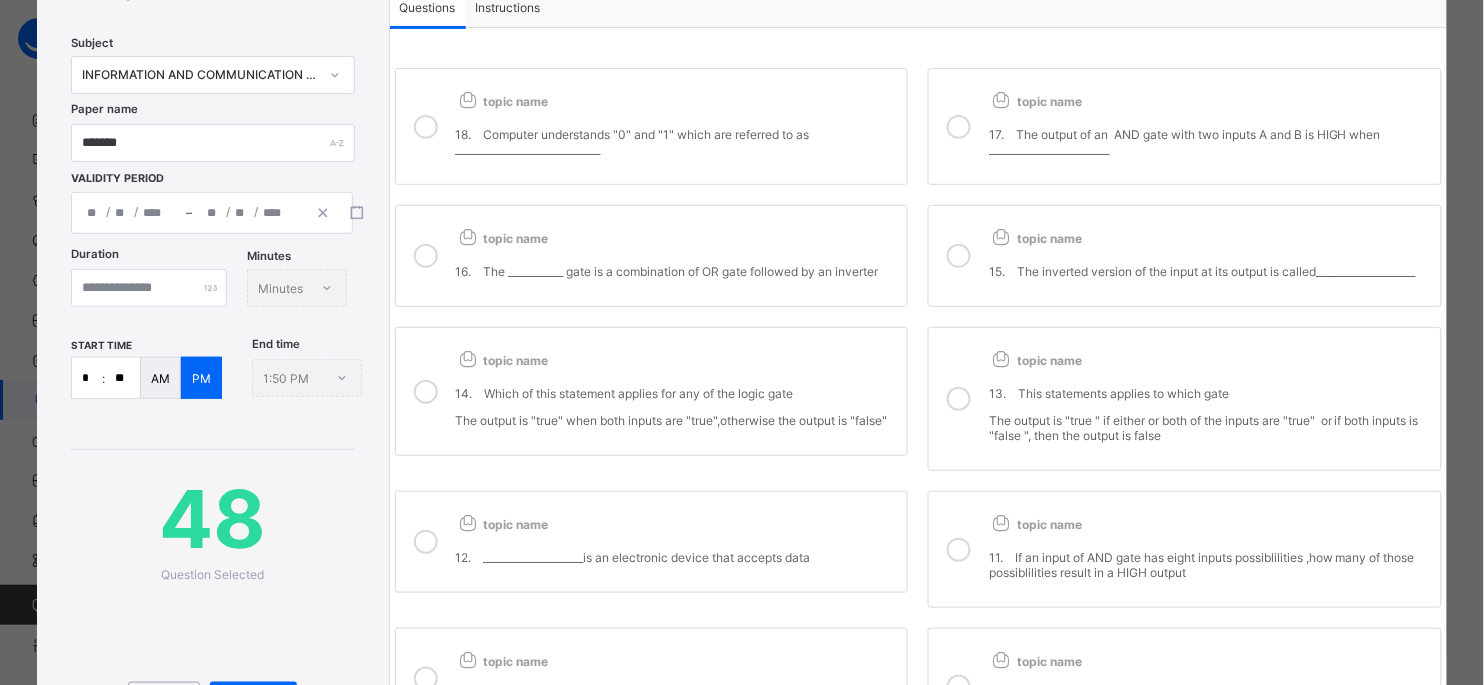 click at bounding box center [426, 127] 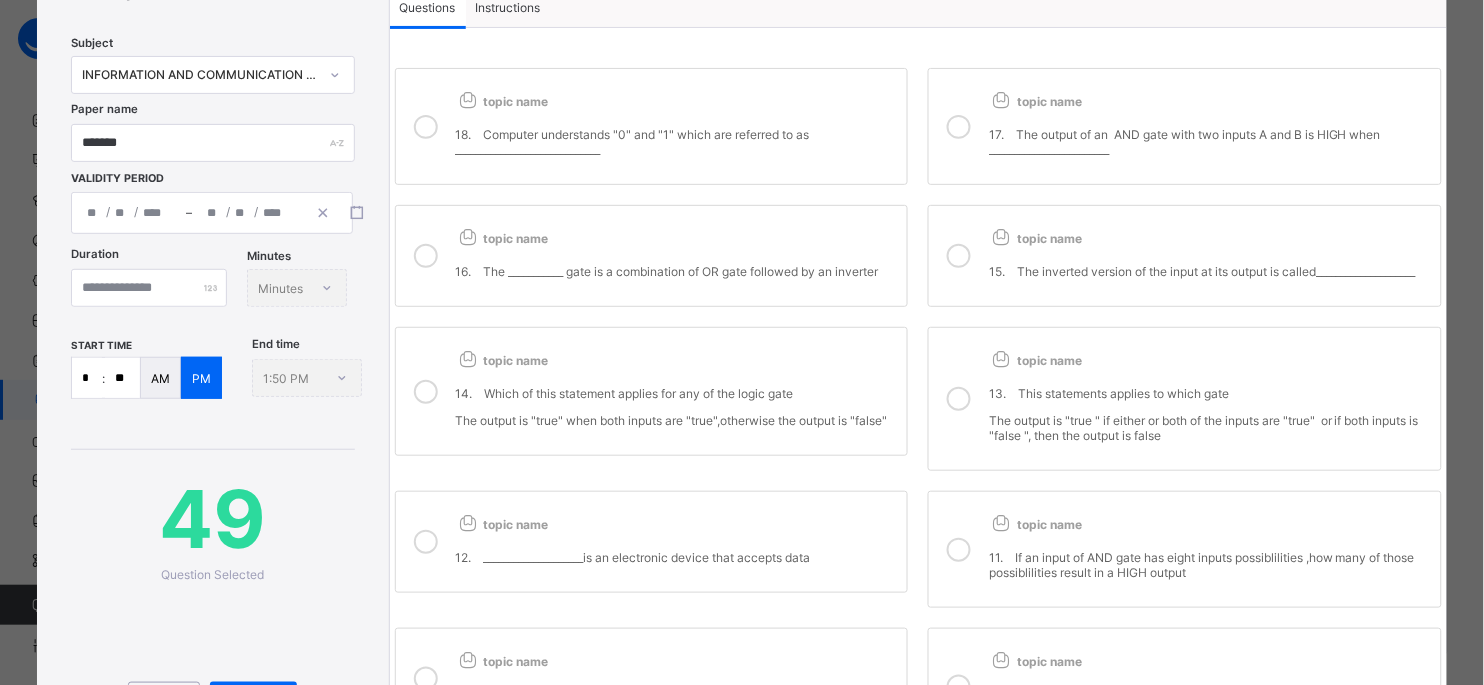 click at bounding box center [426, 391] 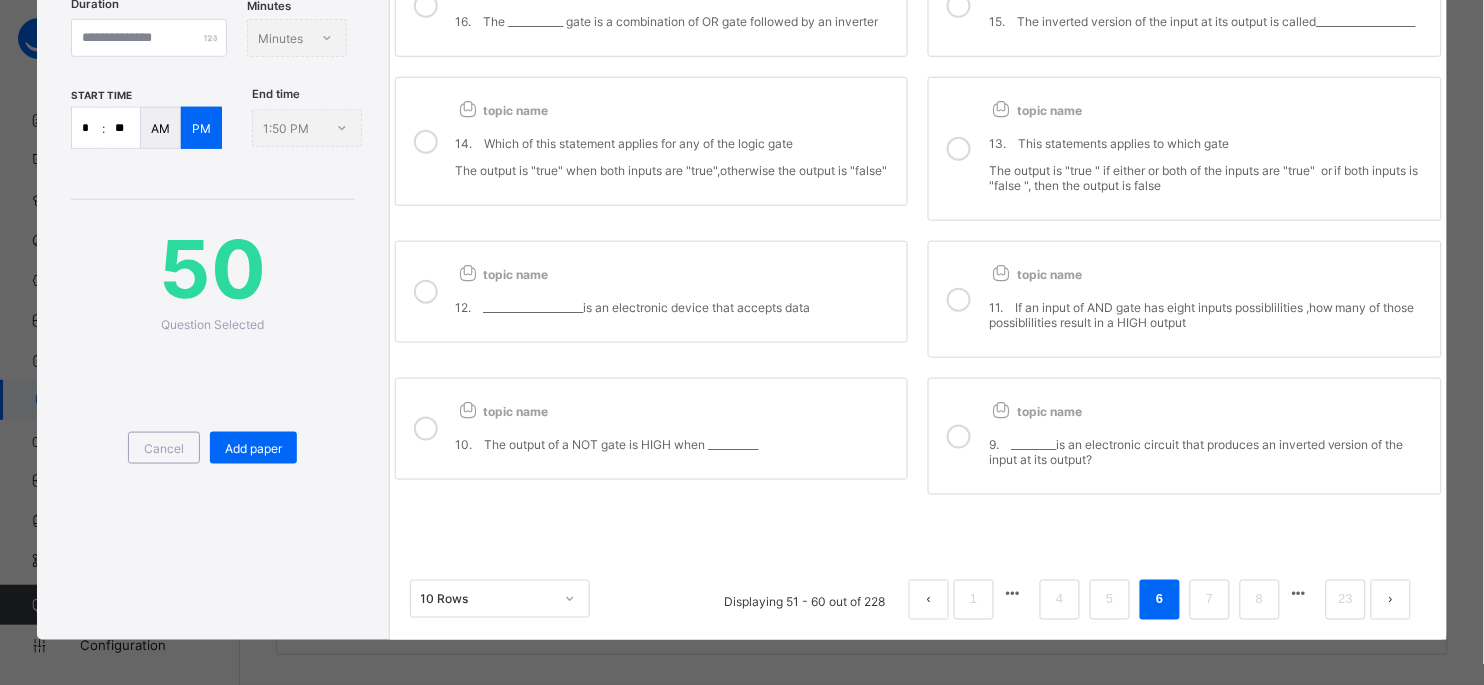 scroll, scrollTop: 378, scrollLeft: 0, axis: vertical 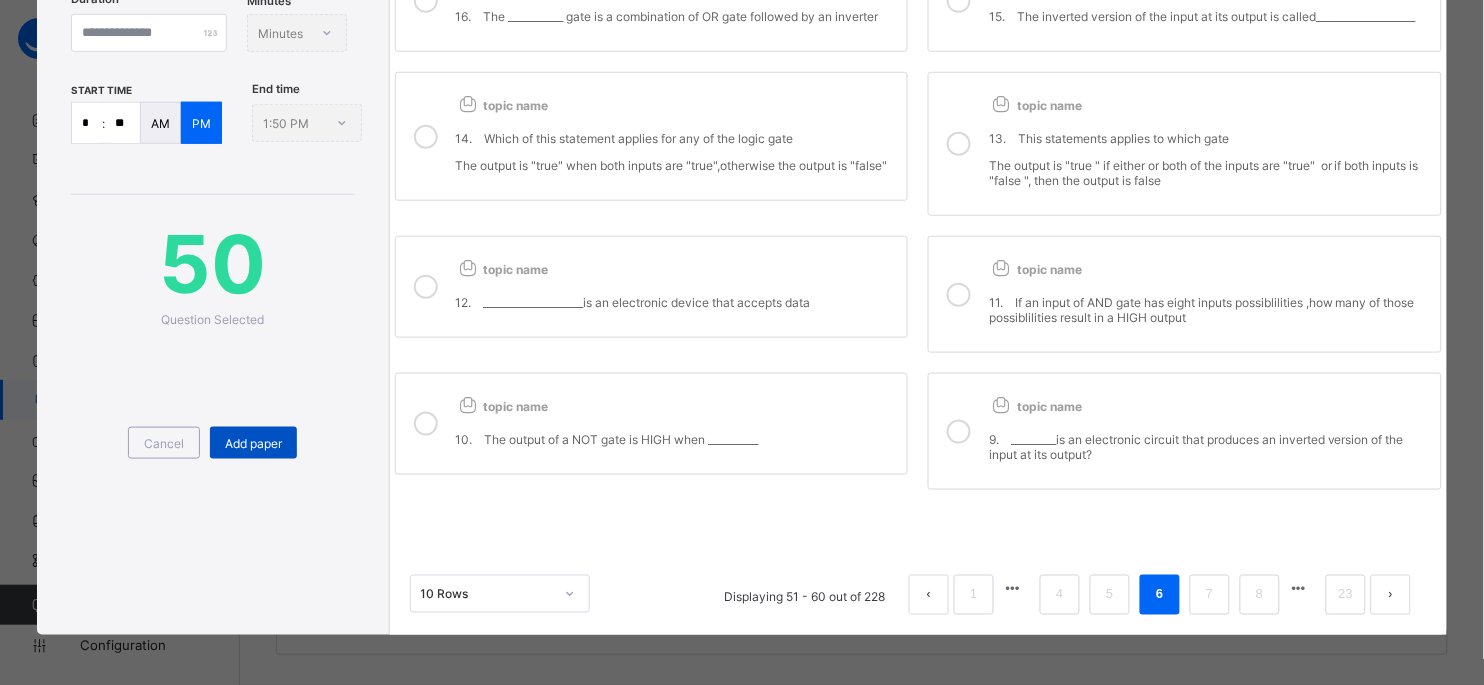 click on "Add paper" at bounding box center [253, 443] 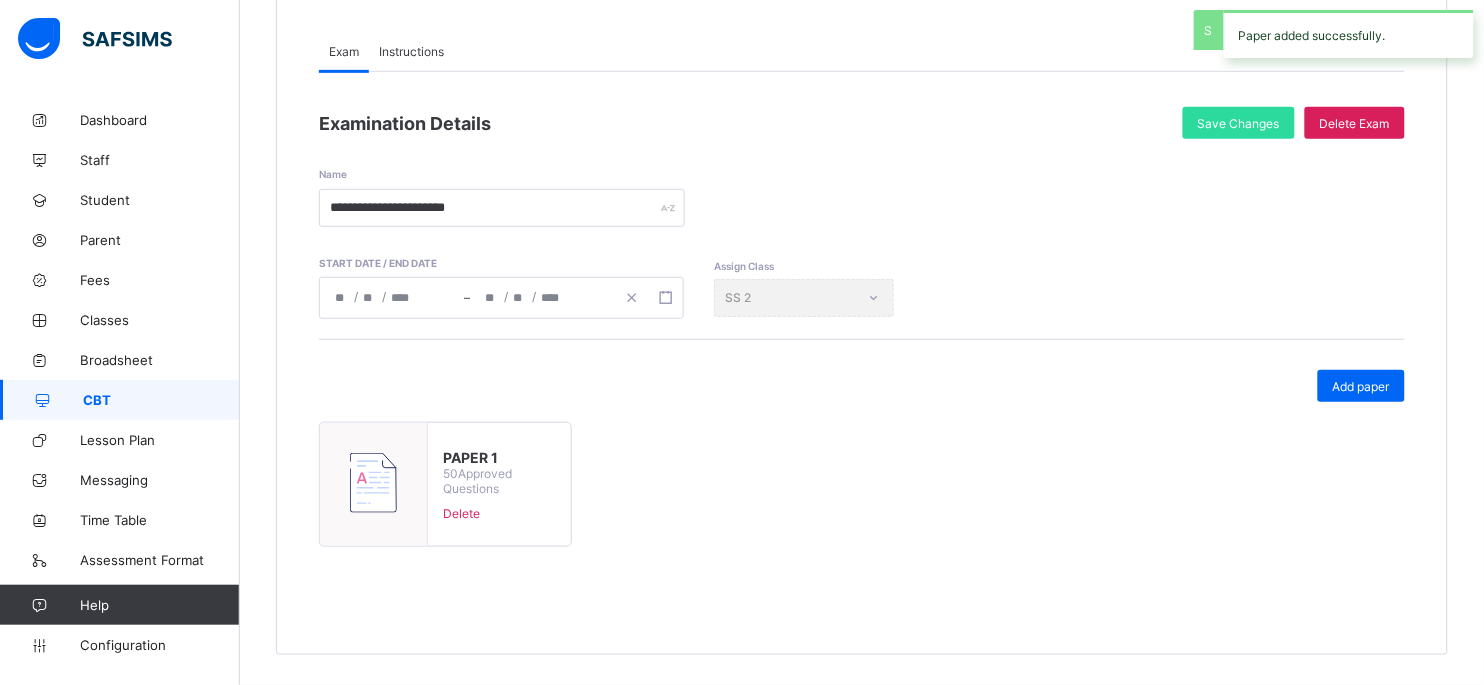 scroll, scrollTop: 206, scrollLeft: 0, axis: vertical 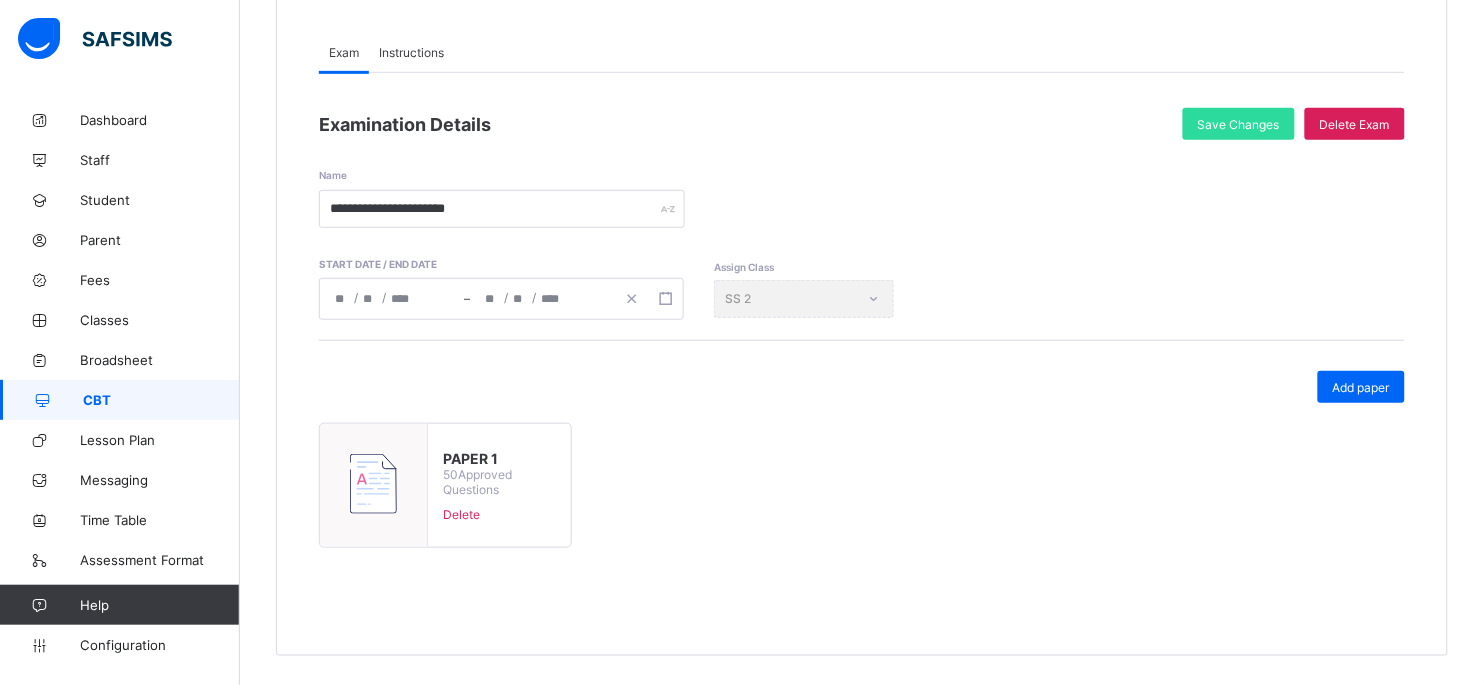 click on "Exam" at bounding box center [344, 52] 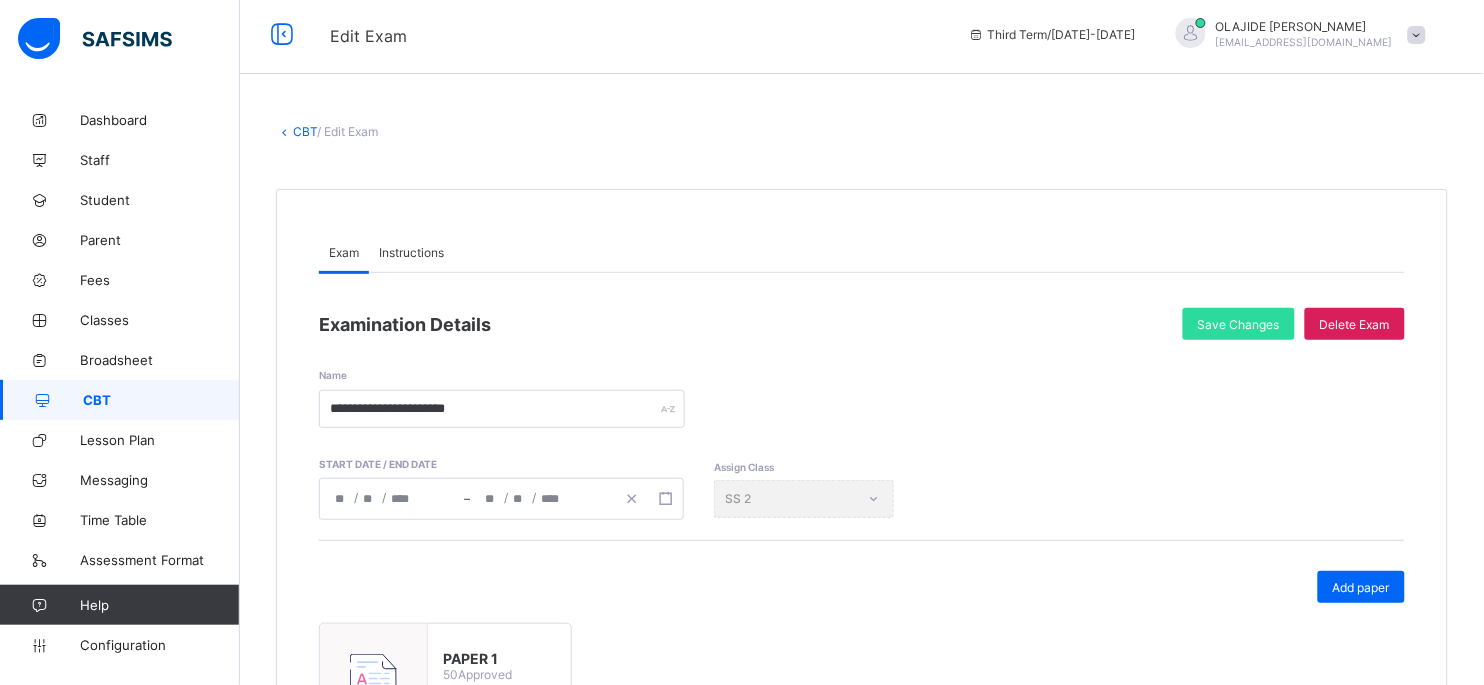 scroll, scrollTop: 0, scrollLeft: 0, axis: both 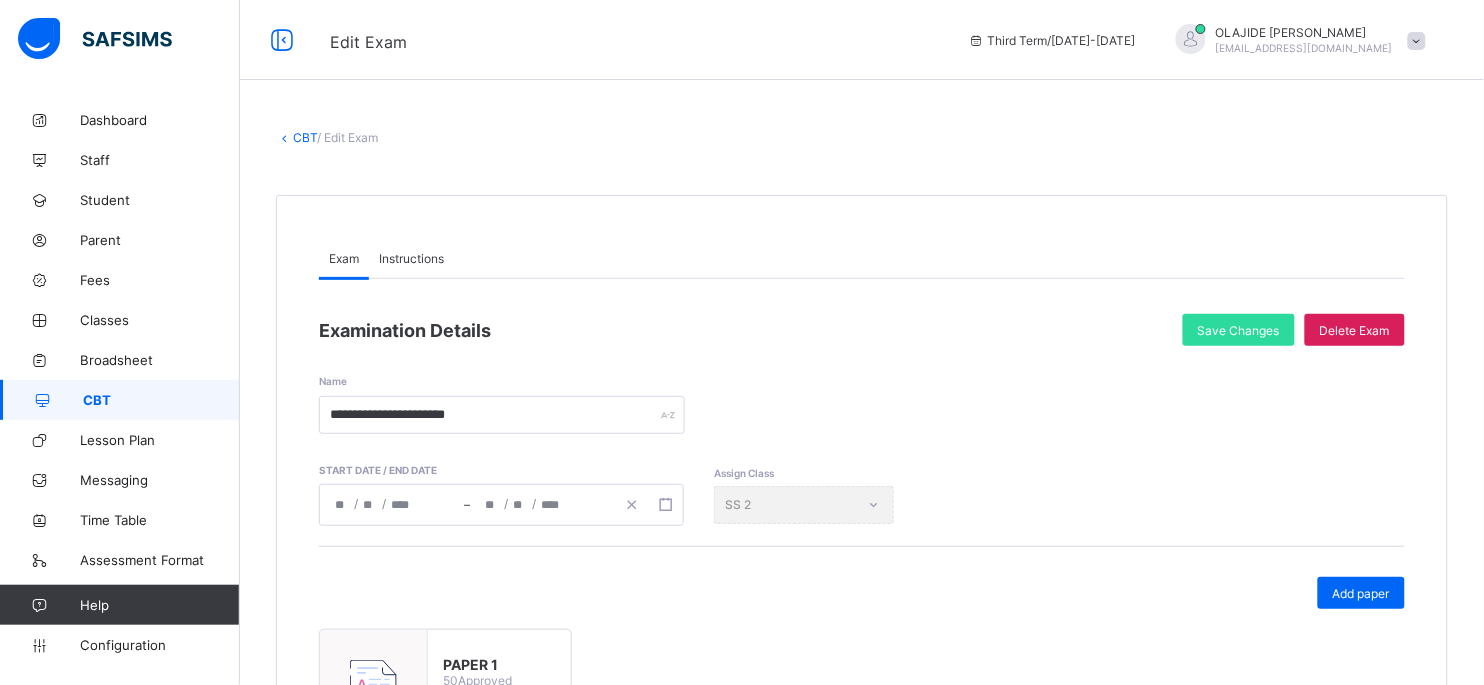 click on "CBT" at bounding box center (305, 137) 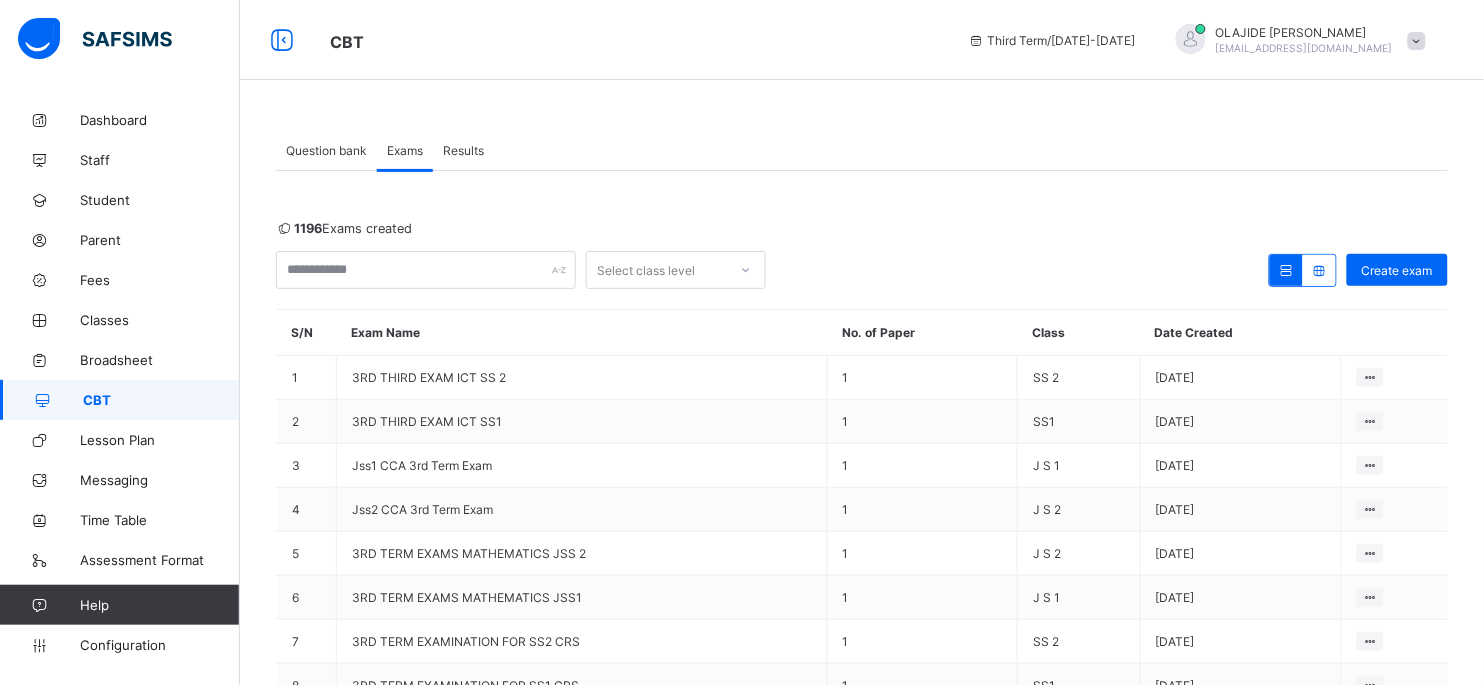 click on "3RD THIRD EXAM ICT SS1" at bounding box center [582, 422] 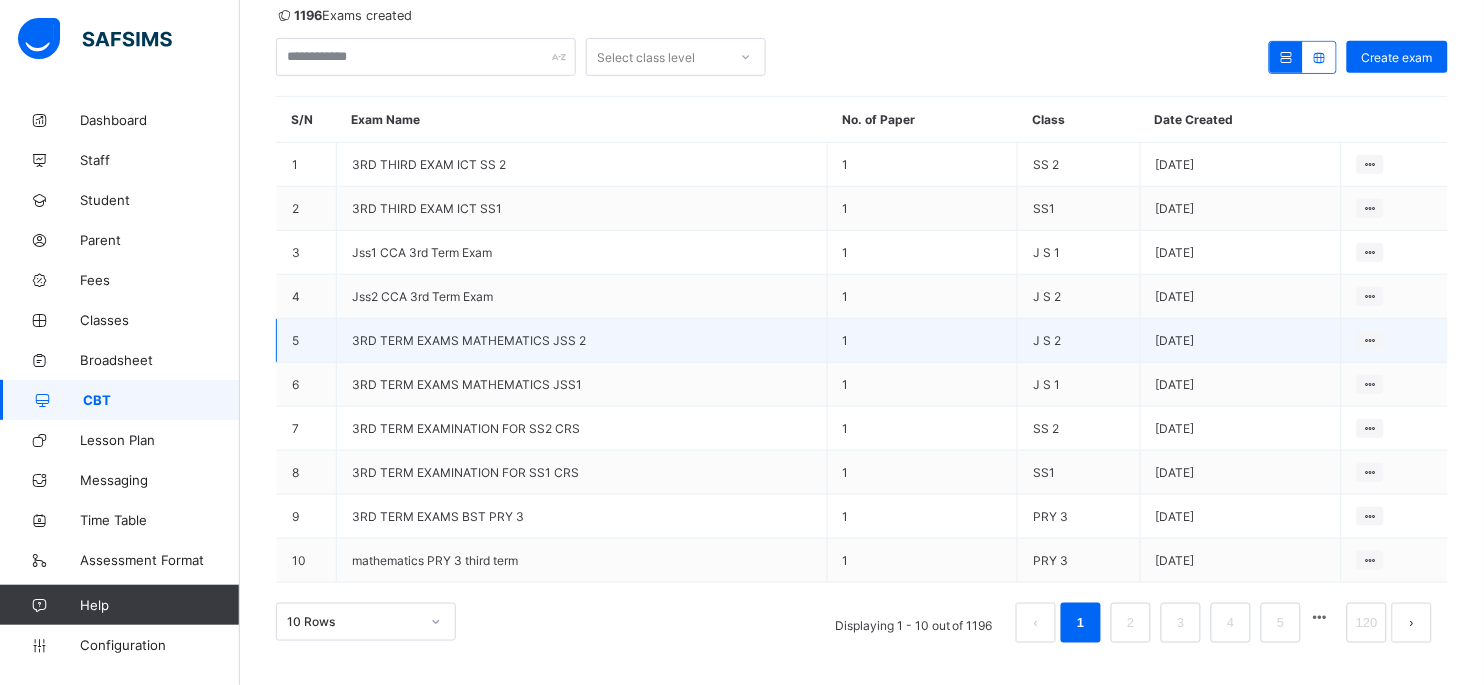 scroll, scrollTop: 218, scrollLeft: 0, axis: vertical 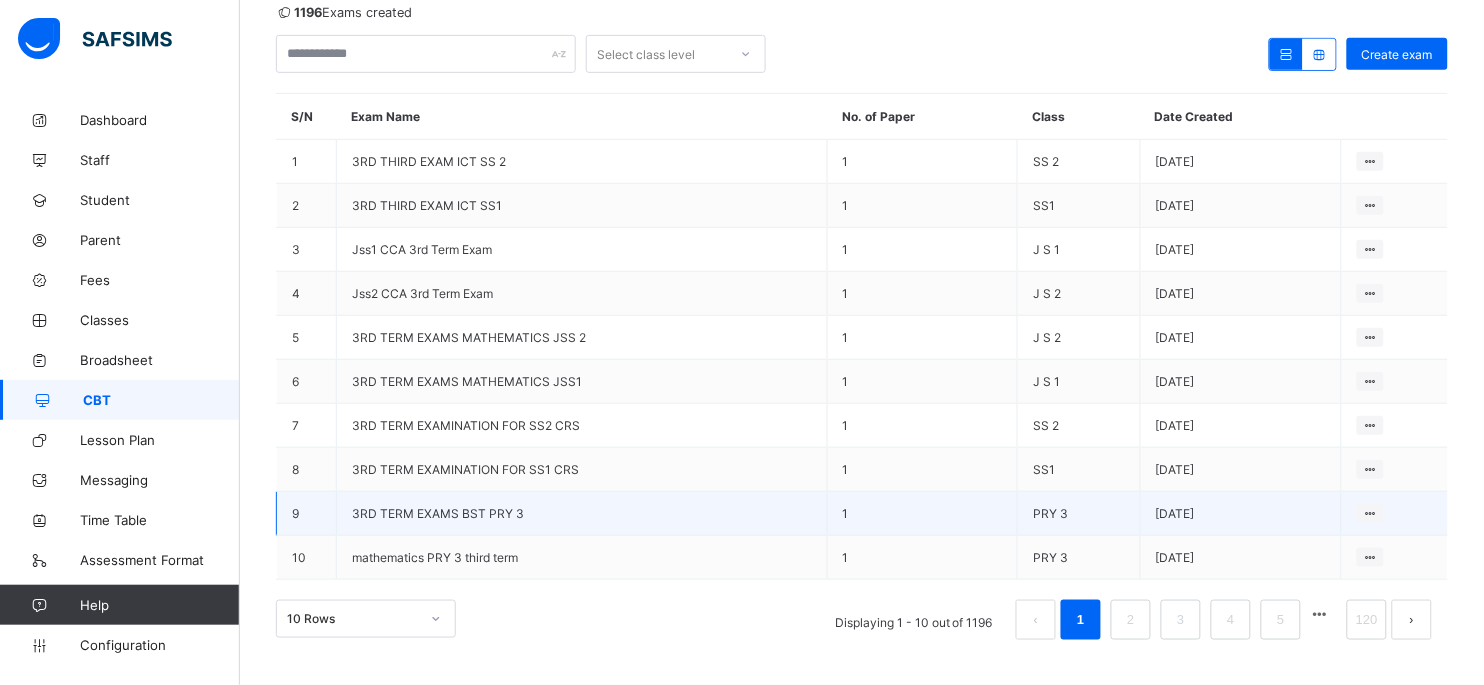 click on "3RD TERM EXAMS BST PRY 3" at bounding box center (438, 513) 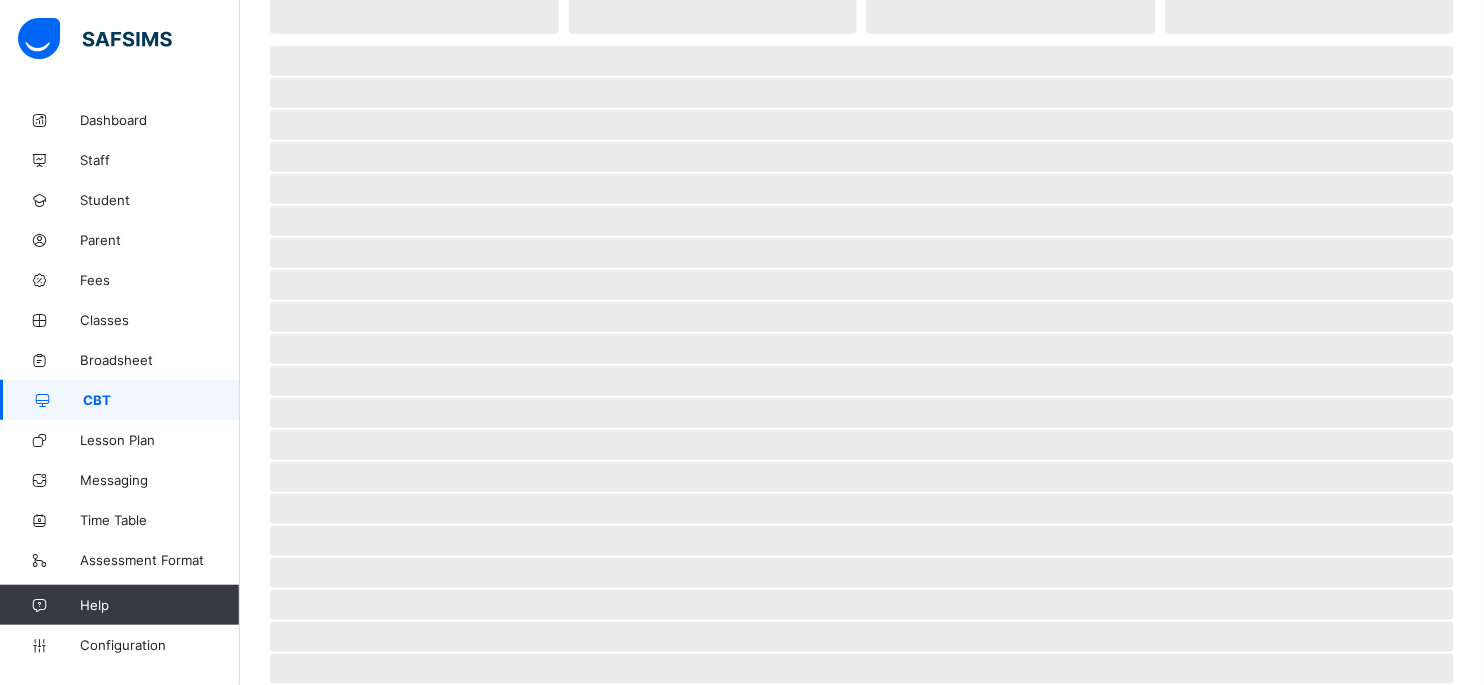 scroll, scrollTop: 0, scrollLeft: 0, axis: both 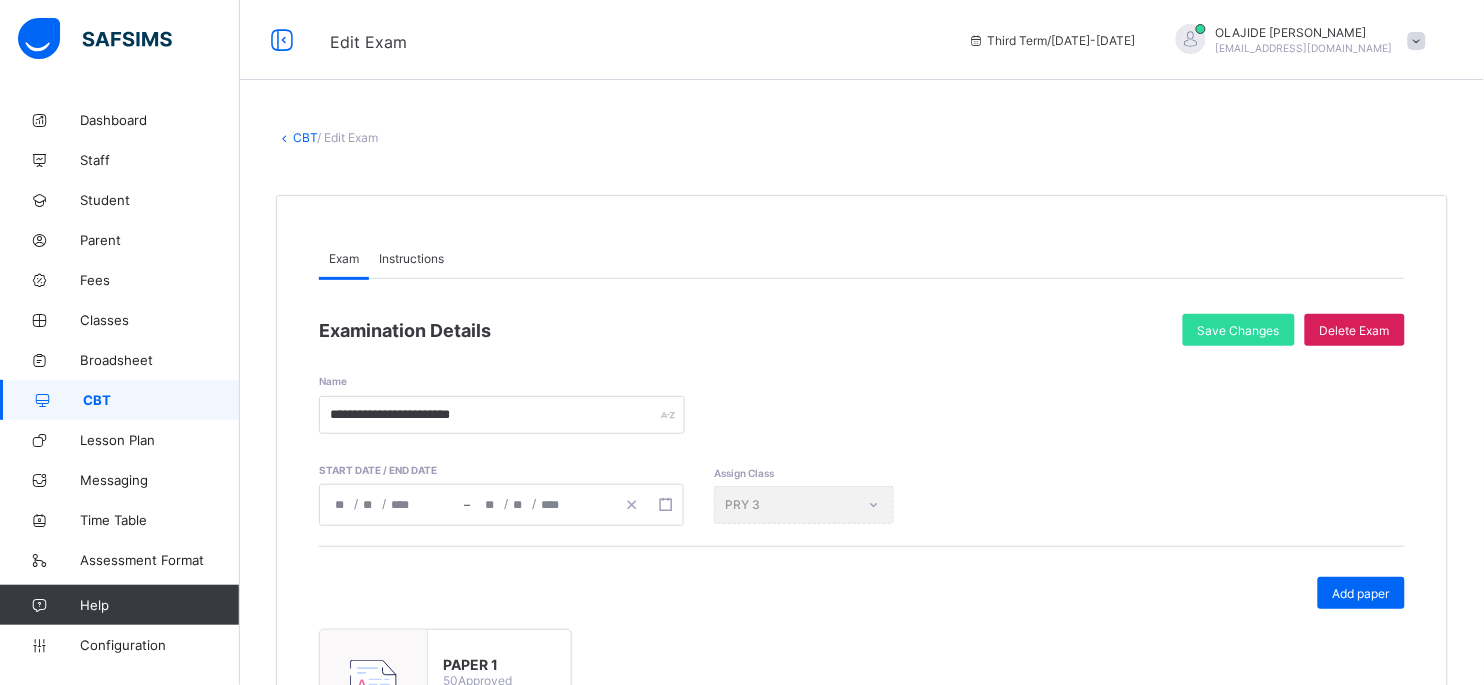 click on "**********" at bounding box center (862, 539) 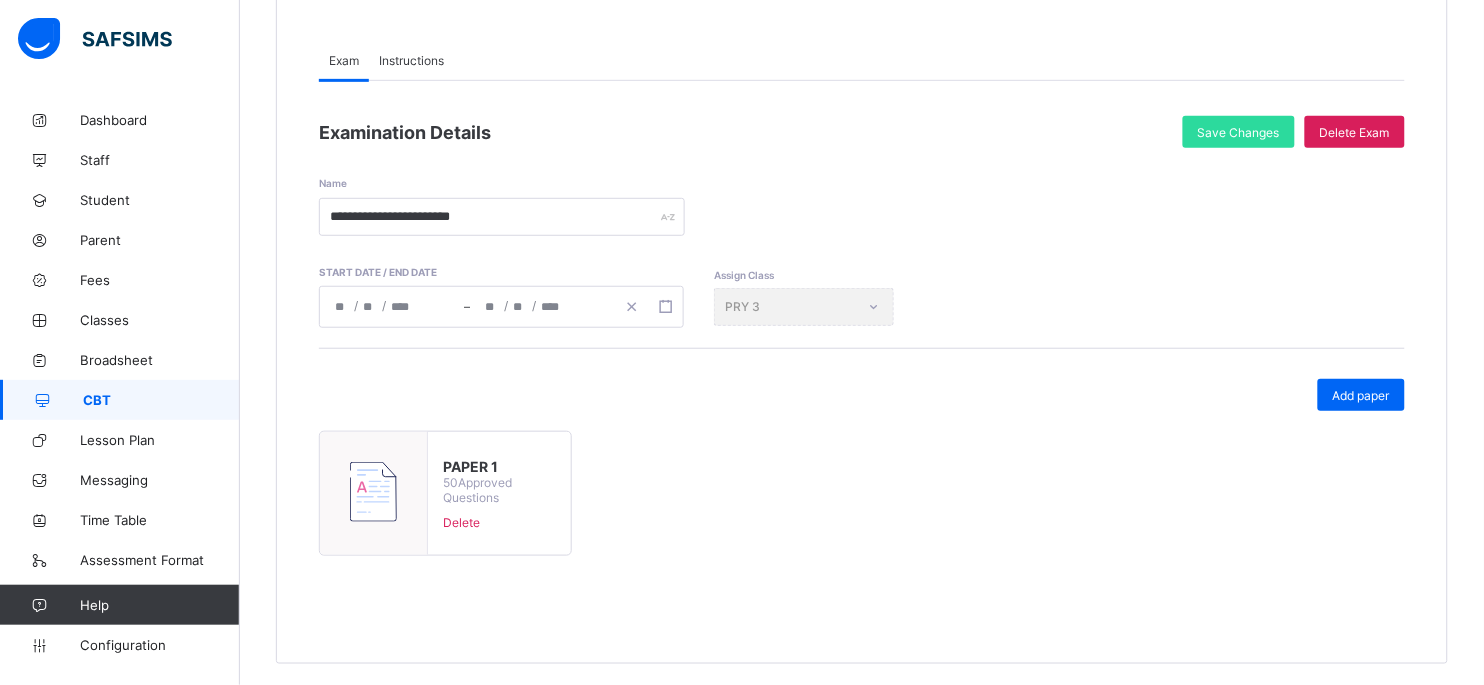 scroll, scrollTop: 200, scrollLeft: 0, axis: vertical 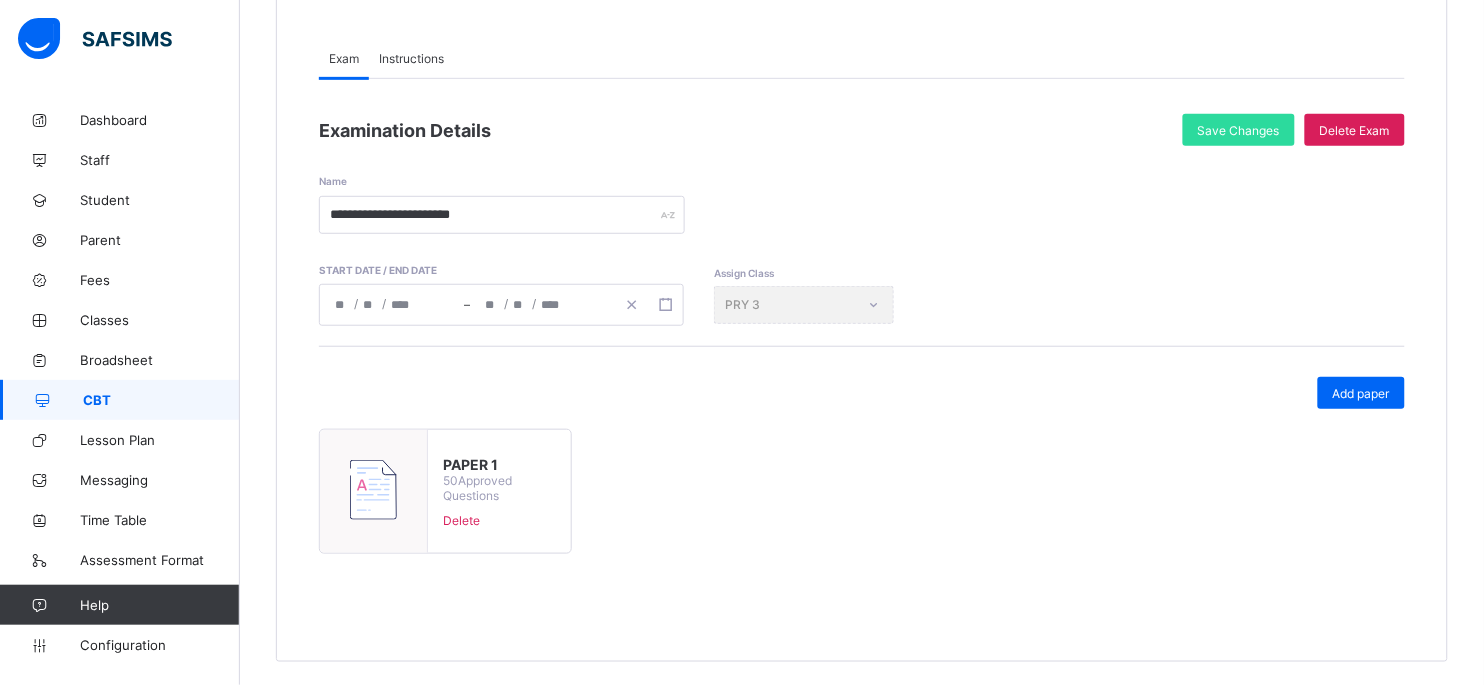 click at bounding box center (373, 490) 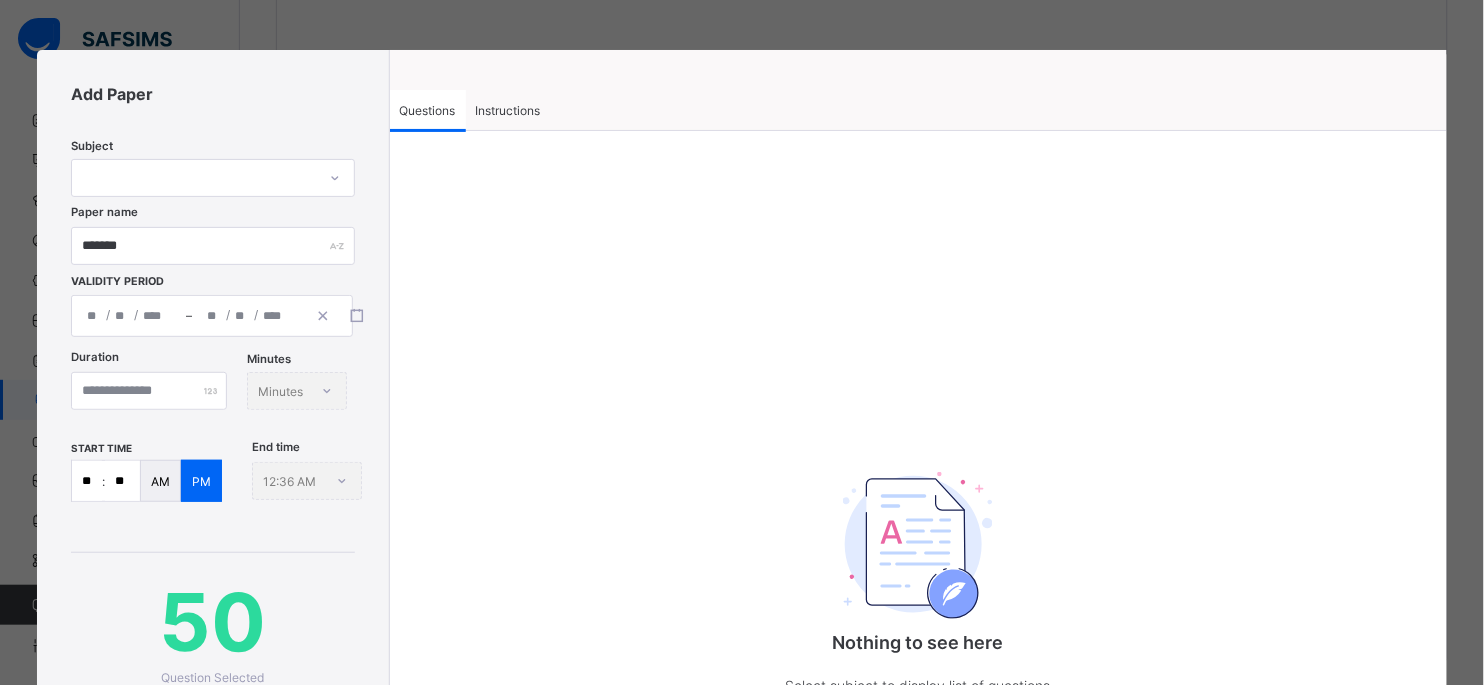 type on "*******" 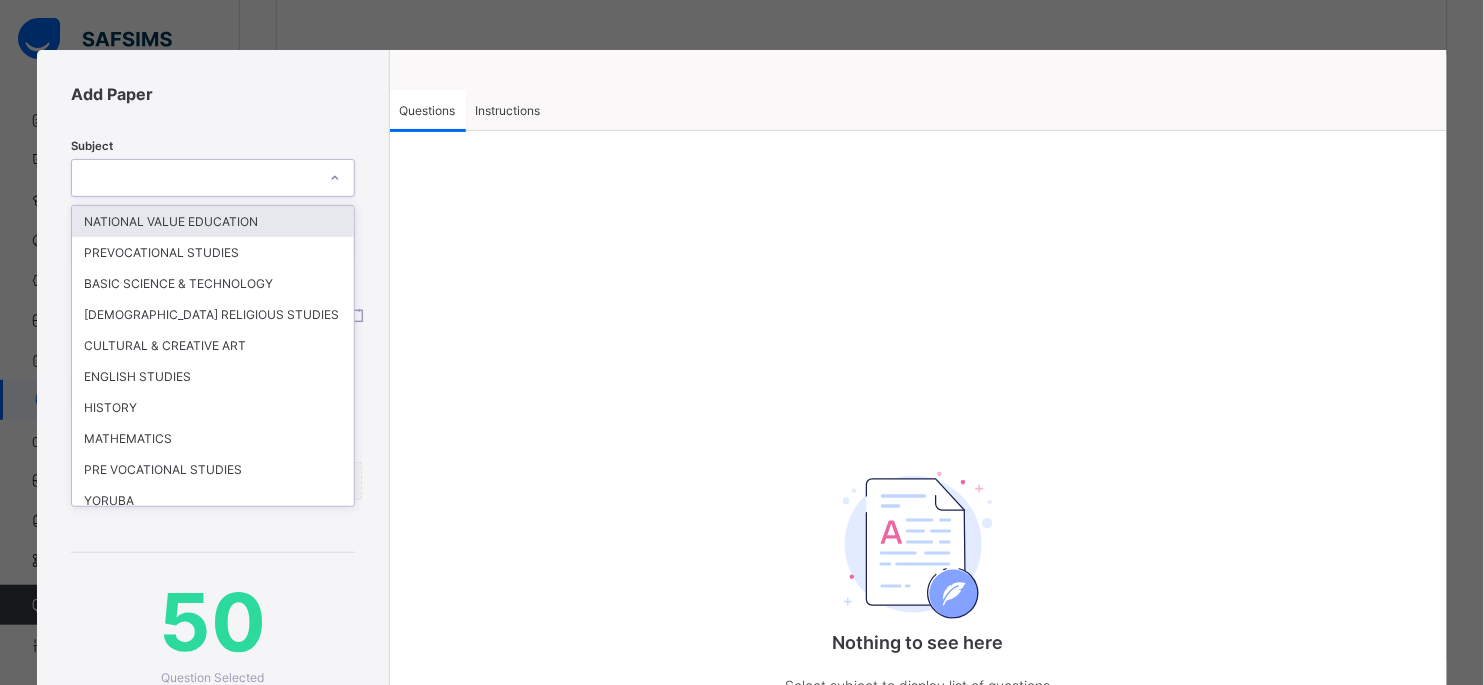 click at bounding box center [212, 178] 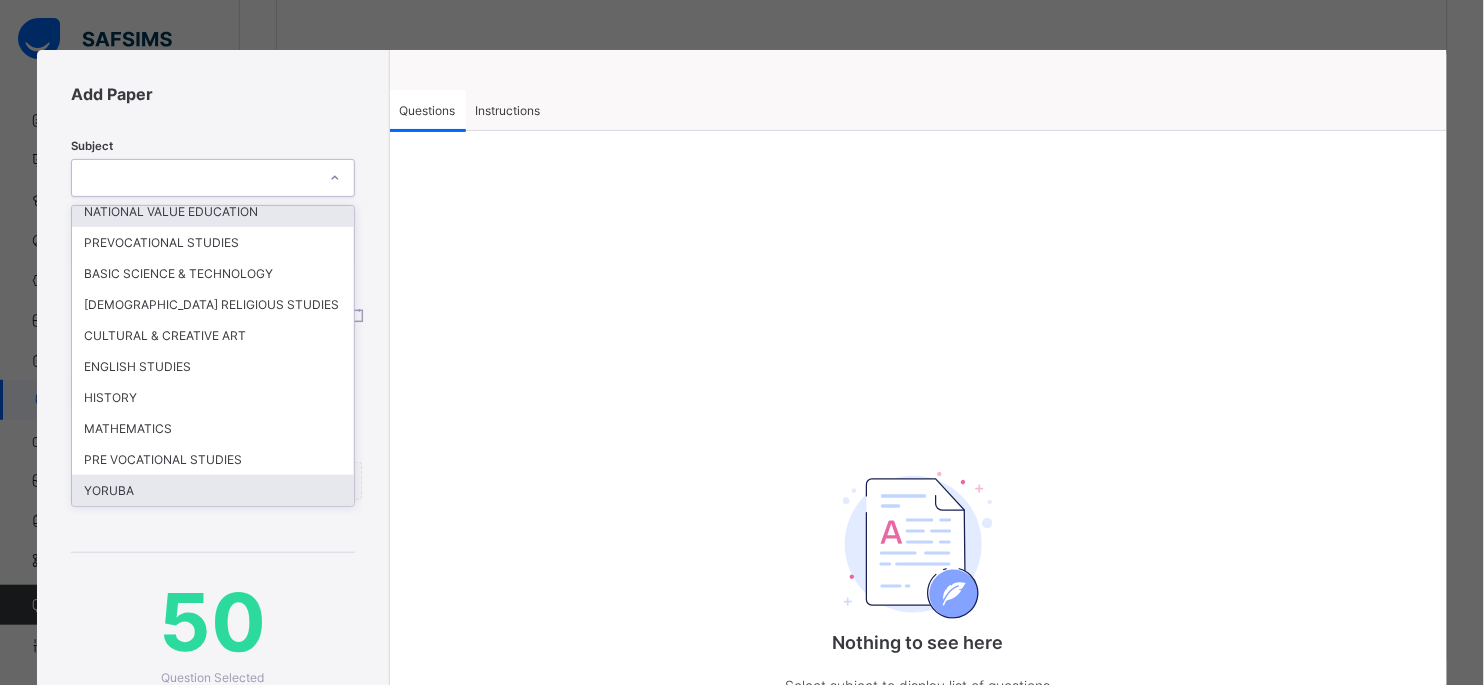 scroll, scrollTop: 0, scrollLeft: 0, axis: both 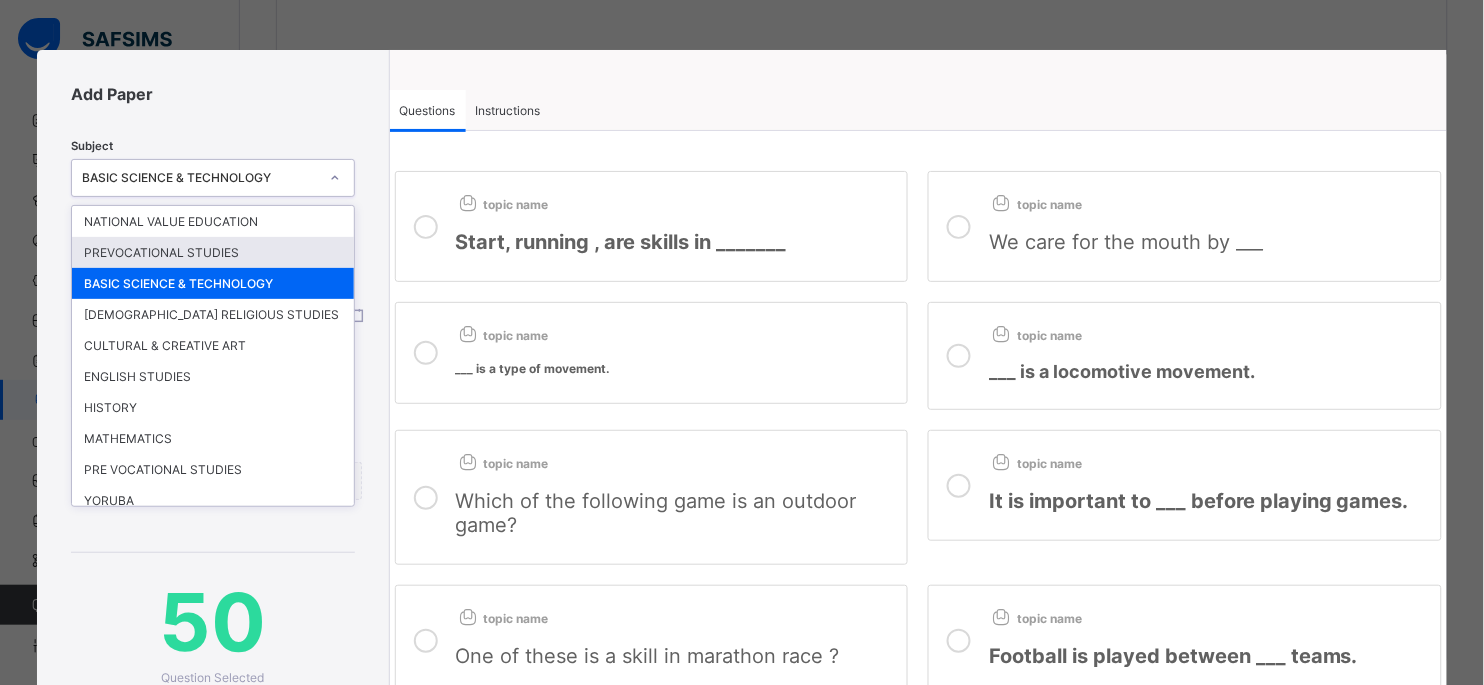 click on "50  Question Selected  Cancel Edit Paper" at bounding box center (212, 709) 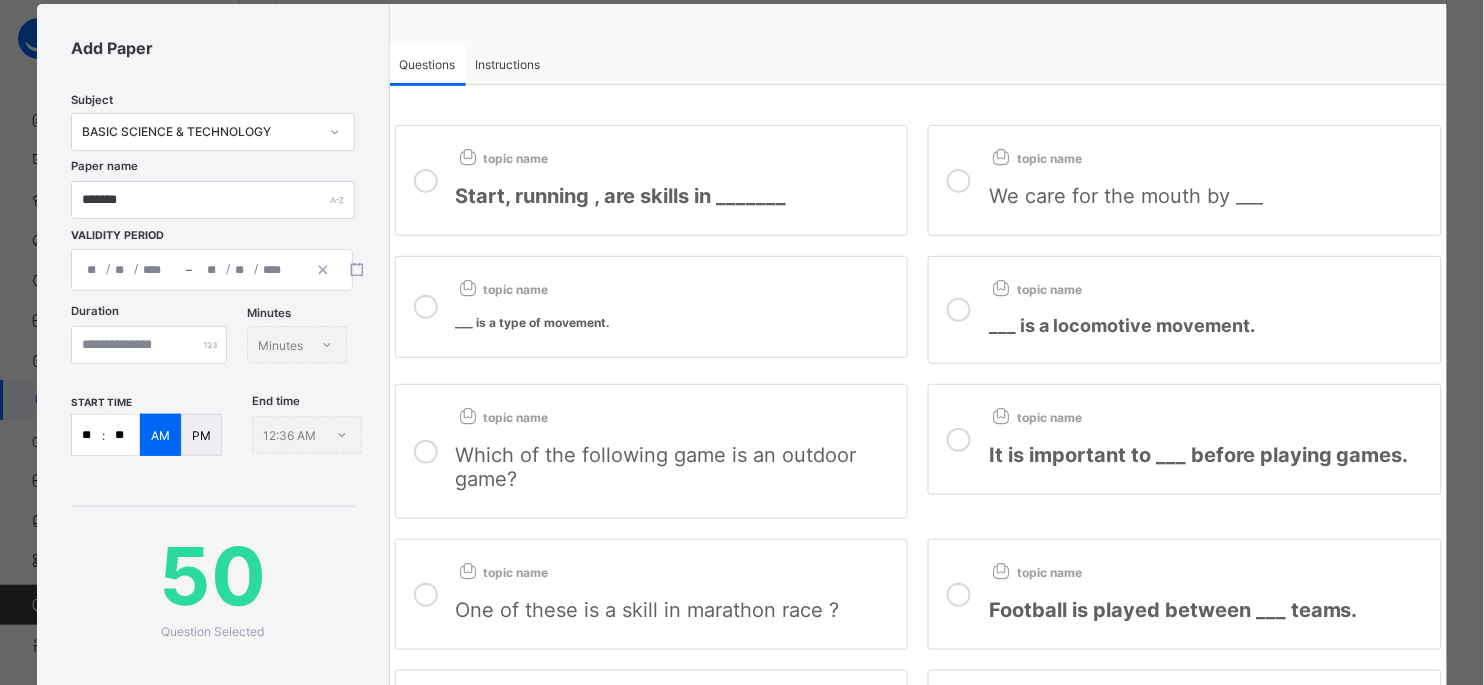scroll, scrollTop: 0, scrollLeft: 0, axis: both 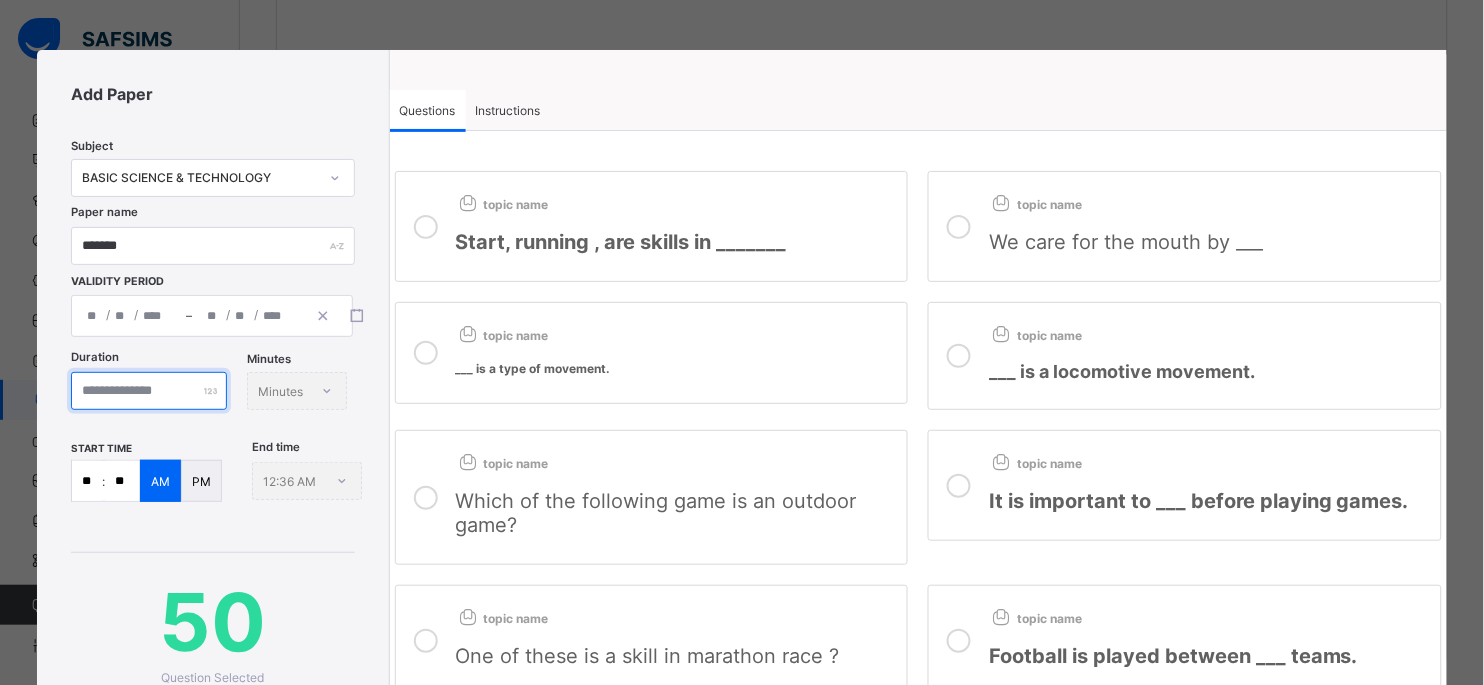 click on "**" at bounding box center (149, 391) 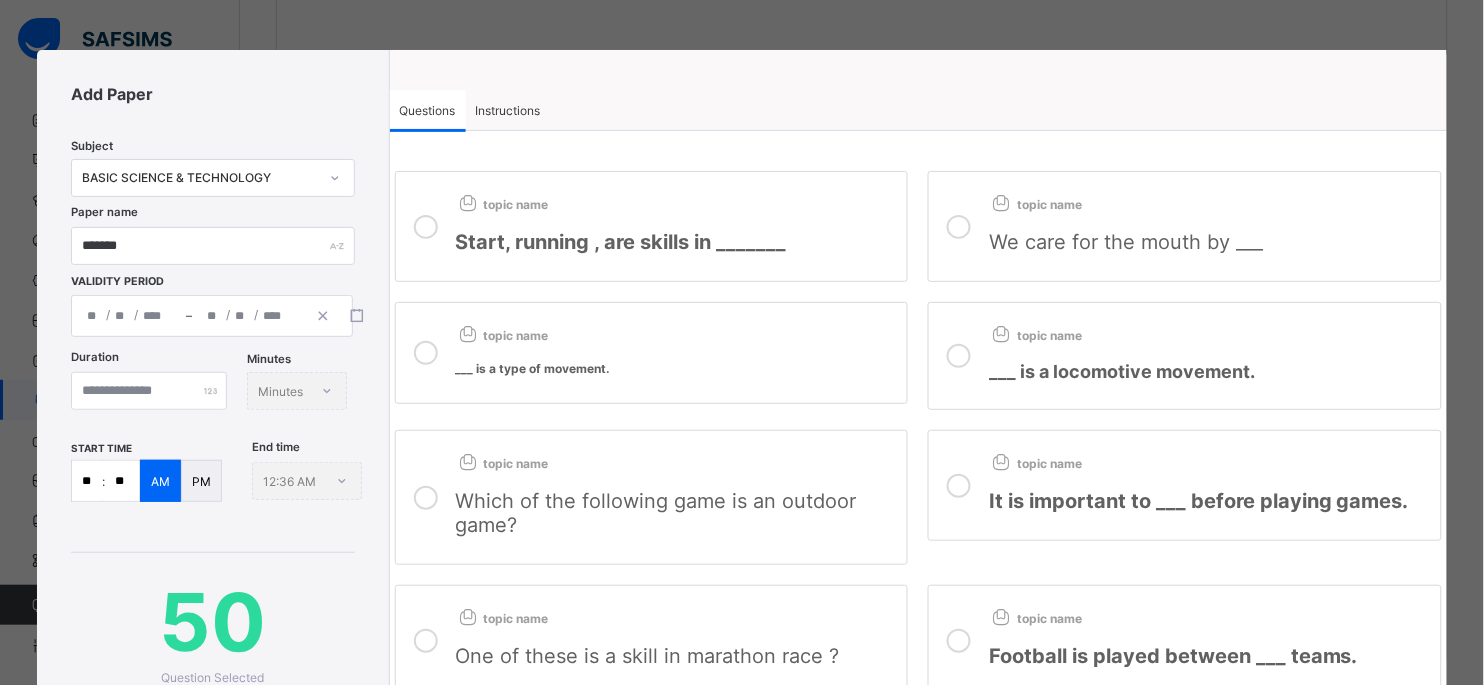click on "**" at bounding box center [149, 391] 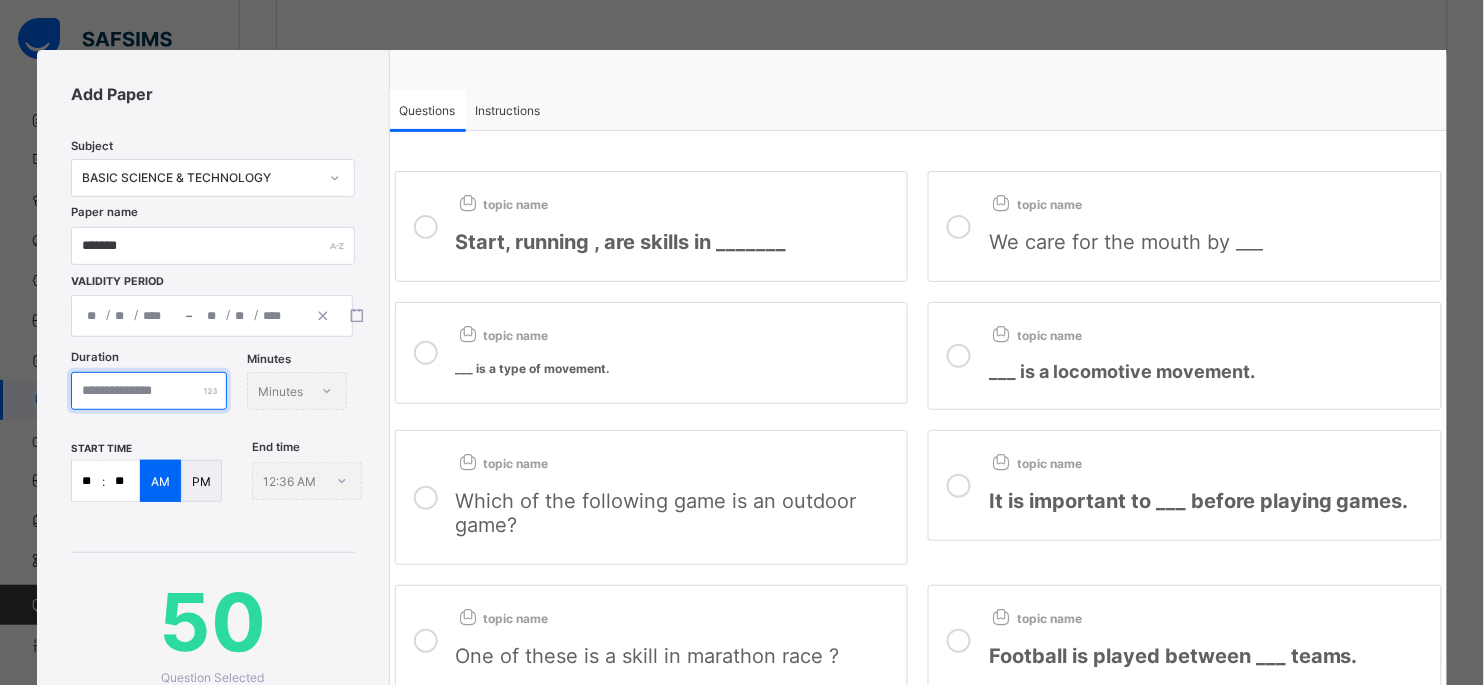 click on "**" at bounding box center (149, 391) 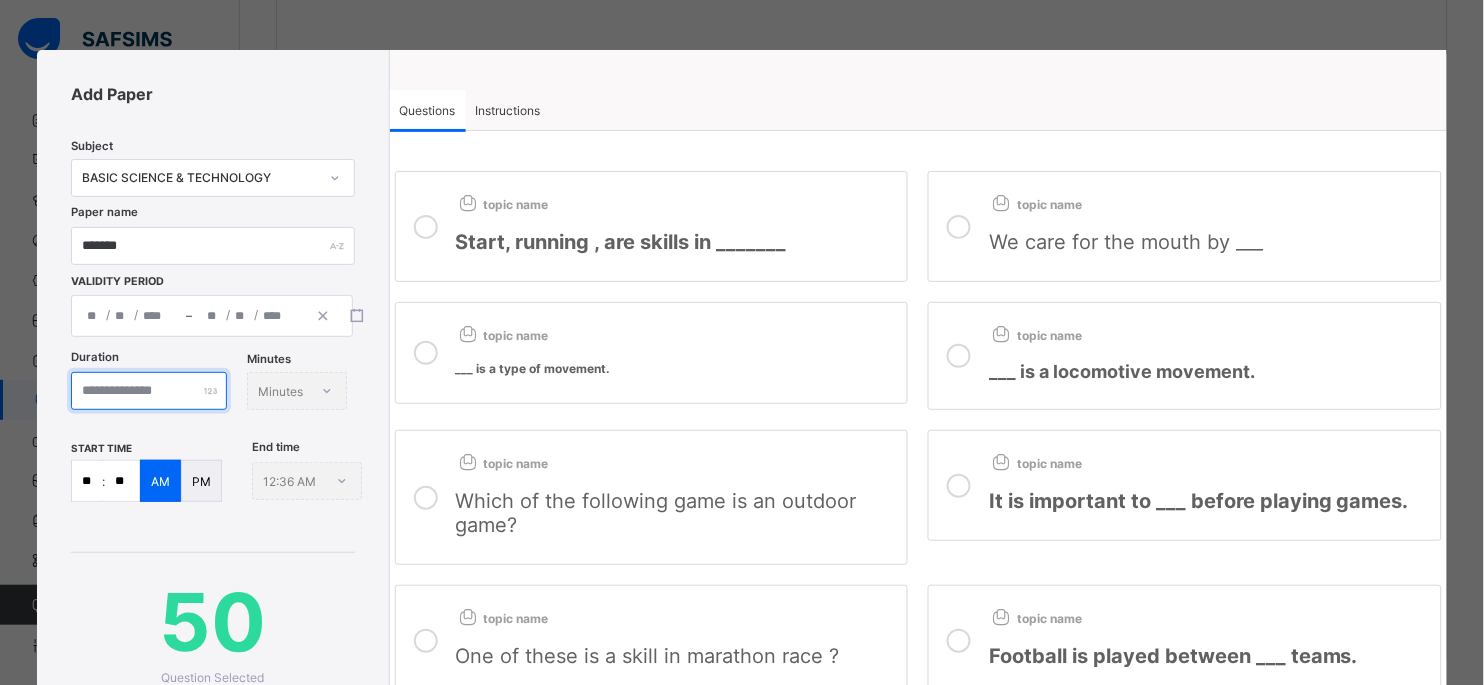 type on "*" 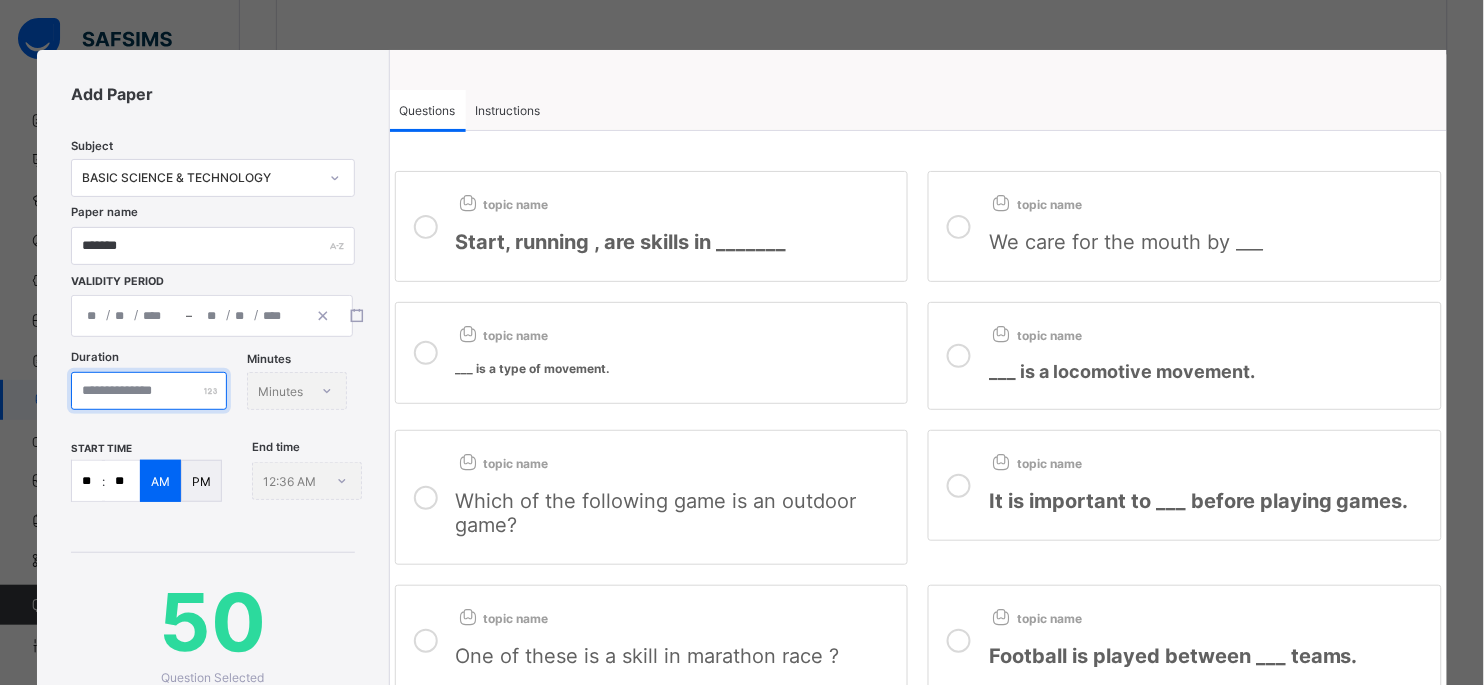 type on "**" 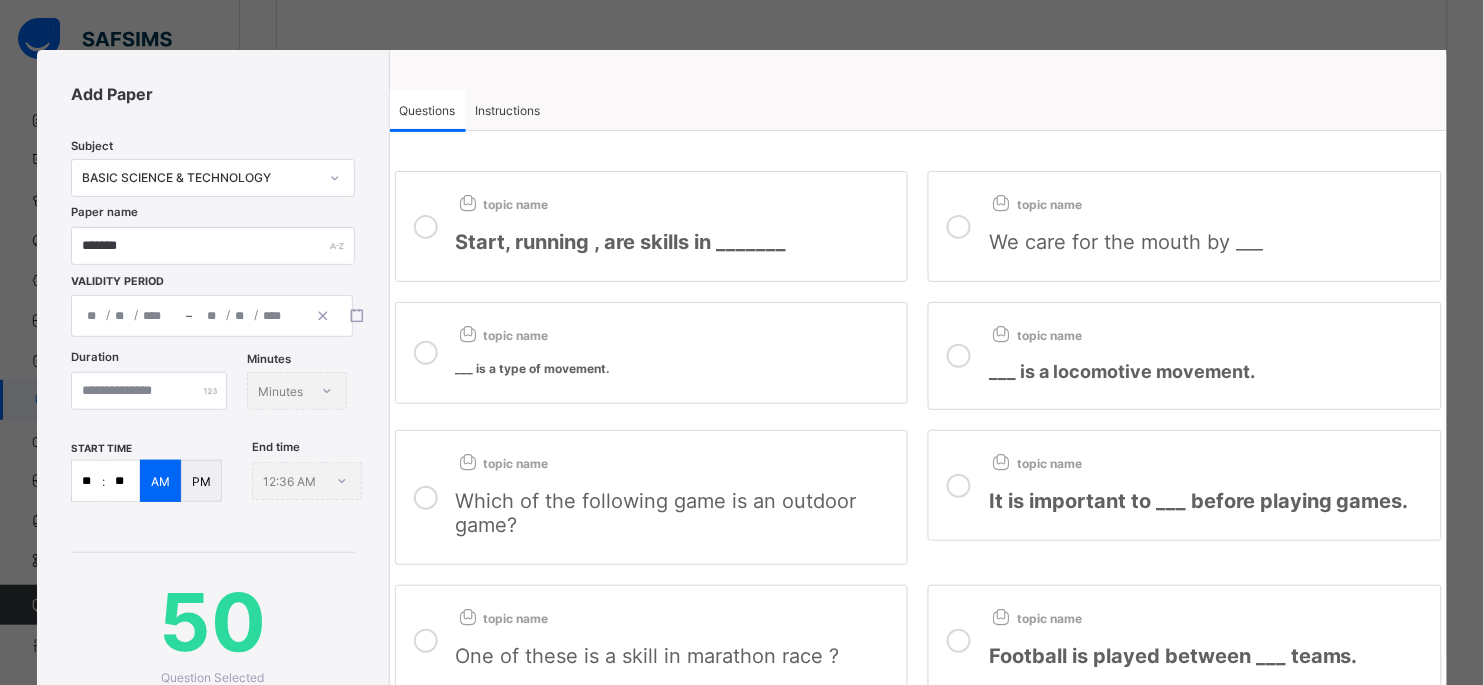 click on "**" at bounding box center (87, 481) 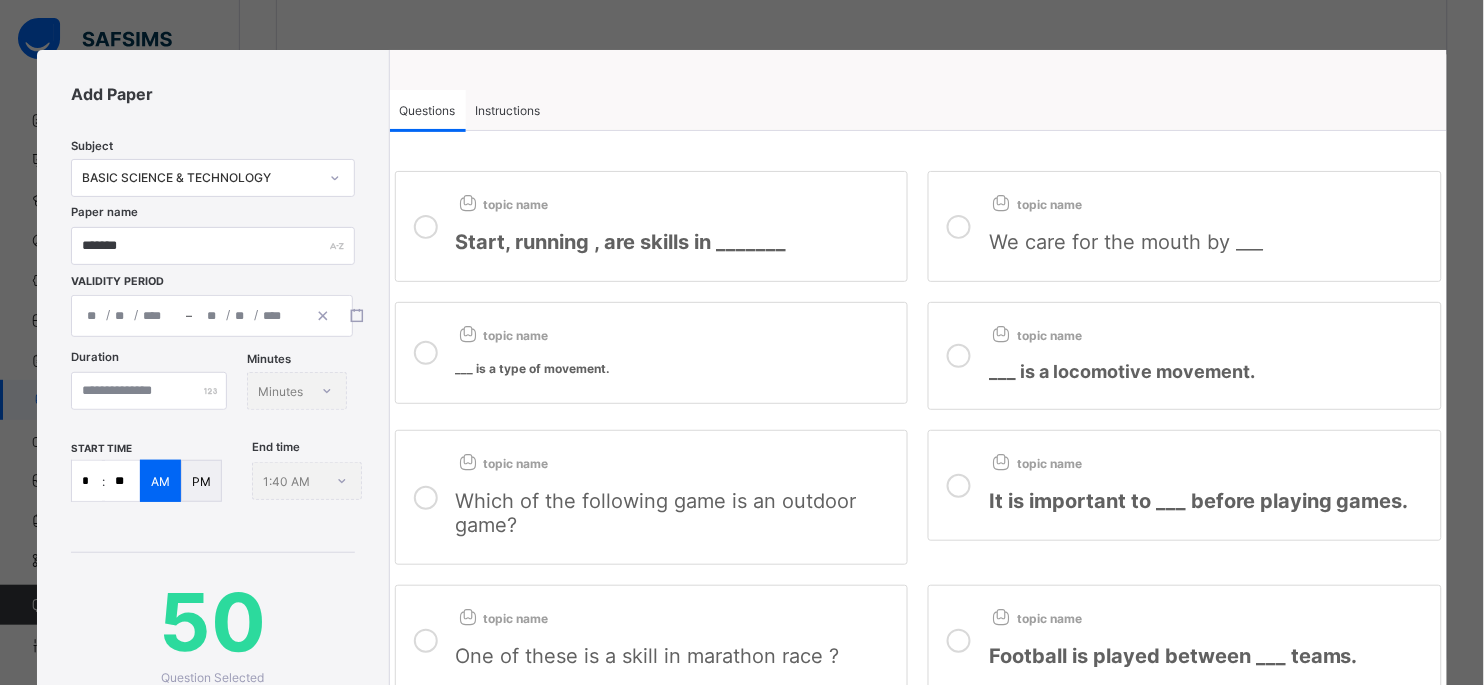 type on "**" 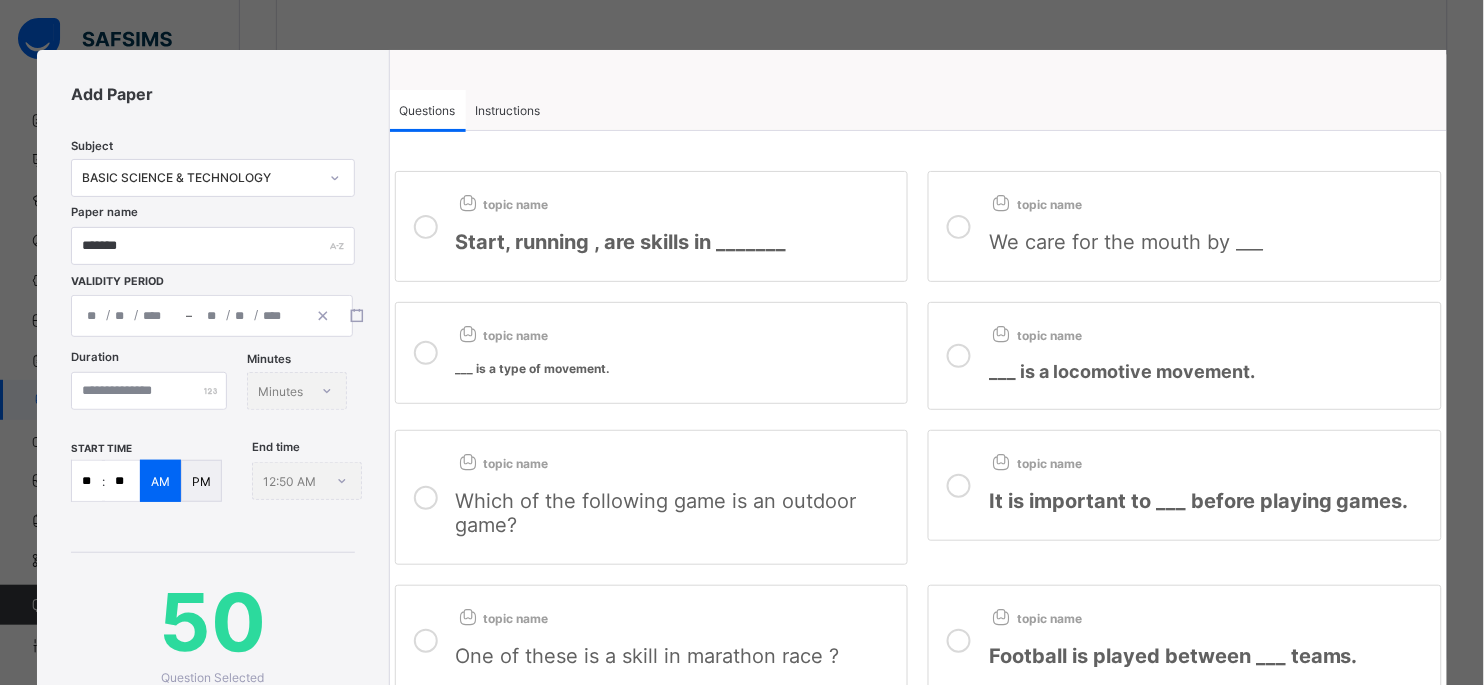 type on "**" 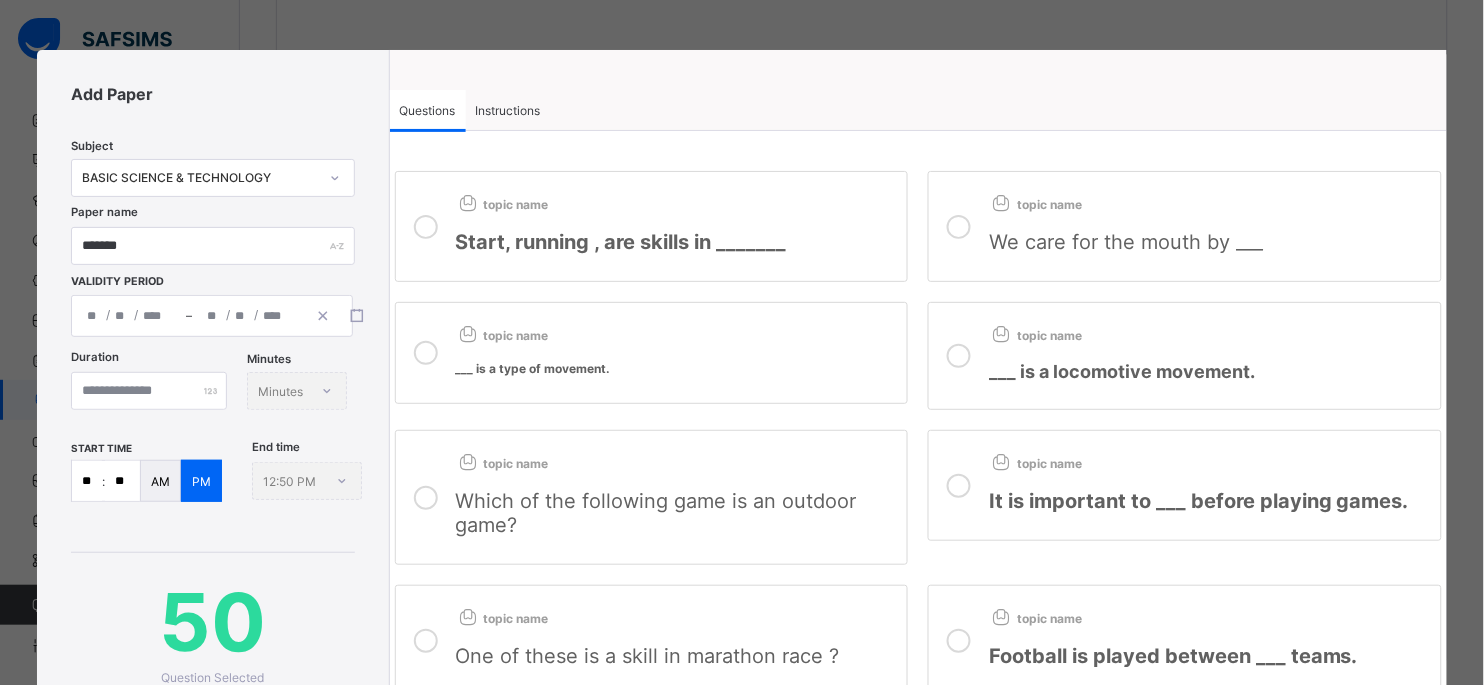 click on "Duration ** Minutes Minutes" at bounding box center (212, 396) 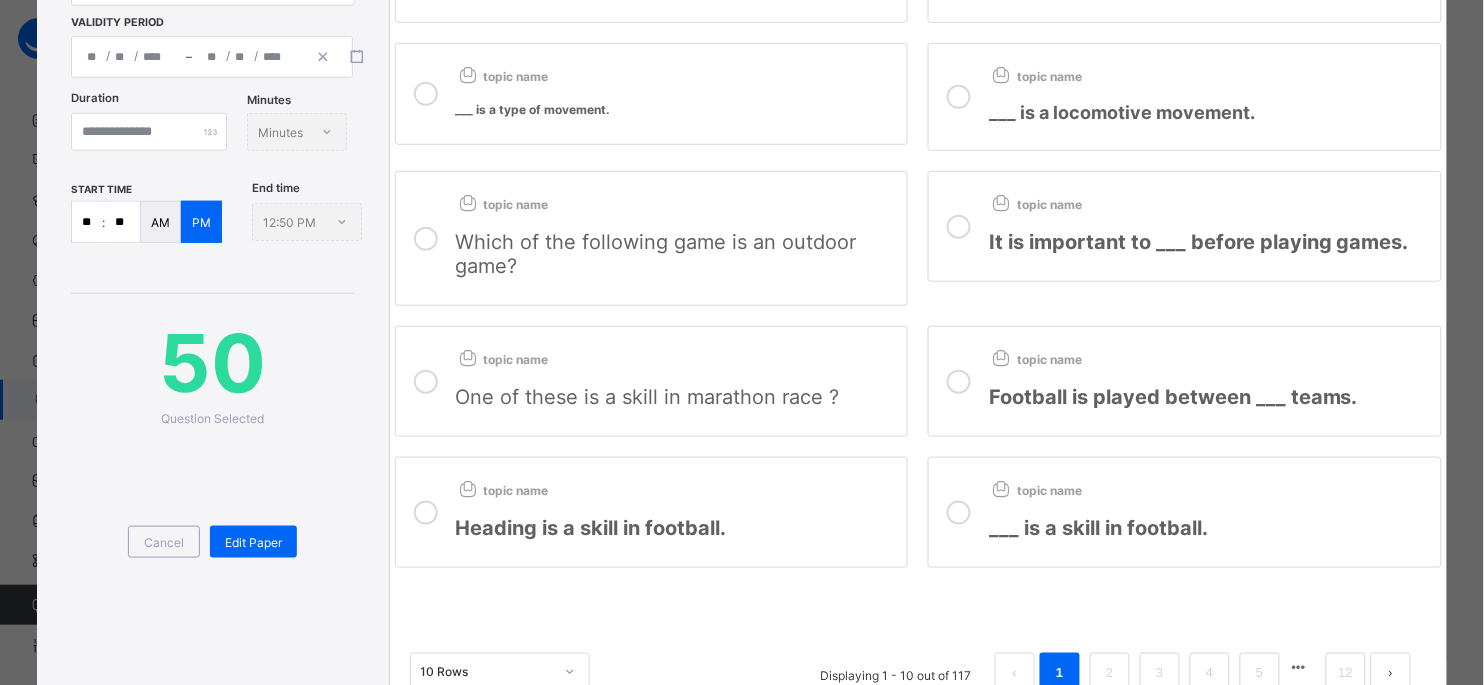 scroll, scrollTop: 300, scrollLeft: 0, axis: vertical 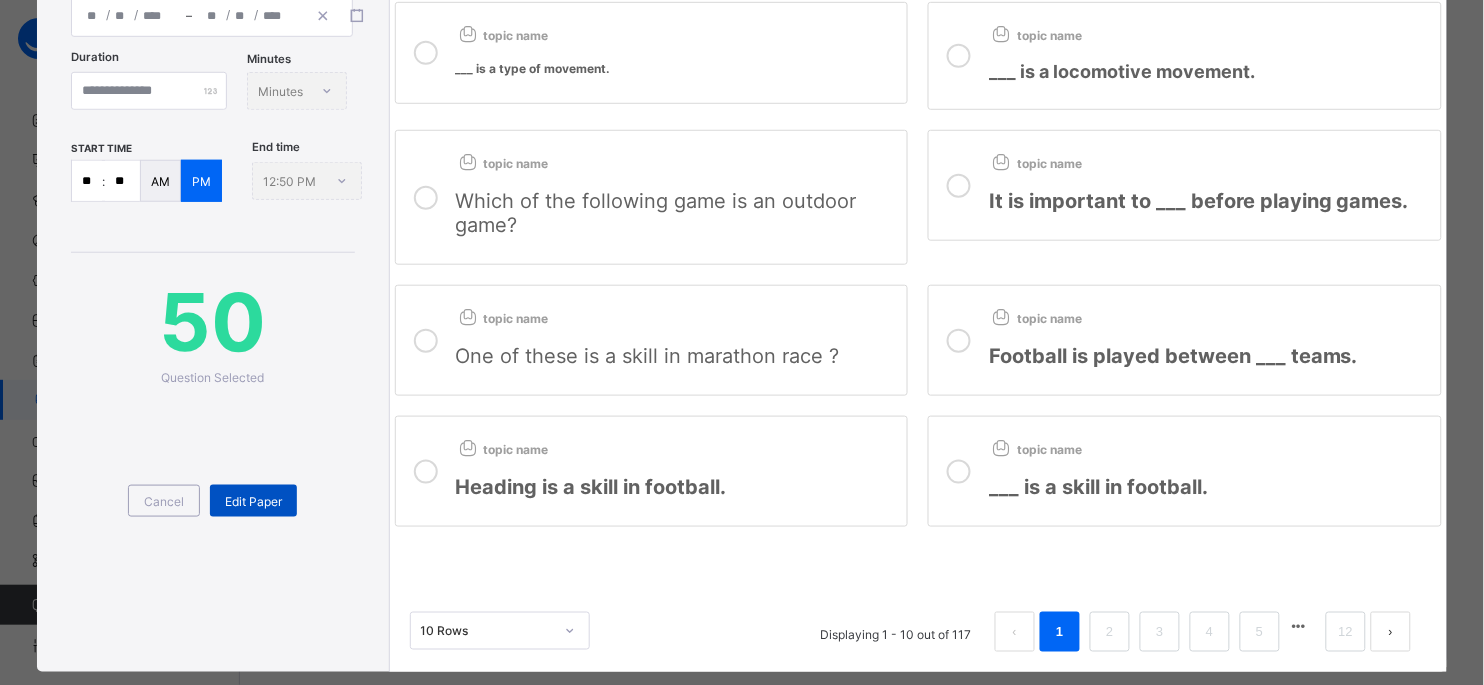 click on "Edit Paper" at bounding box center (253, 501) 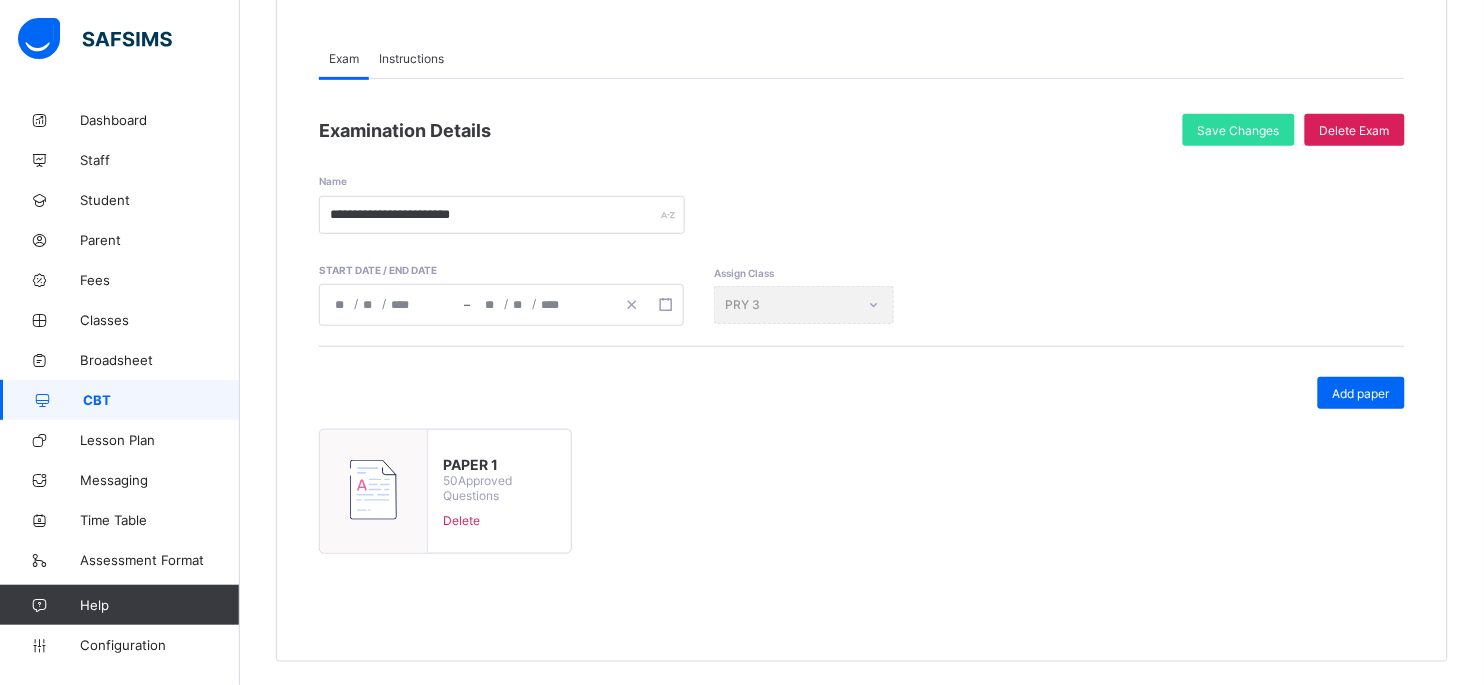 click on "**********" at bounding box center (862, 339) 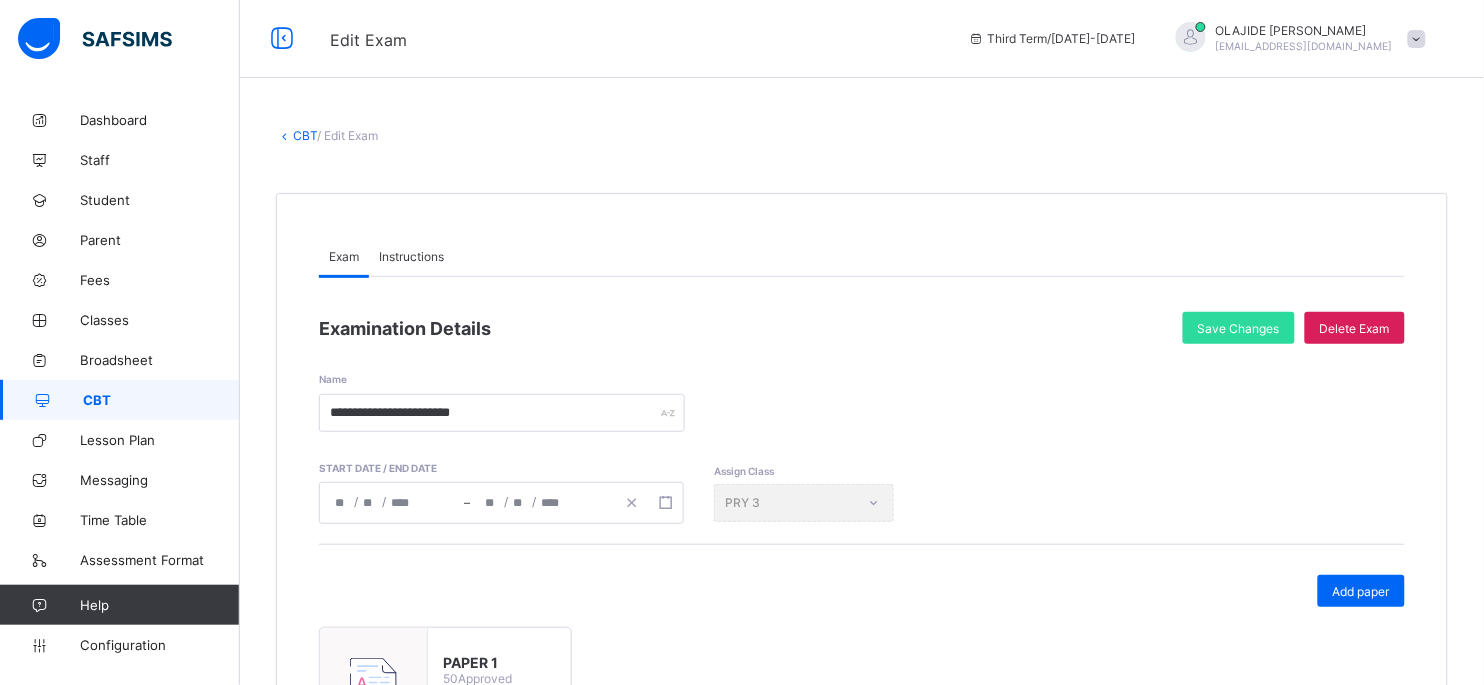 scroll, scrollTop: 0, scrollLeft: 0, axis: both 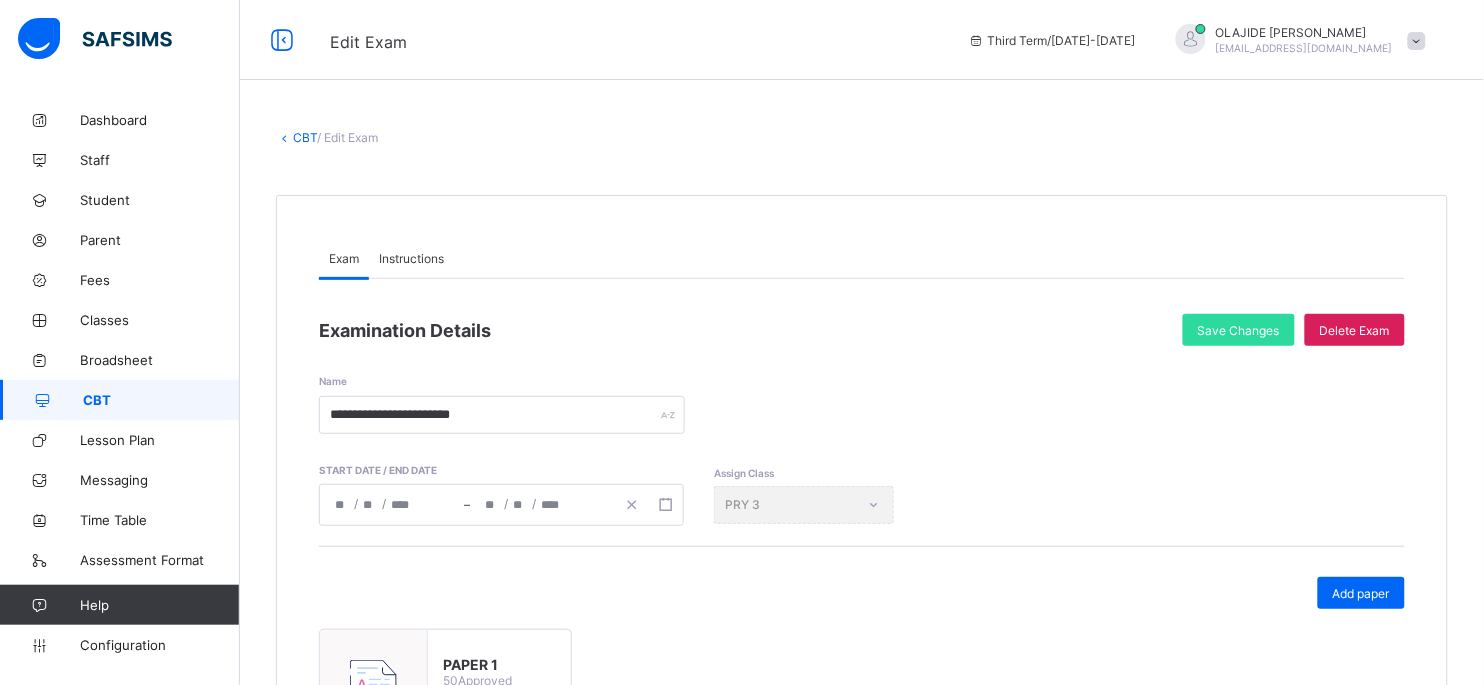 click on "CBT" at bounding box center [305, 137] 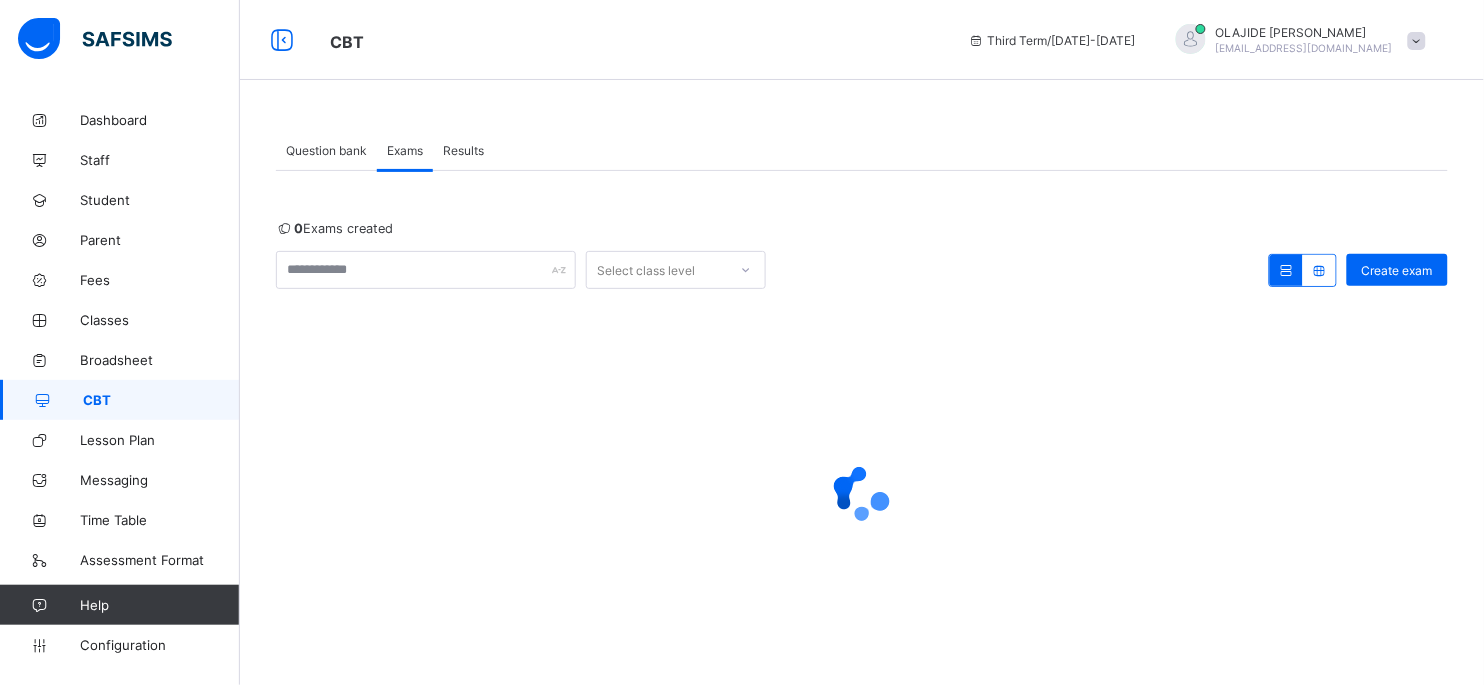 click 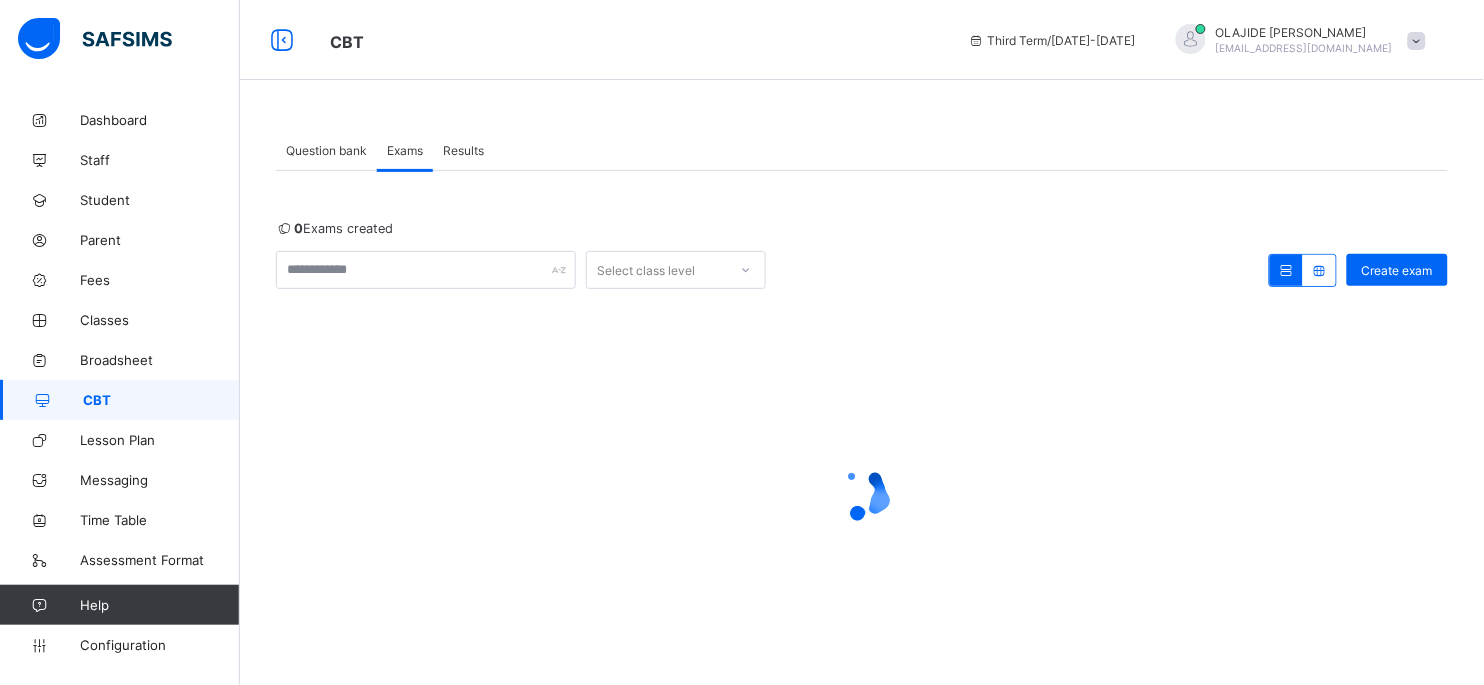 click 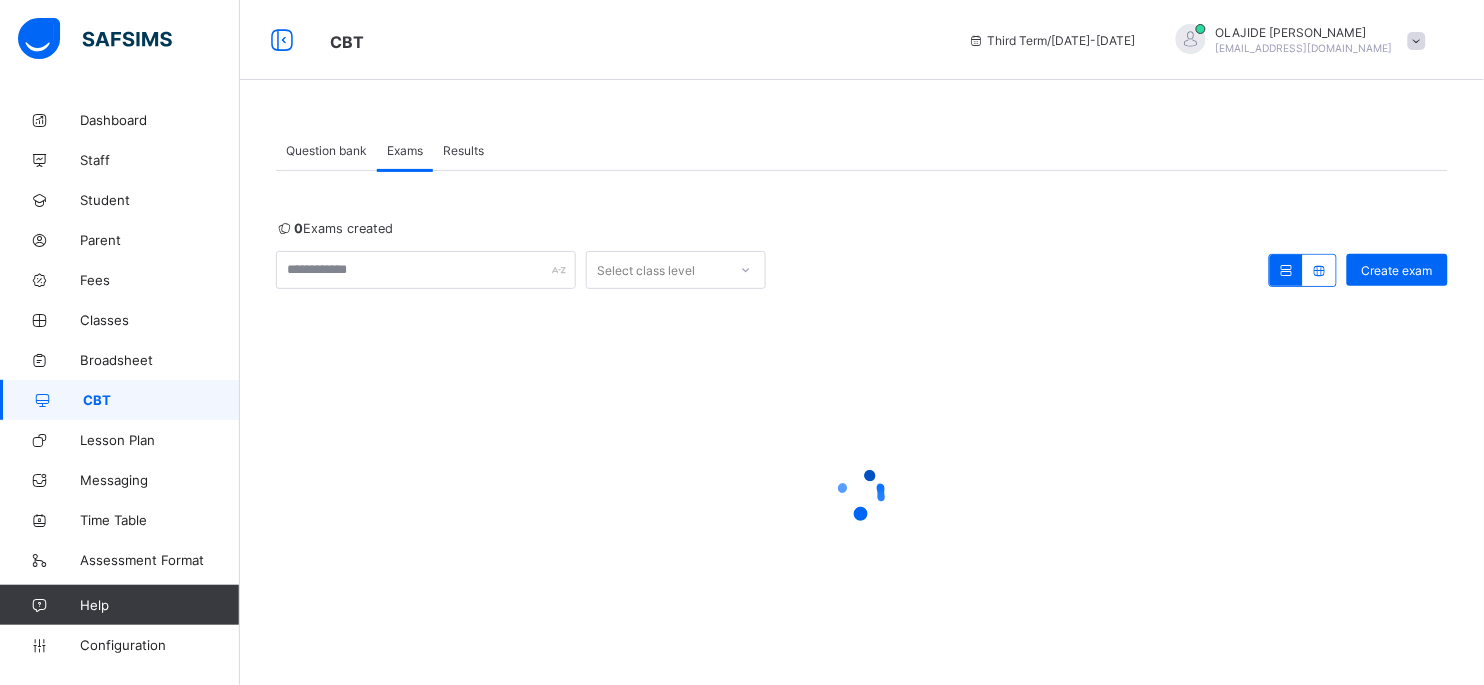 click 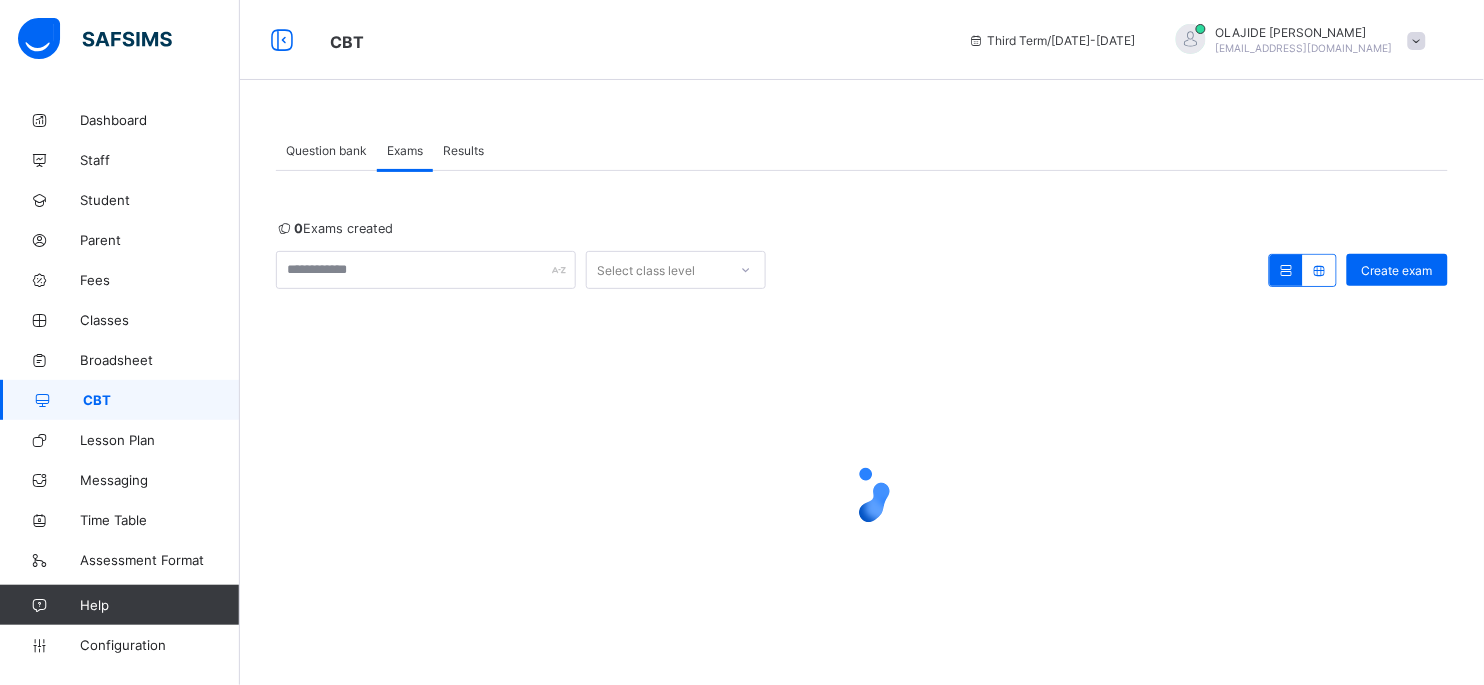 click 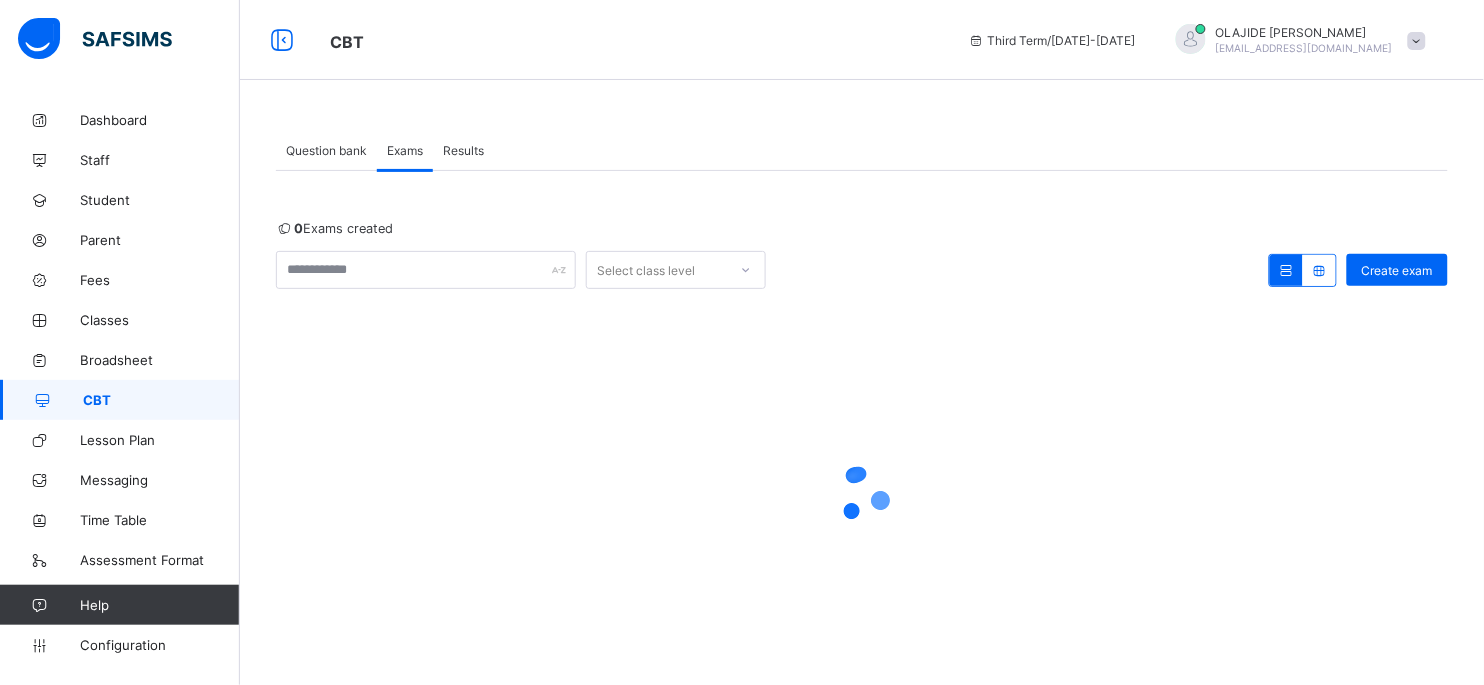 click 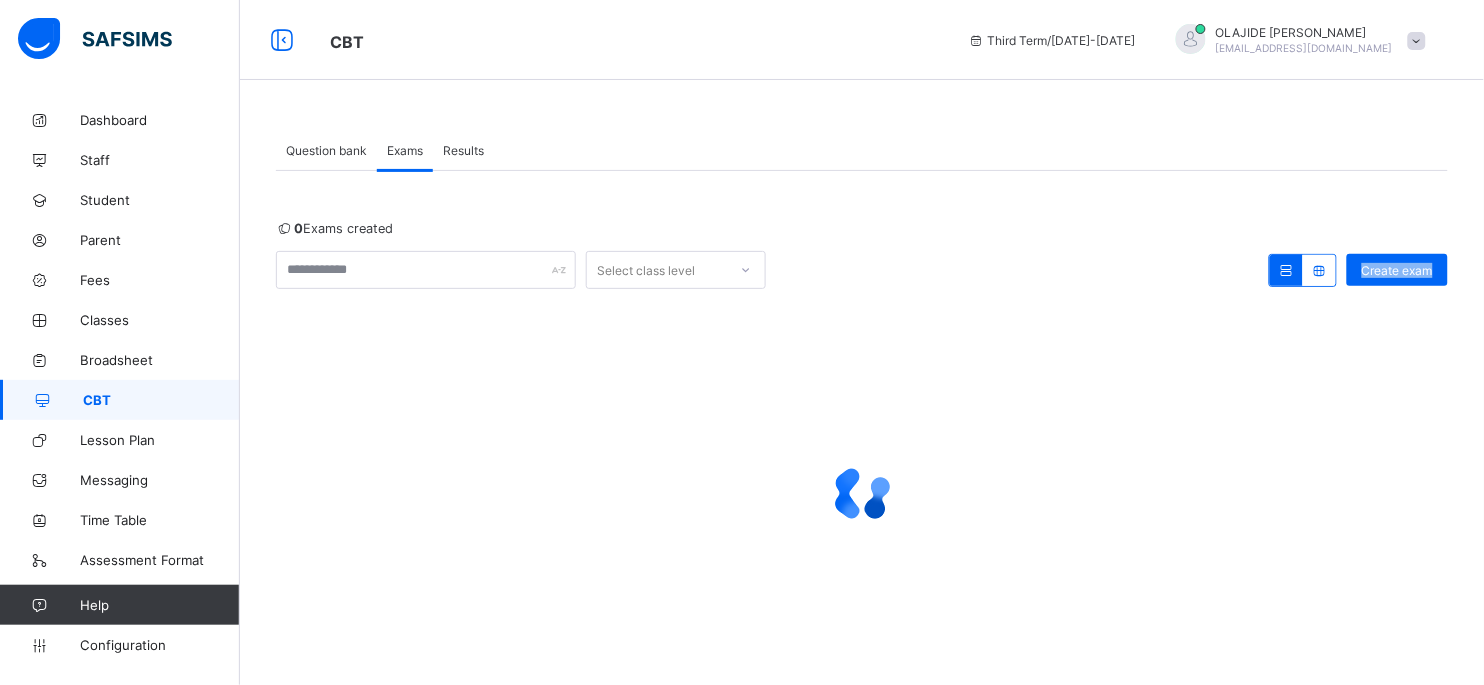 click 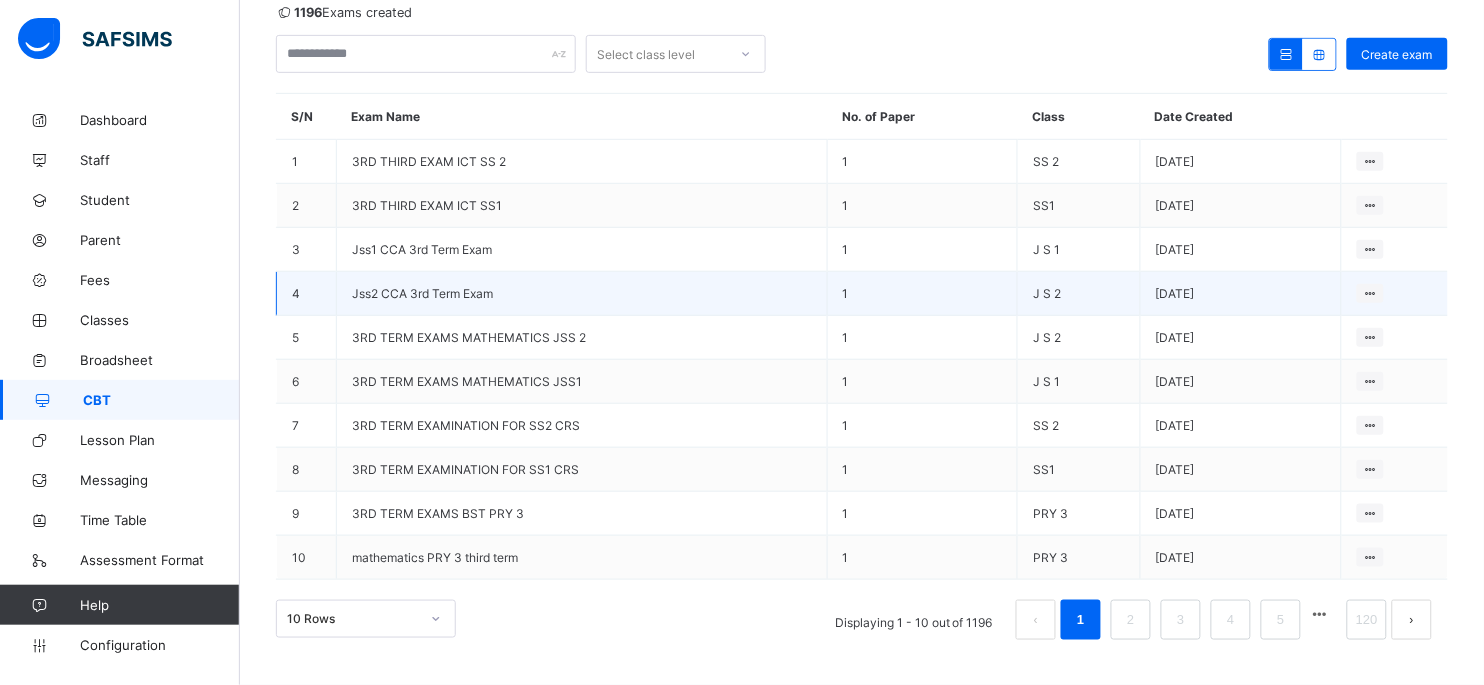 scroll, scrollTop: 218, scrollLeft: 0, axis: vertical 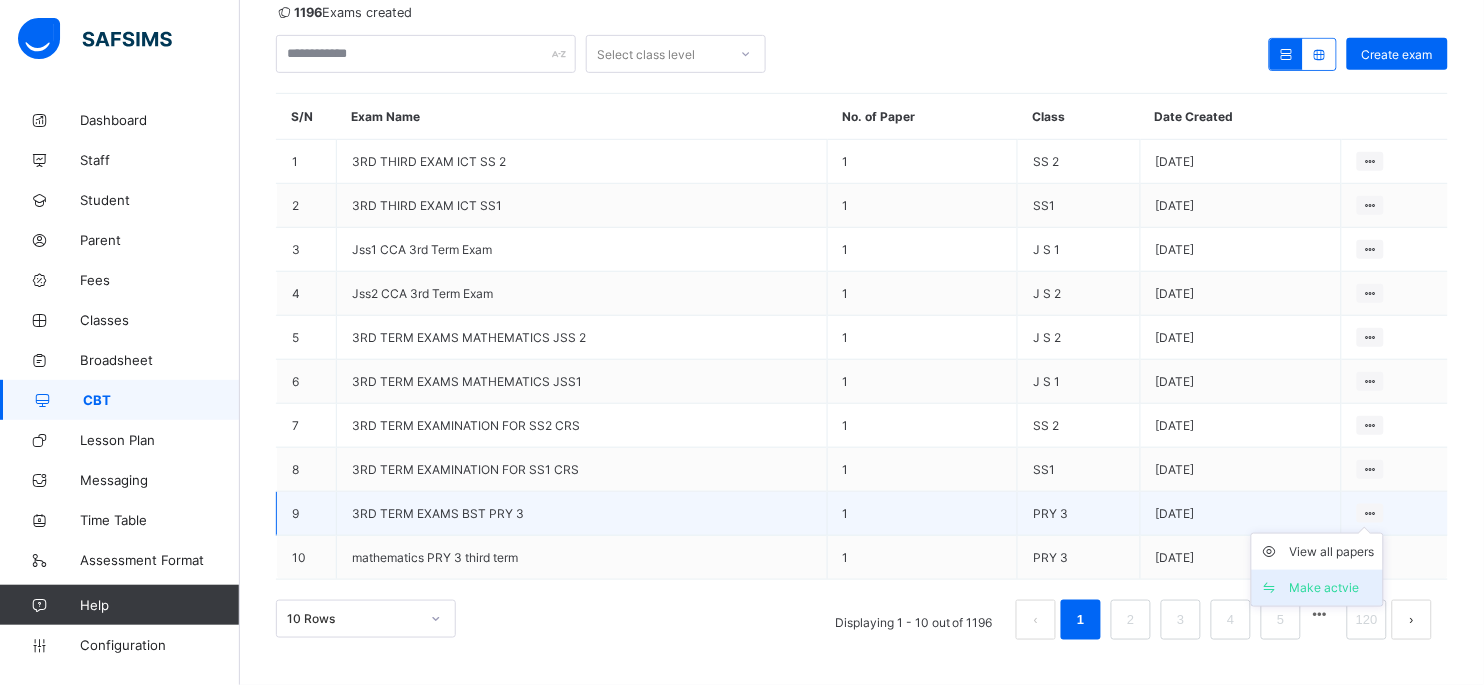 click on "Make actvie" at bounding box center [1317, 588] 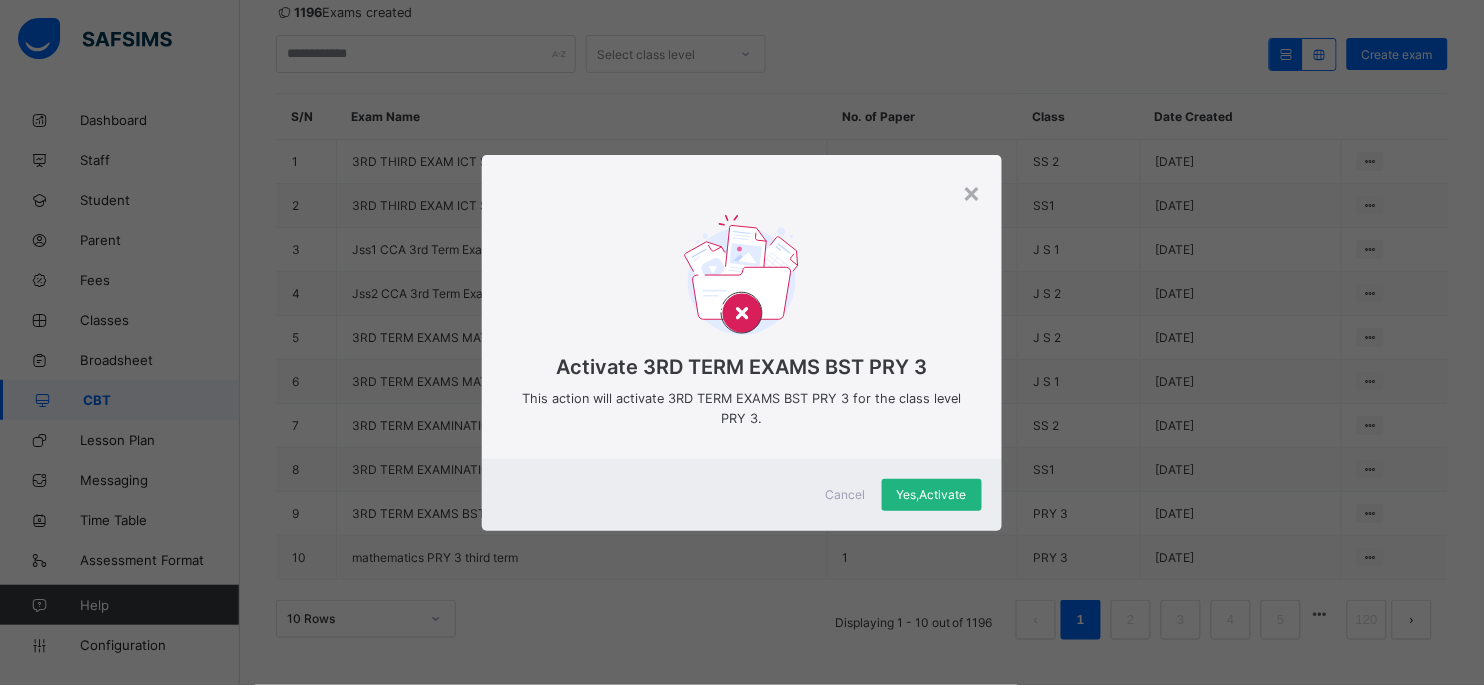click on "Yes,  Activate" at bounding box center [932, 494] 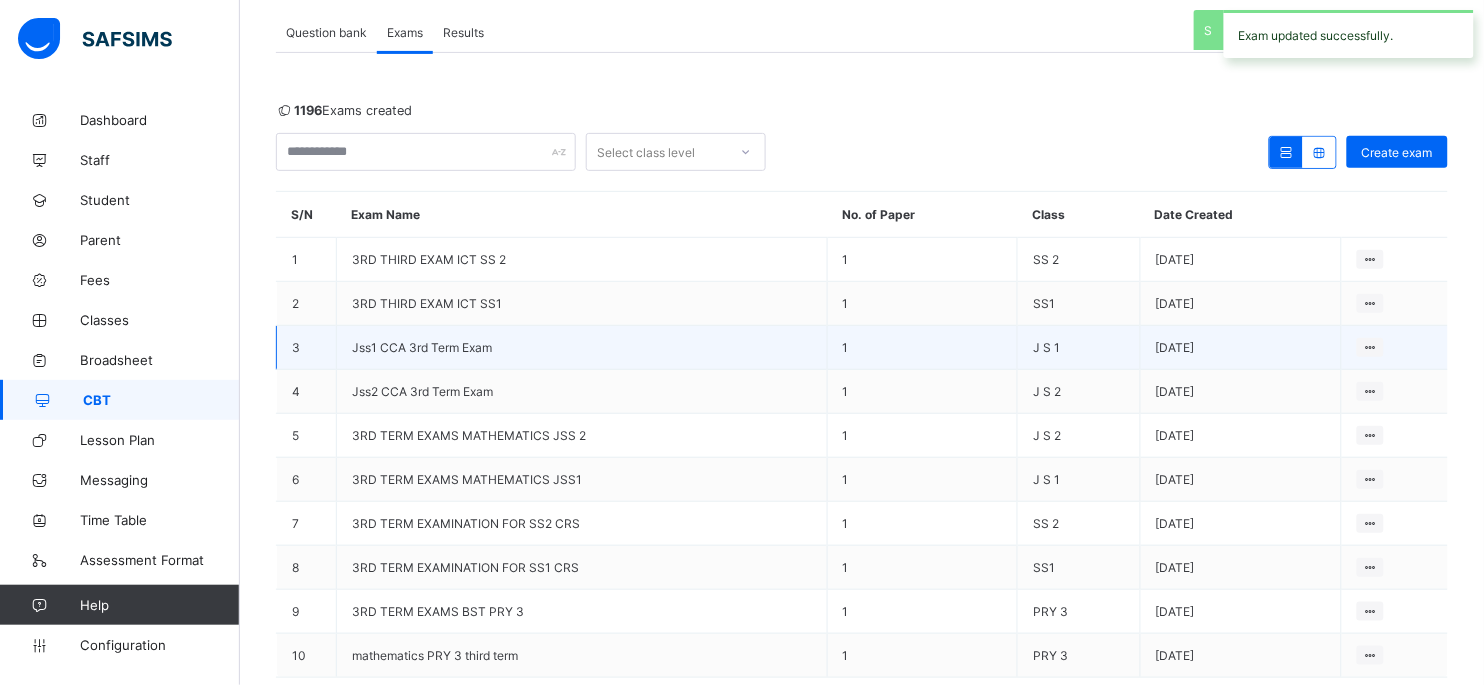 scroll, scrollTop: 68, scrollLeft: 0, axis: vertical 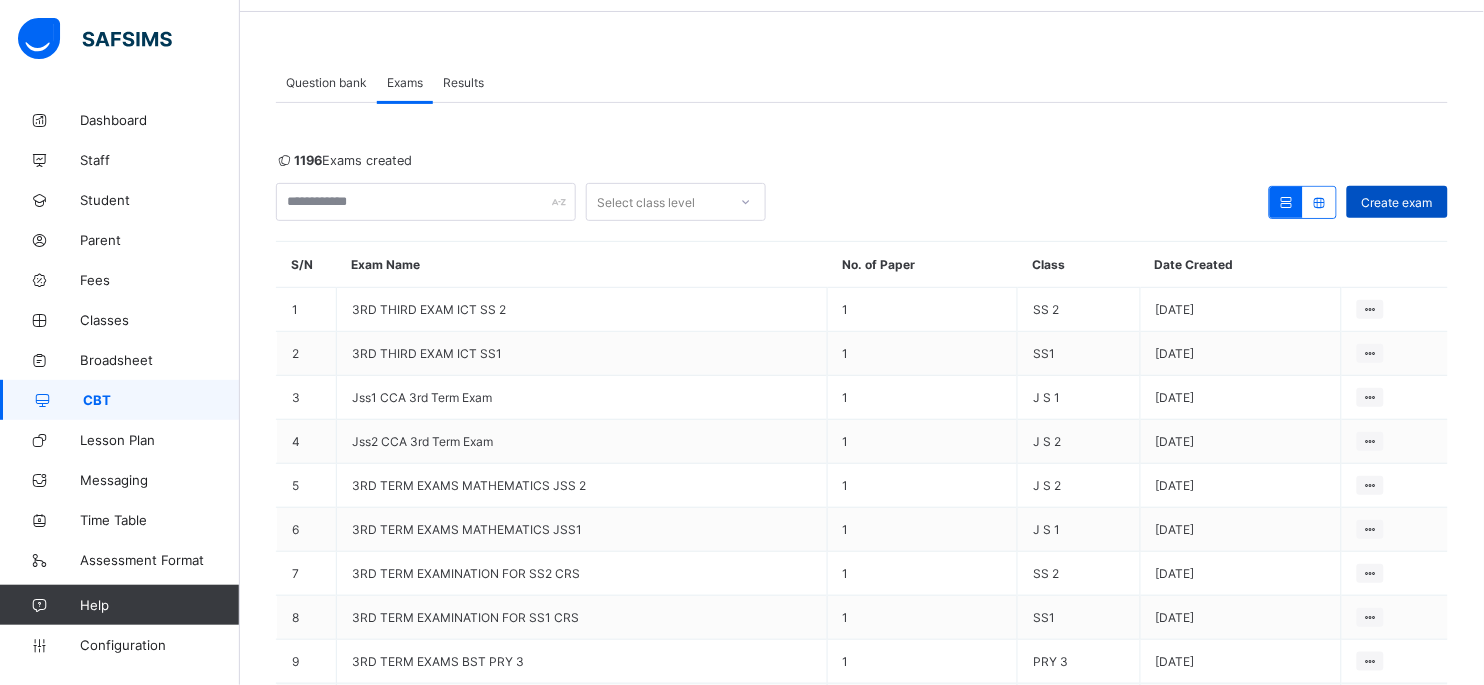 click on "Create exam" at bounding box center (1397, 202) 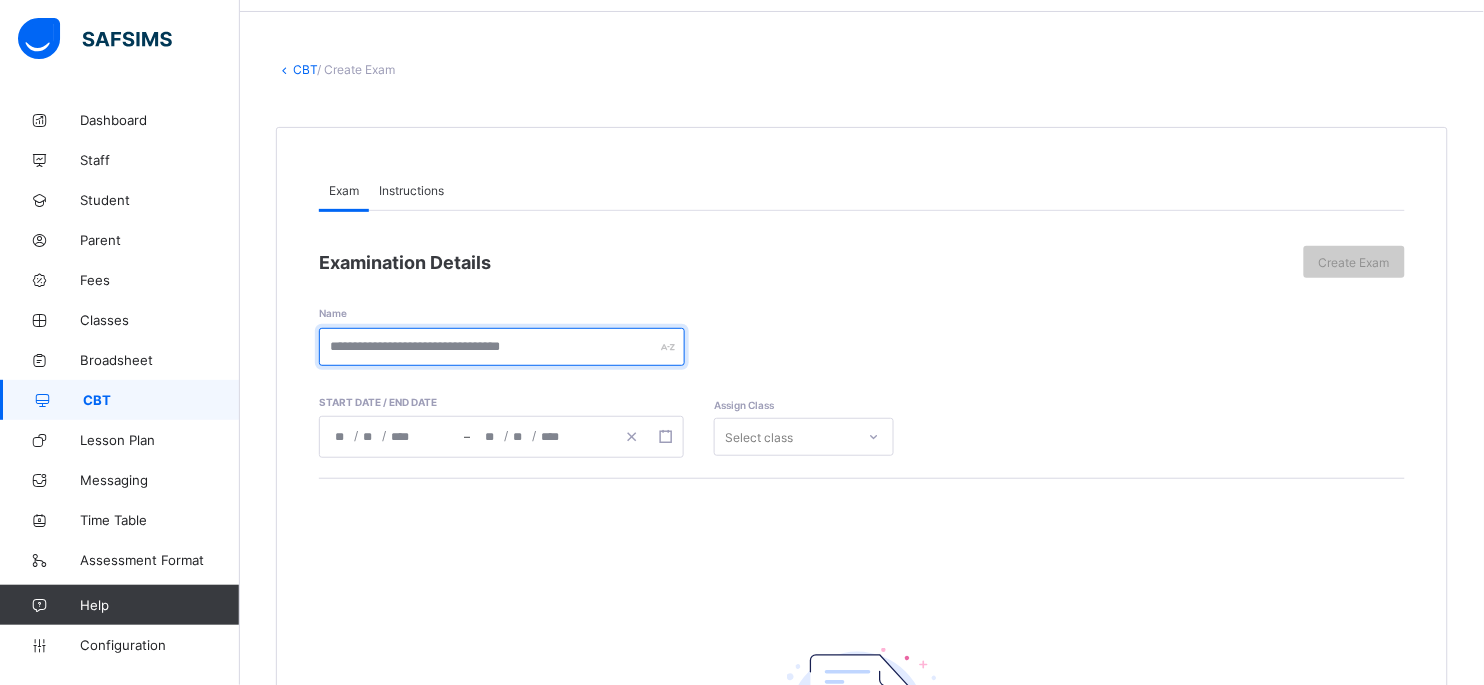 click at bounding box center [502, 347] 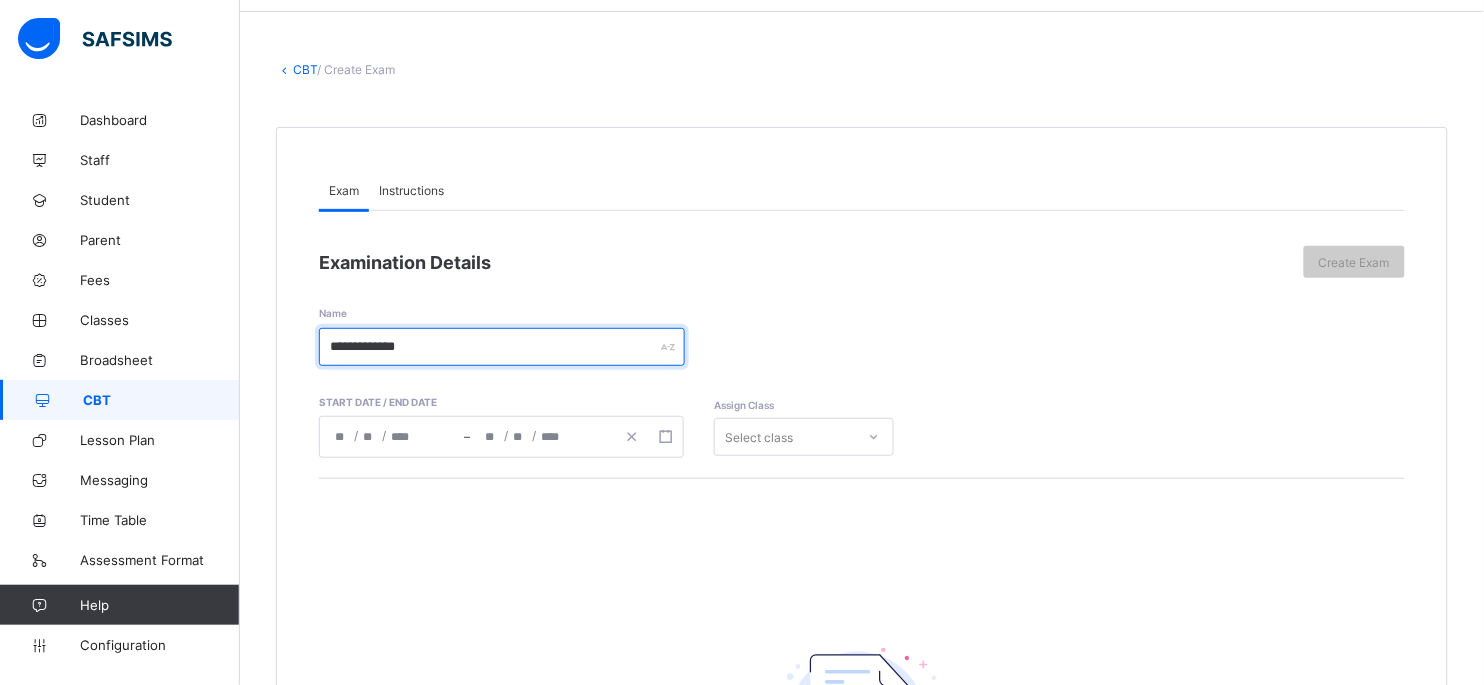 type on "**********" 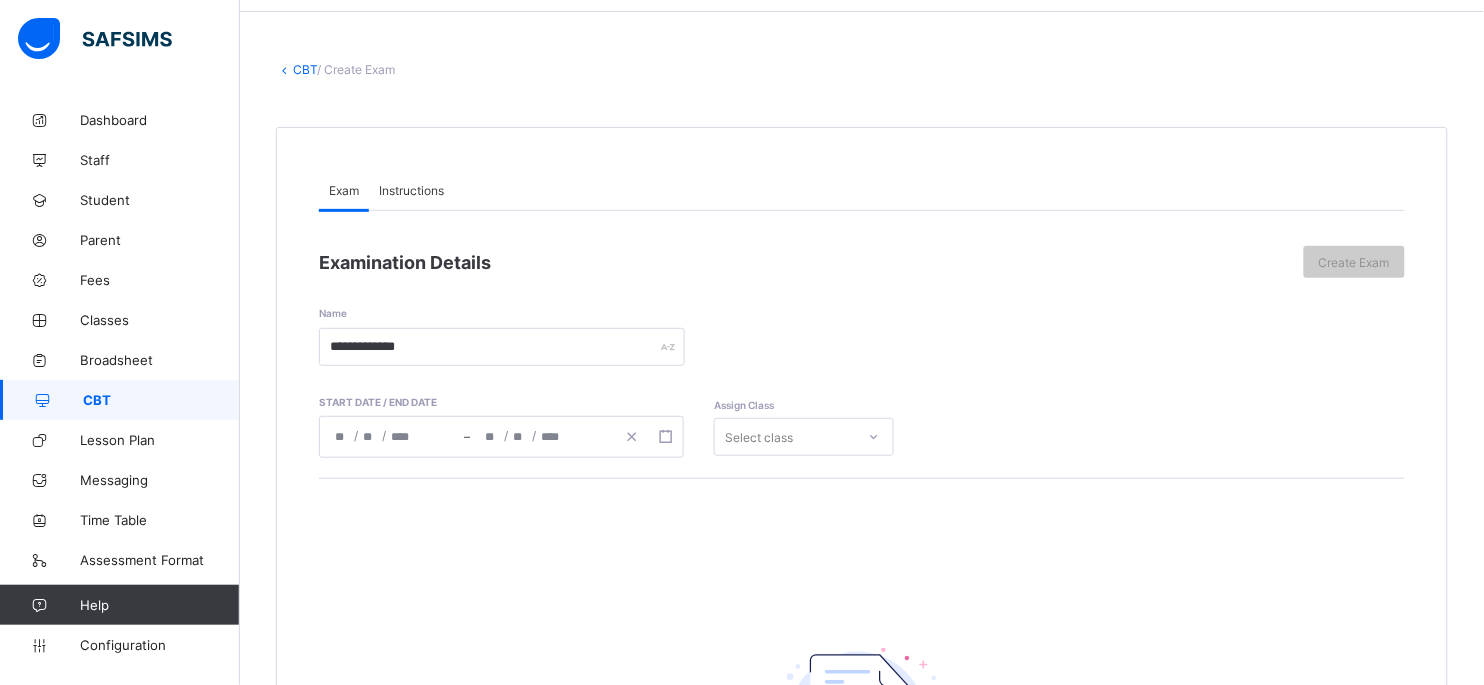 click on "/ /" at bounding box center [392, 437] 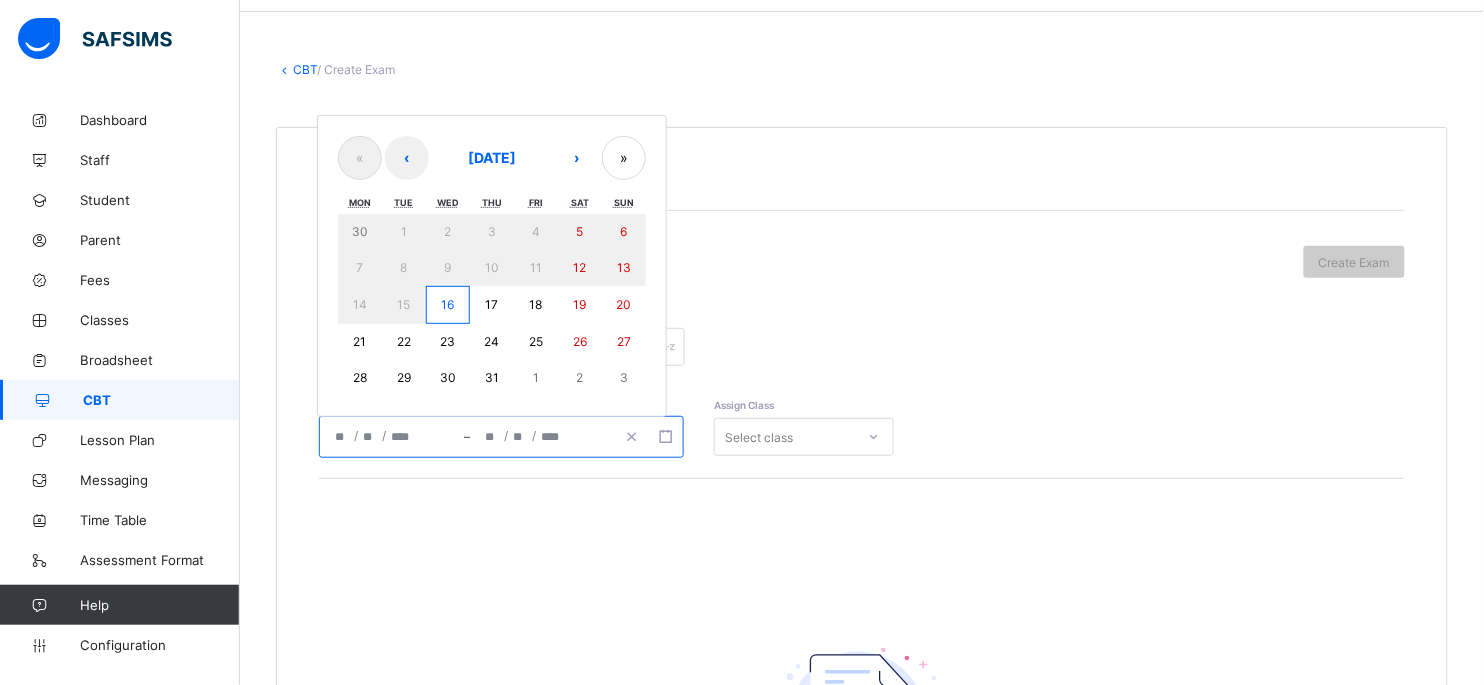 click on "16" at bounding box center [447, 304] 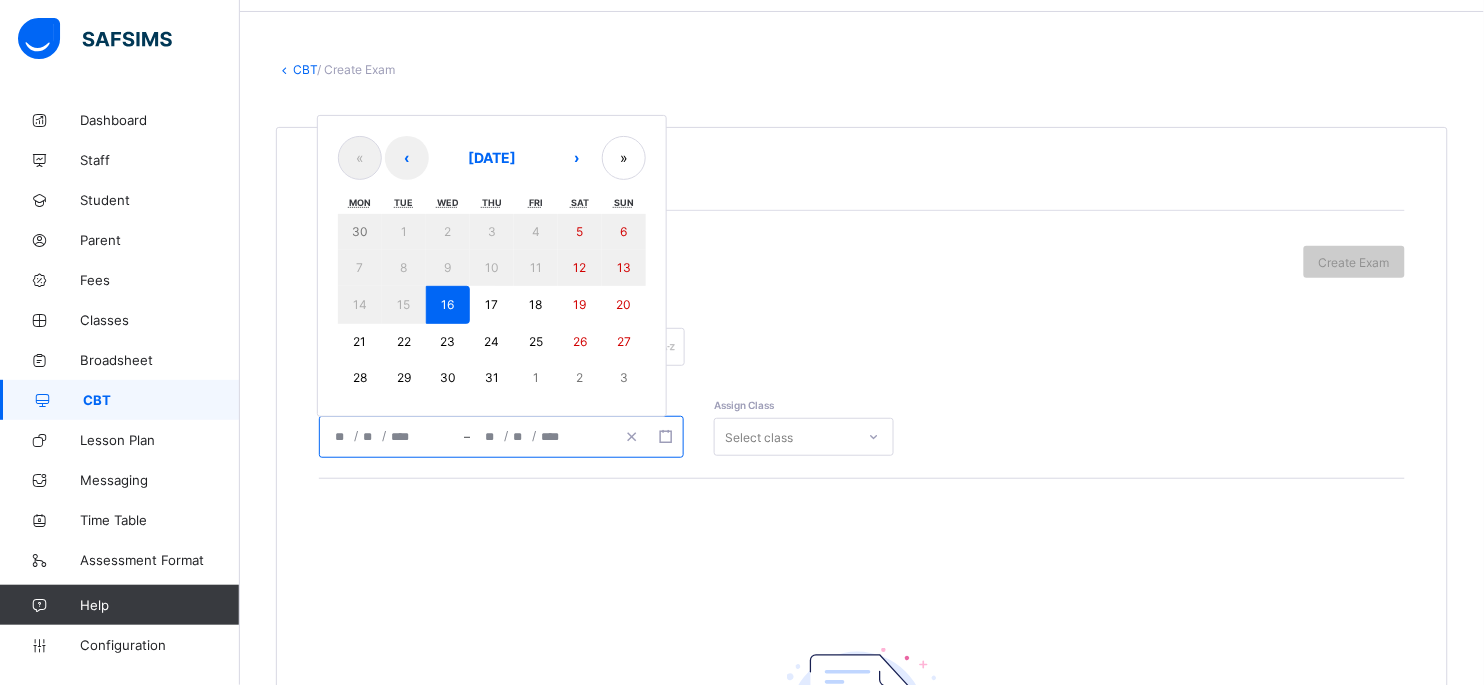 click on "16" at bounding box center (447, 304) 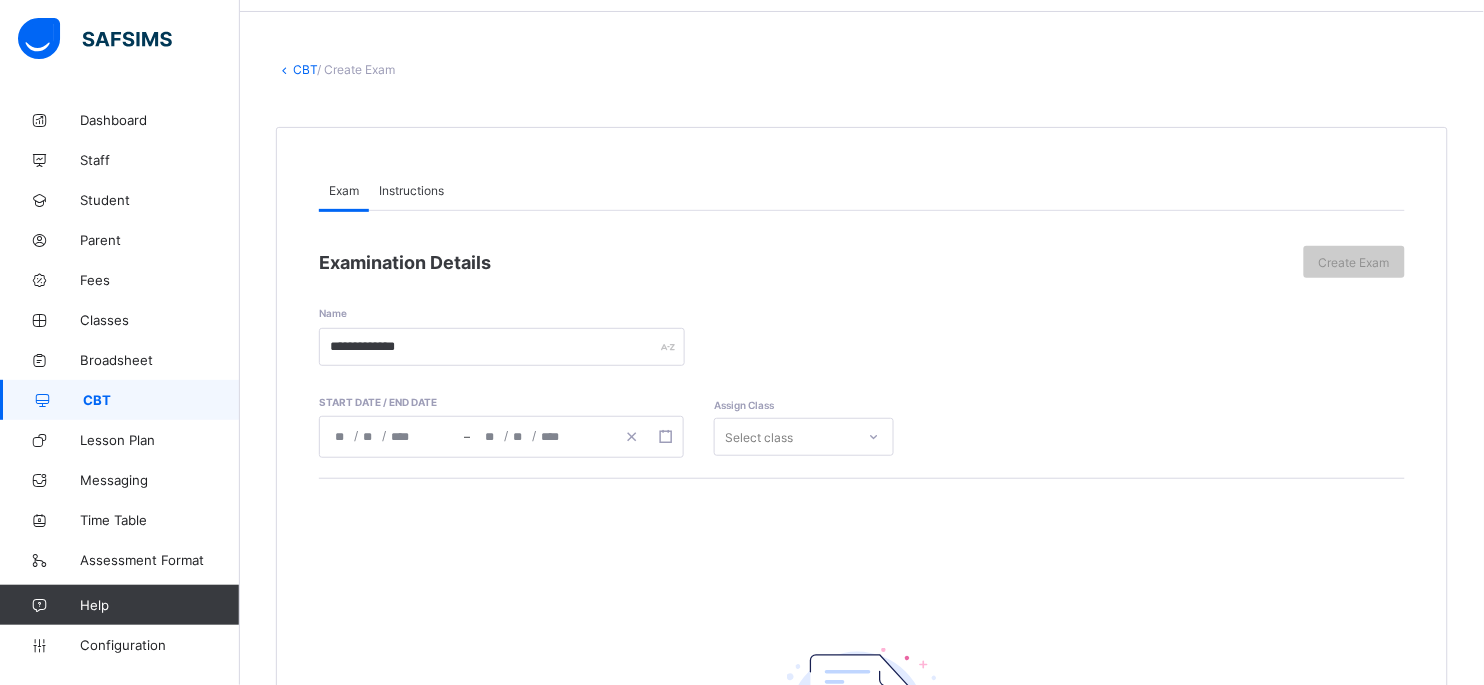 type on "**********" 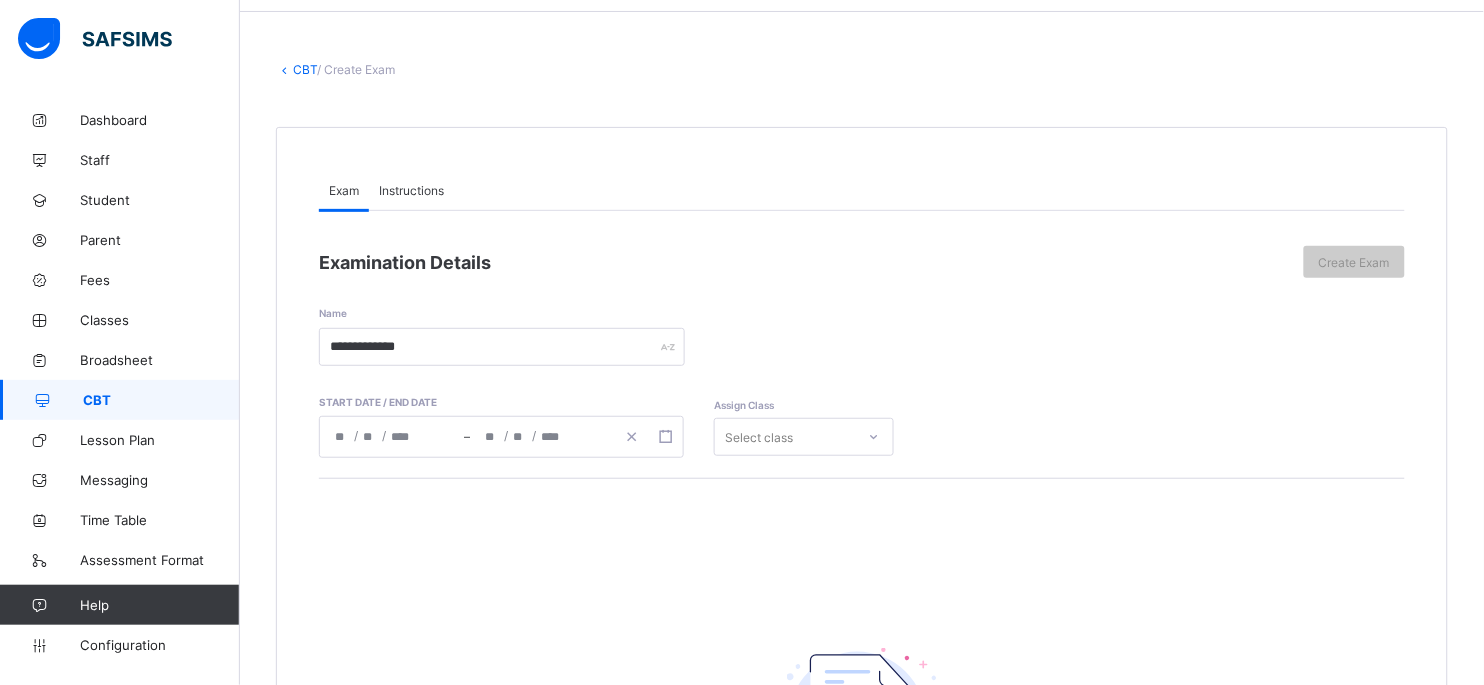 click on "Select class" at bounding box center [804, 437] 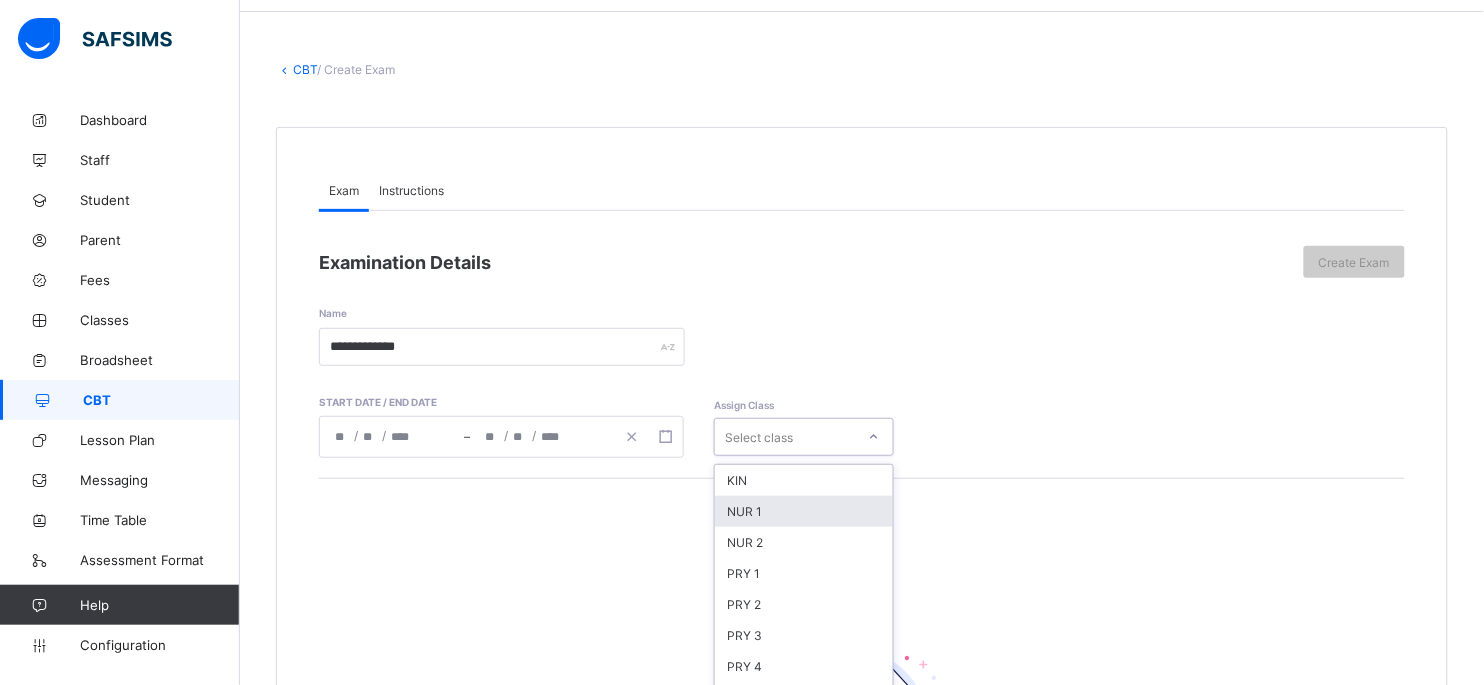 scroll, scrollTop: 156, scrollLeft: 0, axis: vertical 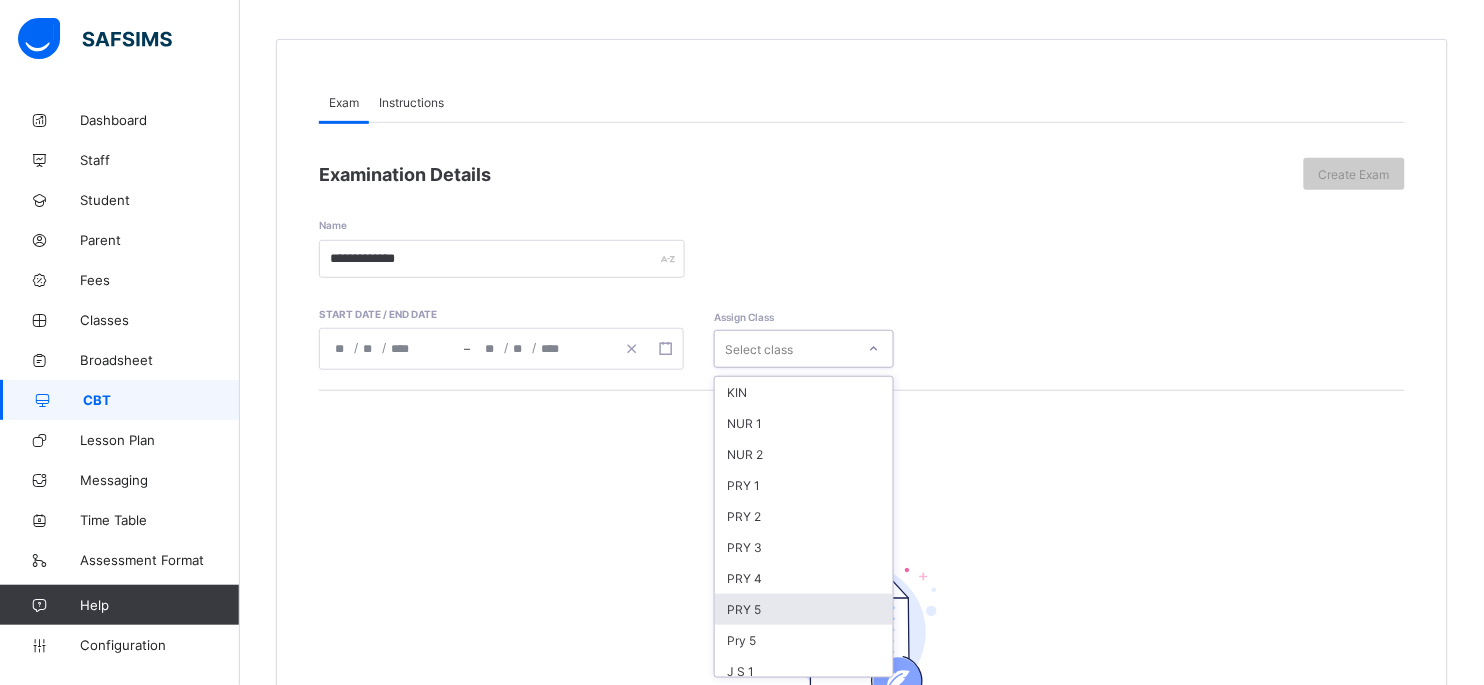 click on "PRY 5" at bounding box center [804, 609] 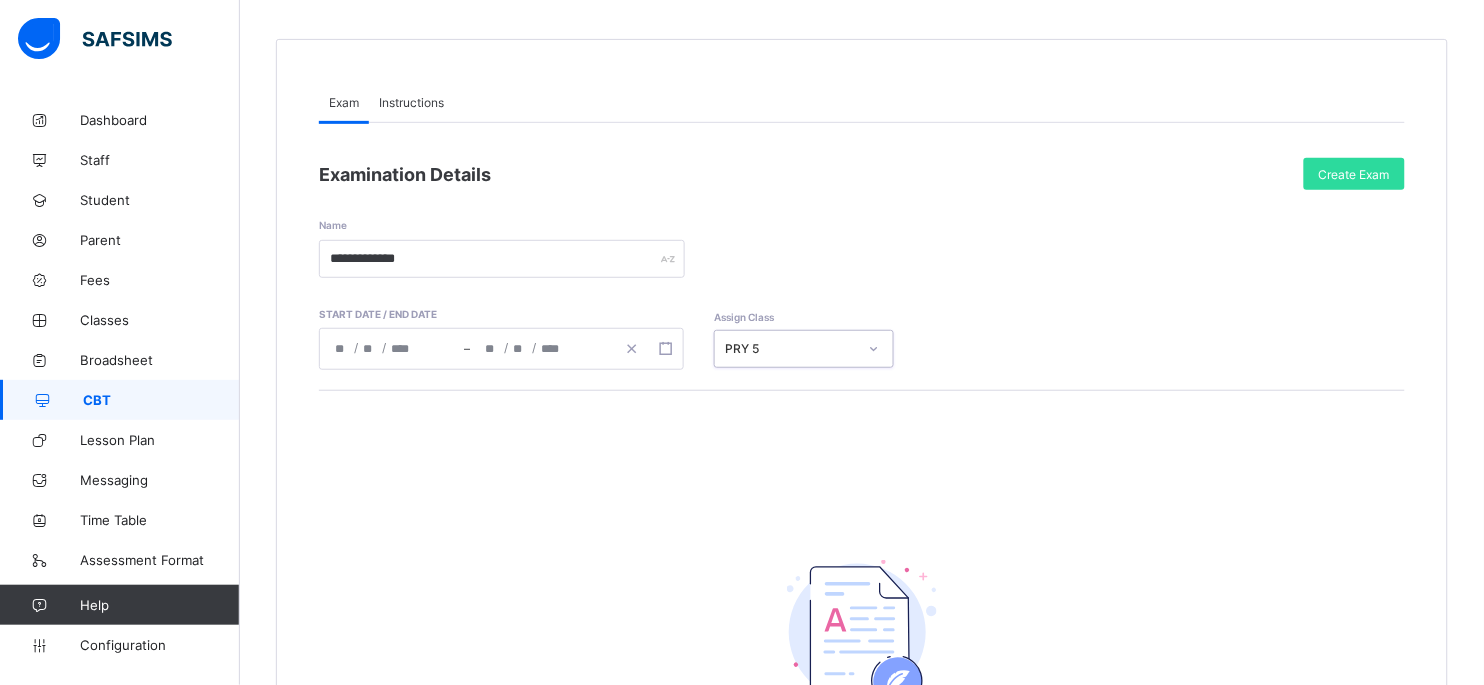 click on "Instructions" at bounding box center [411, 102] 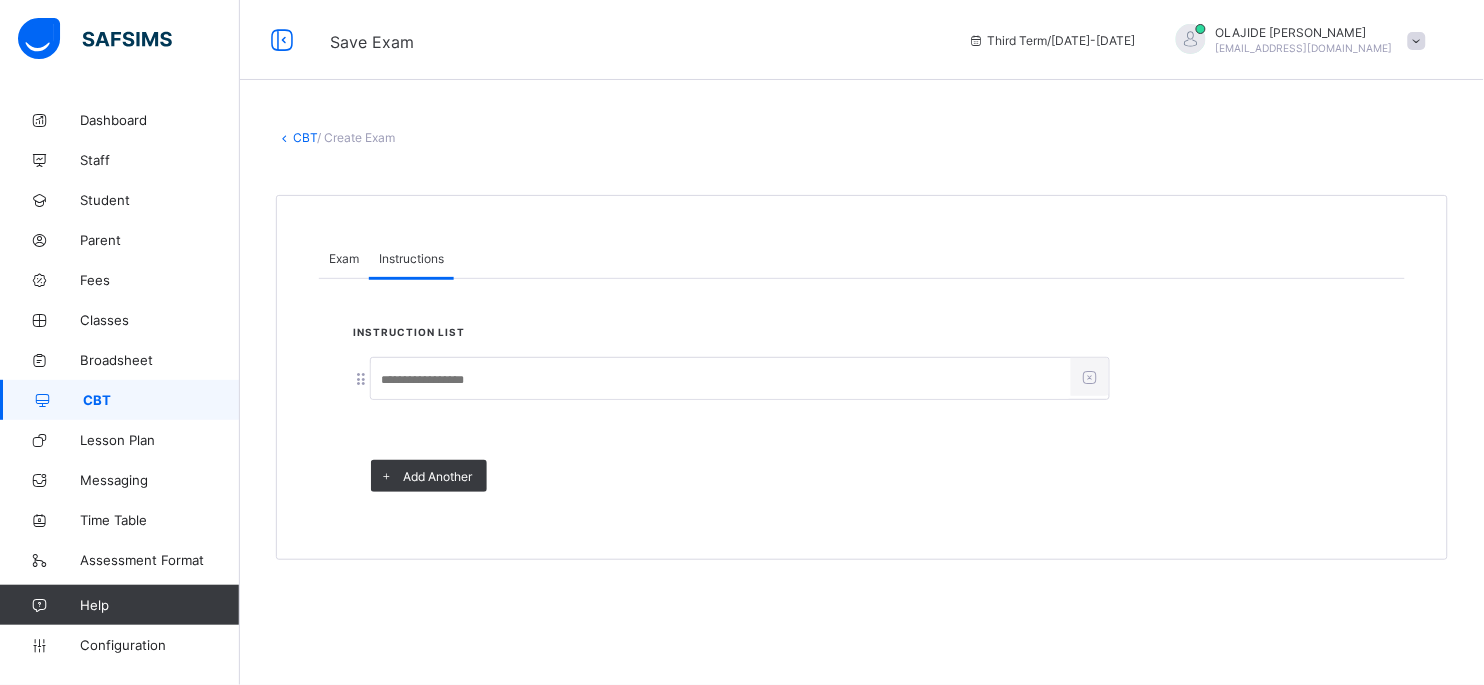 scroll, scrollTop: 0, scrollLeft: 0, axis: both 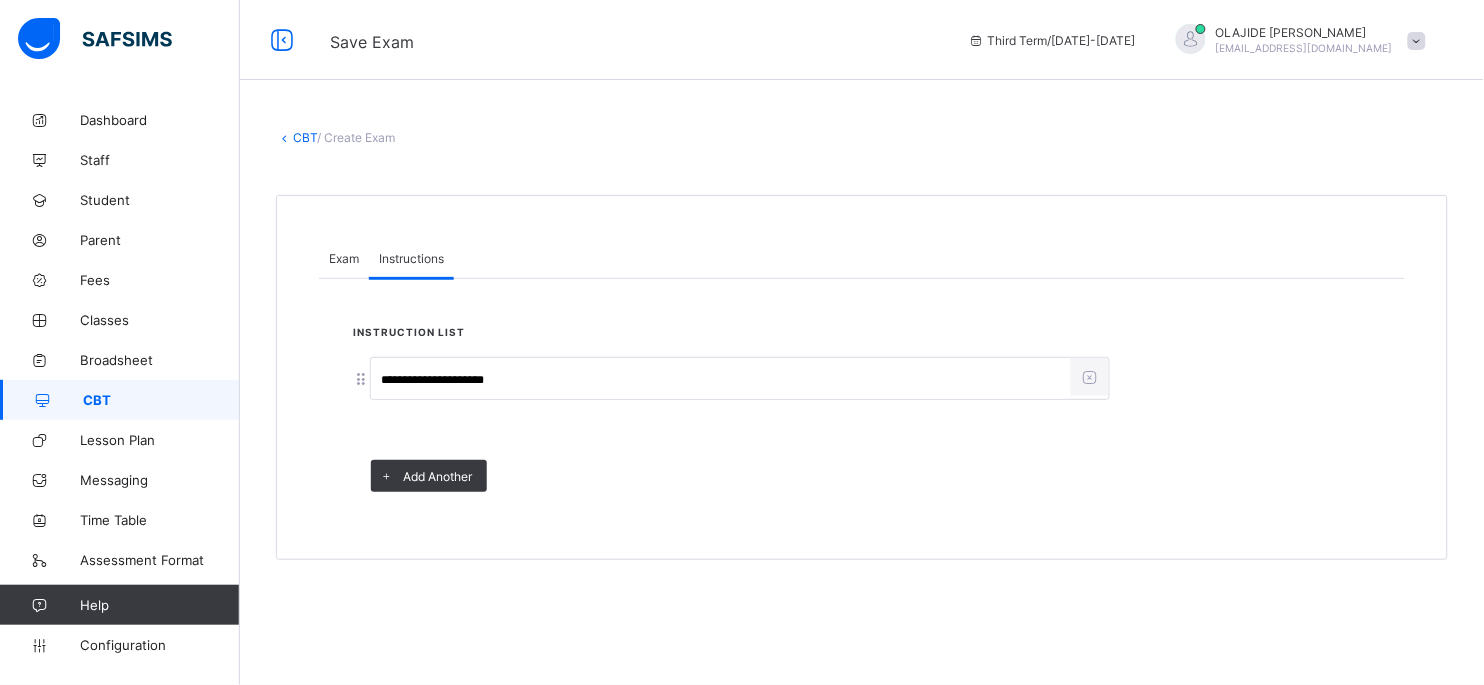 type on "**********" 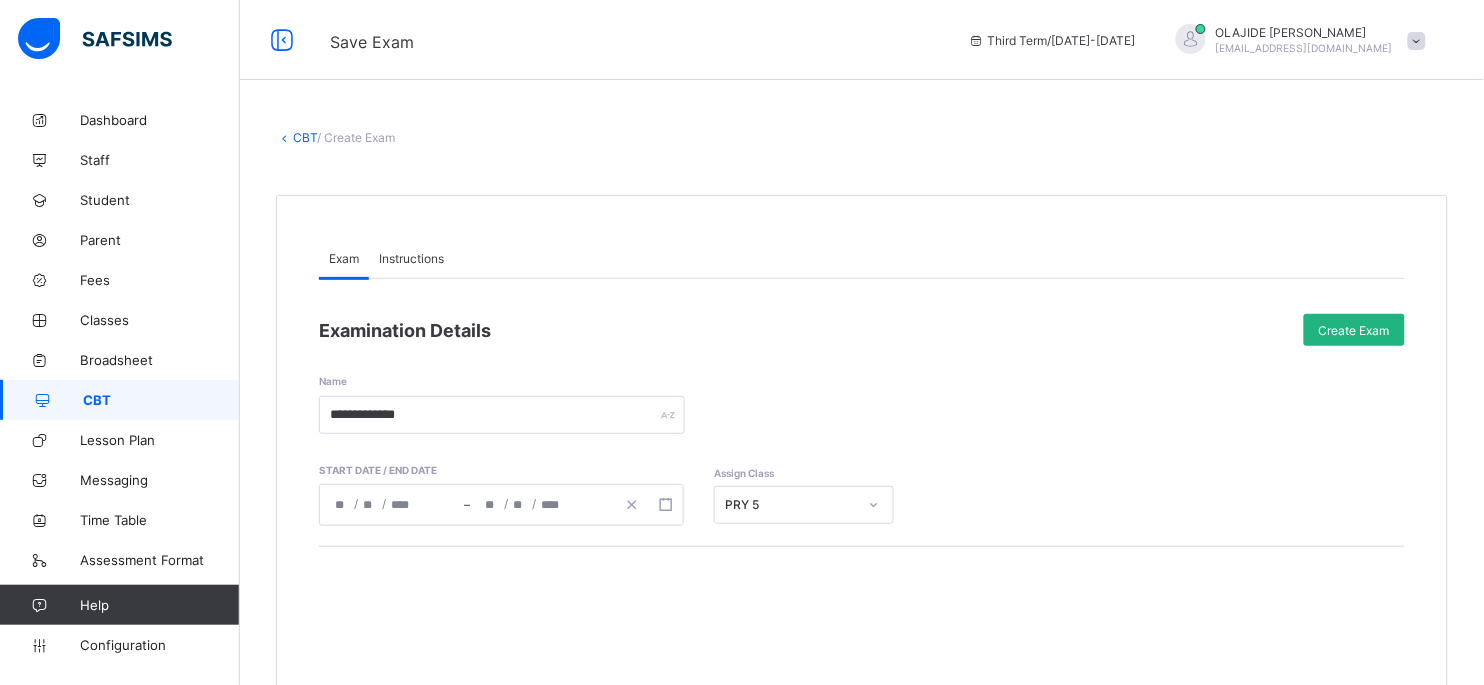 click on "Create Exam" at bounding box center (1354, 330) 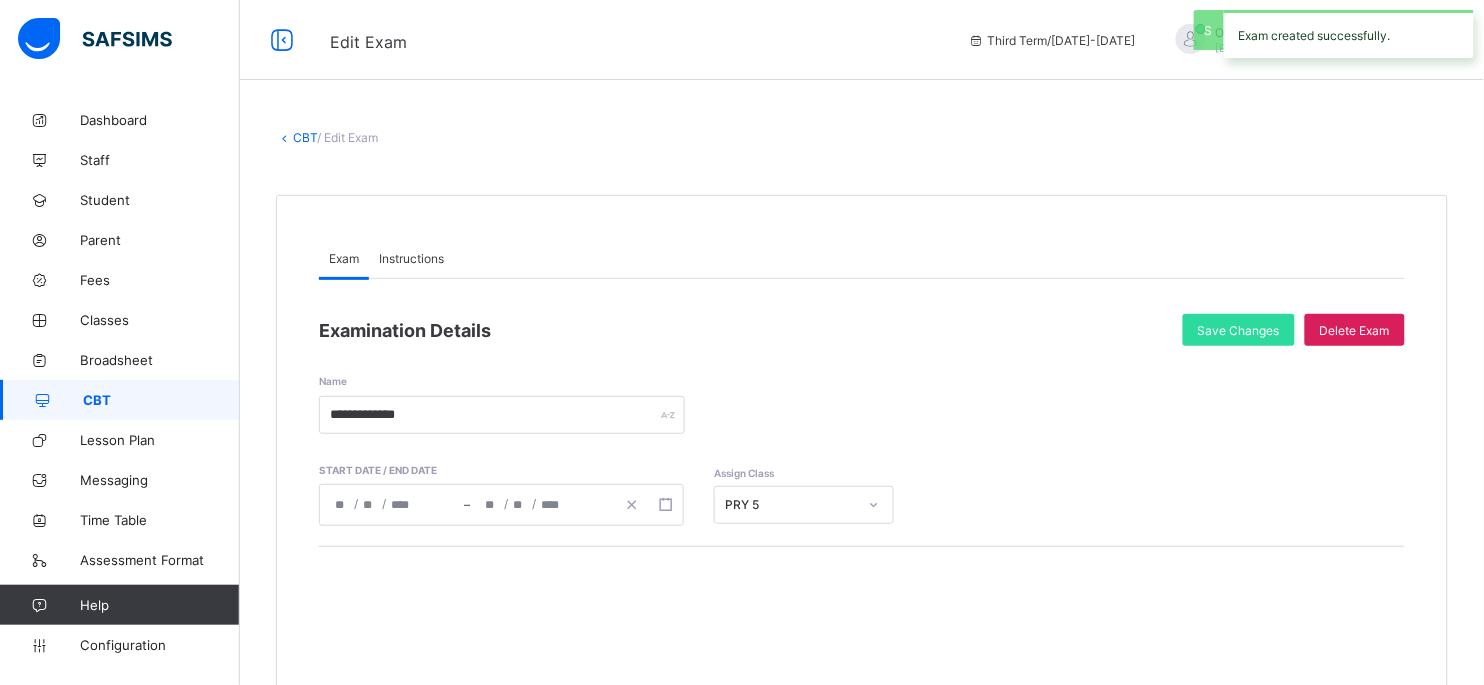 click on "**********" at bounding box center (862, 390) 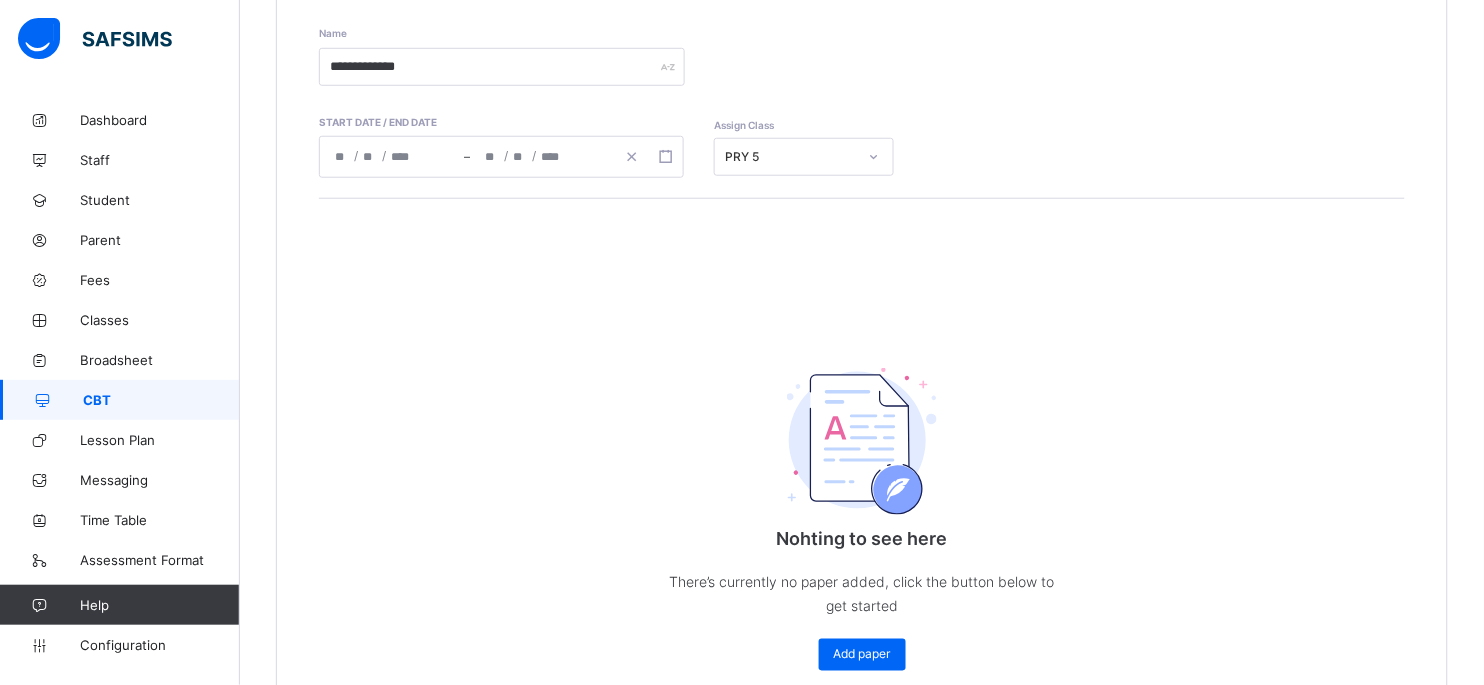 scroll, scrollTop: 350, scrollLeft: 0, axis: vertical 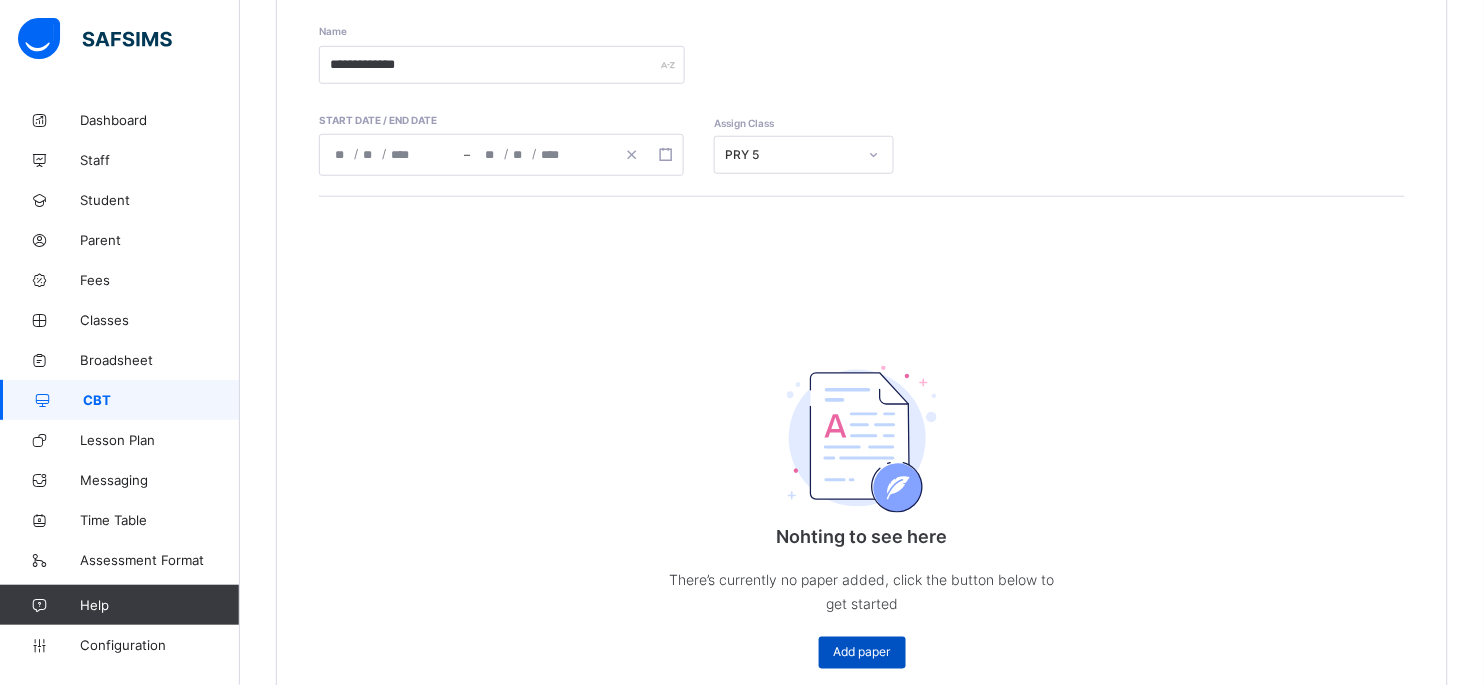 click on "Add paper" at bounding box center (862, 653) 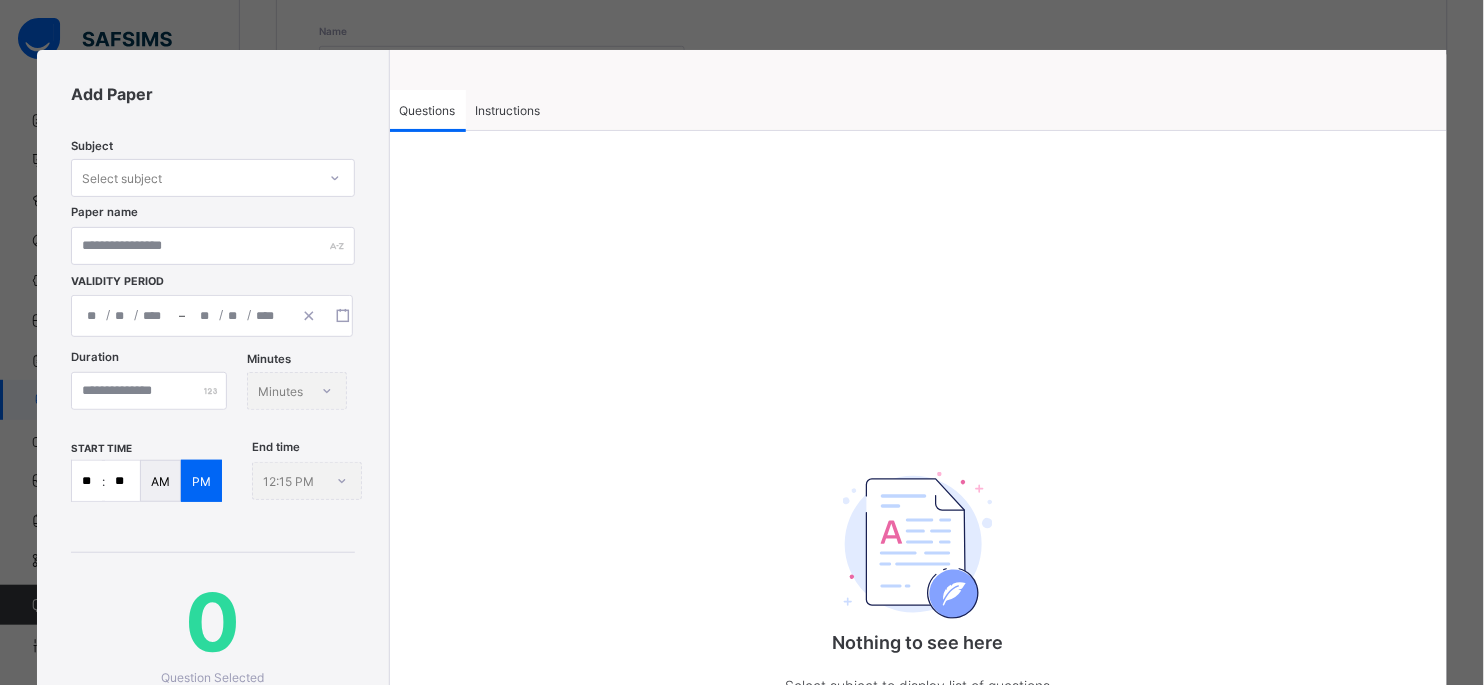 click on "Select subject" at bounding box center [193, 178] 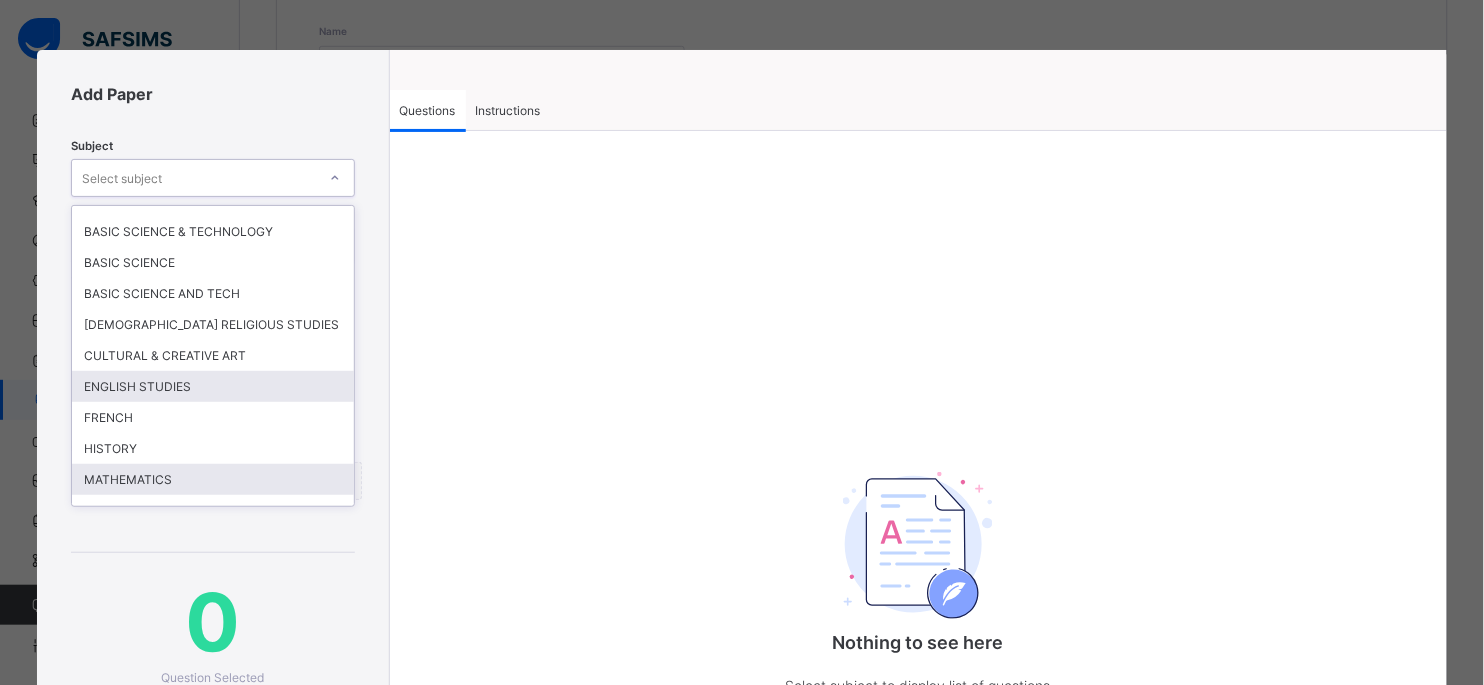 scroll, scrollTop: 116, scrollLeft: 0, axis: vertical 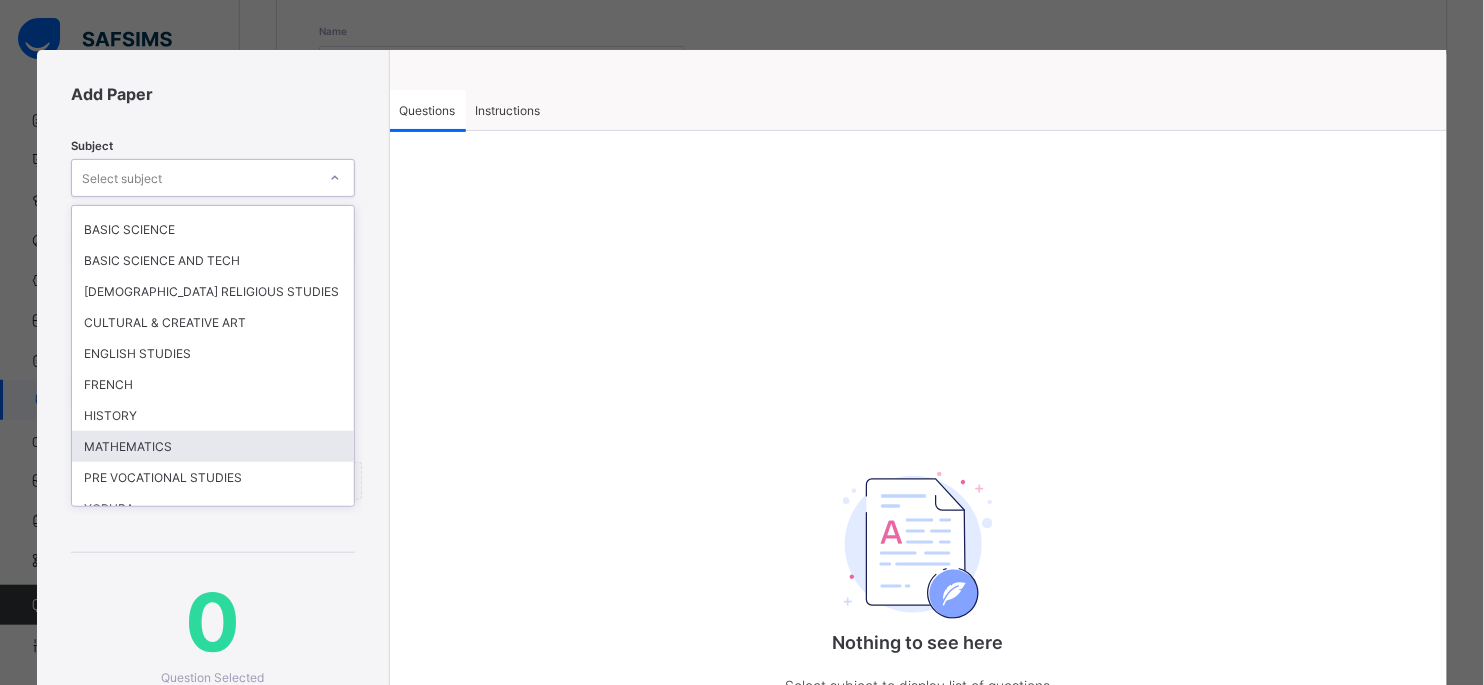 click on "MATHEMATICS" at bounding box center [212, 446] 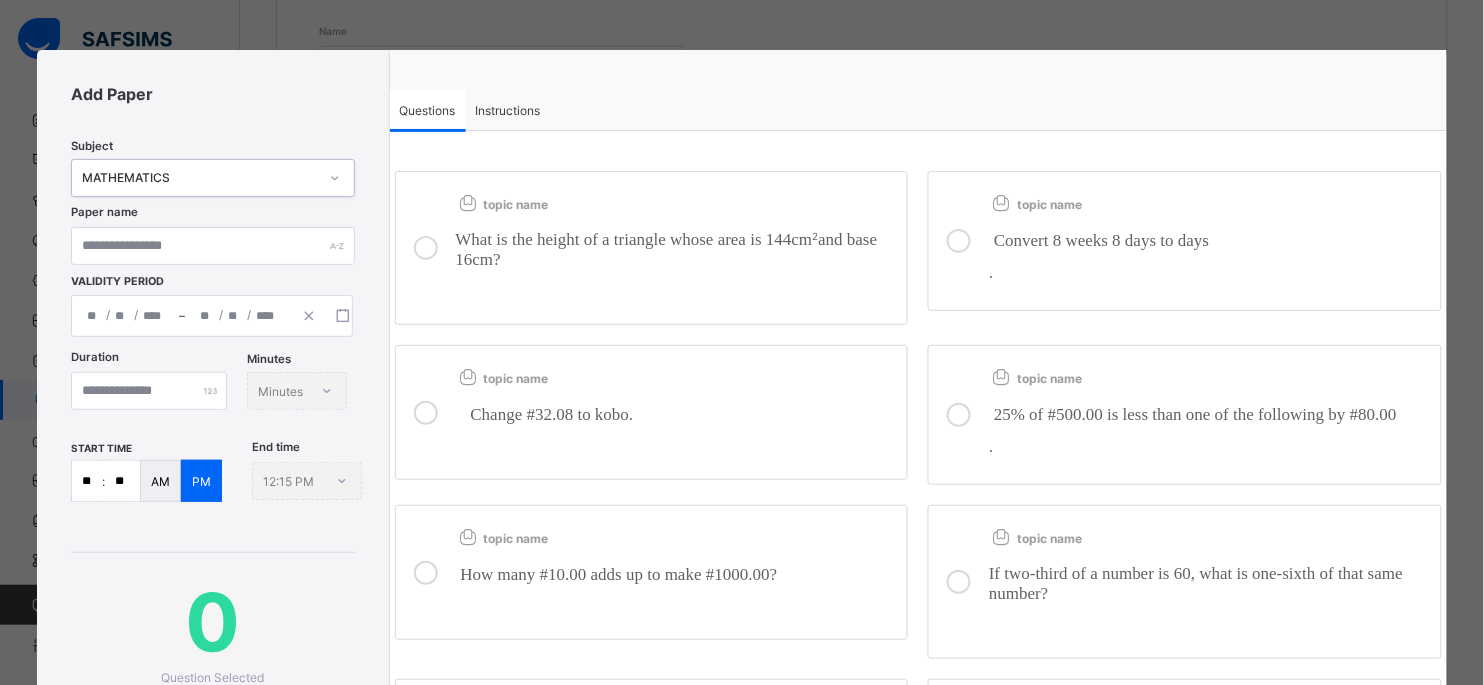 click on "Instructions" at bounding box center [508, 110] 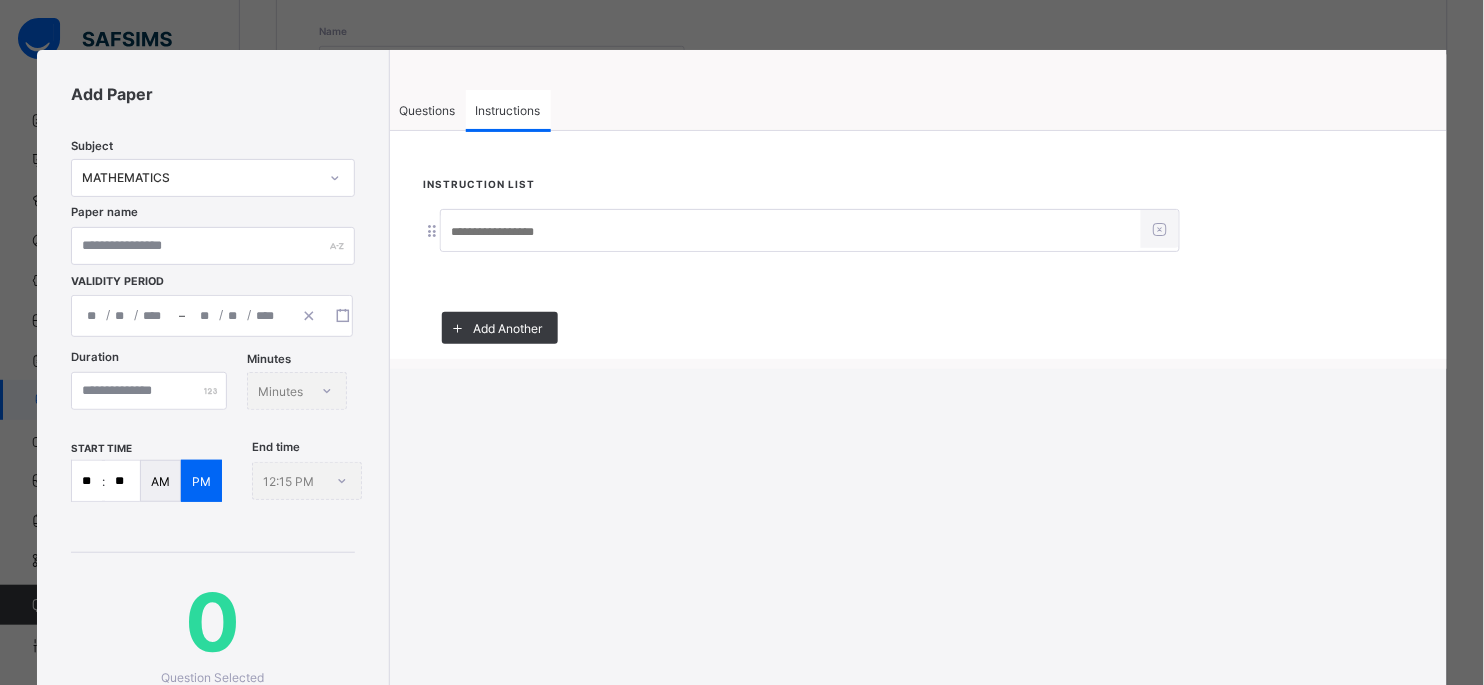 click at bounding box center [791, 232] 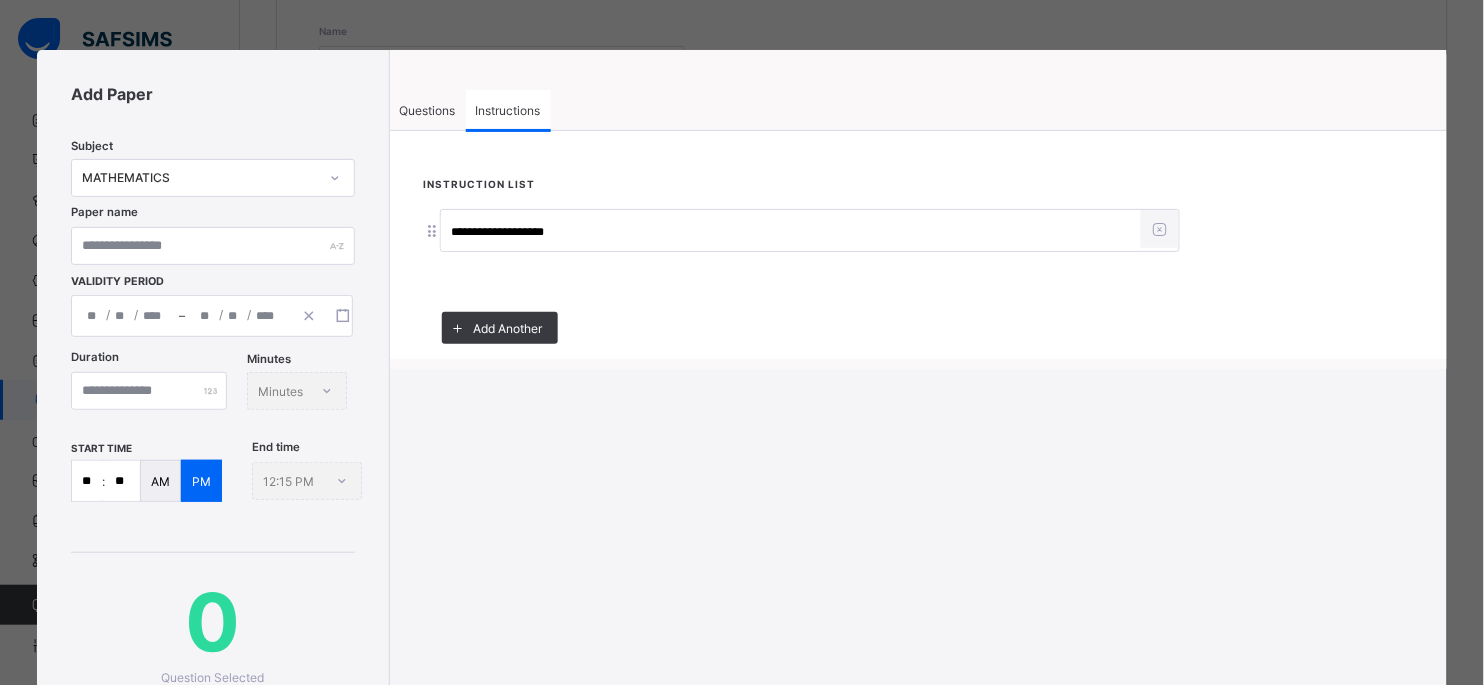 type on "**********" 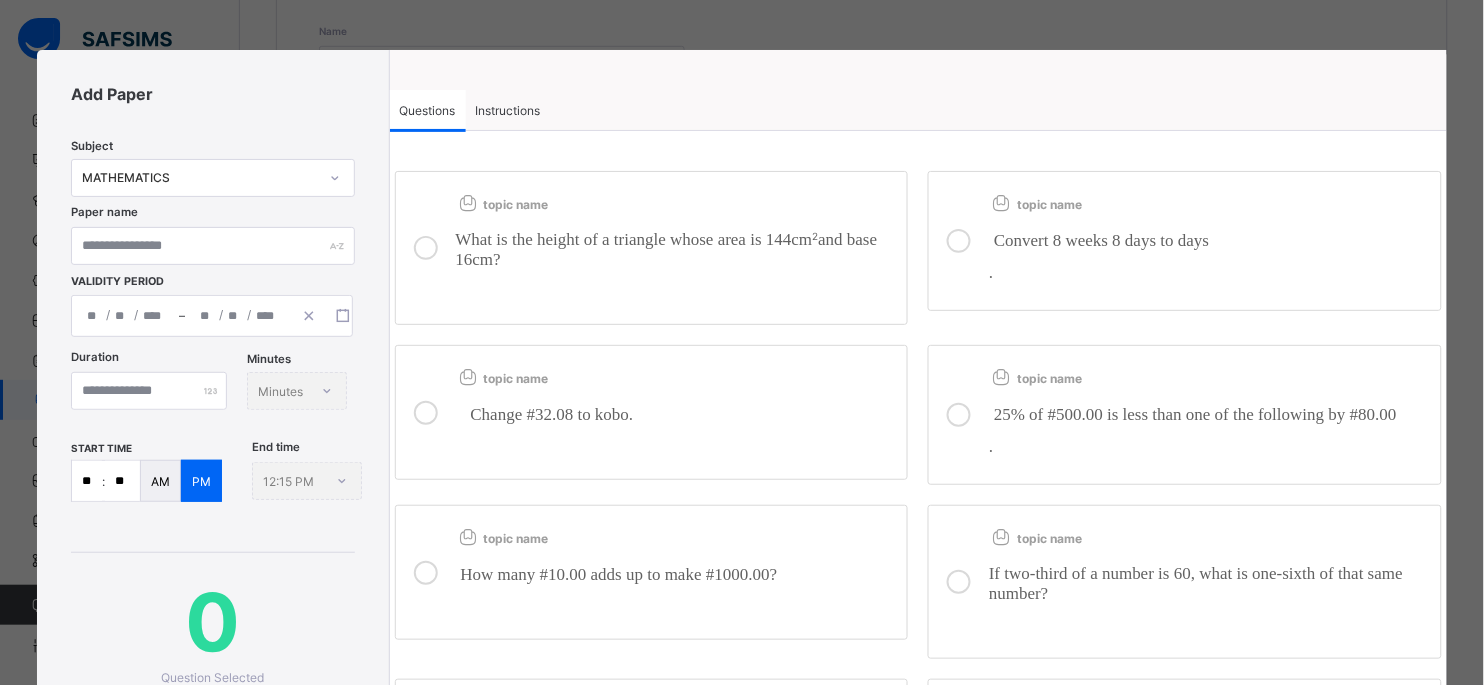 click on "and base 16cm?" at bounding box center [667, 249] 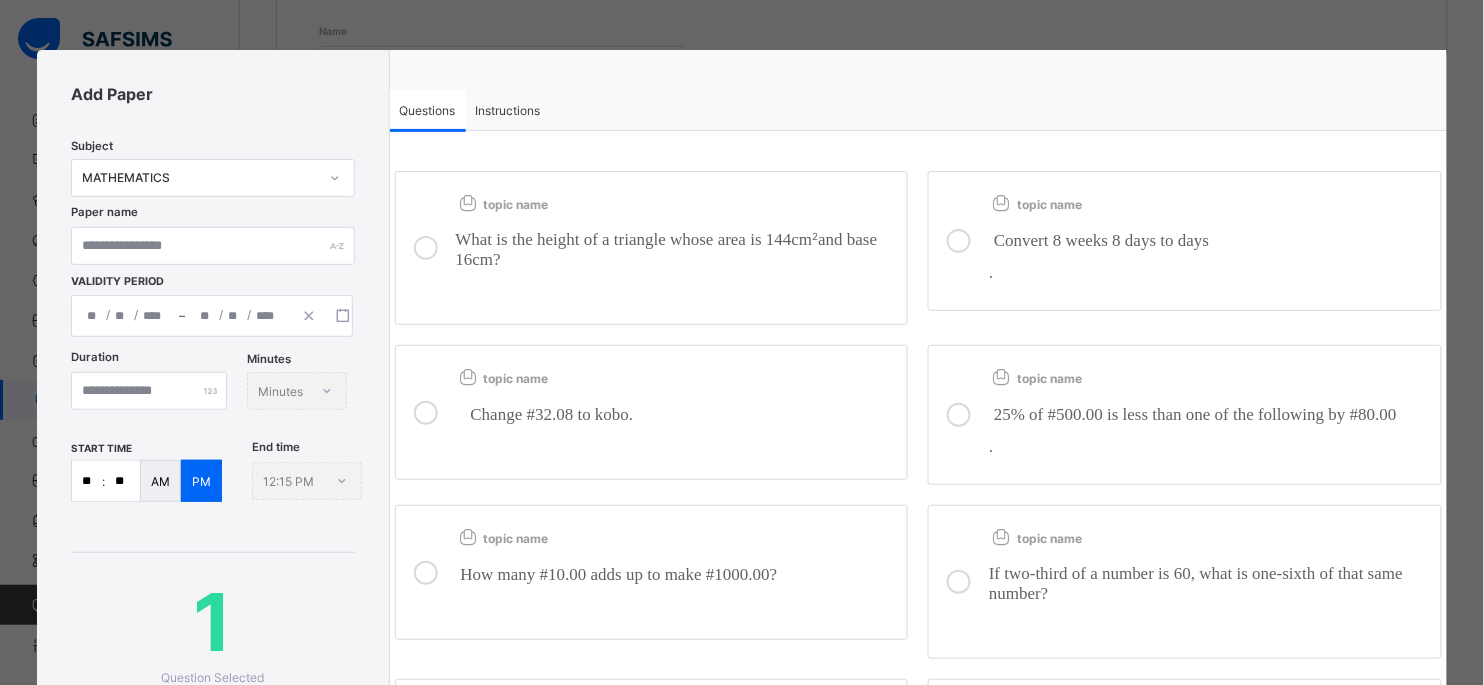 click on "Convert 8 weeks 8 days to days ." at bounding box center (1210, 248) 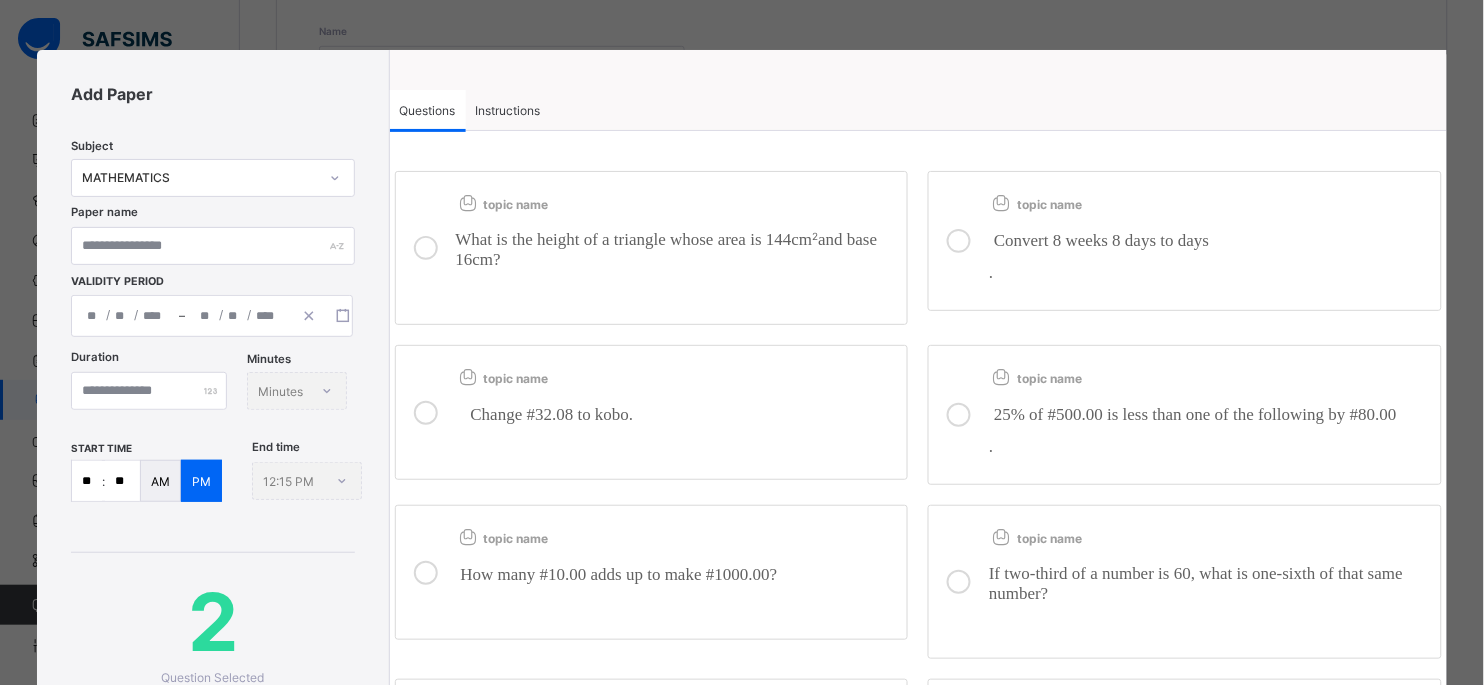 click on "25% of #500.00 is less than one of the following by #80.00" at bounding box center [1210, 414] 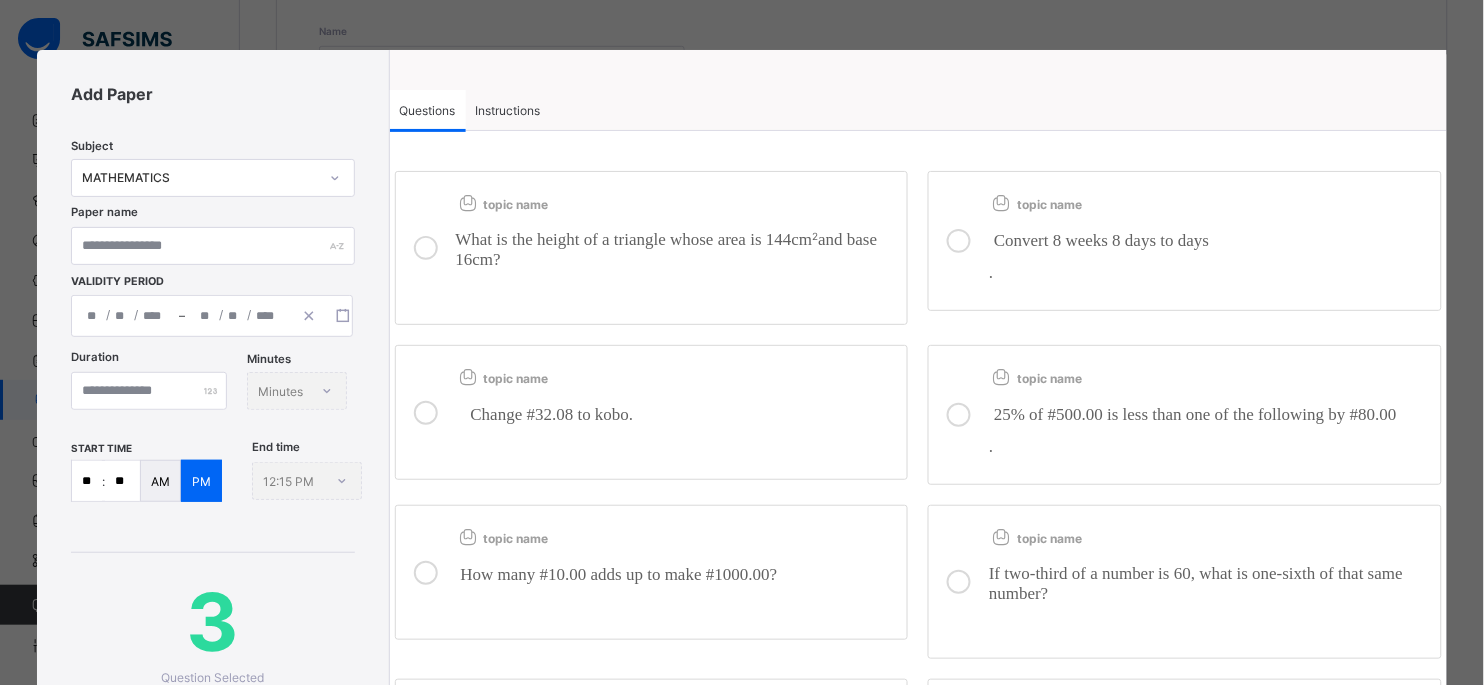 click on "Change #32.08 to kobo." at bounding box center (552, 414) 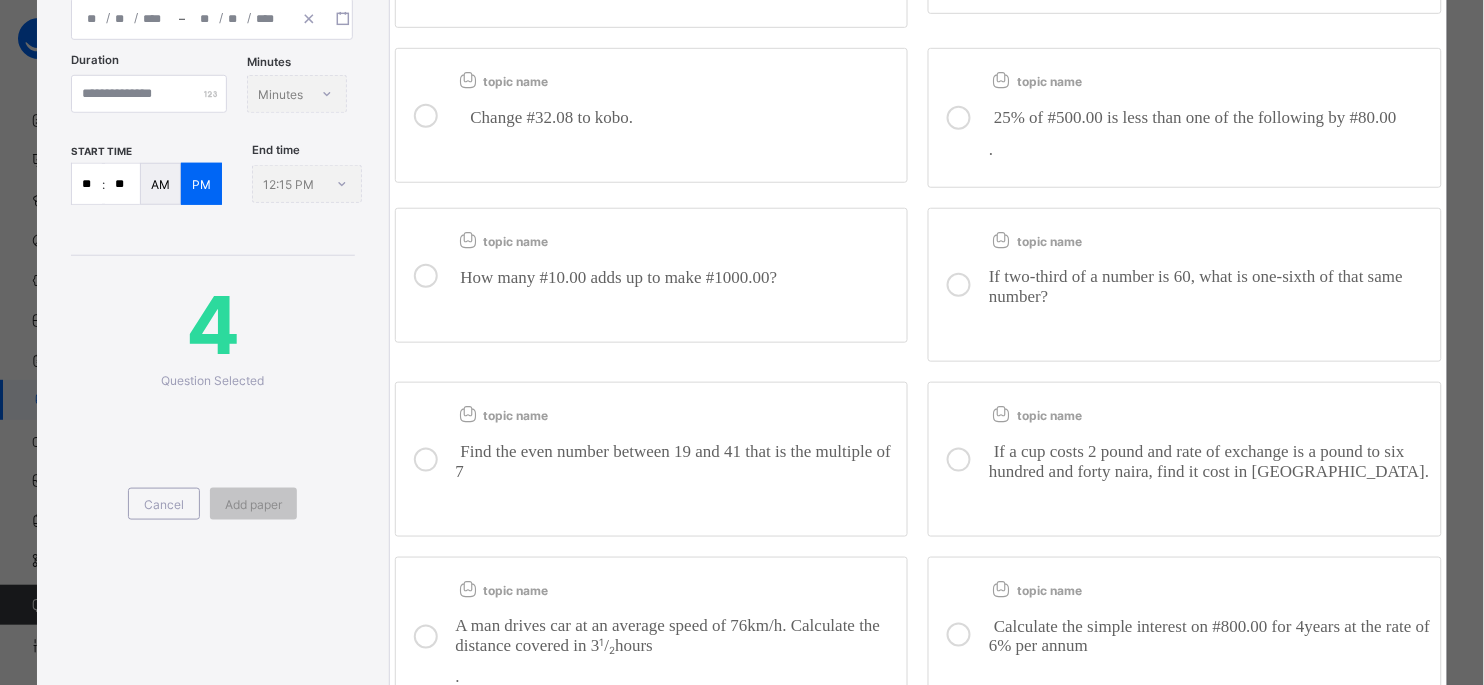 scroll, scrollTop: 300, scrollLeft: 0, axis: vertical 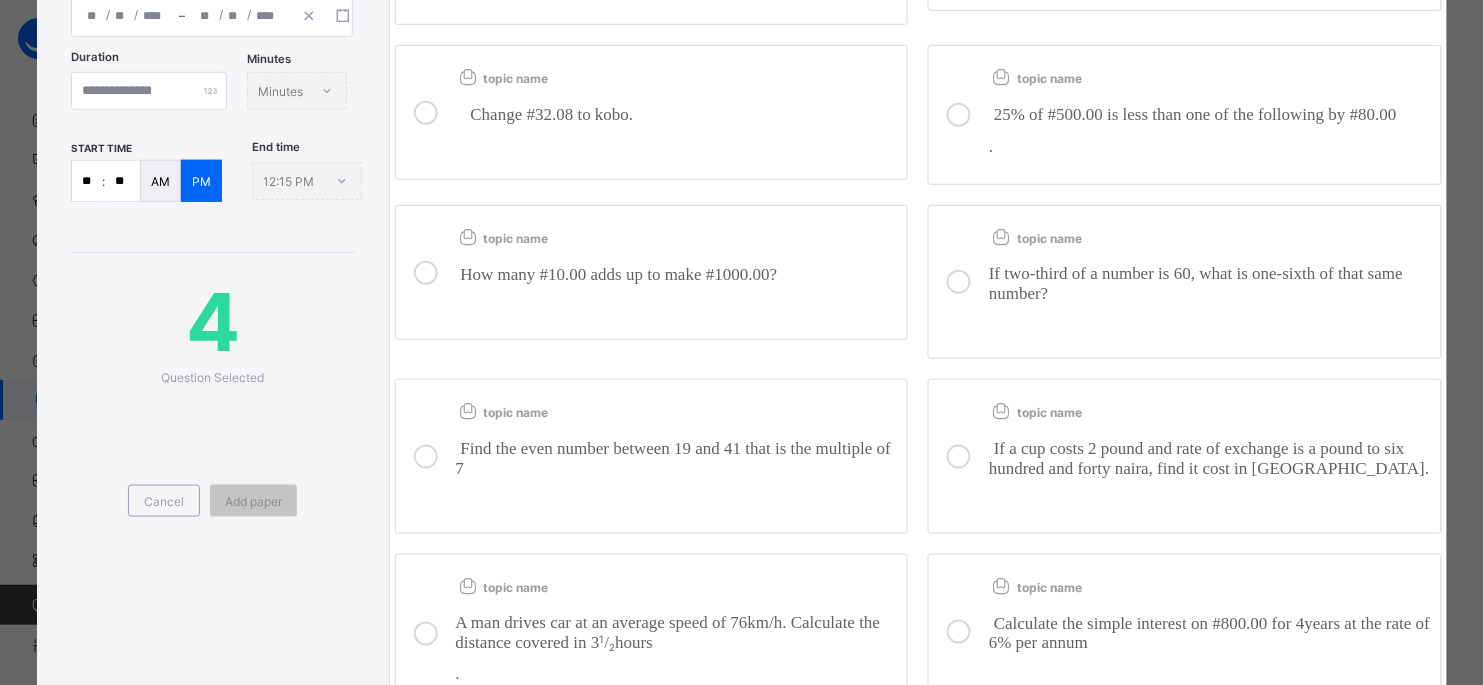 click on "How many #10.00 adds up to make #1000.00?" at bounding box center [619, 274] 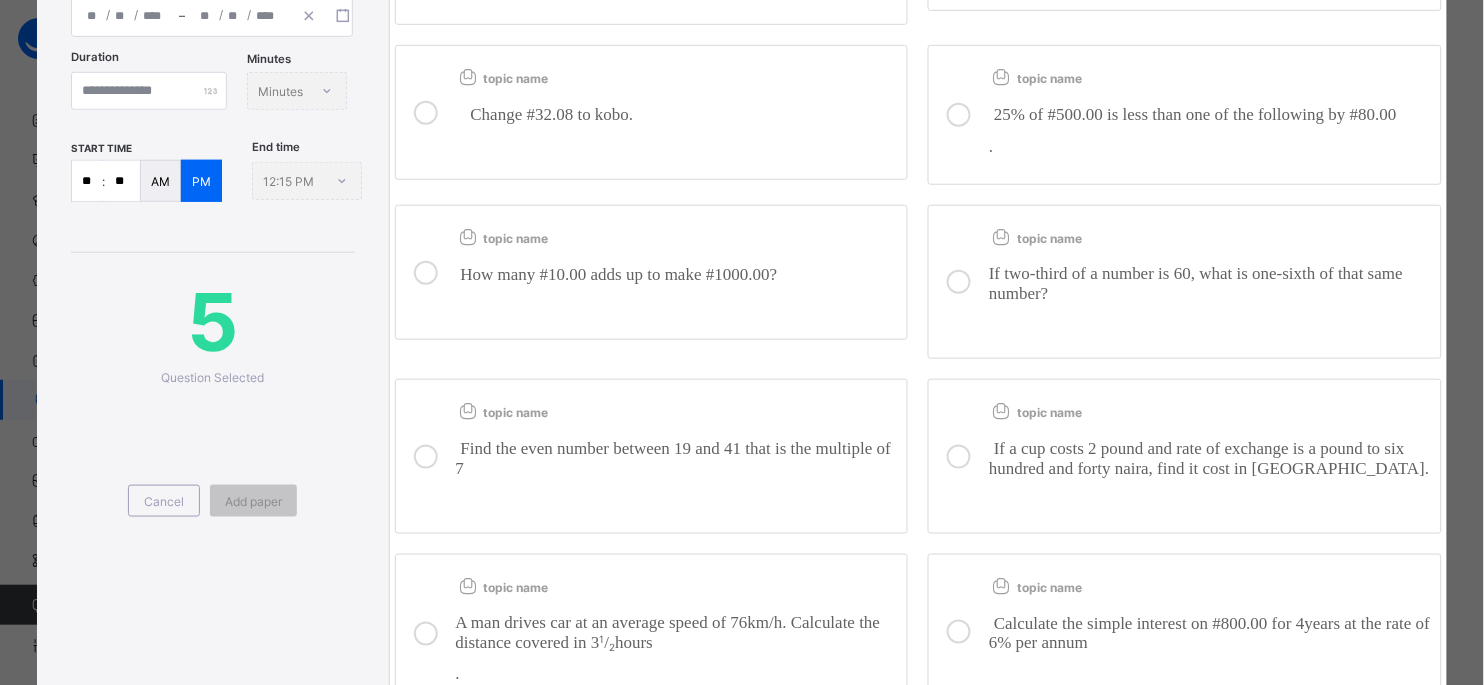 click on "If two-third of a number is 60, what is one-sixth of that same number?" at bounding box center (1210, 289) 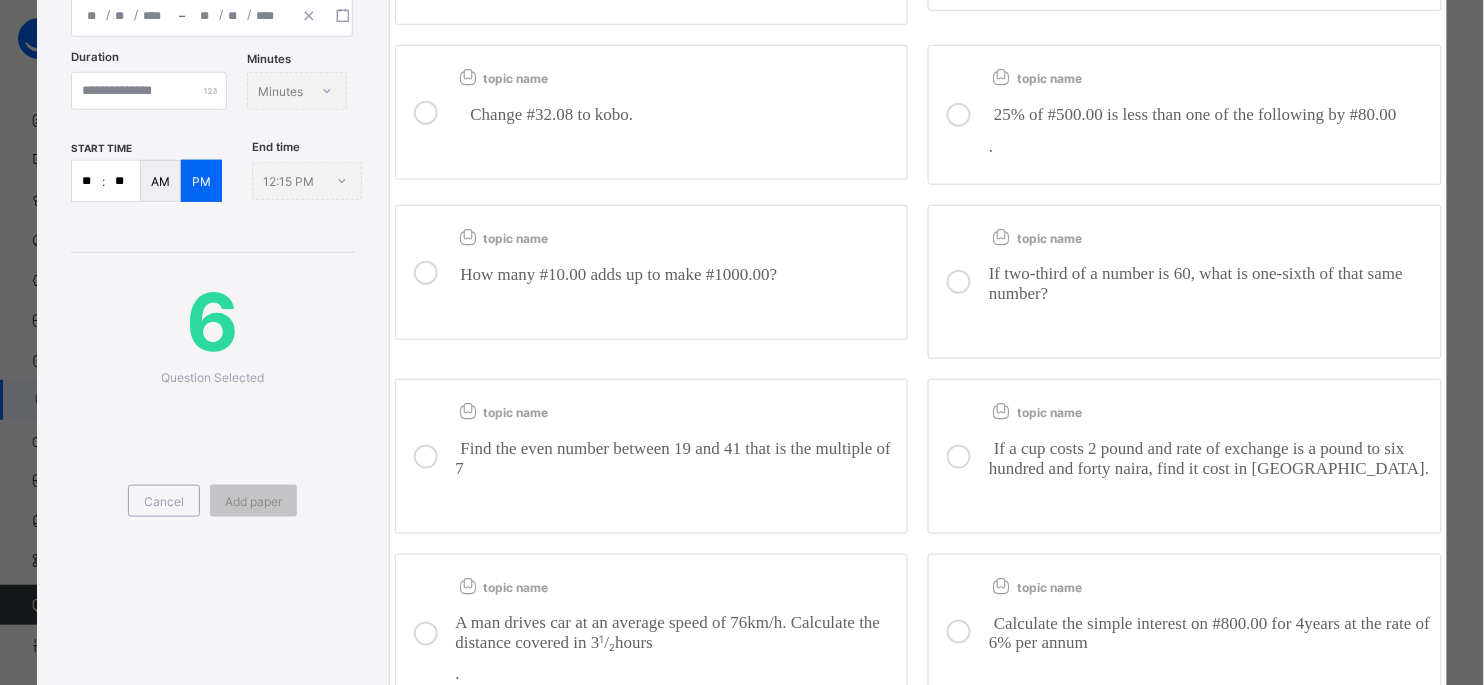 click on "Find the even number between 19 and 41 that is the multiple of 7" at bounding box center [677, 458] 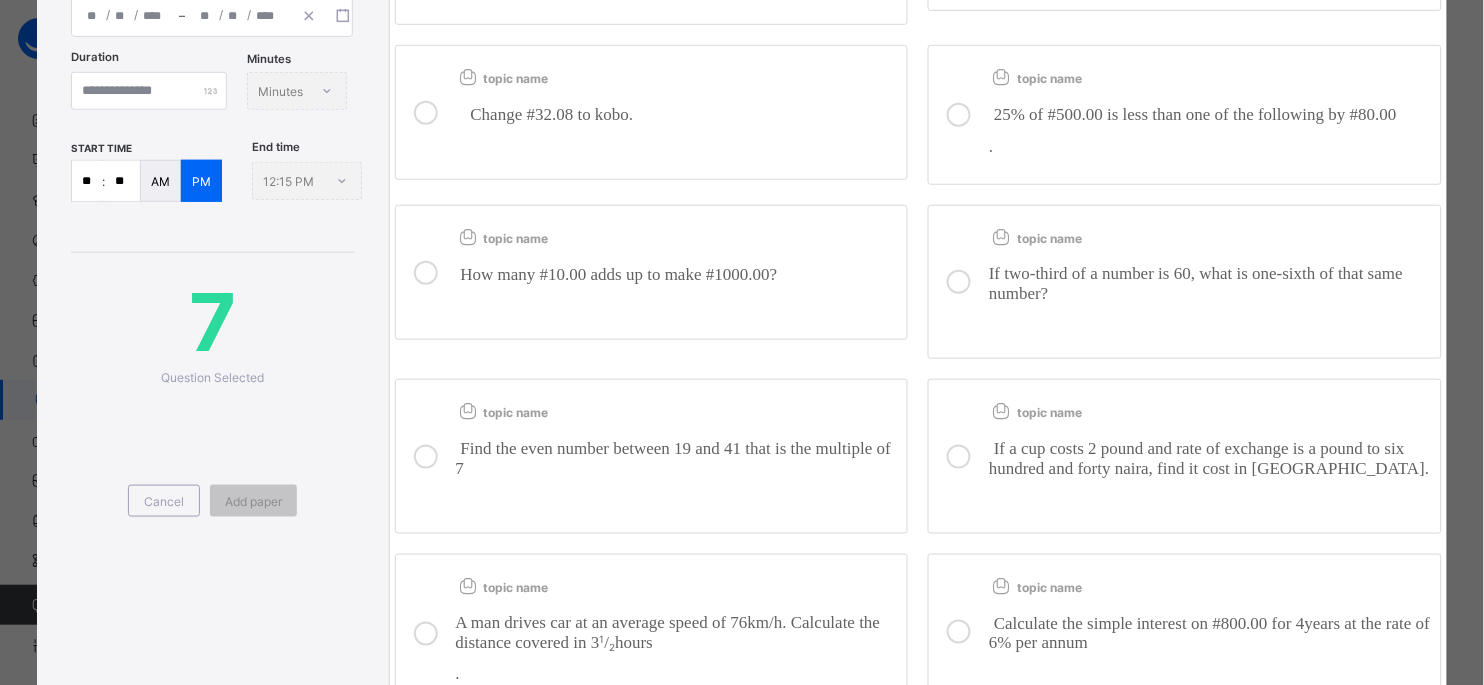click on "If a cup costs 2 pound and rate of exchange is a pound to six hundred and forty naira, find it cost in naira." at bounding box center [1209, 458] 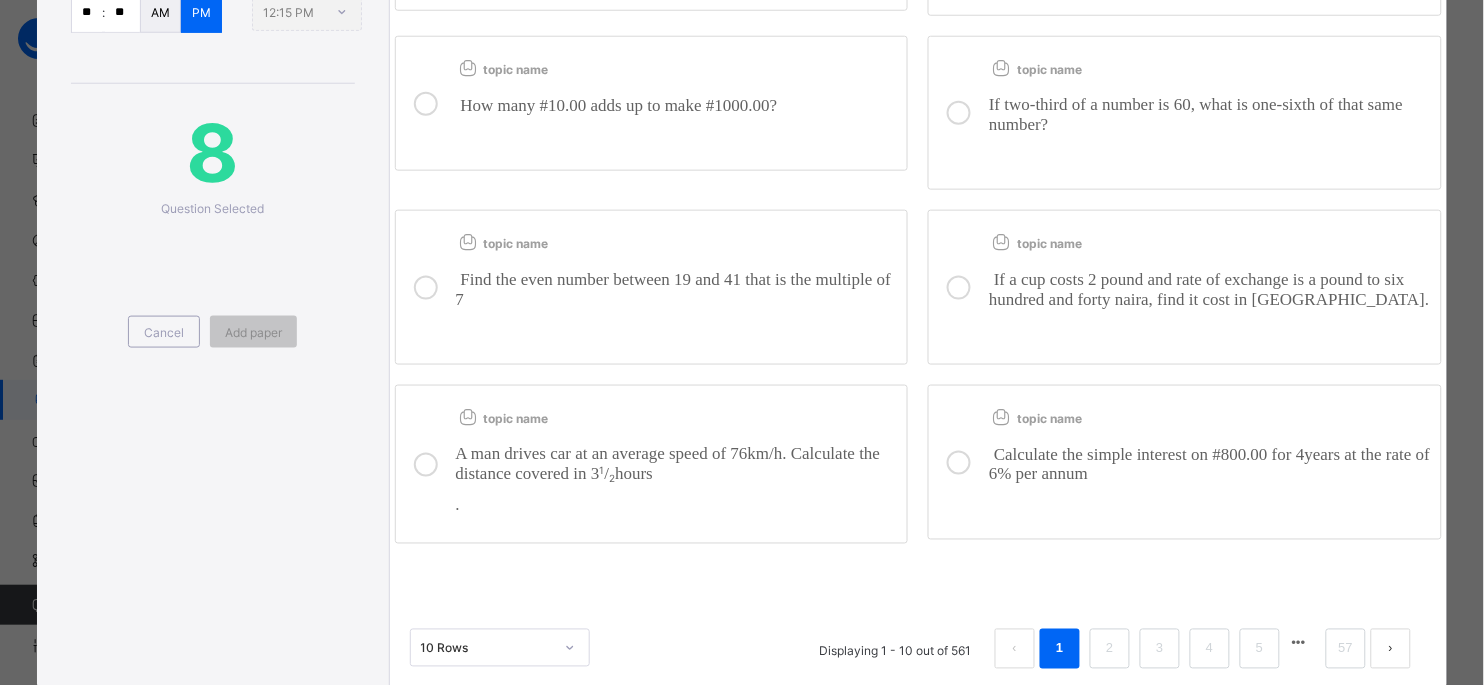 scroll, scrollTop: 550, scrollLeft: 0, axis: vertical 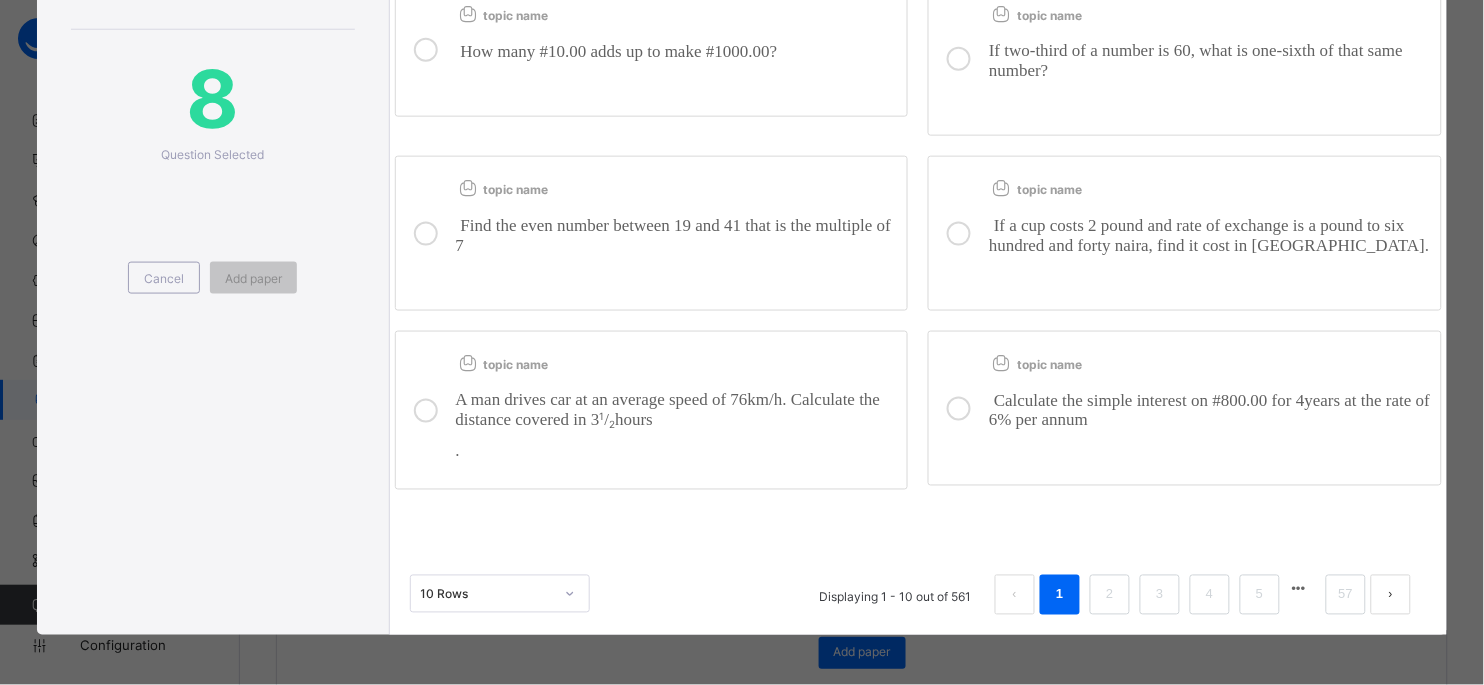 click on "hours" at bounding box center (634, 419) 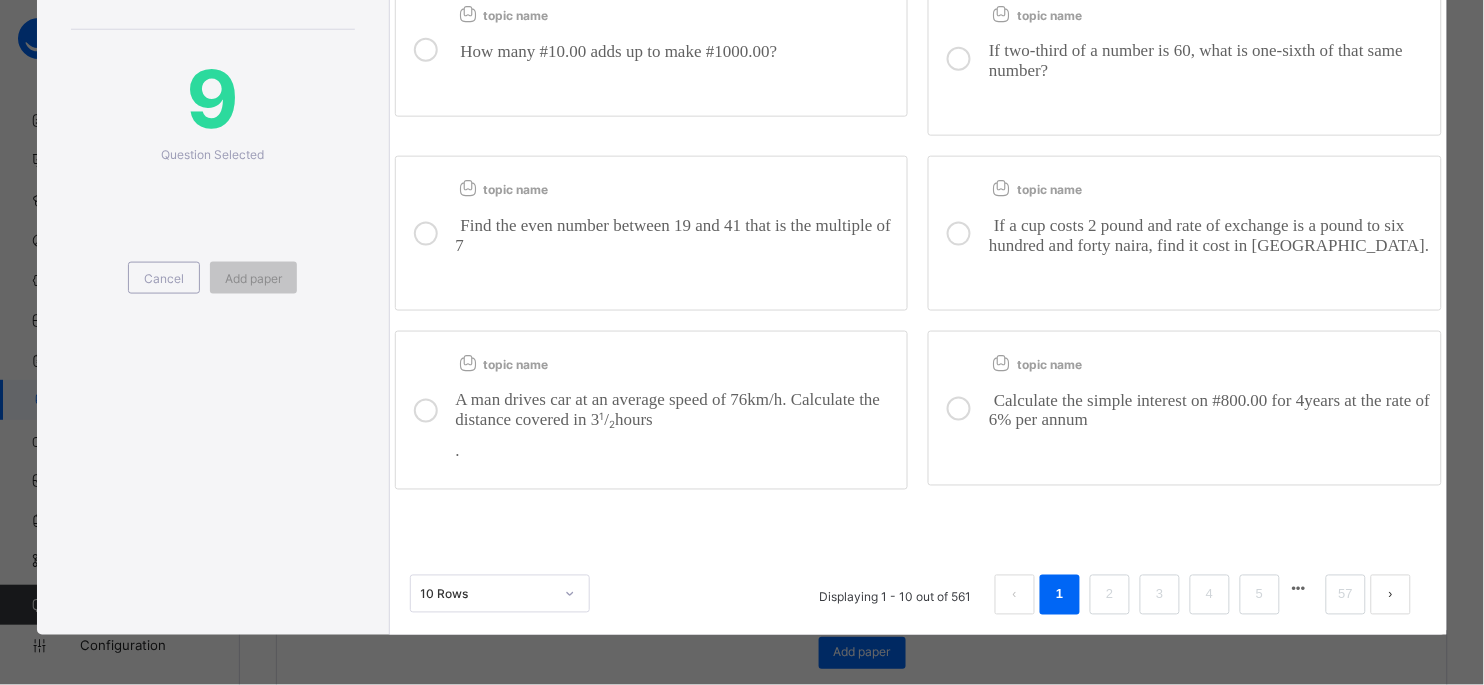 click on "Calculate the simple interest on #800.00 for 4years at the rate of 6% per annum" at bounding box center (1210, 410) 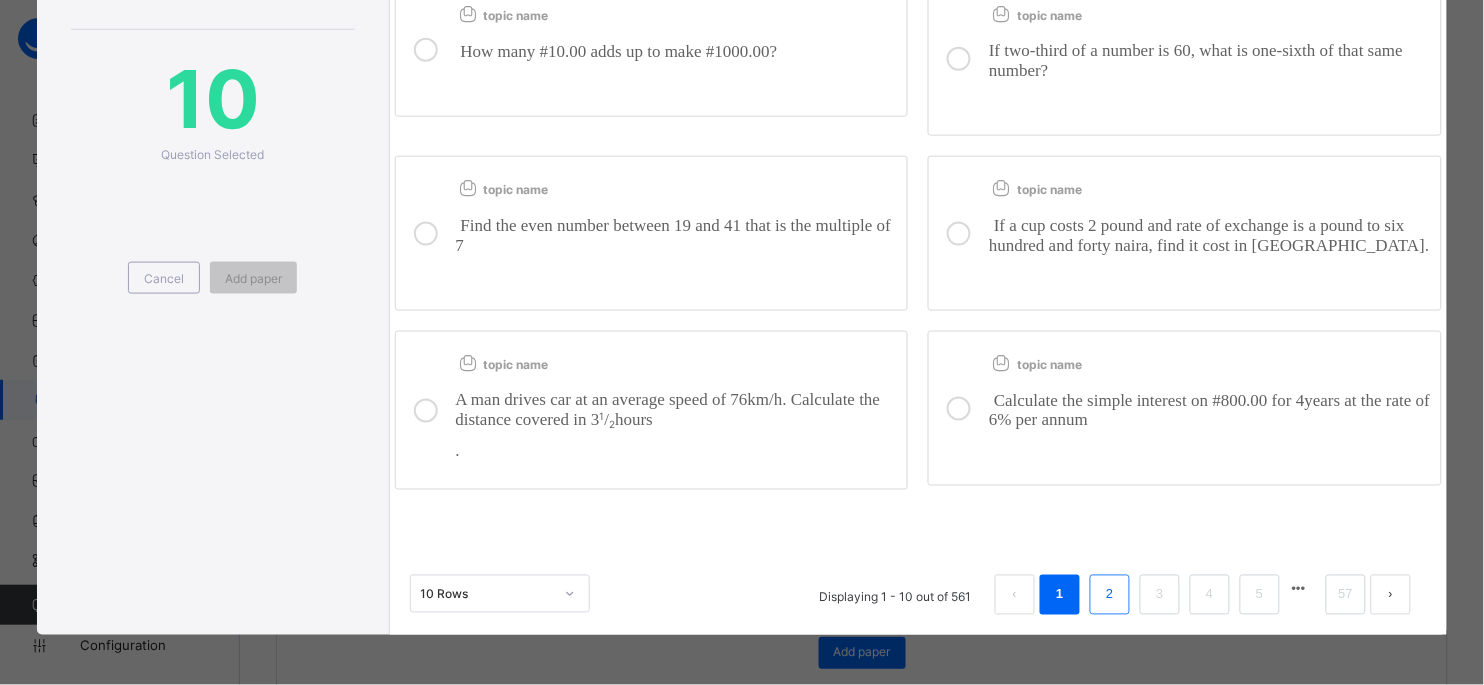click on "2" at bounding box center (1110, 595) 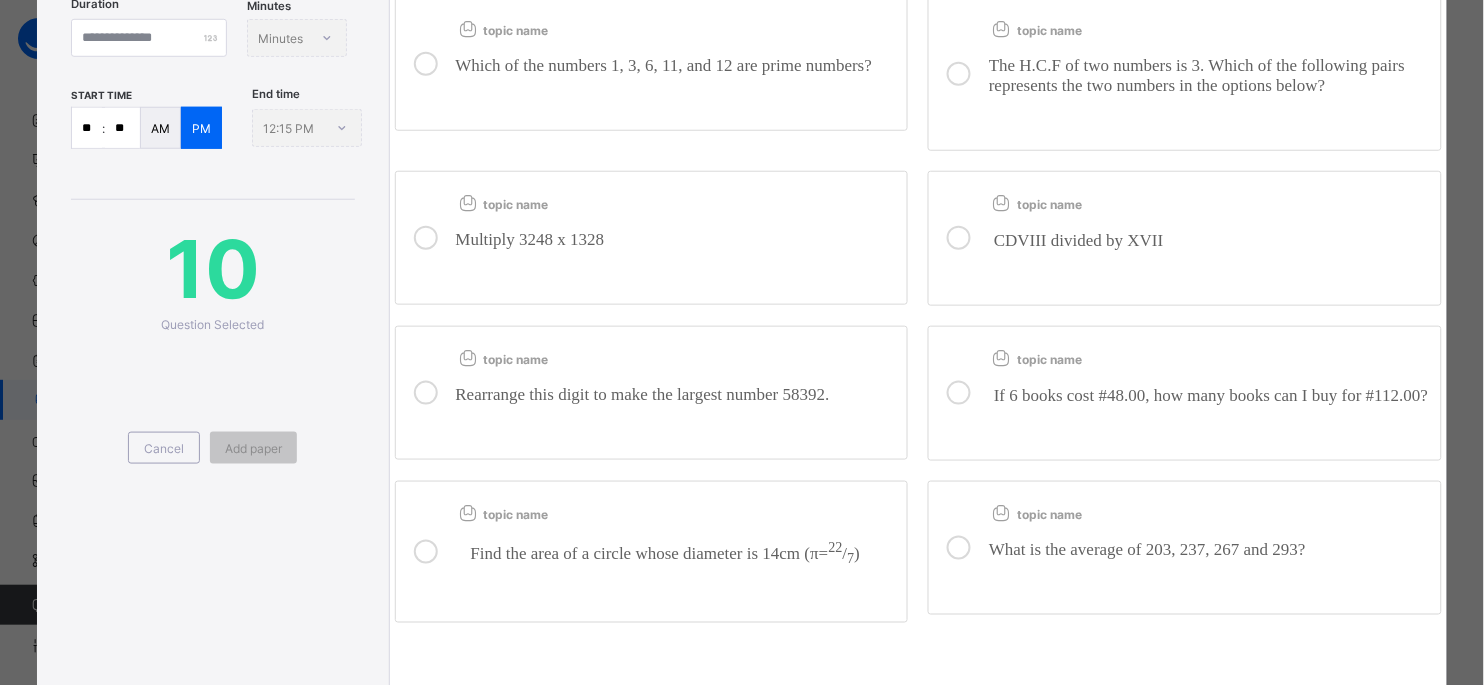 scroll, scrollTop: 550, scrollLeft: 0, axis: vertical 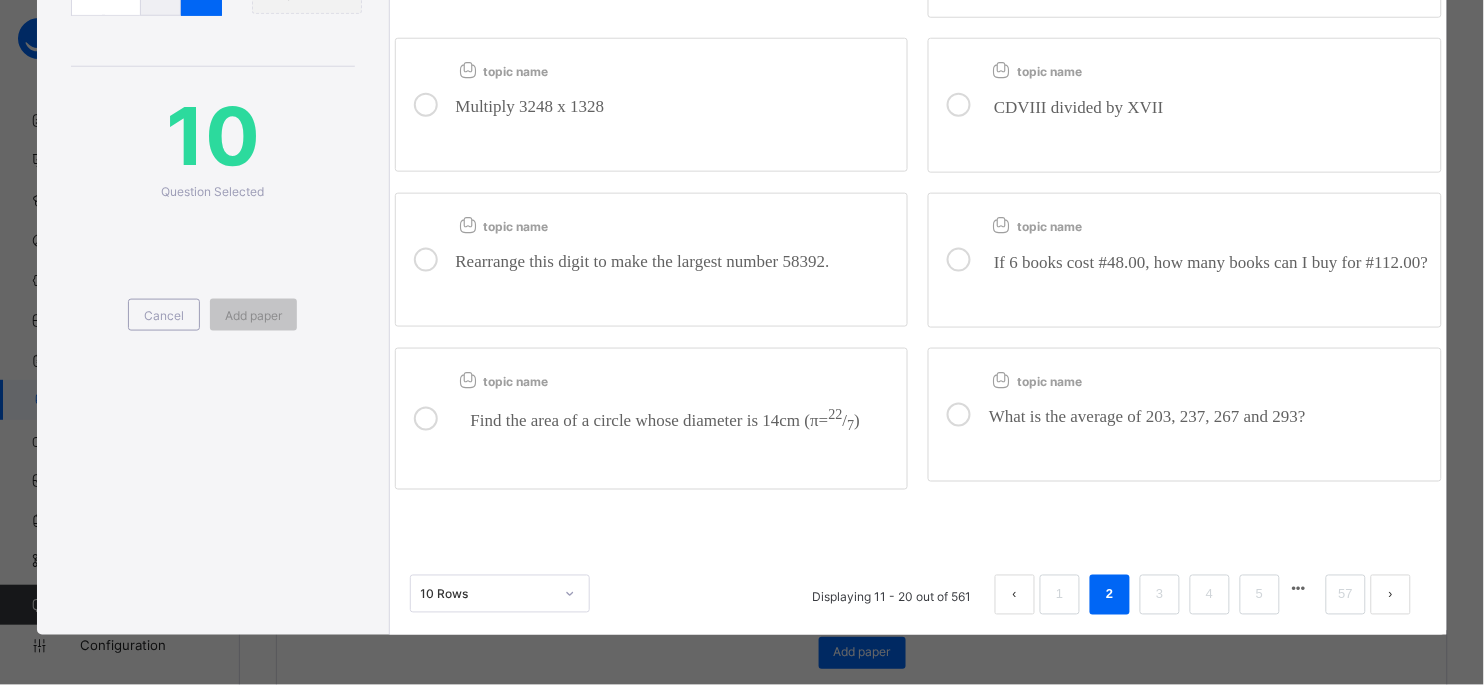 click on "Find the area of a circle whose diameter is 14cm ( π  =  22 / 7 )" at bounding box center (677, 421) 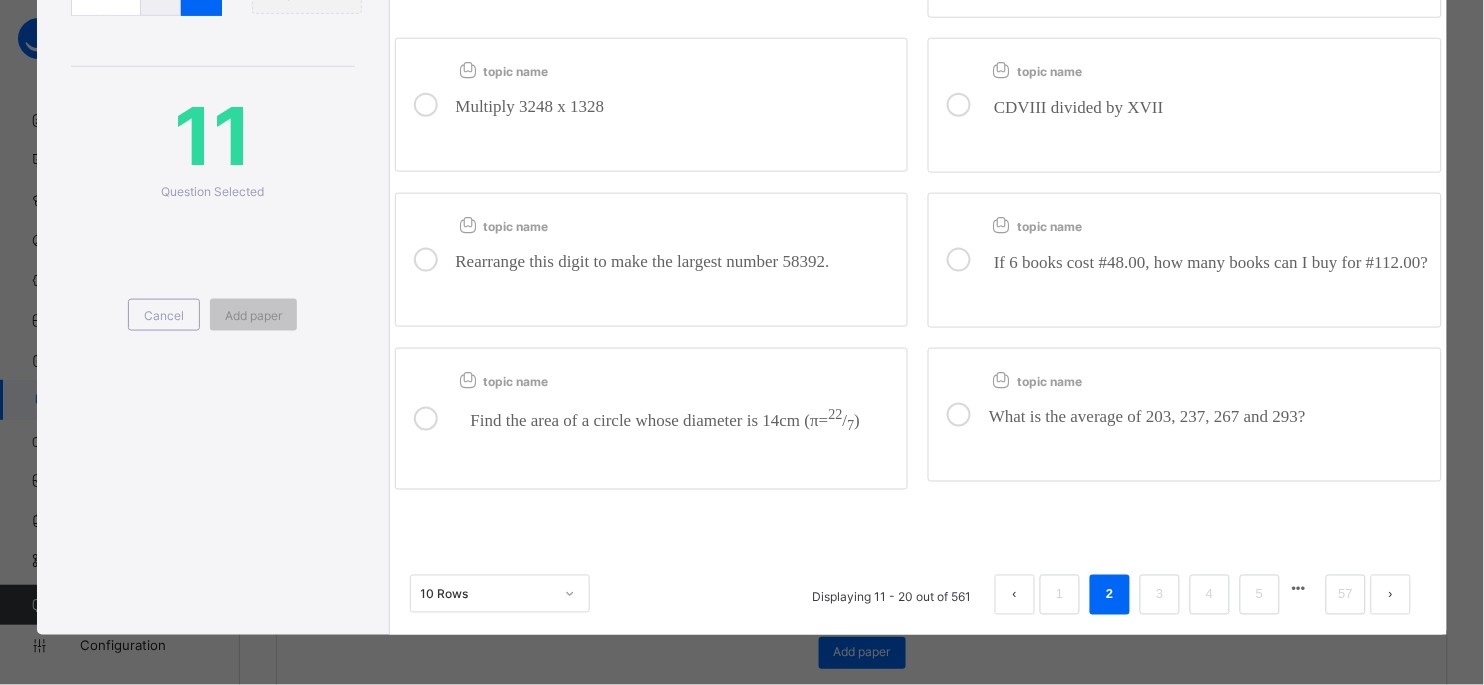 click on "topic name" at bounding box center (1210, 377) 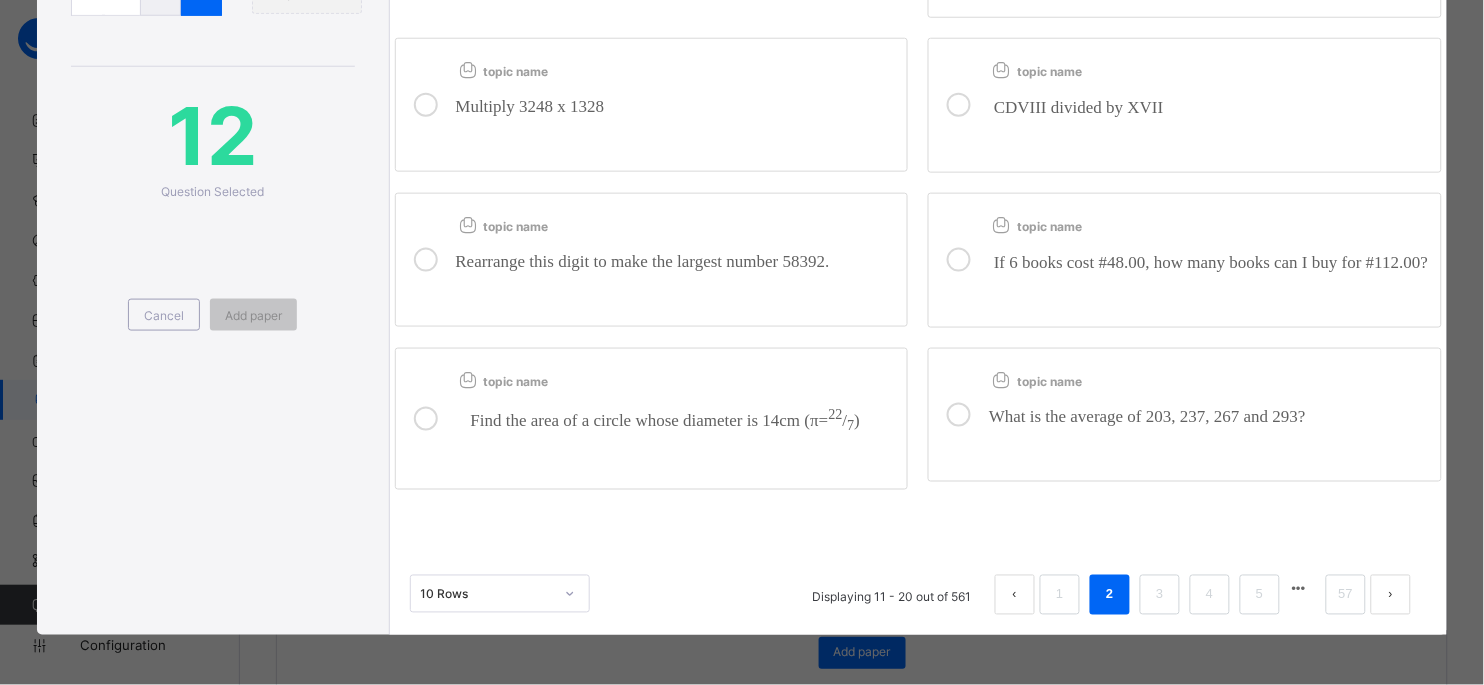 click on "If 6 books cost #48.00, how many books can I buy for #112.00?" at bounding box center [1211, 262] 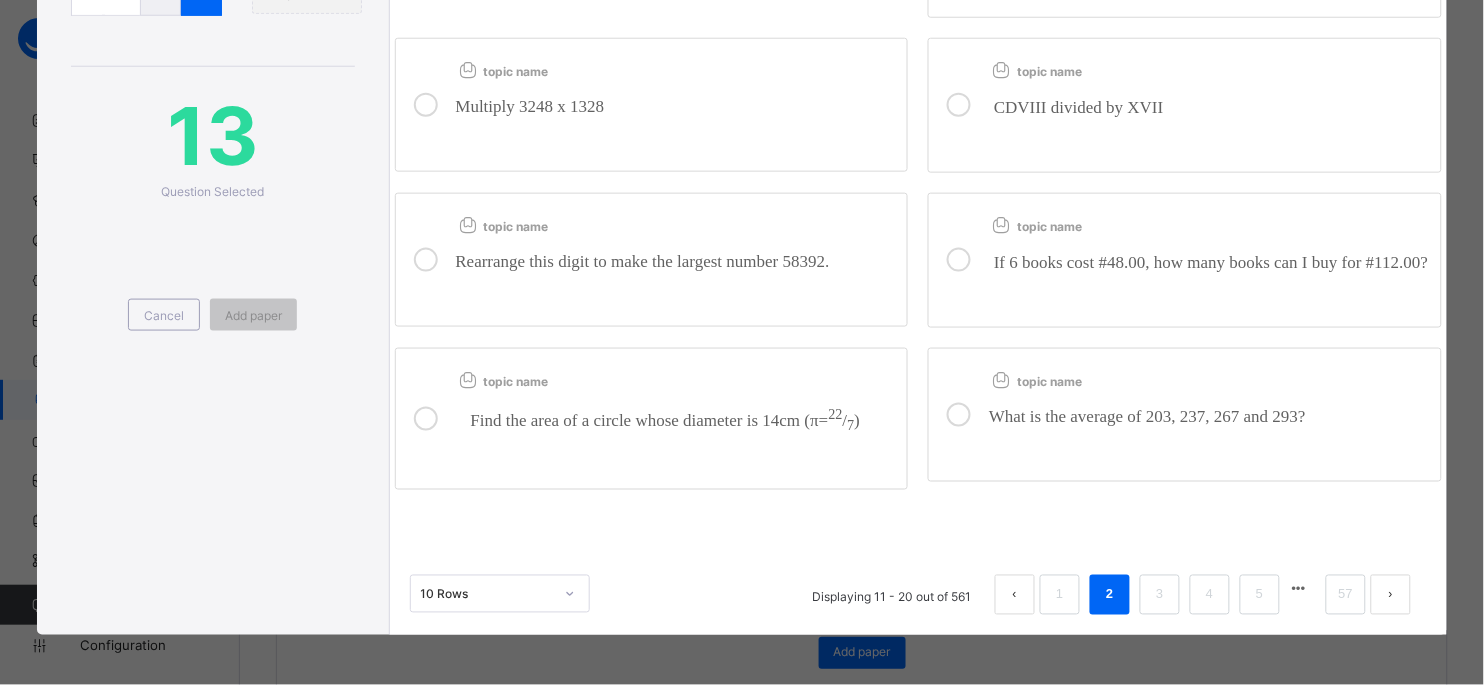 click on "Rearrange this digit to make the largest number 58392." at bounding box center [643, 261] 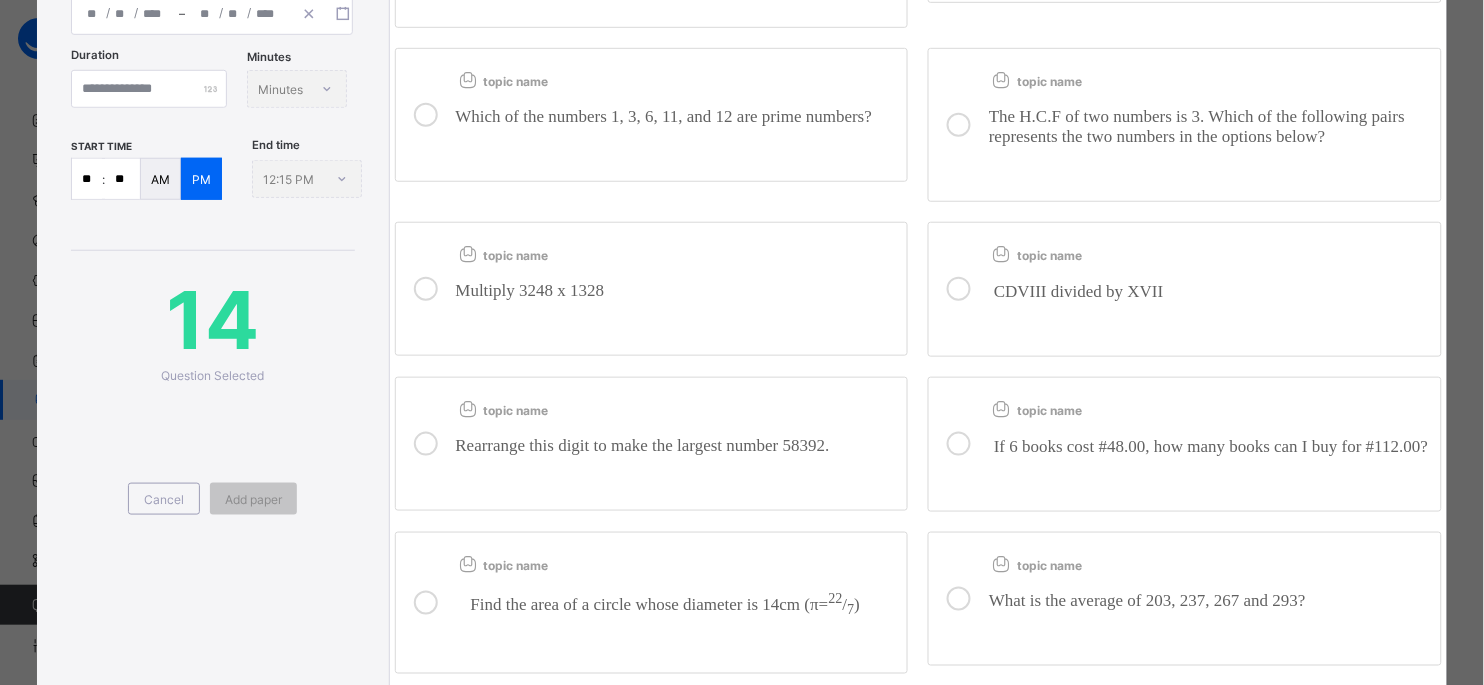 scroll, scrollTop: 250, scrollLeft: 0, axis: vertical 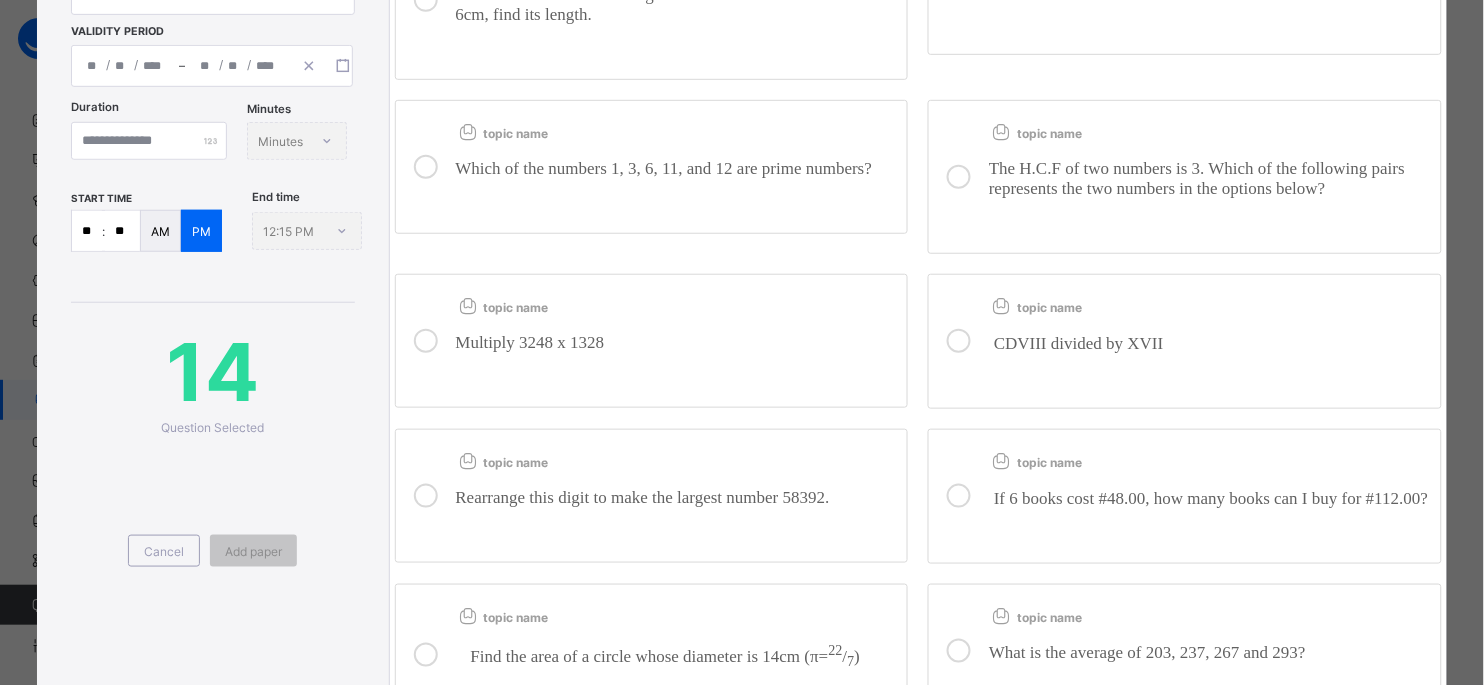 click on "topic name   Multiply 3248 x 1328" at bounding box center [677, 341] 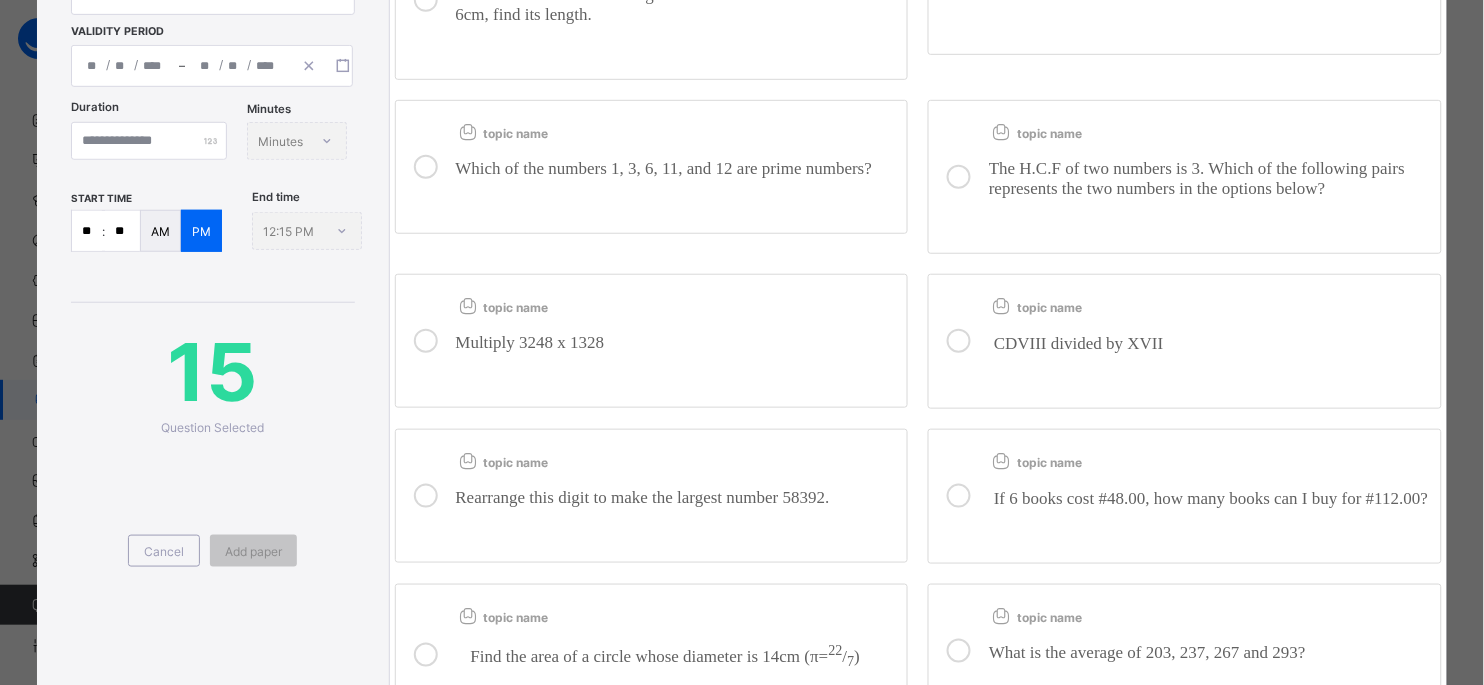 click at bounding box center [1210, 373] 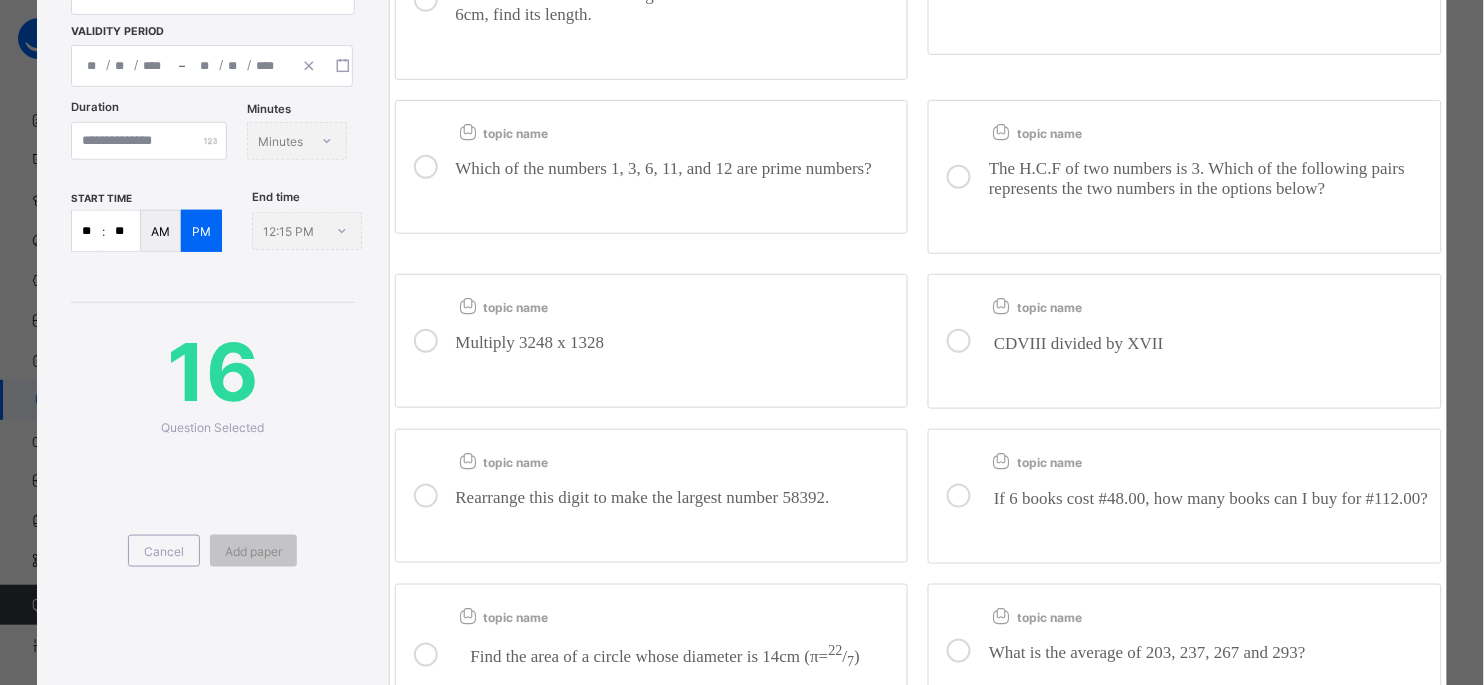 click on "The H.C.F of two numbers is 3. Which of the following pairs represents the two numbers in the options below?" at bounding box center (1197, 178) 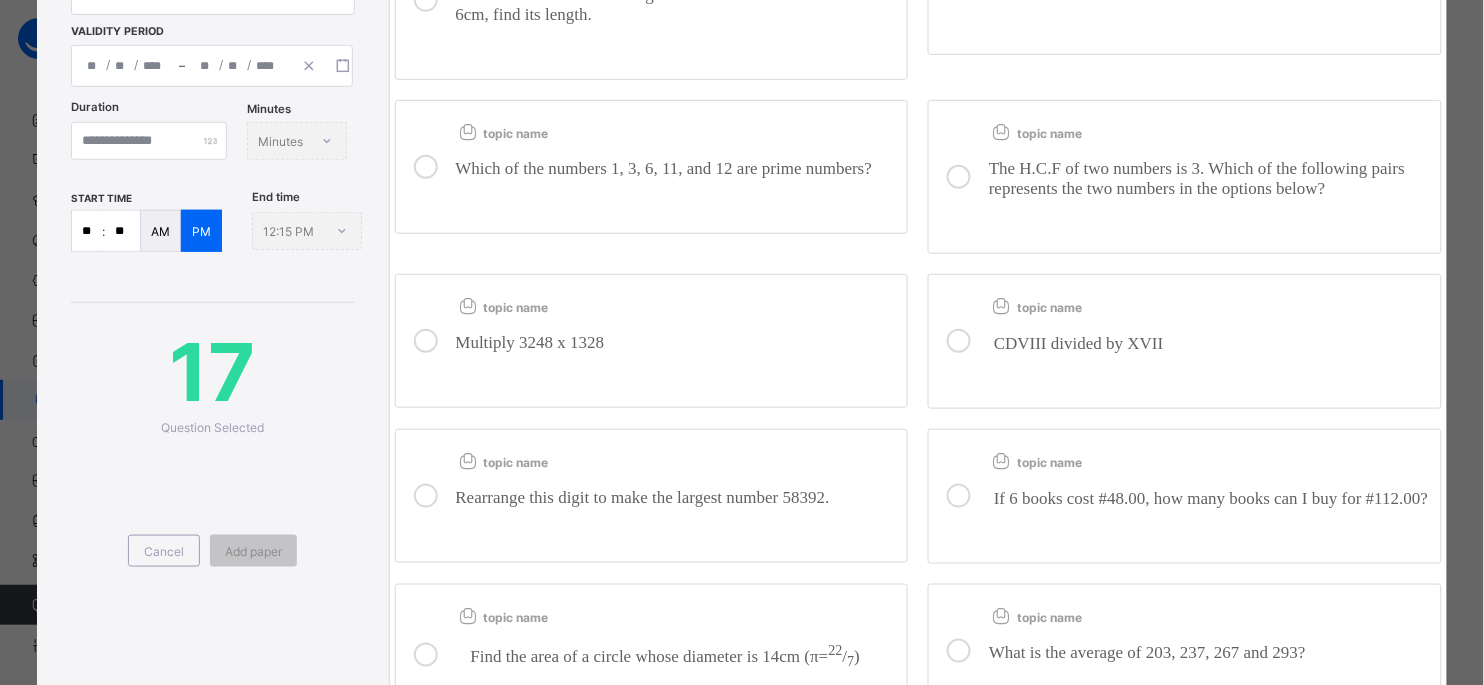 click on "Which of the numbers 1, 3, 6, 11, and 12 are prime numbers?" at bounding box center (677, 169) 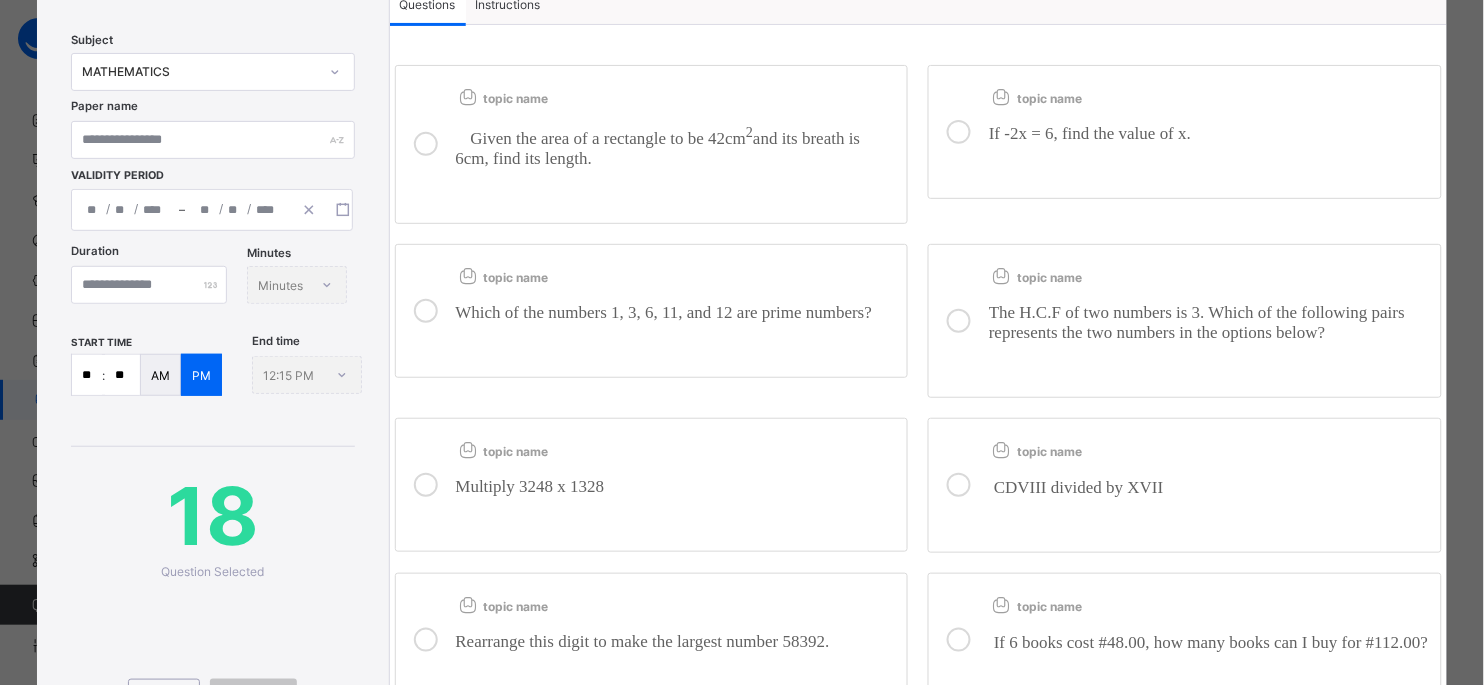 scroll, scrollTop: 50, scrollLeft: 0, axis: vertical 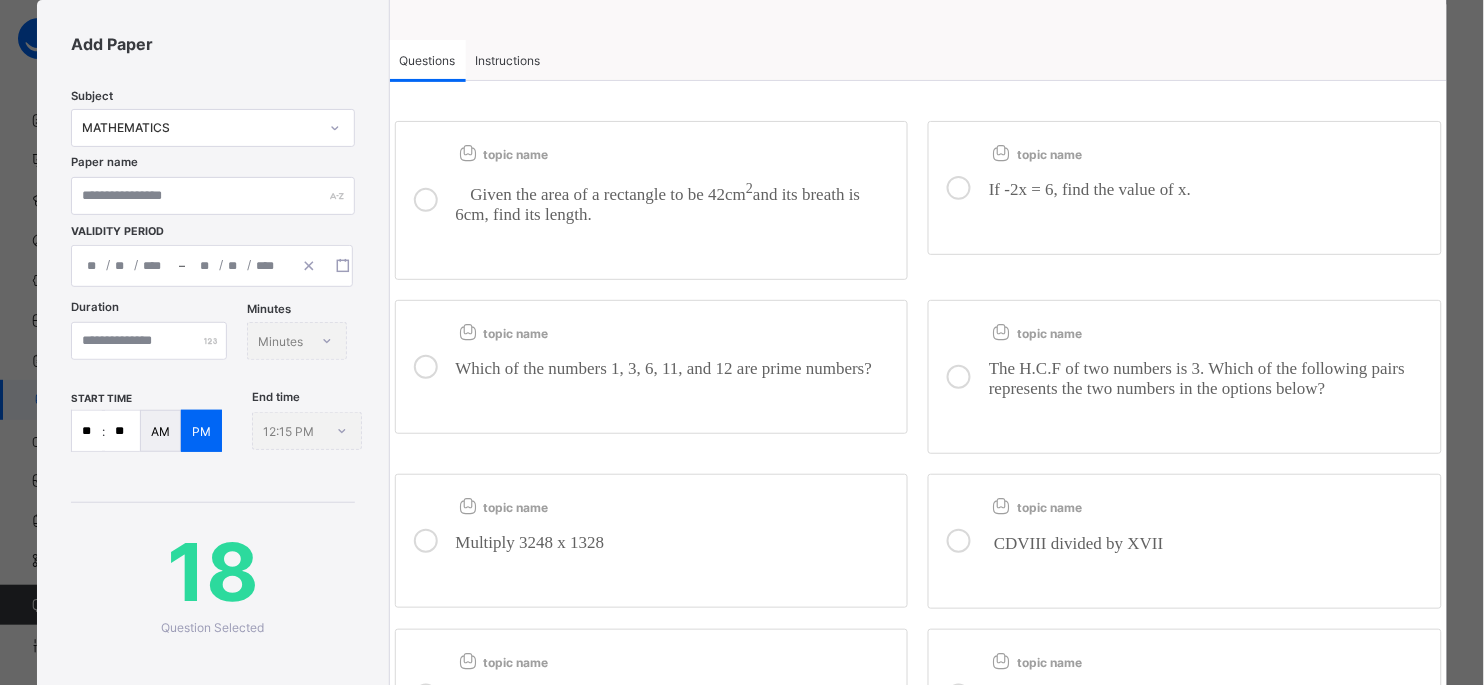 click on "Given the area of a rectangle to be 42cm 2  and its breath is 6cm, find its length." at bounding box center [677, 202] 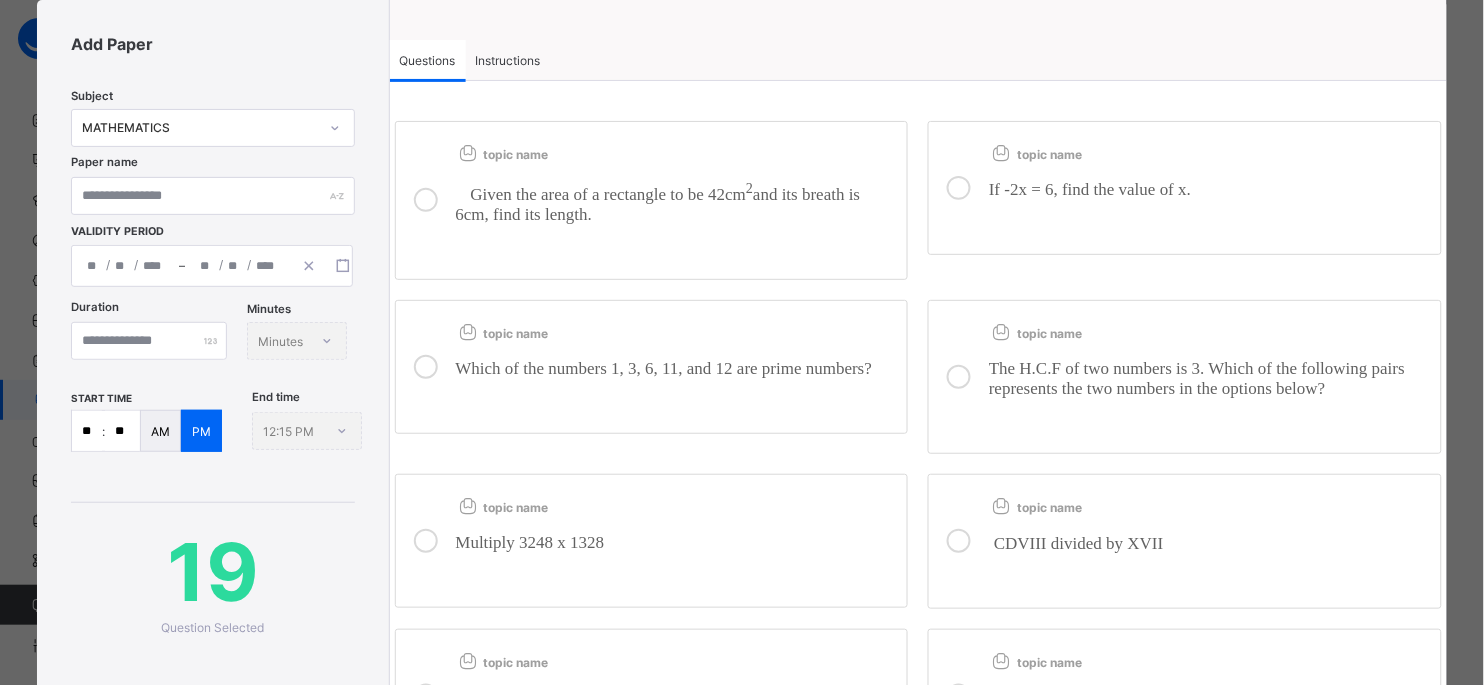 click on "topic name   ​ If -2x = 6, find the value of x. ​" at bounding box center (1210, 188) 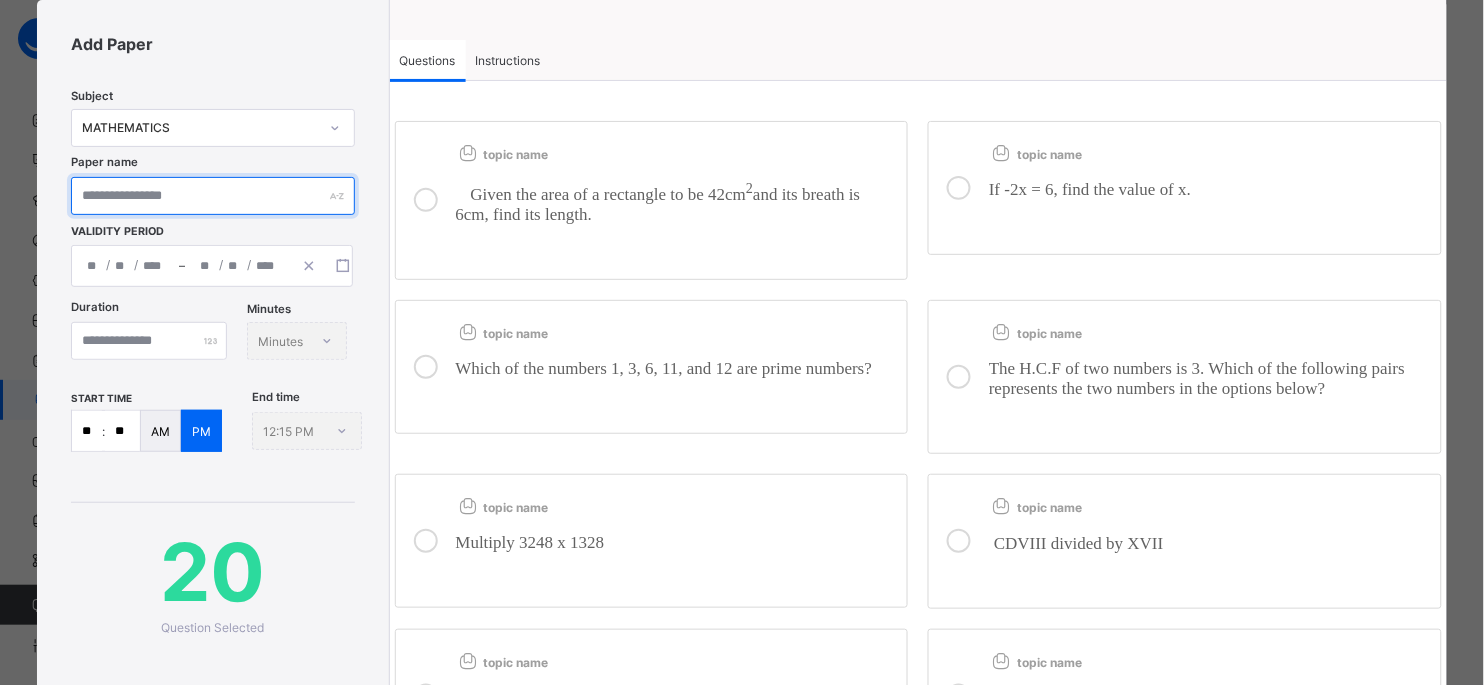 click at bounding box center (212, 196) 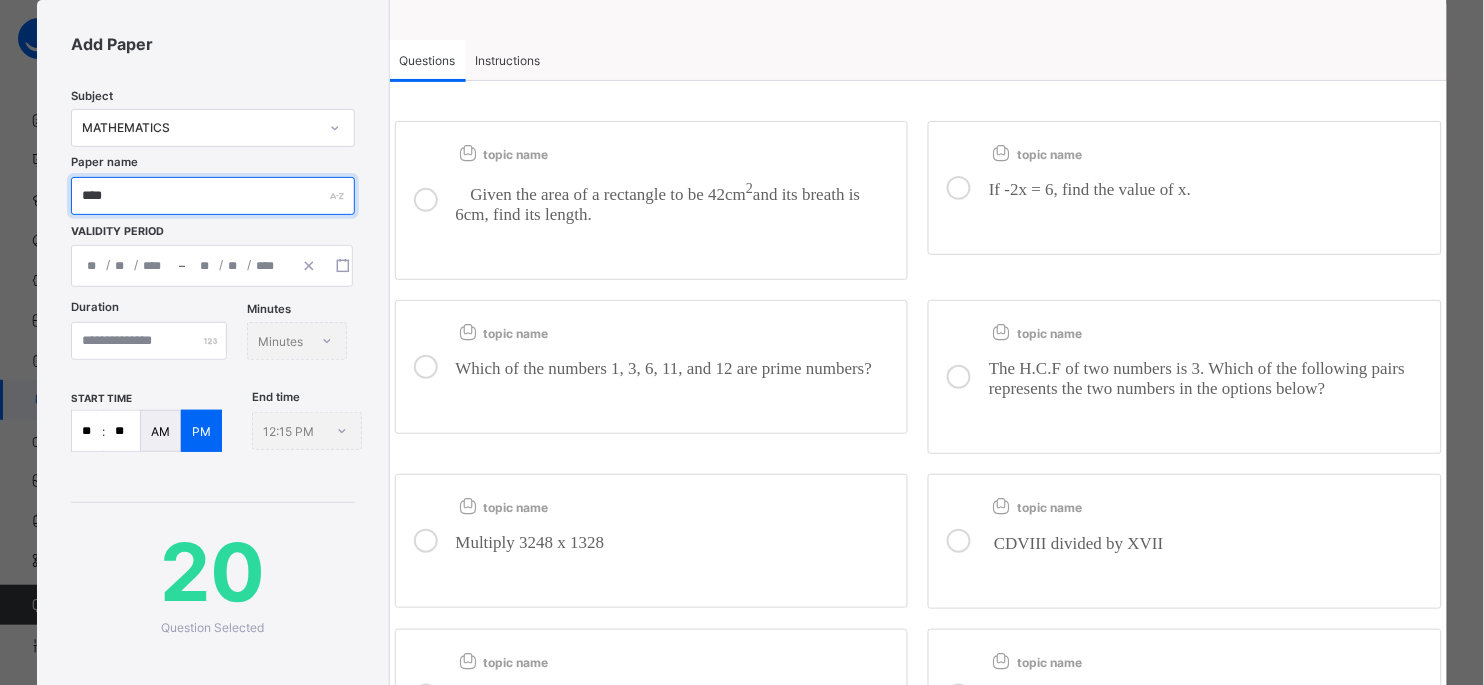 type on "****" 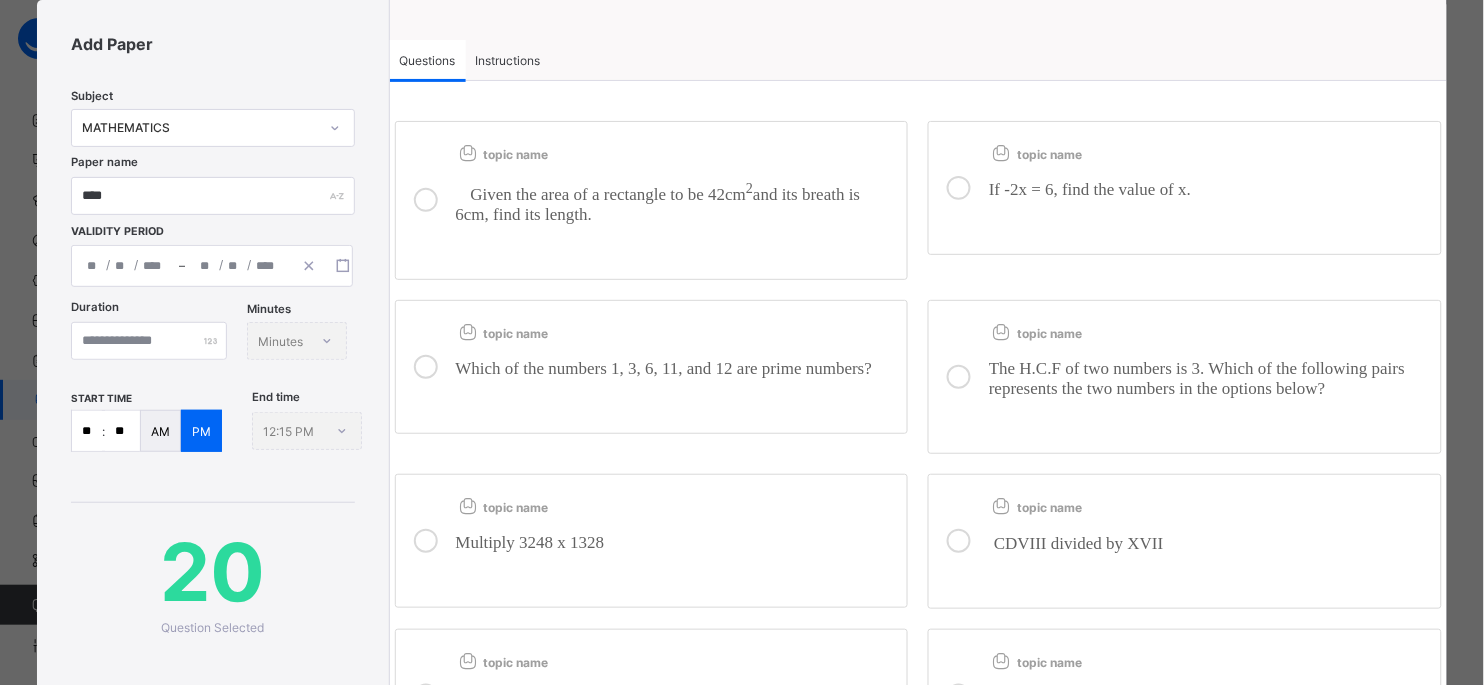 click on "/ /" at bounding box center (125, 266) 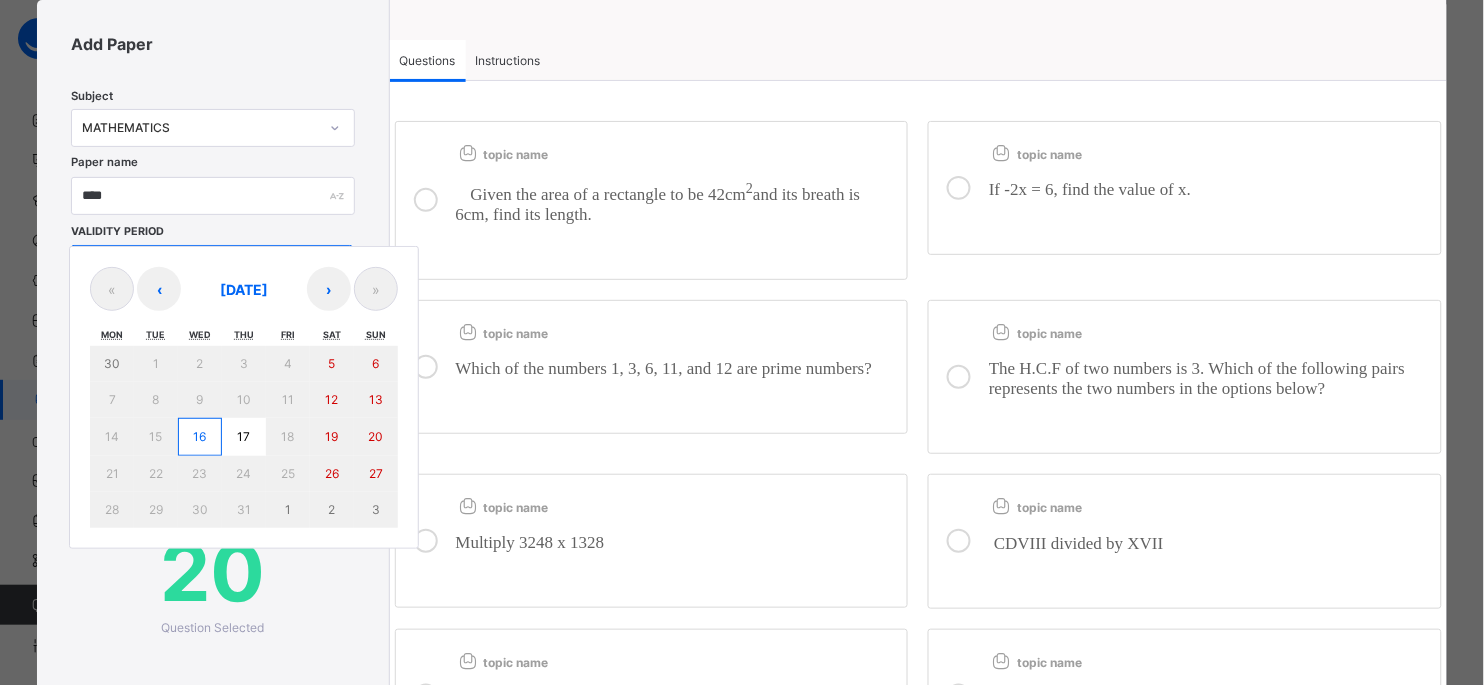 click on "16" at bounding box center (200, 437) 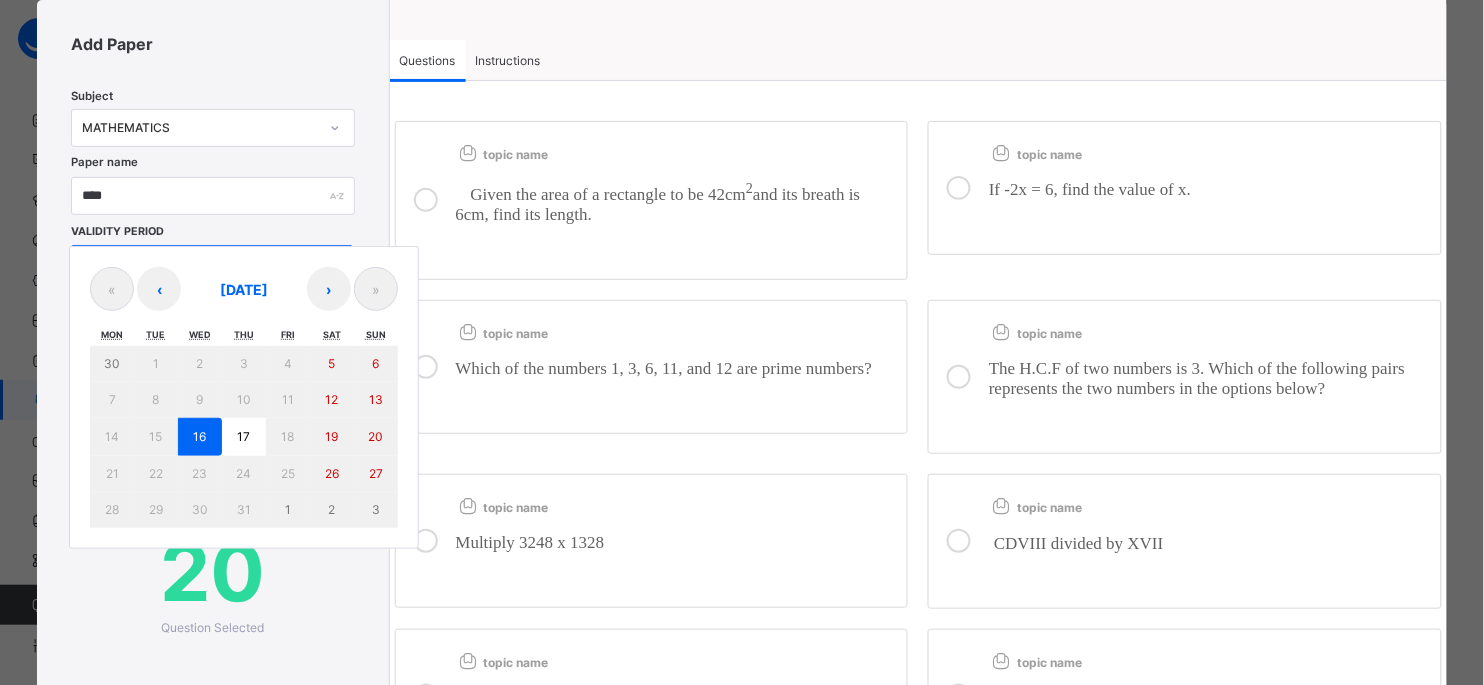 click on "16" at bounding box center [200, 437] 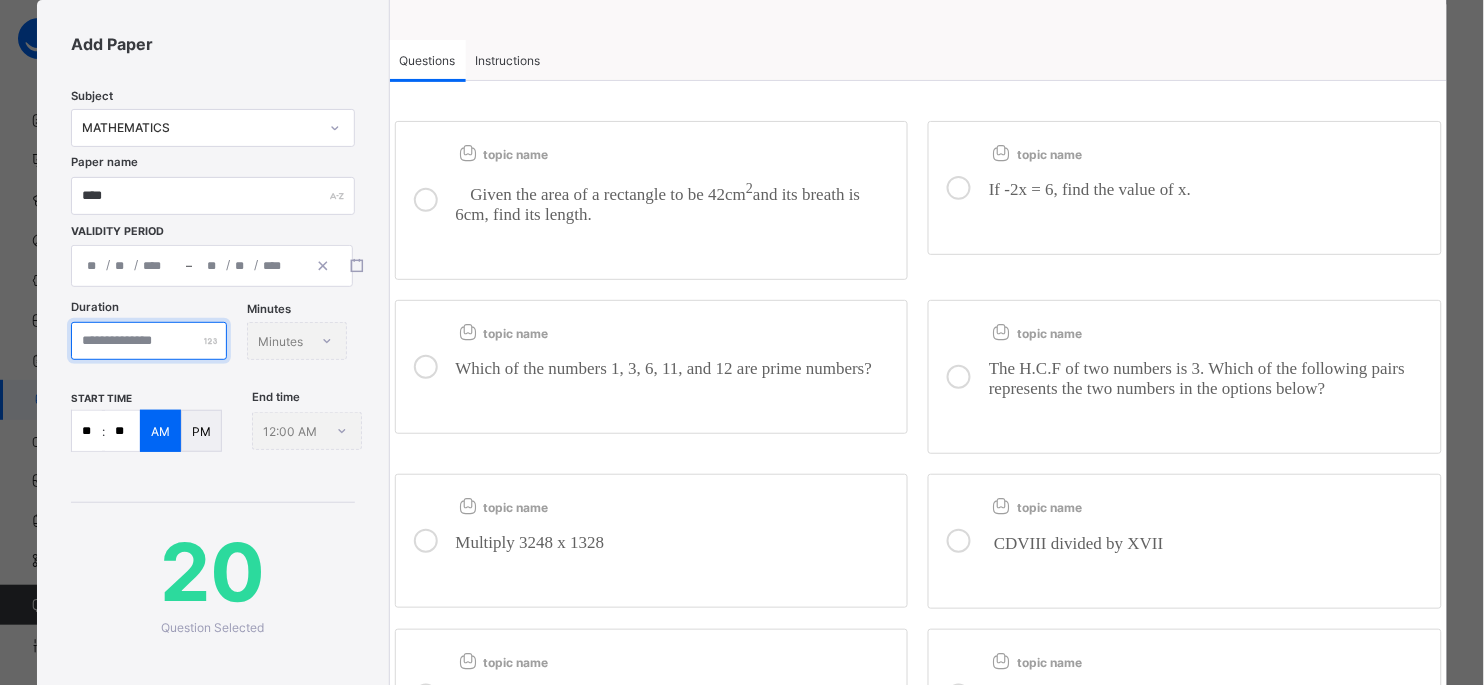 click at bounding box center [149, 341] 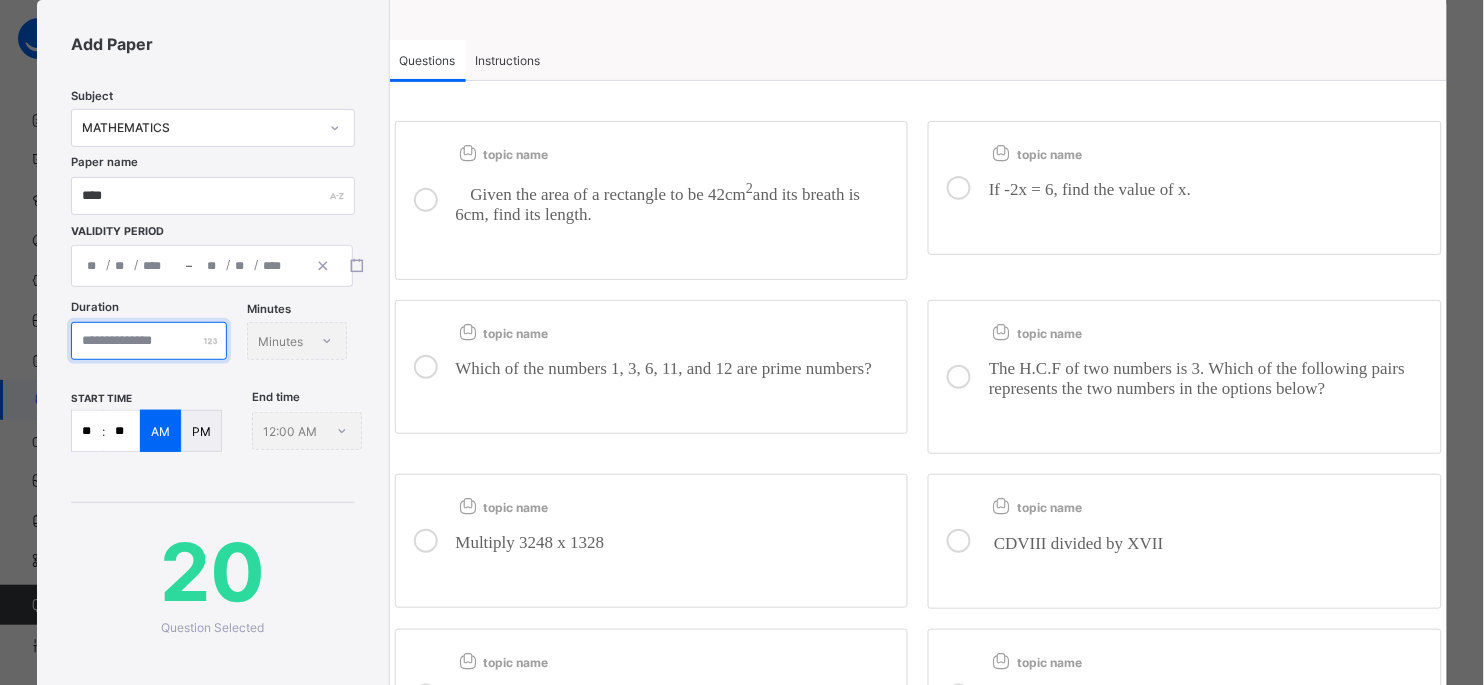 type on "*" 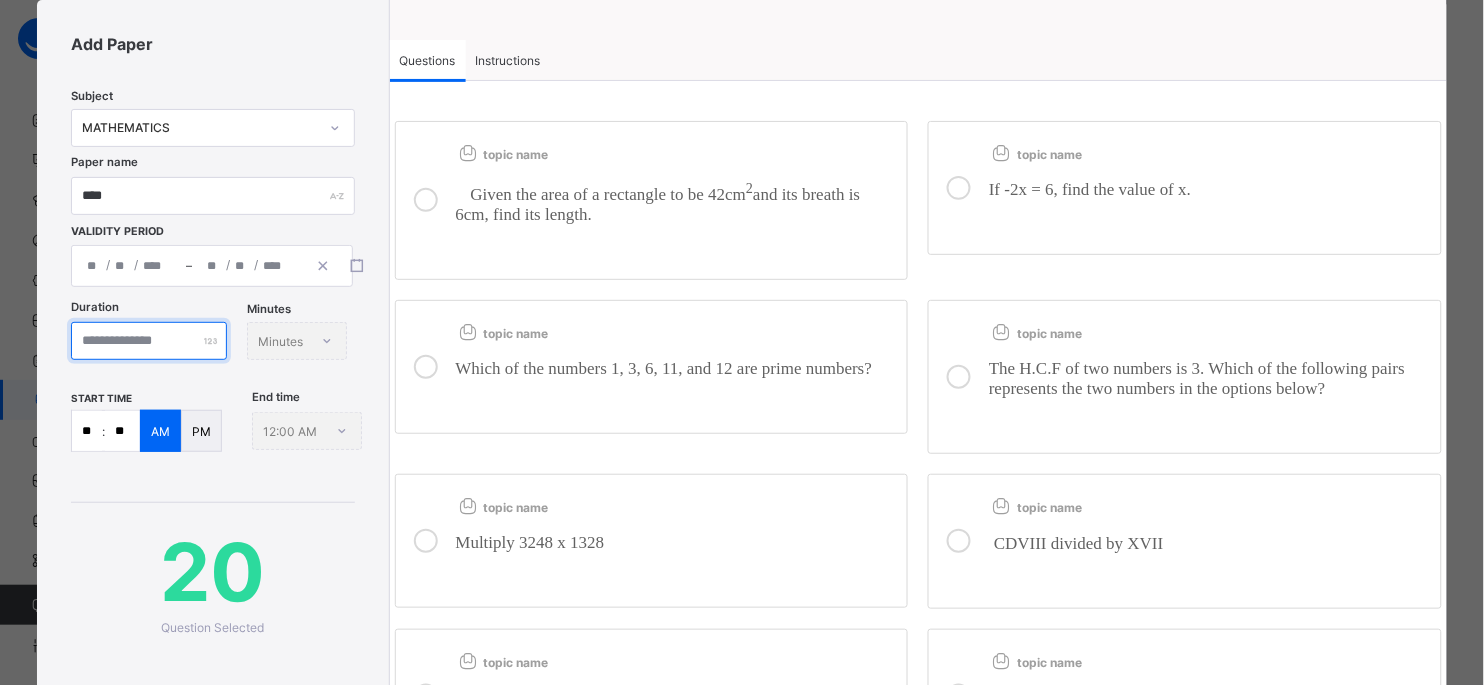 type on "**" 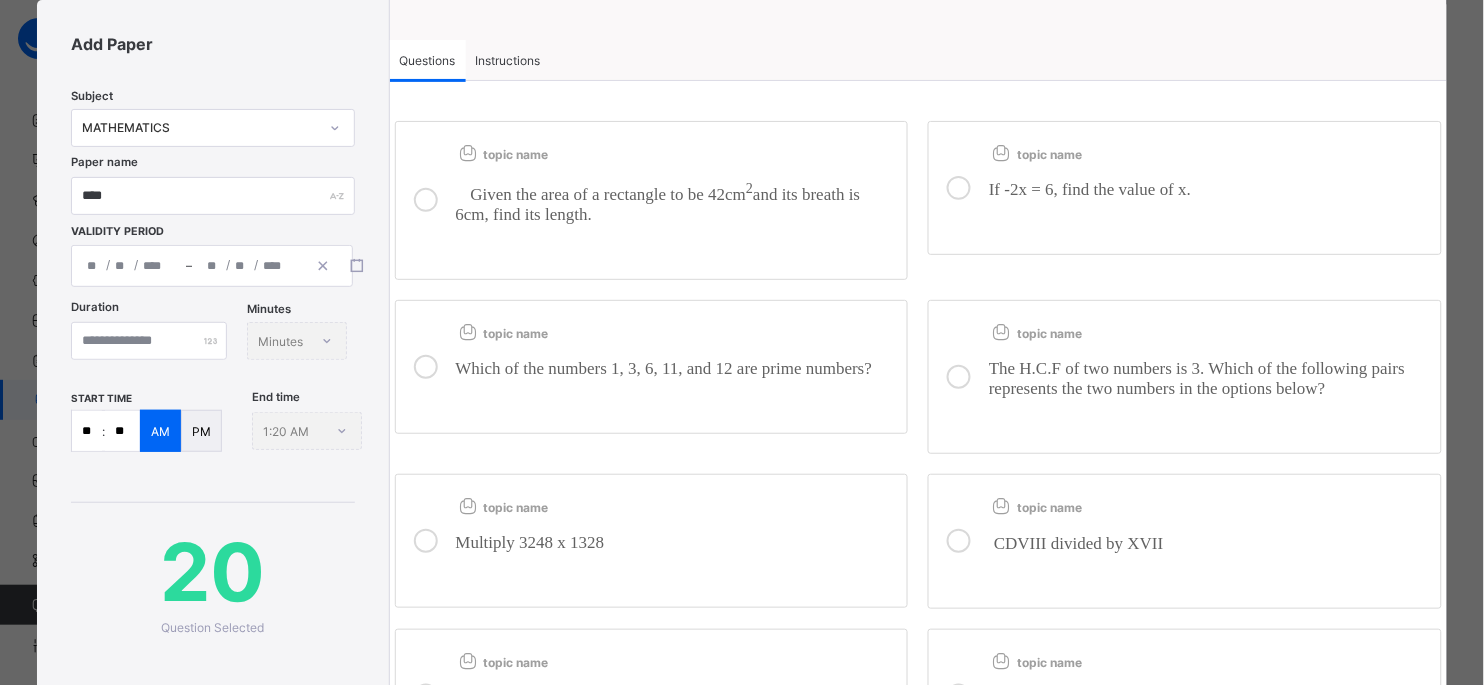 click on "20" at bounding box center [212, 571] 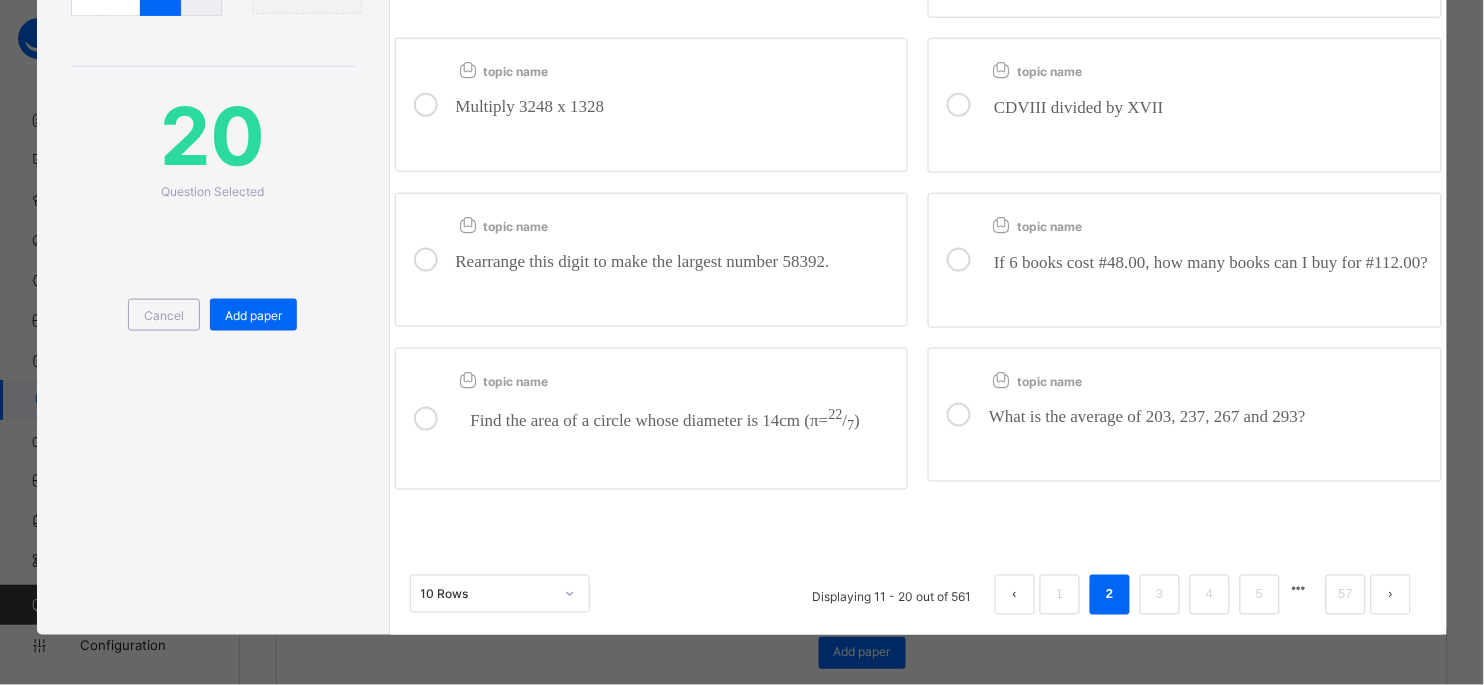 scroll, scrollTop: 584, scrollLeft: 0, axis: vertical 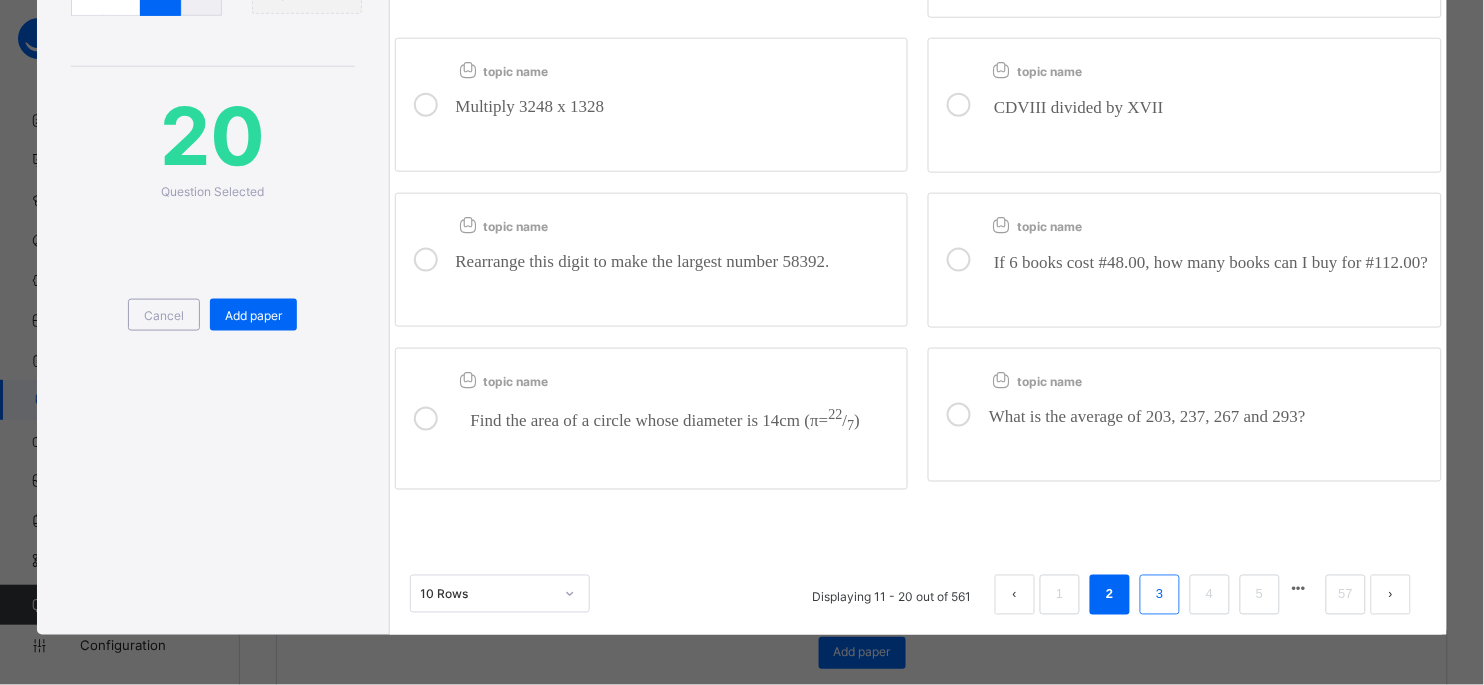 click on "3" at bounding box center [1160, 595] 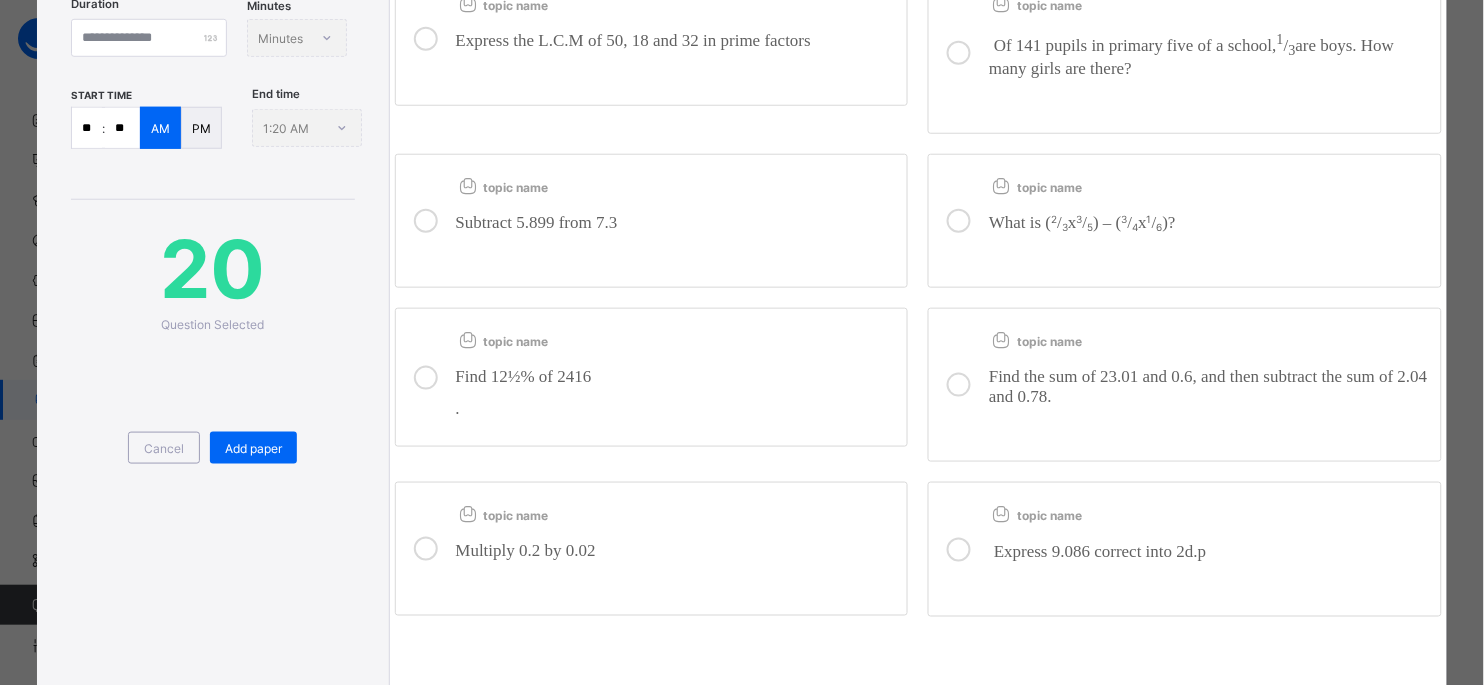 scroll, scrollTop: 510, scrollLeft: 0, axis: vertical 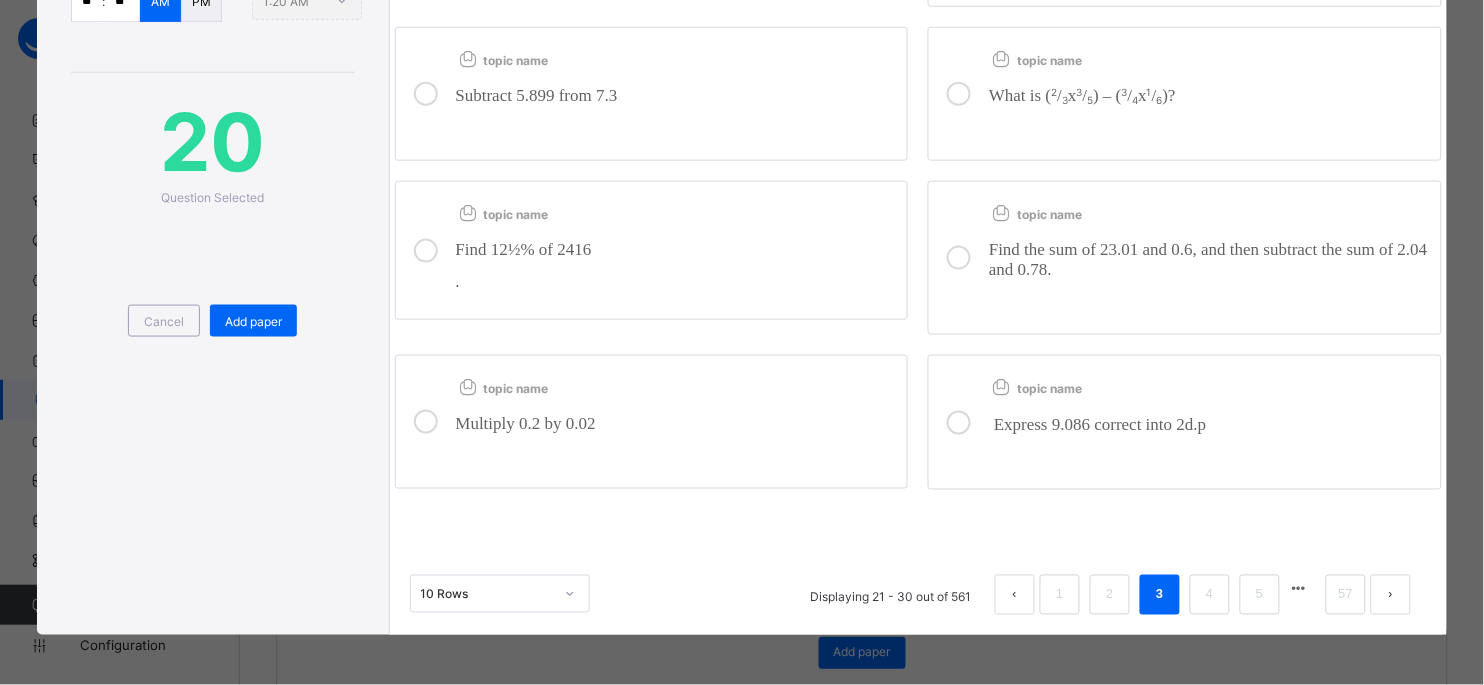 click on "Multiply 0.2 by 0.02" at bounding box center [677, 429] 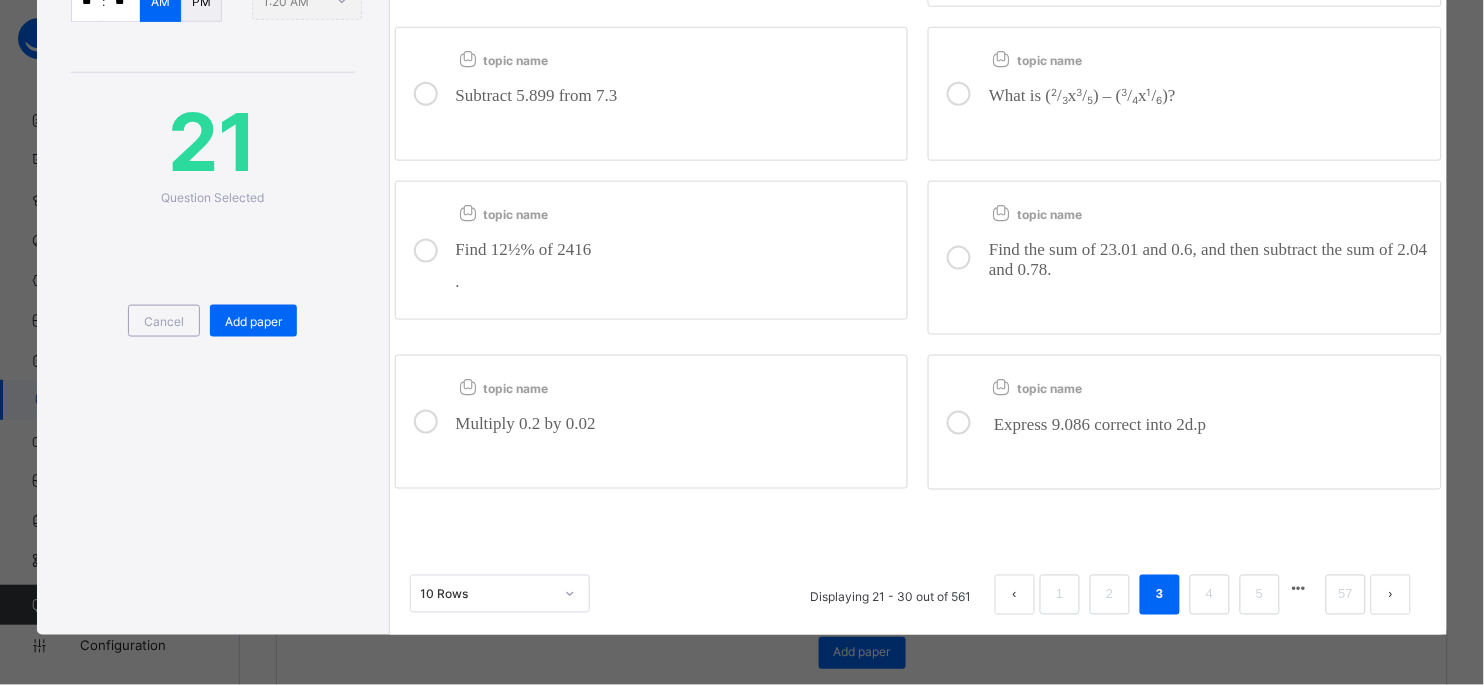 click on "Express 9.086 correct into 2d.p" at bounding box center (1100, 424) 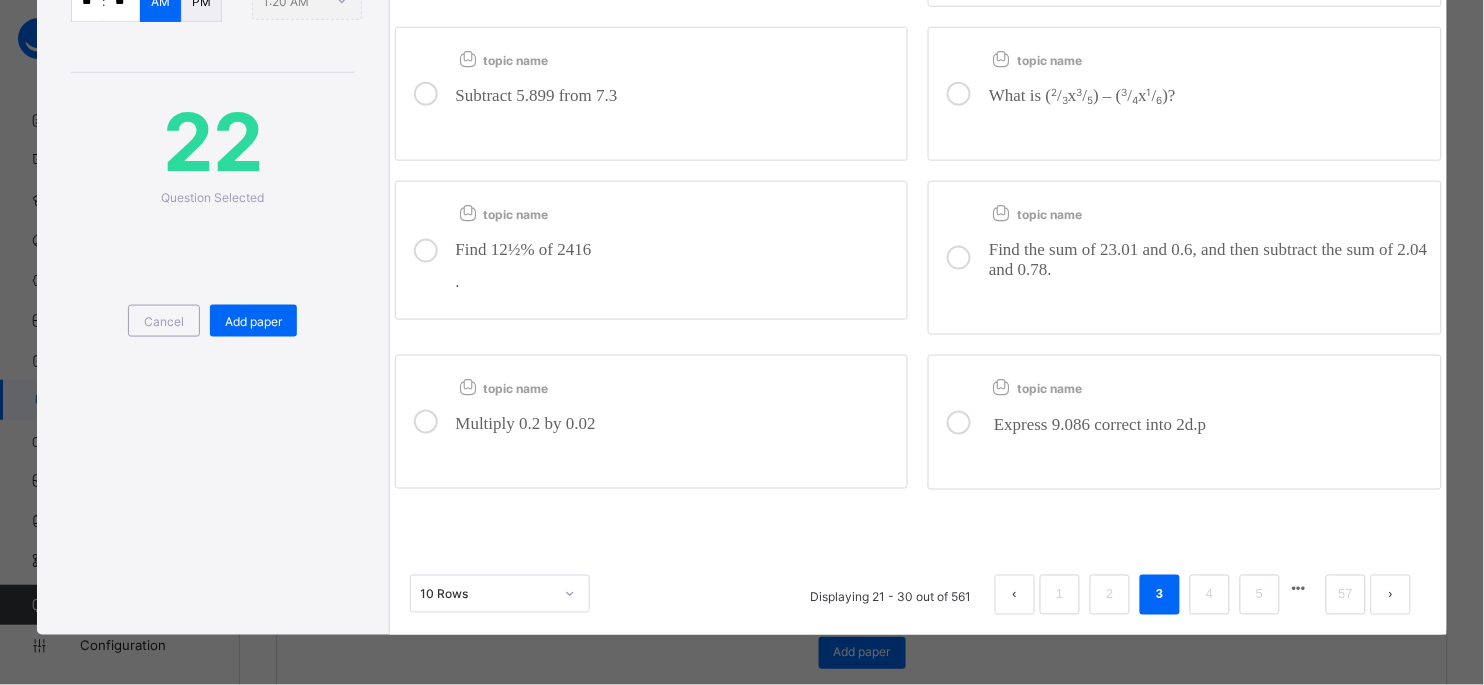 click on "Find the sum of 23.01 and 0.6, and then subtract the sum of 2.04 and 0.78." at bounding box center (1210, 265) 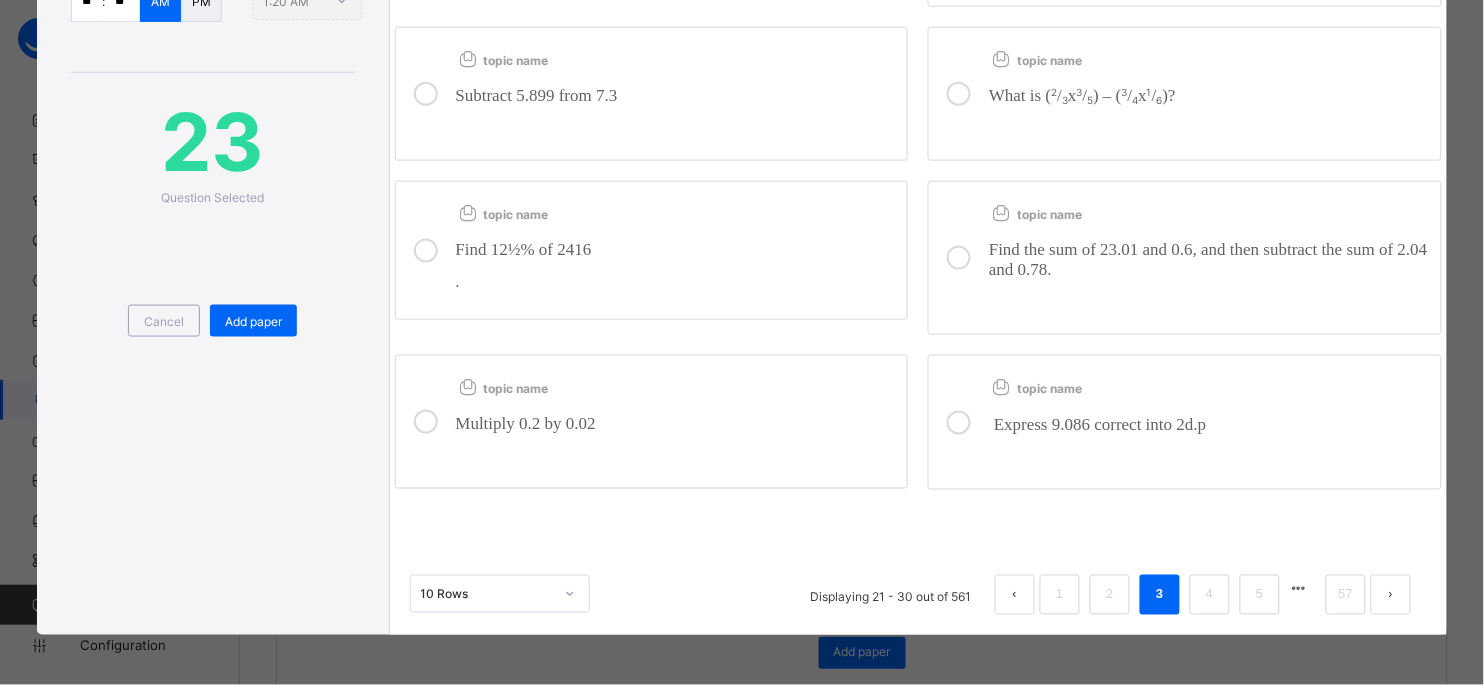 click on ". ​" at bounding box center (677, 282) 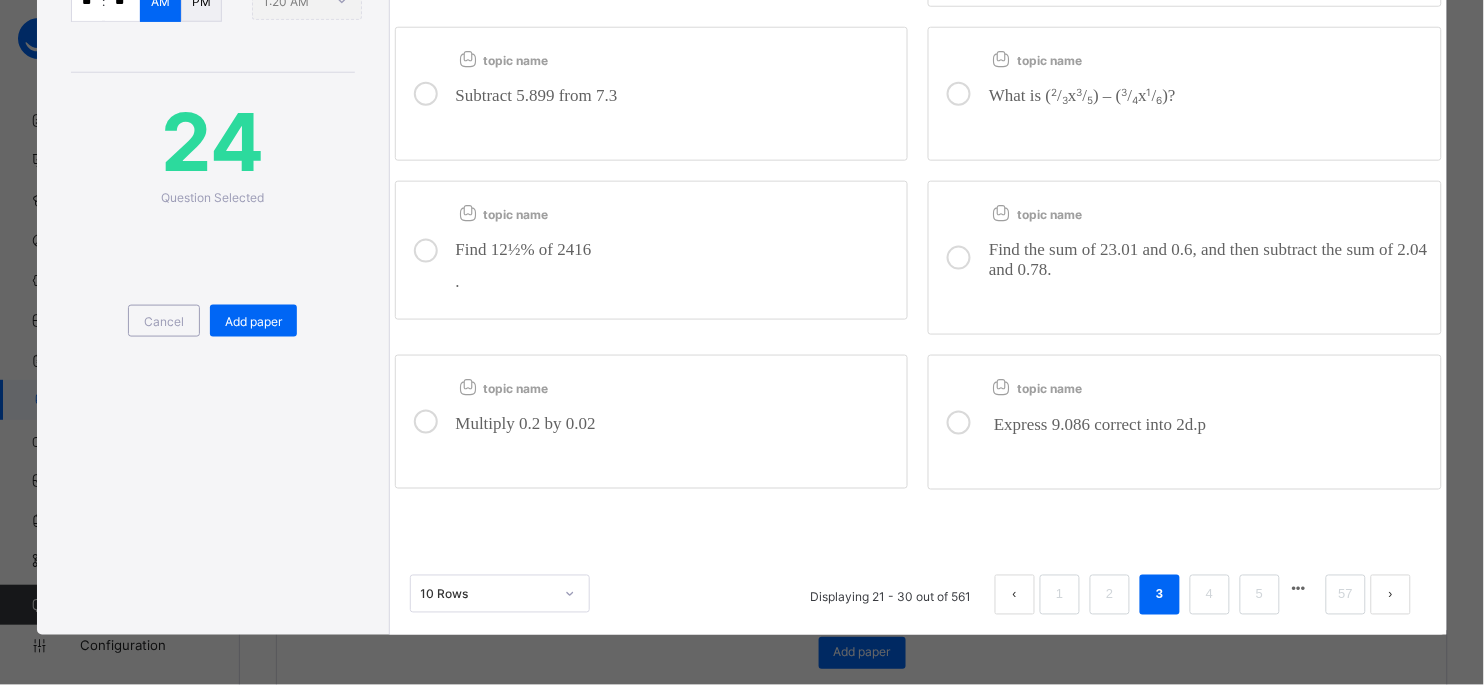 click on "Subtract 5.899 from 7.3" at bounding box center [677, 96] 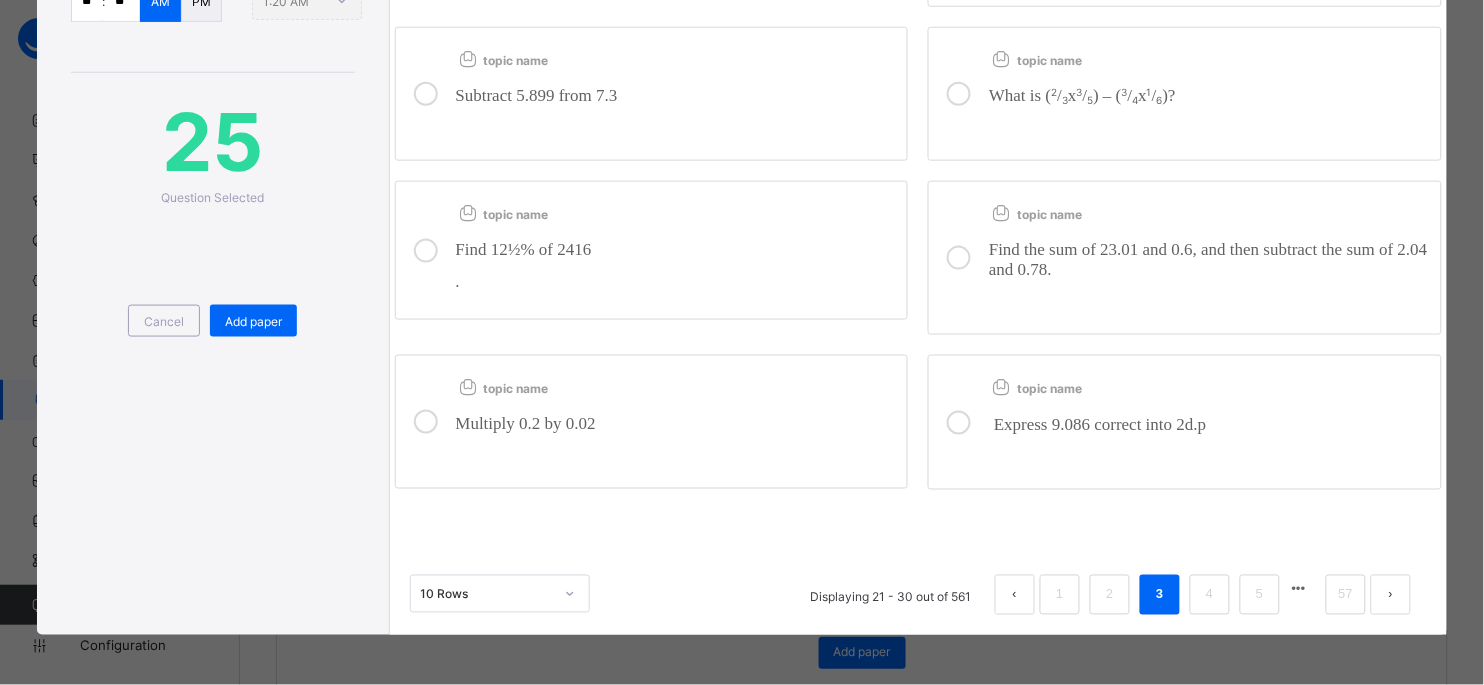 click on "4" at bounding box center (1136, 100) 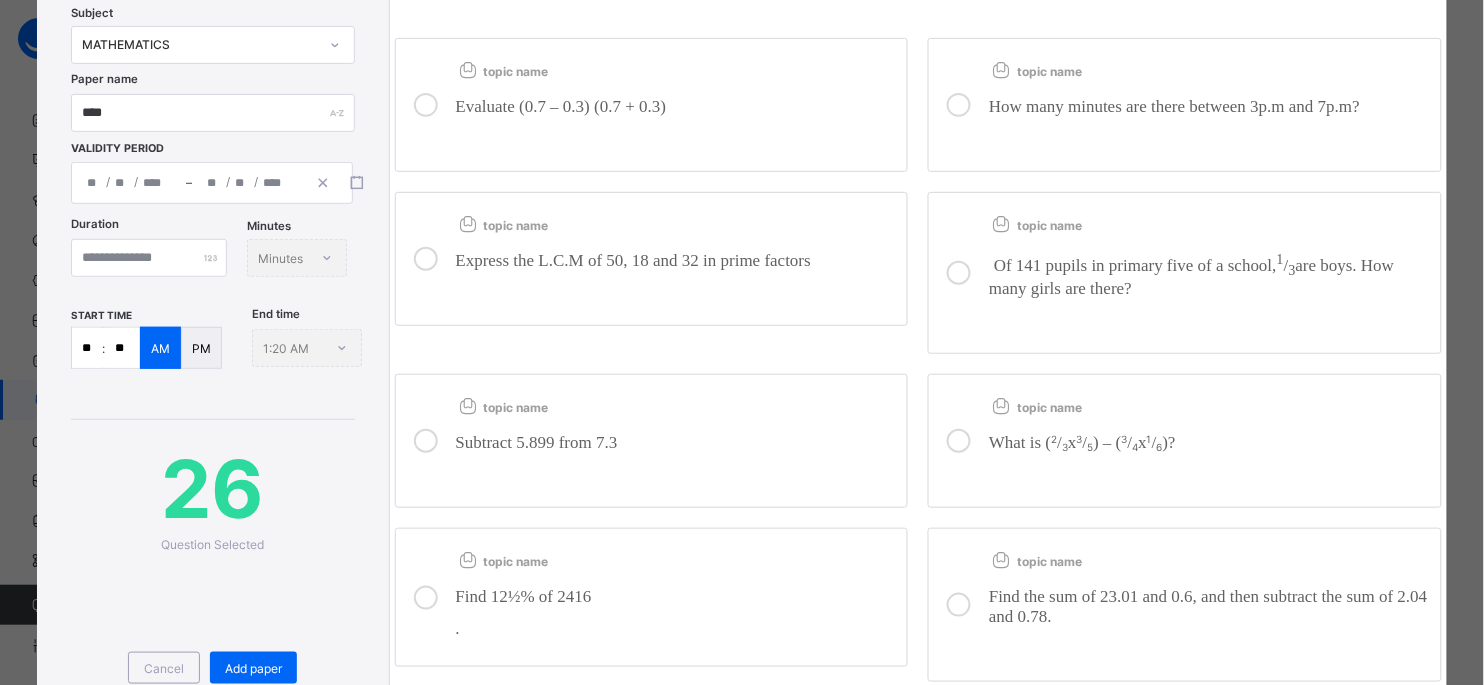 scroll, scrollTop: 110, scrollLeft: 0, axis: vertical 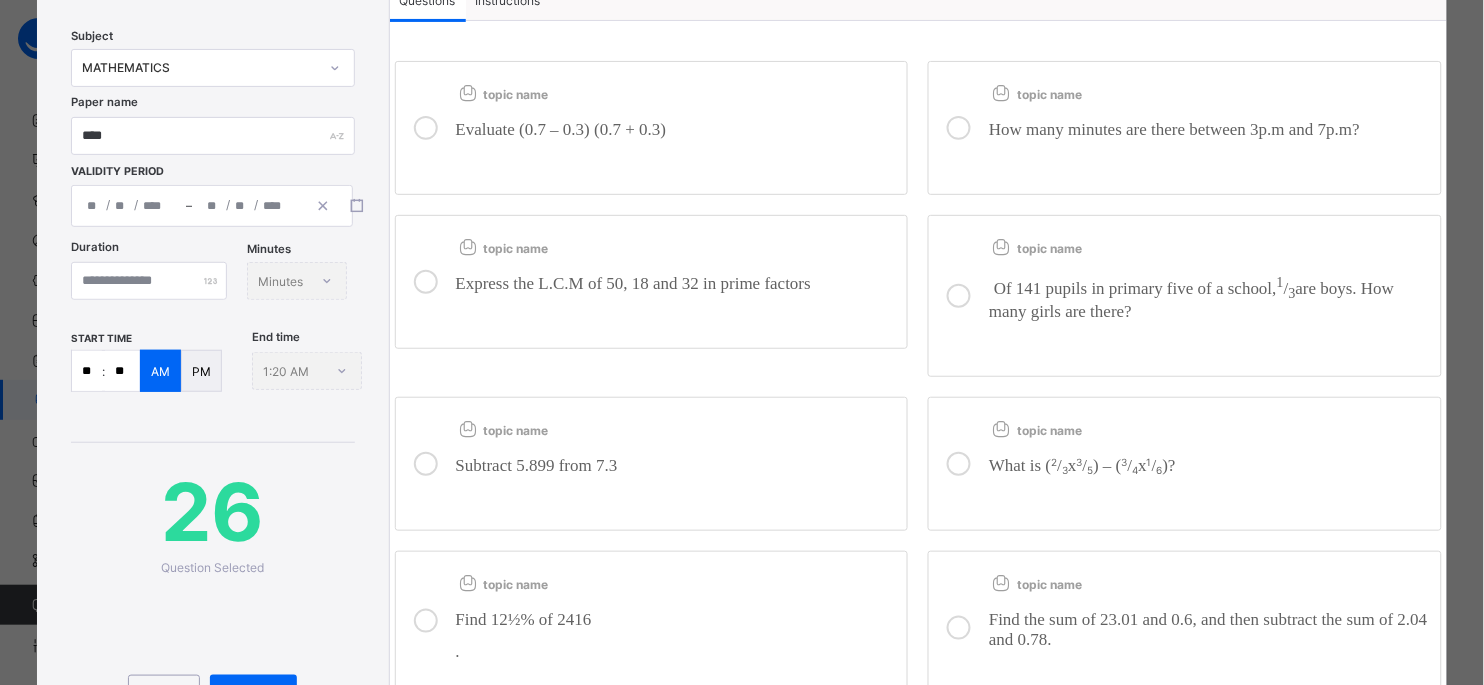 click on "Express the L.C.M of 50, 18 and 32 in prime factors" at bounding box center [634, 283] 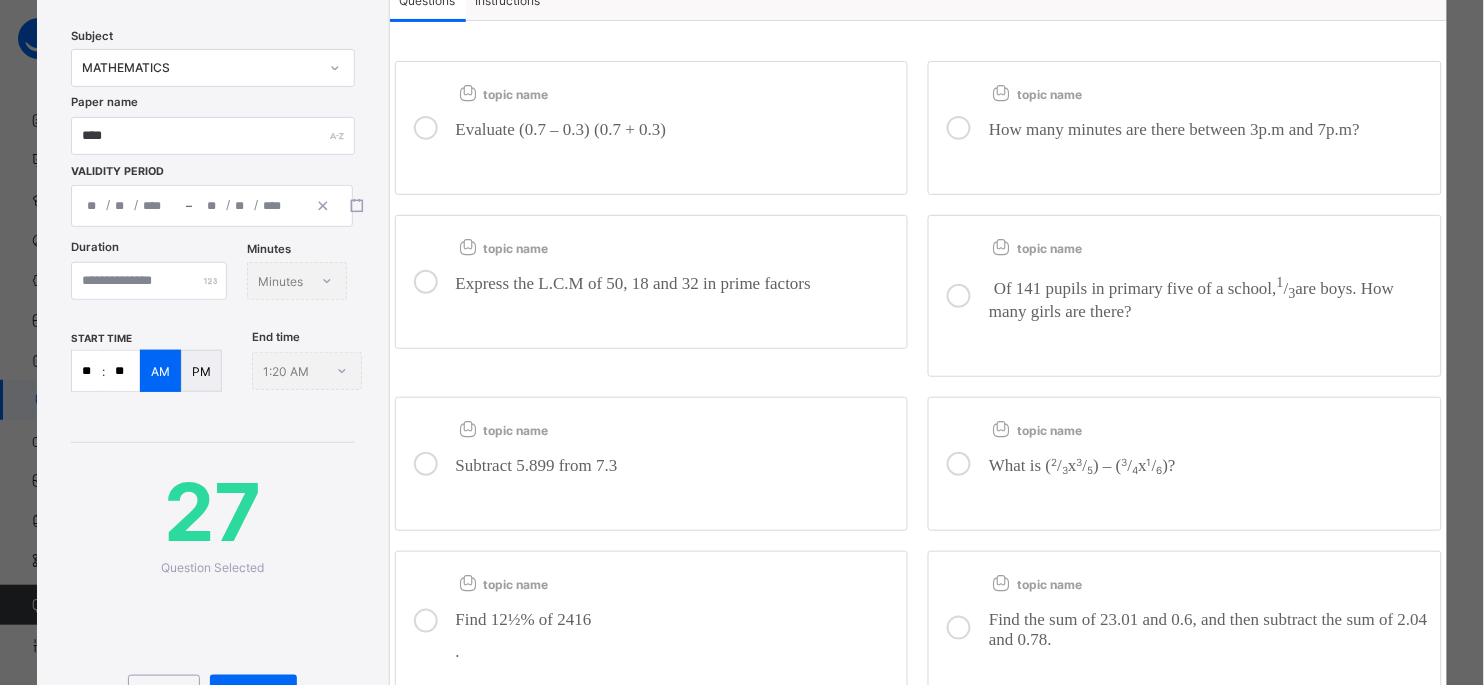 click on "Of 141 pupils in primary five of a school,  1 / 3  are boys. How many girls are there?" at bounding box center [1191, 300] 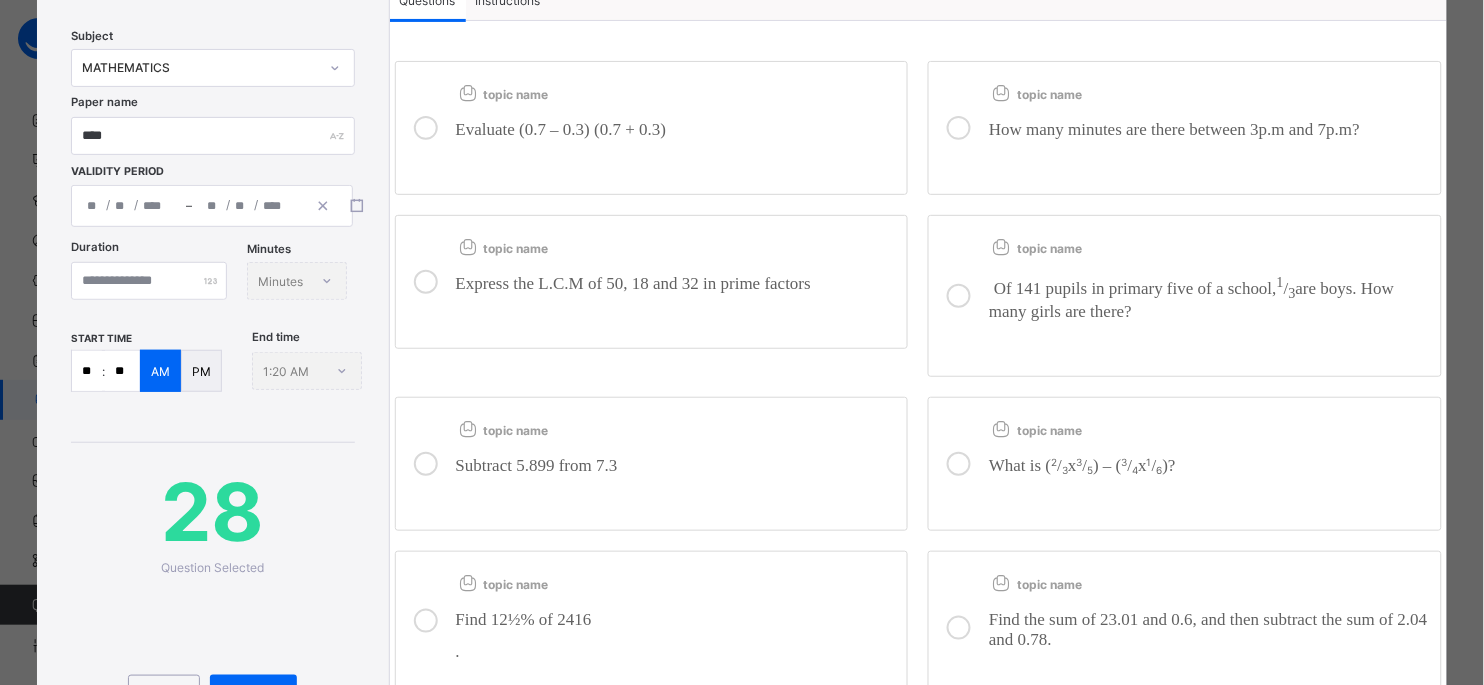 click on "​ How many minutes are there between 3p.m and 7p.m? ​" at bounding box center (1210, 135) 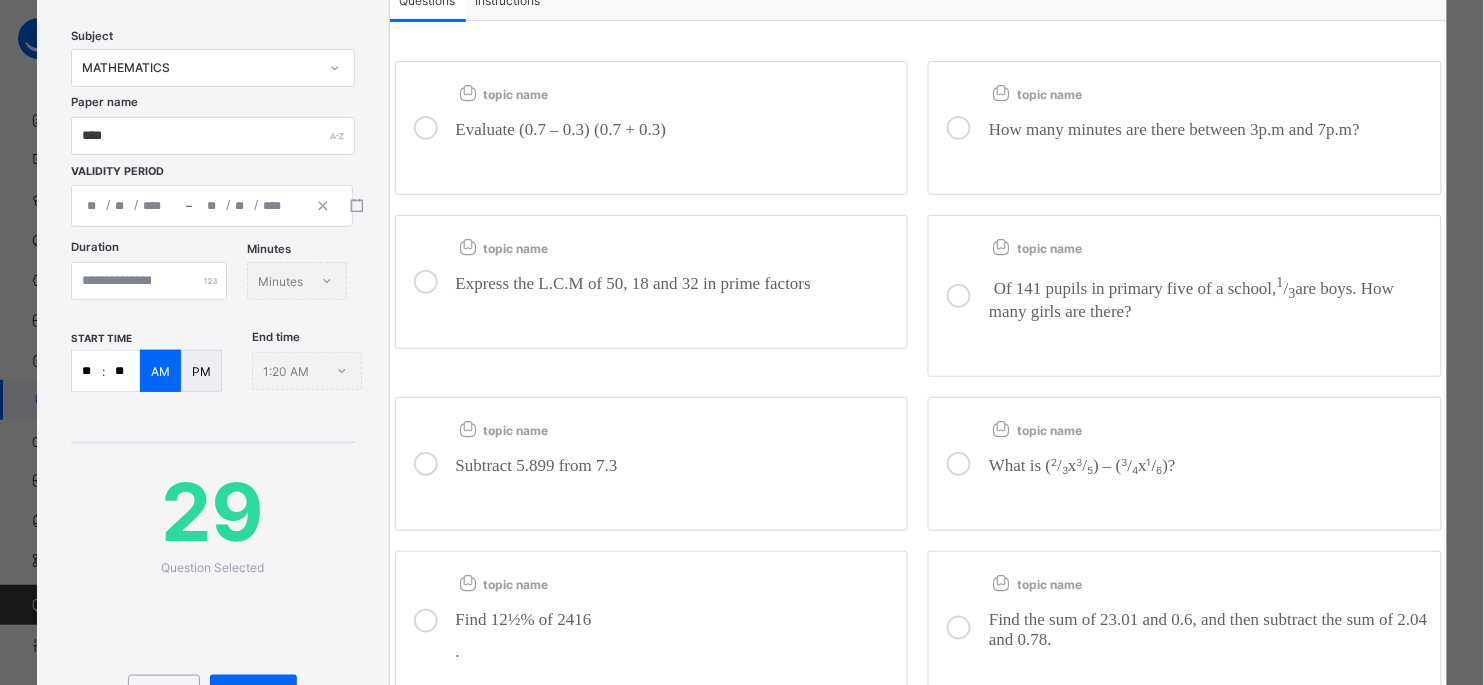 click on "Evaluate (0.7 – 0.3) (0.7 + 0.3)" at bounding box center (561, 129) 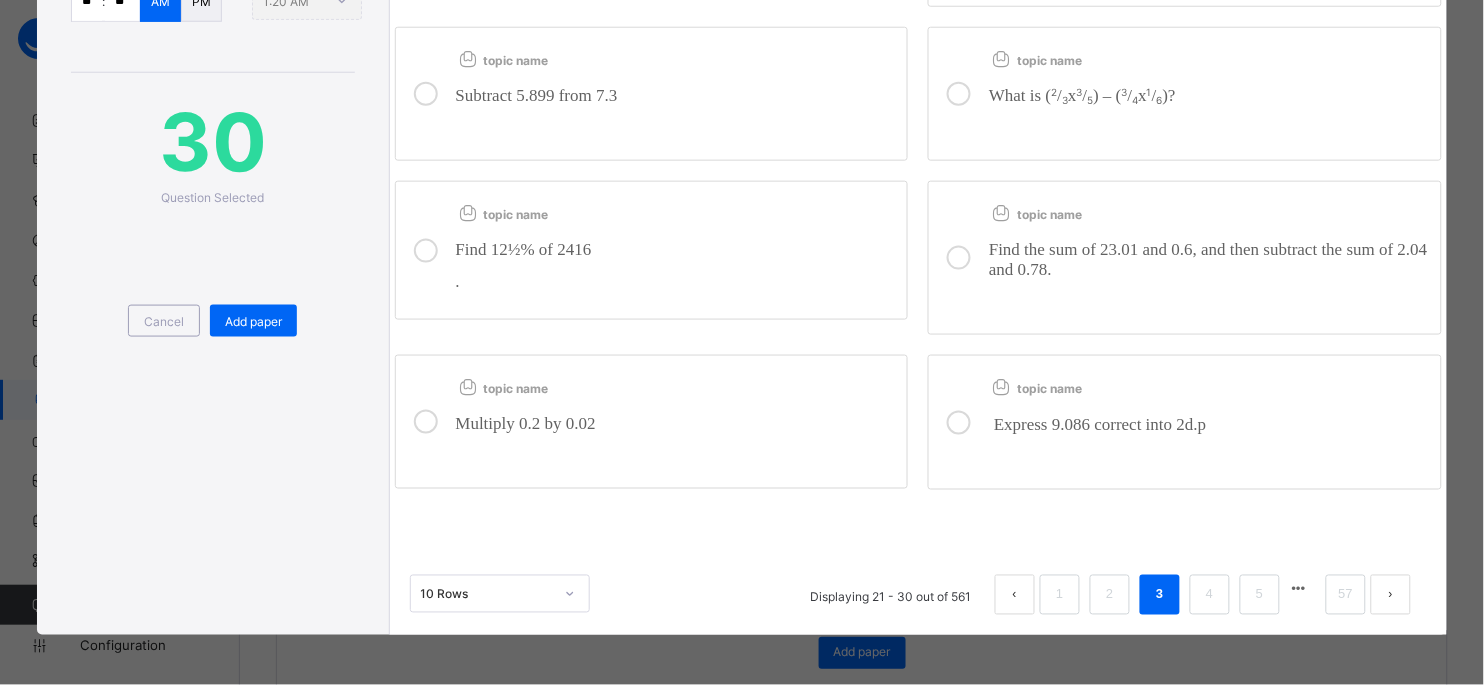 scroll, scrollTop: 510, scrollLeft: 0, axis: vertical 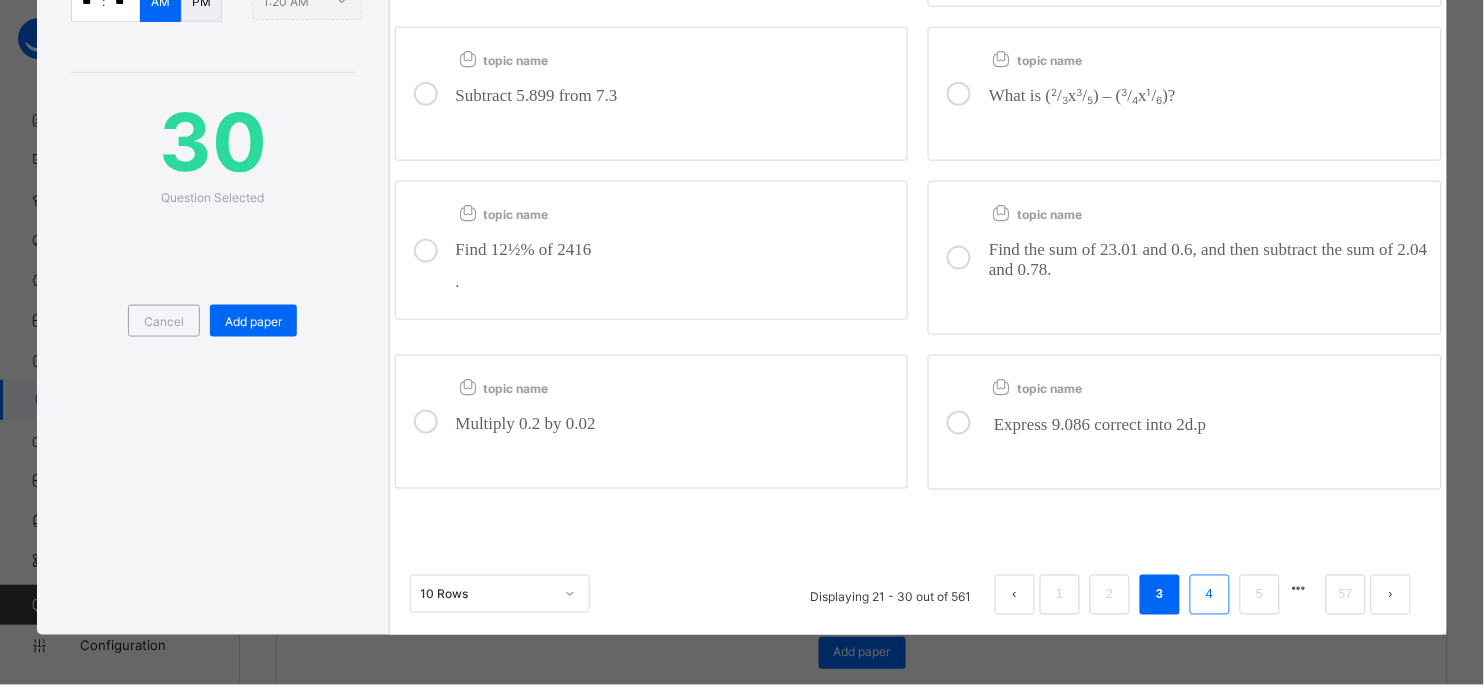click on "4" at bounding box center [1209, 595] 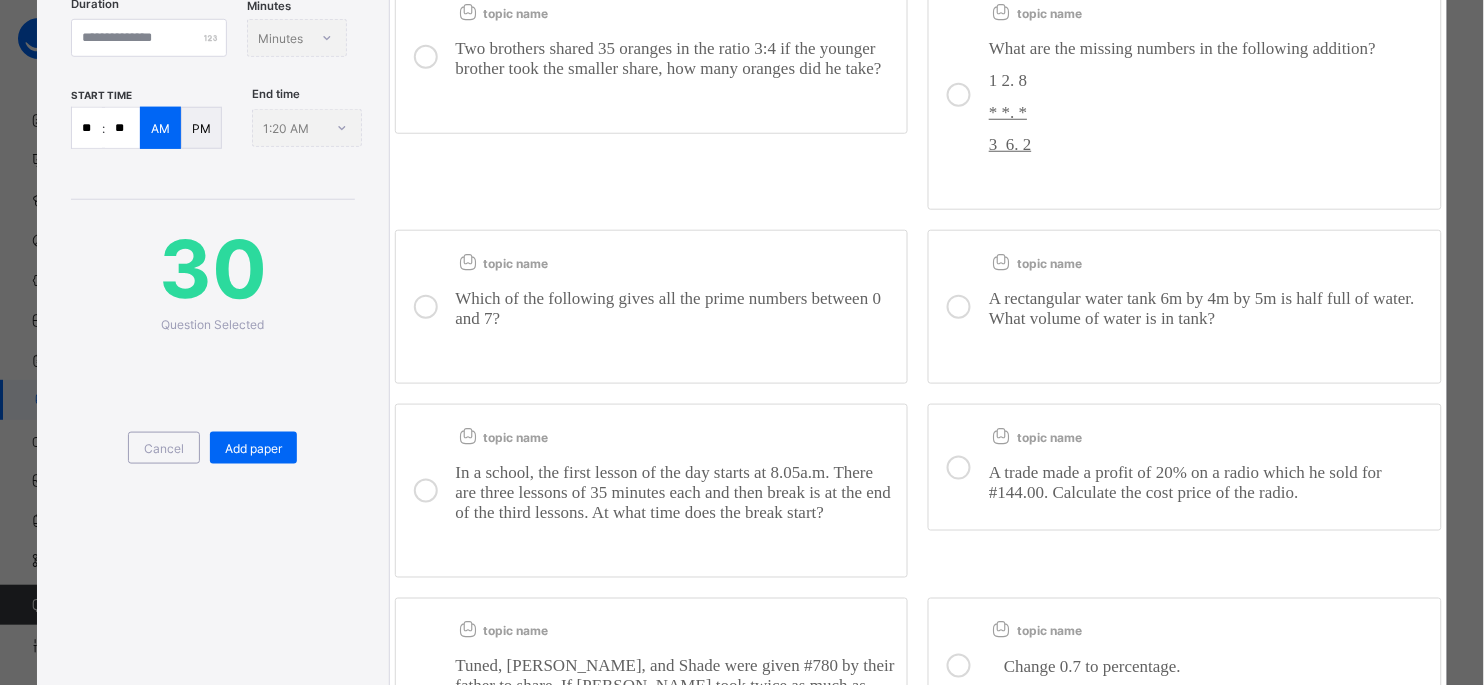 scroll, scrollTop: 510, scrollLeft: 0, axis: vertical 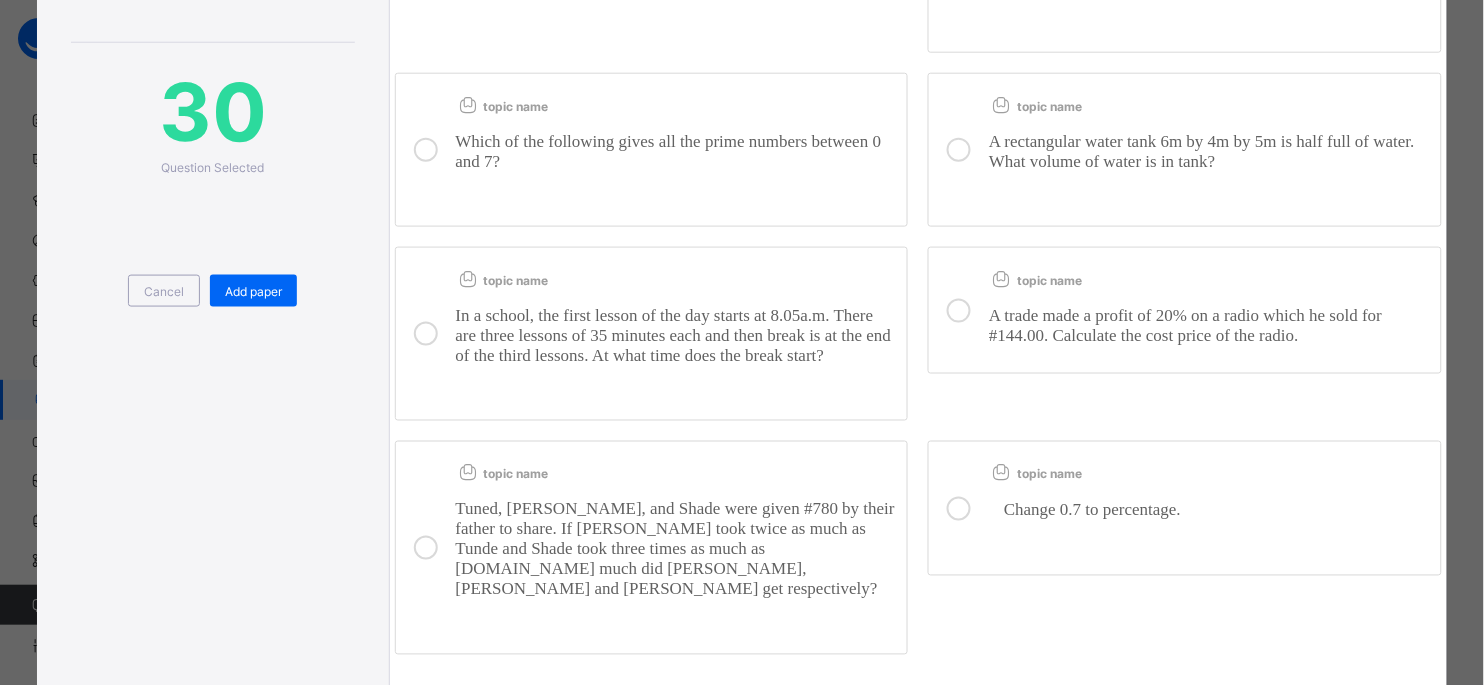 click on "In a school, the first lesson of the day starts at 8.05a.m. There are three lessons of 35 minutes each and then break is at the end of the third lessons. At what time does the break start?" at bounding box center (674, 335) 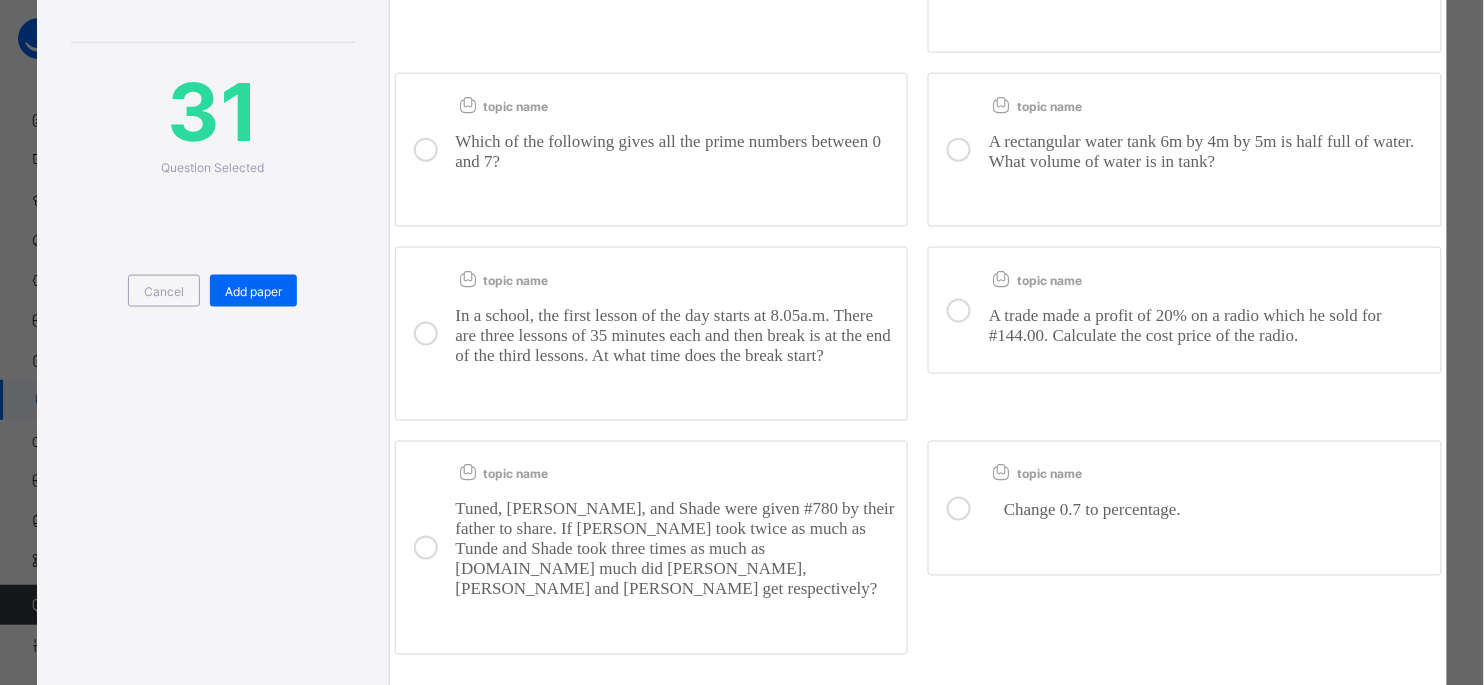 click on "Which of the following gives all the prime numbers between 0 and 7?" at bounding box center [669, 151] 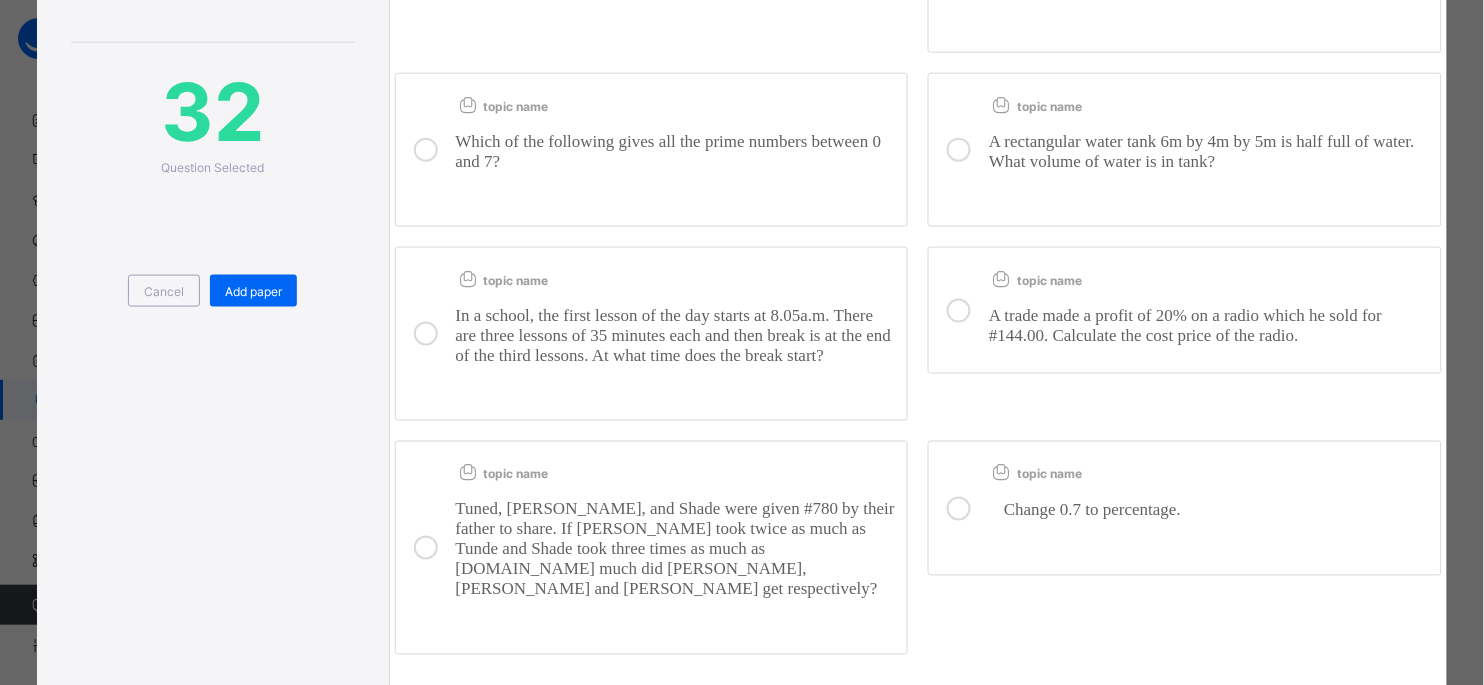 click on "A rectangular water tank 6m by 4m by 5m is half full of water. What volume of water is in tank?" at bounding box center (1202, 151) 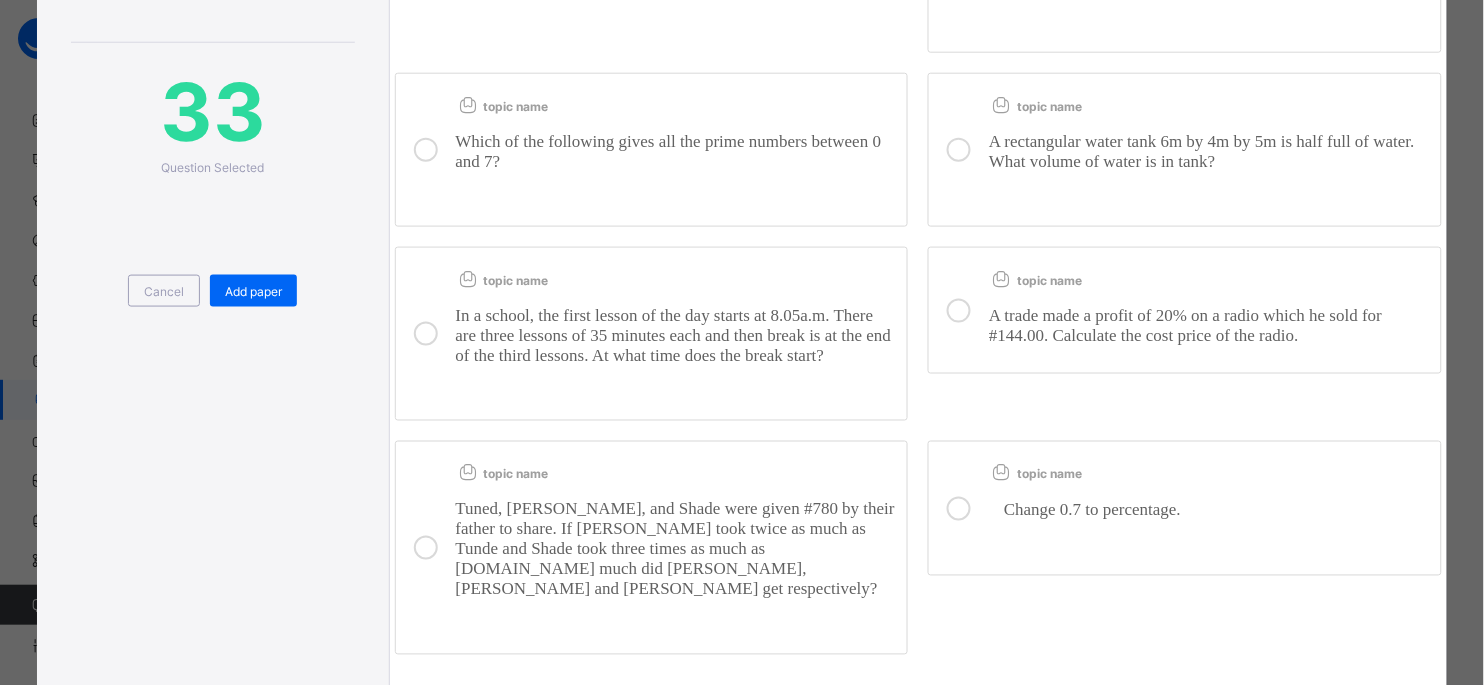 click on "topic name   ​ A trade made a profit of 20% on a radio which he sold for #144.00. Calculate the cost price of the radio. ​" at bounding box center [1210, 310] 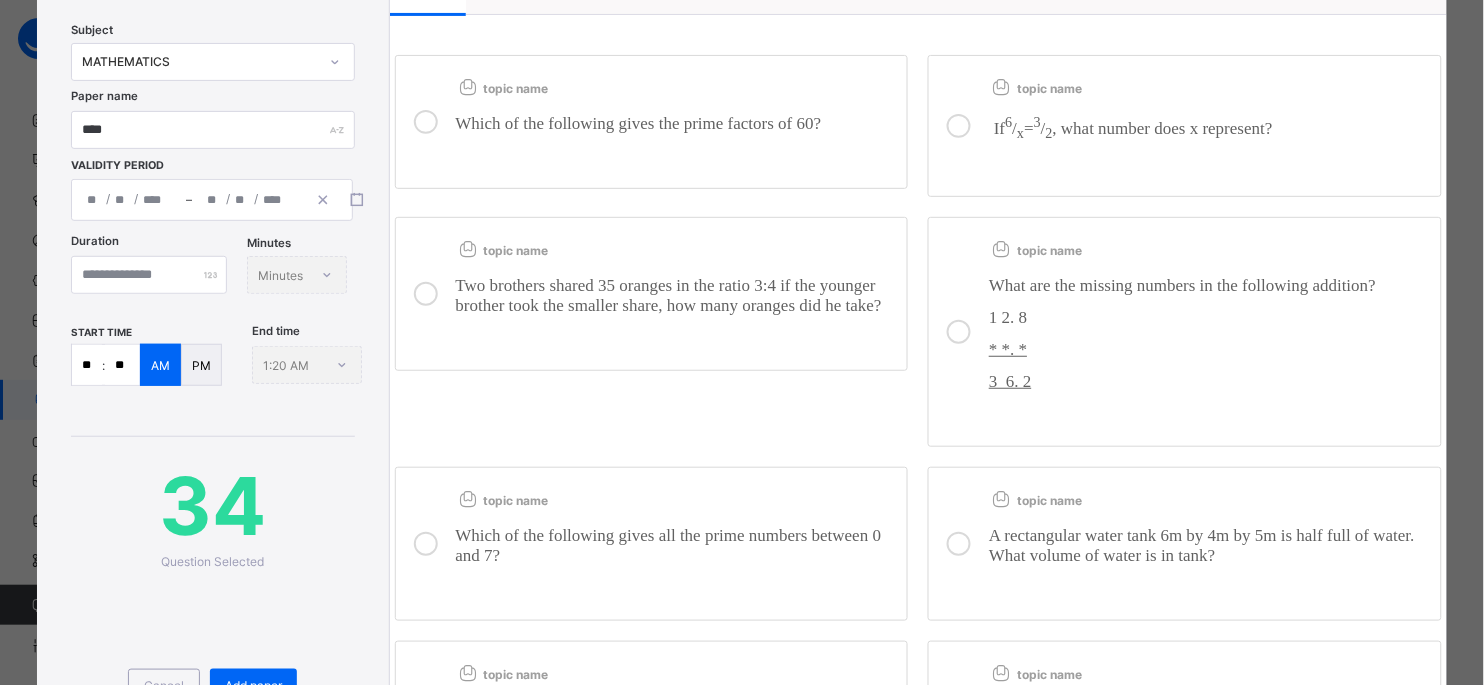 scroll, scrollTop: 110, scrollLeft: 0, axis: vertical 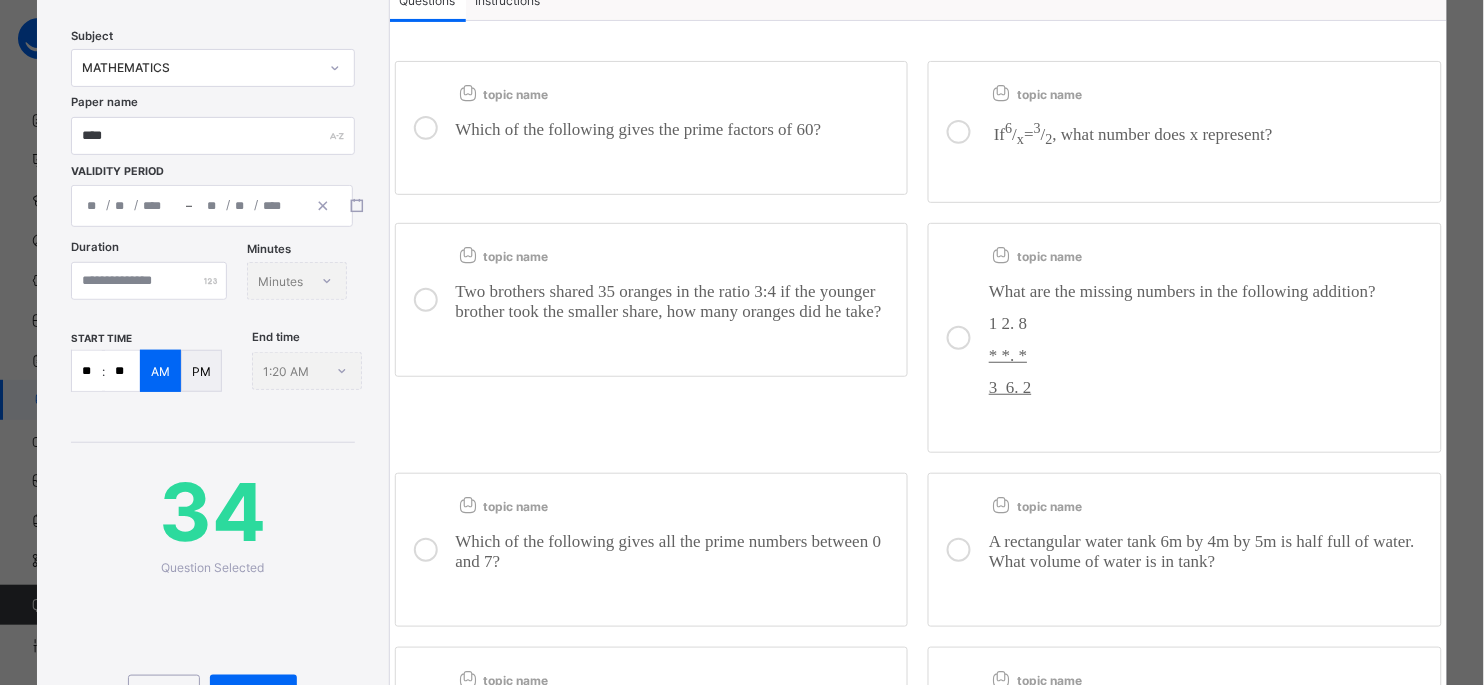 click on "Two brothers shared 35 oranges in the ratio 3:4 if the younger brother took the smaller share, how many oranges did he take?" at bounding box center (669, 301) 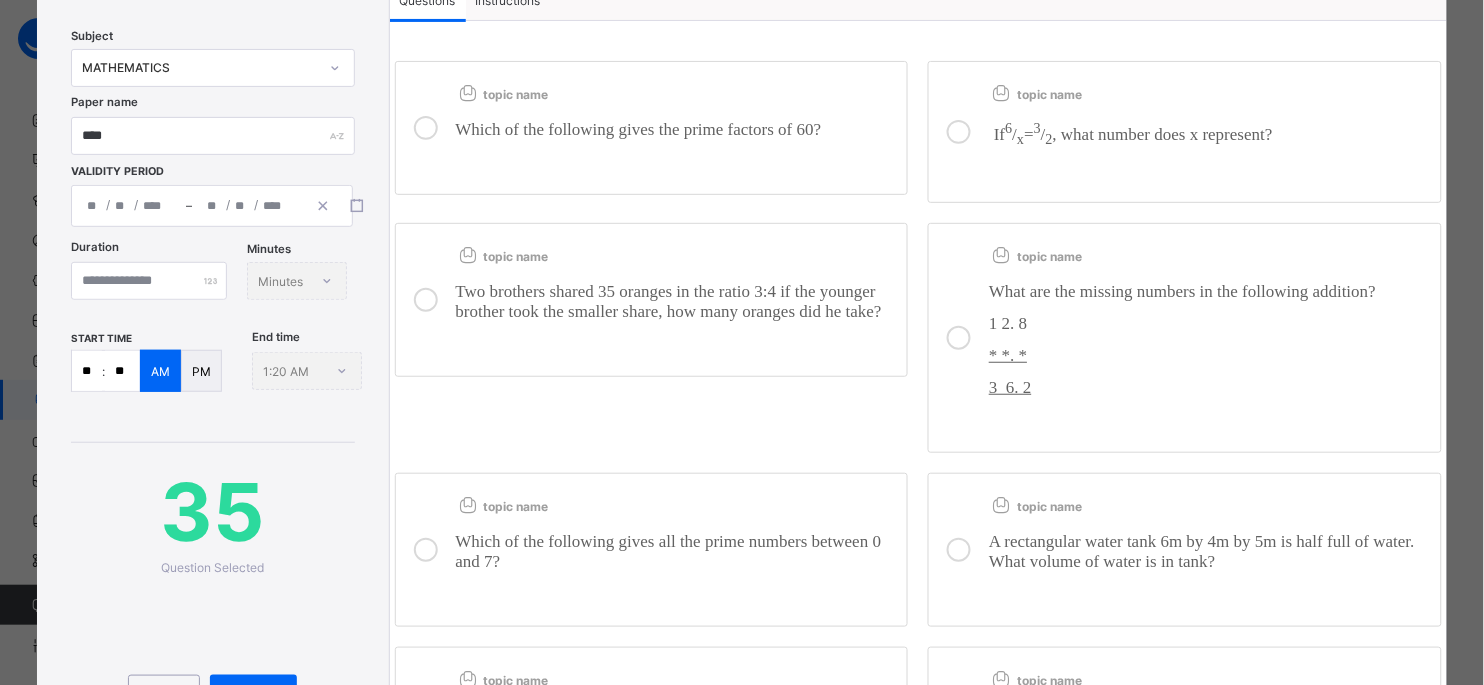 click on "1 2. 8" at bounding box center (1210, 324) 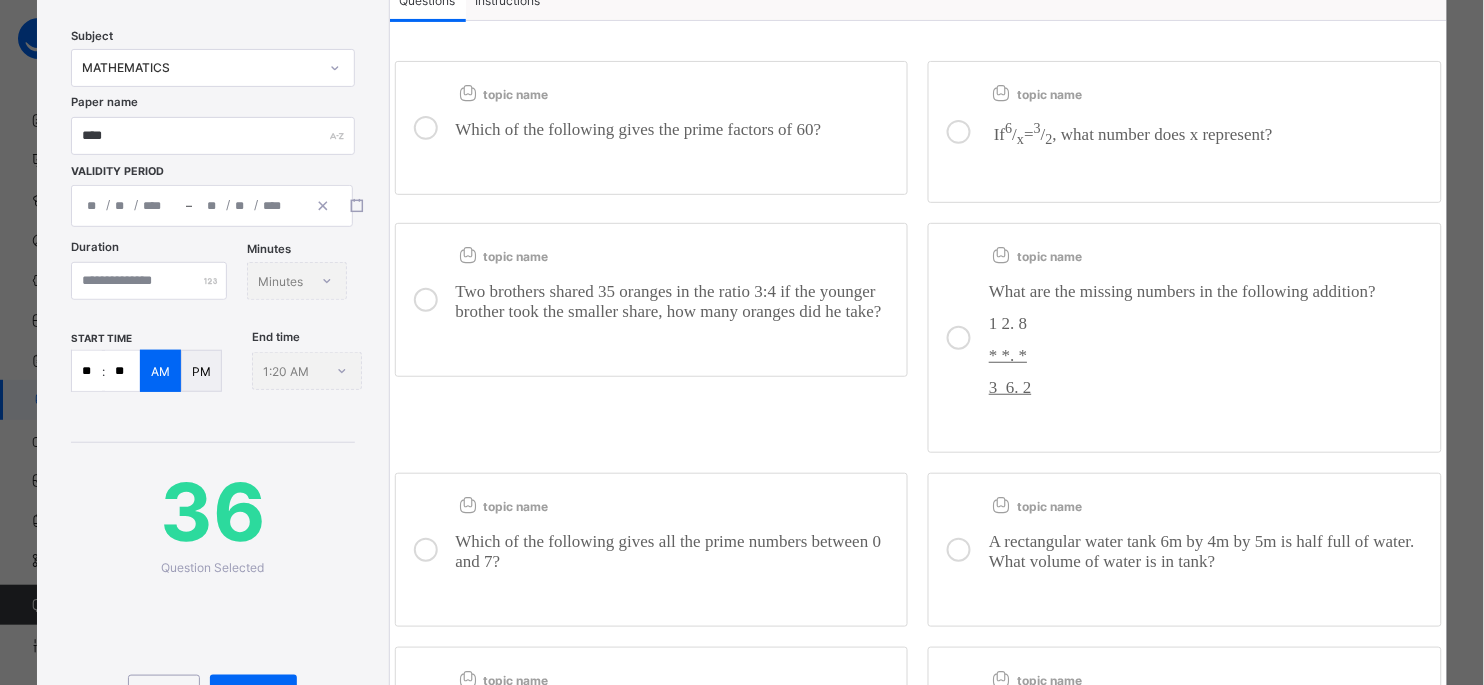 click on "If  6 / x  =  3 / 2 , what number does x represent?" at bounding box center (1133, 134) 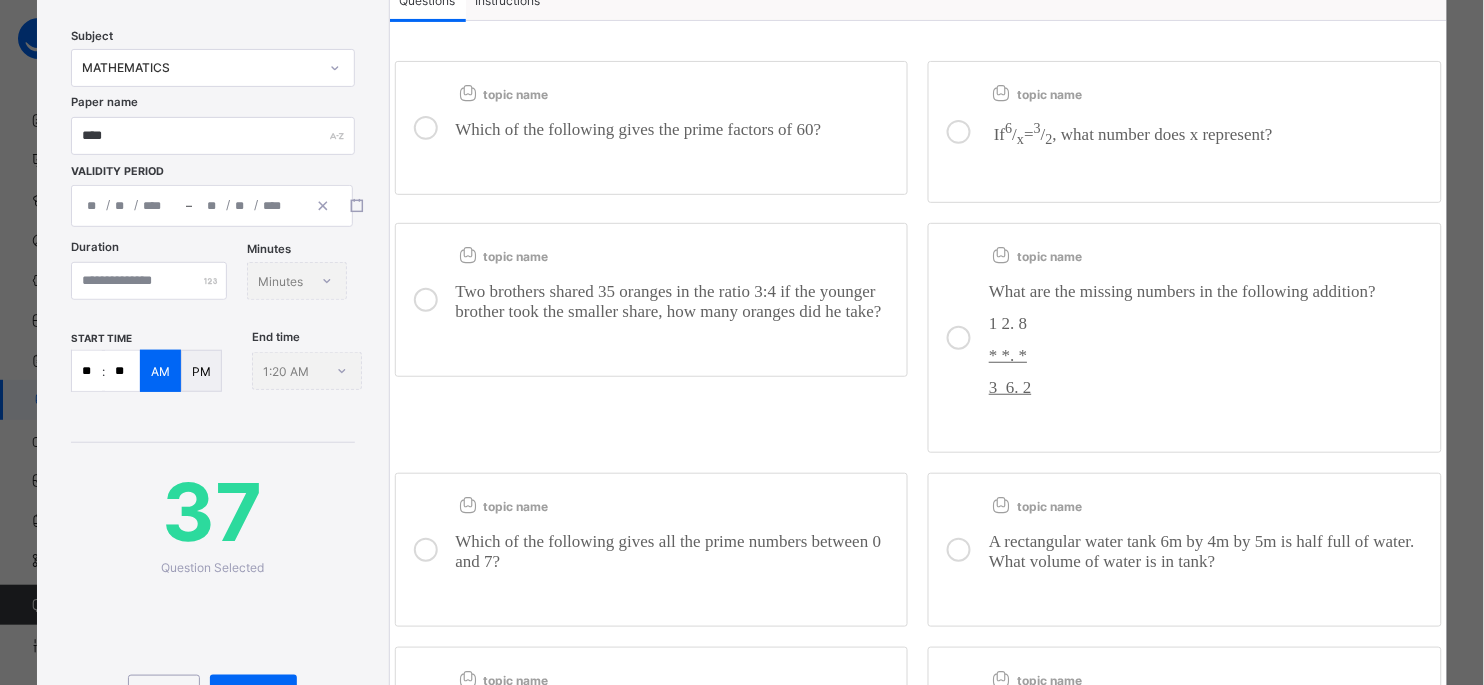 click on "Which of the following gives the prime factors of 60?" at bounding box center [639, 129] 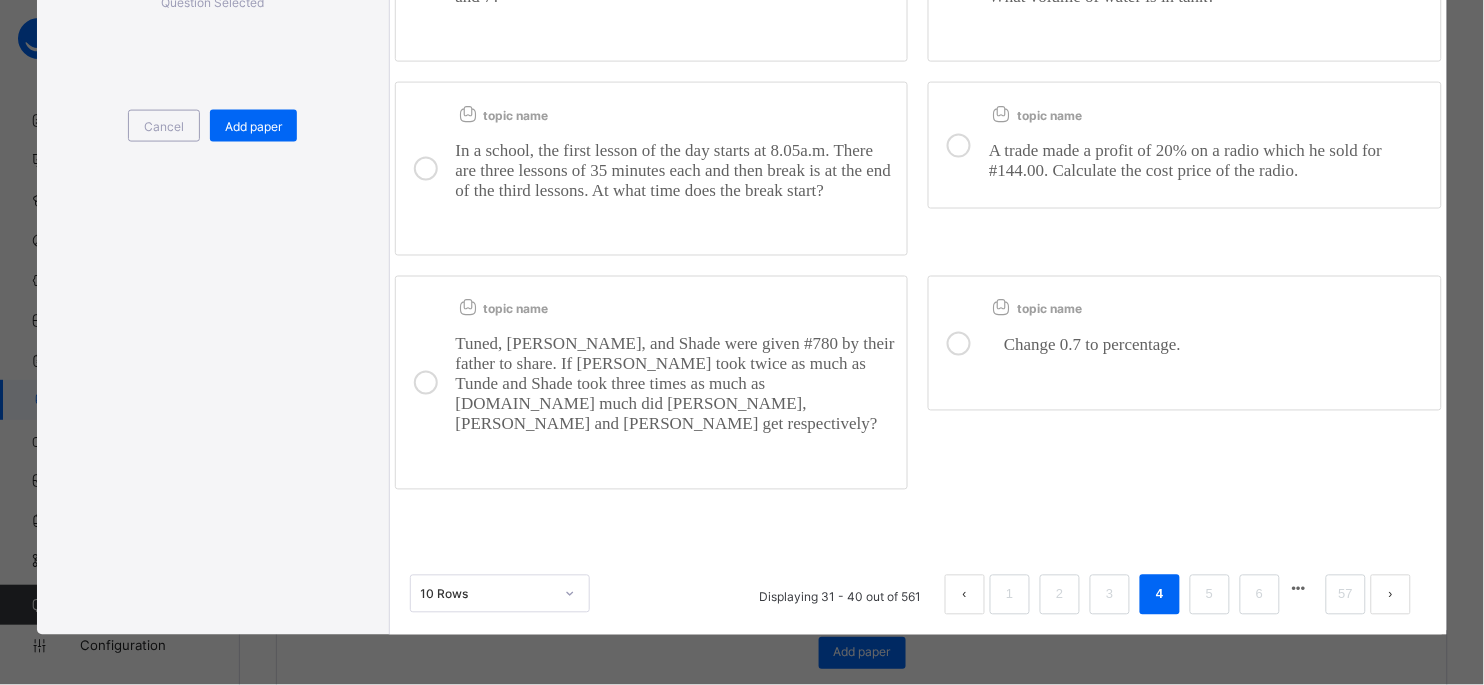 scroll, scrollTop: 760, scrollLeft: 0, axis: vertical 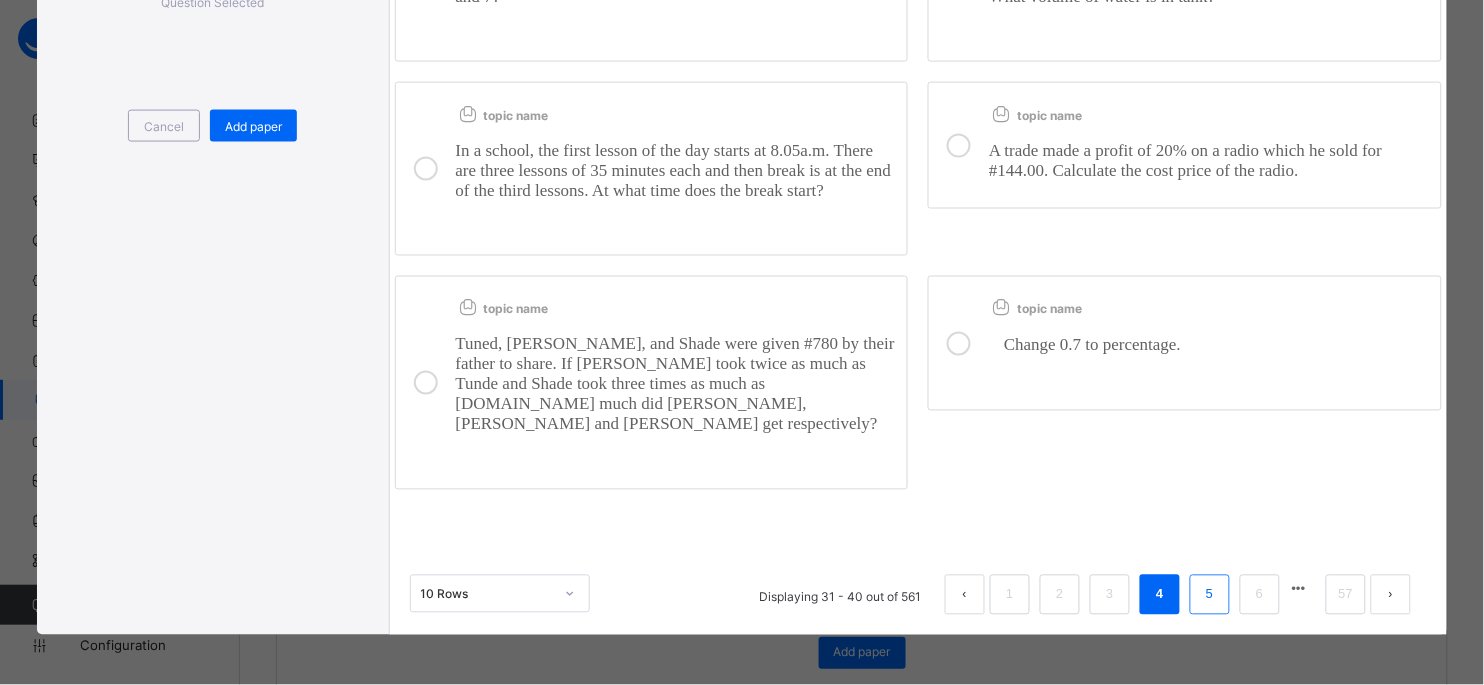 click on "5" at bounding box center (1209, 595) 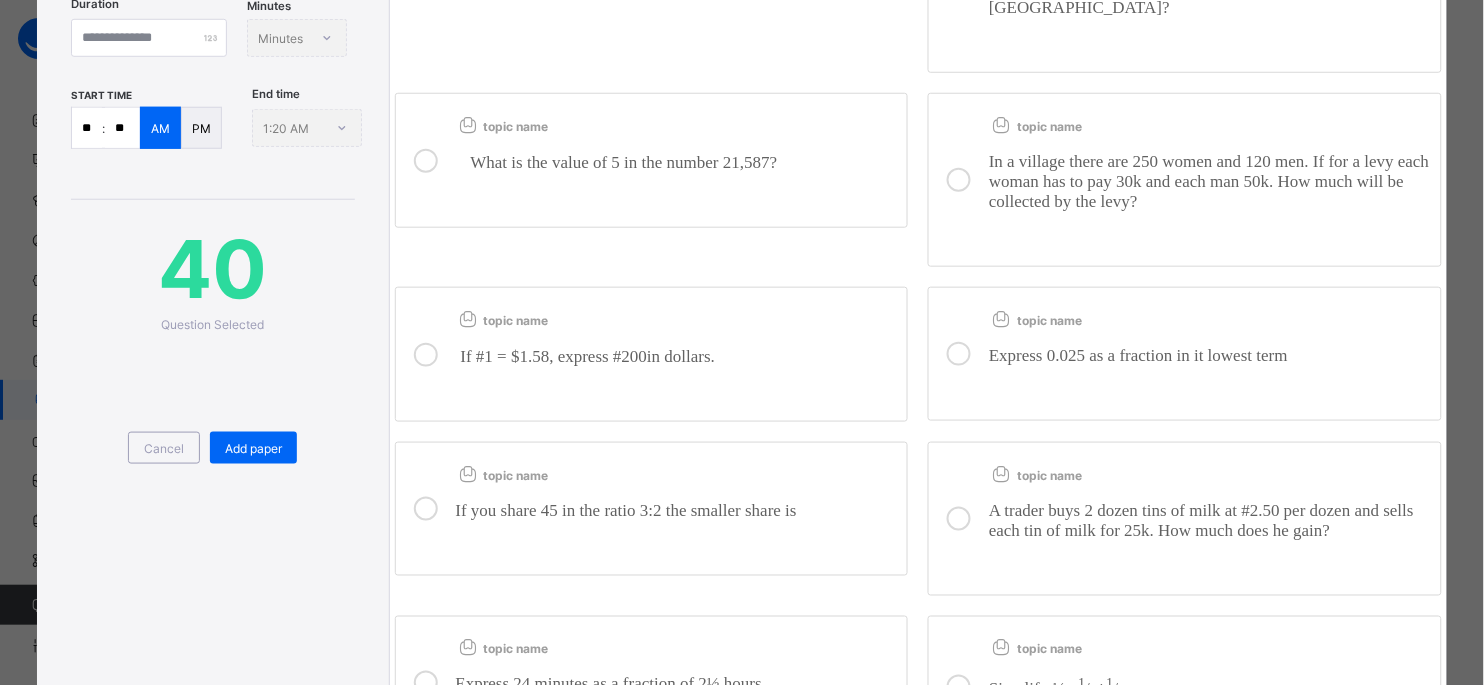 scroll, scrollTop: 653, scrollLeft: 0, axis: vertical 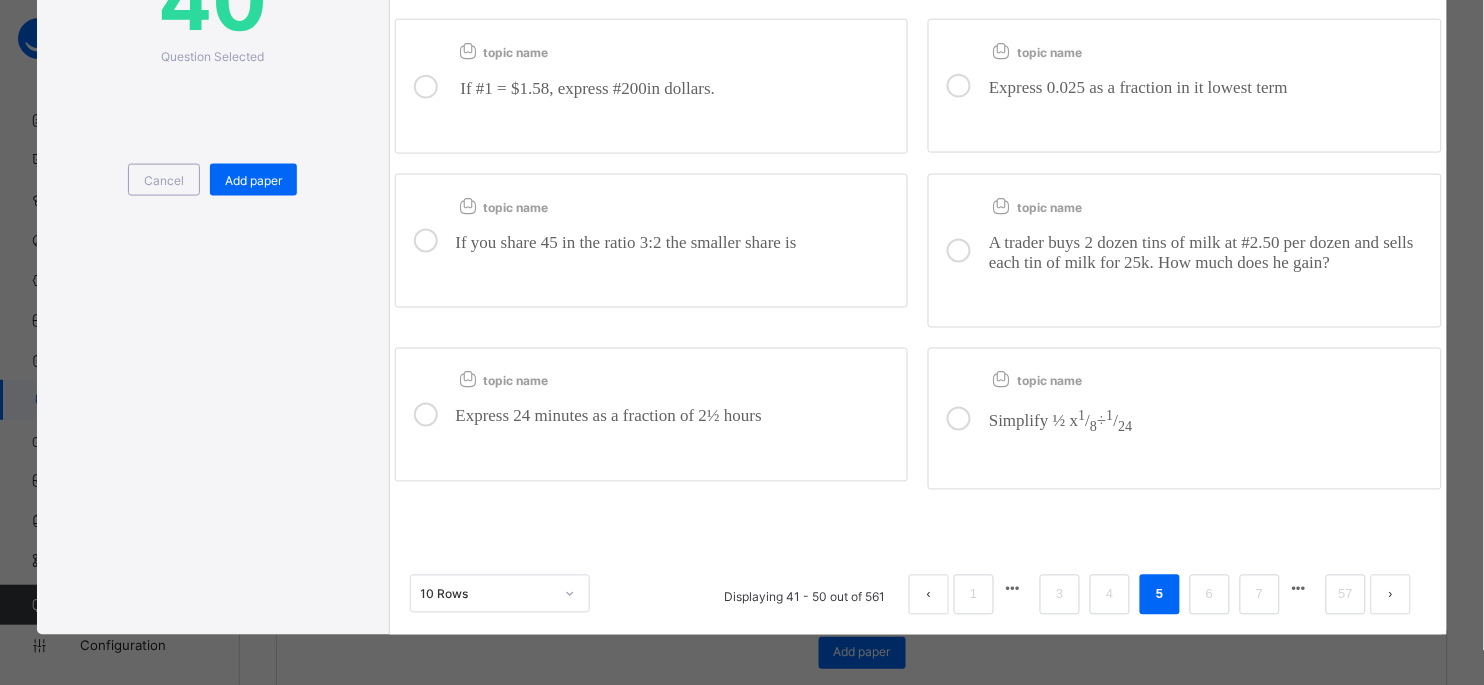 click on "topic name   Express 24 minutes as a fraction of 2½ hours" at bounding box center (677, 415) 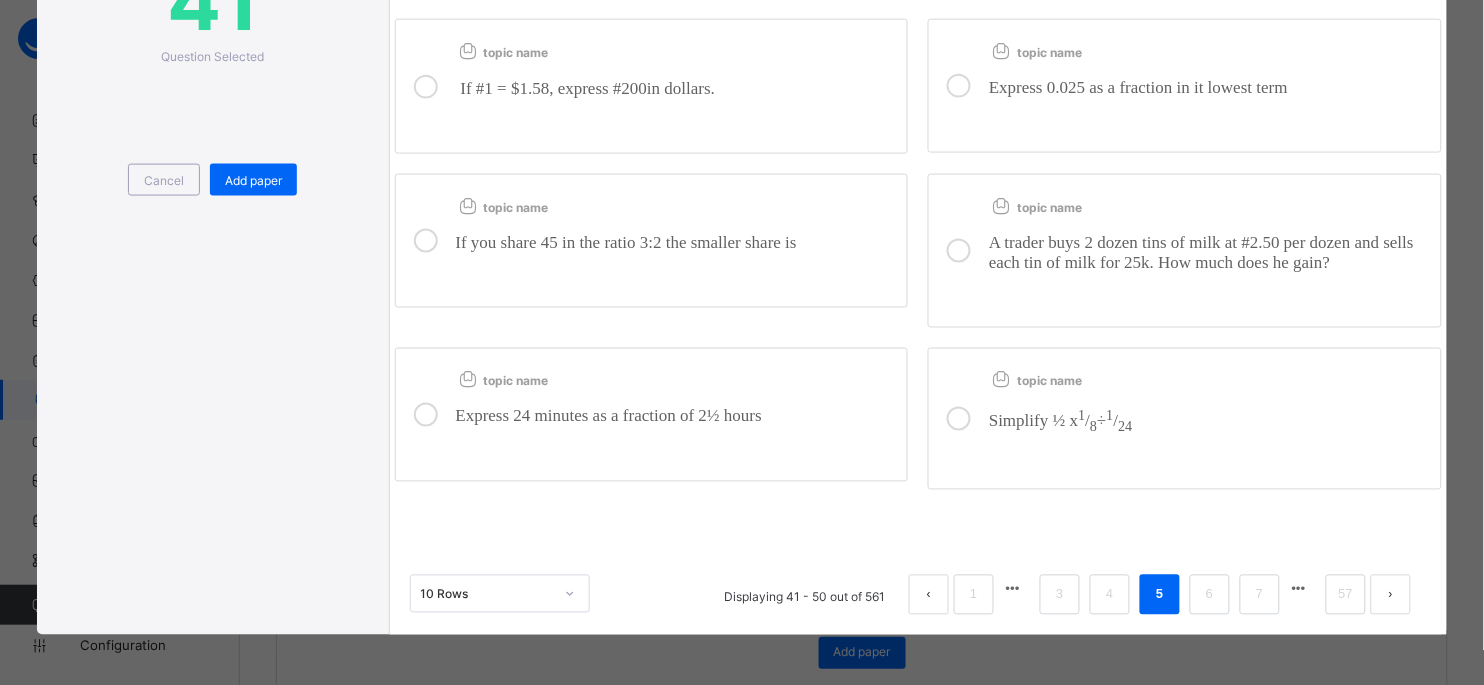 click on "1 / 24" at bounding box center [1120, 421] 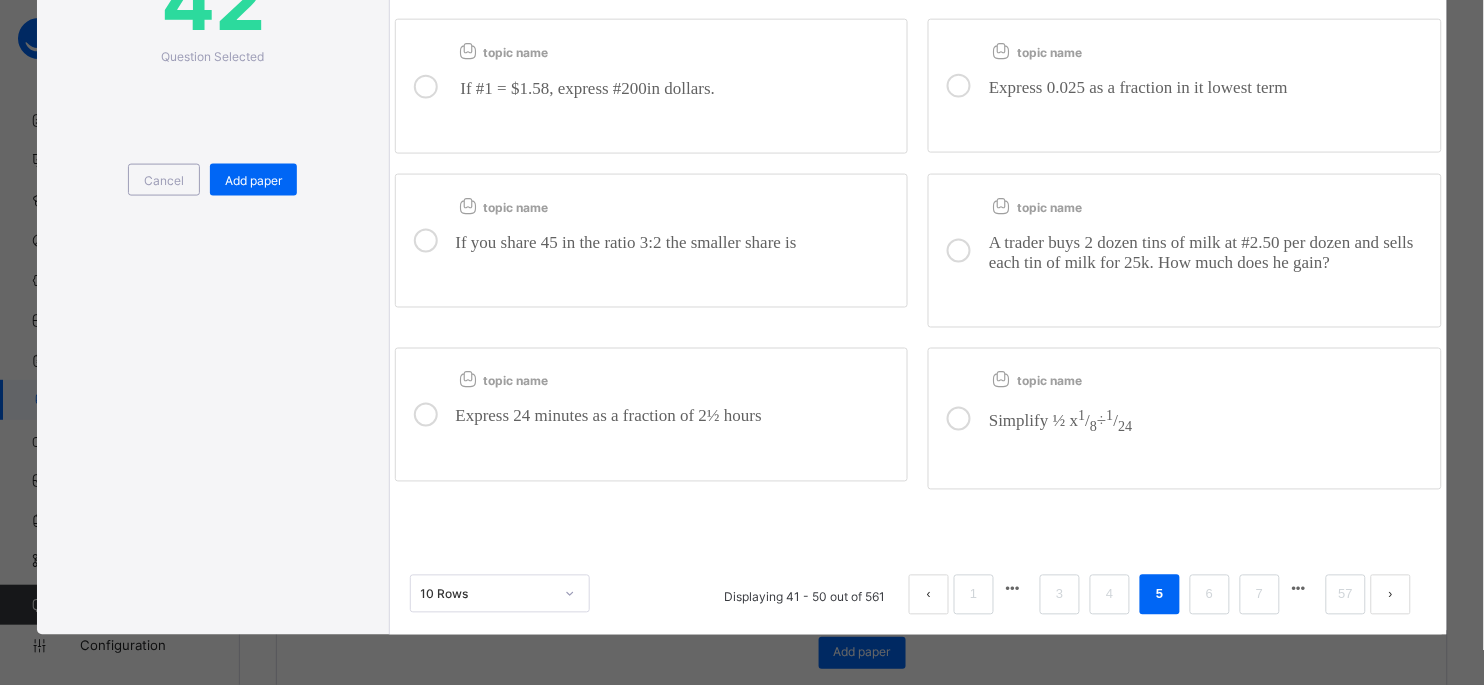 click on "A trader buys 2 dozen tins of milk at #2.50 per dozen and sells each tin of milk for 25k. How much does he gain?" at bounding box center (1201, 252) 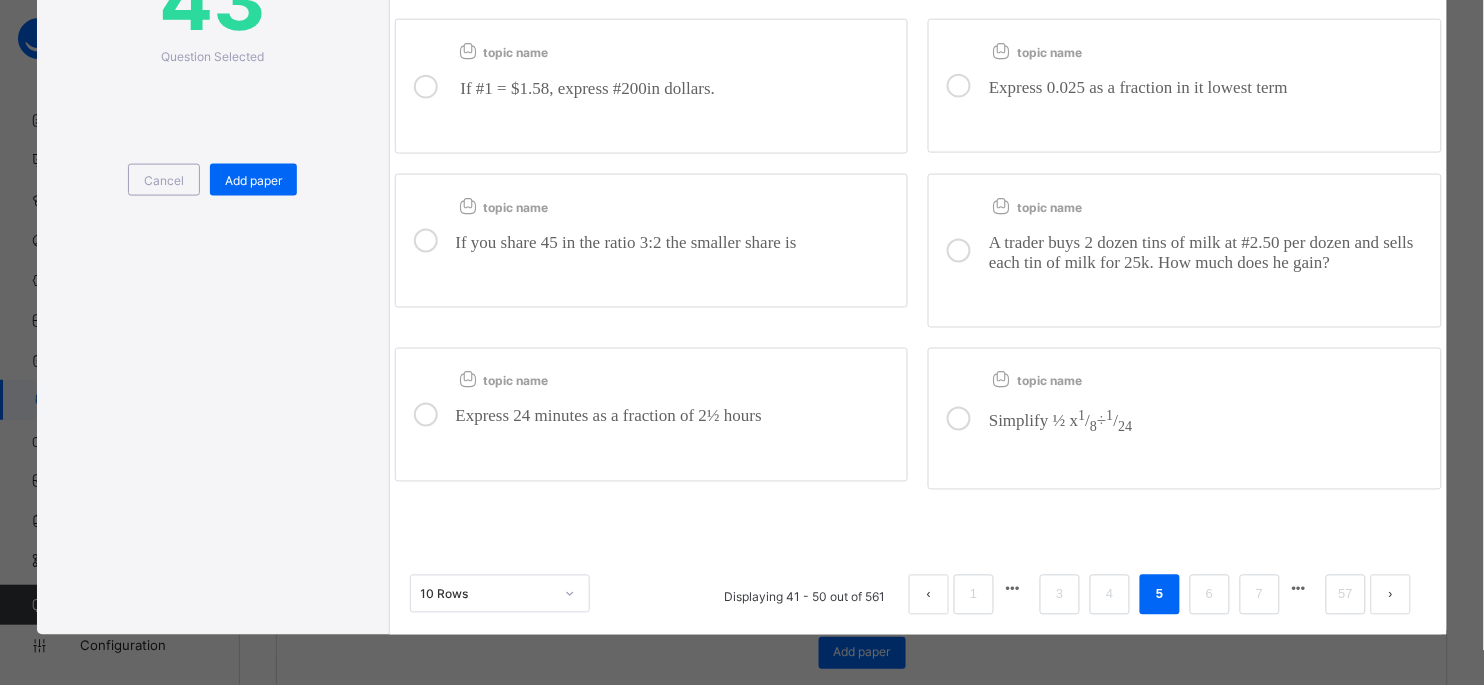 click on "topic name   ​ If you share 45 in the ratio 3:2 the smaller share is ​" at bounding box center [677, 241] 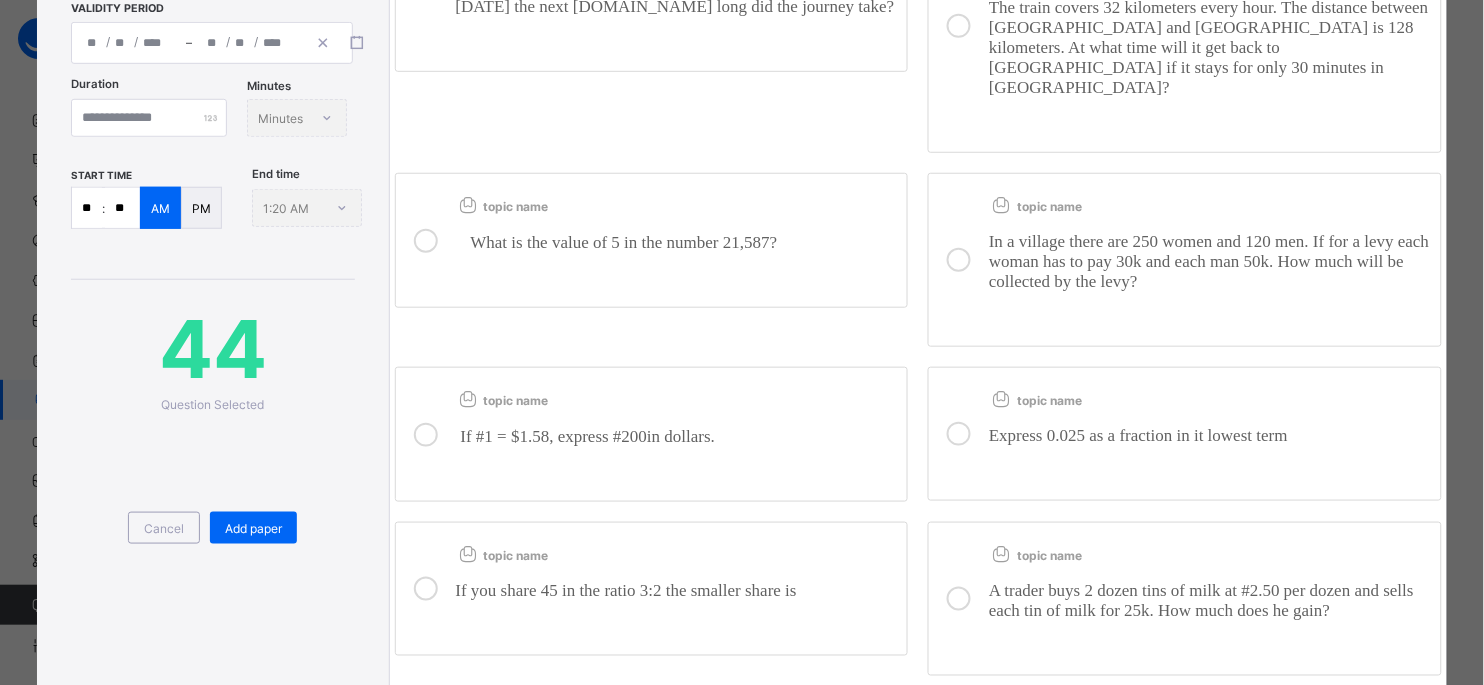 scroll, scrollTop: 253, scrollLeft: 0, axis: vertical 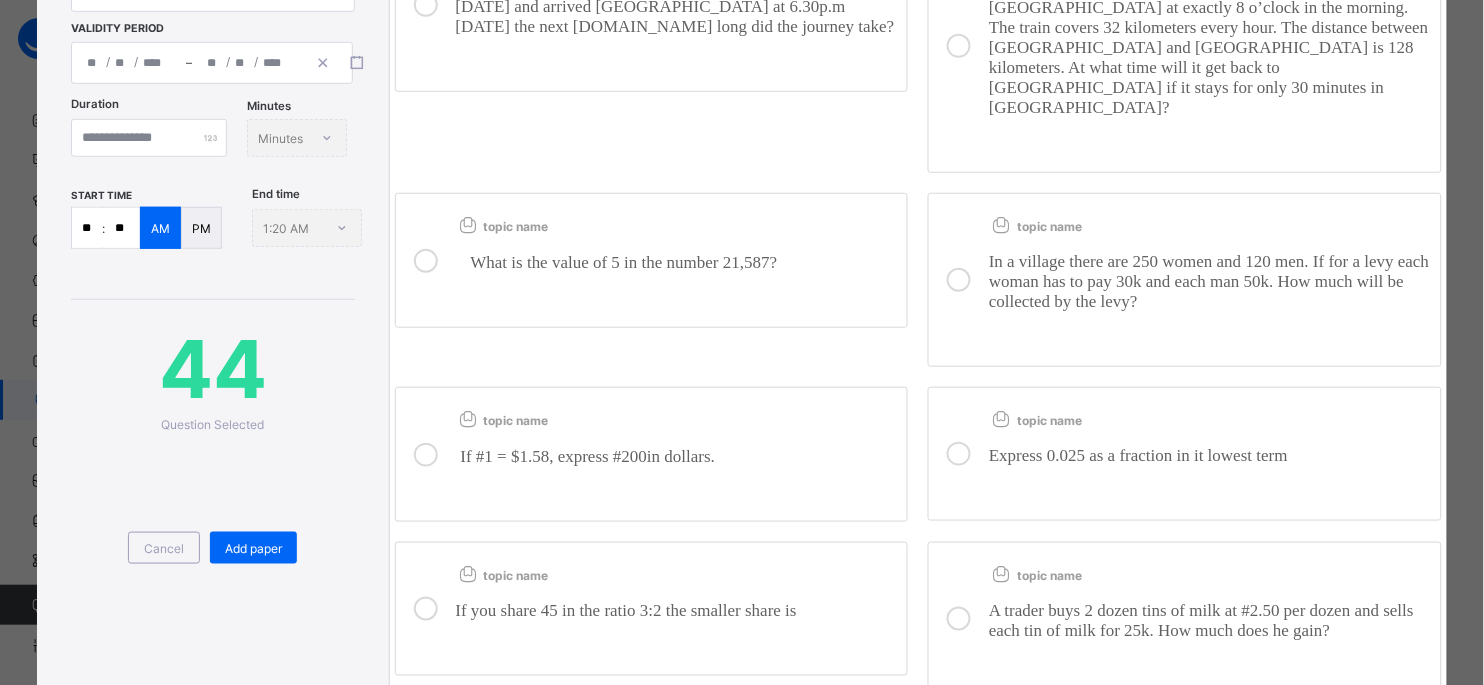 click at bounding box center [677, 486] 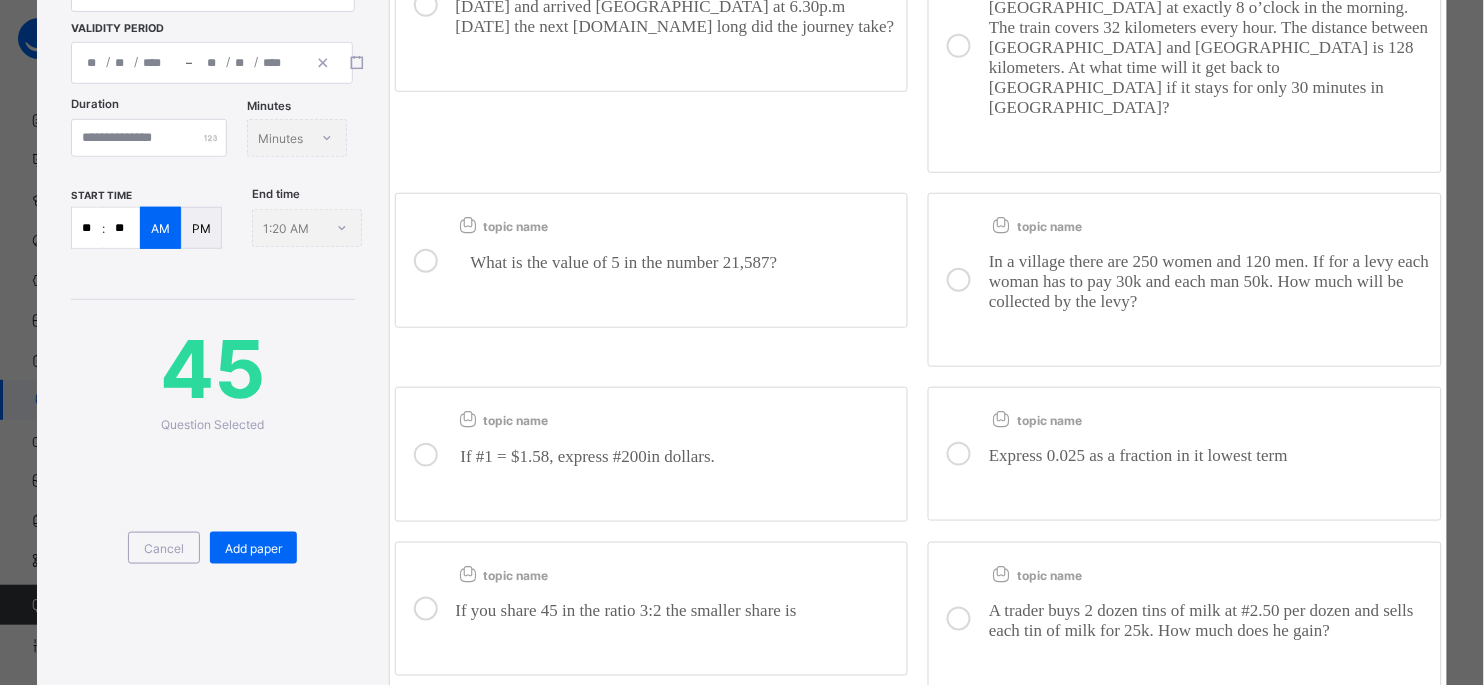 click on "​ Express 0.025 as a fraction in it lowest term ​" at bounding box center (1210, 461) 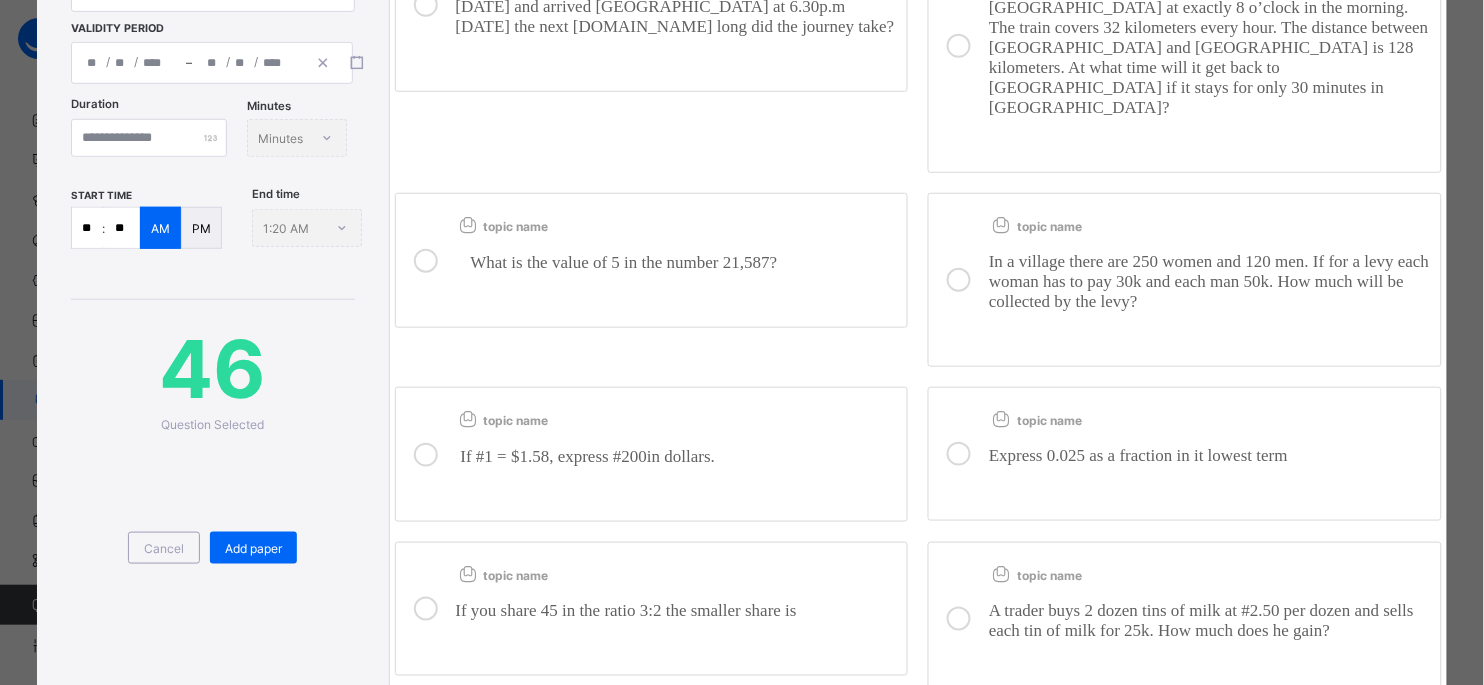 click on "In a village there are 250 women and 120 men. If for a levy each woman has to pay 30k and each man 50k. How much will be collected by the levy?" at bounding box center (1209, 281) 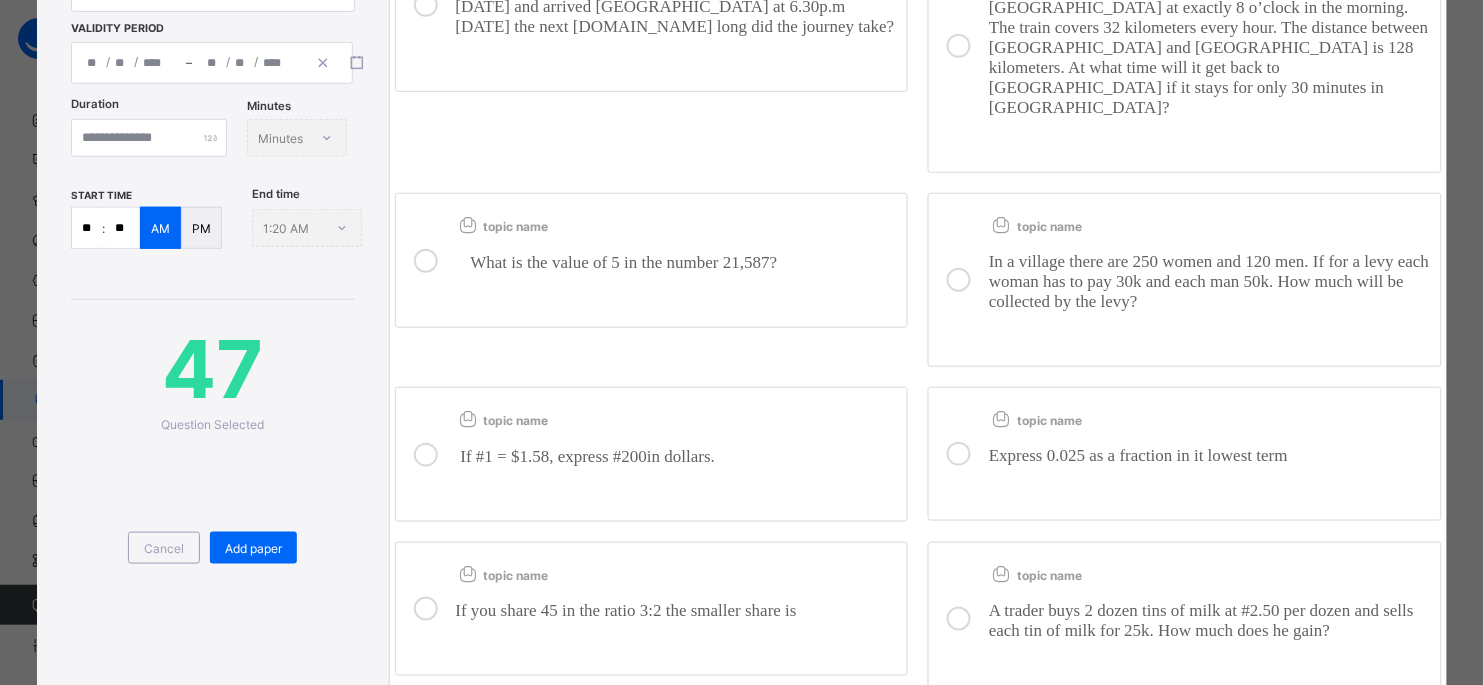 click at bounding box center (677, 292) 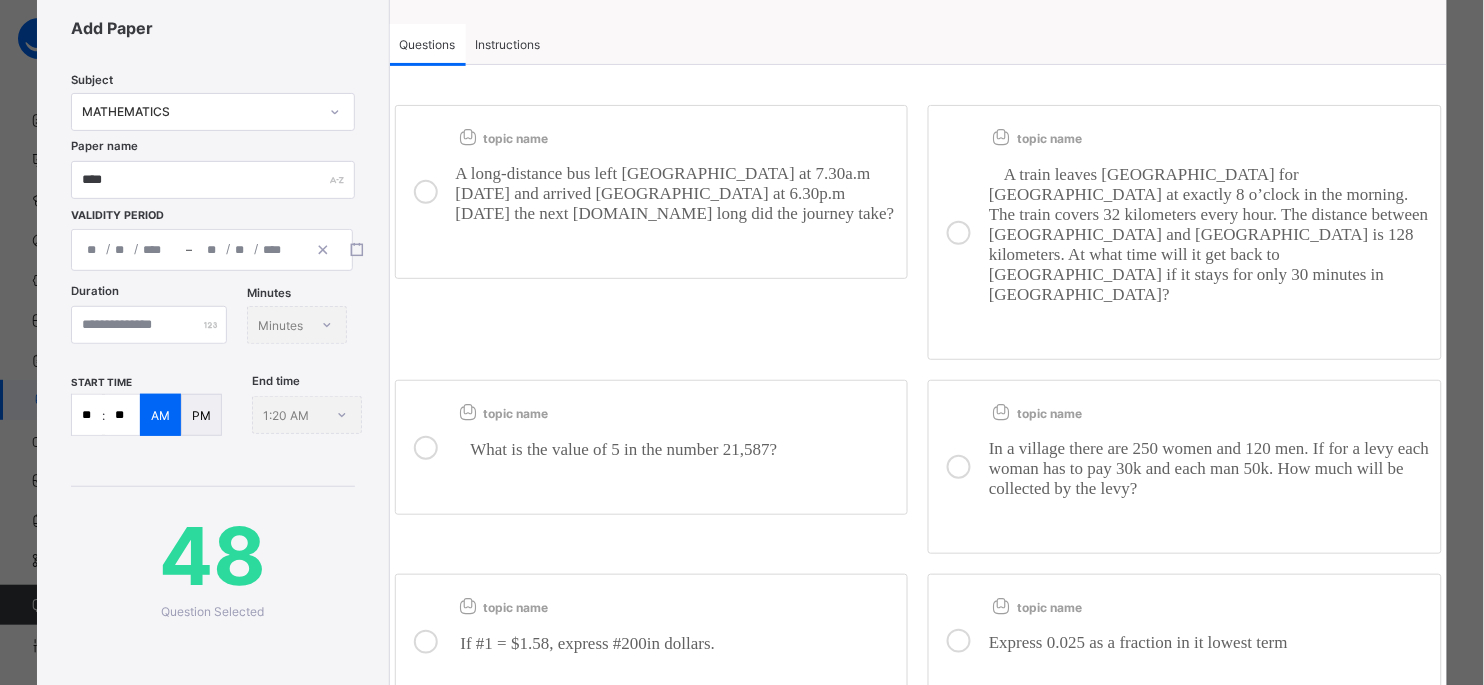 scroll, scrollTop: 0, scrollLeft: 0, axis: both 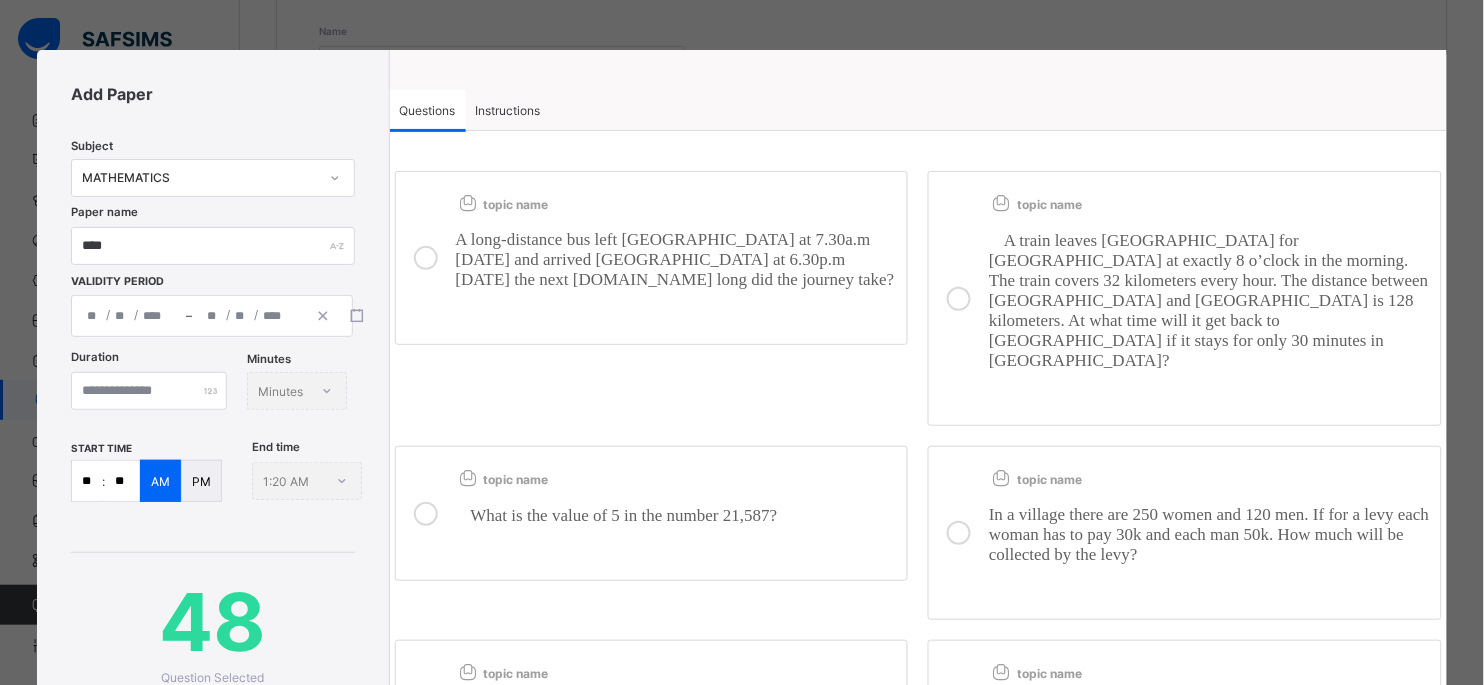 click on "A long-distance bus left Lagos at 7.30a.m on Tuesday and arrived Jos at 6.30p.m on Wednesday the next day.How long did the journey take?" at bounding box center [675, 259] 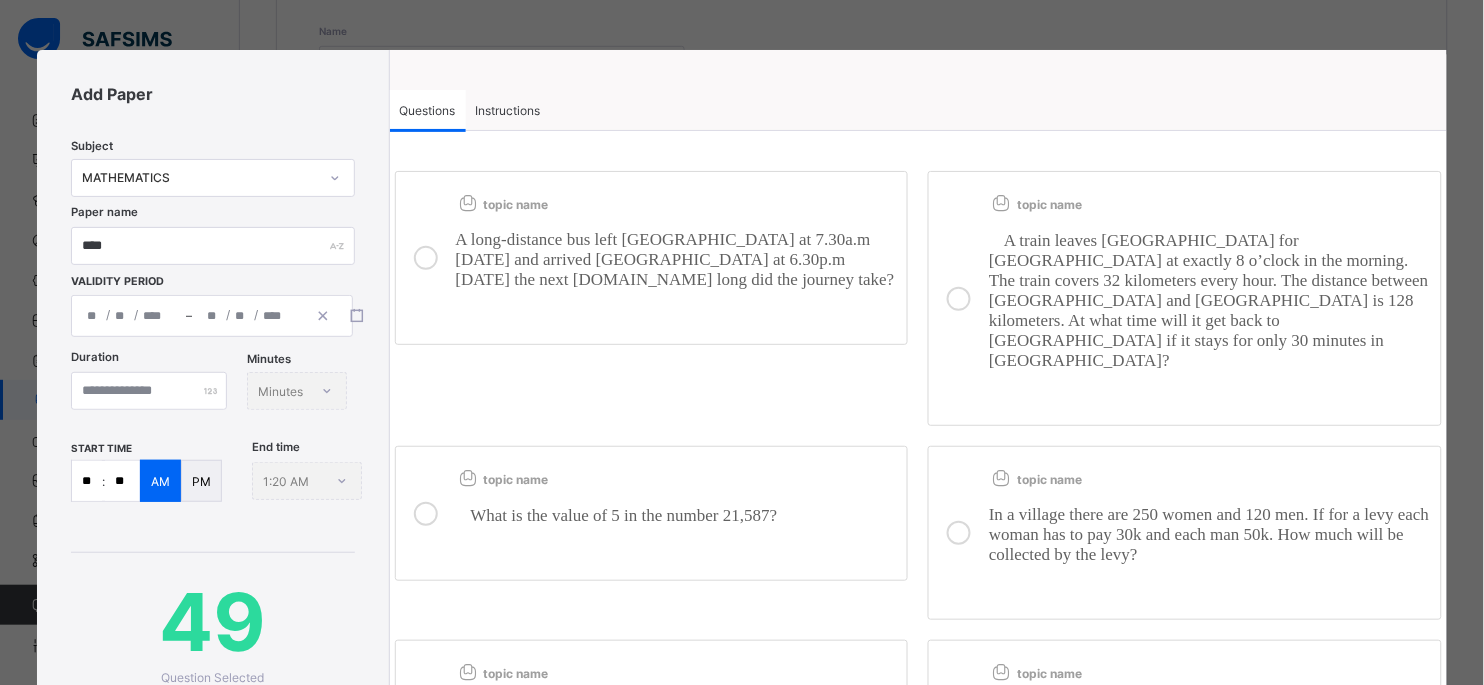 click on "A train leaves Ibadan for Lagos at exactly 8 o’clock in the morning. The train covers 32 kilometers every hour. The distance between Ibadan and Lagos is 128 kilometers. At what time will it get back to Ibadan if it stays for only 30 minutes in Lagos?" at bounding box center [1209, 300] 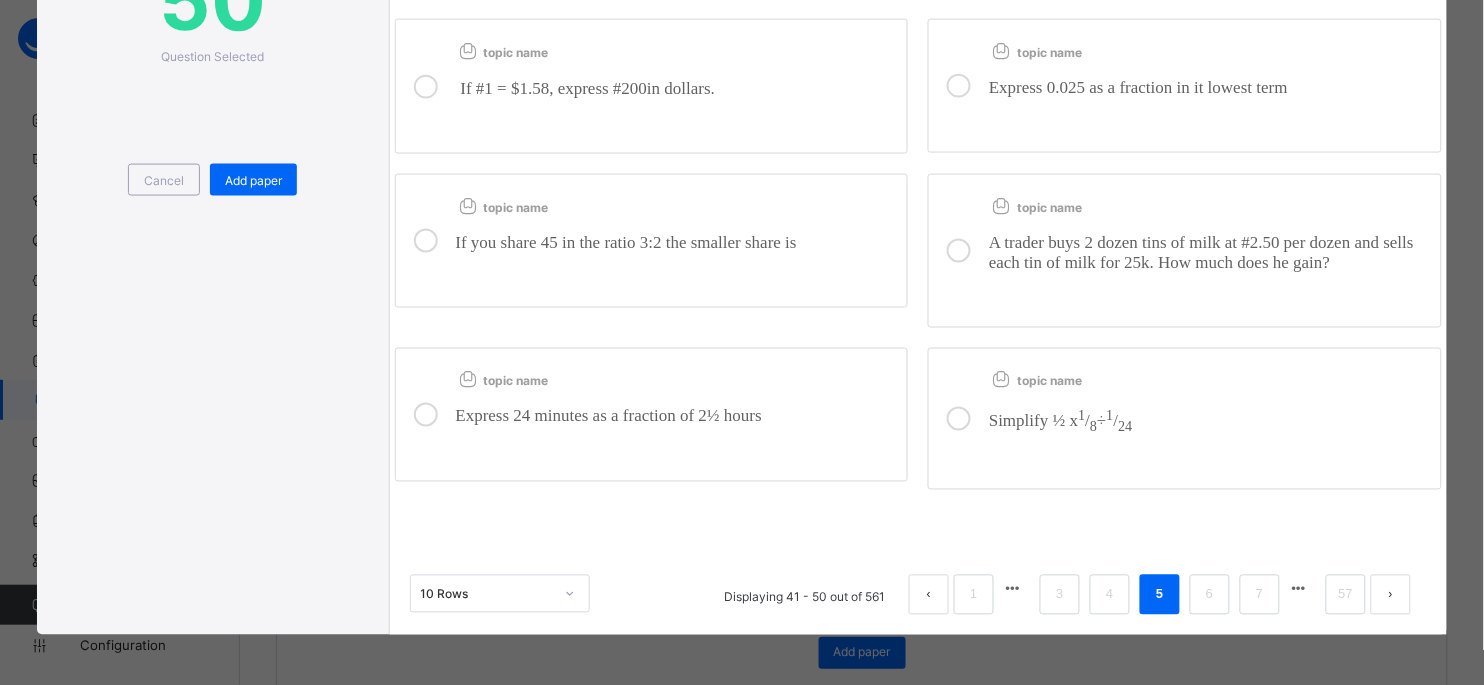 scroll, scrollTop: 653, scrollLeft: 0, axis: vertical 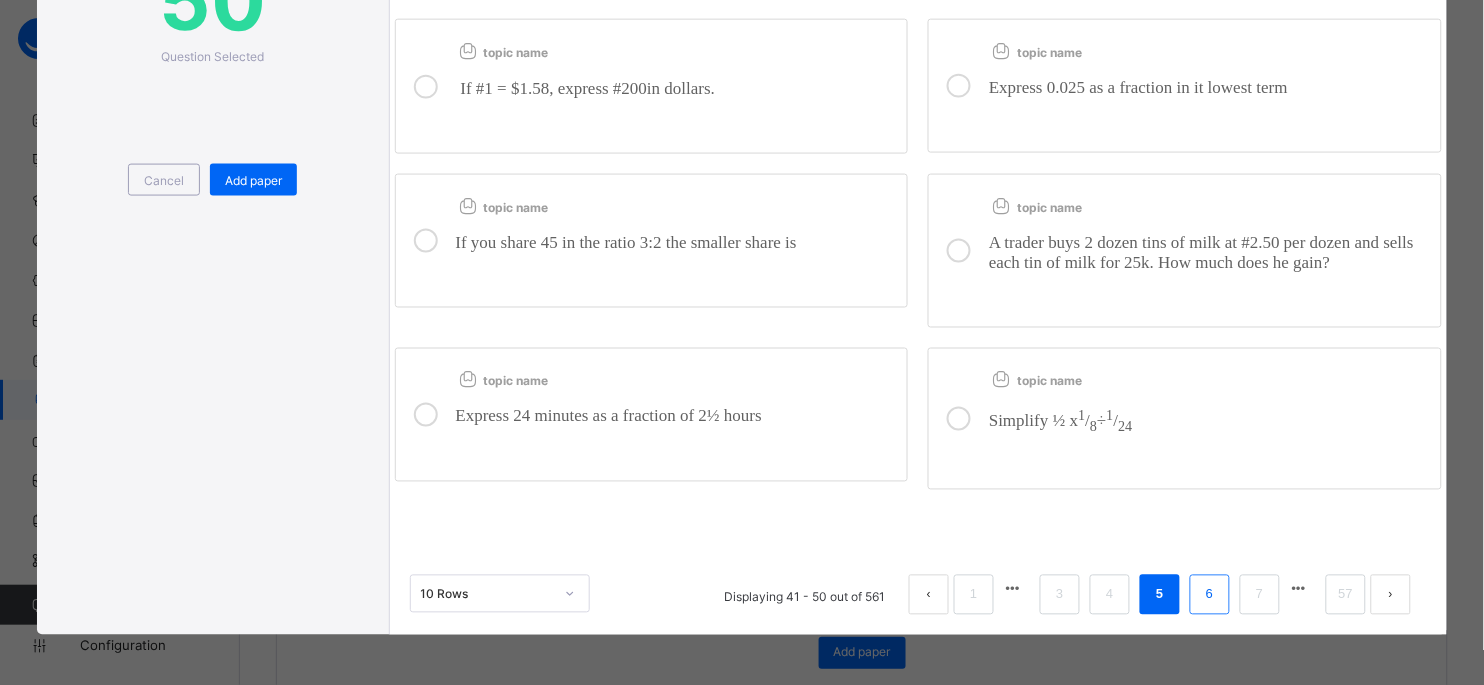 click on "6" at bounding box center (1210, 595) 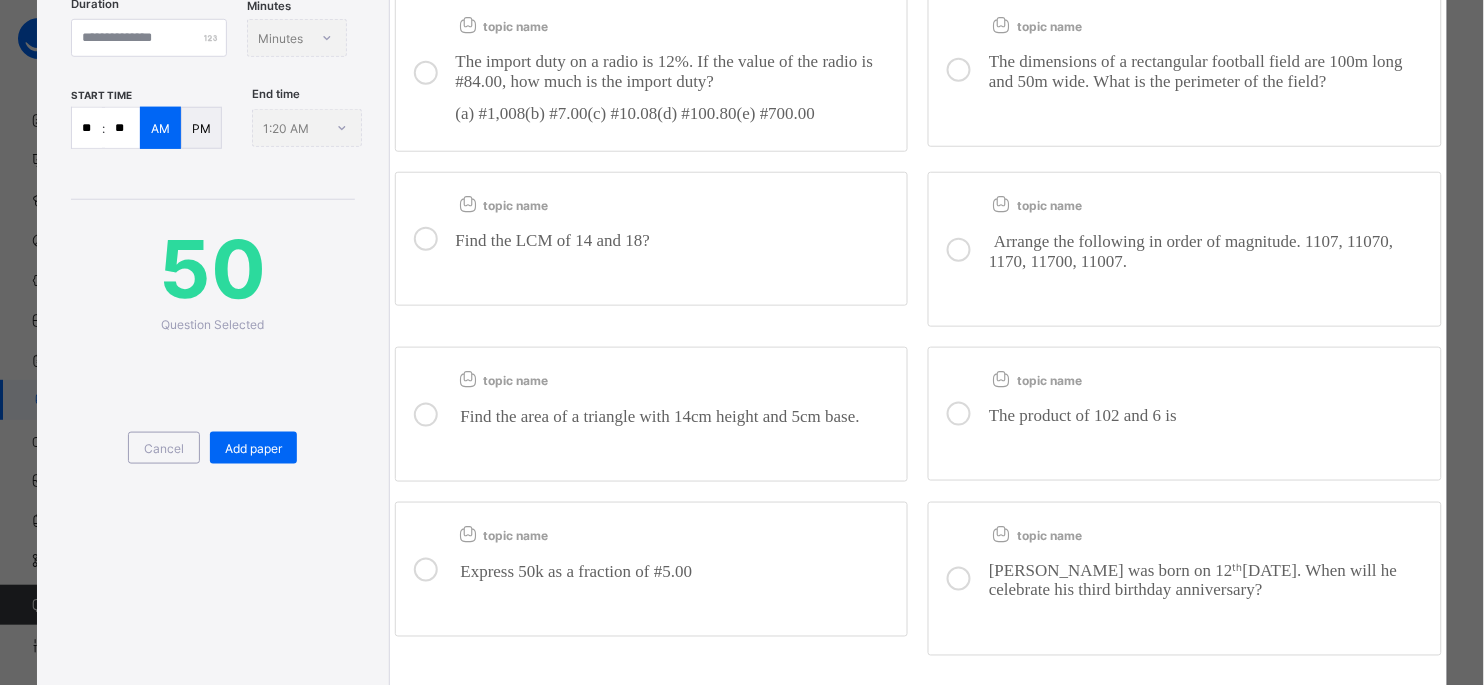 scroll, scrollTop: 598, scrollLeft: 0, axis: vertical 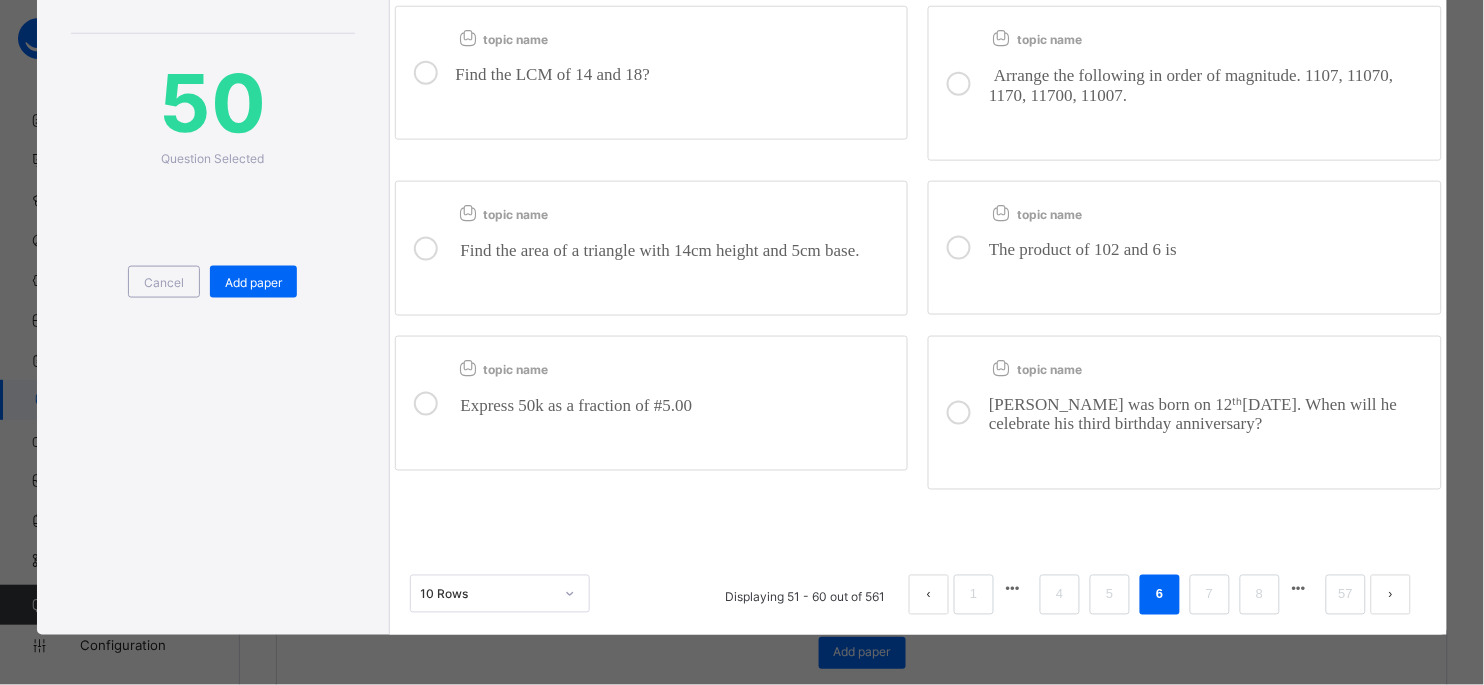 click on "Express 50k as a fraction of #5.00" at bounding box center (677, 410) 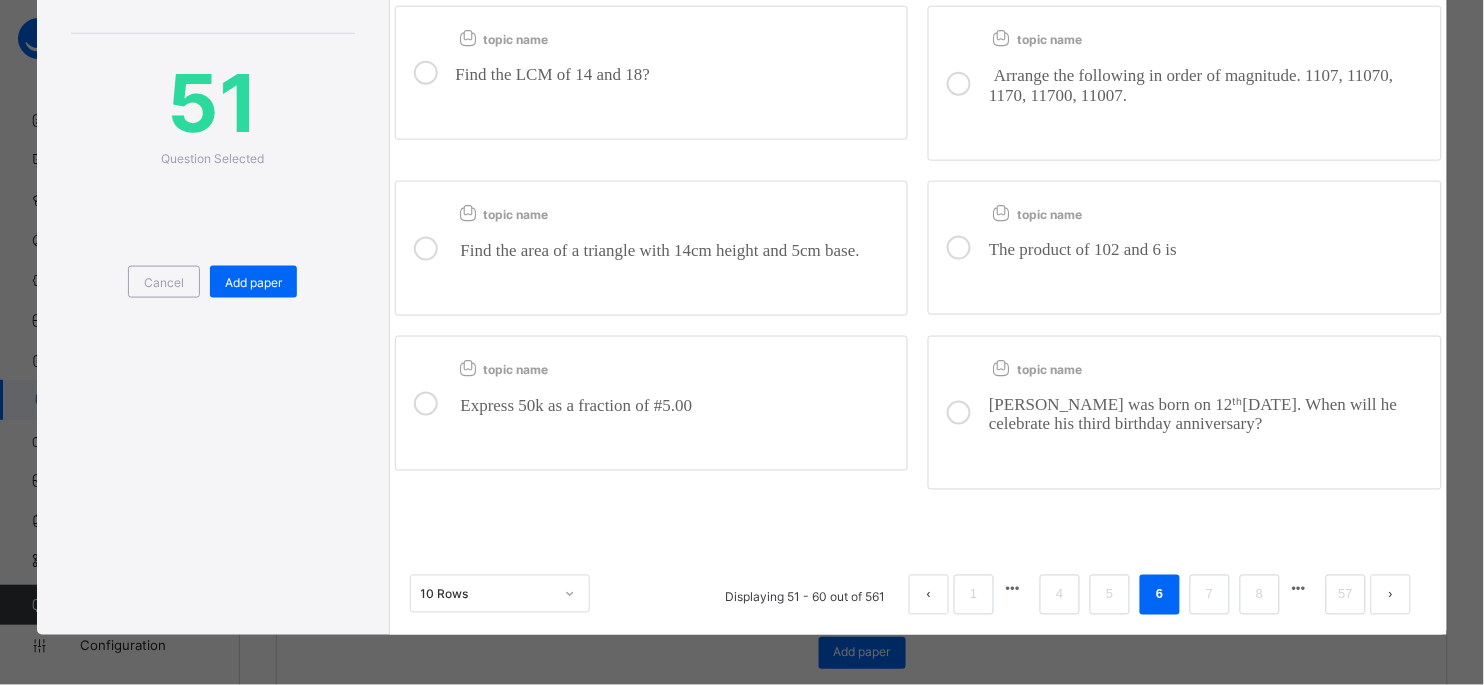 click on "December 1976. When will he celebrate his third birthday anniversary?" at bounding box center (1193, 414) 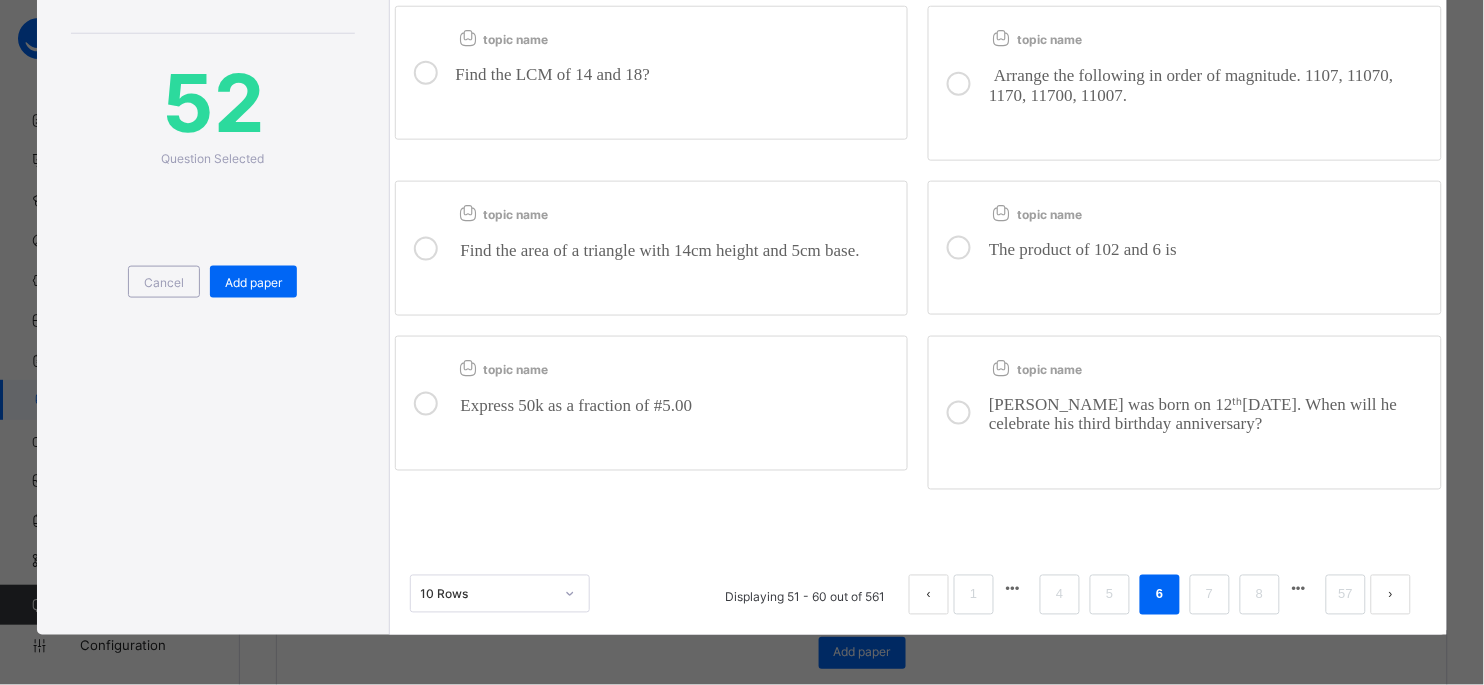 click at bounding box center (1210, 279) 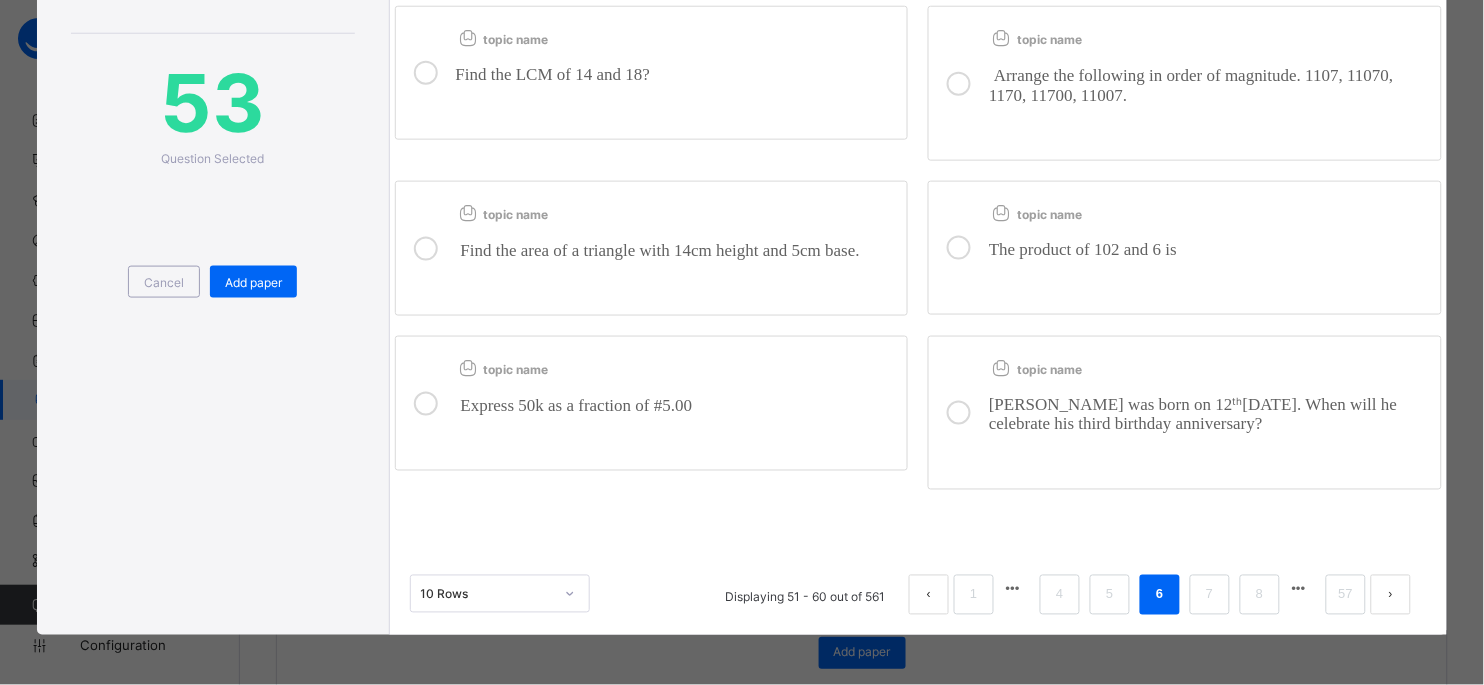click on "Find the area of a triangle with 14cm height and 5cm base." at bounding box center [677, 255] 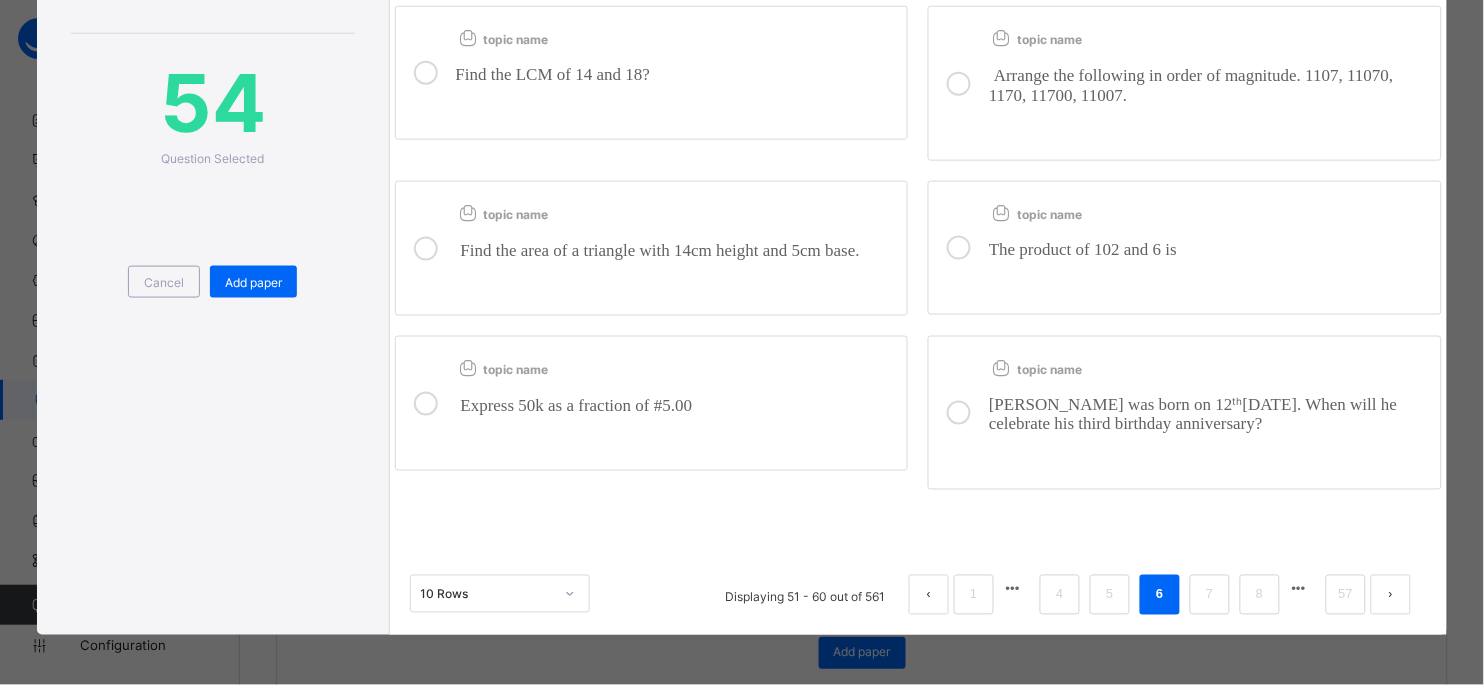 click on "​ Find the LCM of 14 and 18?" at bounding box center [677, 75] 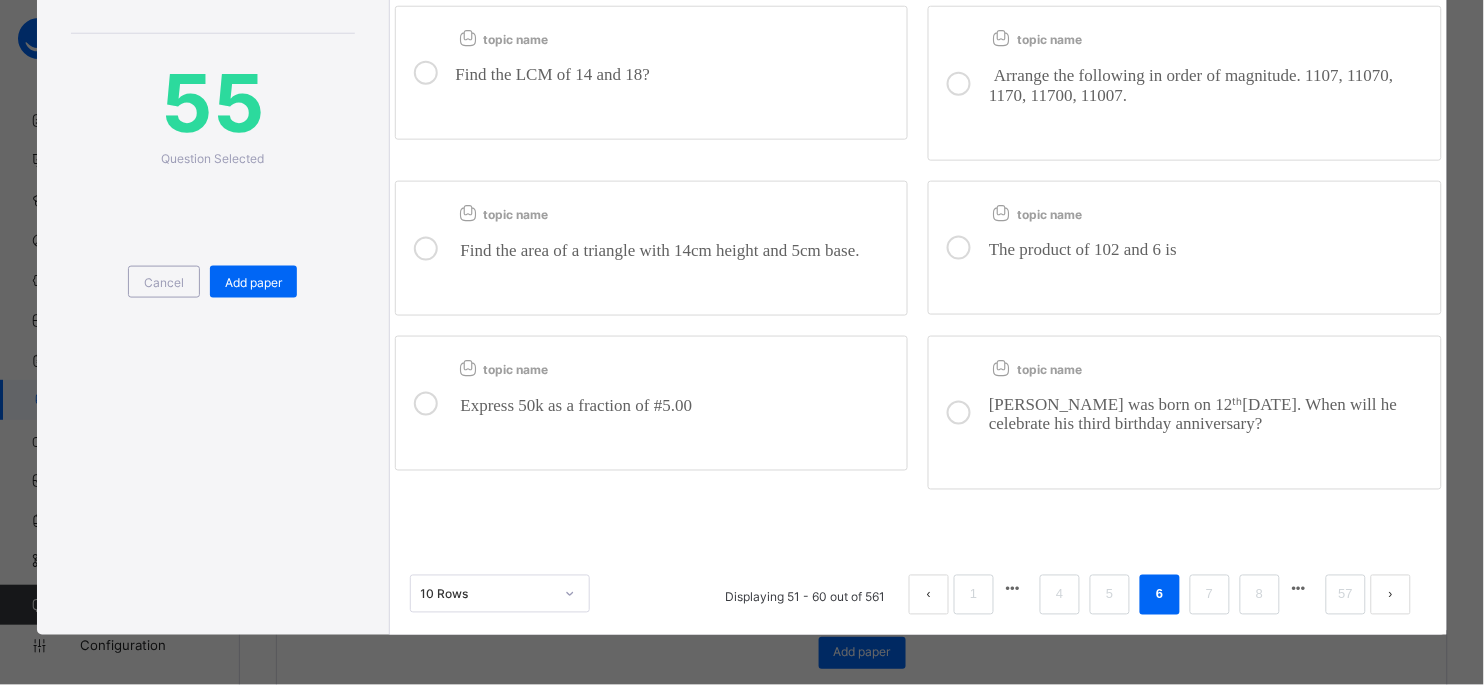 click on "Arrange the following in order of magnitude. 1107, 11070, 1170, 11700, 11007." at bounding box center (1191, 85) 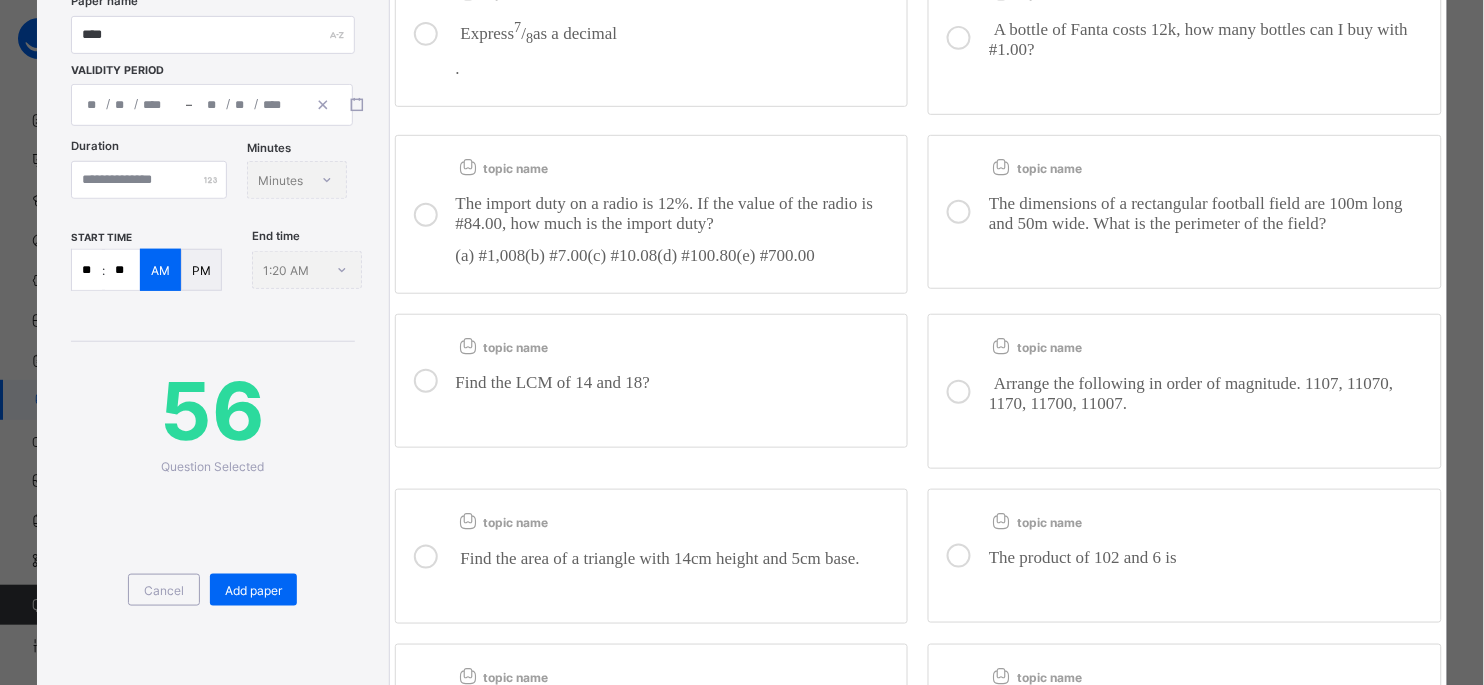 scroll, scrollTop: 198, scrollLeft: 0, axis: vertical 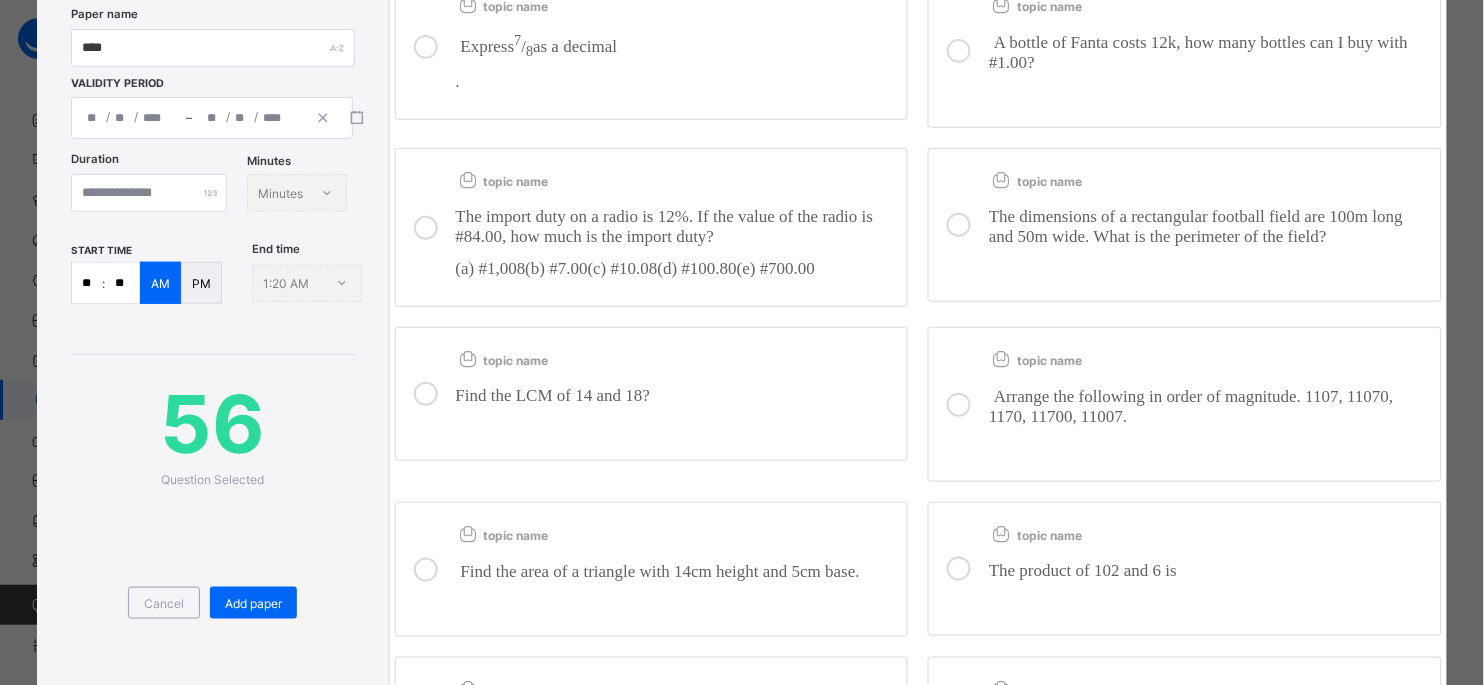 click on "(a) #1,008(b) #7.00(c) #10.08(d) #100.80(e) #700.00" at bounding box center (636, 268) 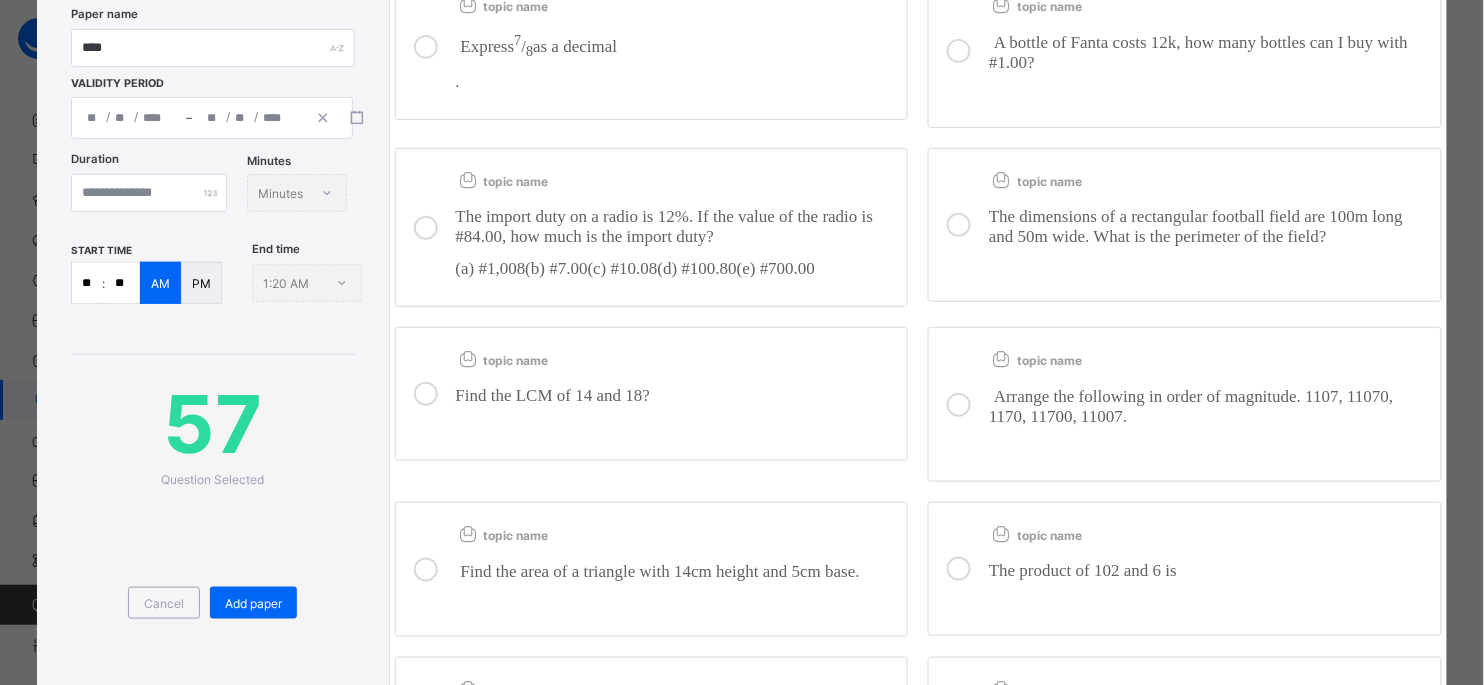 click on "​ The dimensions of a rectangular football field are 100m long and 50m wide. What is the perimeter of the field?" at bounding box center [1210, 227] 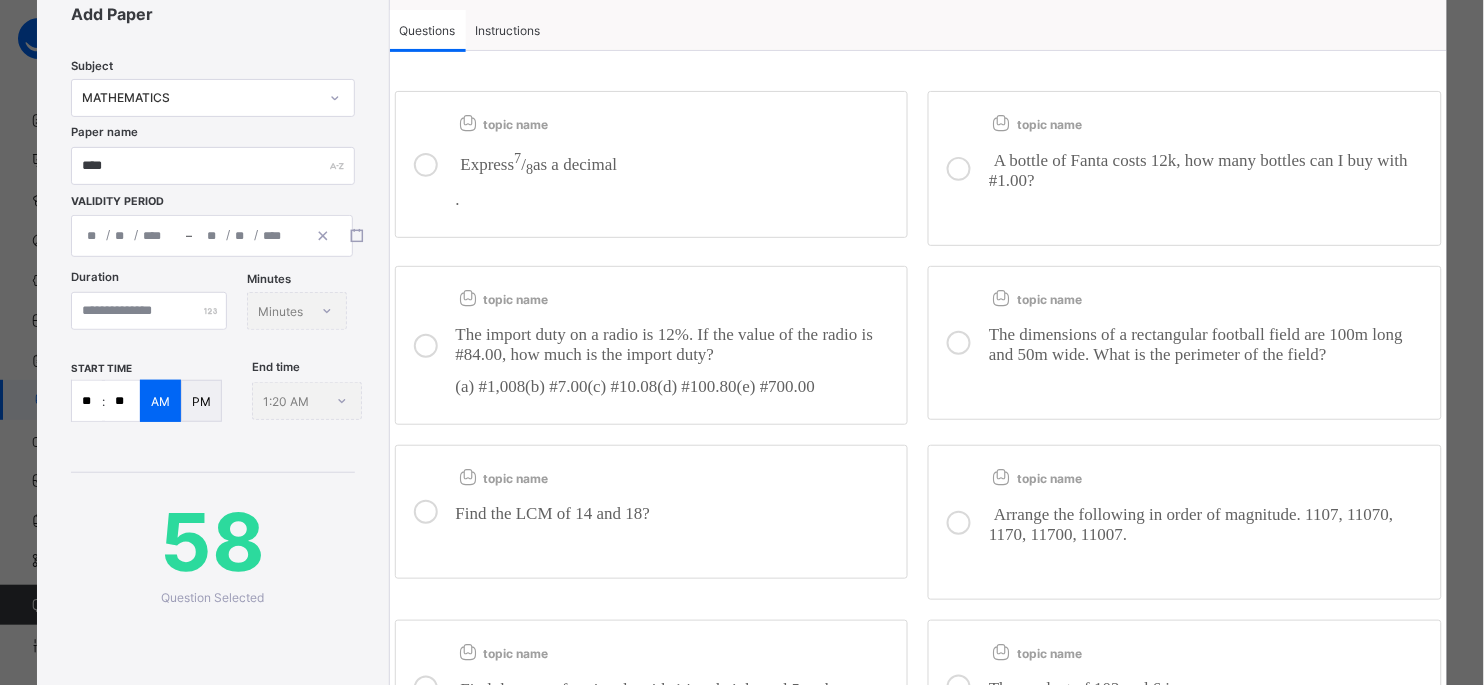 scroll, scrollTop: 48, scrollLeft: 0, axis: vertical 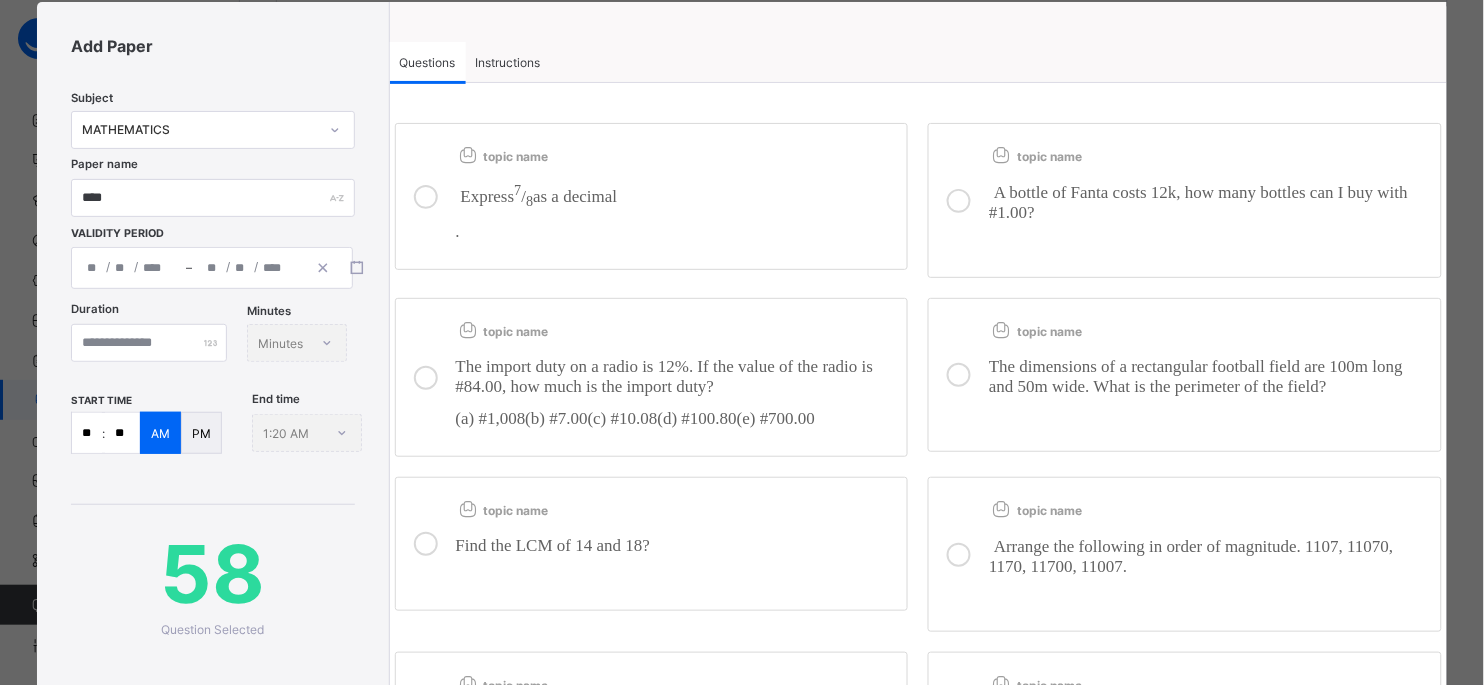 click on "A bottle of Fanta costs 12k, how many bottles can I buy with #1.00?" at bounding box center [1198, 202] 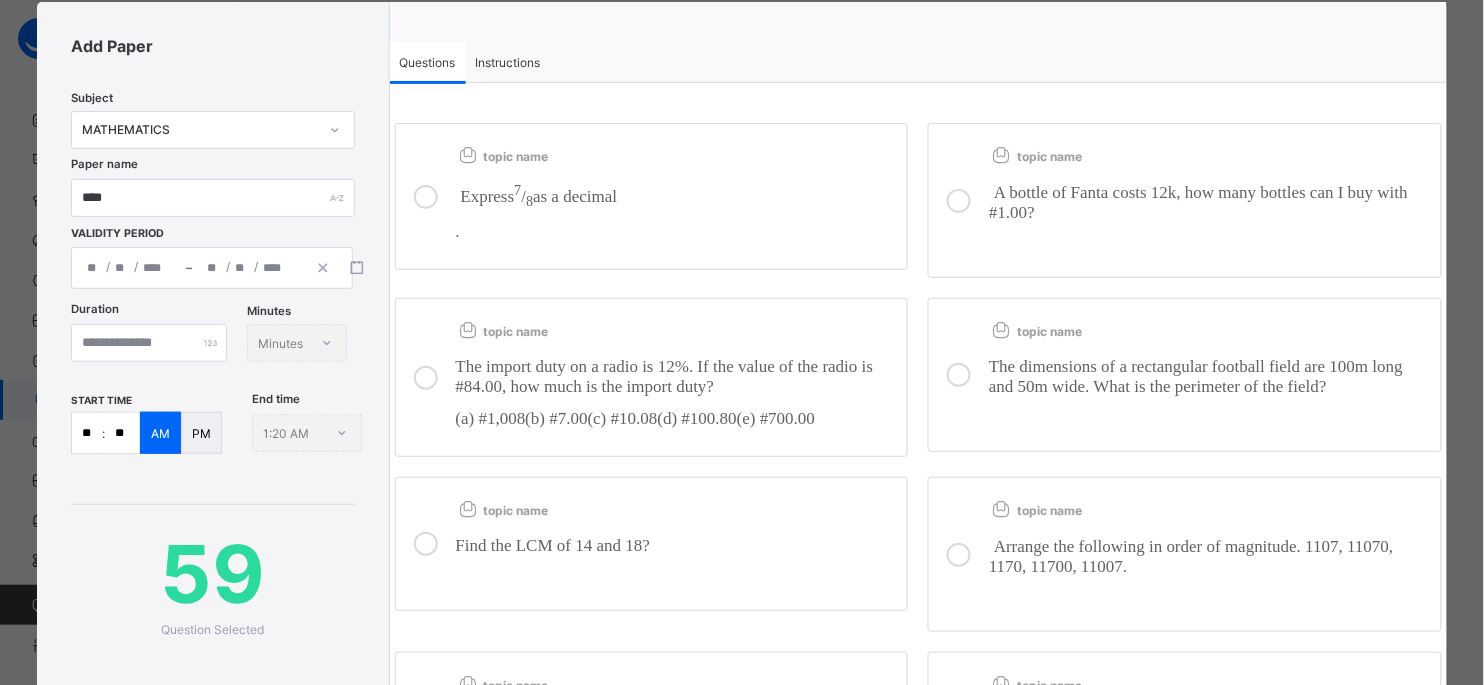 click on "Express  7 / 8  as a decimal" at bounding box center [677, 196] 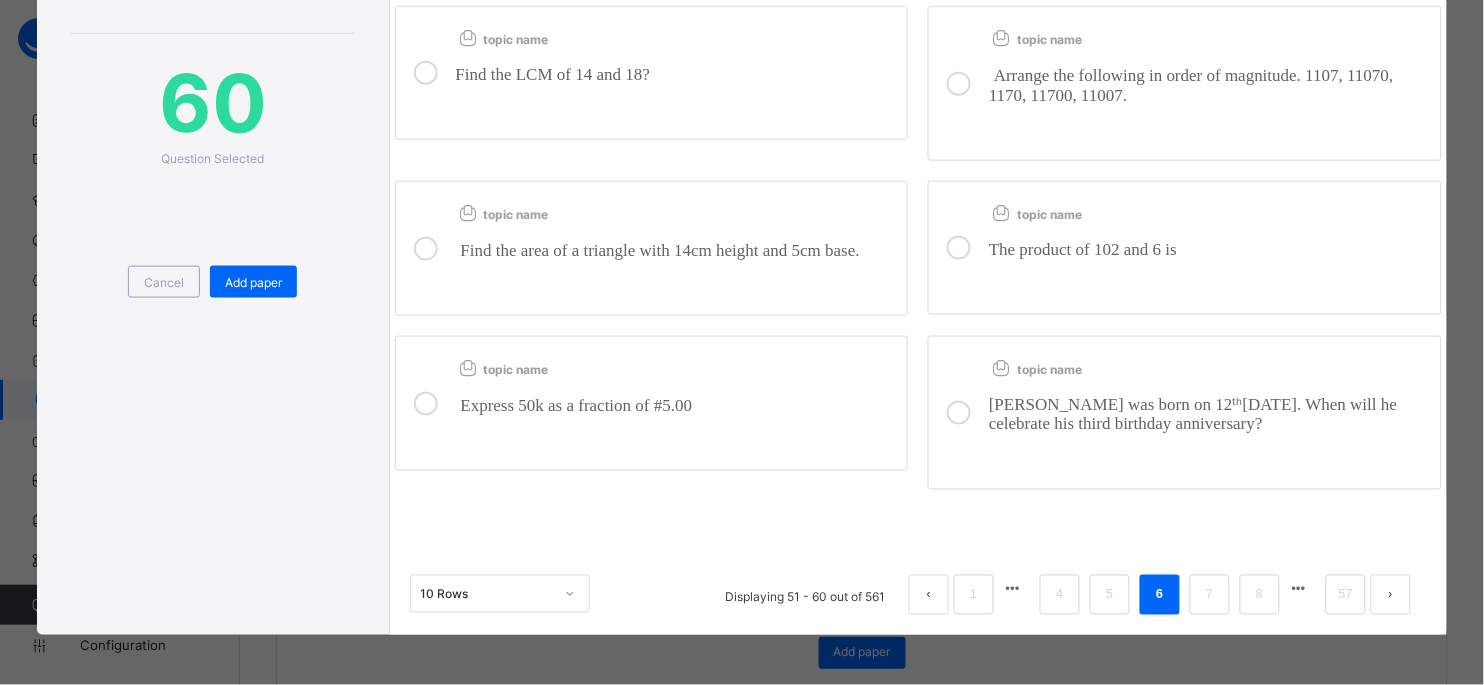 scroll, scrollTop: 598, scrollLeft: 0, axis: vertical 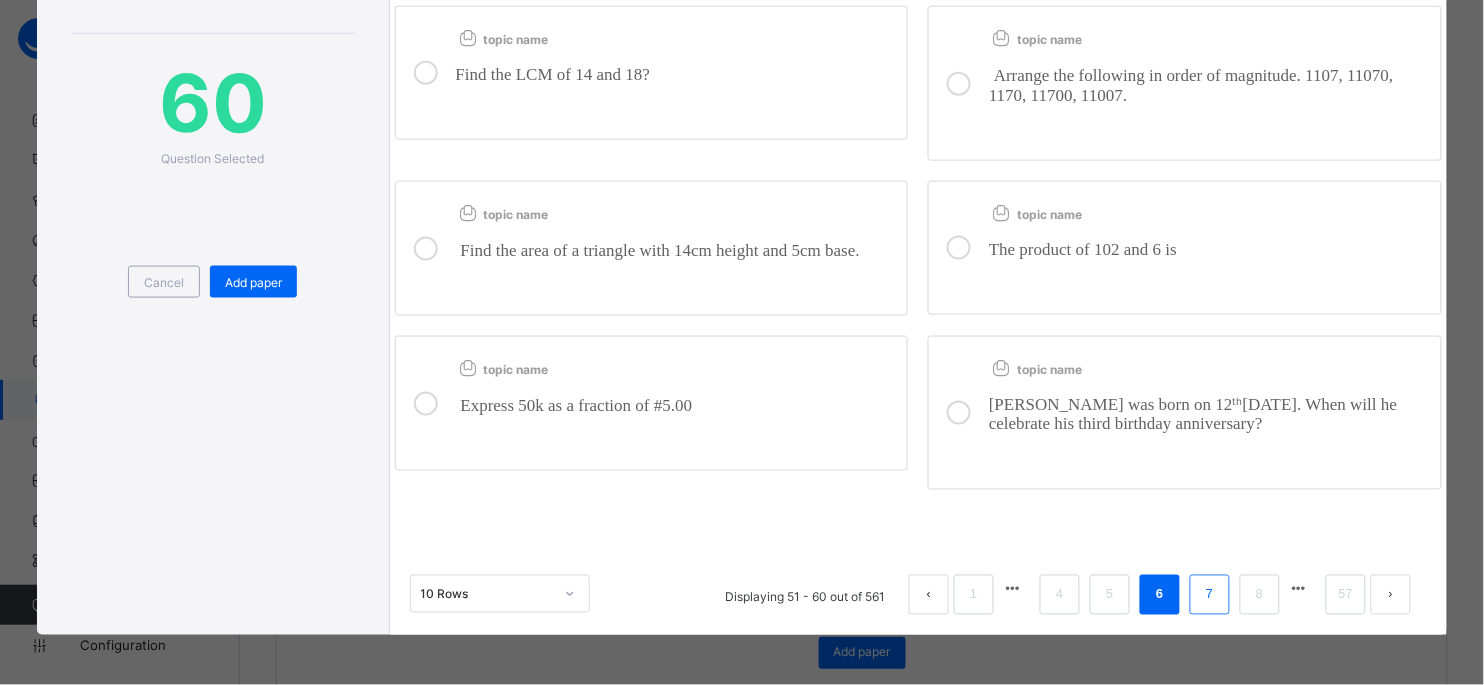 click on "7" at bounding box center [1210, 595] 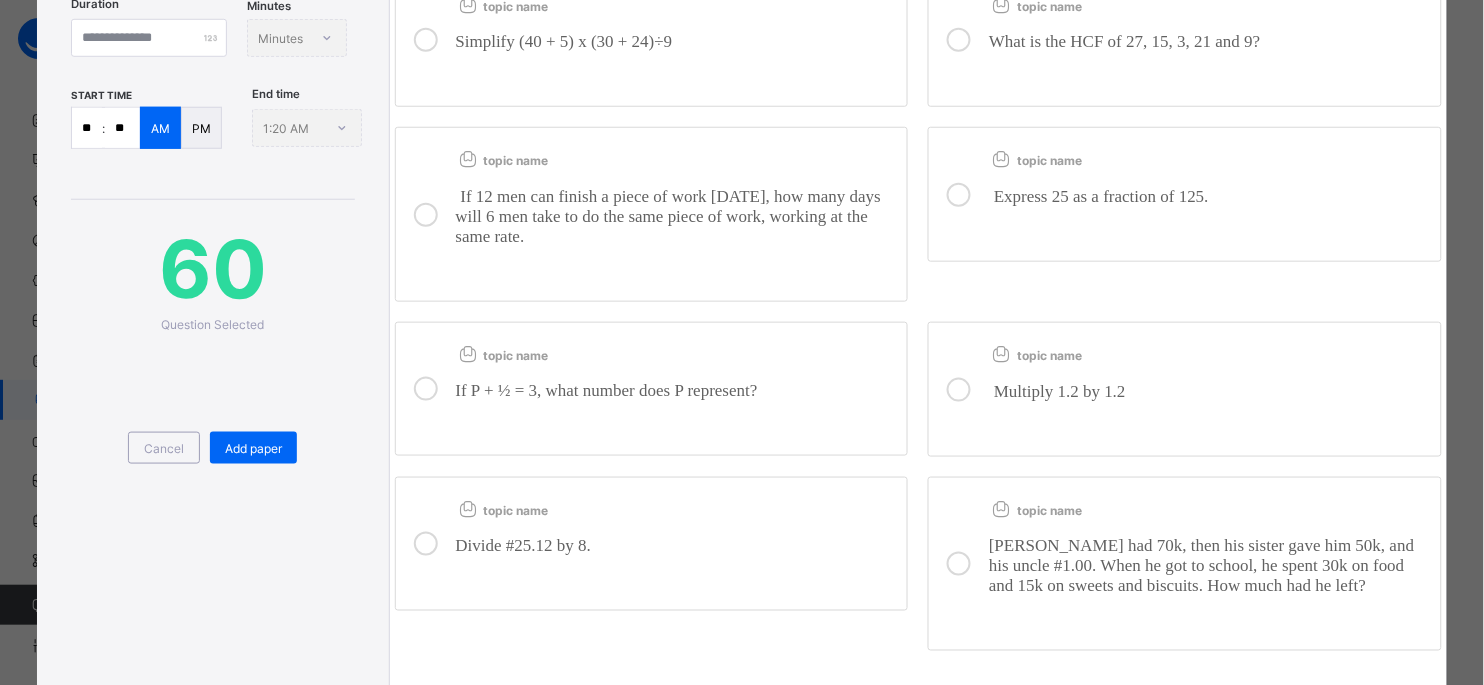 scroll, scrollTop: 575, scrollLeft: 0, axis: vertical 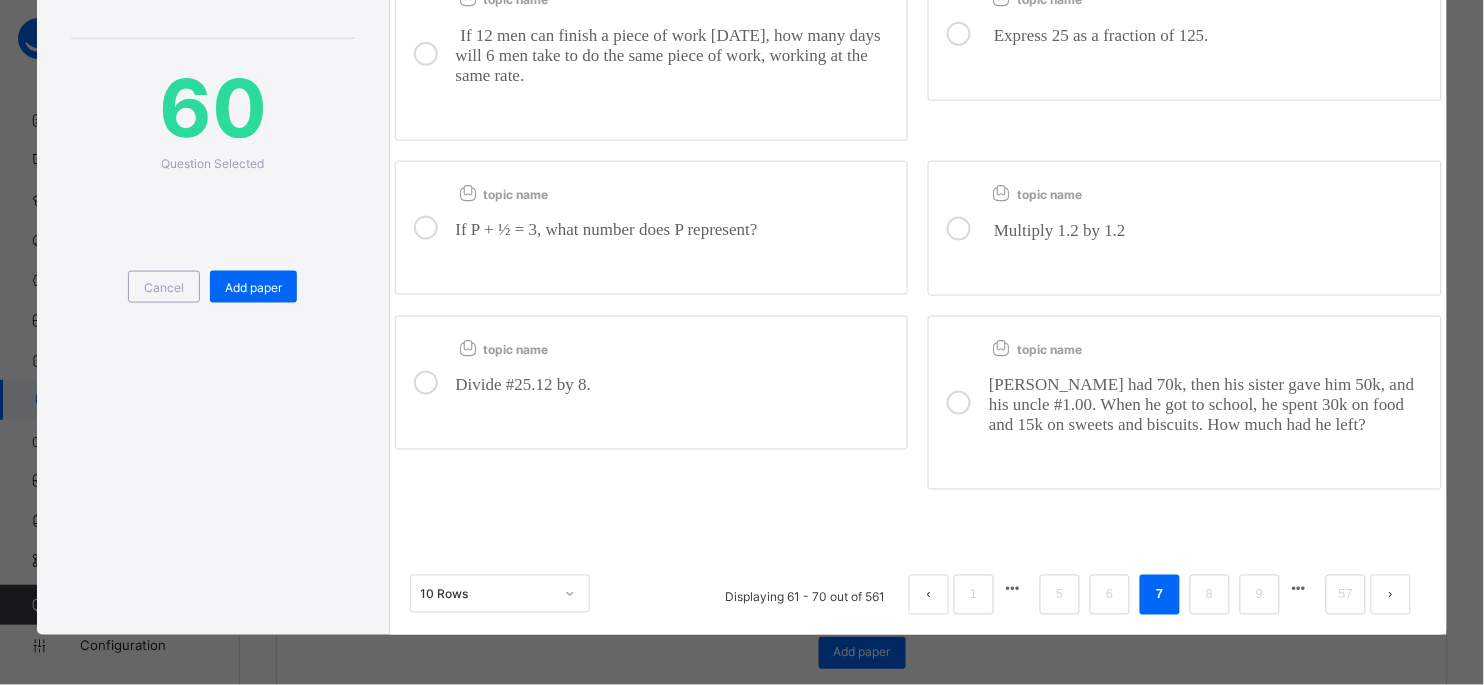 click on "topic name" at bounding box center [677, 345] 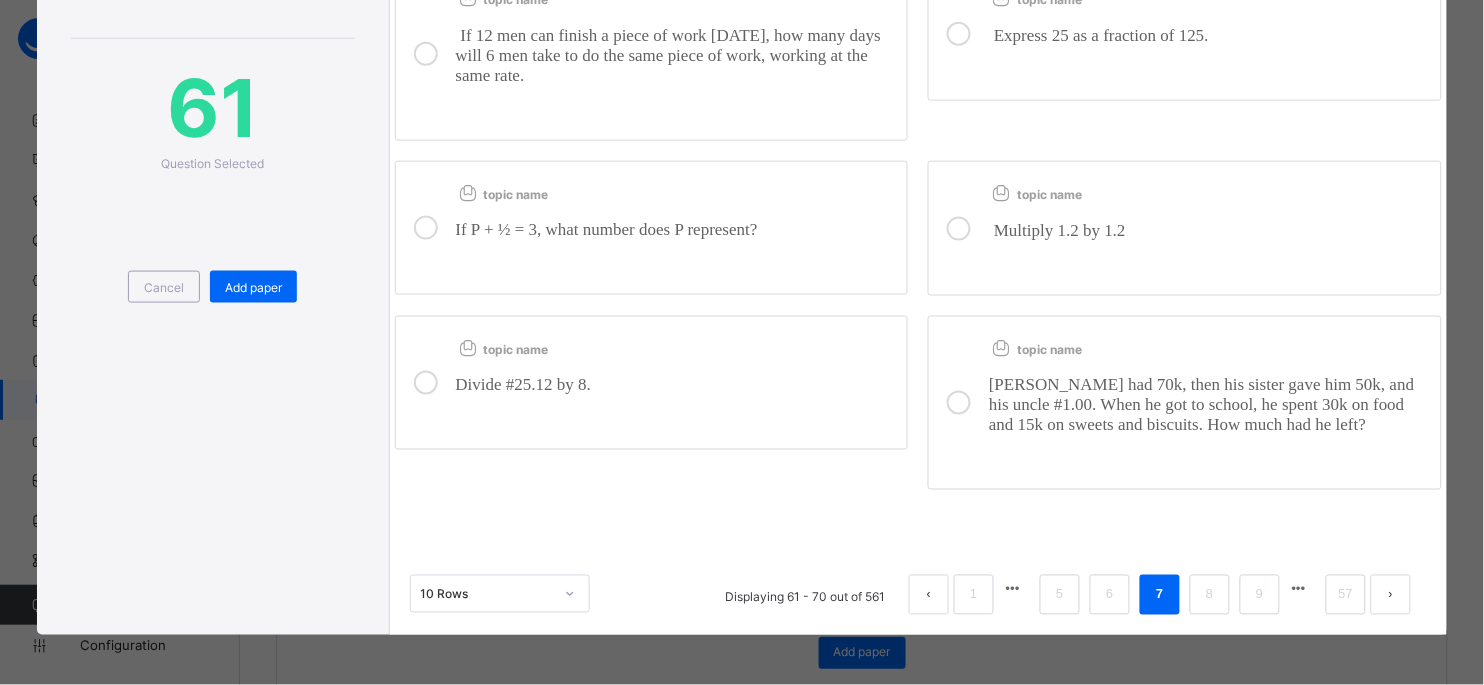 click on "If P + ½ = 3, what number does P represent?" at bounding box center (607, 229) 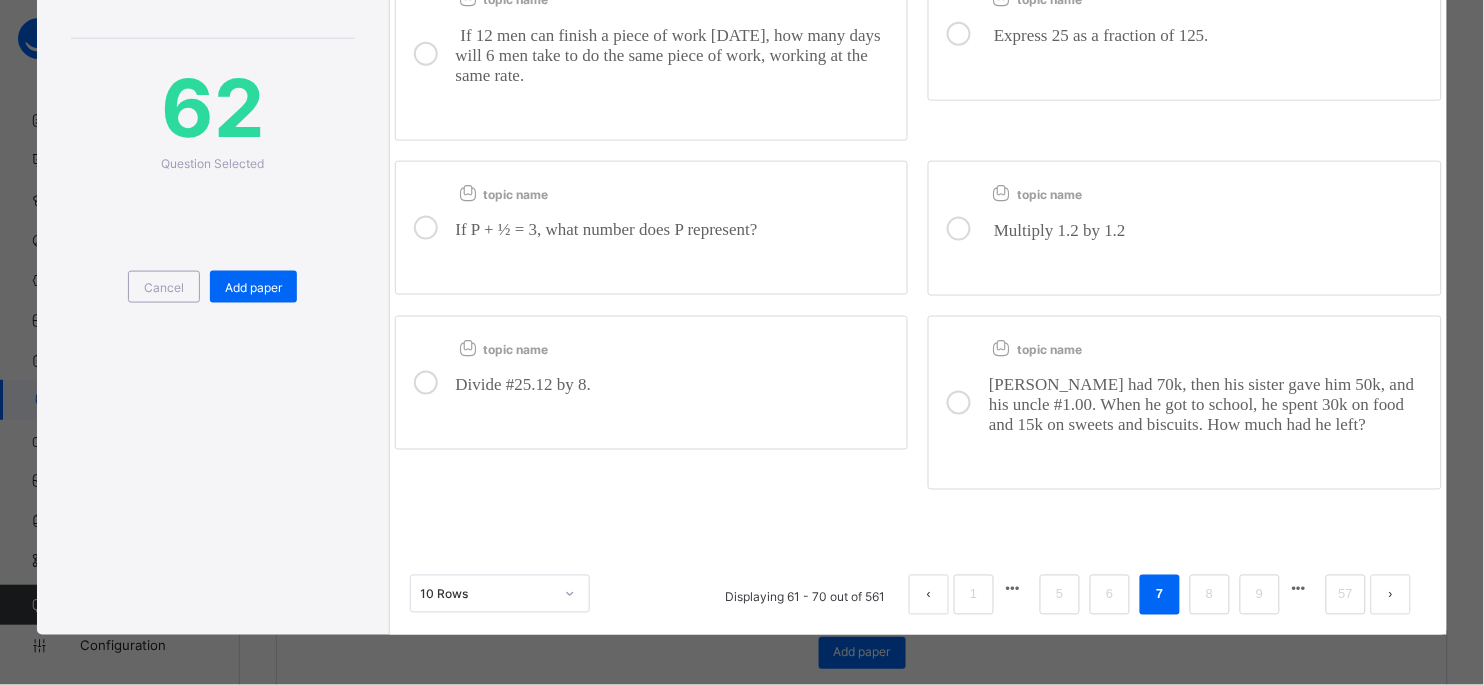 click on "Multiply 1.2 by 1.2" at bounding box center (1210, 235) 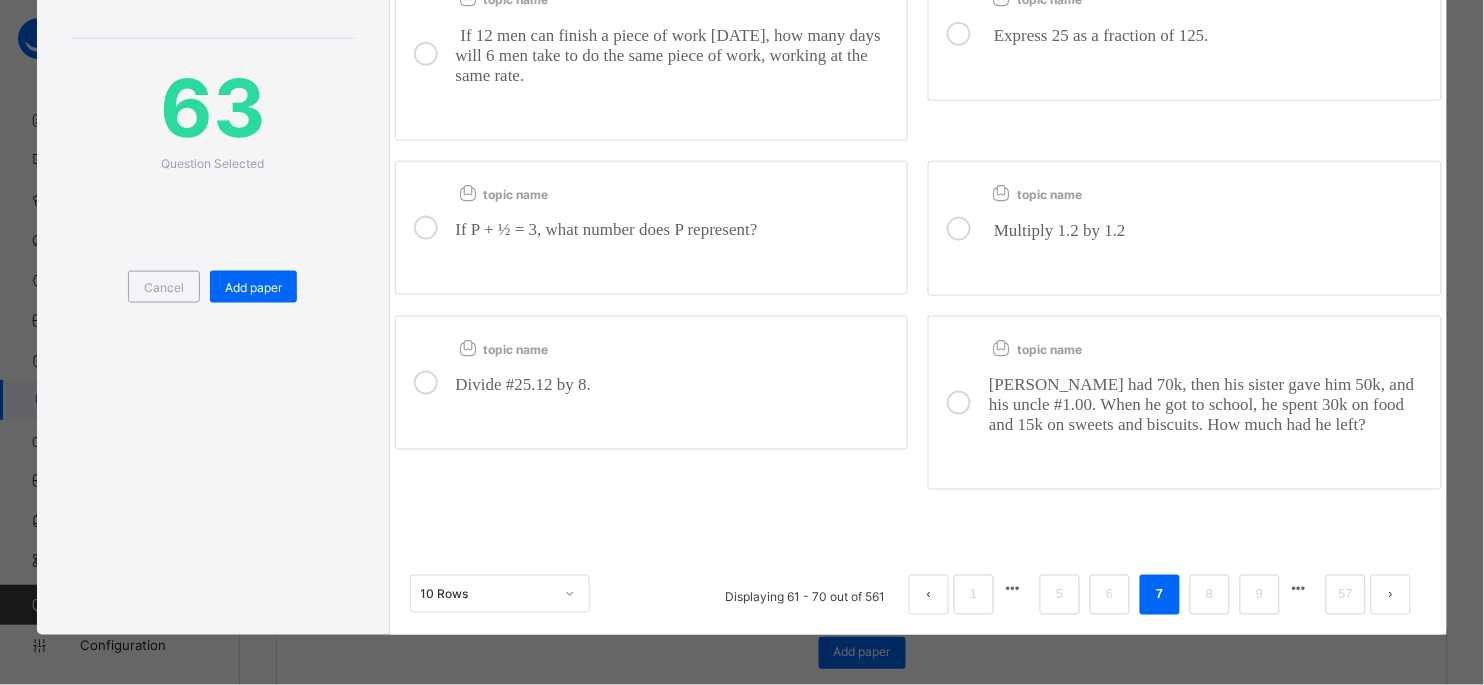 click on "Ade had 70k, then his sister gave him 50k, and his uncle #1.00. When he got to school, he spent 30k on food and 15k on sweets and biscuits. How much had he left?" at bounding box center [1201, 404] 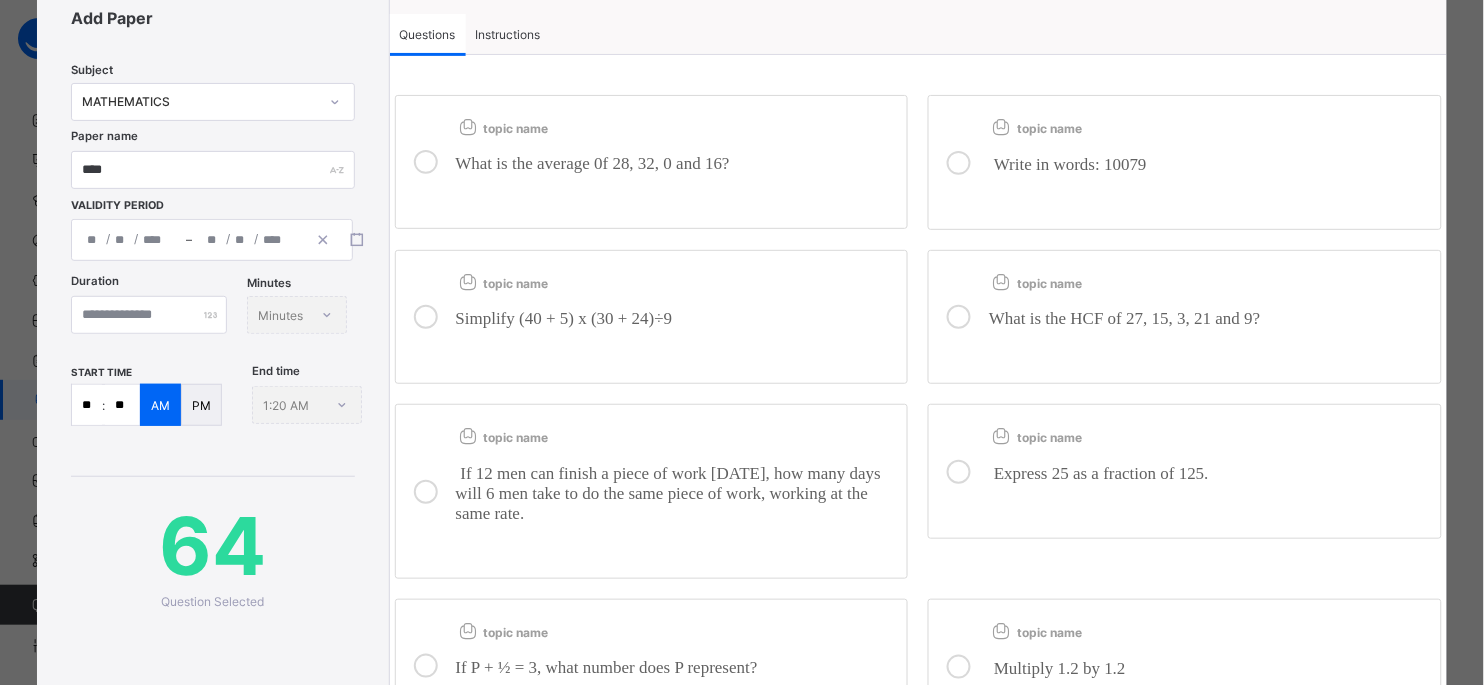 scroll, scrollTop: 25, scrollLeft: 0, axis: vertical 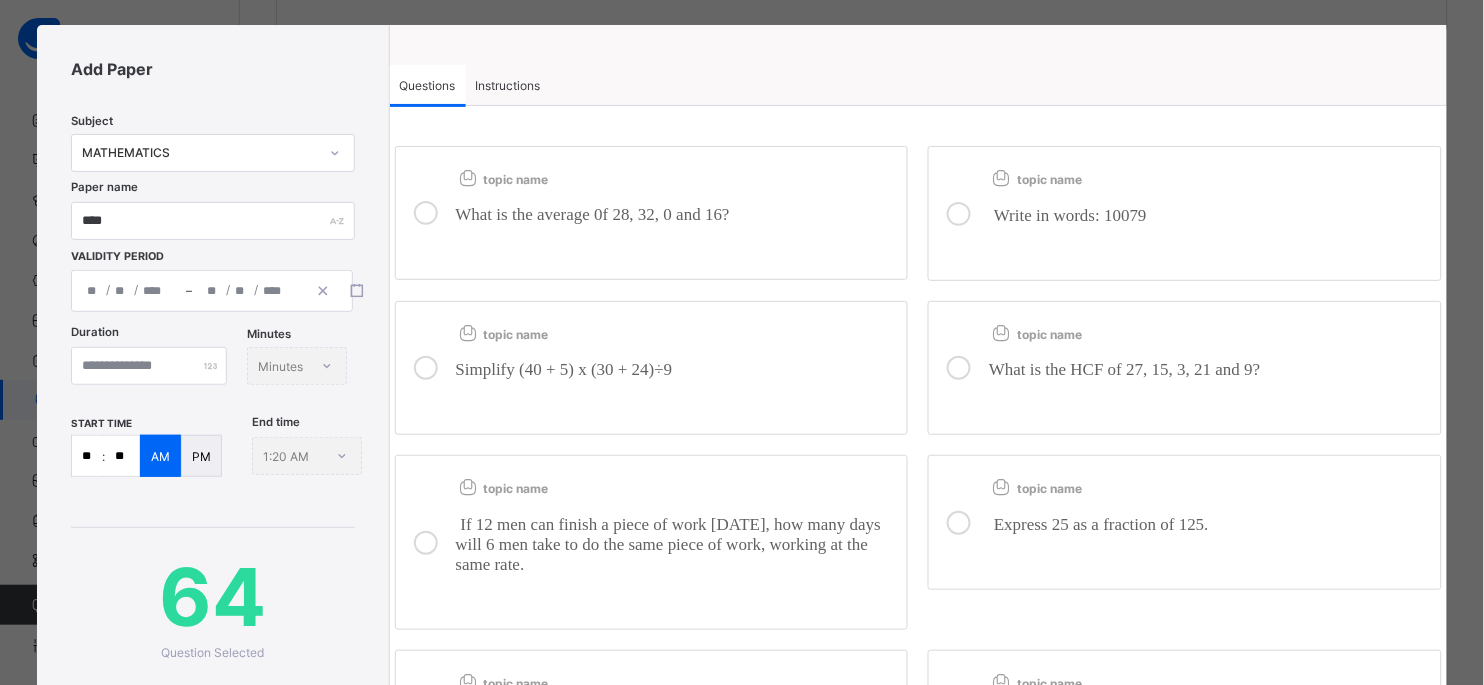 click on "If 12 men can finish a piece of work in 8 days, how many days will 6 men take to do the same piece of work, working at the same rate." at bounding box center [669, 544] 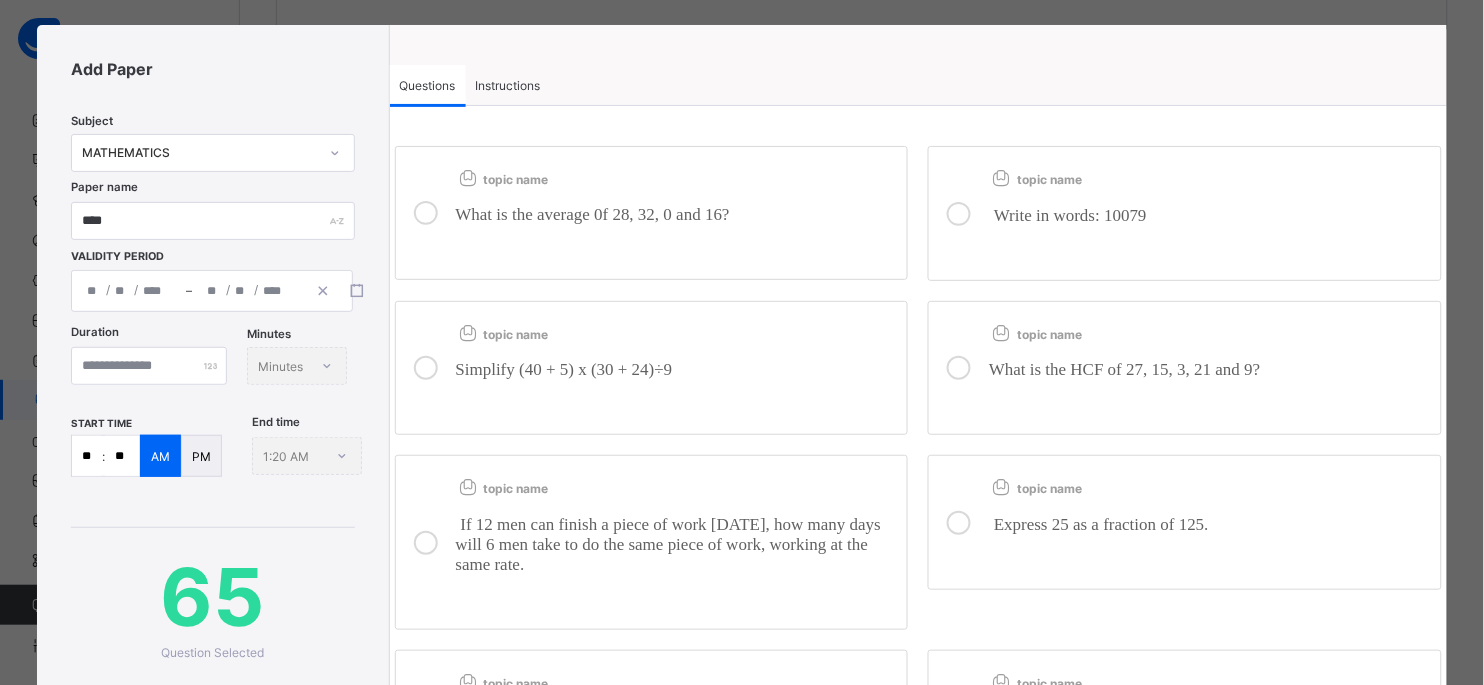 click on "Express 25 as a fraction of 125." at bounding box center (1210, 529) 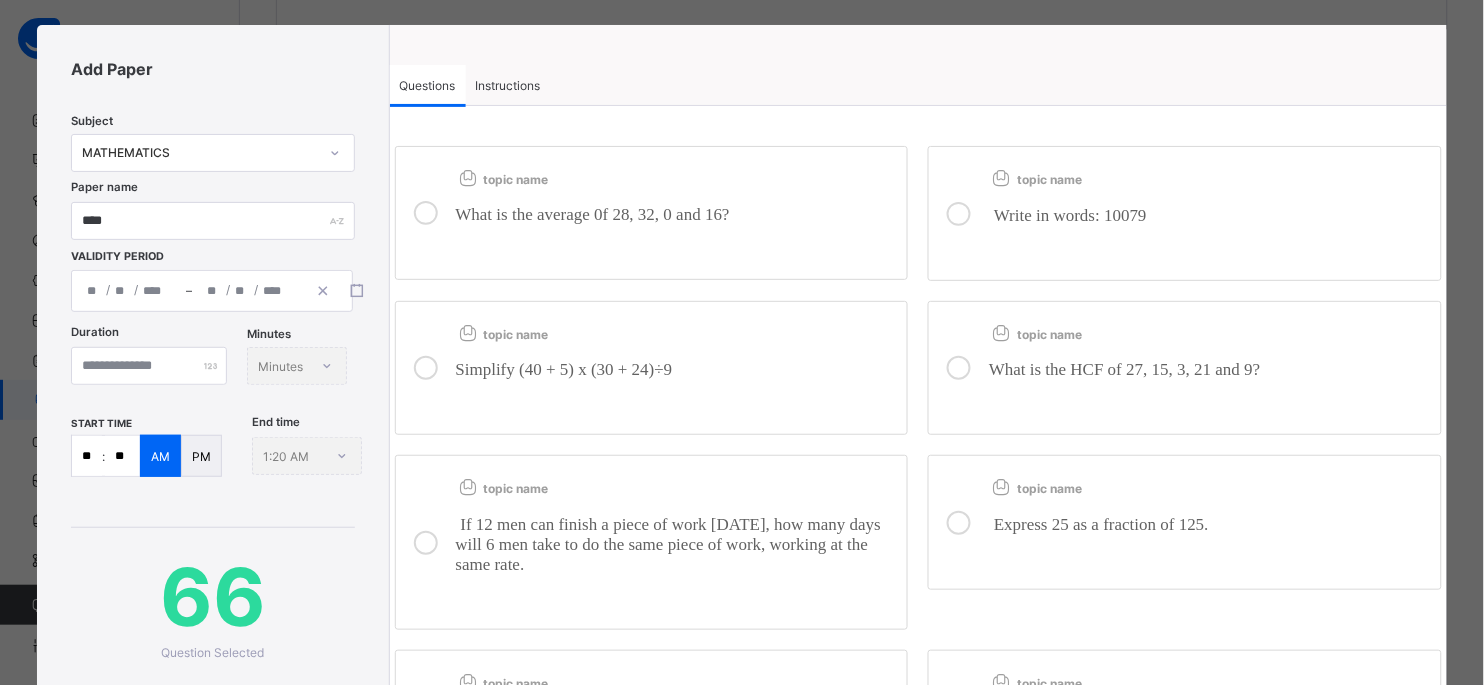click on "What is the HCF of 27, 15, 3, 21 and 9?" at bounding box center (1210, 375) 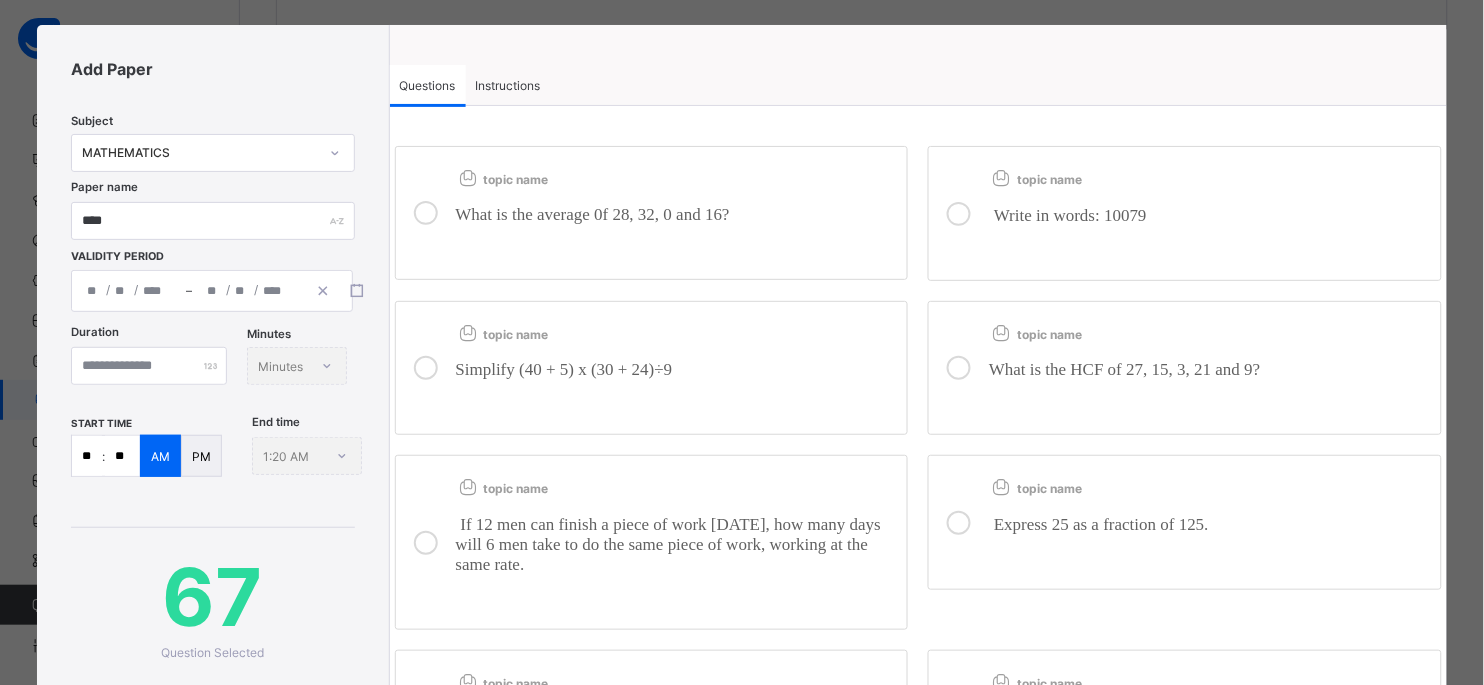 click on "topic name   Simplify (40 + 5) x (30 + 24)  ÷  9" at bounding box center (652, 368) 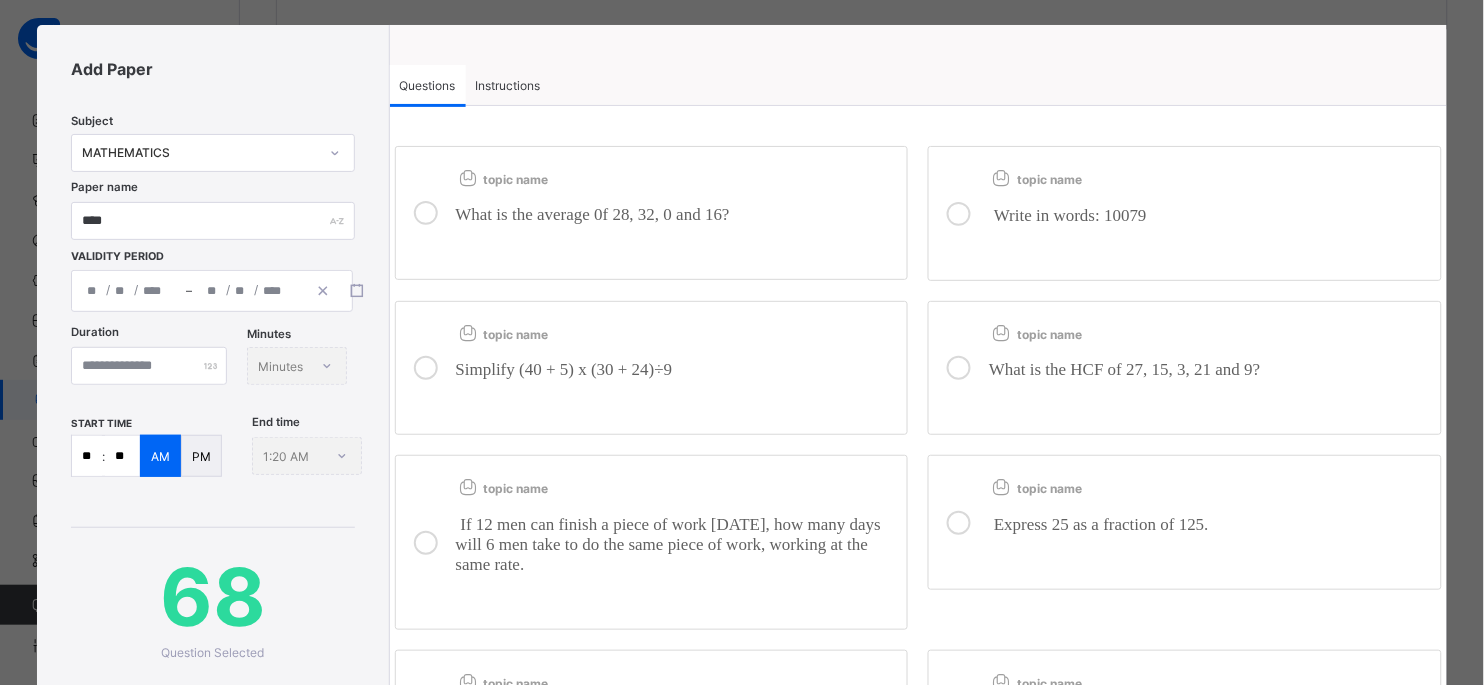 click on "What is the average 0f 28, 32, 0 and 16?" at bounding box center (677, 220) 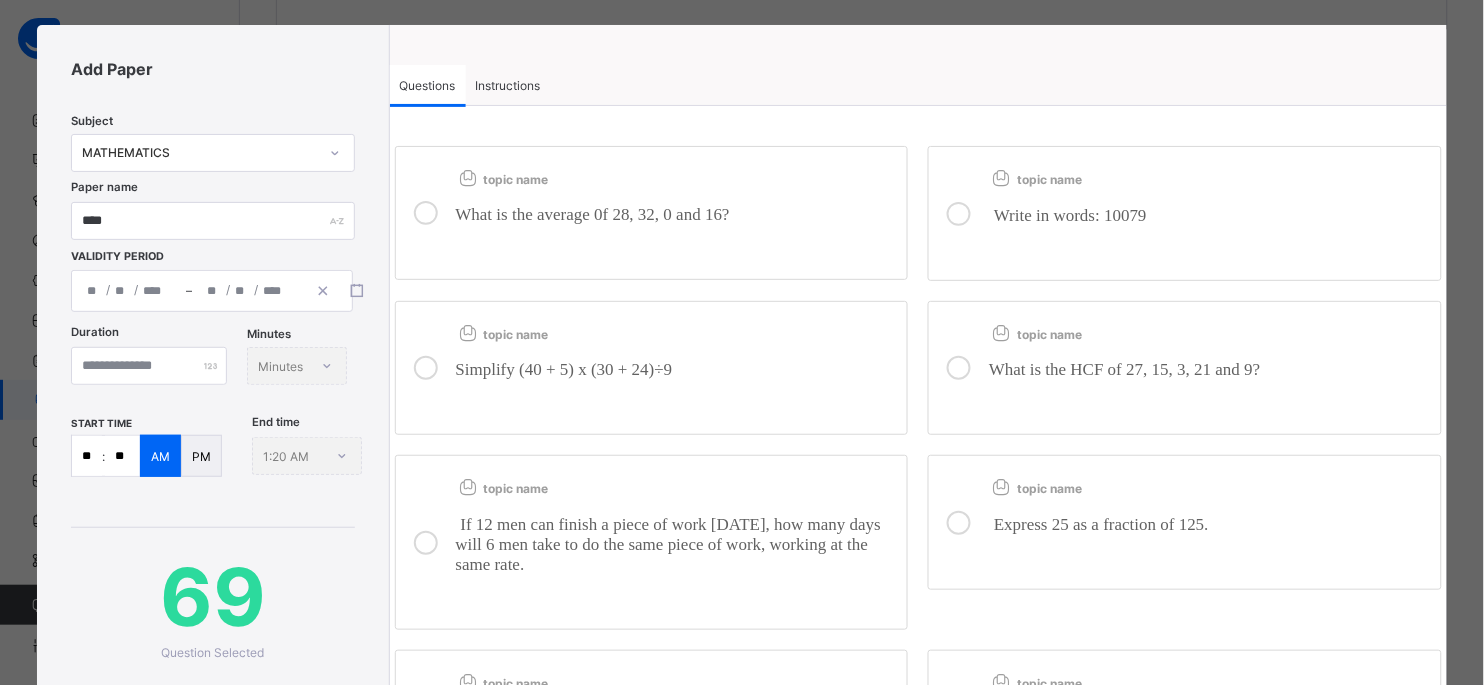 click on "Write in words: 10079" at bounding box center (1210, 220) 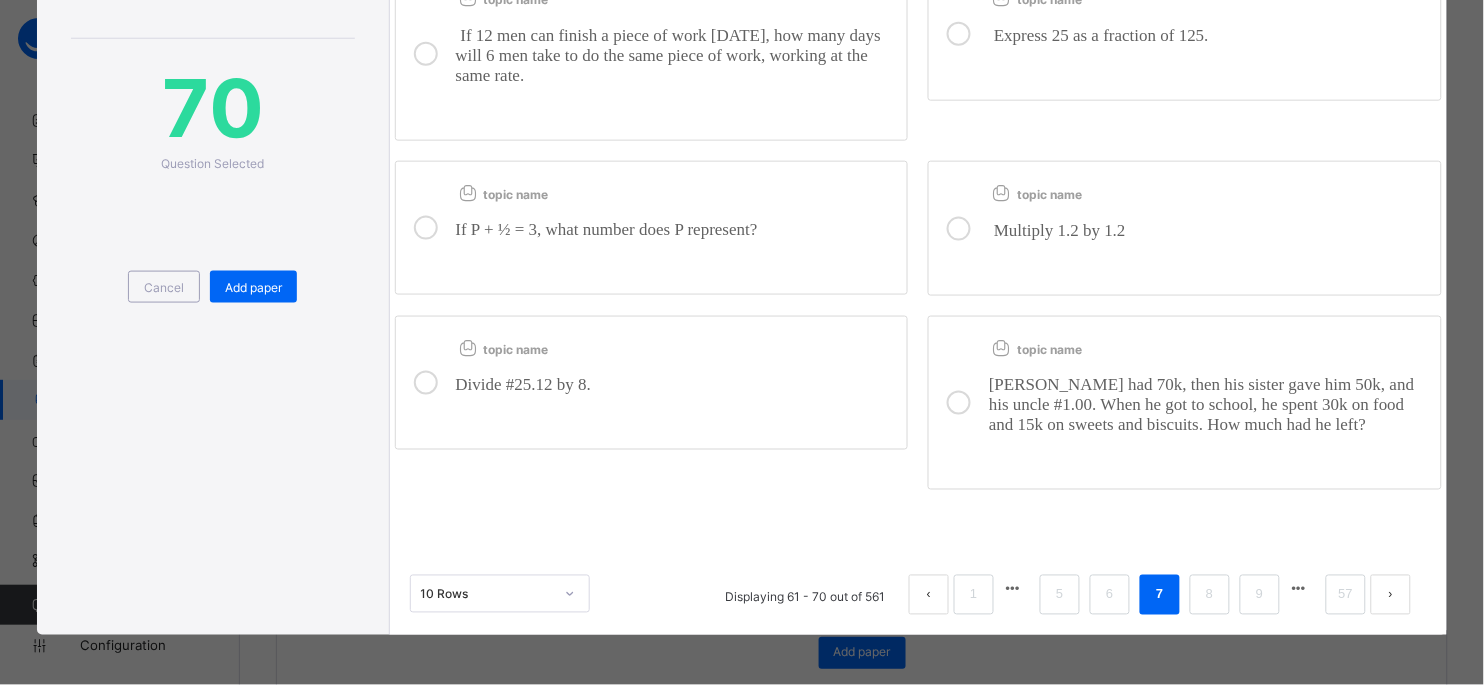 scroll, scrollTop: 575, scrollLeft: 0, axis: vertical 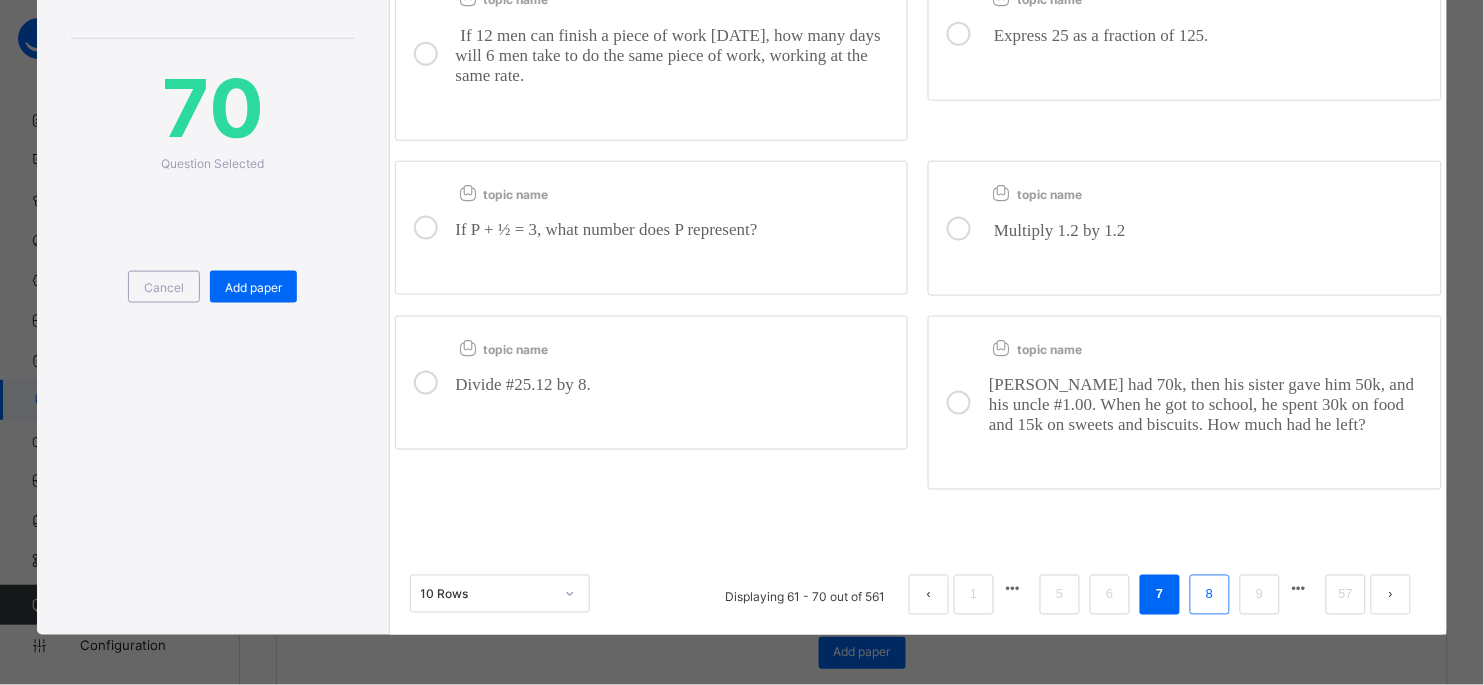 click on "8" at bounding box center [1210, 595] 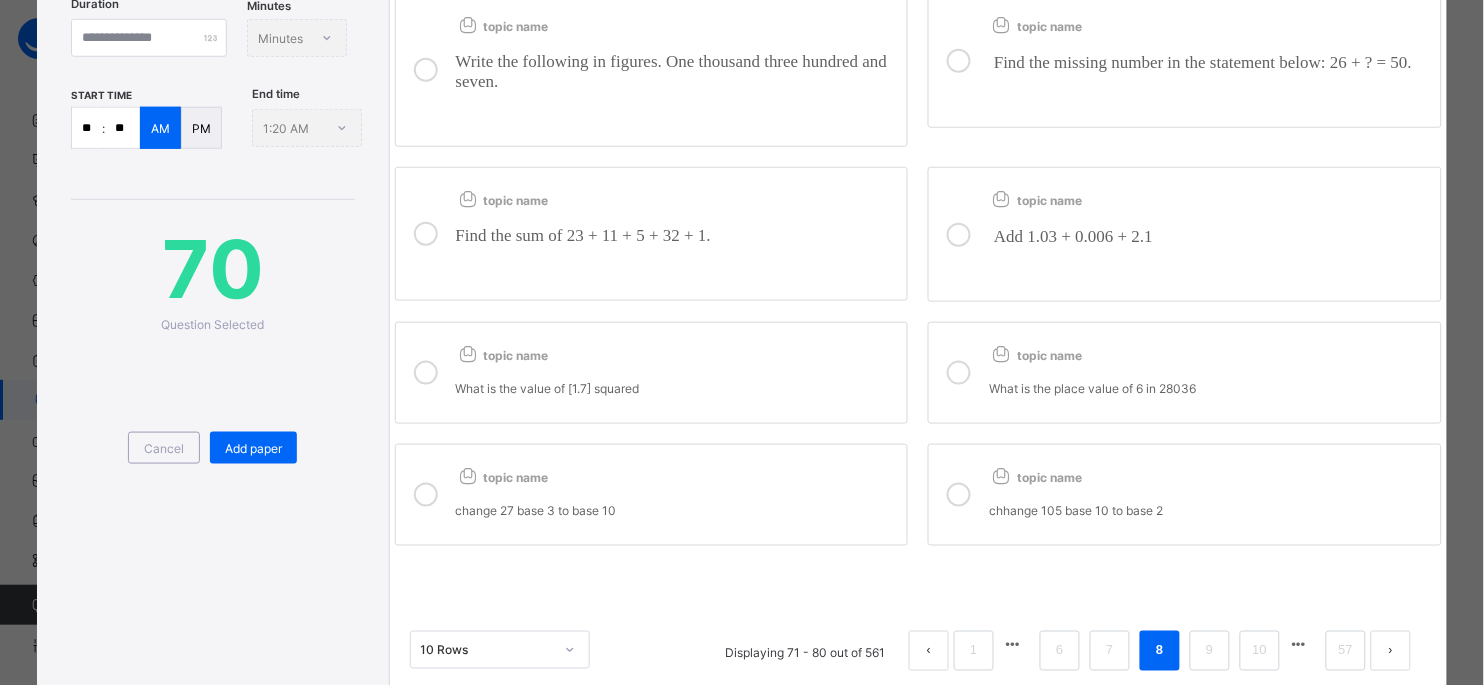 scroll, scrollTop: 431, scrollLeft: 0, axis: vertical 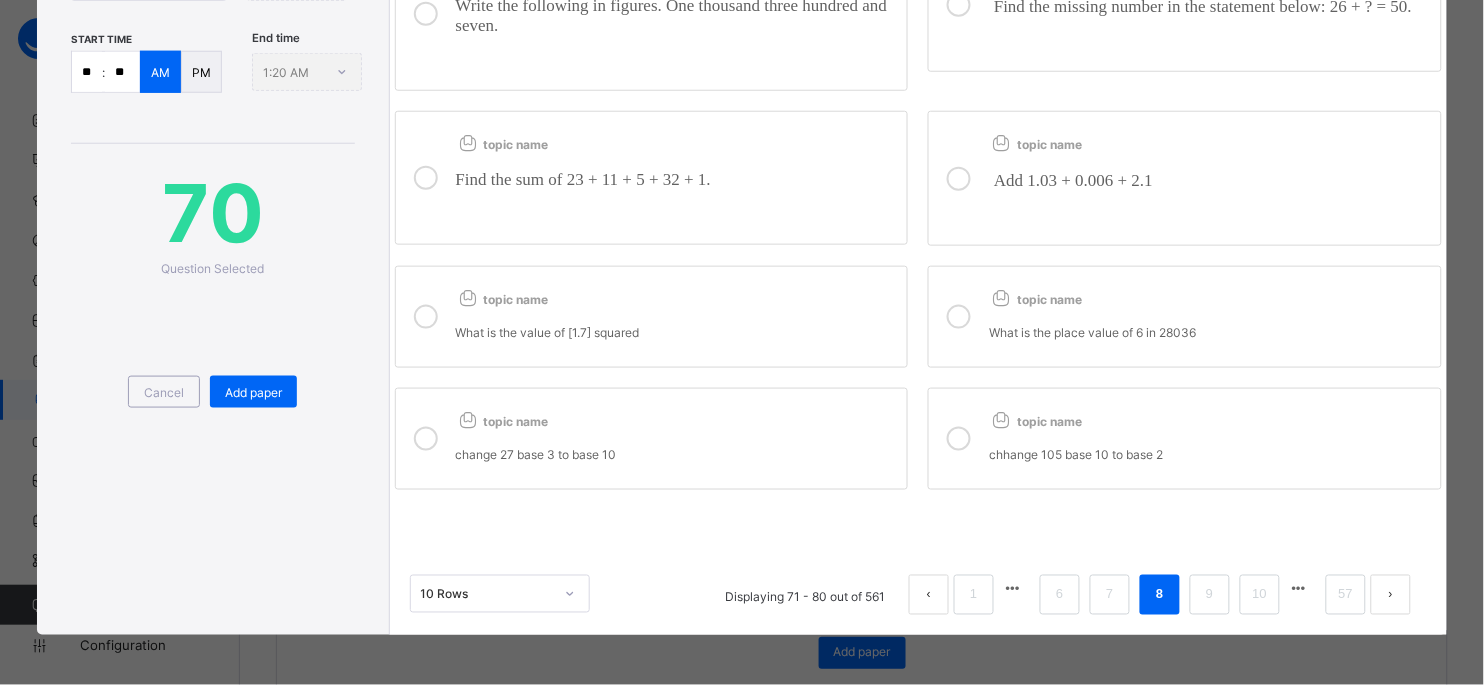 click on "chhange 105 base 10 to base 2" at bounding box center [1210, 454] 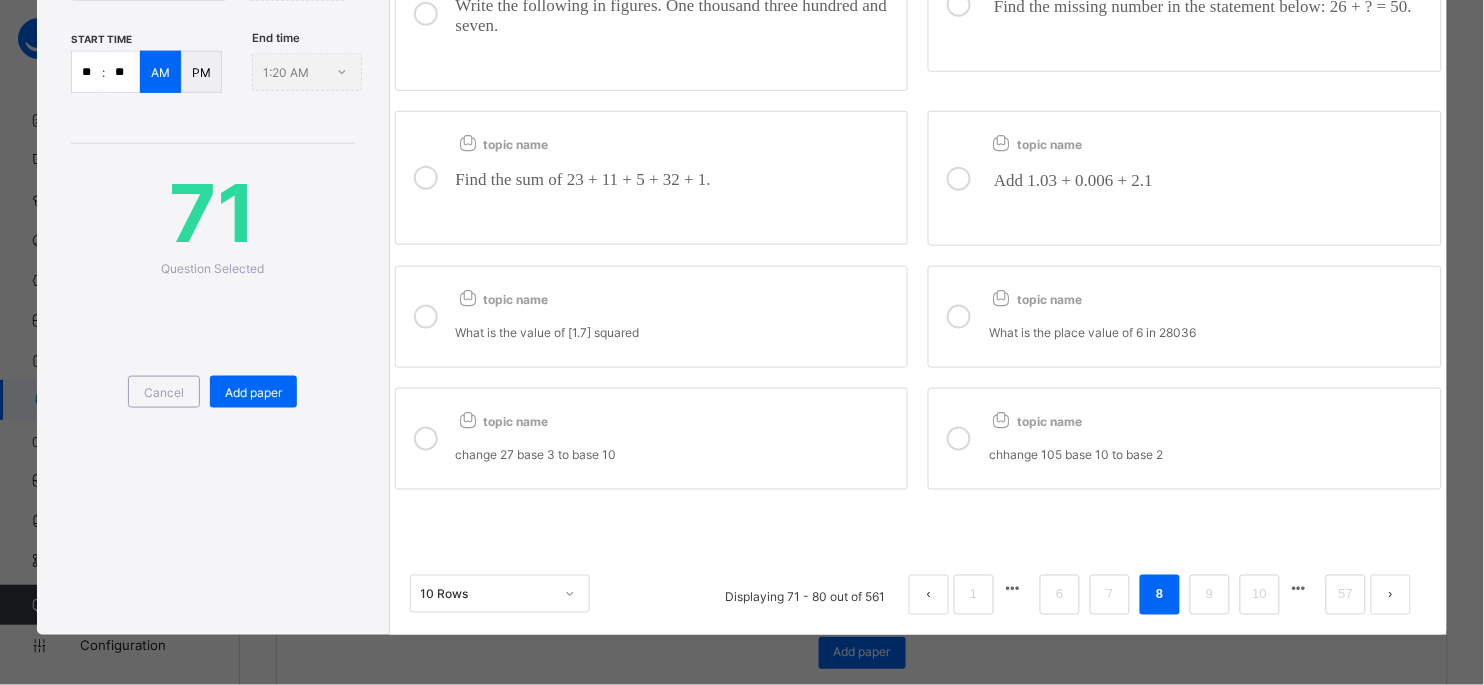 click on "topic name" at bounding box center (1210, 295) 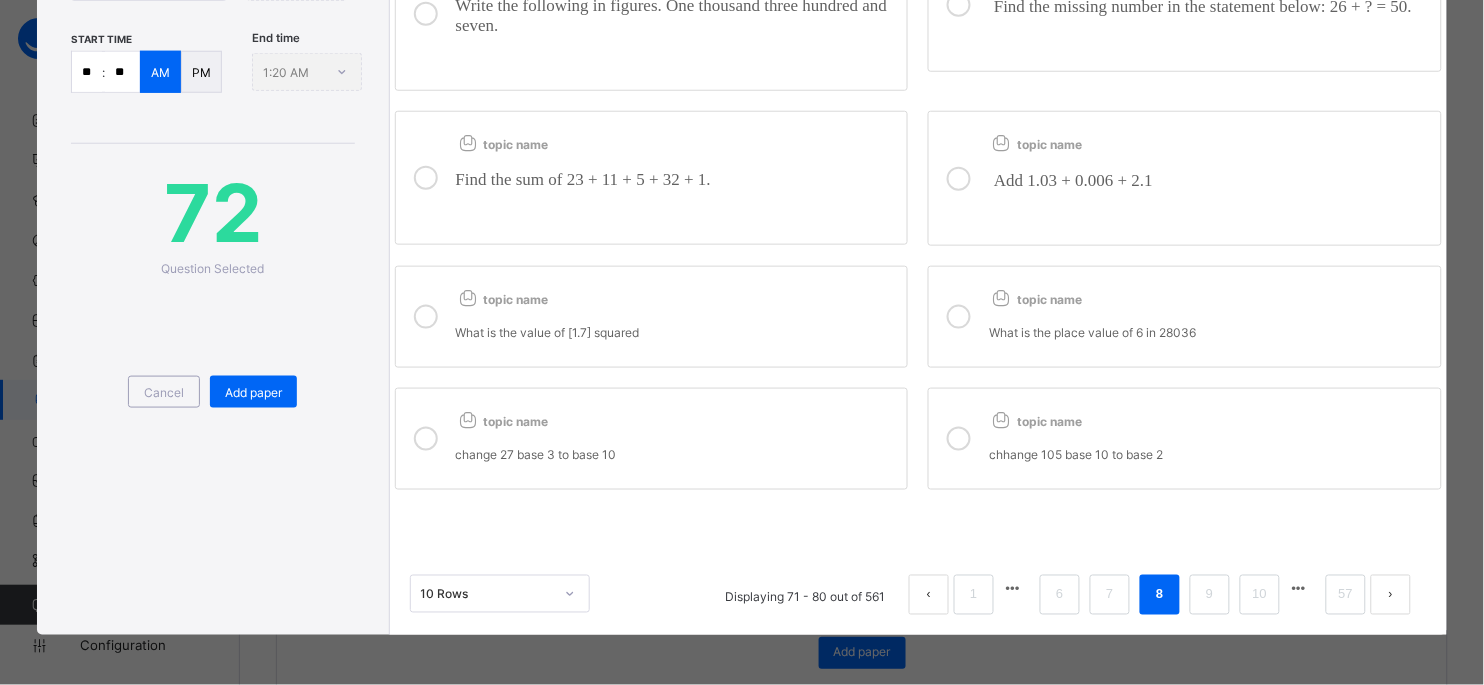 click on "topic name   change 27 base 3 to base 10" at bounding box center [652, 439] 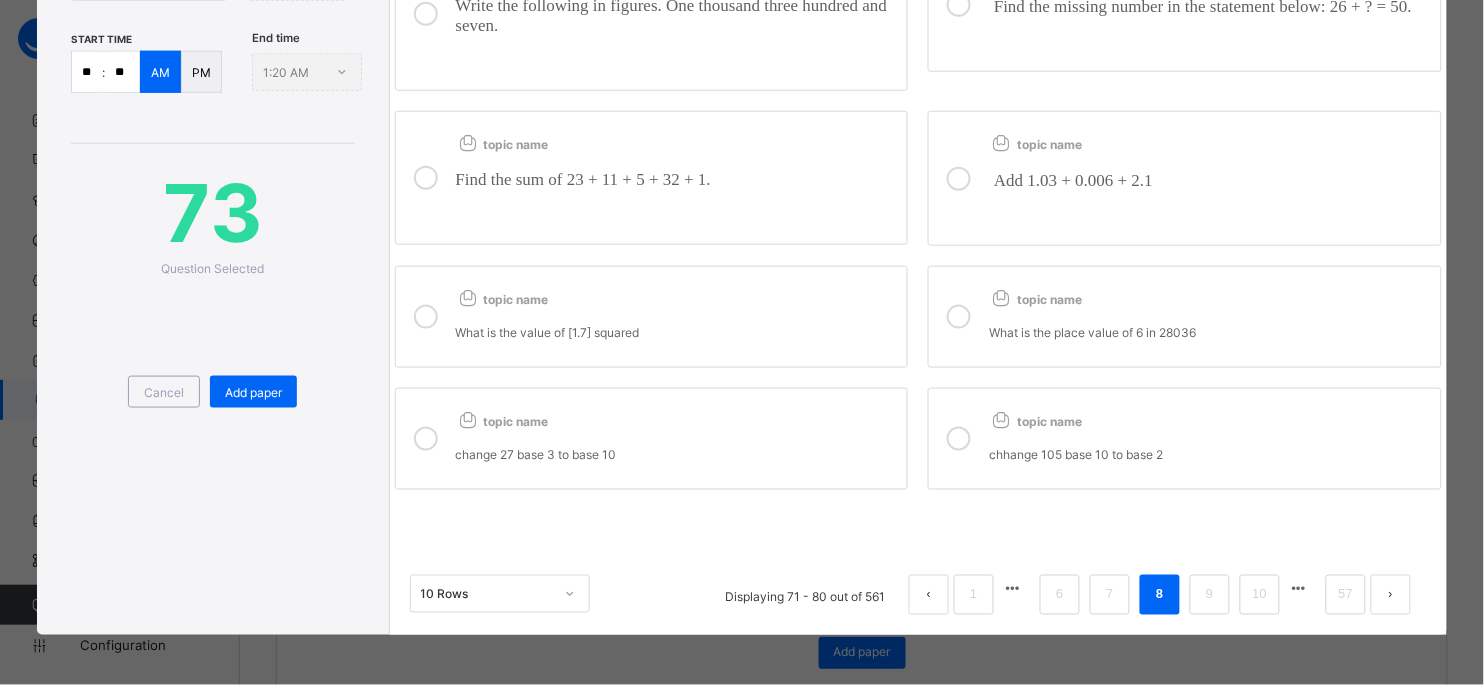 click on "What is the value of [1.7] squared" at bounding box center [677, 324] 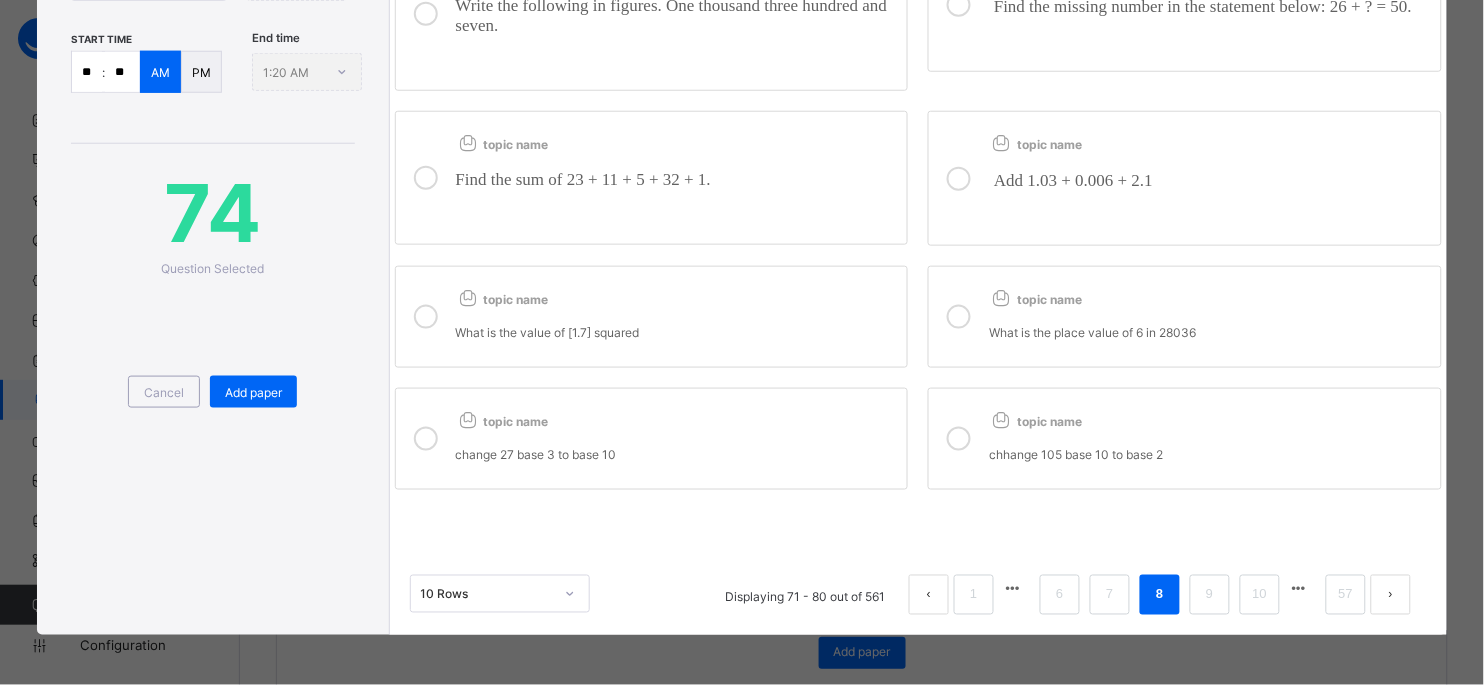 click on "Find the sum of 23 + 11 + 5 + 32 + 1." at bounding box center [677, 180] 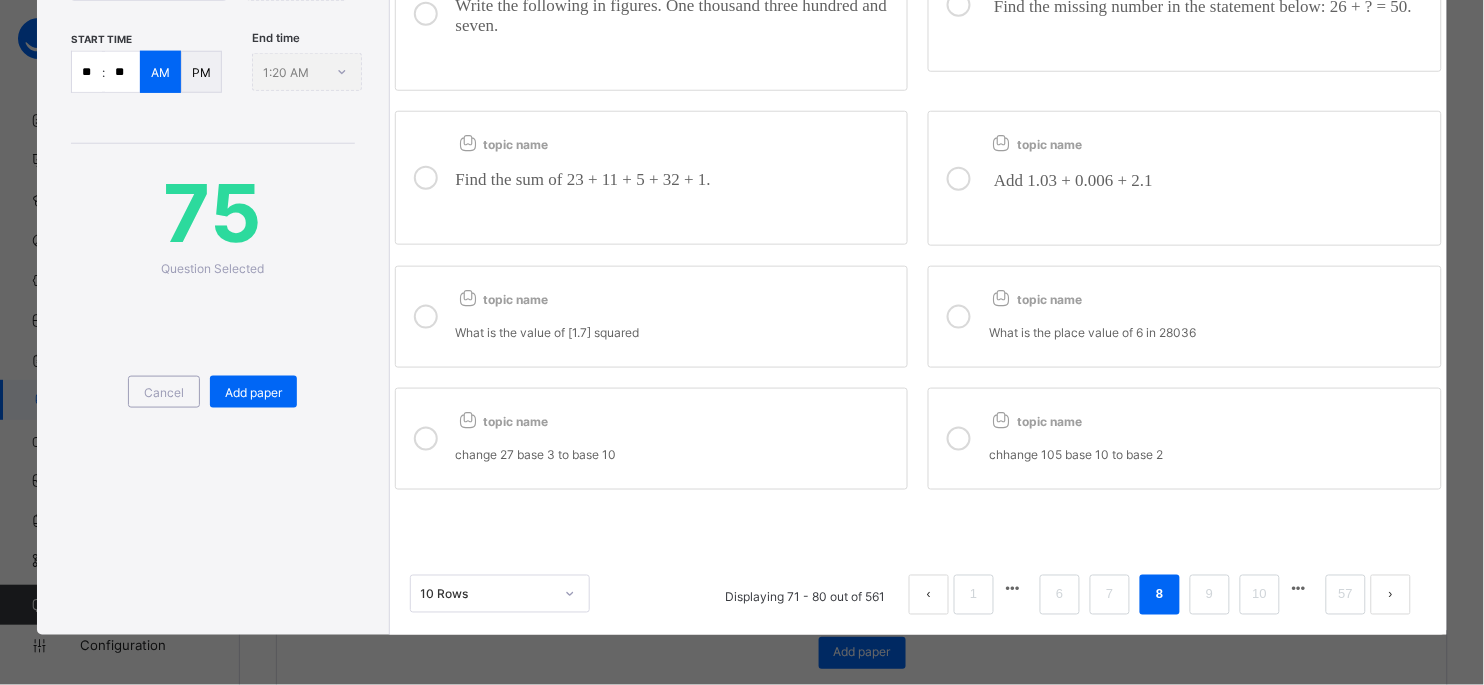 click on "Add 1.03 + 0.006 + 2.1" at bounding box center (1073, 180) 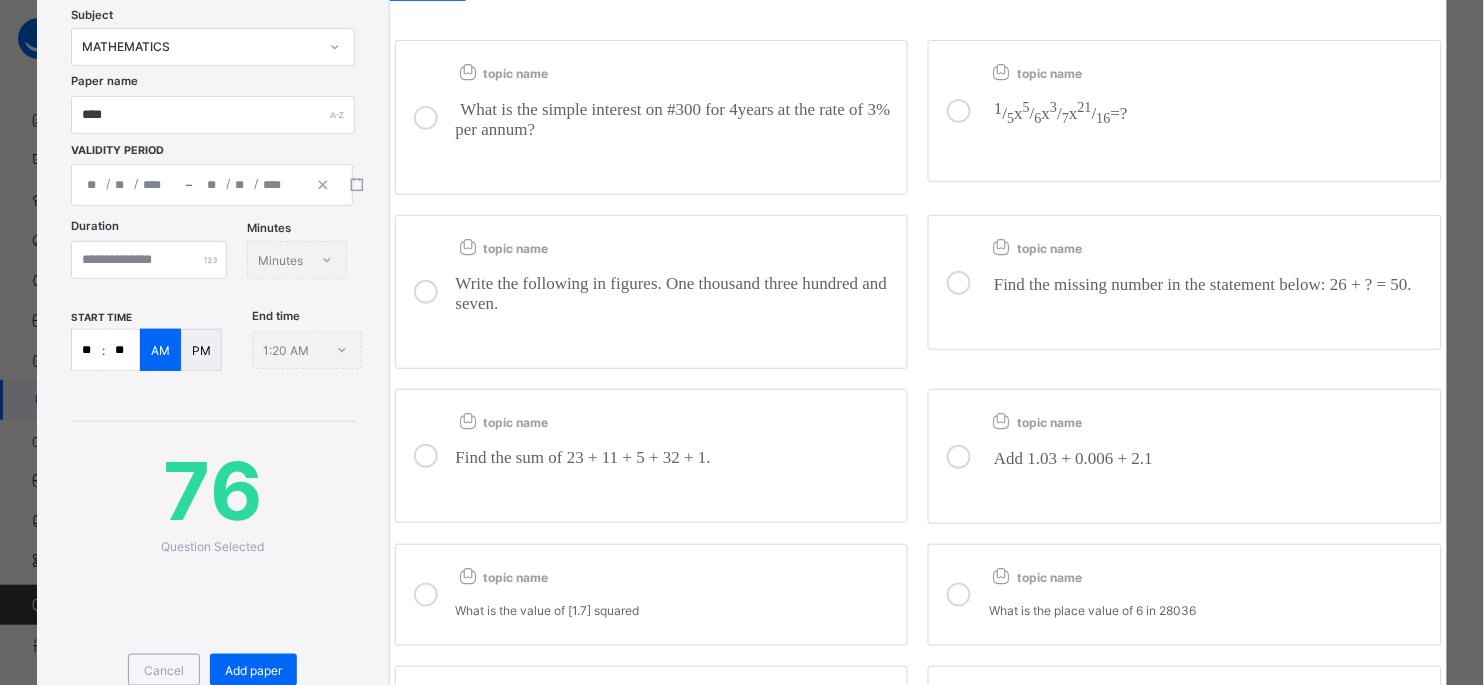 scroll, scrollTop: 81, scrollLeft: 0, axis: vertical 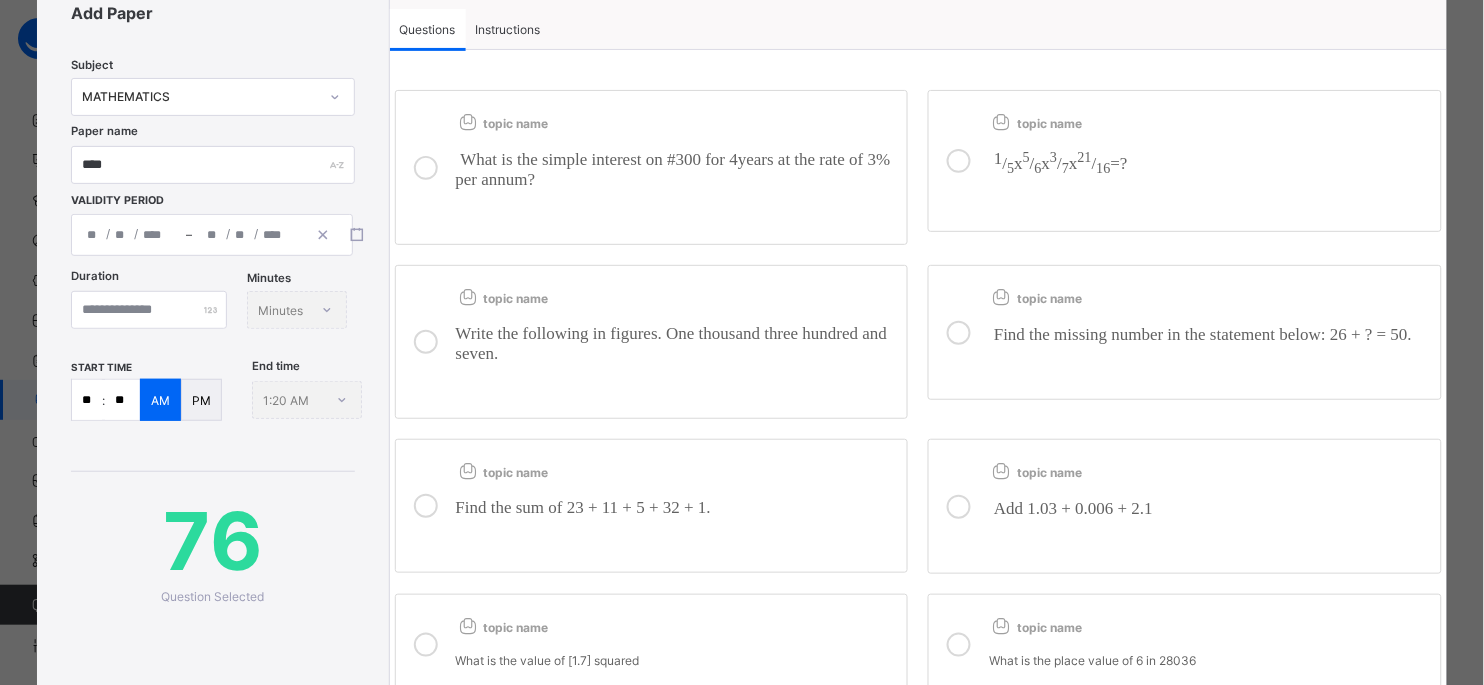 click on "topic name   Write the following in figures. One thousand three hundred and seven." at bounding box center [677, 342] 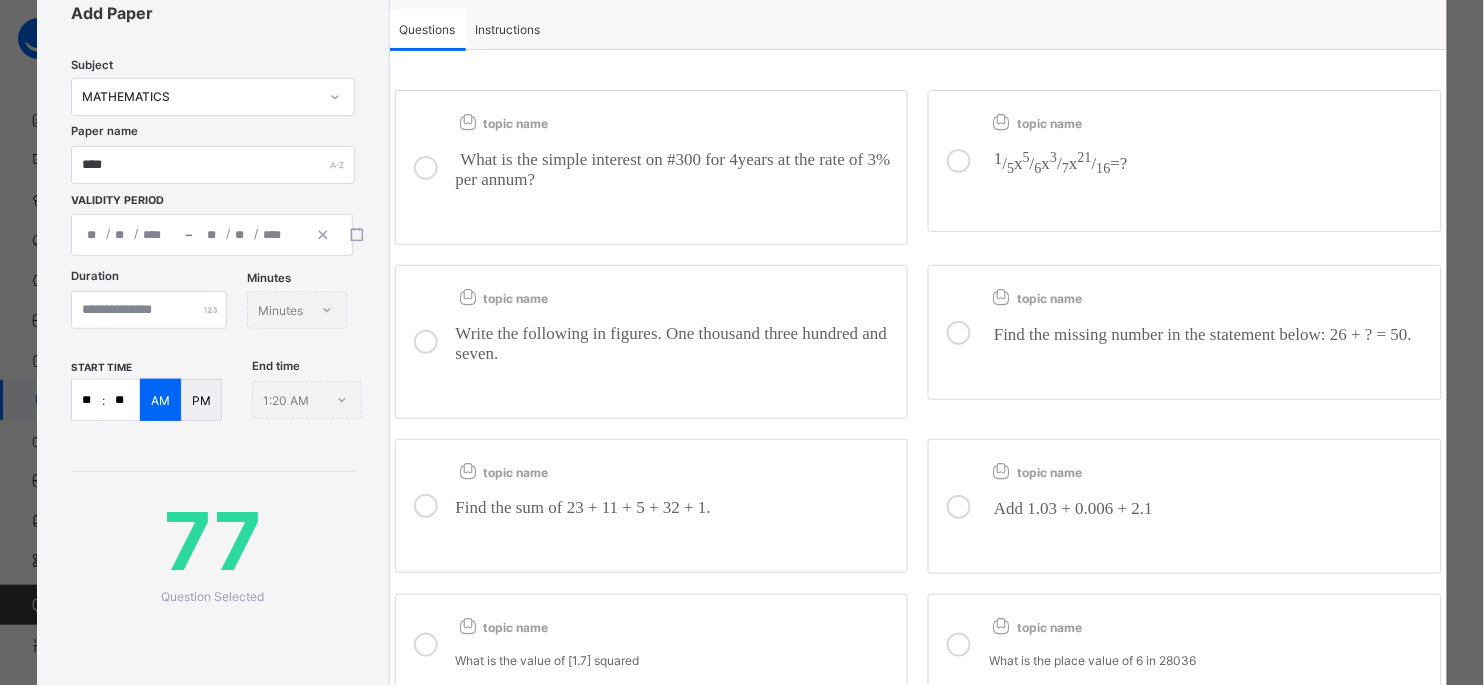 click on "Find the missing number in the statement below: 26 + ? = 50." at bounding box center (1203, 334) 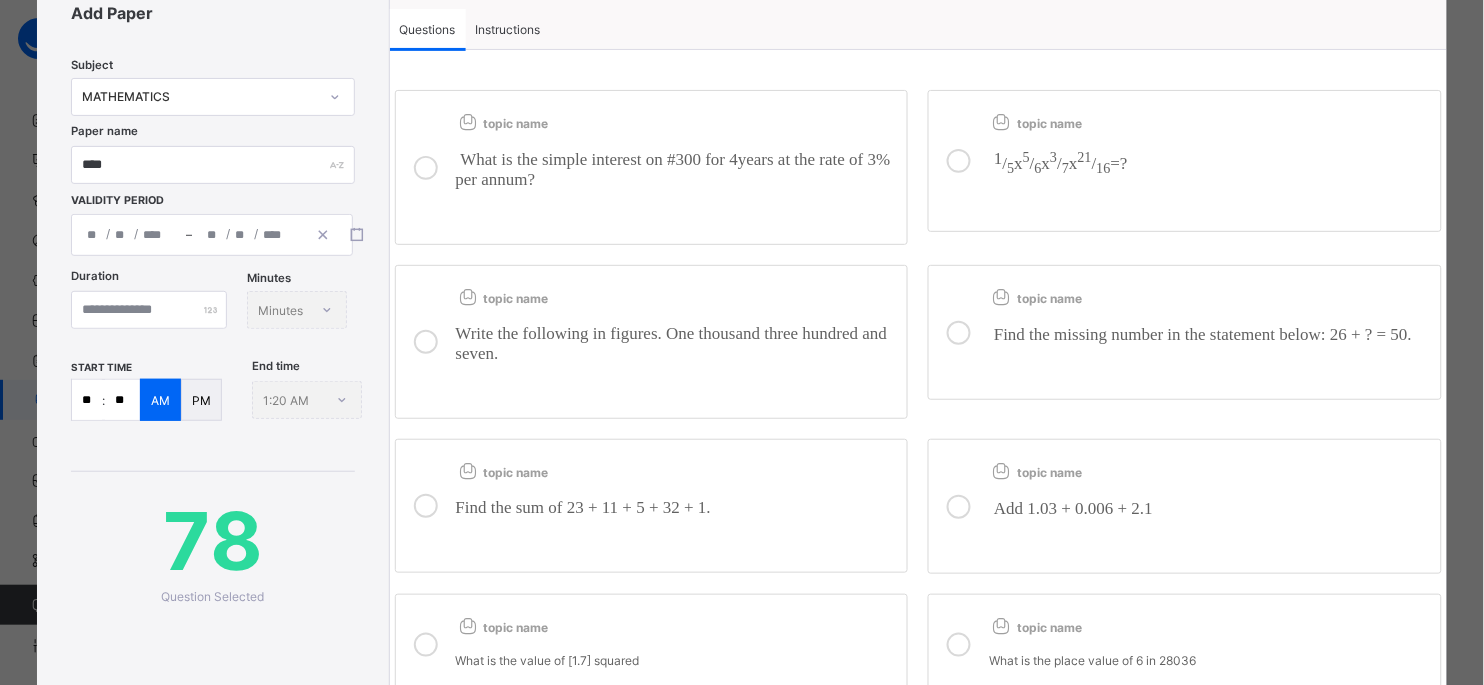 click on "1 / 5  x  5 / 6  x  3 / 7  x  21 / 16  =?" at bounding box center [1210, 168] 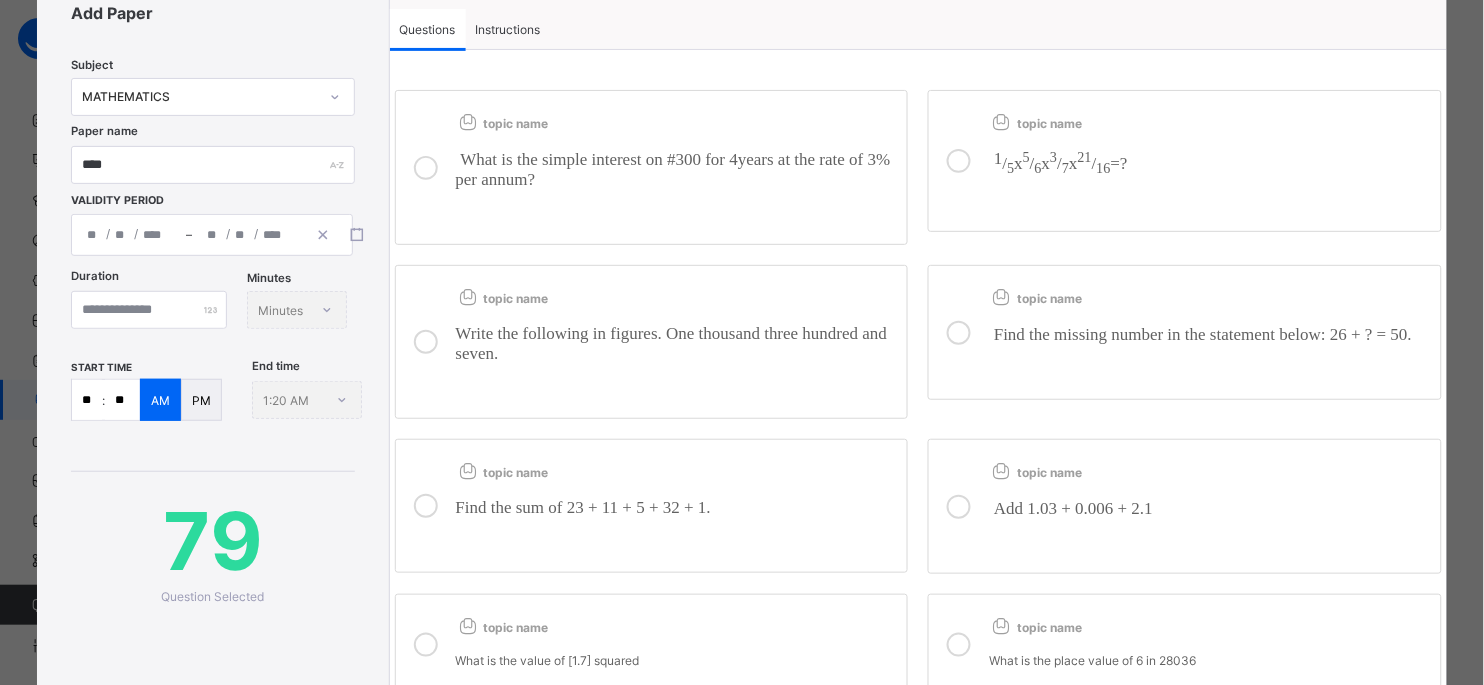 click on "What is the simple interest on #300 for 4years at the rate of 3% per annum?" at bounding box center [673, 169] 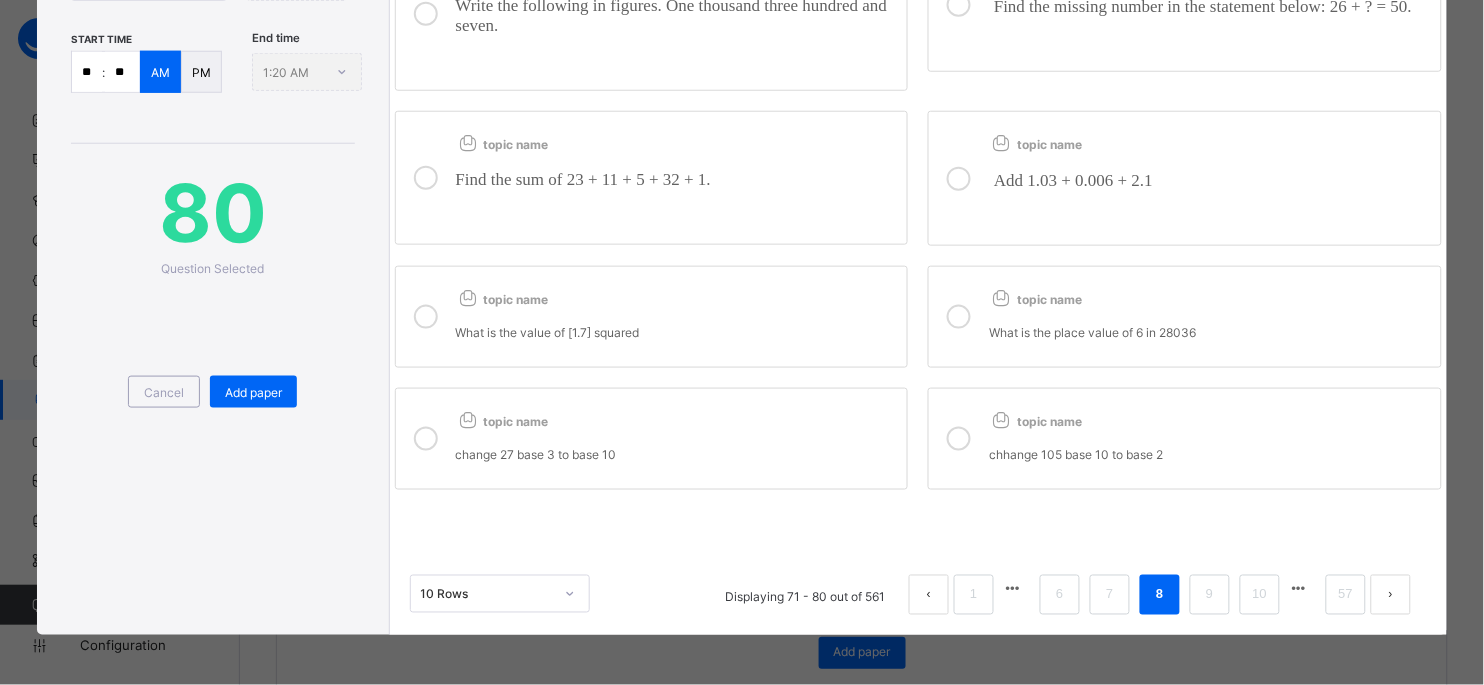 scroll, scrollTop: 431, scrollLeft: 0, axis: vertical 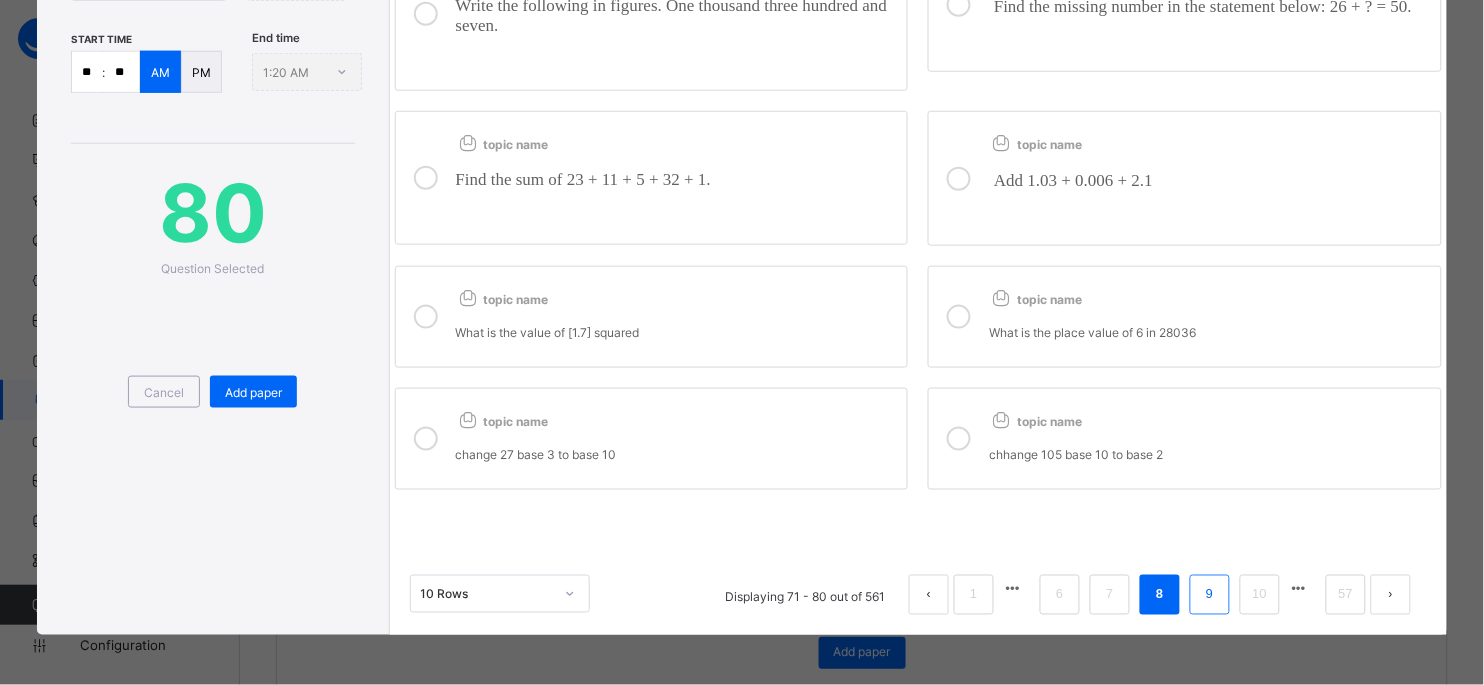 click on "9" at bounding box center [1209, 595] 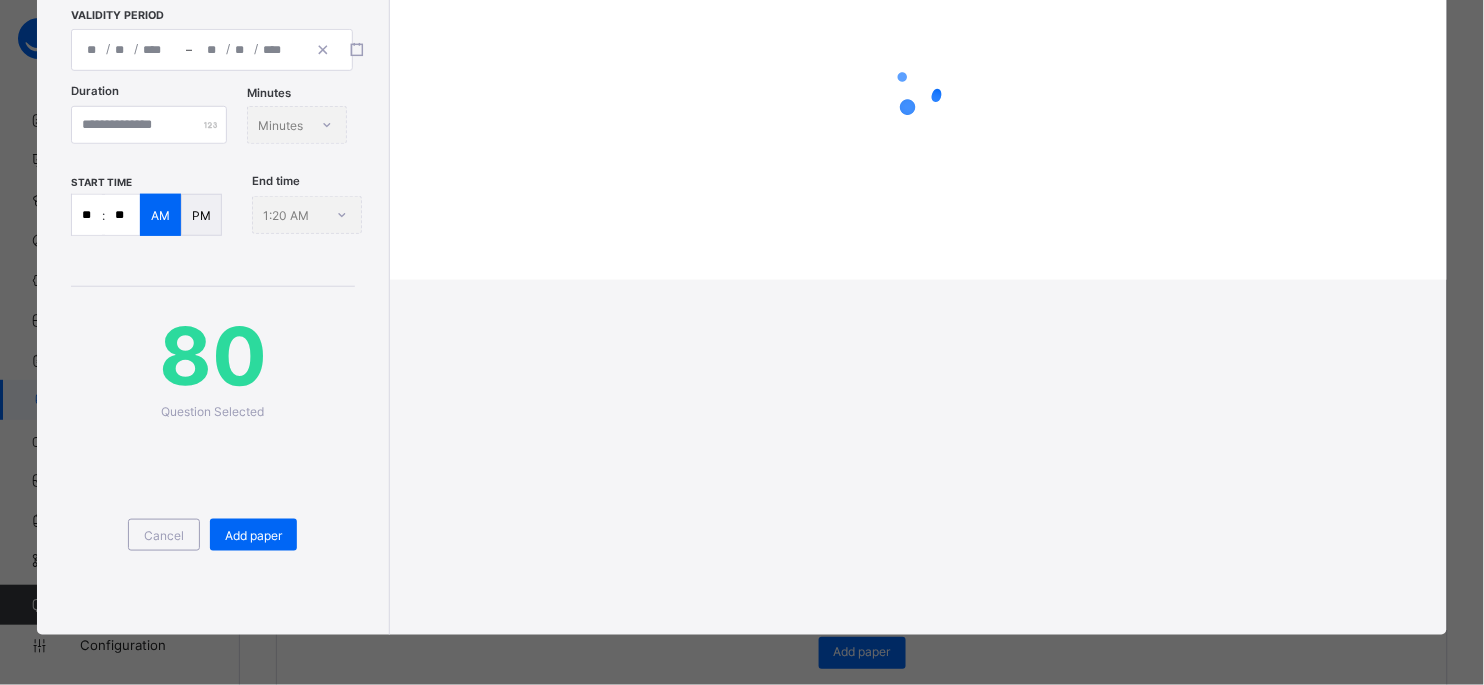 scroll, scrollTop: 353, scrollLeft: 0, axis: vertical 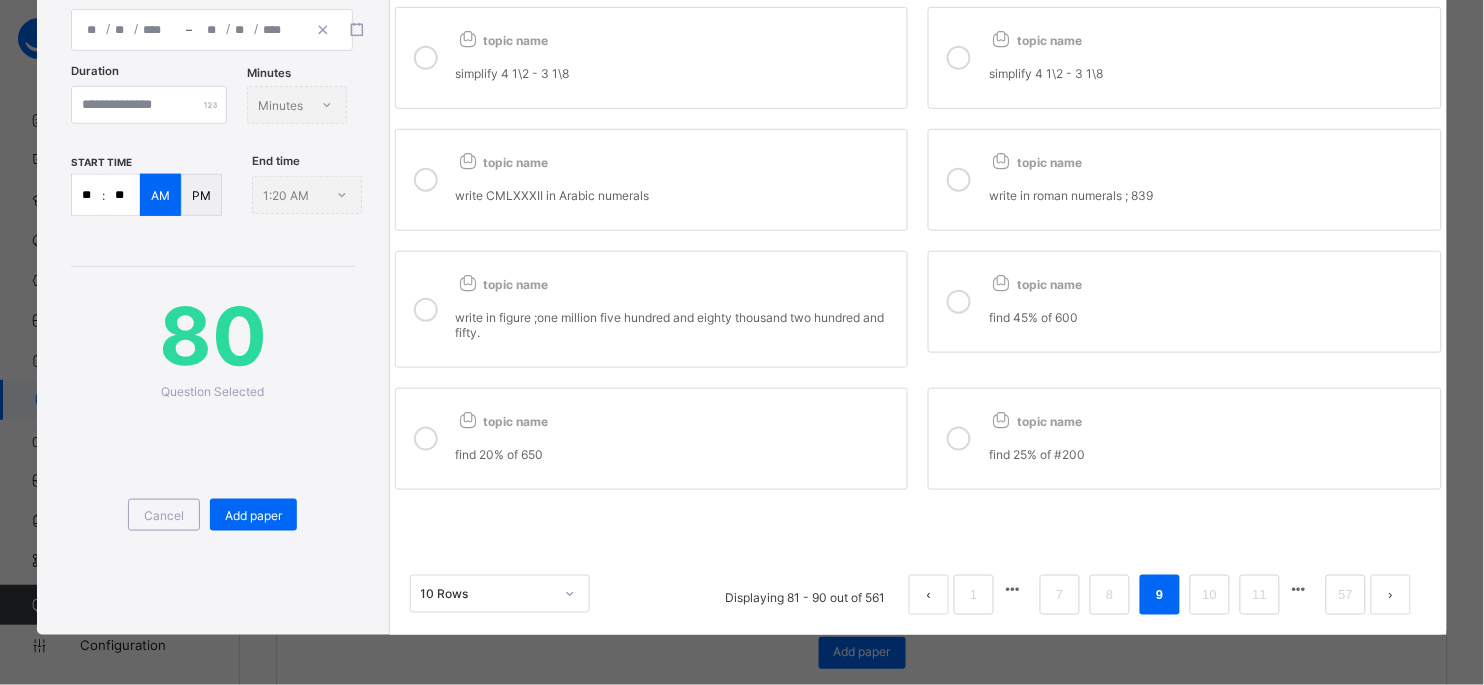 click on "topic name   find 25% of #200" at bounding box center (1185, 439) 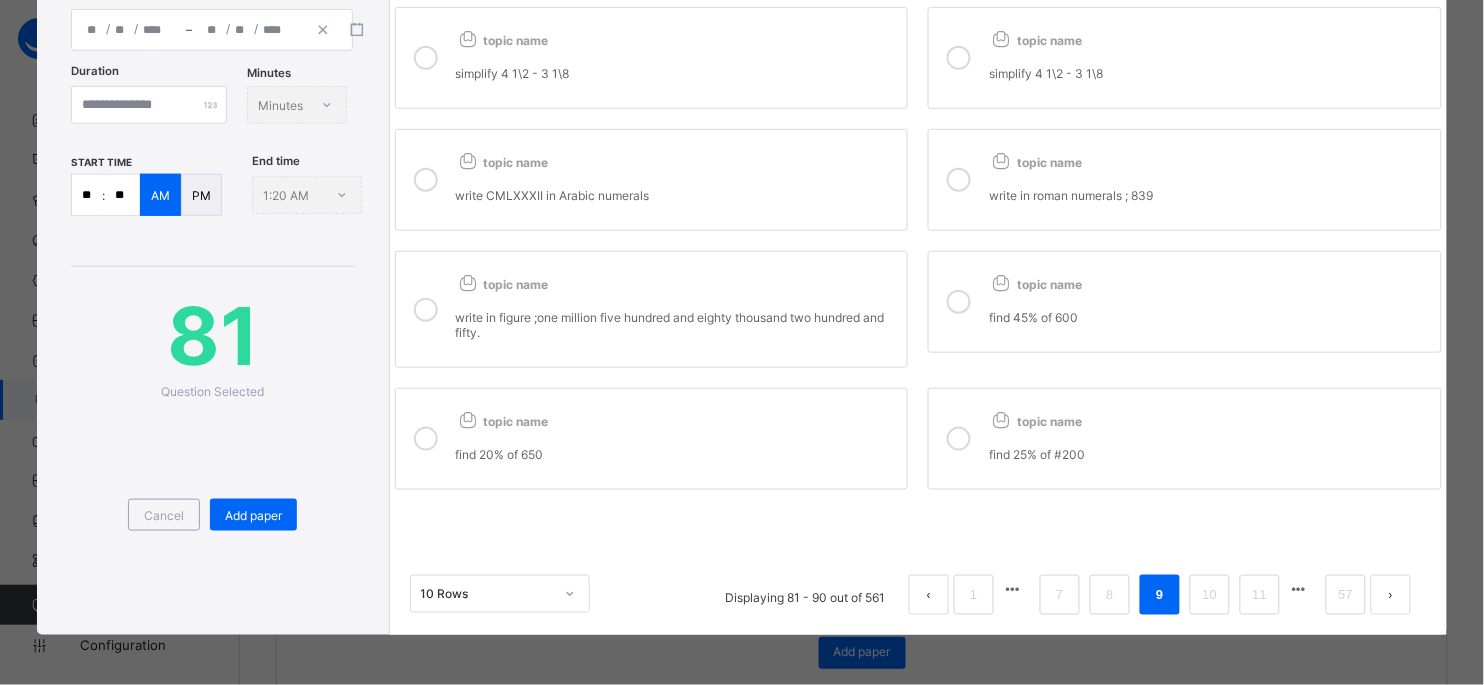 click on "topic name" at bounding box center [677, 417] 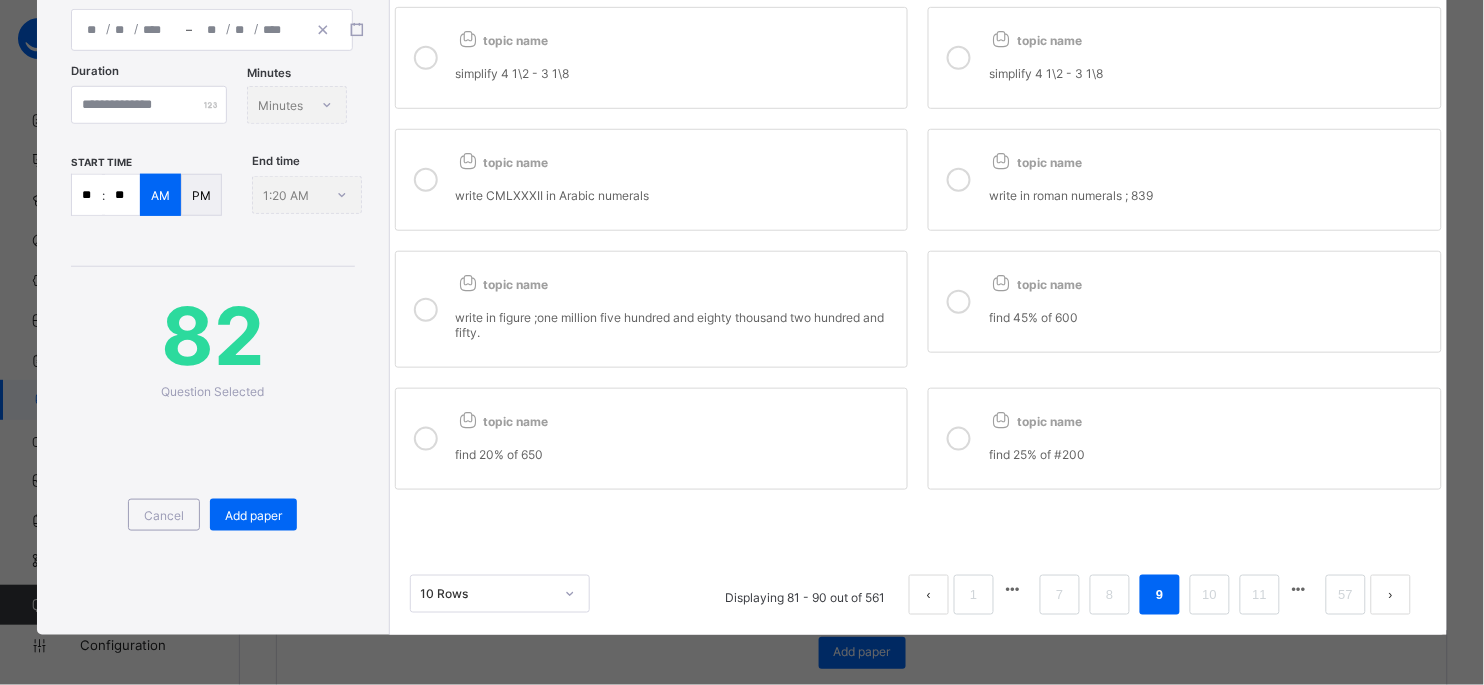 click on "write in figure ;one million five hundred and eighty thousand two hundred and fifty." at bounding box center [677, 316] 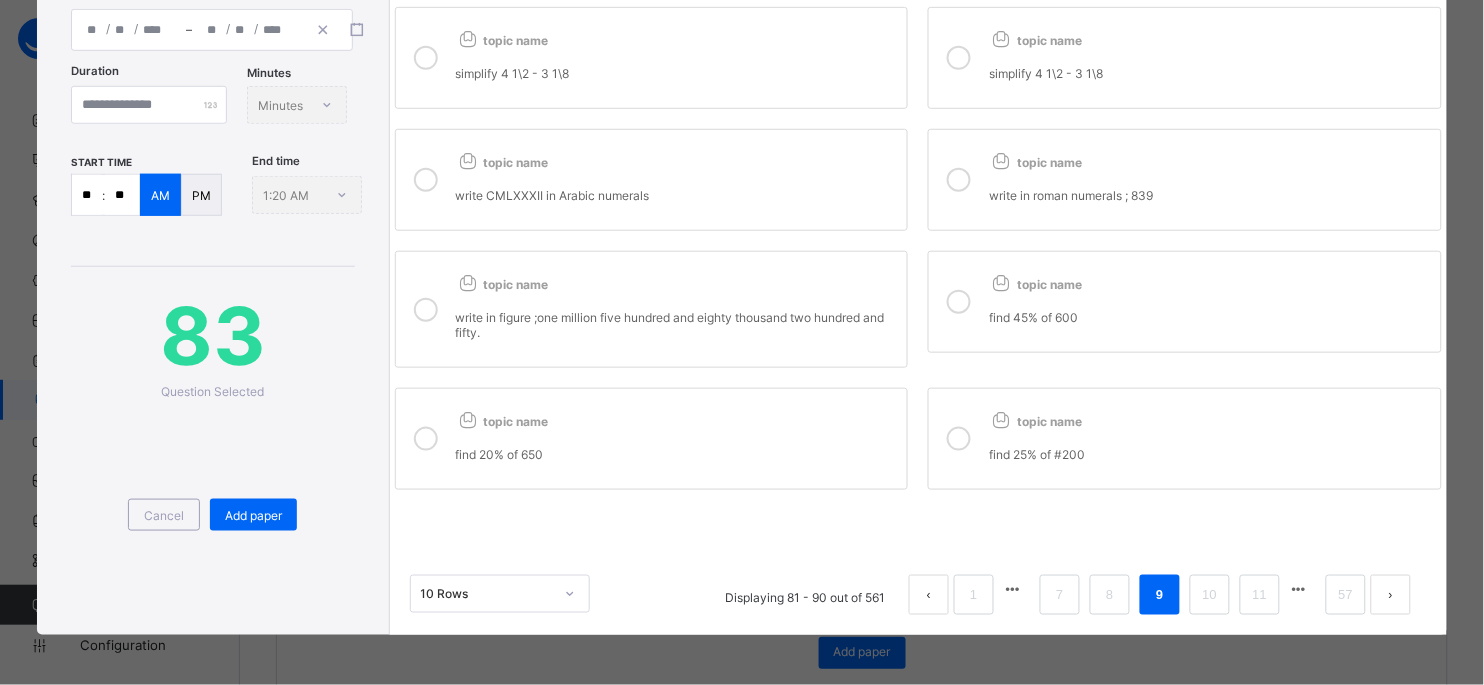click on "find 45% of 600" at bounding box center (1210, 317) 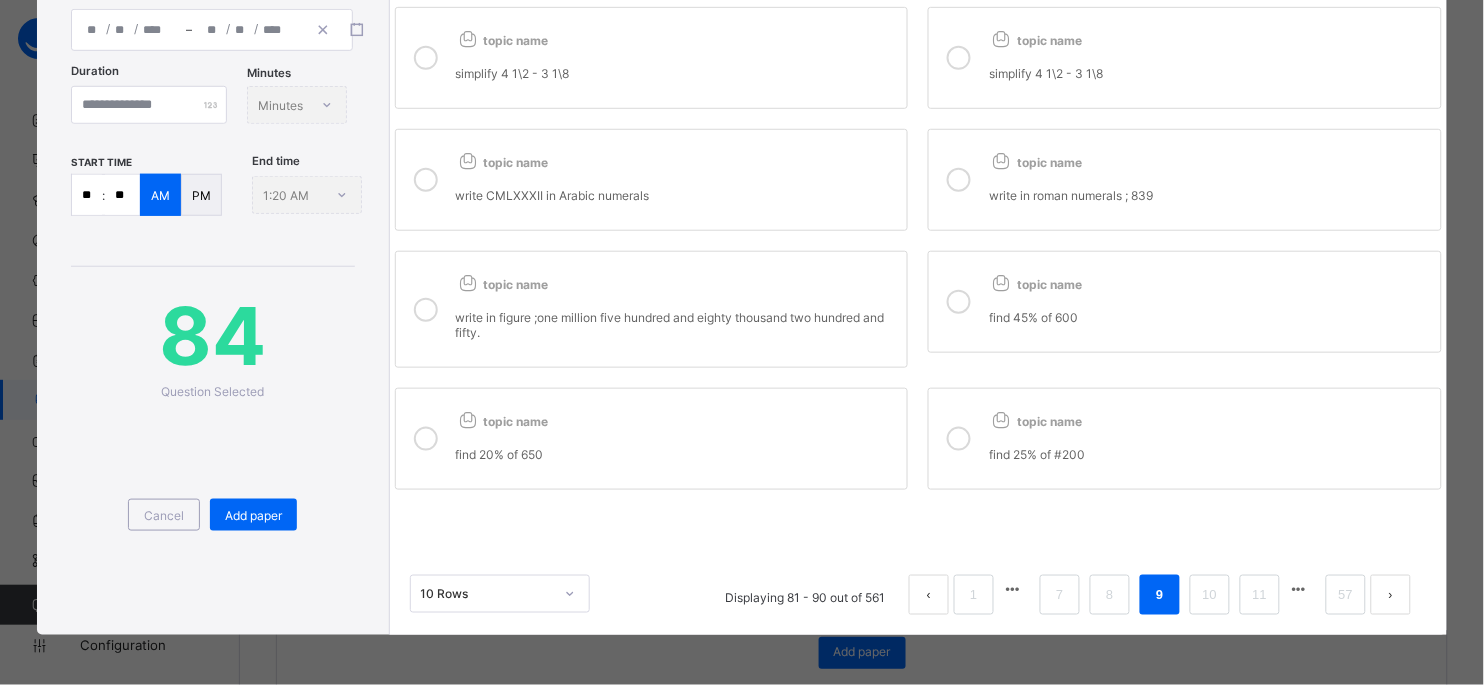 click on "topic name" at bounding box center (1035, 162) 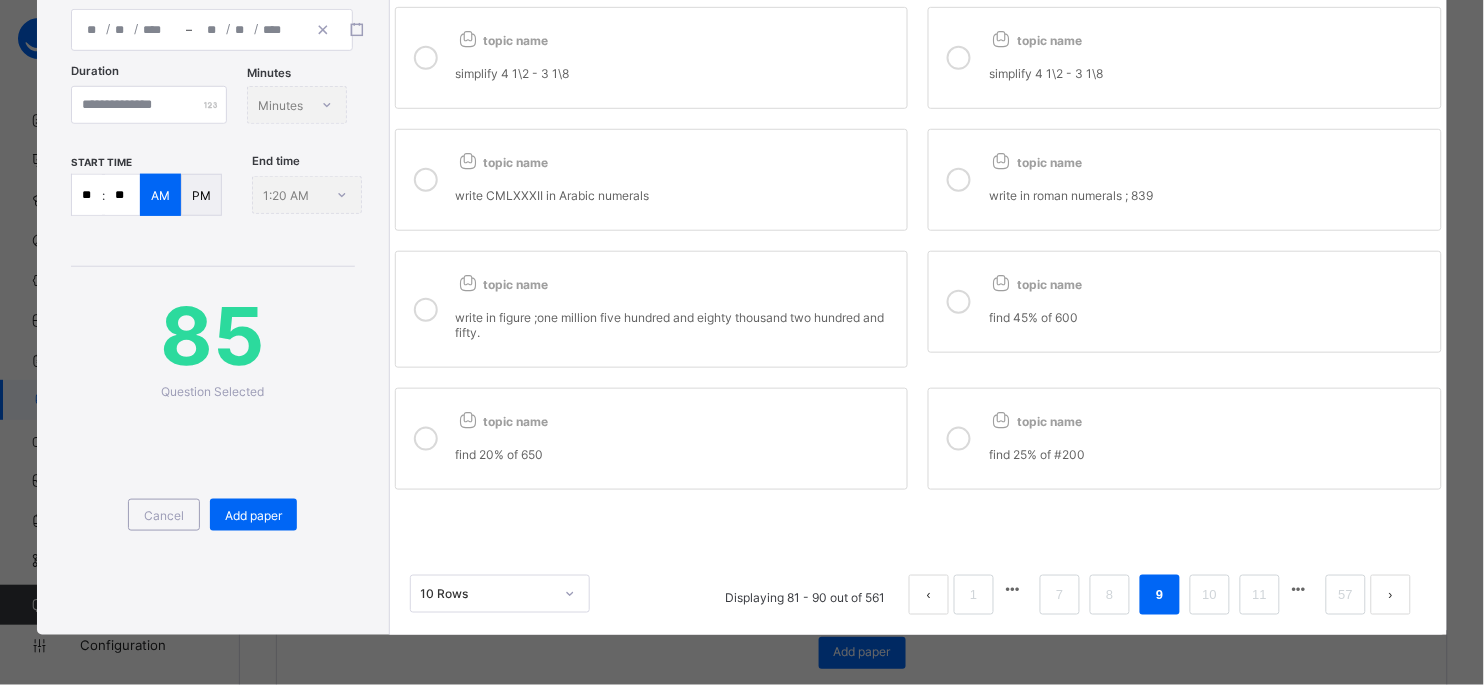 click on "write CMLXXXII in Arabic numerals" at bounding box center (677, 187) 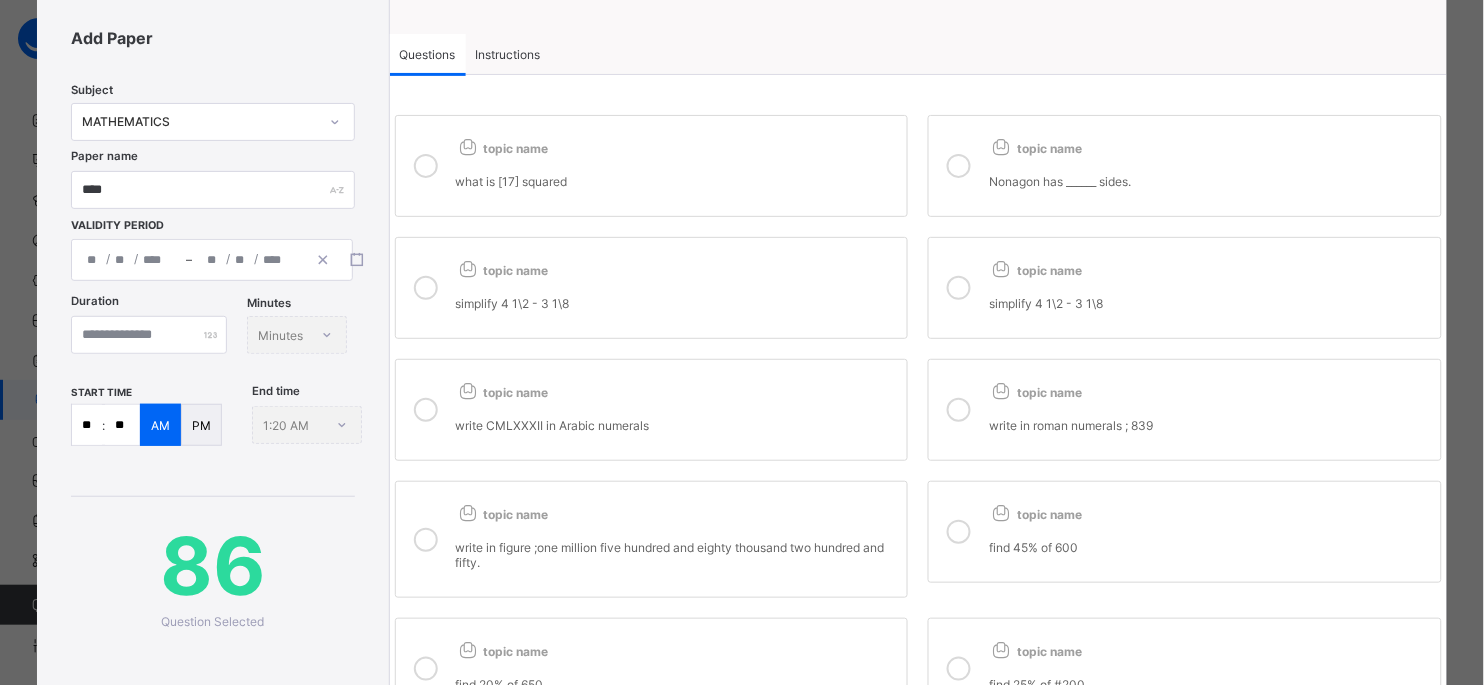 scroll, scrollTop: 0, scrollLeft: 0, axis: both 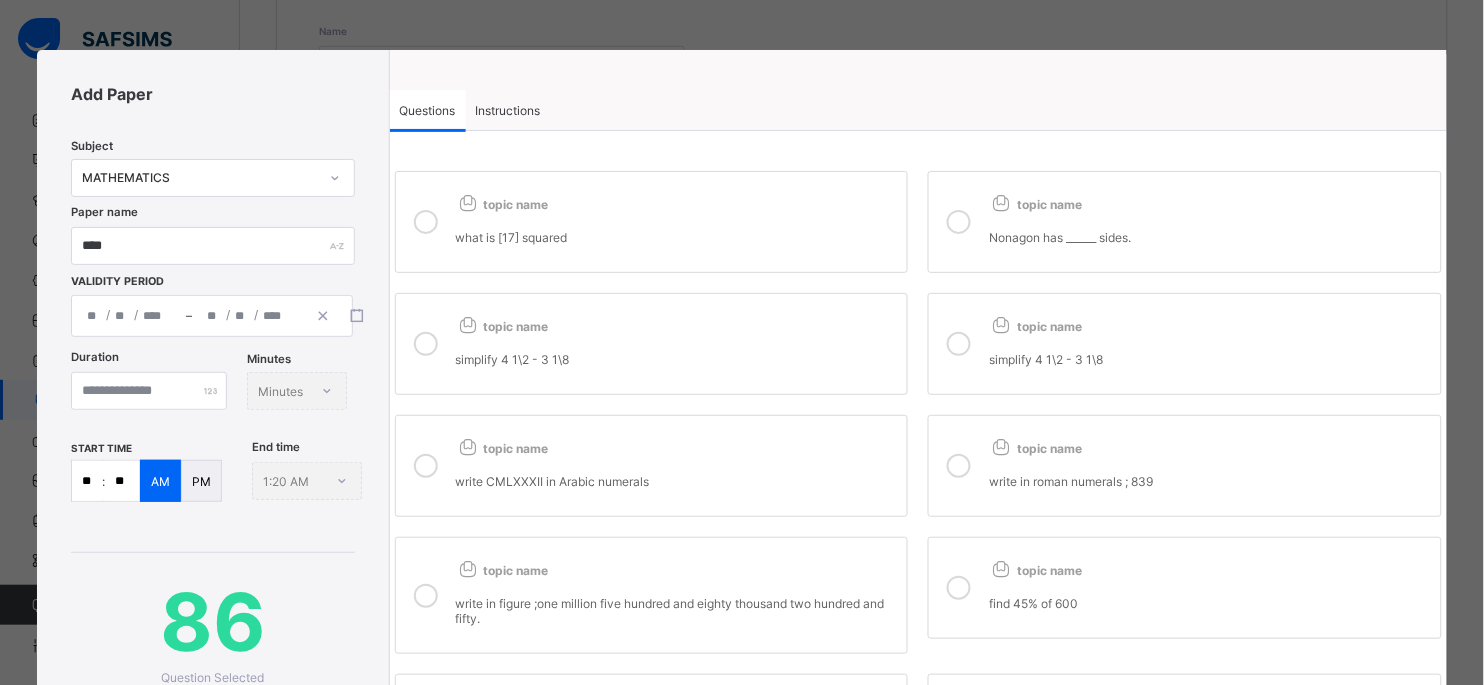 click on "simplify 4 1\2 - 3 1\8" at bounding box center (677, 359) 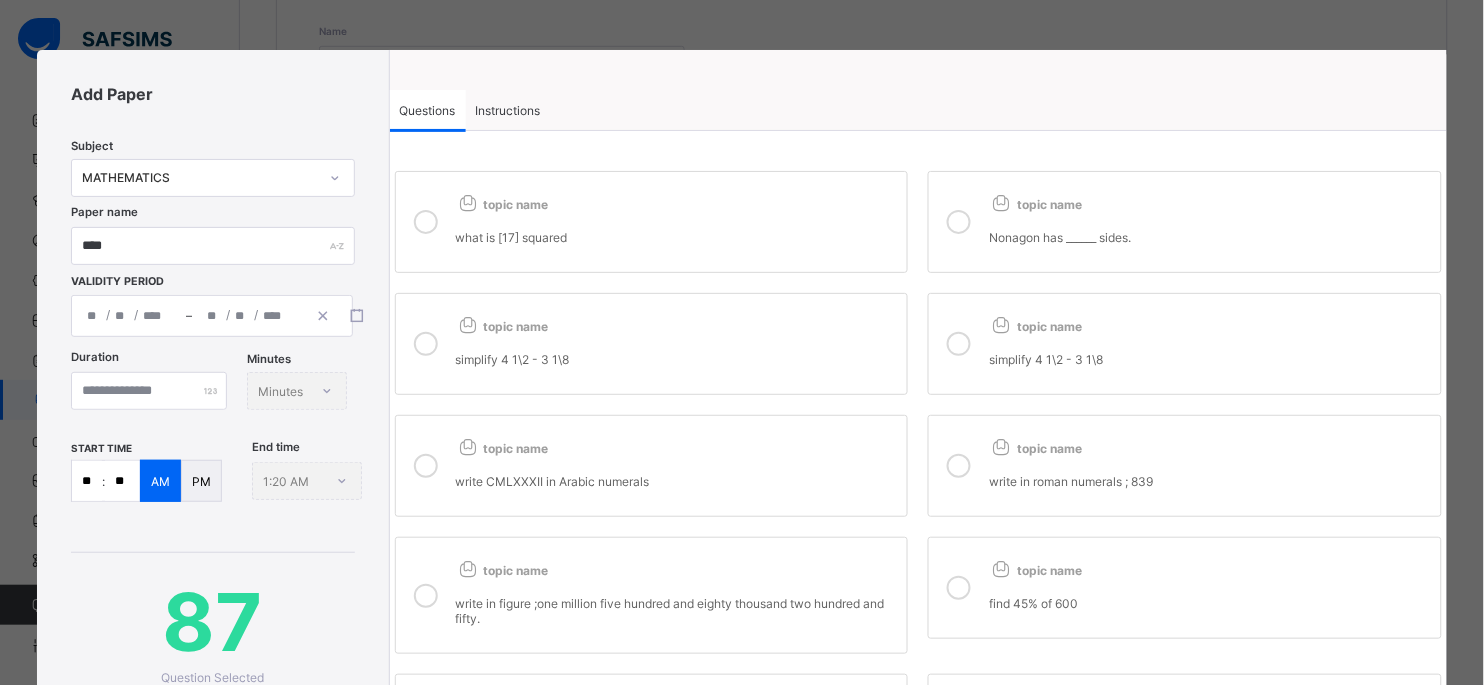click on "topic name" at bounding box center (677, 200) 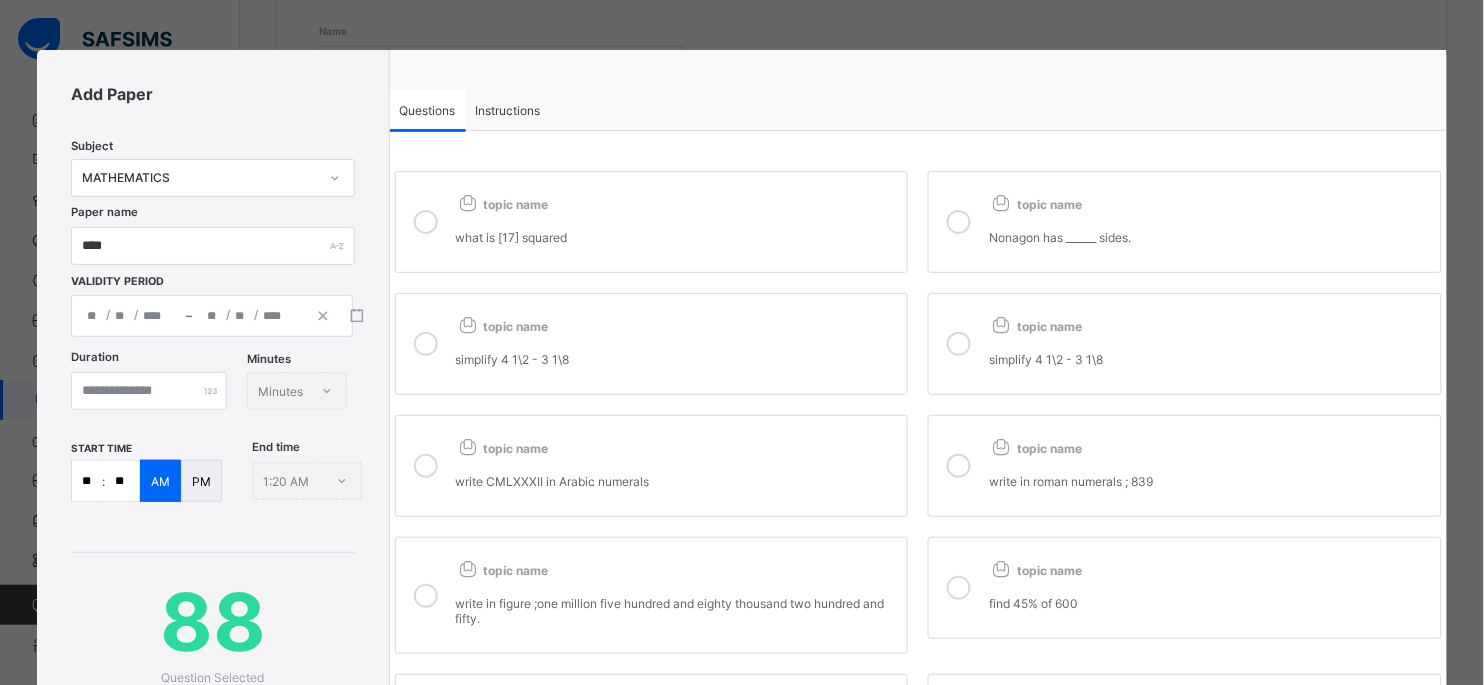 click on "Nonagon has ______ sides." at bounding box center [1210, 237] 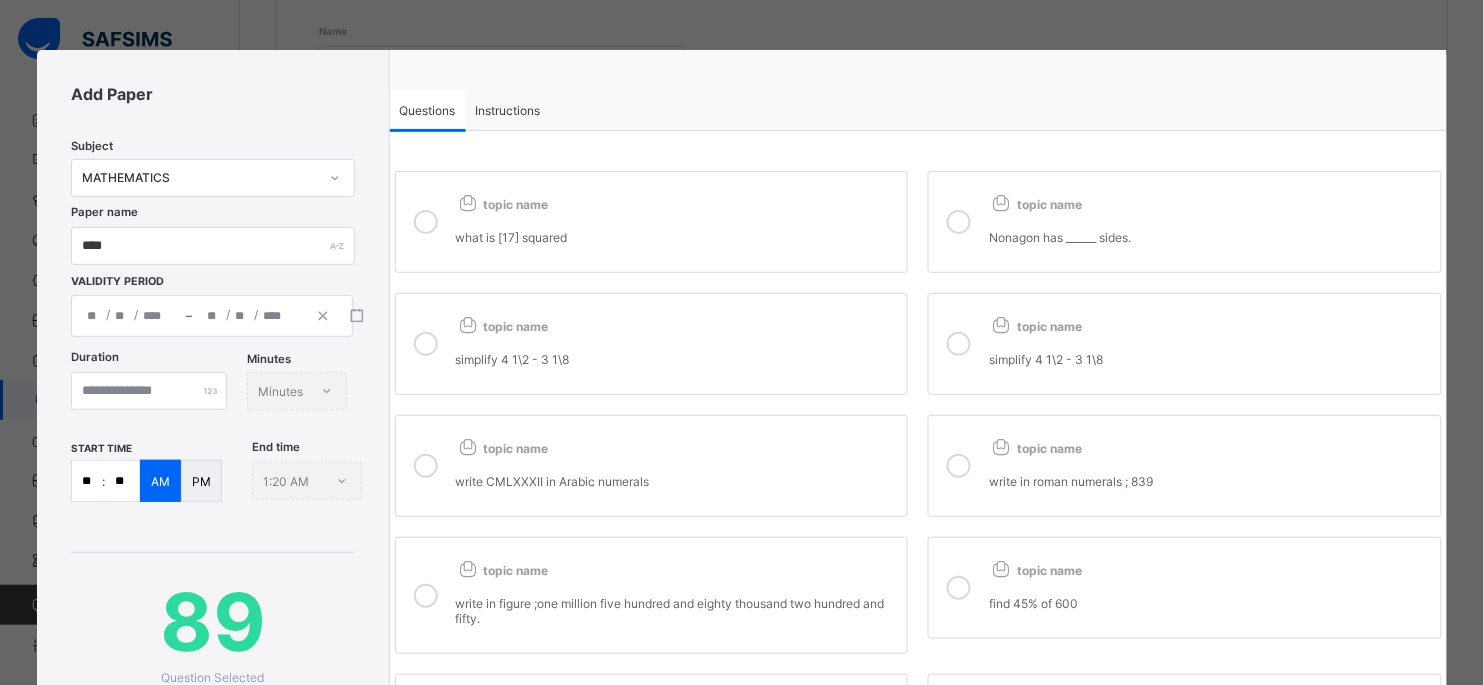 click on "simplify 4 1\2 - 3 1\8" at bounding box center (1210, 359) 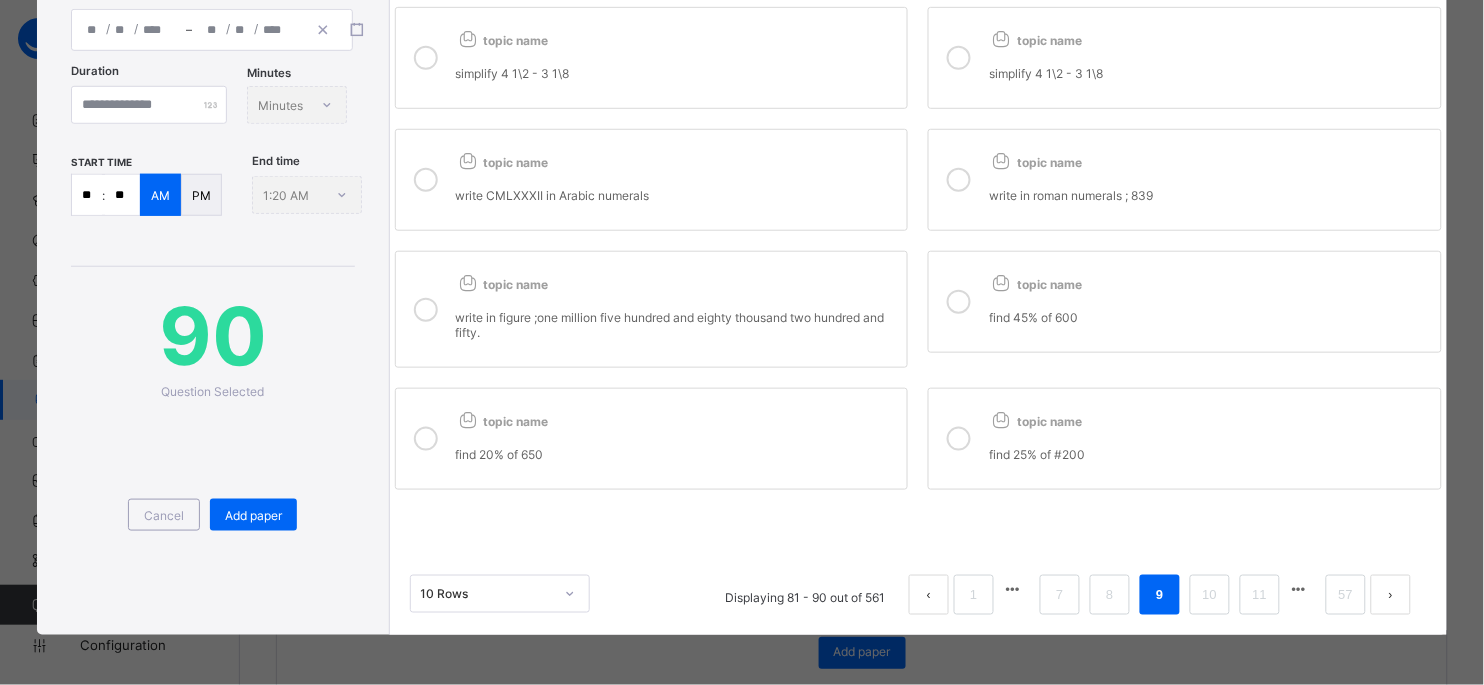 scroll, scrollTop: 353, scrollLeft: 0, axis: vertical 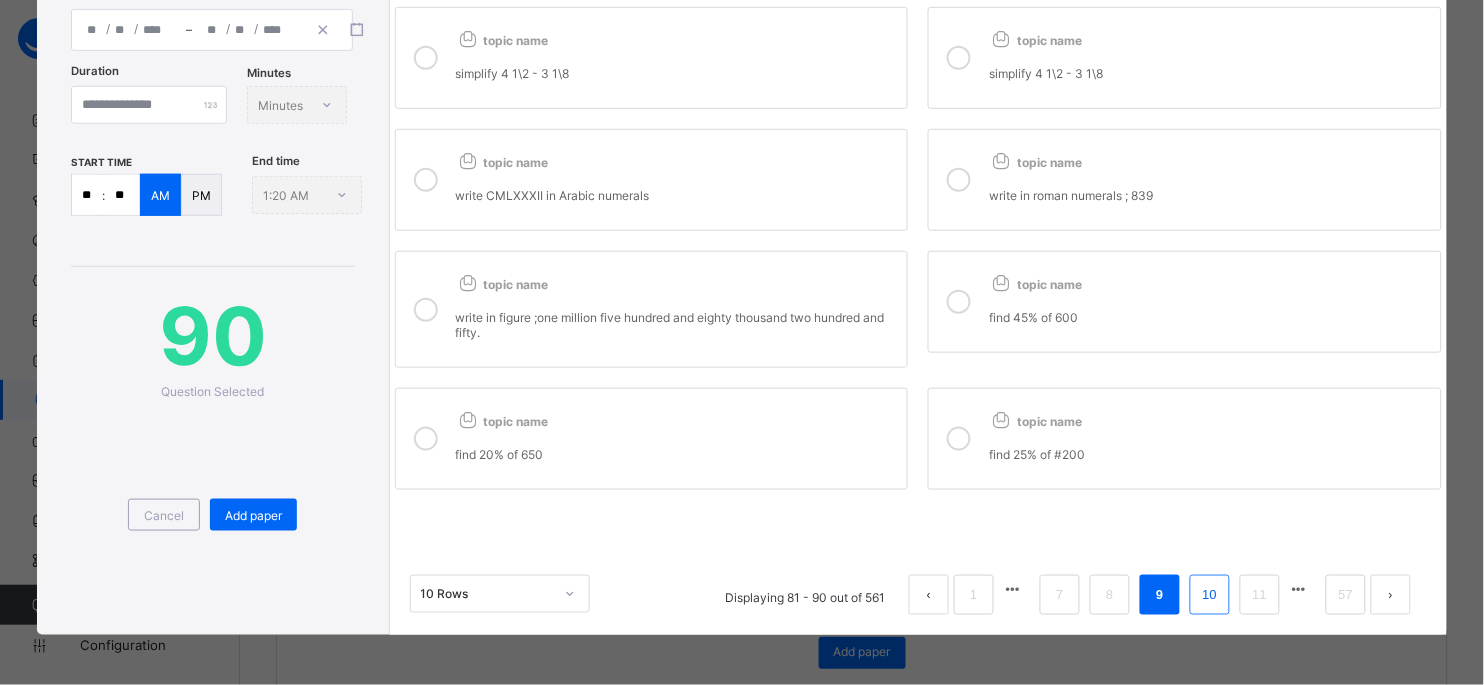 click on "10" at bounding box center (1210, 595) 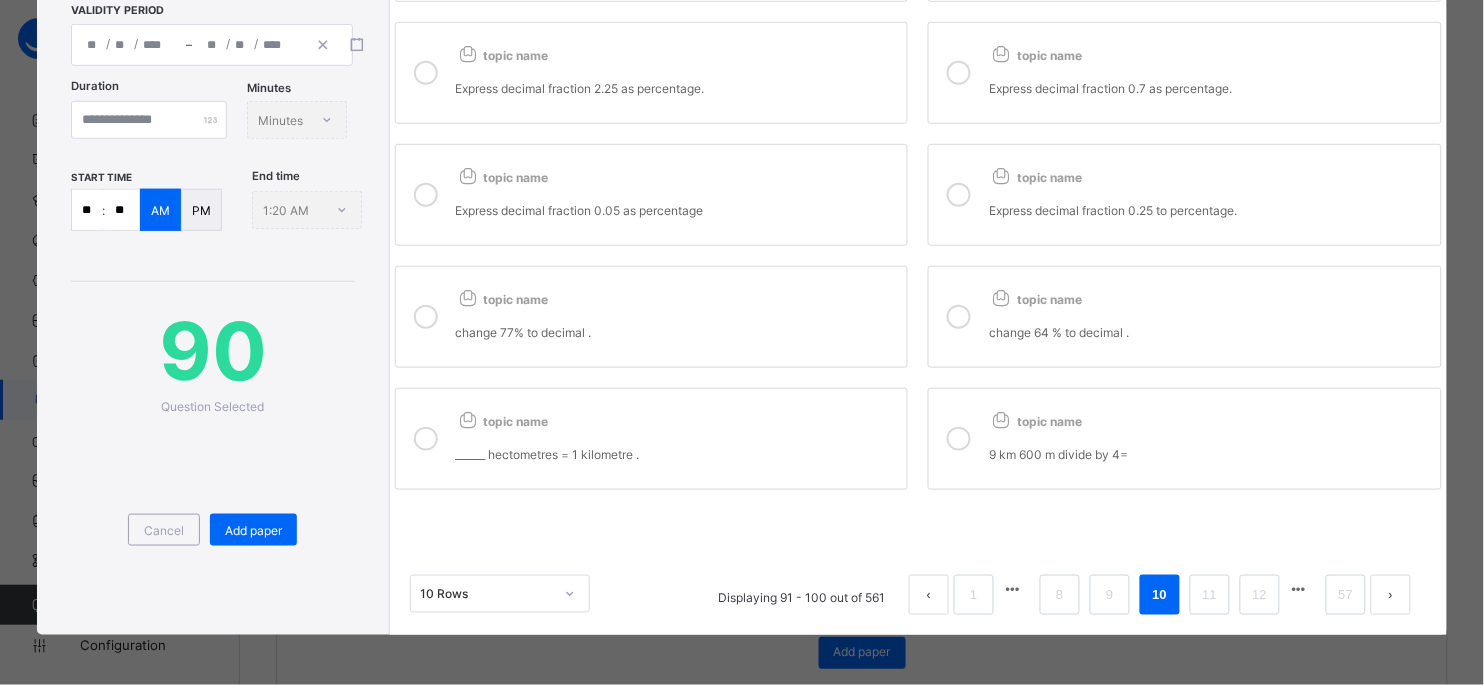 click on "9 km 600 m divide by 4=" at bounding box center [1210, 454] 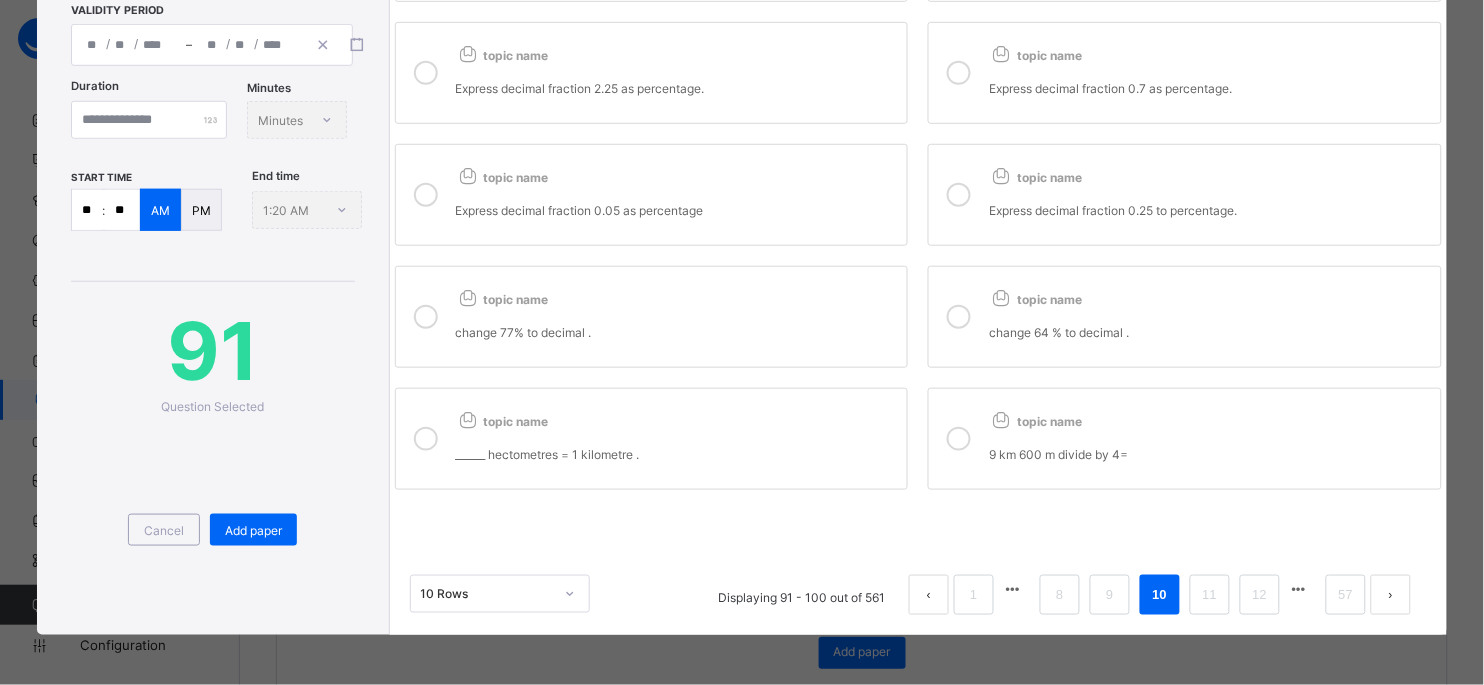 click on "______ hectometres = 1 kilometre ." at bounding box center [677, 454] 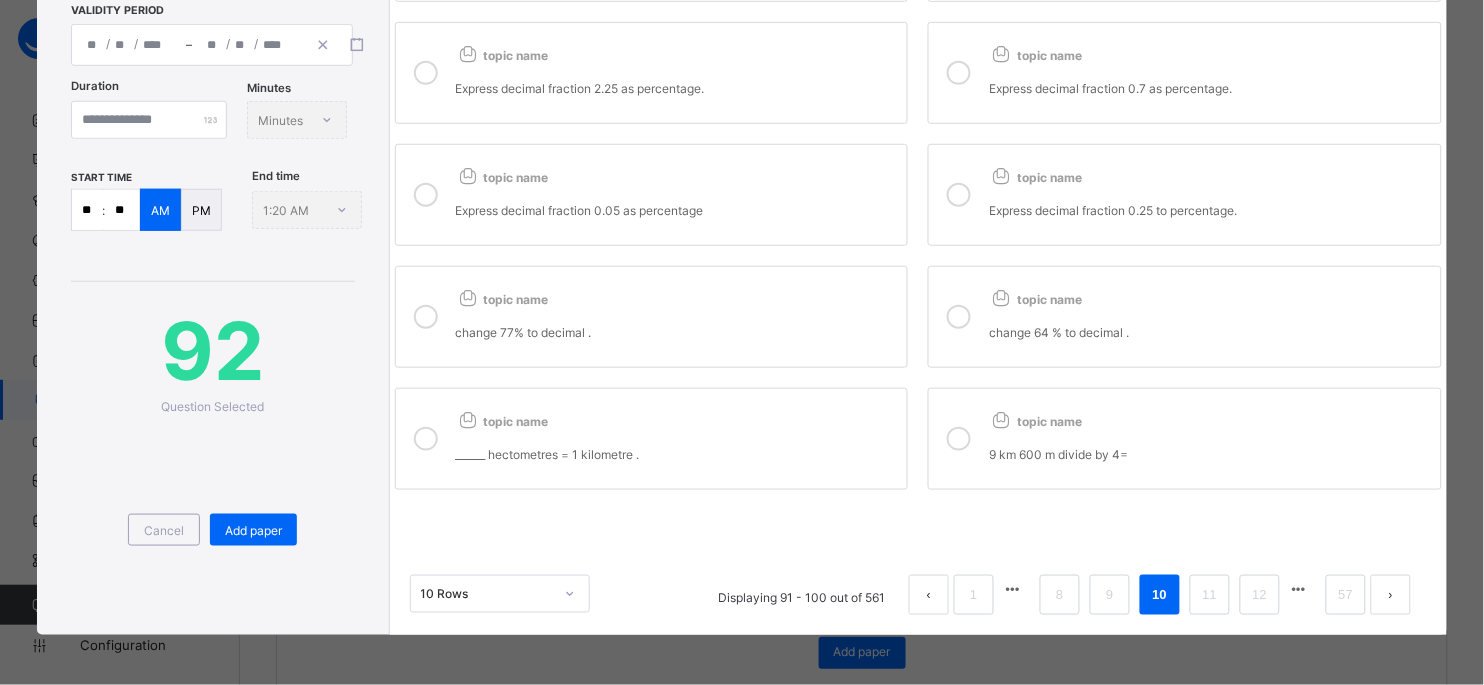 click on "change 77% to decimal ." at bounding box center (677, 332) 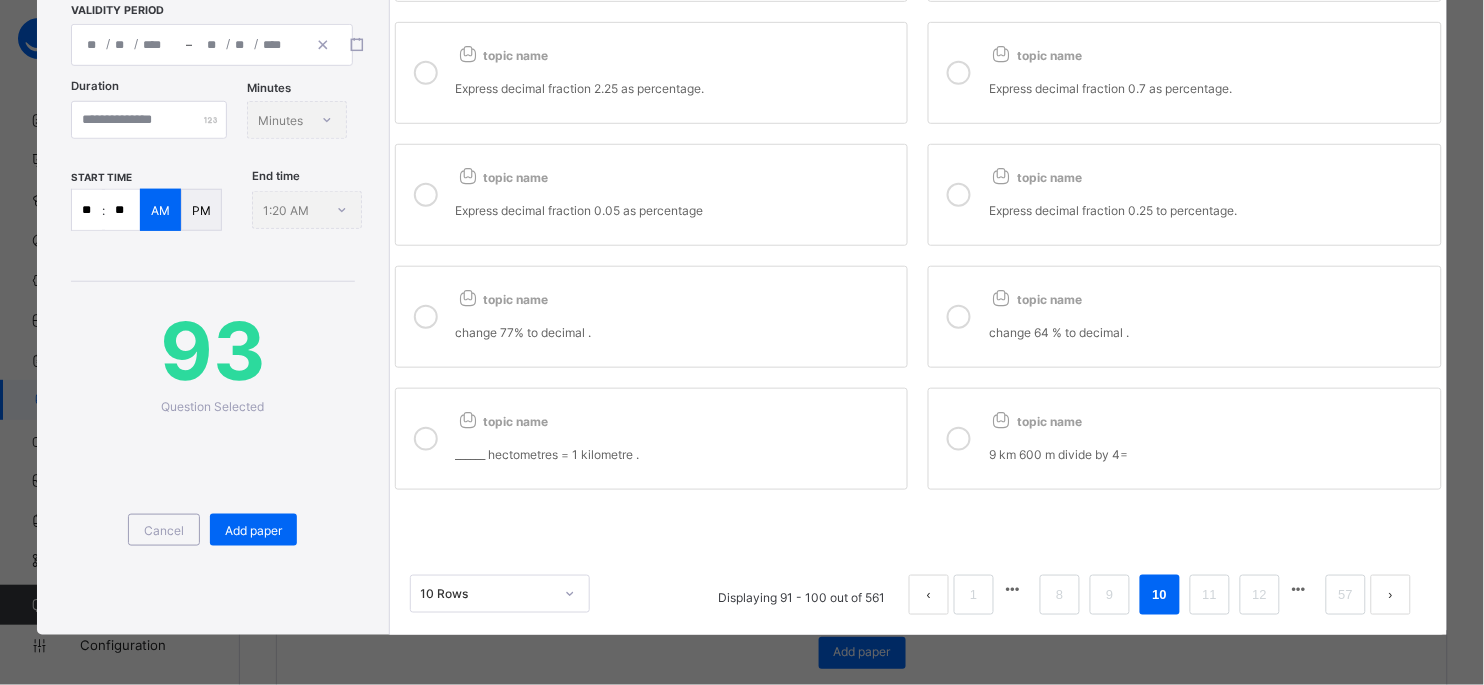 click on "topic name" at bounding box center [1035, 299] 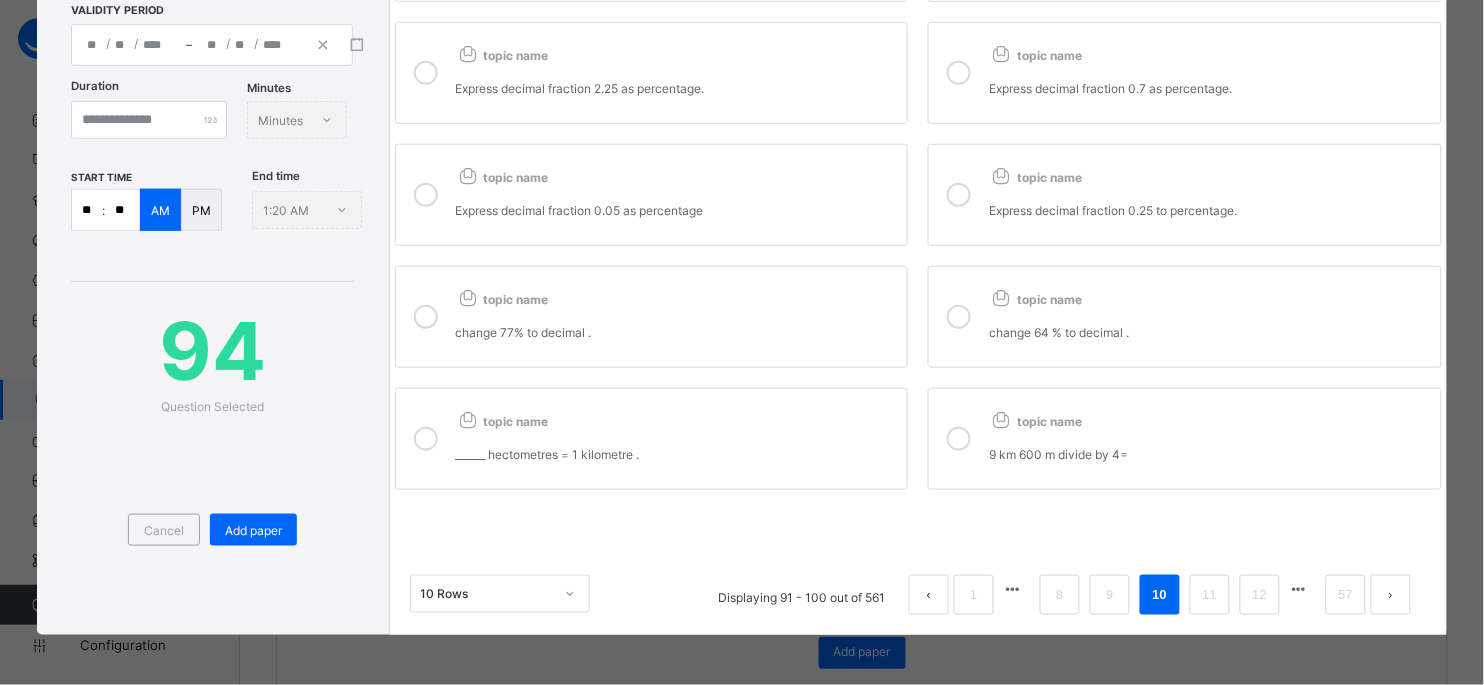 click on "topic name   Express decimal fraction 0.25 to percentage." at bounding box center [1185, 195] 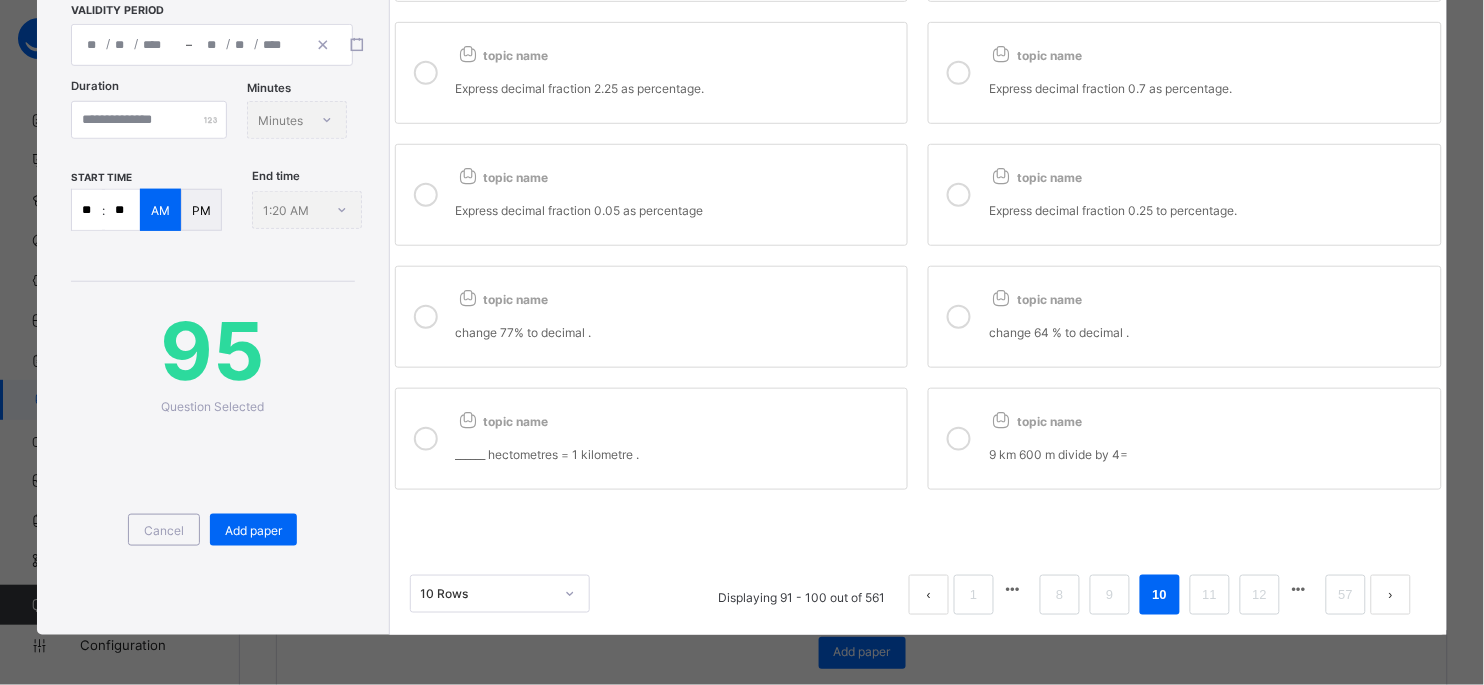click on "topic name" at bounding box center (677, 173) 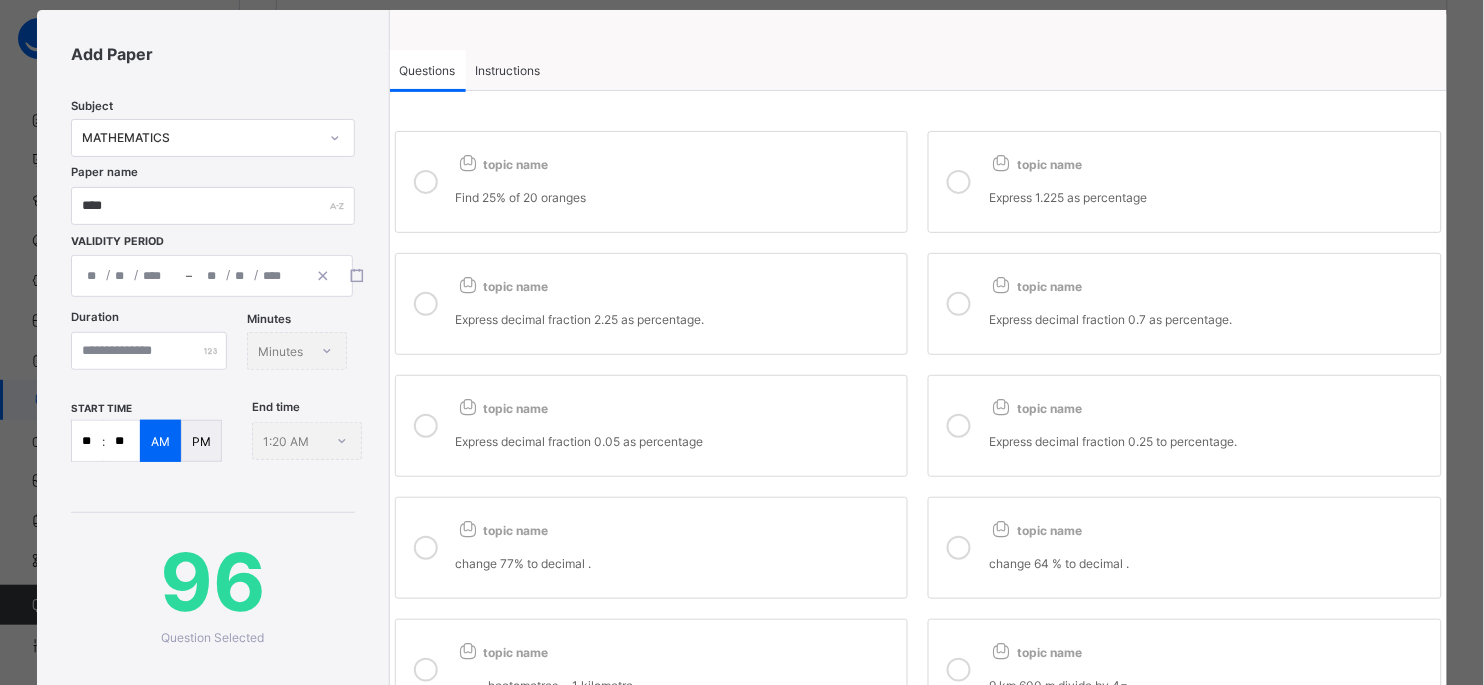scroll, scrollTop: 0, scrollLeft: 0, axis: both 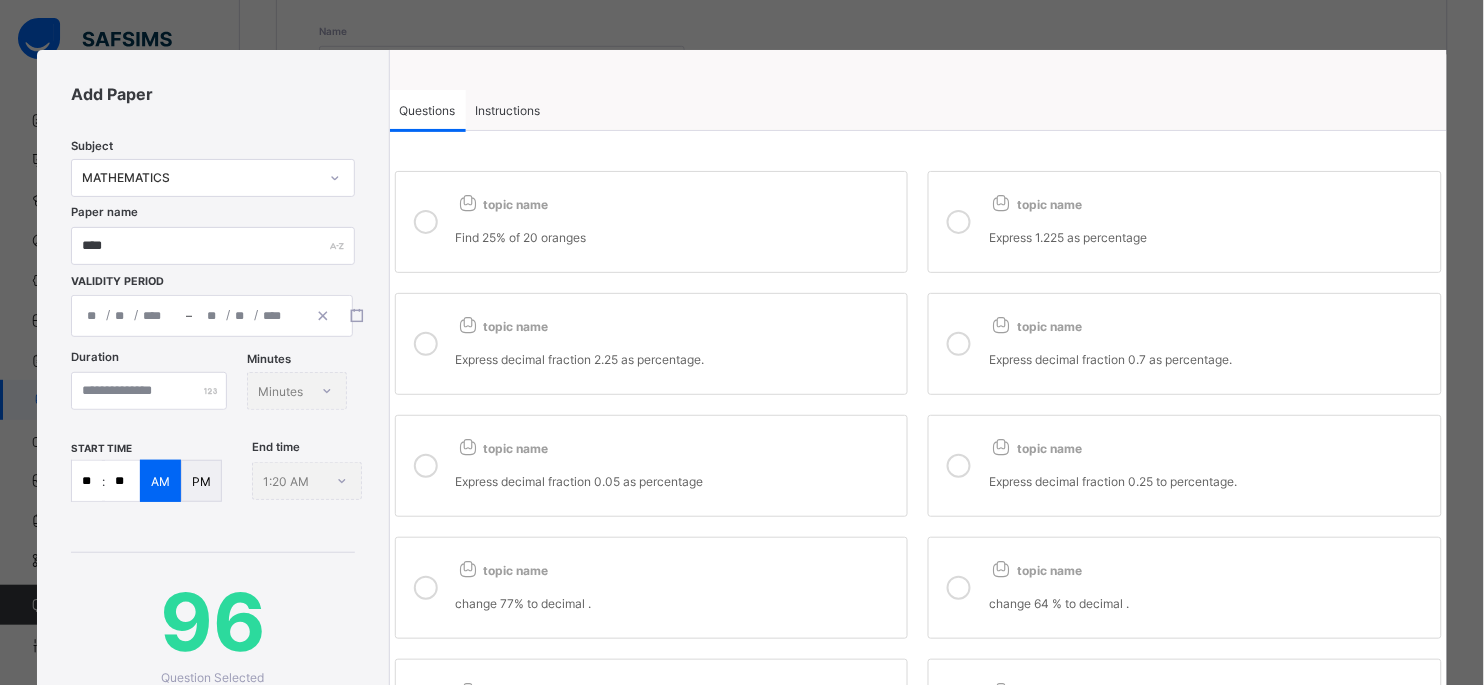 click on "topic name   Find 25% of 20 oranges" at bounding box center (677, 222) 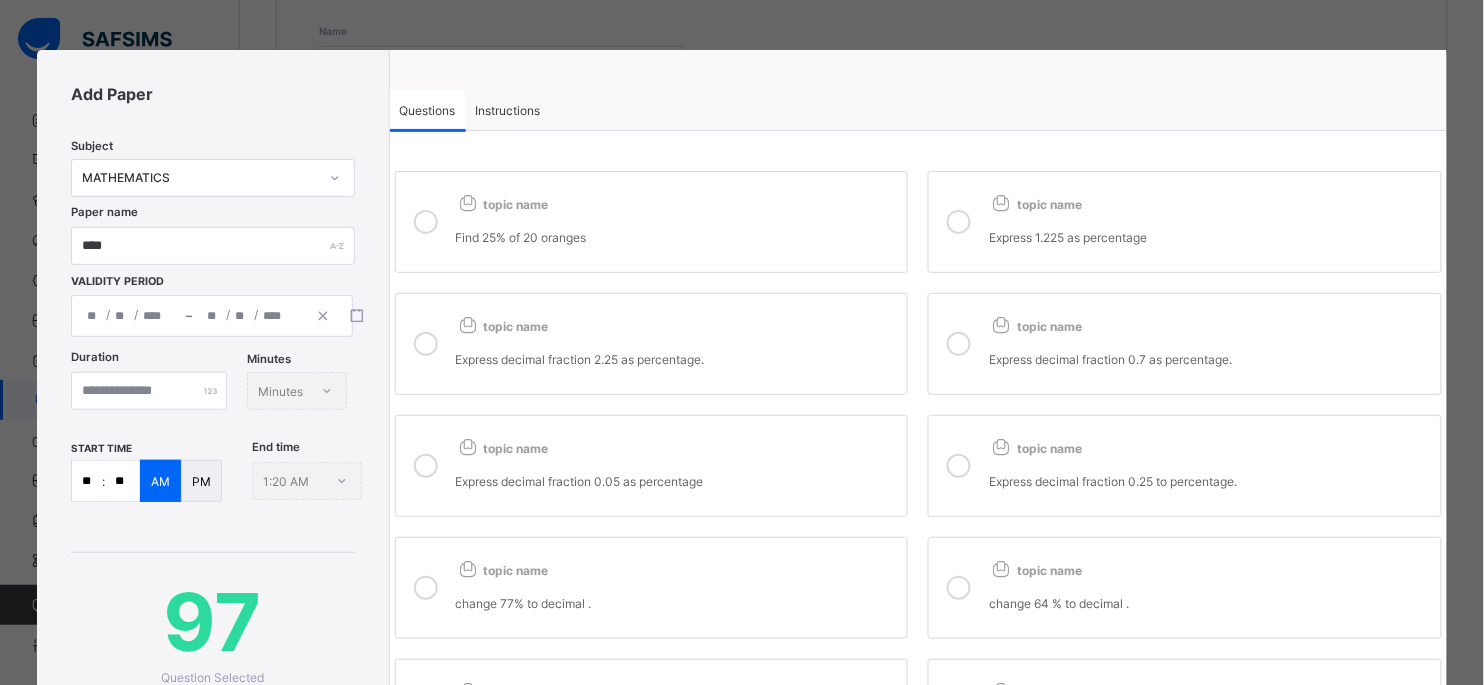 click on "topic name   Find 25% of 20 oranges        topic name   Express 1.225 as percentage        topic name   Express decimal fraction 2.25 as percentage.       topic name   Express decimal fraction 0.7 as percentage.       topic name   Express decimal fraction 0.05 as percentage       topic name   Express decimal fraction 0.25 to percentage.       topic name   change 77% to decimal .       topic name   change 64 % to decimal .       topic name   ______ hectometres = 1 kilometre .       topic name   9 km 600 m divide by 4=" at bounding box center (918, 466) 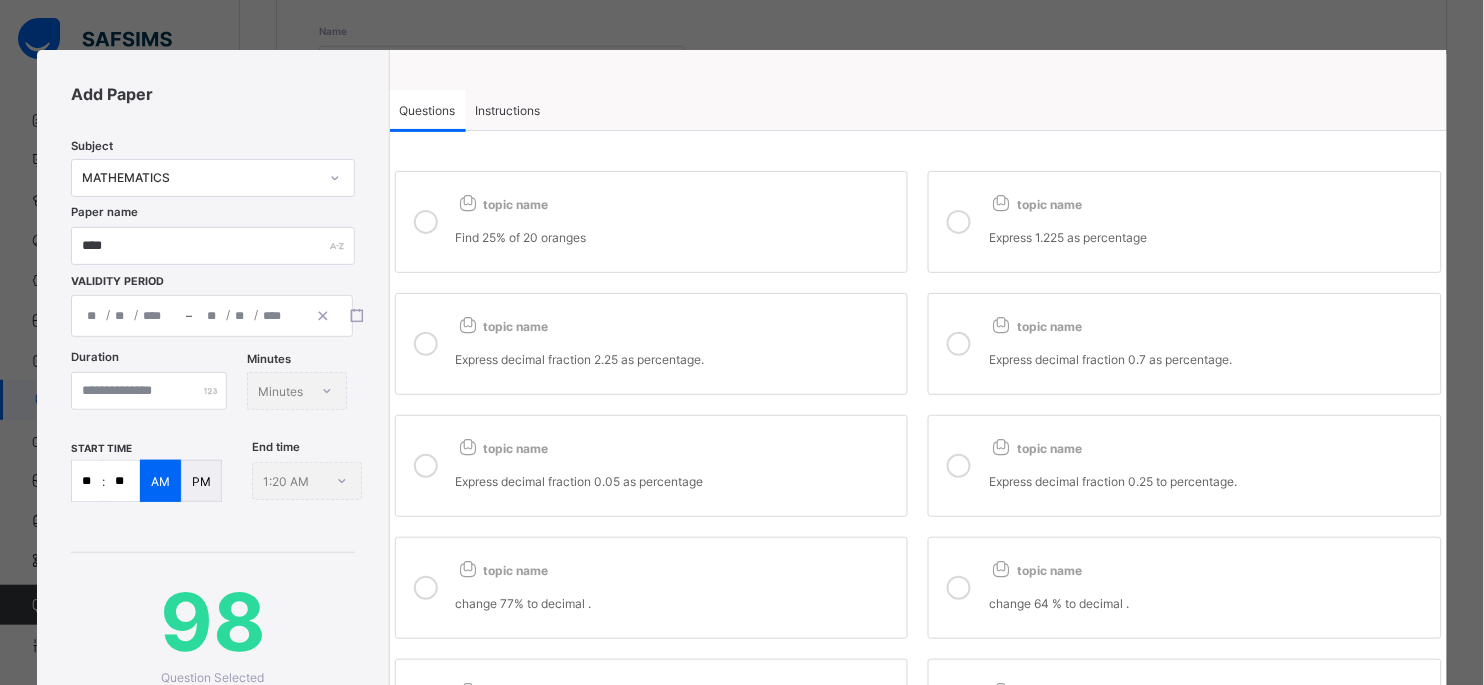 click on "Express 1.225 as percentage" at bounding box center [1210, 237] 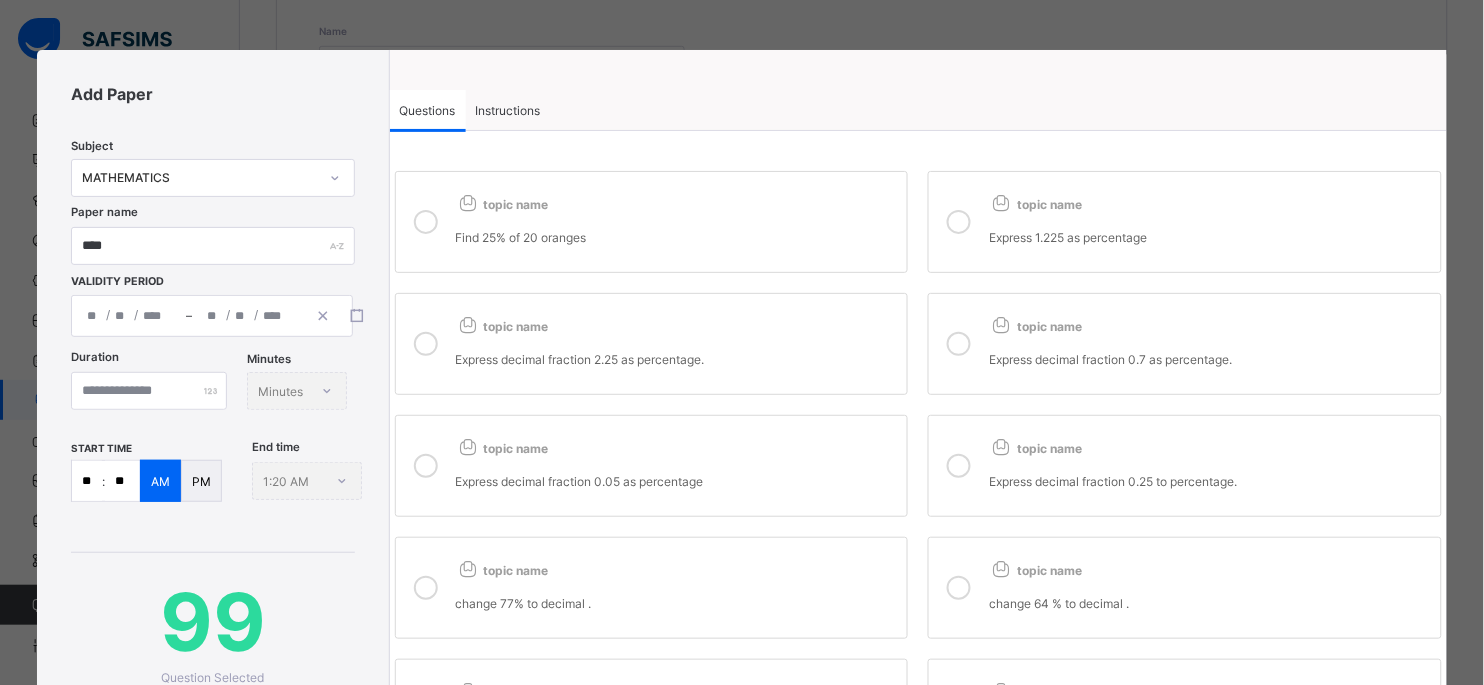 click on "Express decimal fraction 0.7 as percentage." at bounding box center (1210, 359) 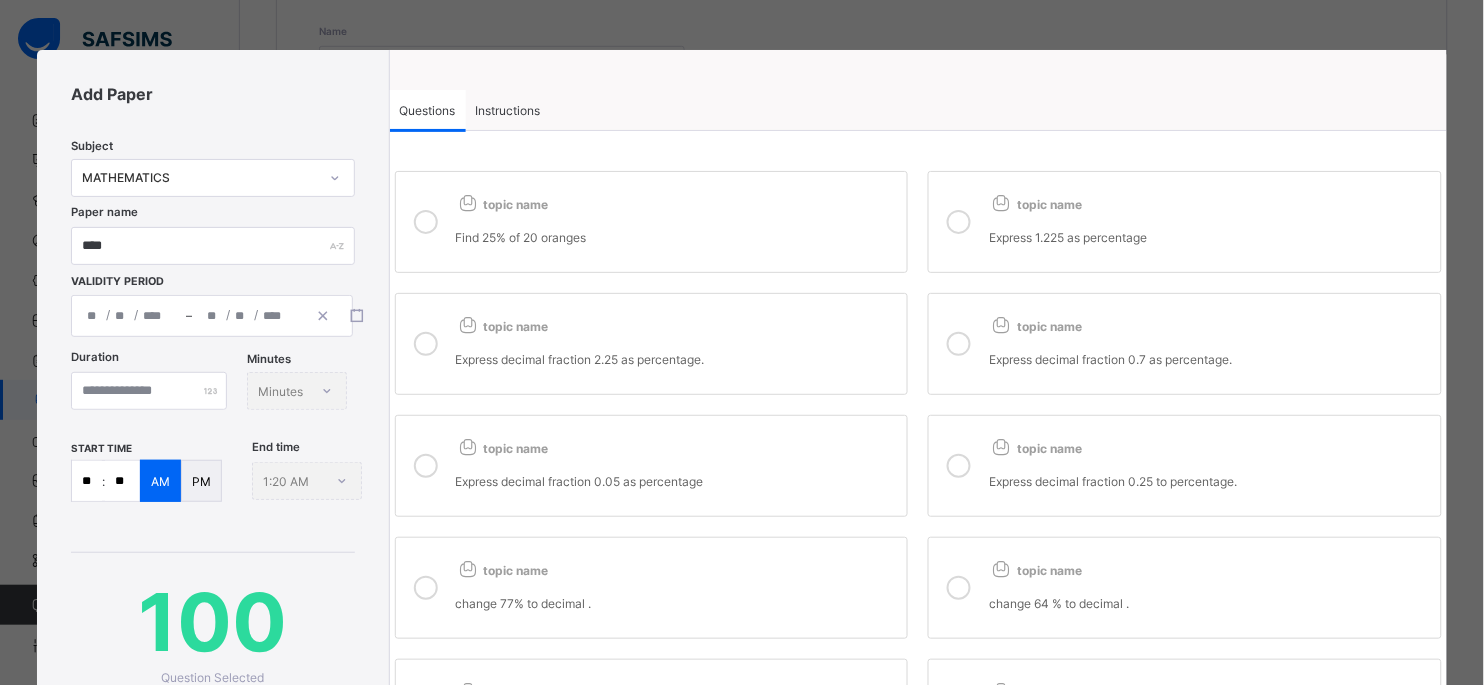 click on "Duration ** Minutes Minutes" at bounding box center (212, 396) 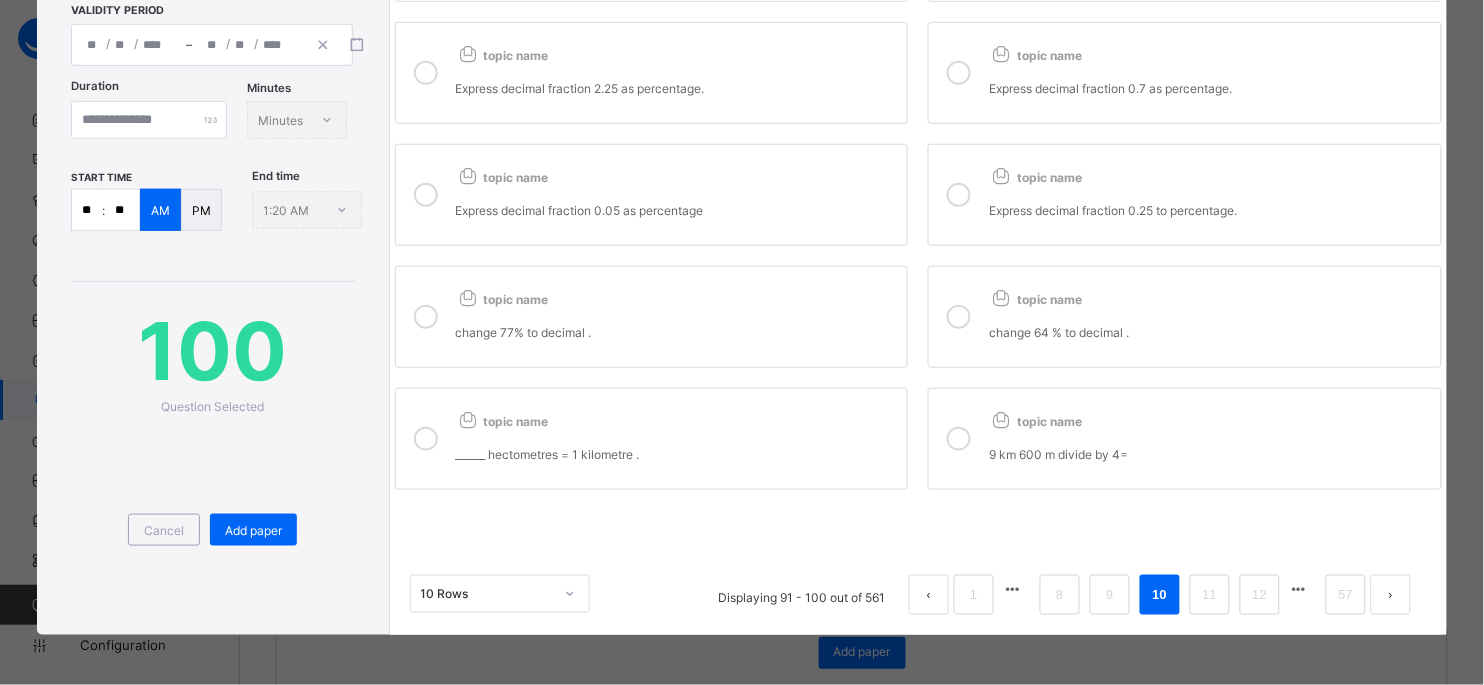 scroll, scrollTop: 353, scrollLeft: 0, axis: vertical 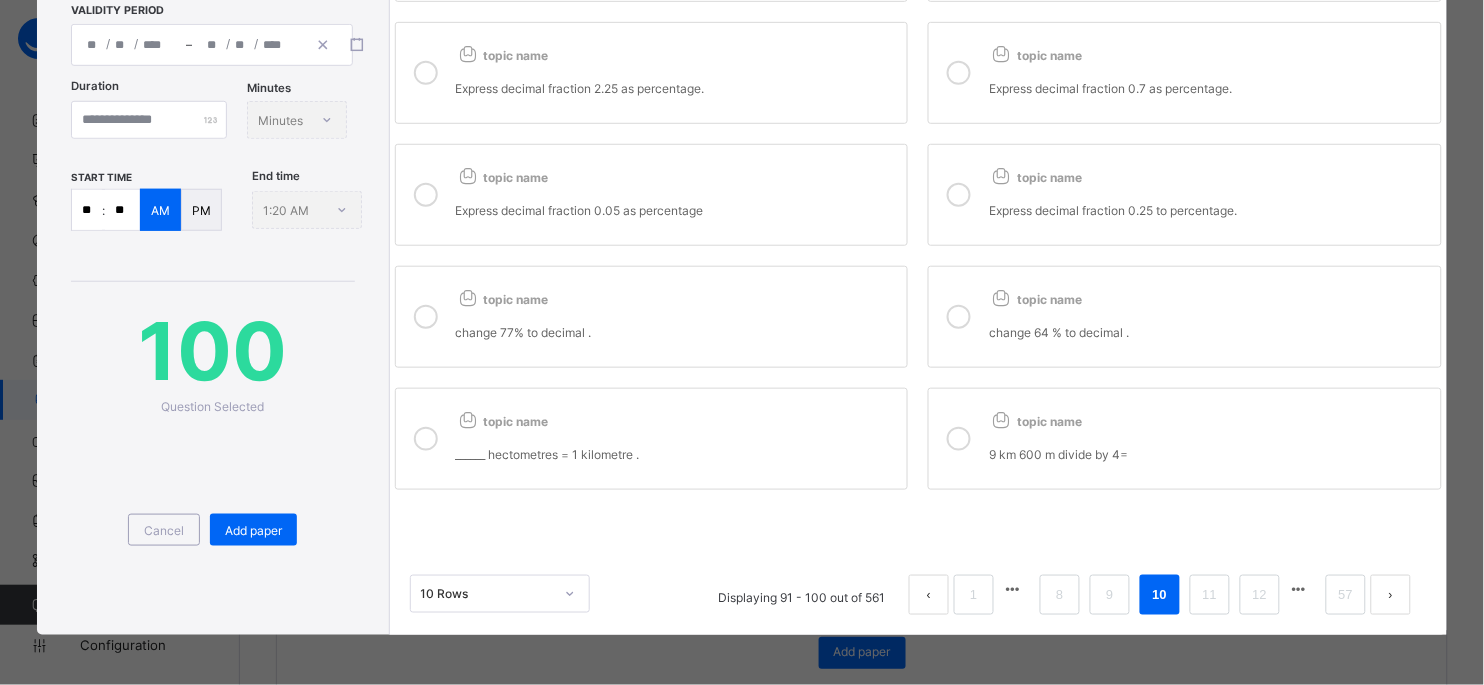 click on "start time ** : ** AM PM" at bounding box center [146, 200] 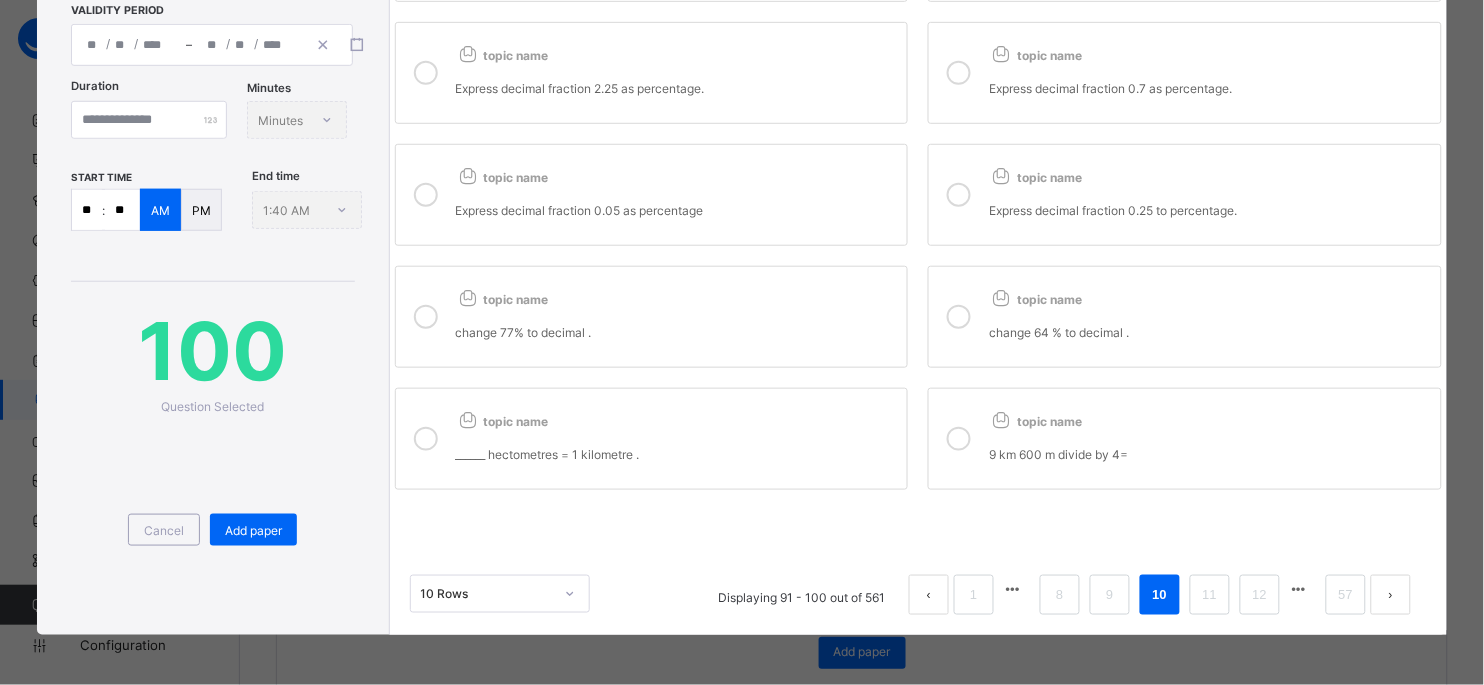 type on "**" 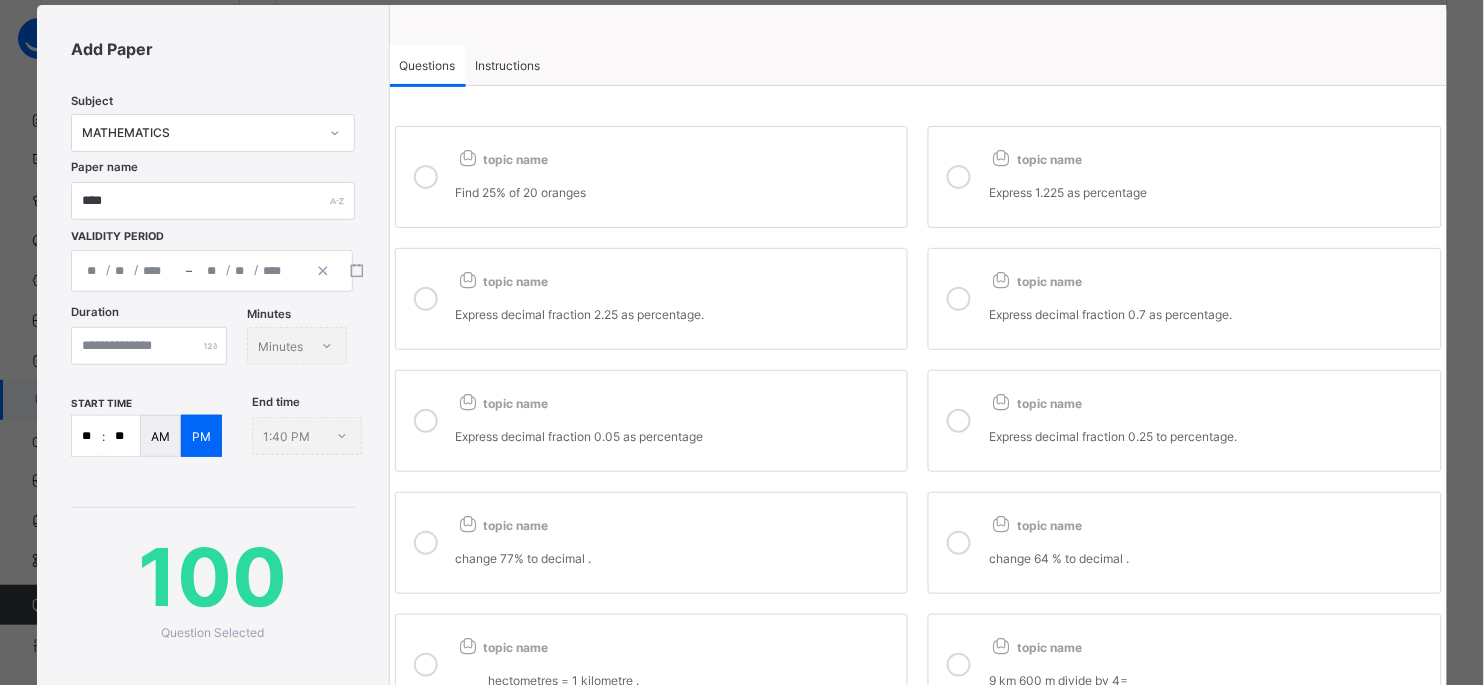 scroll, scrollTop: 0, scrollLeft: 0, axis: both 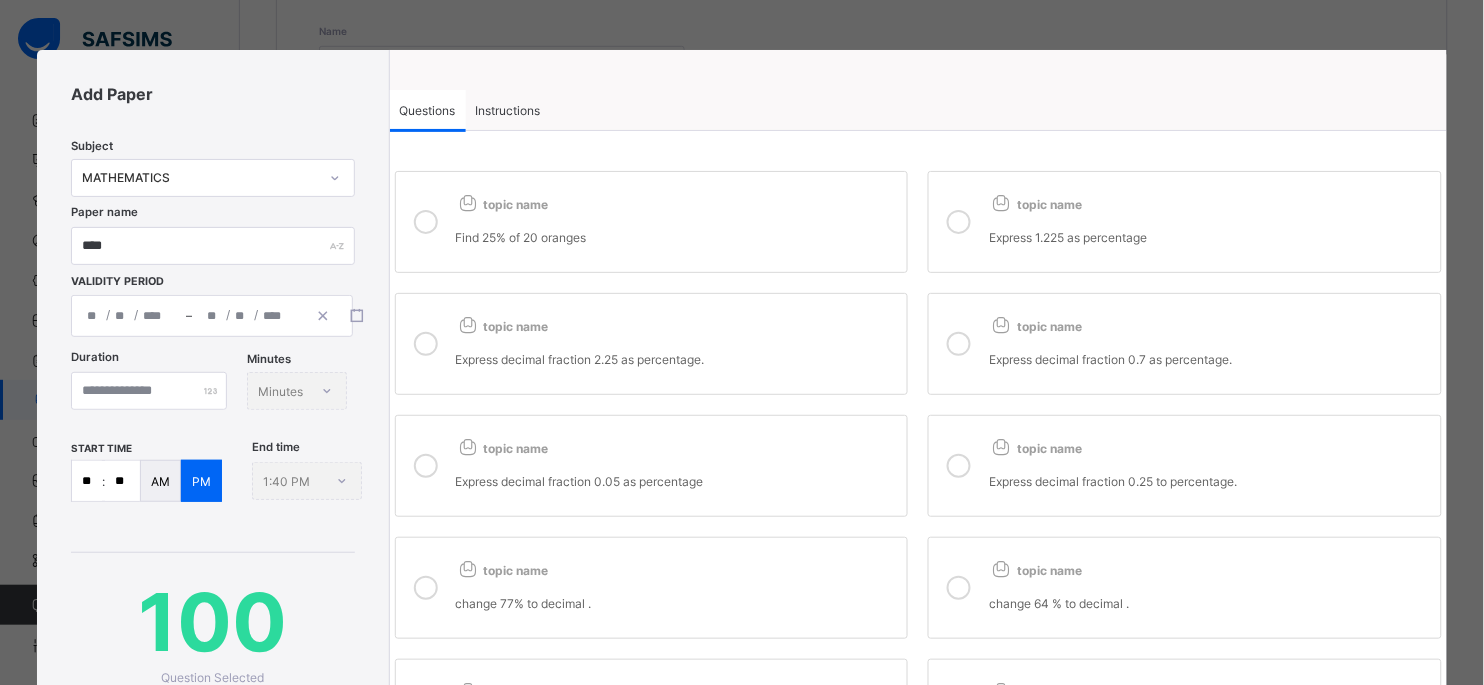 click on "Instructions" at bounding box center (508, 110) 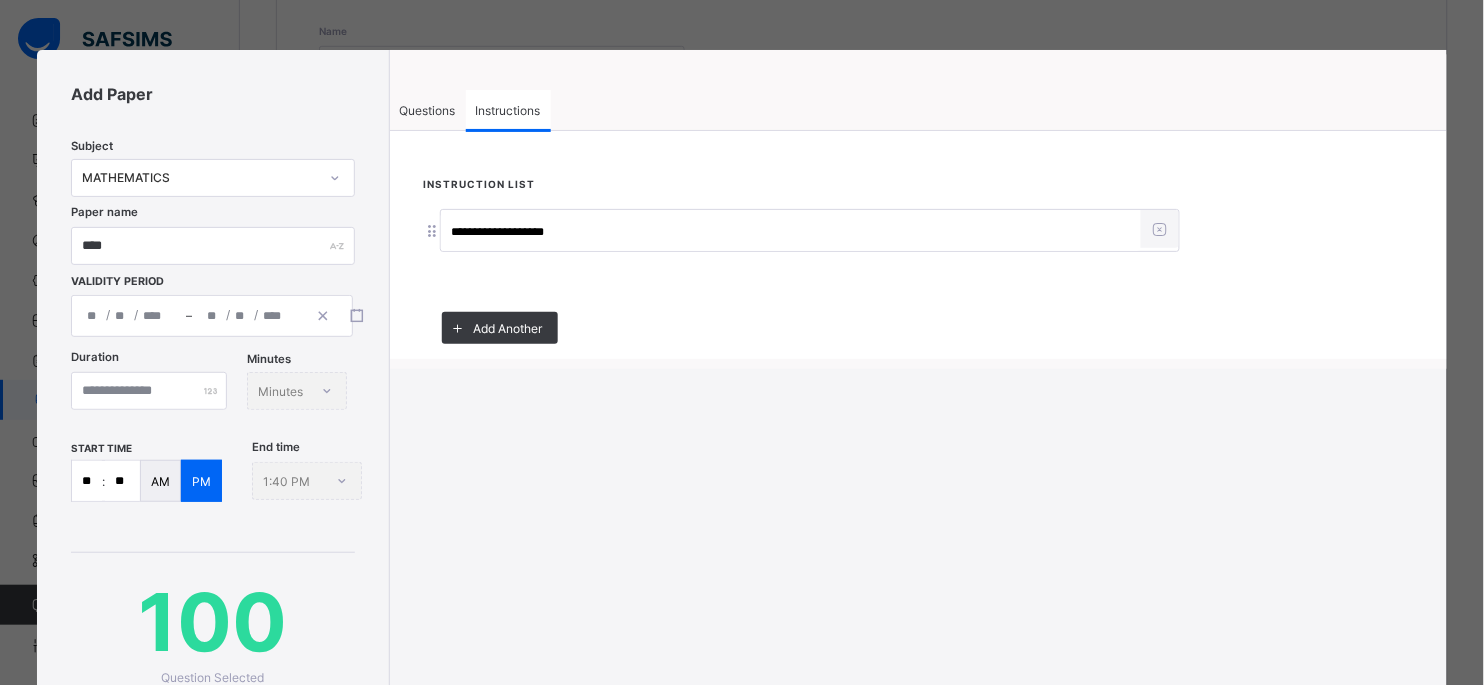 click on "Questions" at bounding box center [428, 110] 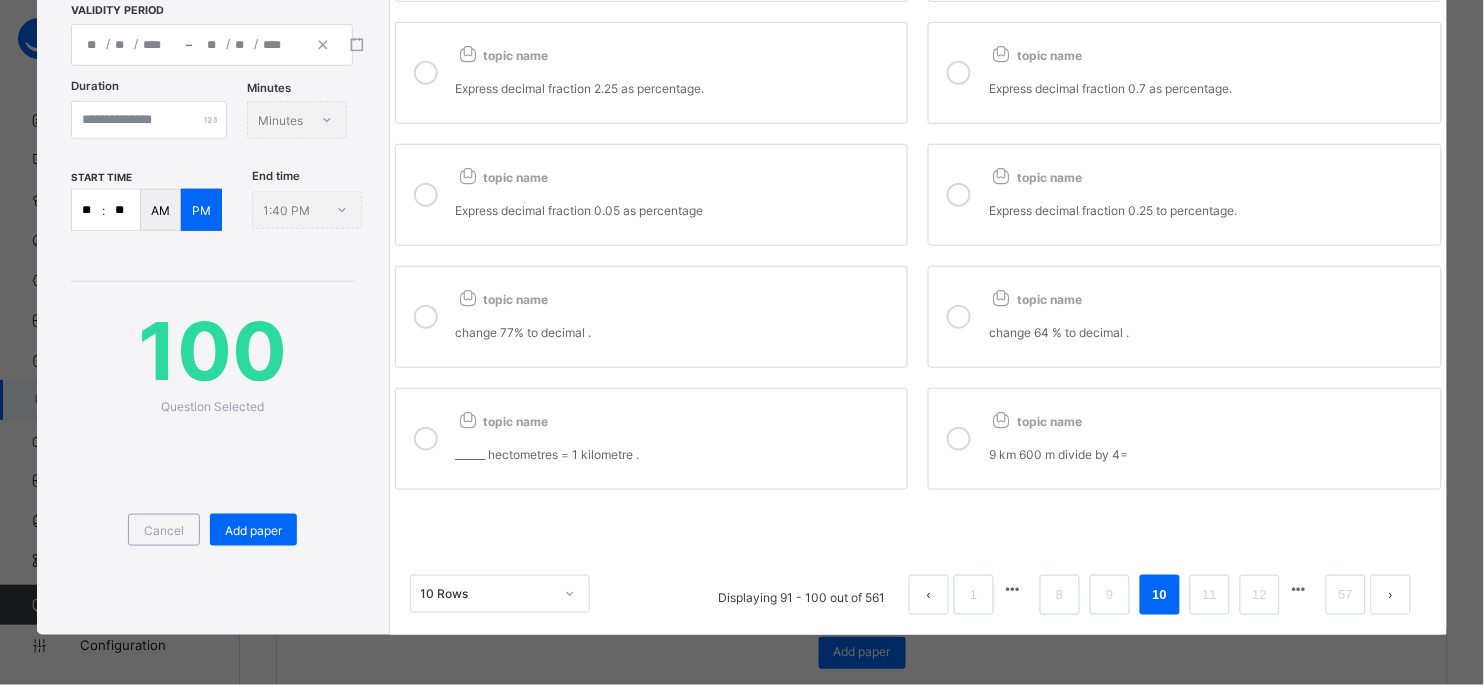 scroll, scrollTop: 353, scrollLeft: 0, axis: vertical 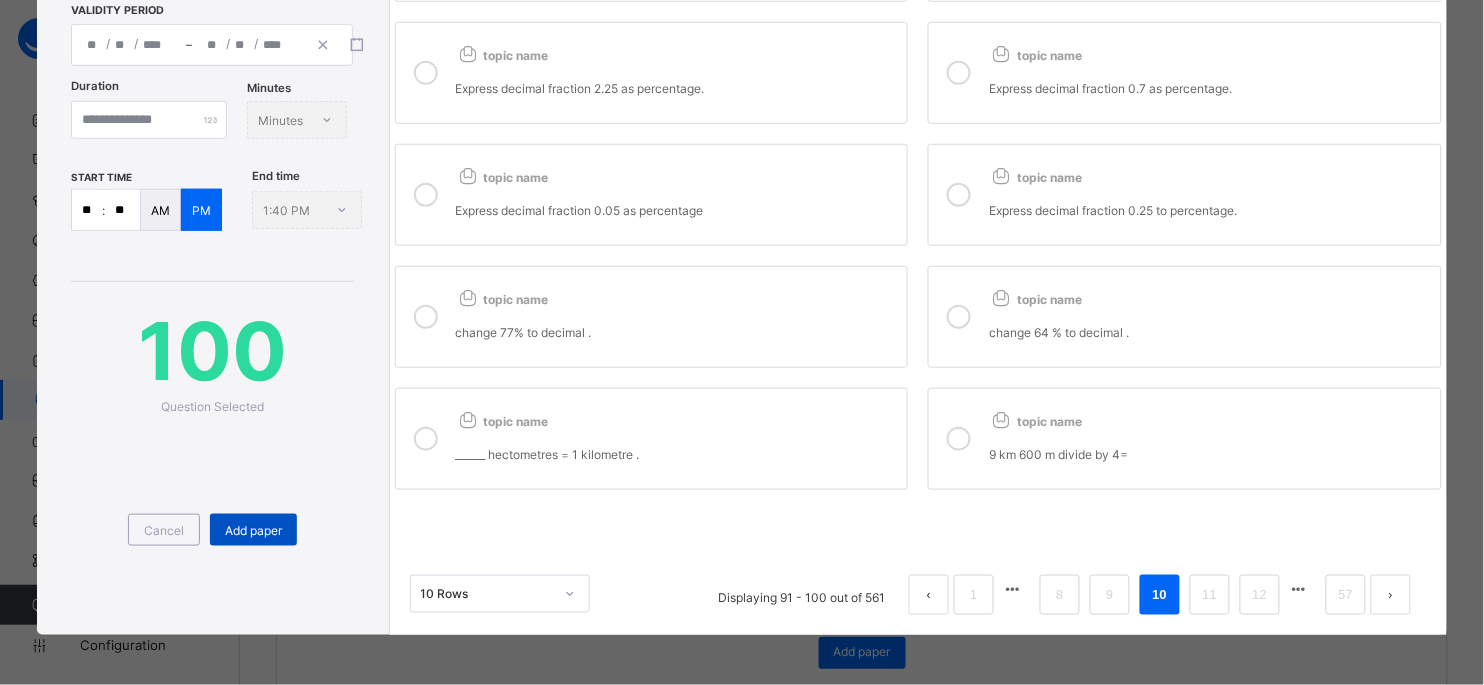 click on "Add paper" at bounding box center (253, 530) 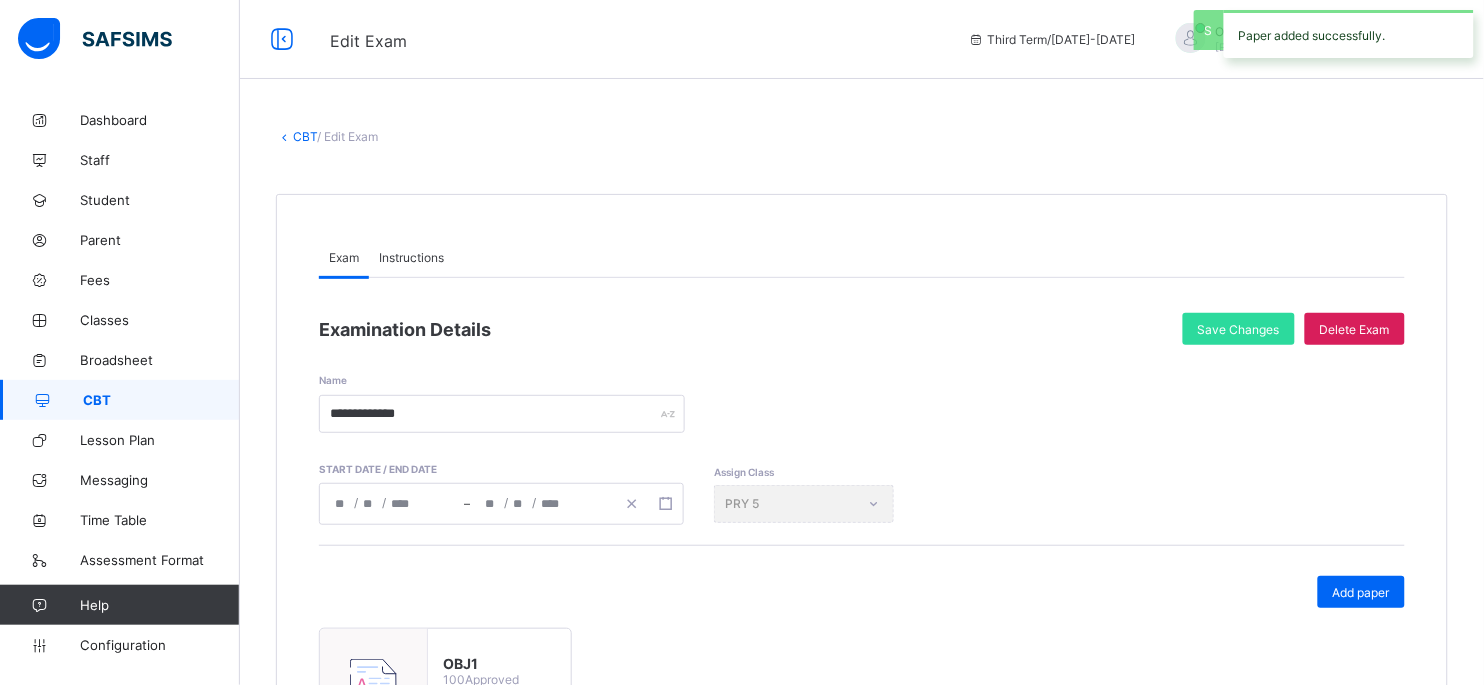 scroll, scrollTop: 0, scrollLeft: 0, axis: both 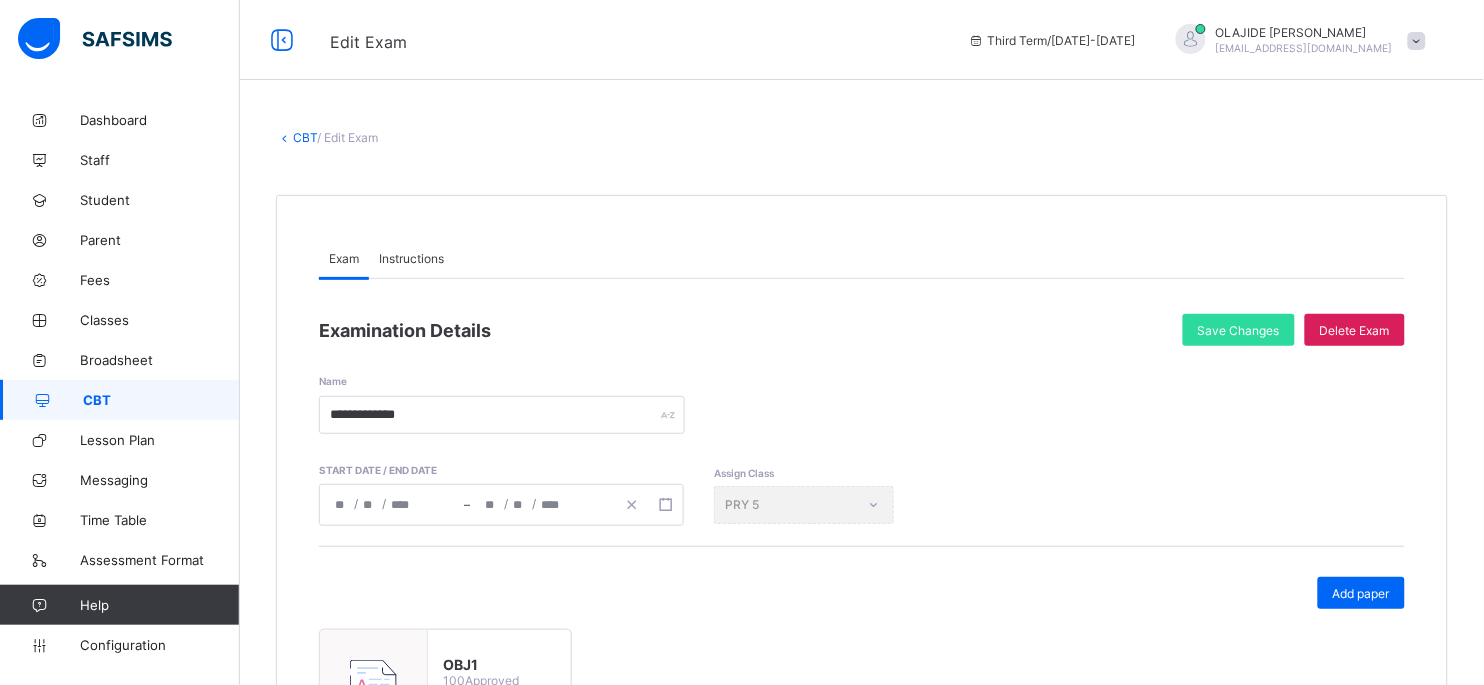 click on "CBT" at bounding box center (305, 137) 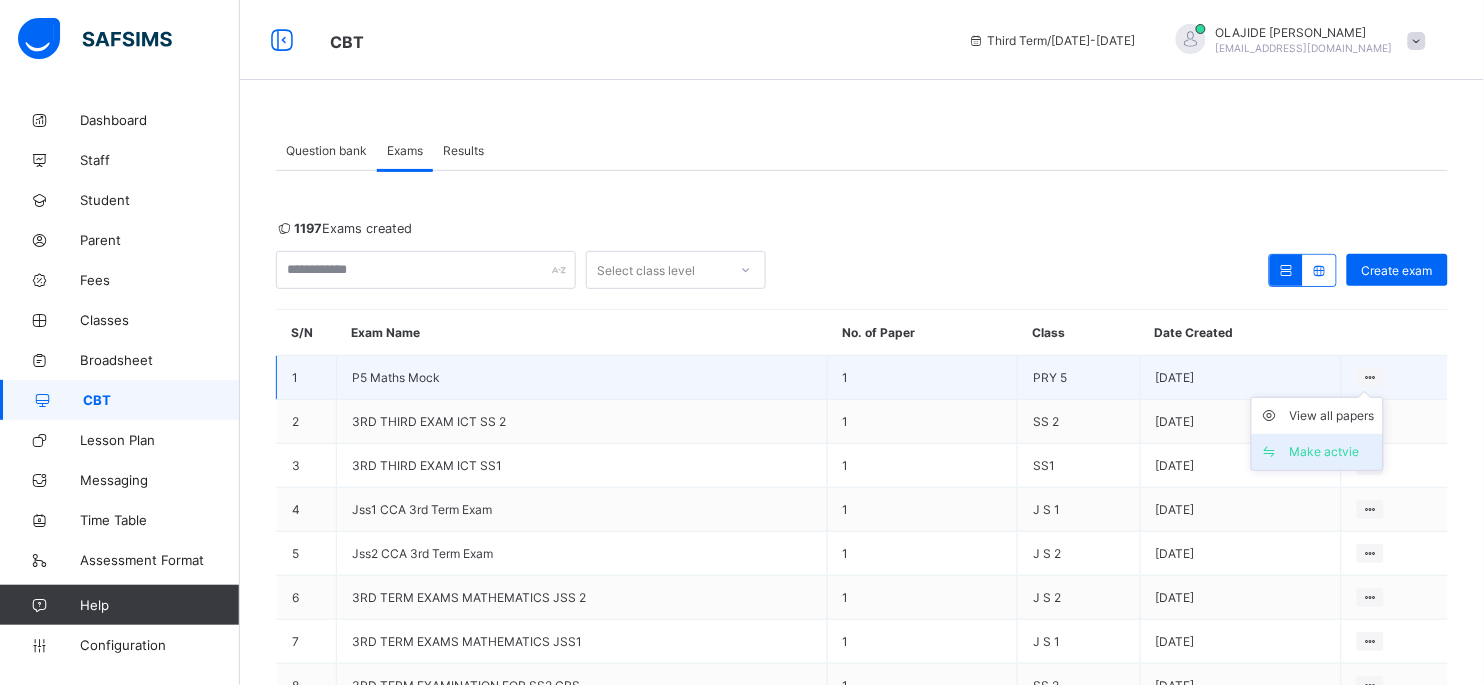 click on "Make actvie" at bounding box center (1332, 452) 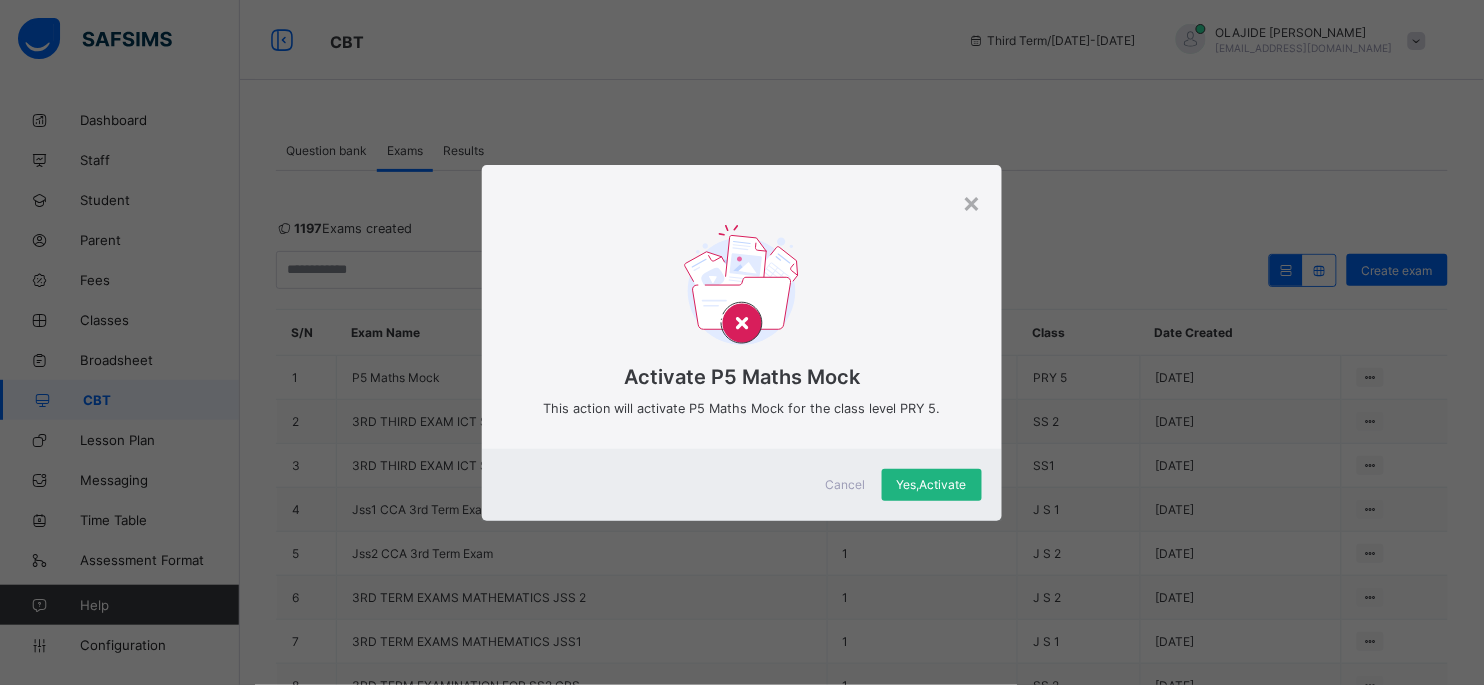 click on "Yes,  Activate" at bounding box center (932, 485) 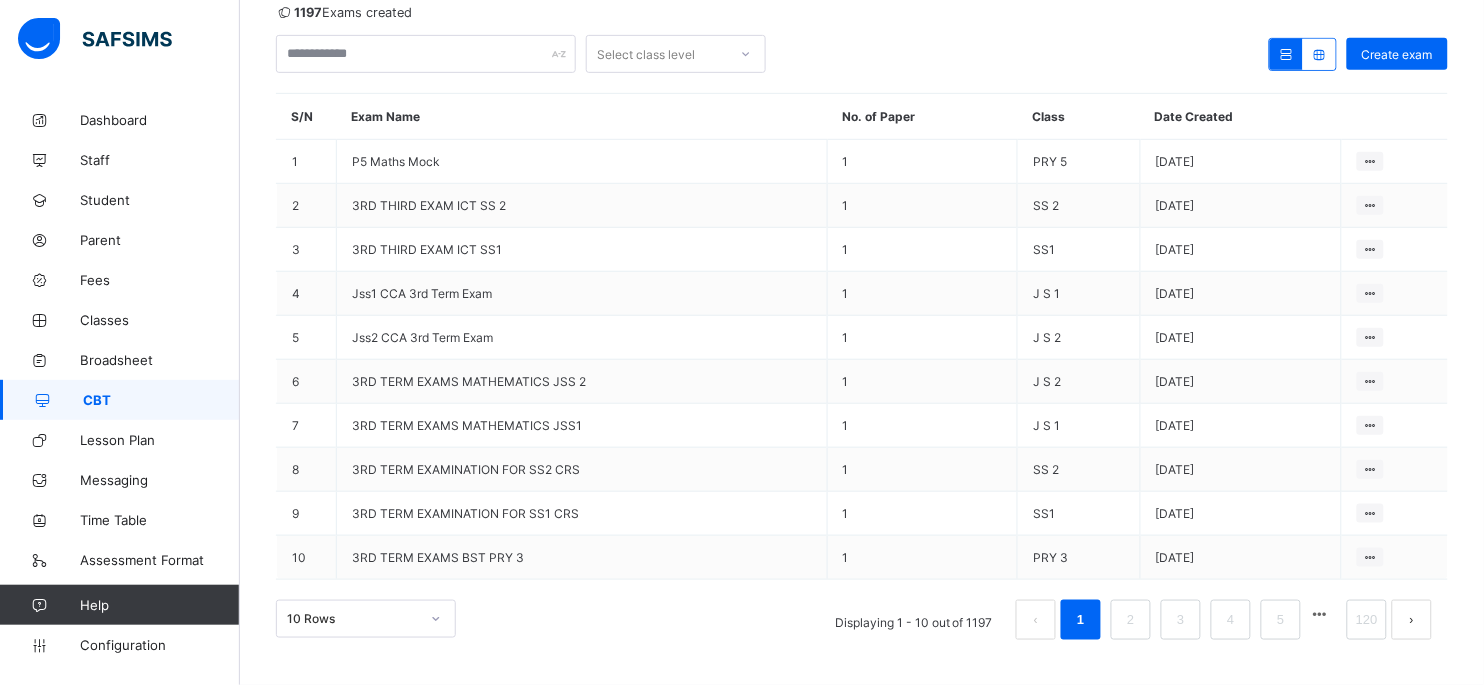 scroll, scrollTop: 218, scrollLeft: 0, axis: vertical 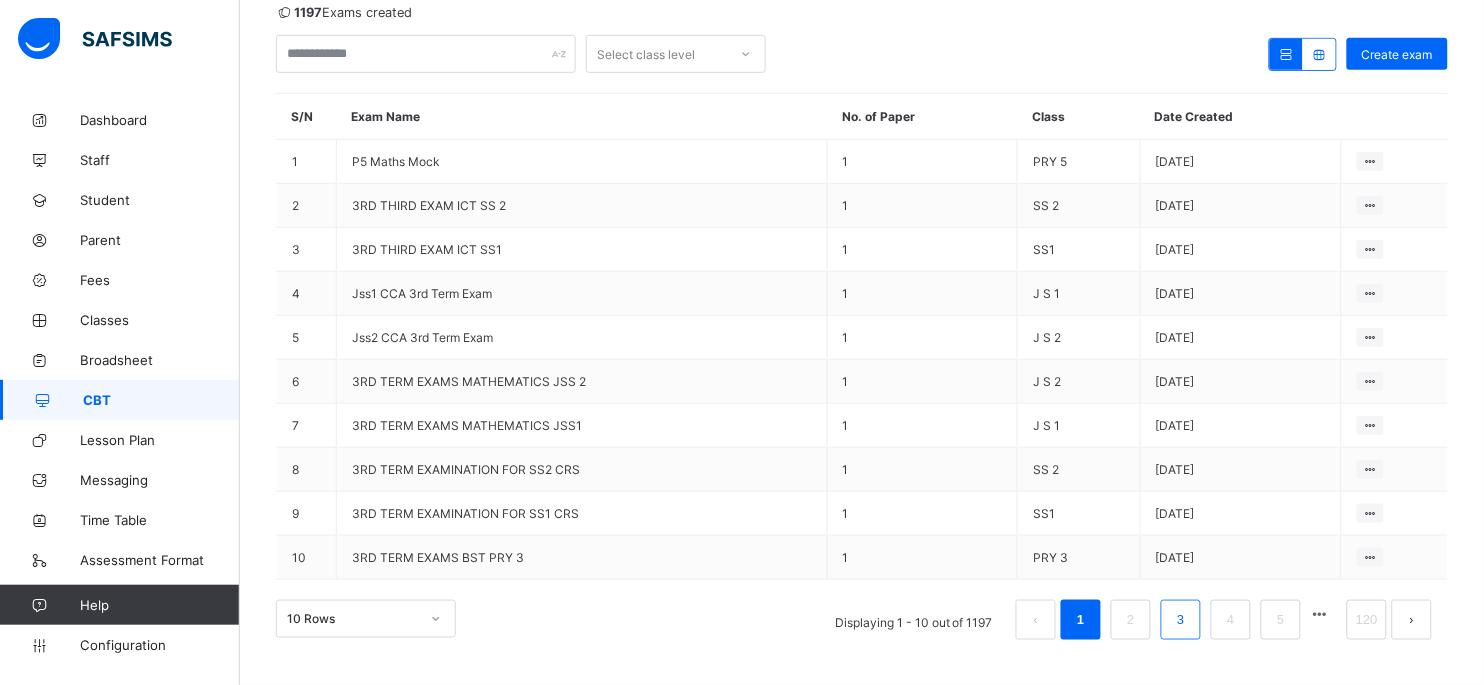 click on "3" at bounding box center (1181, 620) 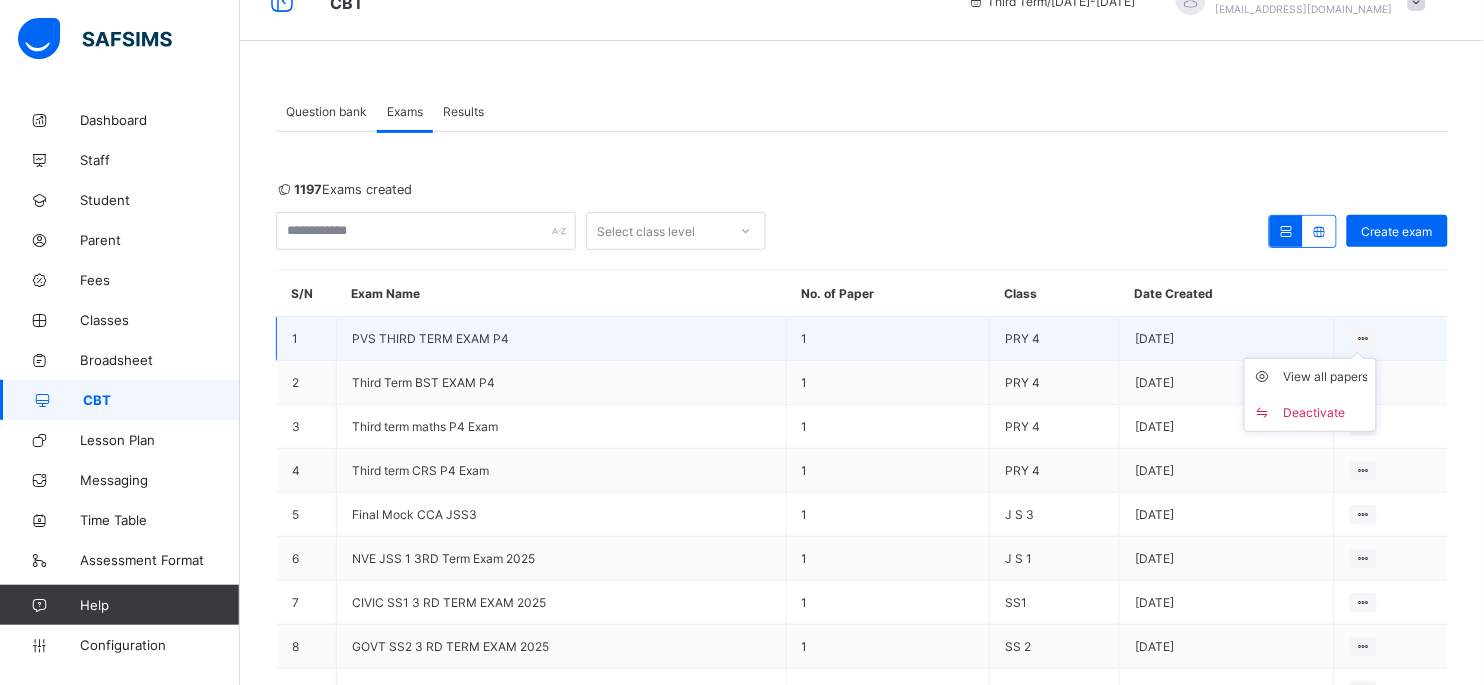 scroll, scrollTop: 18, scrollLeft: 0, axis: vertical 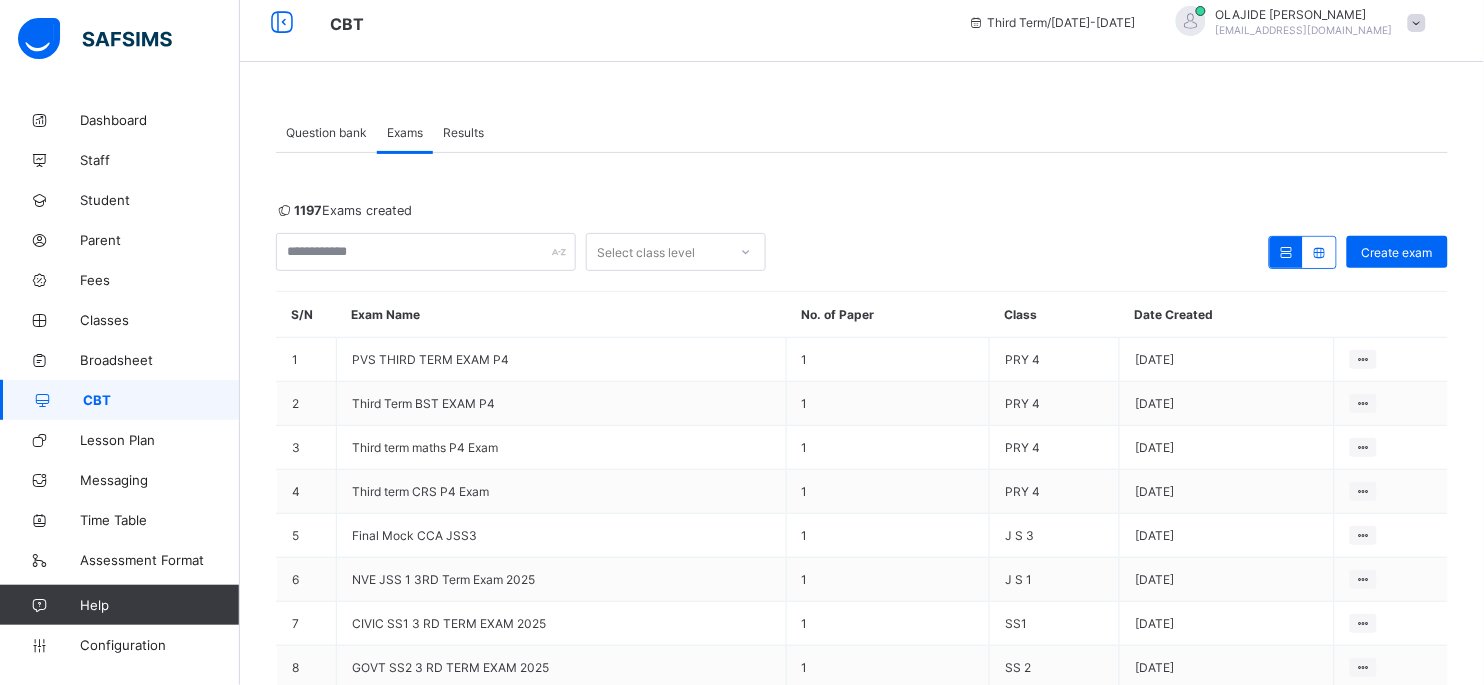 click on "Results" at bounding box center (463, 132) 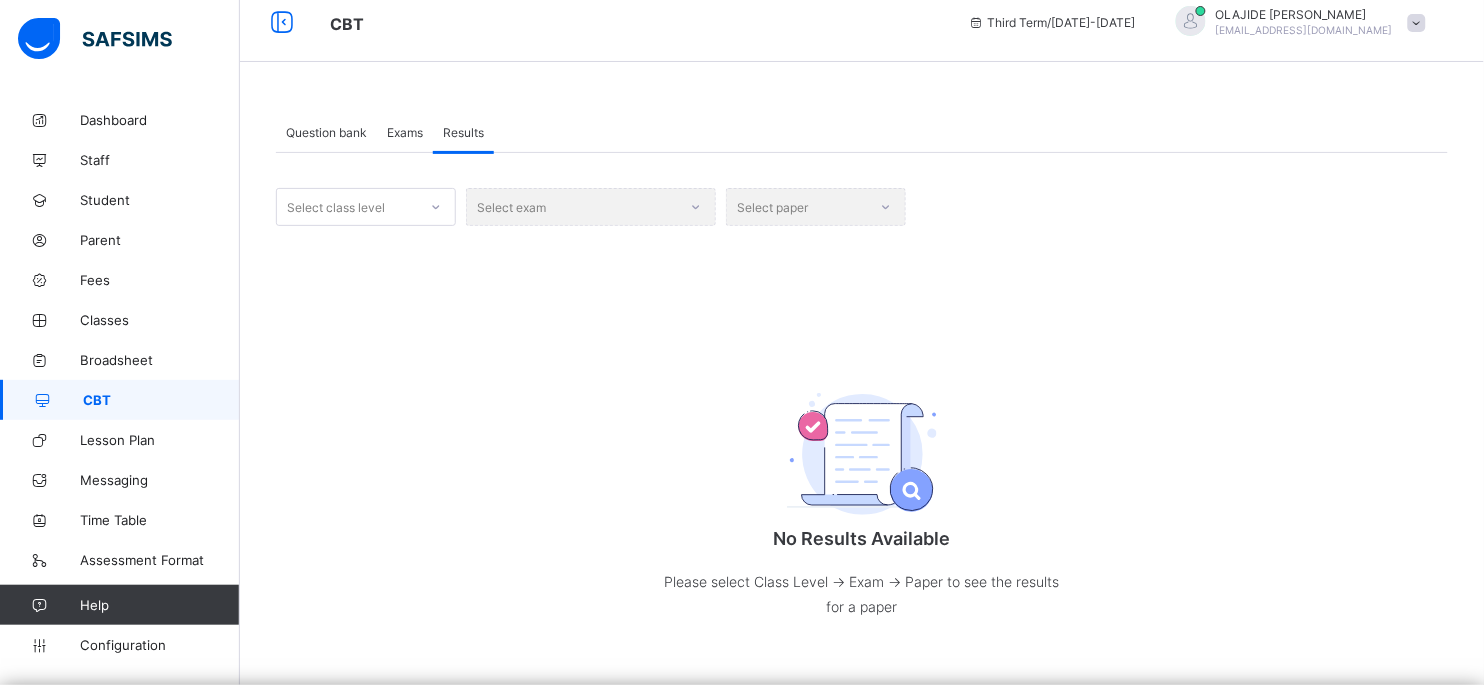 click on "Select class level" at bounding box center [336, 207] 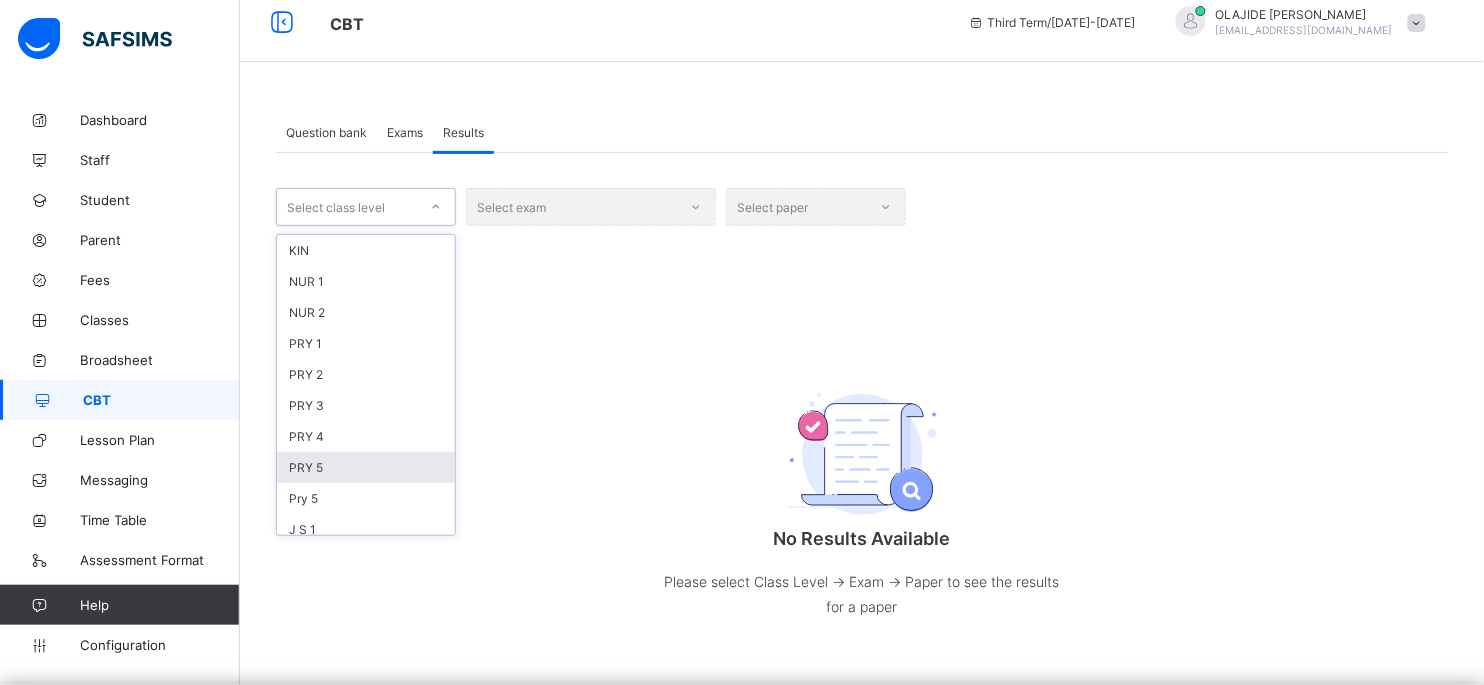 click on "PRY 5" at bounding box center [366, 467] 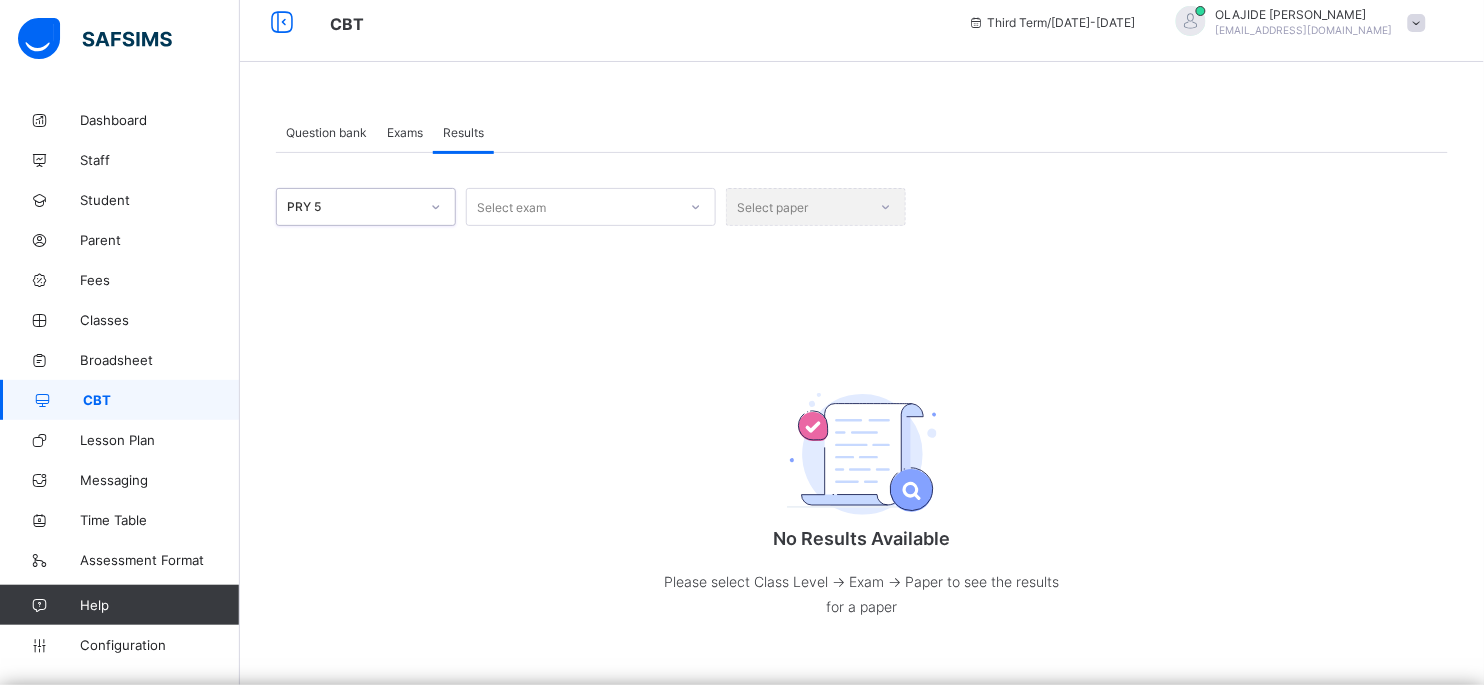 click on "Select exam" at bounding box center [591, 207] 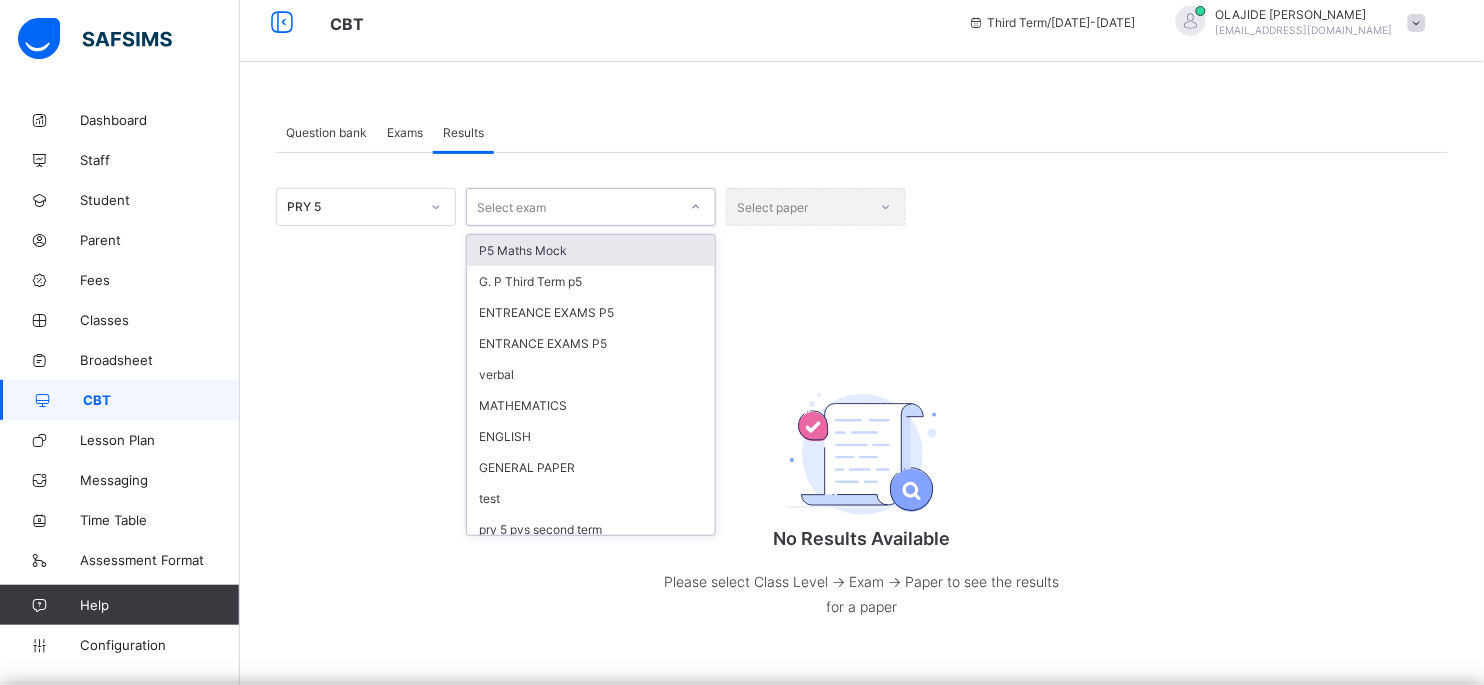 click on "P5 Maths Mock" at bounding box center [591, 250] 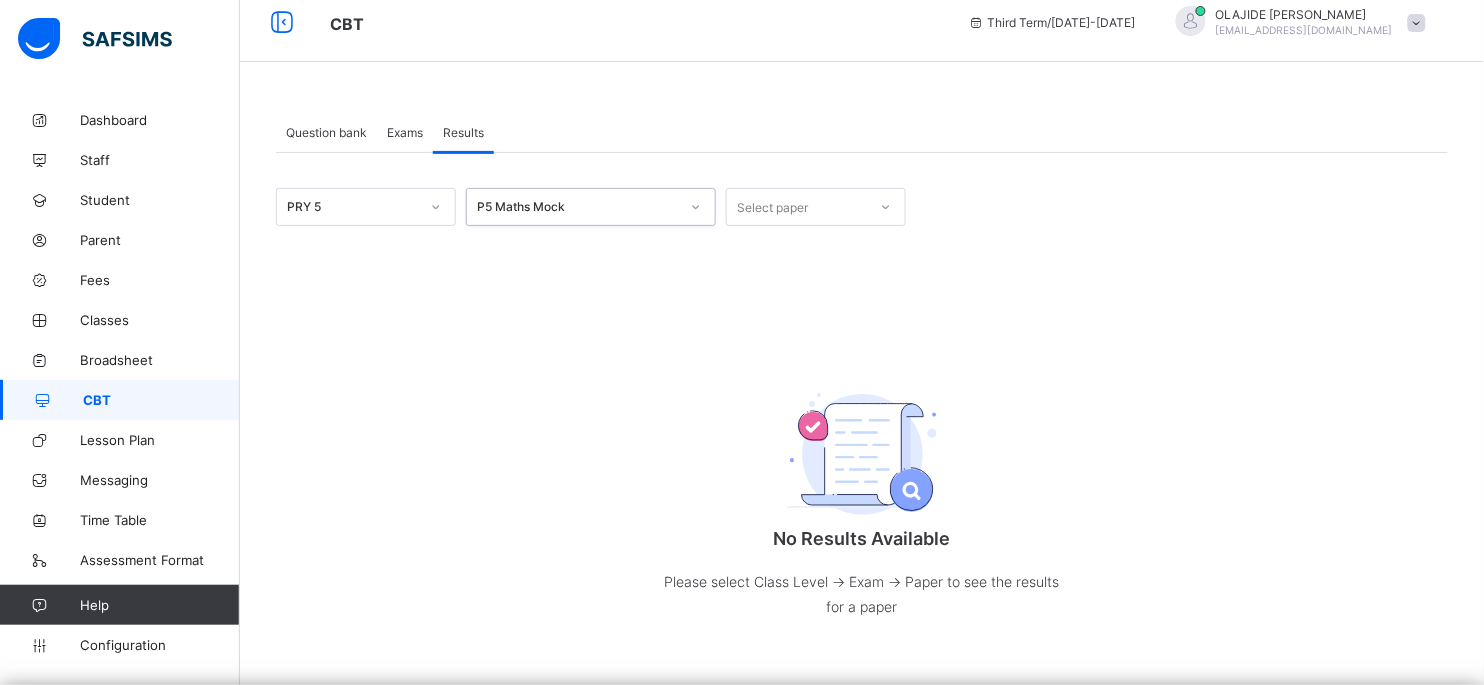 click on "Select paper" at bounding box center [772, 207] 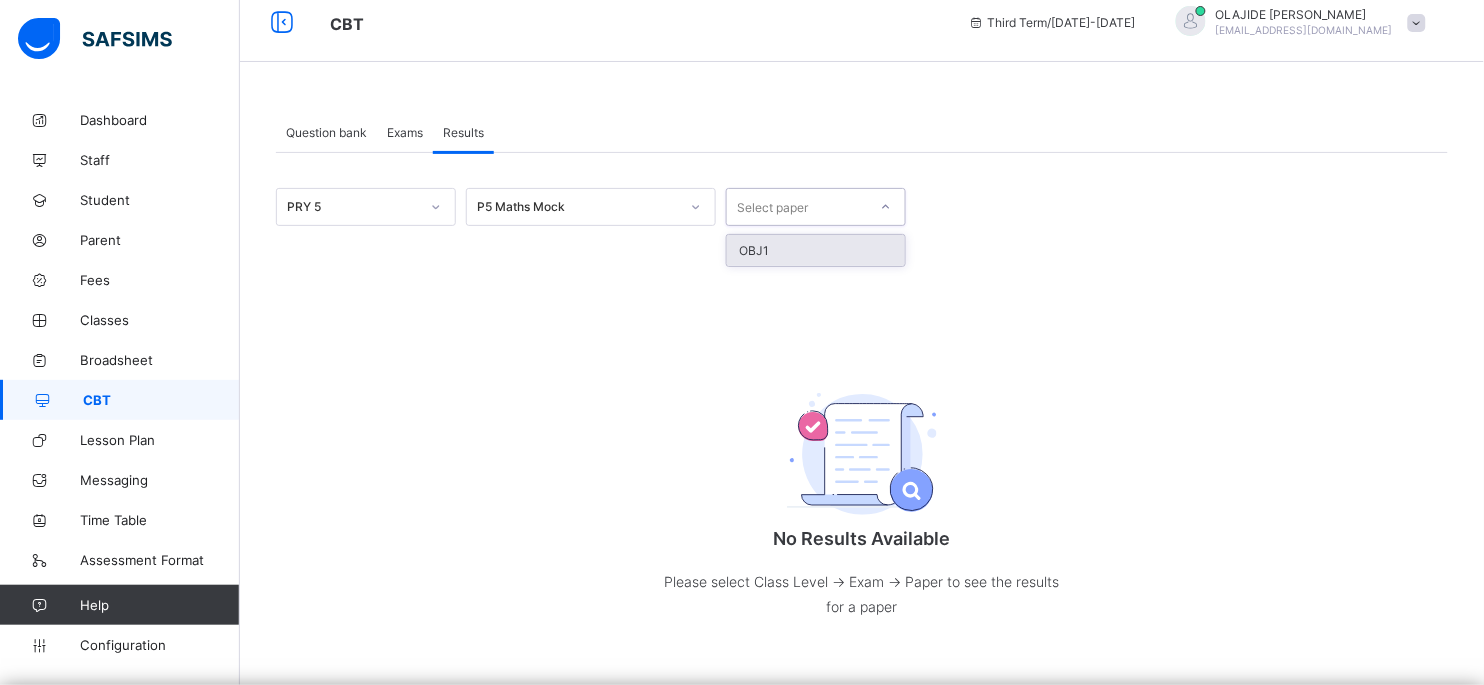 click on "OBJ1" at bounding box center [816, 250] 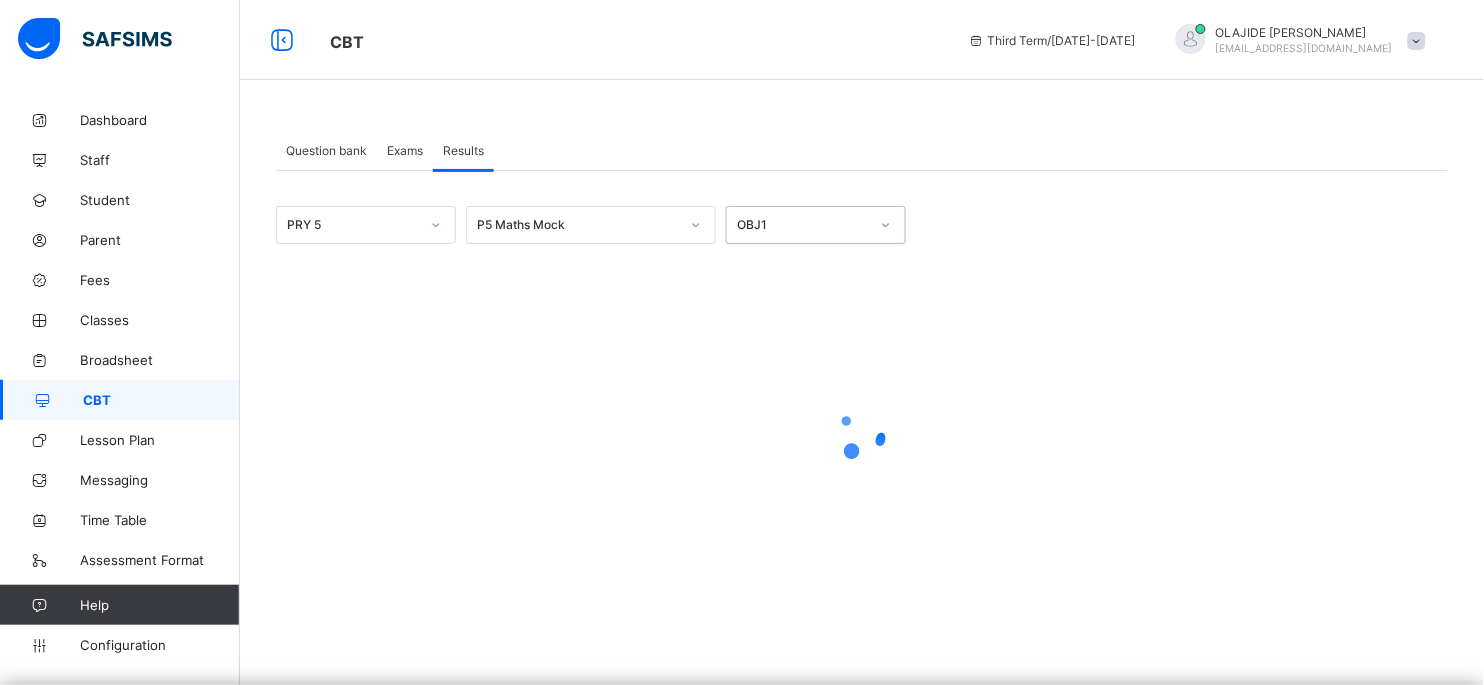 scroll, scrollTop: 0, scrollLeft: 0, axis: both 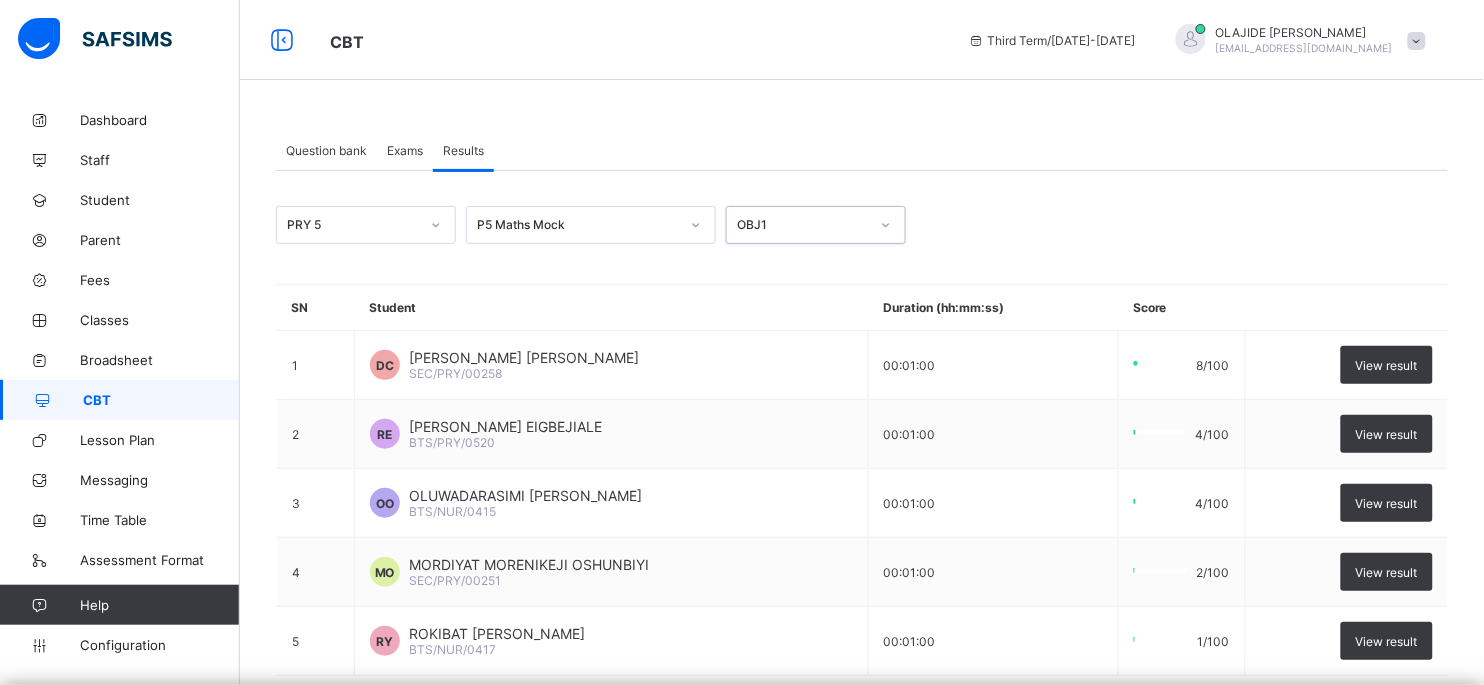 click on "PRY 5 P5 Maths Mock   option OBJ1, selected.     0 results available. Select is focused ,type to refine list, press Down to open the menu,  OBJ1" at bounding box center [862, 225] 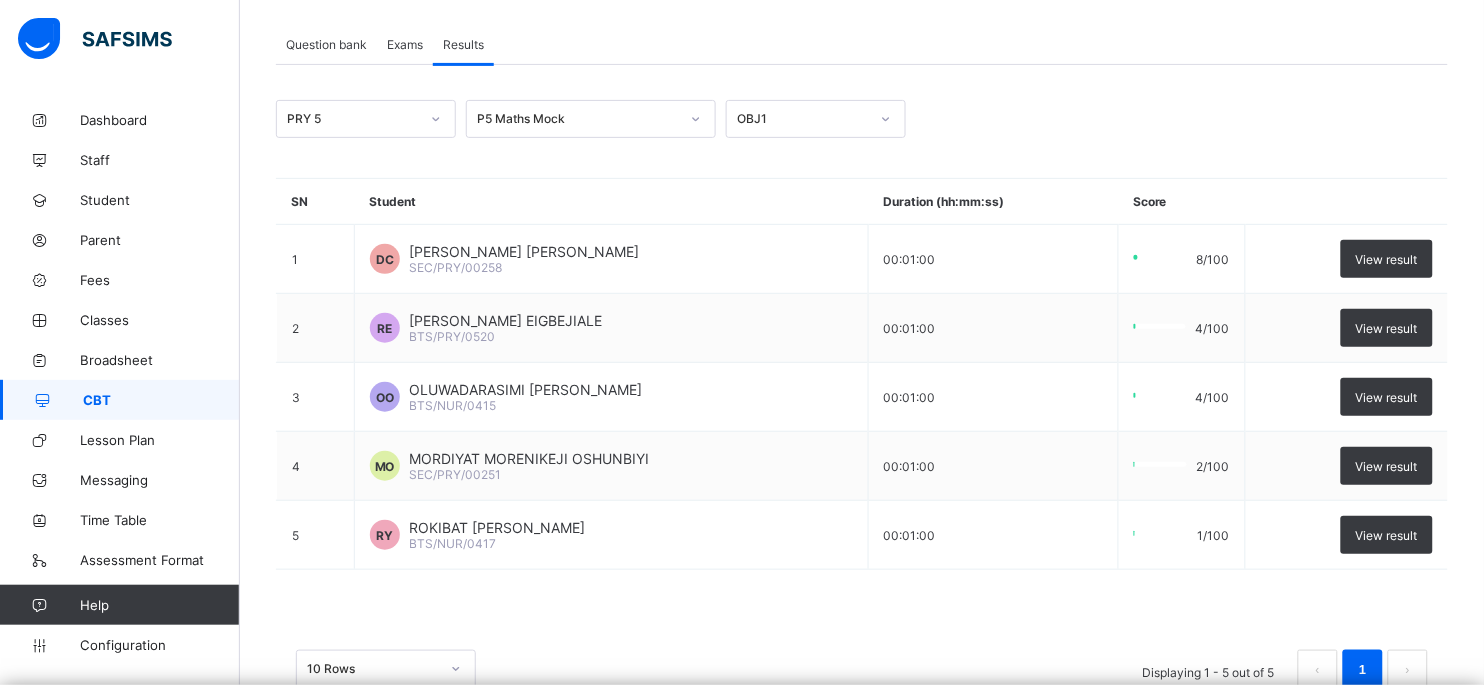 scroll, scrollTop: 150, scrollLeft: 0, axis: vertical 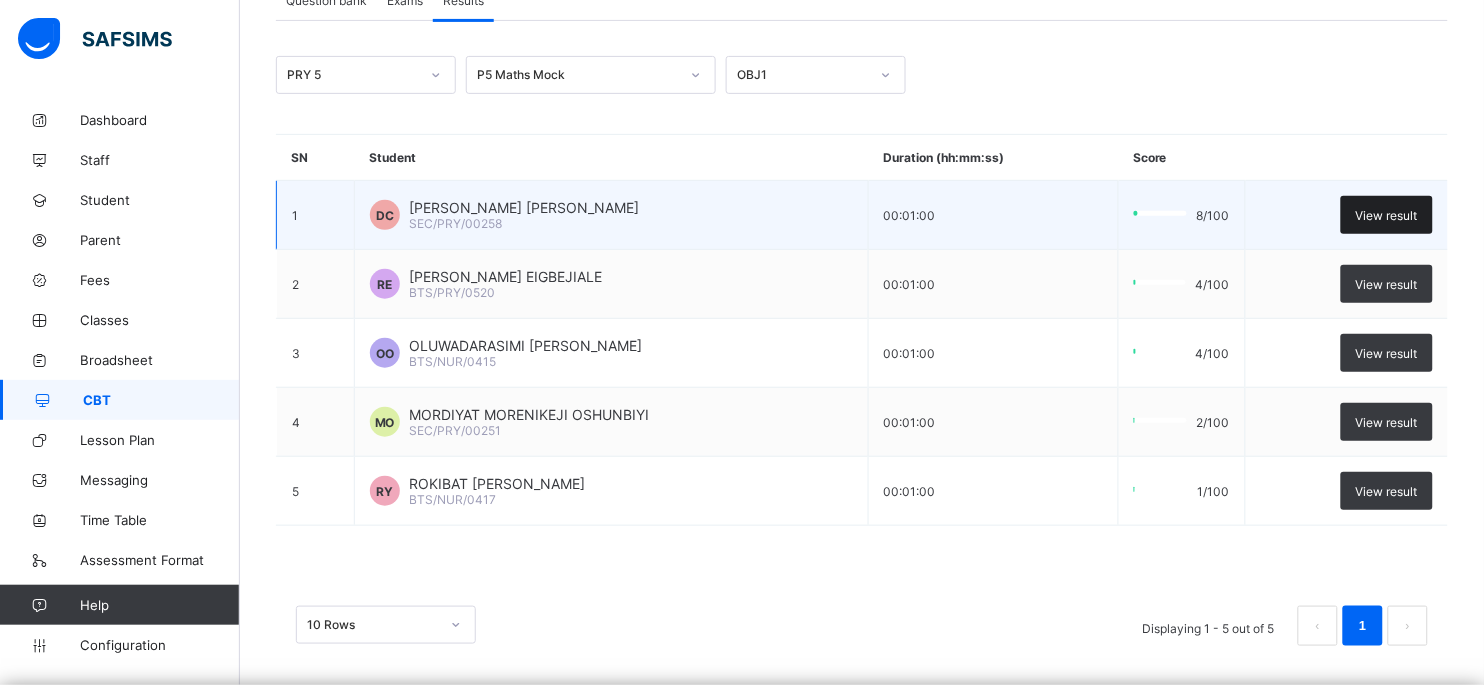 click on "View result" at bounding box center [1387, 215] 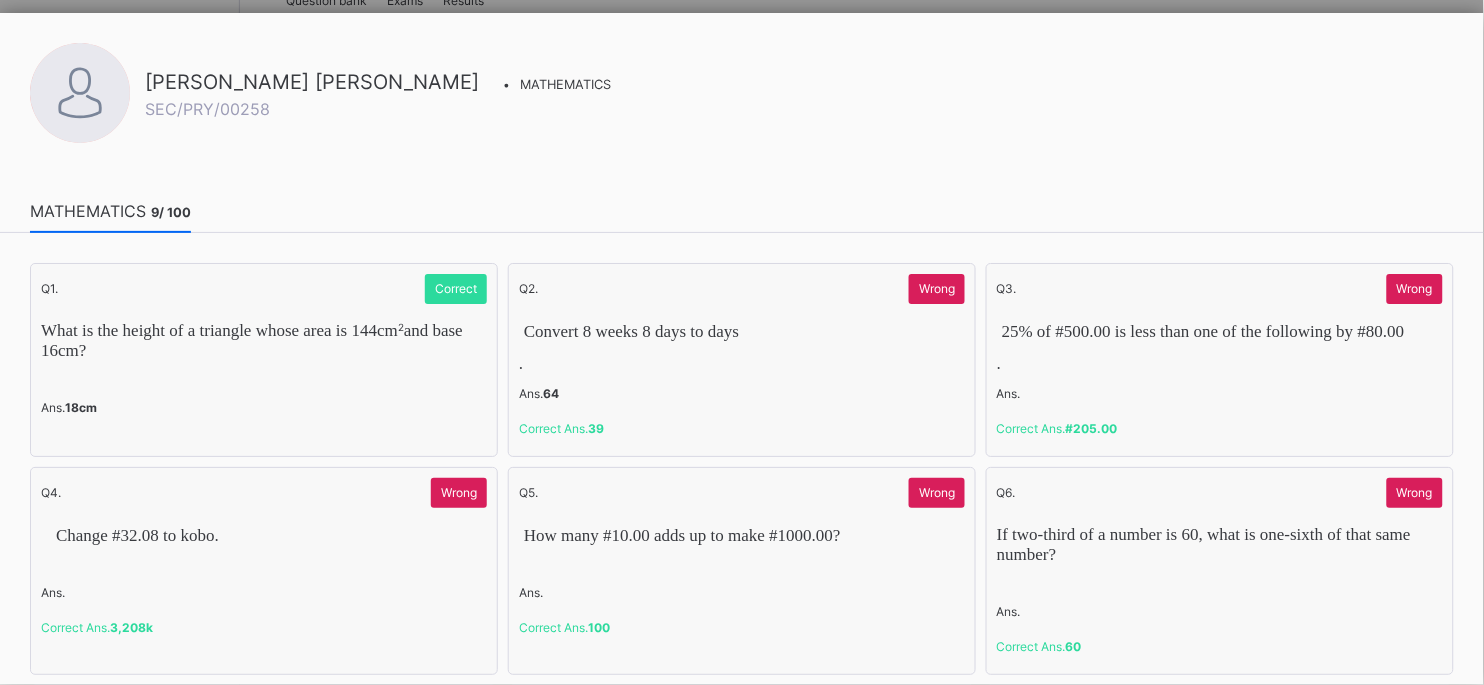 click on "25% of #500.00 is less than one of the following by #80.00" at bounding box center (1220, 331) 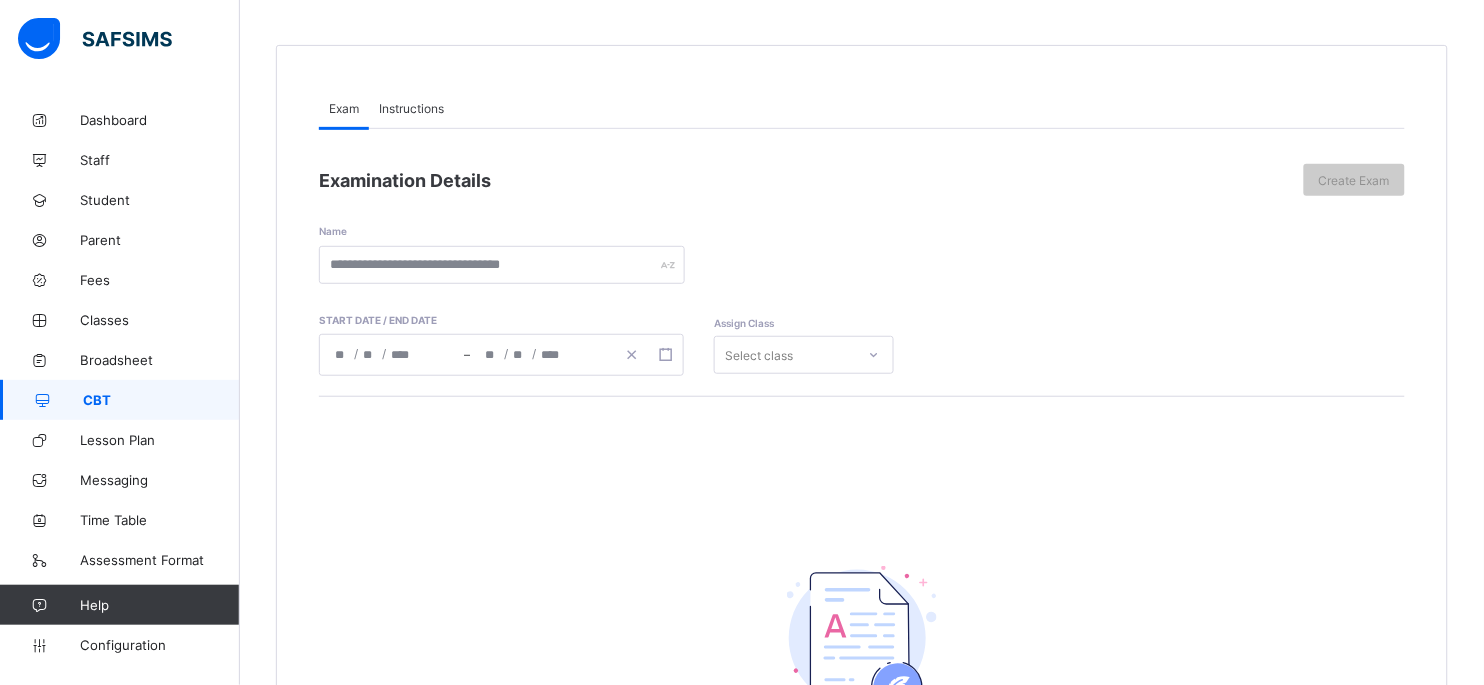 scroll, scrollTop: 0, scrollLeft: 0, axis: both 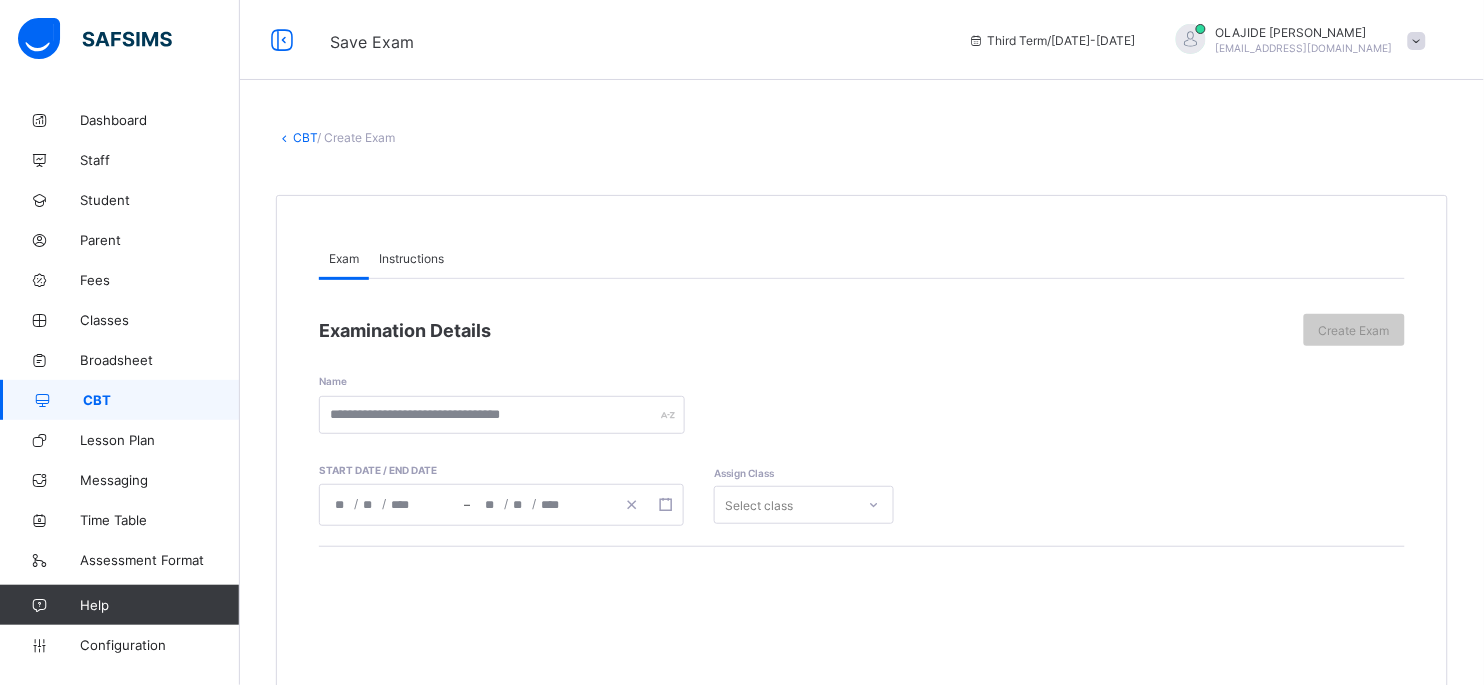 click on "CBT" at bounding box center [305, 137] 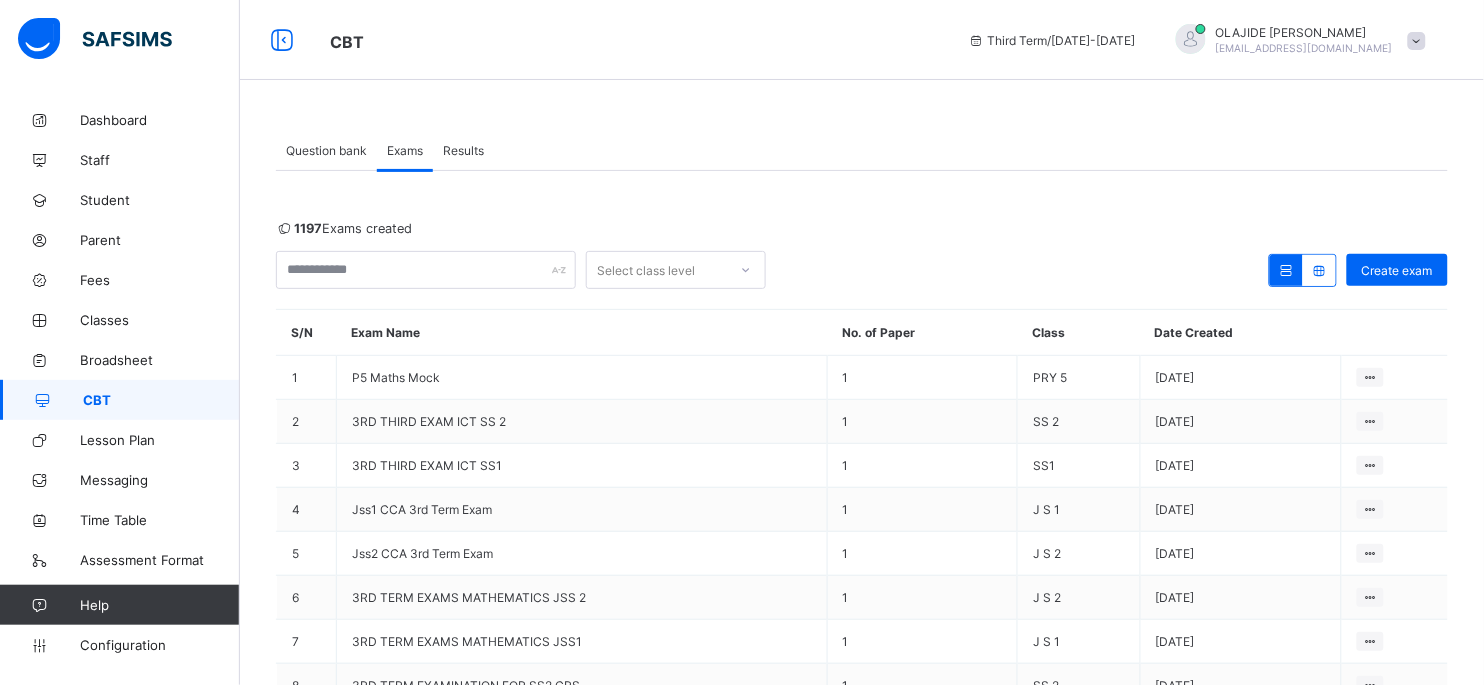 click at bounding box center [1417, 41] 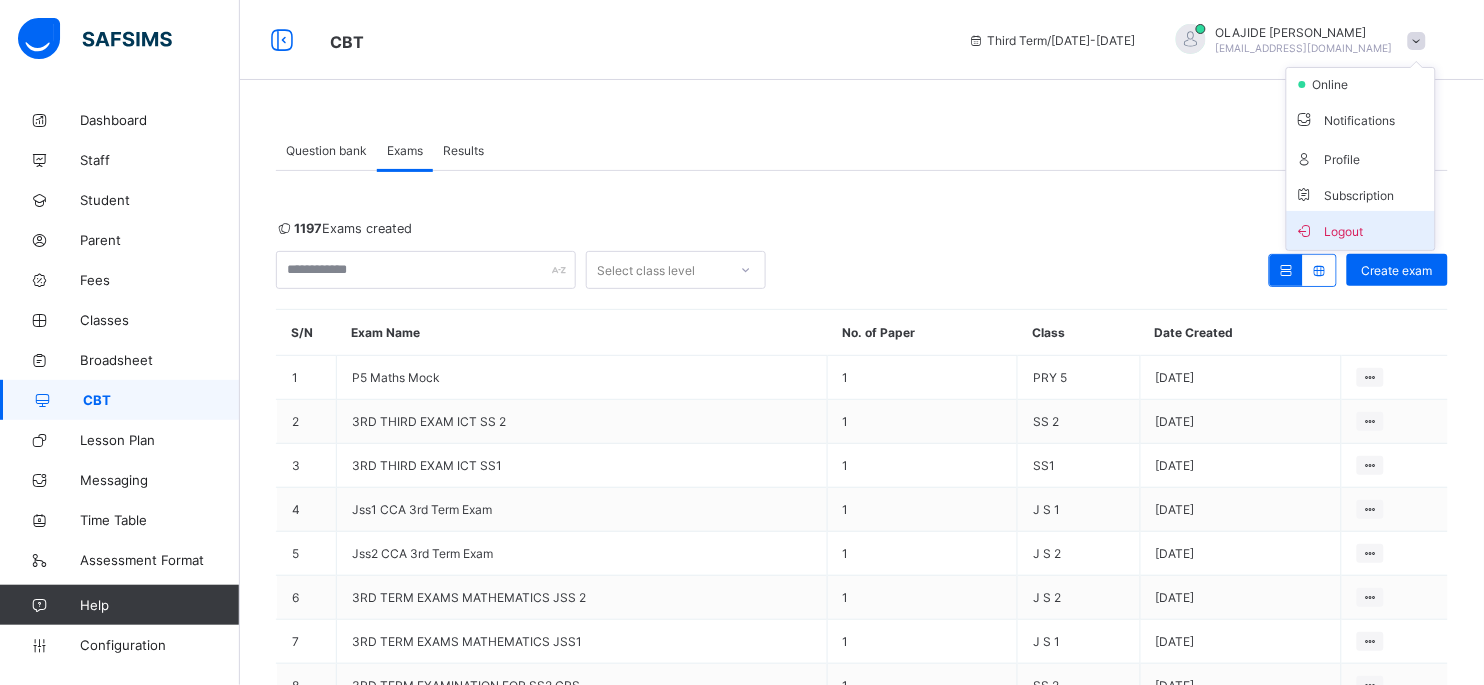 click on "Logout" at bounding box center (1361, 230) 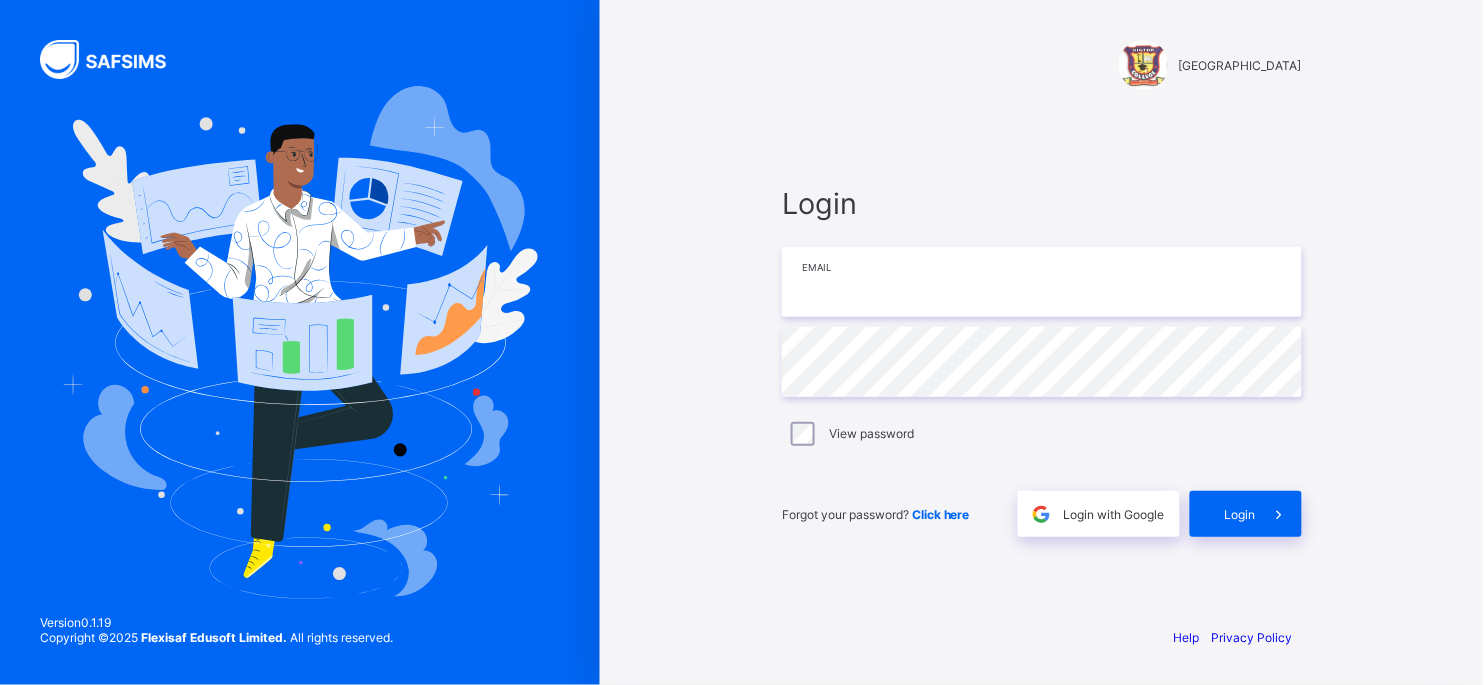 type on "**********" 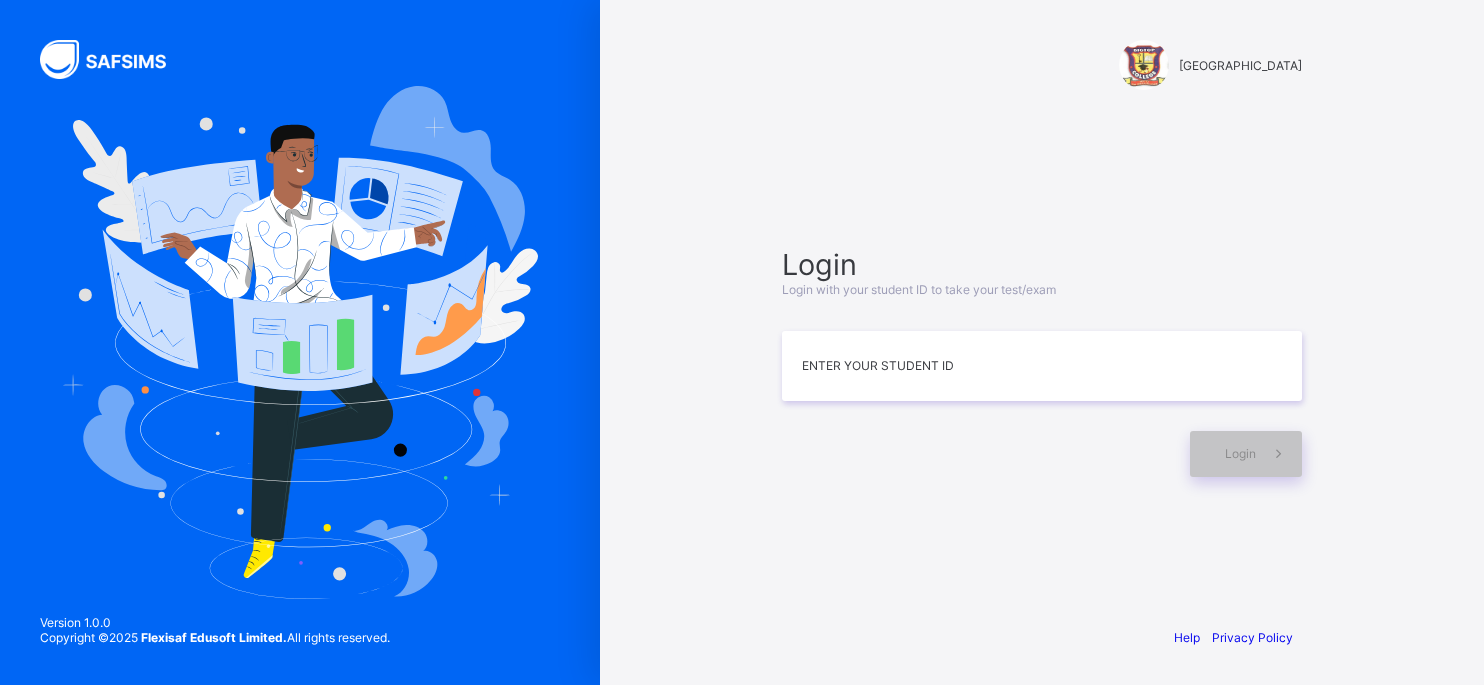 scroll, scrollTop: 0, scrollLeft: 0, axis: both 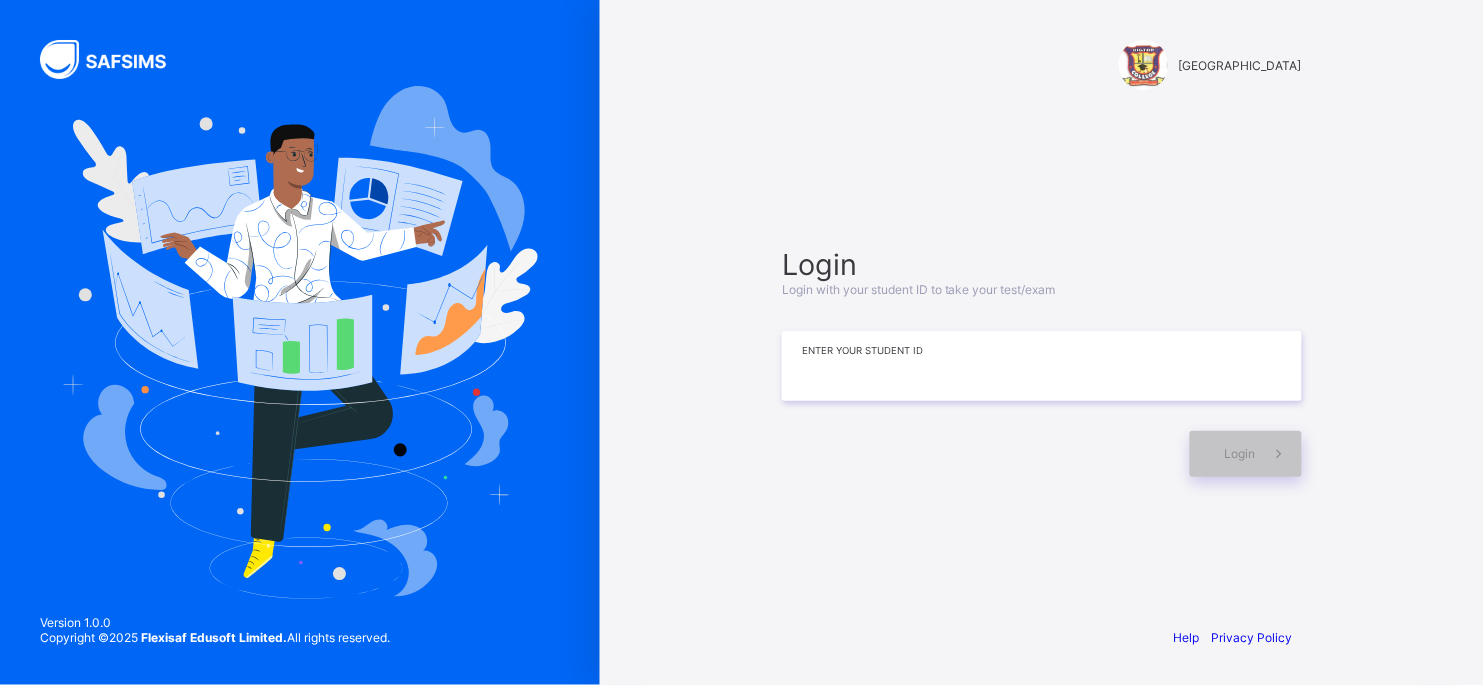 click at bounding box center (1042, 366) 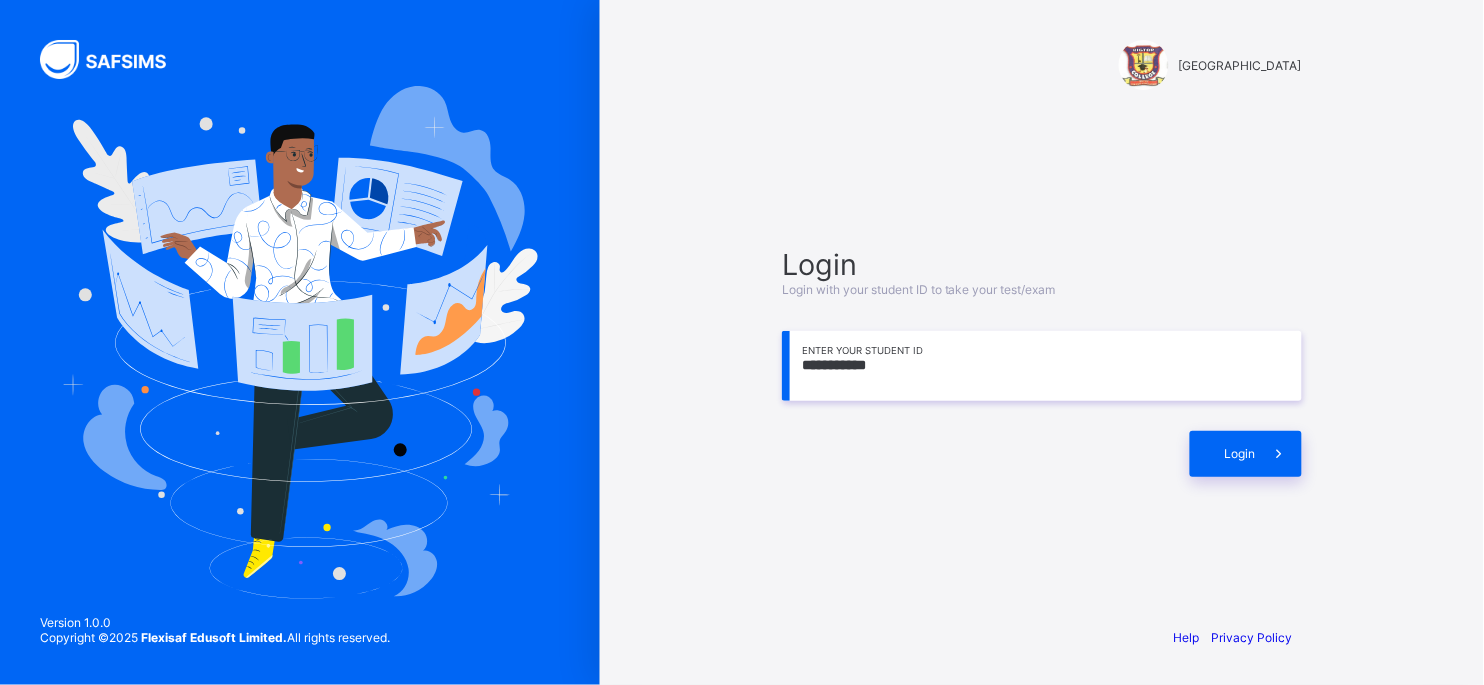 type on "**********" 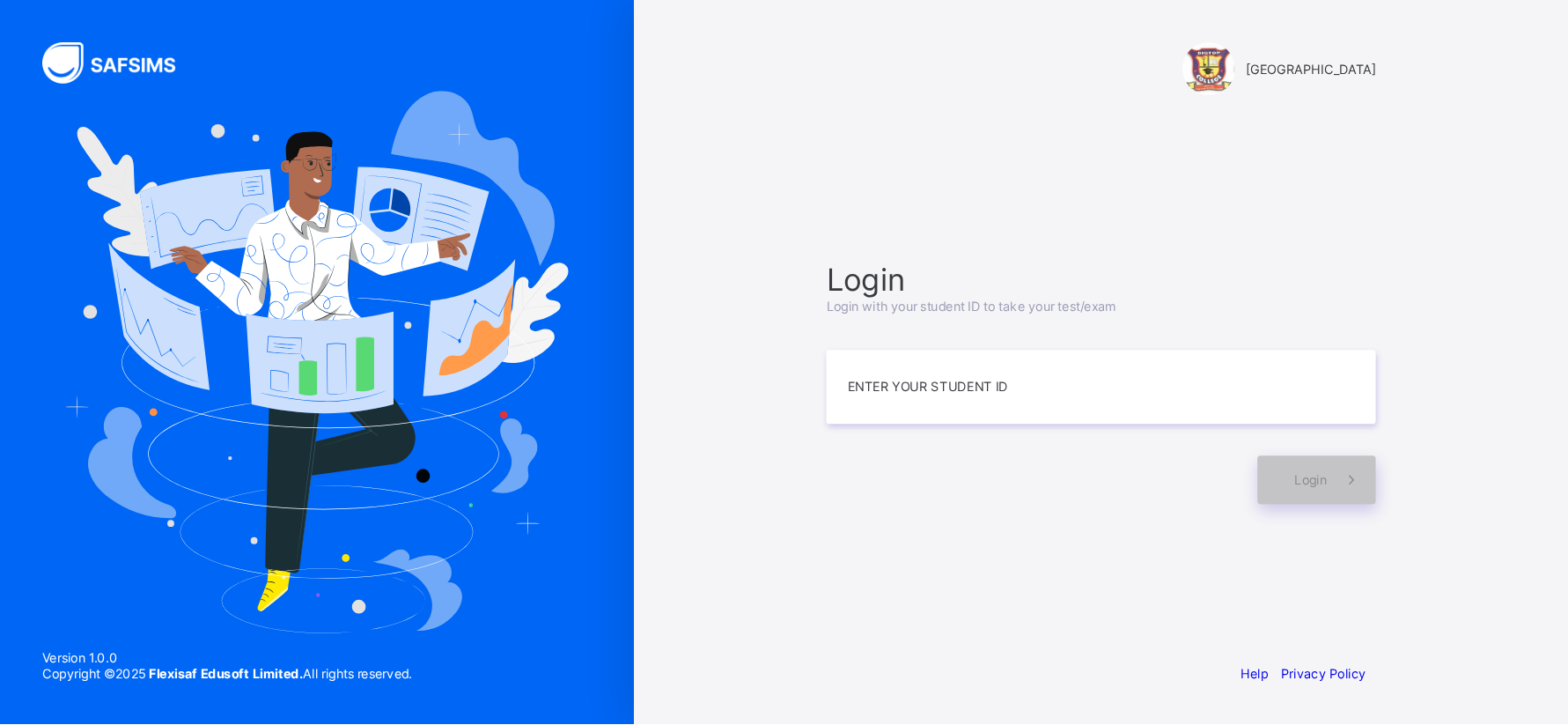 scroll, scrollTop: 0, scrollLeft: 0, axis: both 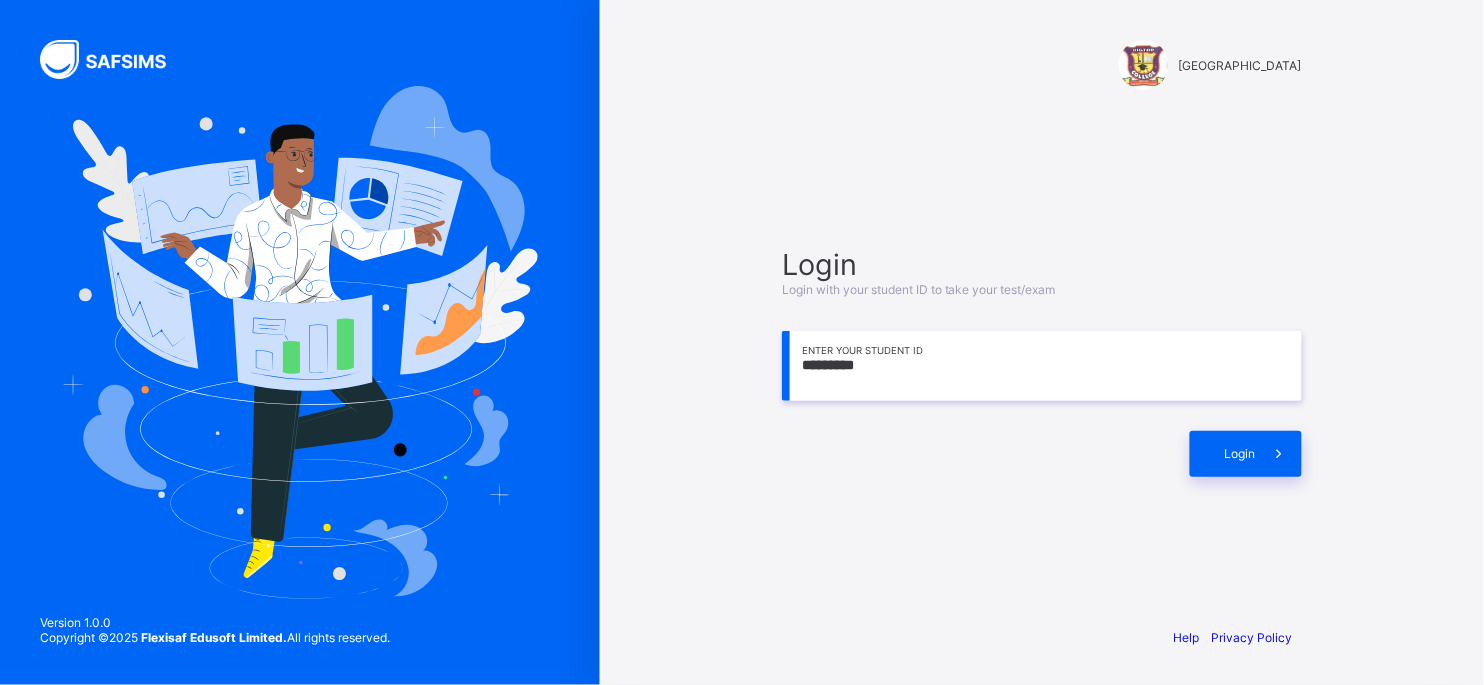 type on "*" 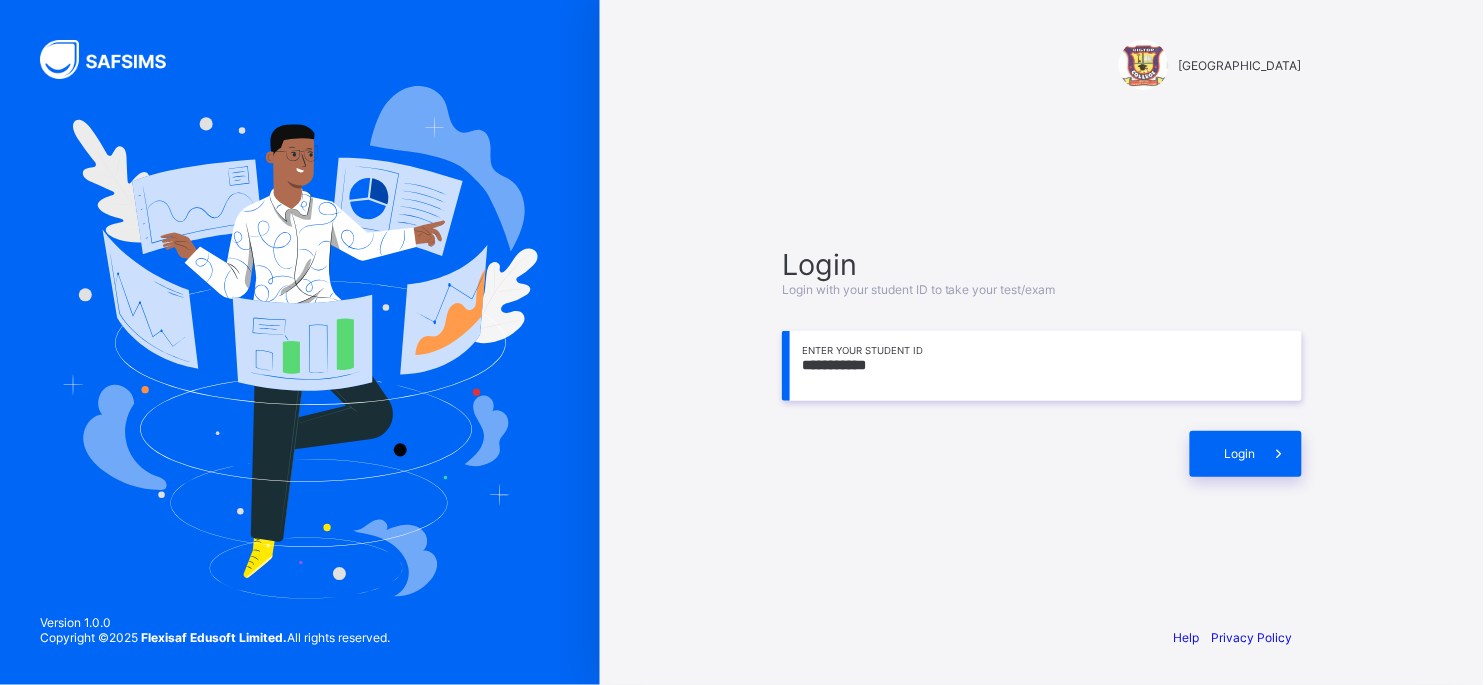 click at bounding box center (1144, 65) 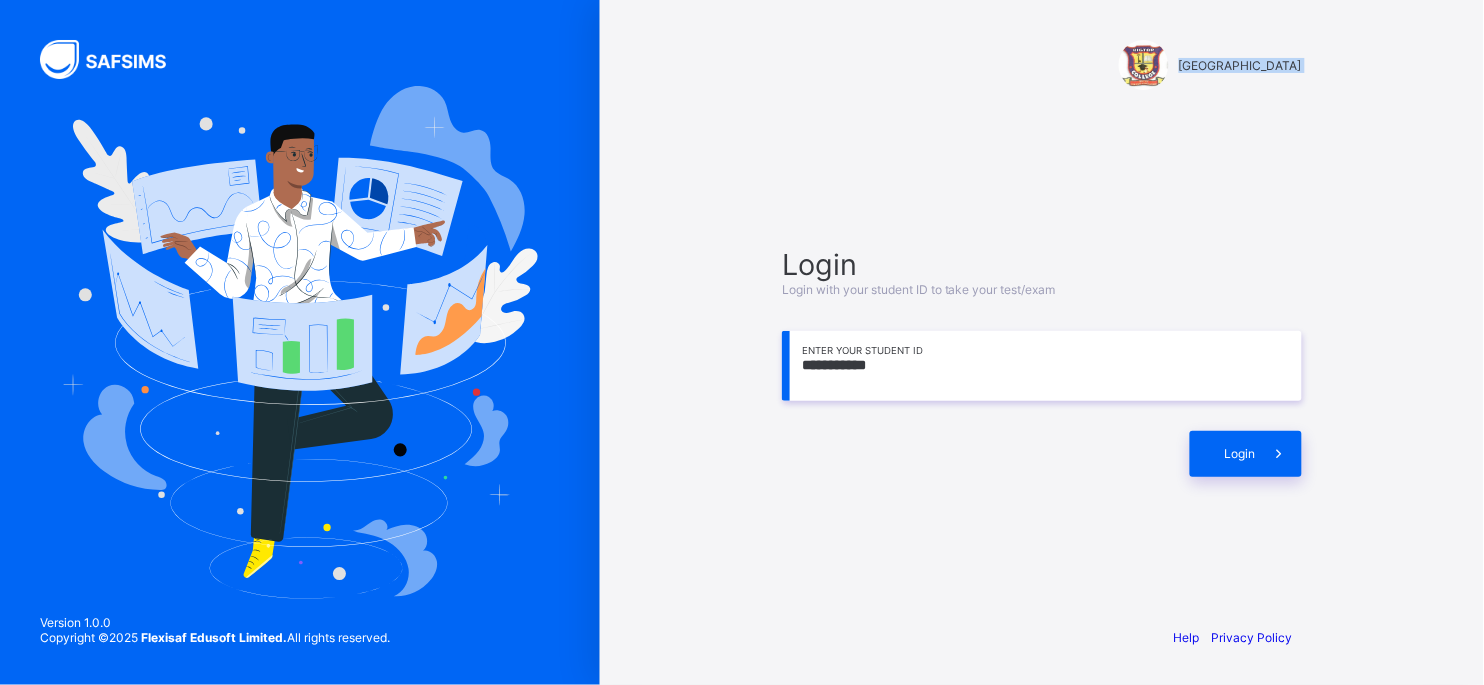 drag, startPoint x: 1161, startPoint y: 78, endPoint x: 1120, endPoint y: 104, distance: 48.548943 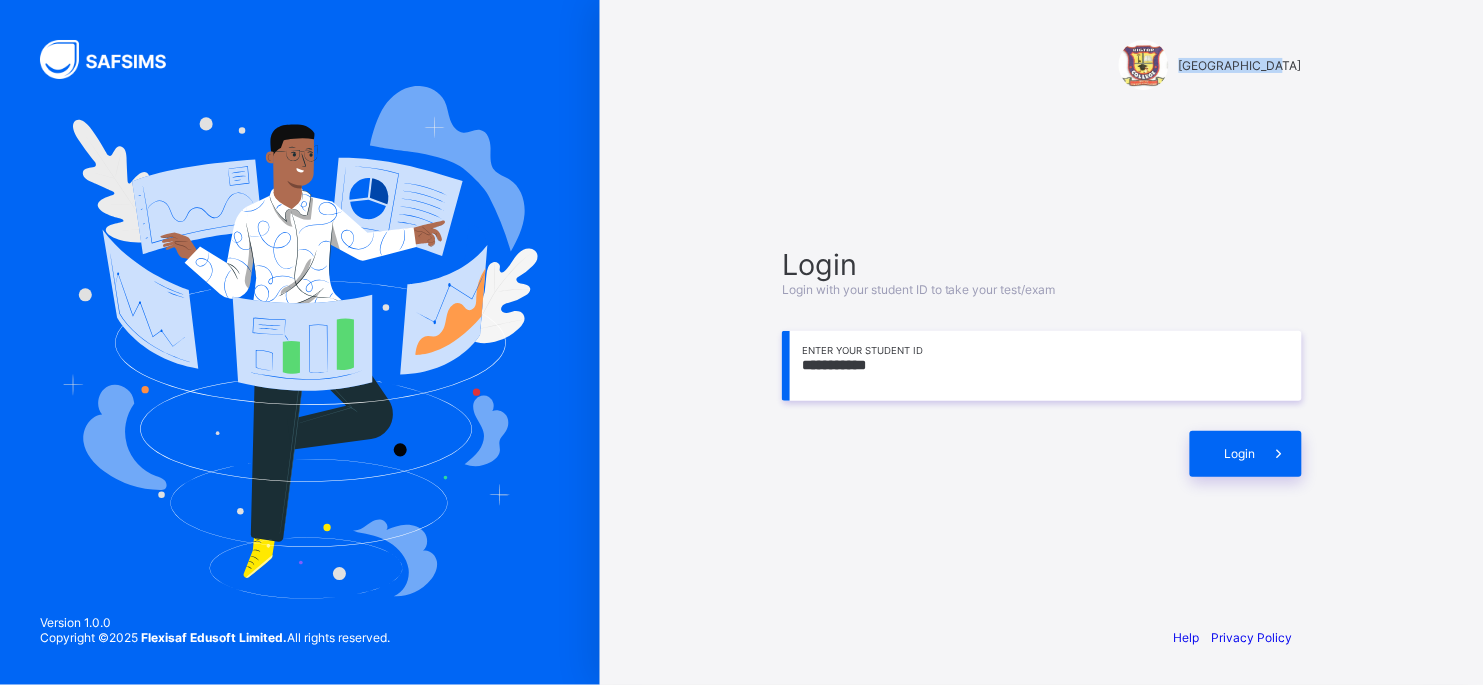 click at bounding box center [1144, 65] 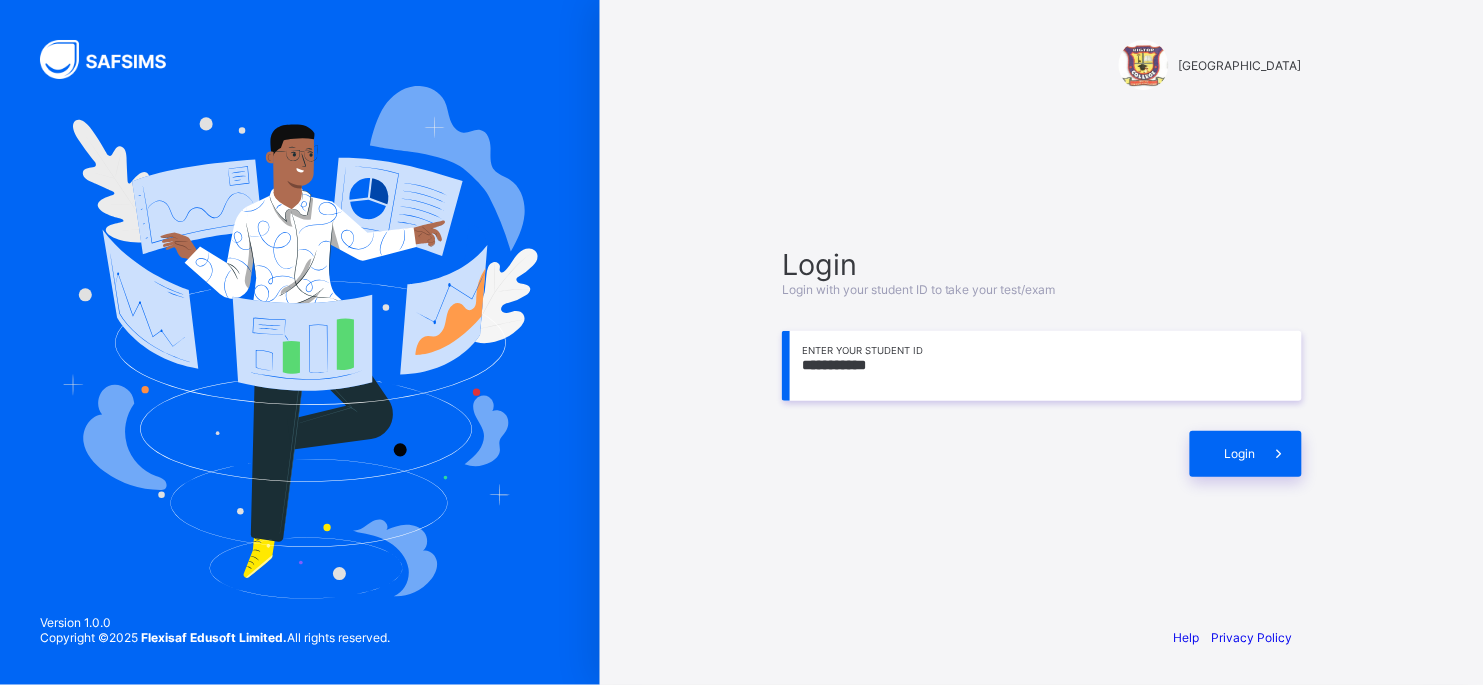 click at bounding box center [1144, 65] 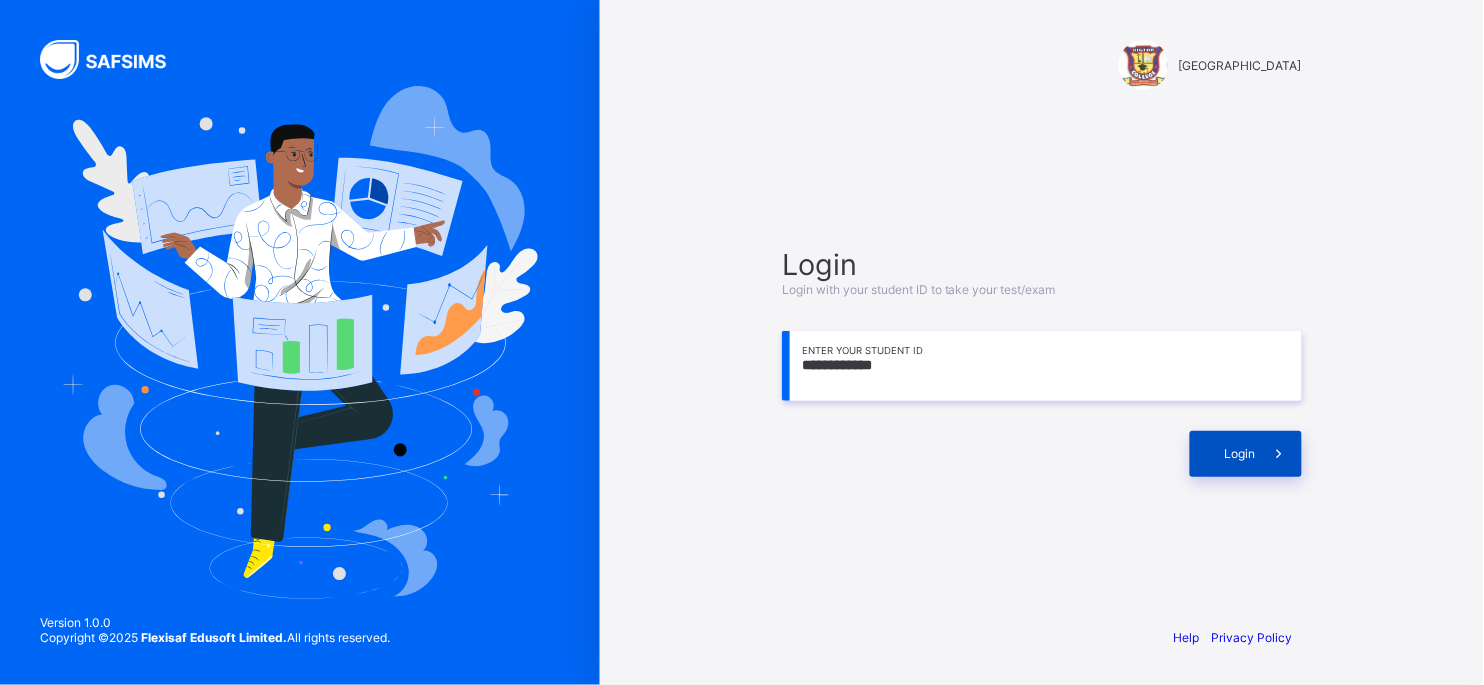 type on "**********" 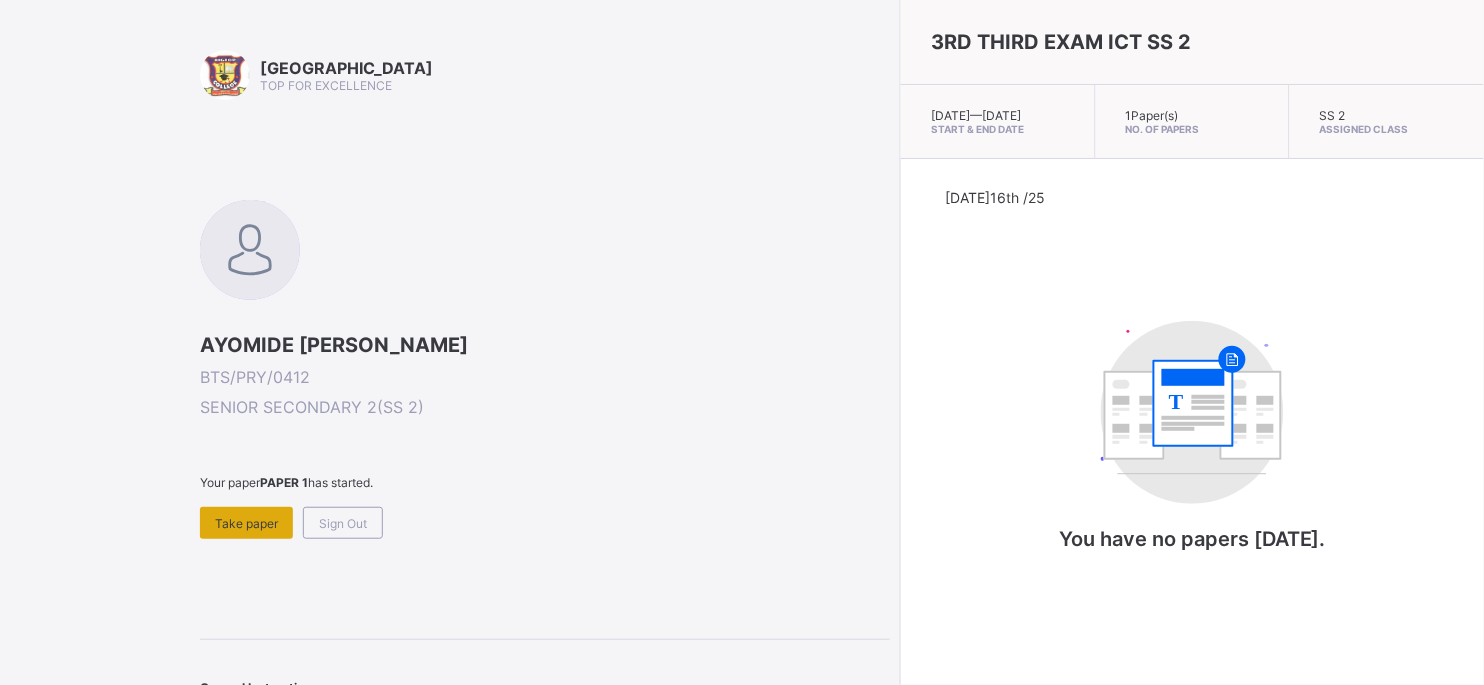 click on "Take paper" at bounding box center [246, 523] 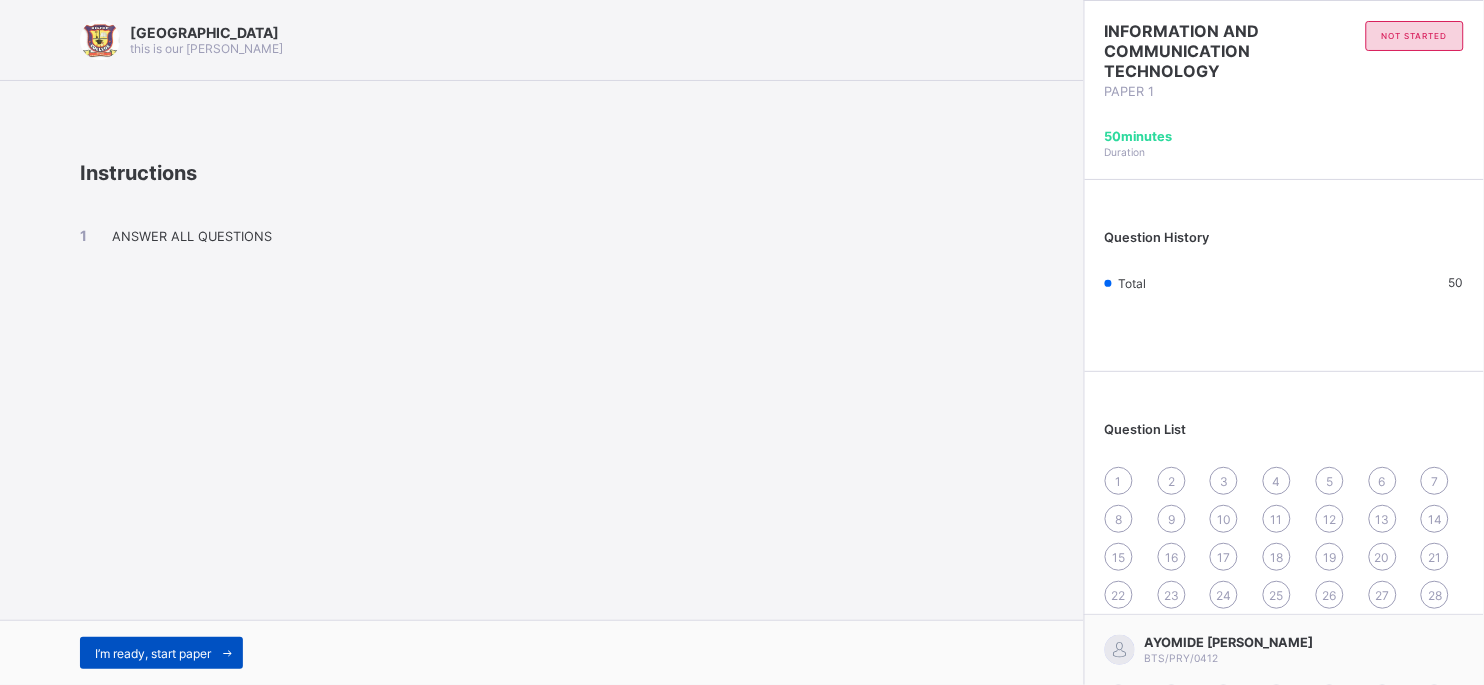 click on "I’m ready, start paper" at bounding box center [161, 653] 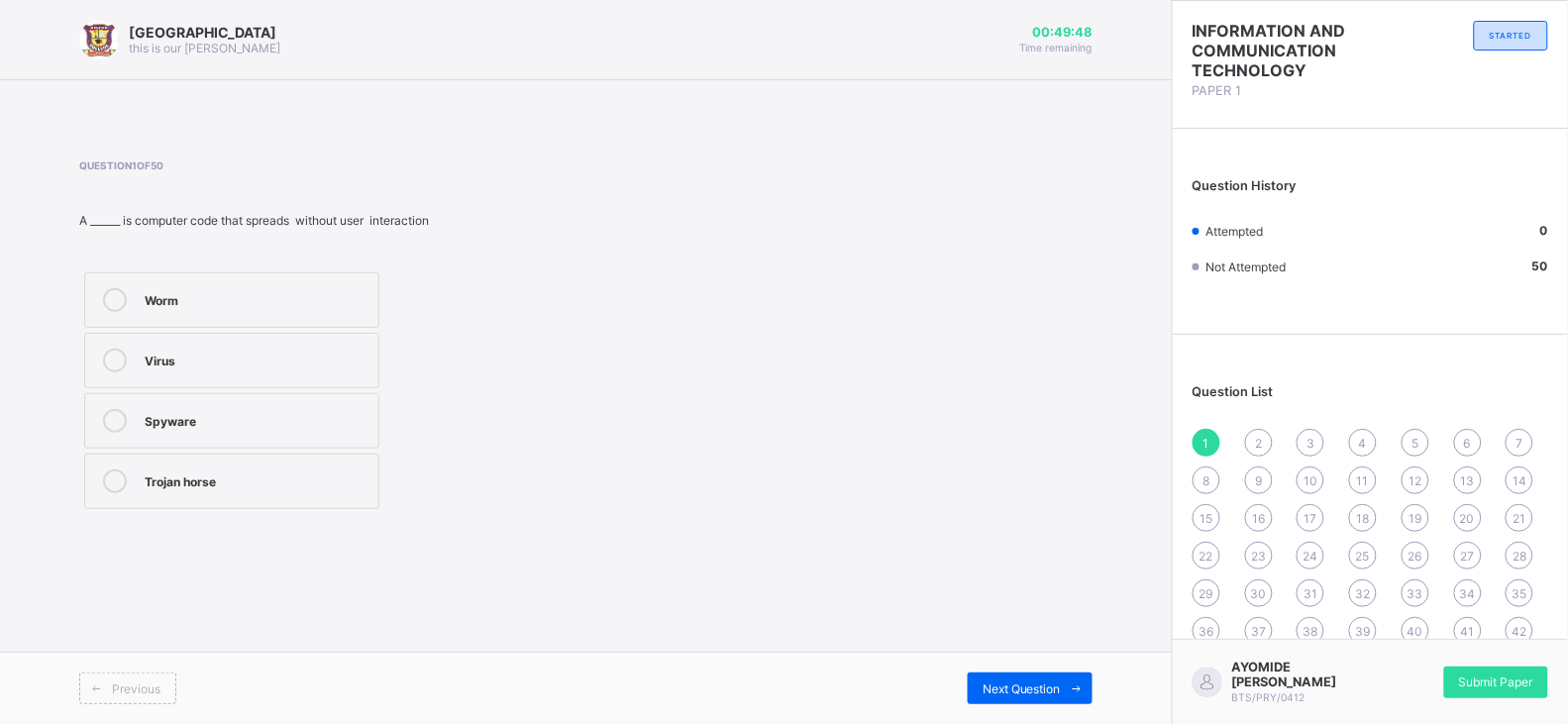 click on "Virus" at bounding box center [232, 361] 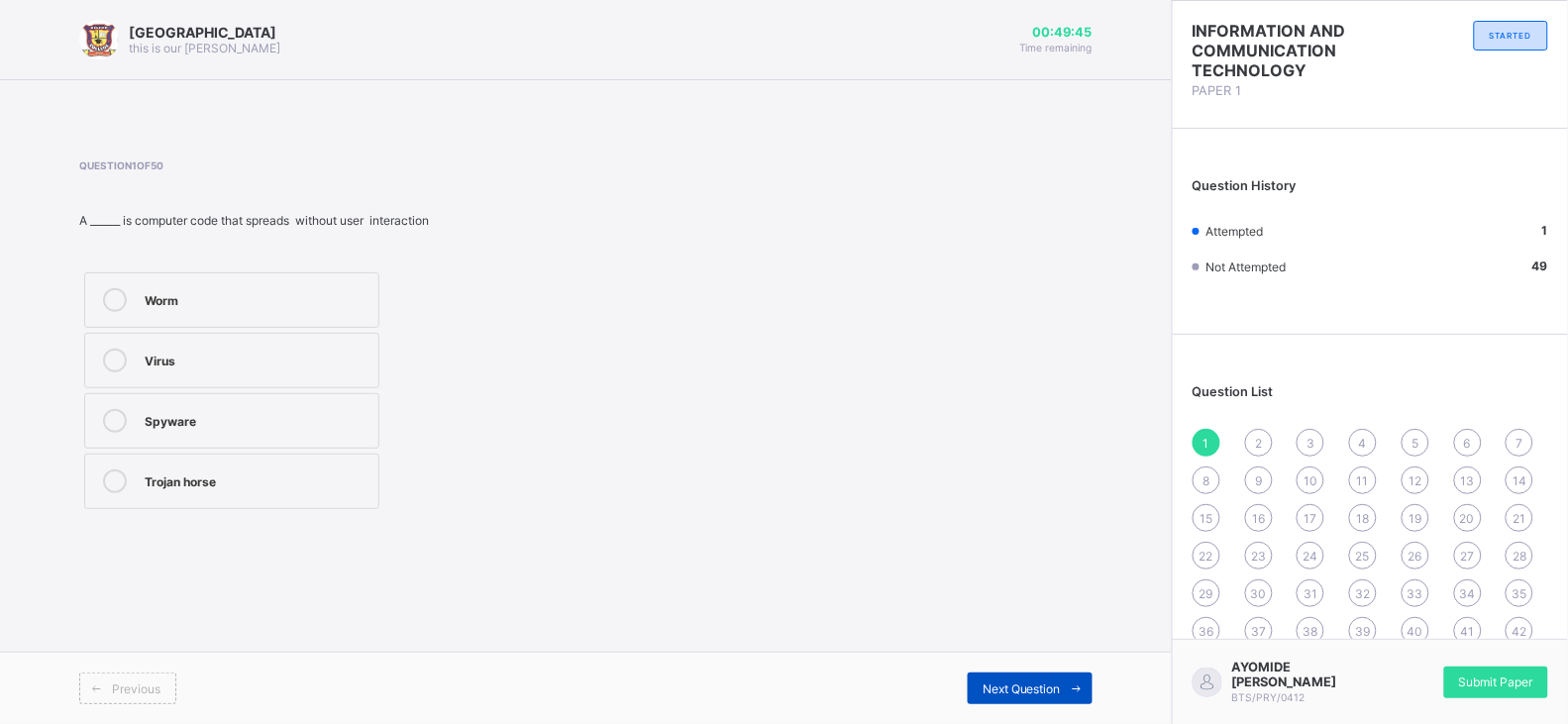 click on "Next Question" at bounding box center (1021, 688) 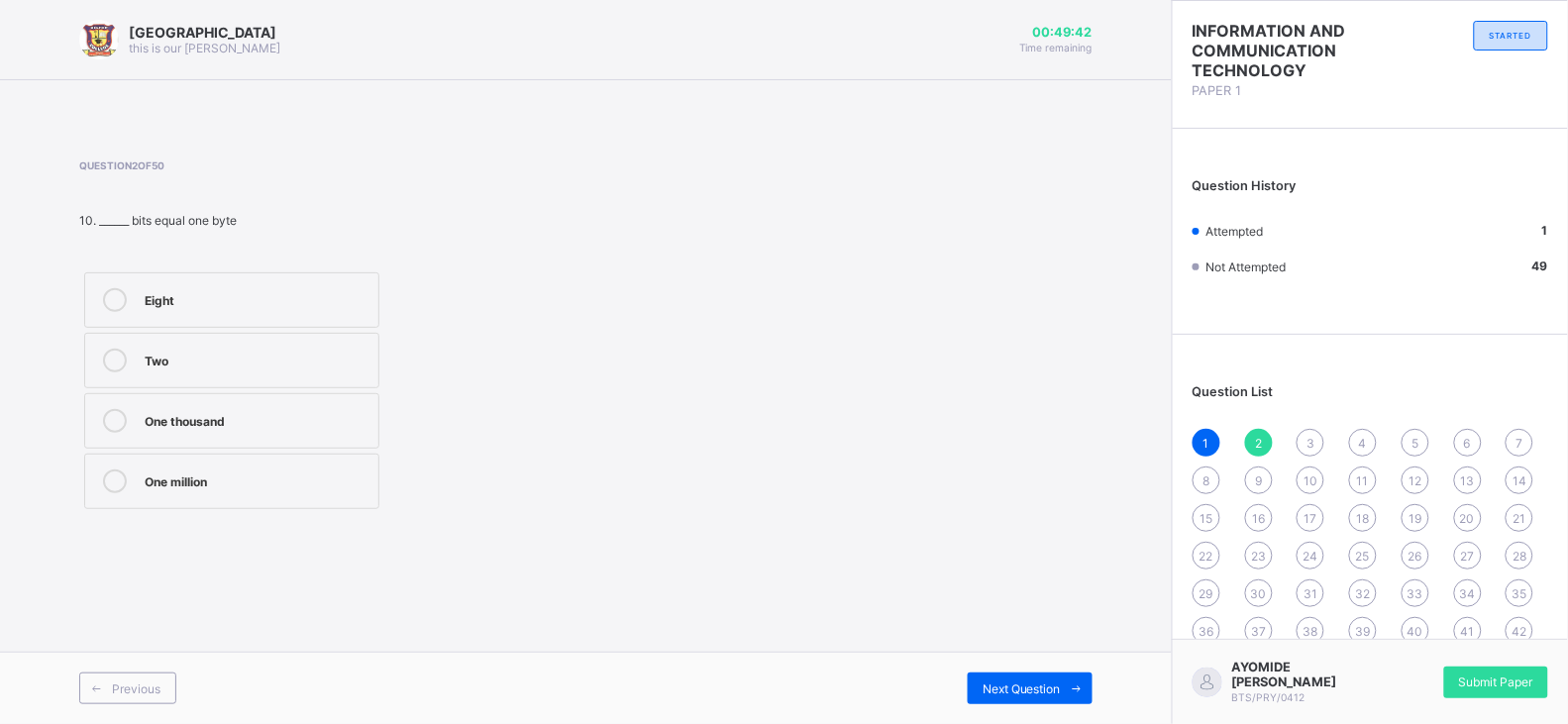 click on "Eight" at bounding box center (232, 300) 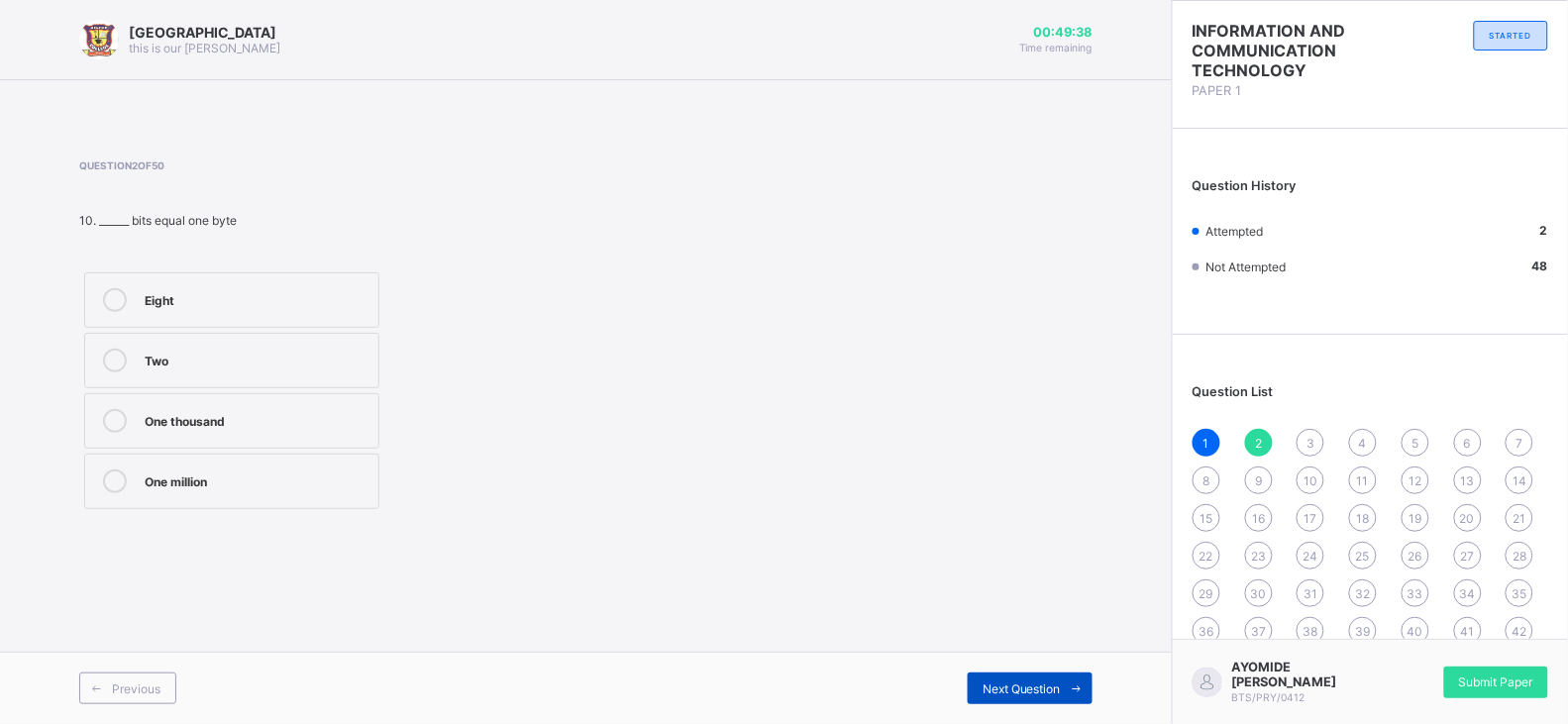 click on "Next Question" at bounding box center [1030, 688] 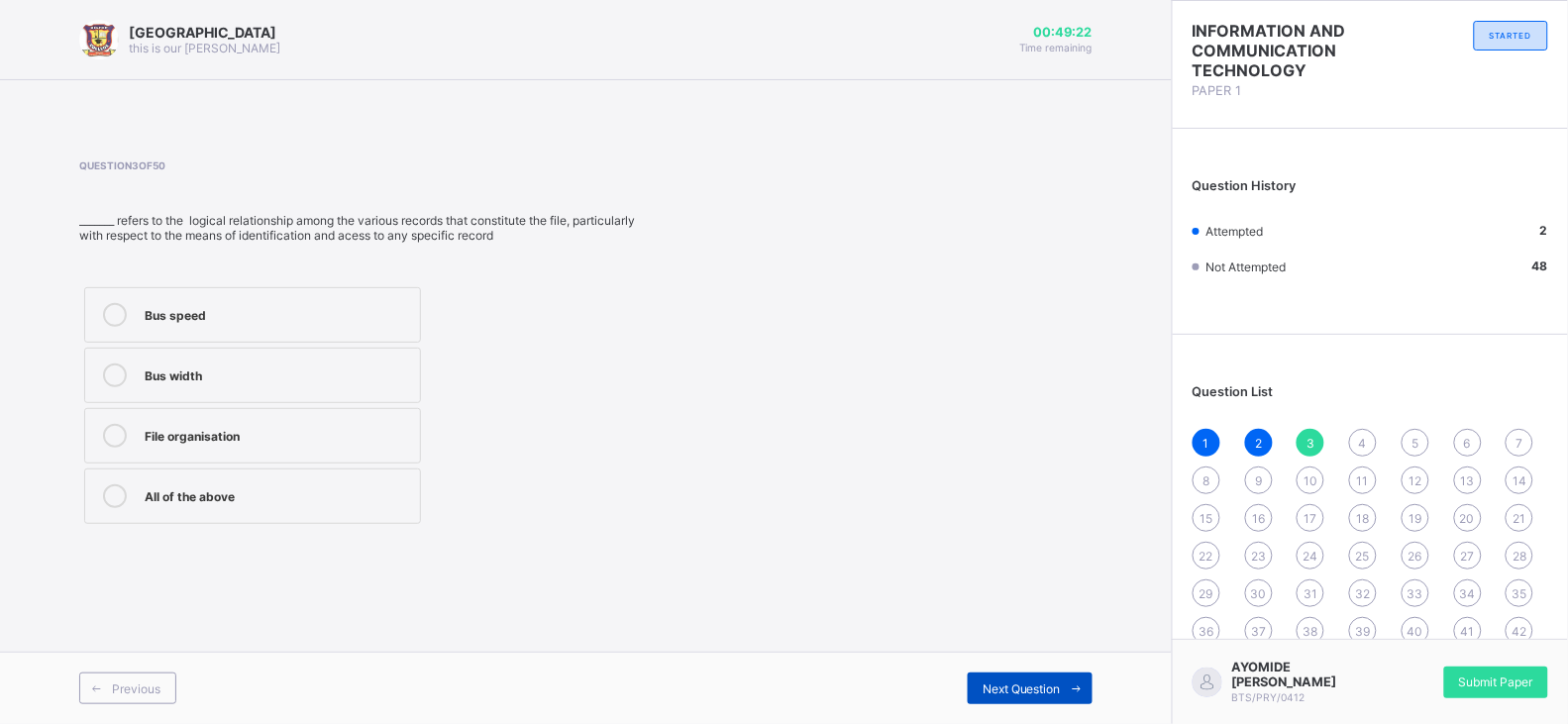 click on "Next Question" at bounding box center (1021, 688) 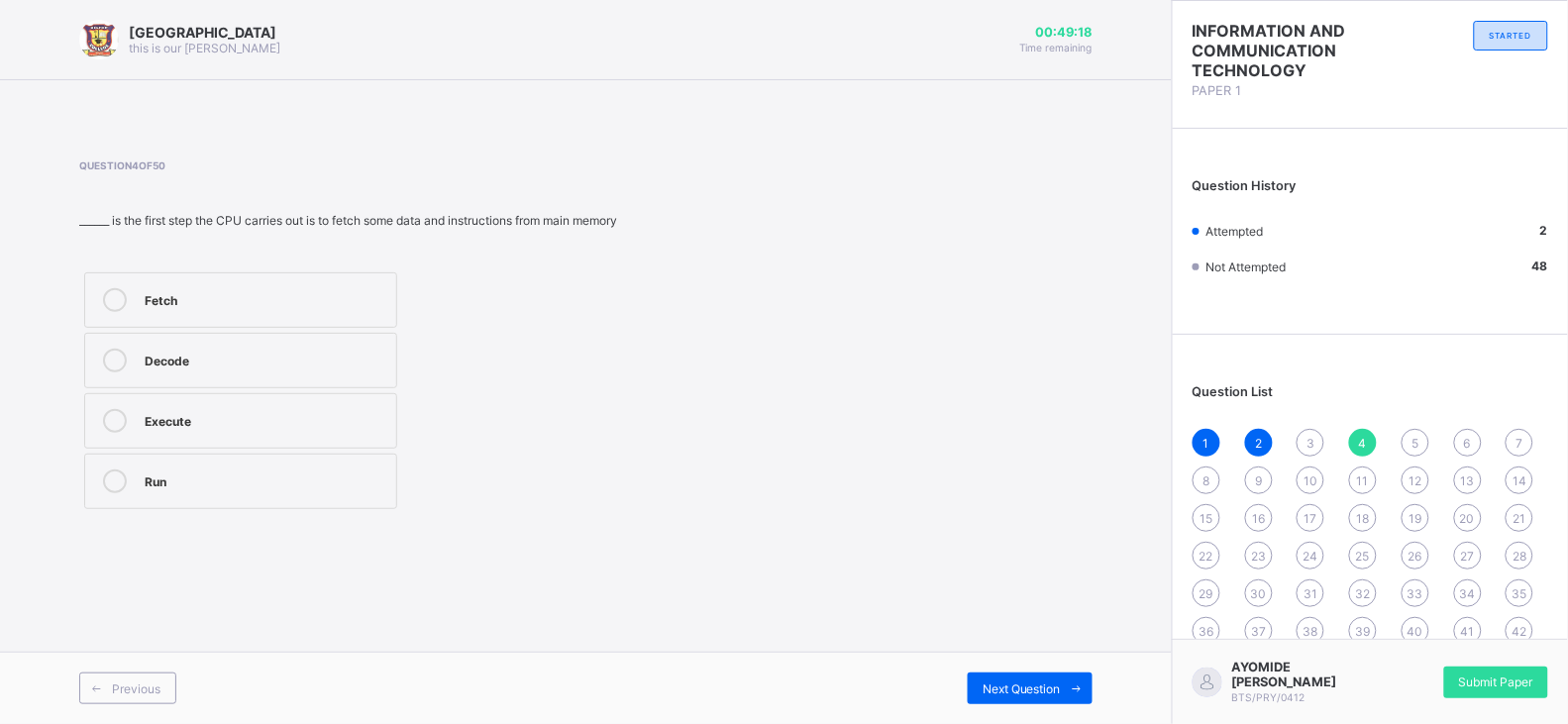 click on "Fetch Decode Execute Run" at bounding box center (241, 390) 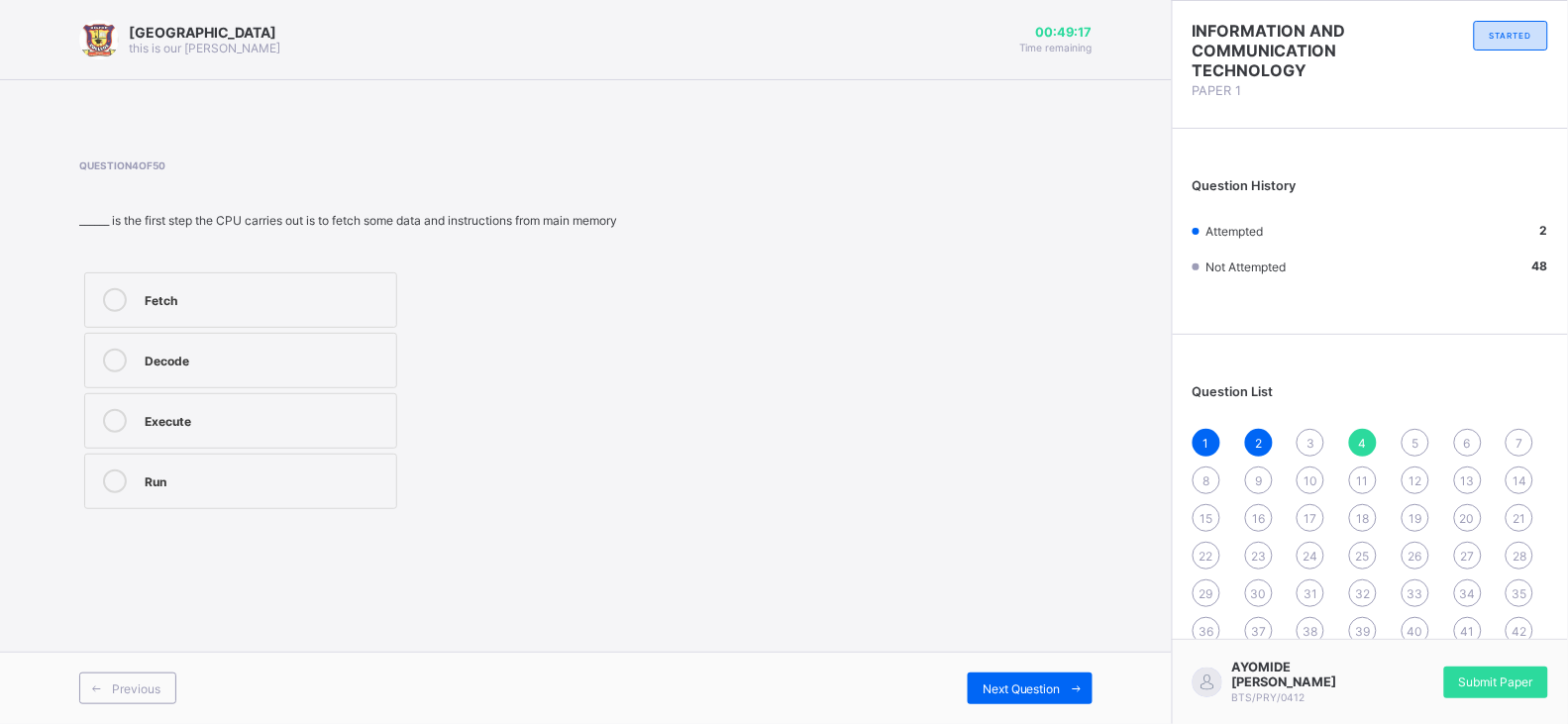 click on "Fetch" at bounding box center (265, 298) 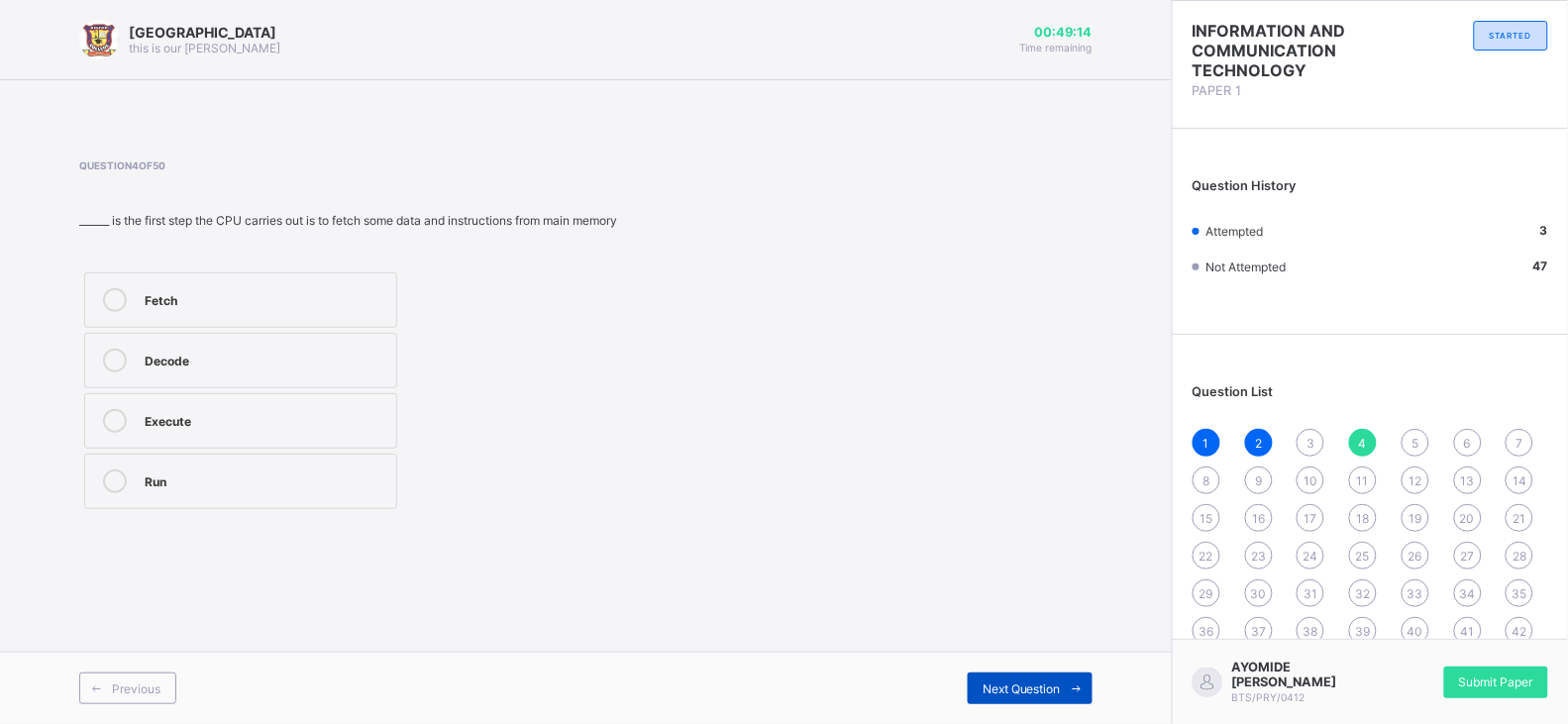 click on "Next Question" at bounding box center [1021, 688] 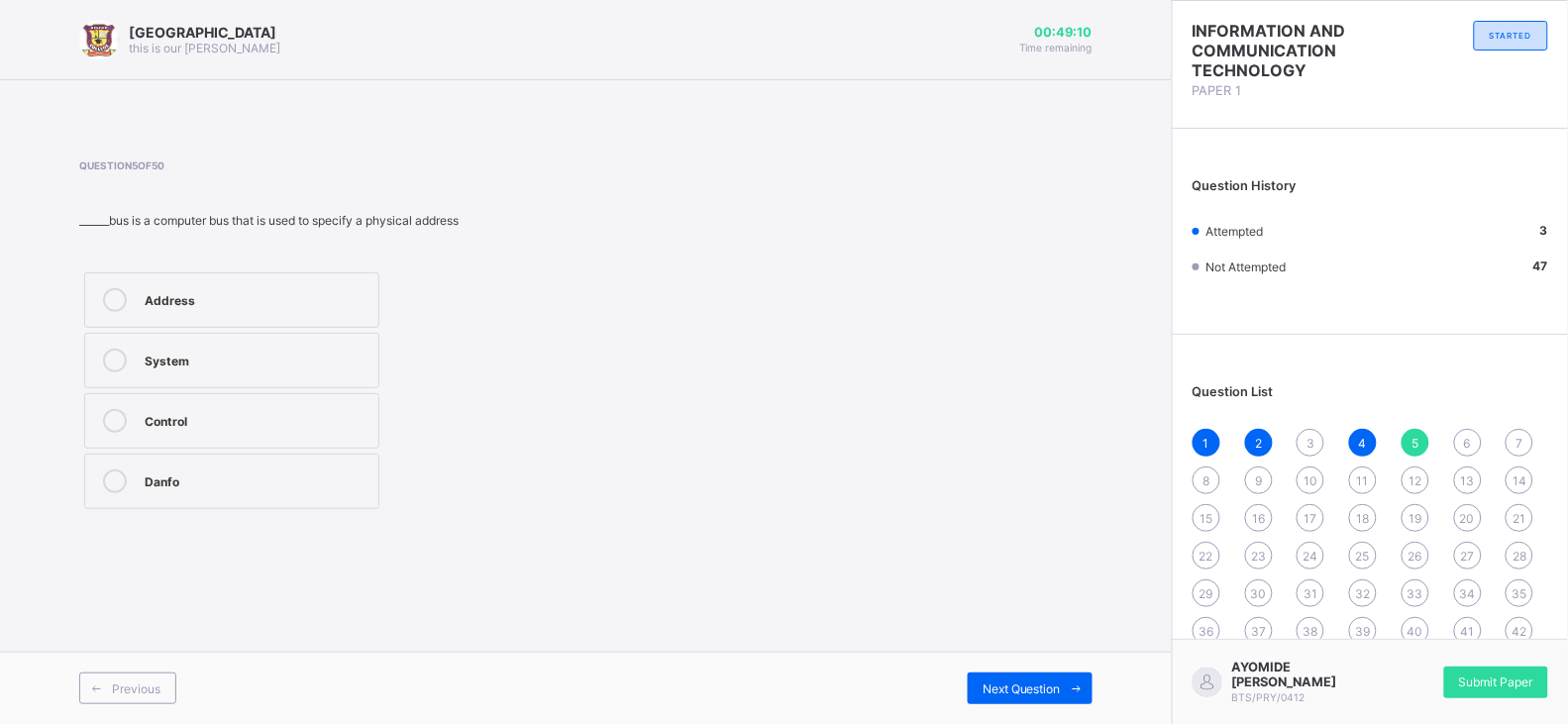 click on "Address" at bounding box center [232, 300] 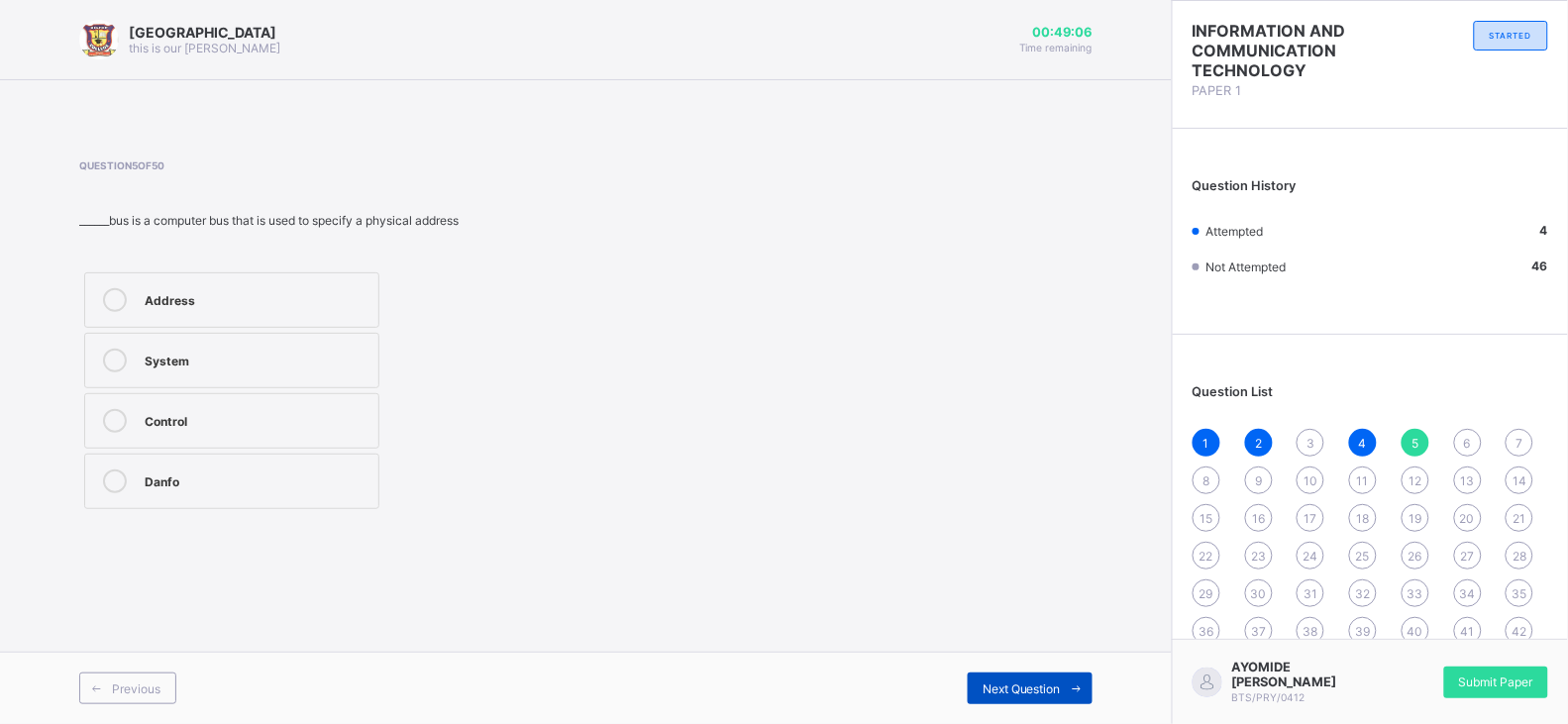 click on "Next Question" at bounding box center [1030, 688] 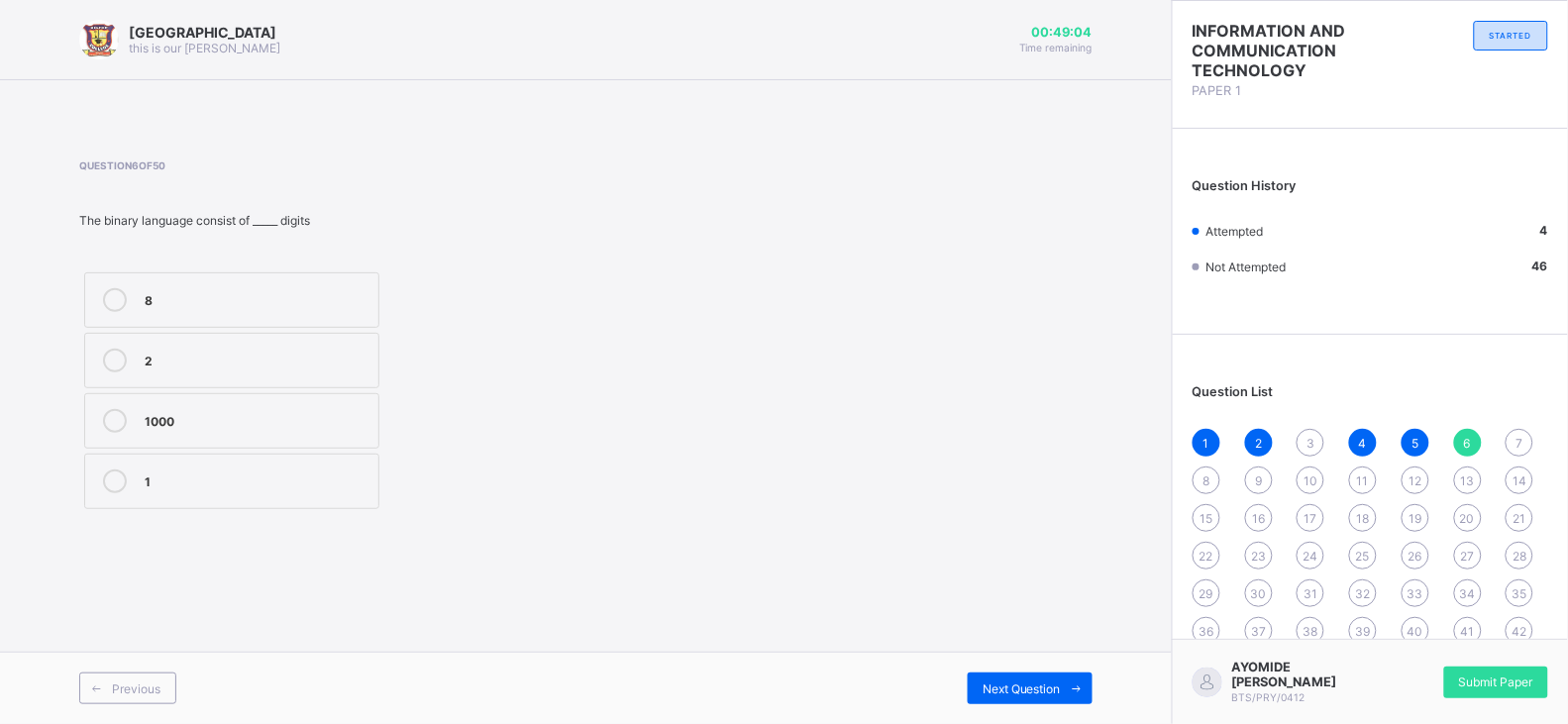 click on "8" at bounding box center [232, 300] 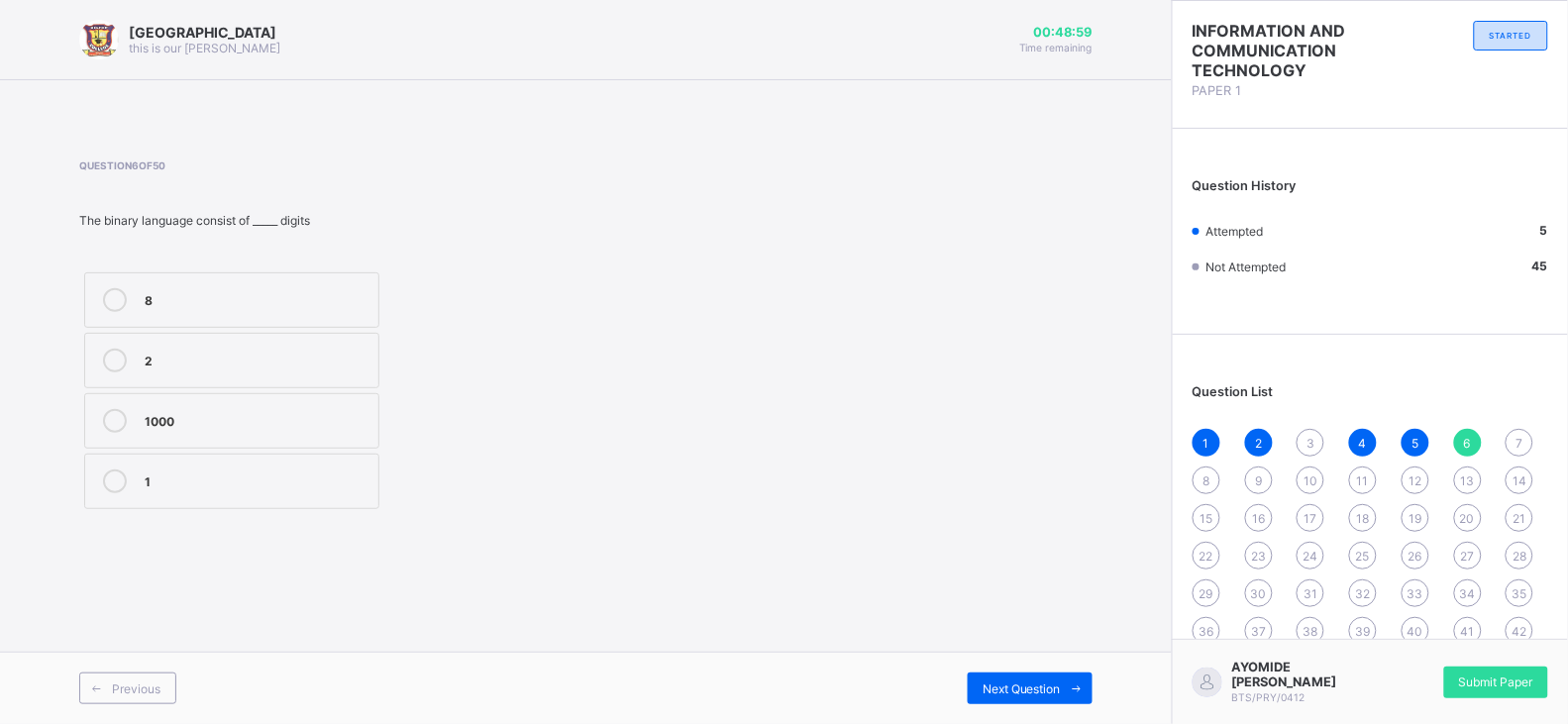 click on "Previous Next Question" at bounding box center [585, 687] 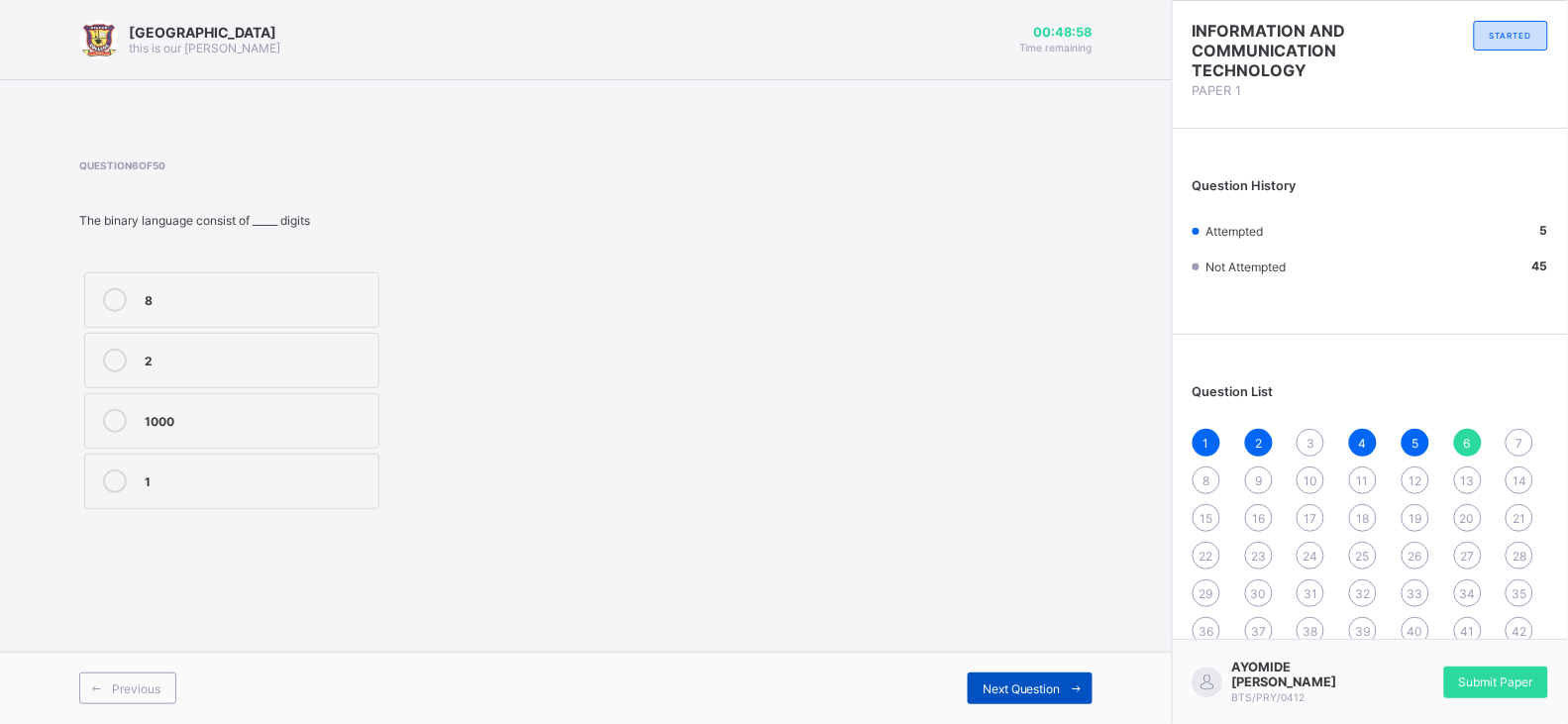 click on "Next Question" at bounding box center [1030, 688] 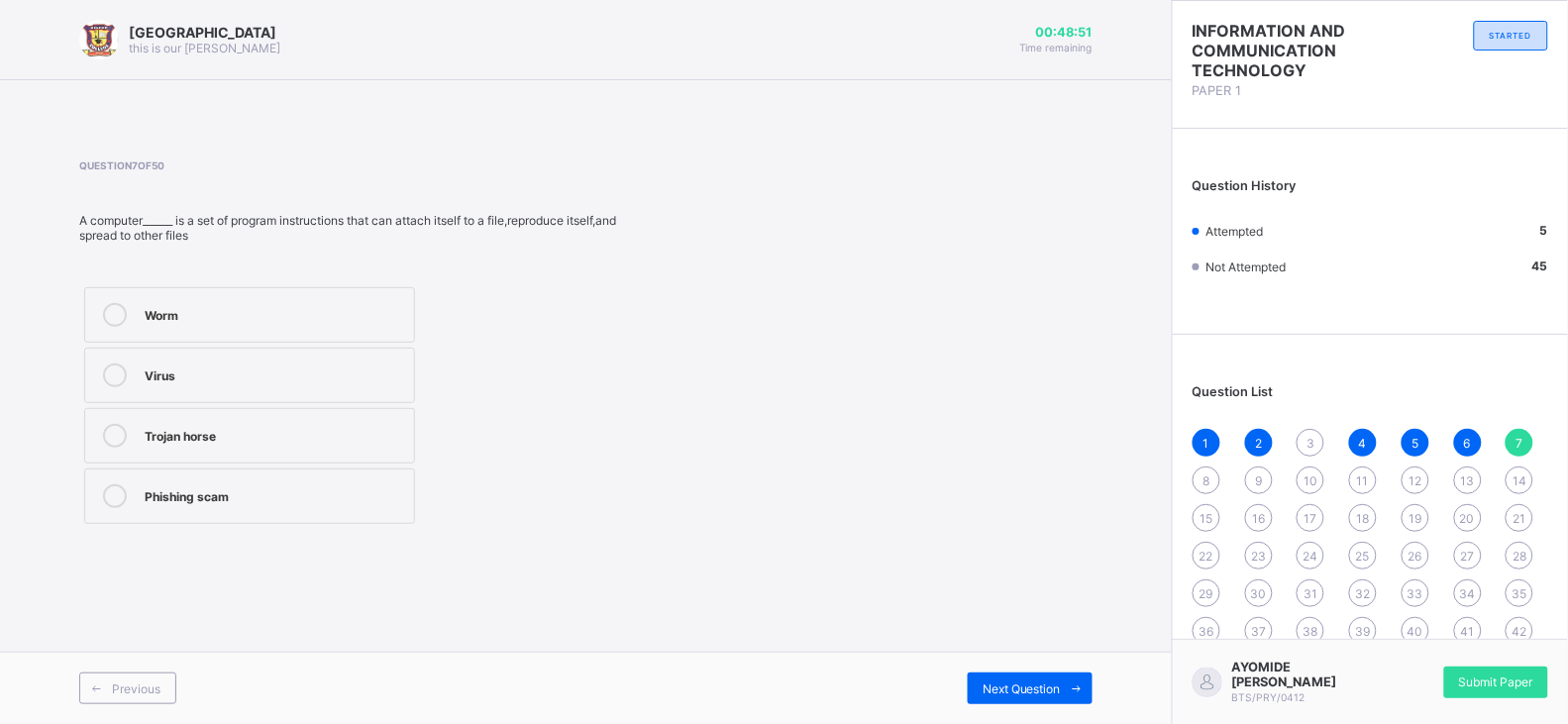 click on "Virus" at bounding box center (250, 375) 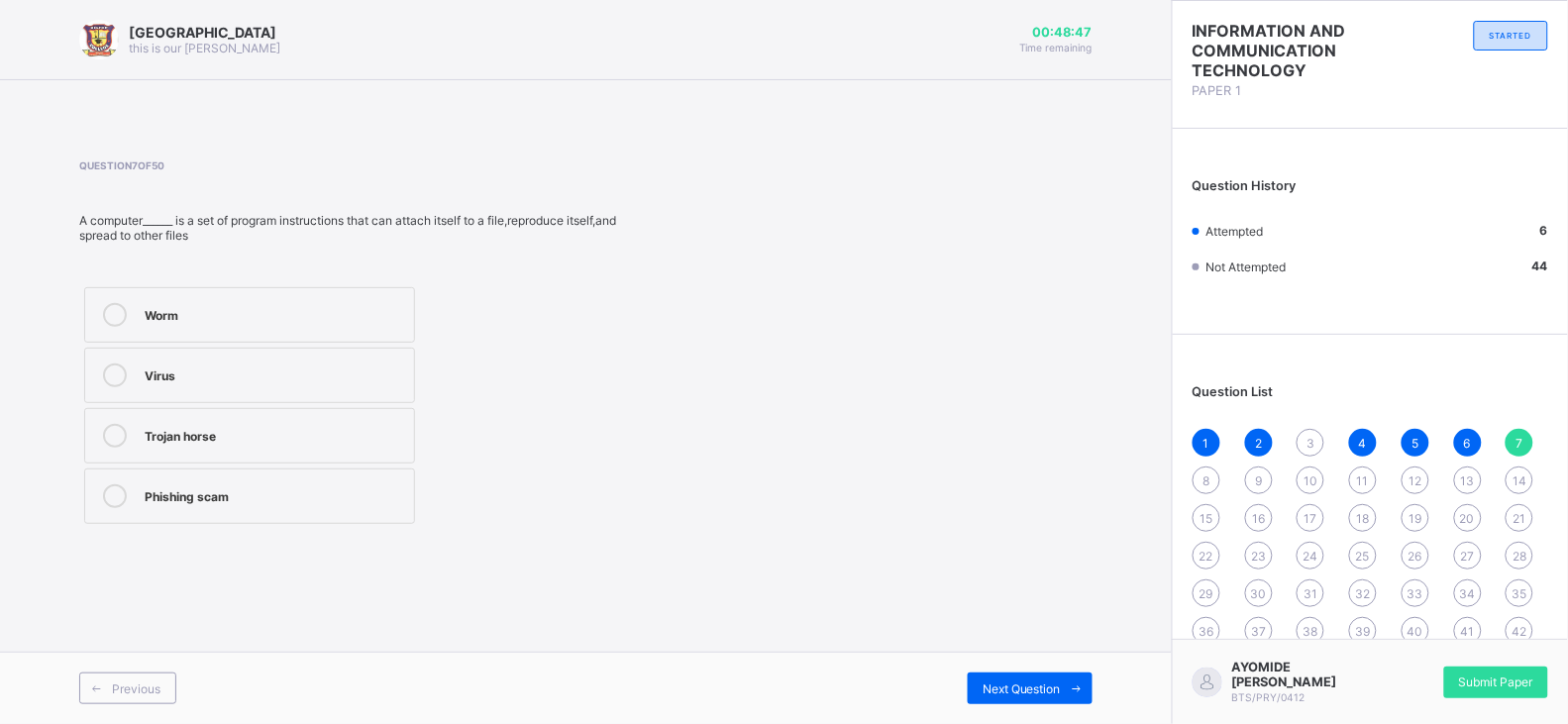 click on "Trojan horse" at bounding box center (274, 434) 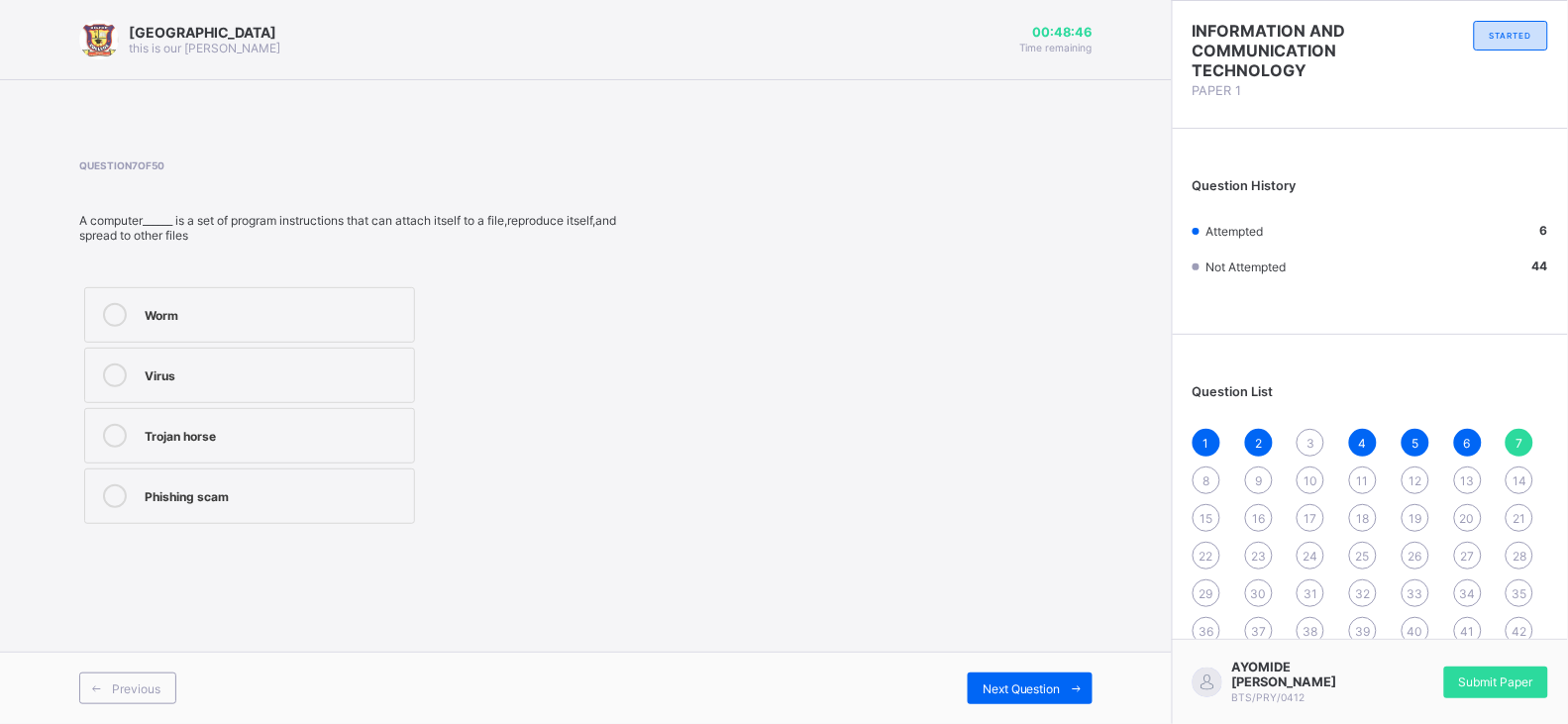 click on "Trojan horse" at bounding box center (274, 434) 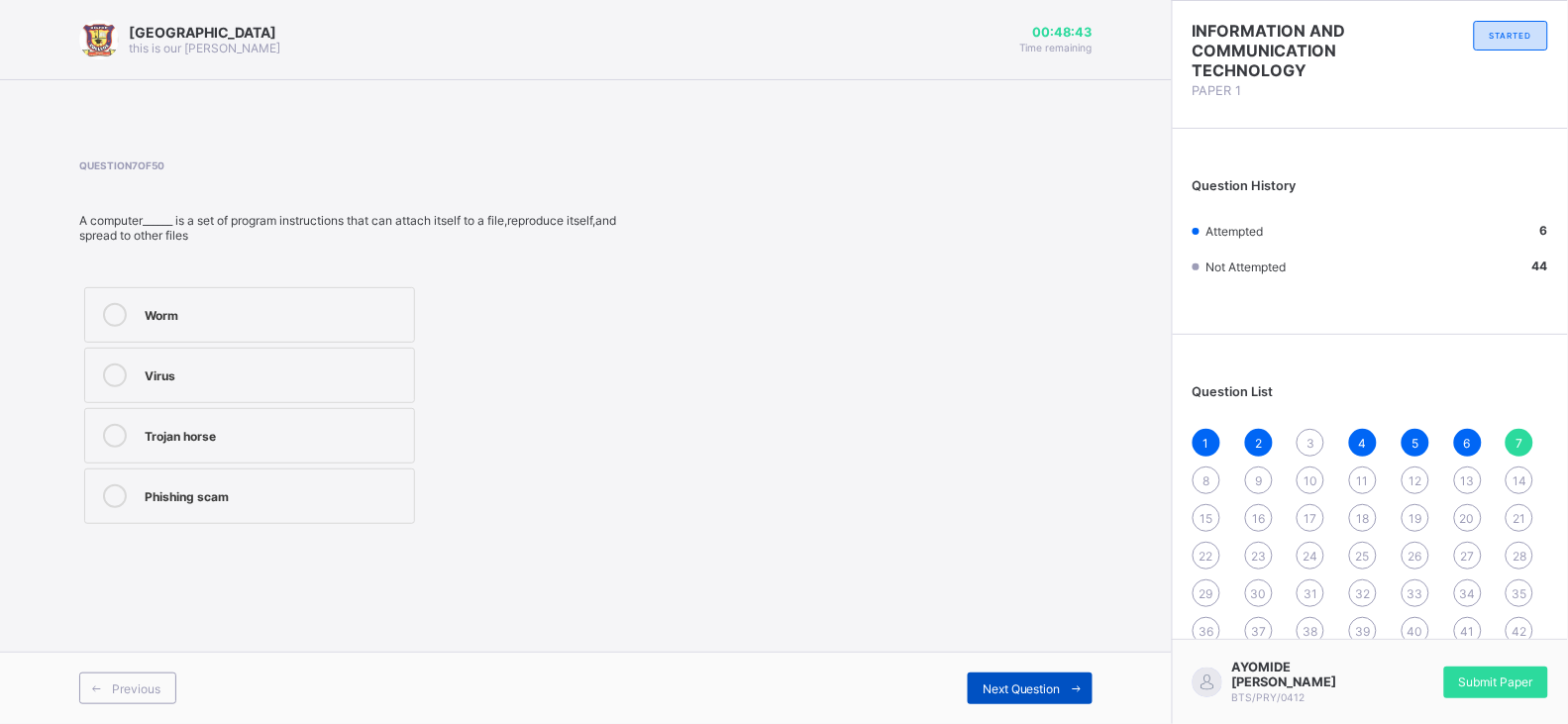 click on "Next Question" at bounding box center (1021, 688) 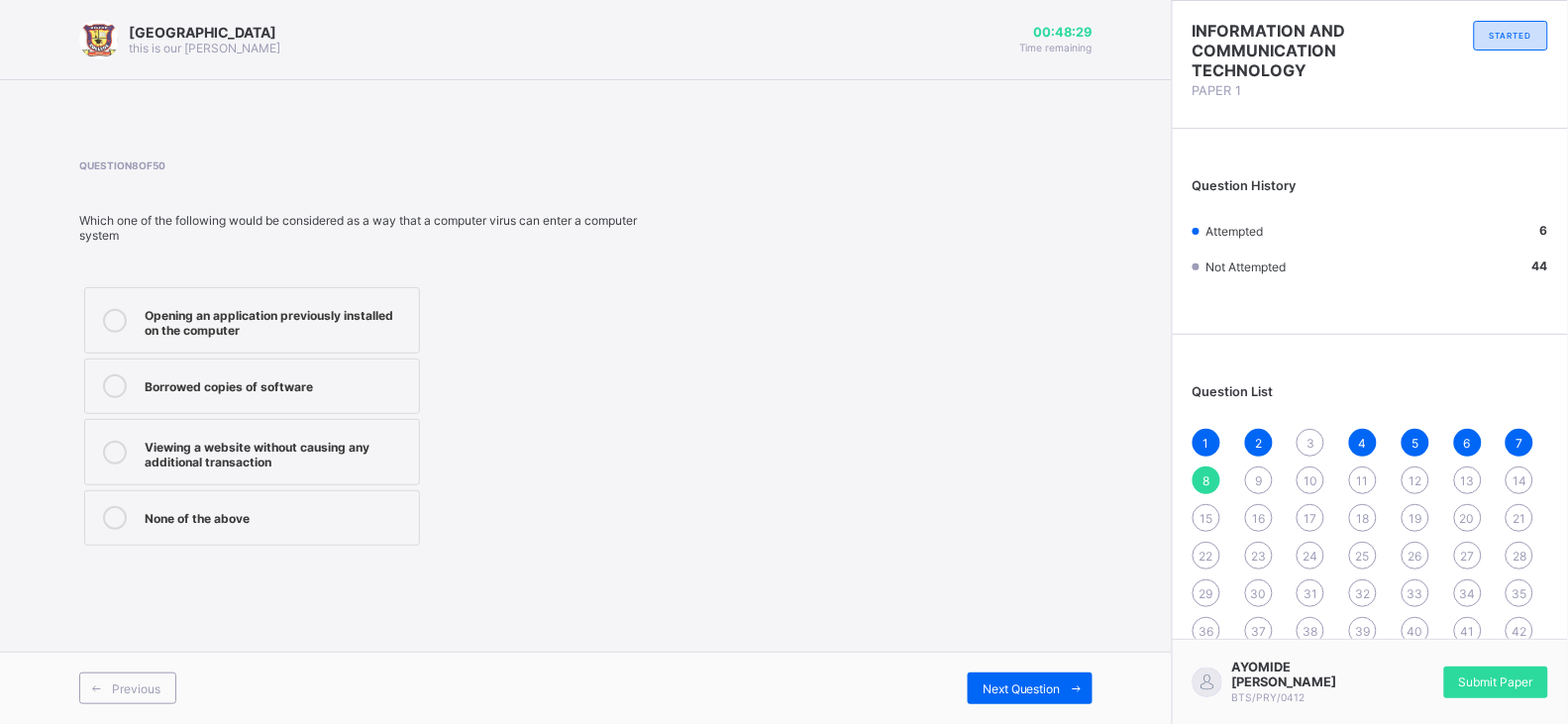 click on "Borrowed copies of software" at bounding box center (252, 386) 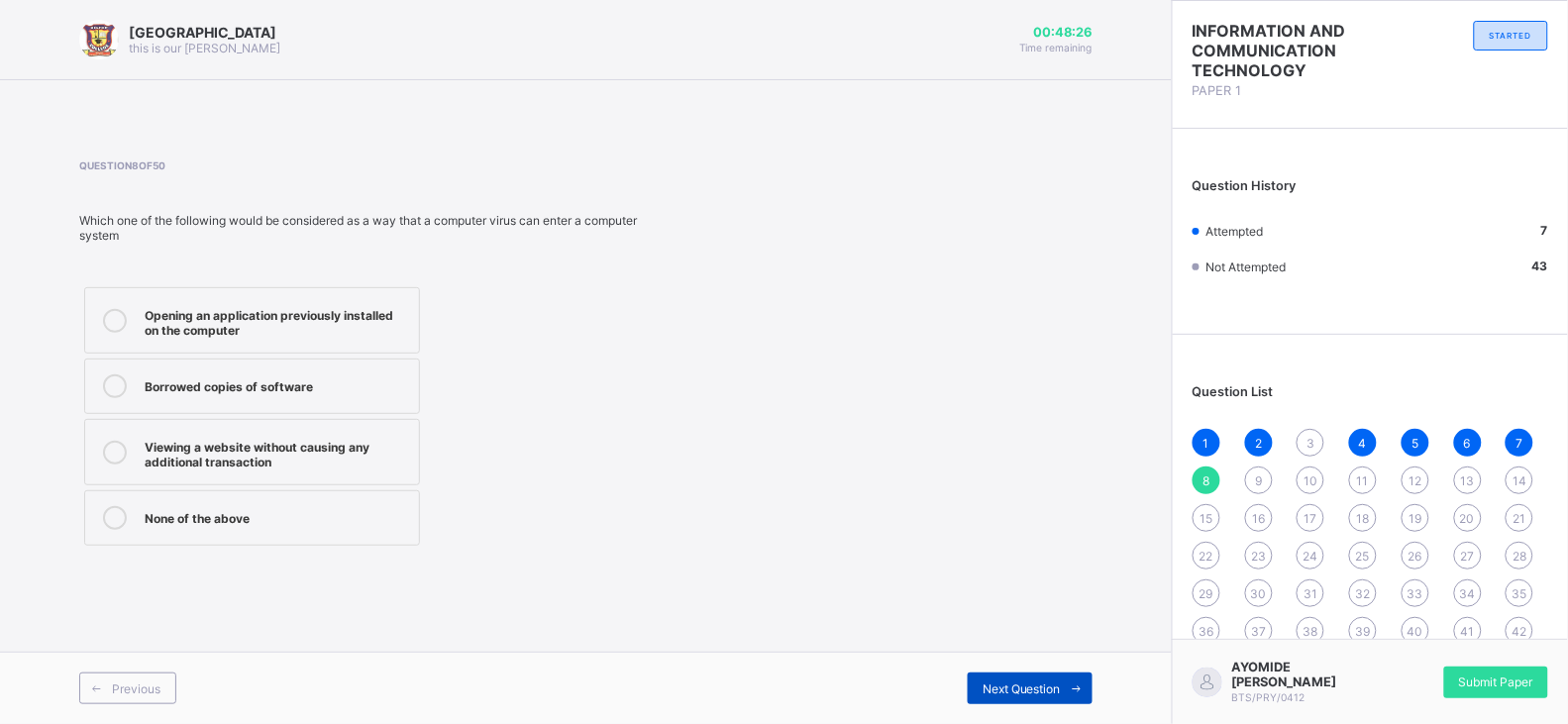 click on "Next Question" at bounding box center [1021, 688] 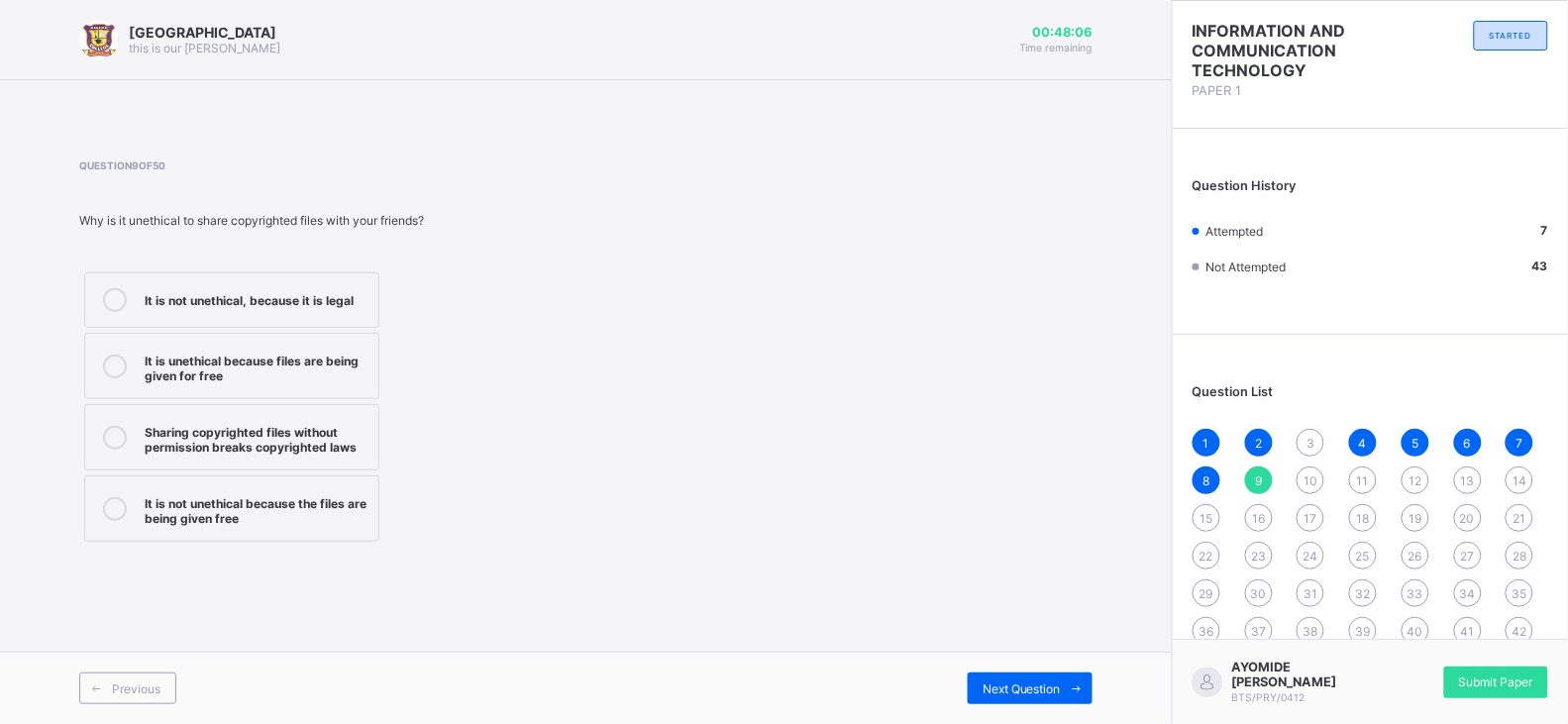 click on "Sharing copyrighted files without permission breaks copyrighted laws" at bounding box center [257, 437] 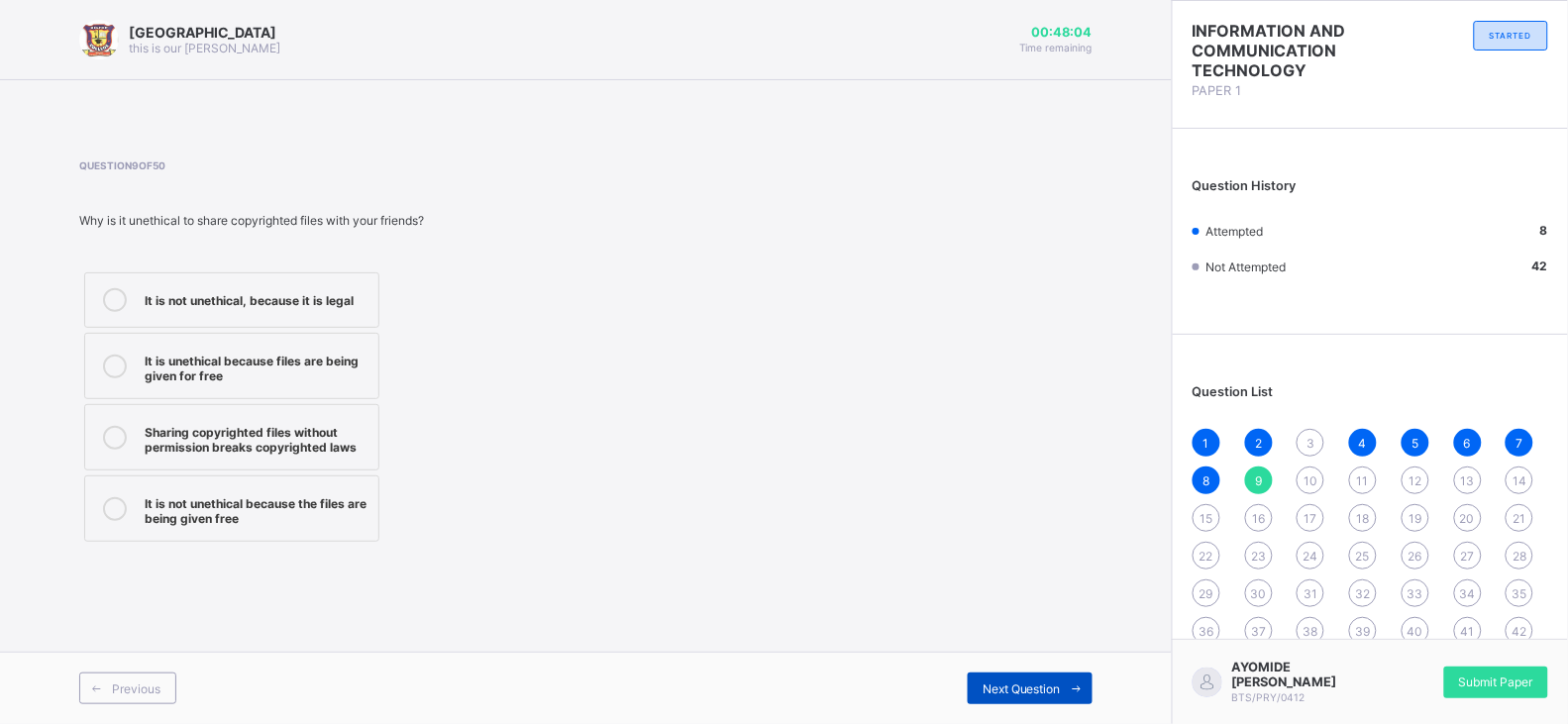 click on "Next Question" at bounding box center [1021, 688] 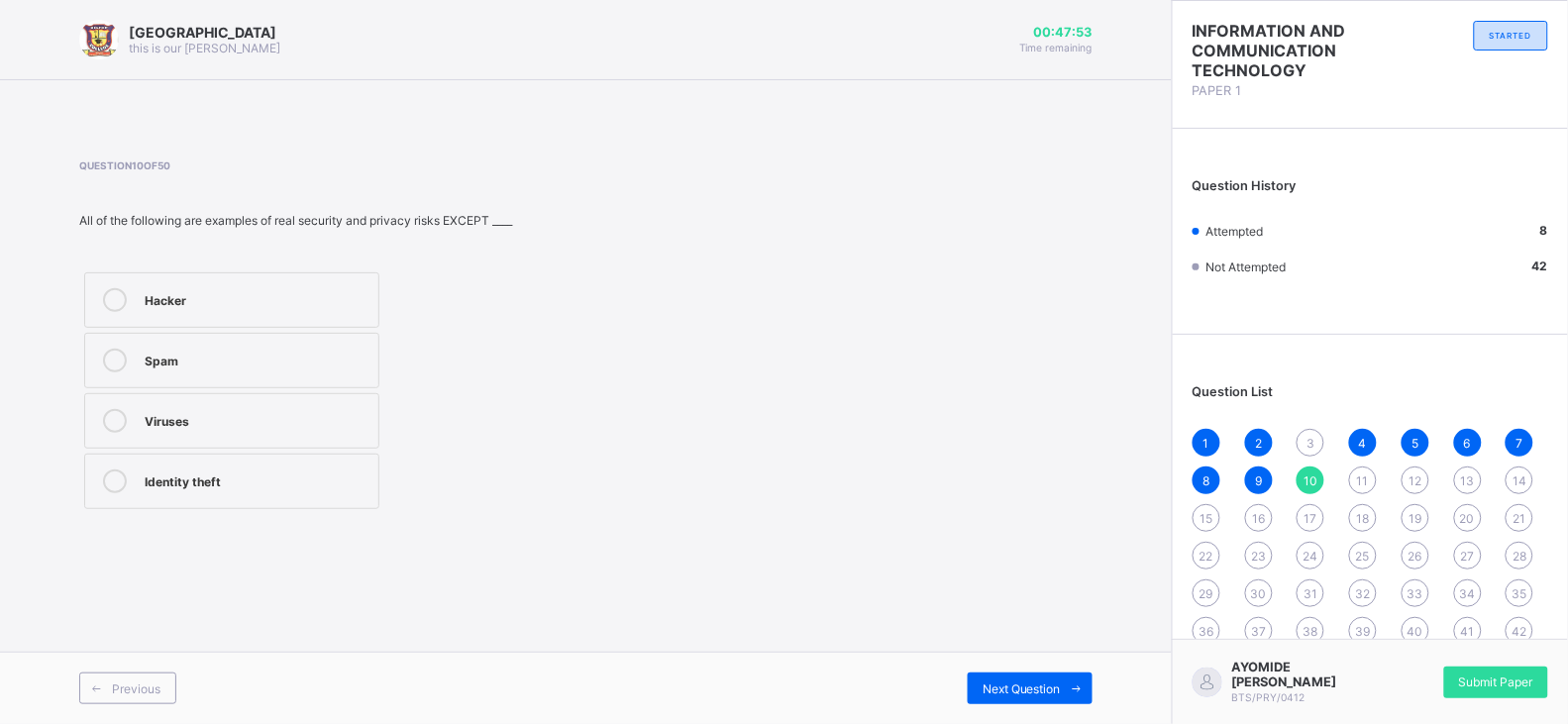 click on "Hacker" at bounding box center (232, 300) 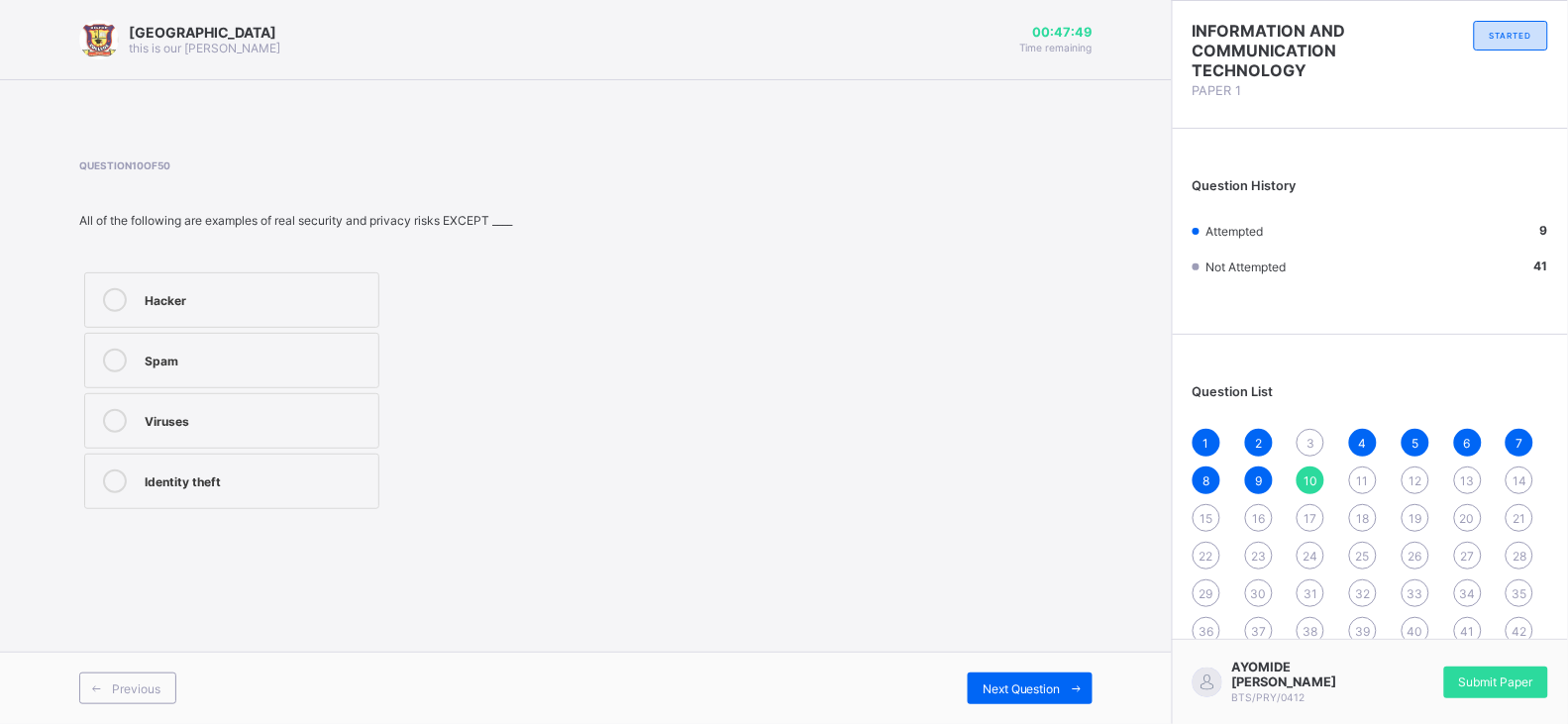 click on "Viruses" at bounding box center [232, 421] 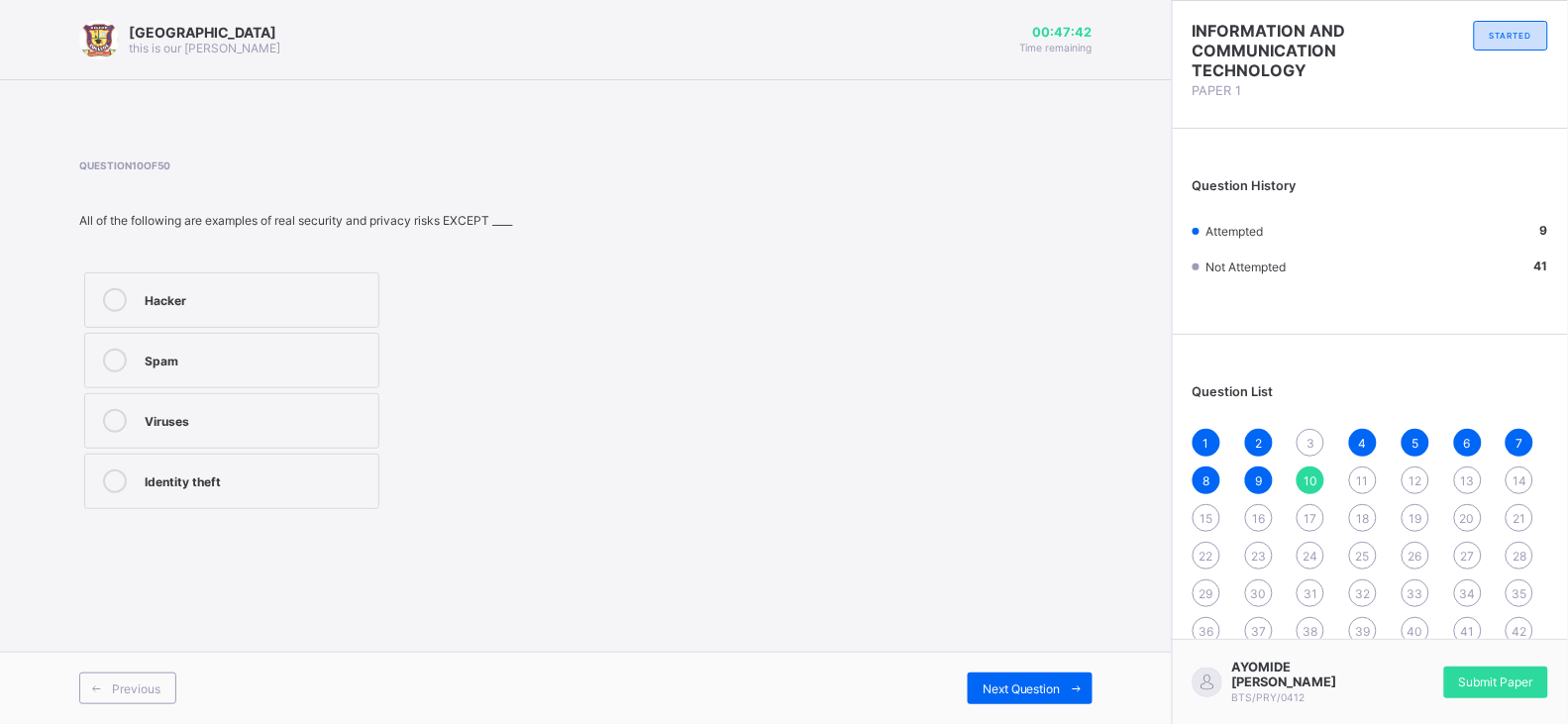 click on "Spam" at bounding box center (232, 361) 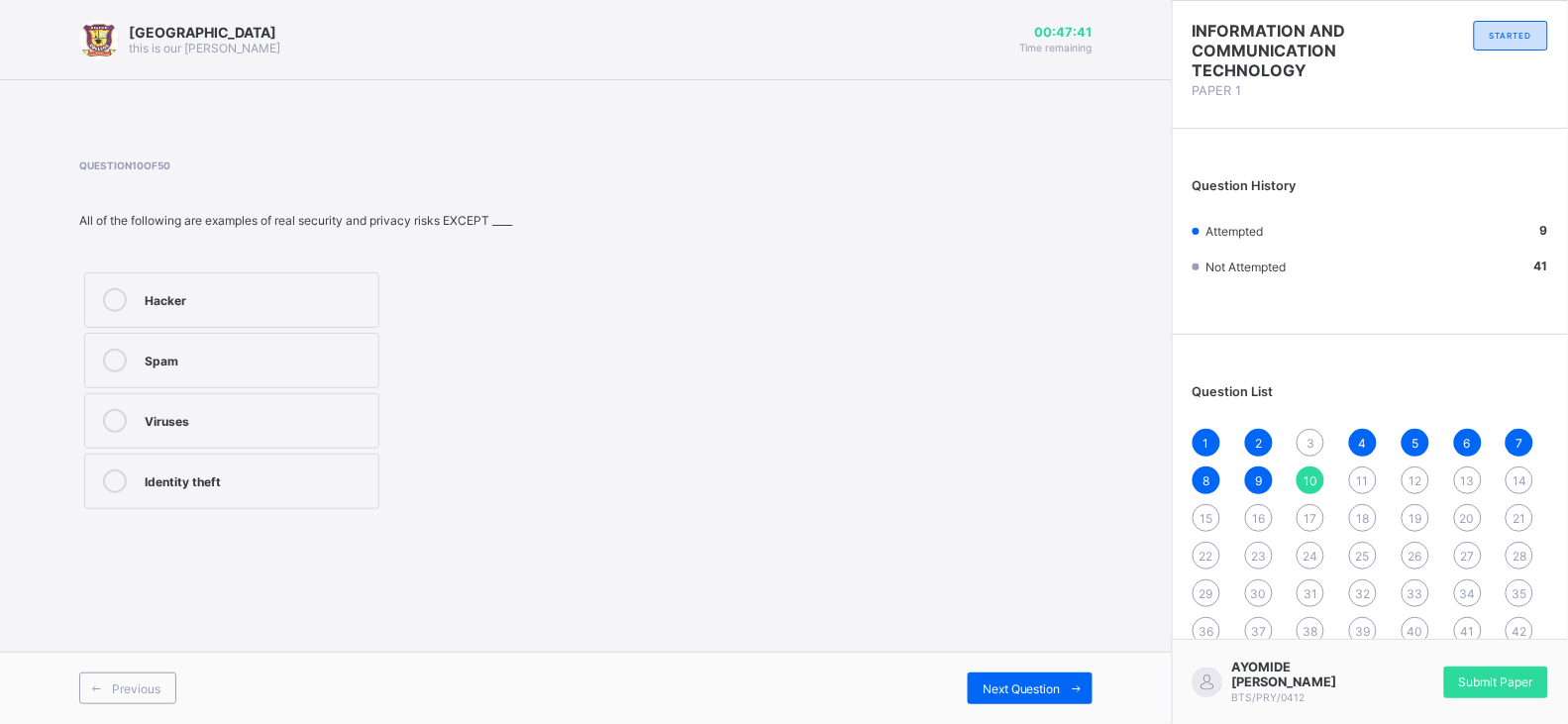 click on "Hacker" at bounding box center [232, 300] 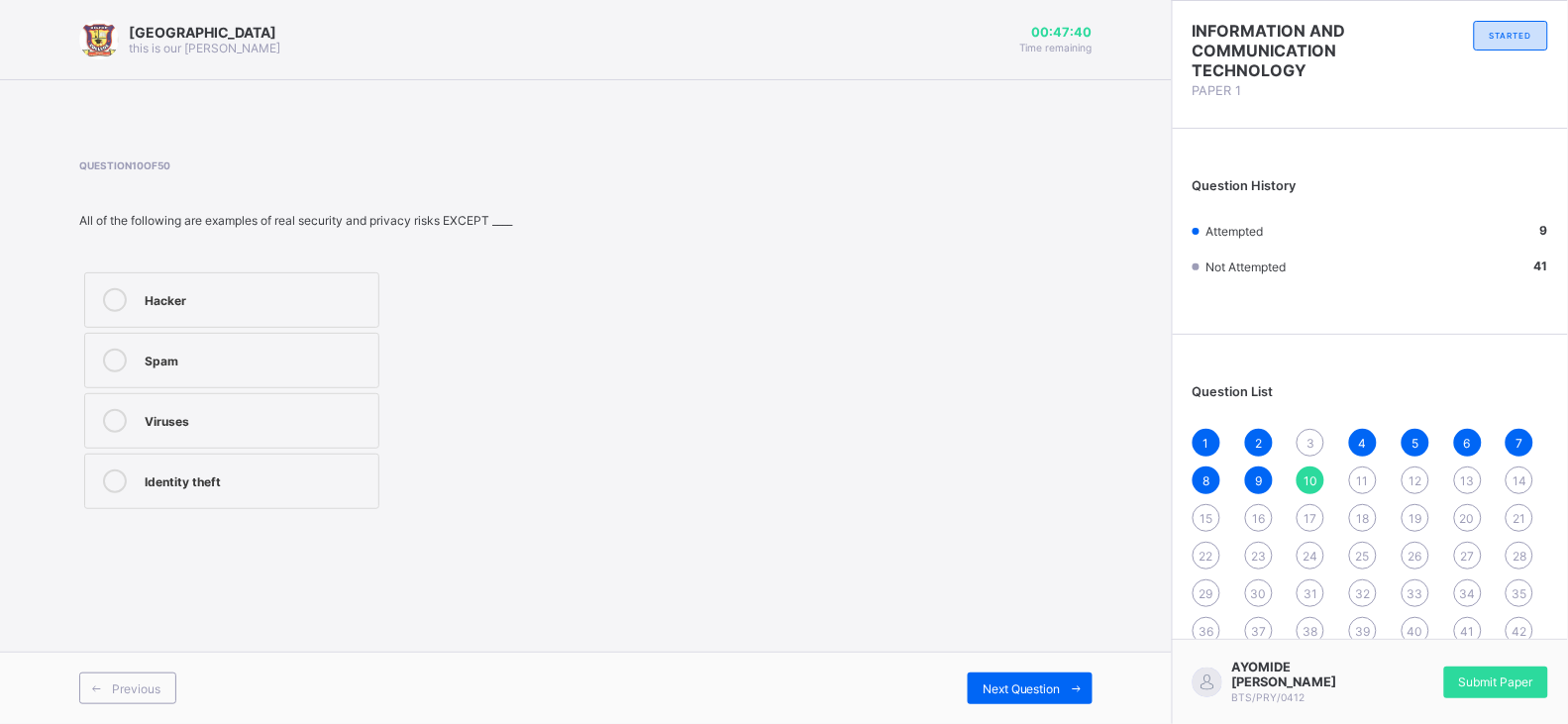 click on "Hacker" at bounding box center (232, 300) 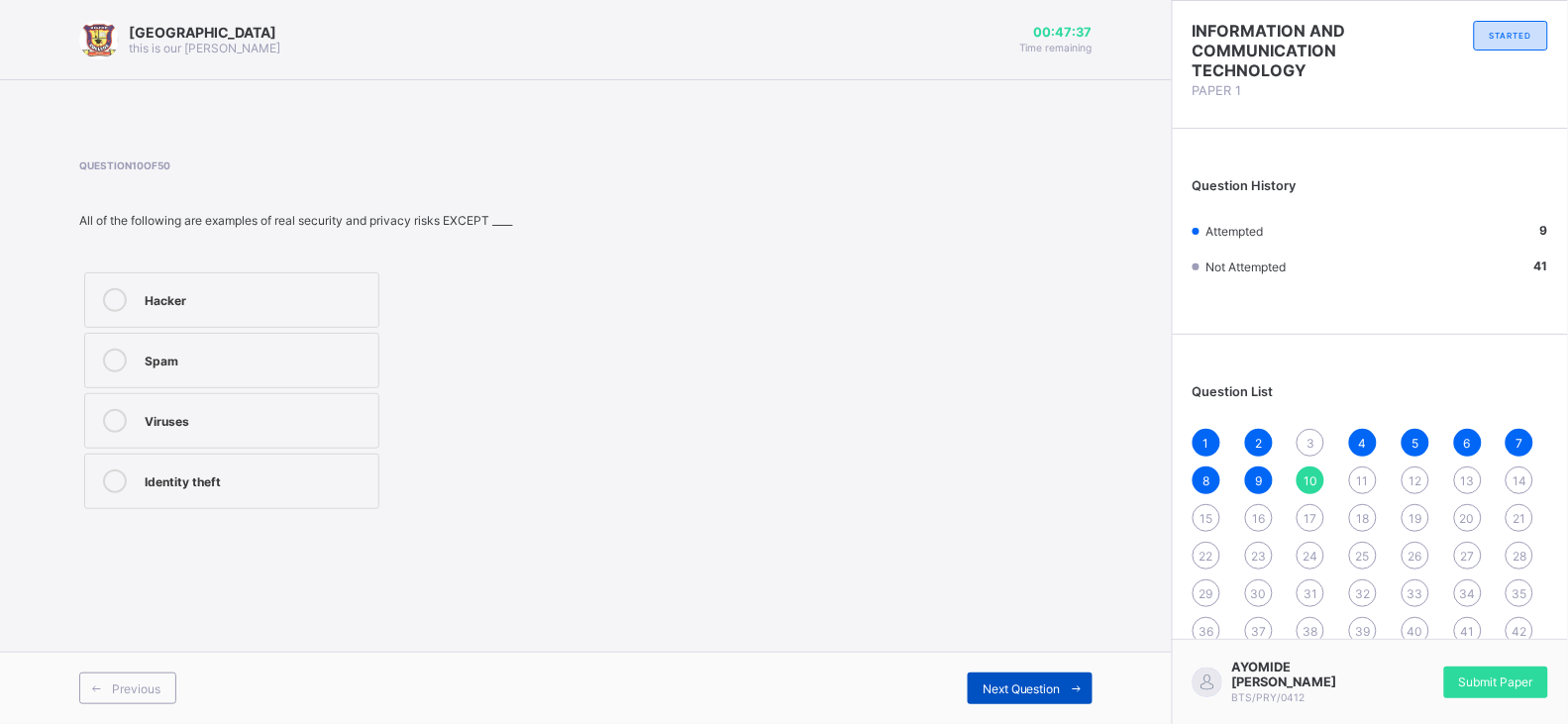 click on "Next Question" at bounding box center (1021, 688) 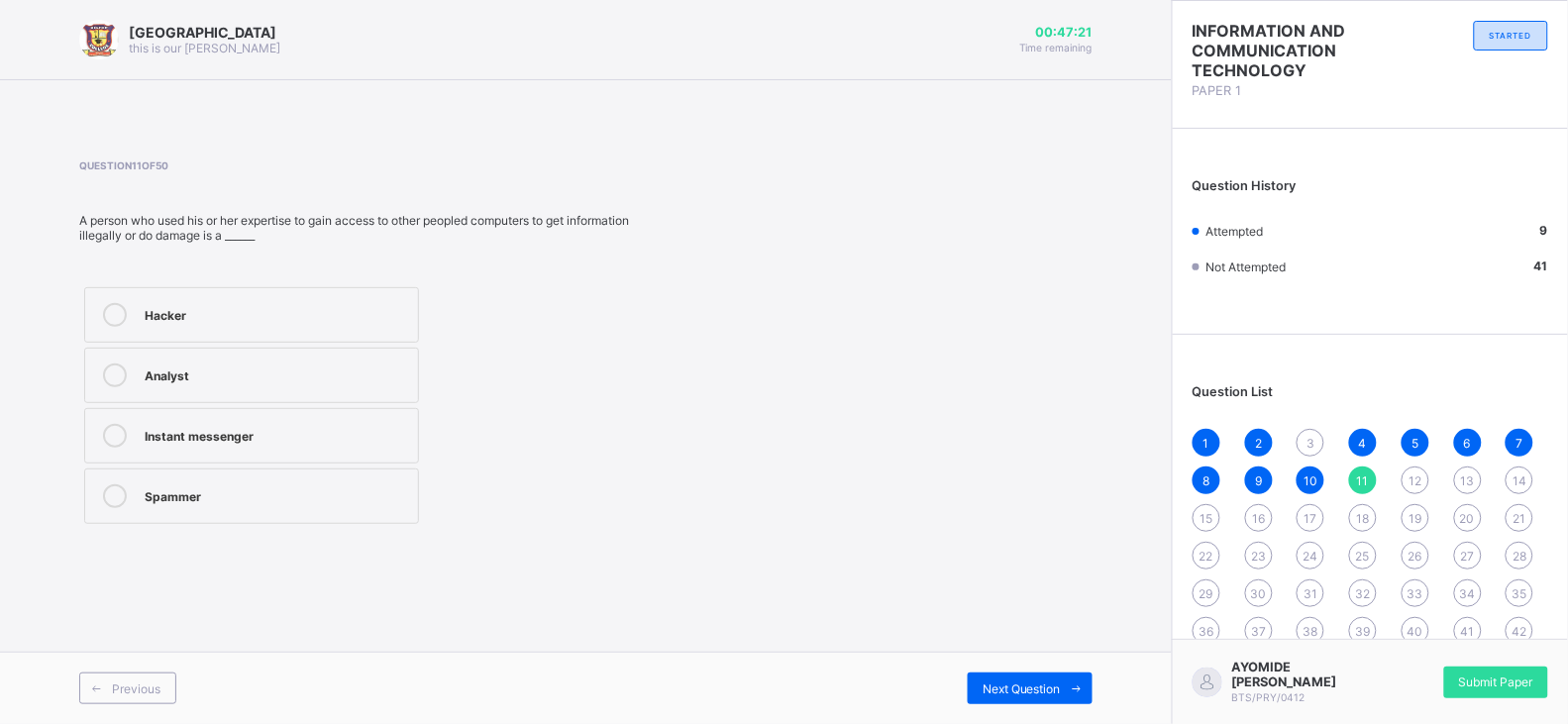 click on "Hacker" at bounding box center (276, 315) 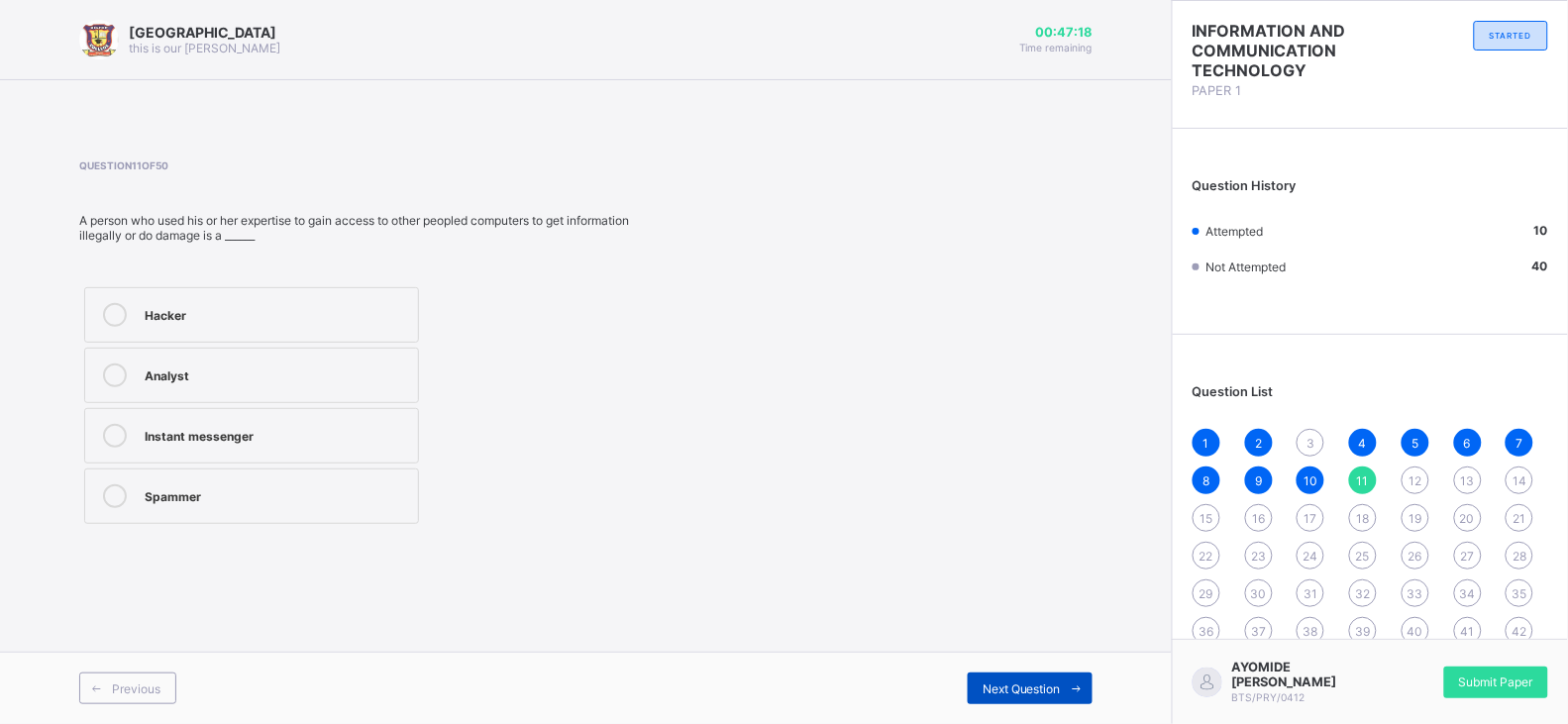 click on "Next Question" at bounding box center (1030, 688) 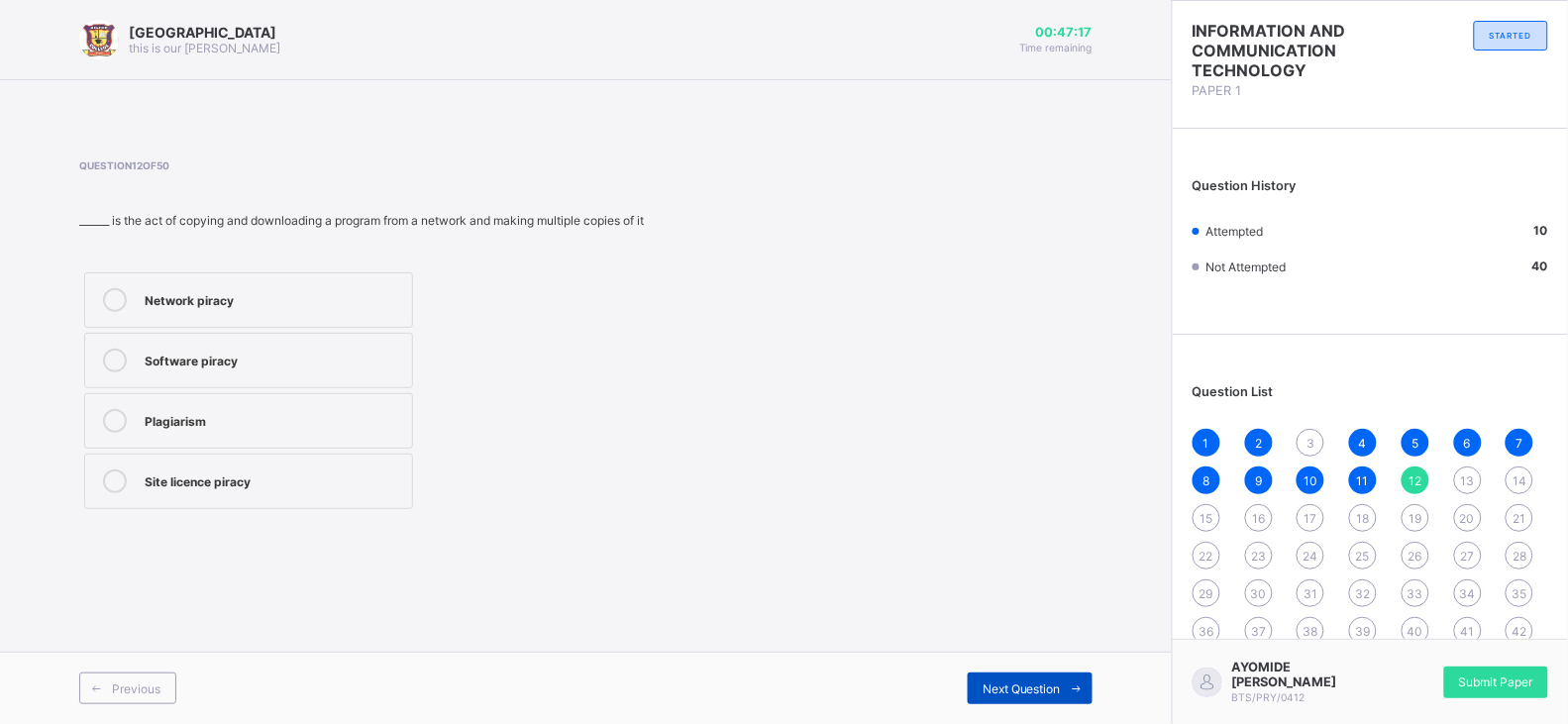 click on "Next Question" at bounding box center [1030, 688] 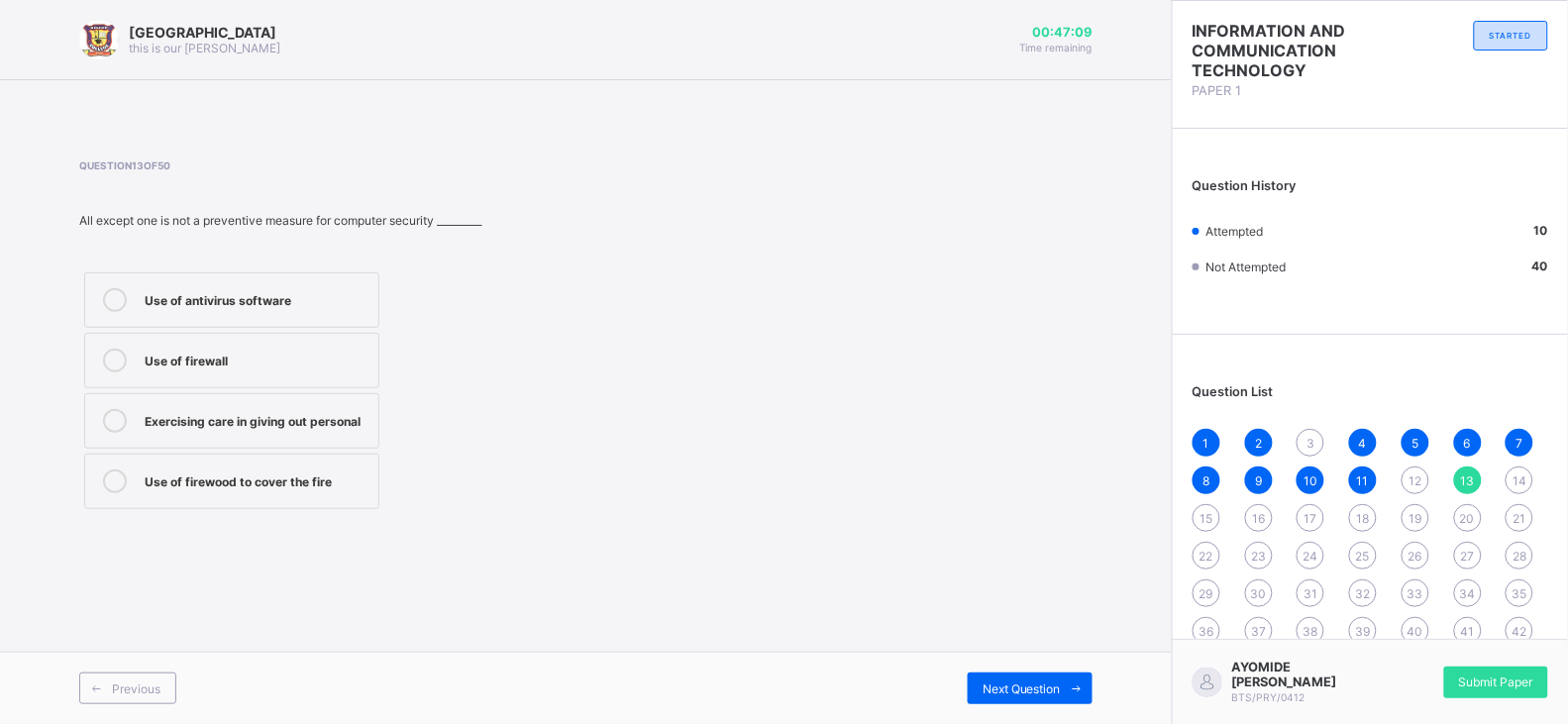 click on "Use of firewood to cover the fire" at bounding box center [232, 481] 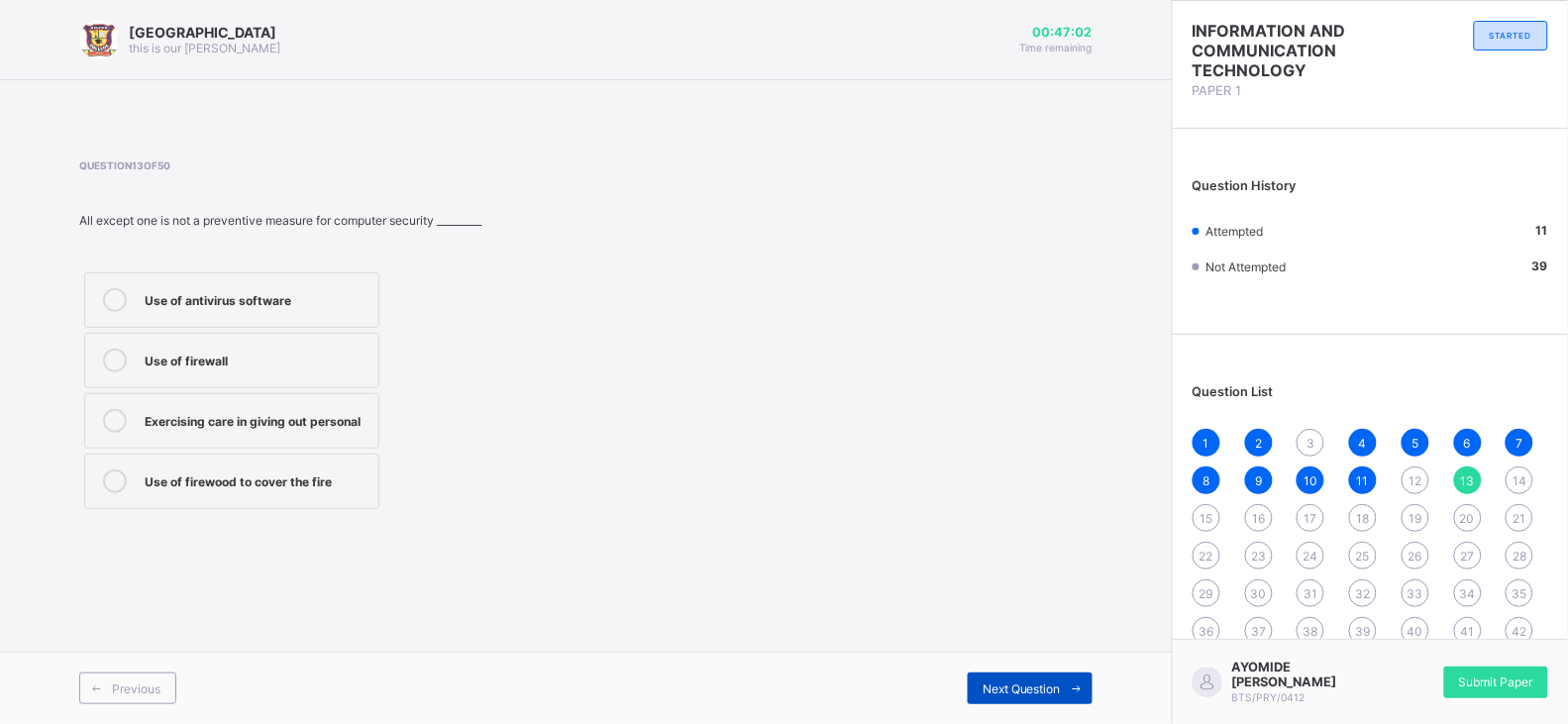 click on "Next Question" at bounding box center (1021, 688) 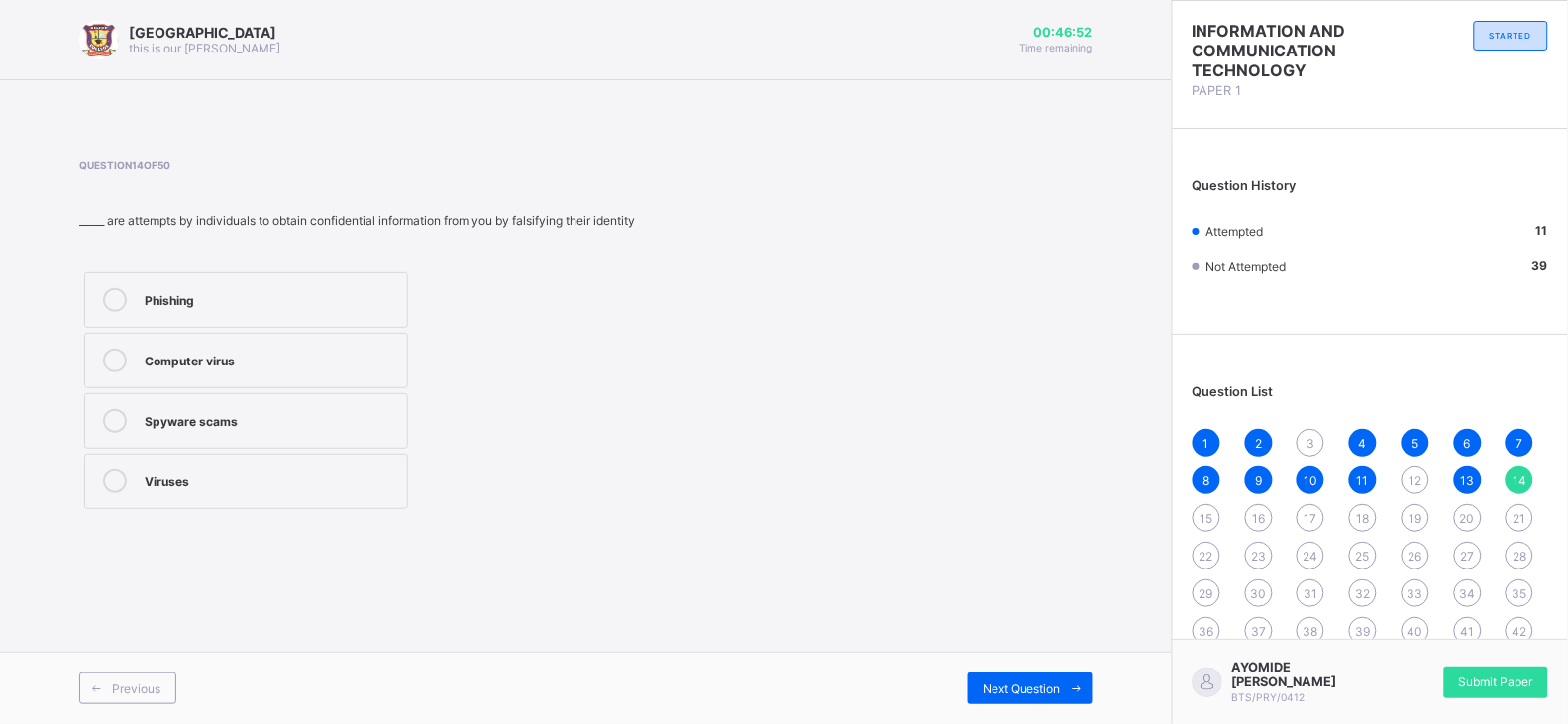 click on "Spyware  scams" at bounding box center [270, 421] 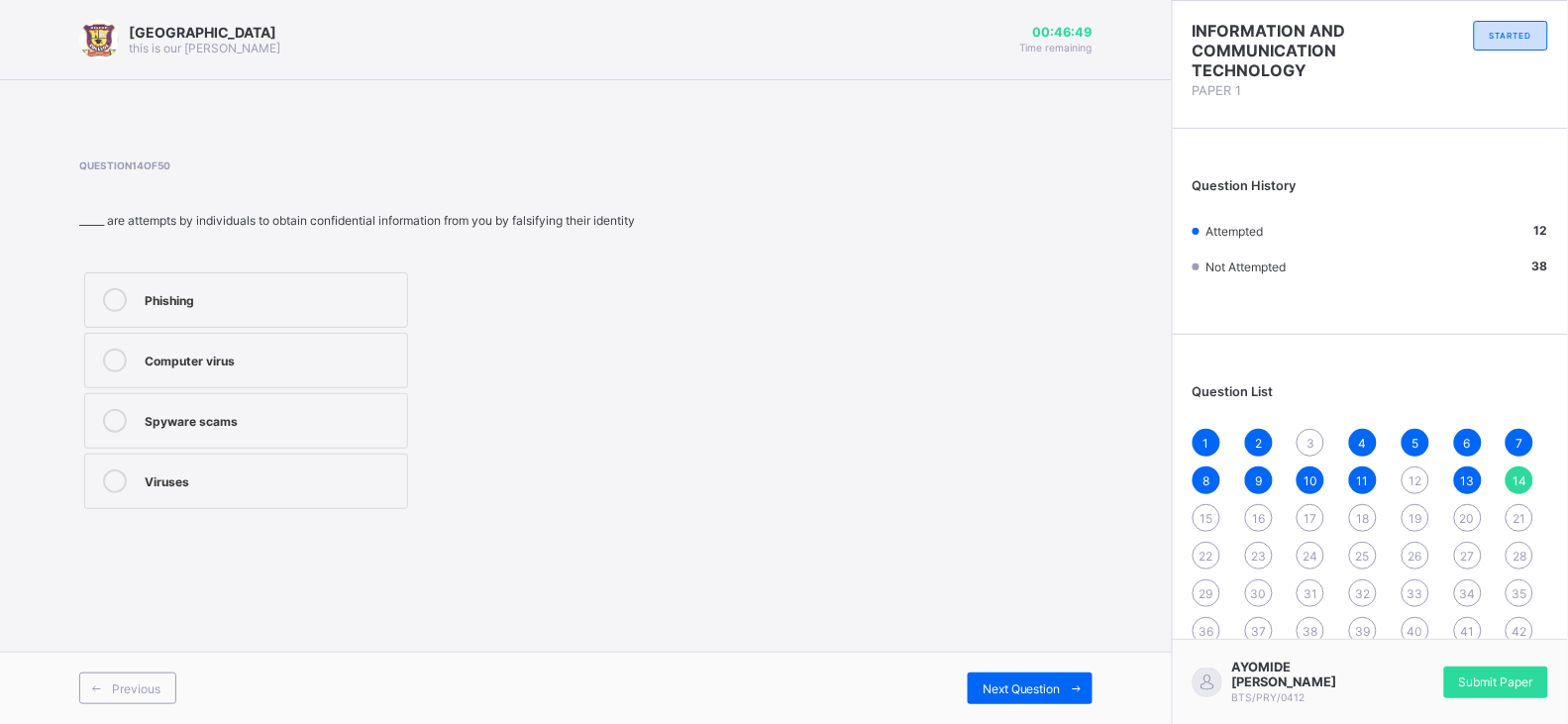 click on "Previous Next Question" at bounding box center [585, 687] 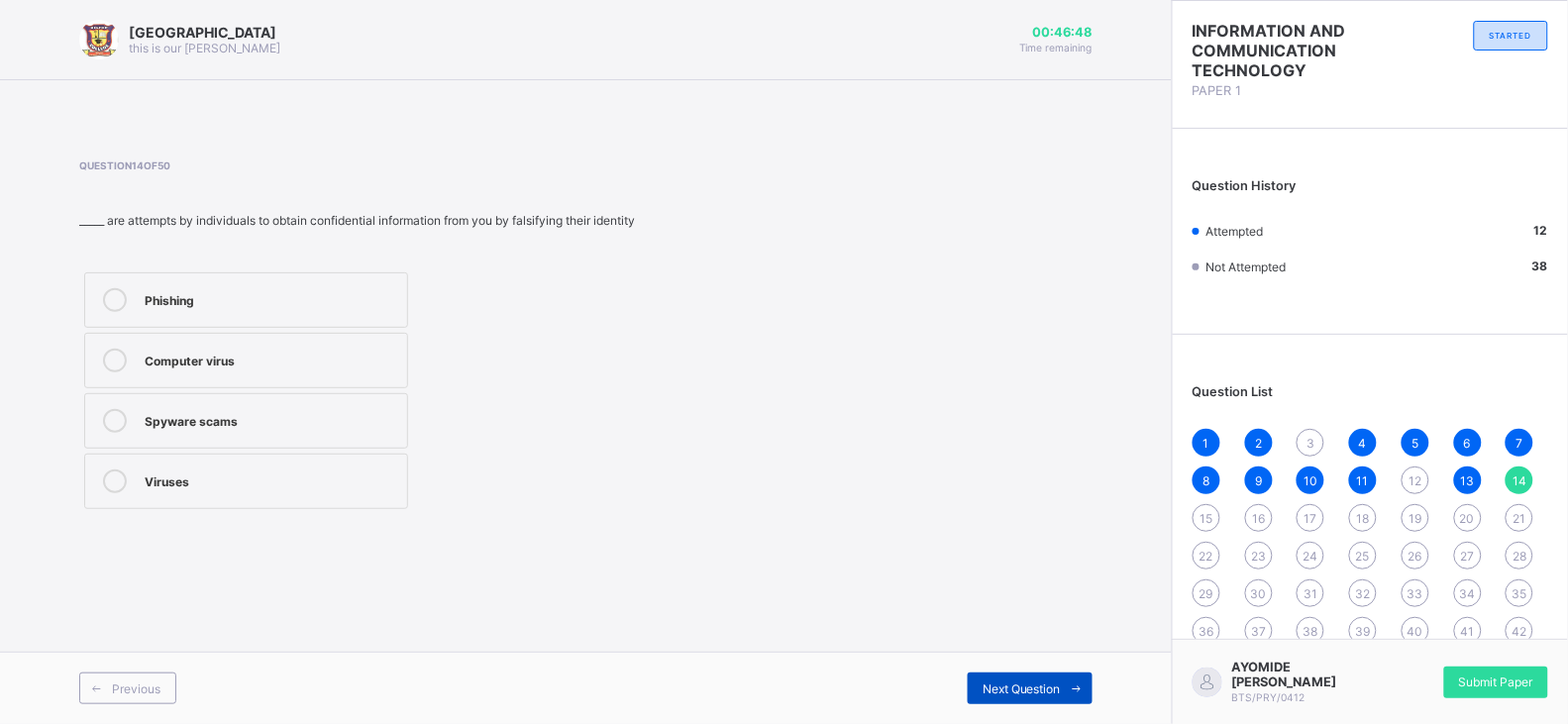 click on "Next Question" at bounding box center (1021, 688) 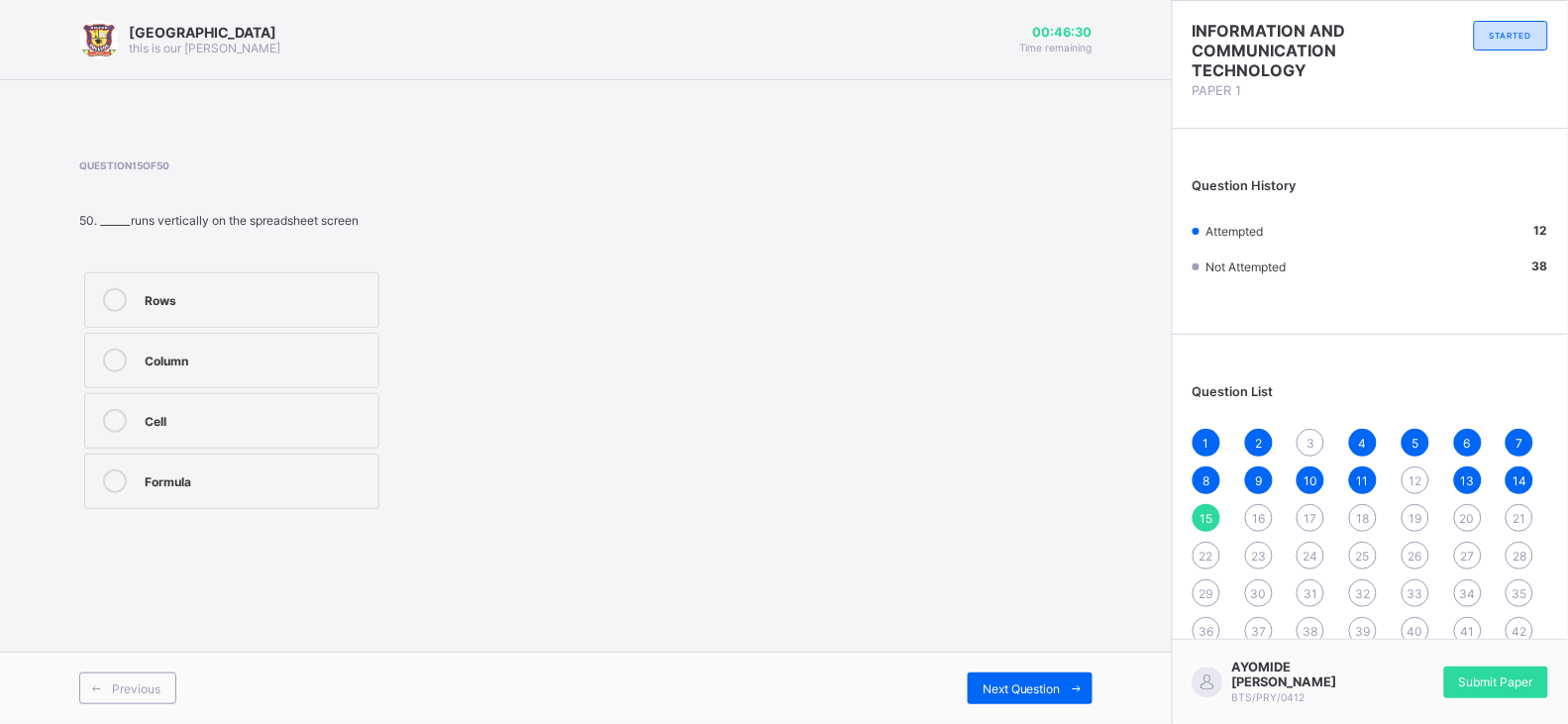 click on "Rows" at bounding box center [257, 298] 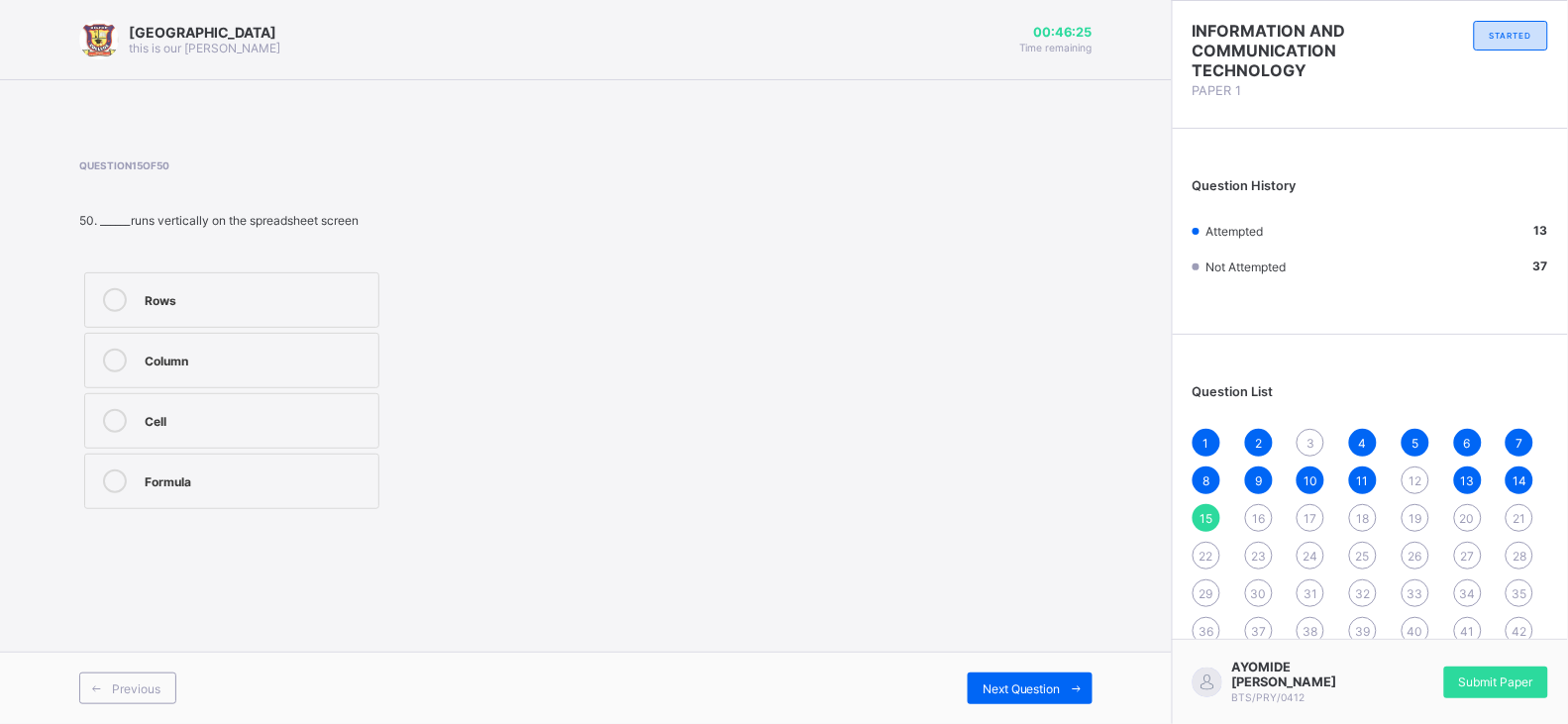 click on "Previous Next Question" at bounding box center [585, 687] 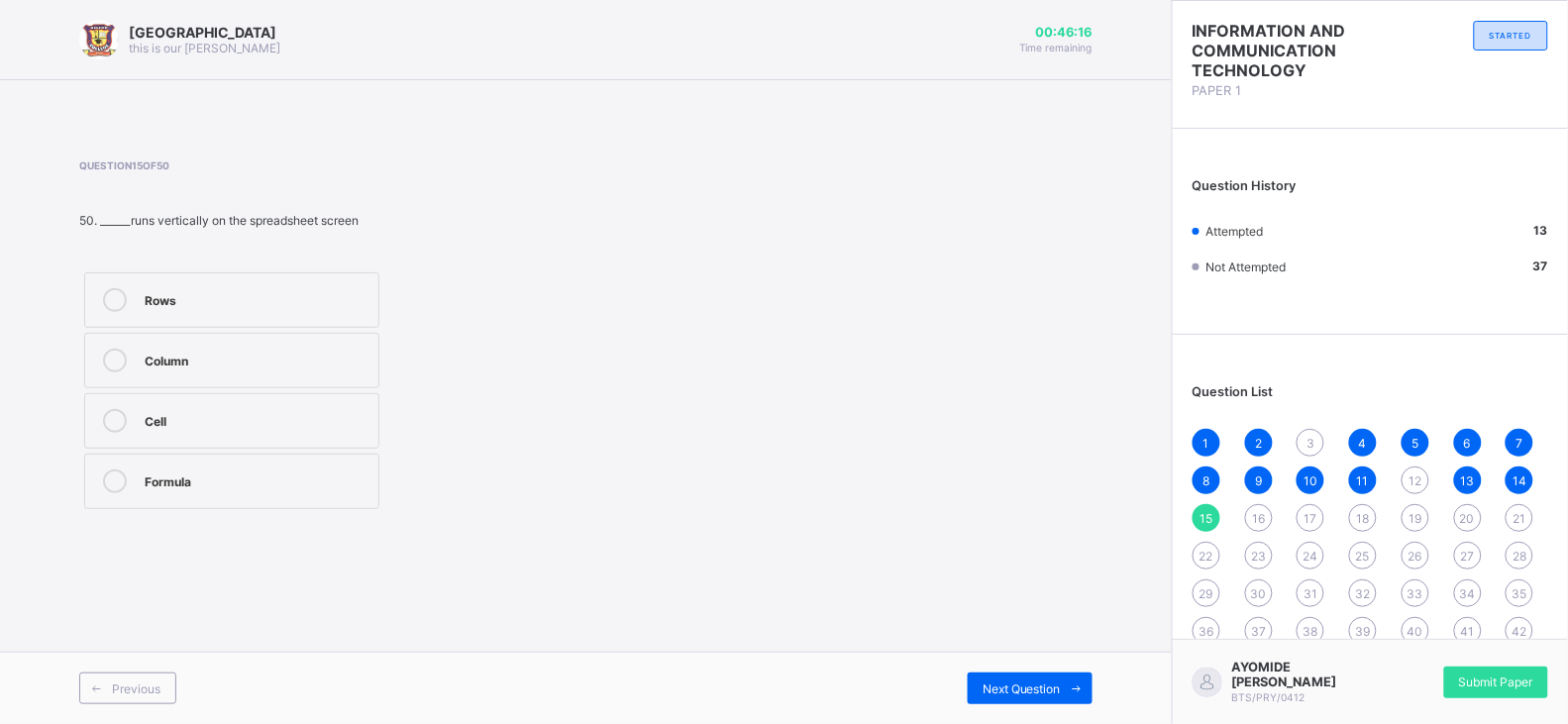 click on "Previous Next Question" at bounding box center [585, 687] 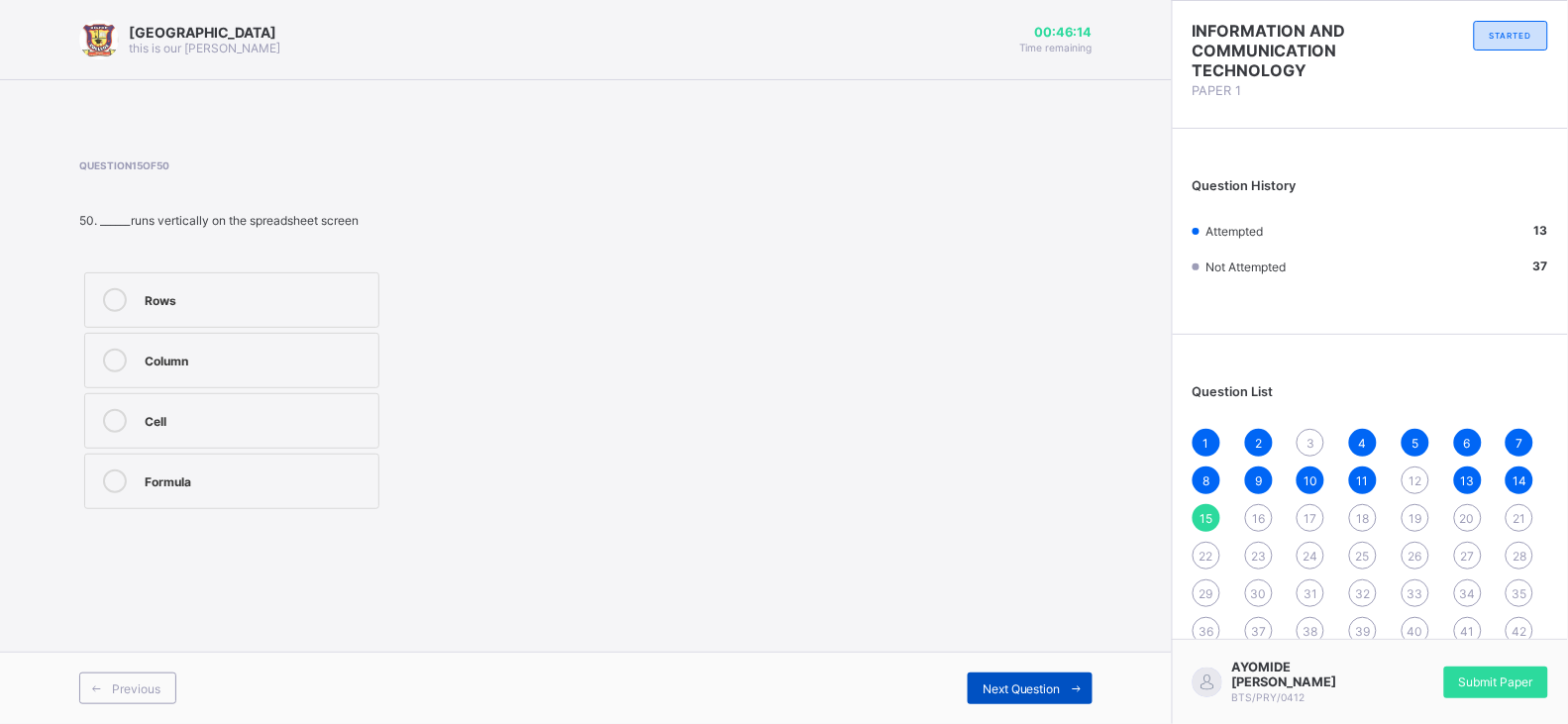 click on "Next Question" at bounding box center [1021, 688] 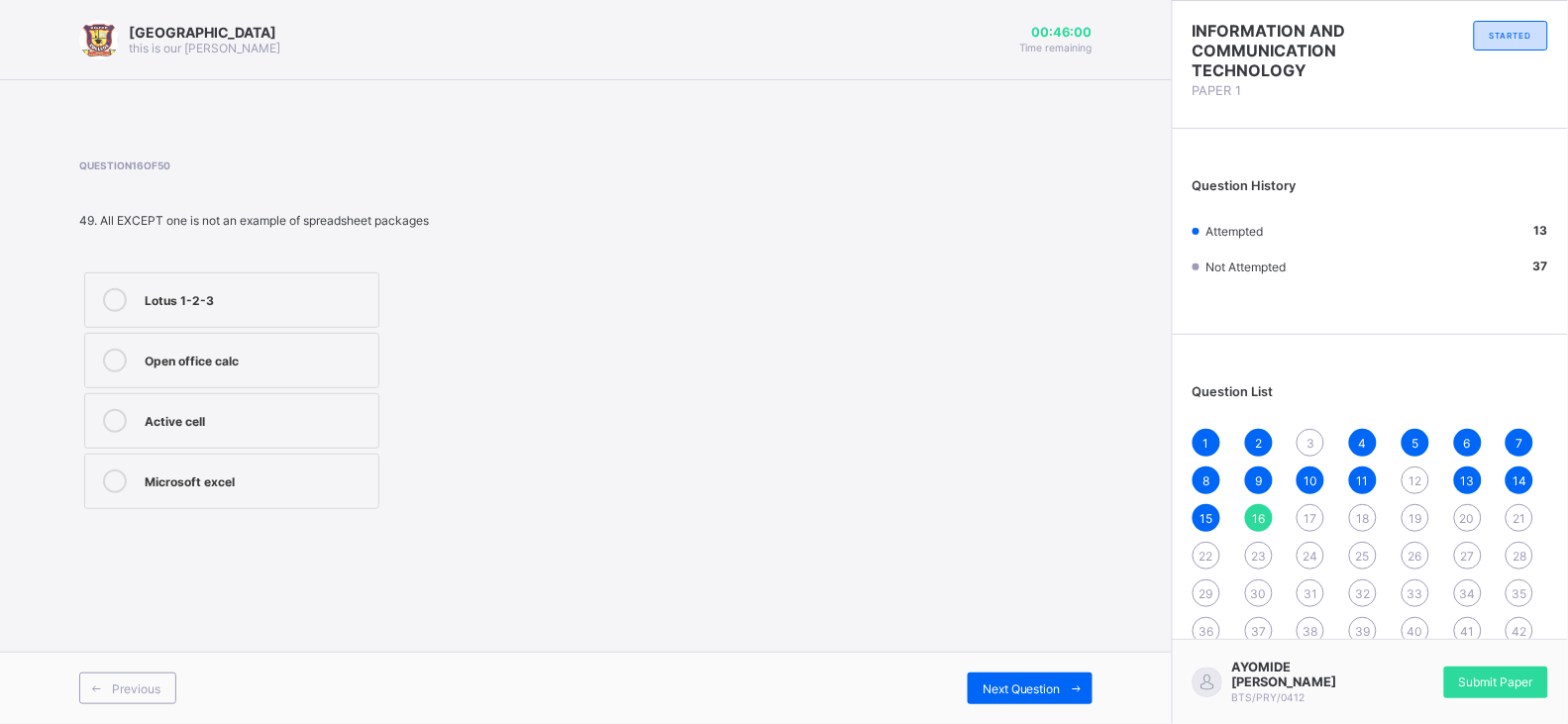 click on "Previous Next Question" at bounding box center (585, 687) 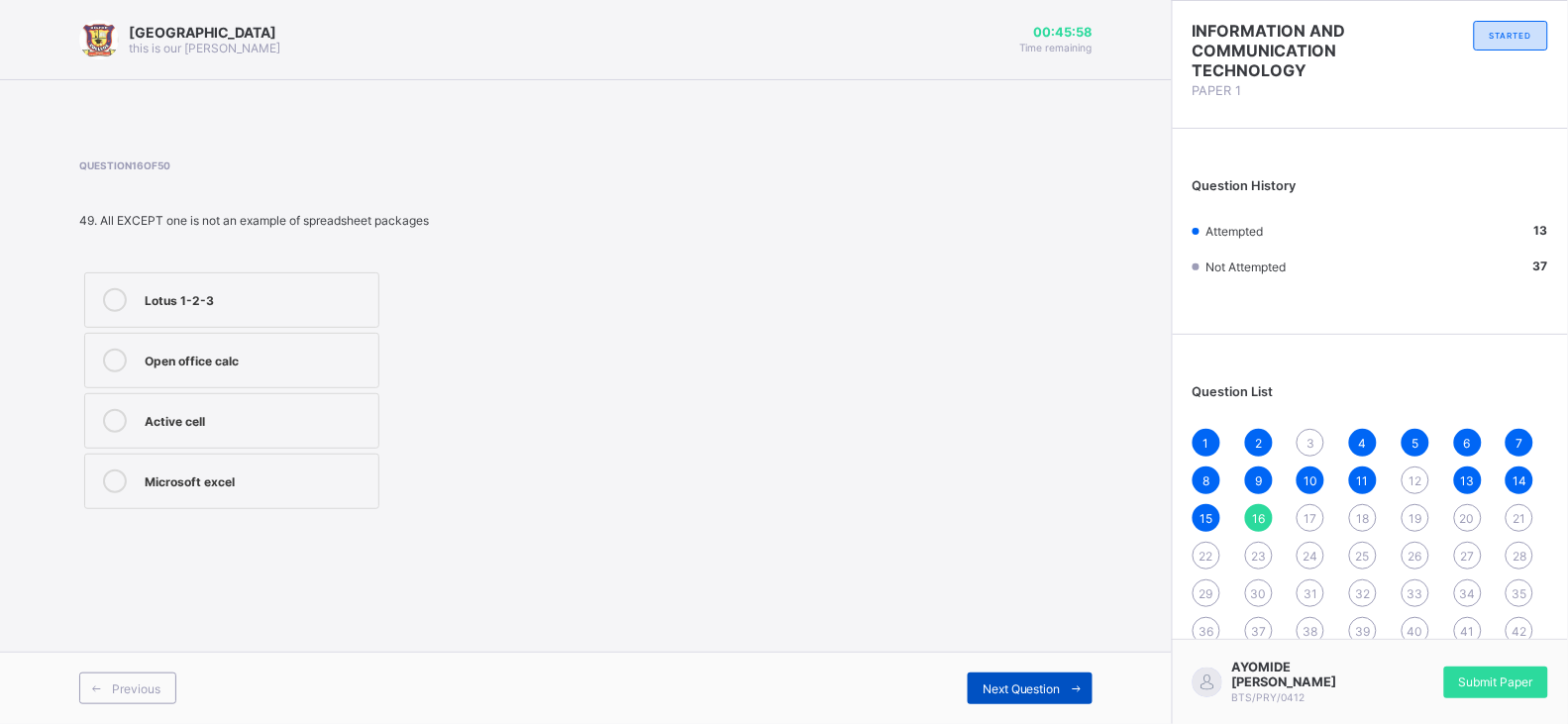 click on "Next Question" at bounding box center (1030, 688) 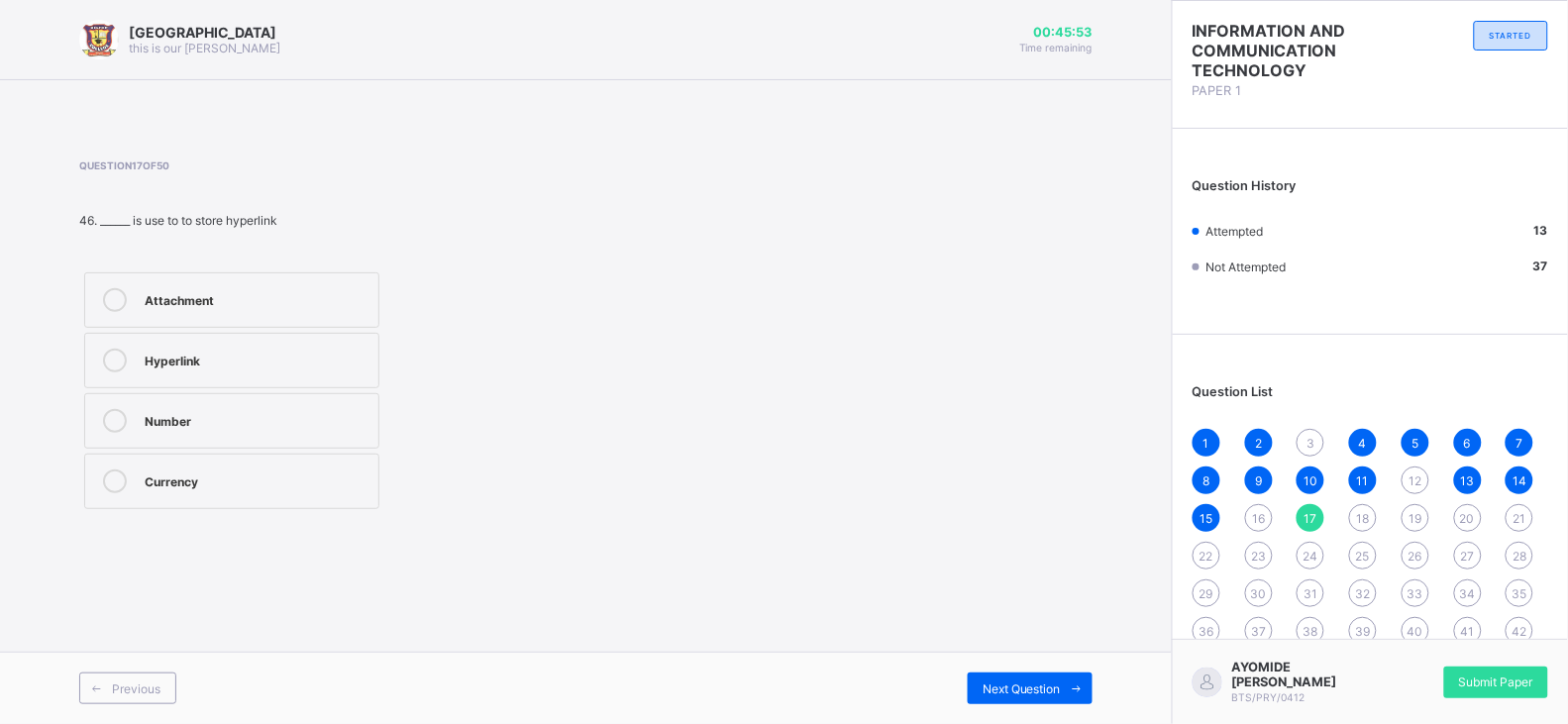 click on "Attachment  Hyperlink  Number  Currency" at bounding box center [232, 390] 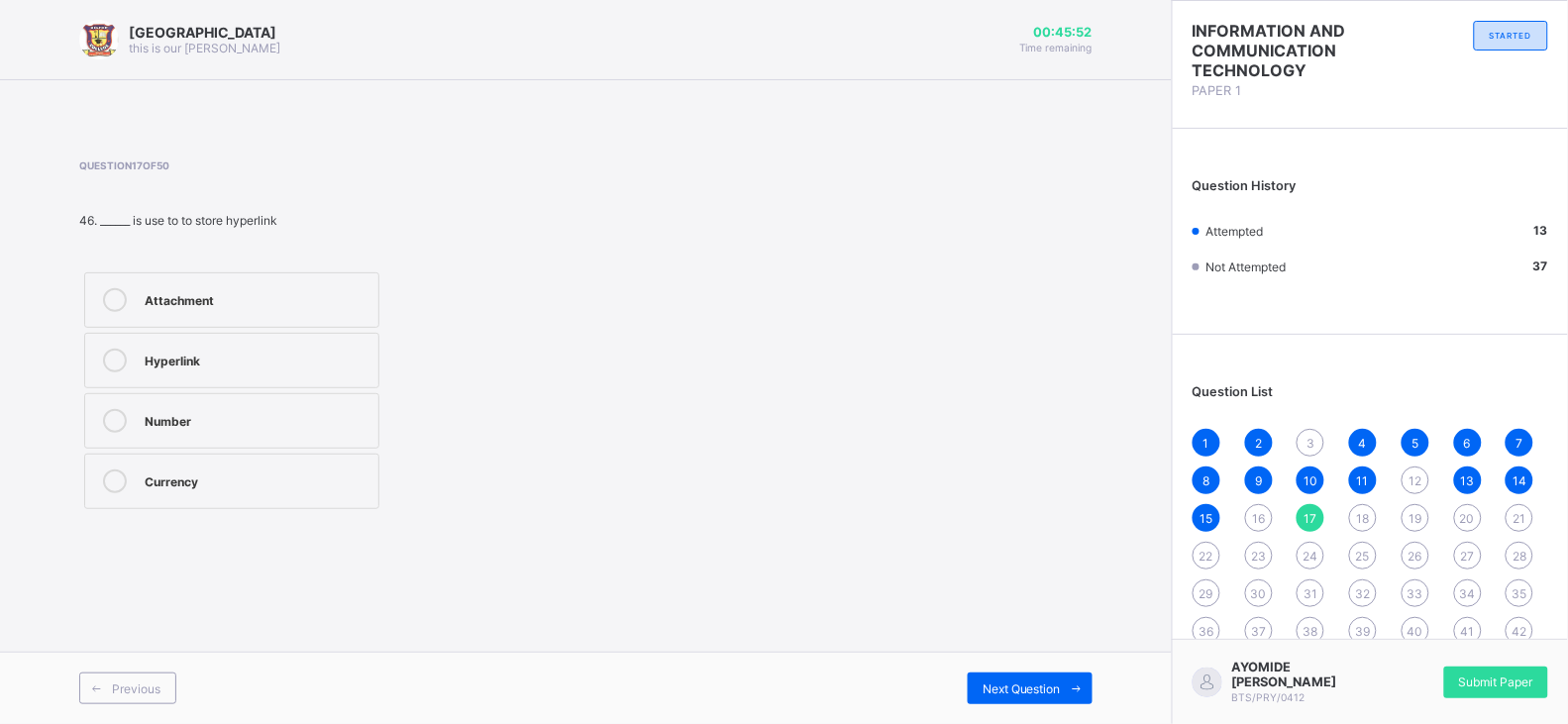 click on "Attachment  Hyperlink  Number  Currency" at bounding box center [232, 390] 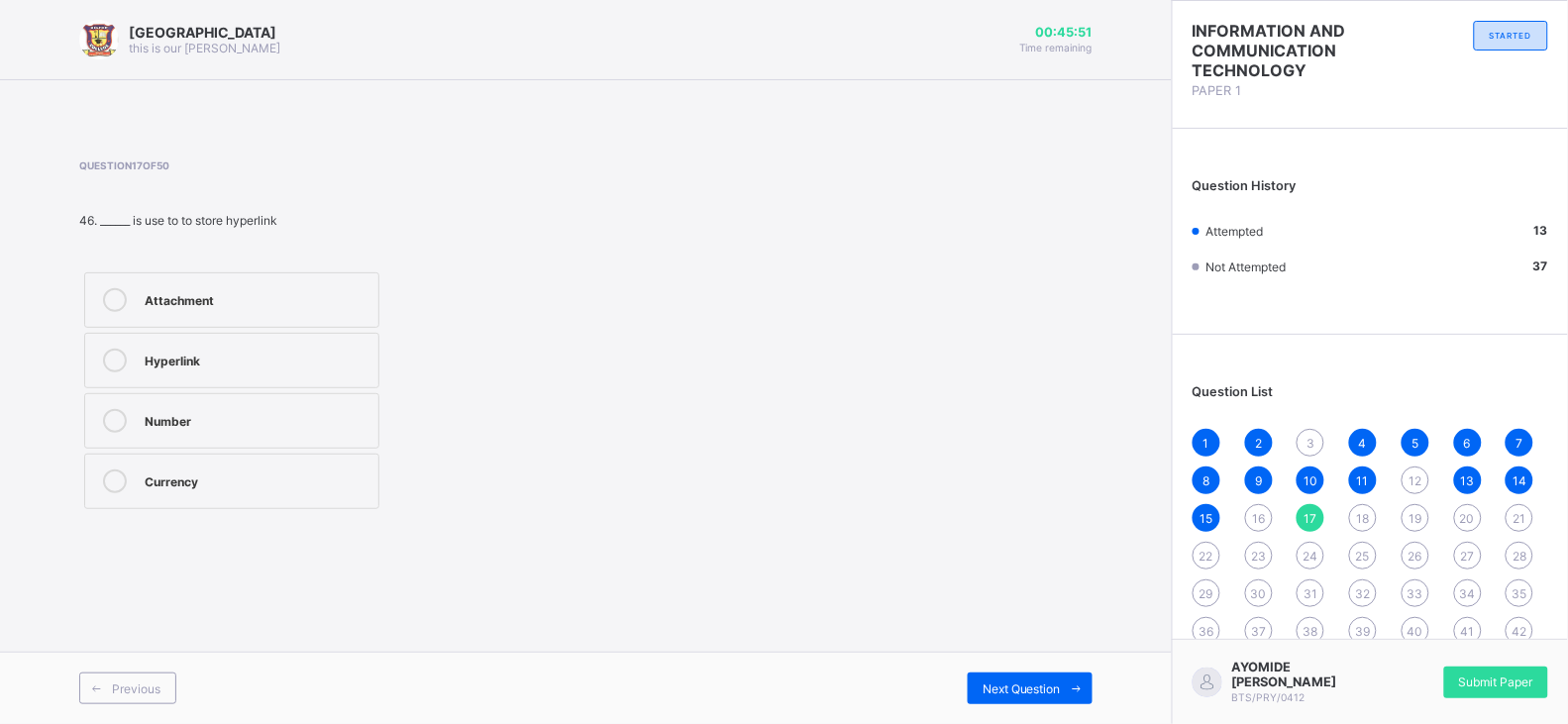 click on "Attachment" at bounding box center [232, 300] 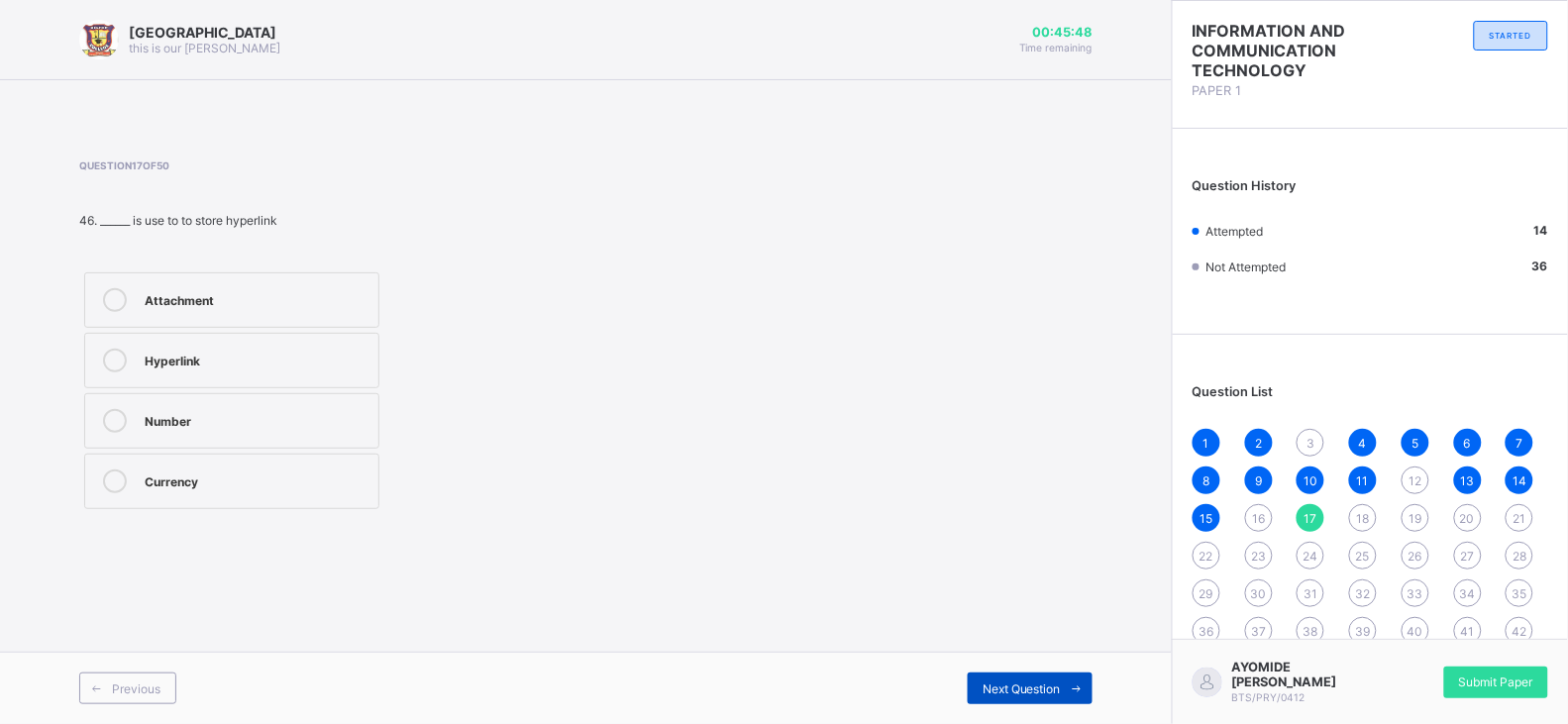 click at bounding box center (1077, 688) 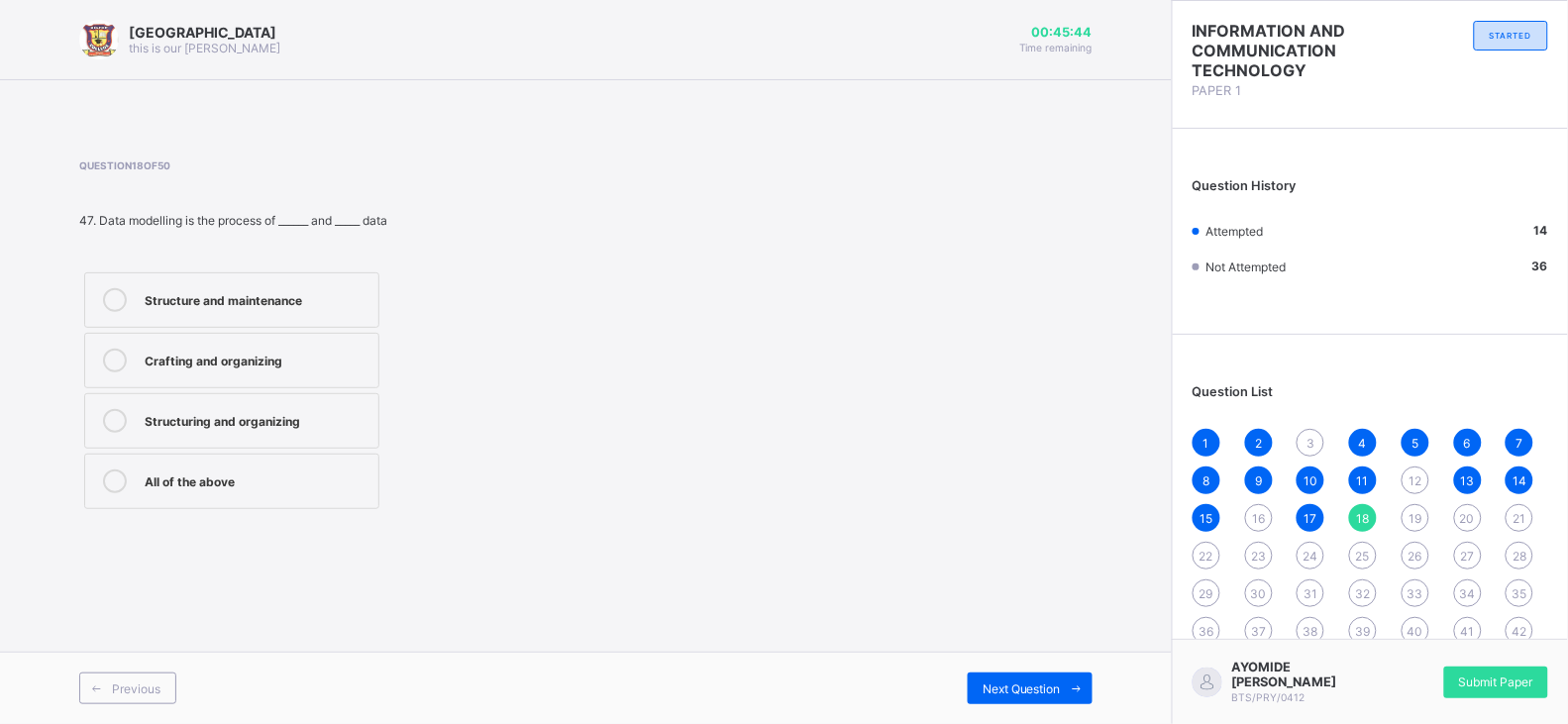 click on "Structuring and organizing" at bounding box center [257, 419] 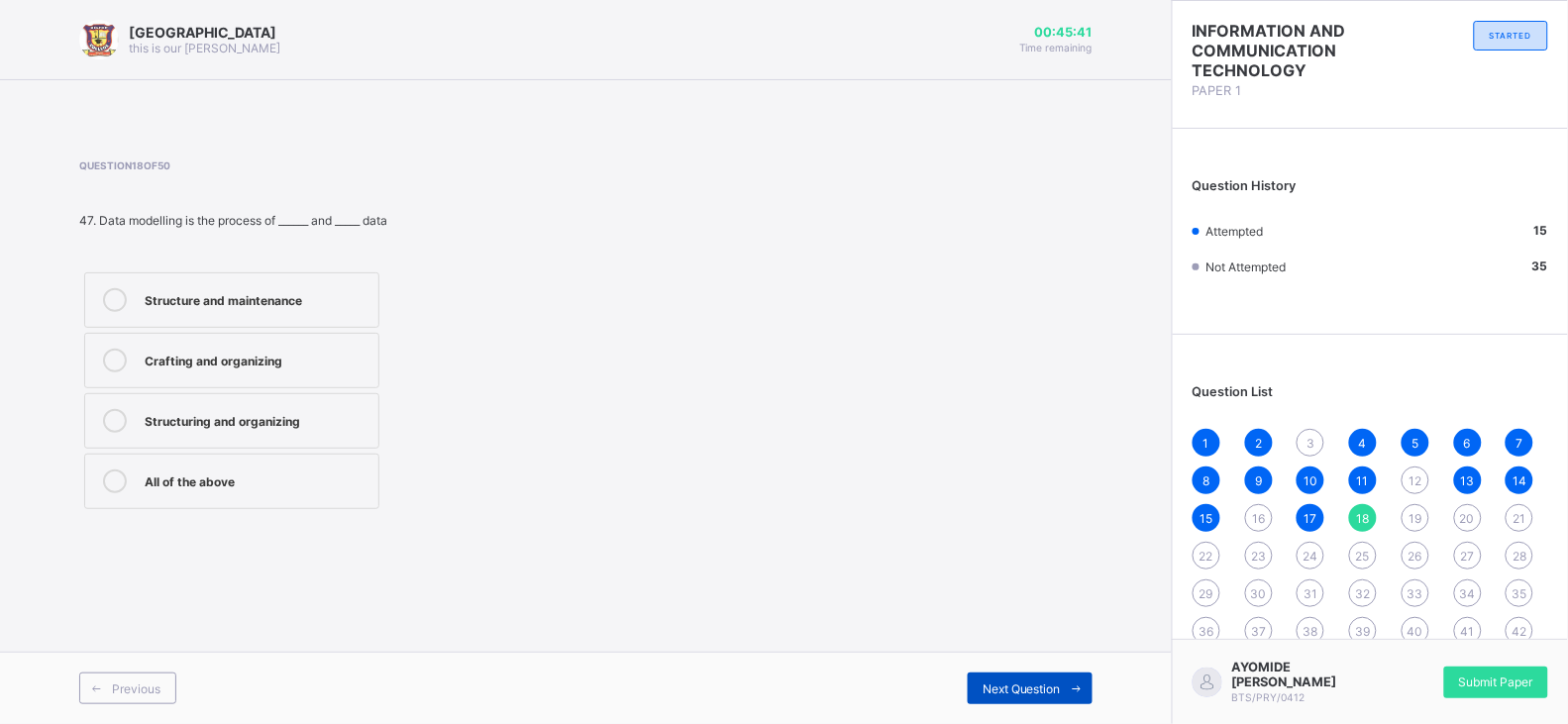 click at bounding box center [1077, 688] 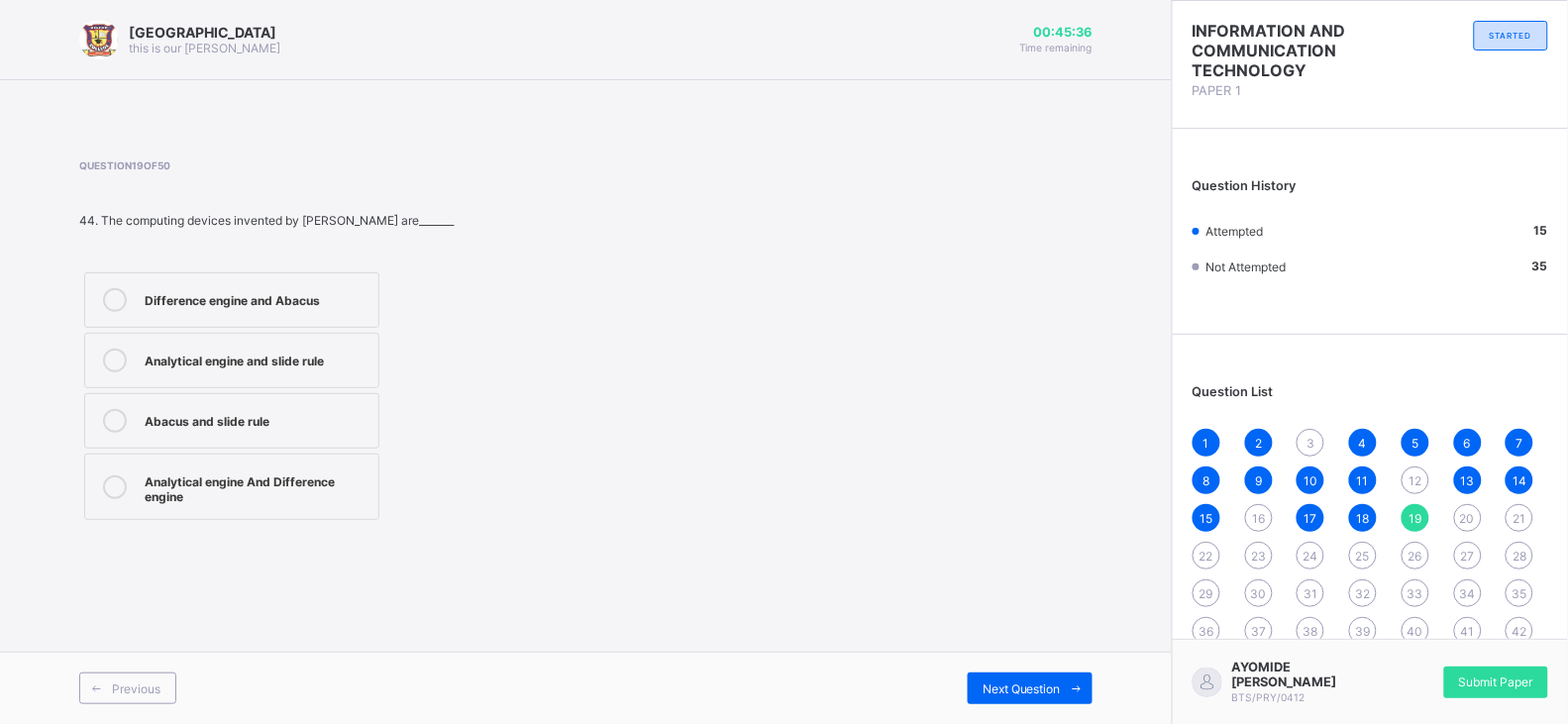 click on "Analytical engine and slide rule" at bounding box center (232, 361) 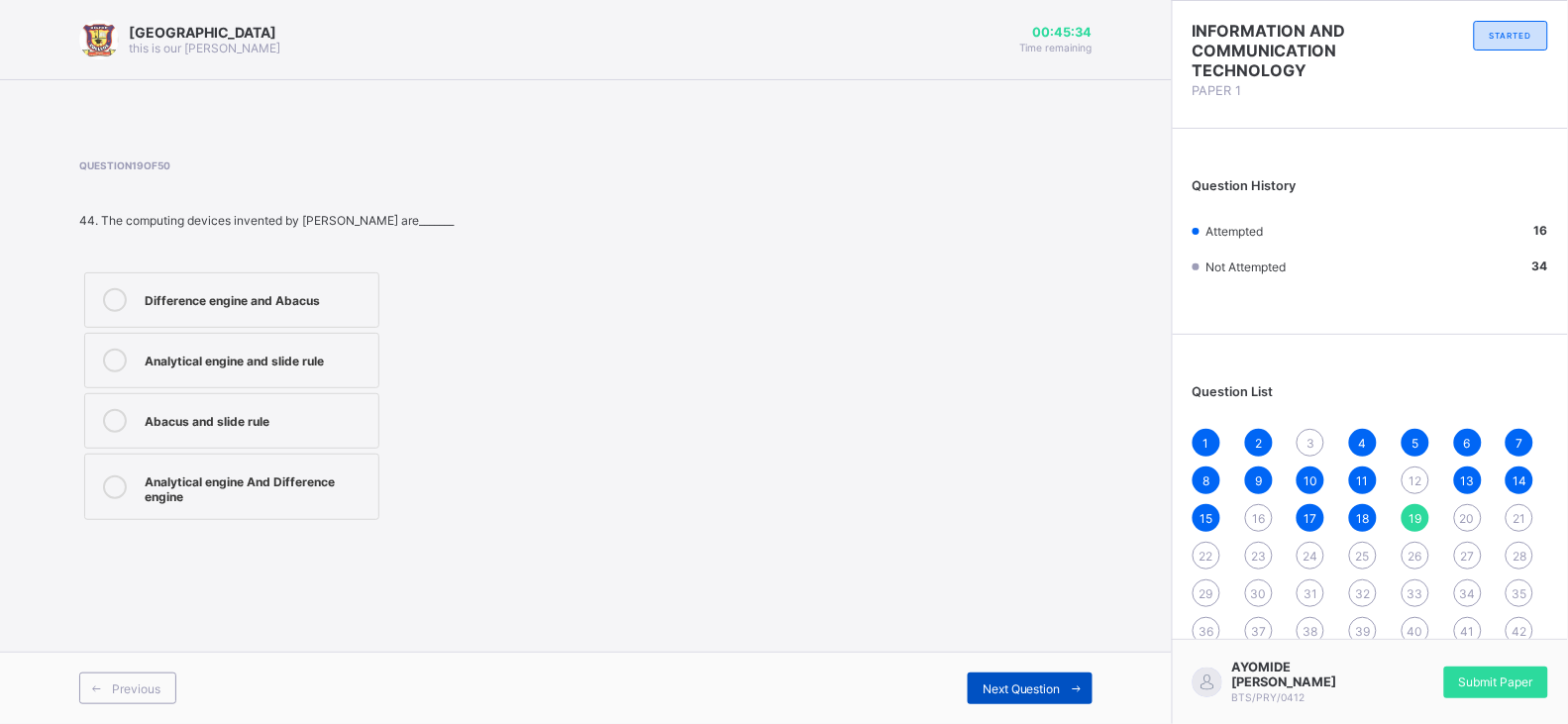 click on "Next Question" at bounding box center (1021, 688) 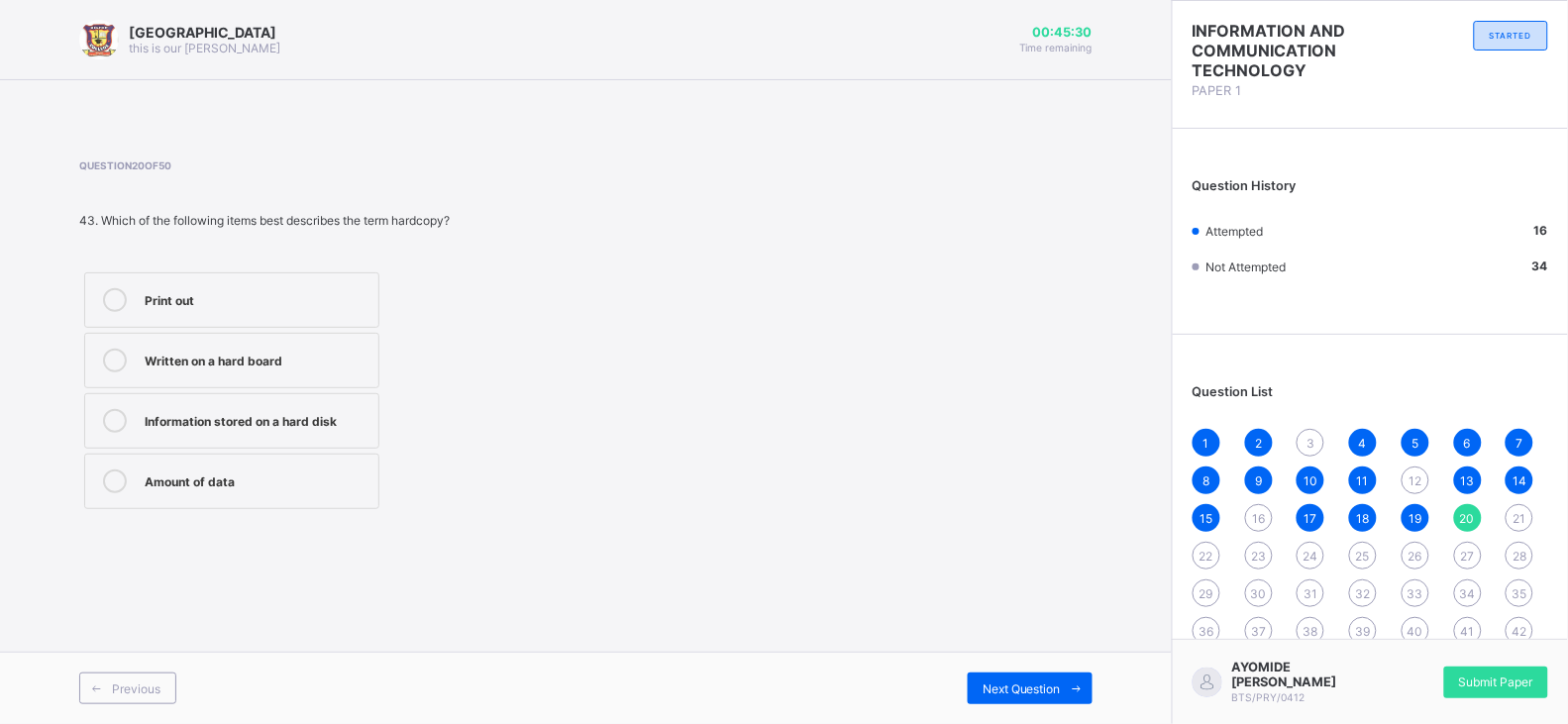 click on "Print out" at bounding box center (257, 298) 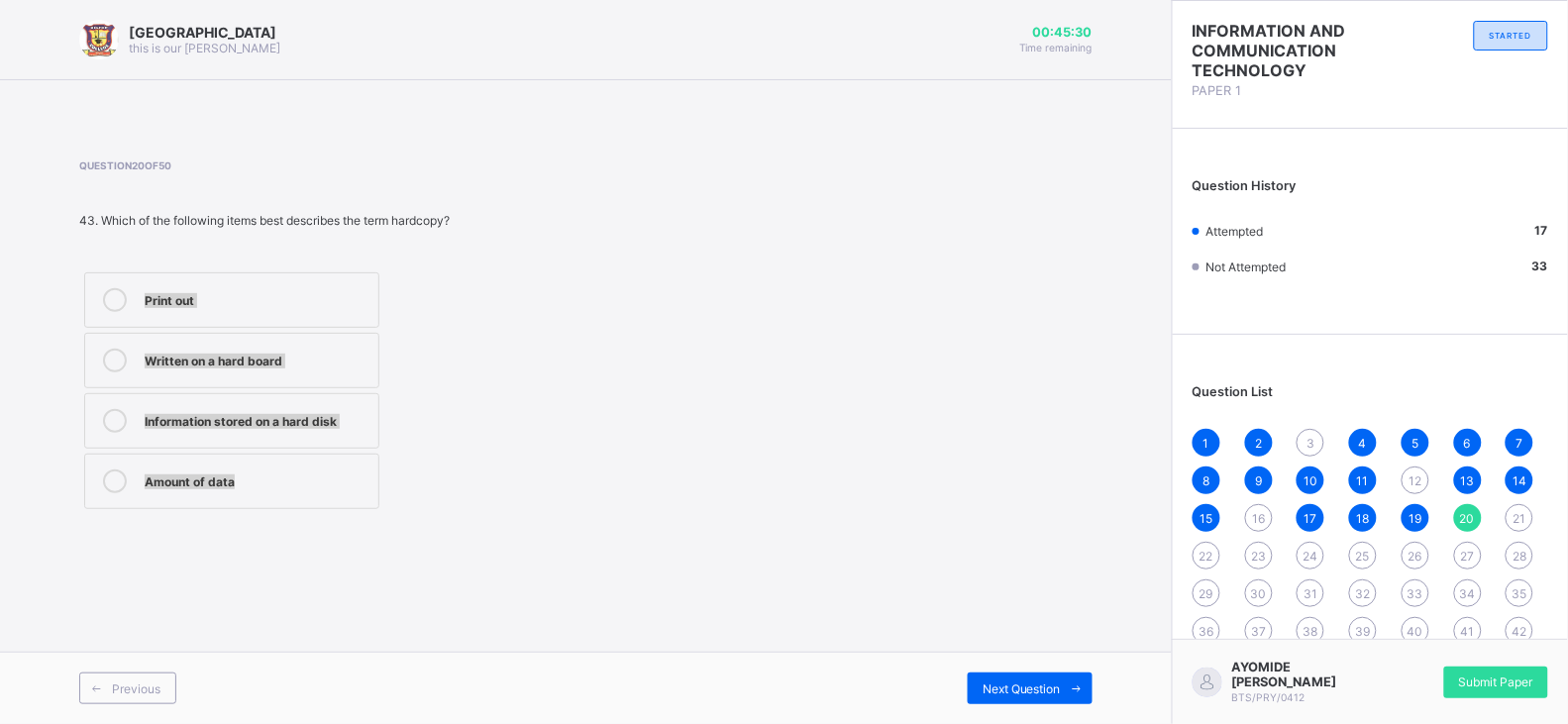 drag, startPoint x: 332, startPoint y: 288, endPoint x: 742, endPoint y: 609, distance: 520.71201 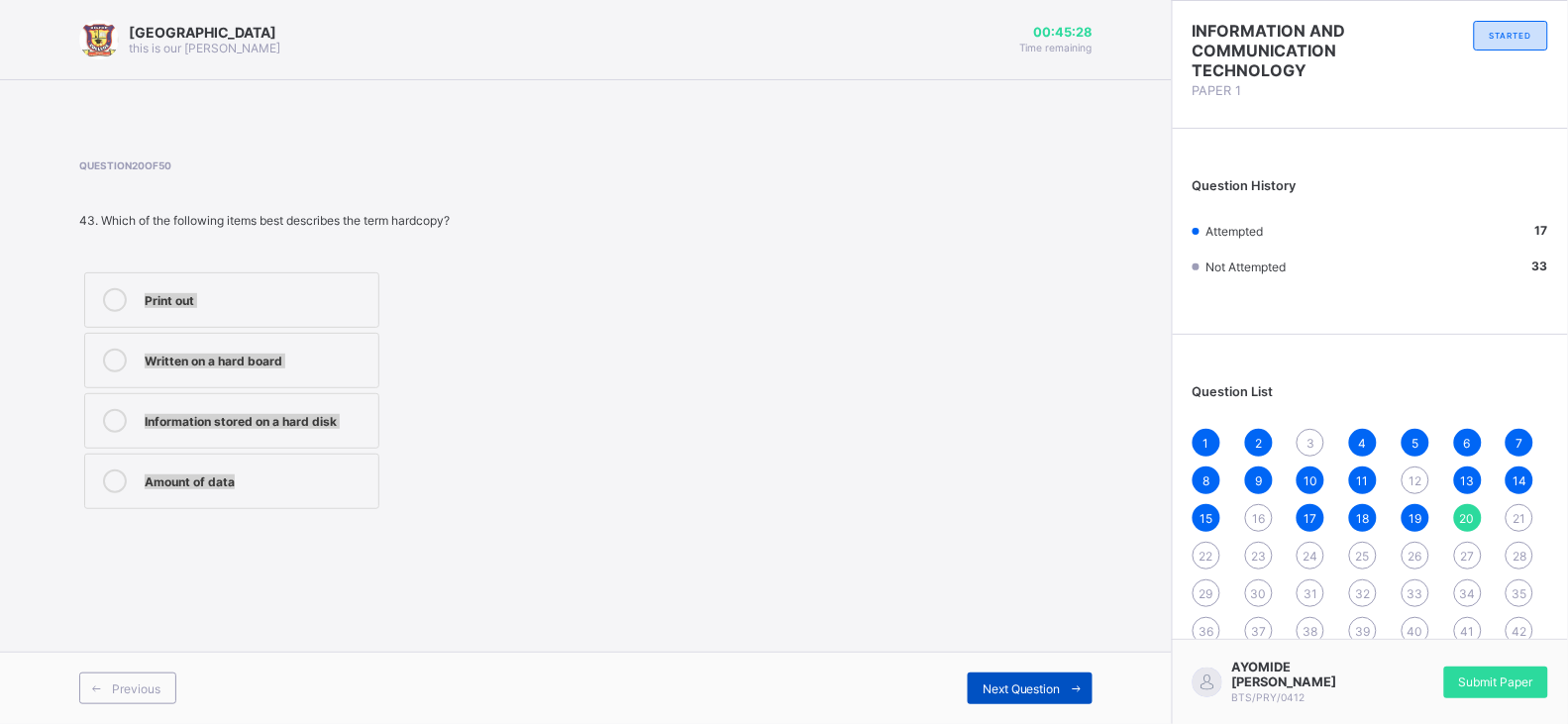 click at bounding box center [1077, 688] 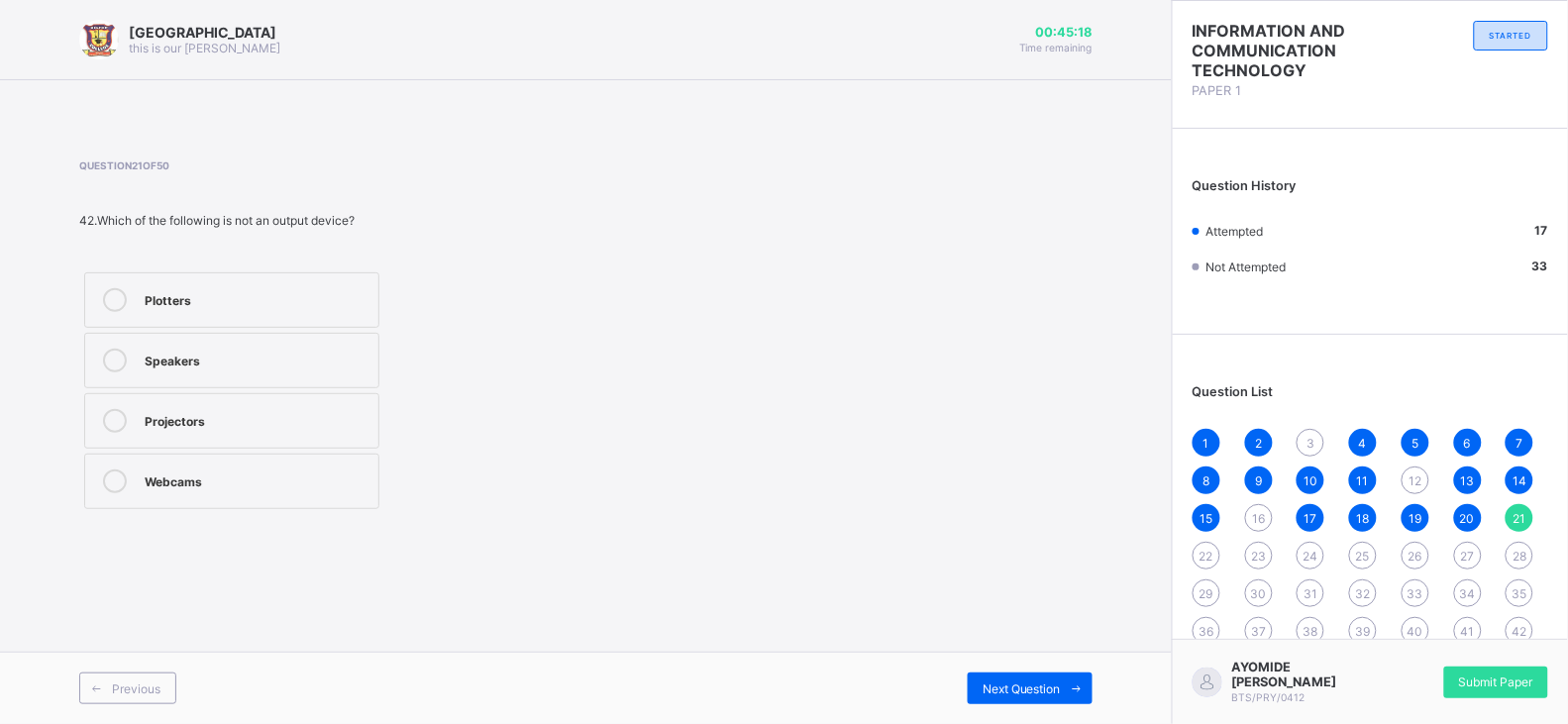 click on "Plotters" at bounding box center (257, 298) 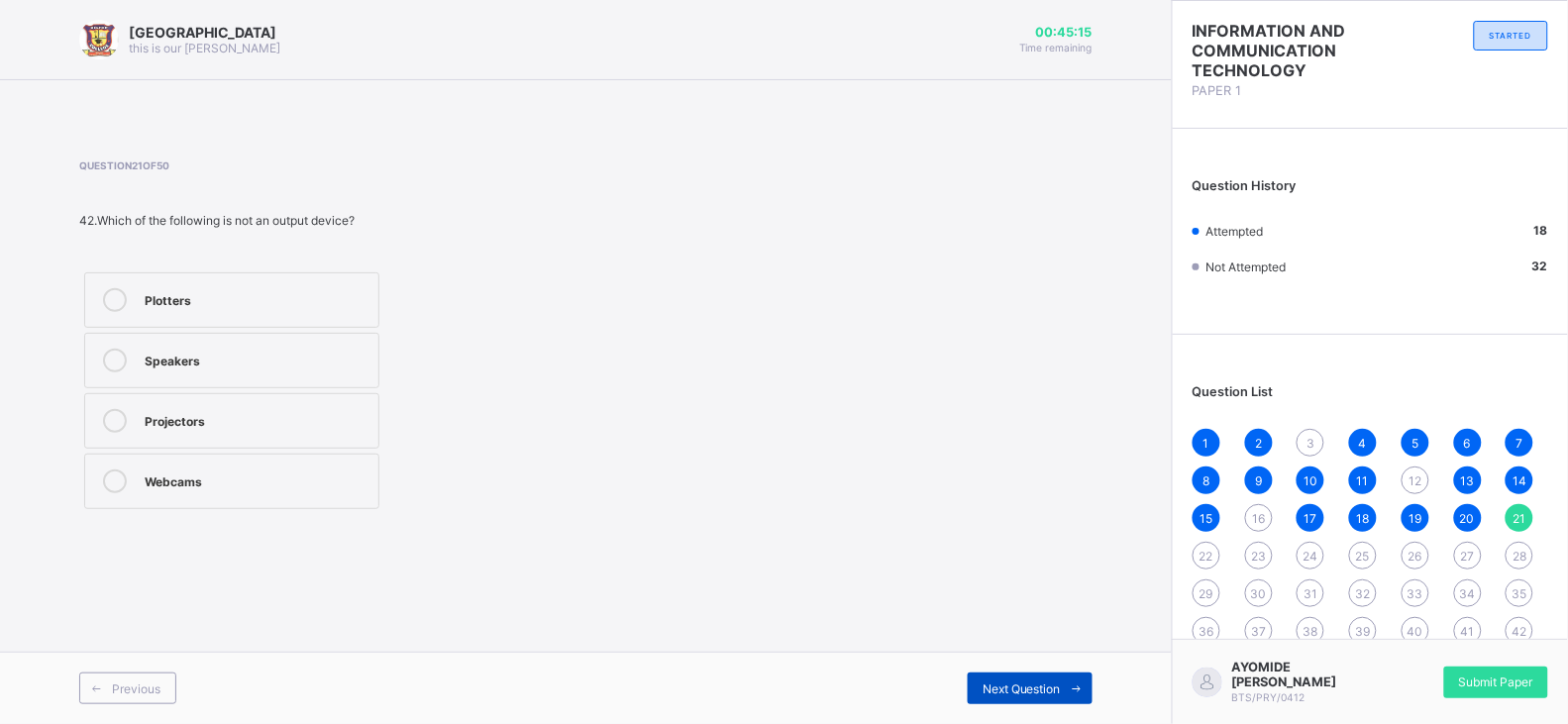 click on "Next Question" at bounding box center (1021, 688) 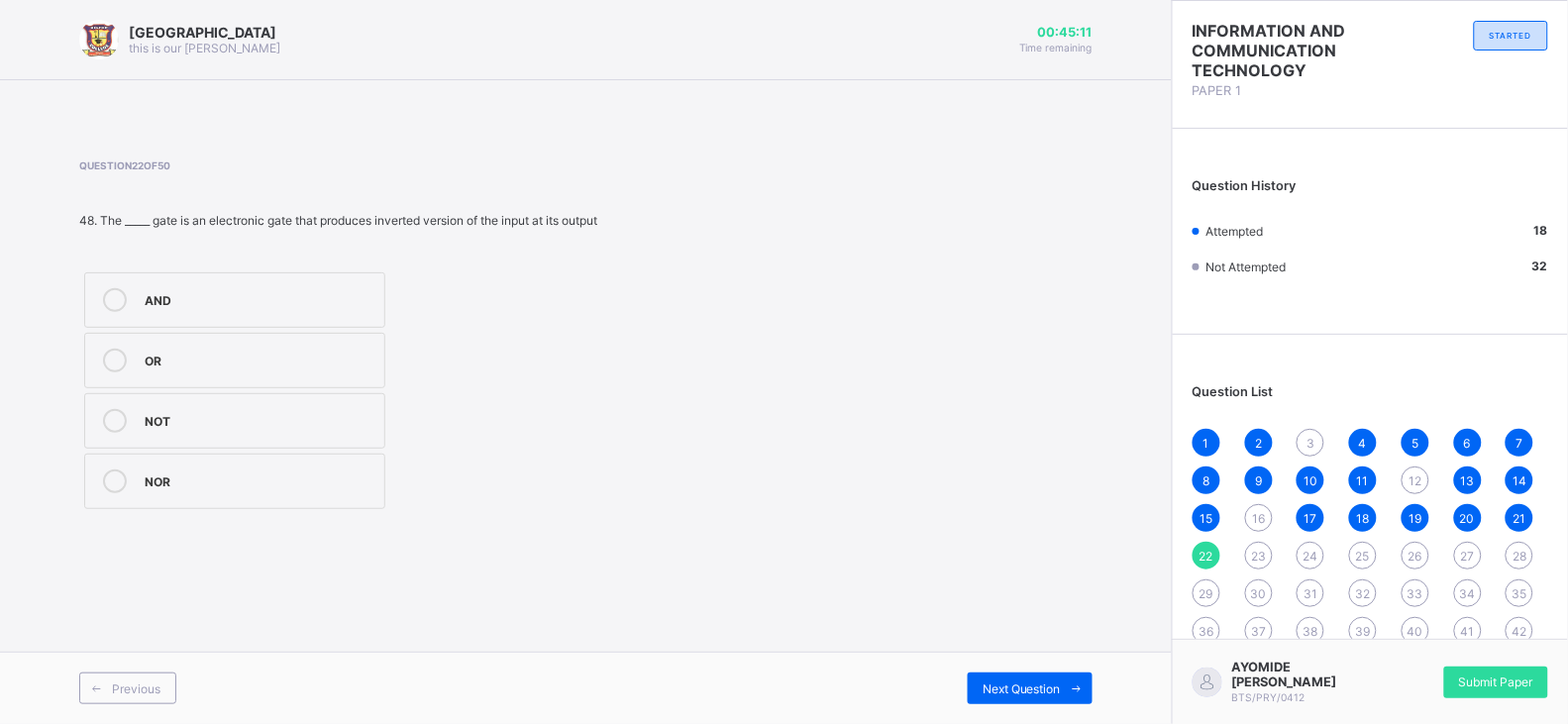 click on "Previous Next Question" at bounding box center [585, 687] 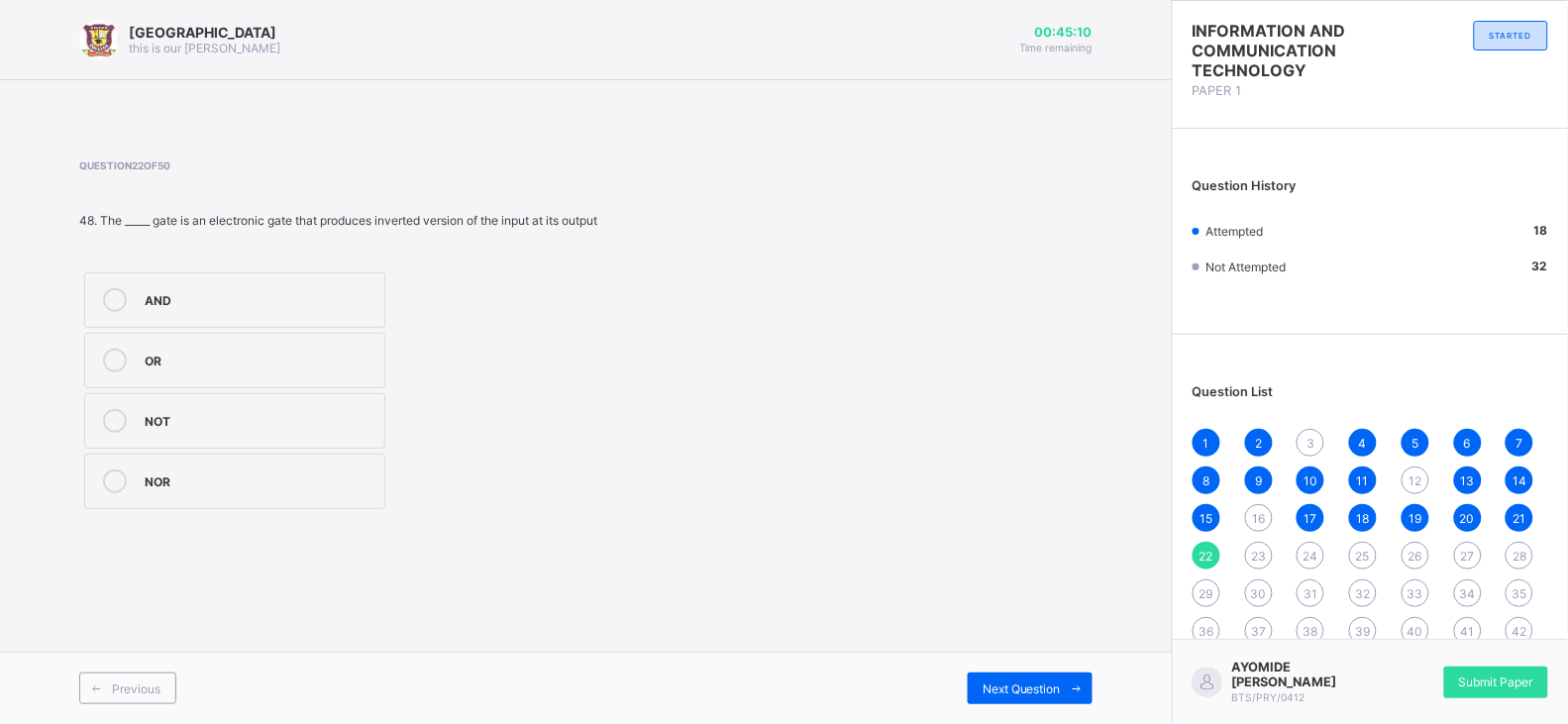 click on "Previous Next Question" at bounding box center [585, 687] 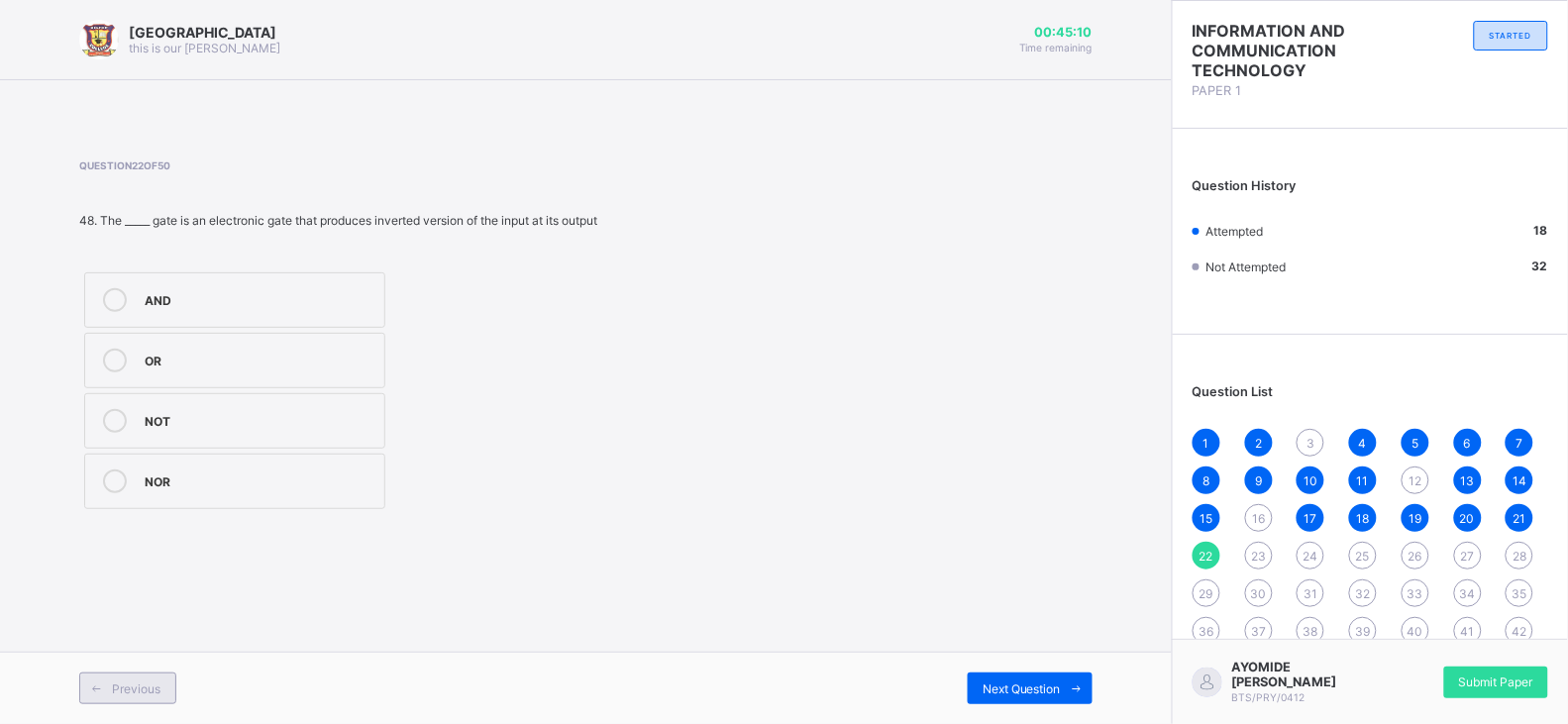 click on "Previous" at bounding box center (128, 688) 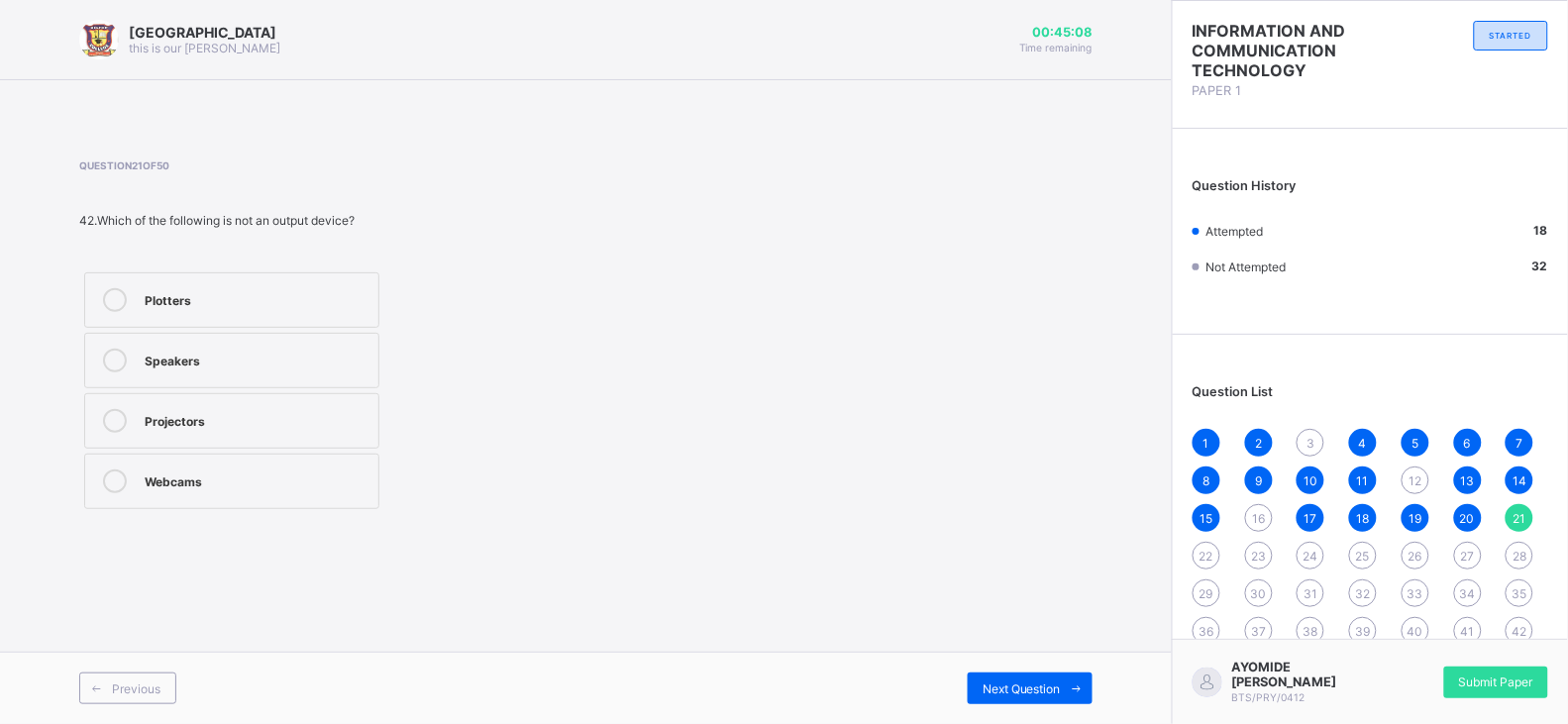 click on "Webcams" at bounding box center (232, 481) 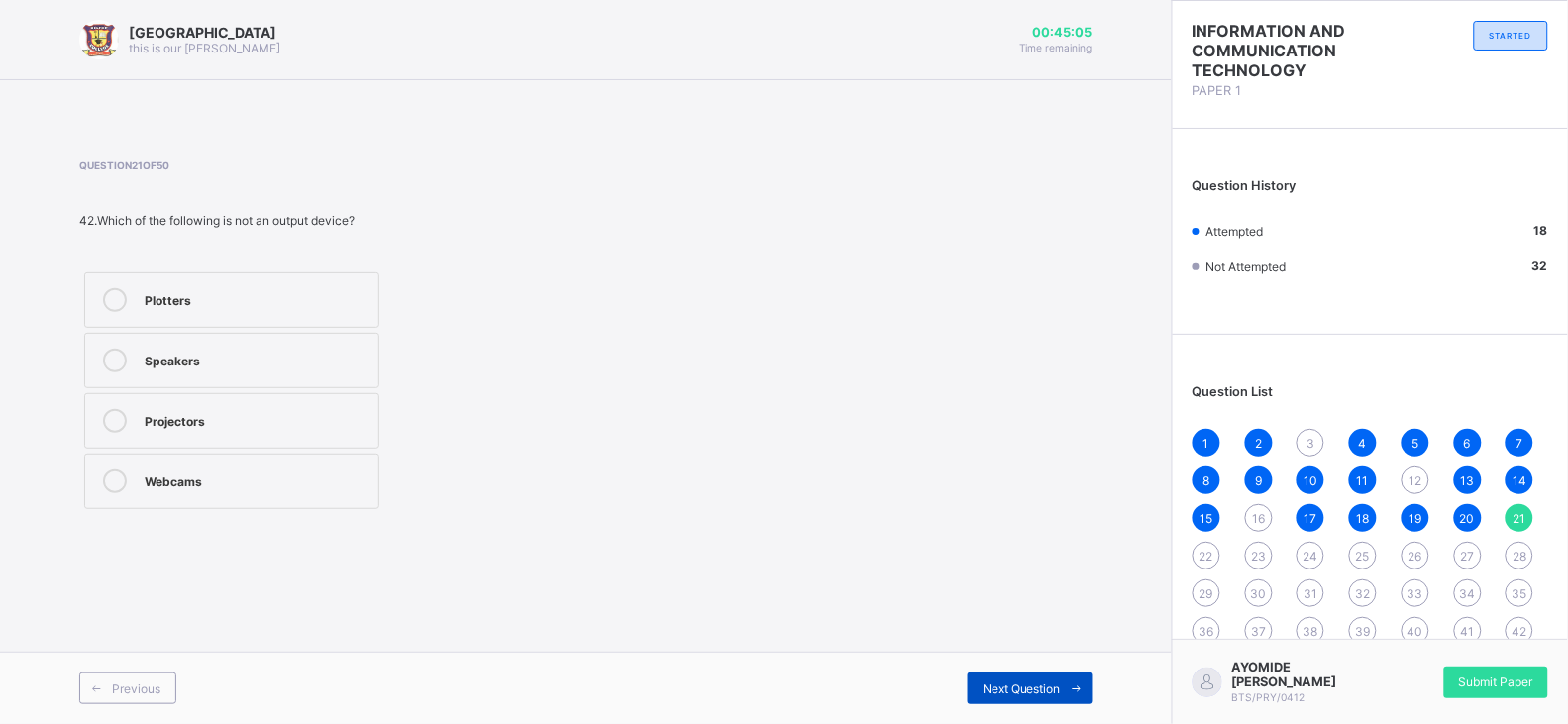click on "Next Question" at bounding box center [1021, 688] 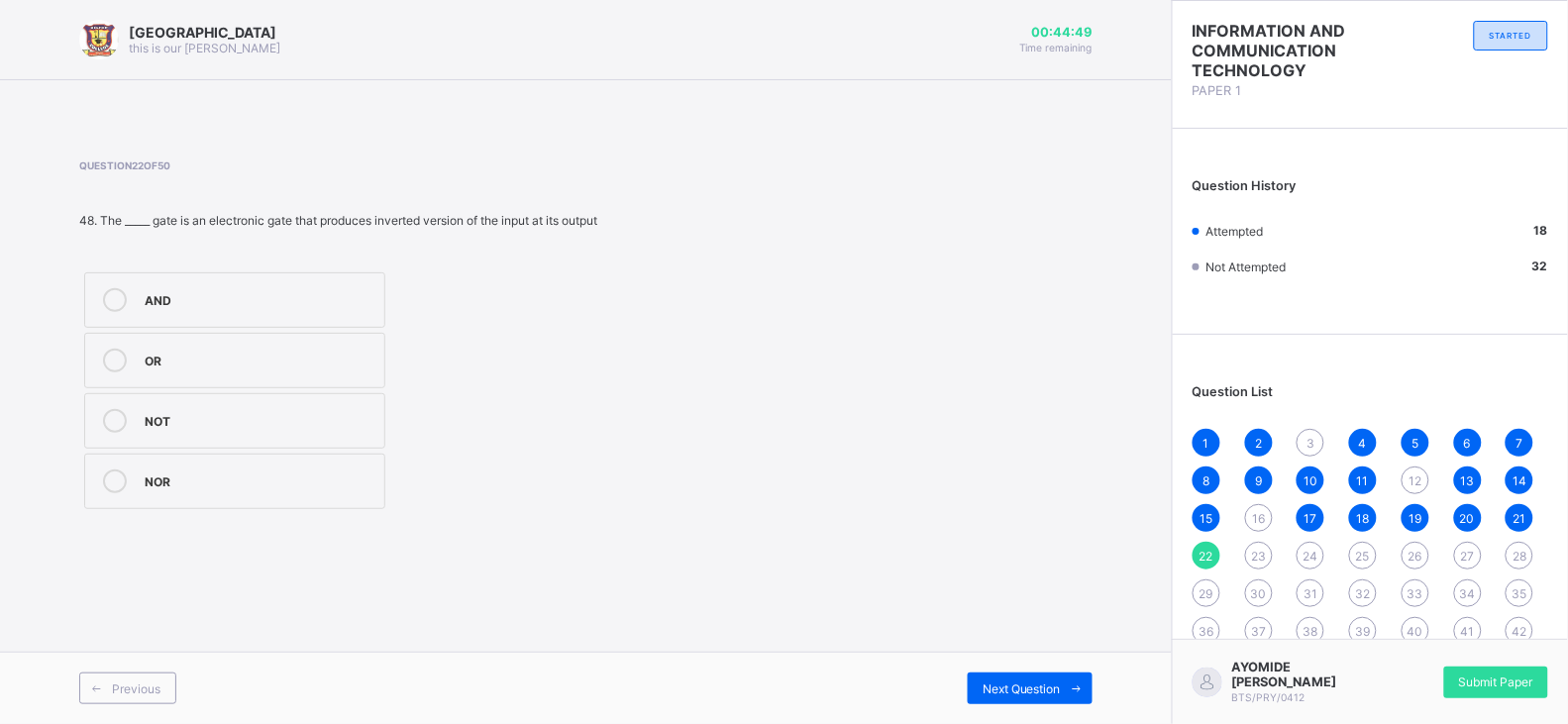click on "NOT" at bounding box center (260, 419) 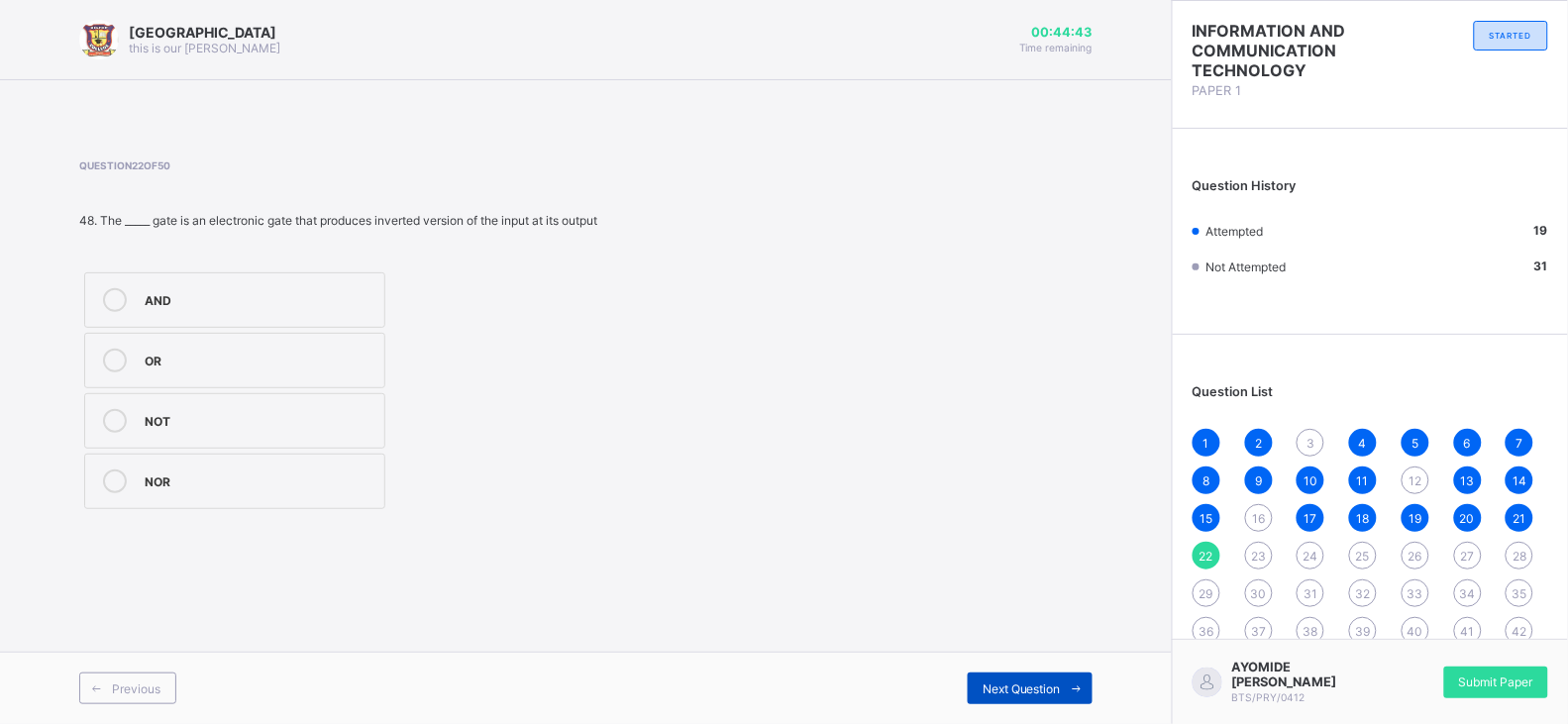 click on "Next Question" at bounding box center [1021, 688] 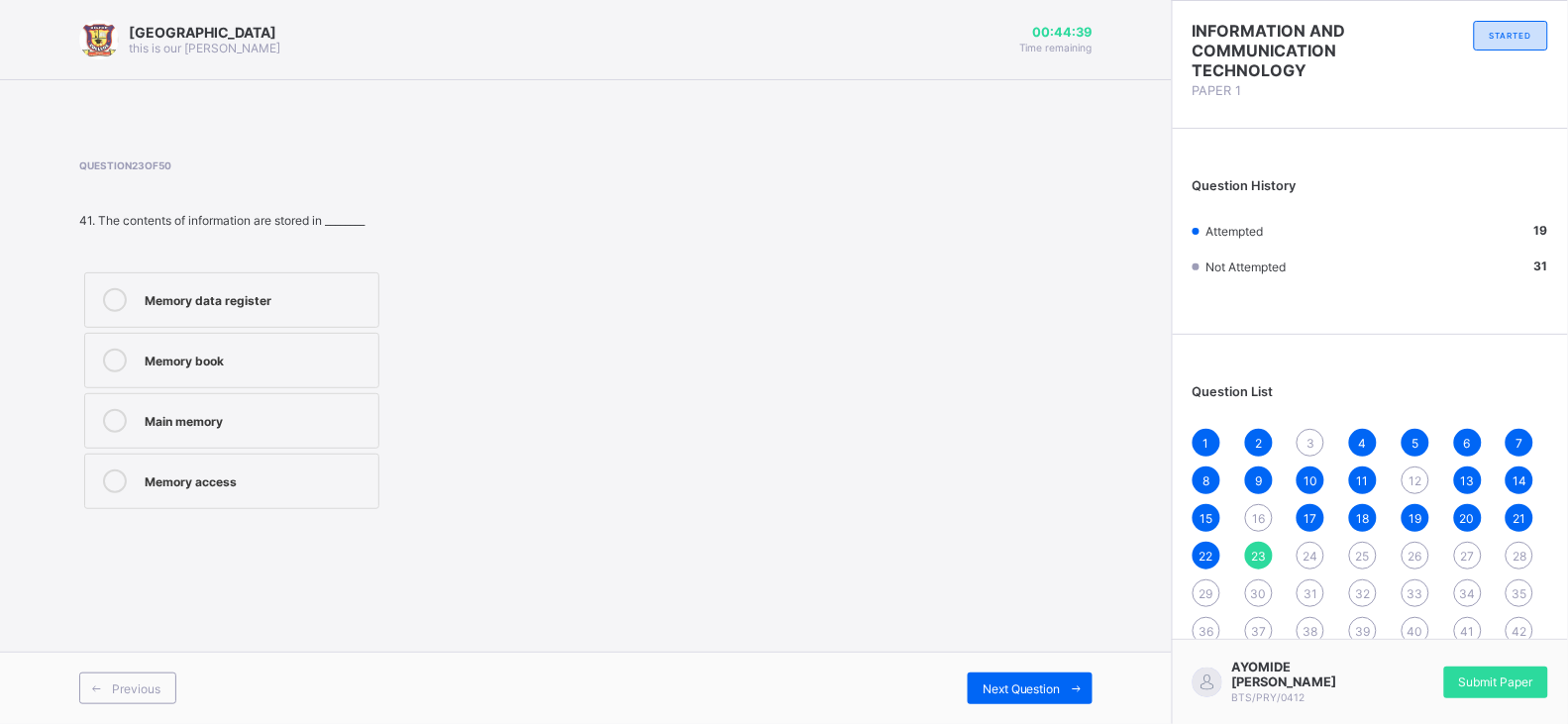 click on "Main memory" at bounding box center [232, 421] 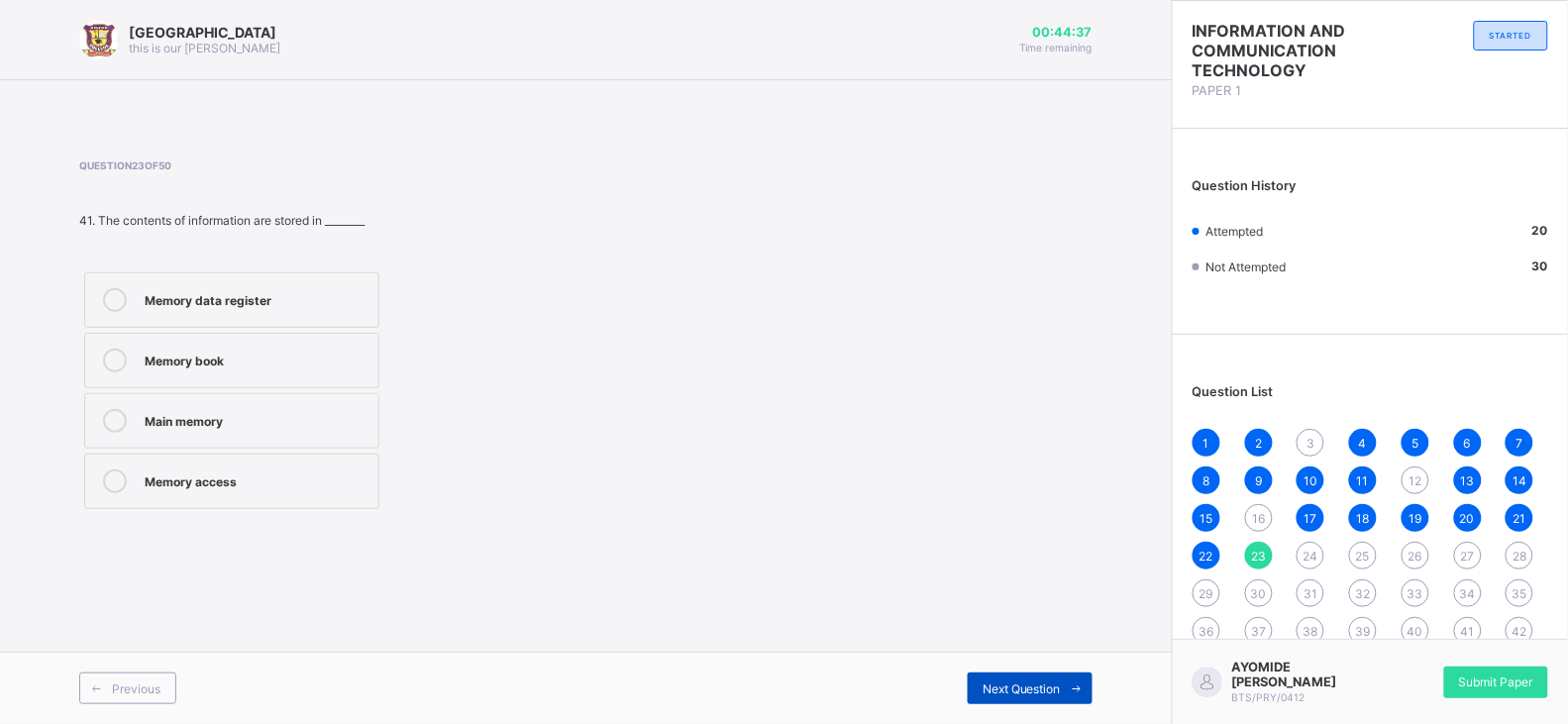 click on "Next Question" at bounding box center [1030, 688] 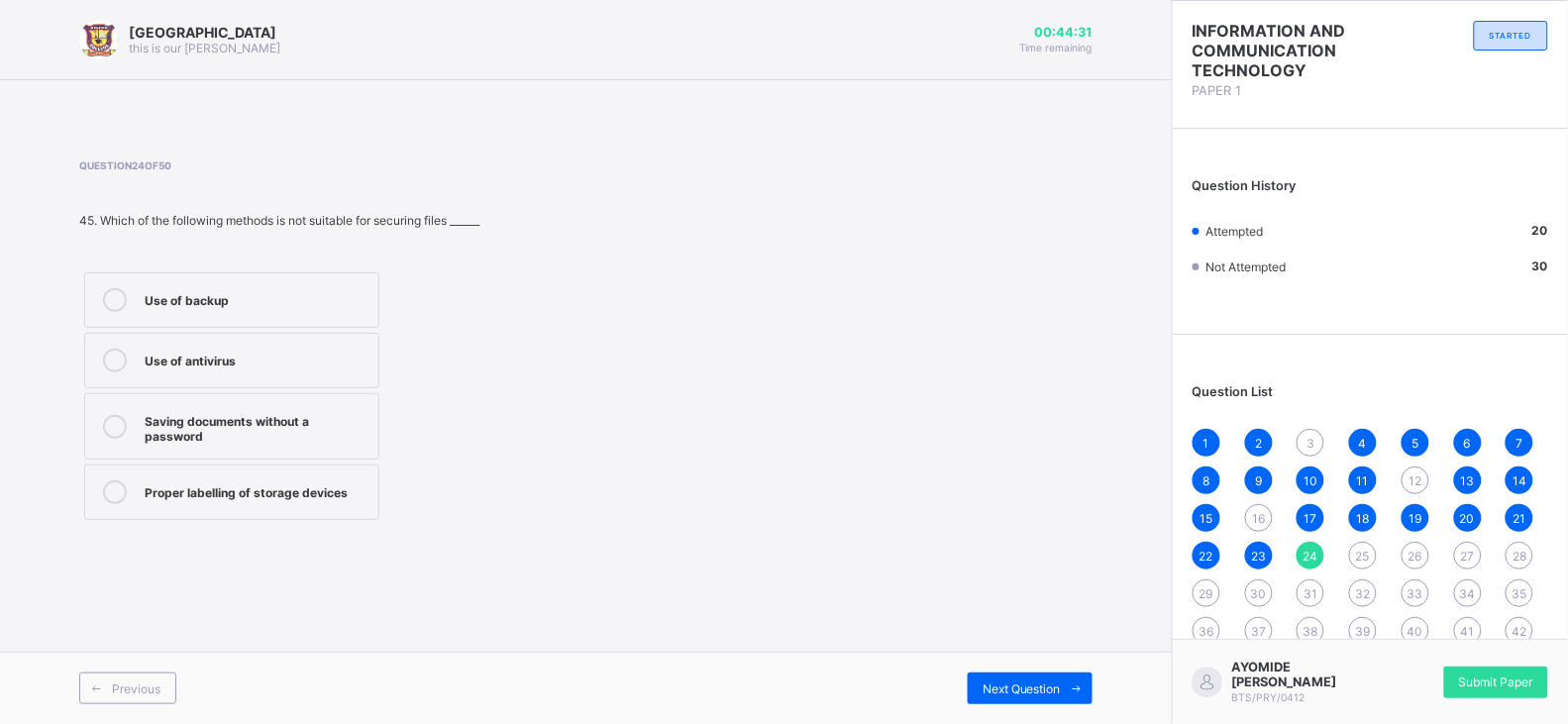 click on "Proper labelling of storage devices" at bounding box center (232, 492) 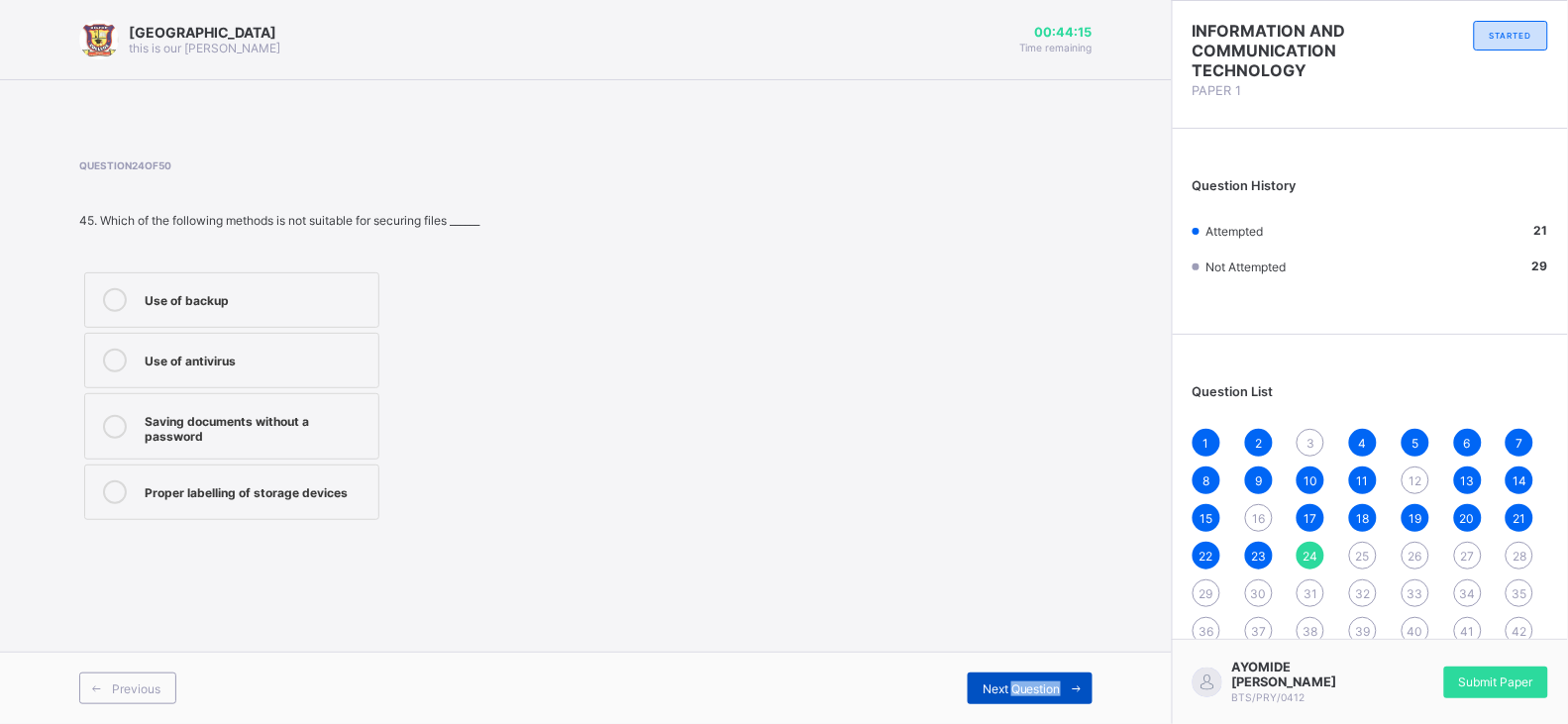 click on "Next Question" at bounding box center [1021, 688] 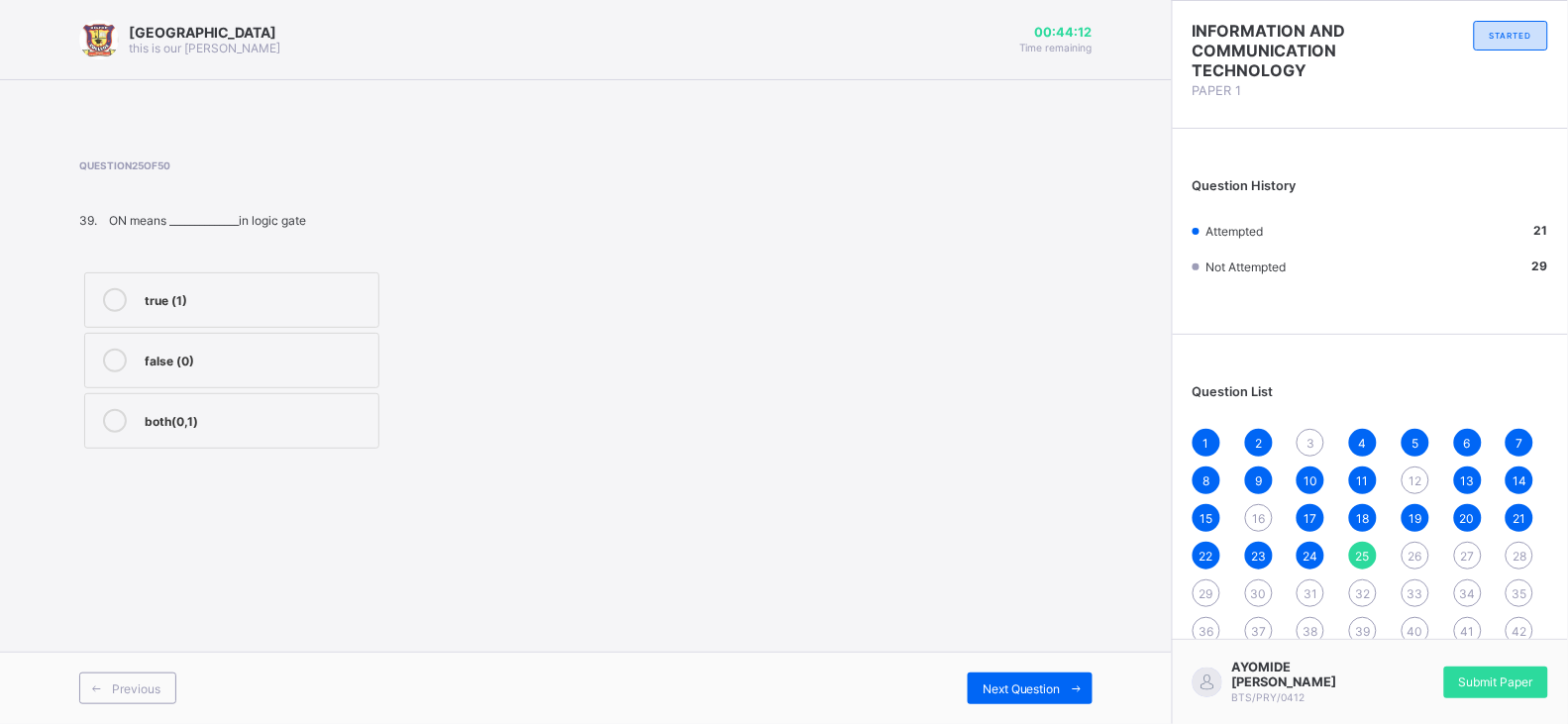 click on "false (0)" at bounding box center (232, 361) 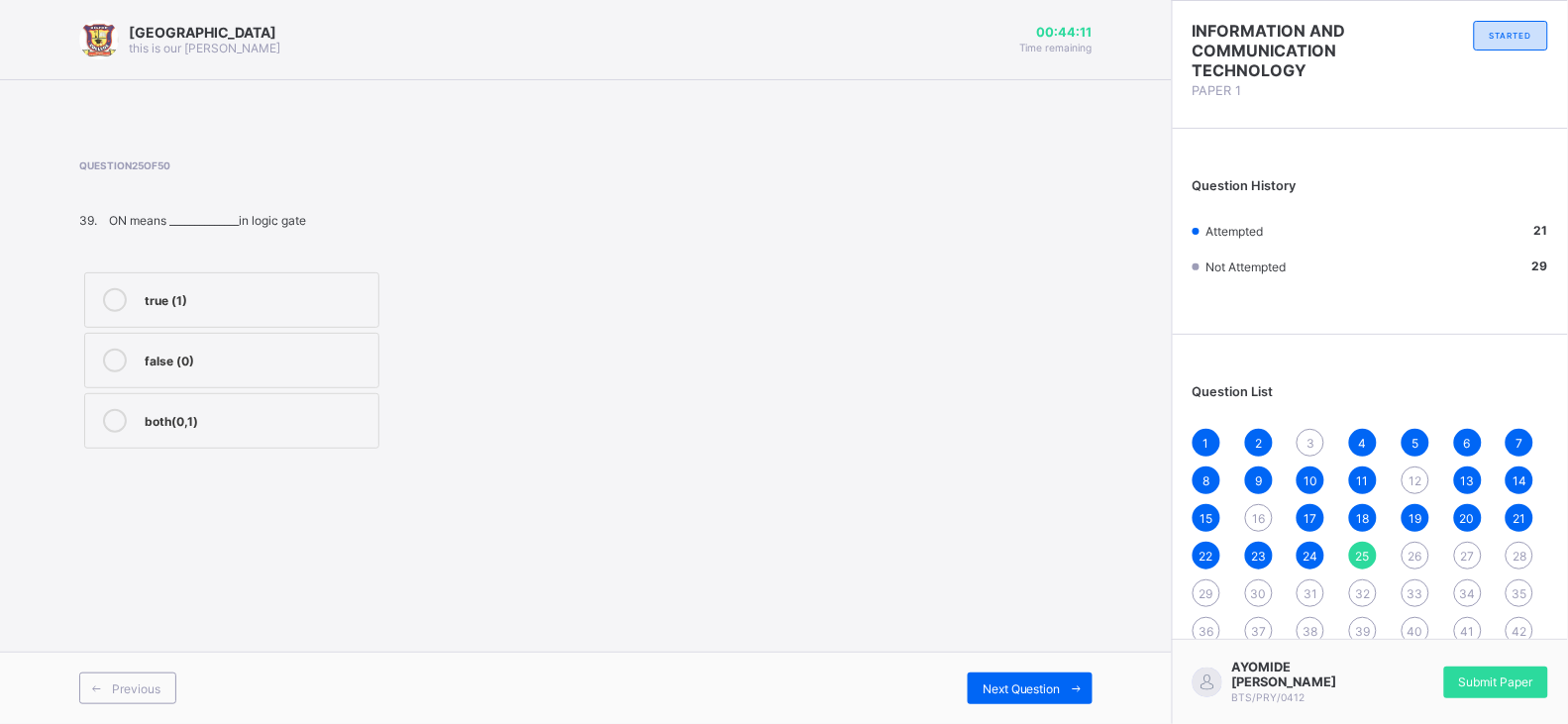 click on "true (1)" at bounding box center (257, 298) 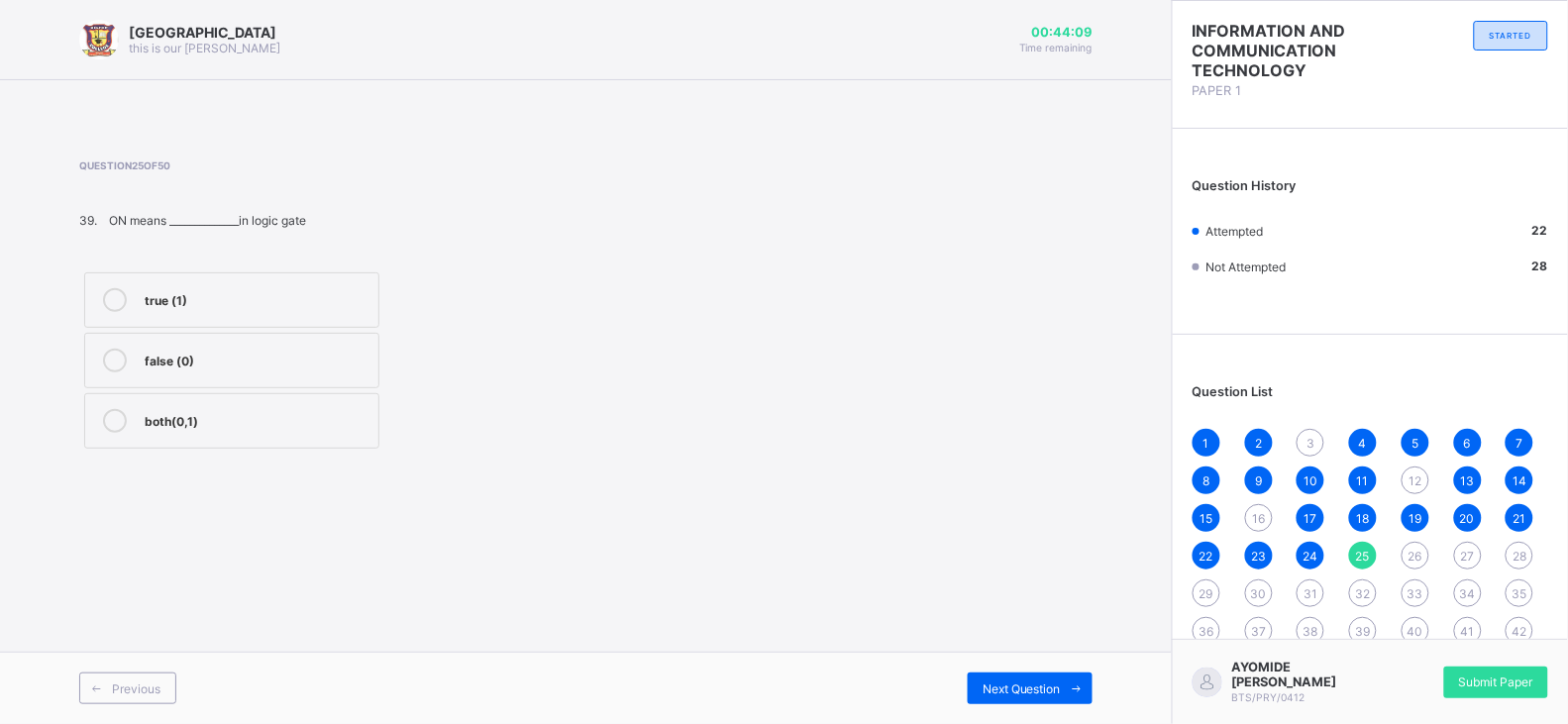 click on "Previous Next Question" at bounding box center [585, 687] 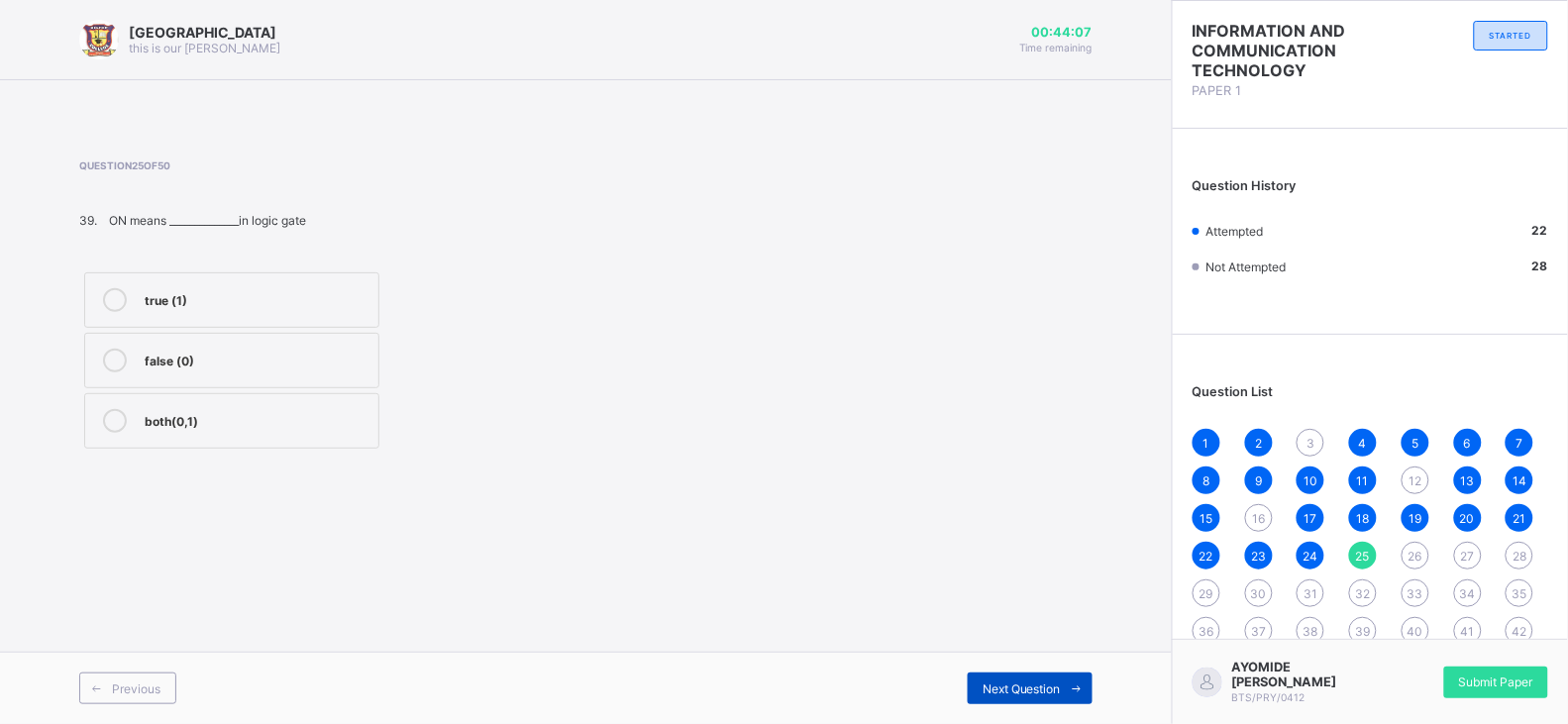 click at bounding box center [1077, 688] 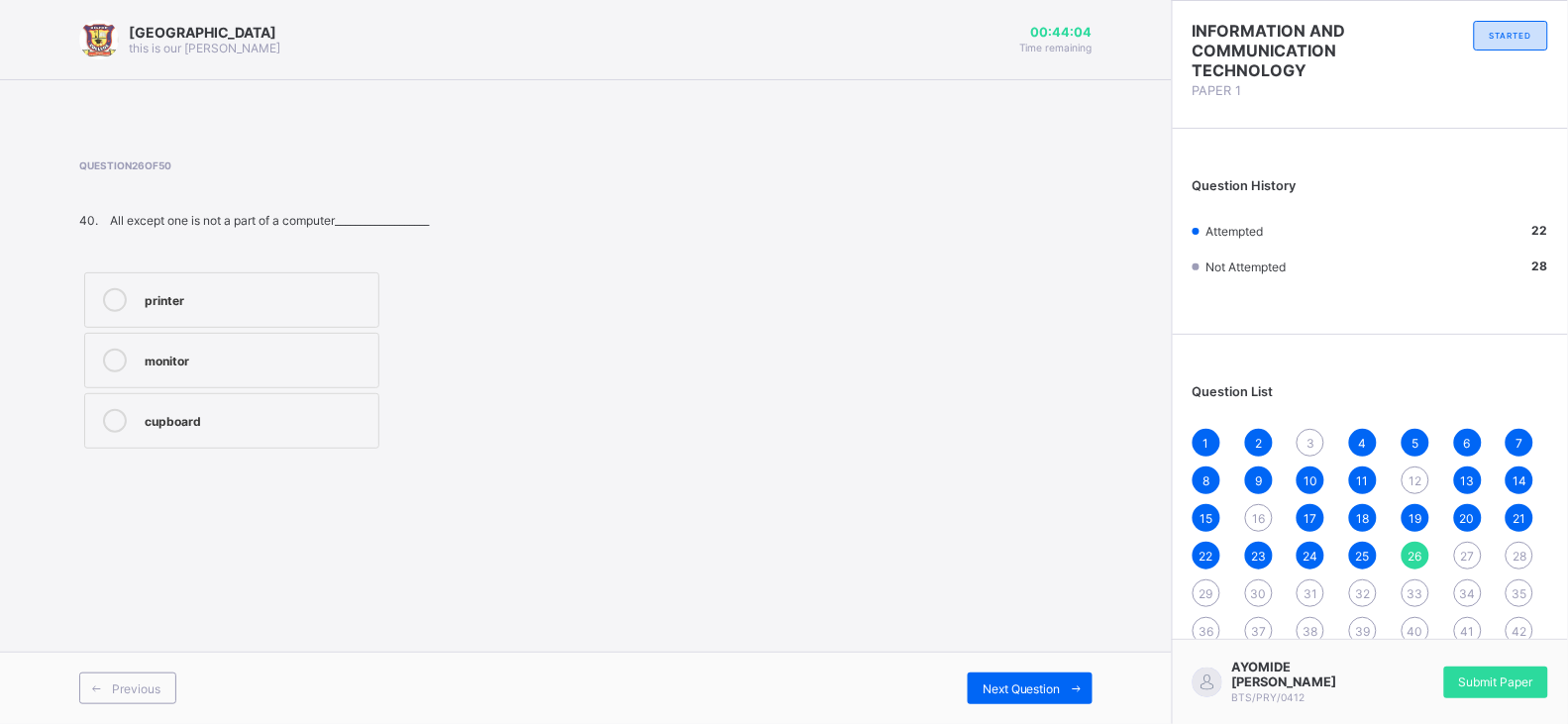 click on "monitor" at bounding box center [257, 359] 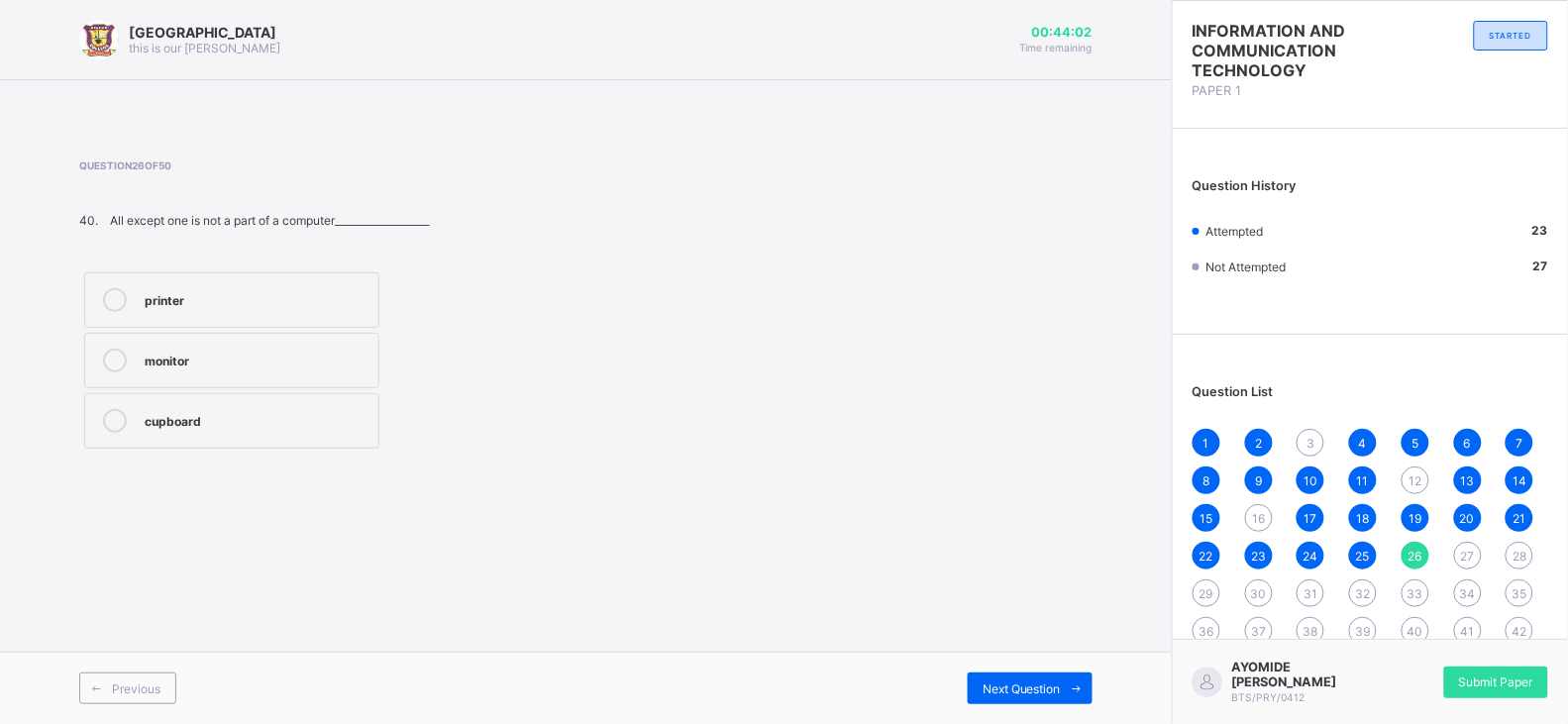 click on "cupboard" at bounding box center (232, 421) 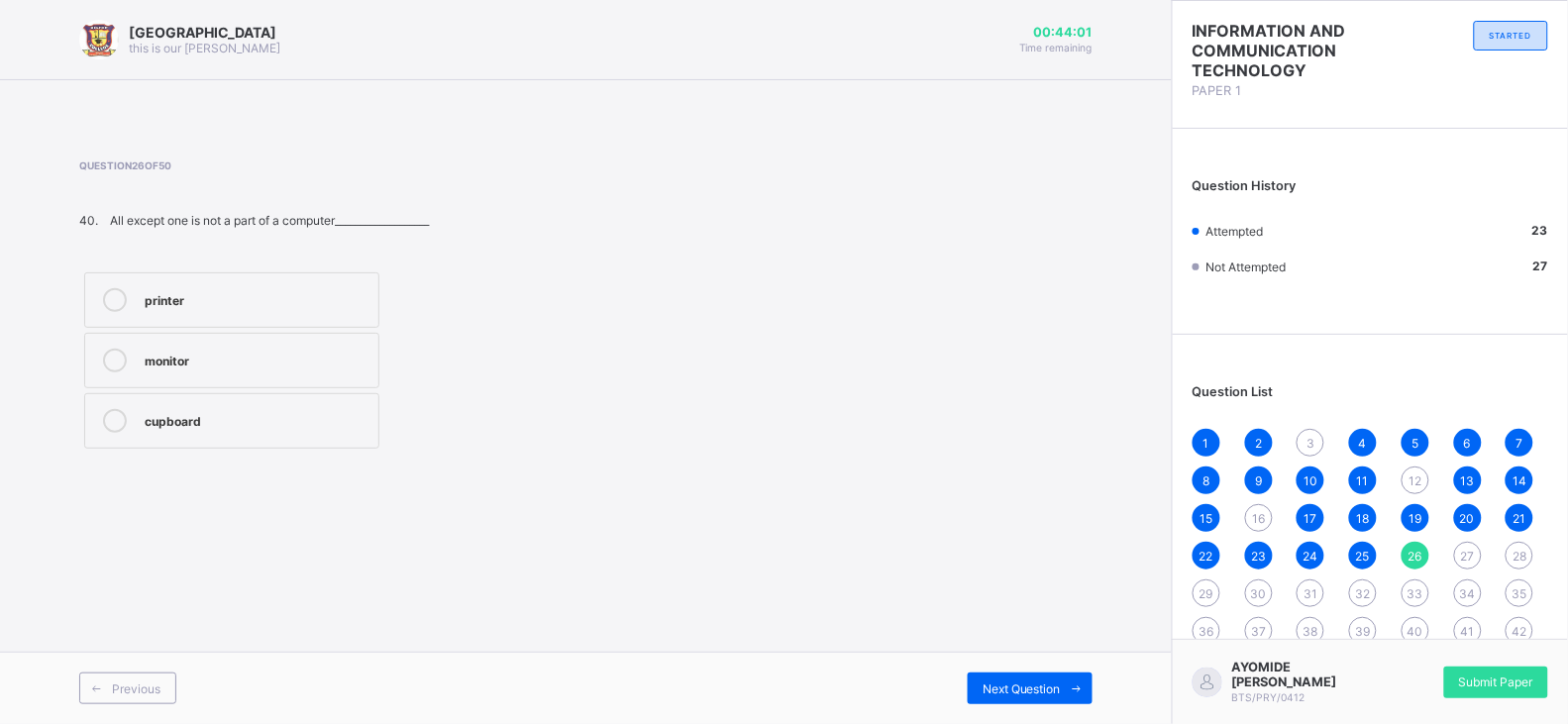 click on "cupboard" at bounding box center (232, 421) 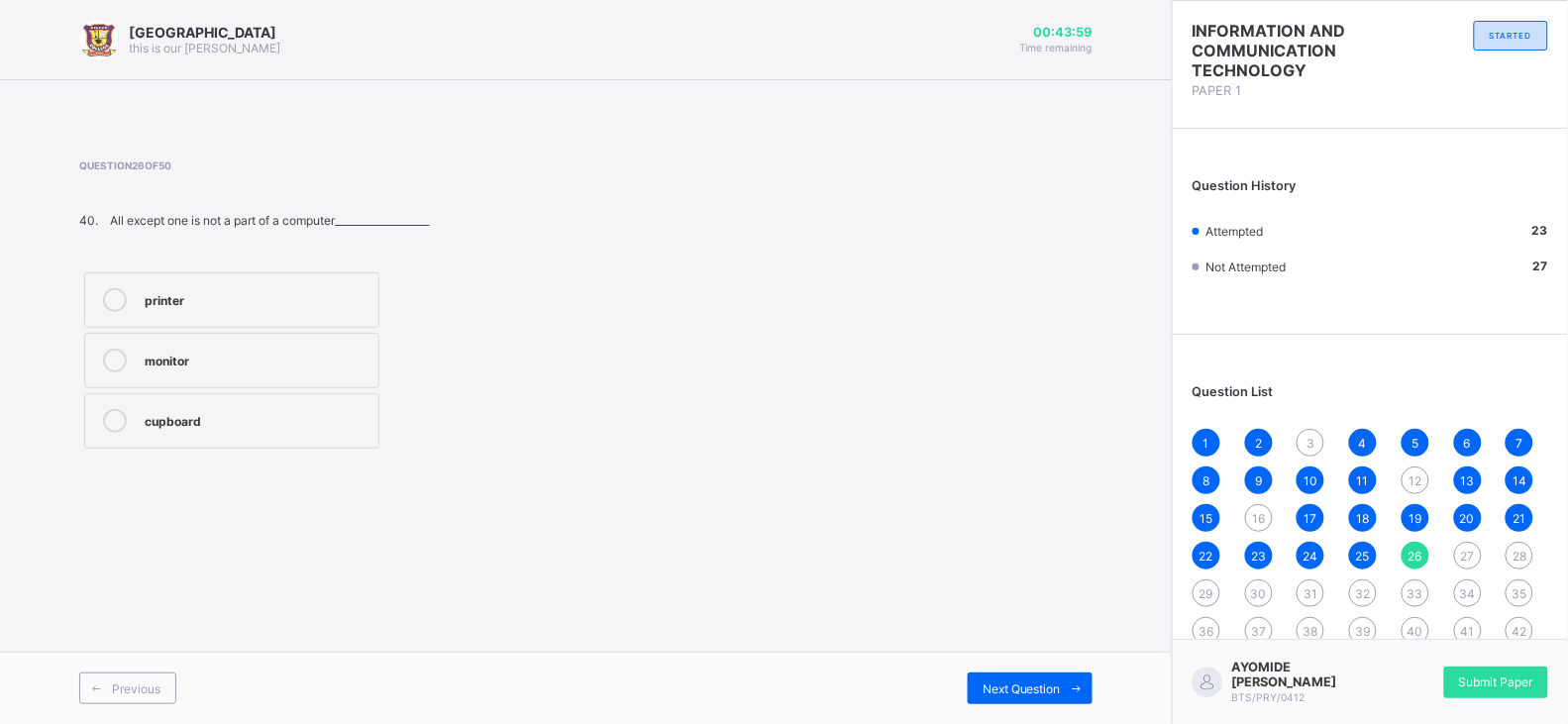 click on "cupboard" at bounding box center (232, 421) 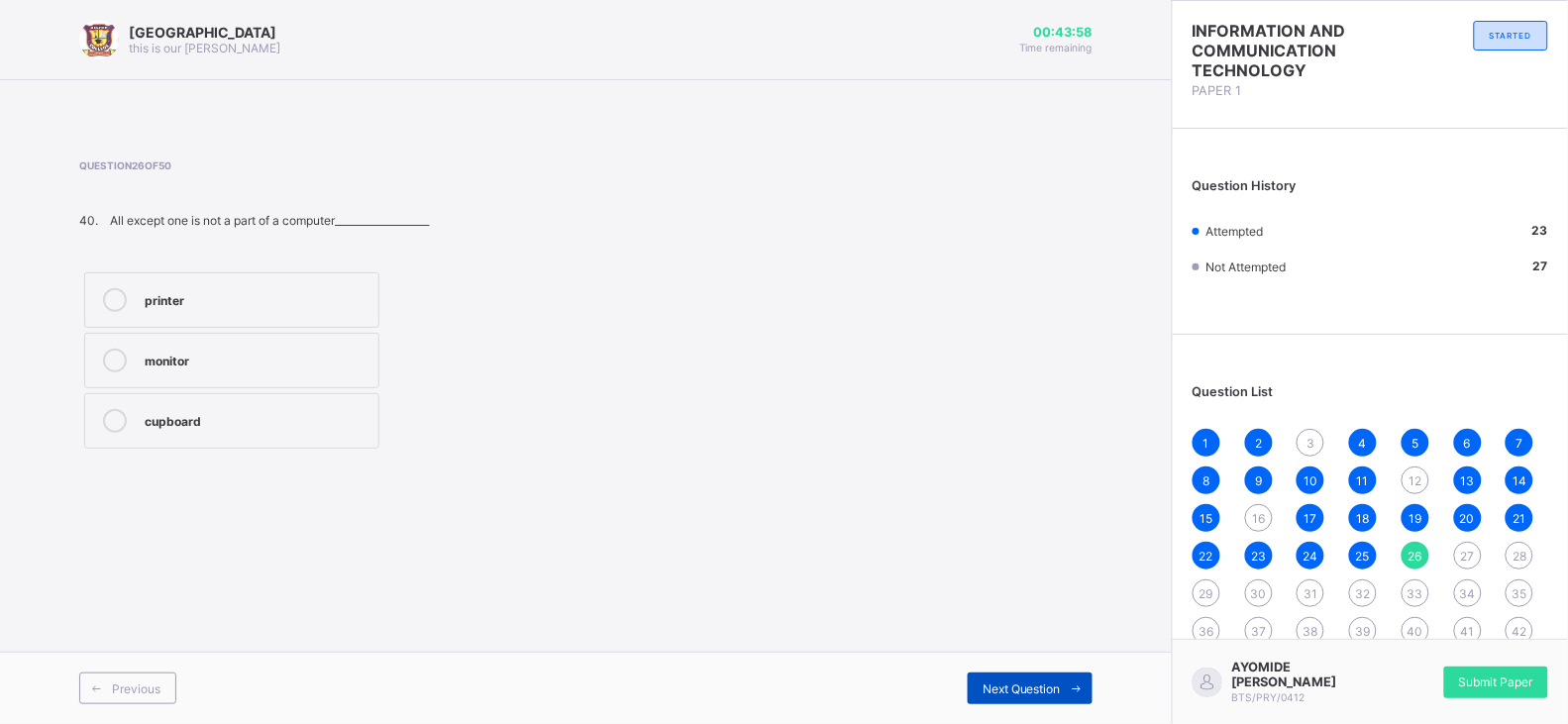 click on "Next Question" at bounding box center (1021, 688) 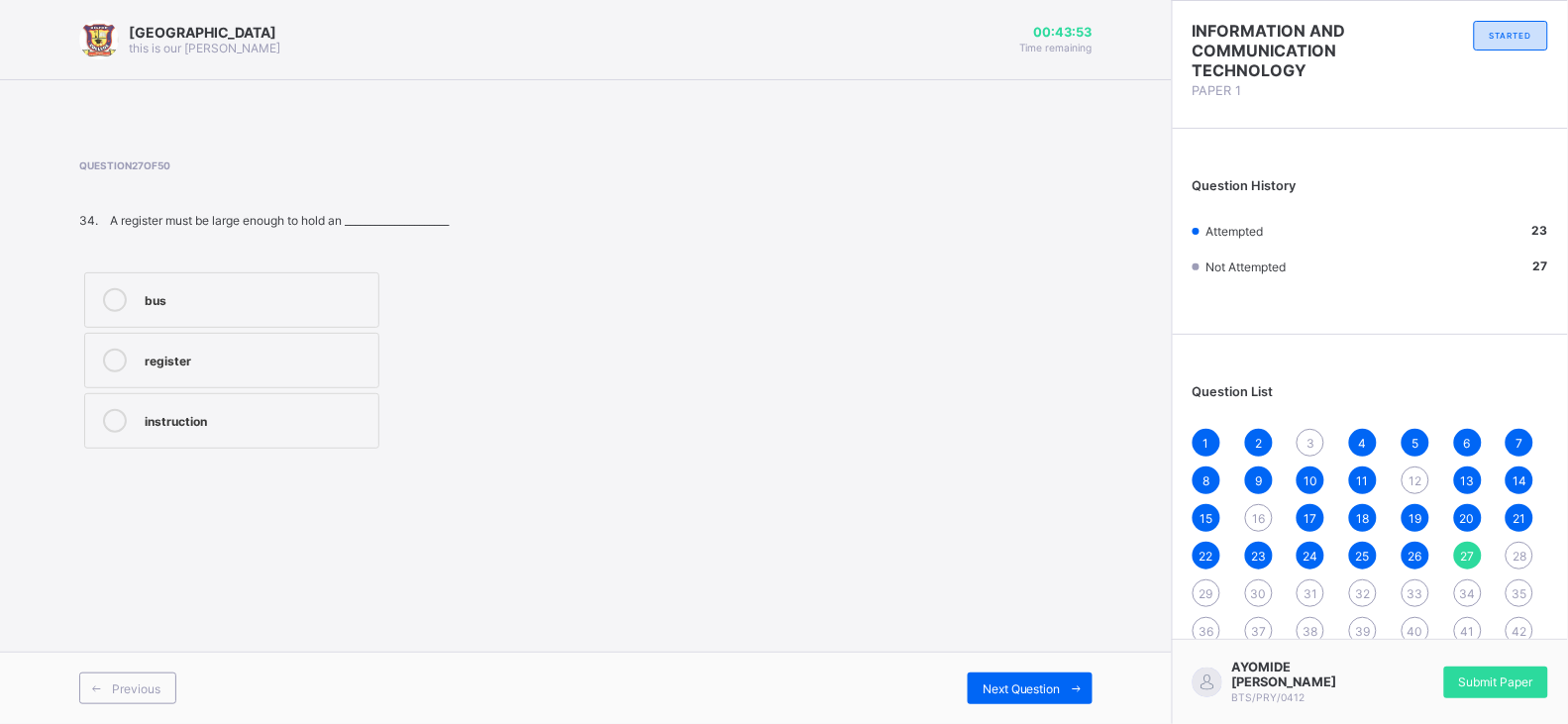click on "instruction" at bounding box center [232, 421] 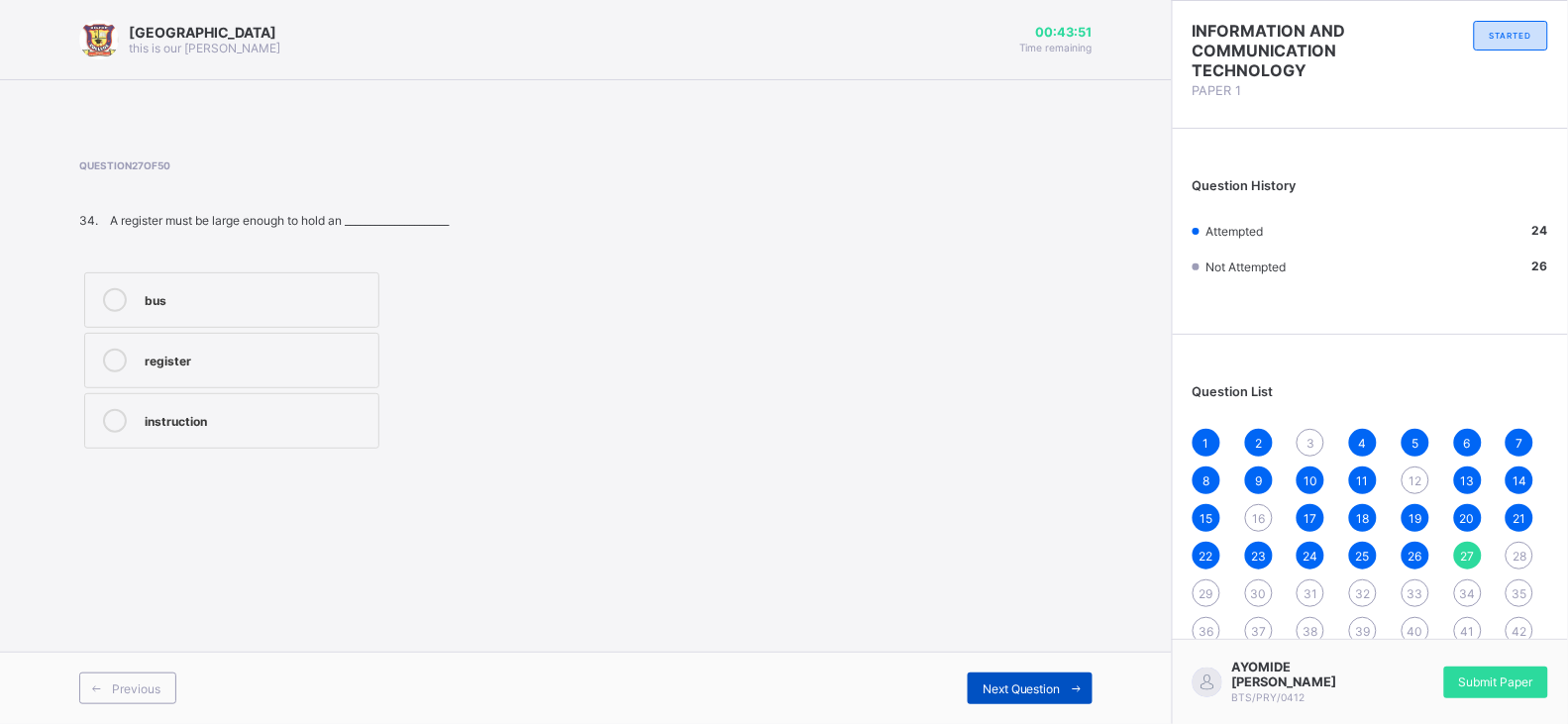 click on "Next Question" at bounding box center [1021, 688] 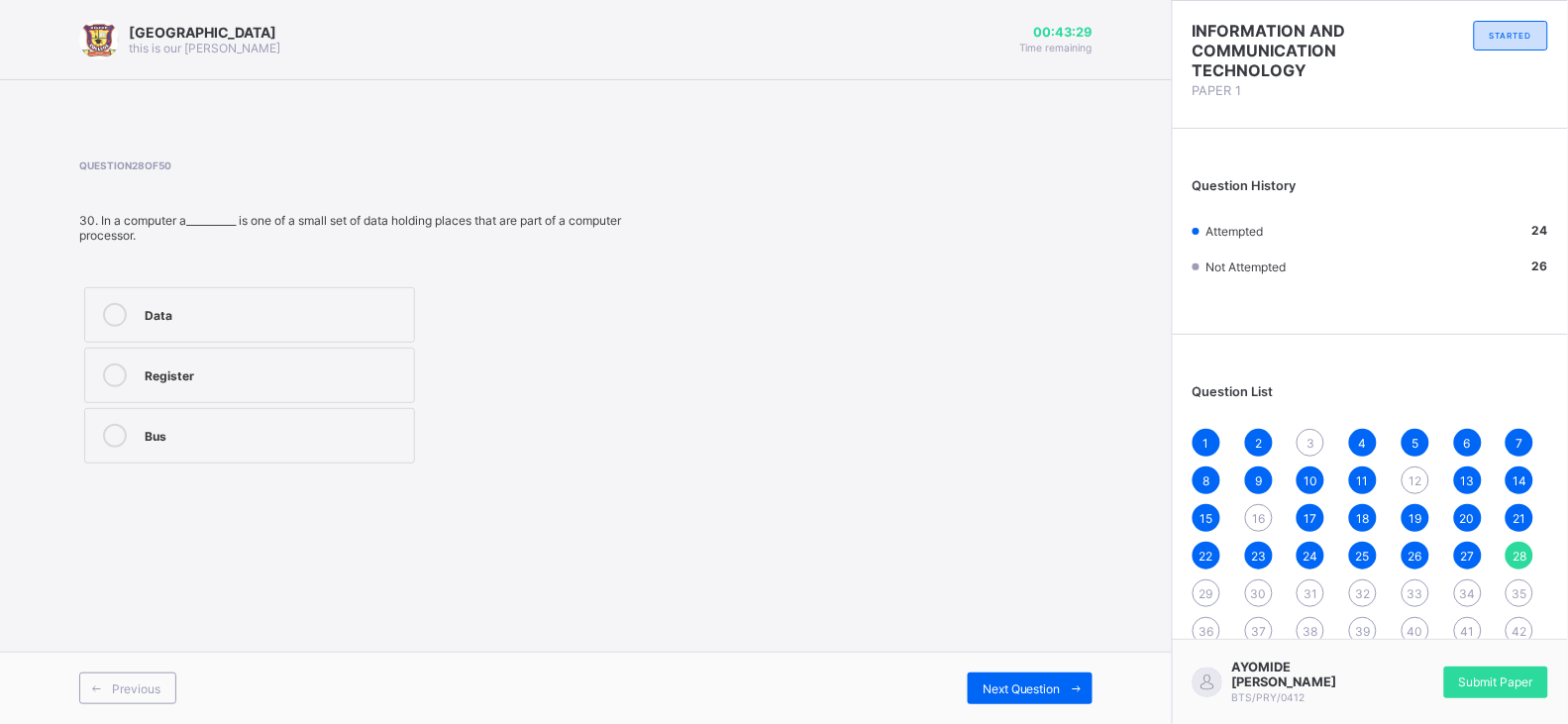 click on "Register" at bounding box center (274, 373) 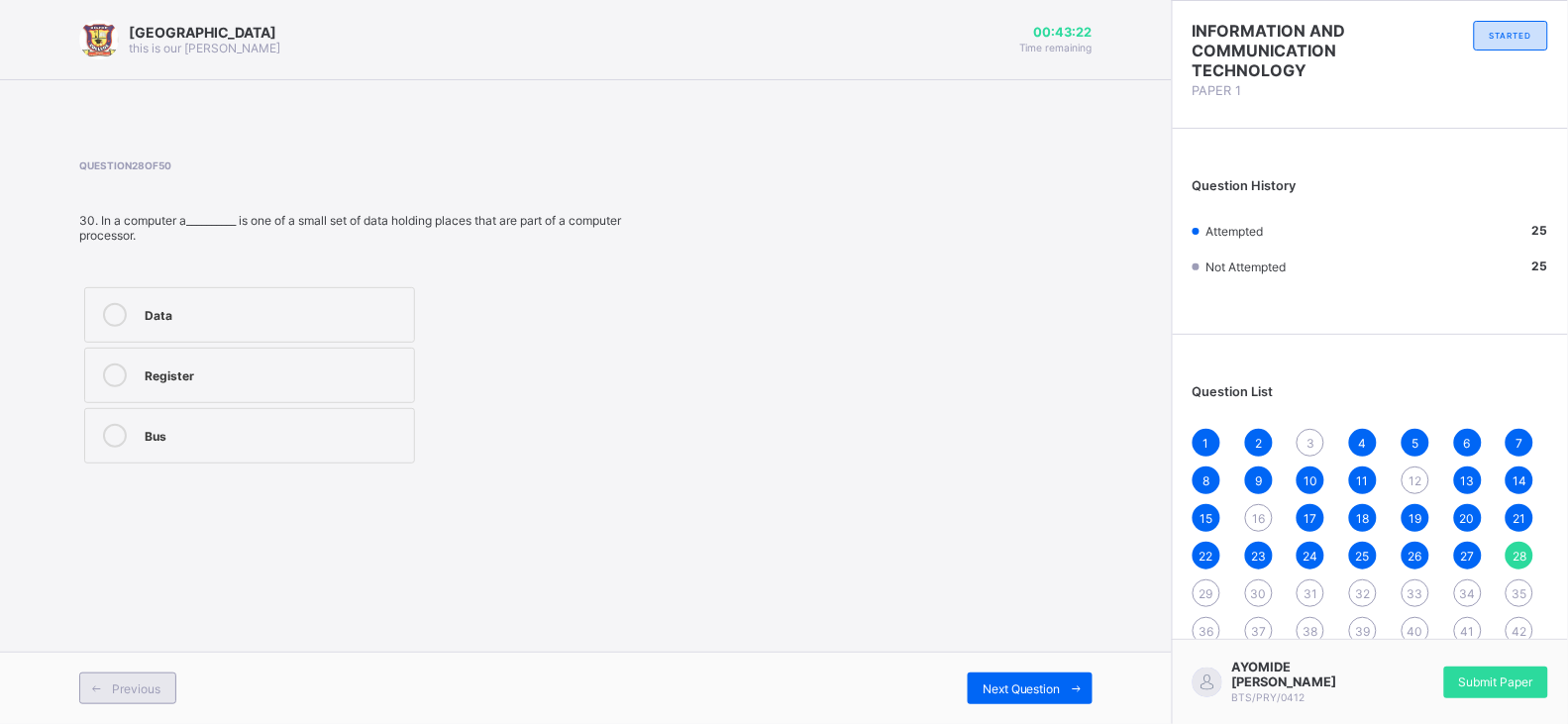 click on "Previous" at bounding box center [128, 688] 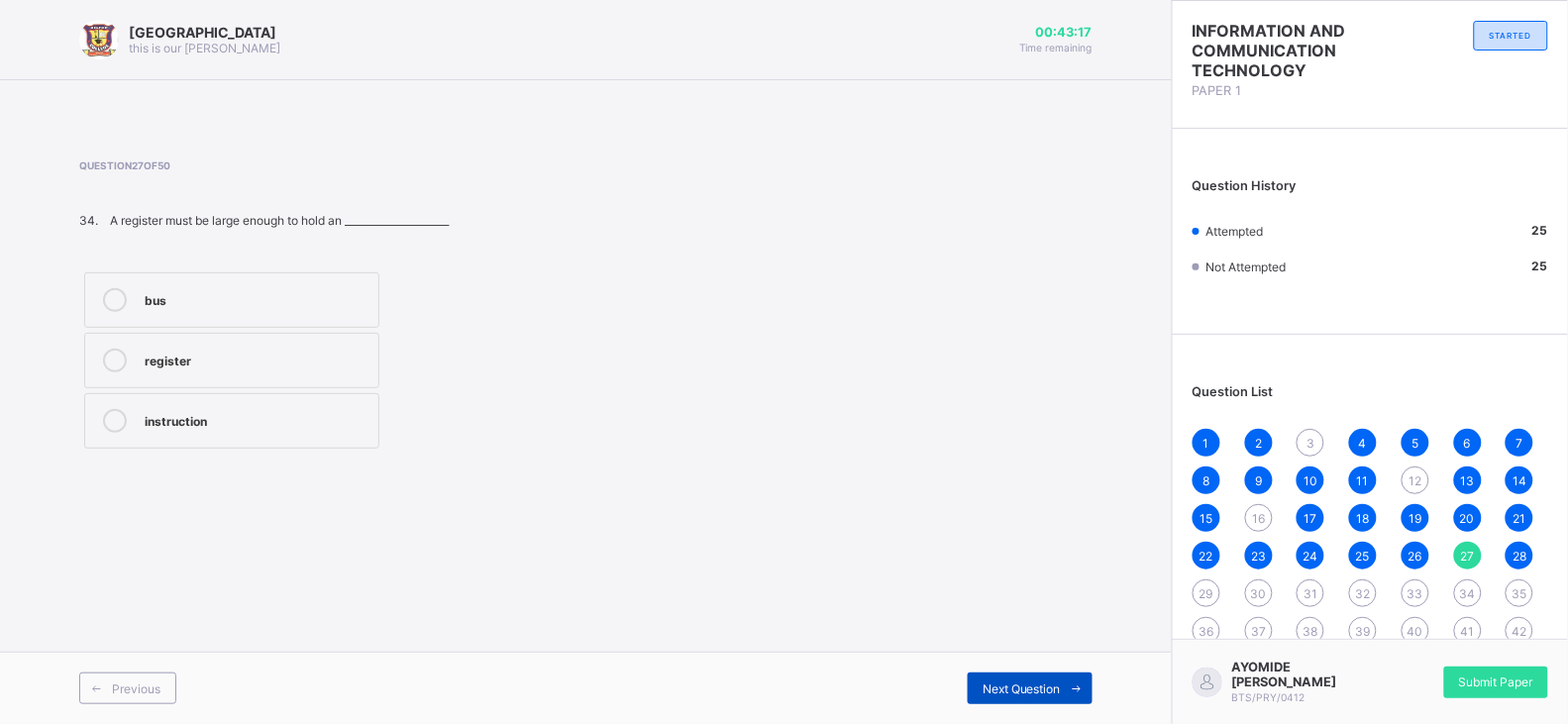 click on "Next Question" at bounding box center (1030, 688) 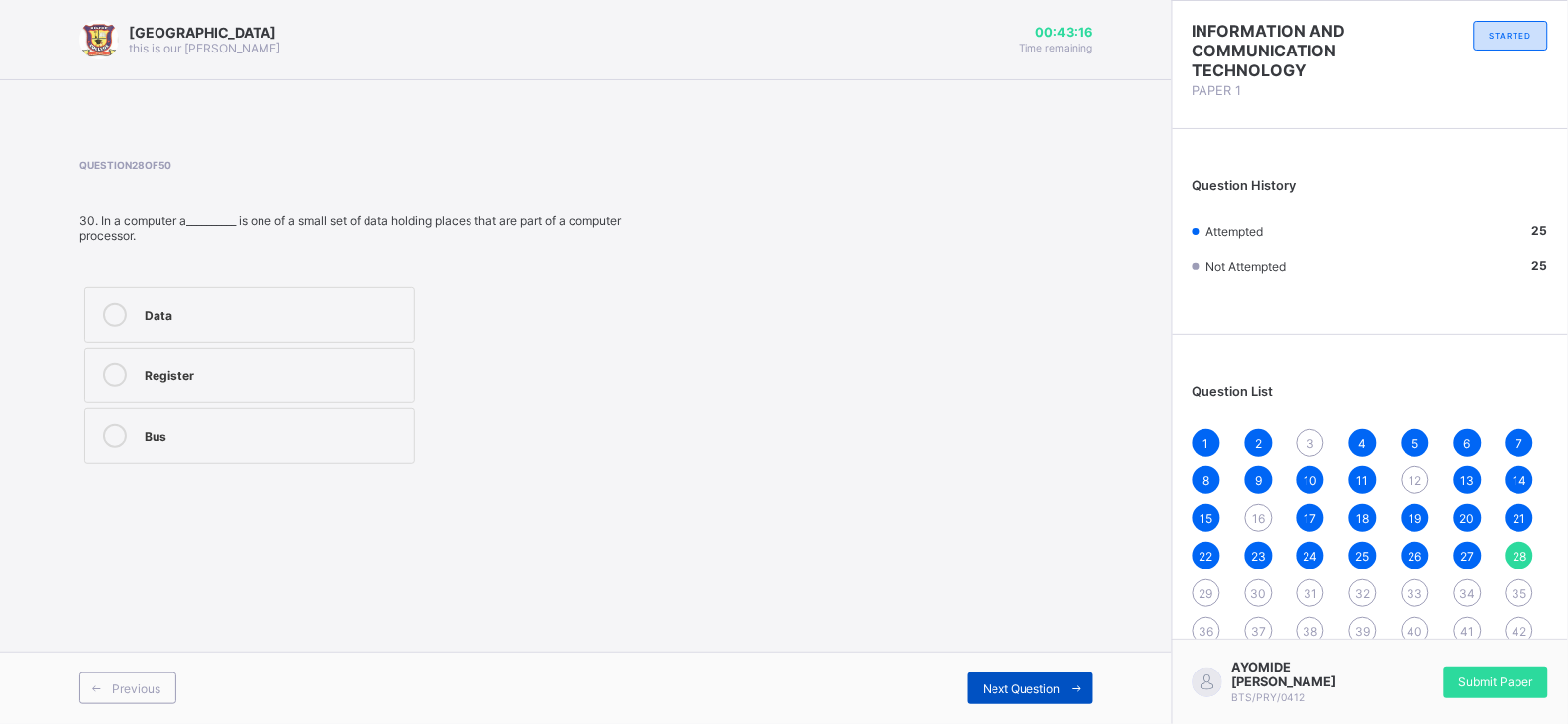 click on "Next Question" at bounding box center (1030, 688) 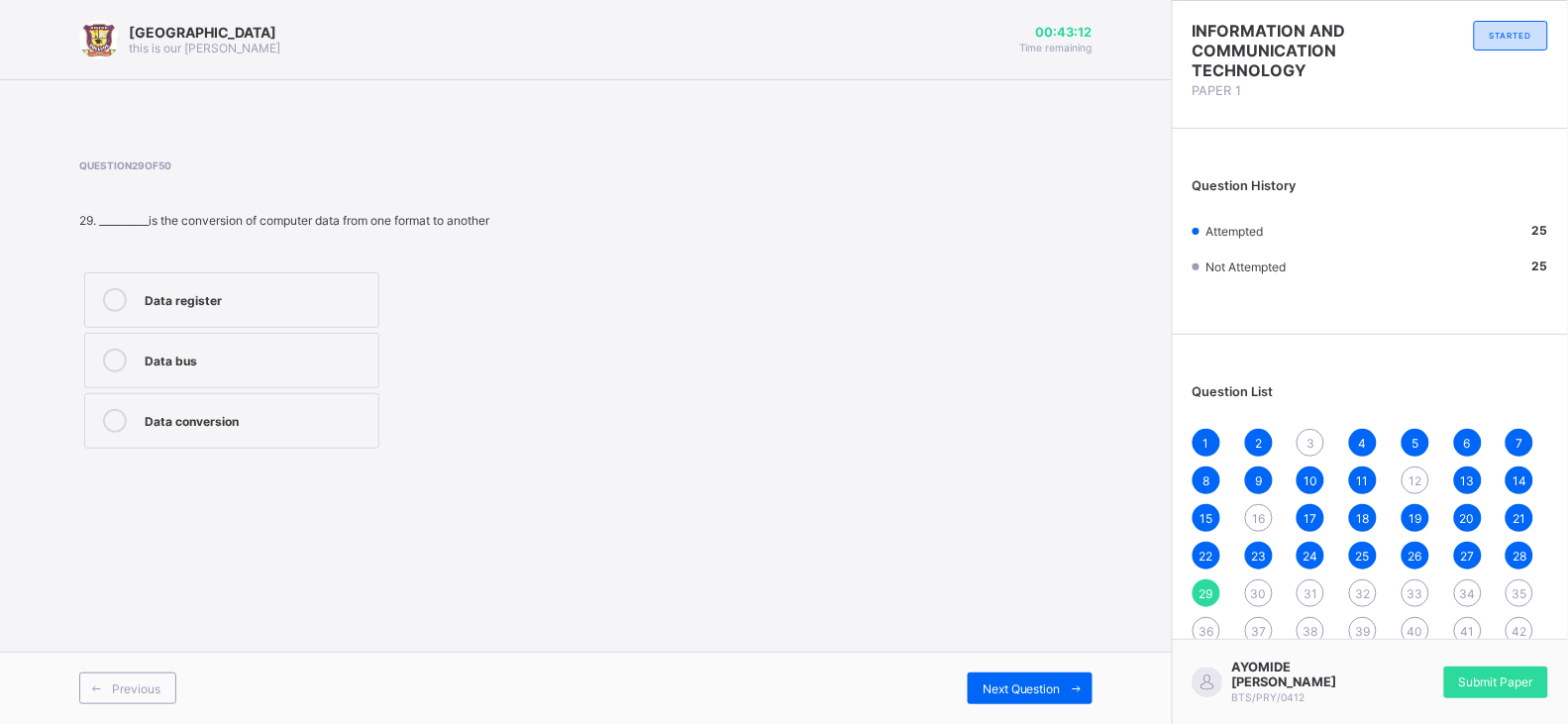 click on "Data conversion" at bounding box center (257, 421) 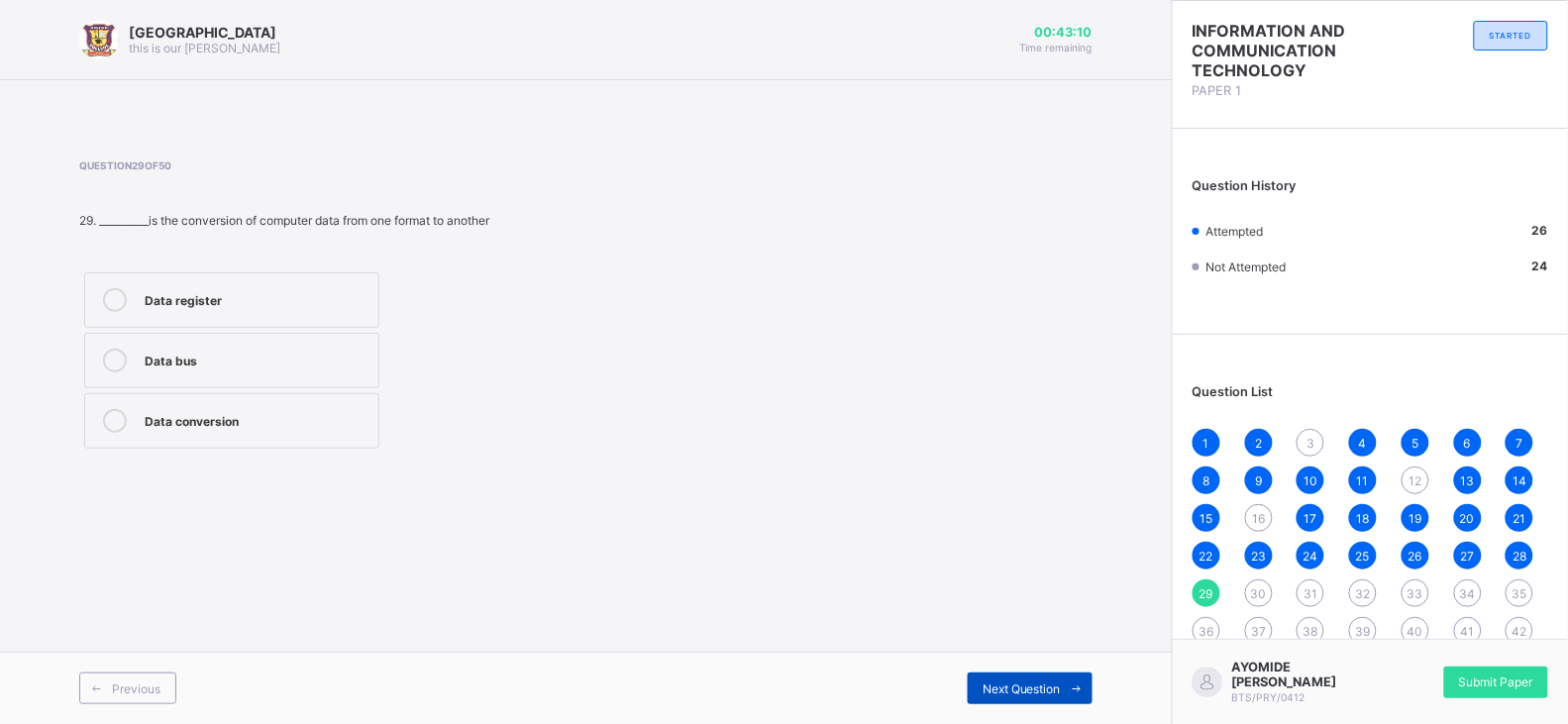 click on "Next Question" at bounding box center (1030, 688) 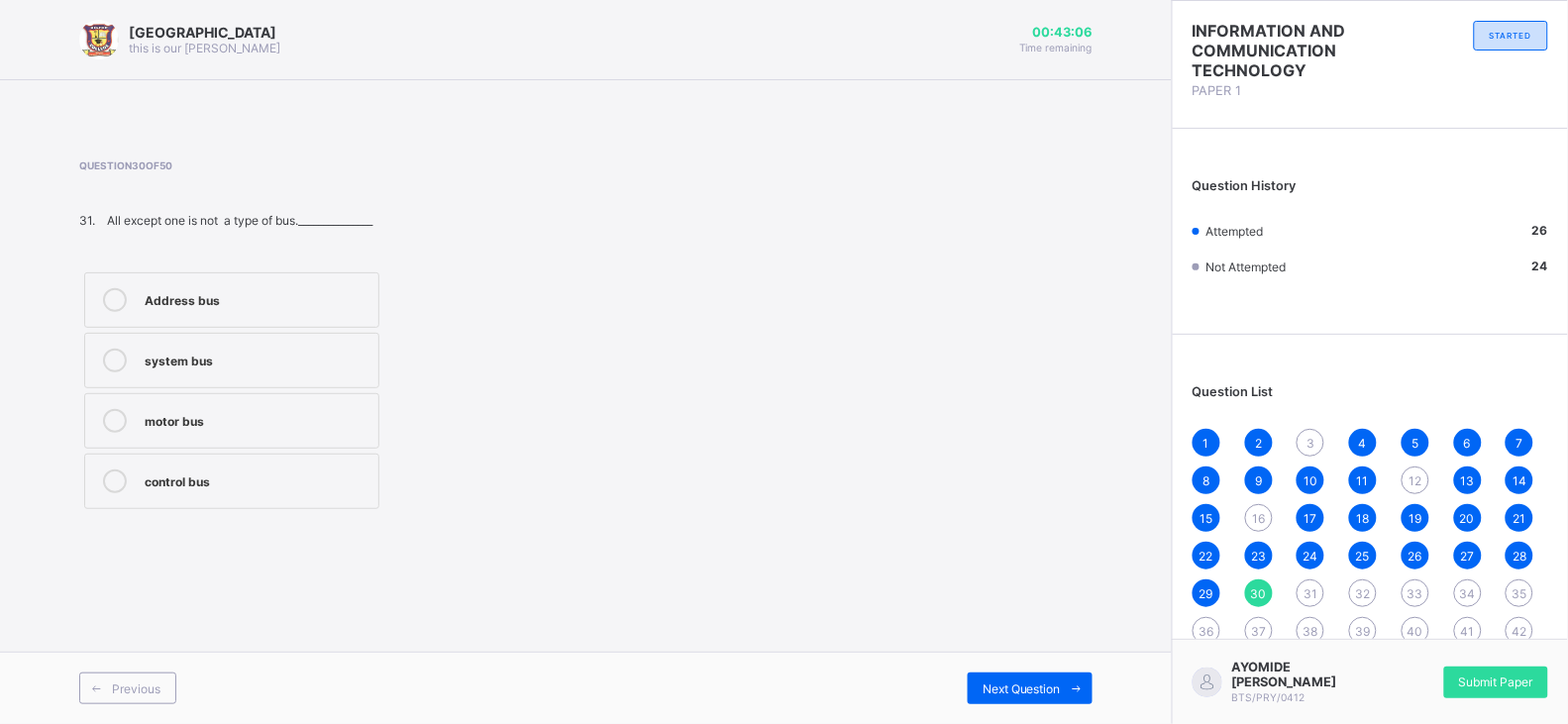 click on "motor bus" at bounding box center (232, 421) 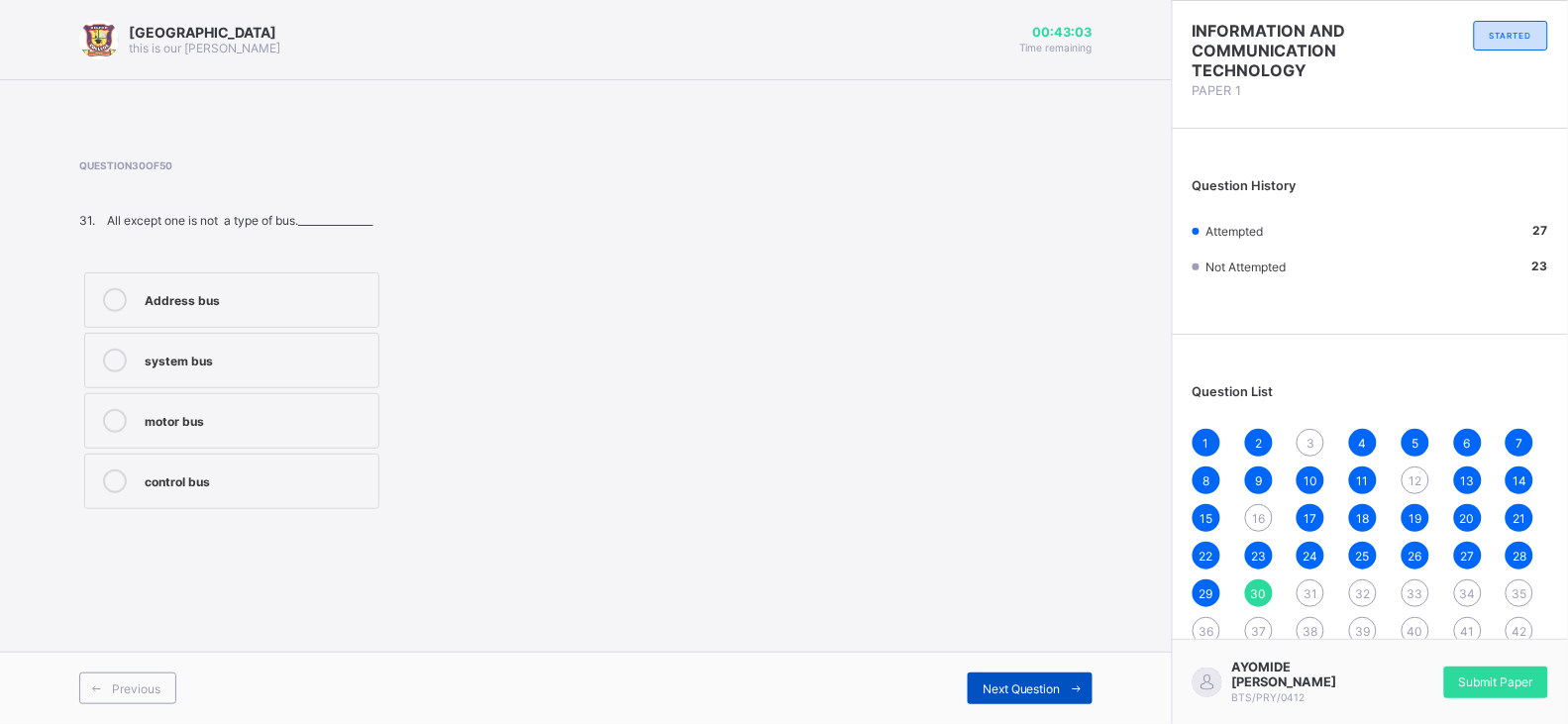click on "Next Question" at bounding box center [1021, 688] 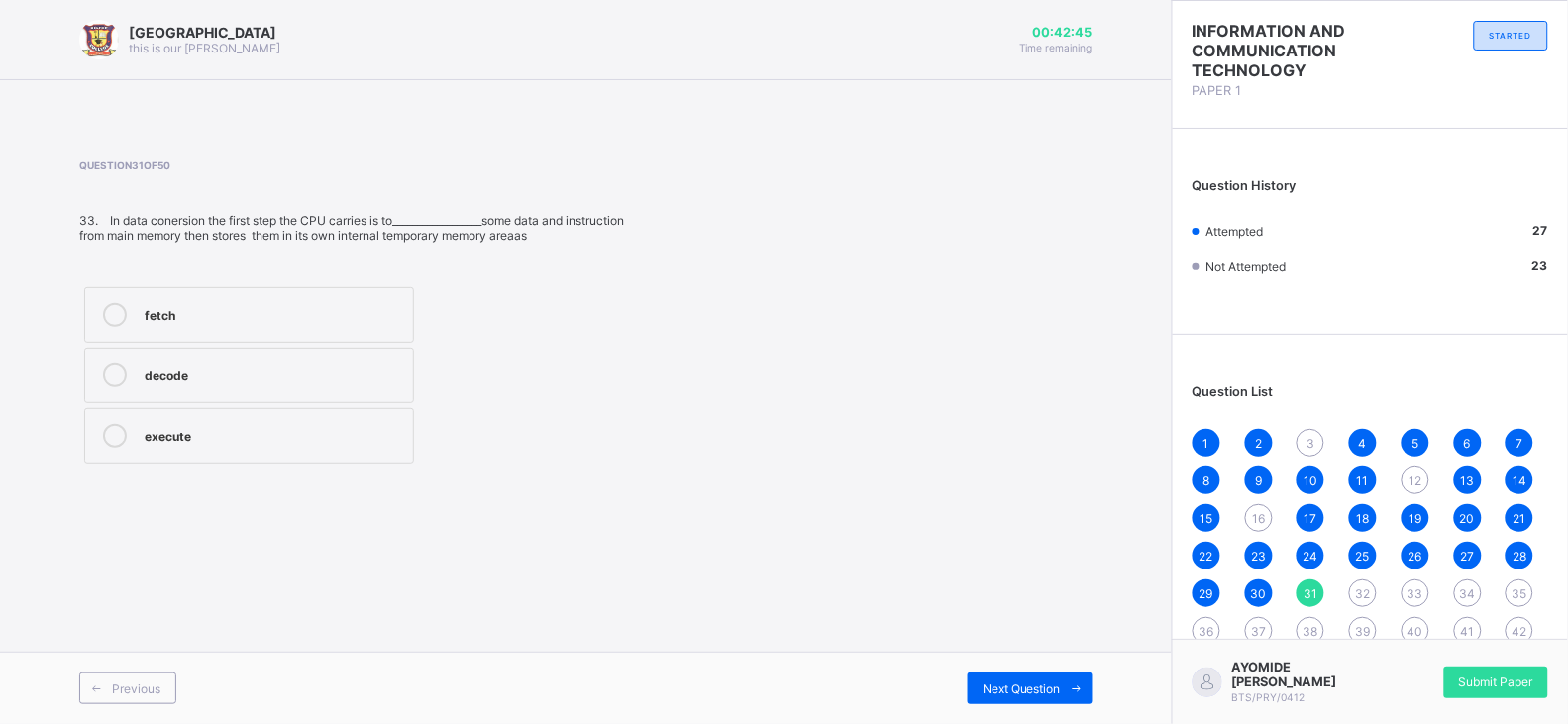 click on "decode" at bounding box center (249, 375) 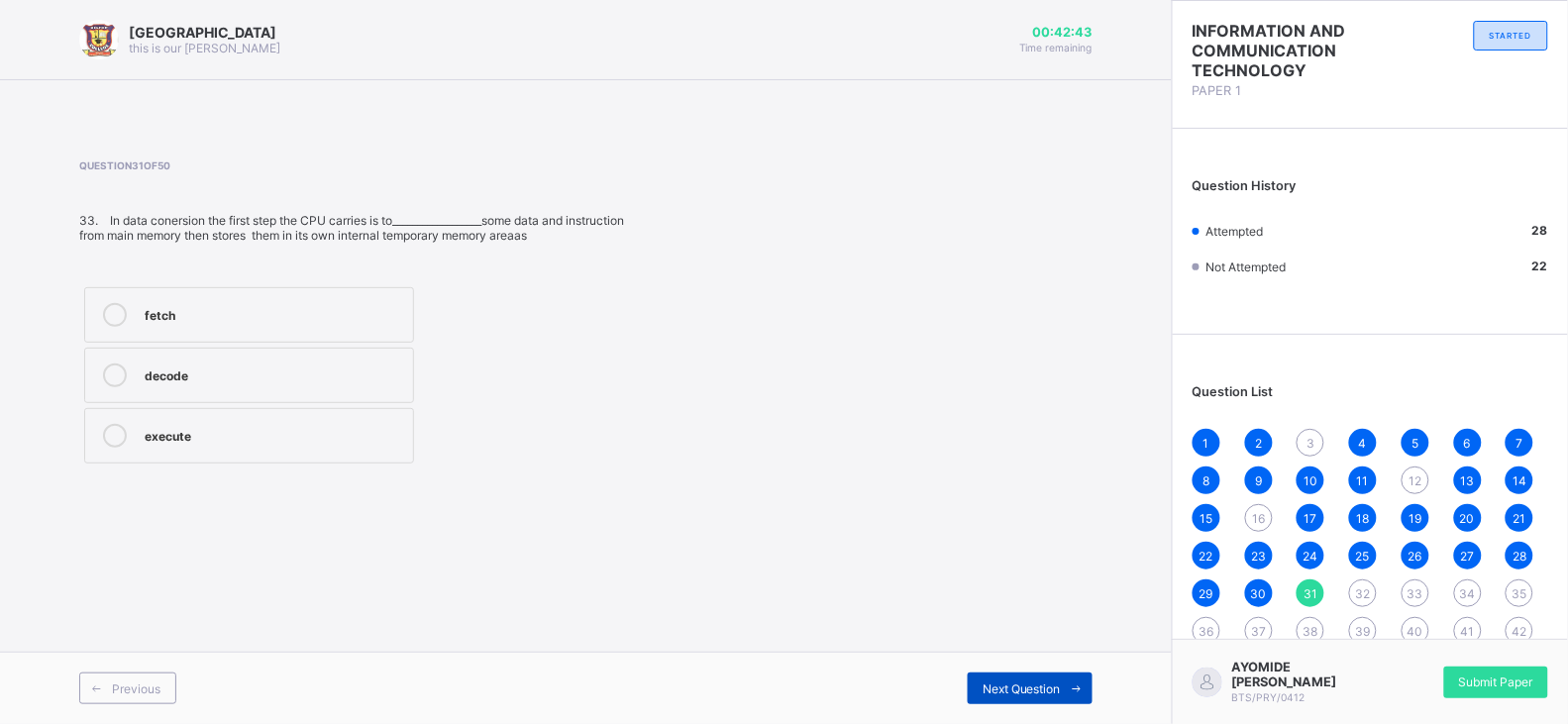 click on "Next Question" at bounding box center (1030, 688) 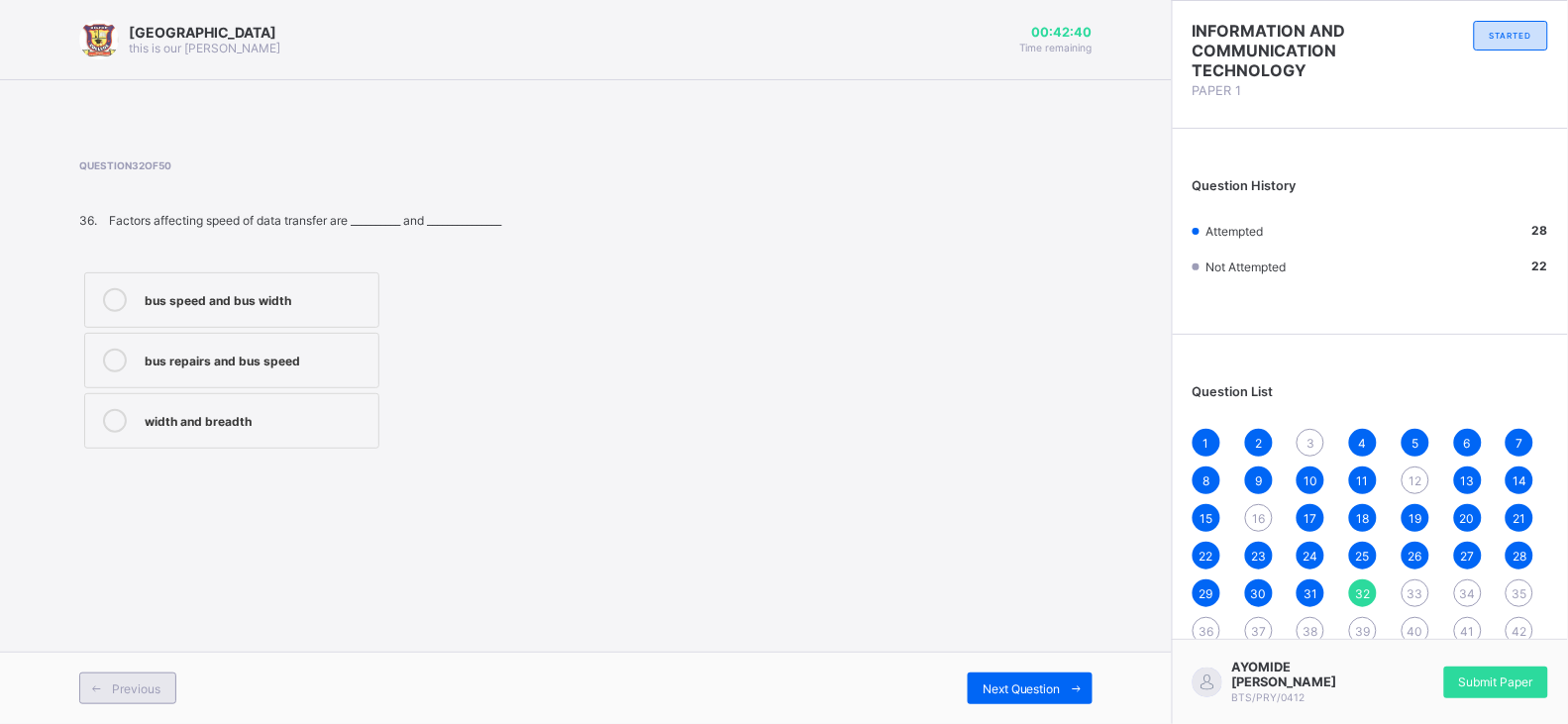 click on "Previous" at bounding box center [128, 688] 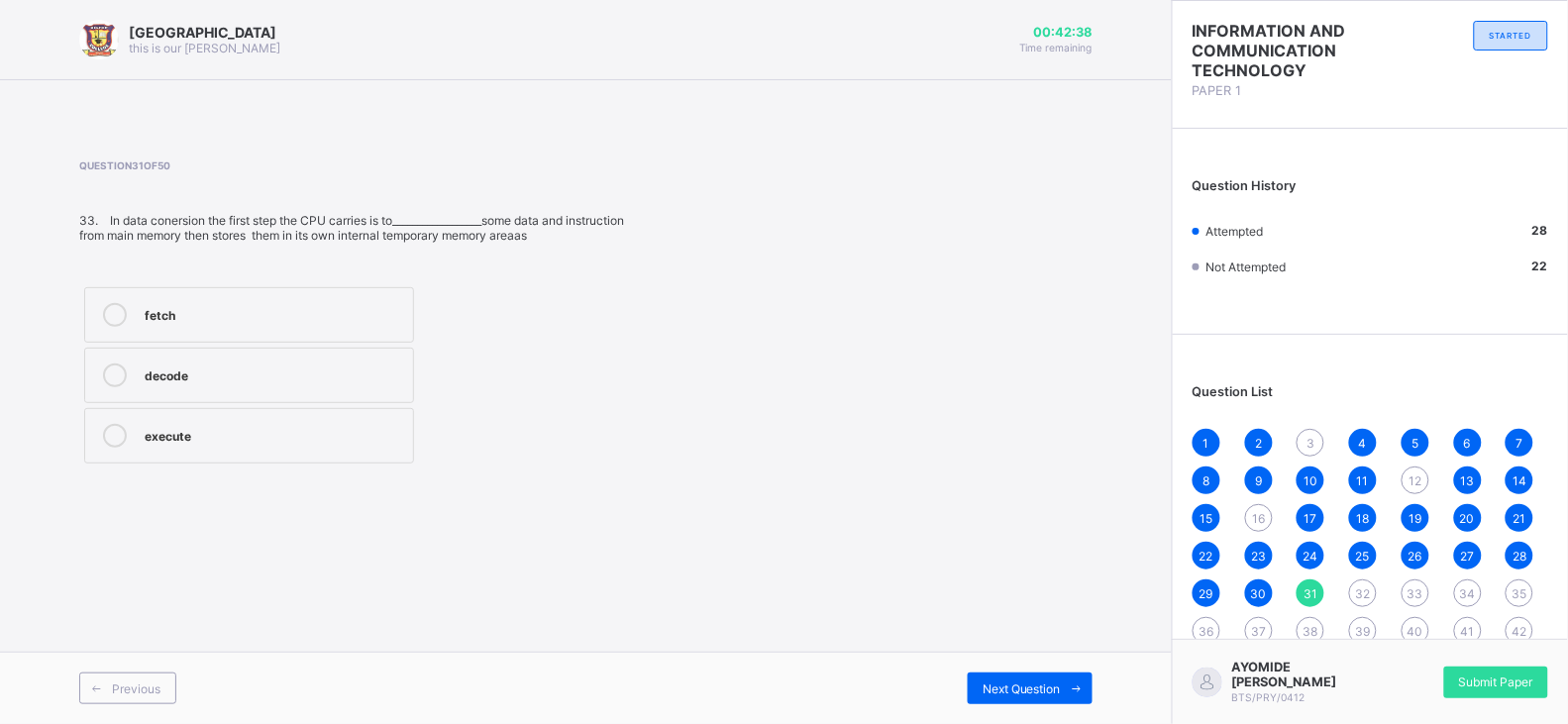 click on "fetch" at bounding box center (273, 313) 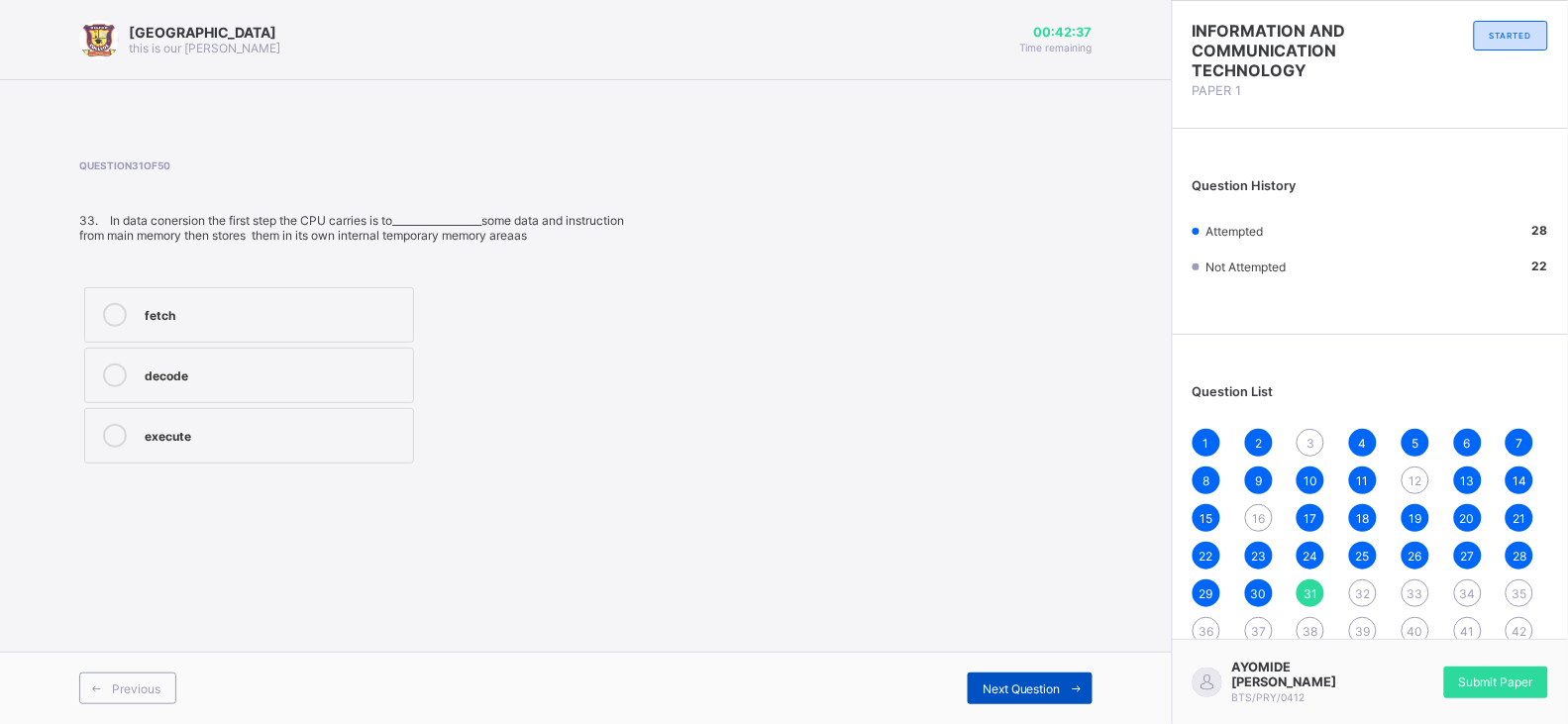 click on "Next Question" at bounding box center [1021, 688] 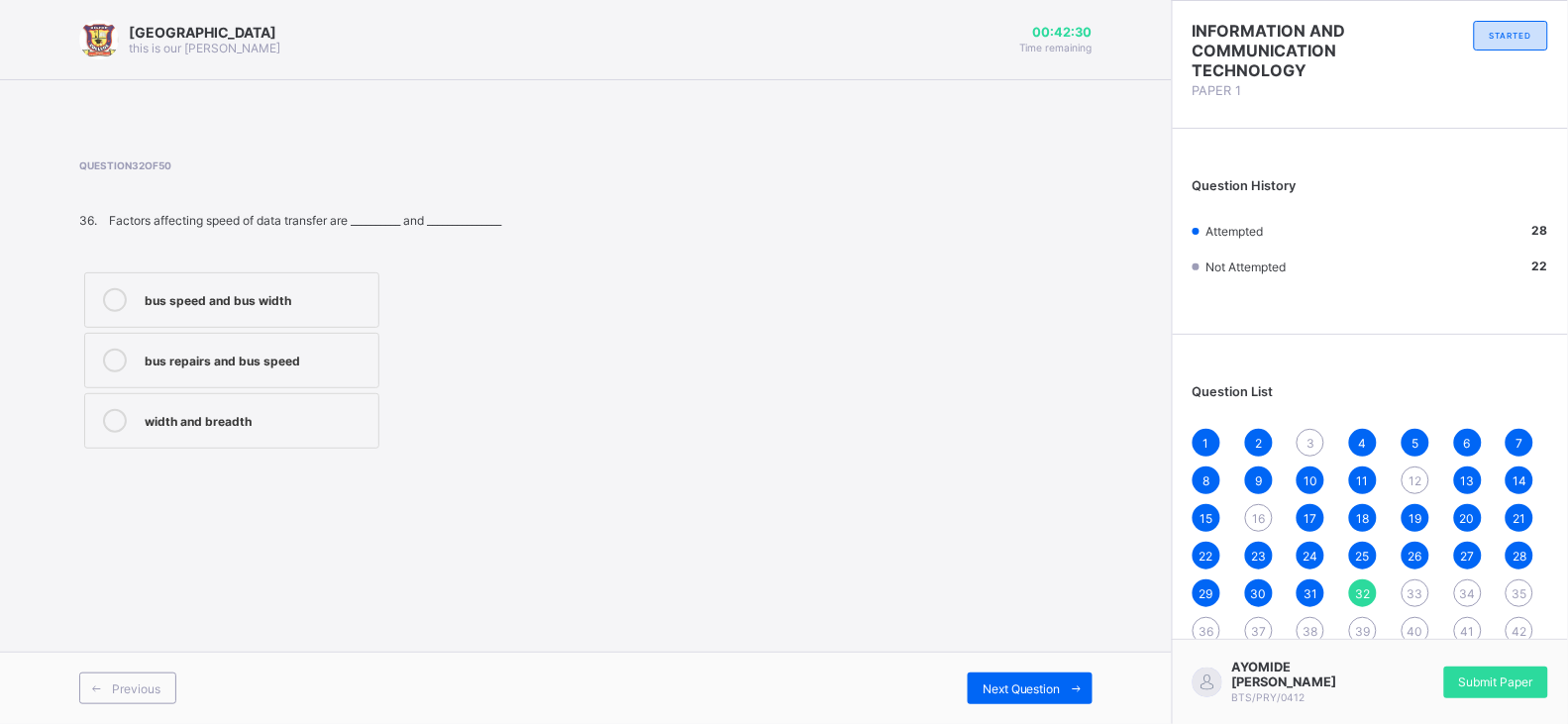 click on "bus speed and bus width" at bounding box center (232, 300) 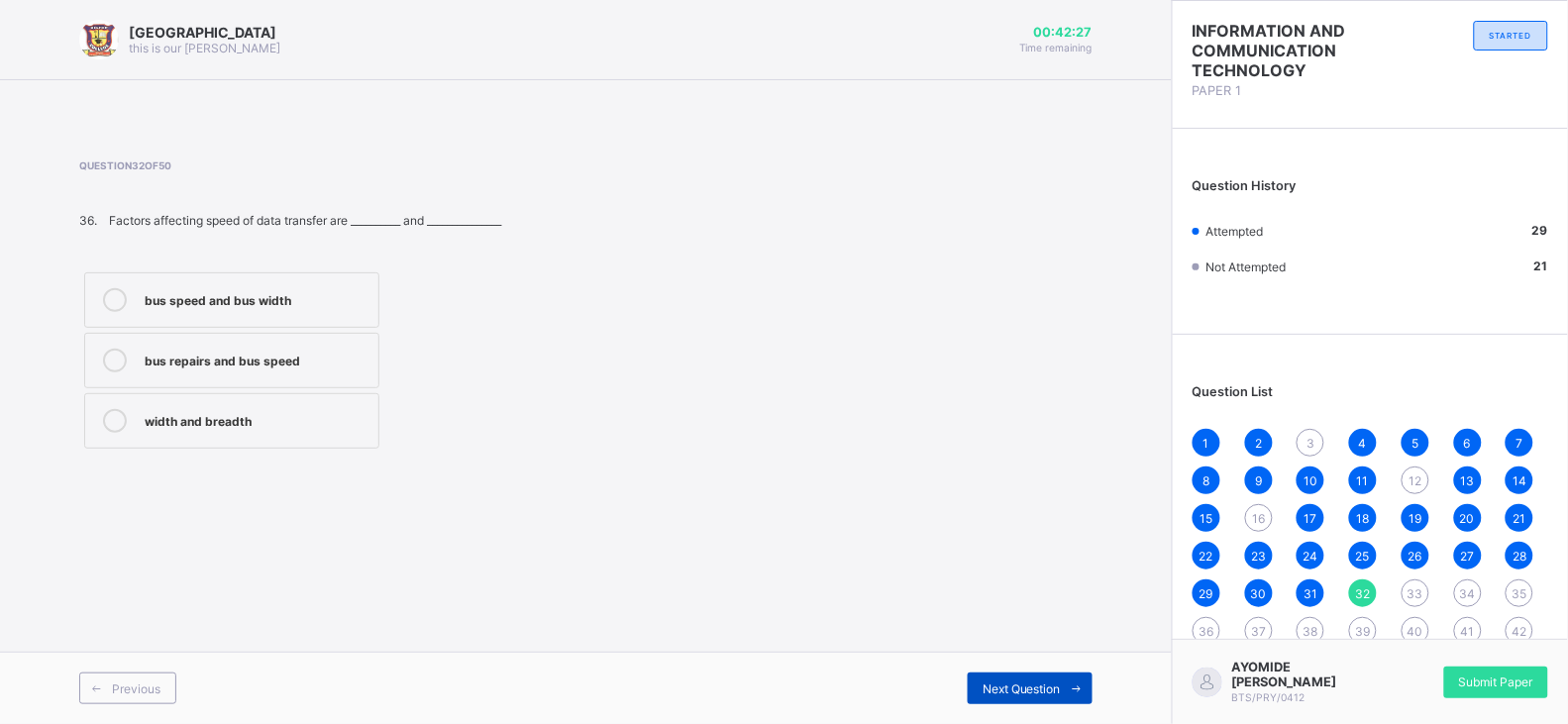 click on "Next Question" at bounding box center (1021, 688) 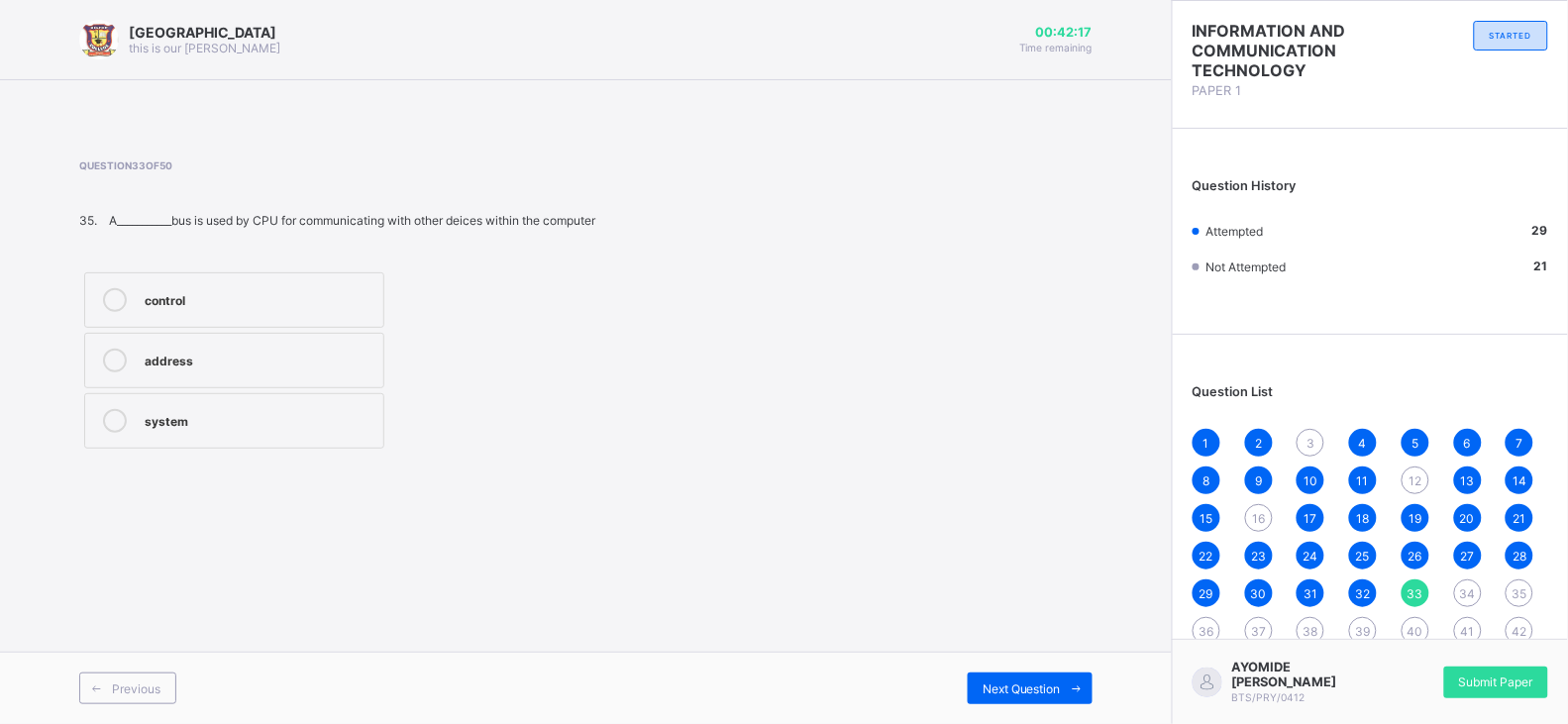 click on "control" at bounding box center (259, 300) 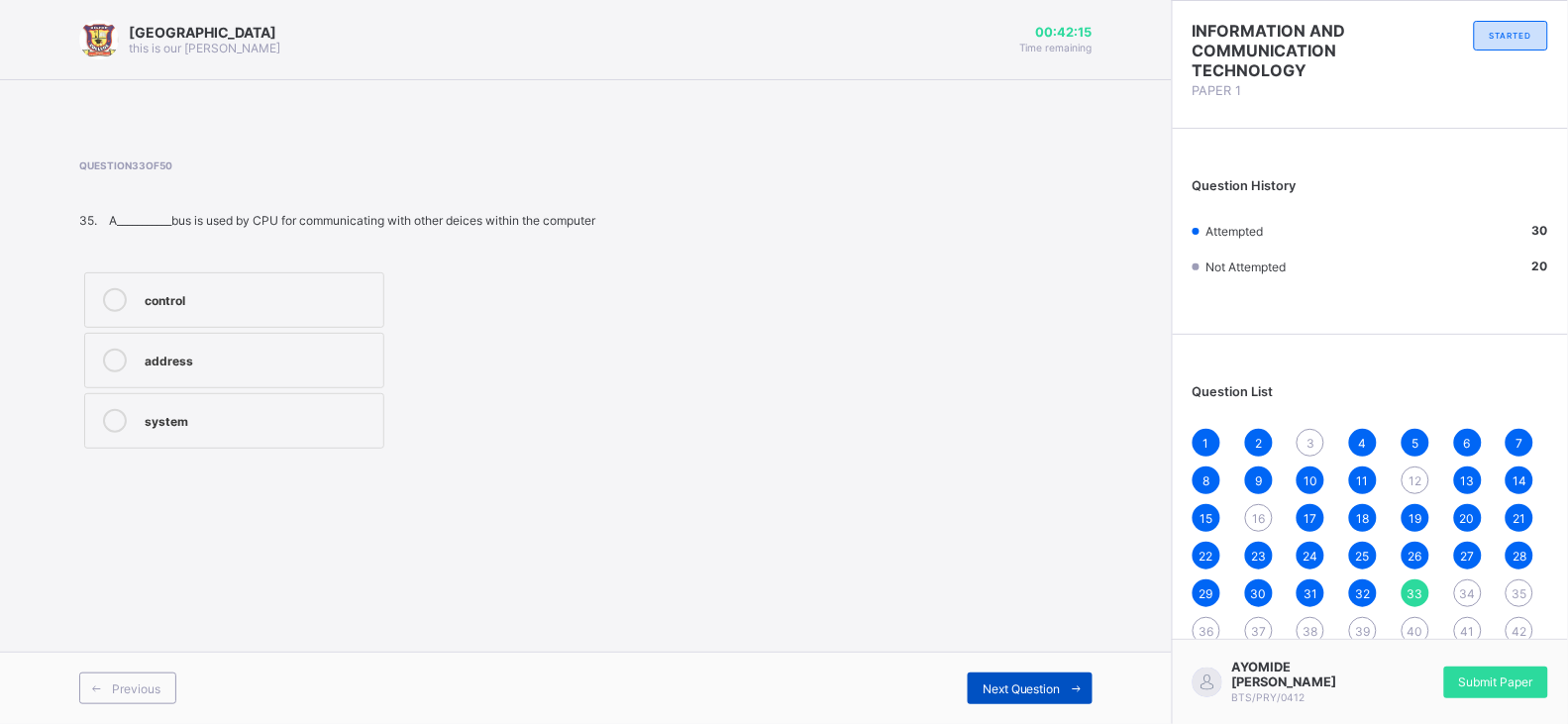 click on "Next Question" at bounding box center [1021, 688] 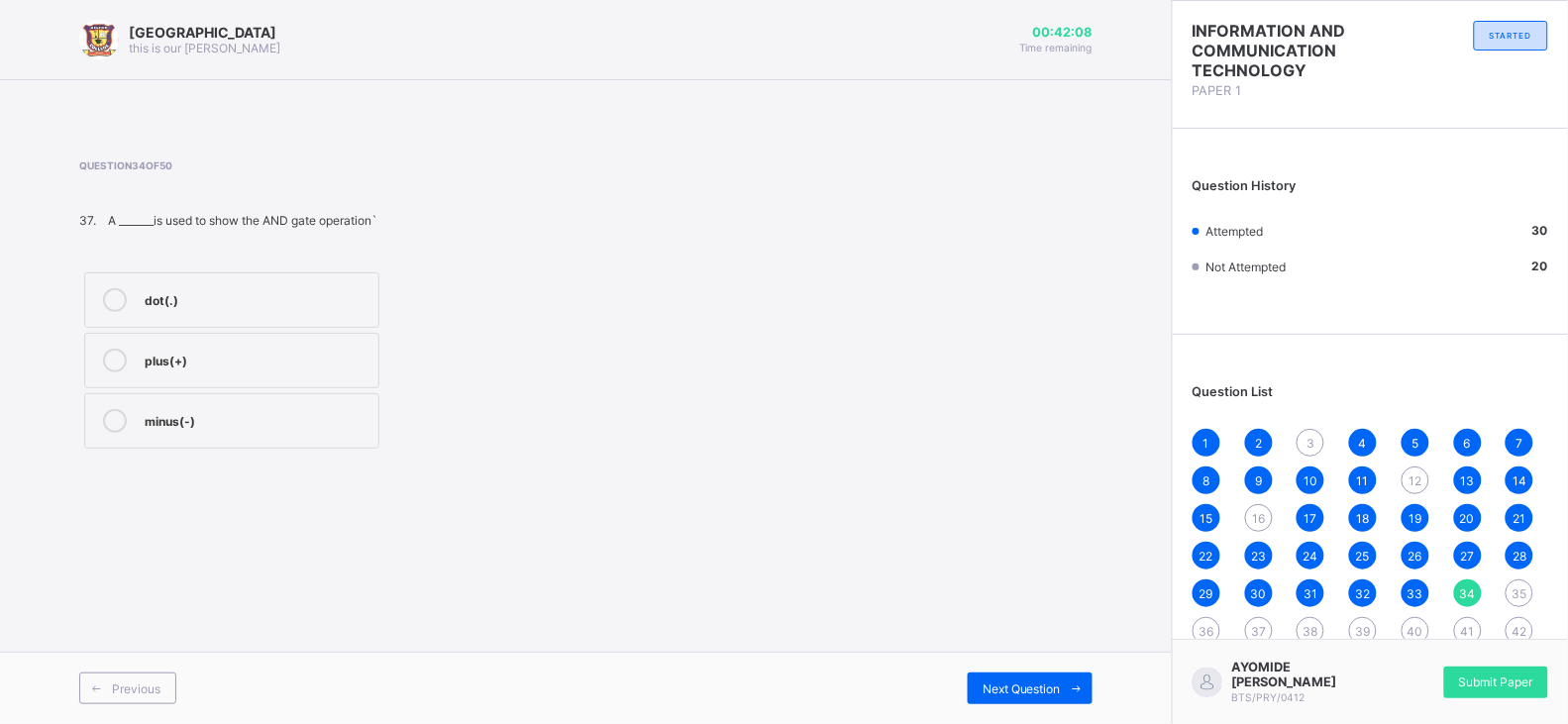 click on "plus(+)" at bounding box center [232, 361] 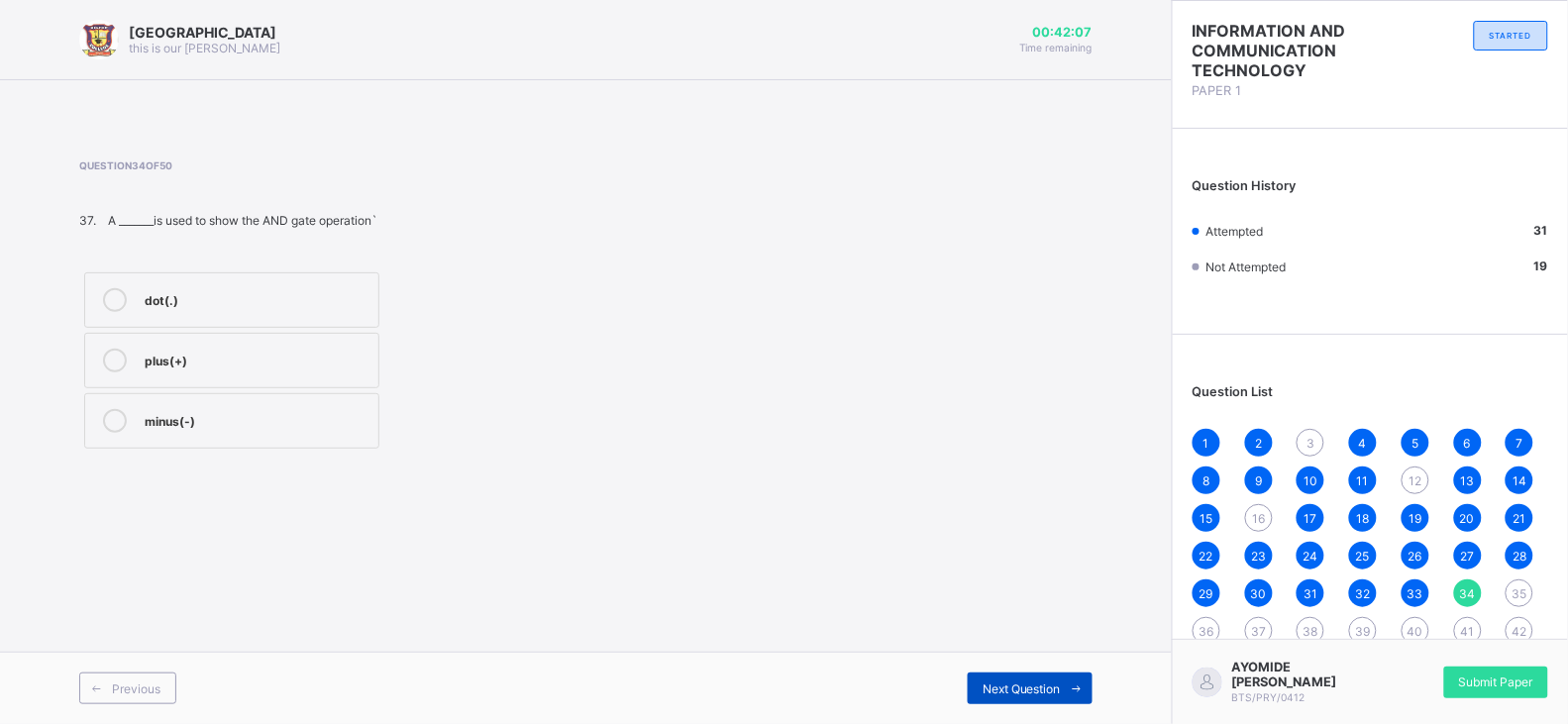 click on "Next Question" at bounding box center (1021, 688) 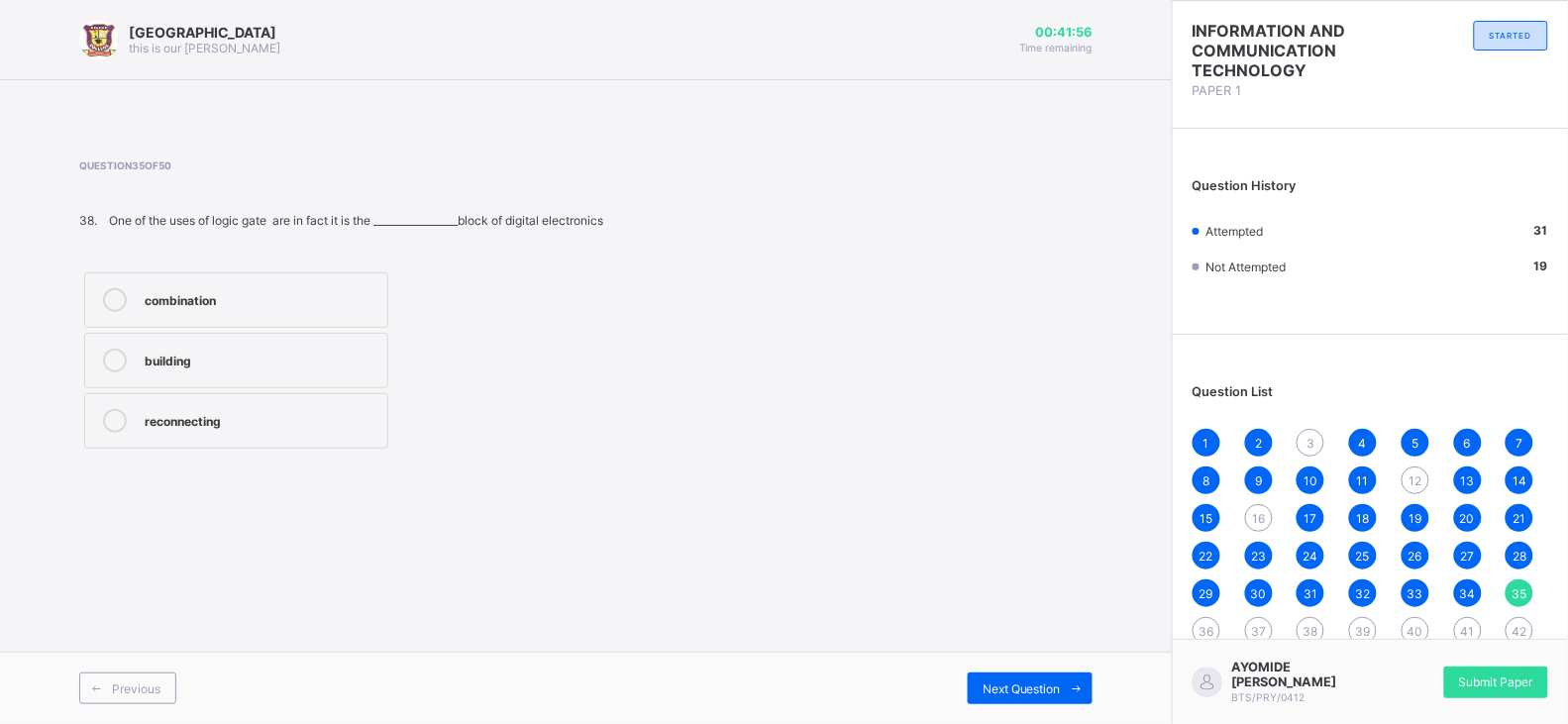 click on "building" at bounding box center (261, 359) 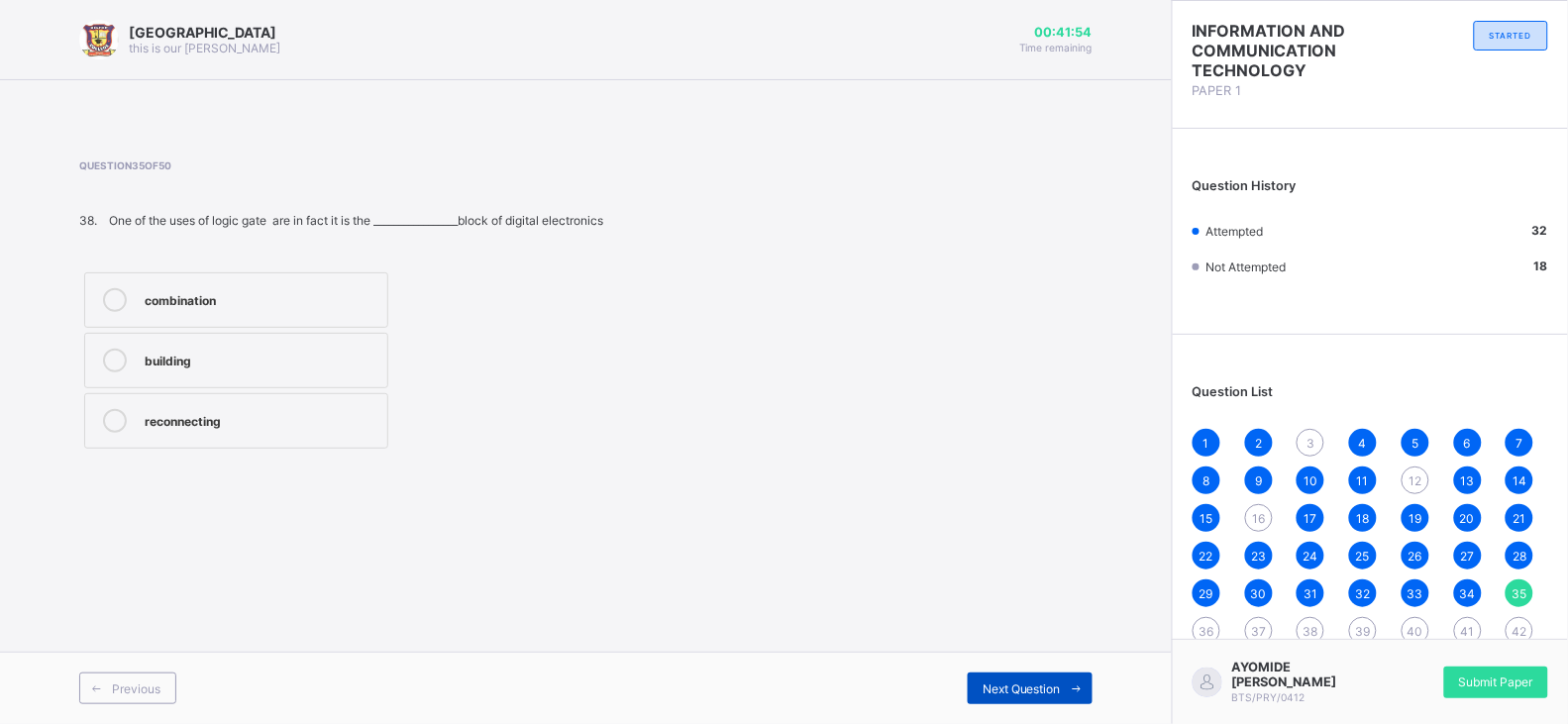 click on "Next Question" at bounding box center (1021, 688) 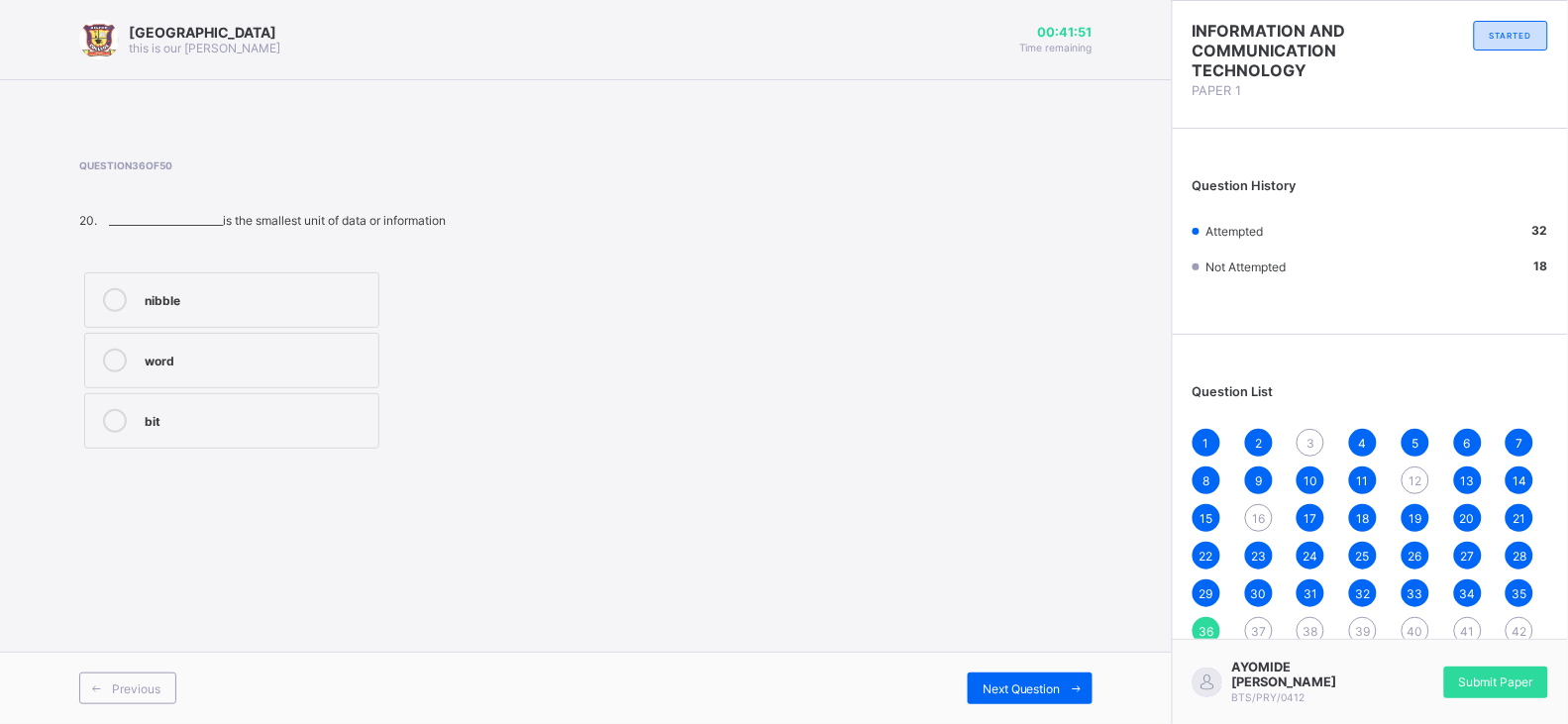 click on "nibble" at bounding box center (232, 300) 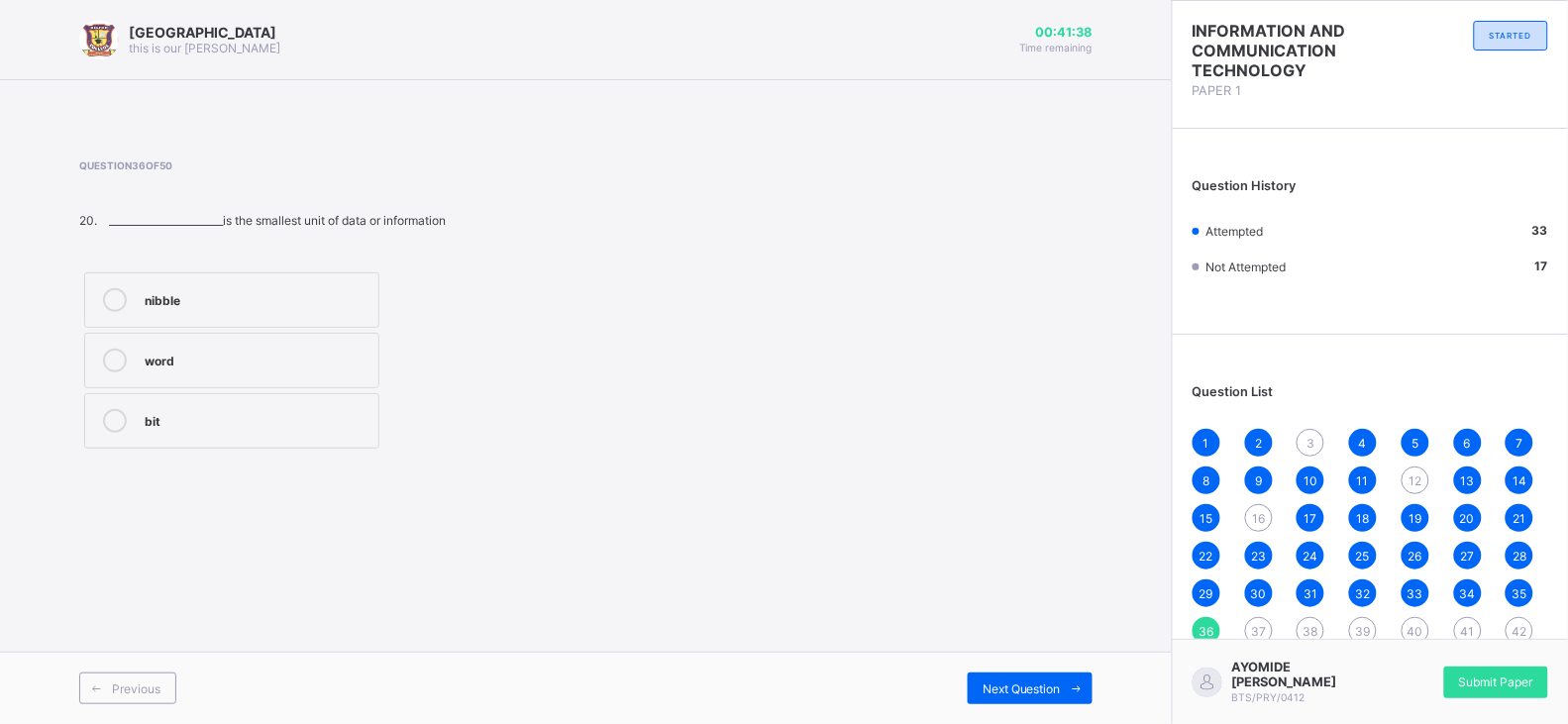 click on "bit" at bounding box center [232, 421] 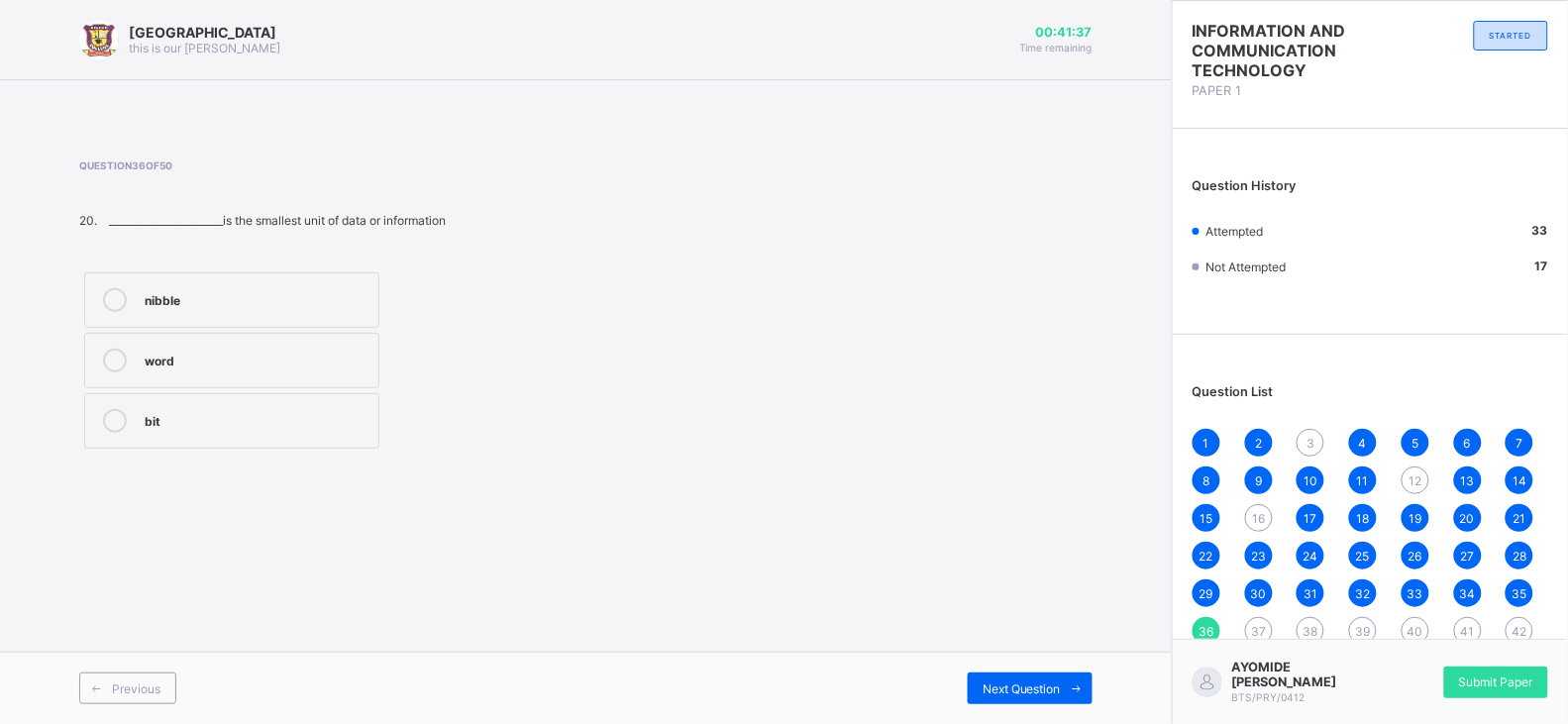 click on "nibble" at bounding box center (257, 298) 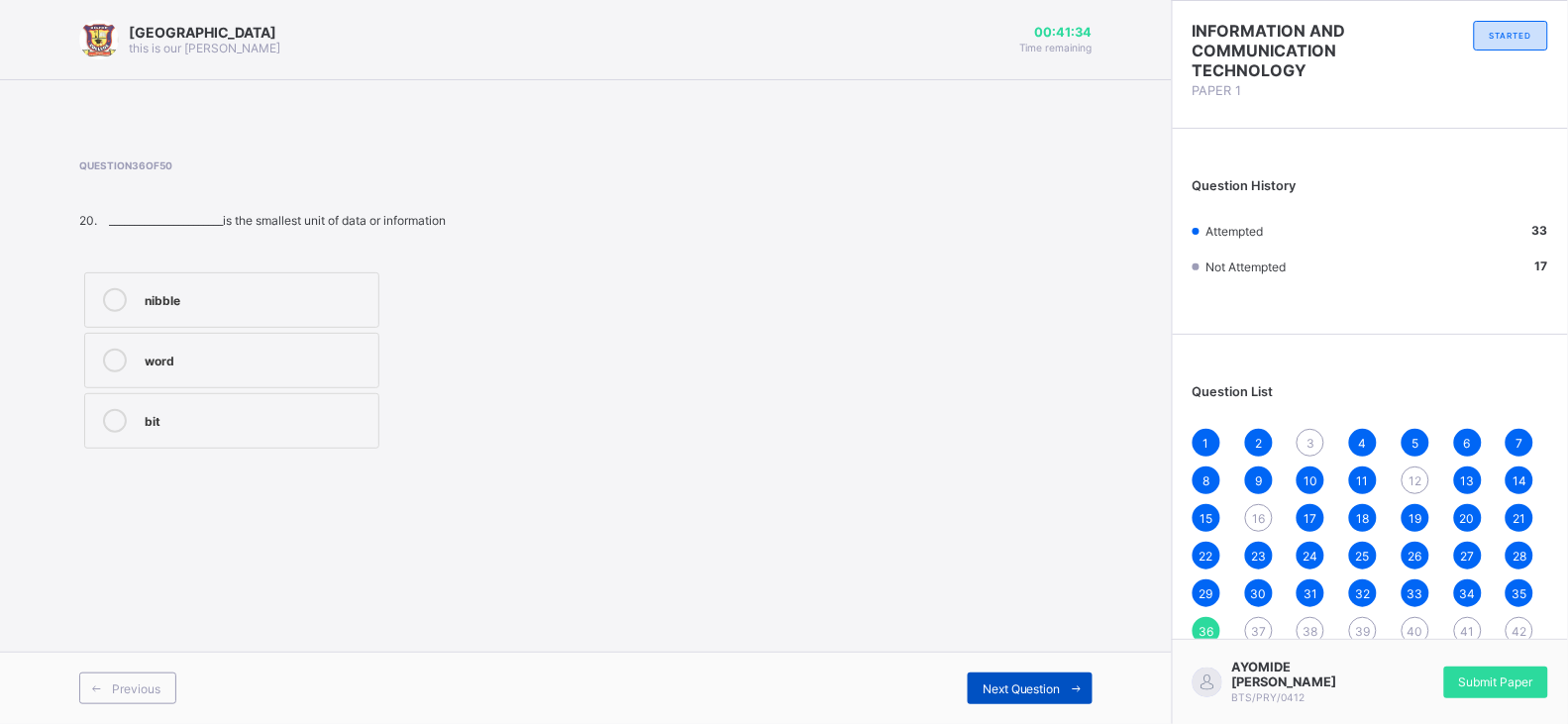 click on "Next Question" at bounding box center (1030, 688) 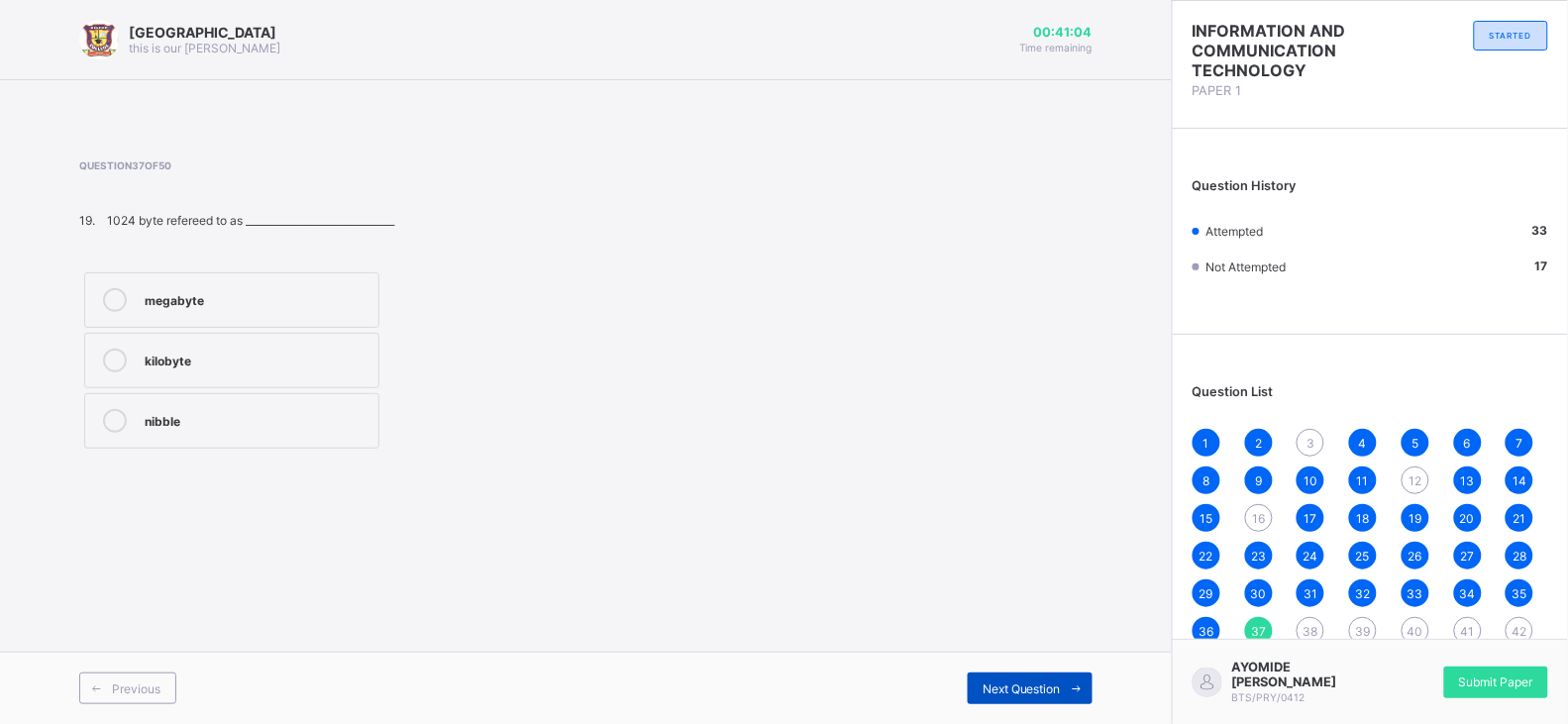 click at bounding box center (1077, 688) 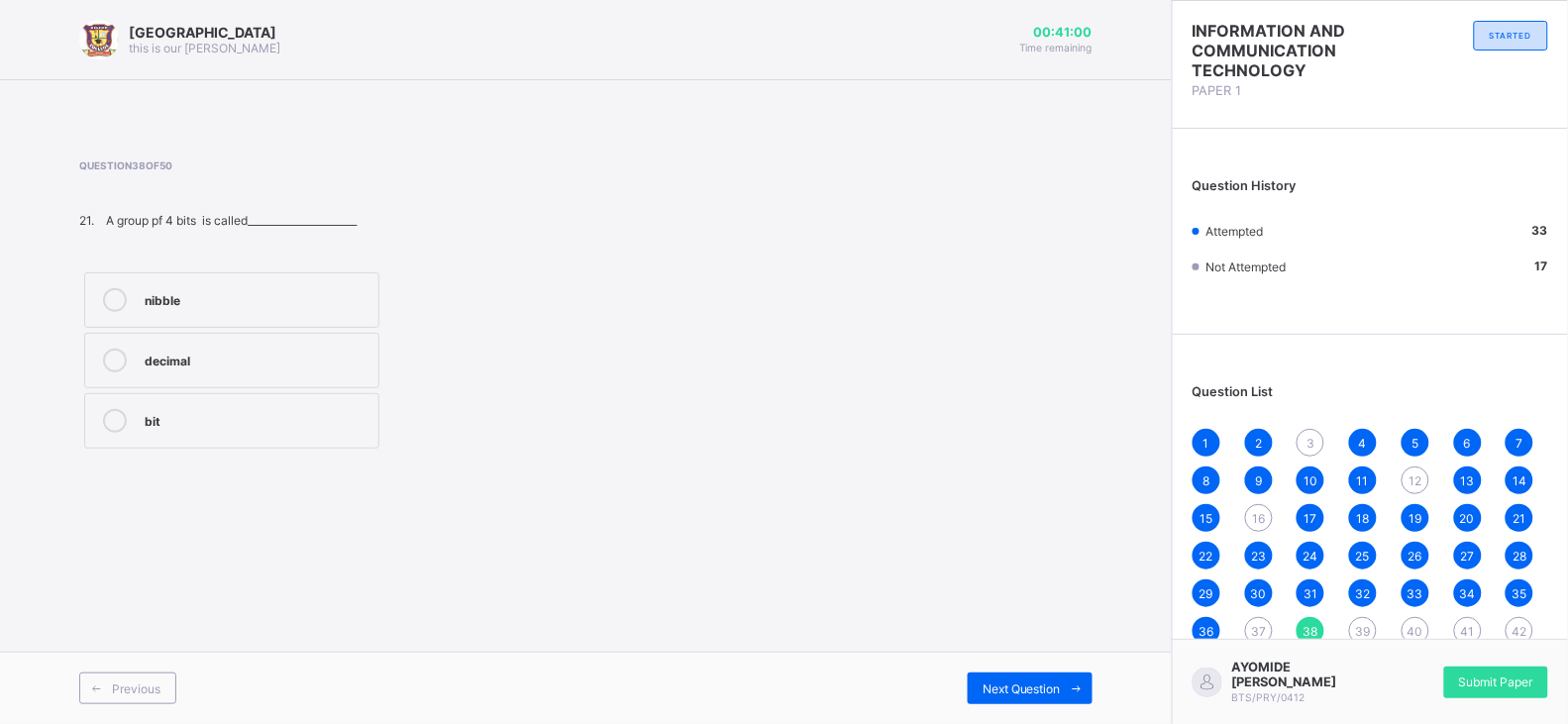 click on "nibble" at bounding box center (257, 298) 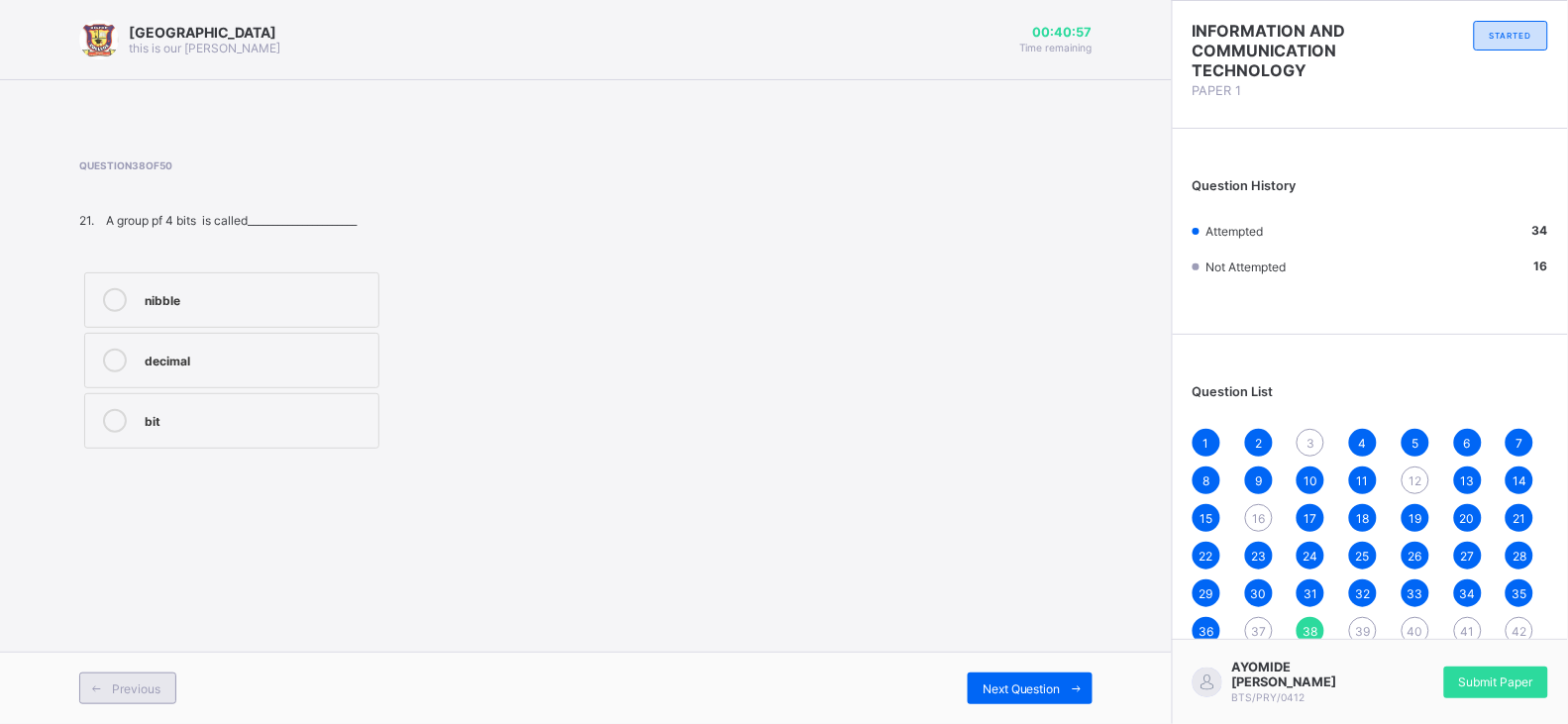 click on "Previous" at bounding box center [136, 688] 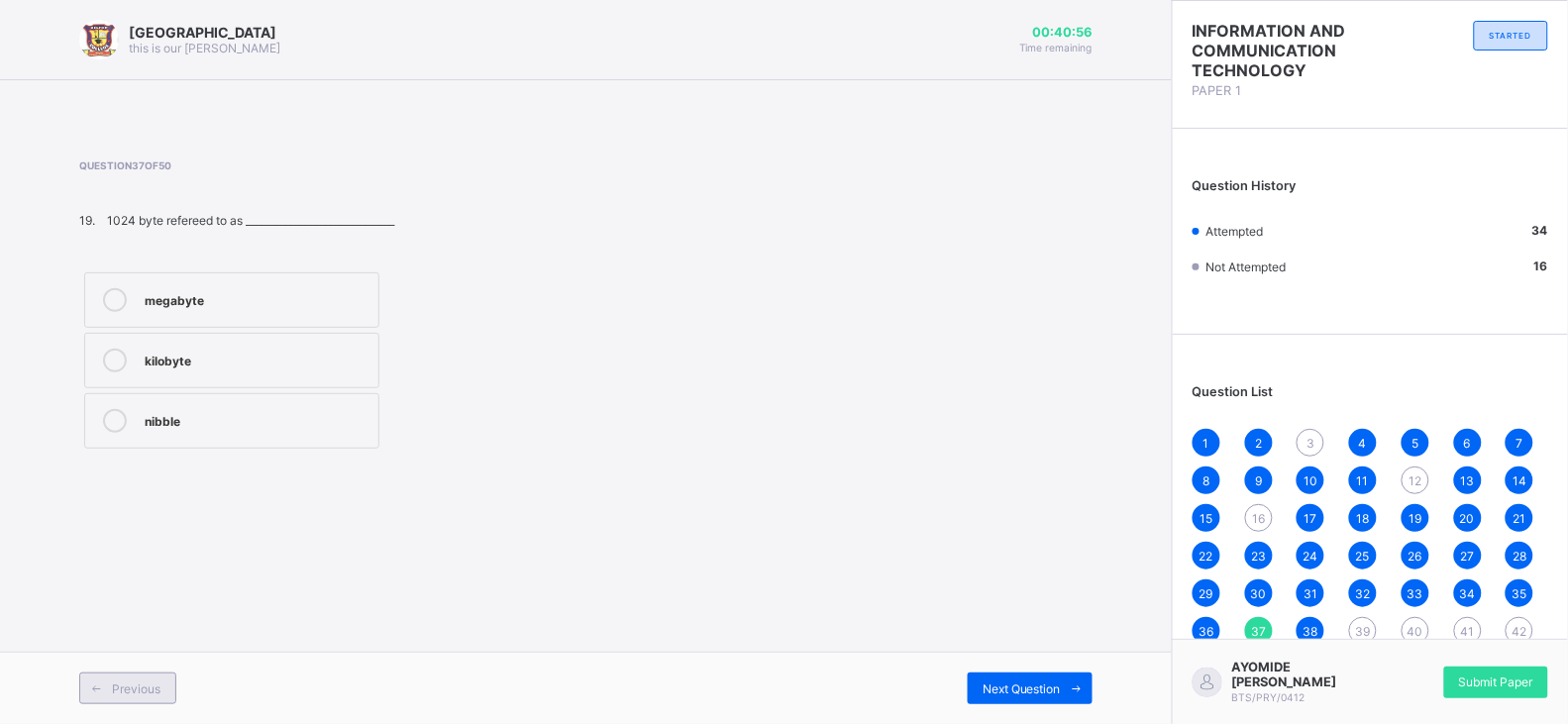 click on "Previous" at bounding box center [136, 688] 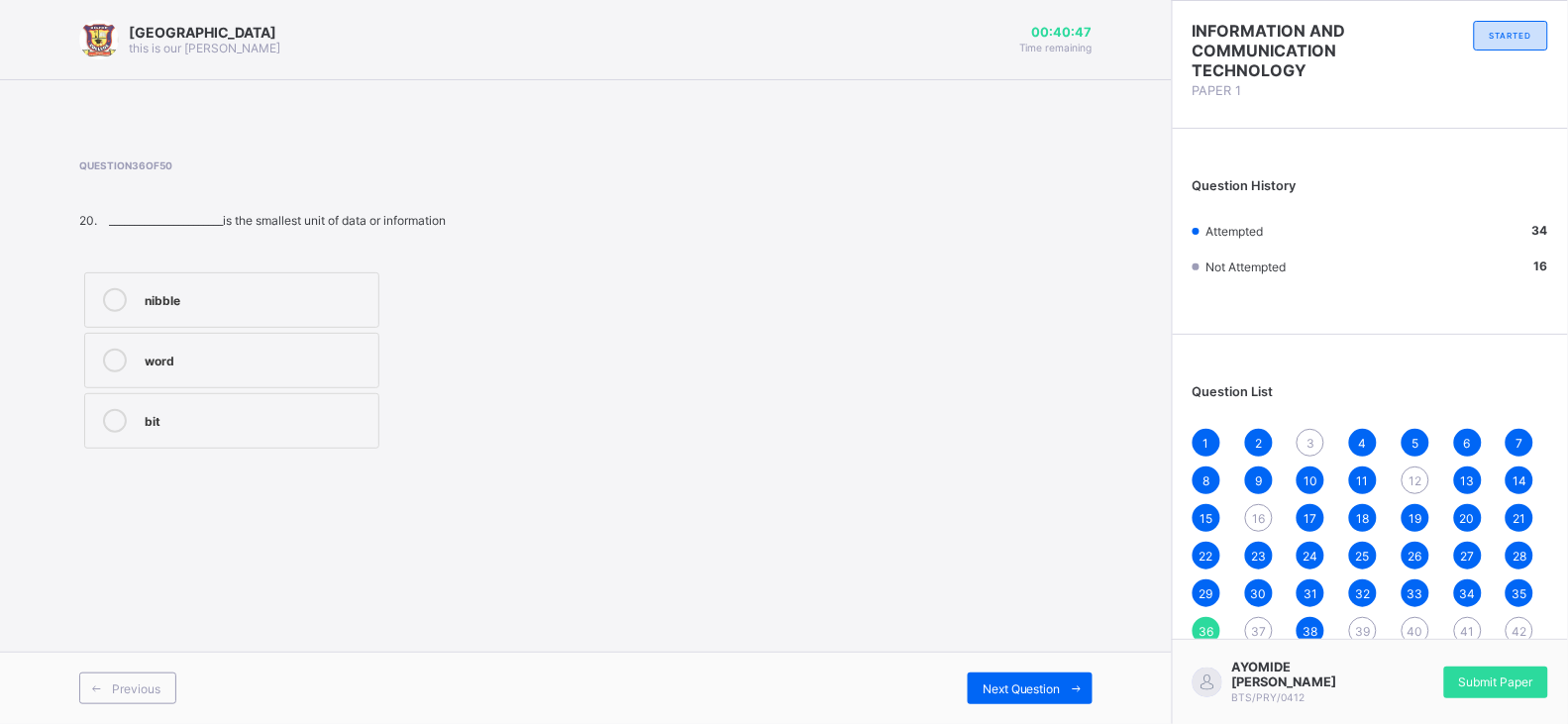 click on "Question  36  of  50 20.    _______________________is the smallest unit of data or information nibble word bit" at bounding box center (585, 306) 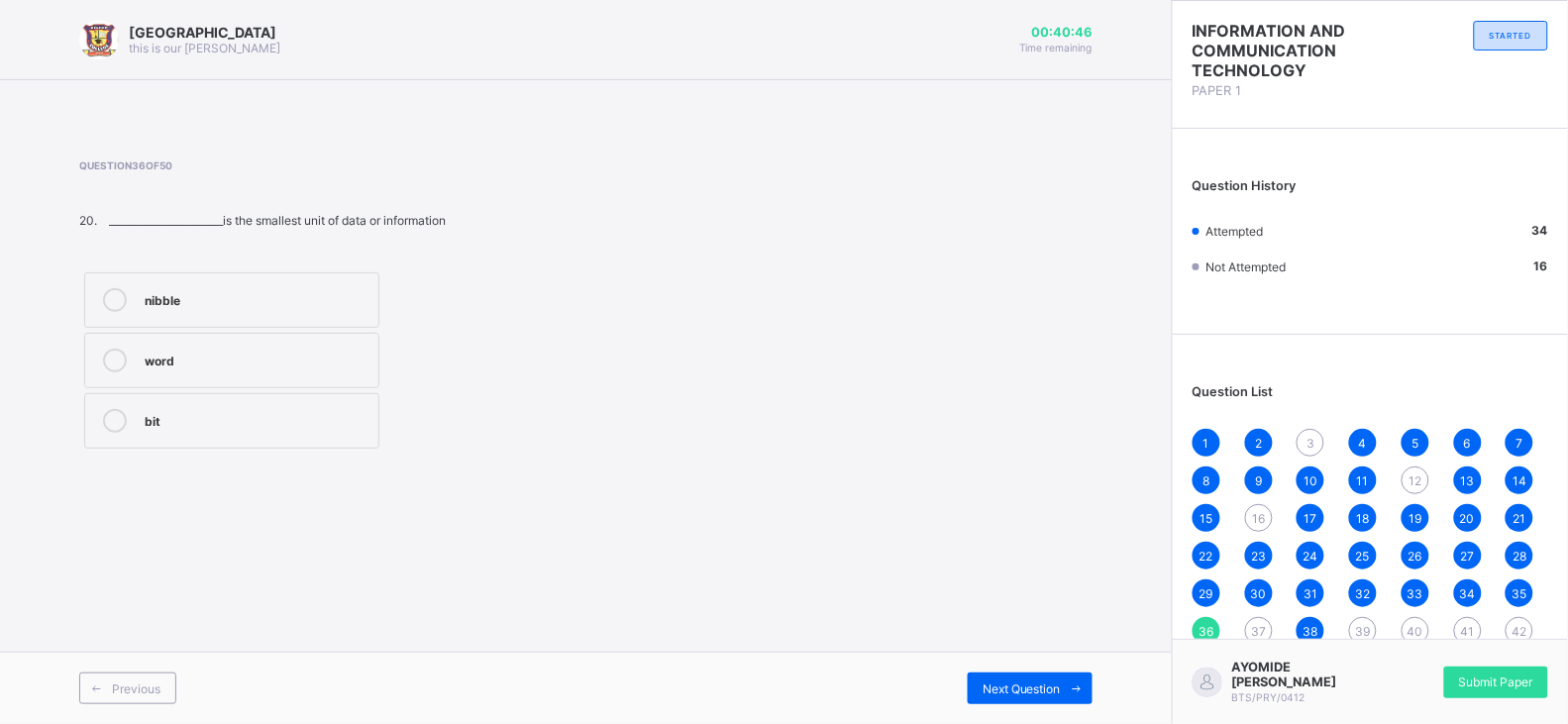 click on "bit" at bounding box center (257, 419) 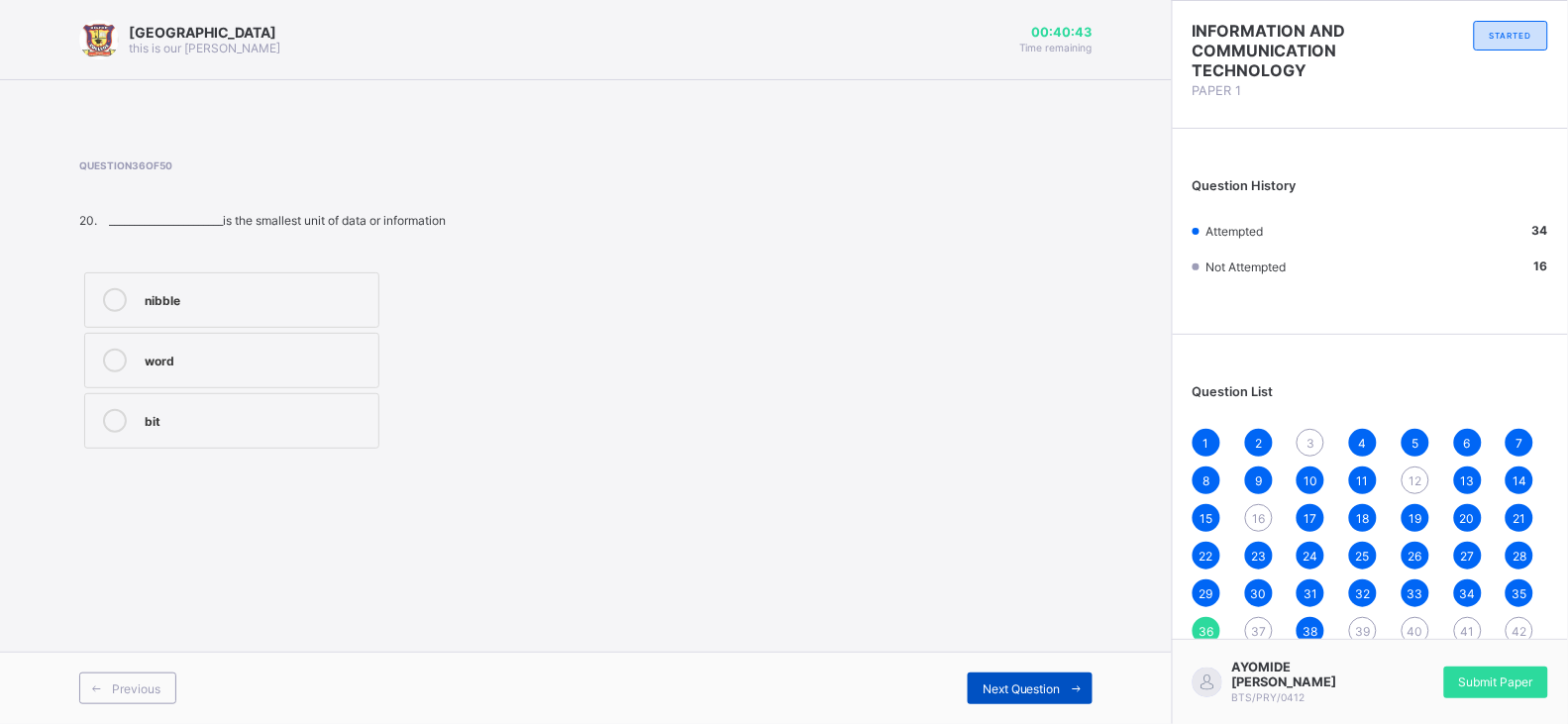 click on "Next Question" at bounding box center (1021, 688) 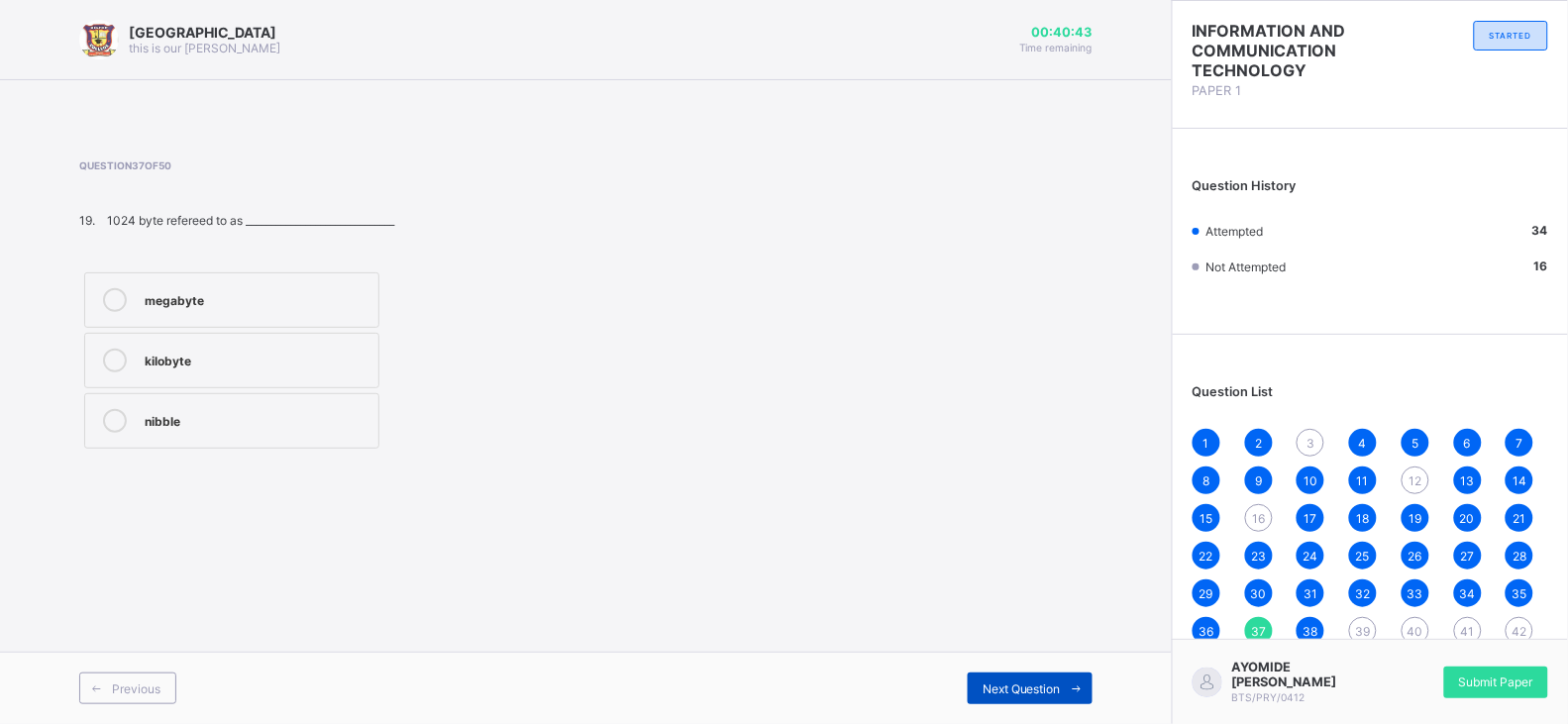 click on "Next Question" at bounding box center (1021, 688) 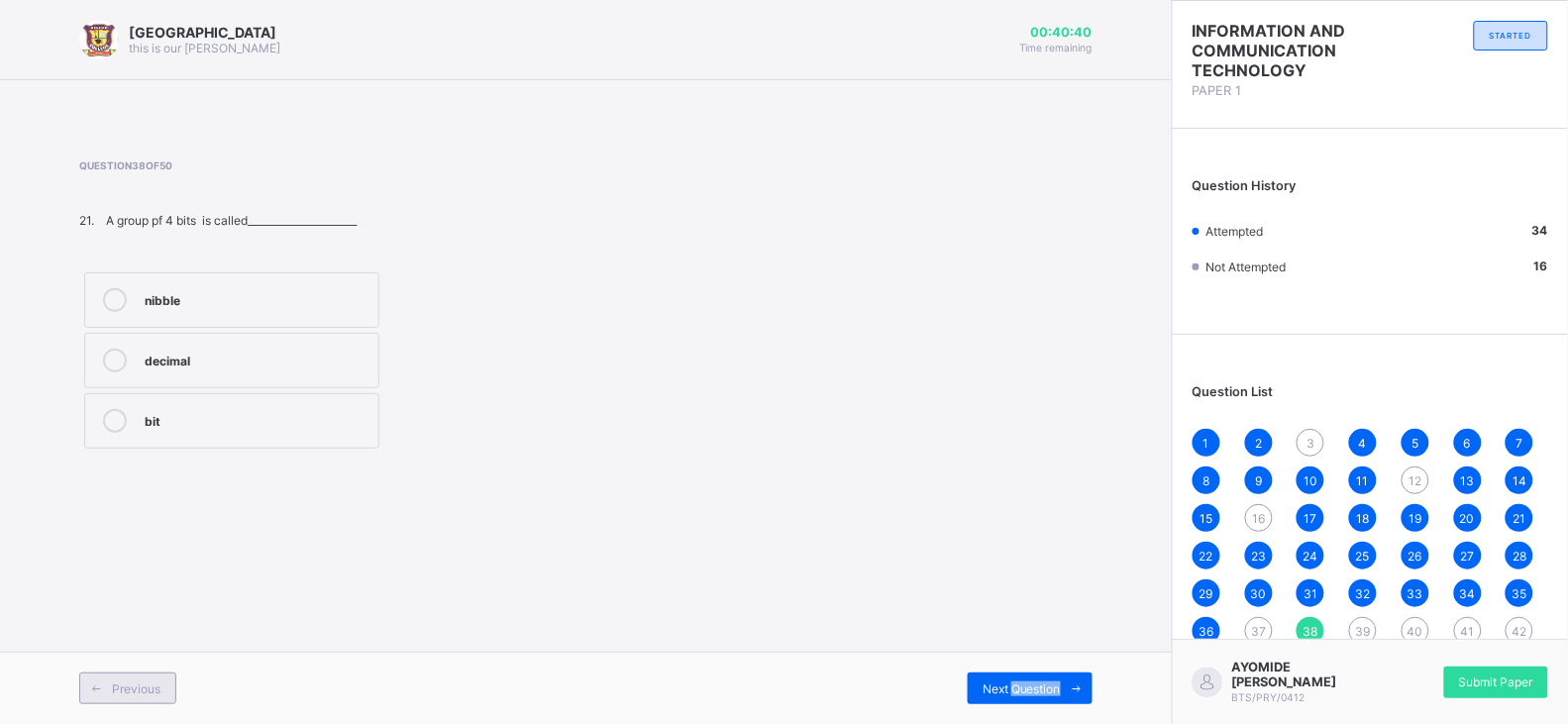 click on "Previous" at bounding box center [136, 688] 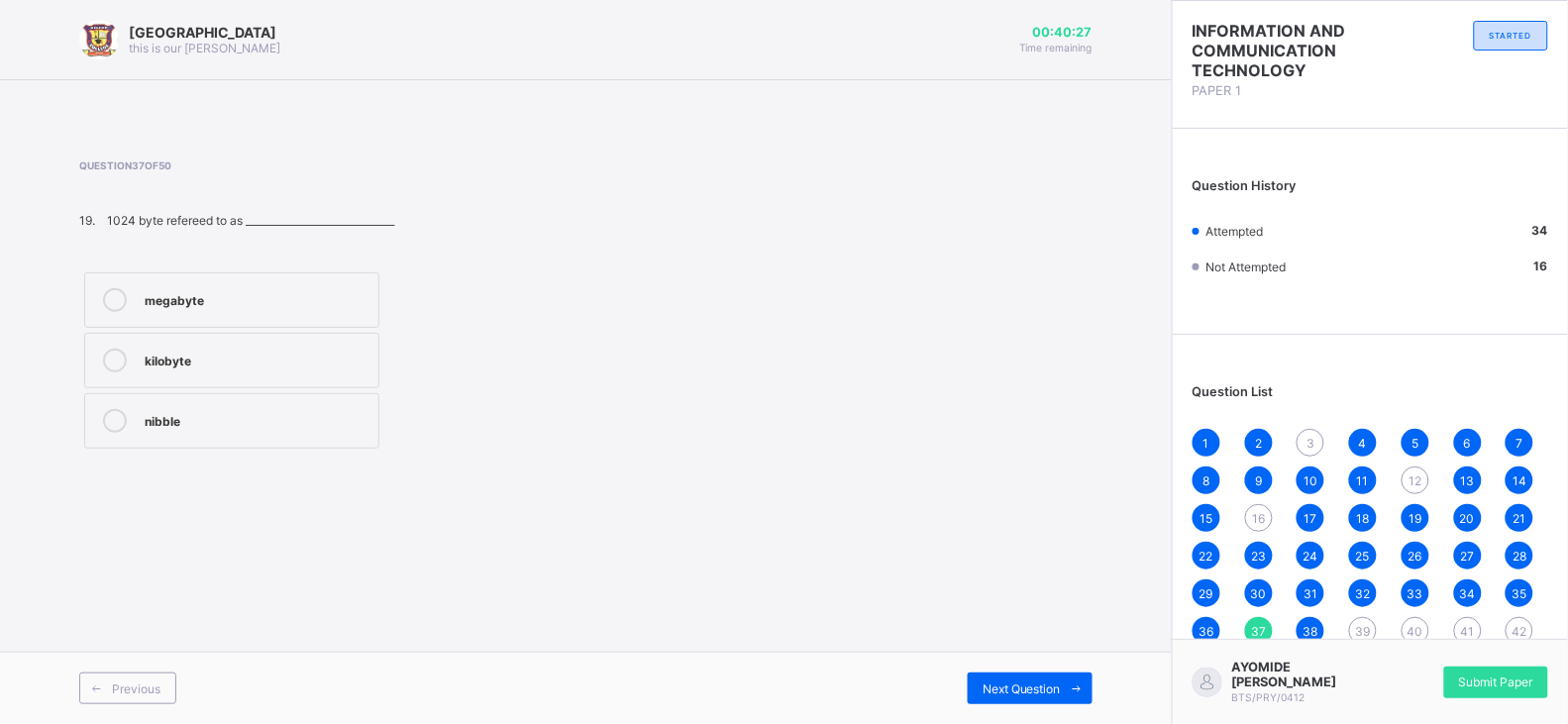 click on "kilobyte" at bounding box center [257, 359] 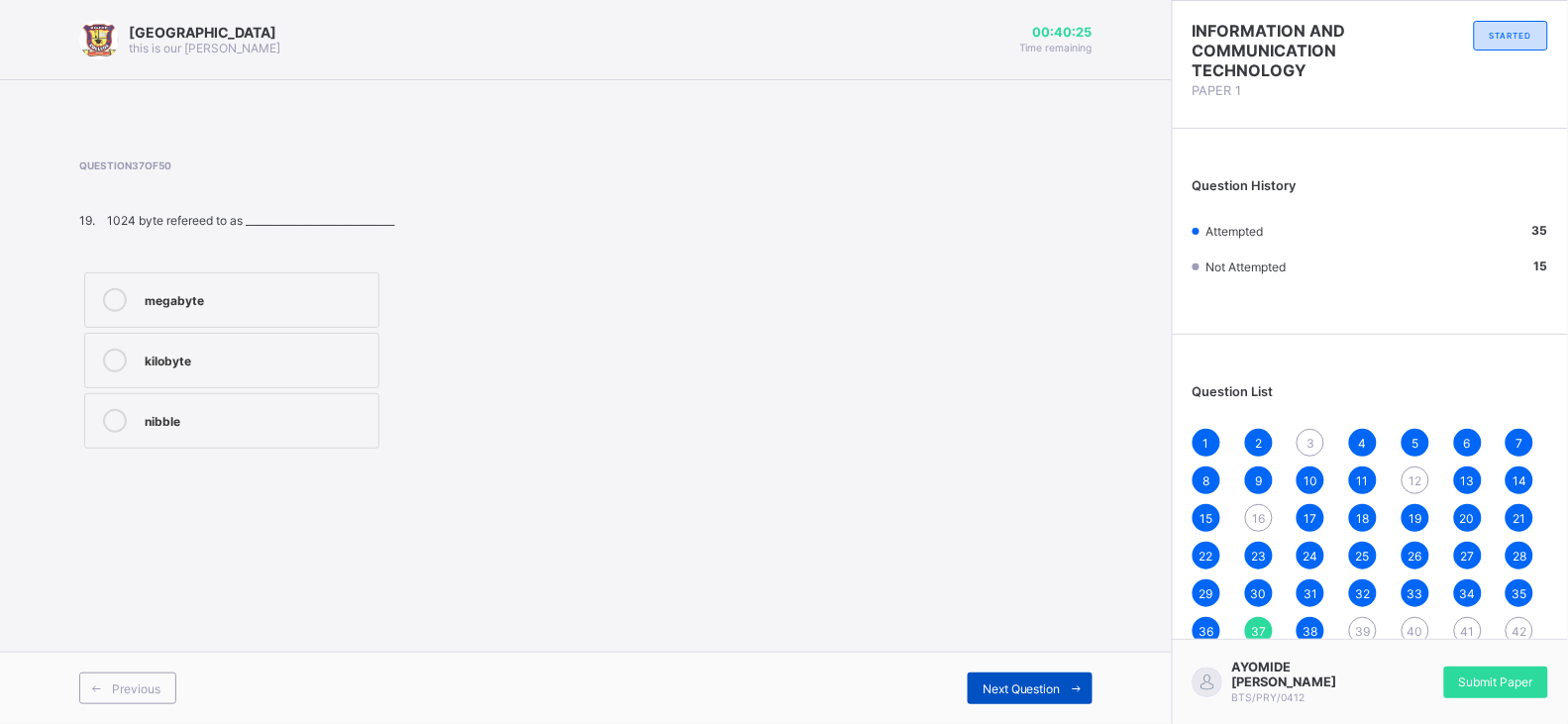 click at bounding box center (1077, 688) 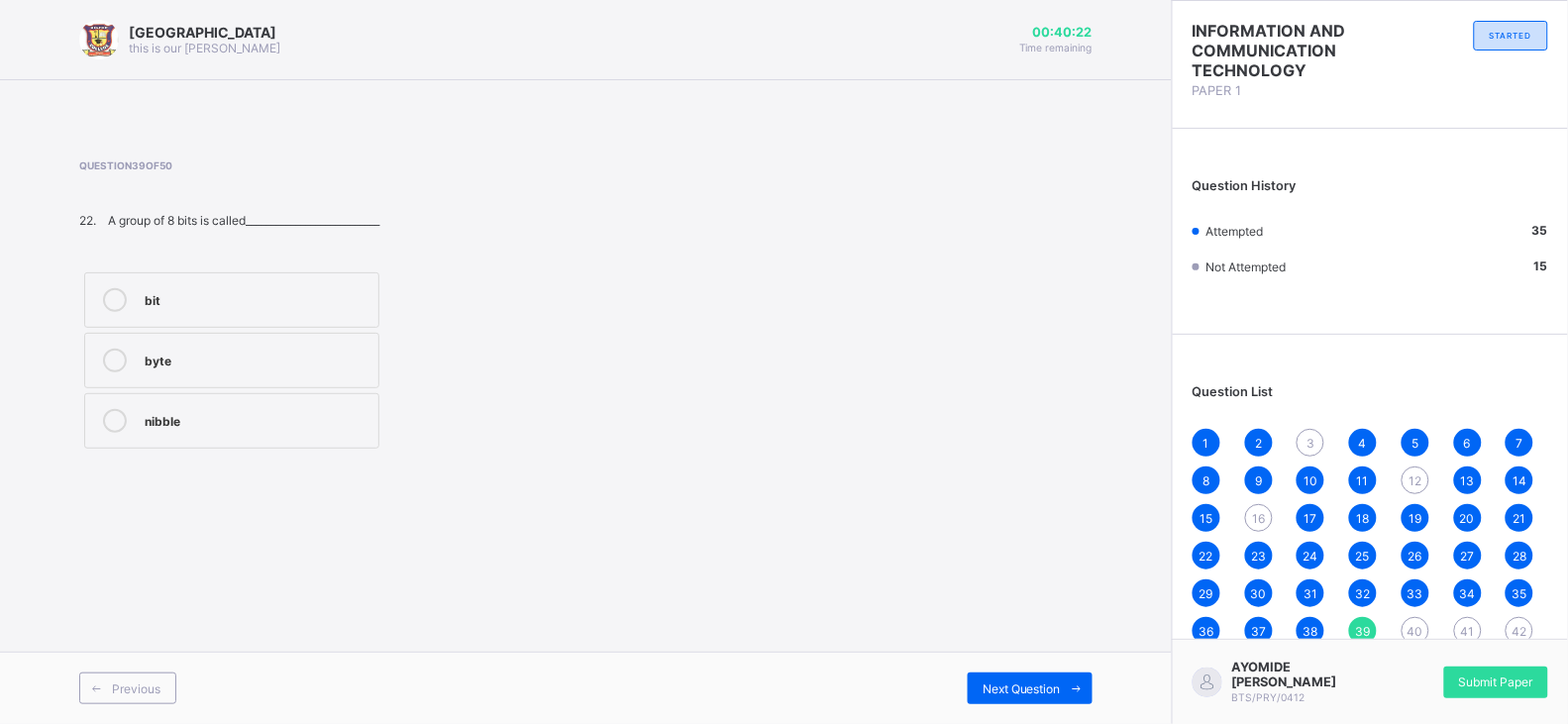 click on "byte" at bounding box center (257, 361) 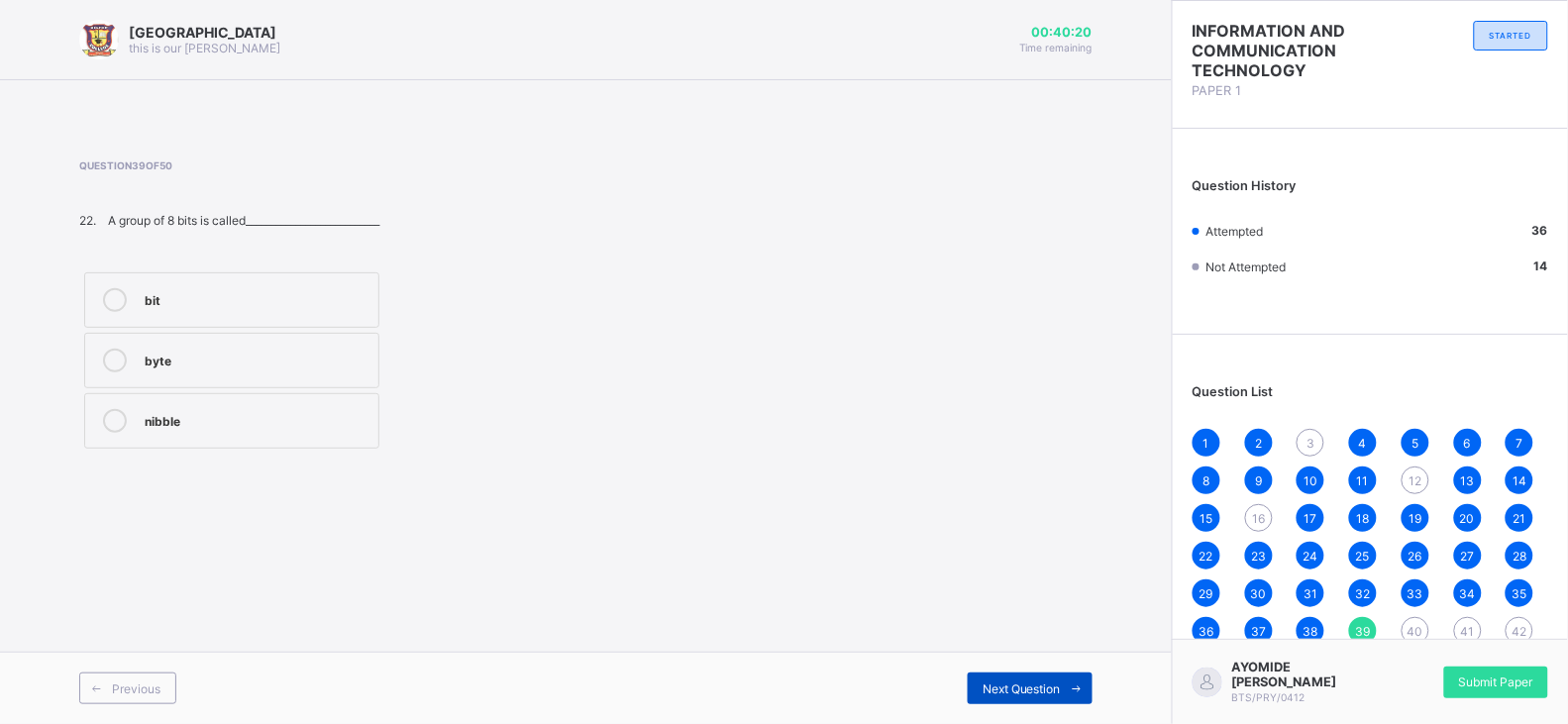 click on "Next Question" at bounding box center [1030, 688] 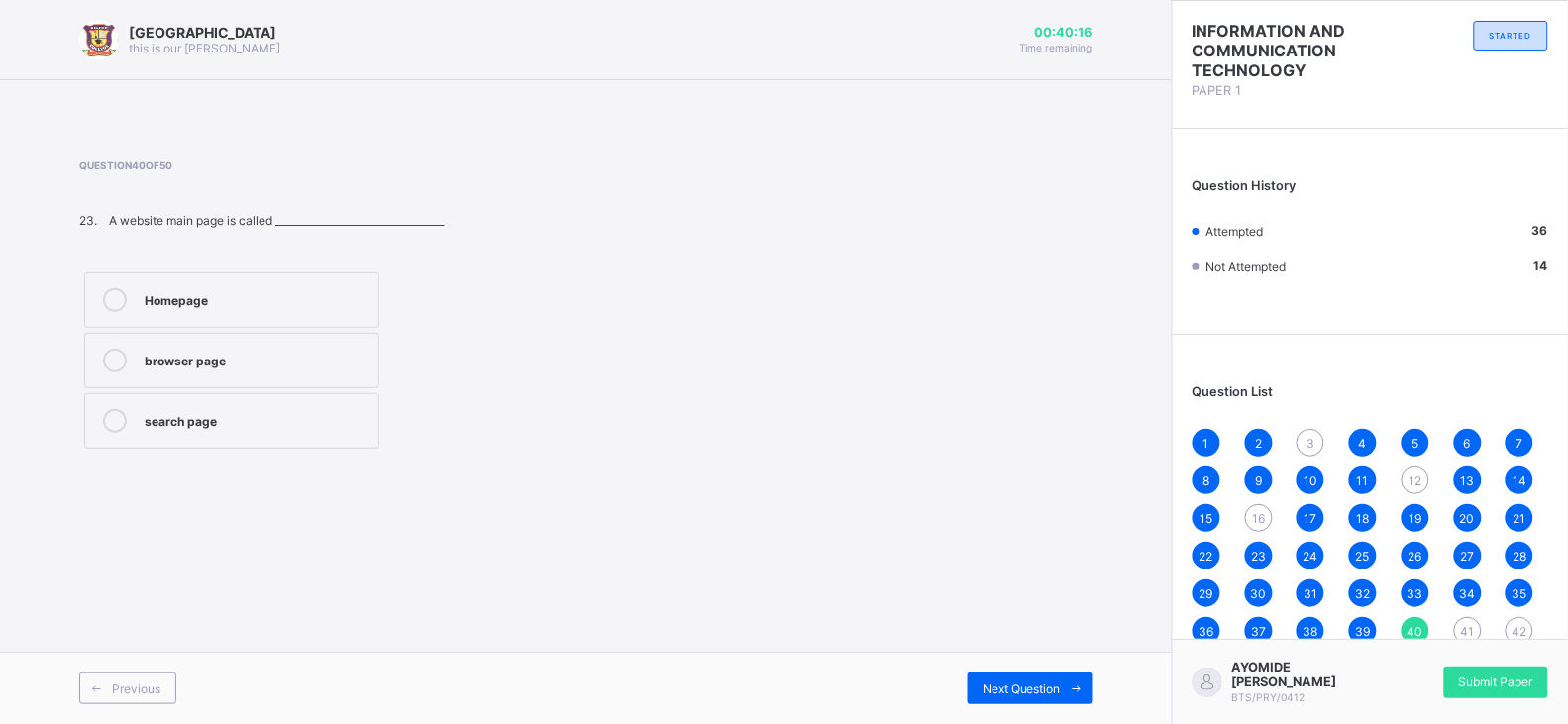 click on "Homepage" at bounding box center [232, 300] 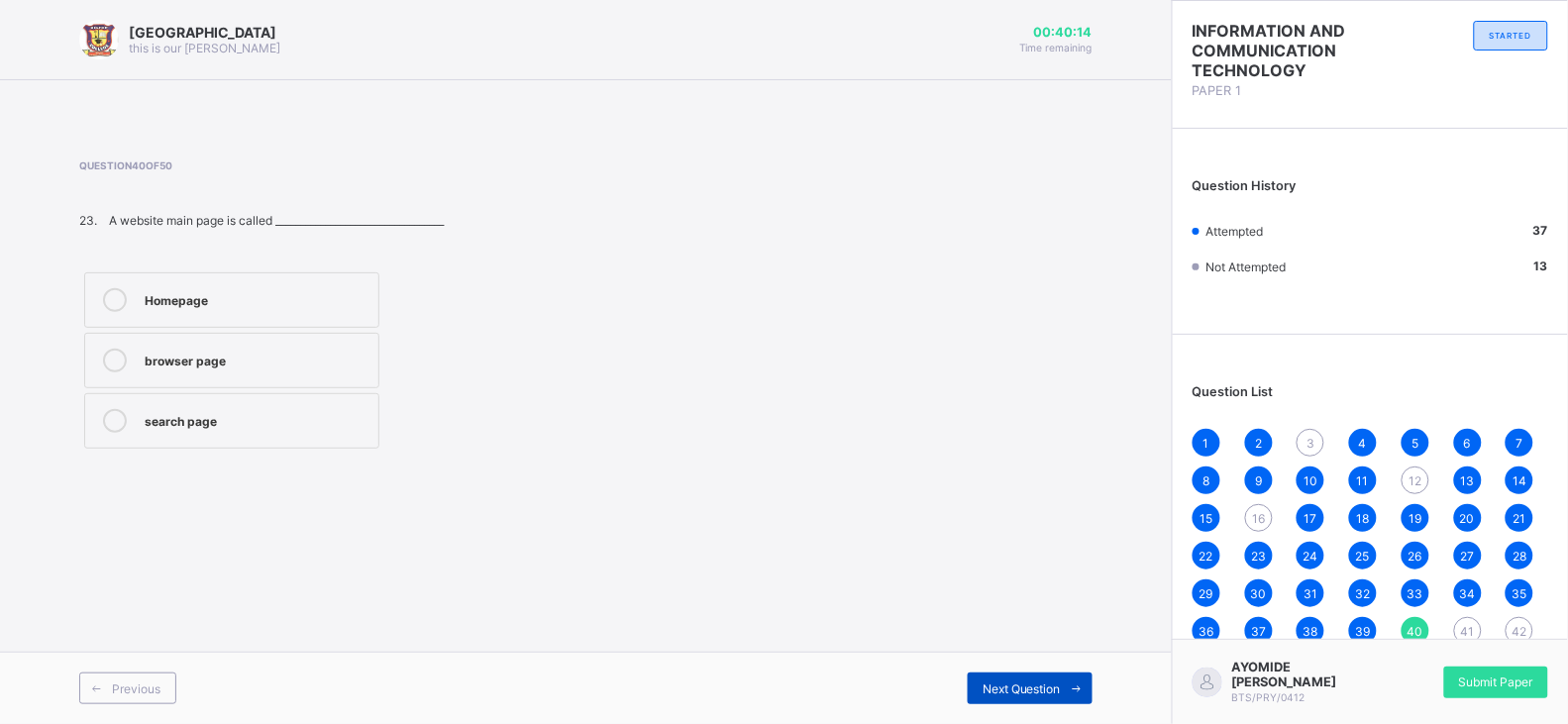 click on "Next Question" at bounding box center [1030, 688] 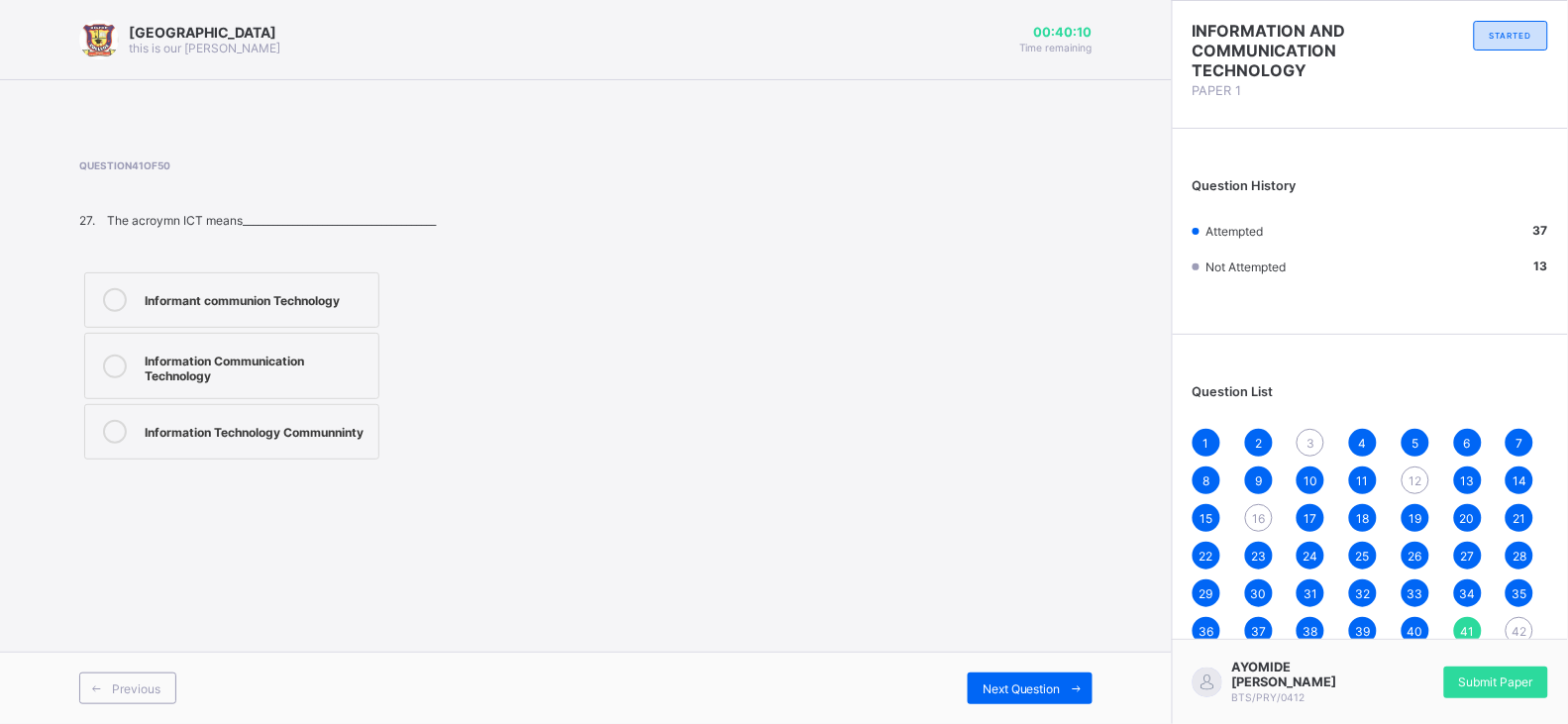 click on "Information Communication Technology" at bounding box center [257, 365] 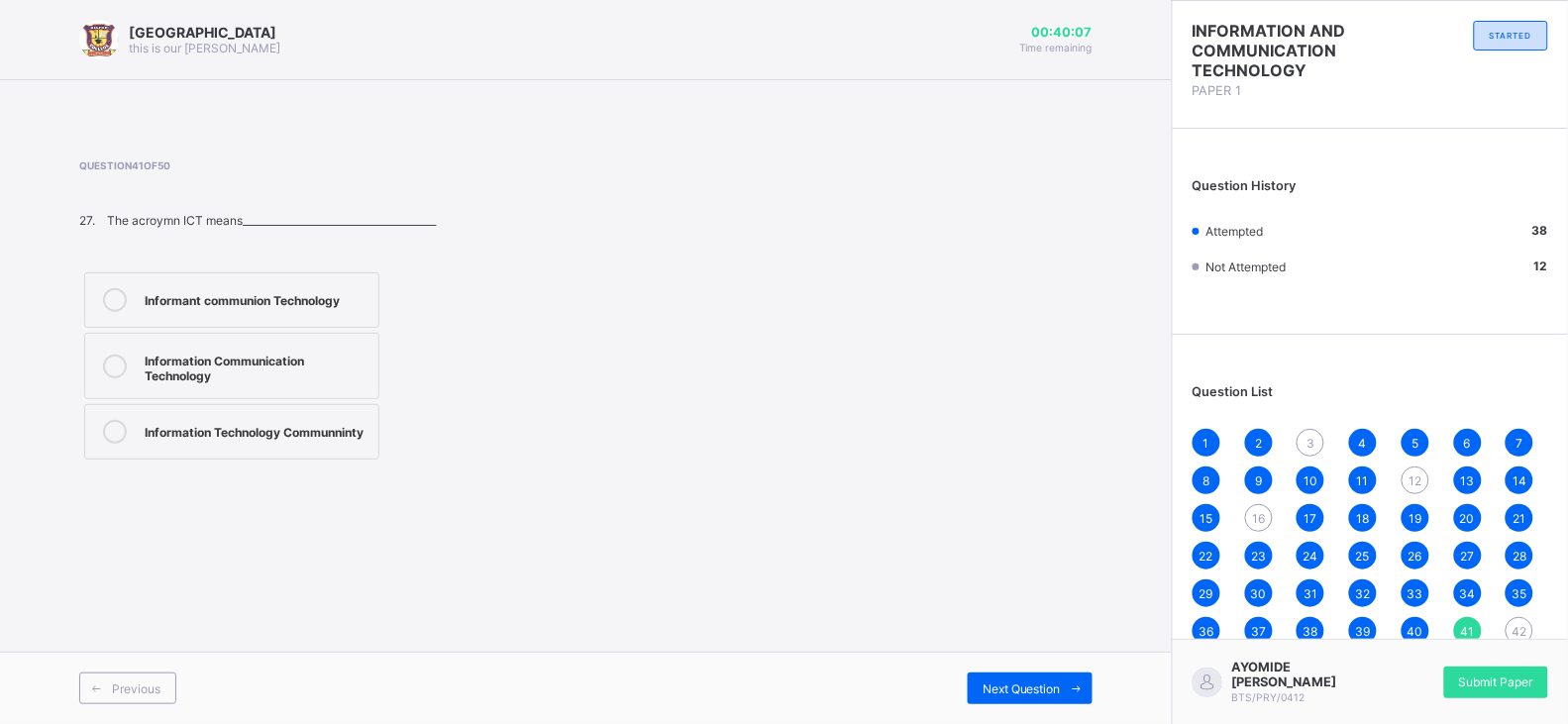 click on "Previous Next Question" at bounding box center [585, 687] 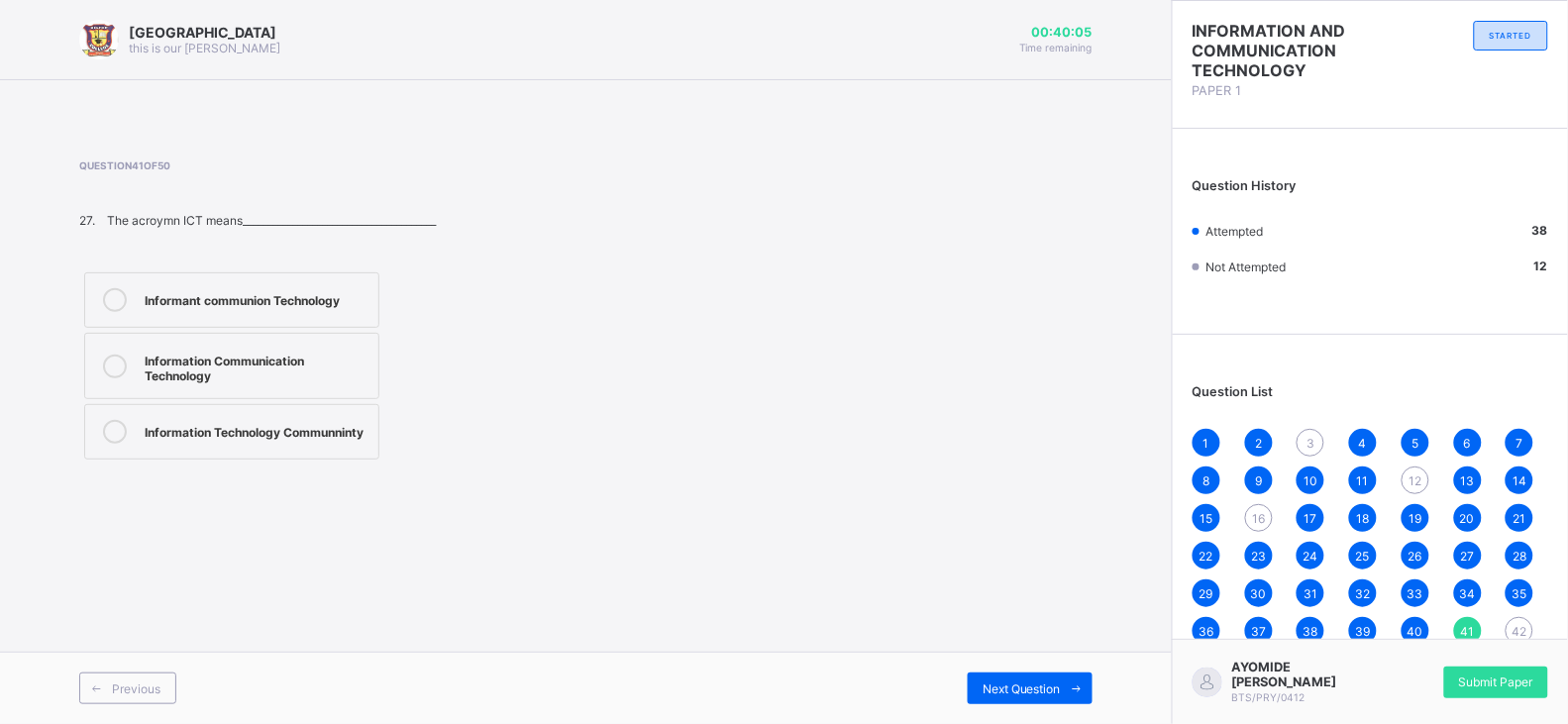 click on "Previous Next Question" at bounding box center [585, 687] 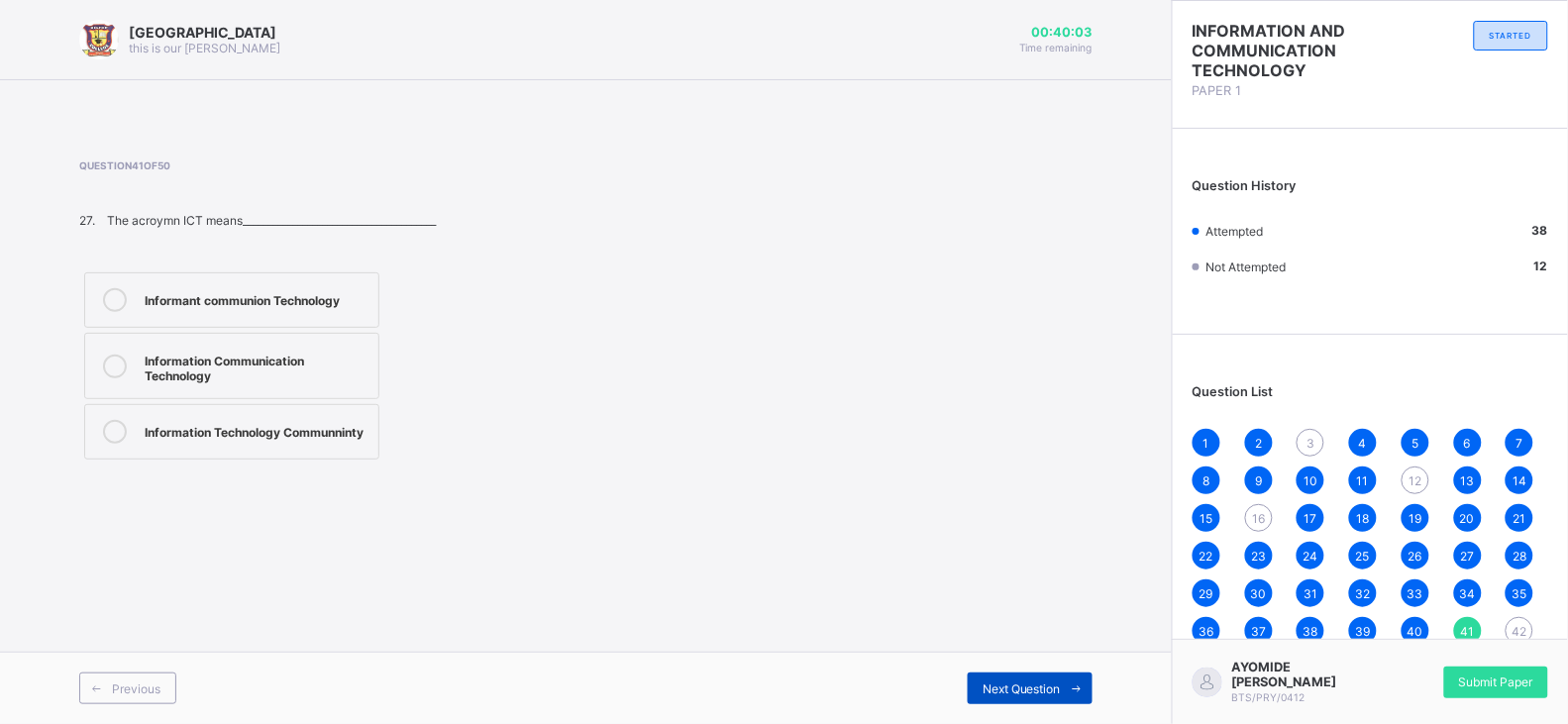 click on "Next Question" at bounding box center [1030, 688] 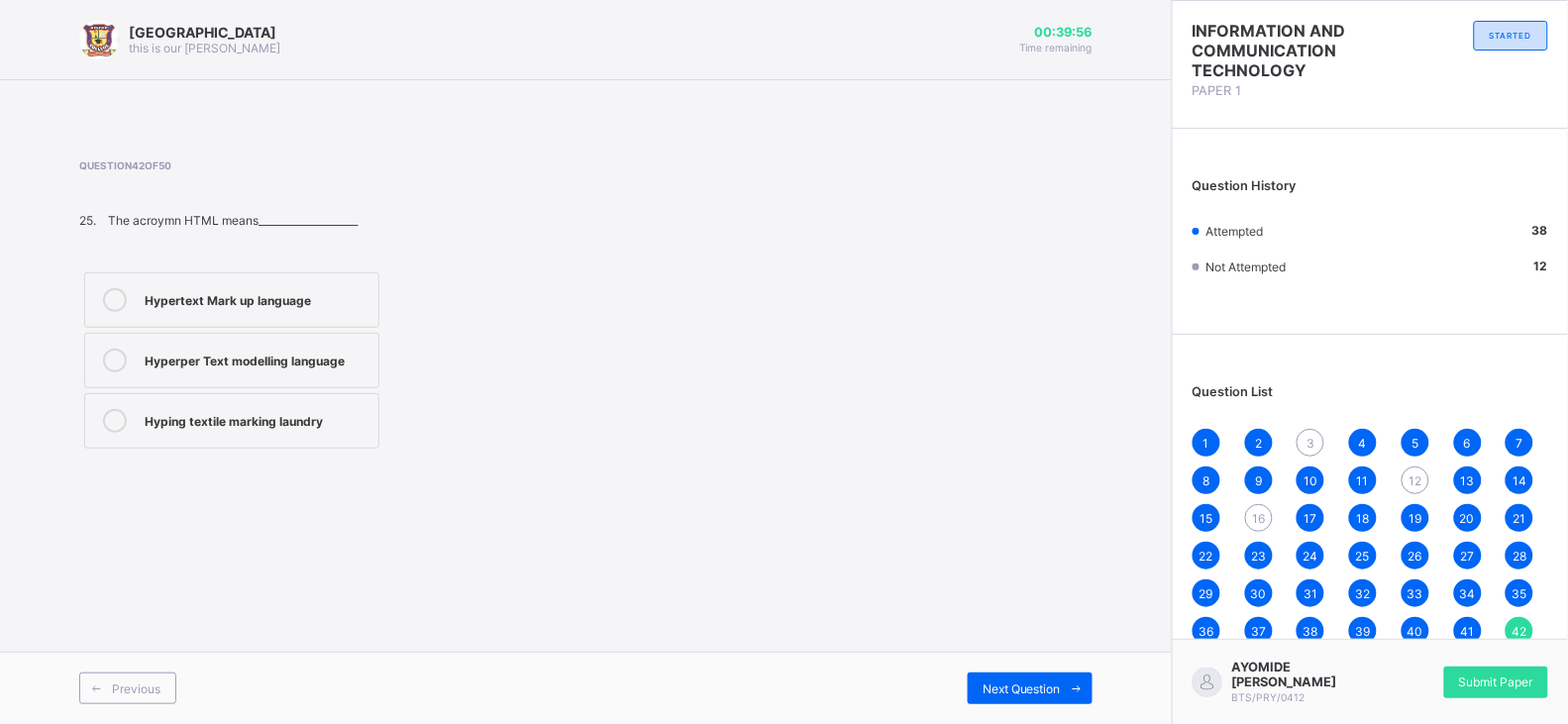click on "Hypertext Mark up language" at bounding box center (257, 298) 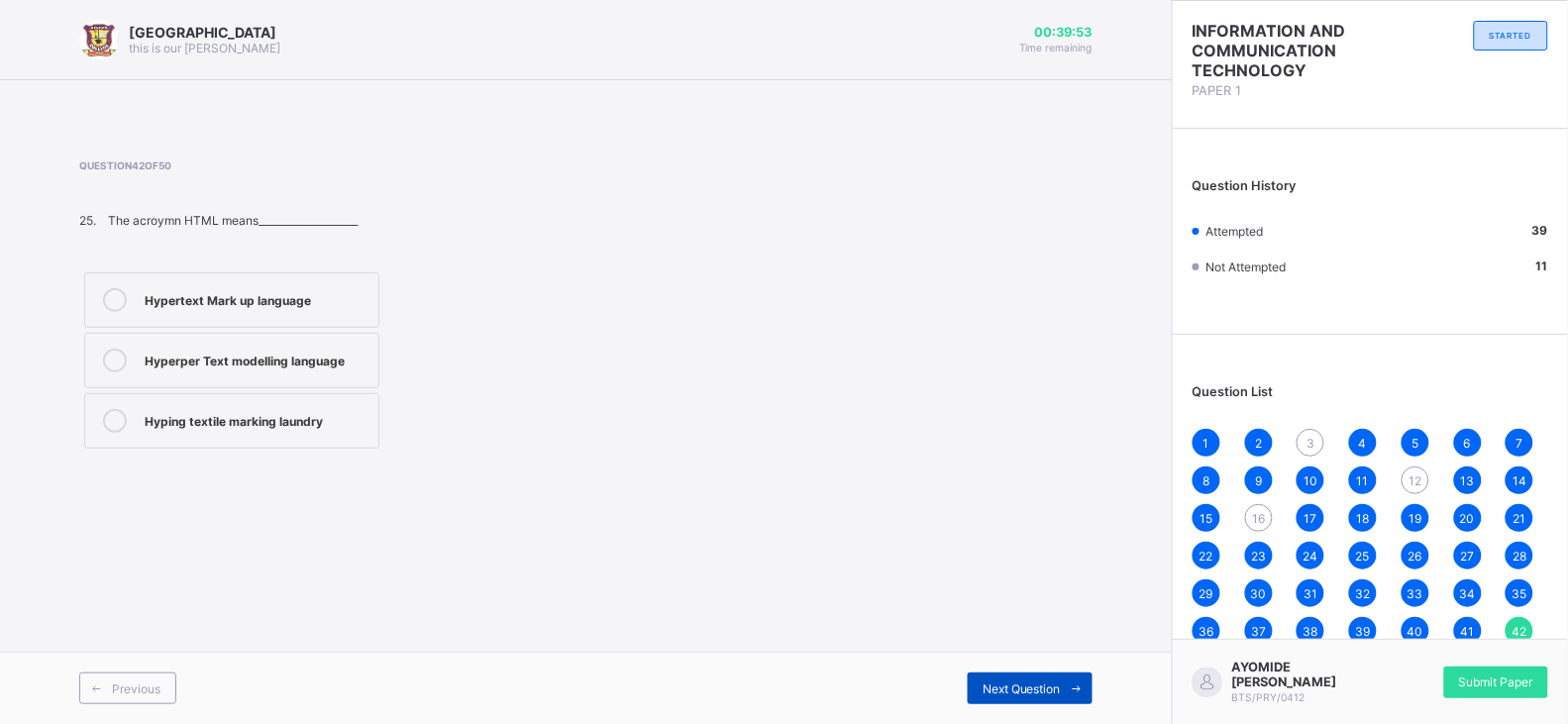 click at bounding box center (1077, 688) 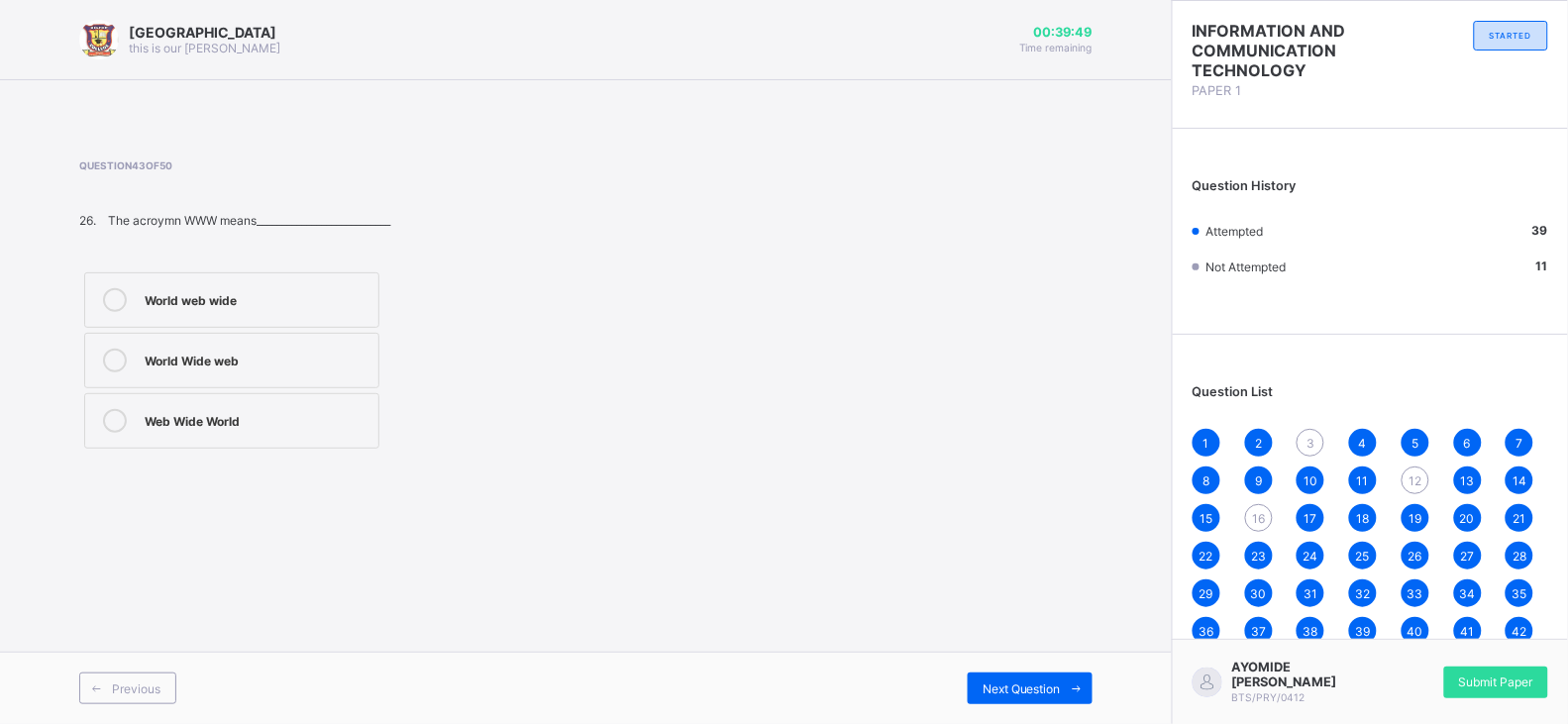 click on "World Wide web" at bounding box center [257, 359] 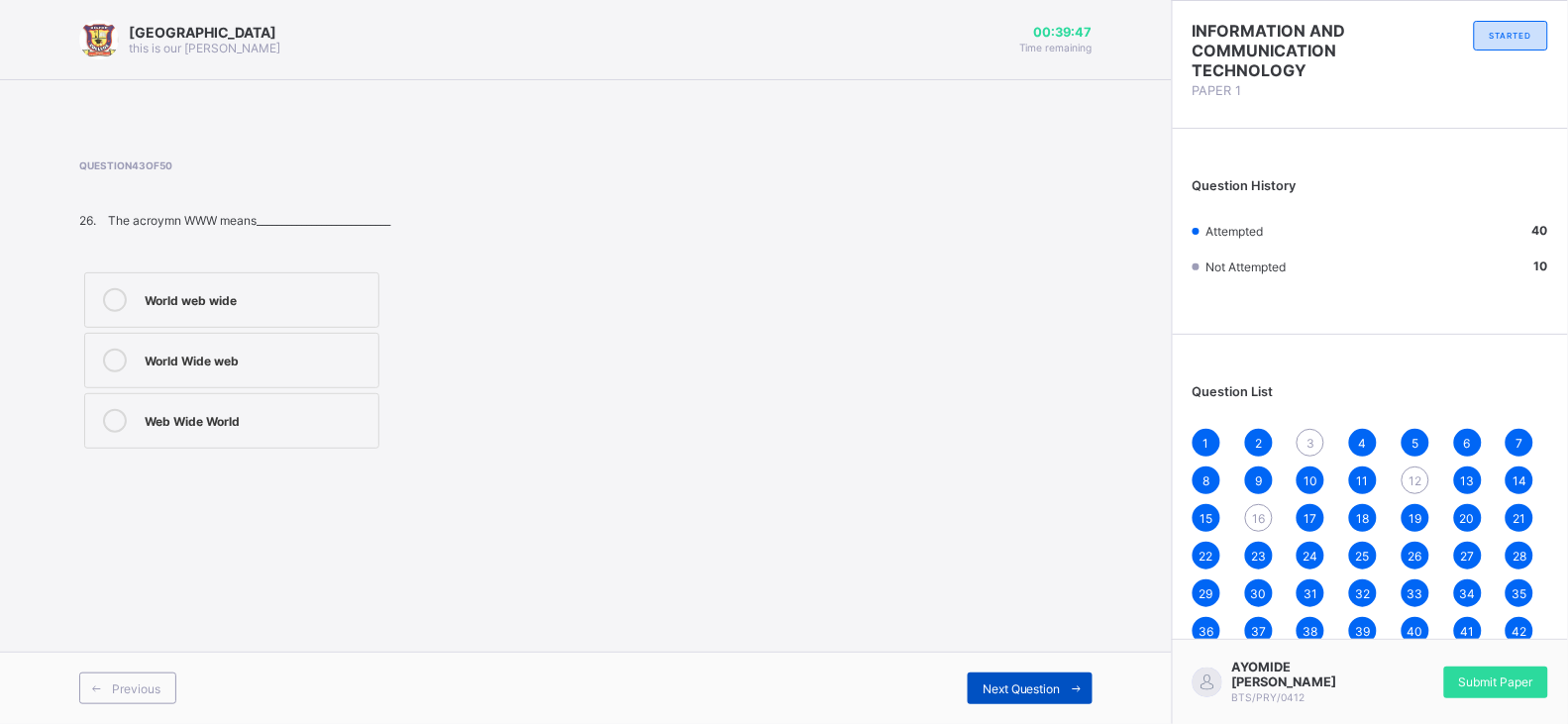 click on "Next Question" at bounding box center [1030, 688] 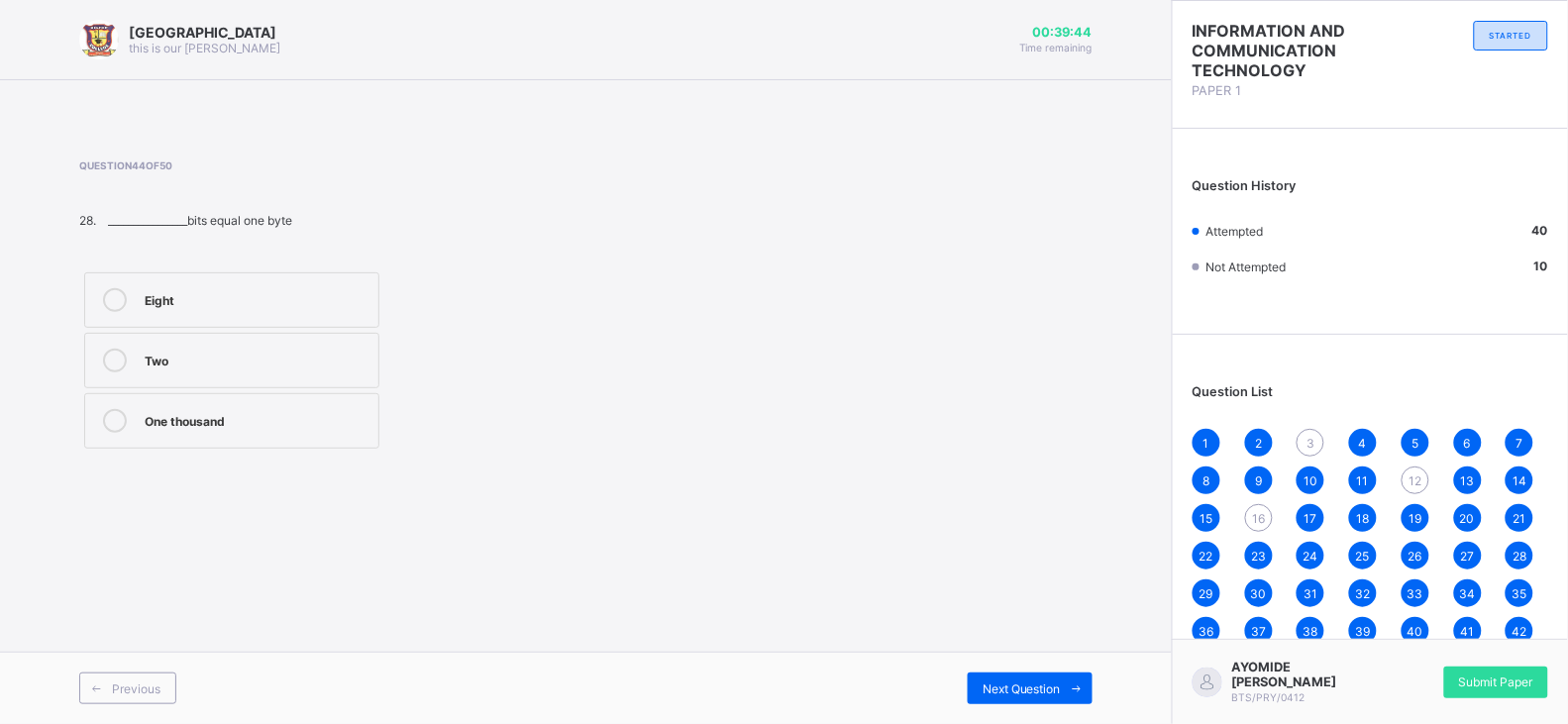 click on "Eight" at bounding box center [232, 300] 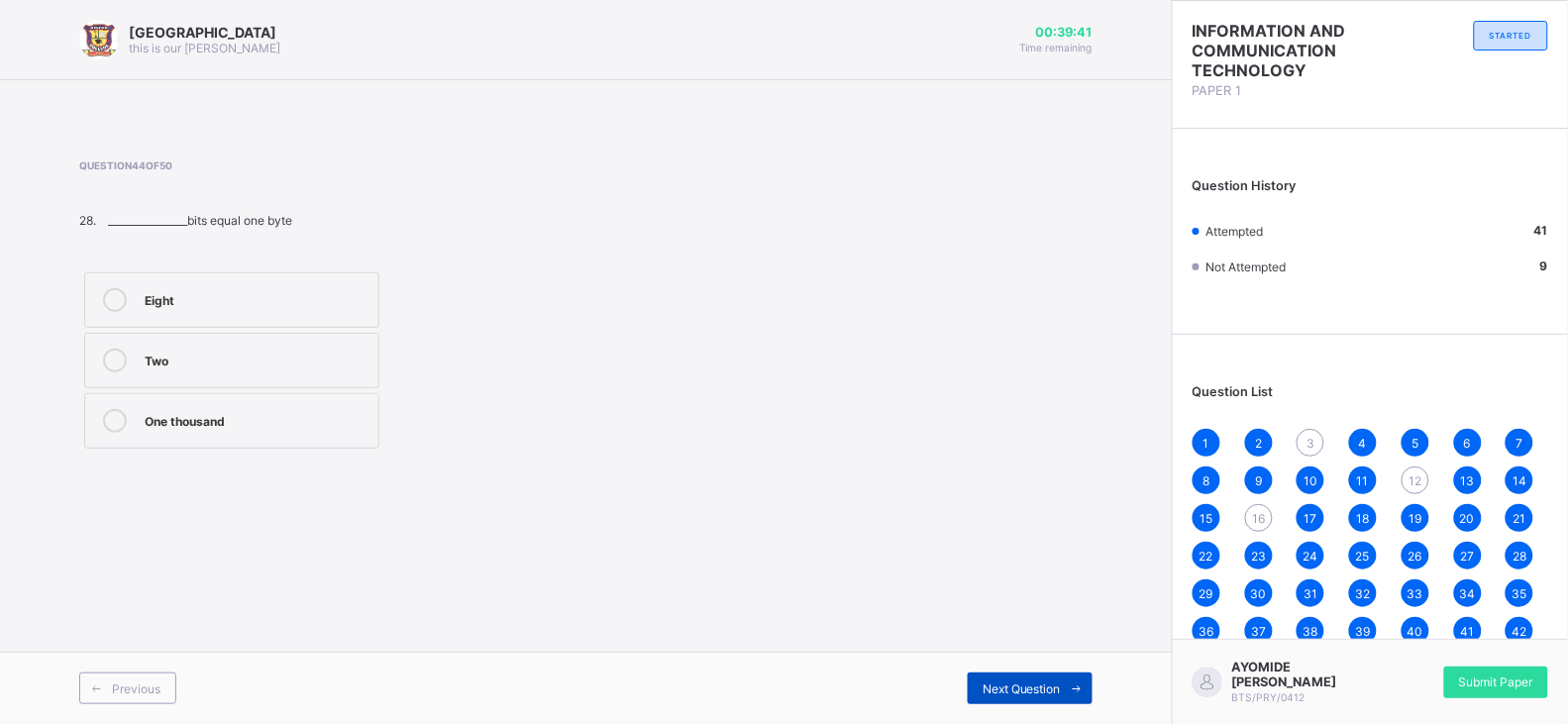 click on "Next Question" at bounding box center [1030, 688] 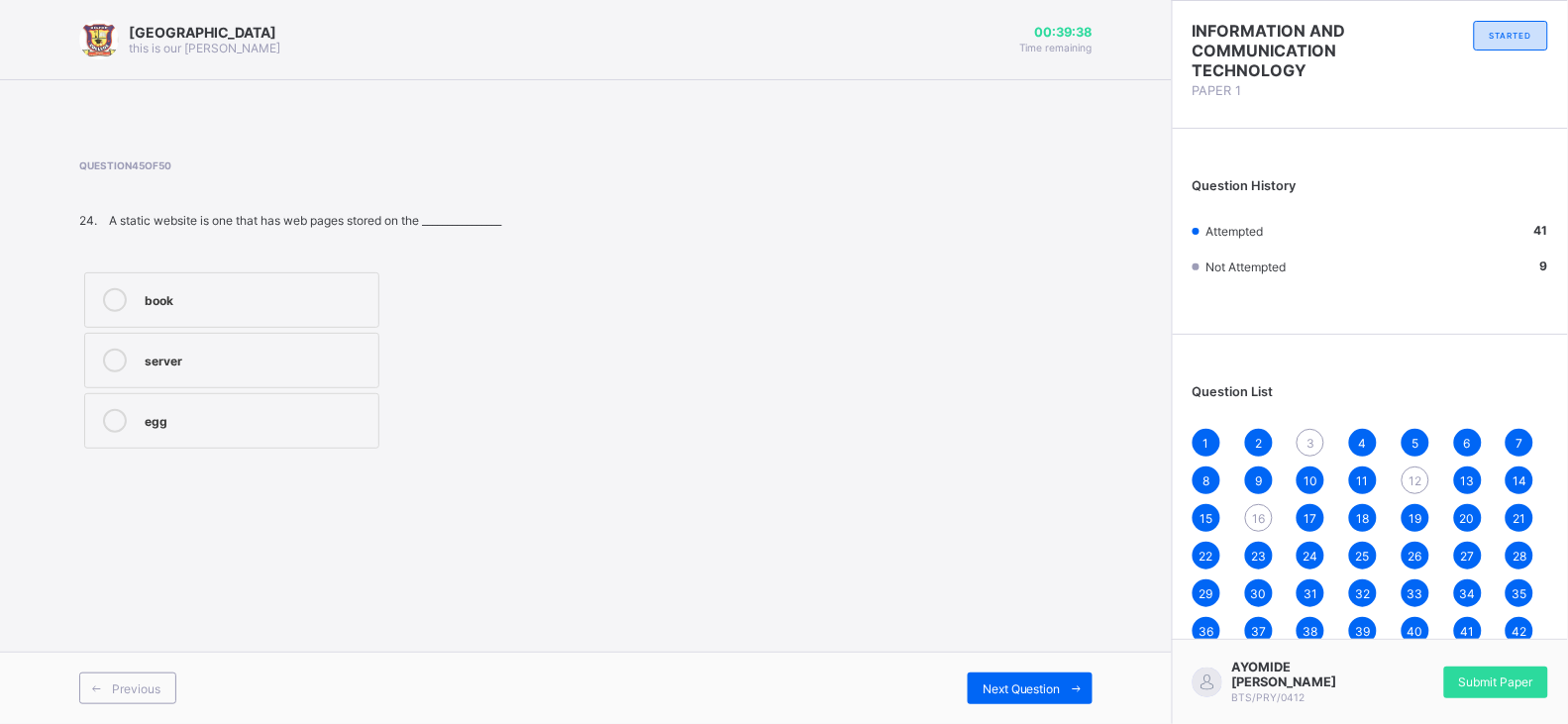 click on "server" at bounding box center [232, 361] 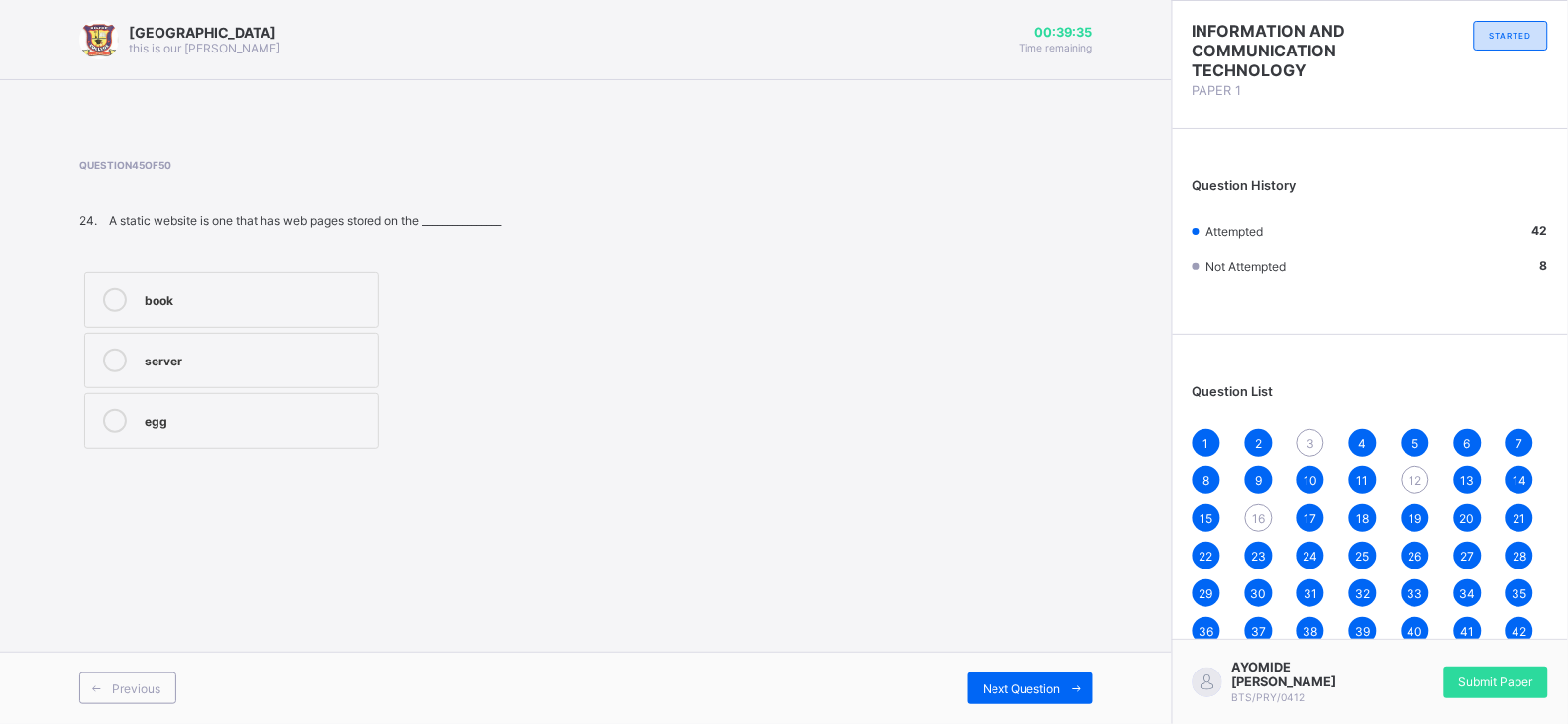 click on "Previous Next Question" at bounding box center (585, 687) 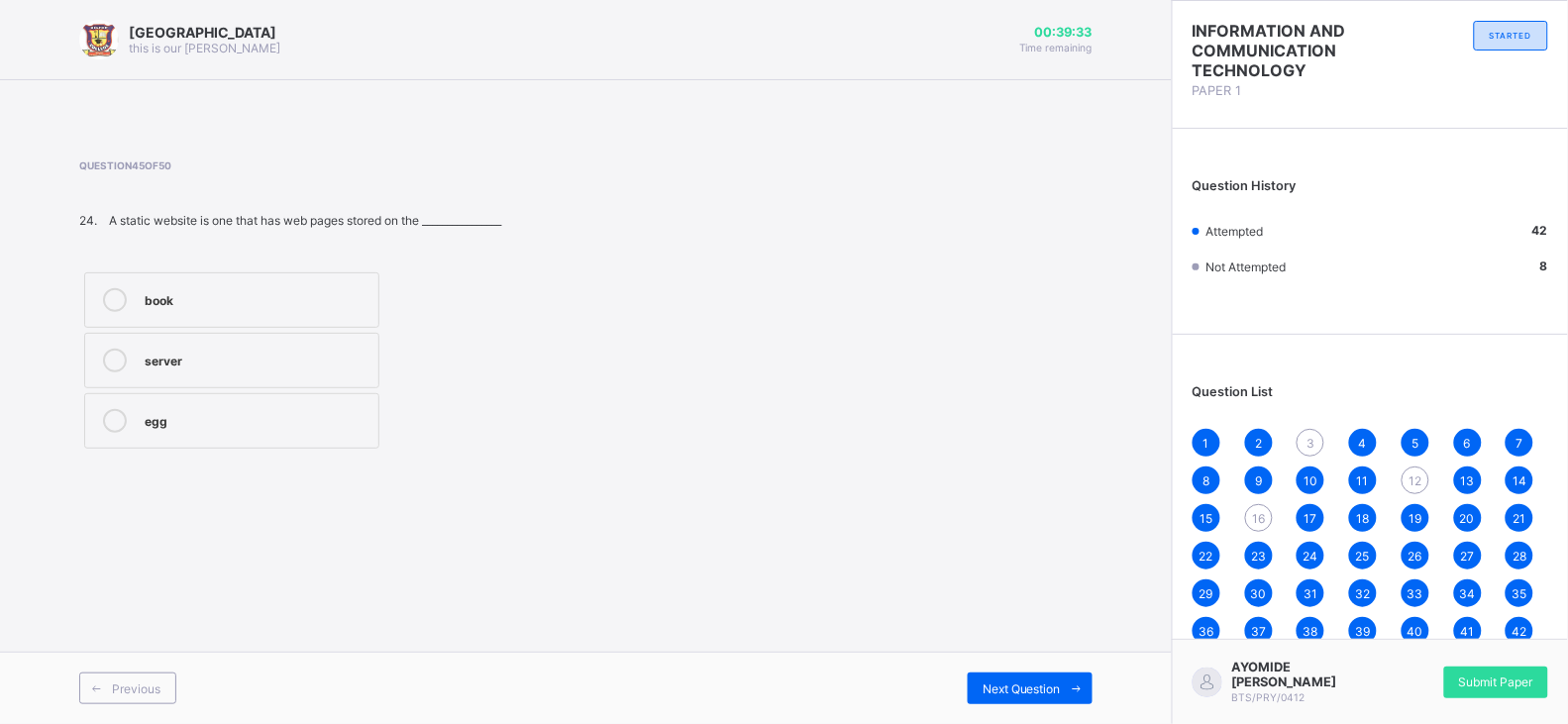 click on "Previous Next Question" at bounding box center (585, 687) 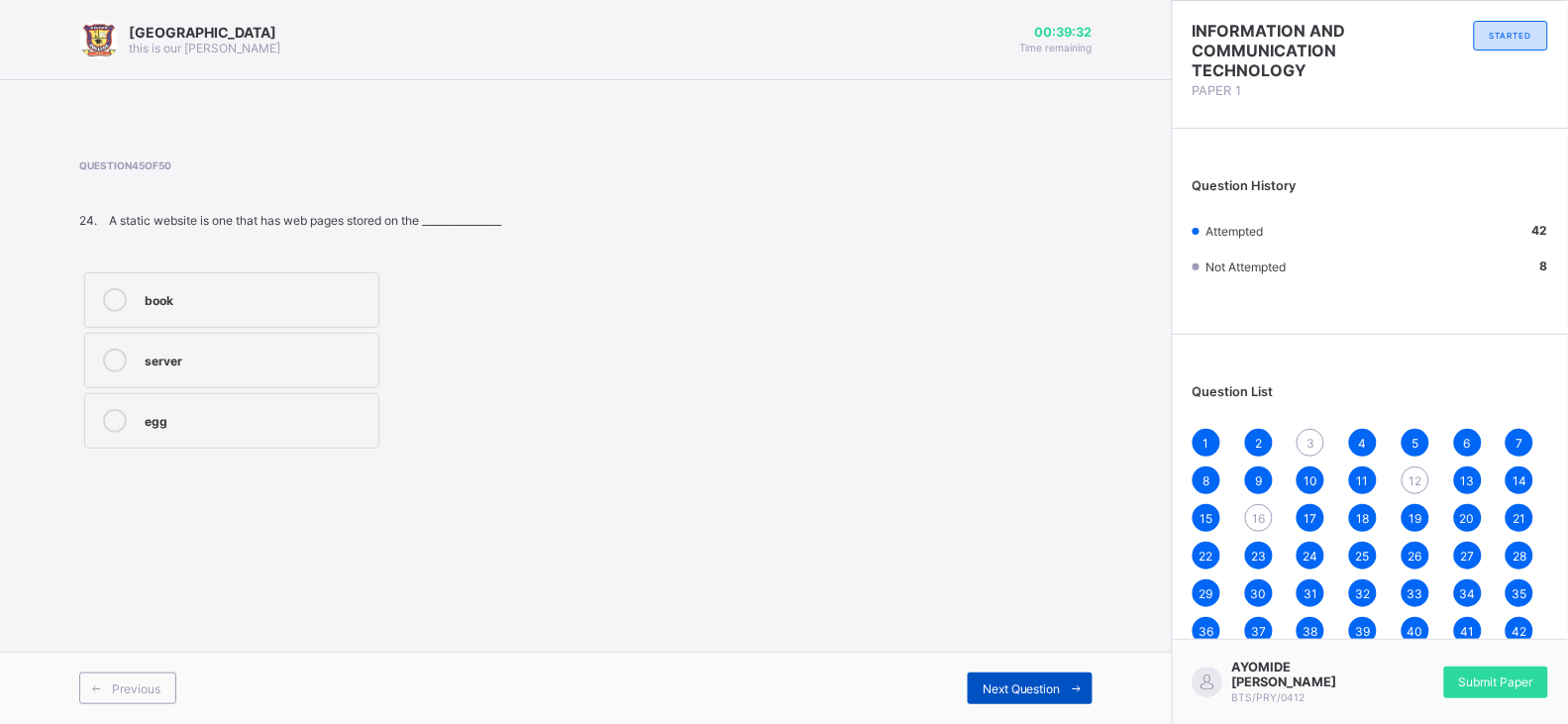 click on "Next Question" at bounding box center [1021, 688] 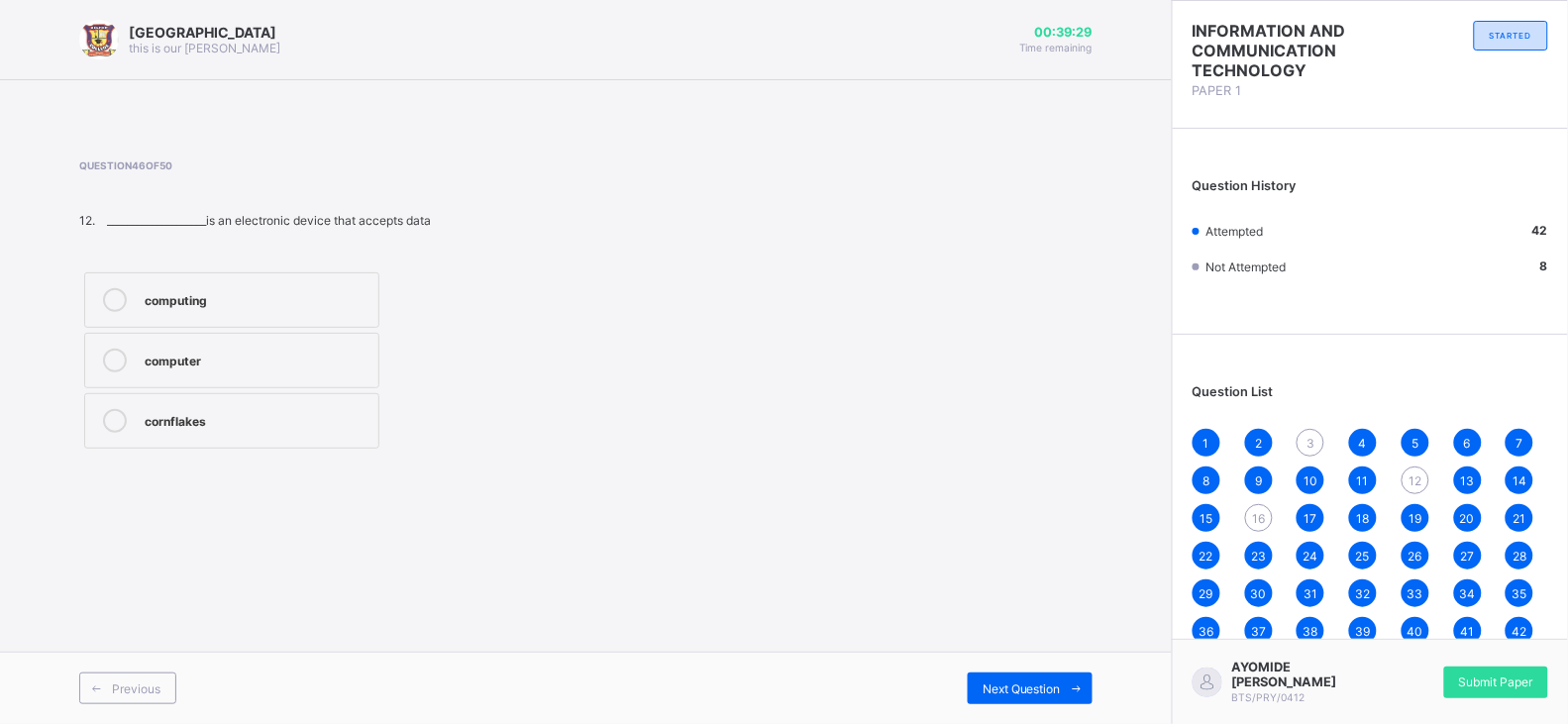 click on "computer" at bounding box center [257, 359] 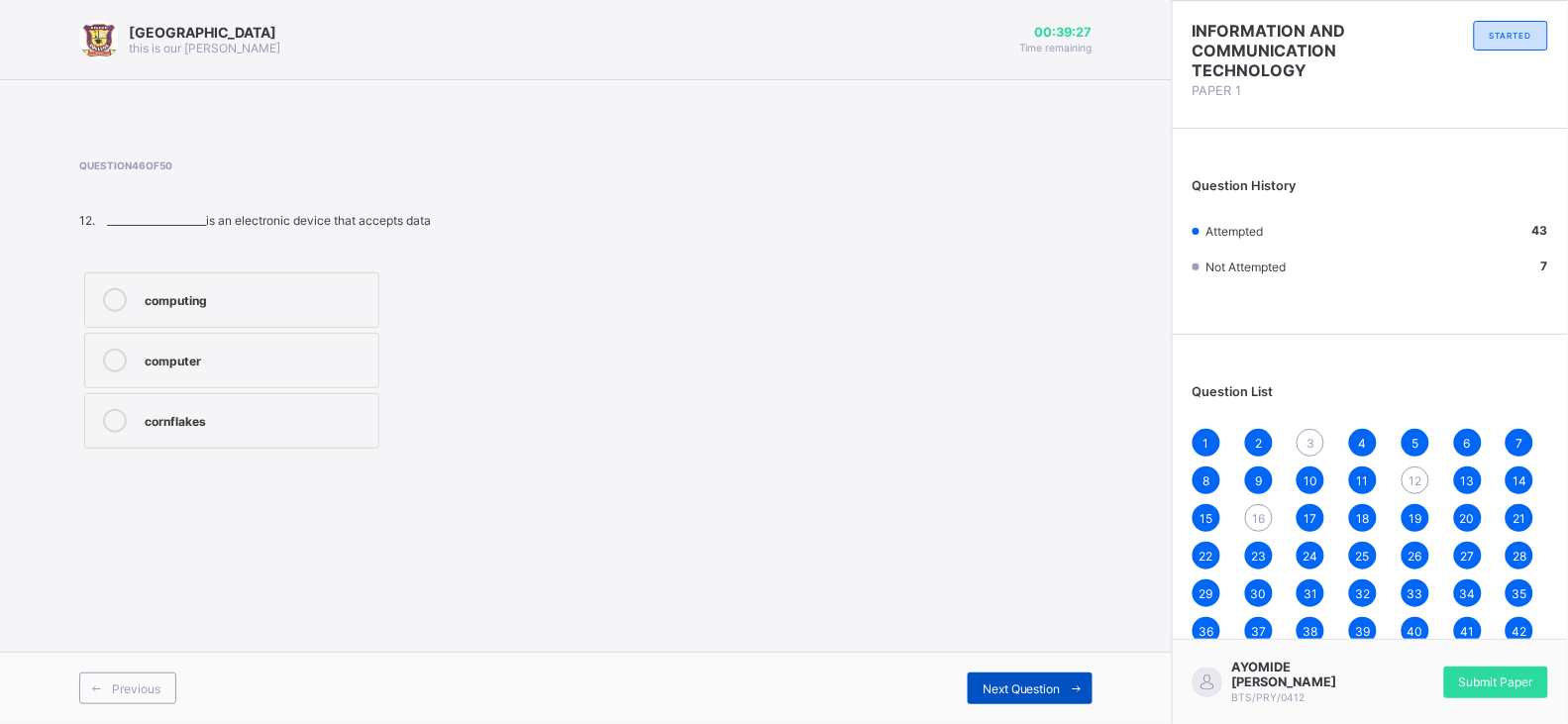click on "Next Question" at bounding box center (1021, 688) 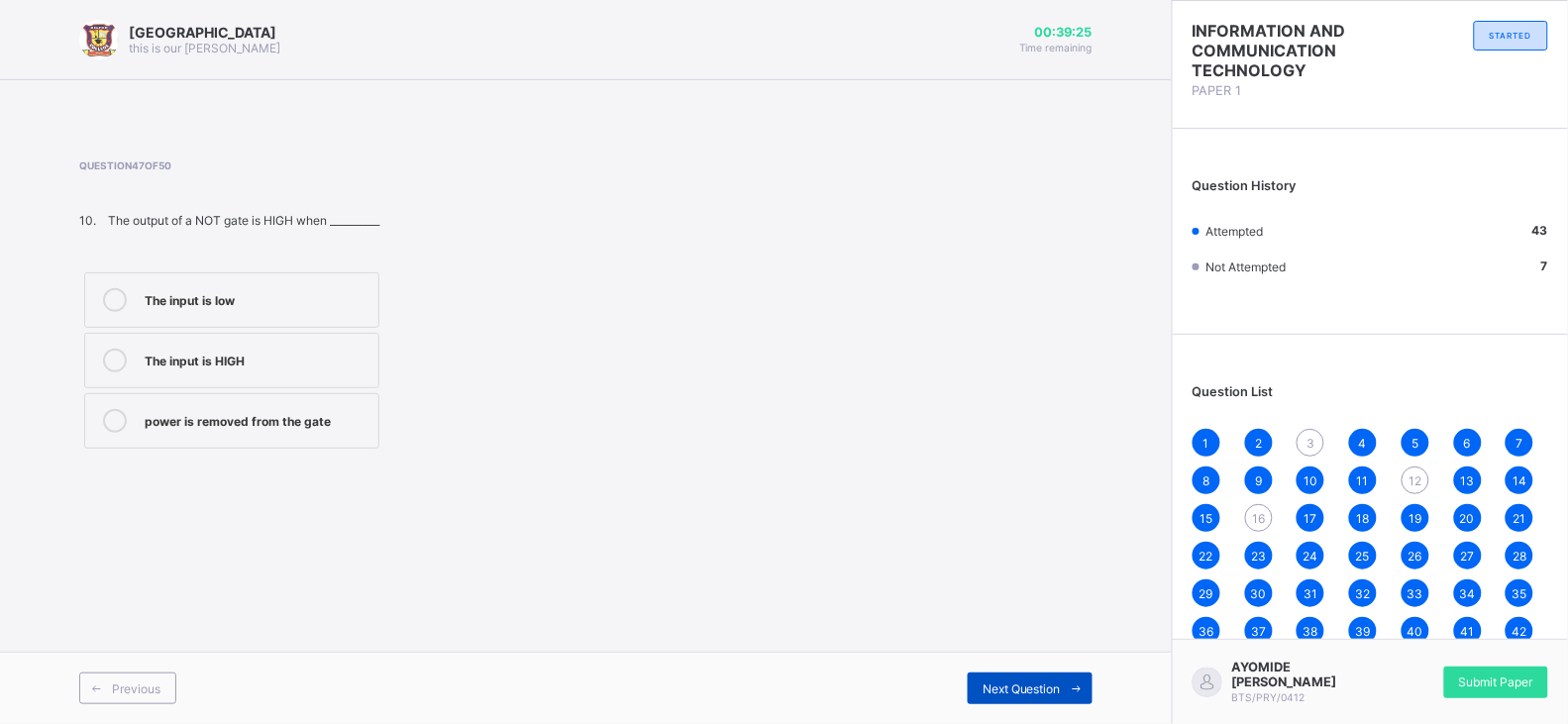 click on "Next Question" at bounding box center [1021, 688] 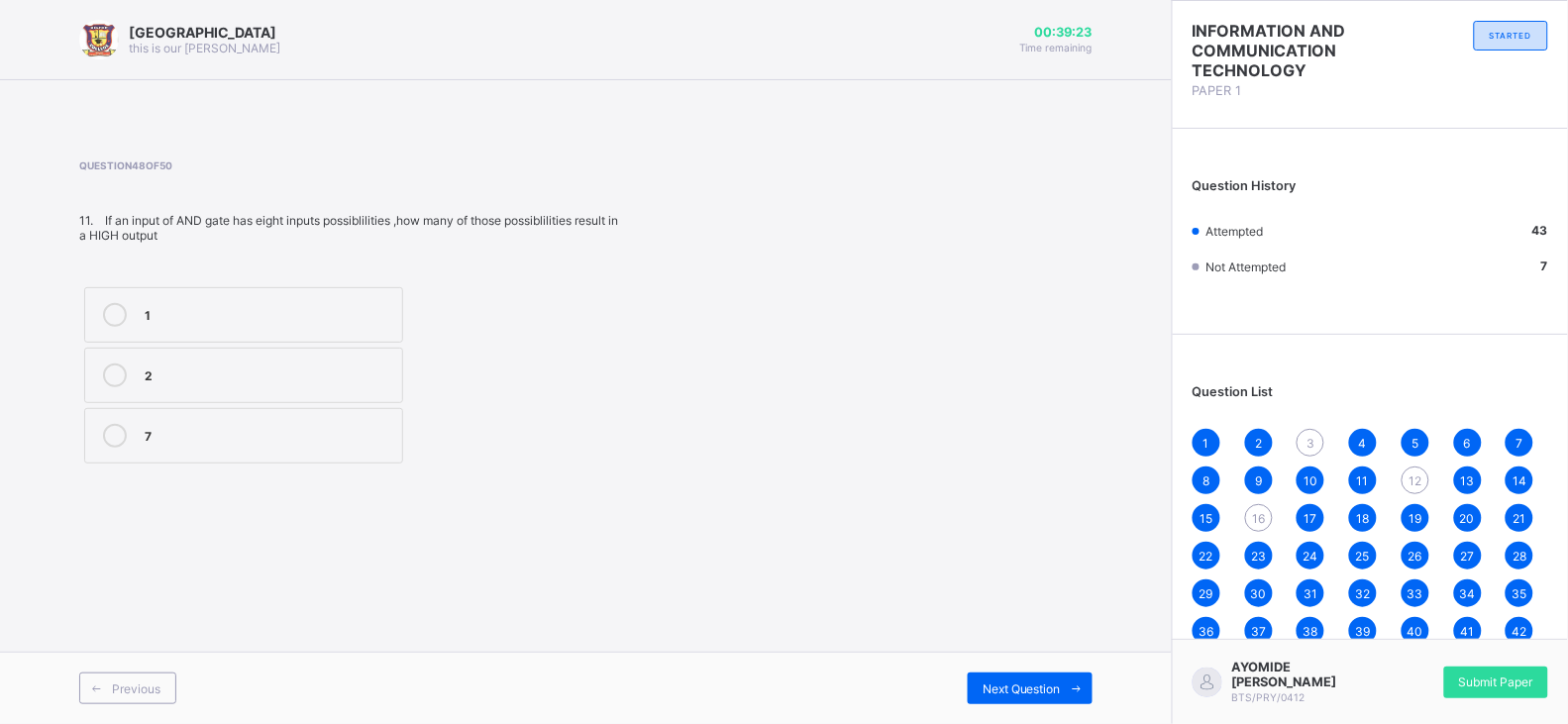 click on "Previous Next Question" at bounding box center [585, 687] 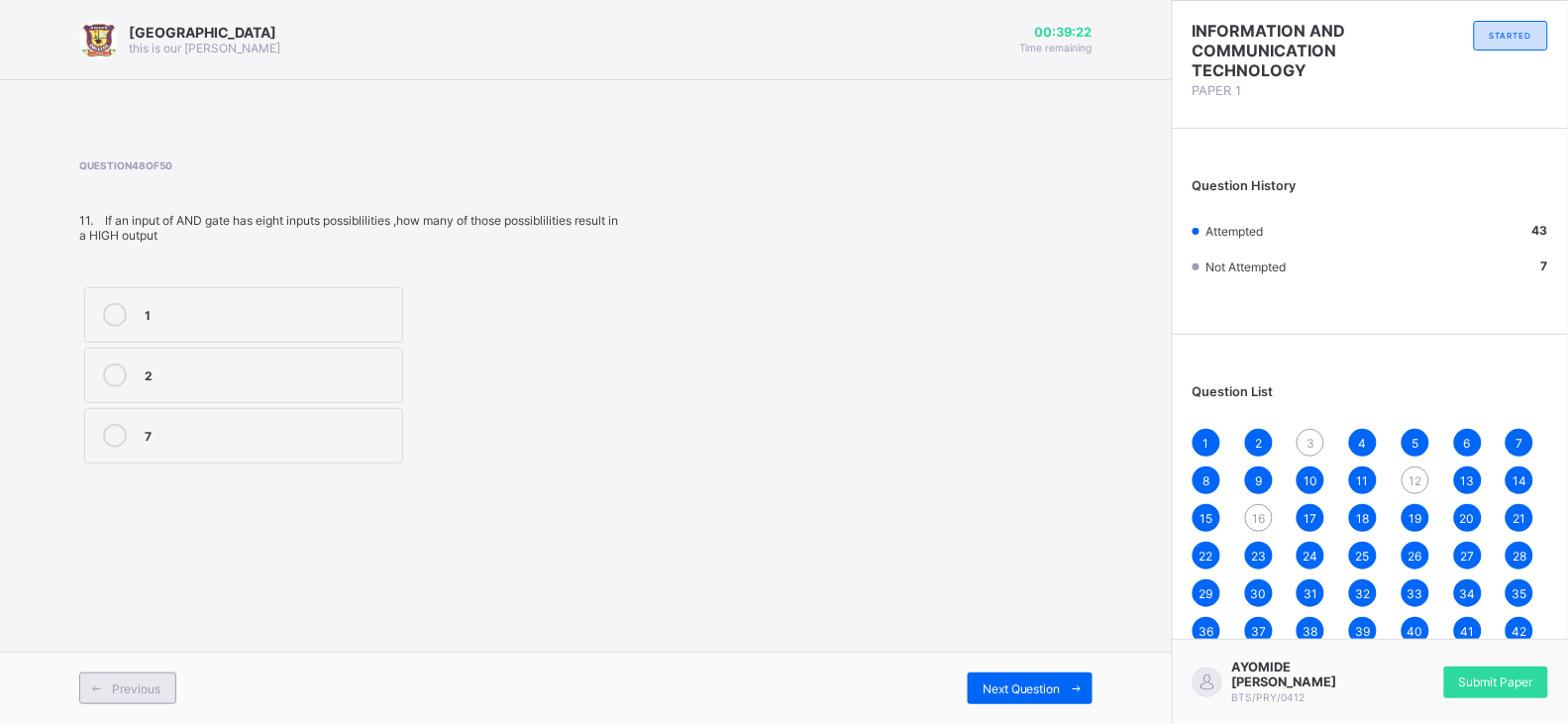 click on "Previous" at bounding box center [128, 688] 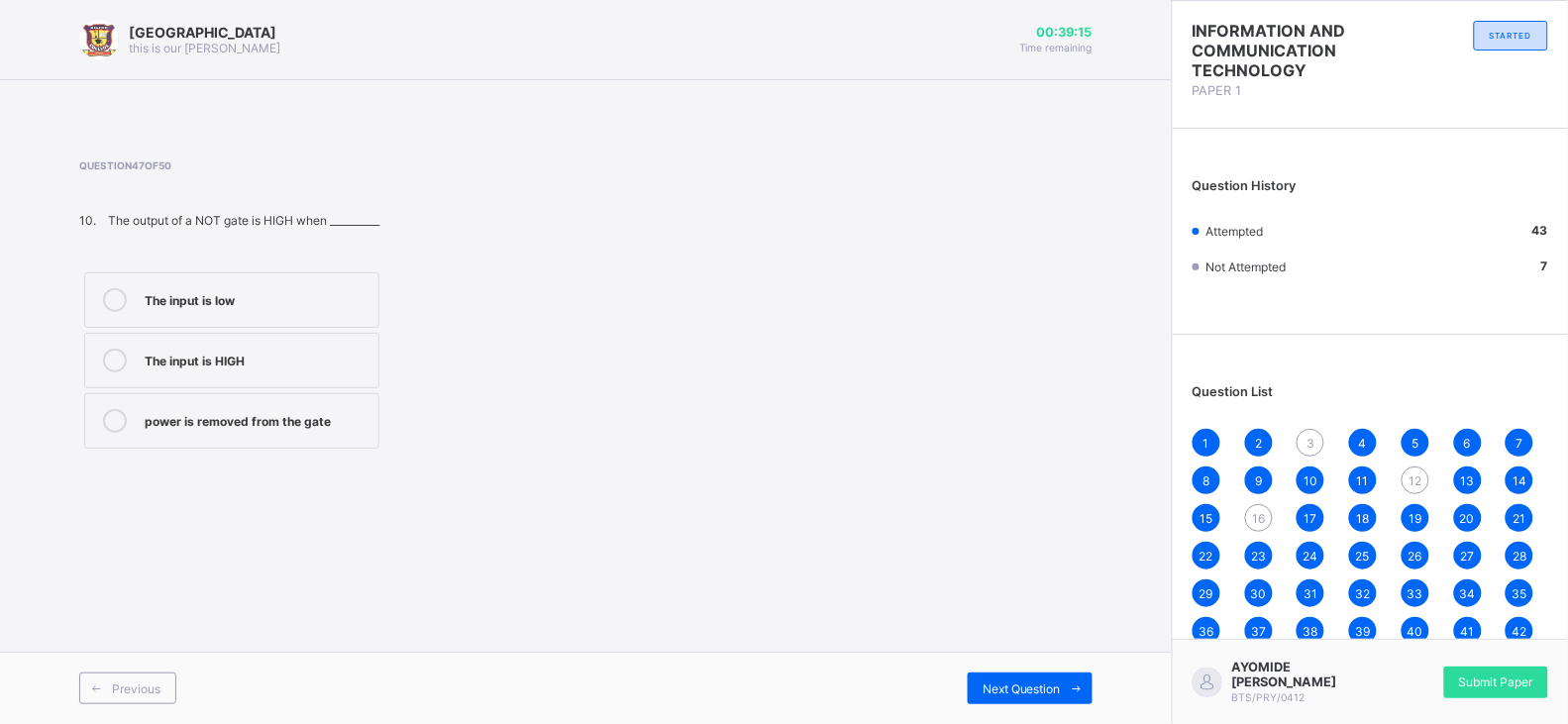 click on "The input is low" at bounding box center [257, 298] 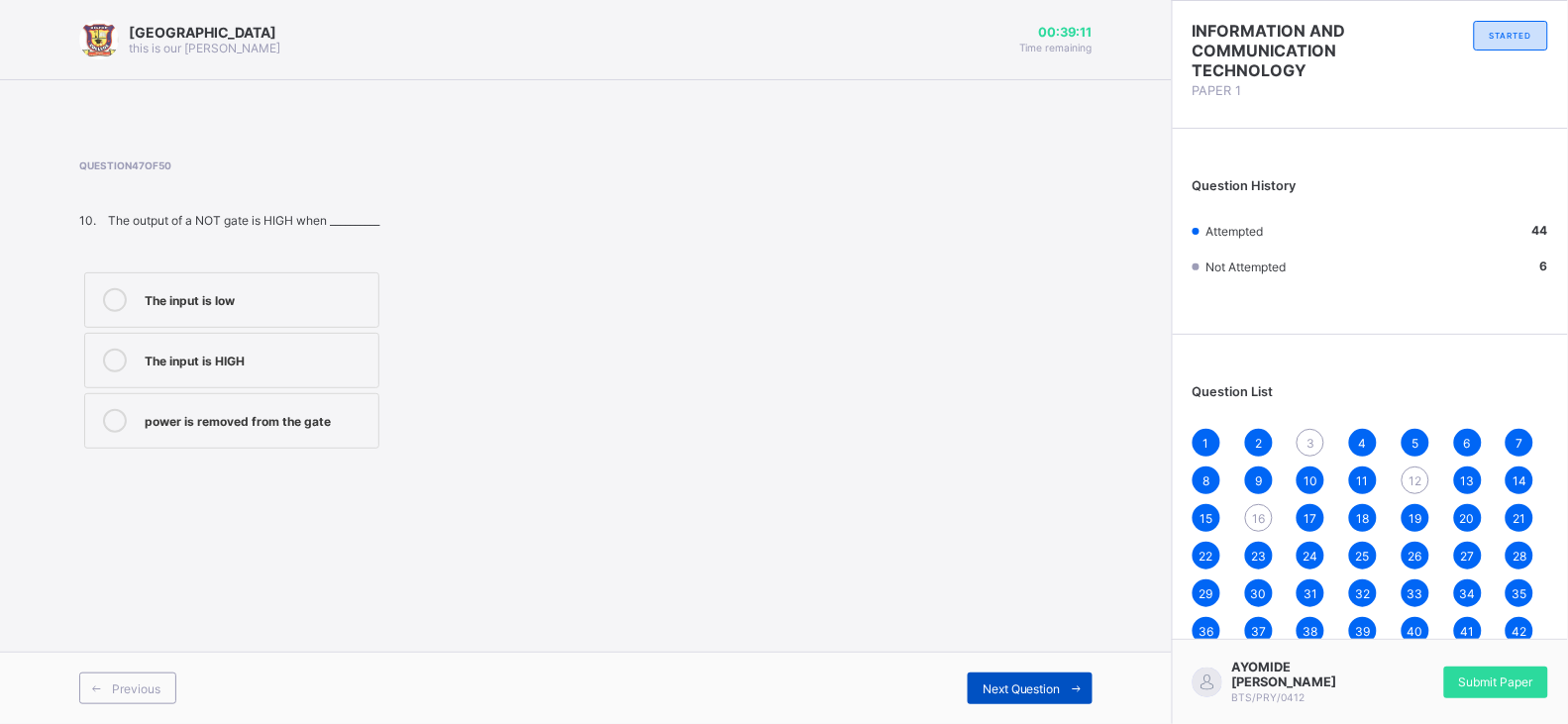 click at bounding box center (1077, 688) 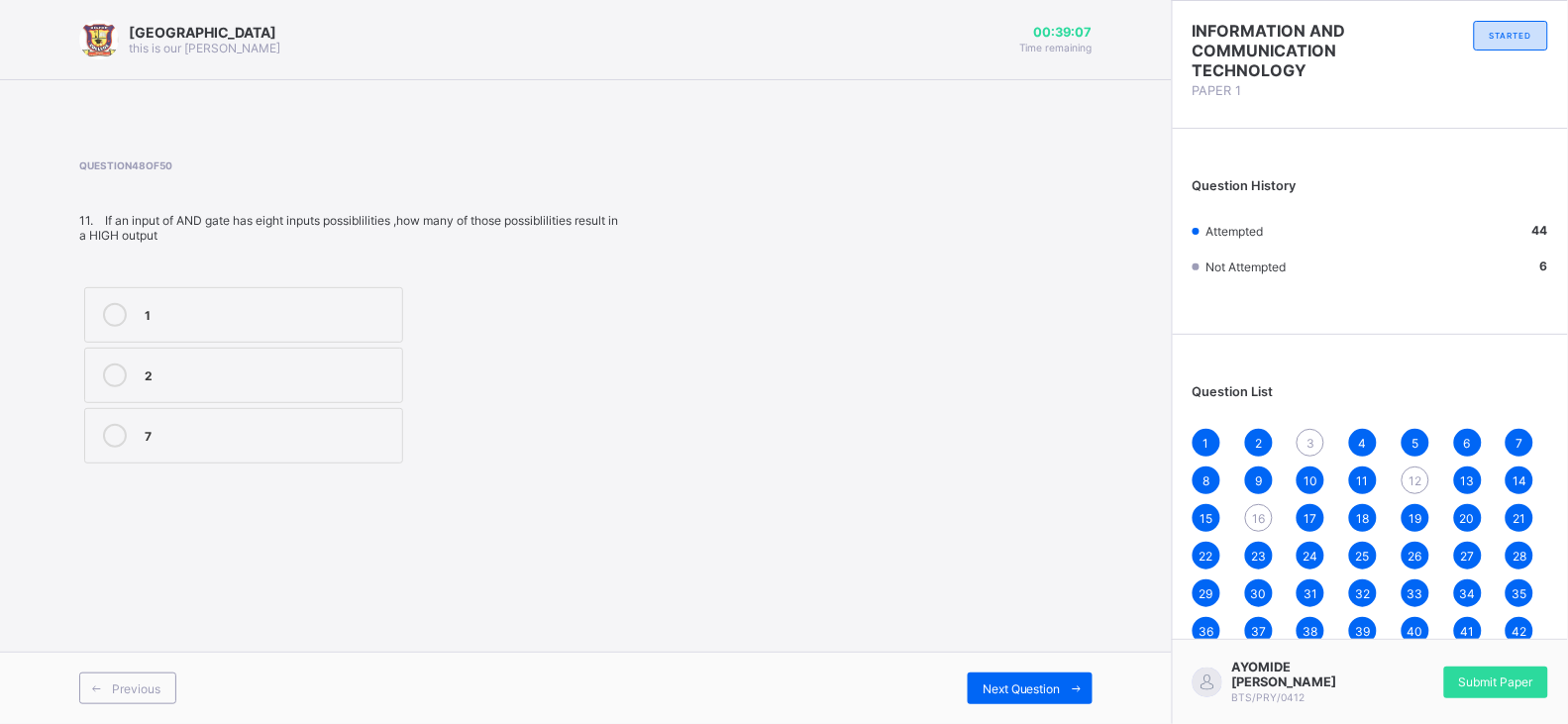 click on "Question  48  of  50 11.    If an input of AND gate has eight inputs possiblilities ,how many of those possiblilities result in a HIGH output 1 2 7" at bounding box center (354, 314) 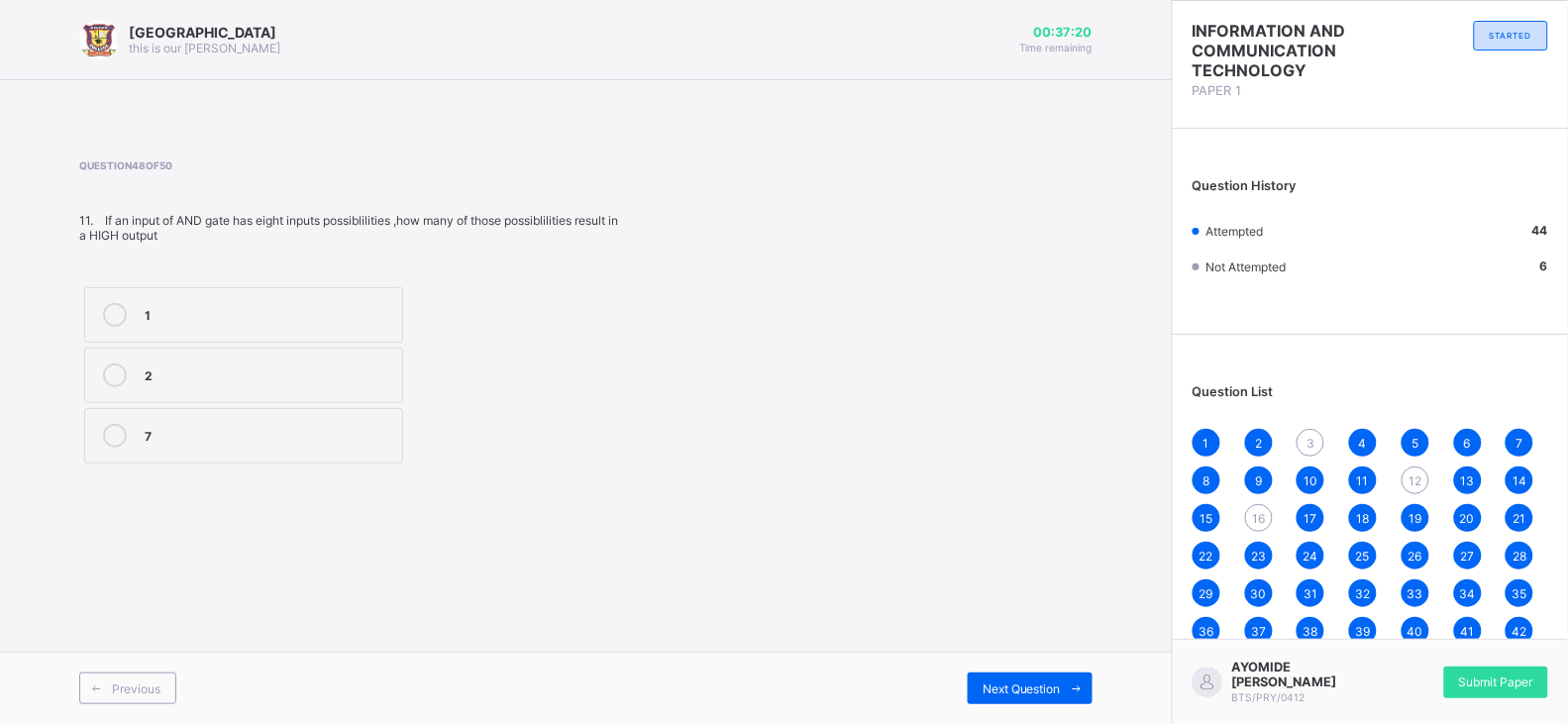click on "1" at bounding box center (244, 315) 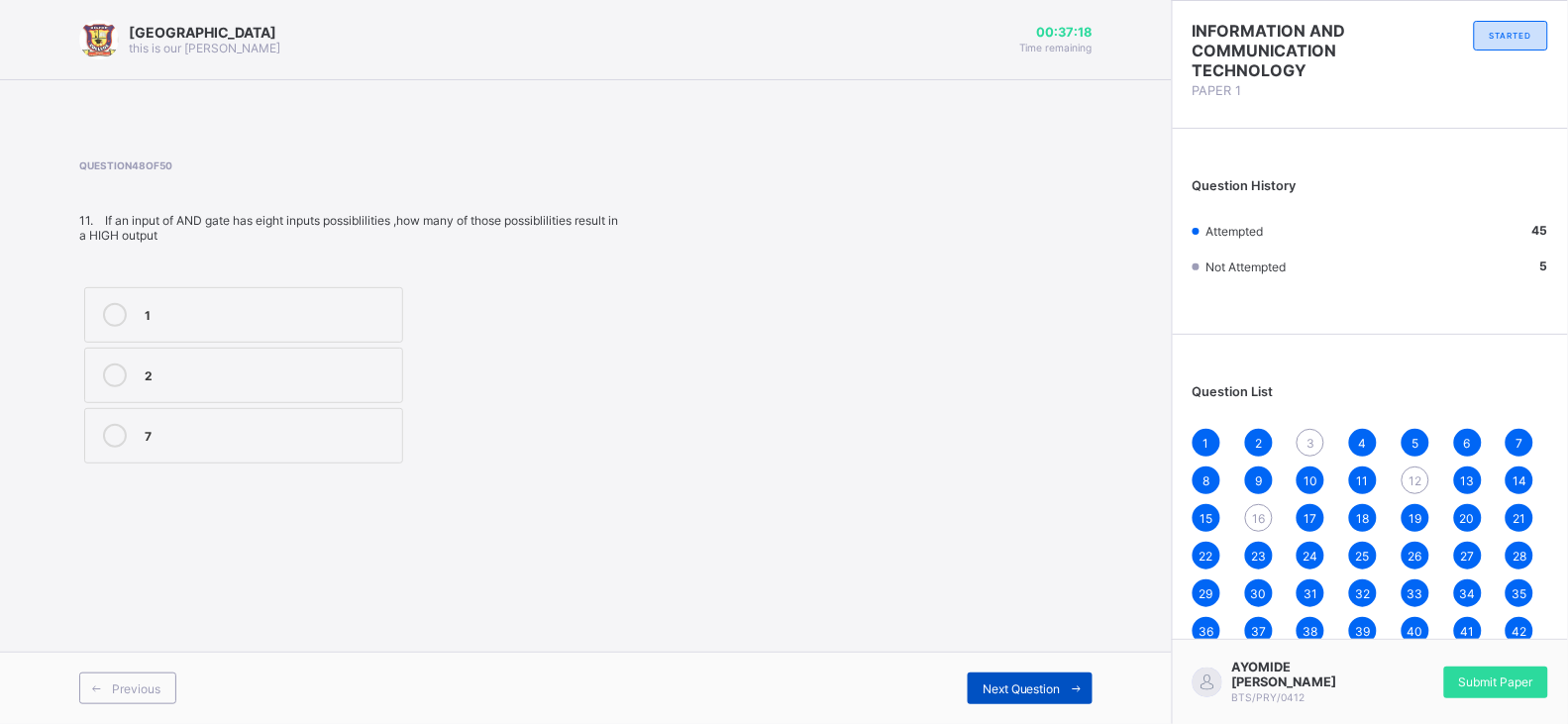 click on "Next Question" at bounding box center (1021, 688) 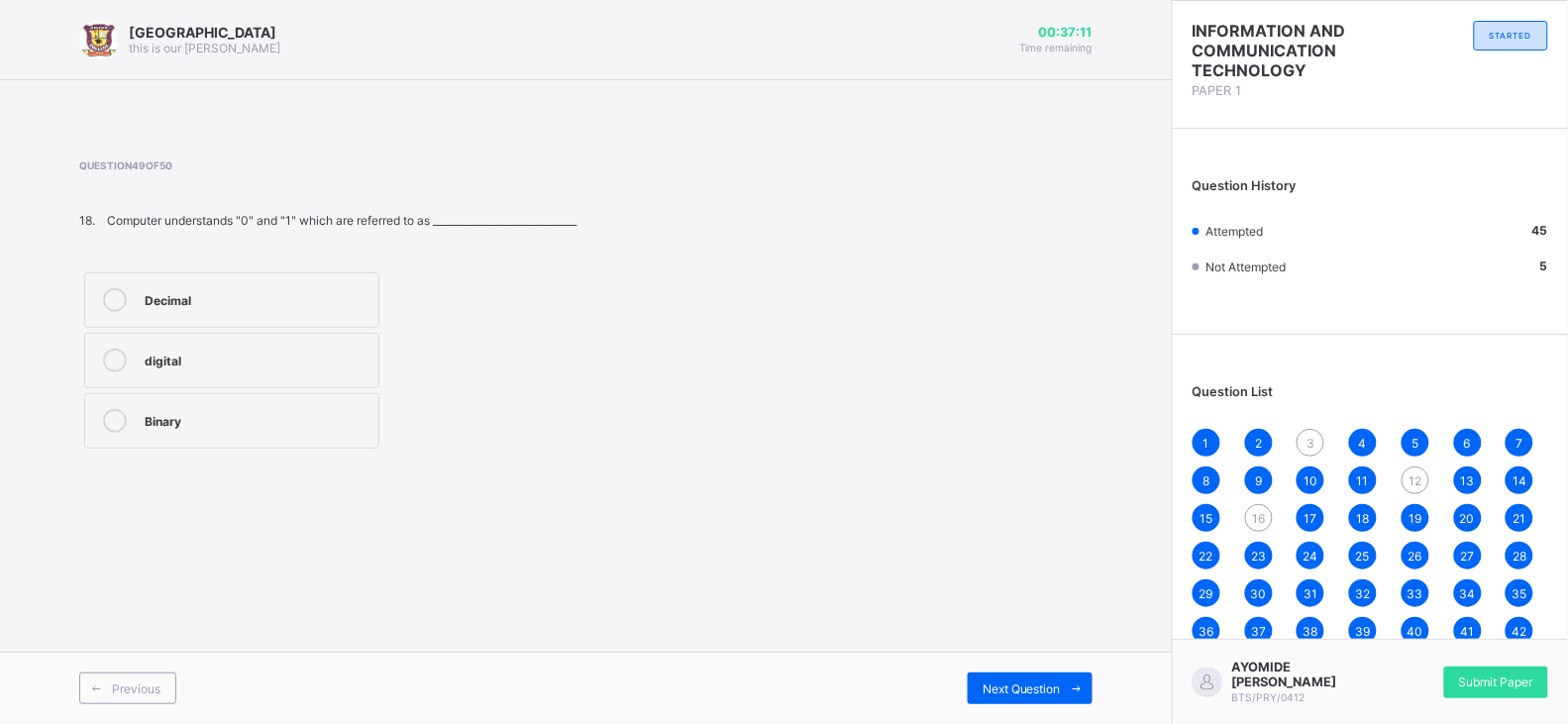 click on "Binary" at bounding box center [232, 421] 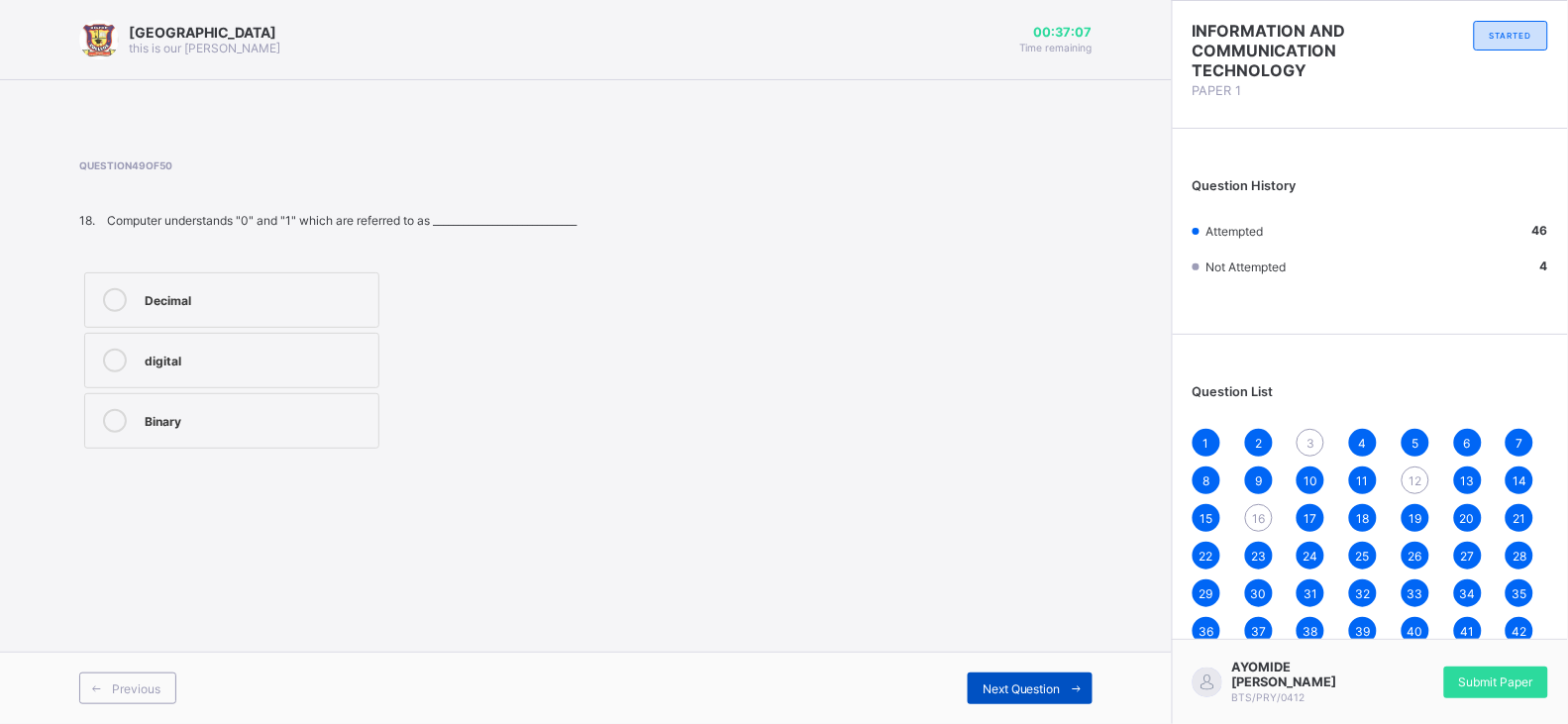 click on "Next Question" at bounding box center [1021, 688] 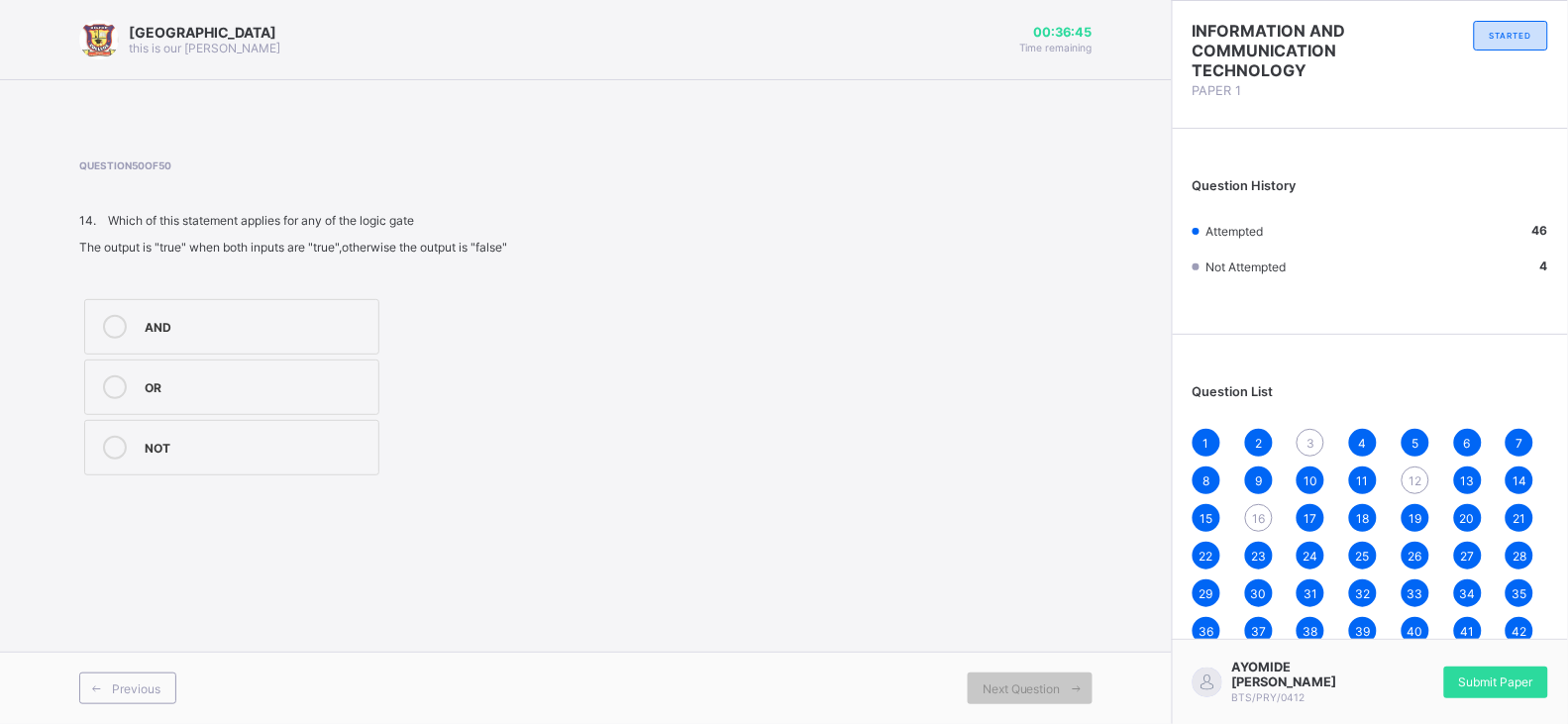 click on "NOT" at bounding box center [232, 448] 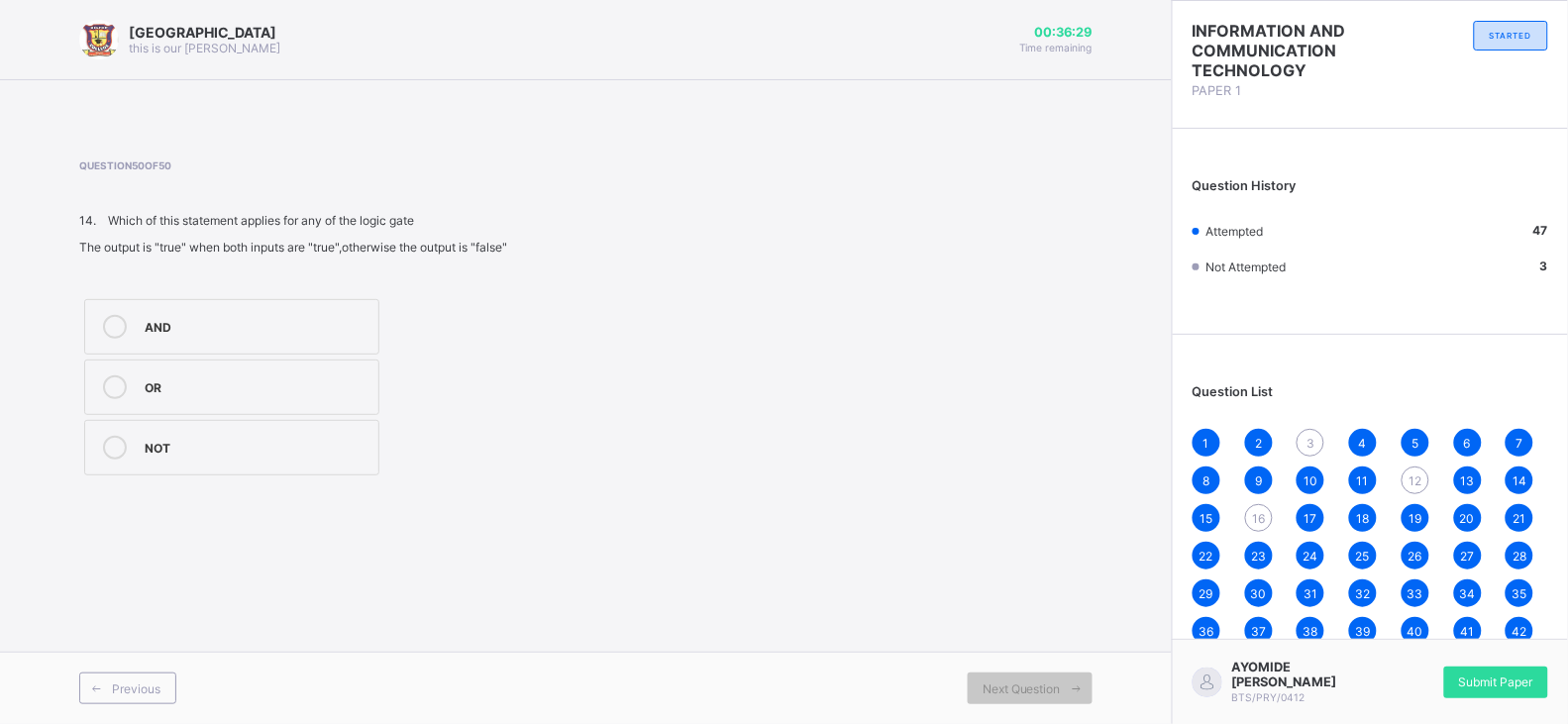 click on "3" at bounding box center (1310, 443) 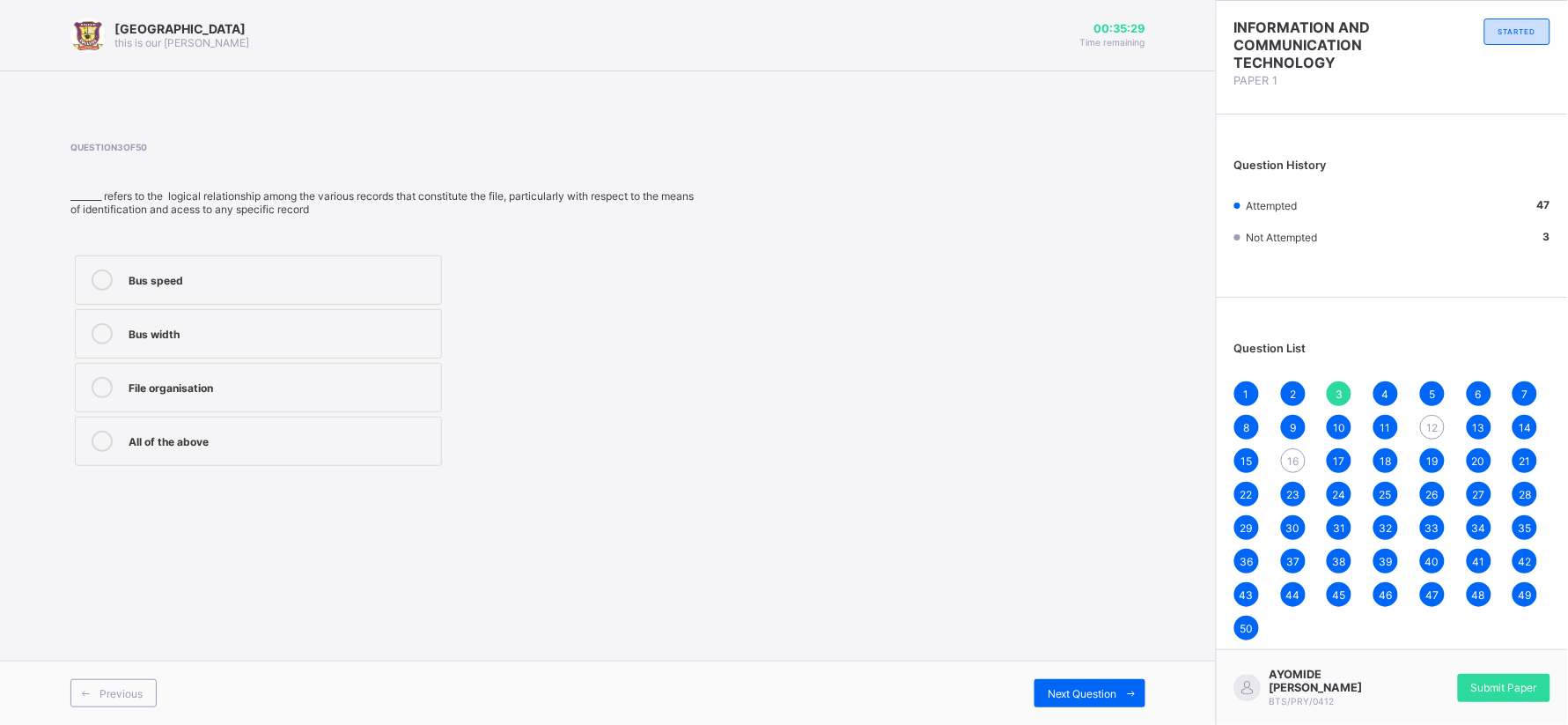click on "Bus speed" at bounding box center (258, 280) 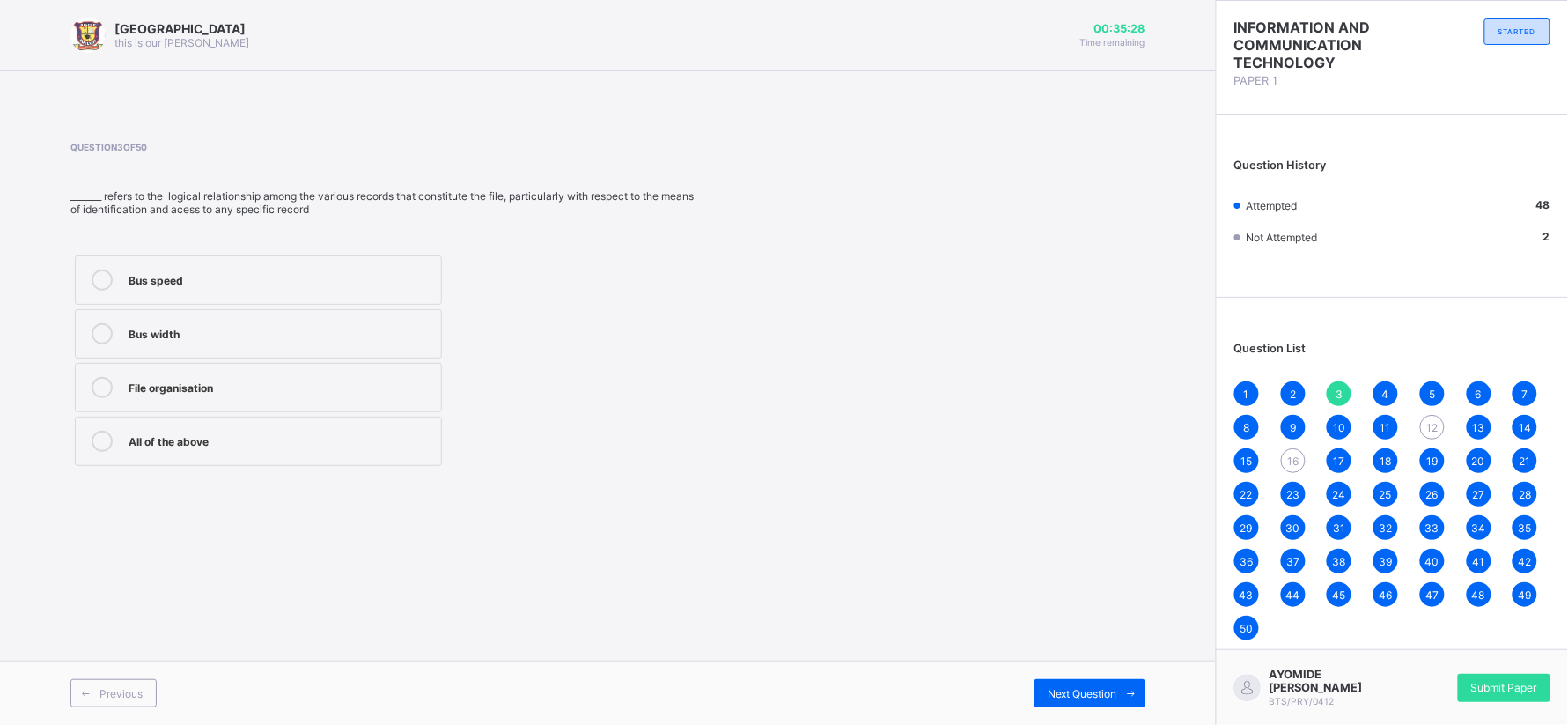 click on "Bus width" at bounding box center [258, 334] 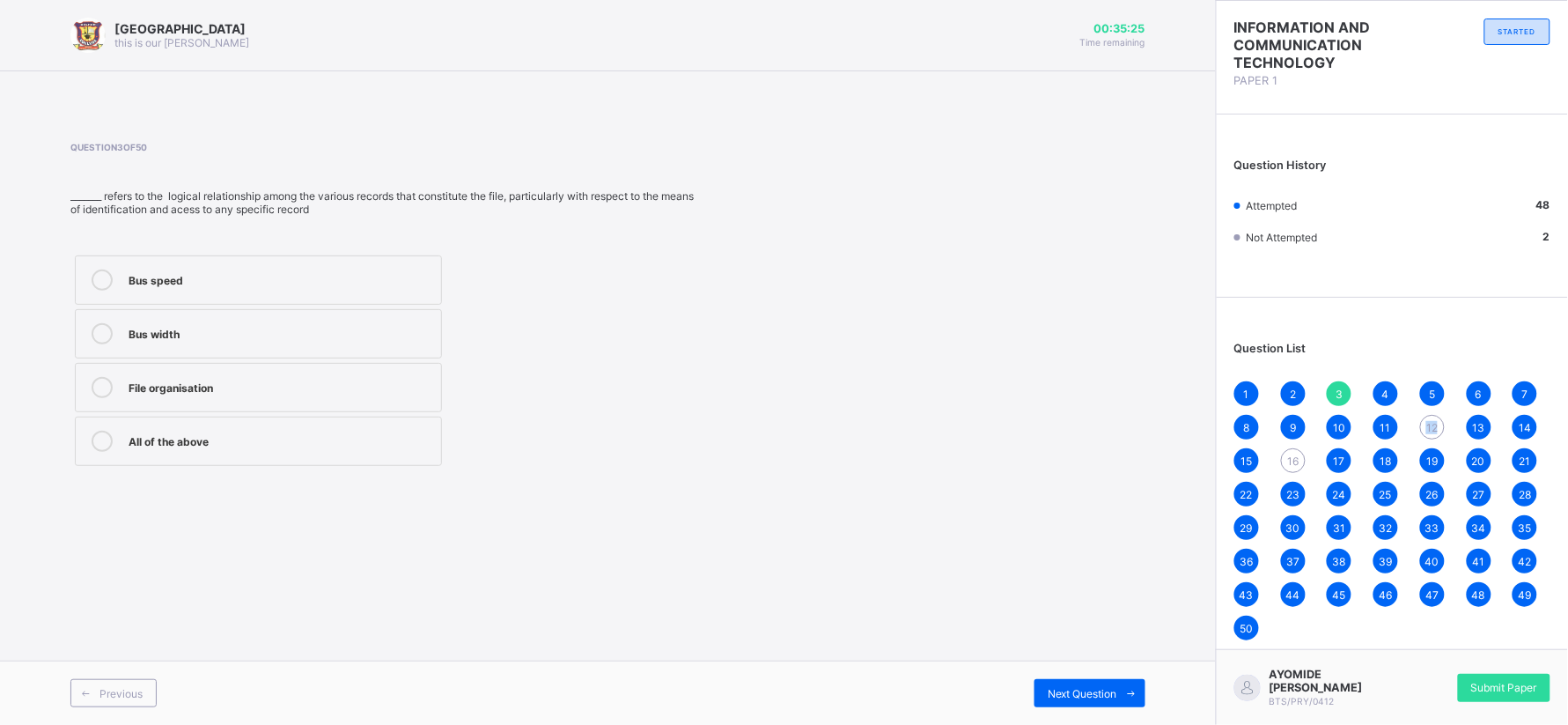 drag, startPoint x: 1446, startPoint y: 429, endPoint x: 1428, endPoint y: 429, distance: 18 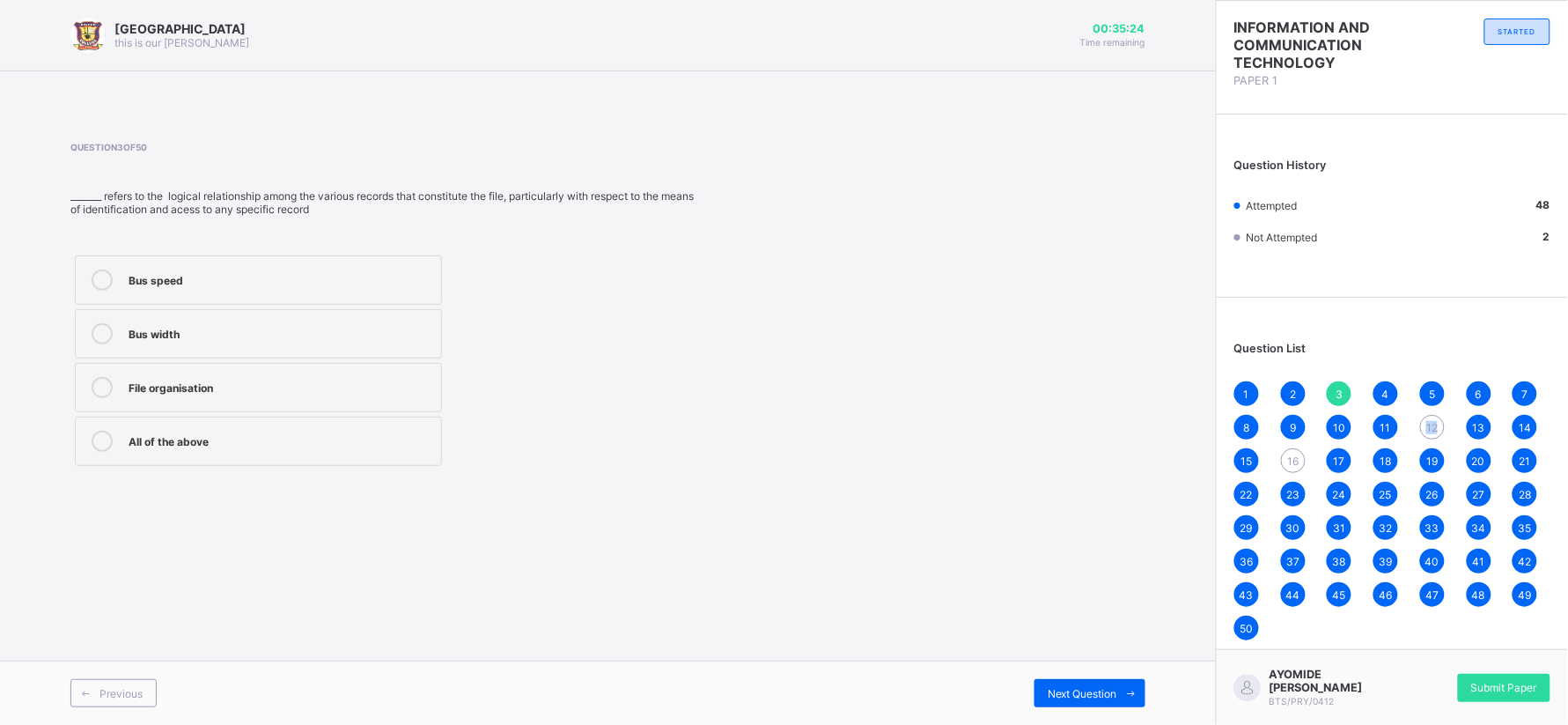 click on "12" at bounding box center [1432, 427] 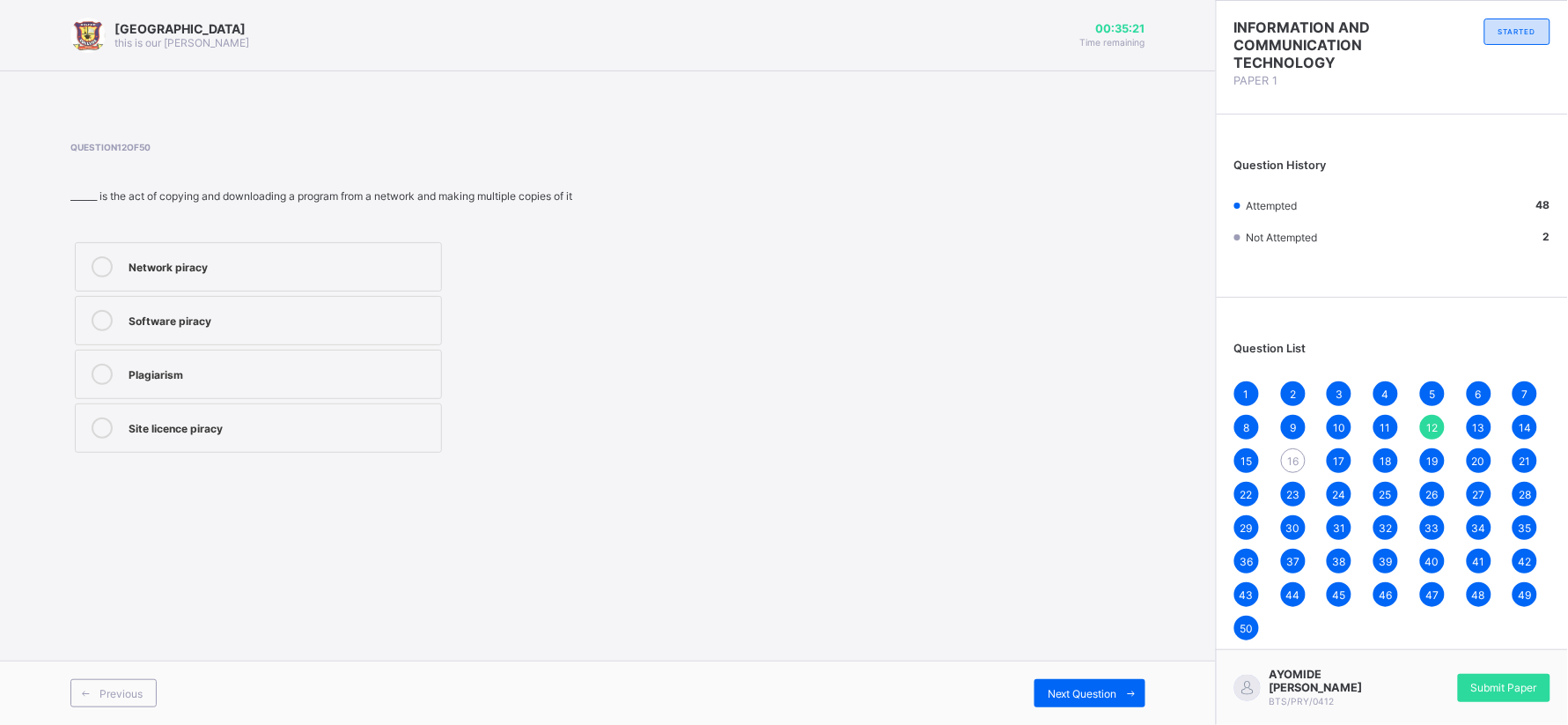 click on "Plagiarism" at bounding box center (258, 374) 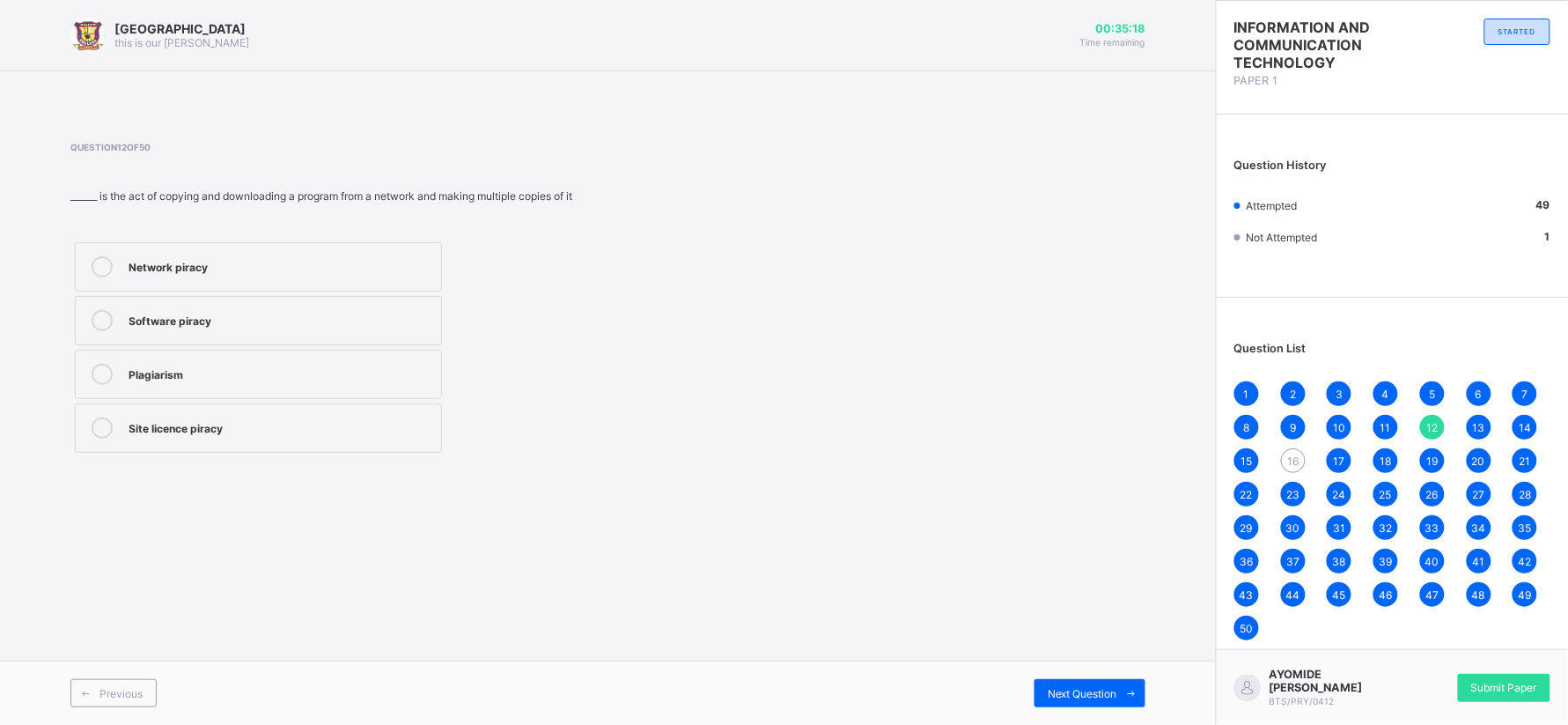 click on "16" at bounding box center [1293, 461] 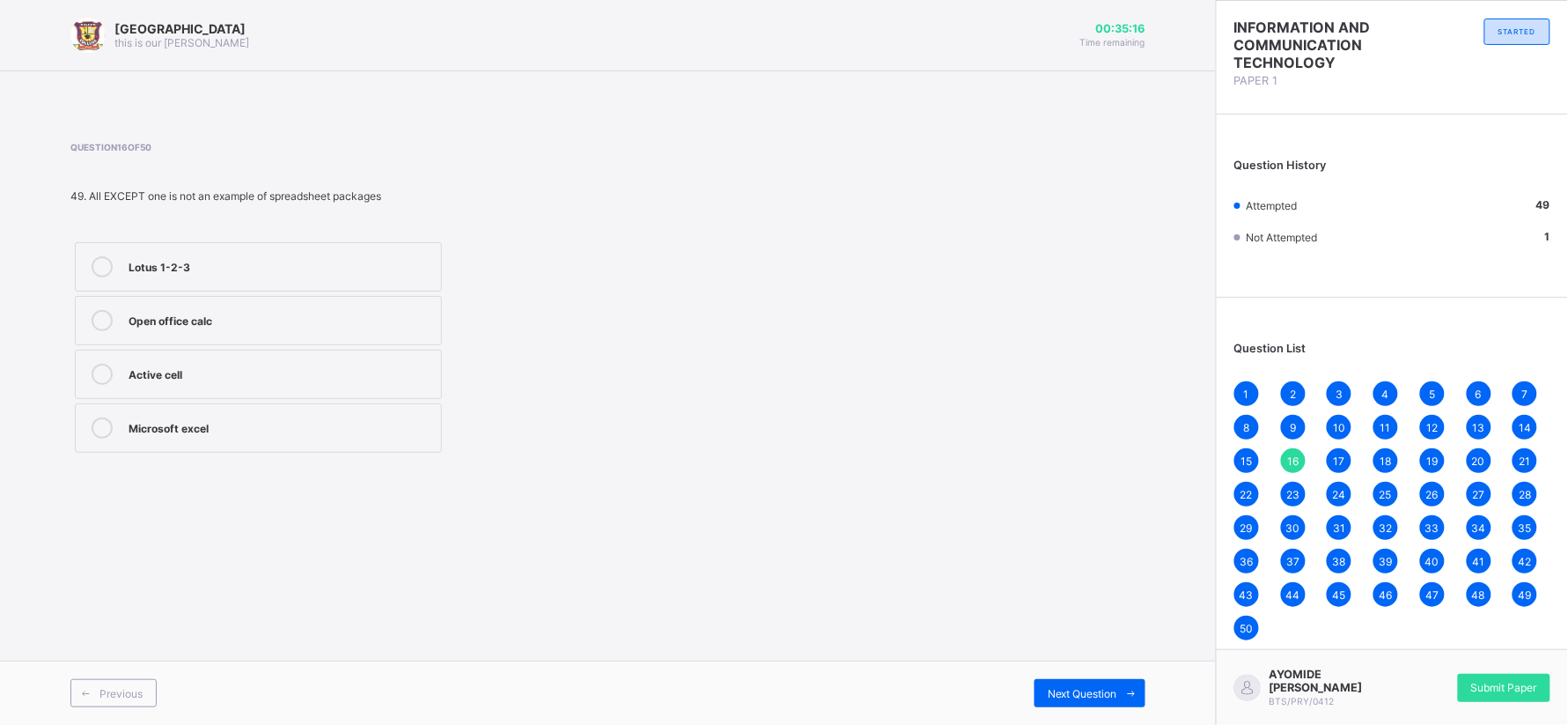 click on "Open office calc" at bounding box center (258, 321) 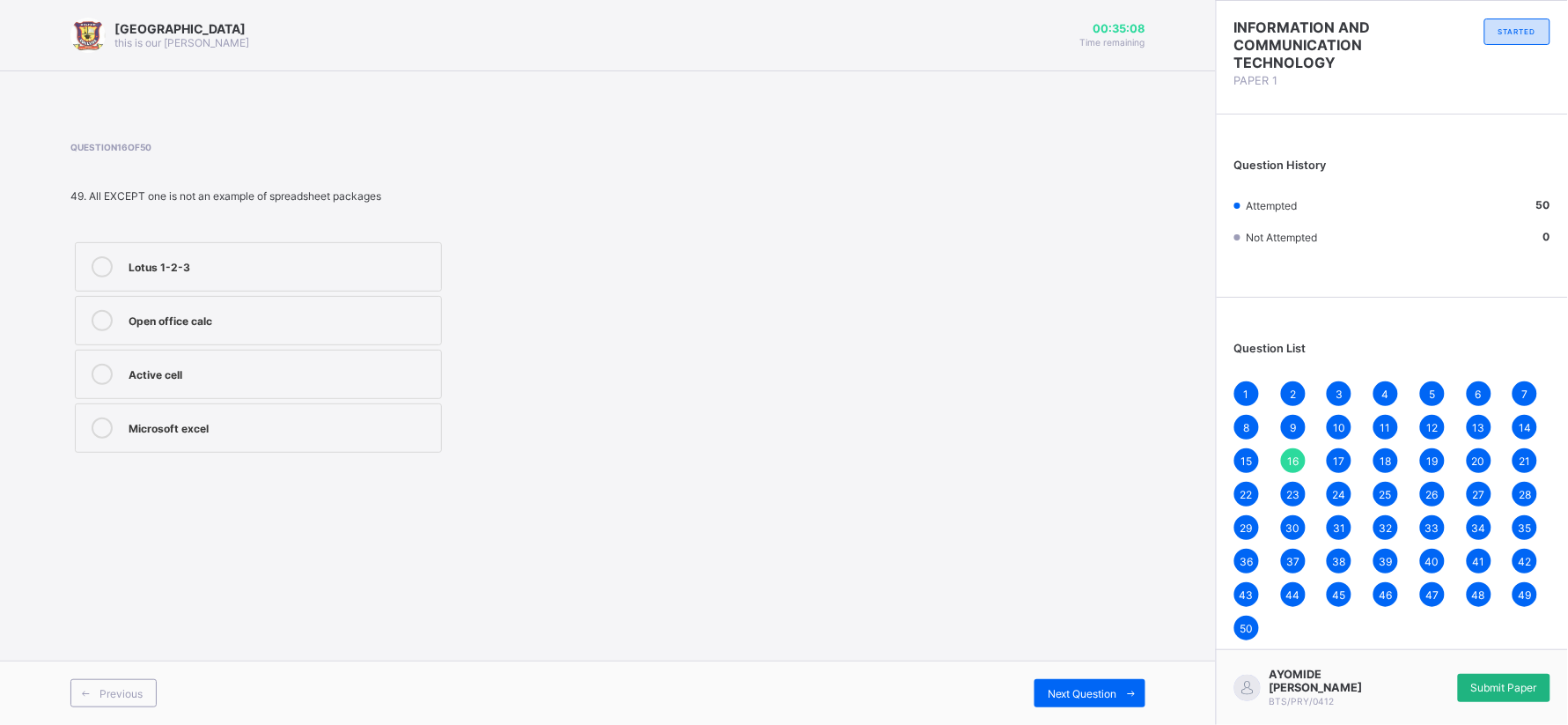 click on "Submit Paper" at bounding box center (1504, 688) 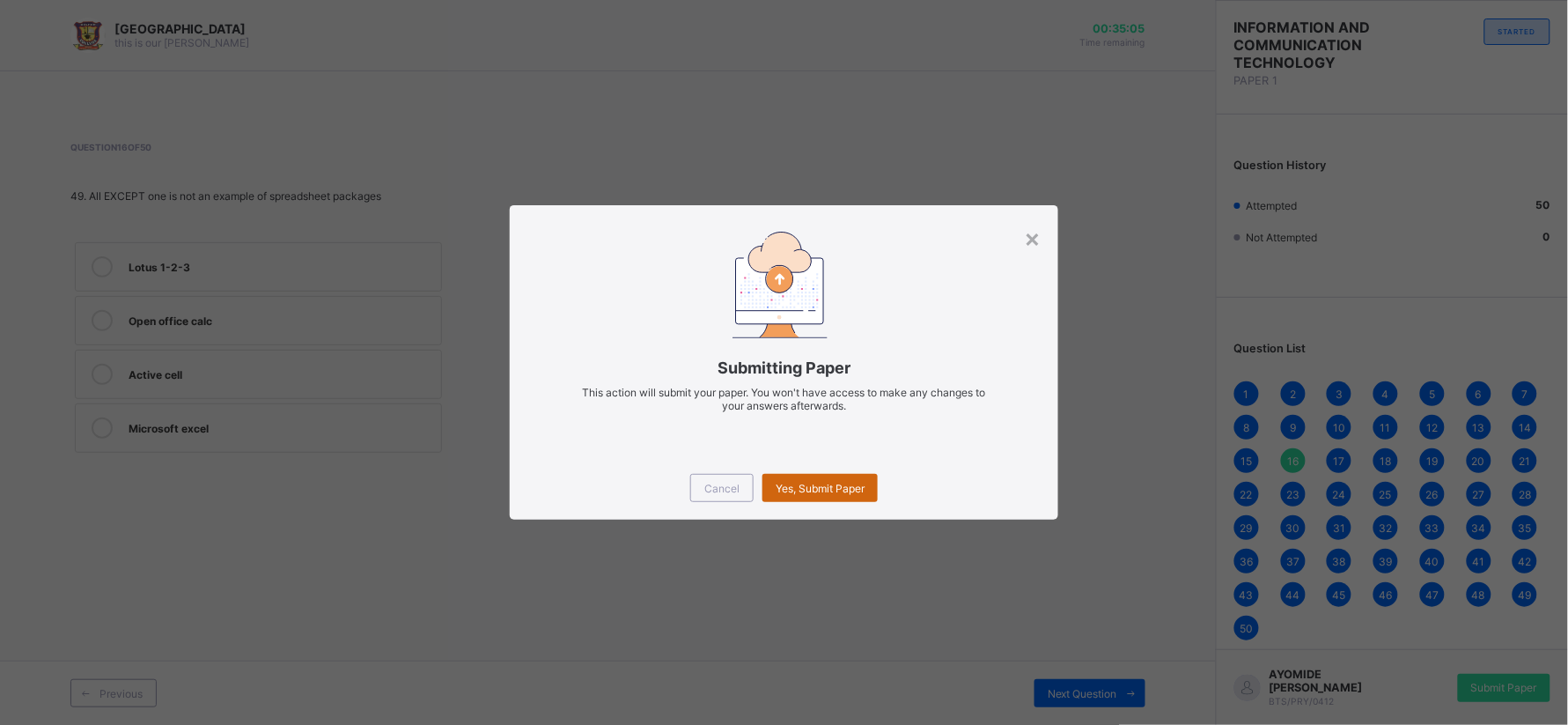 click on "Yes, Submit Paper" at bounding box center (820, 488) 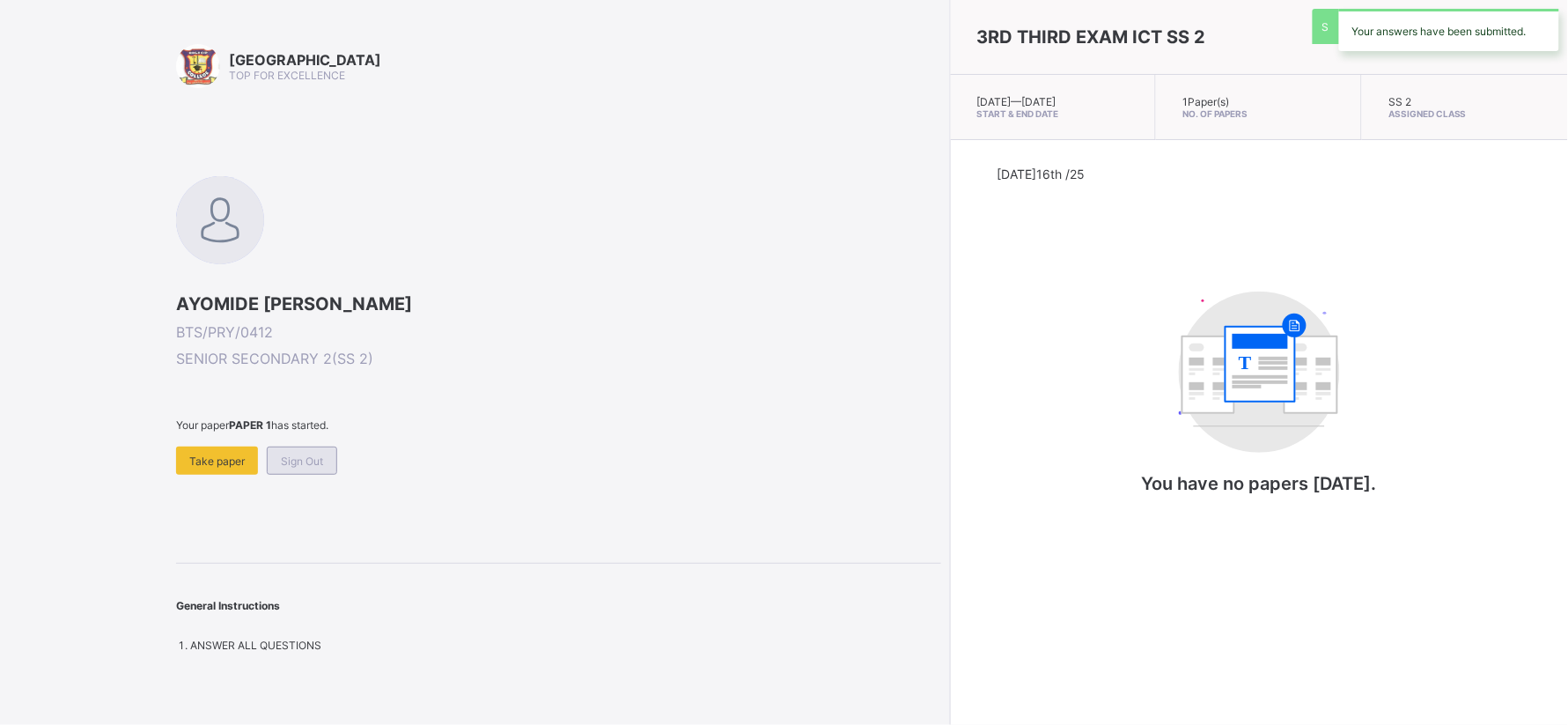 click on "Sign Out" at bounding box center (302, 461) 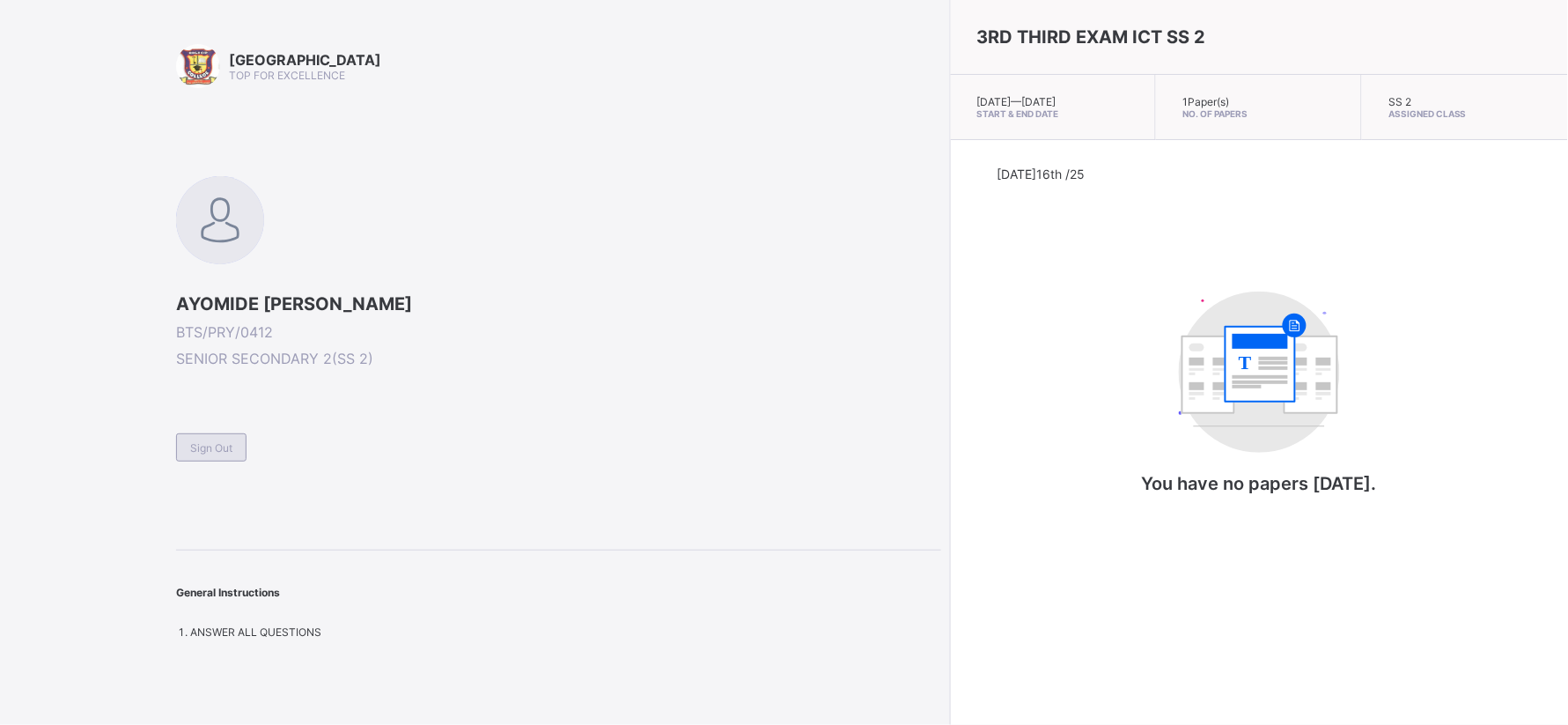 click on "Sign Out" at bounding box center [211, 448] 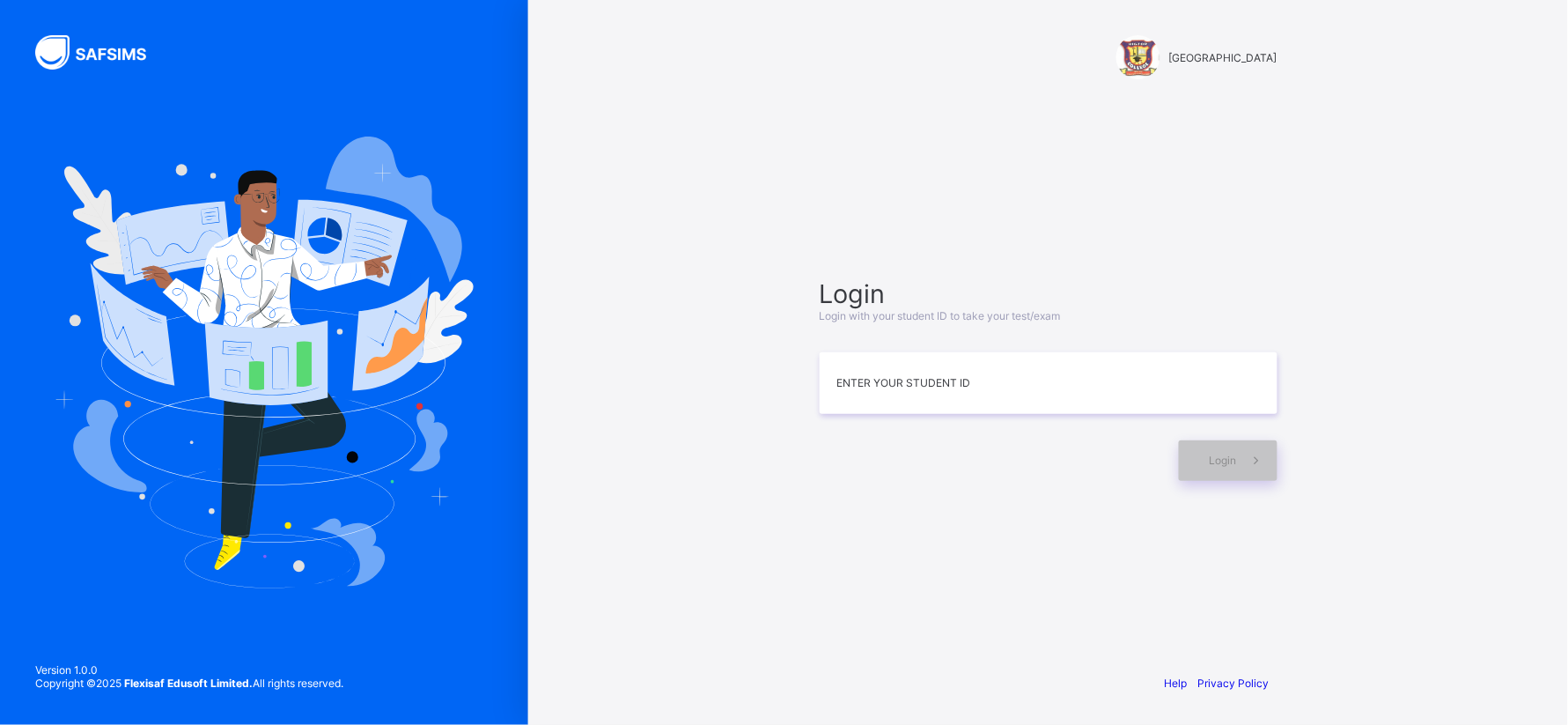 click at bounding box center [264, 362] 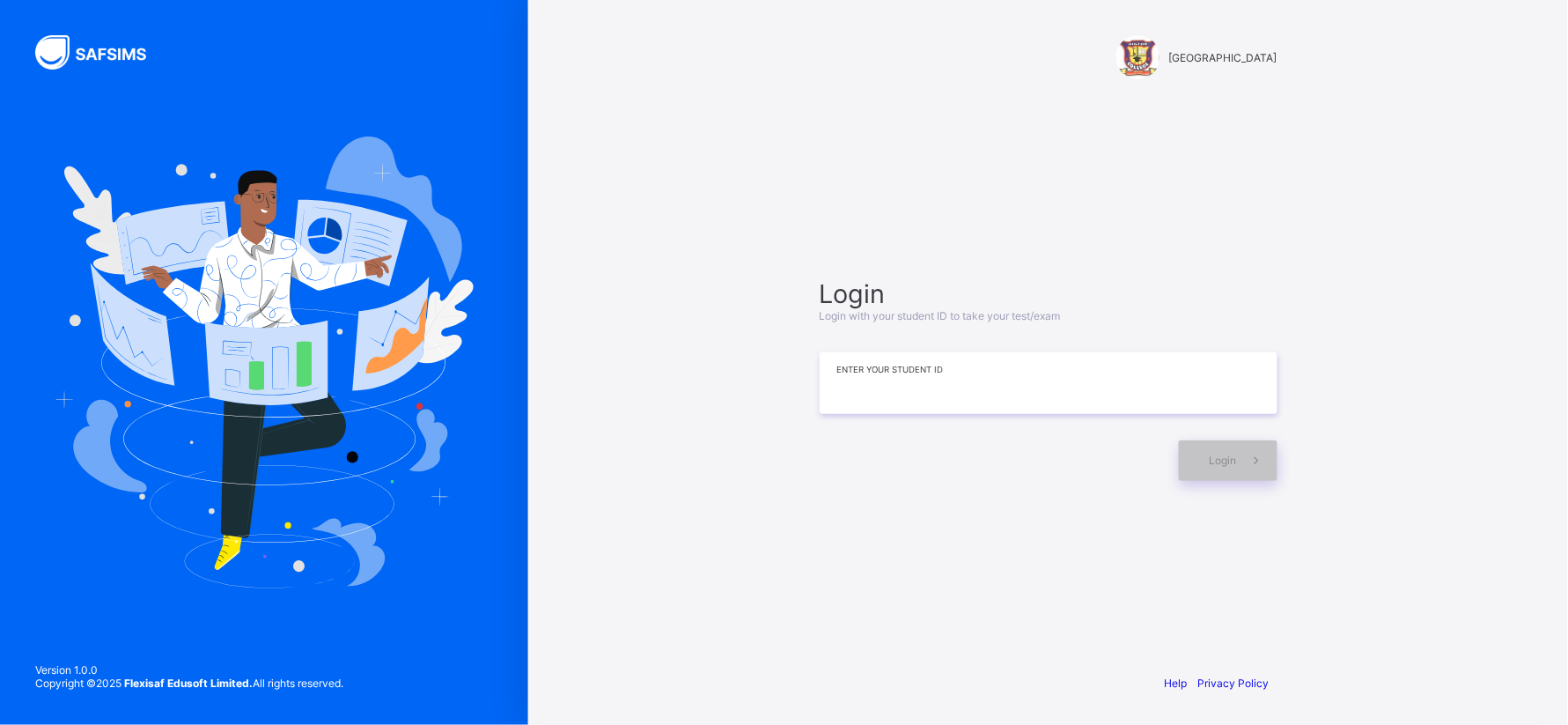 click at bounding box center [1049, 383] 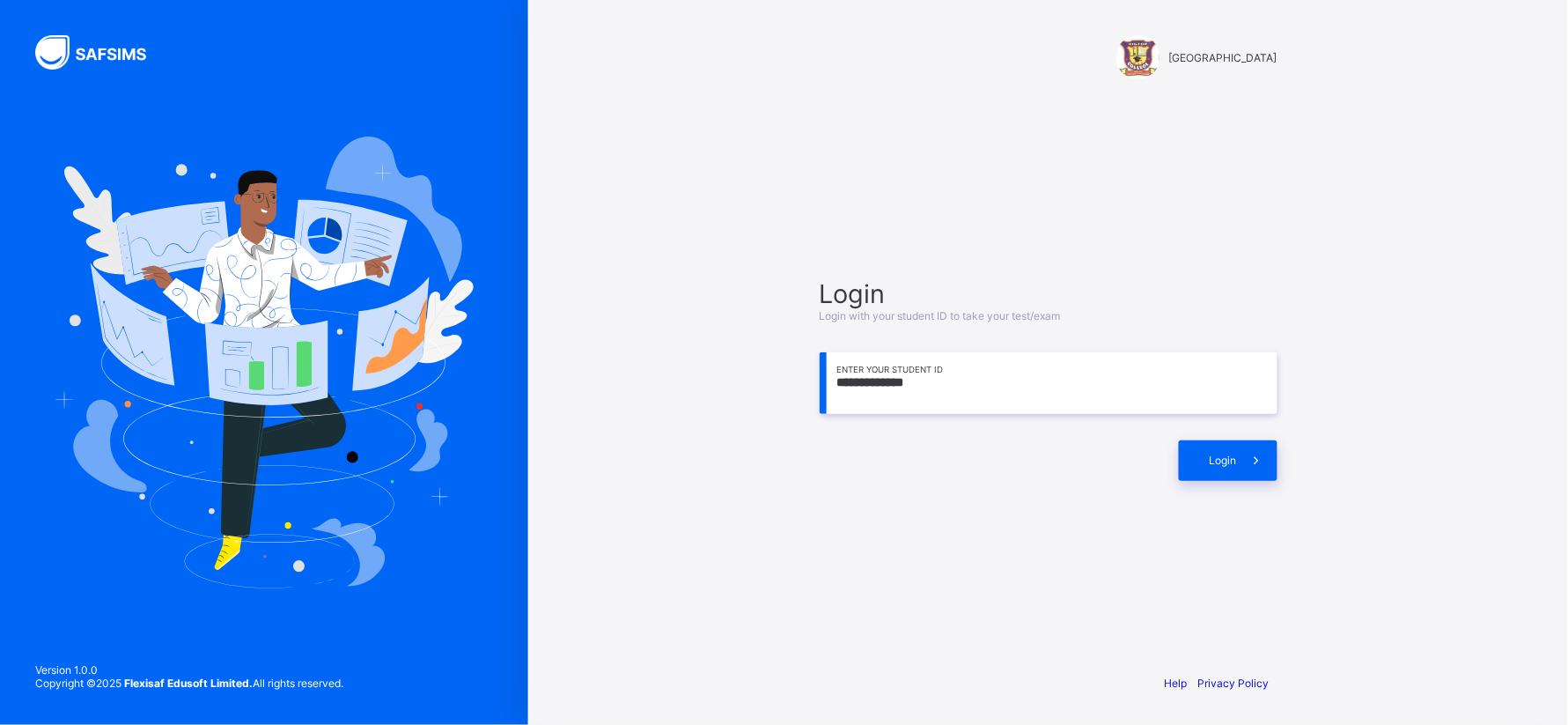 type on "**********" 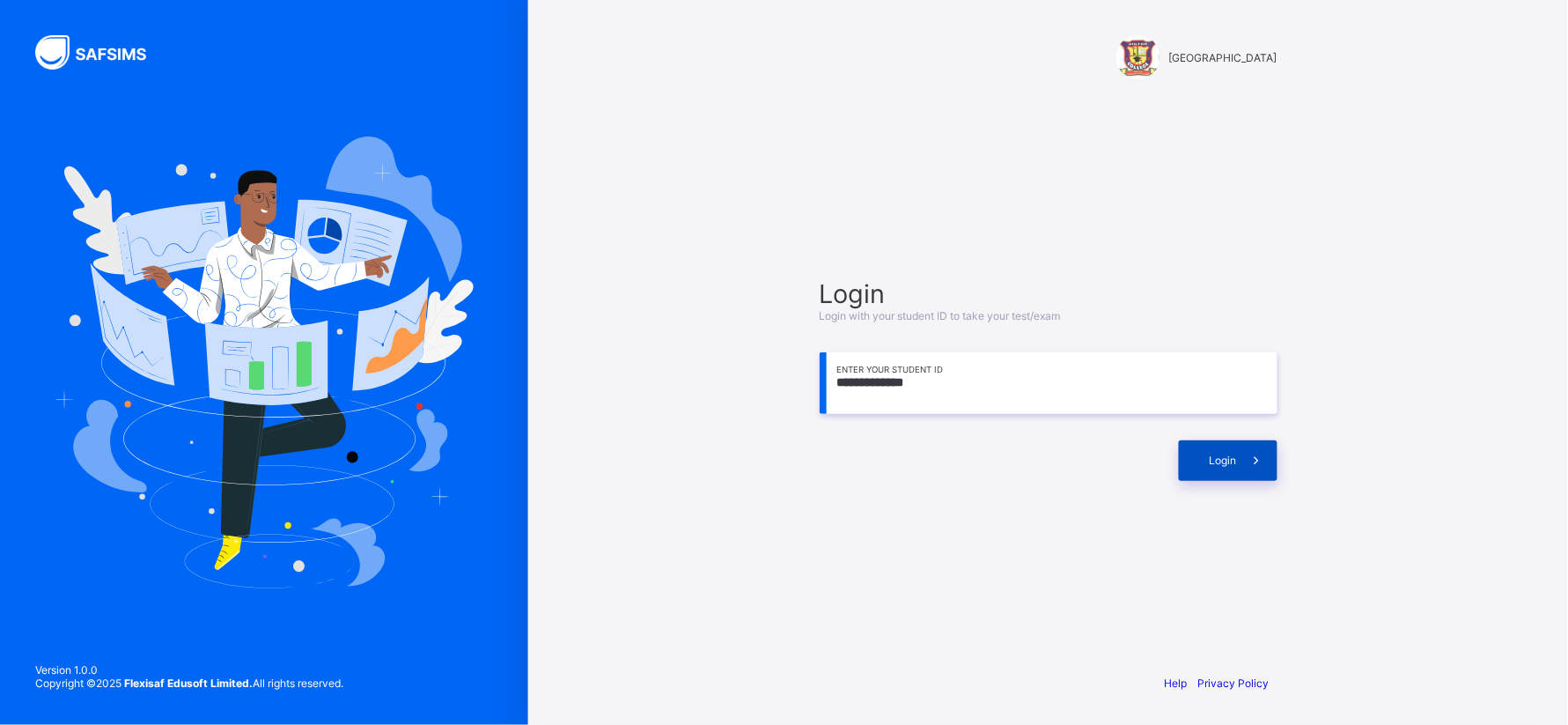 click on "Login" at bounding box center [1228, 461] 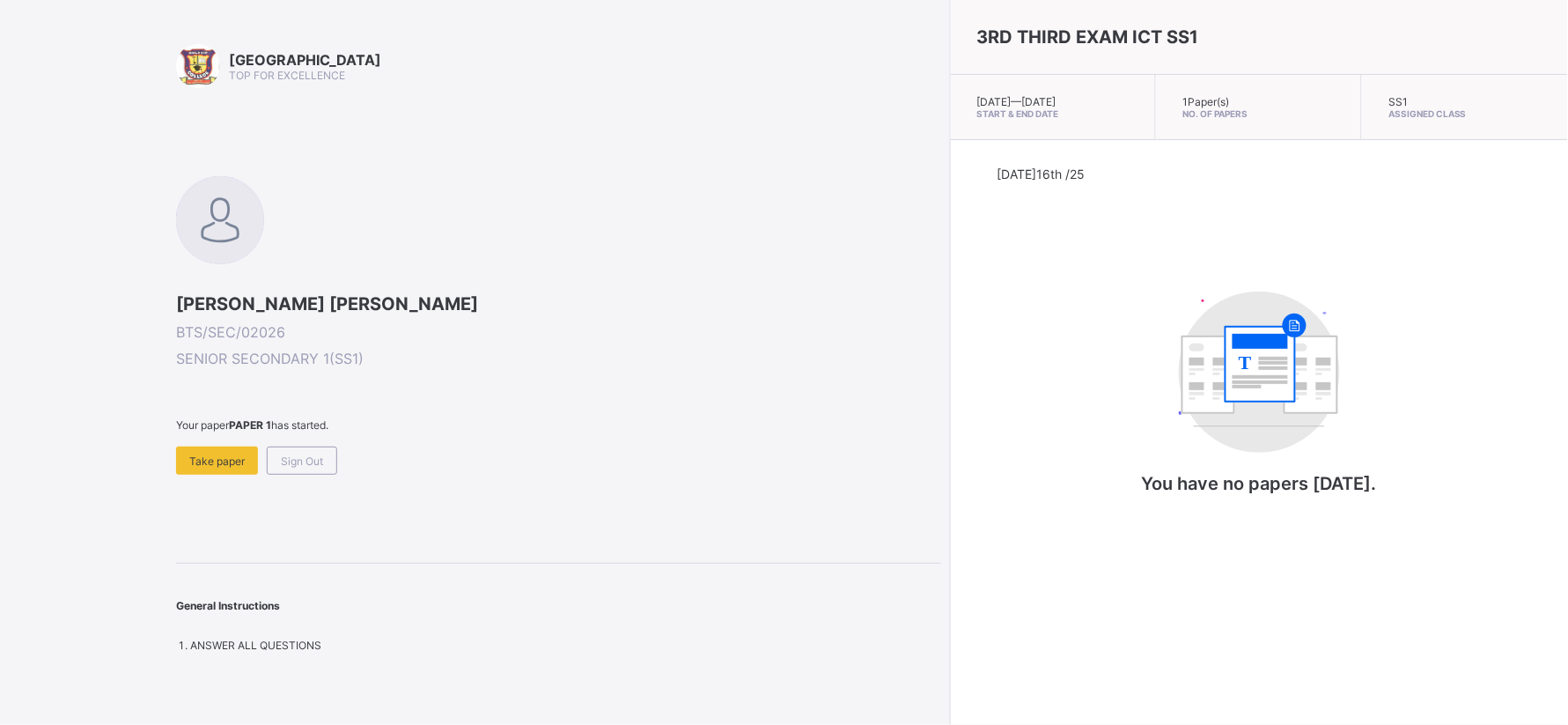 click on "BIGTOP COLLEGE   TOP FOR EXCELLENCE [PERSON_NAME] [PERSON_NAME] BTS/SEC/02026 SENIOR SECONDARY  1  ( SS1 ) Your paper  PAPER 1  has started.  Take paper   Sign Out   General Instructions  ANSWER ALL QUESTIONS" at bounding box center [558, 348] 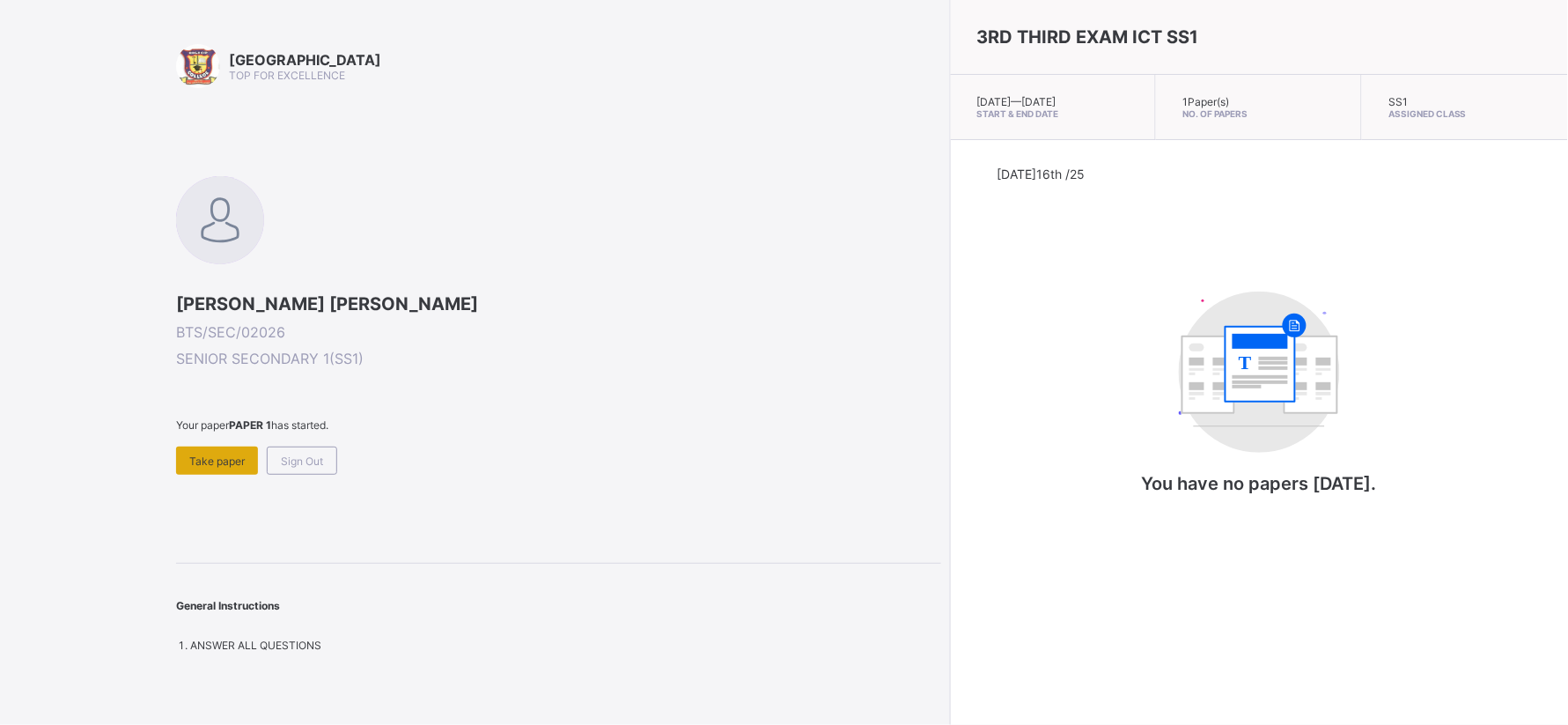click on "Take paper" at bounding box center [217, 461] 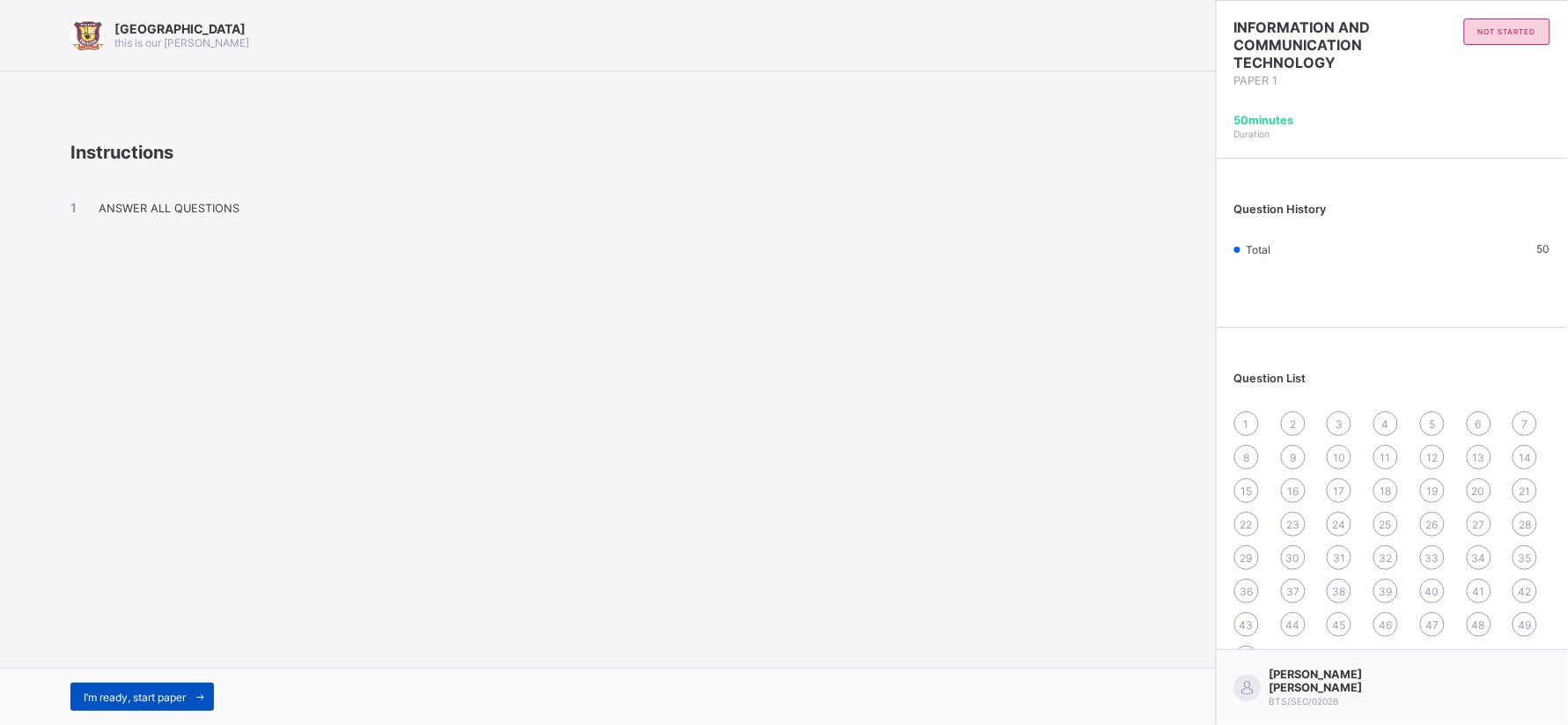 click on "I’m ready, start paper" at bounding box center [135, 697] 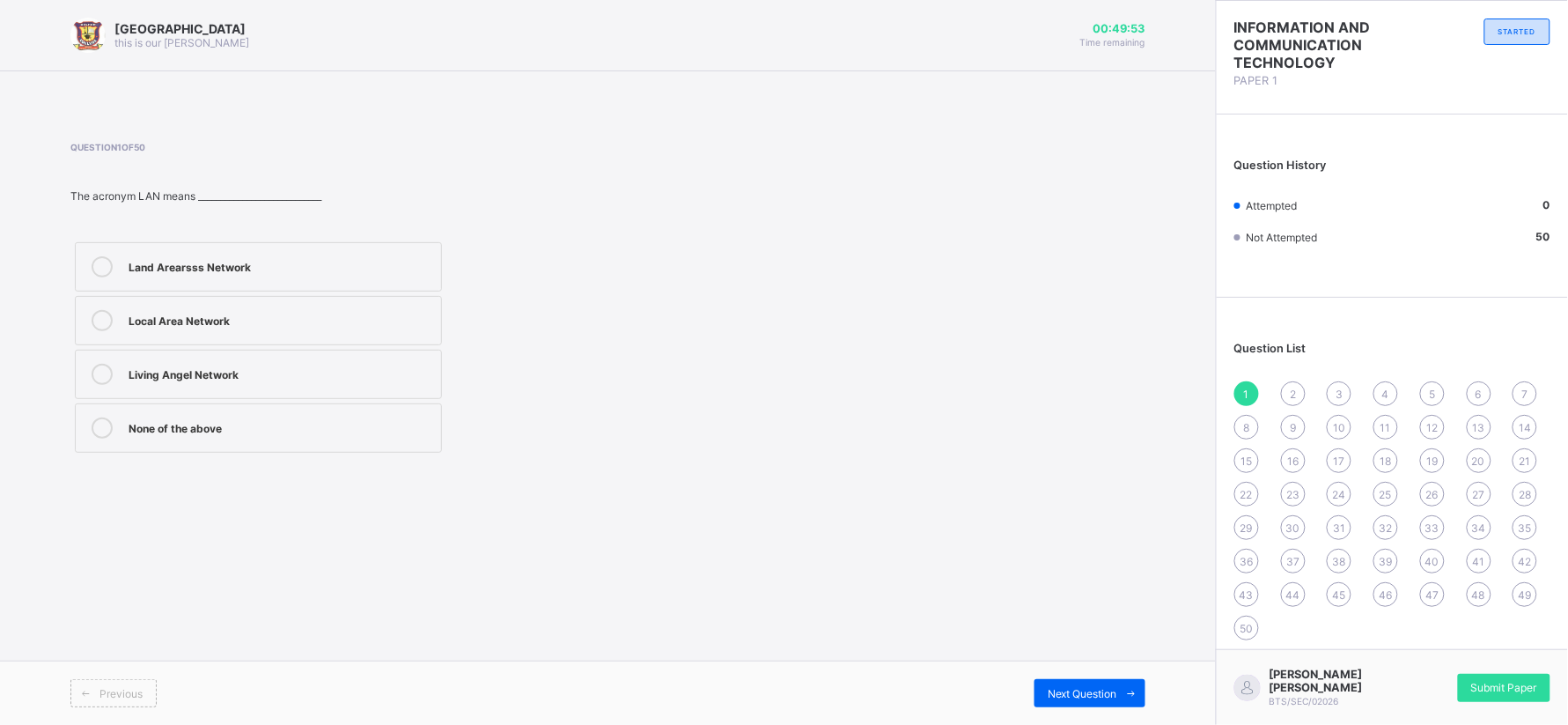 click on "Local Area Network" at bounding box center [280, 319] 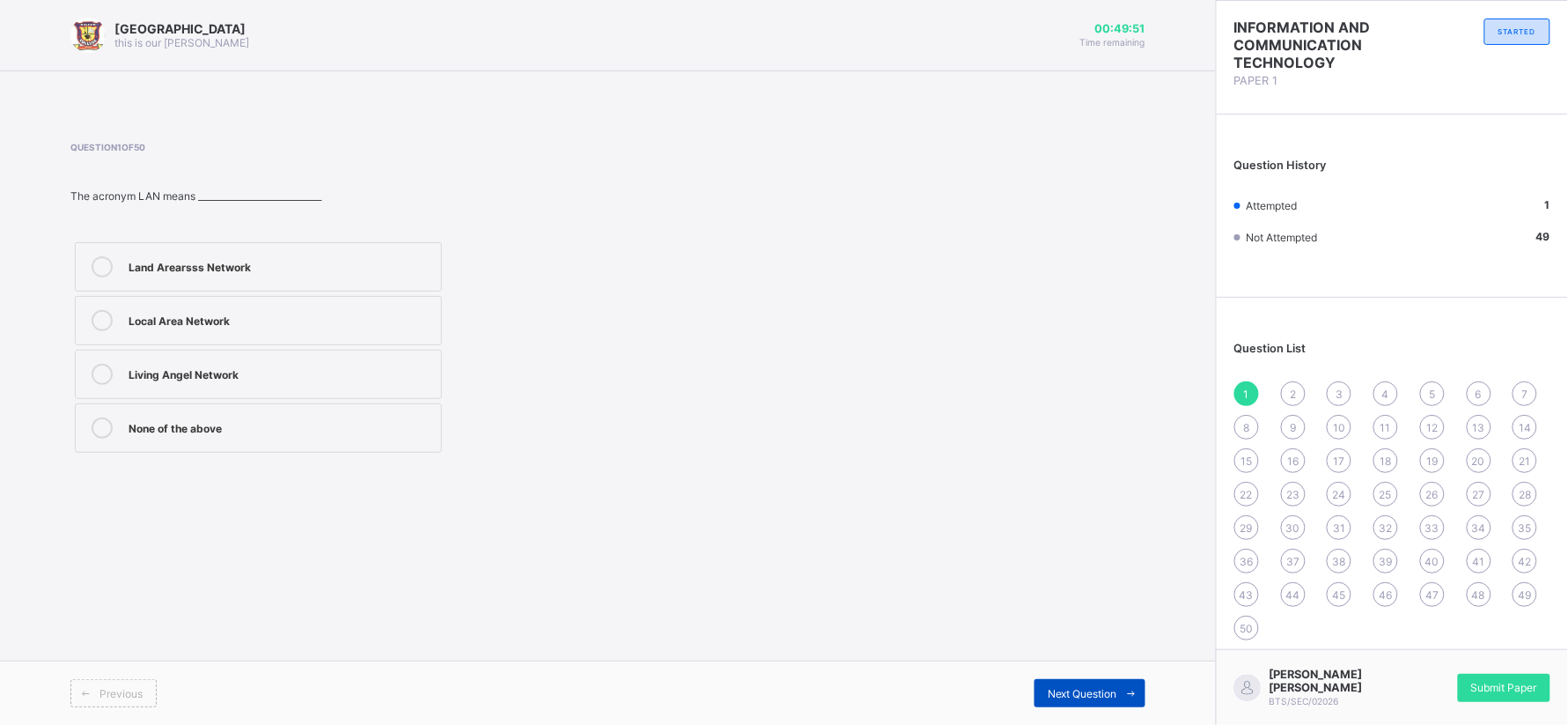 click on "Next Question" at bounding box center (1082, 693) 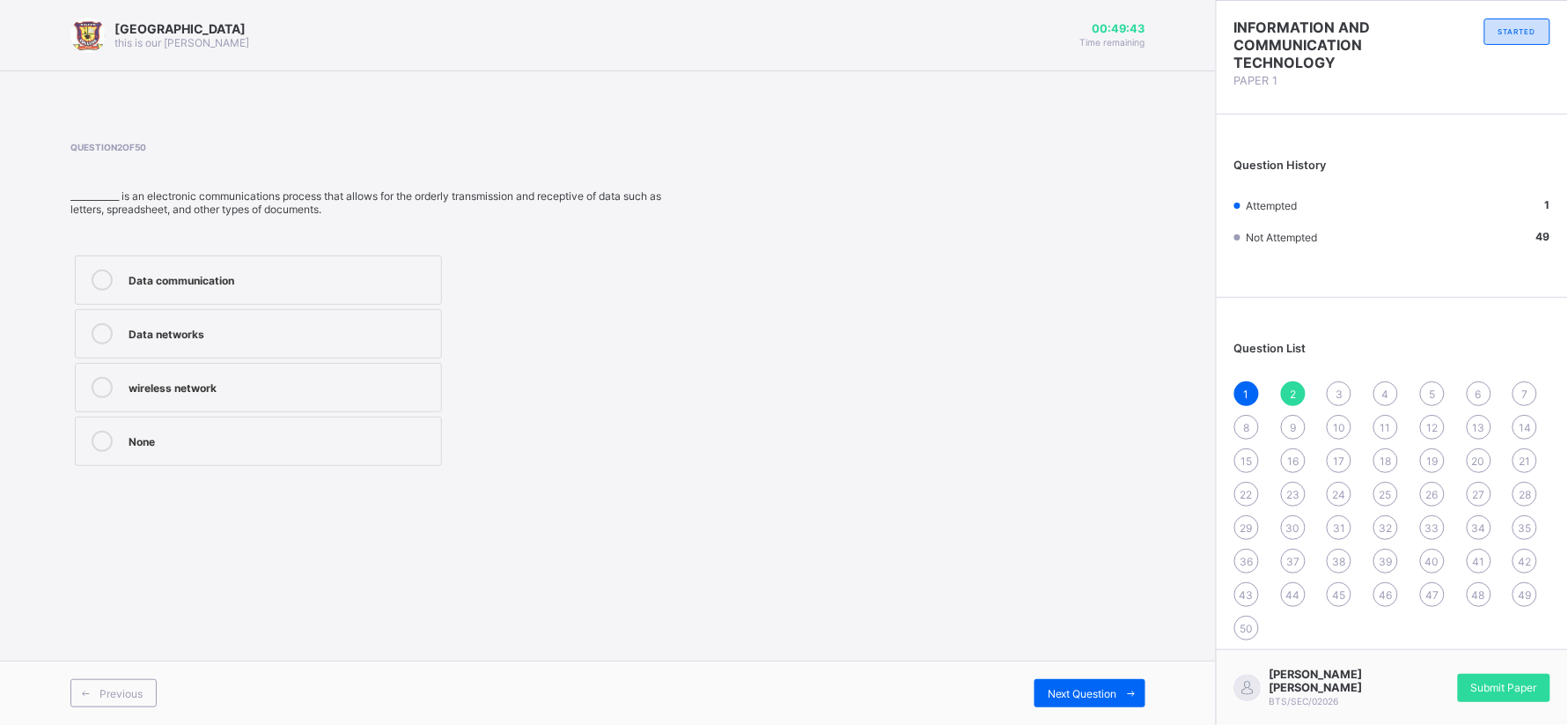 click on "Data networks" at bounding box center [258, 334] 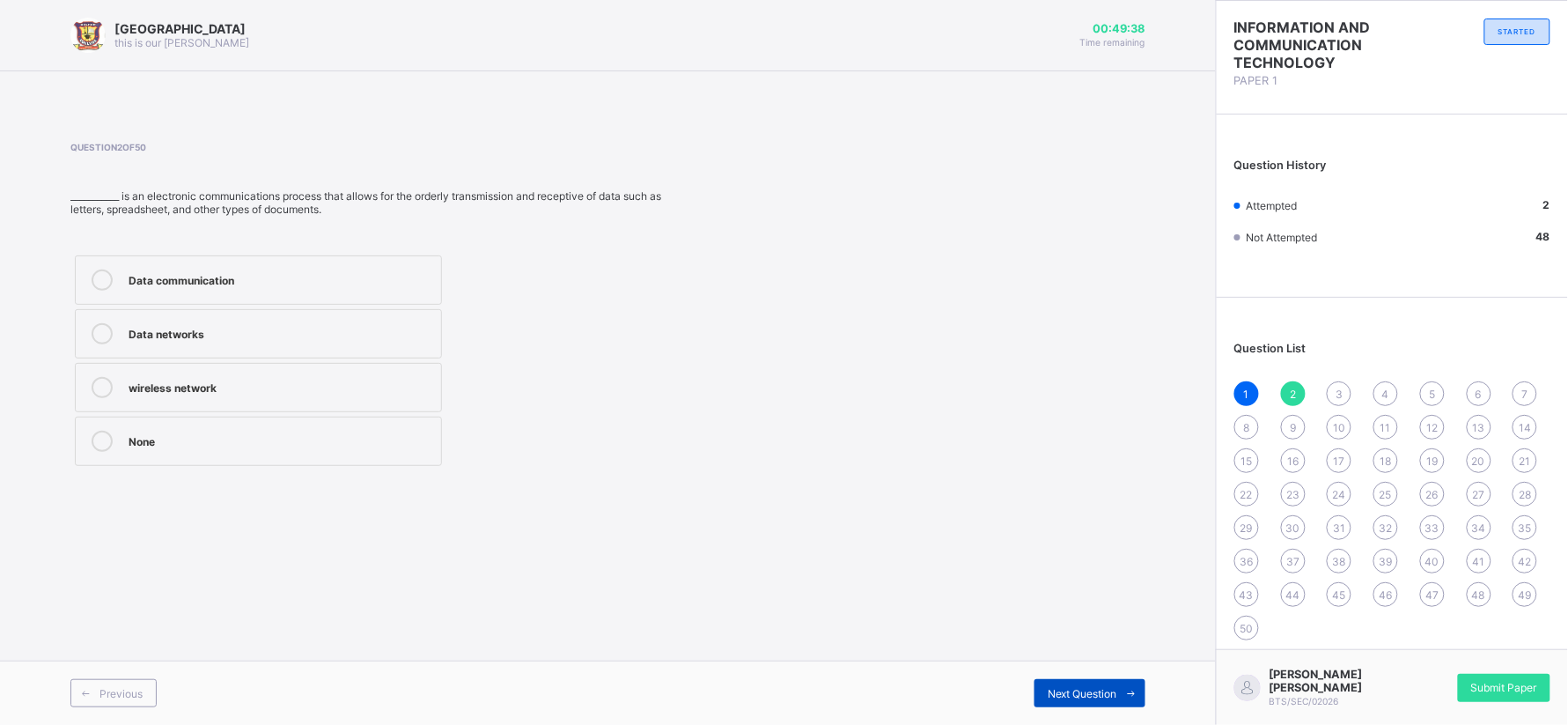 click on "Next Question" at bounding box center (1082, 693) 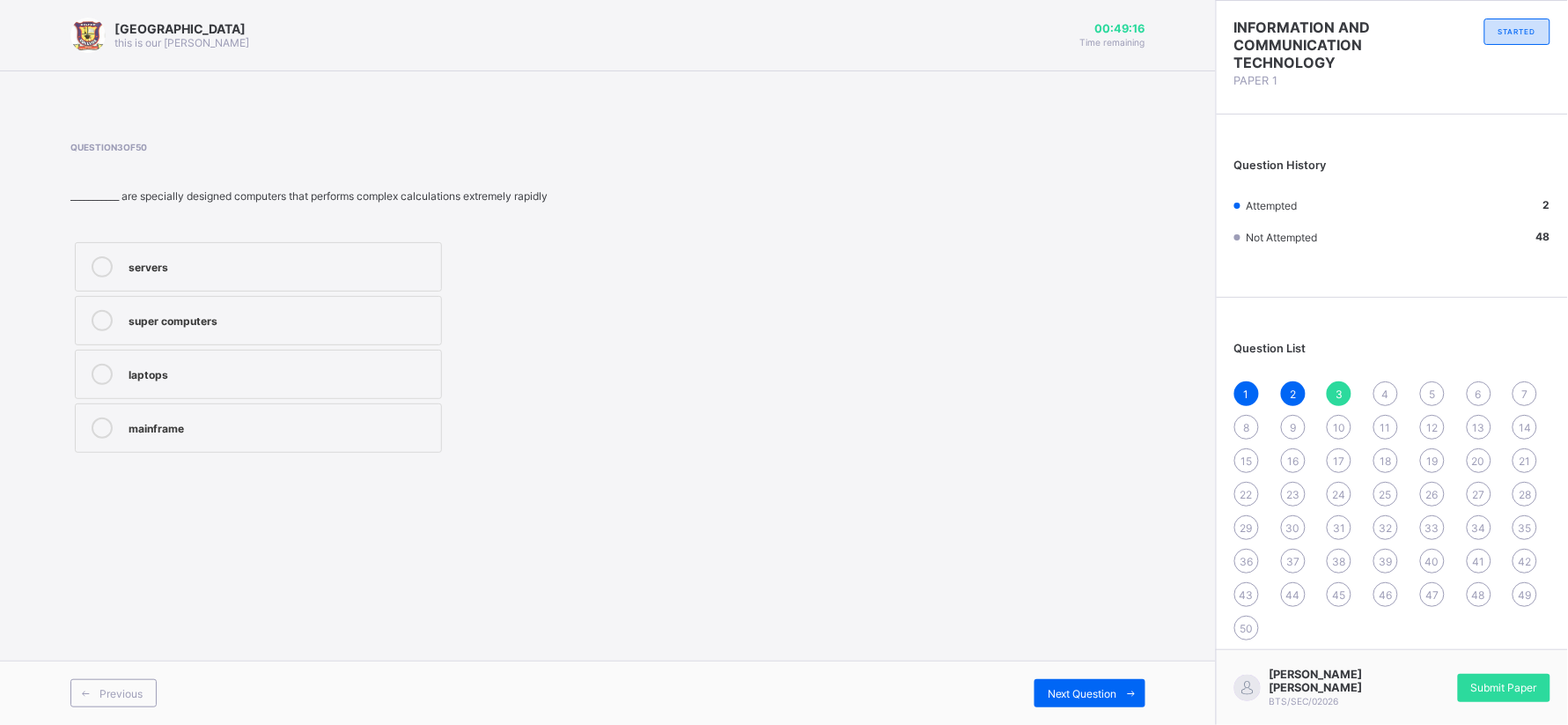 click on "super computers" at bounding box center (258, 321) 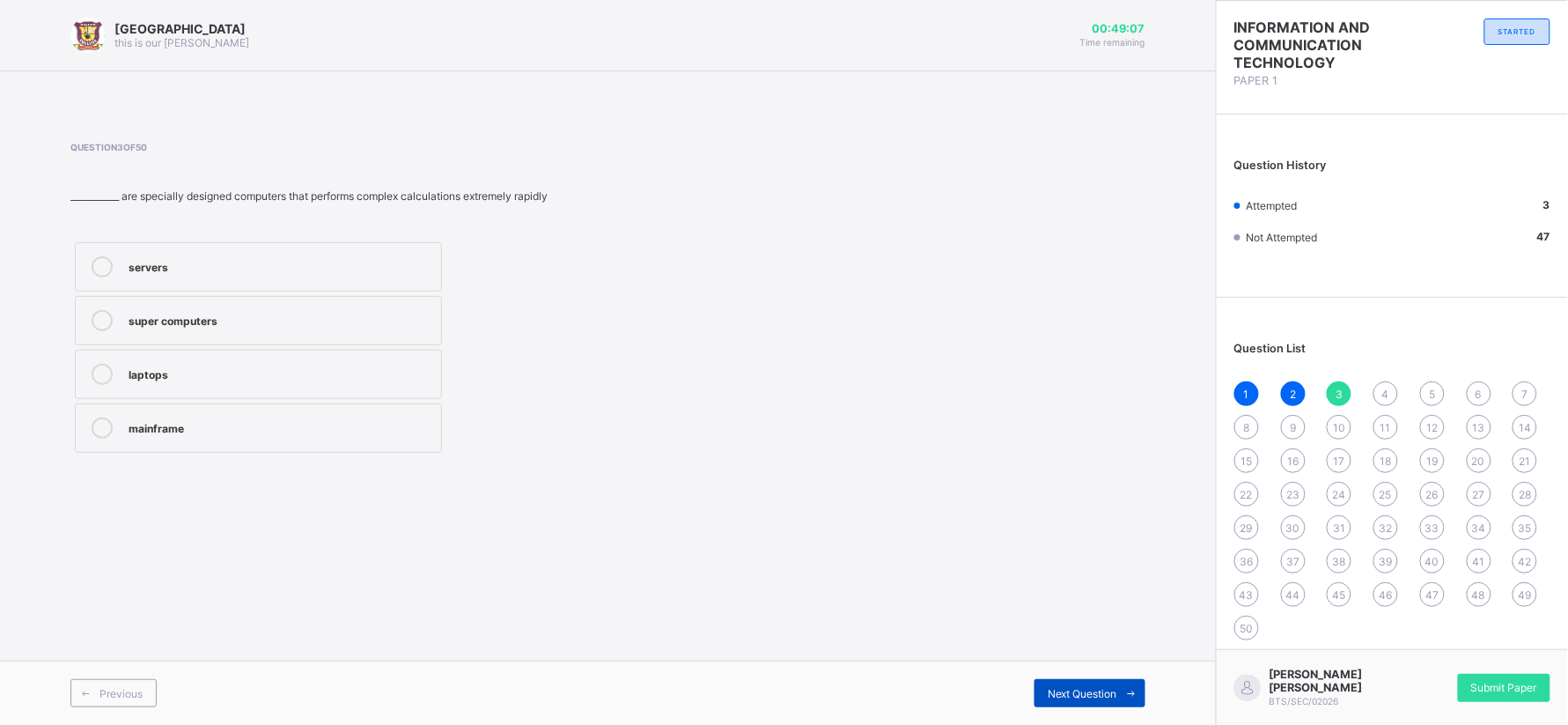 click on "Next Question" at bounding box center [1082, 693] 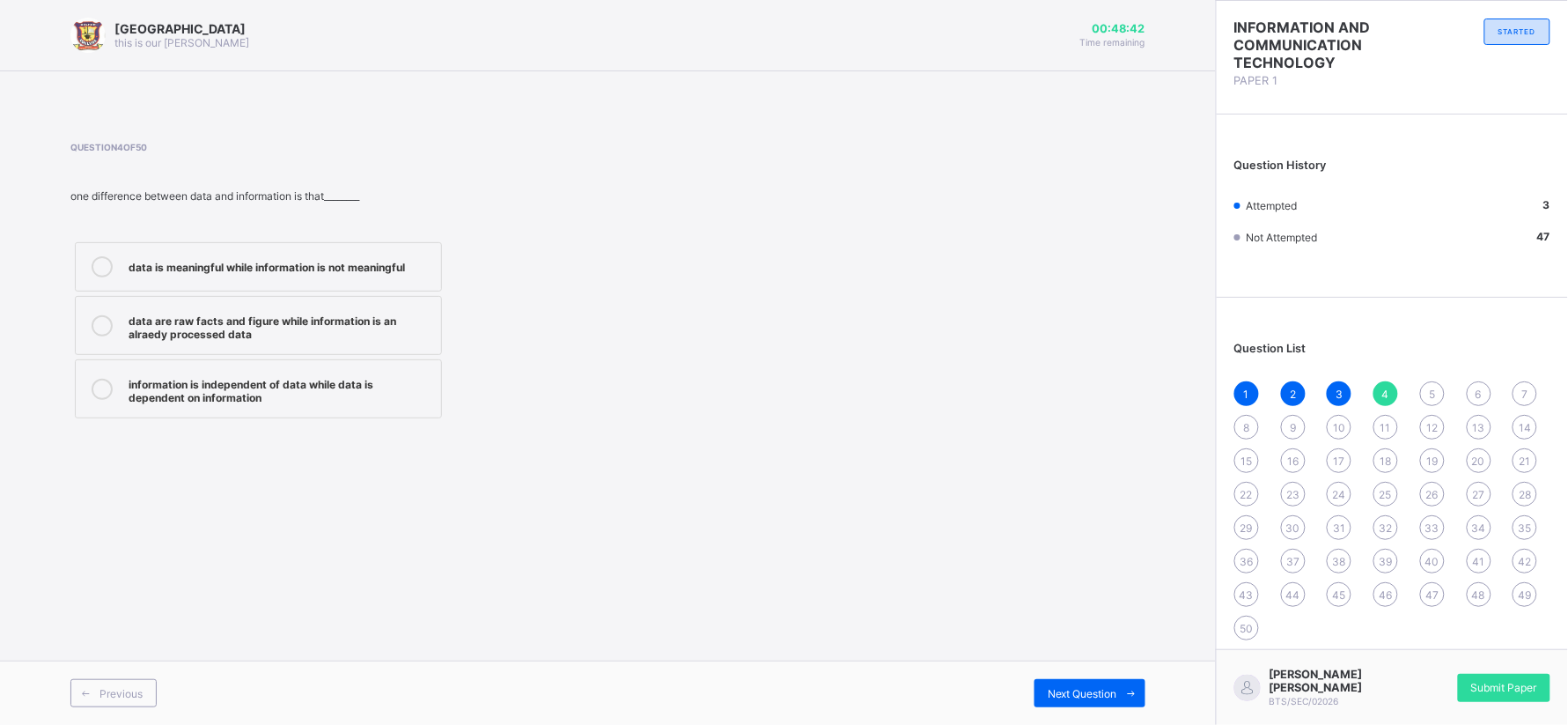 click on "data are raw facts and figure while information is  an alraedy processed data" at bounding box center (280, 325) 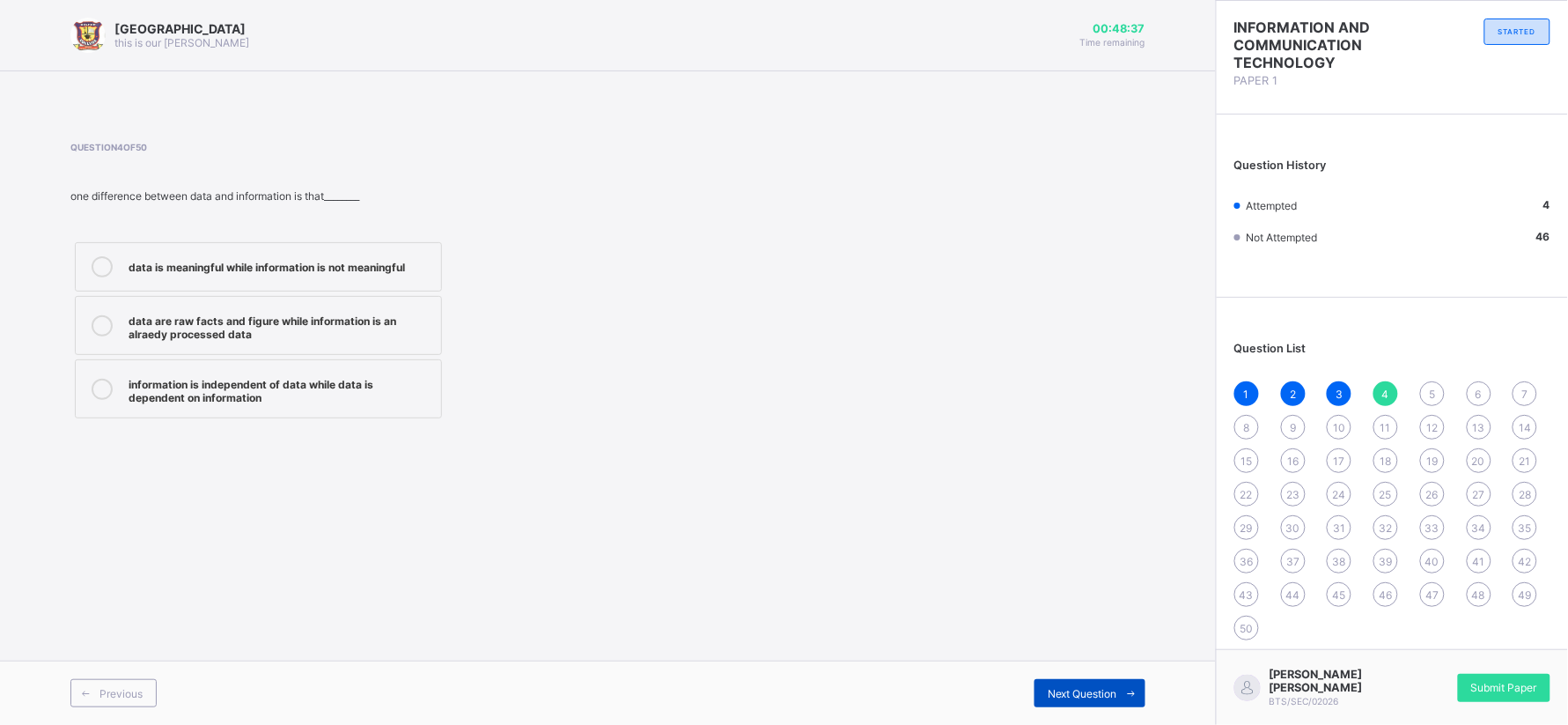 click on "Next Question" at bounding box center [1082, 693] 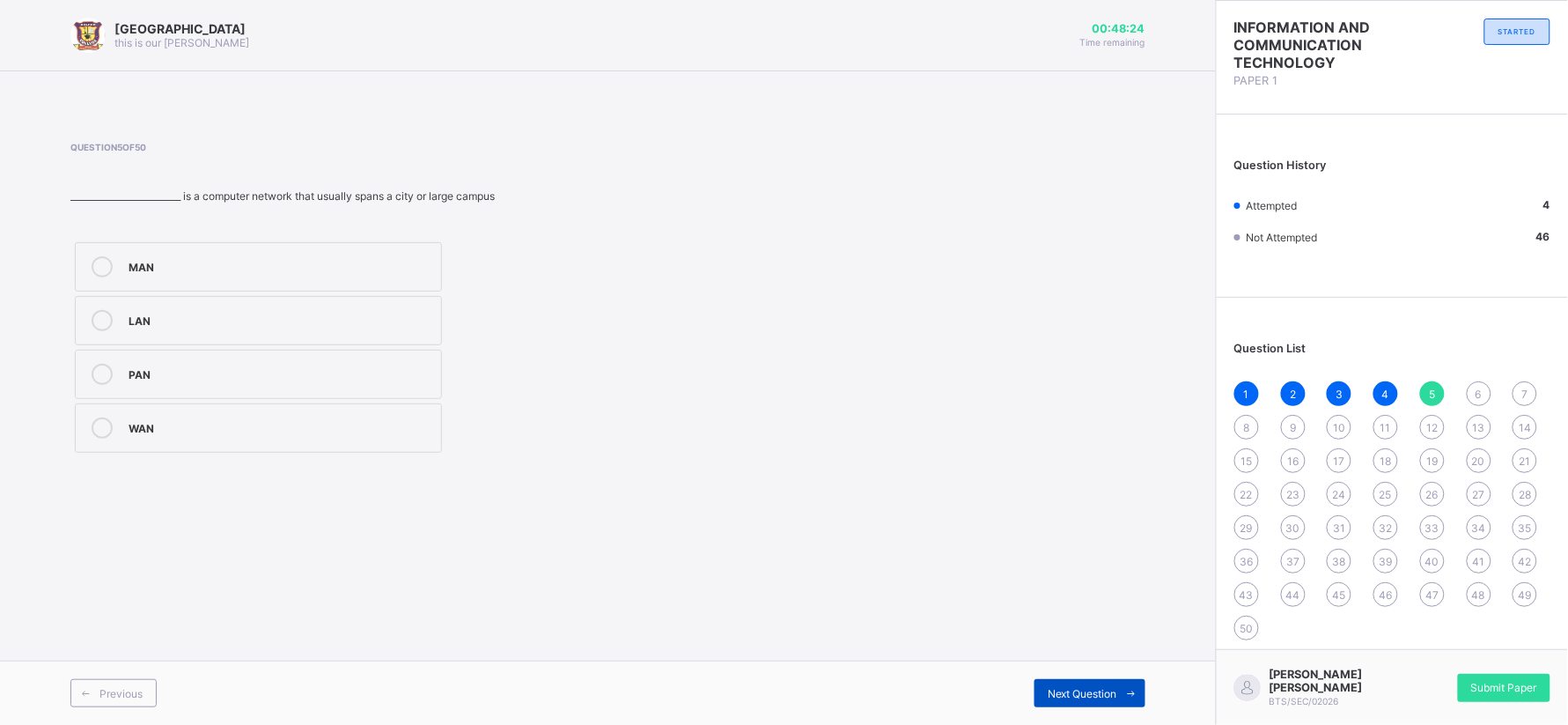 click at bounding box center (1131, 693) 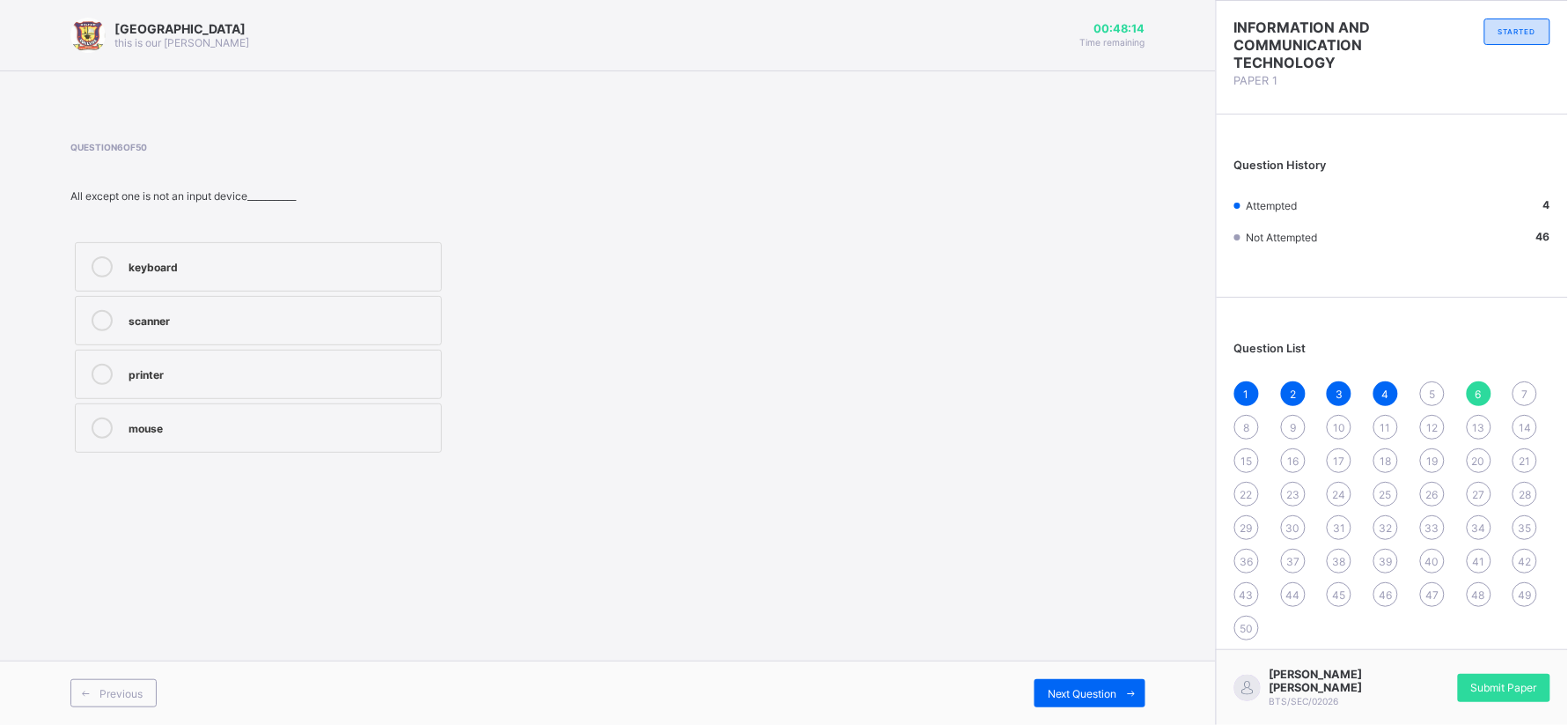 click on "printer" at bounding box center (280, 374) 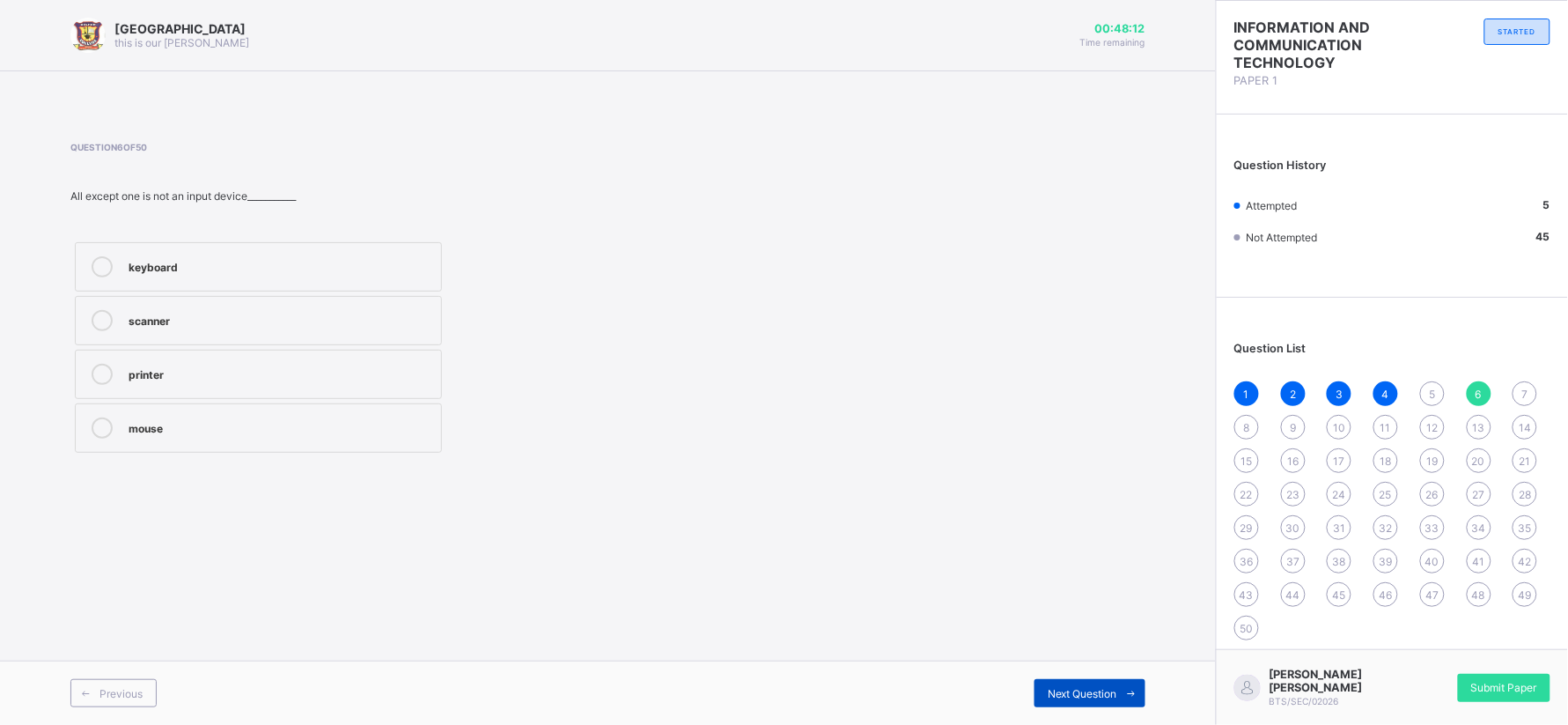 click on "Next Question" at bounding box center (1082, 693) 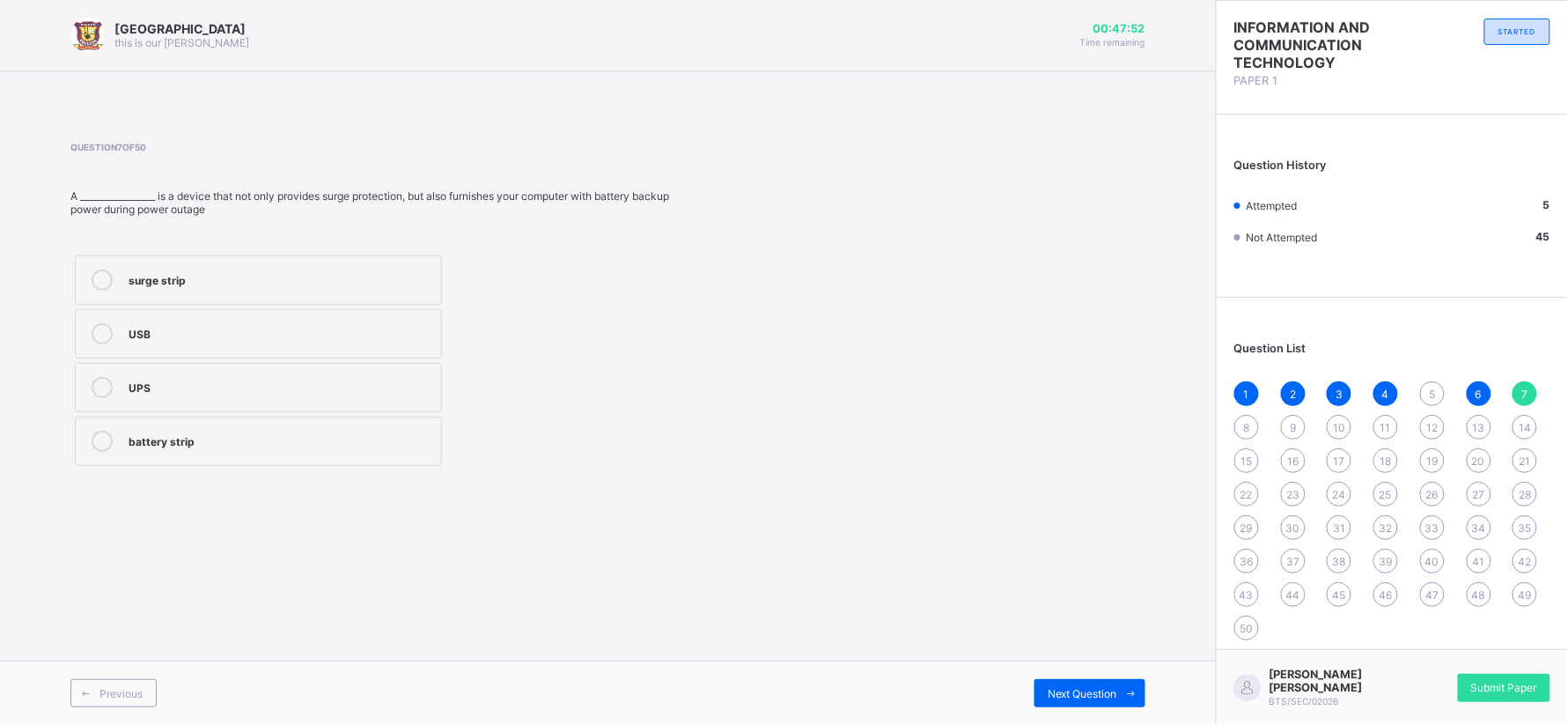 click on "UPS" at bounding box center [280, 386] 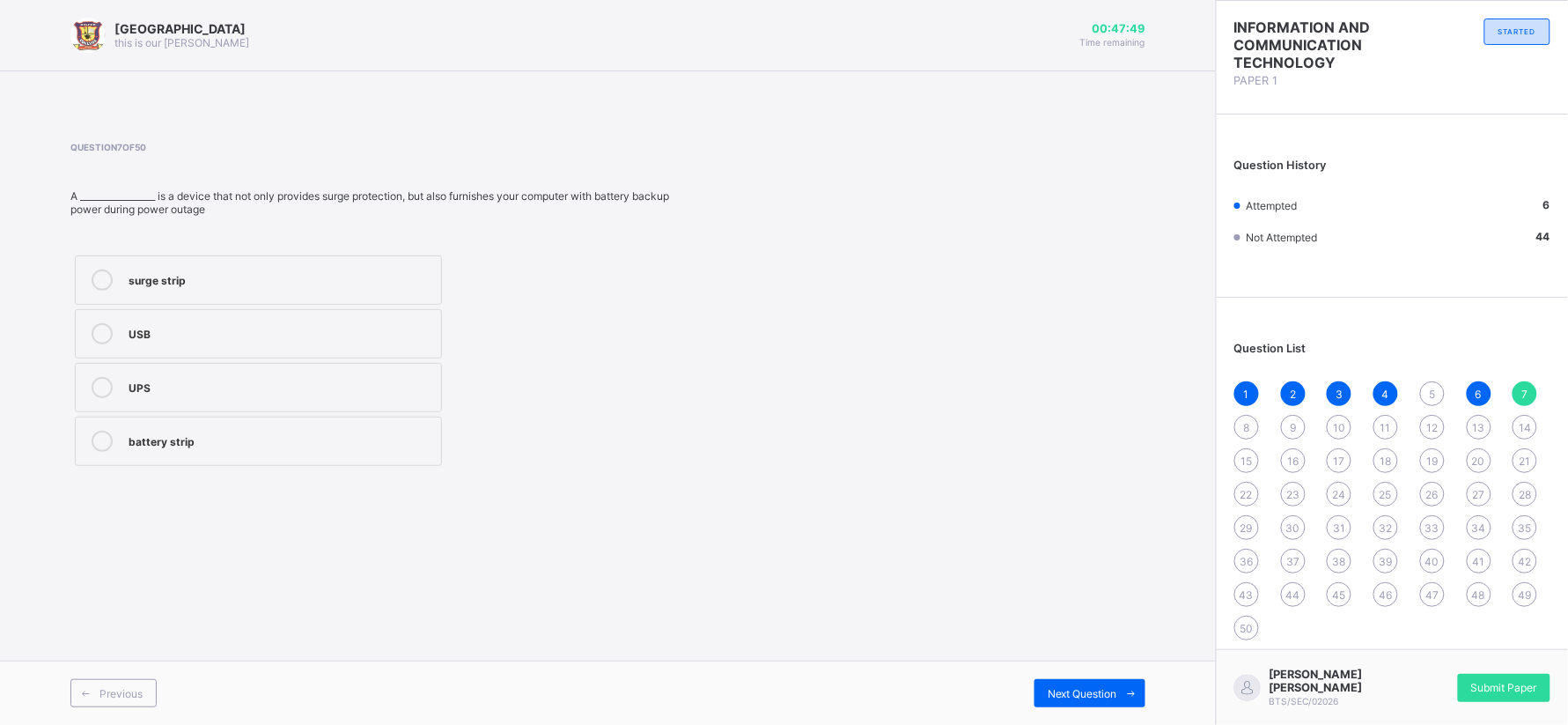 click on "battery strip" at bounding box center (258, 441) 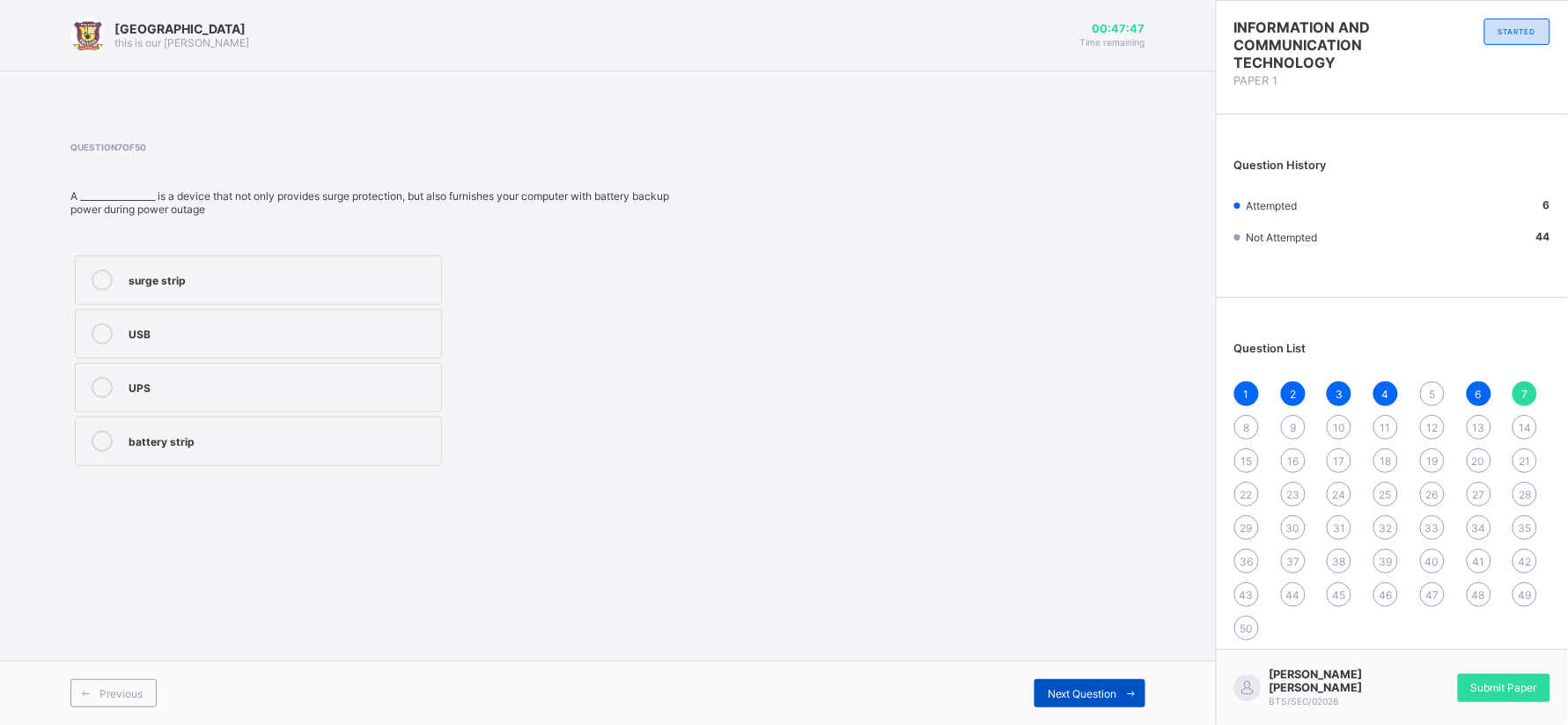 click on "Next Question" at bounding box center (1090, 693) 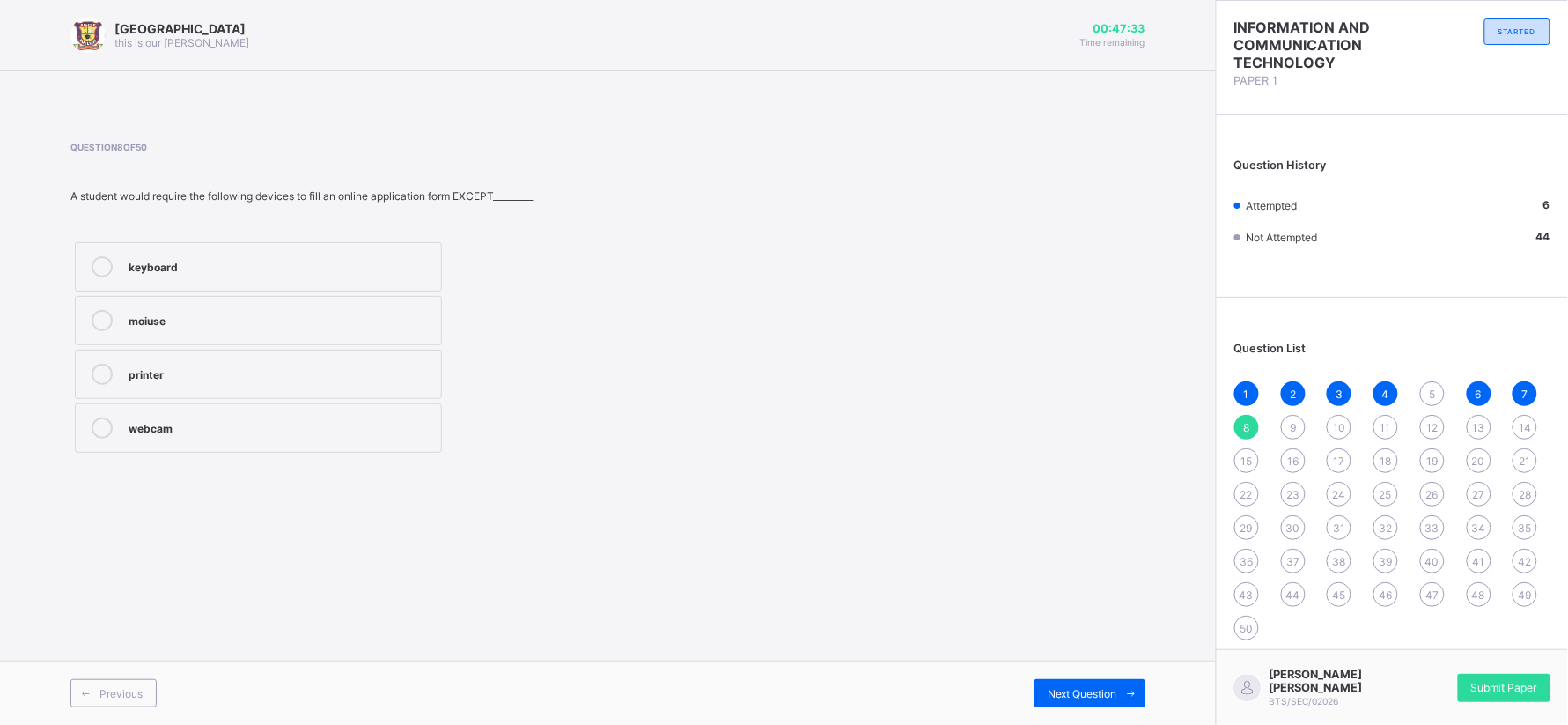 click on "keyboard moiuse printer webcam" at bounding box center [258, 347] 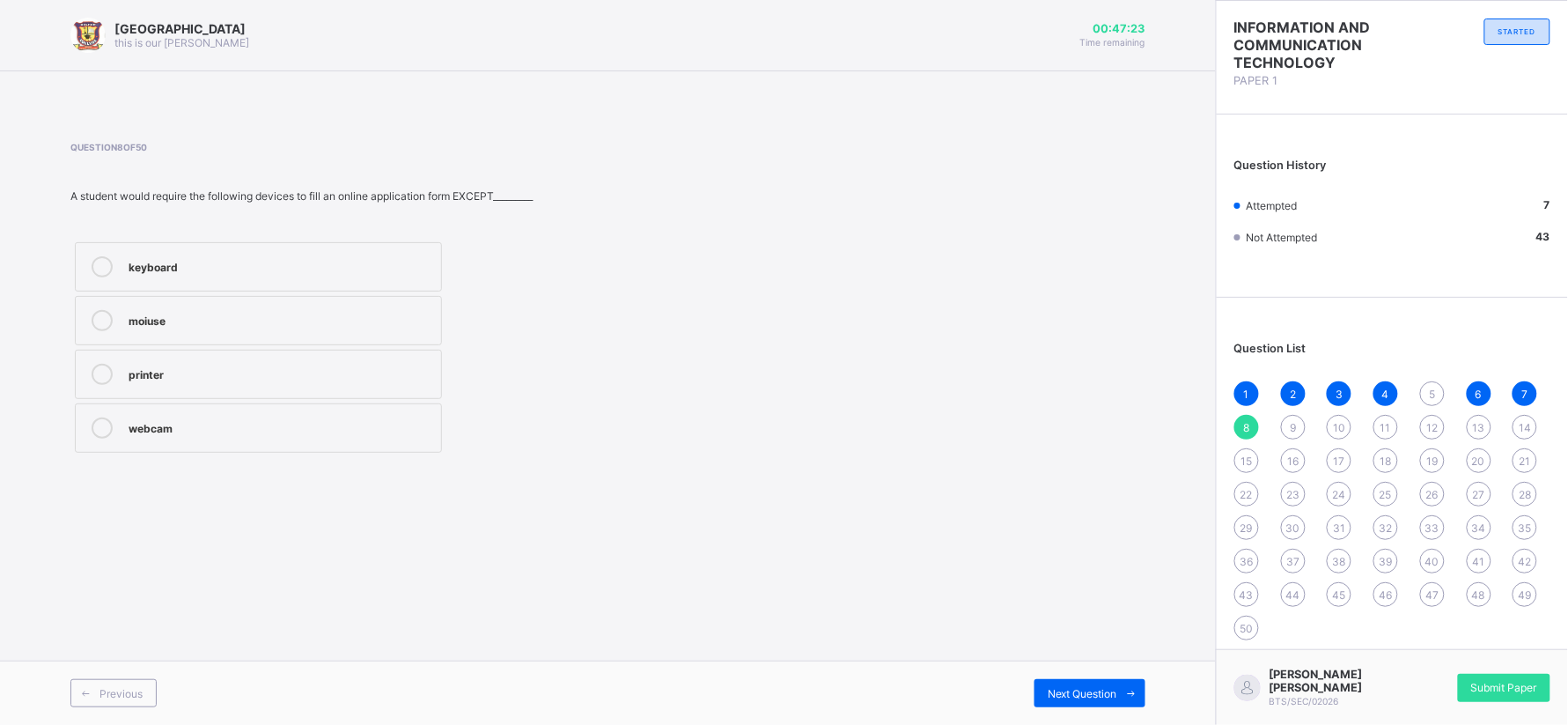 click on "moiuse" at bounding box center (258, 321) 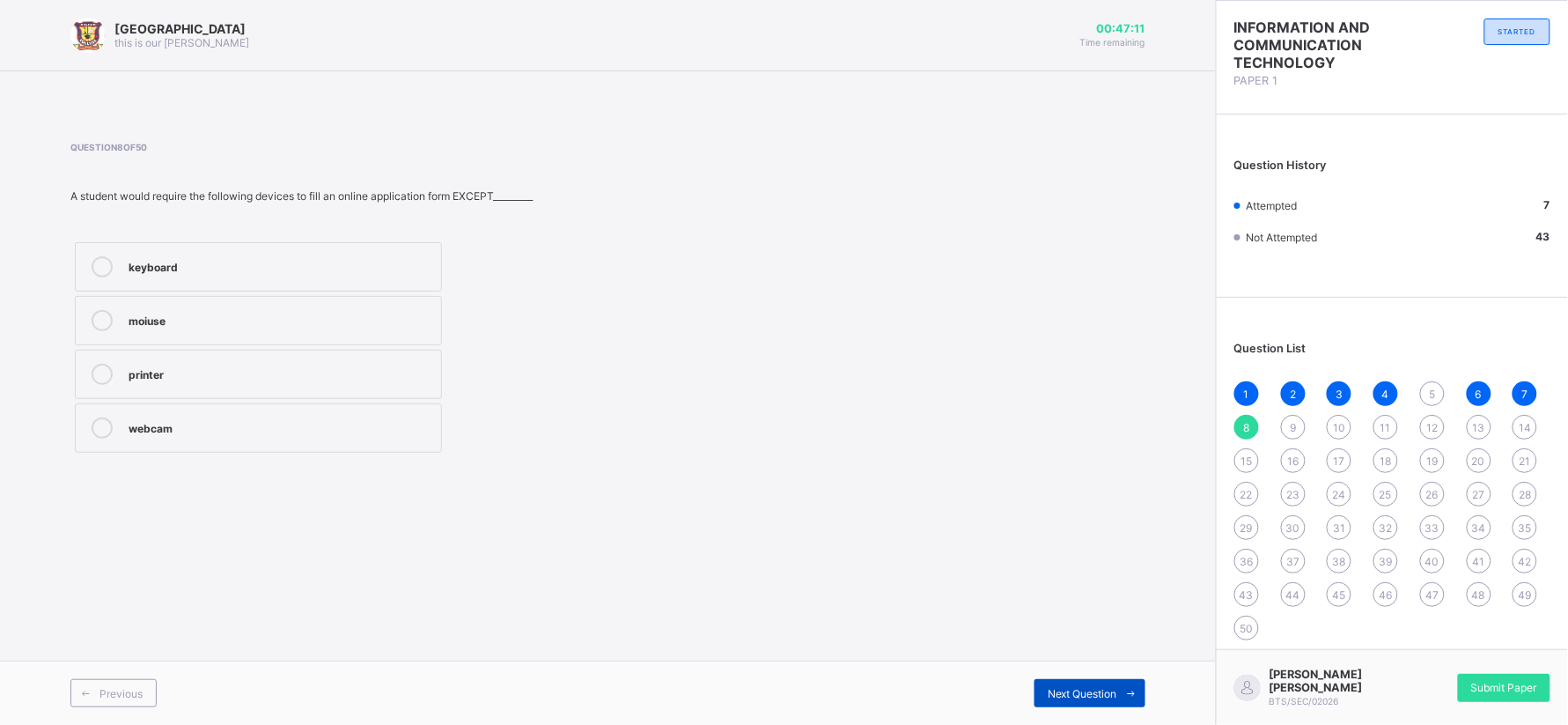 click on "Next Question" at bounding box center (1082, 693) 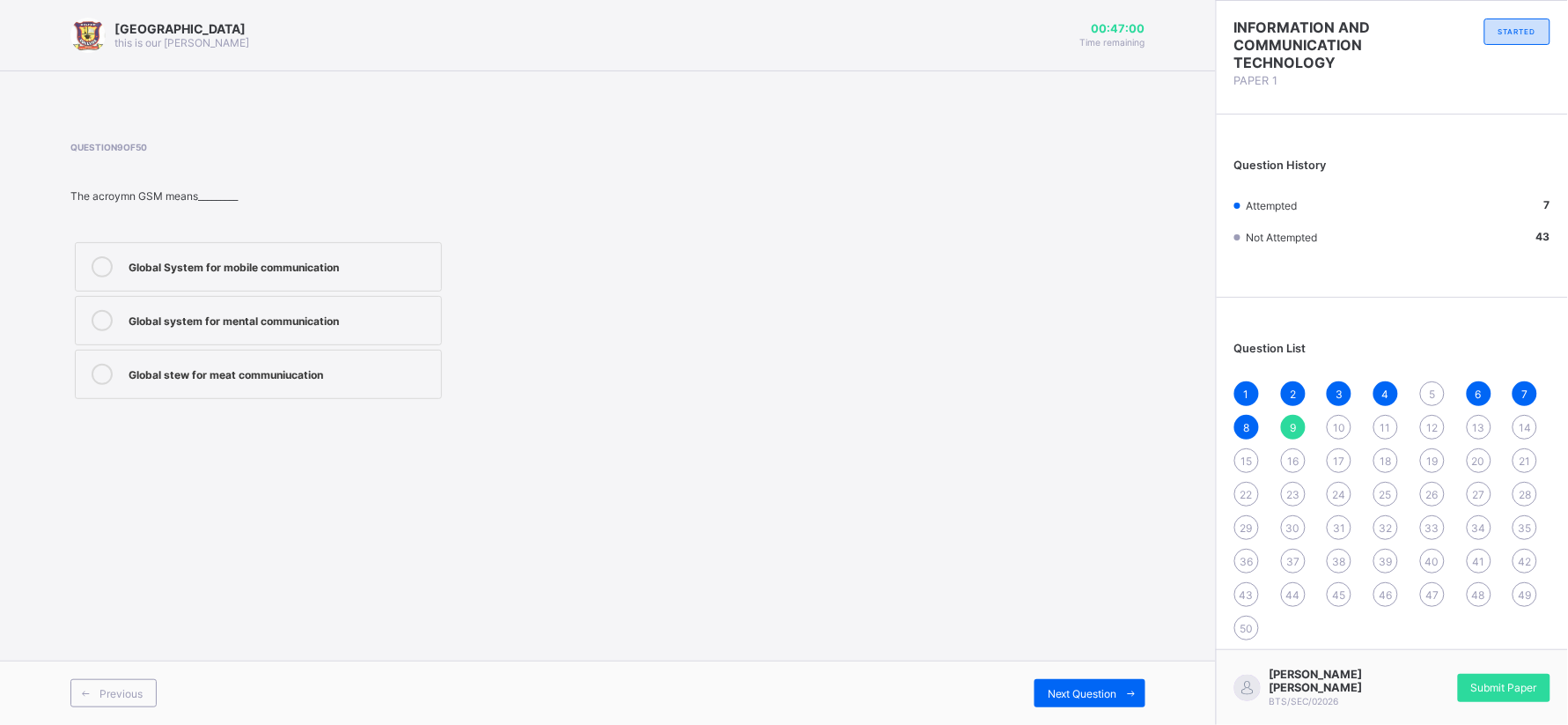 click on "Global System for mobile communication" at bounding box center (258, 267) 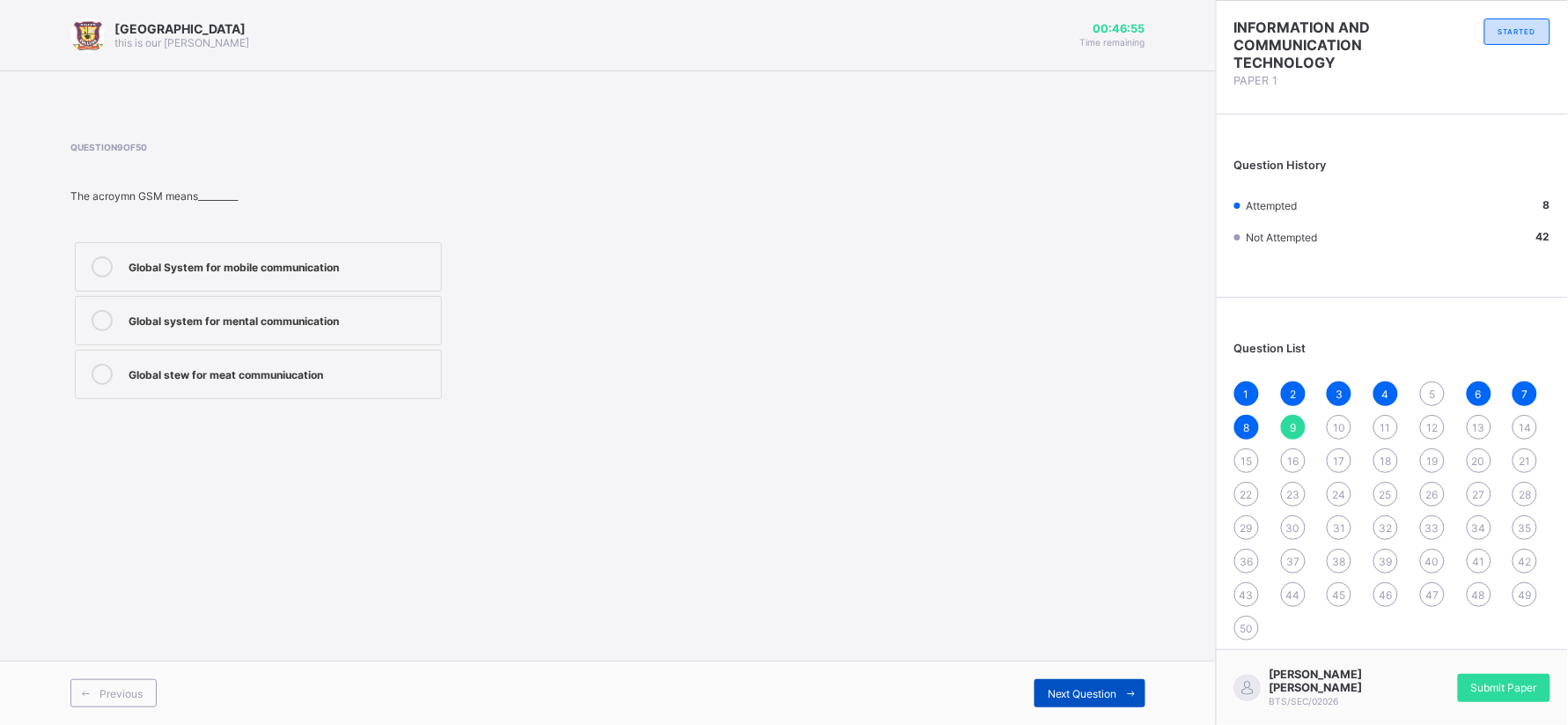 click on "Next Question" at bounding box center (1082, 693) 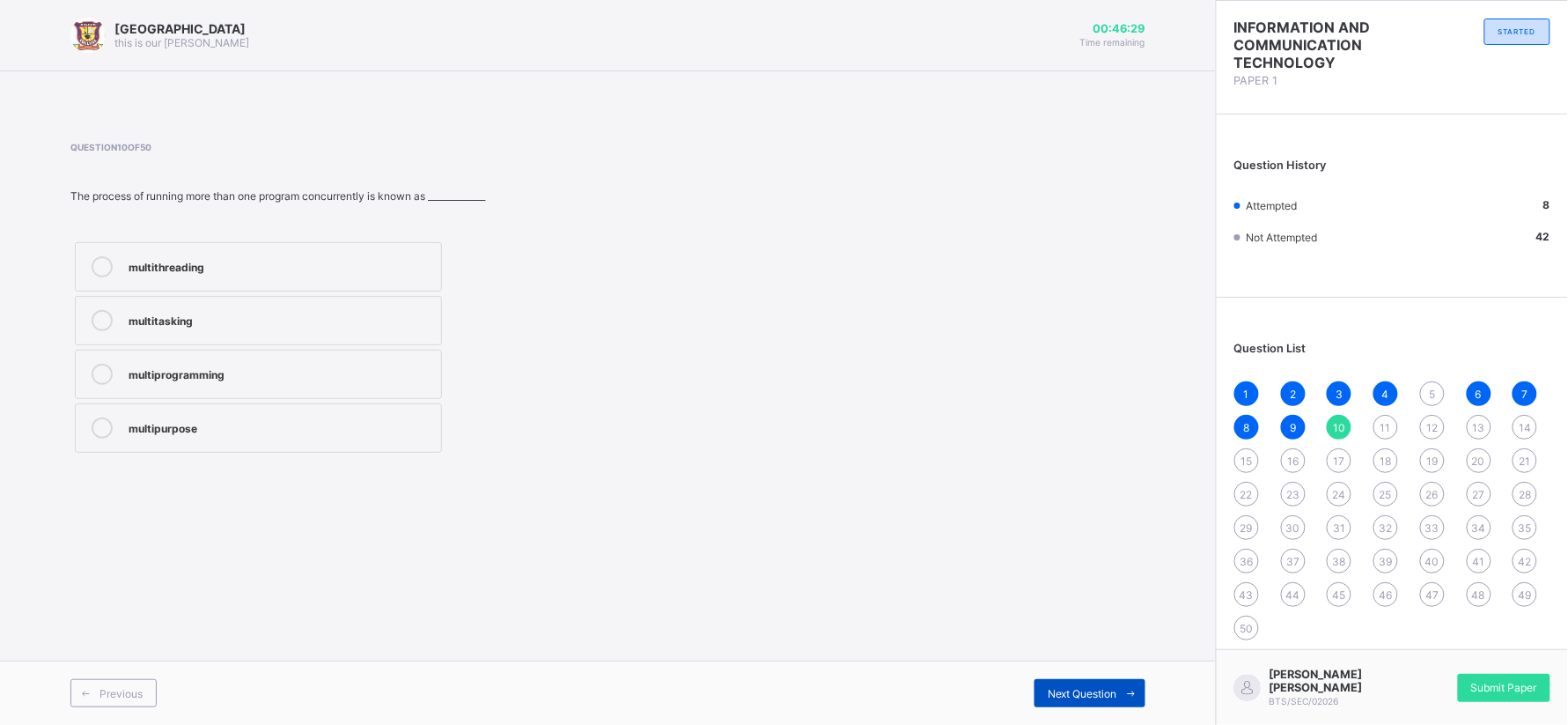 click on "Next Question" at bounding box center (1082, 693) 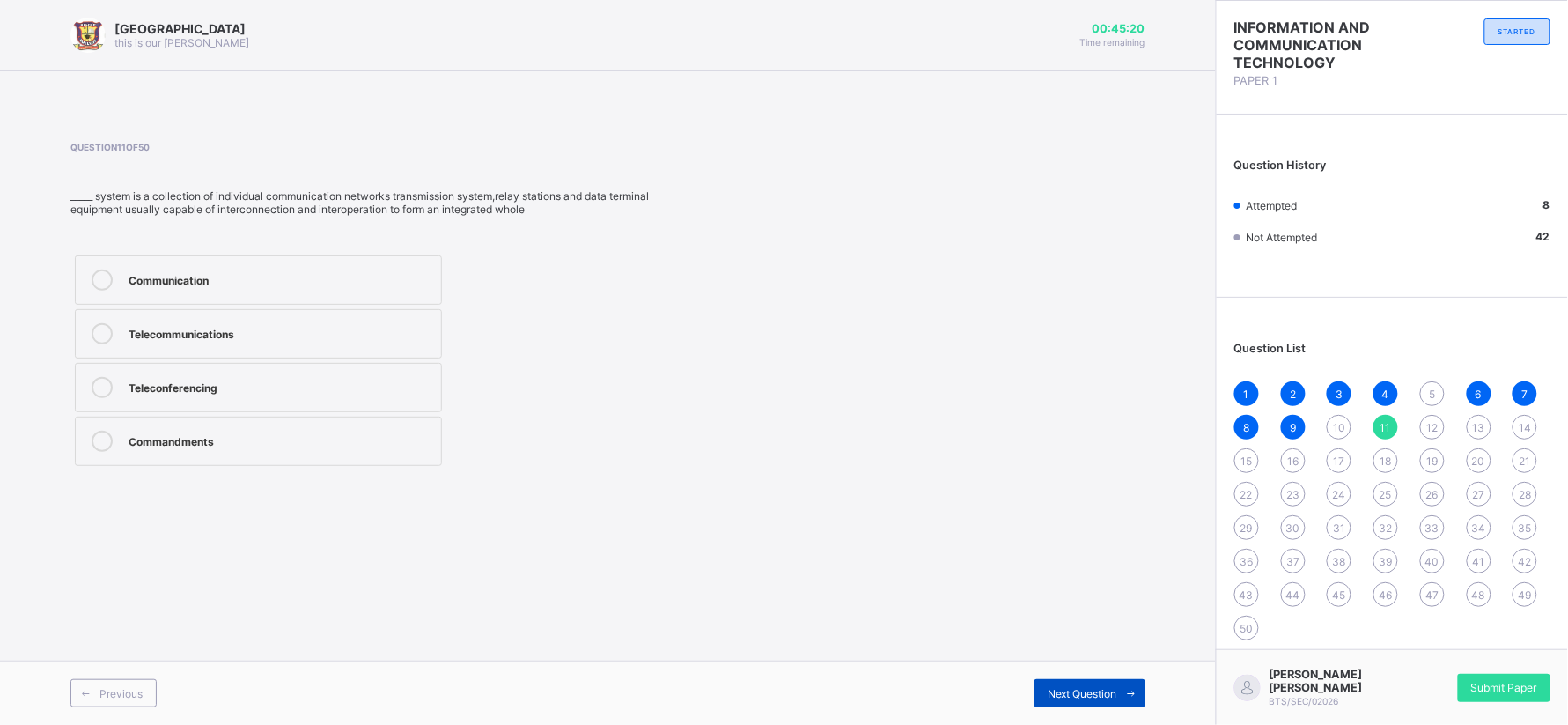 click on "Next Question" at bounding box center (1090, 693) 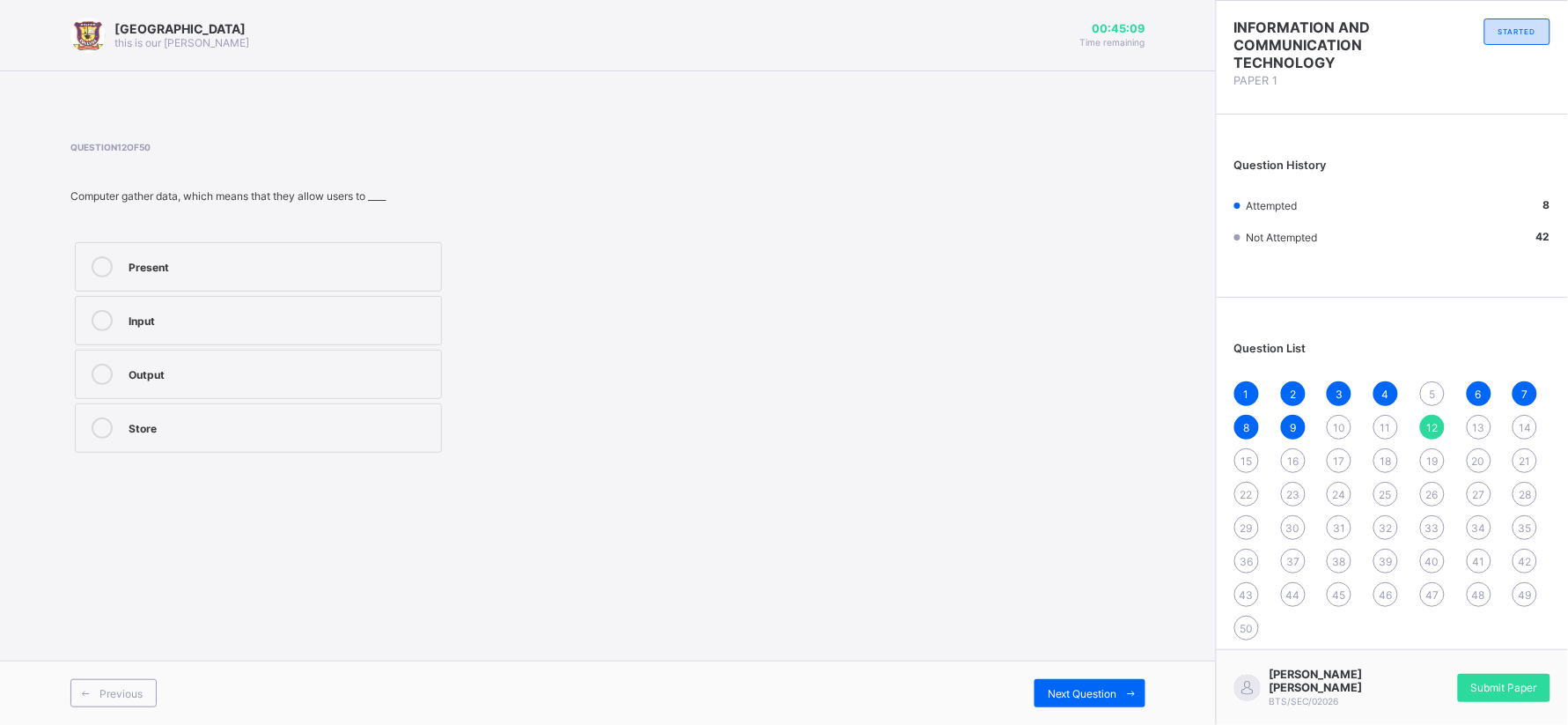 click on "Store" at bounding box center (258, 428) 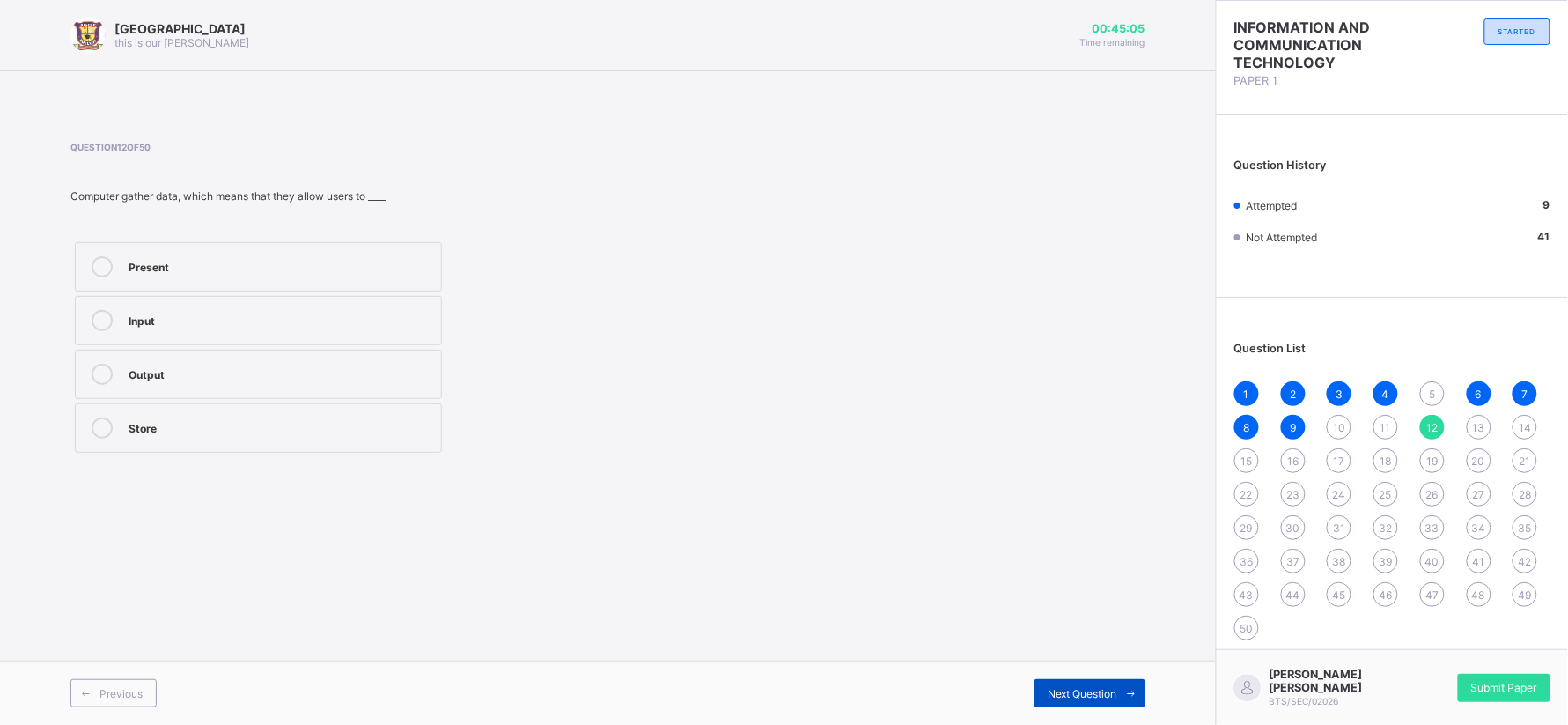 click on "Next Question" at bounding box center (1082, 693) 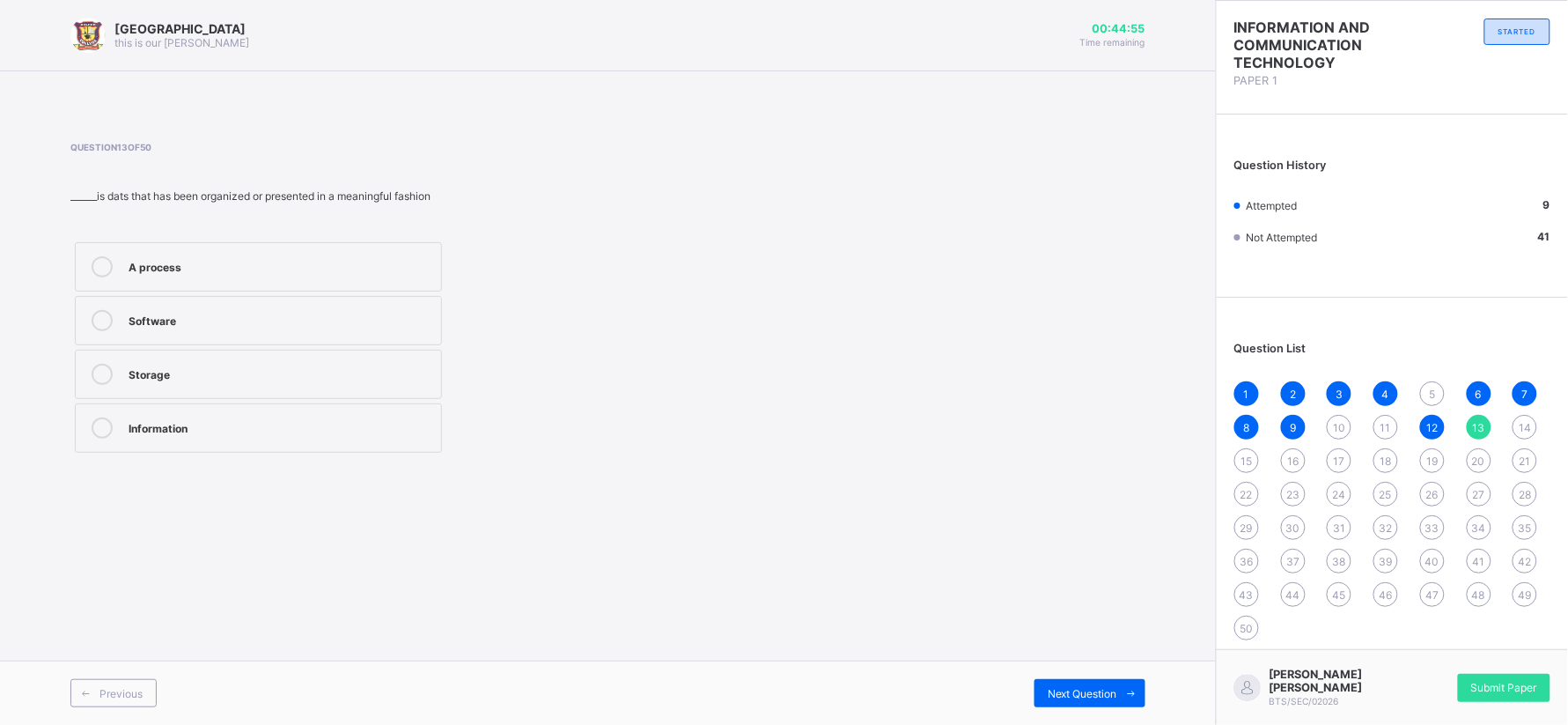 click on "A process" at bounding box center (280, 265) 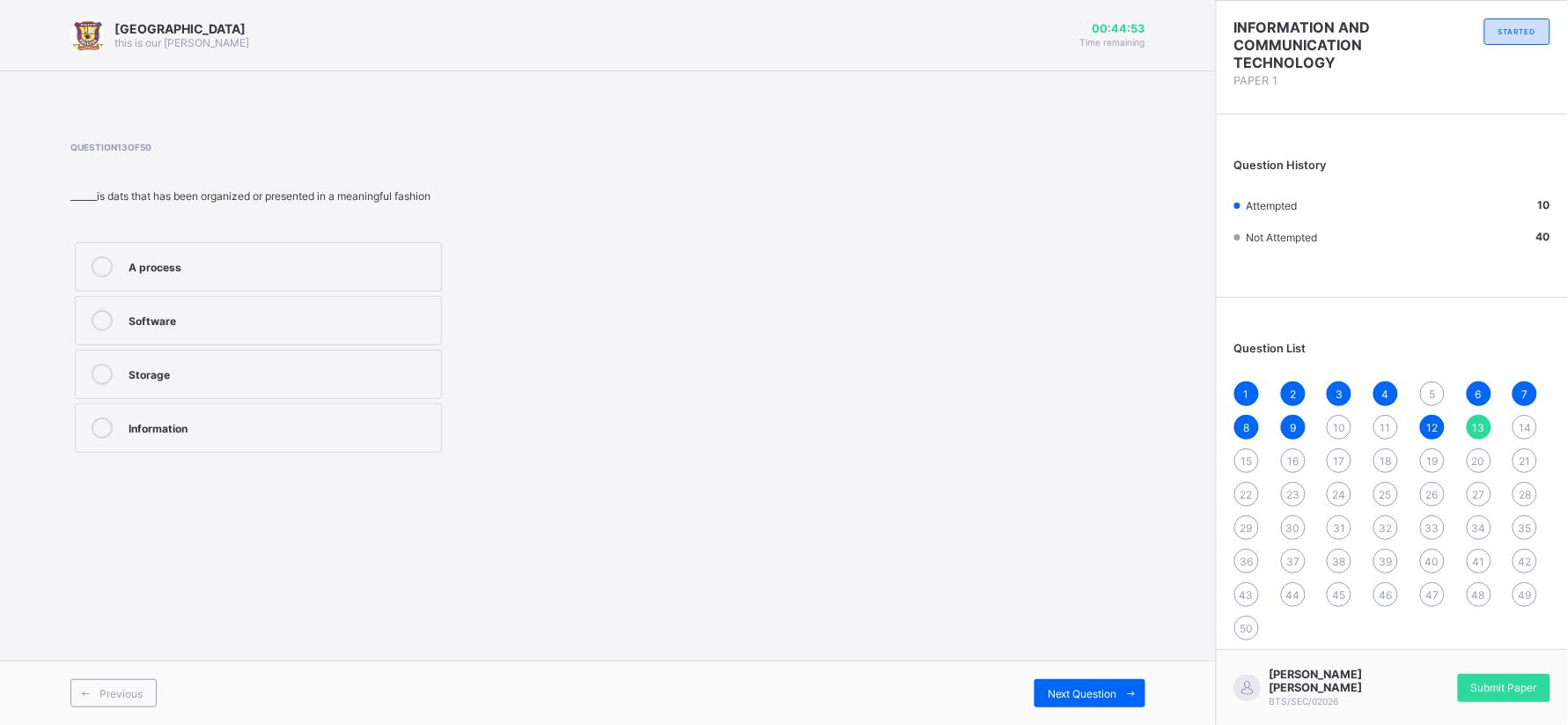 click on "Question  13  of  50 ______is dats that has been organized or presented in a meaningful fashion  A process  Software  Storage Information" at bounding box center [383, 300] 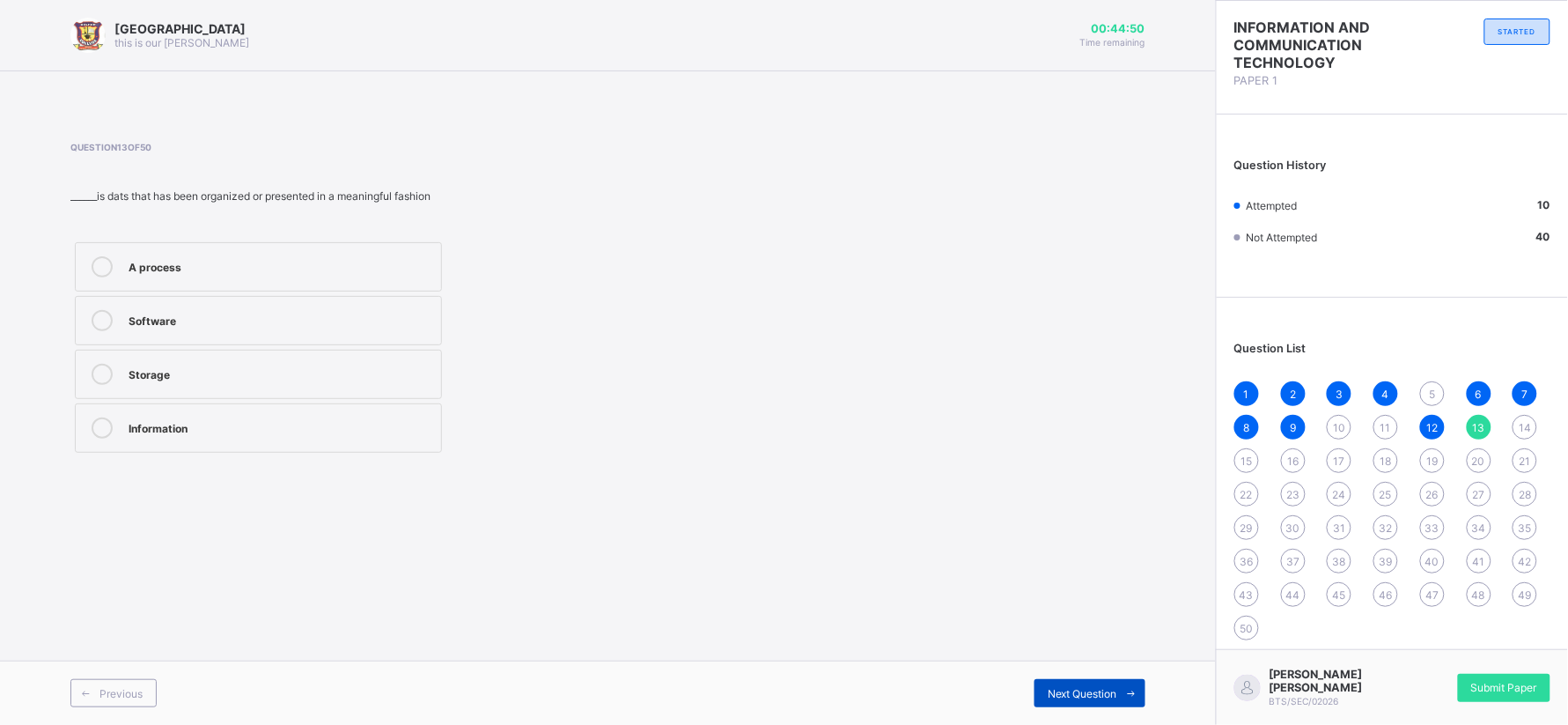 click on "Next Question" at bounding box center [1082, 693] 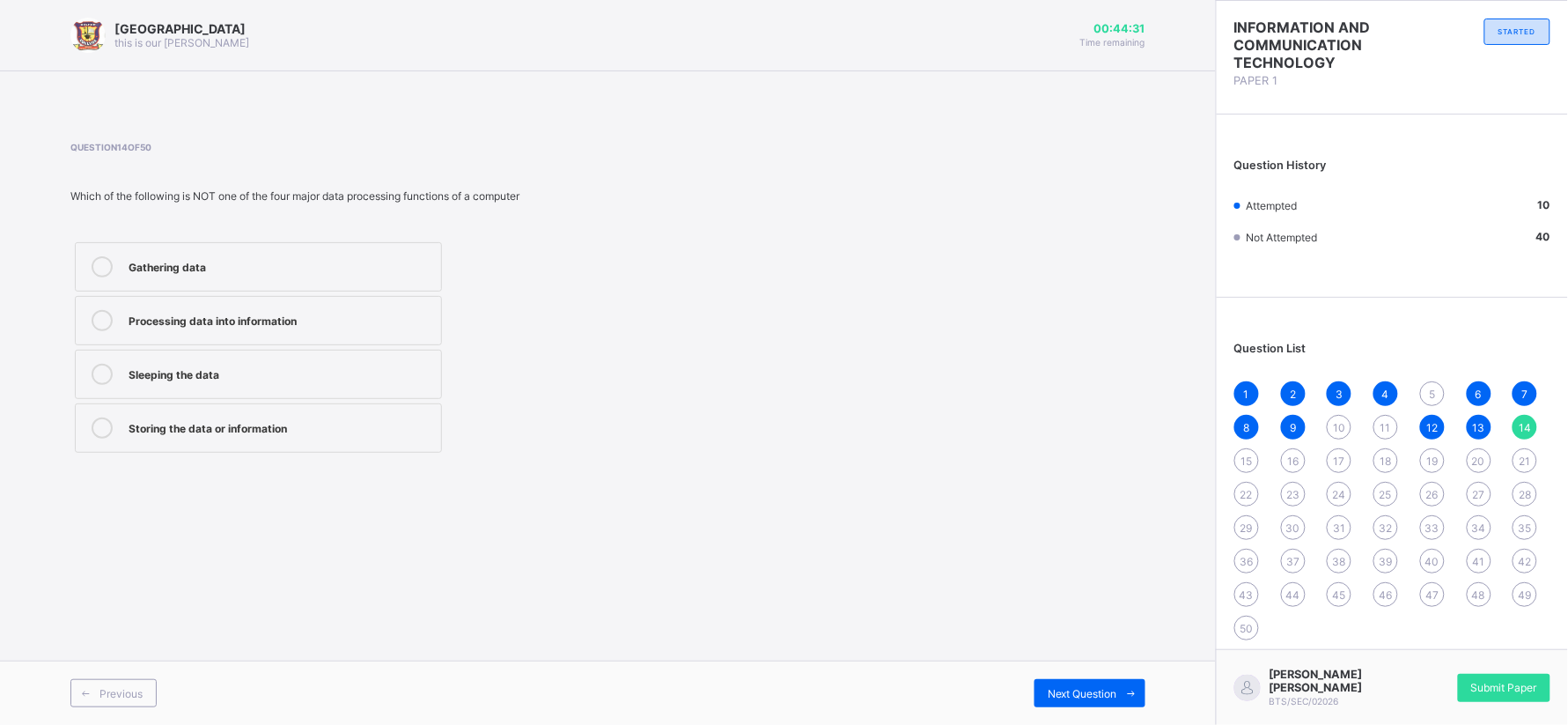 click on "Gathering data" at bounding box center (280, 265) 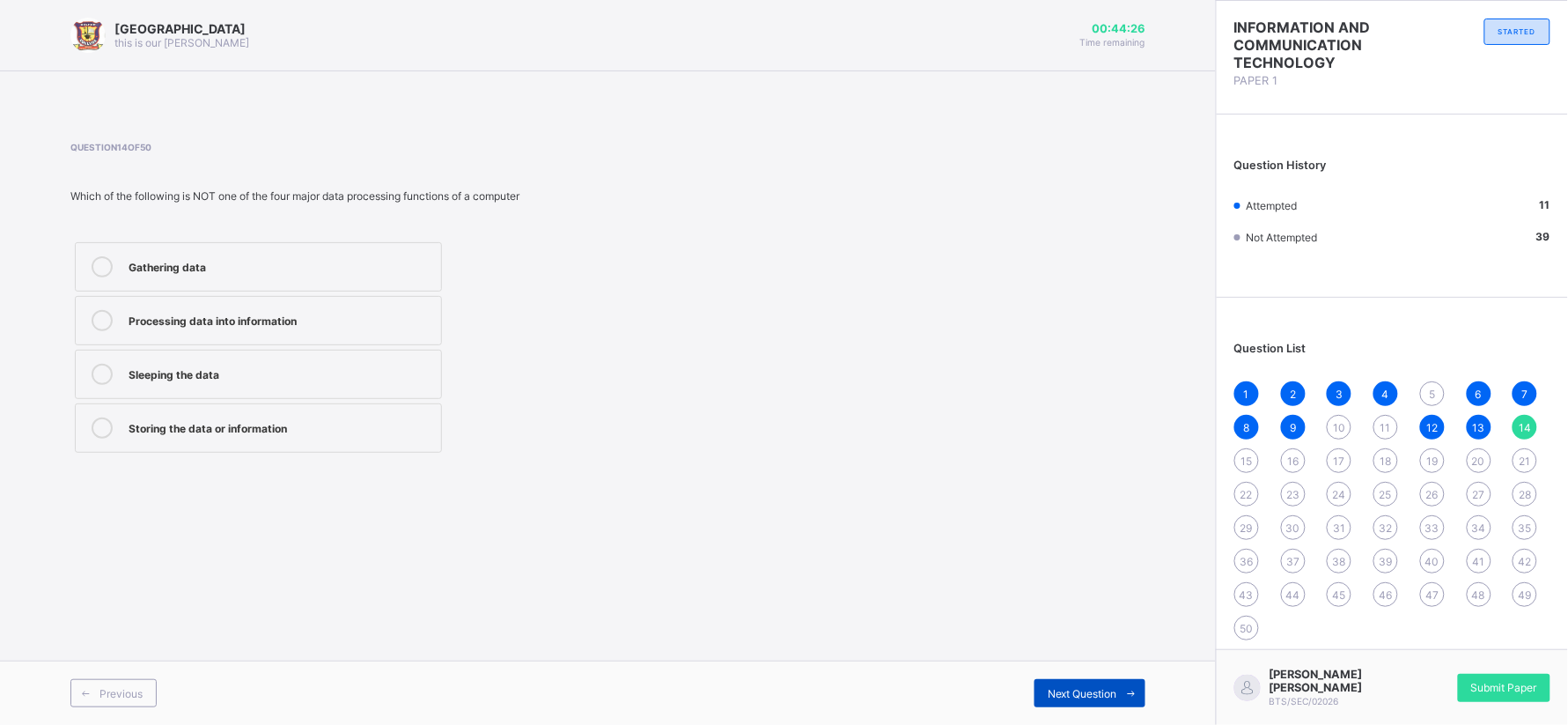 click on "Next Question" at bounding box center [1090, 693] 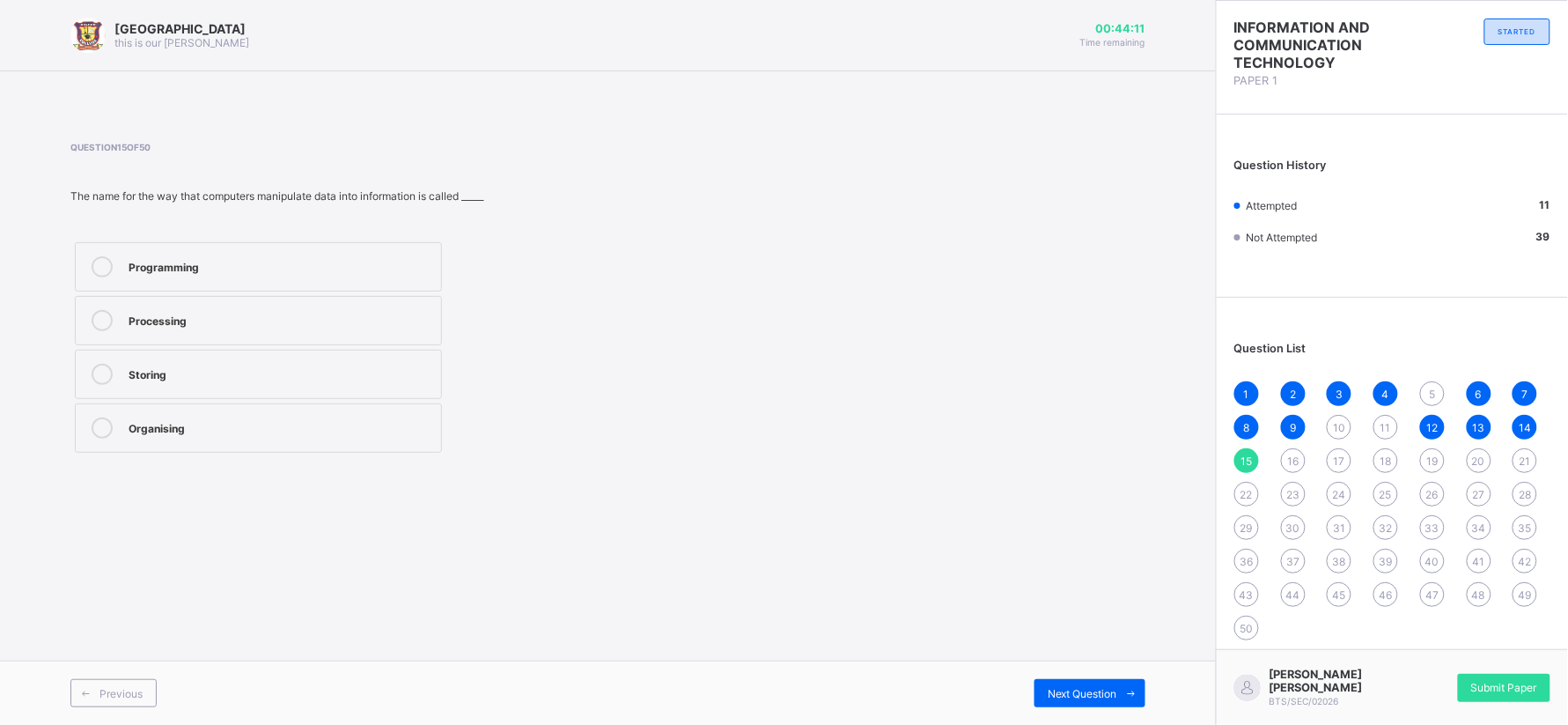 click on "Processing" at bounding box center (280, 319) 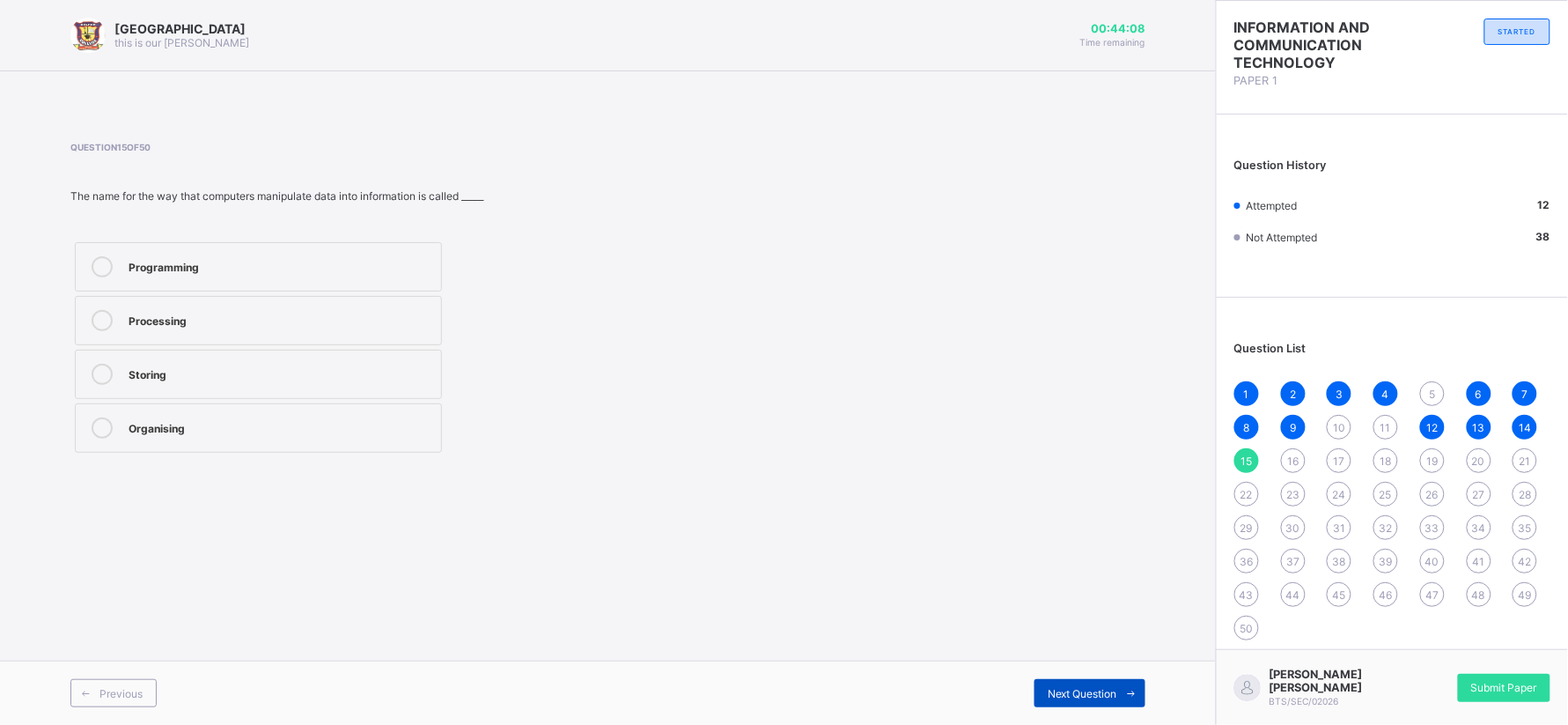 click on "Next Question" at bounding box center [1082, 693] 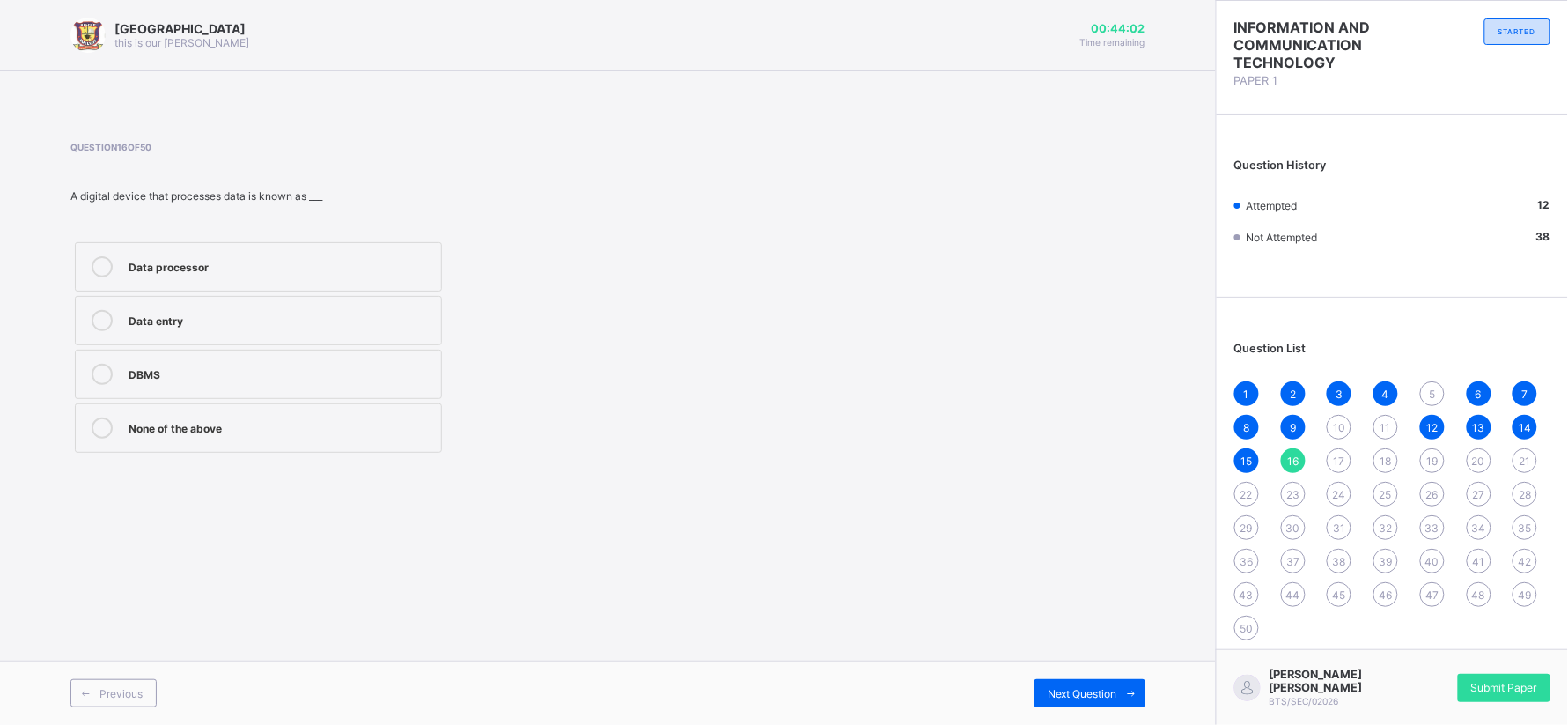 click on "Data entry" at bounding box center (280, 319) 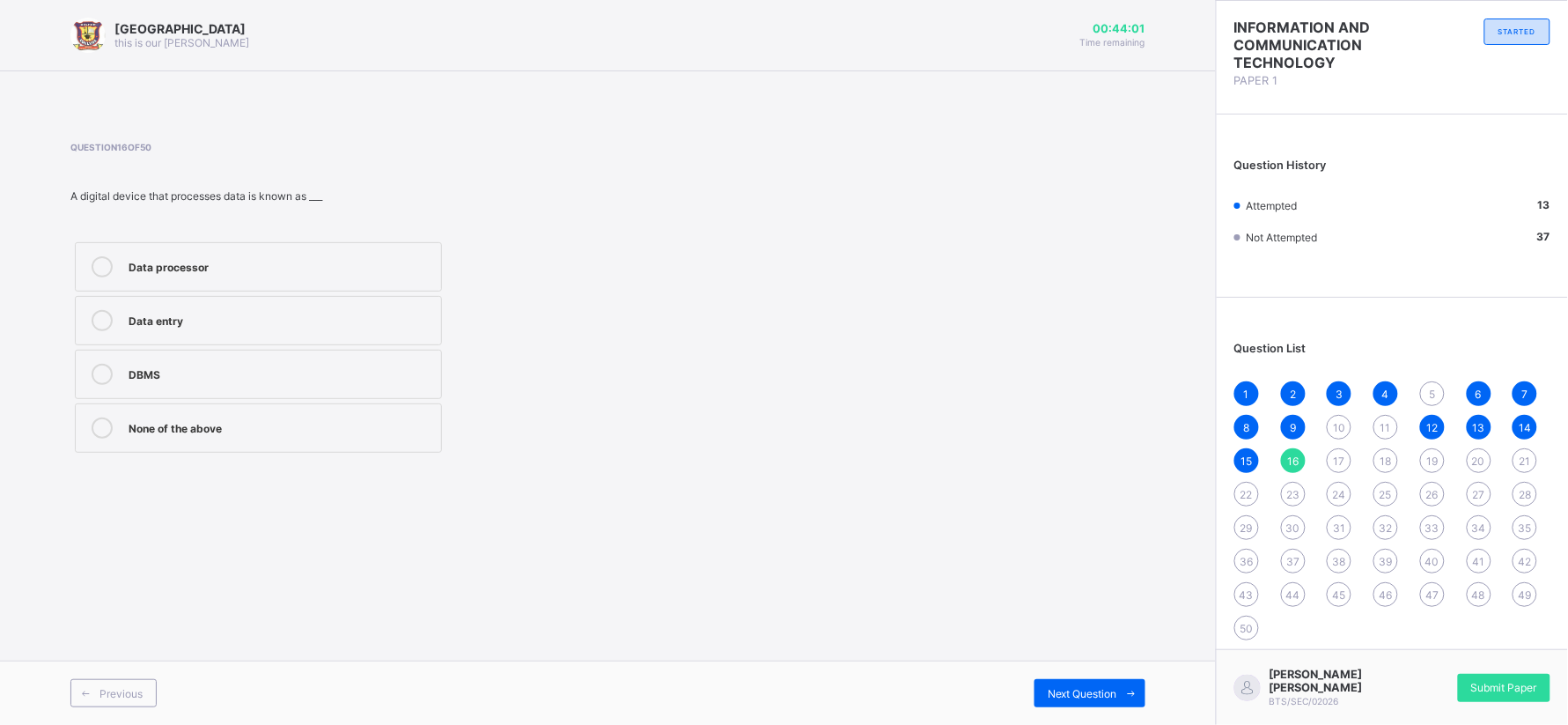 click on "Data processor" at bounding box center (280, 265) 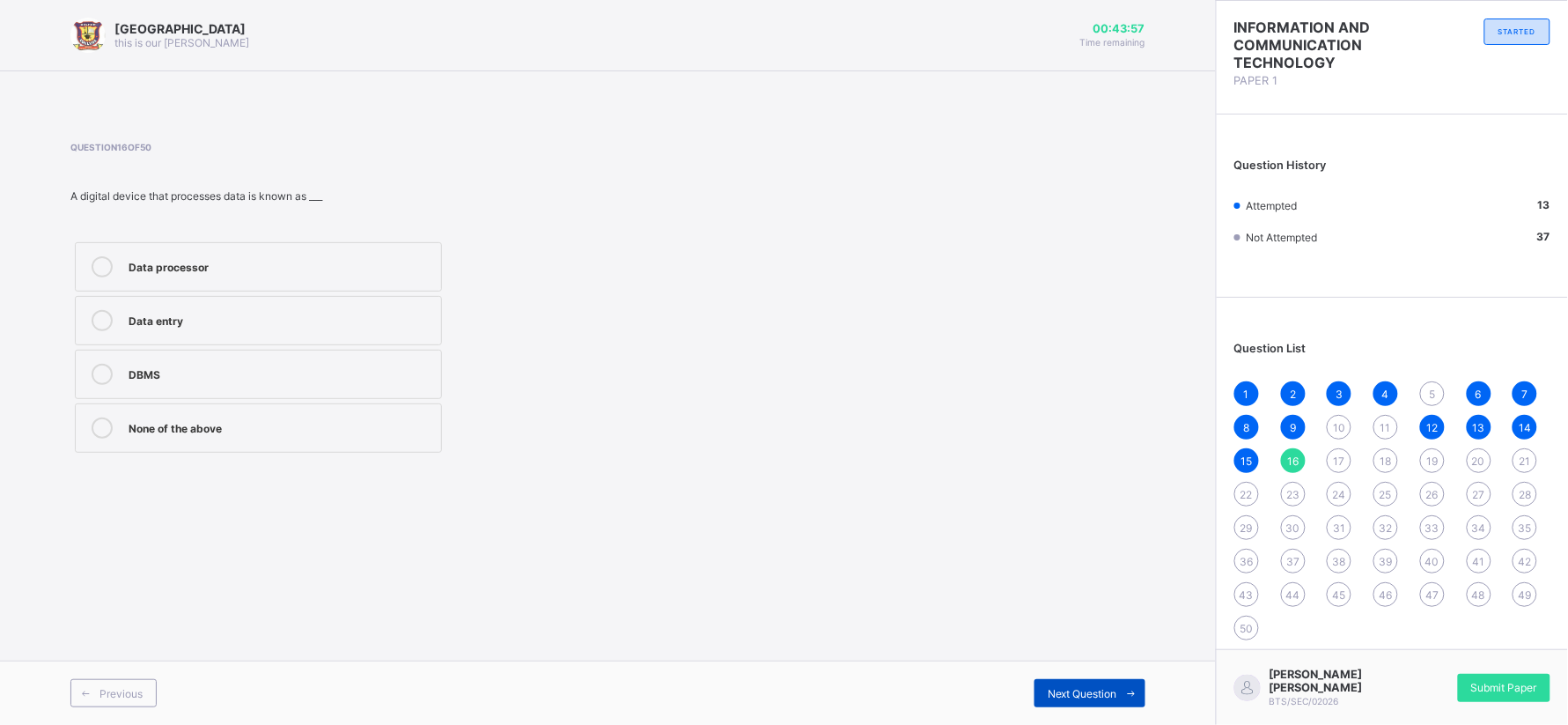 click on "Next Question" at bounding box center (1082, 693) 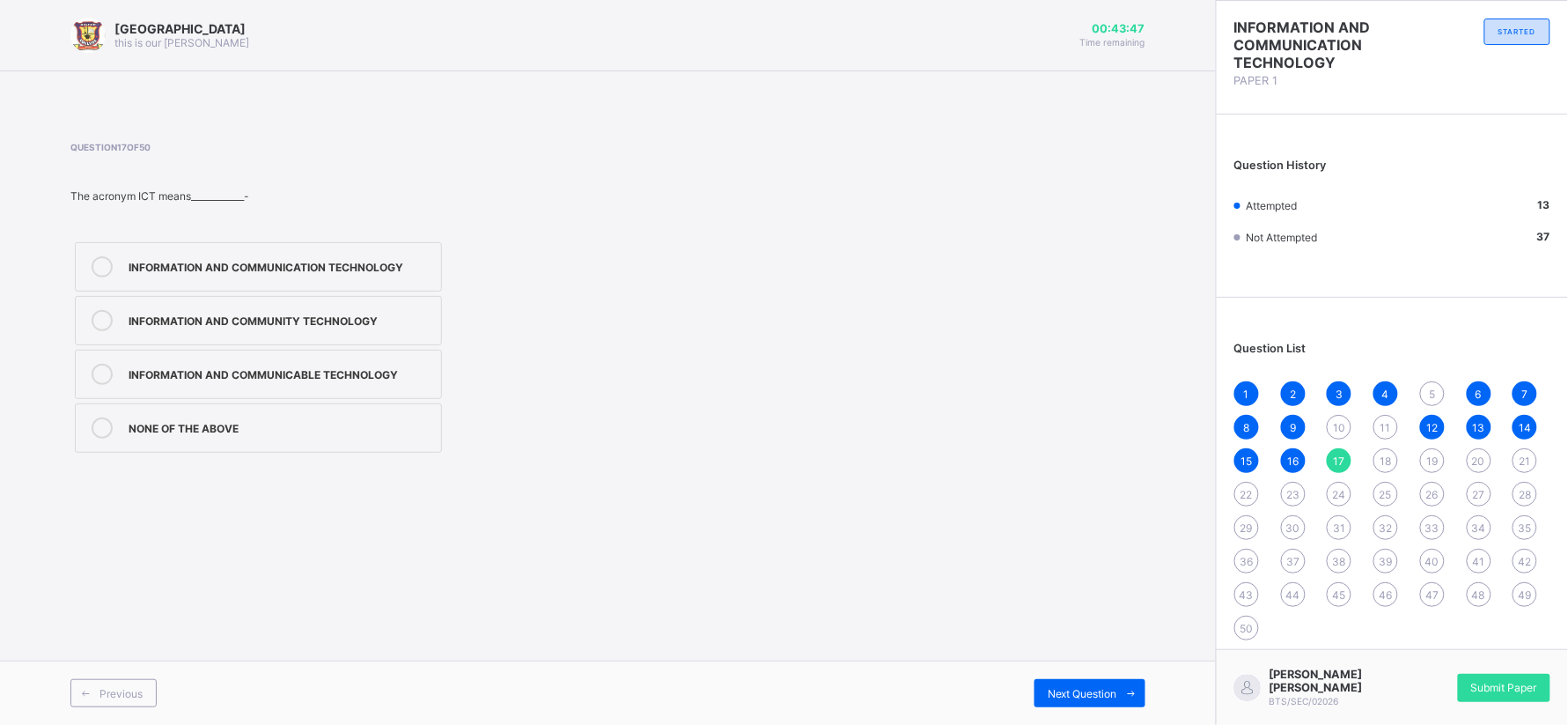 click on "INFORMATION AND COMMUNICATION  TECHNOLOGY" at bounding box center (280, 265) 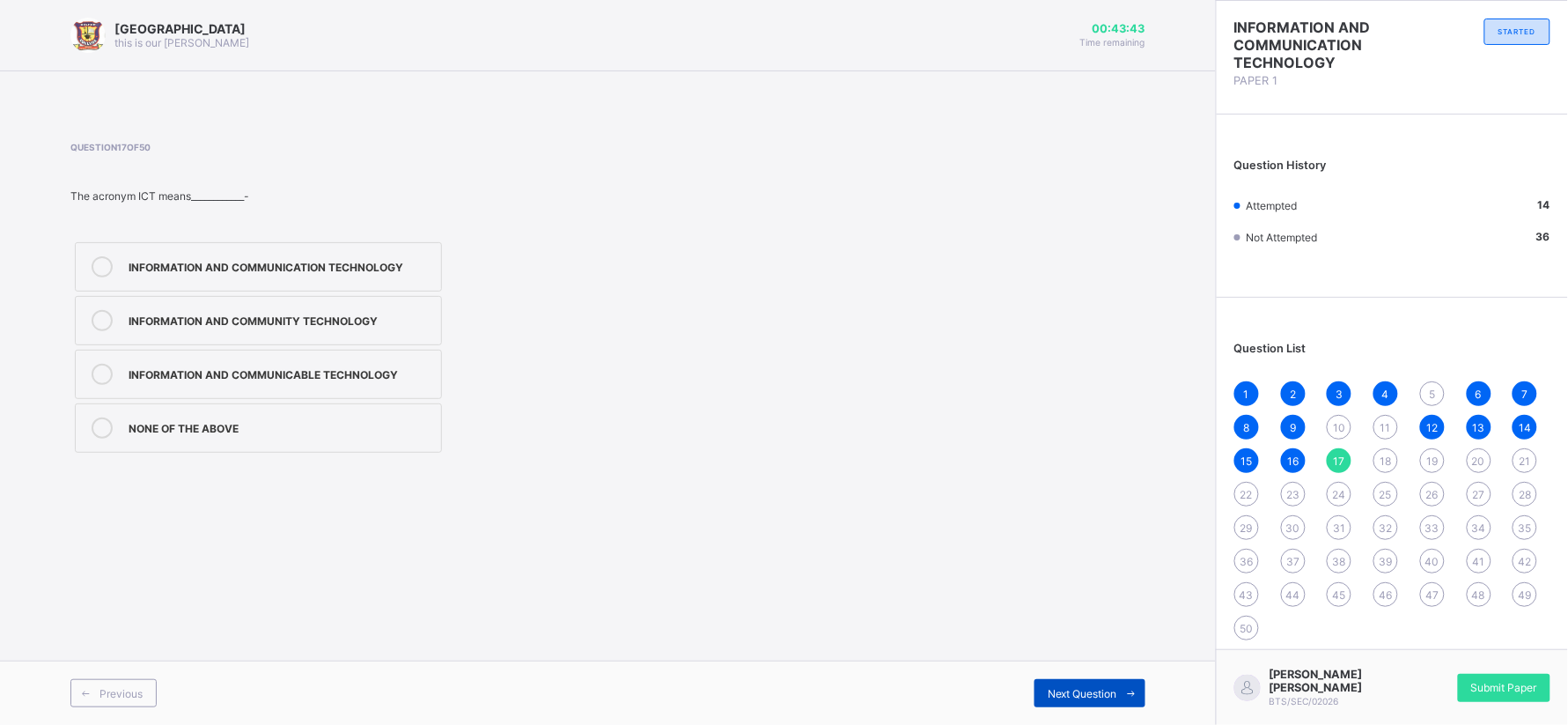click on "Next Question" at bounding box center [1090, 693] 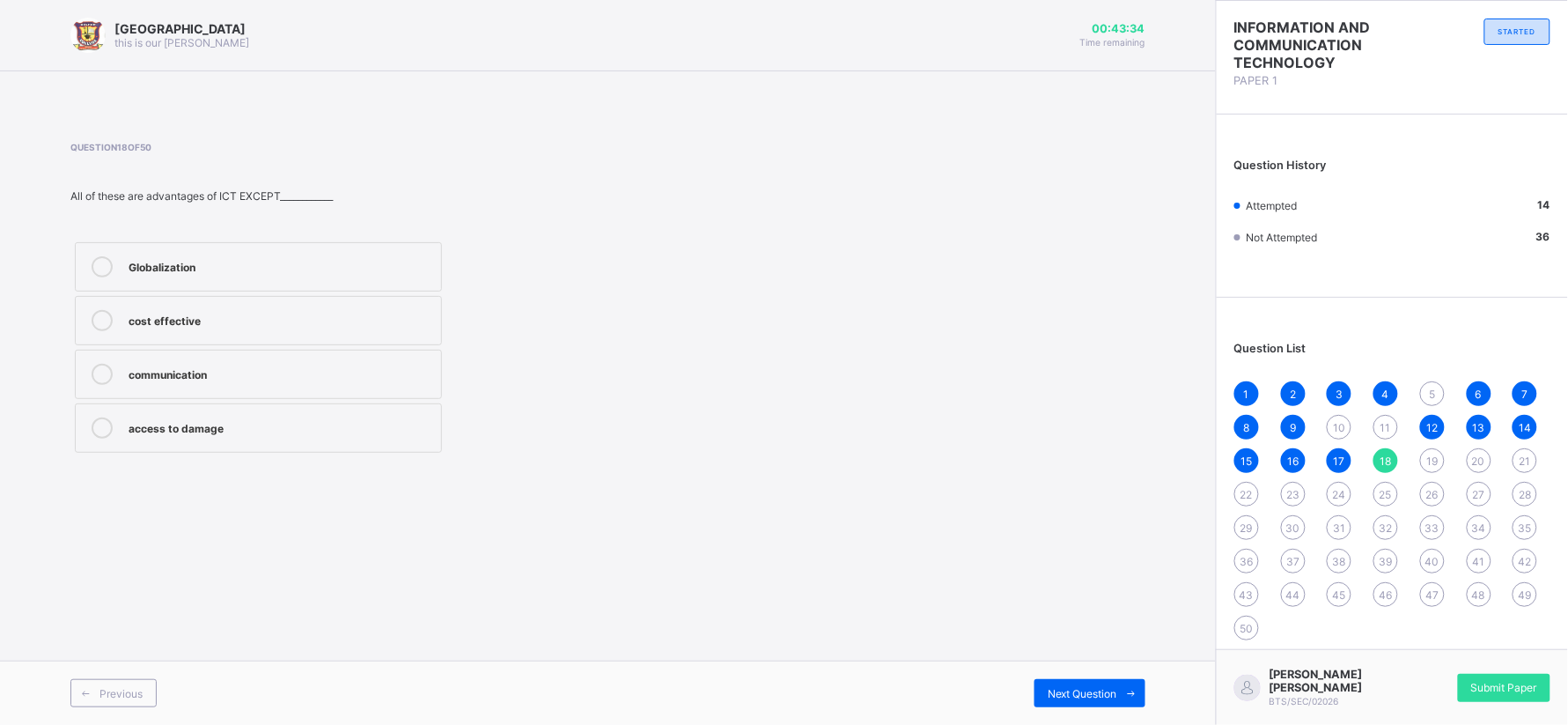 click on "Globalization" at bounding box center [258, 267] 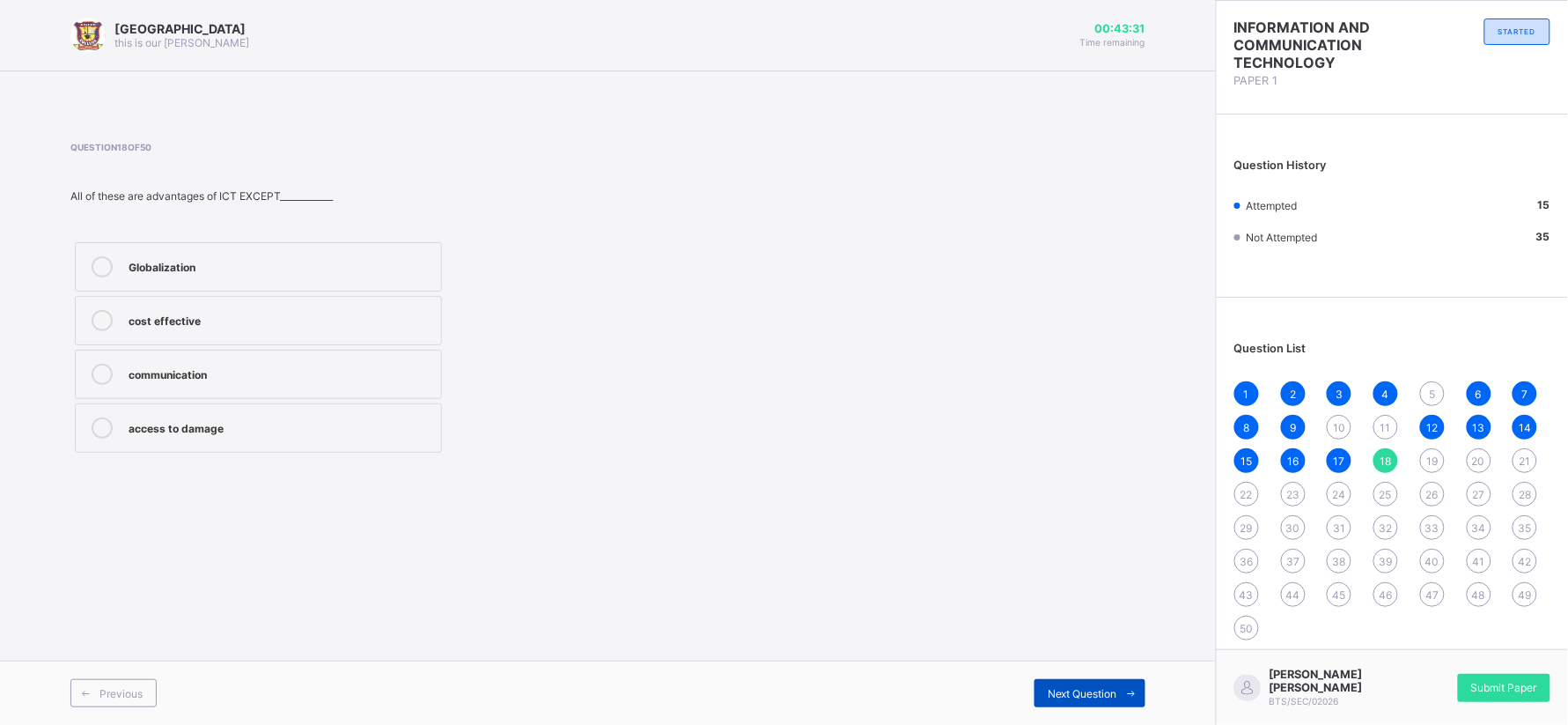 click on "Next Question" at bounding box center (1090, 693) 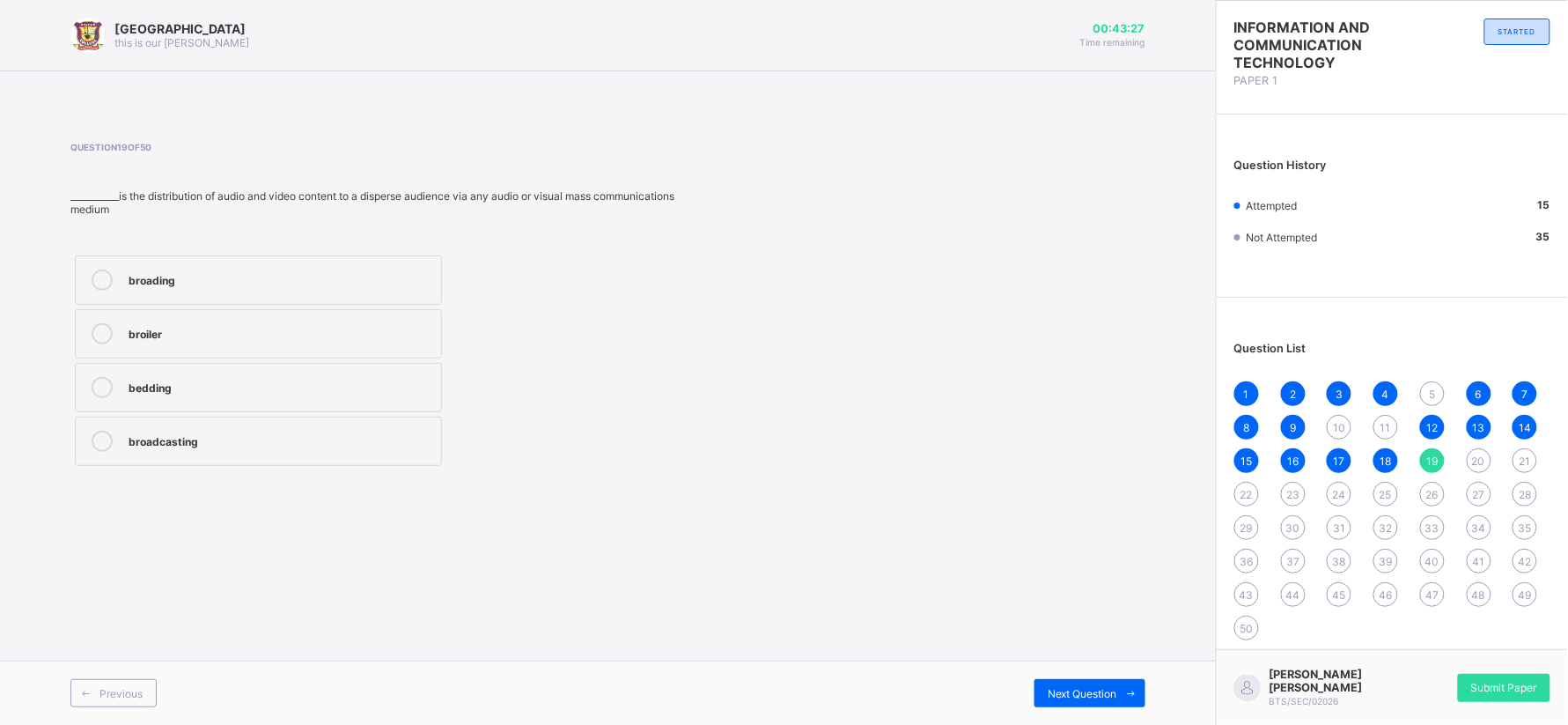click on "18" at bounding box center (1386, 461) 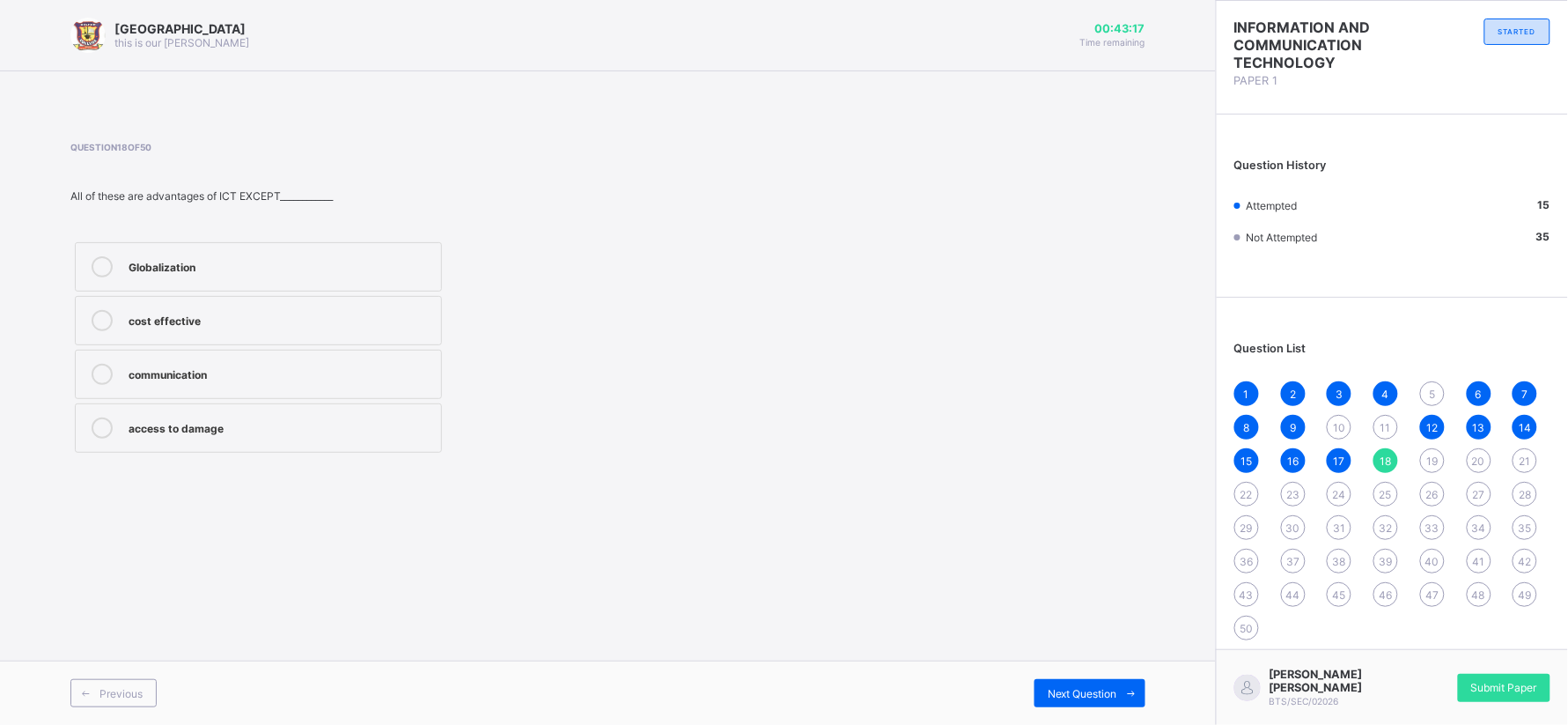 click on "access to damage" at bounding box center [280, 426] 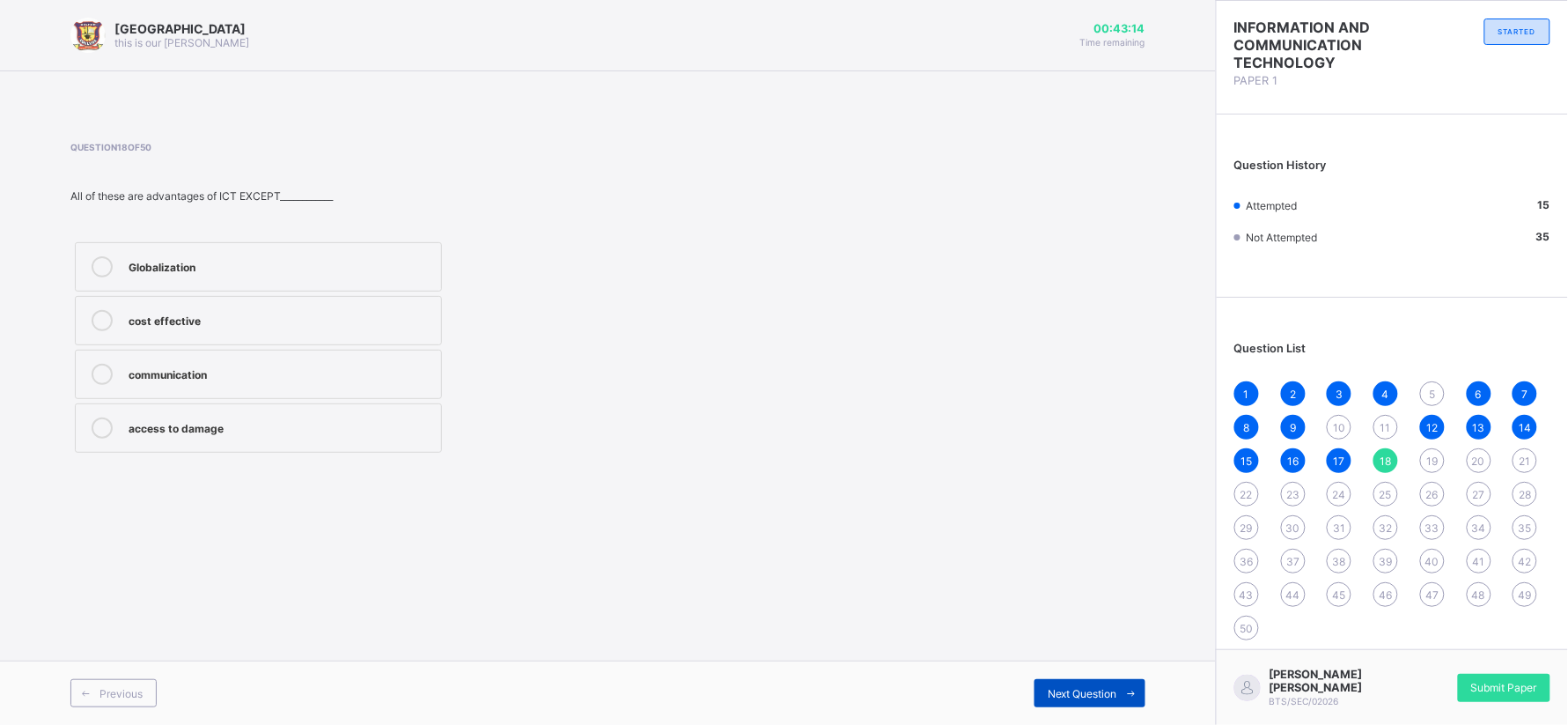 click on "Next Question" at bounding box center [1090, 693] 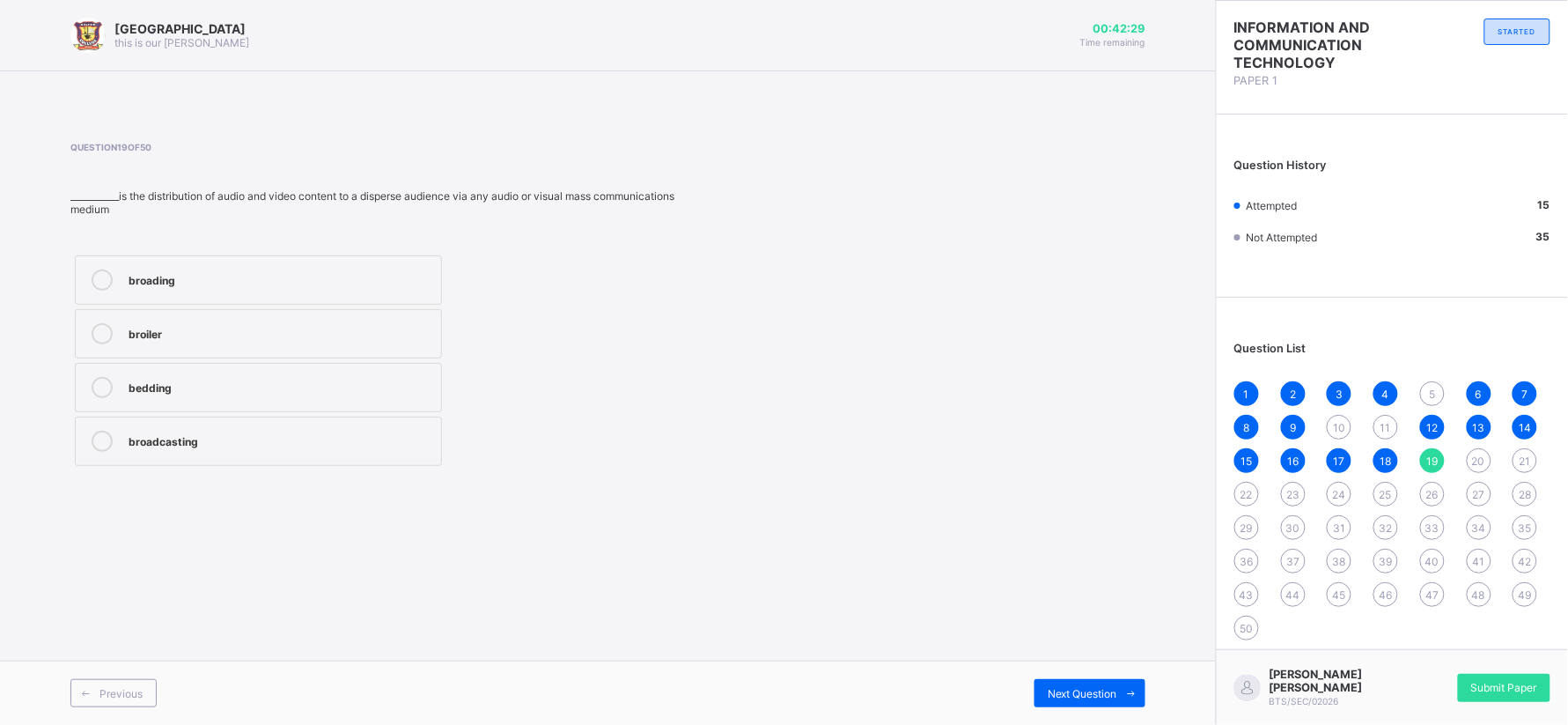 click on "broadcasting" at bounding box center (280, 440) 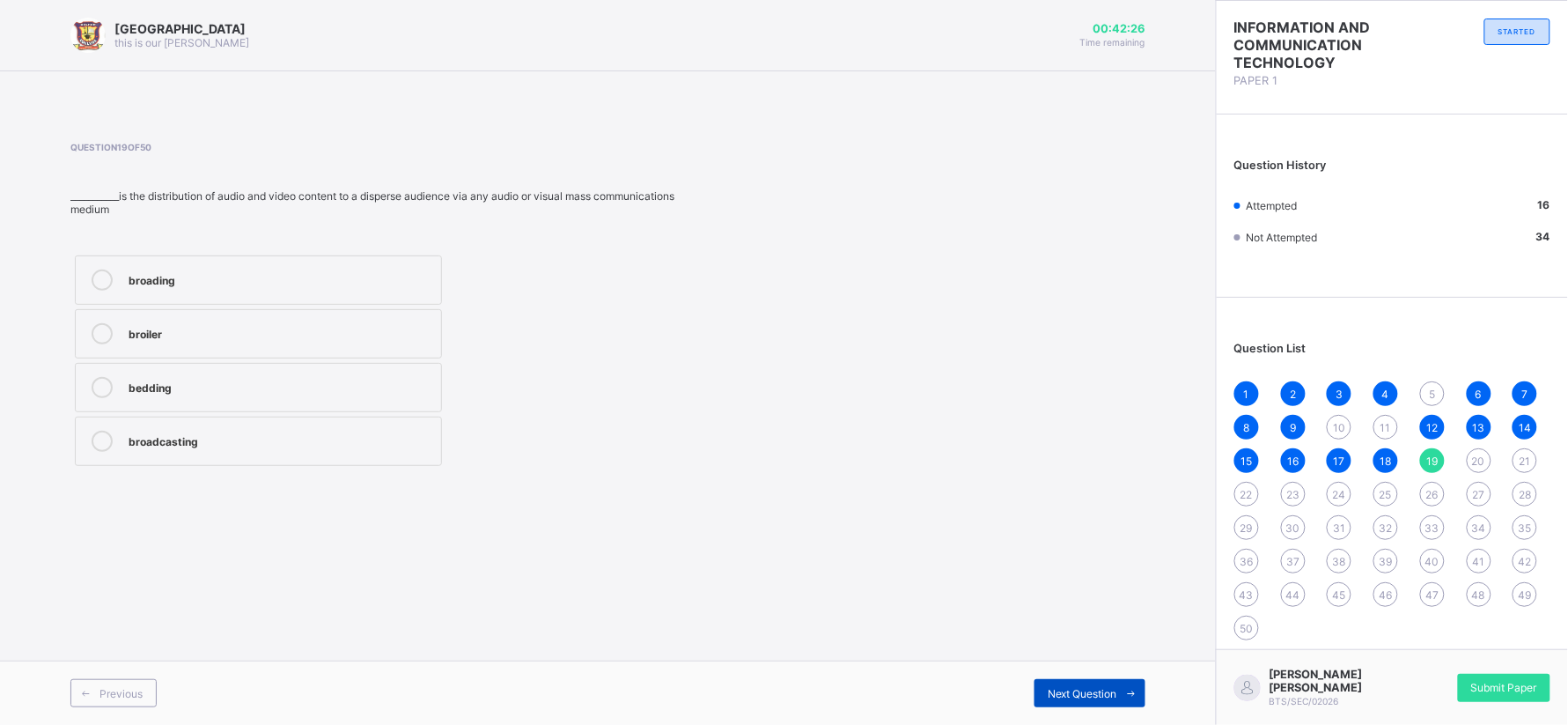 click on "Next Question" at bounding box center (1082, 693) 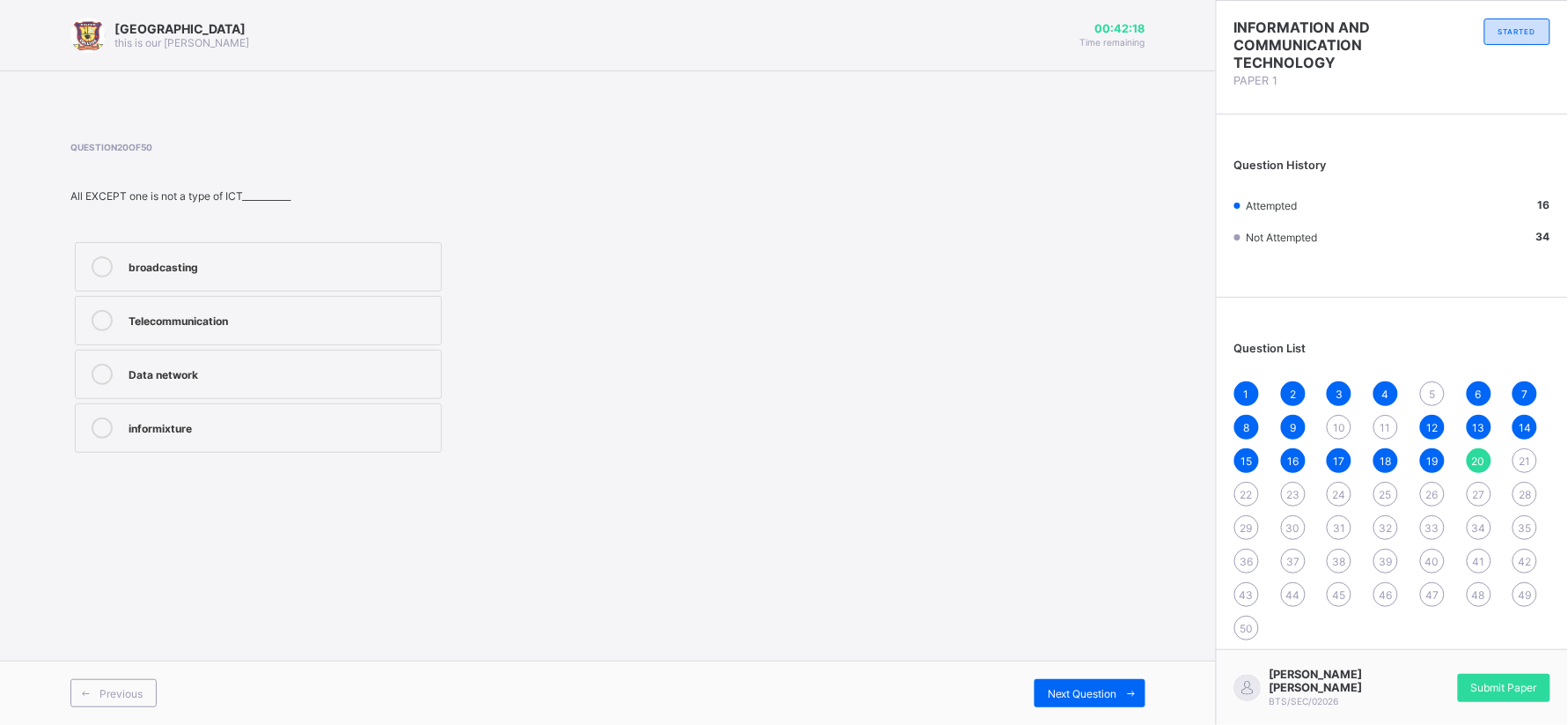 click on "informixture" at bounding box center (280, 426) 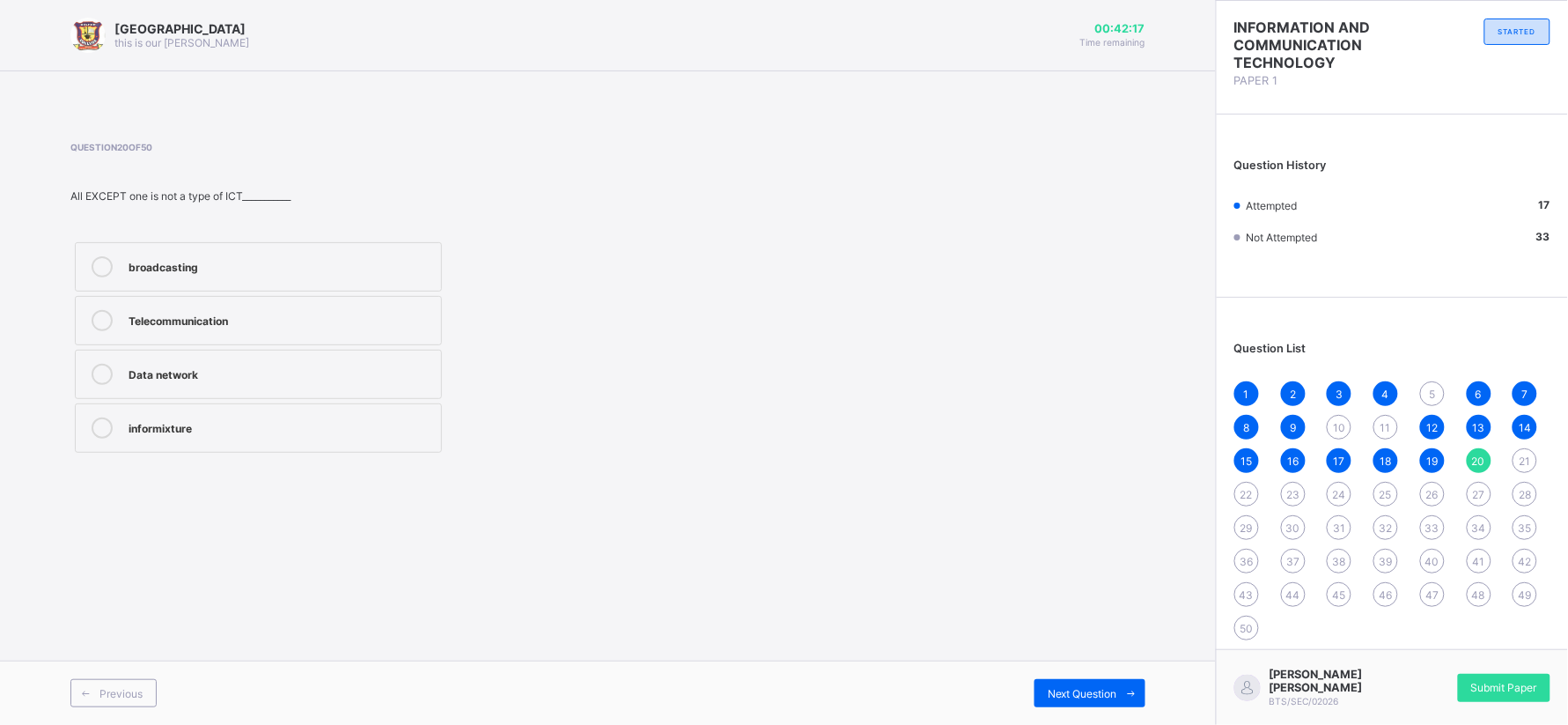 click on "Previous Next Question" at bounding box center [607, 692] 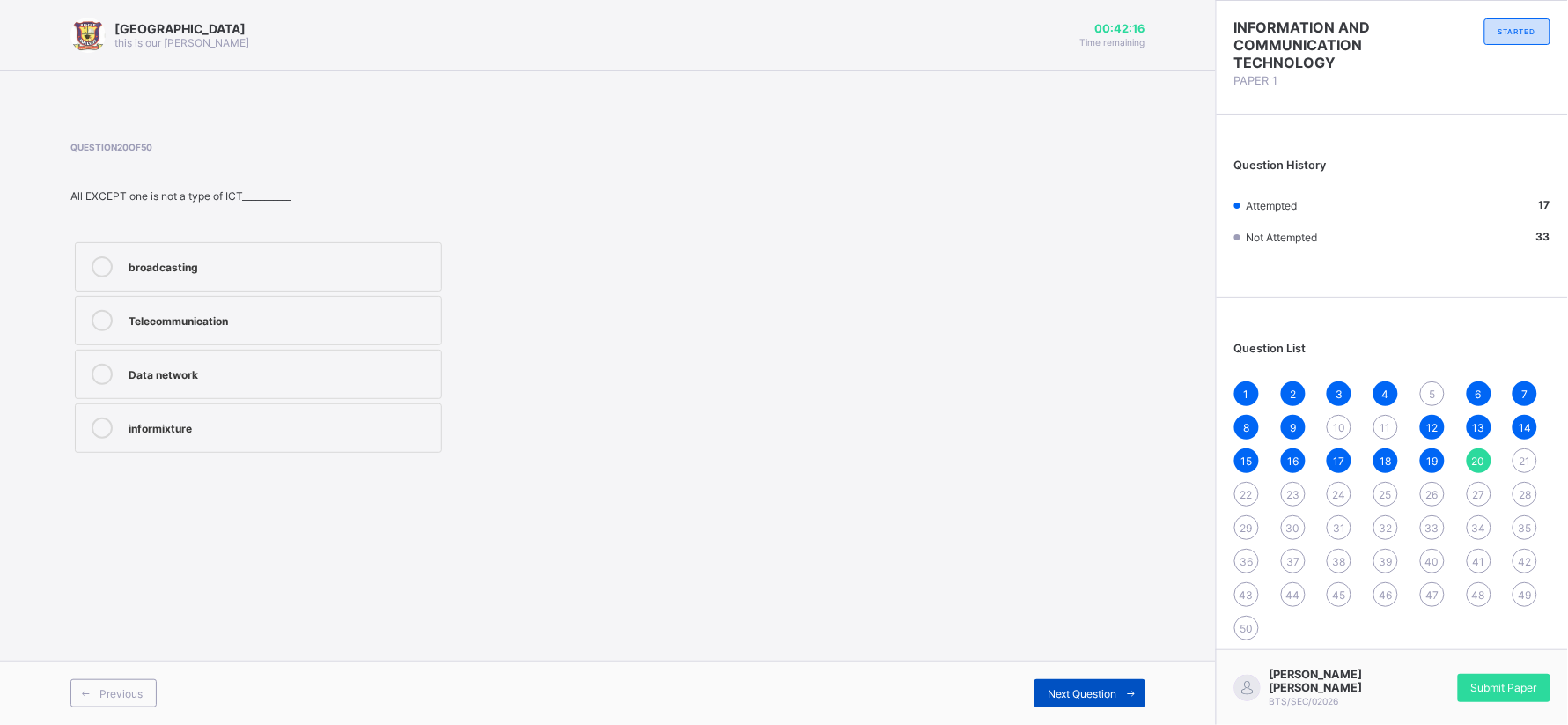click on "Next Question" at bounding box center [1082, 693] 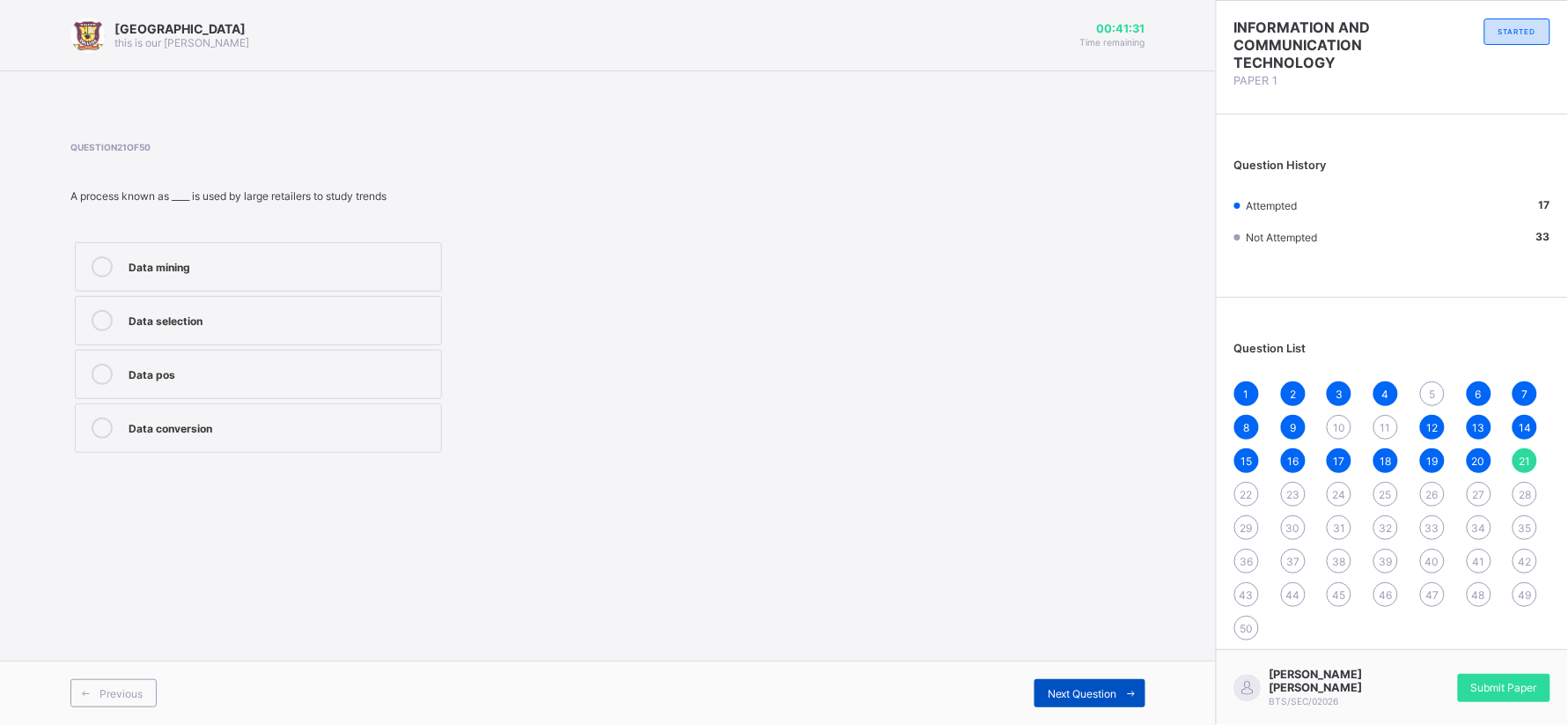 click on "Next Question" at bounding box center (1082, 693) 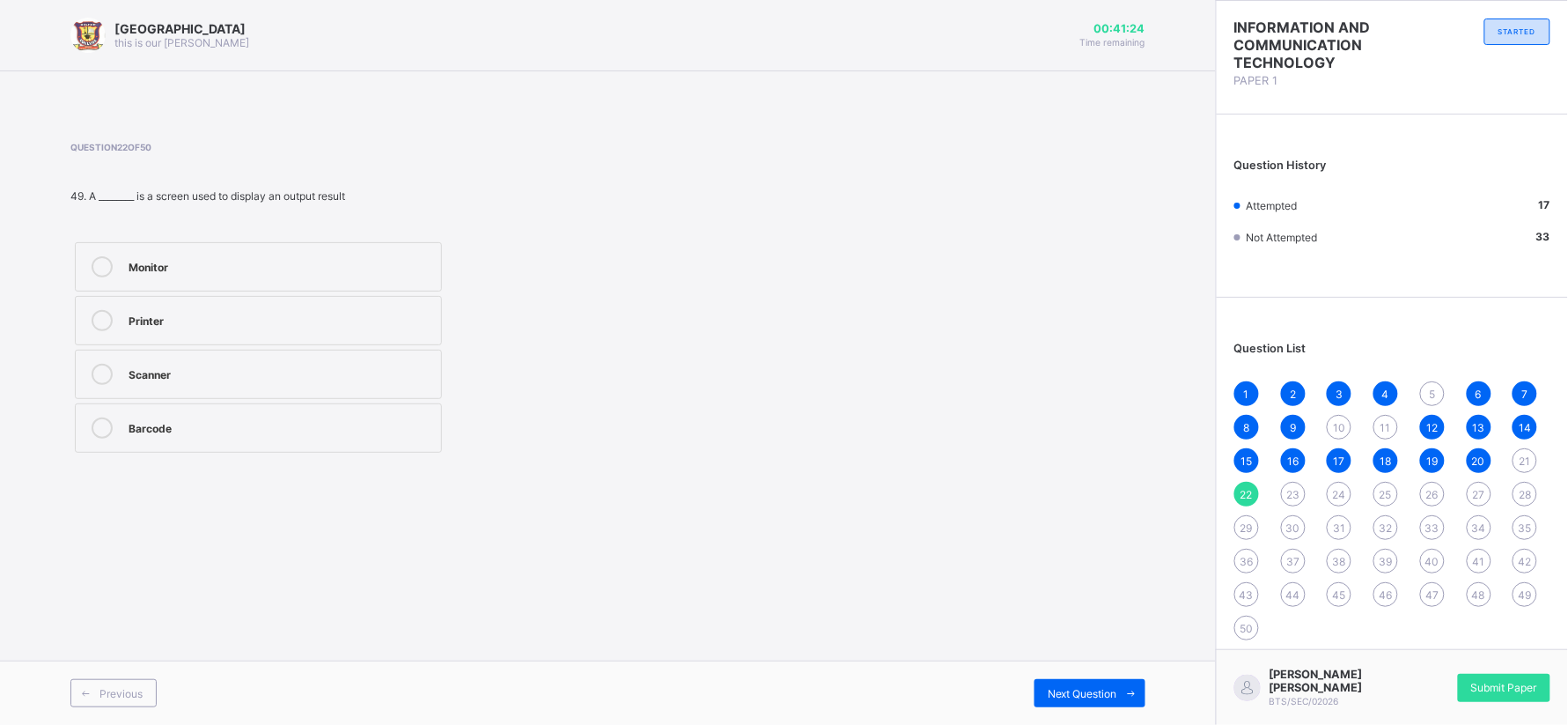 click on "21" at bounding box center [1525, 461] 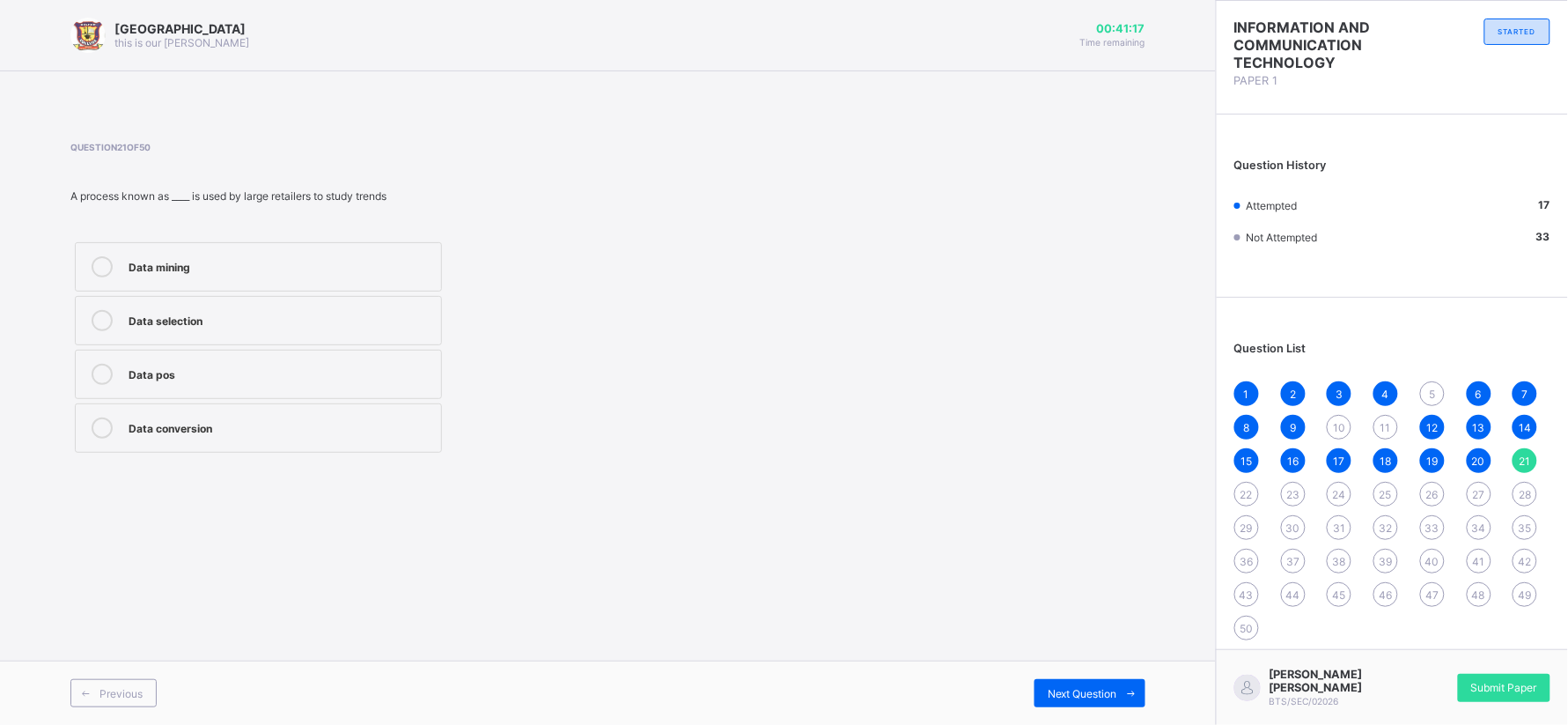 click on "Data pos" at bounding box center [280, 373] 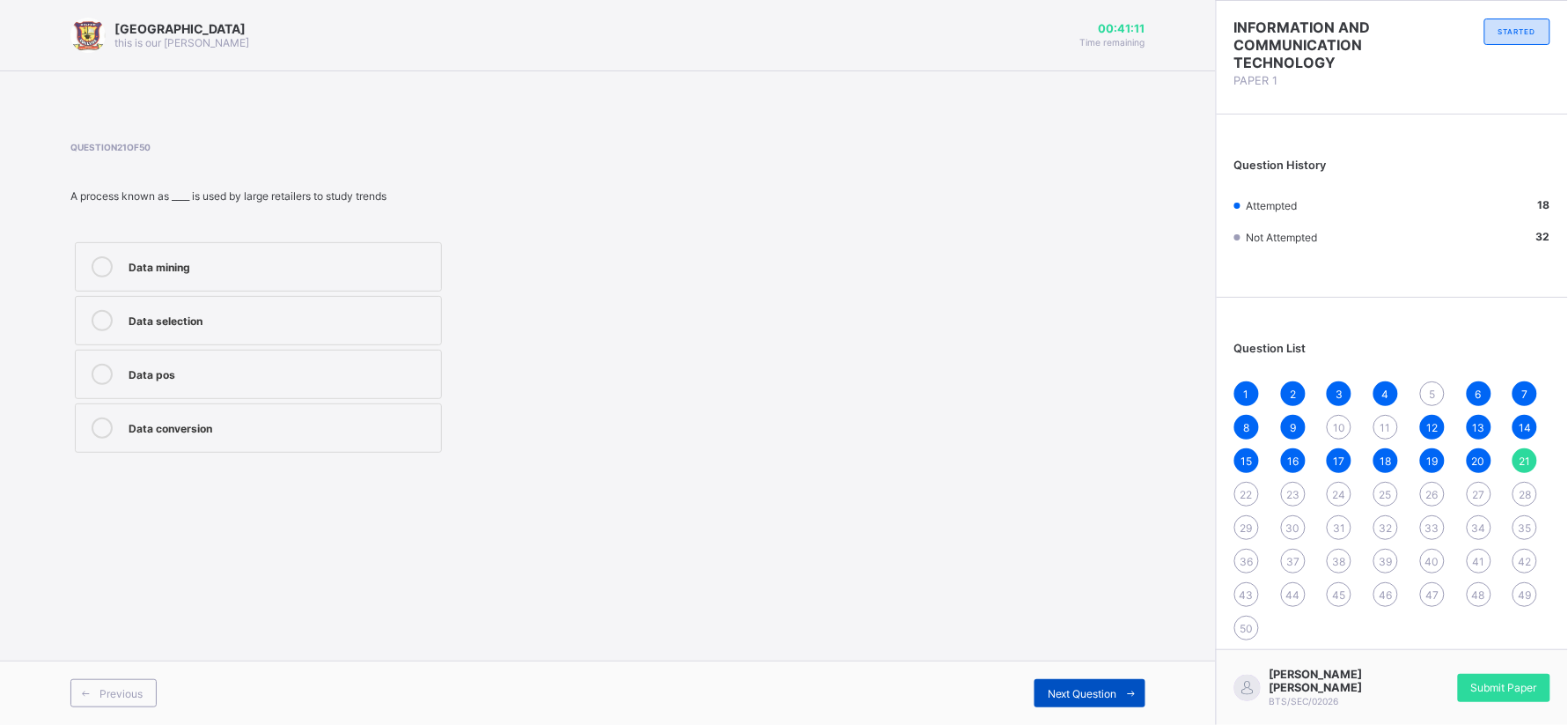click on "Next Question" at bounding box center [1082, 693] 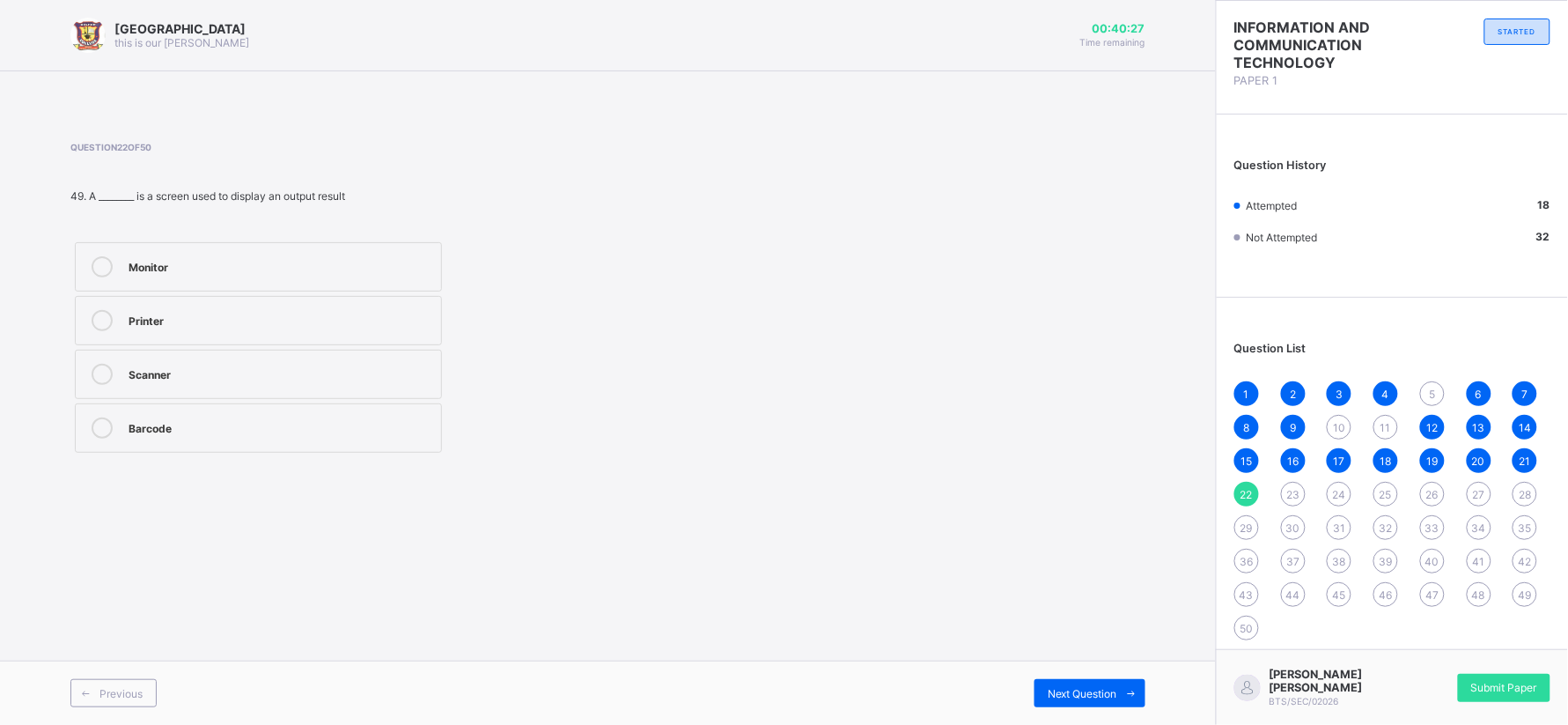 click on "Scanner" at bounding box center [258, 374] 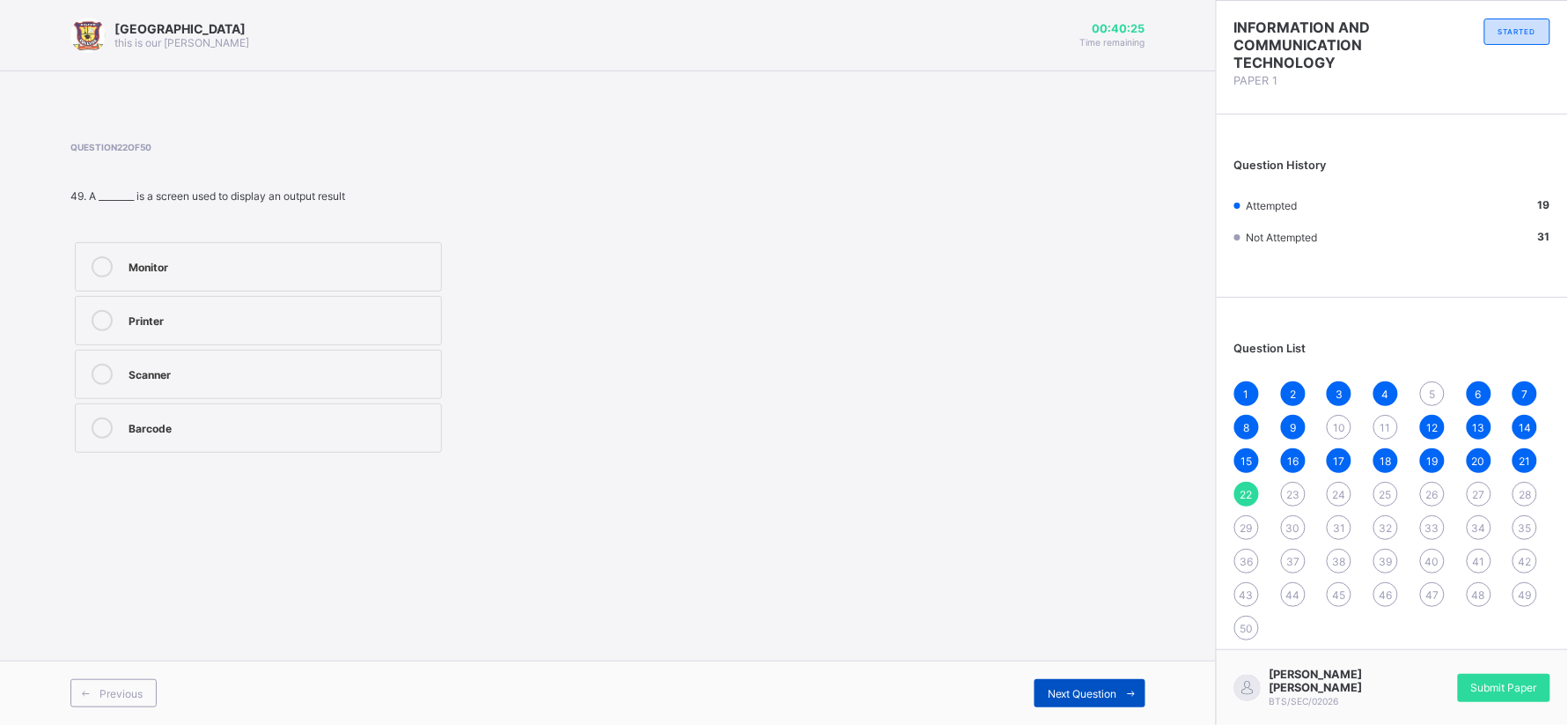 click on "Next Question" at bounding box center [1082, 693] 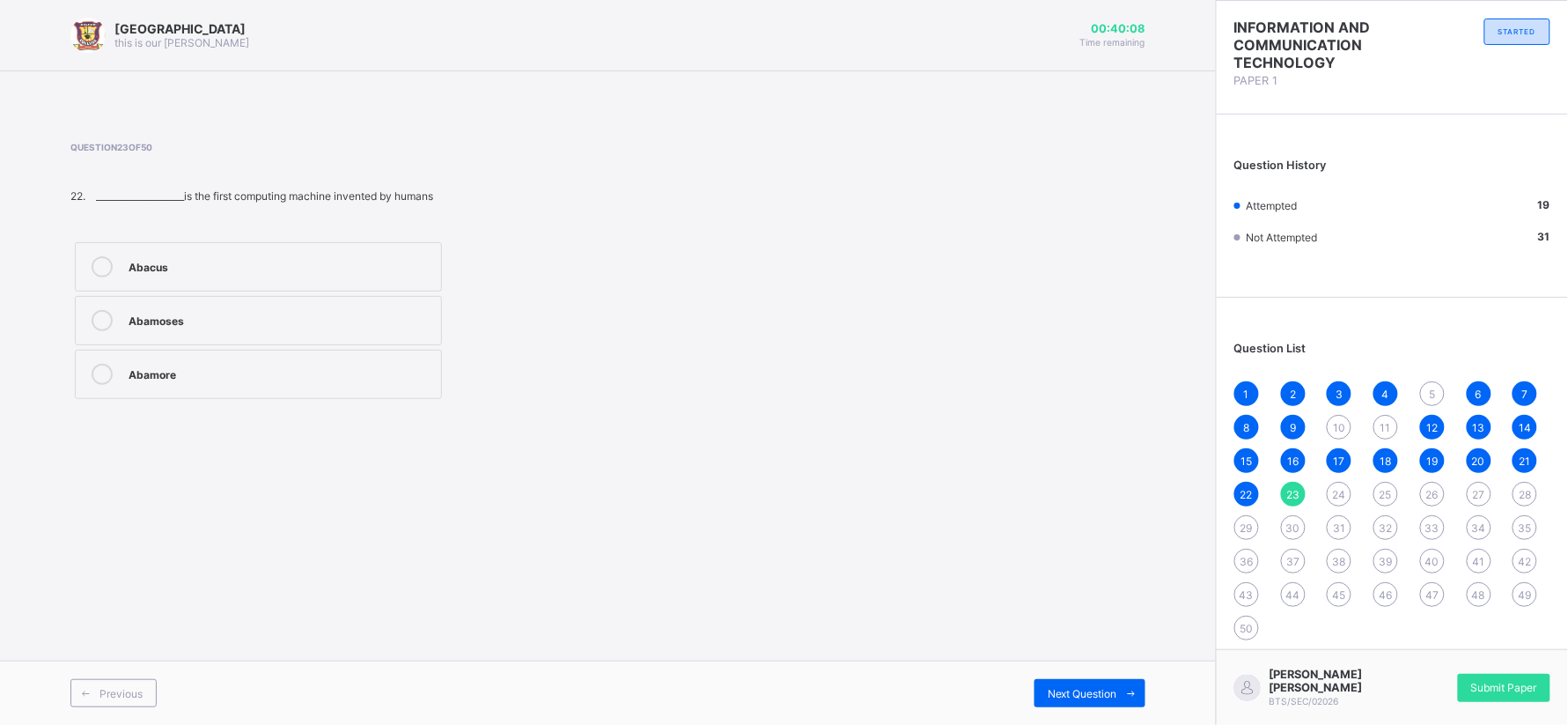 click on "Abacus" at bounding box center (280, 265) 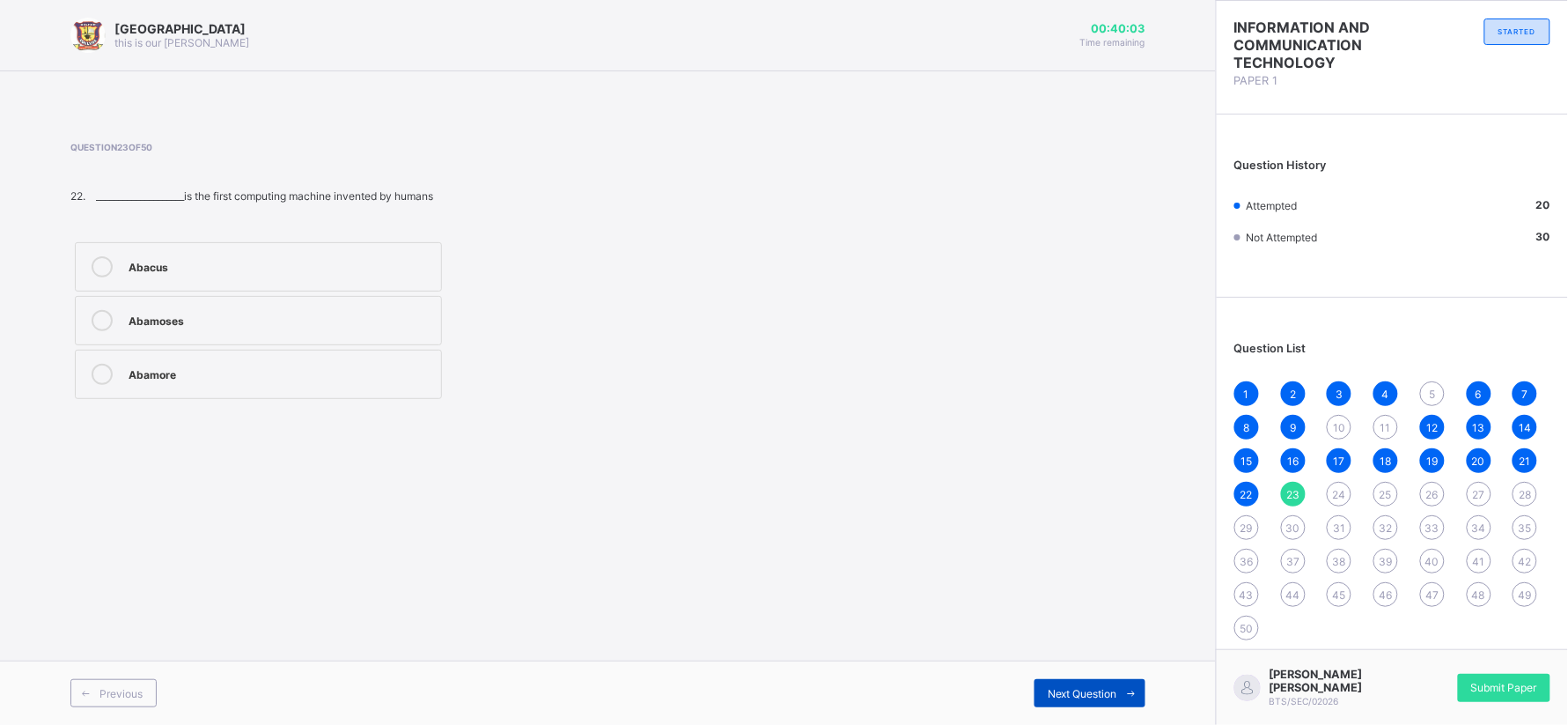 click on "Next Question" at bounding box center (1090, 693) 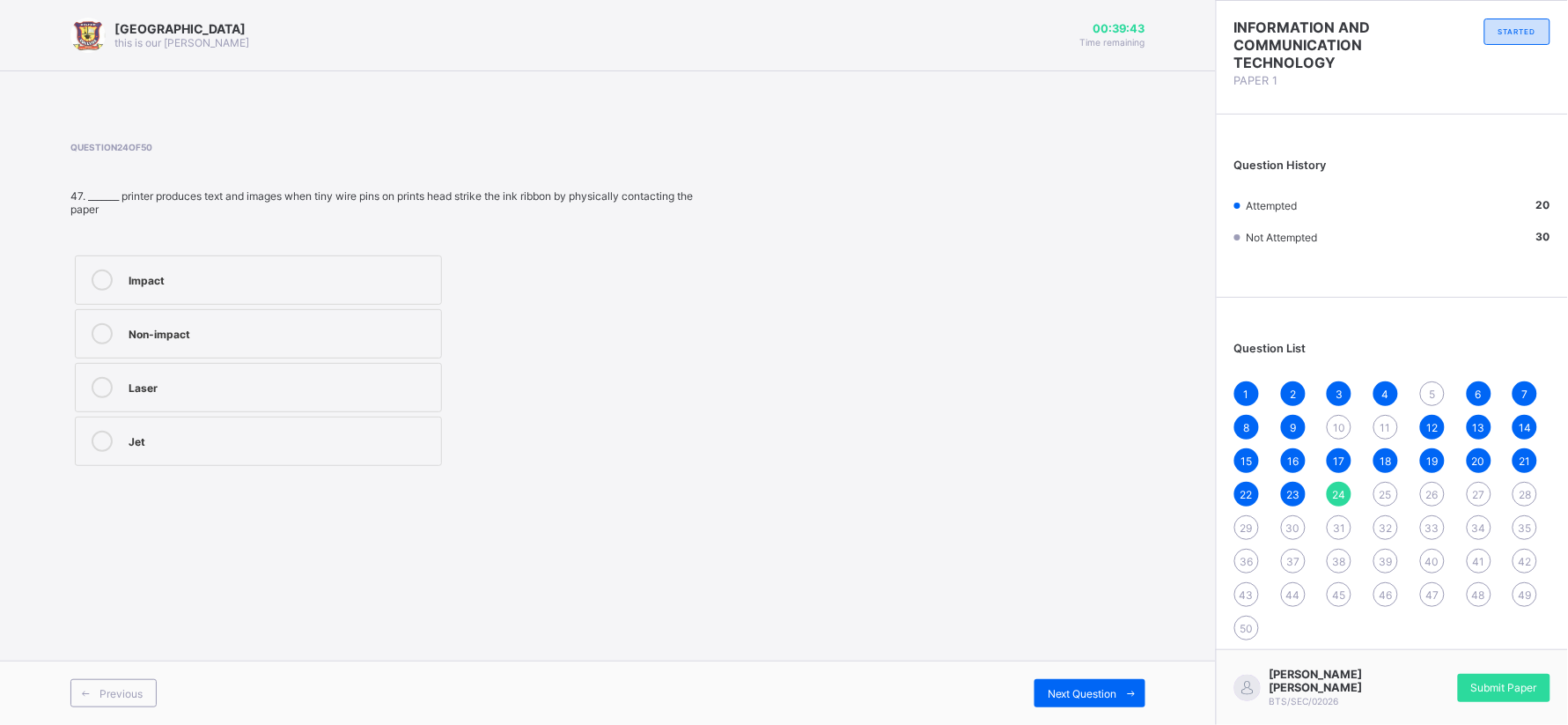 click on "Impact" at bounding box center (258, 280) 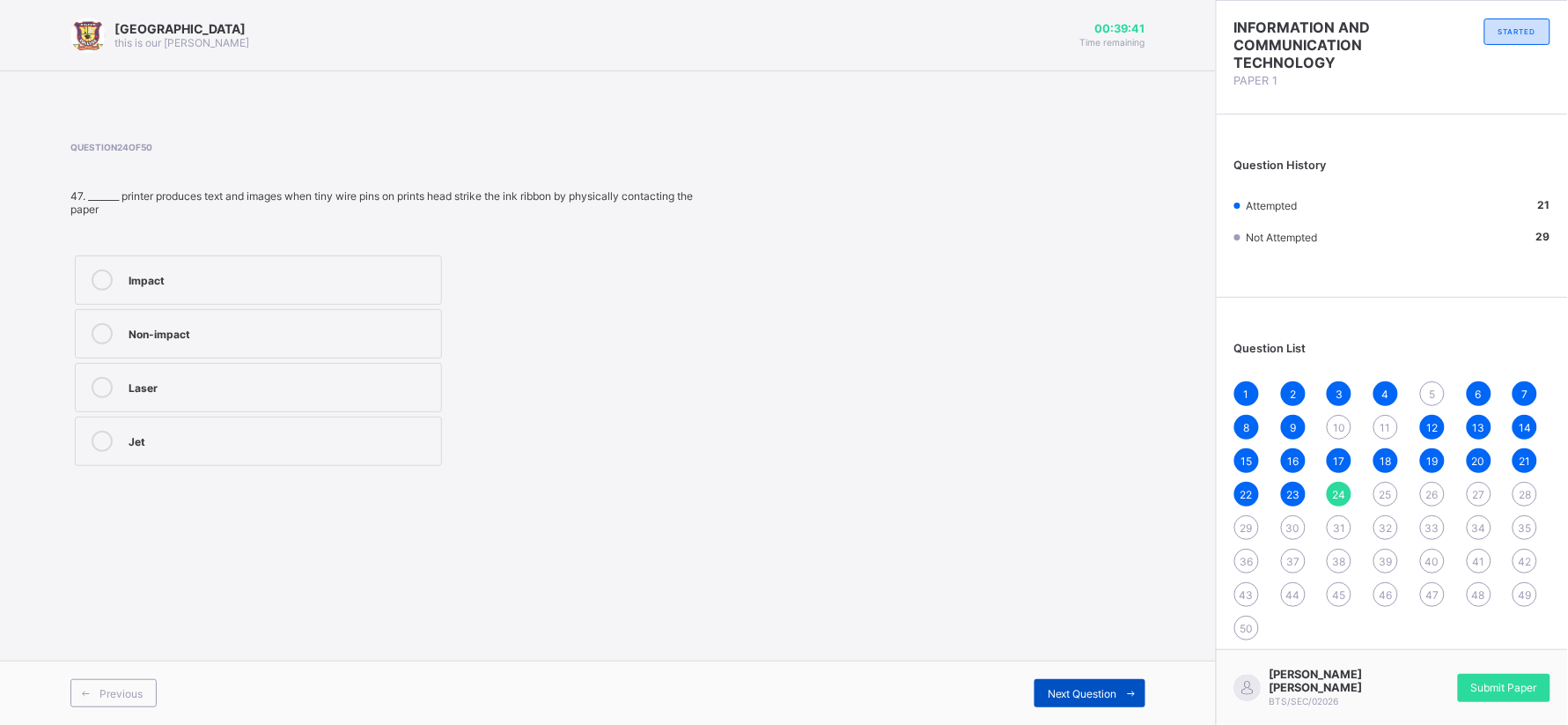click on "Next Question" at bounding box center (1090, 693) 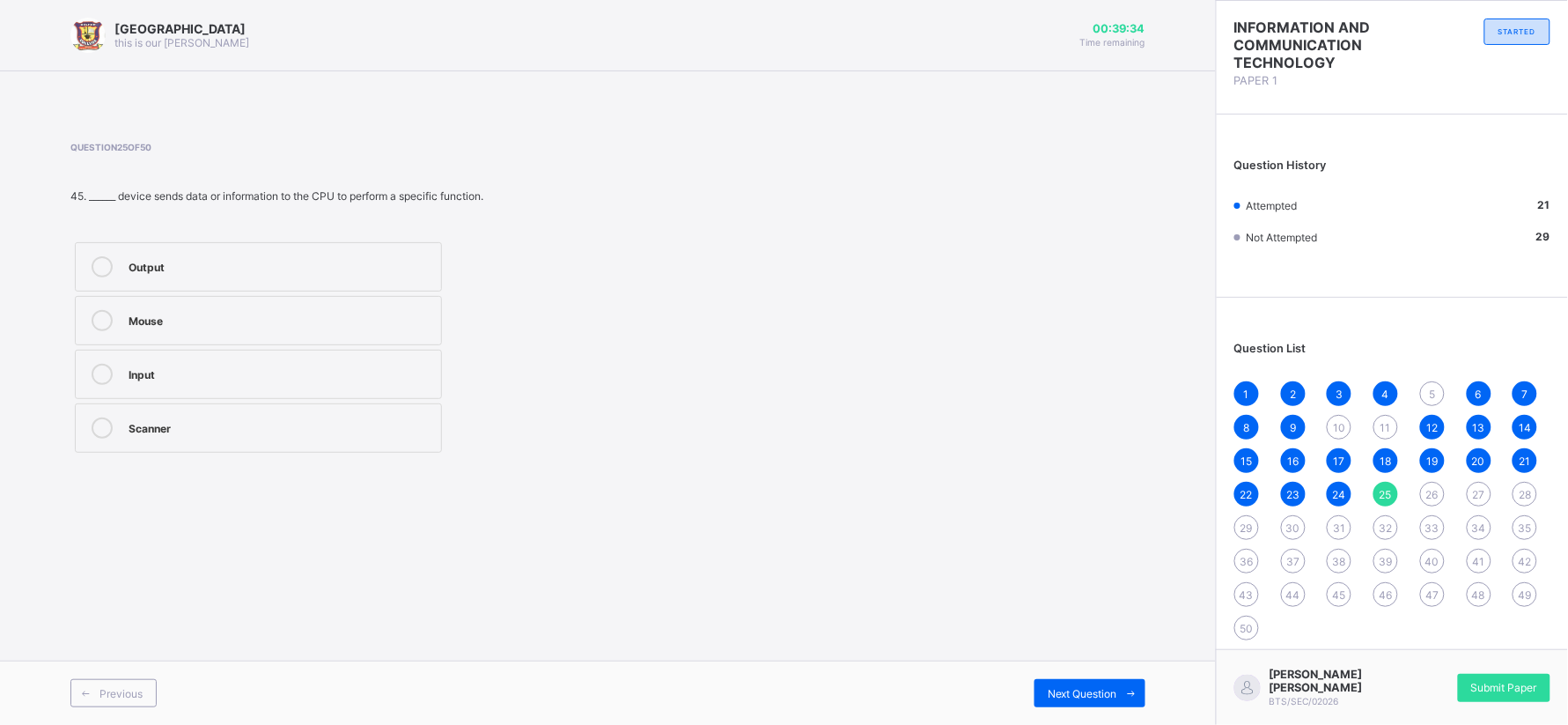 click on "Output Mouse Input Scanner" at bounding box center (258, 347) 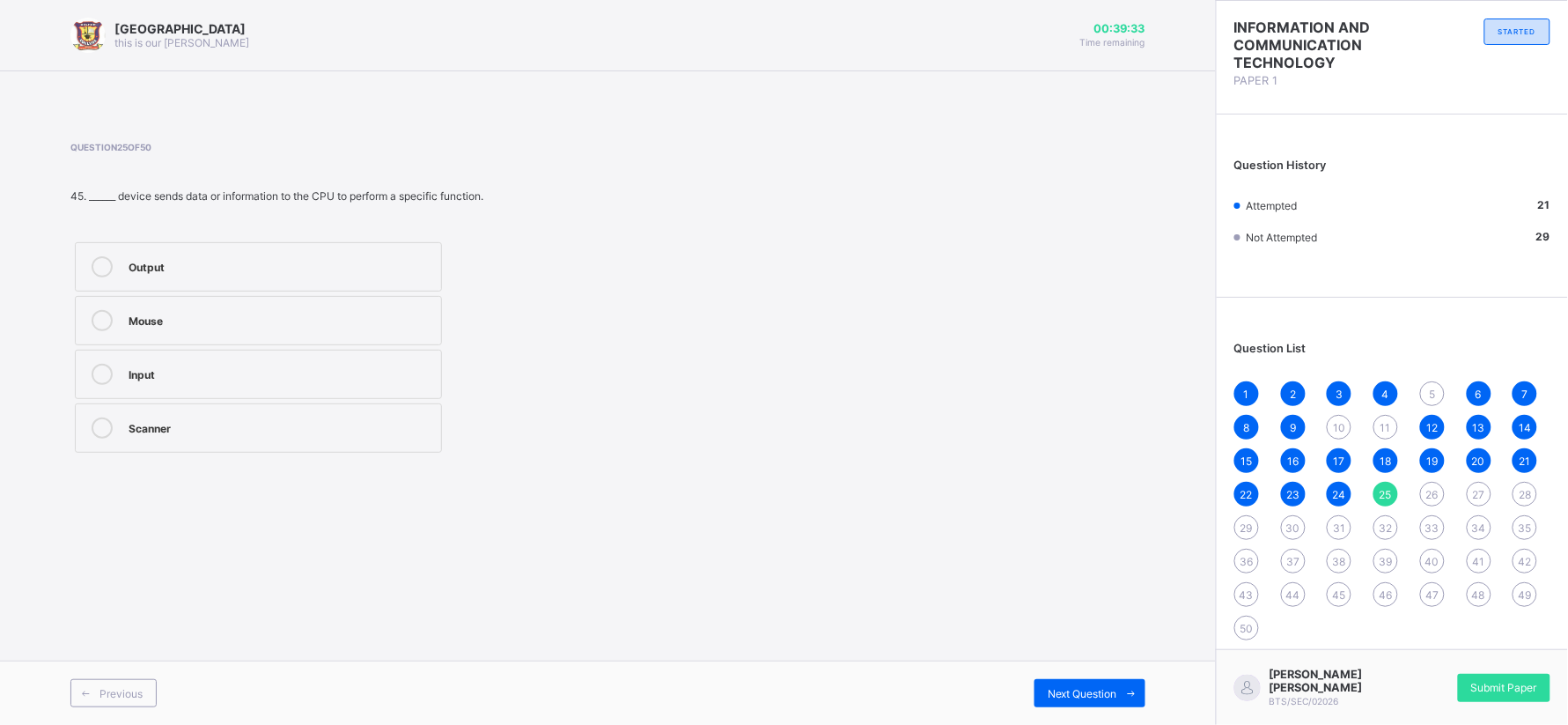 click on "Output Mouse Input Scanner" at bounding box center (258, 347) 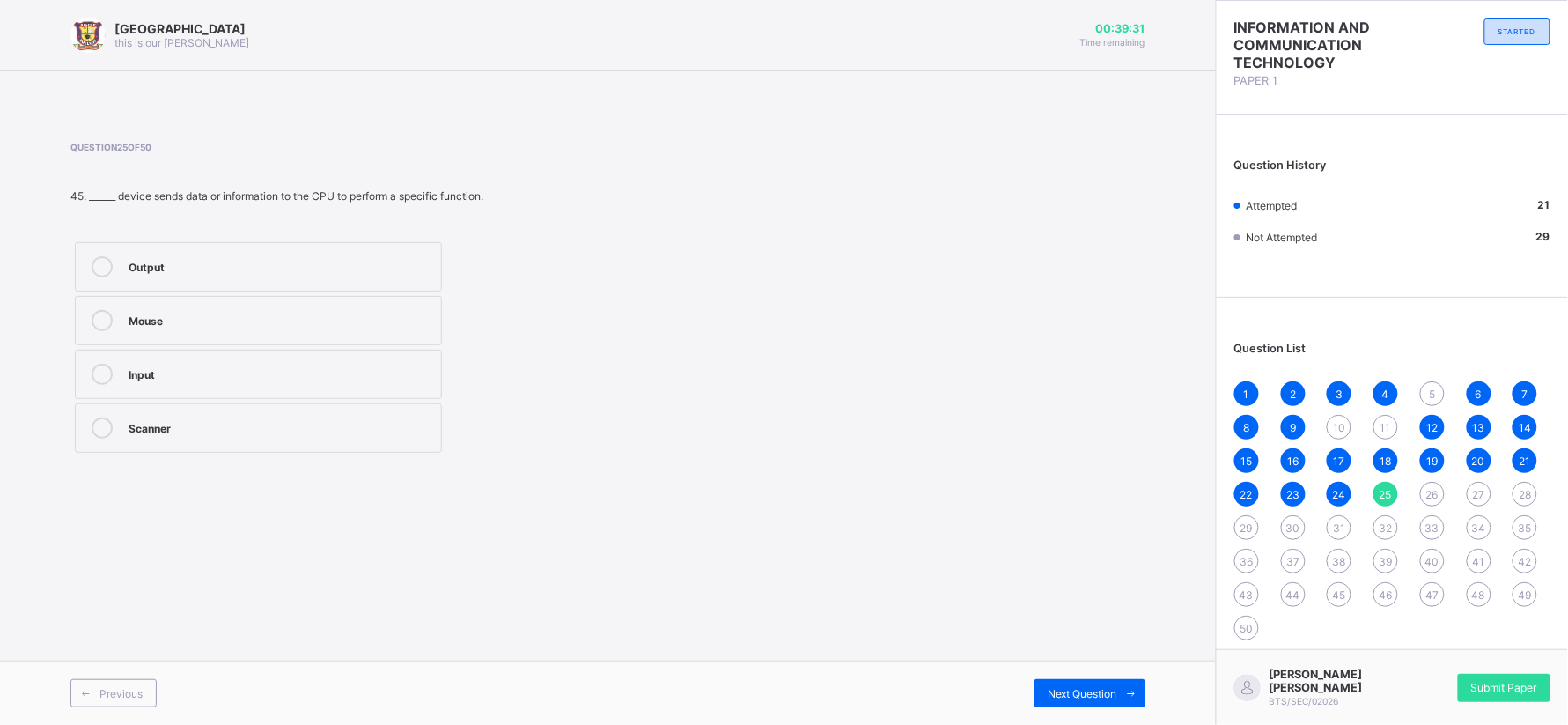 click on "Output Mouse Input Scanner" at bounding box center [258, 347] 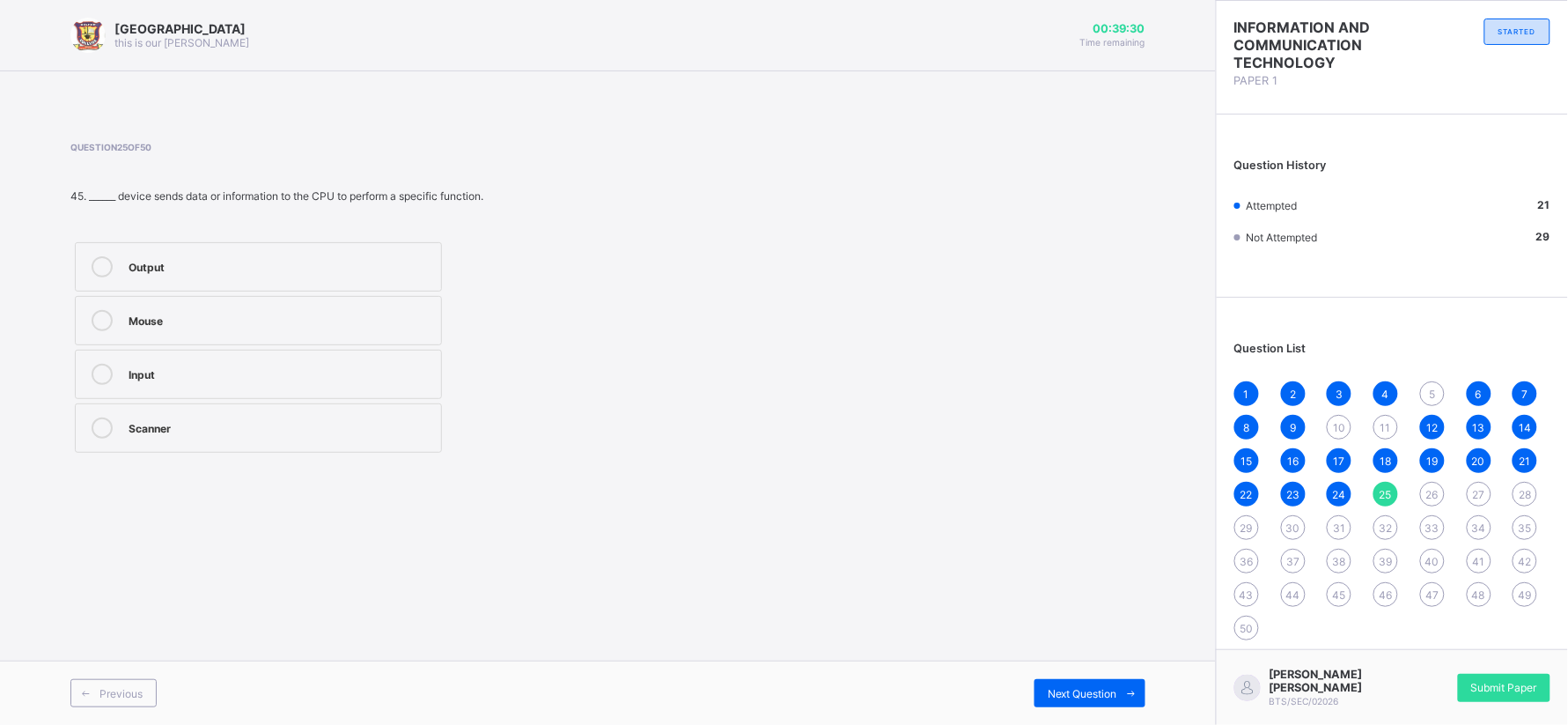click on "Output Mouse Input Scanner" at bounding box center (258, 347) 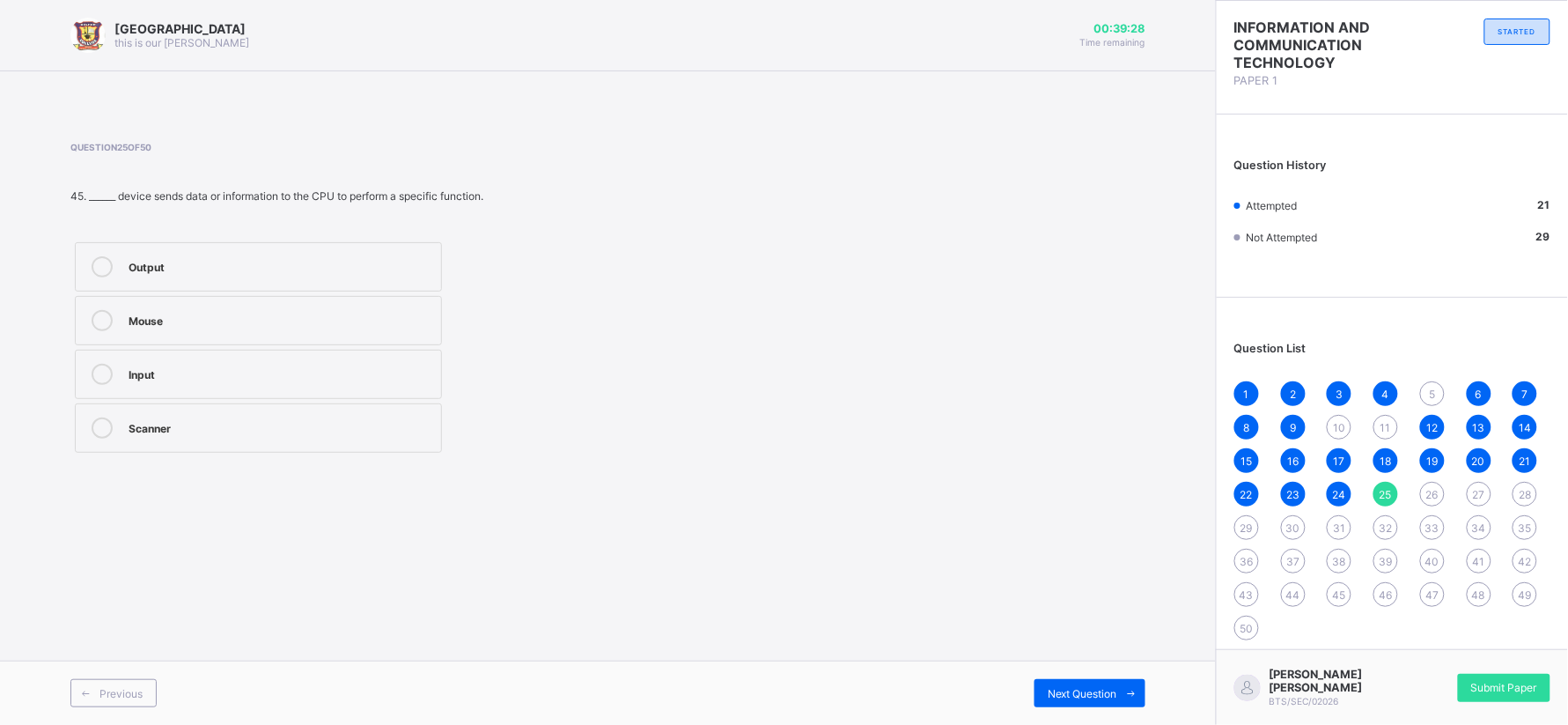 click on "Output" at bounding box center (280, 267) 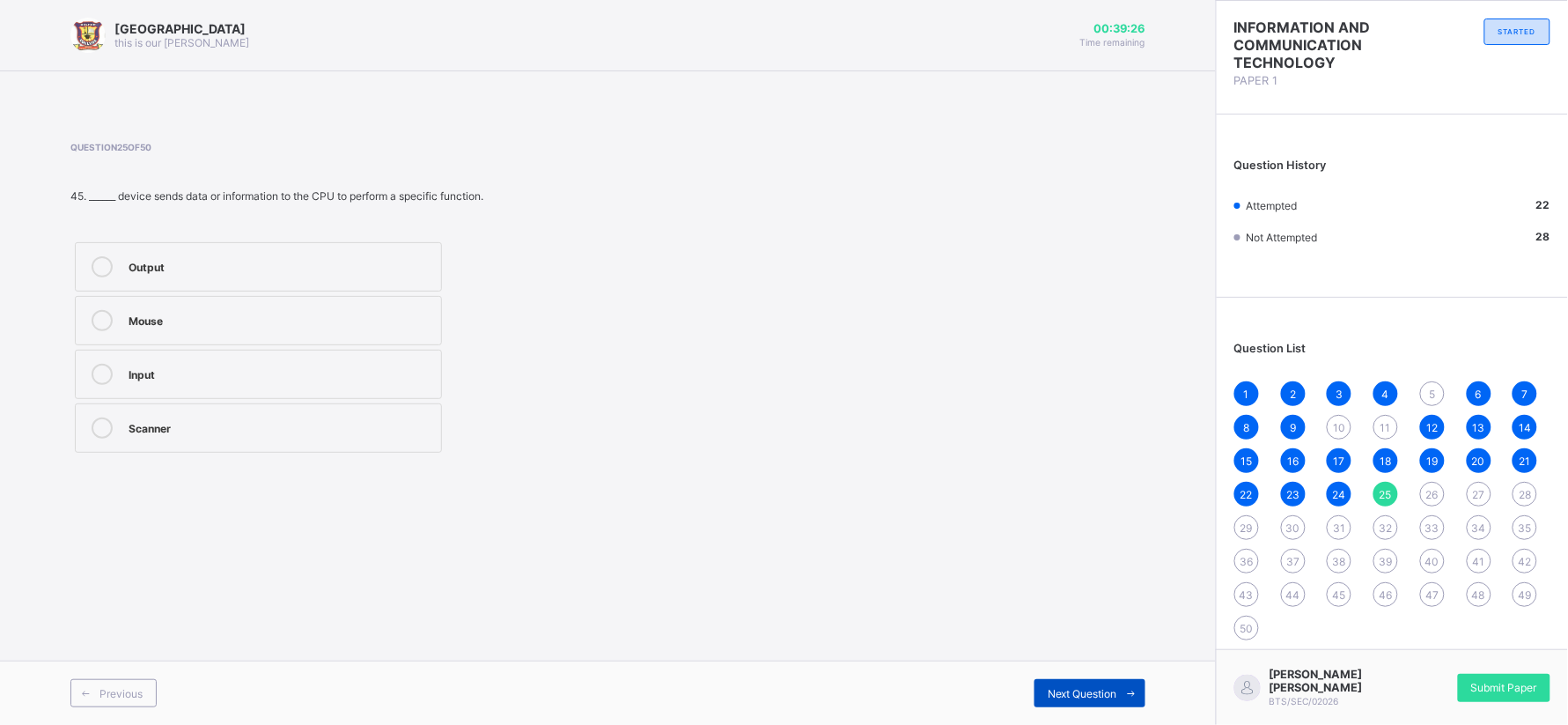 click on "Next Question" at bounding box center (1090, 693) 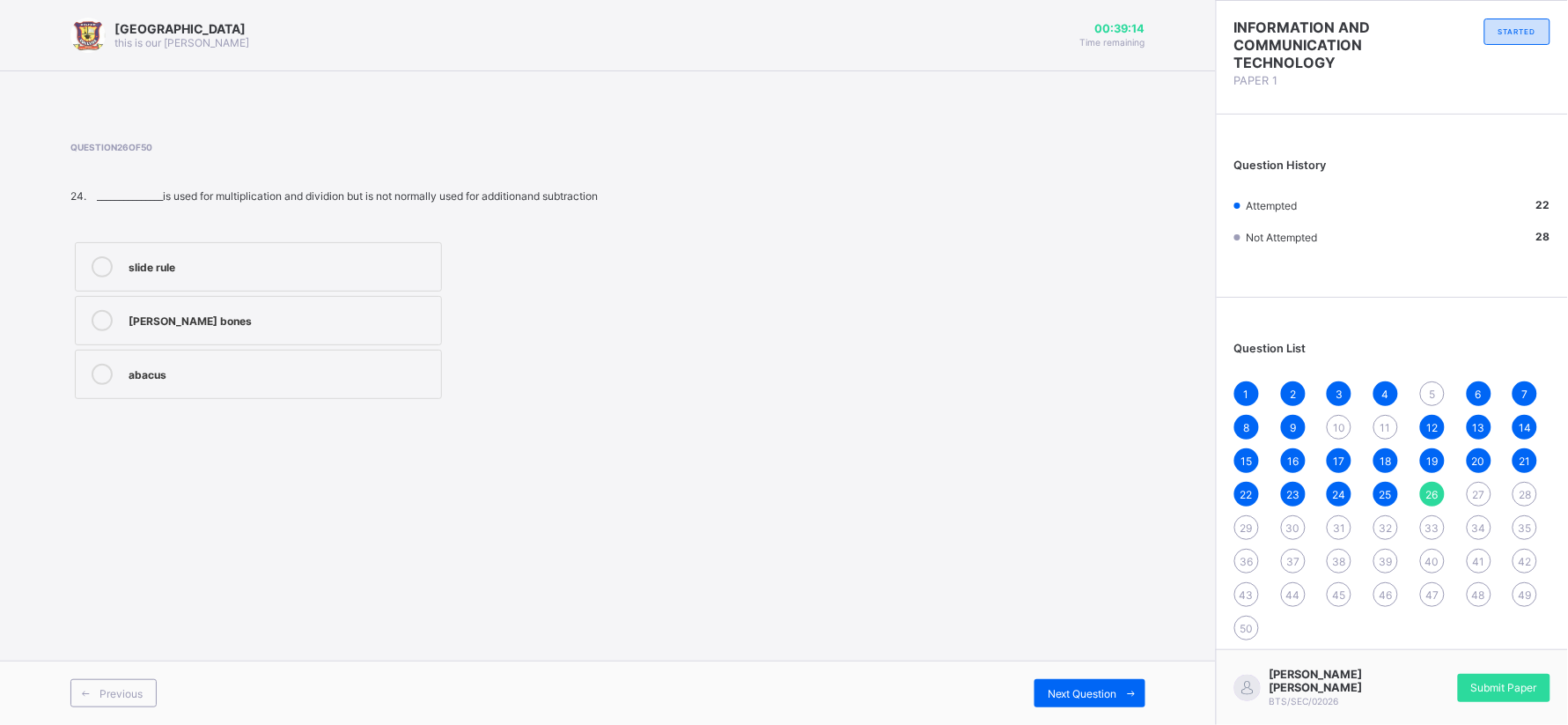 click on "slide rule" at bounding box center [280, 265] 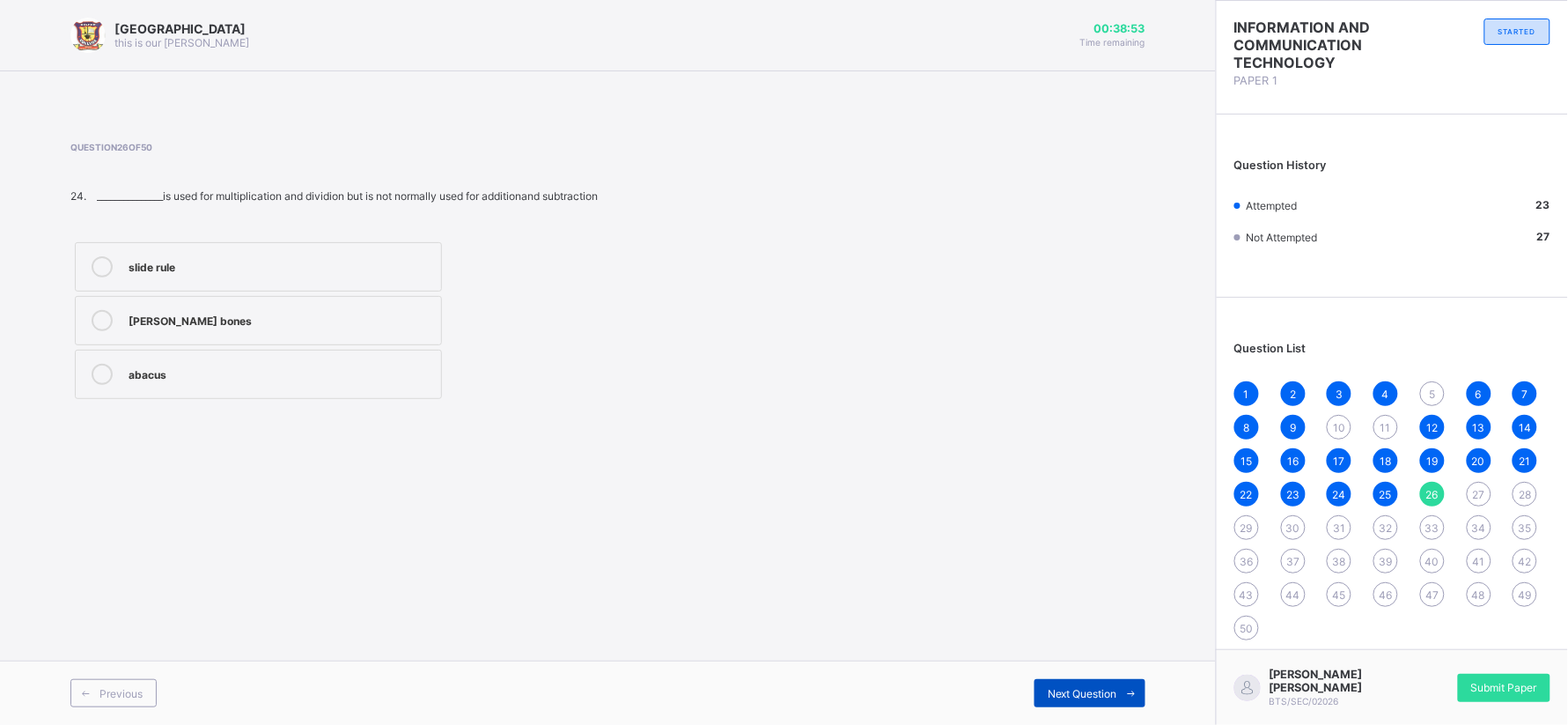 click on "Next Question" at bounding box center [1090, 693] 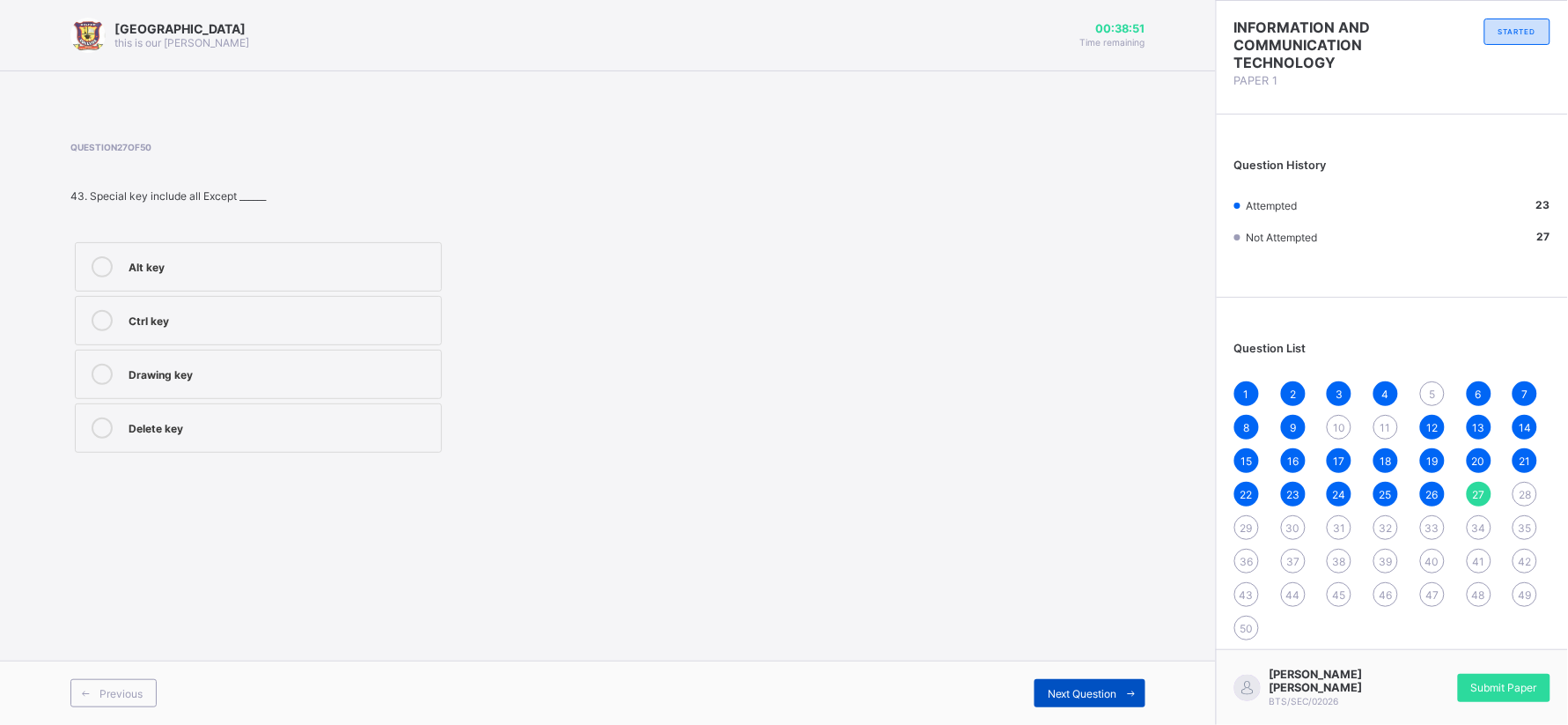 click on "Next Question" at bounding box center (1082, 693) 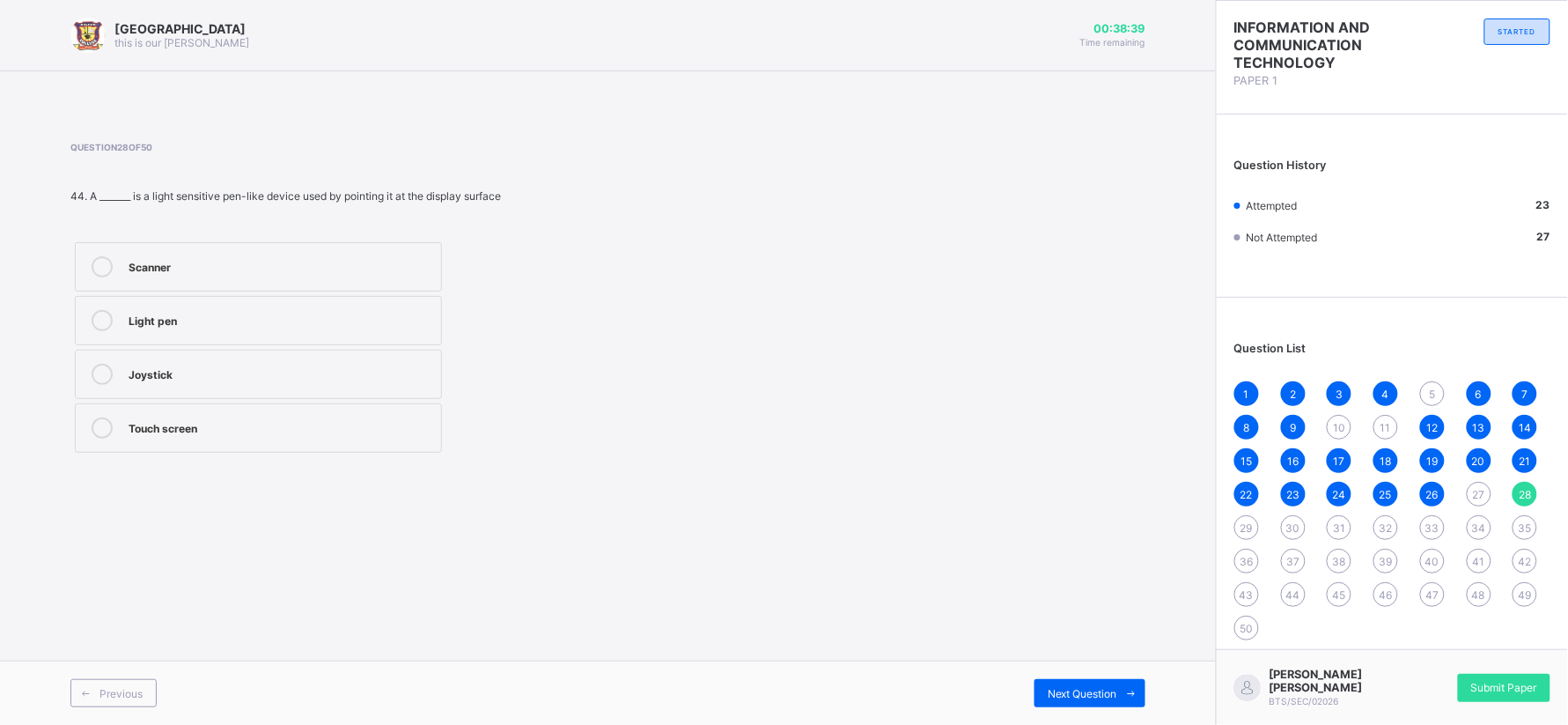click on "Light pen" at bounding box center [258, 321] 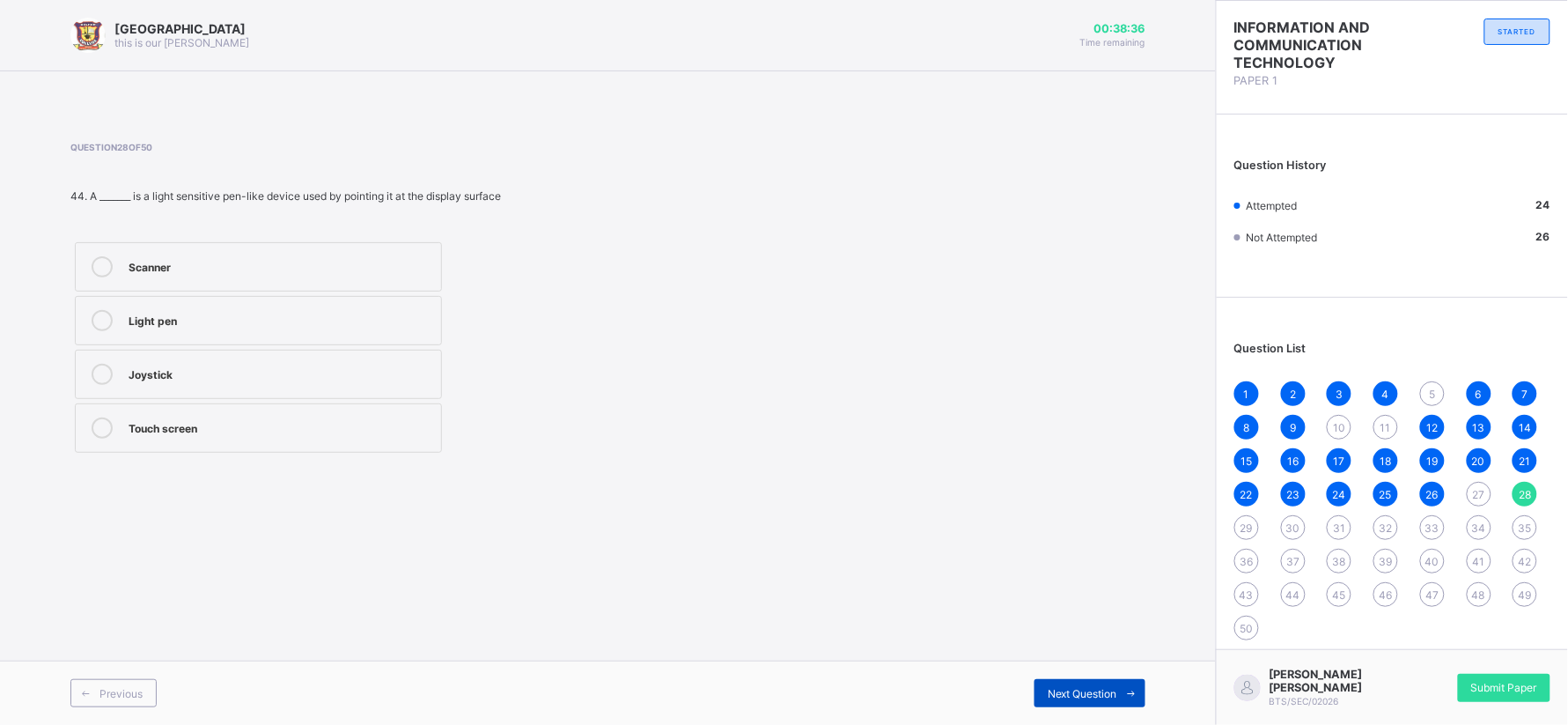 click on "Next Question" at bounding box center (1090, 693) 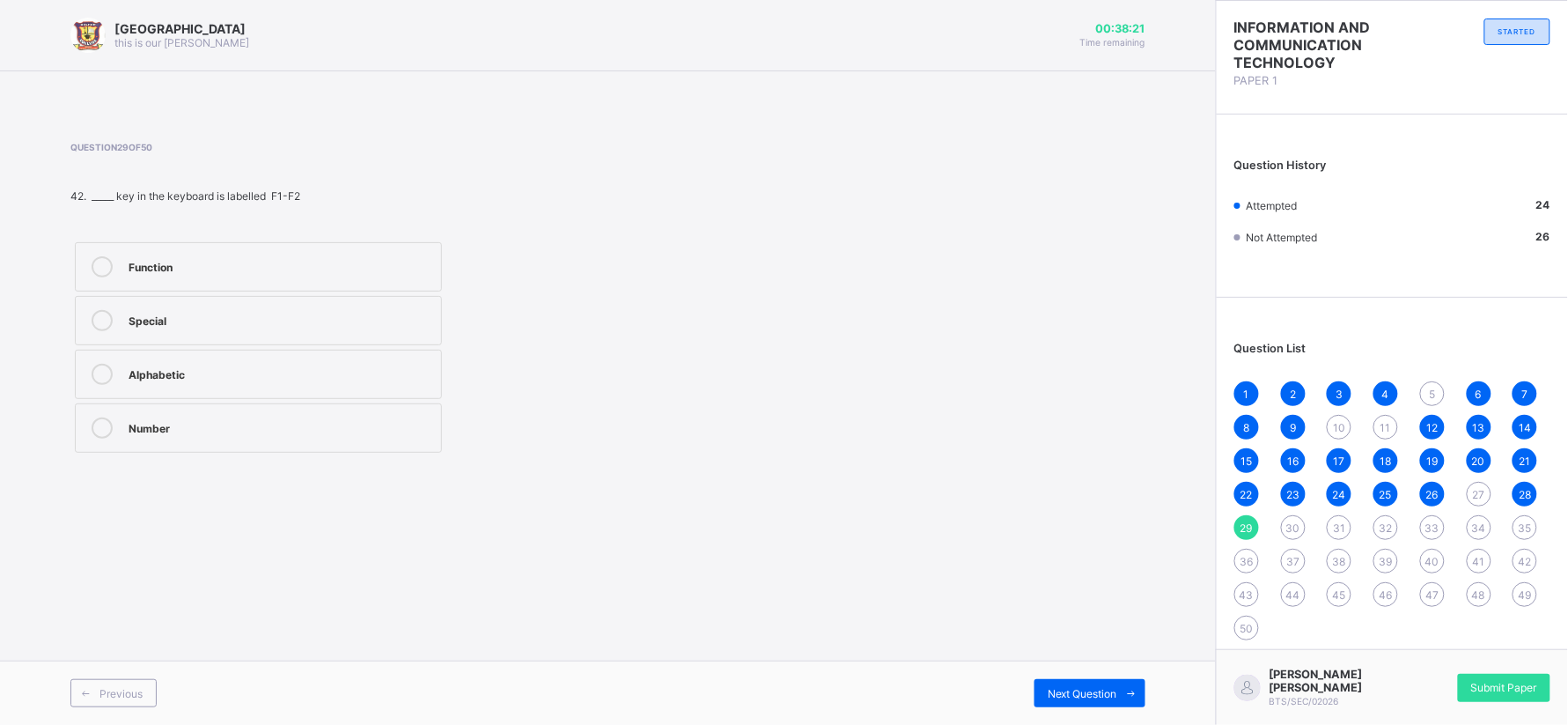 click on "Alphabetic" at bounding box center (258, 374) 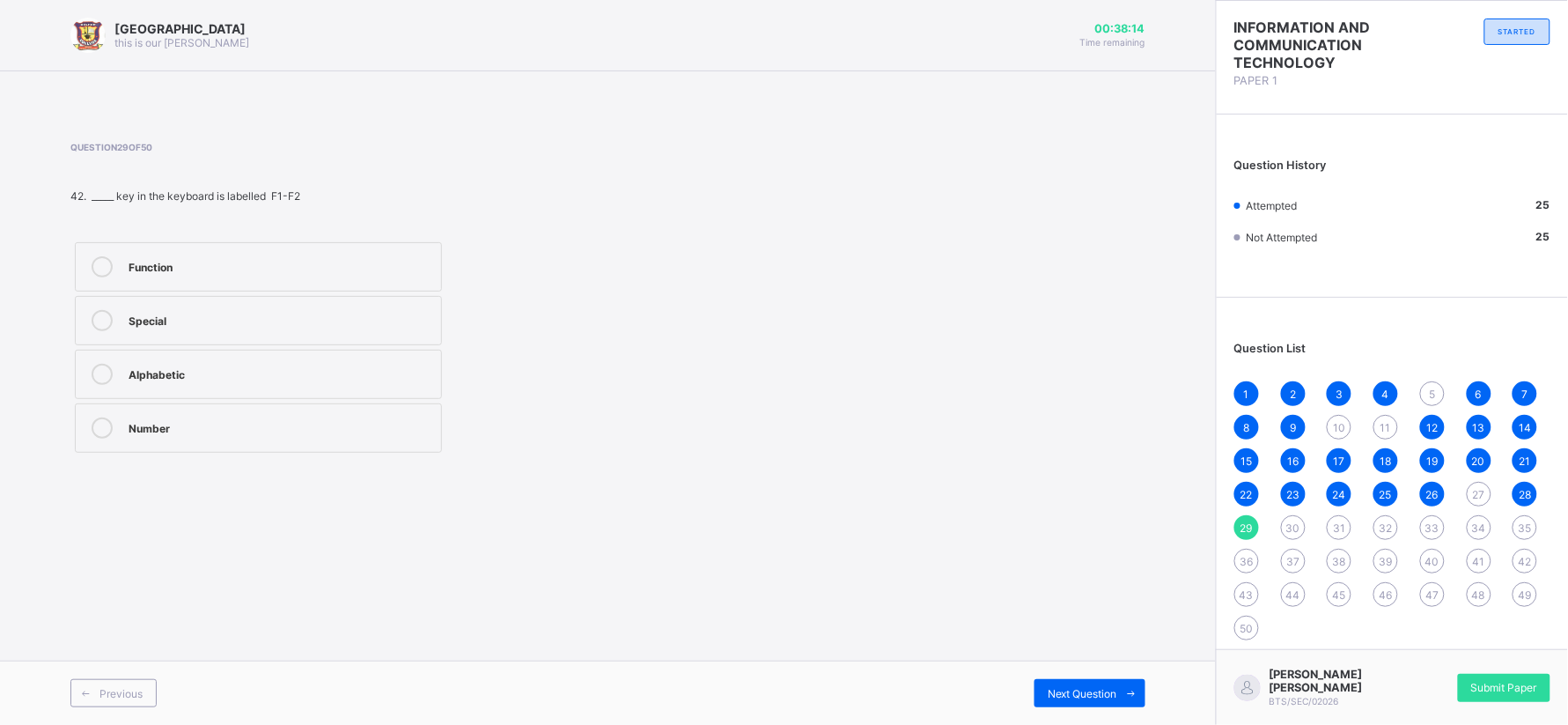 click on "Special" at bounding box center [280, 319] 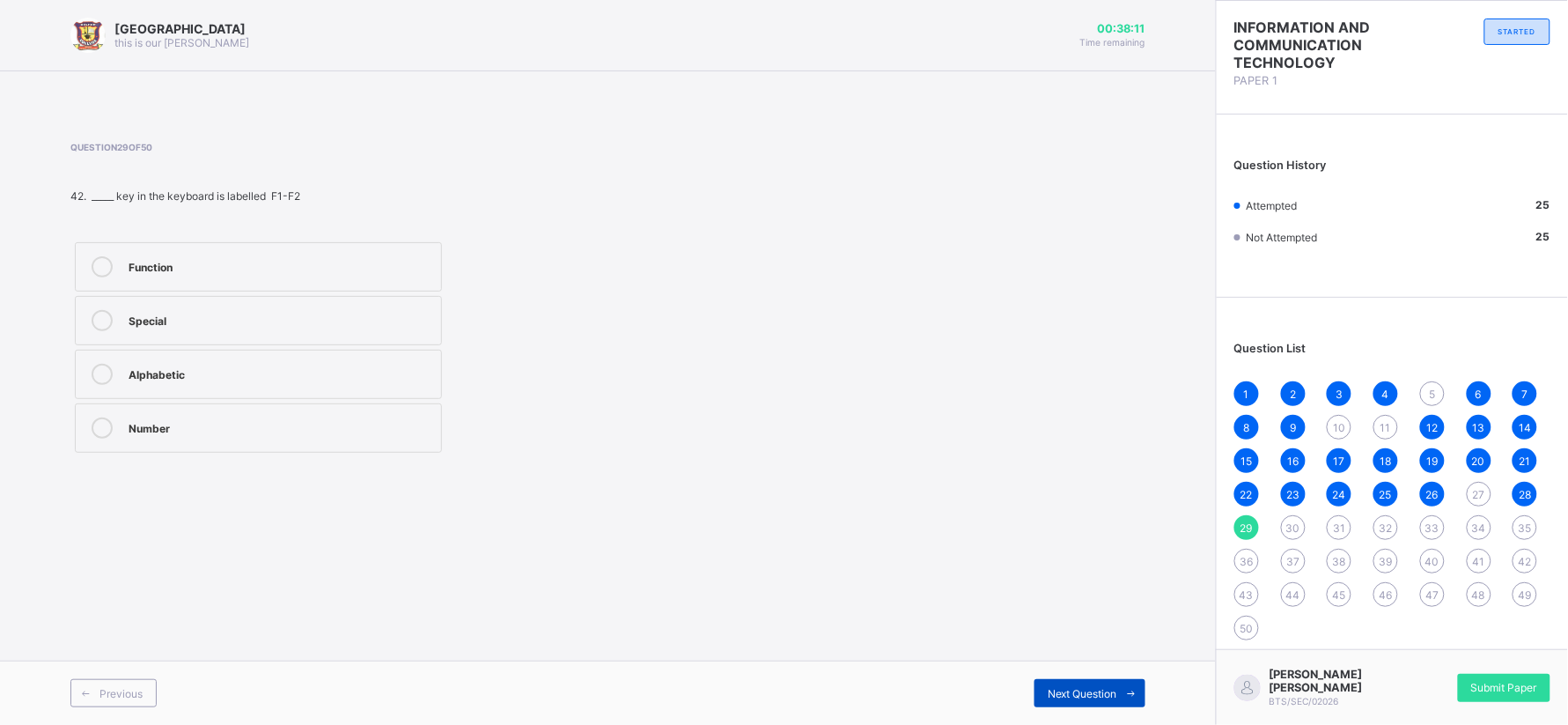 click on "Next Question" at bounding box center [1082, 693] 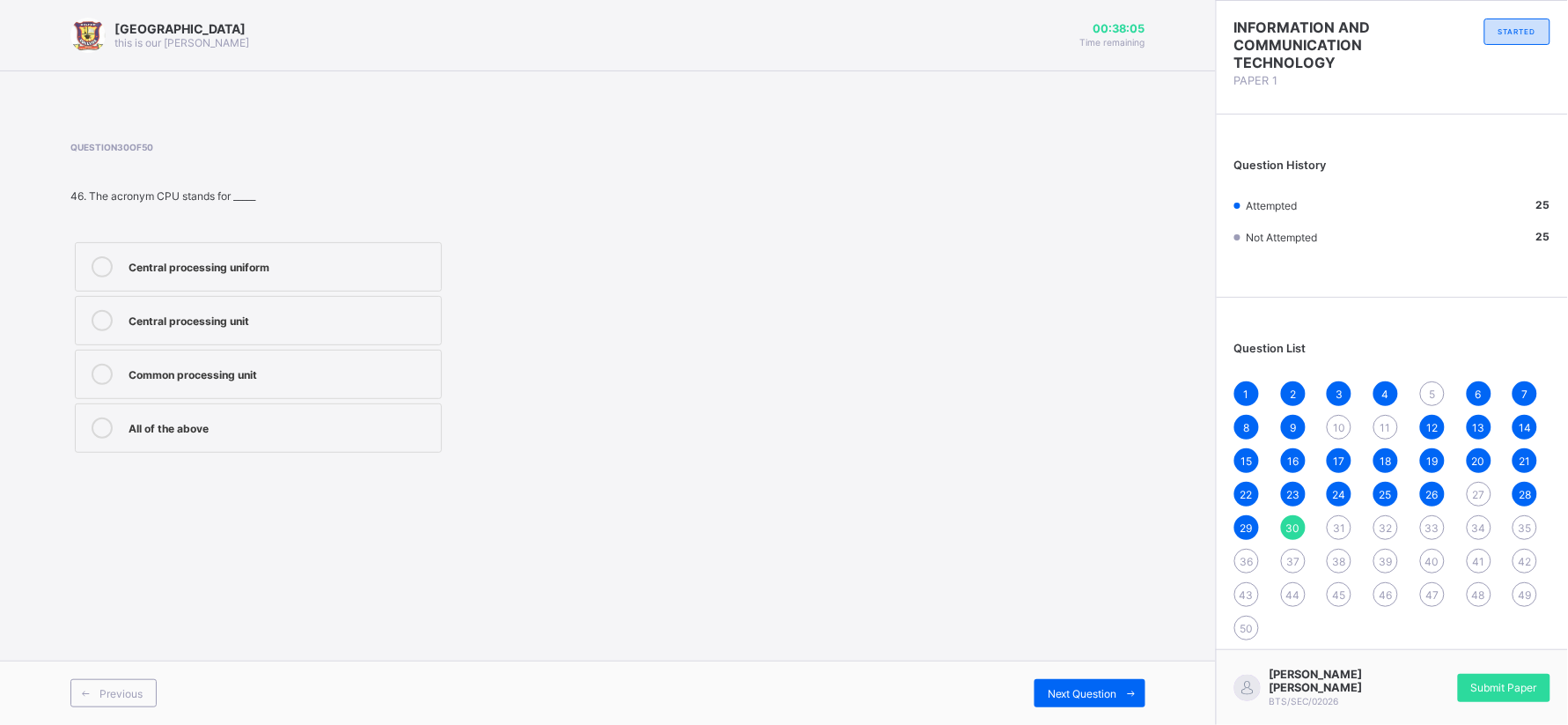 click on "Central processing unit" at bounding box center [258, 321] 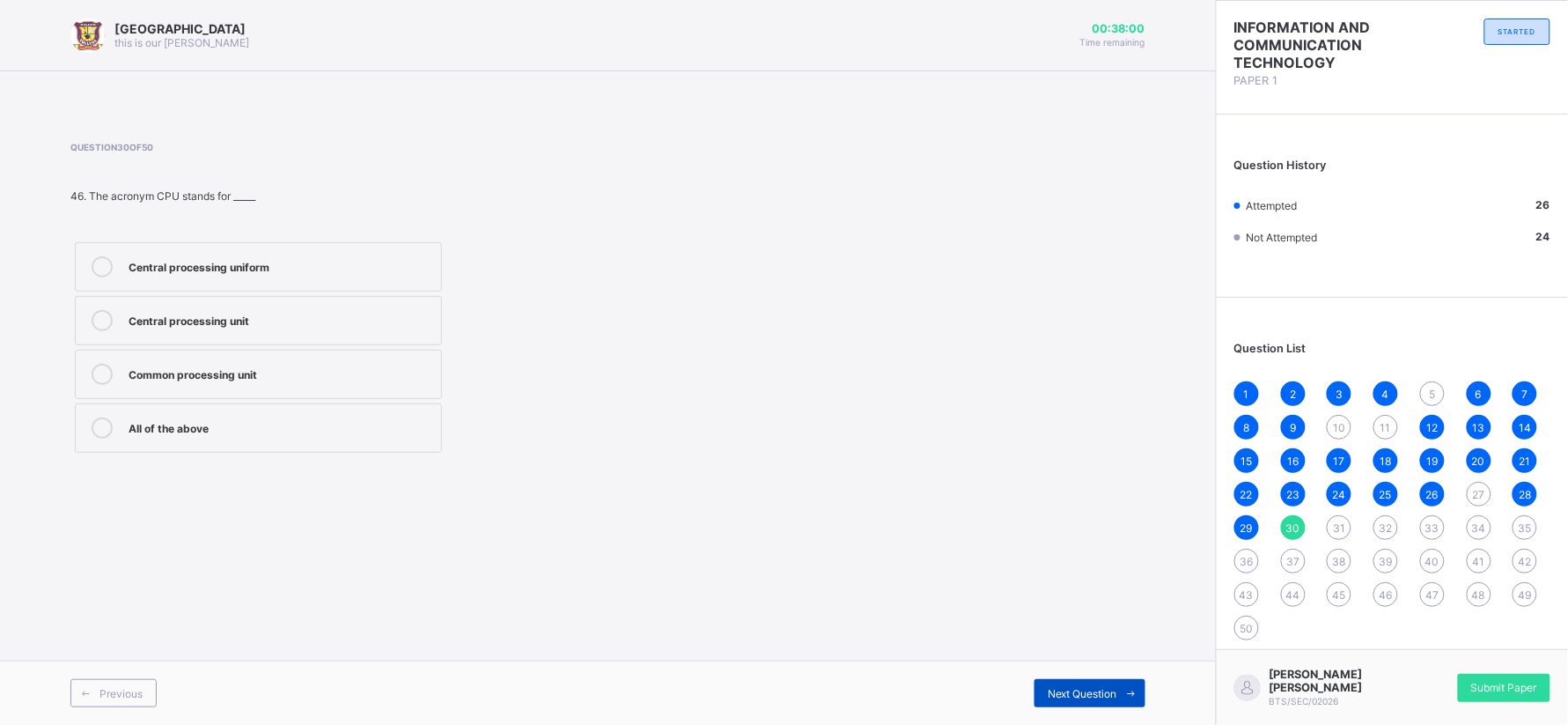click at bounding box center [1131, 693] 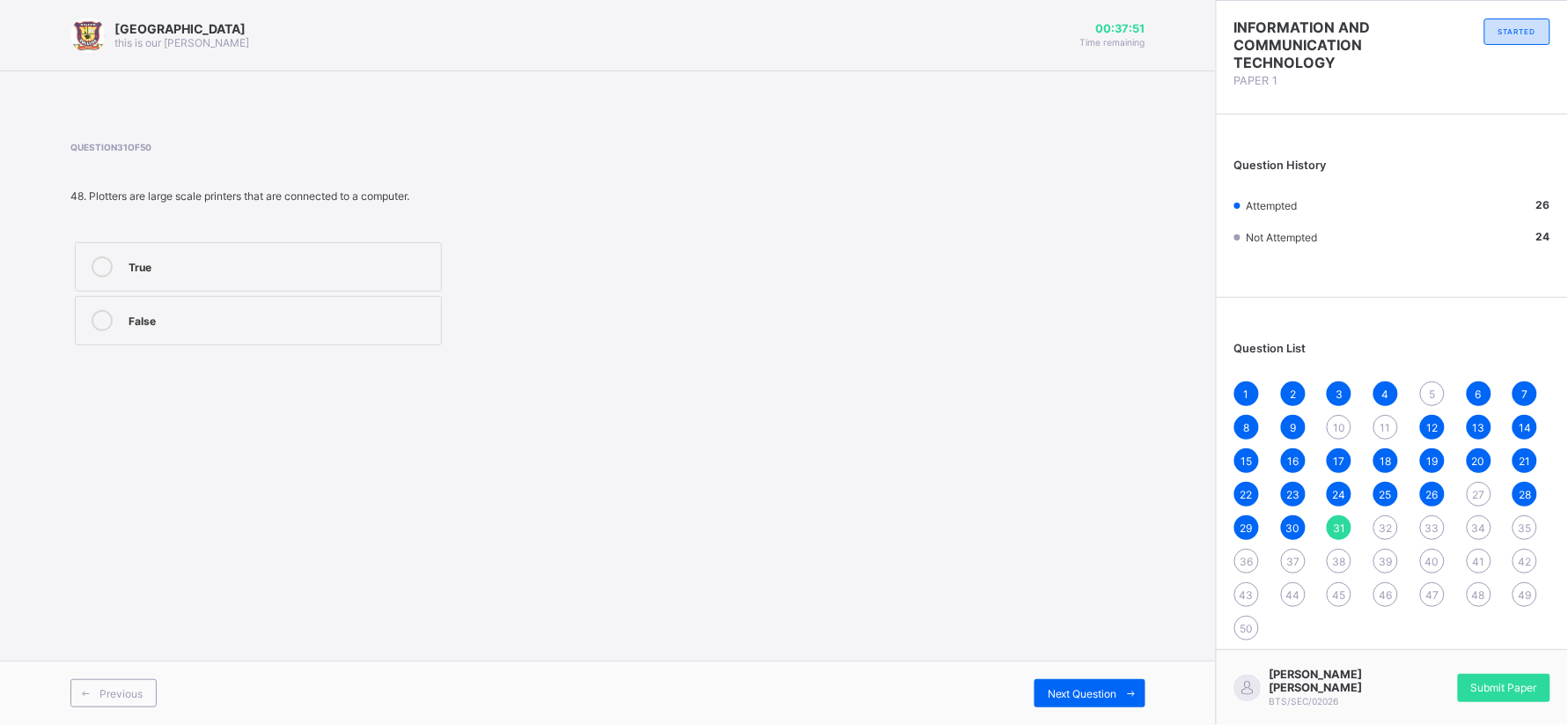 click on "True" at bounding box center [258, 267] 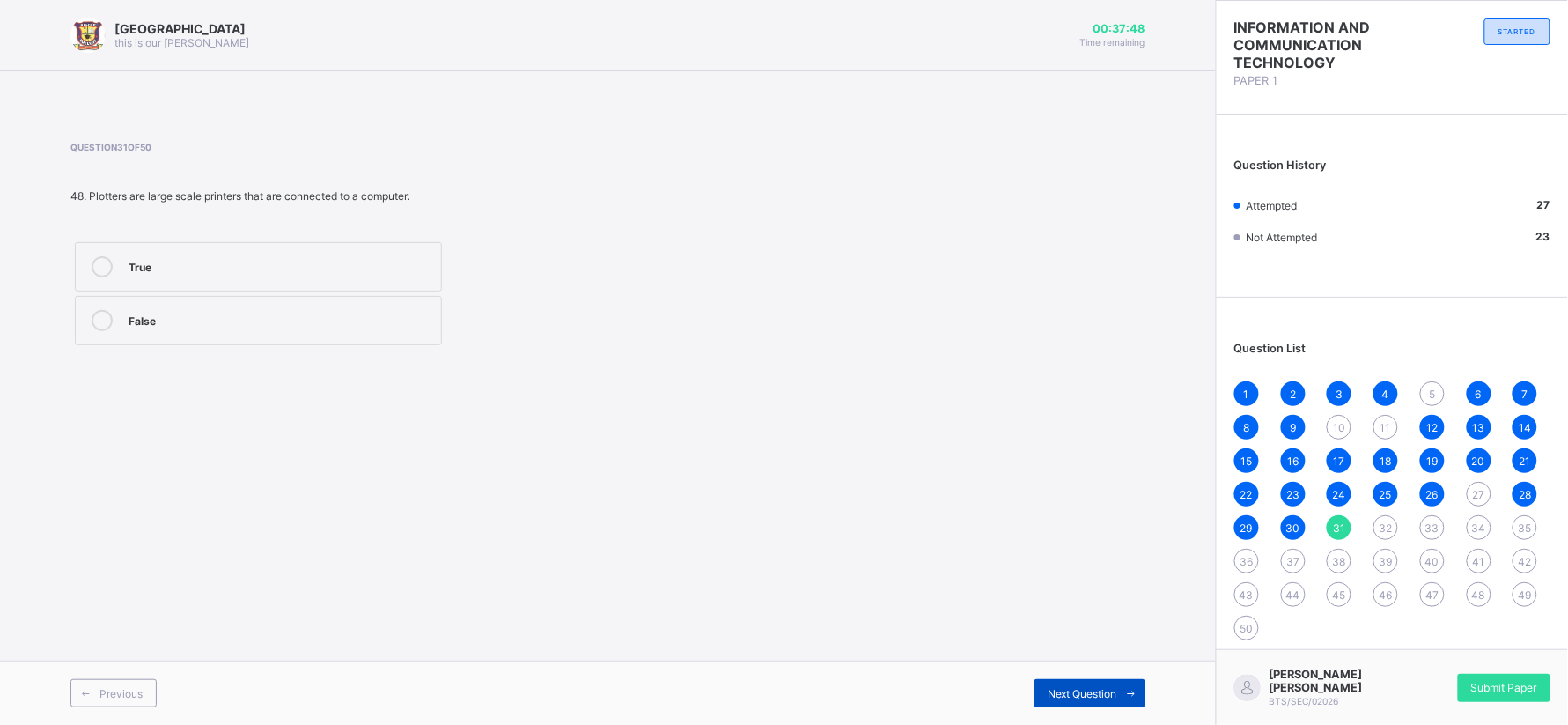 click on "Next Question" at bounding box center (1082, 693) 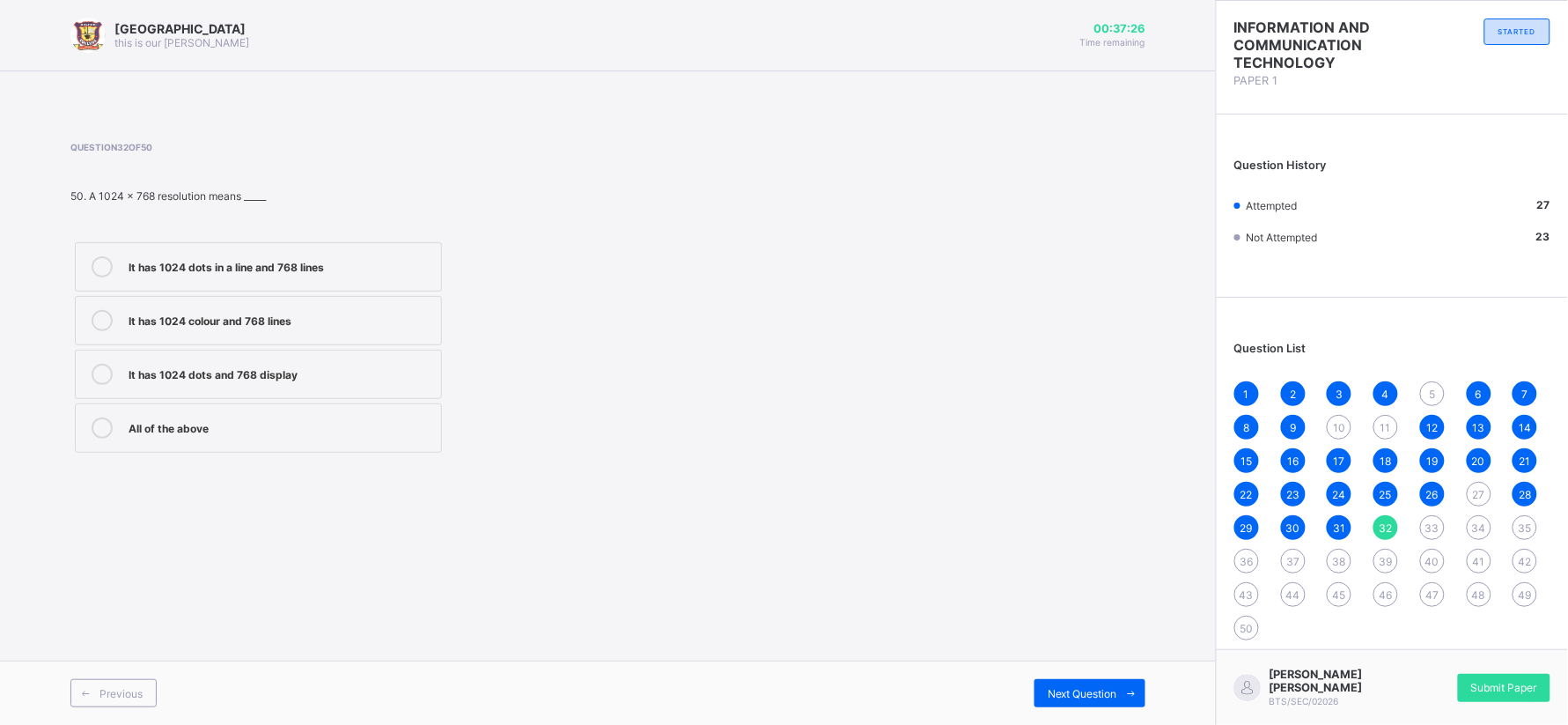 click on "All of the above" at bounding box center (280, 426) 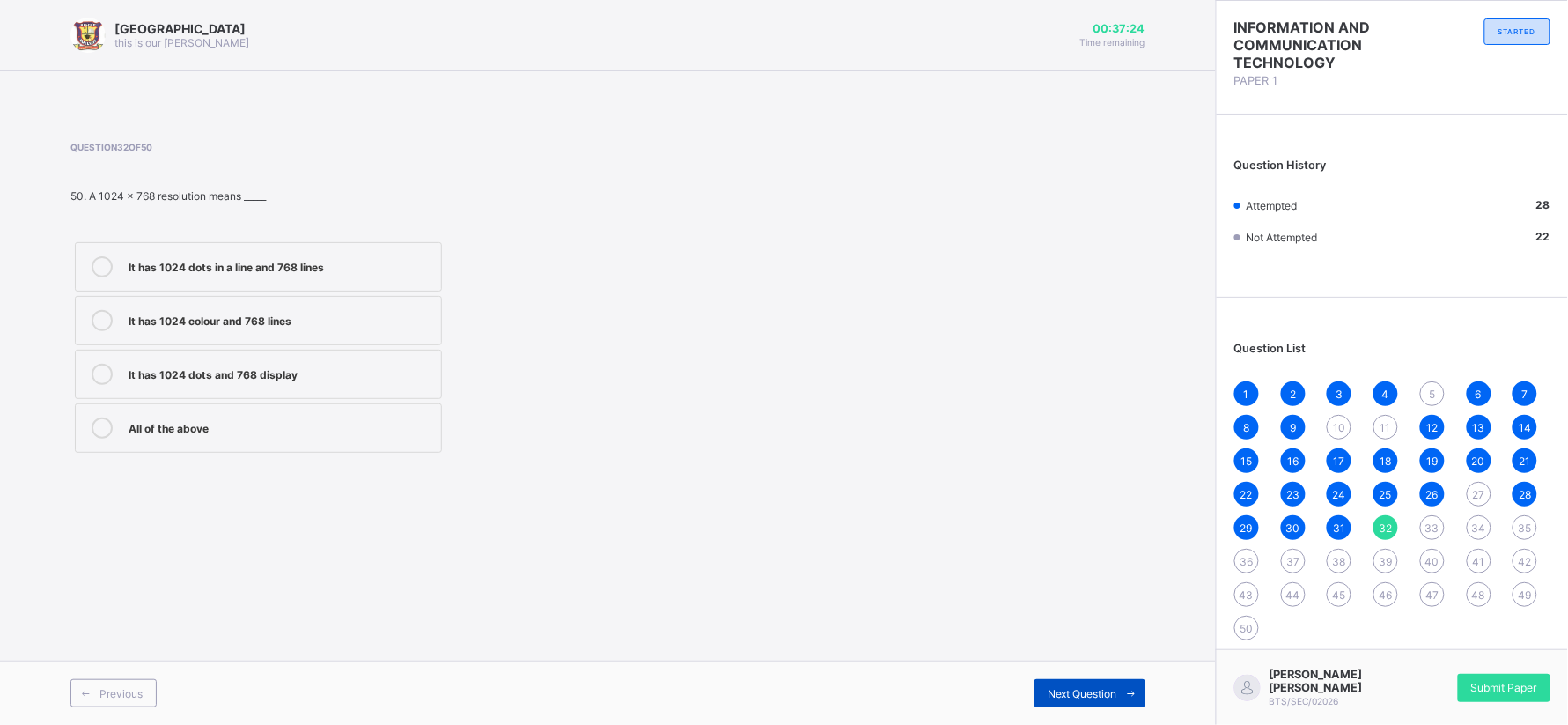click on "Next Question" at bounding box center (1090, 693) 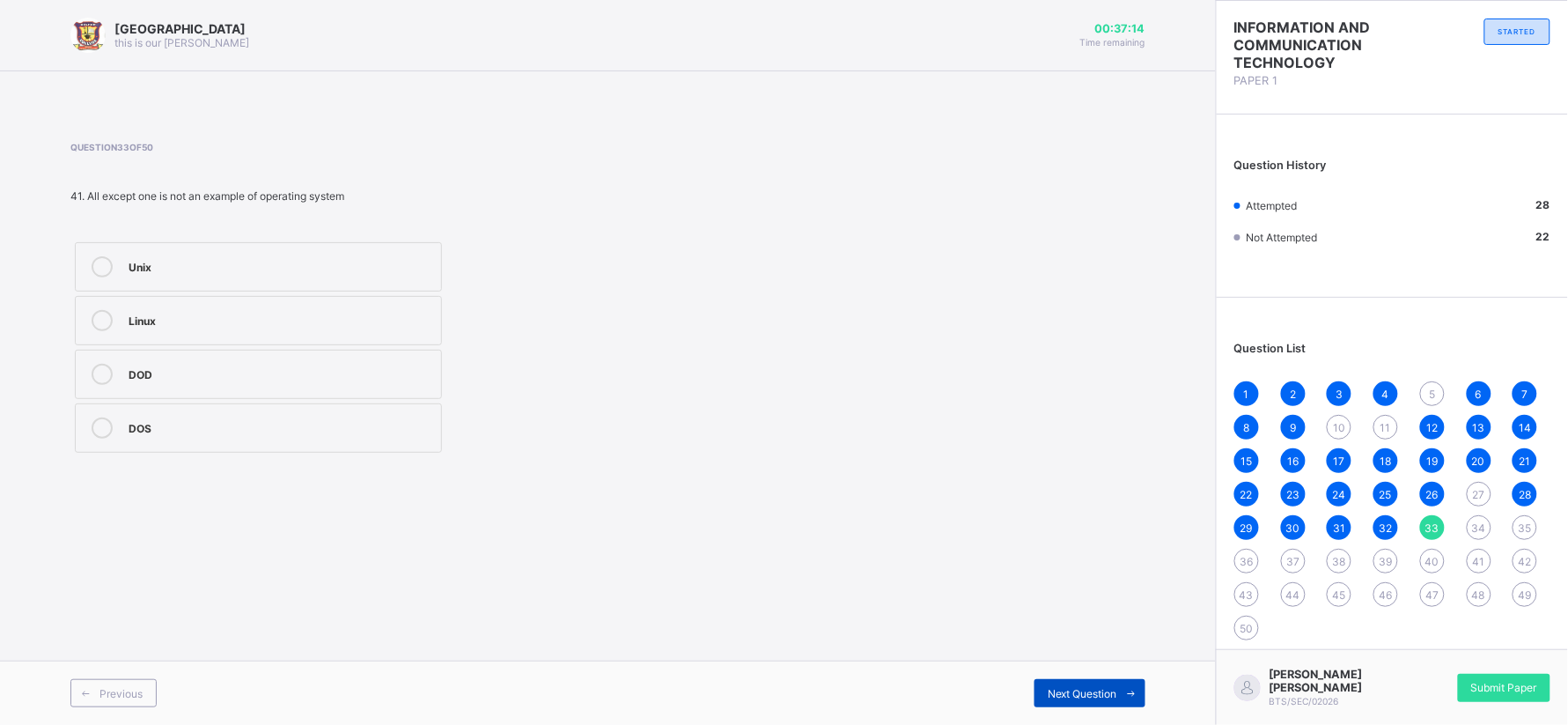 click on "Next Question" at bounding box center [1082, 693] 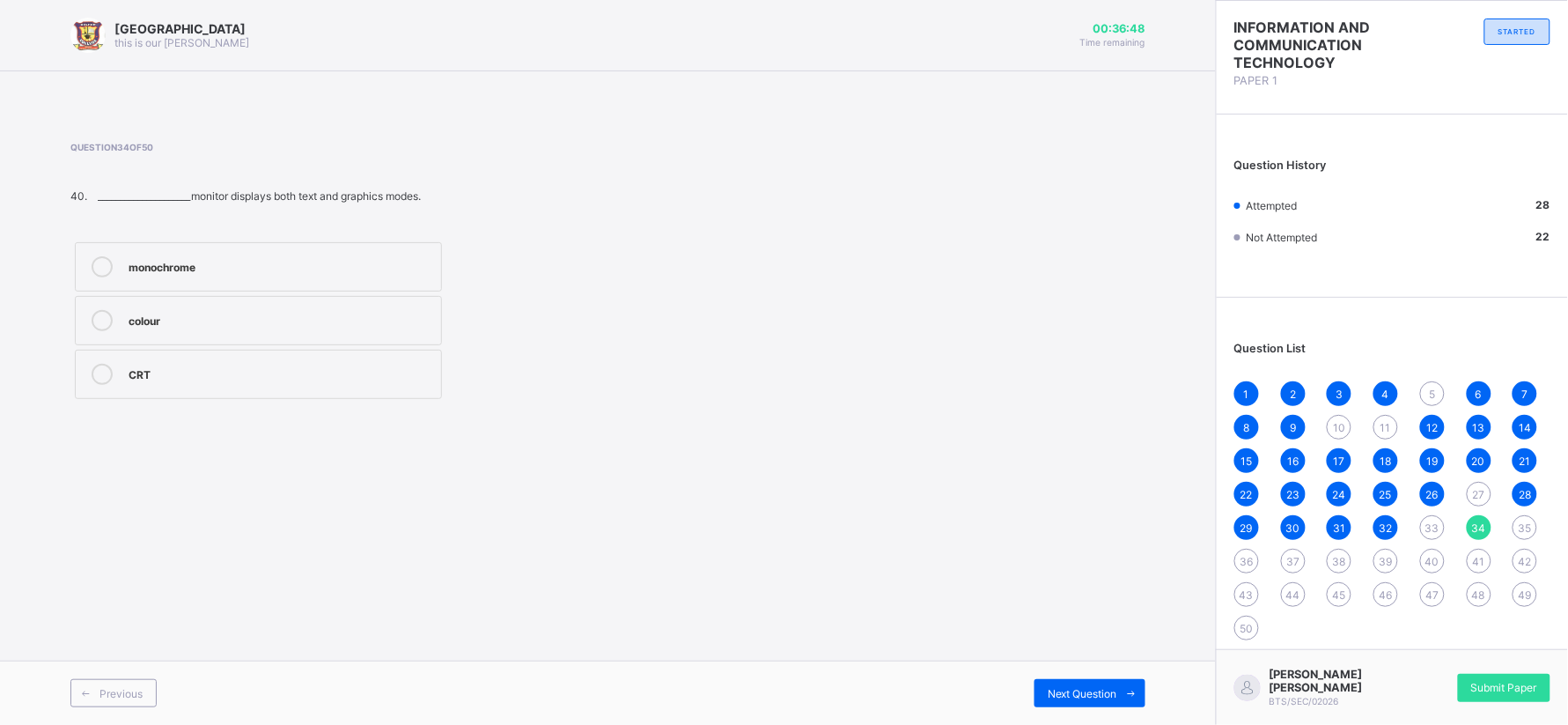 click on "monochrome" at bounding box center (258, 267) 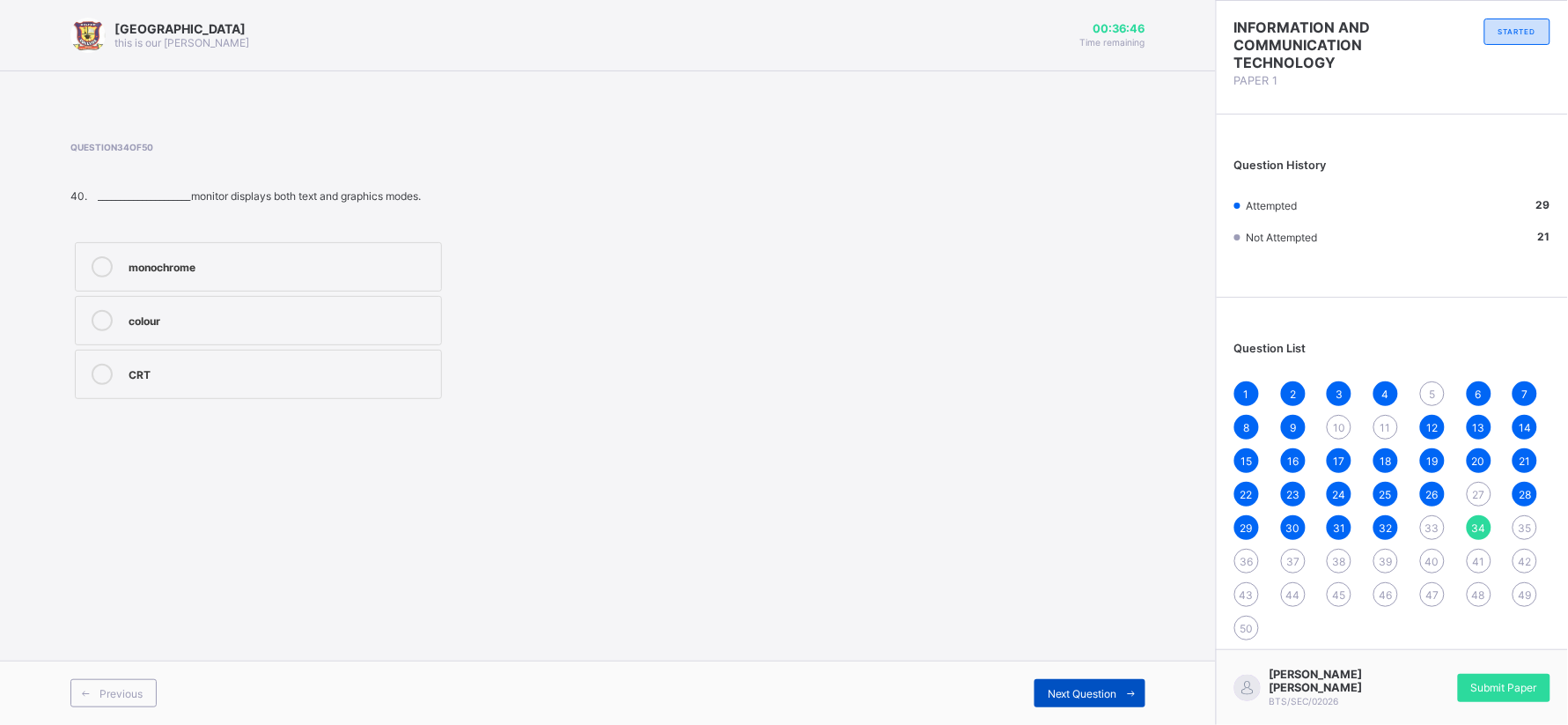 click on "Next Question" at bounding box center [1082, 693] 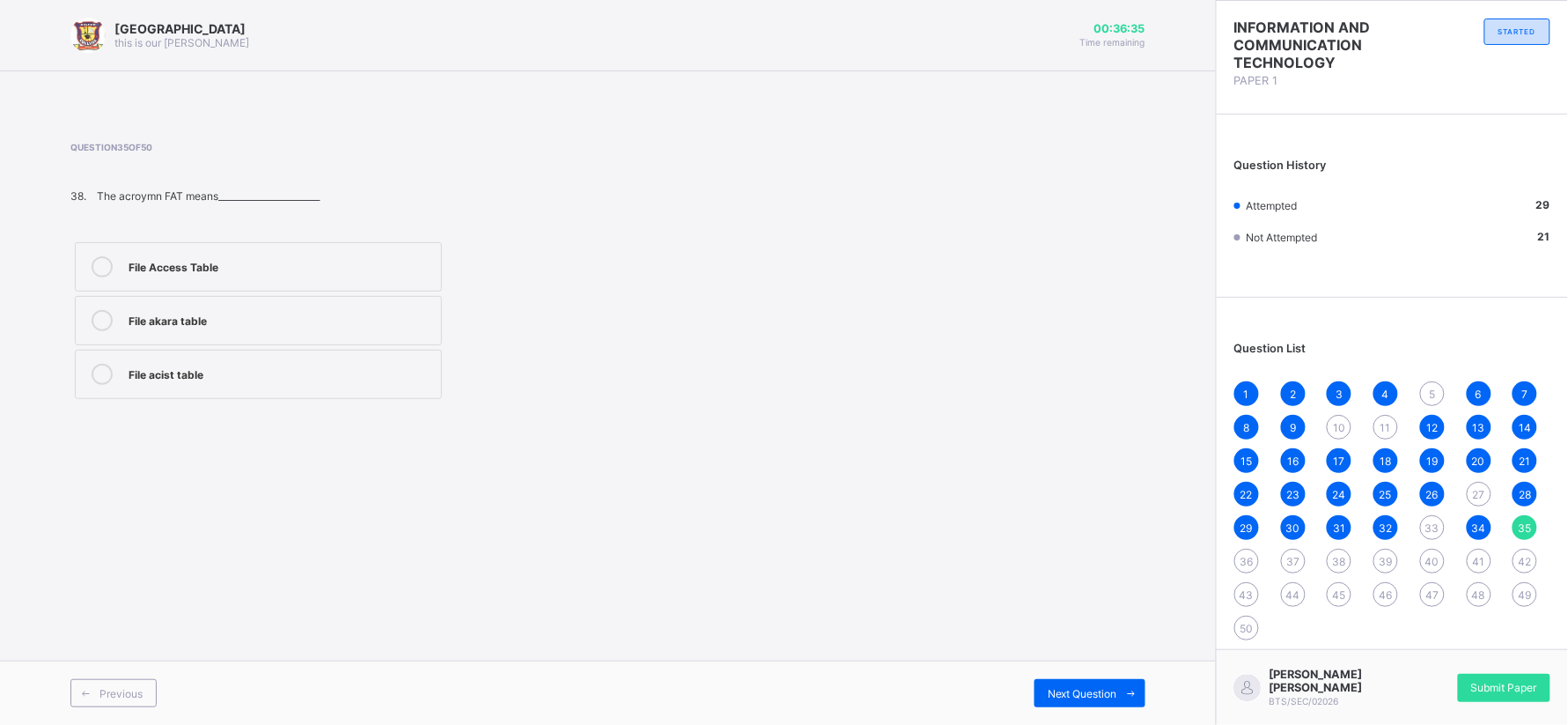 click on "File Access Table" at bounding box center [258, 267] 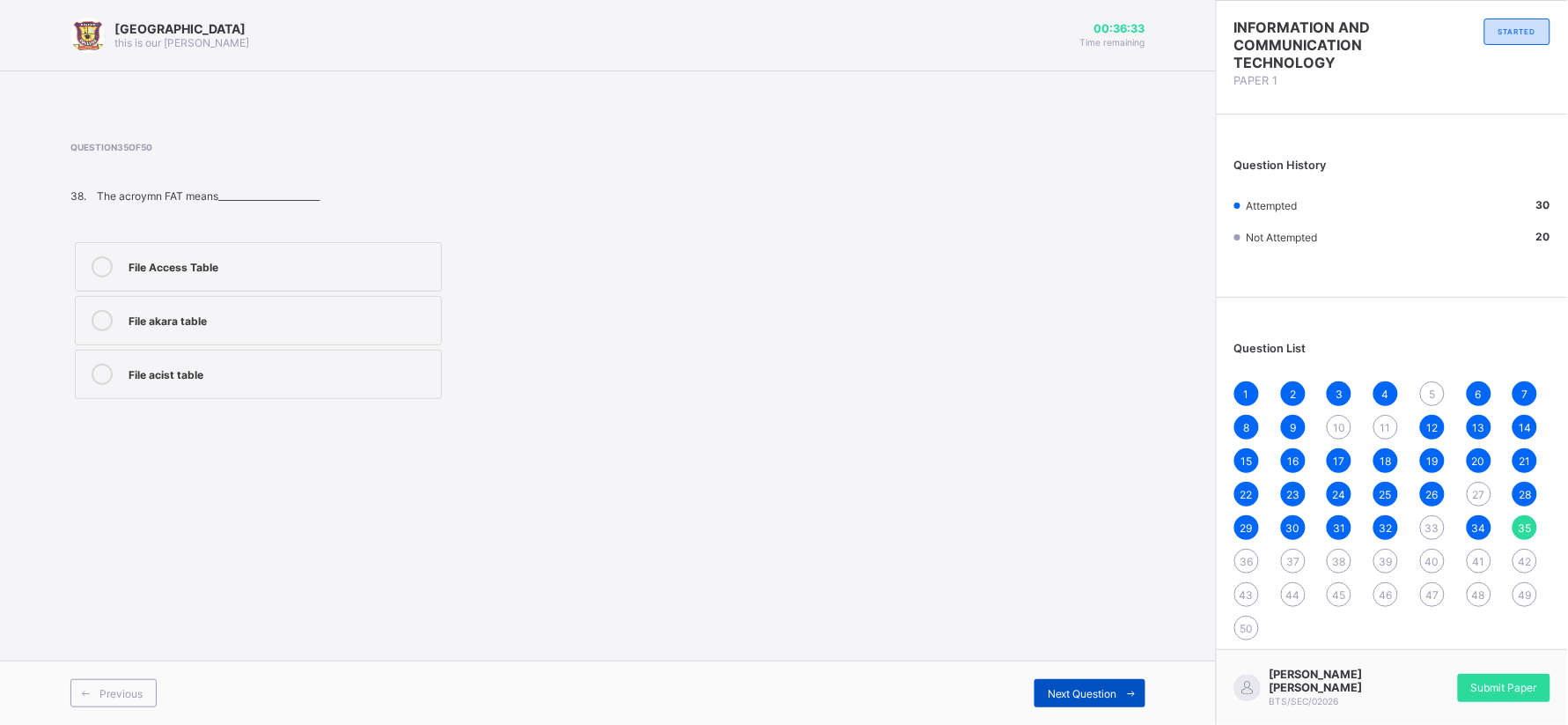 click on "Next Question" at bounding box center (1082, 693) 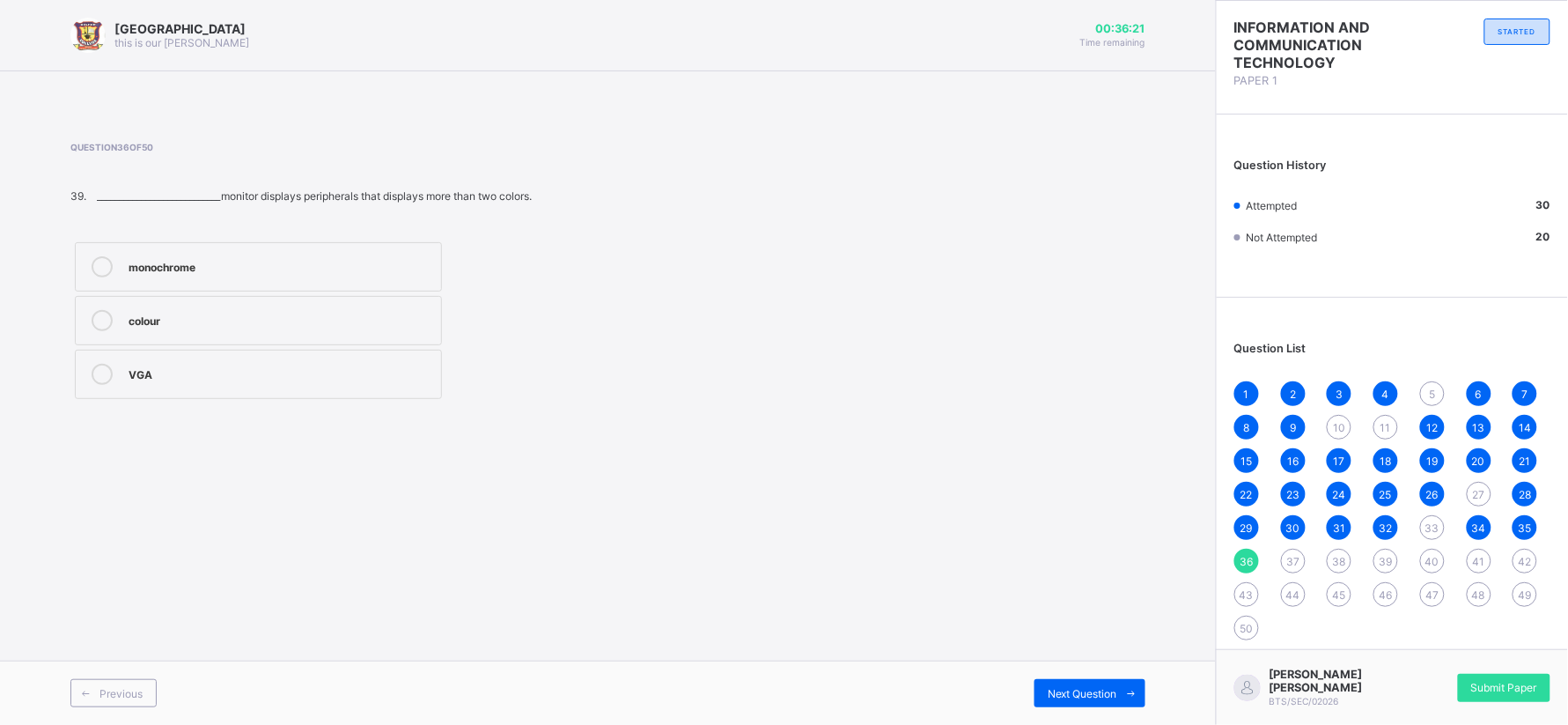 click on "monochrome" at bounding box center (280, 267) 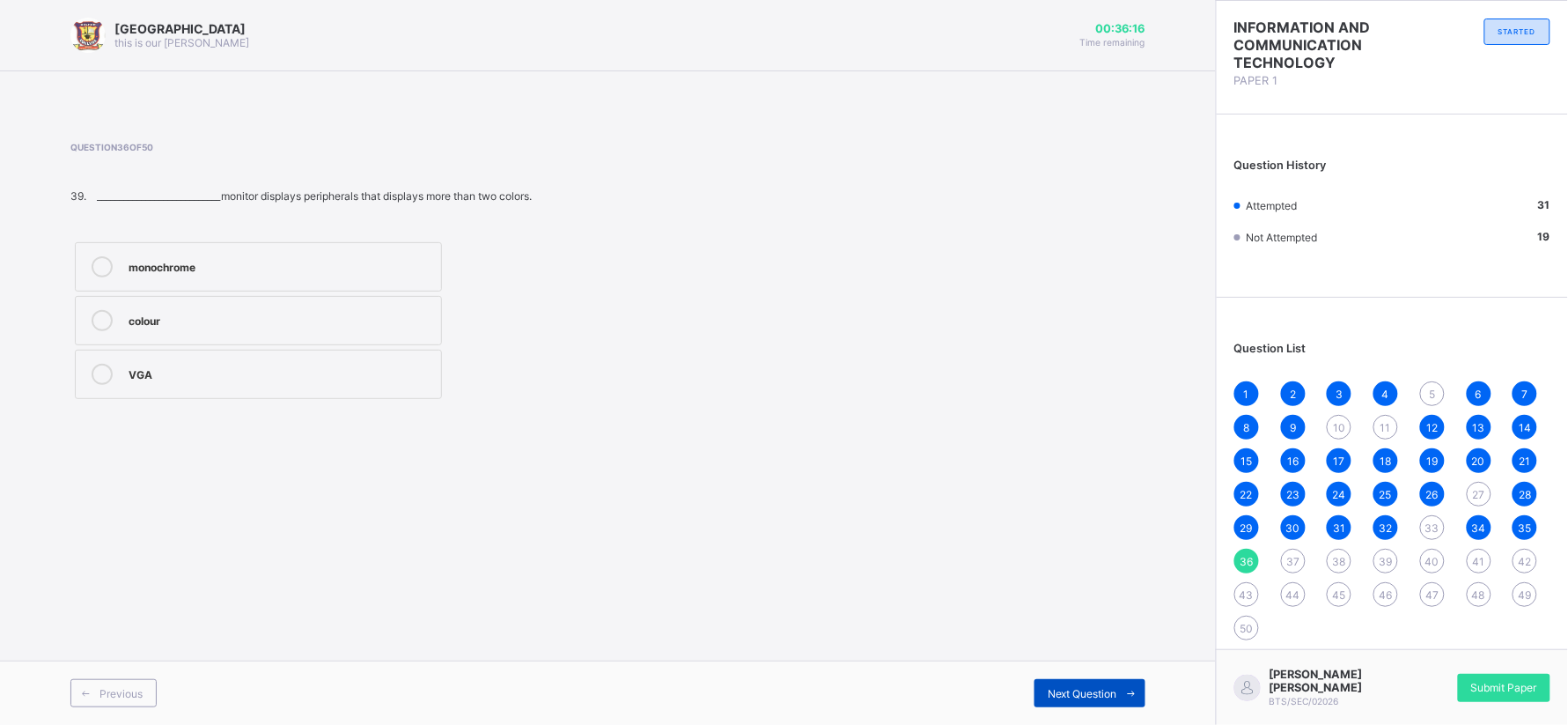 click on "Next Question" at bounding box center (1082, 693) 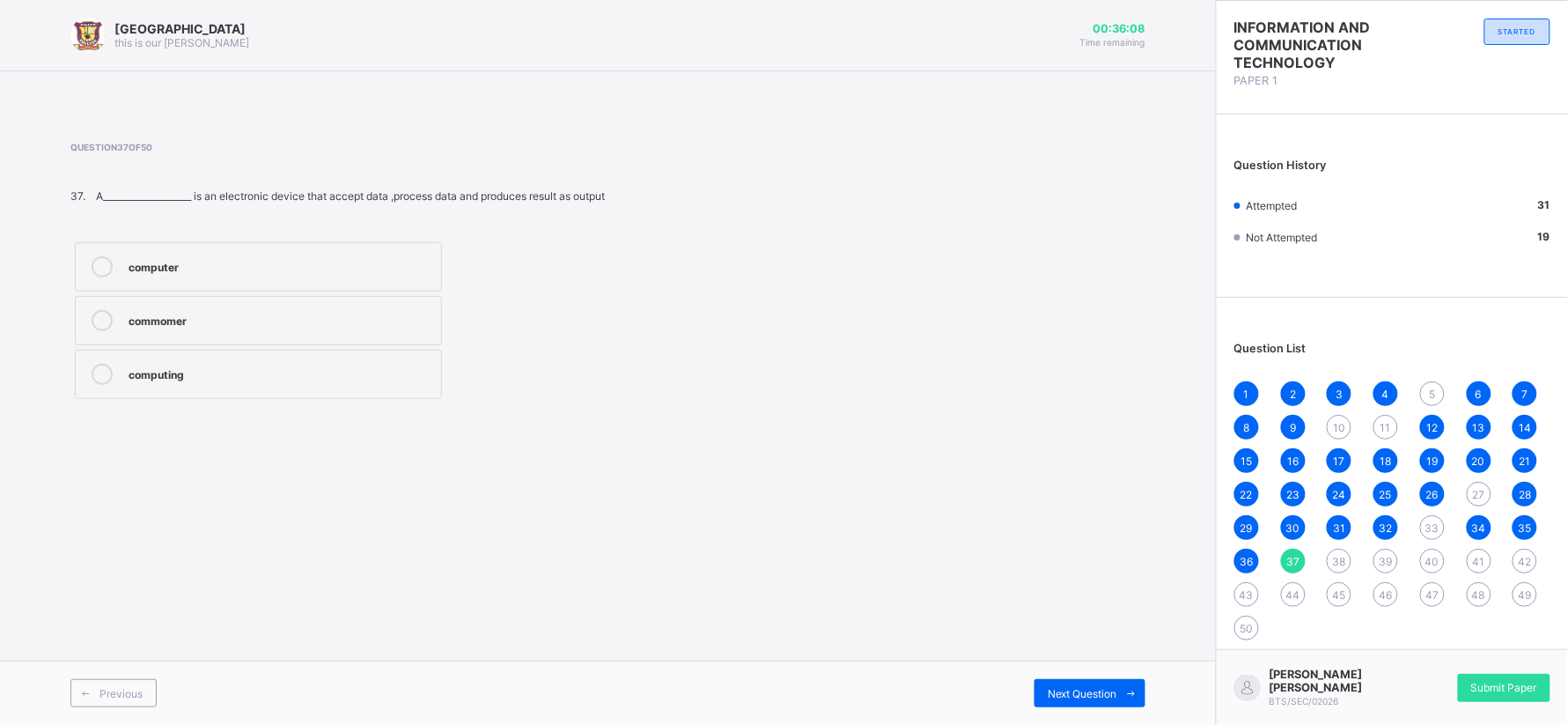 click on "computer" at bounding box center [258, 267] 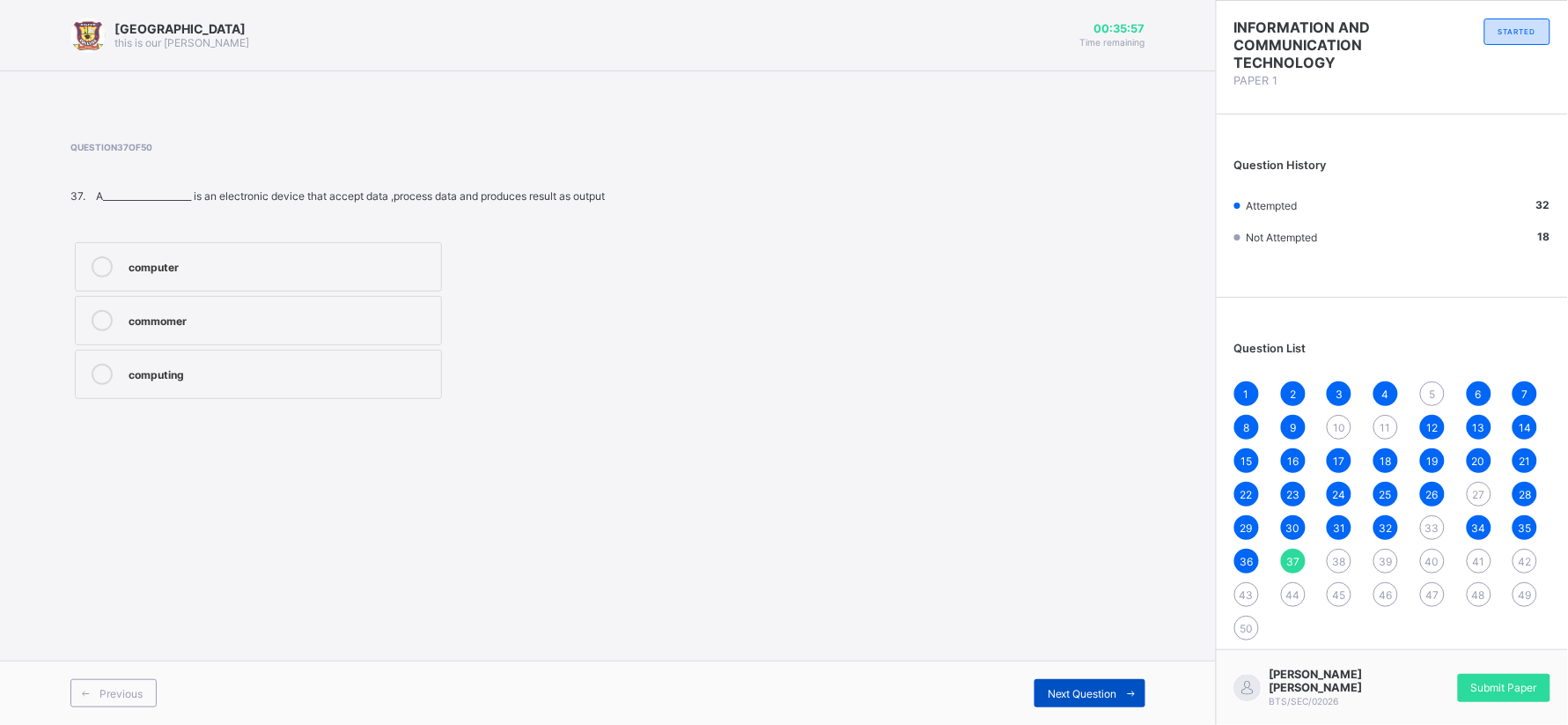 click on "Next Question" at bounding box center [1082, 693] 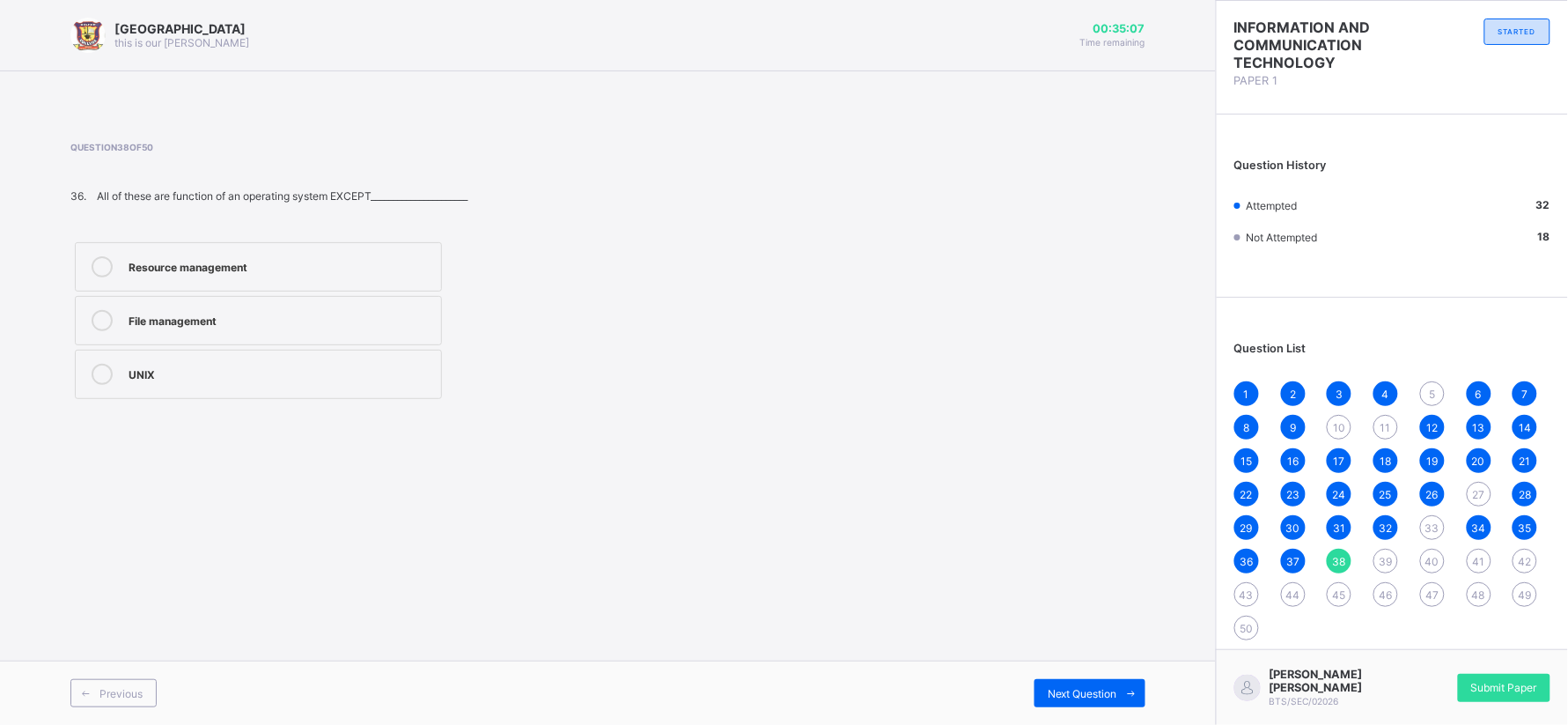 click on "Resource management File management UNIX" at bounding box center (258, 321) 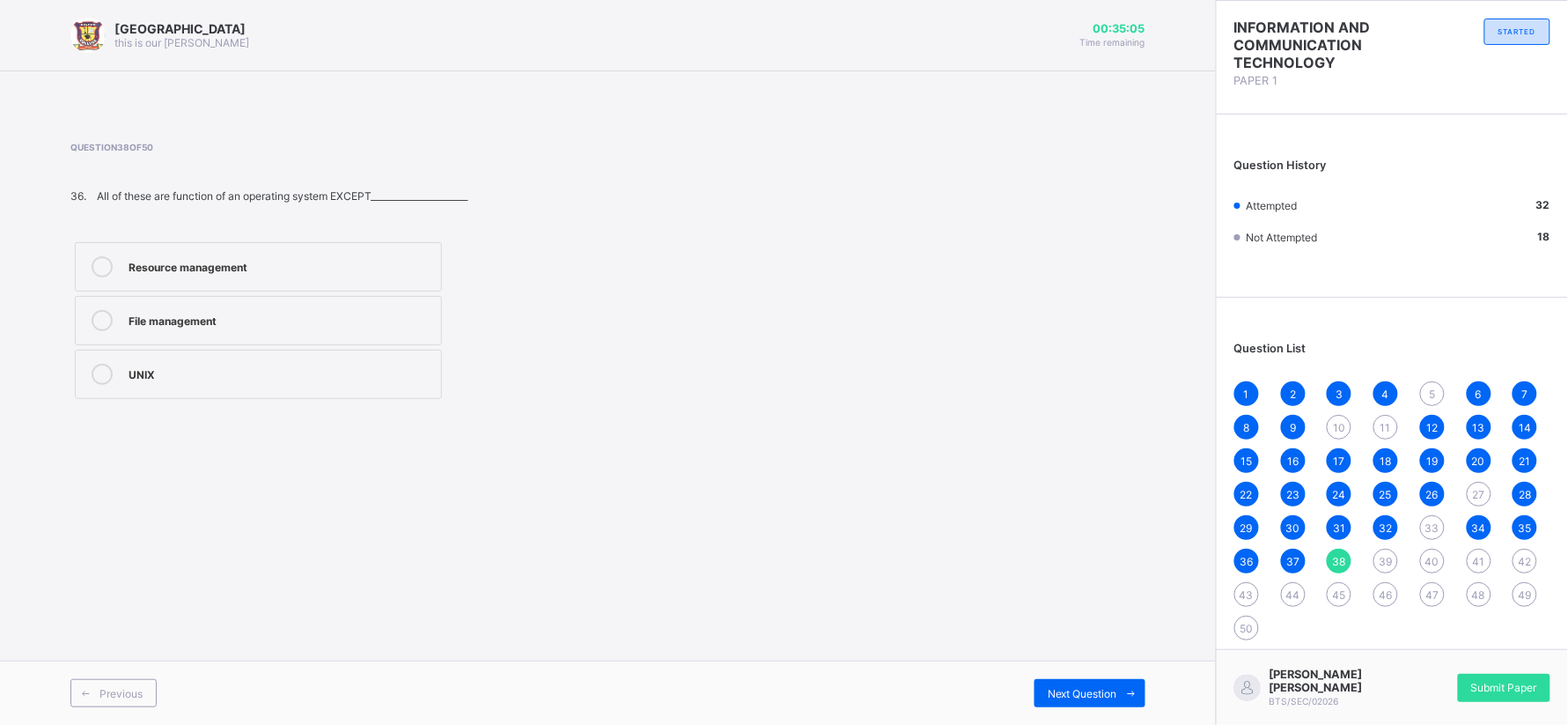 click on "UNIX" at bounding box center [258, 374] 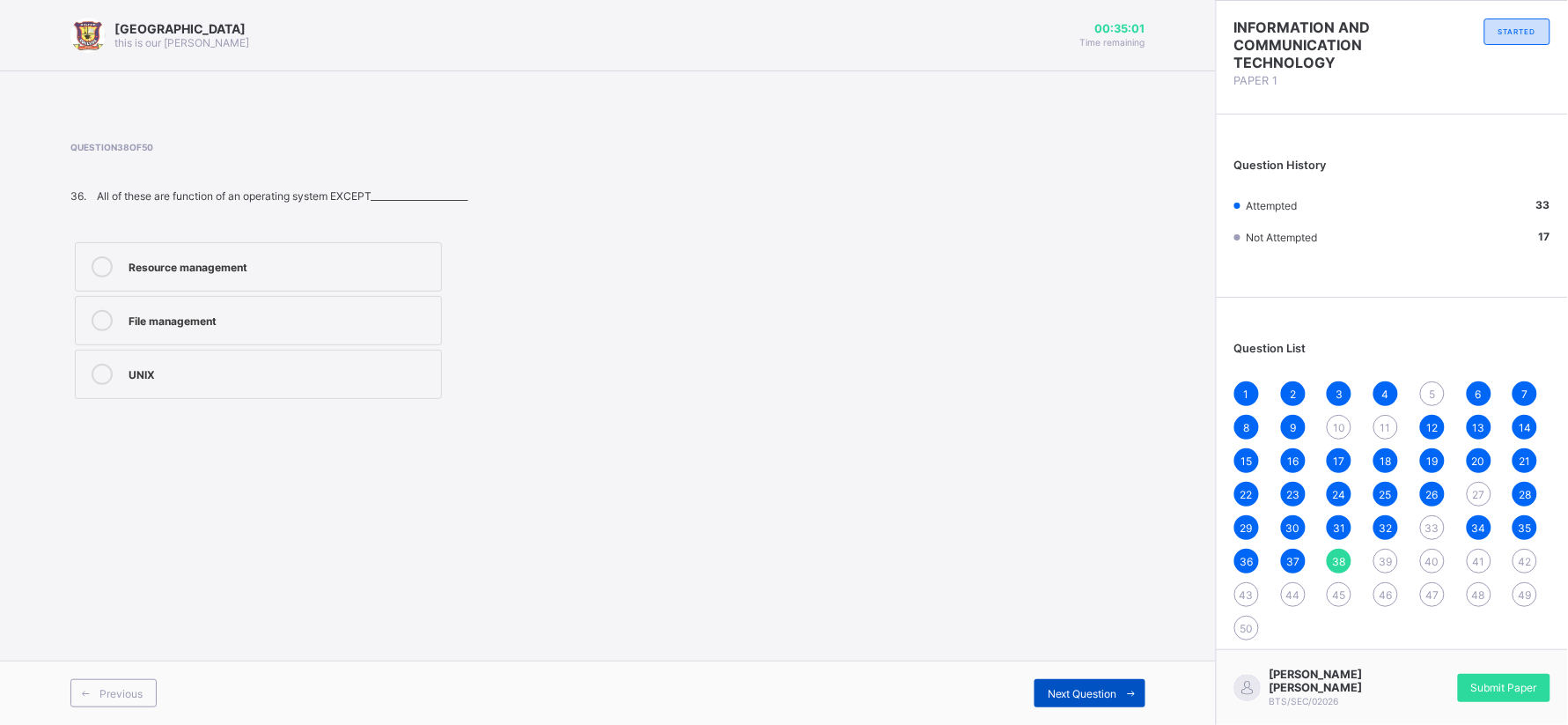 click on "Next Question" at bounding box center [1090, 693] 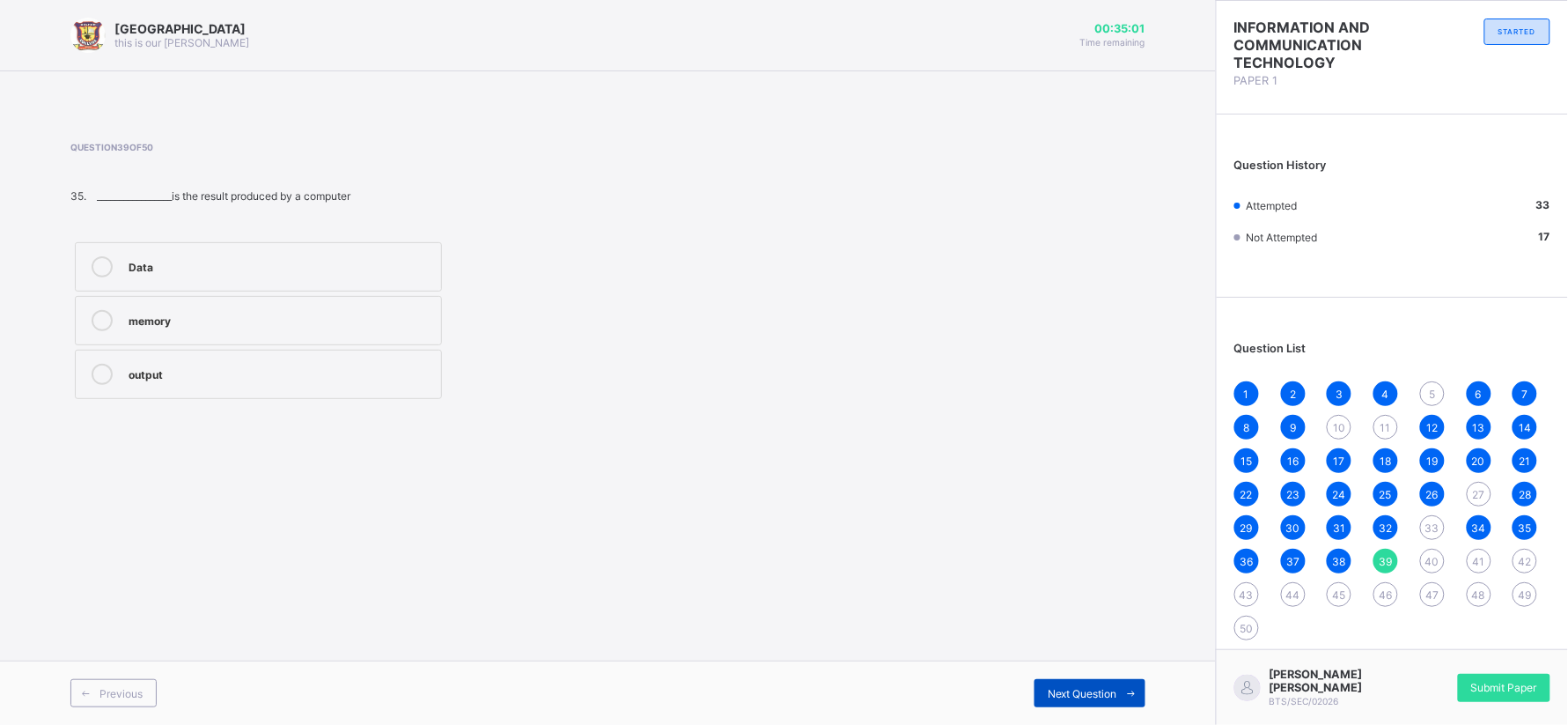 click on "Next Question" at bounding box center [1090, 693] 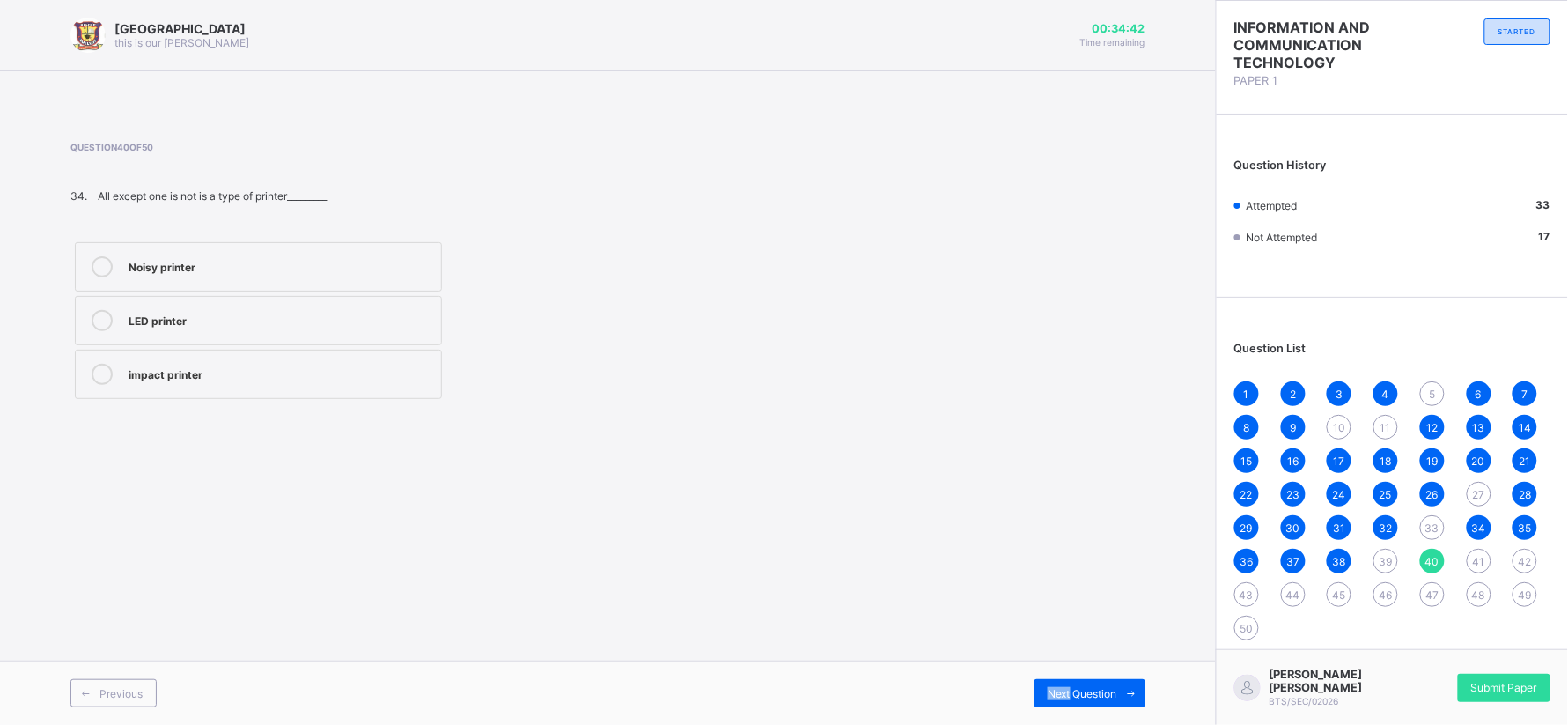click on "Noisy printer" at bounding box center [258, 267] 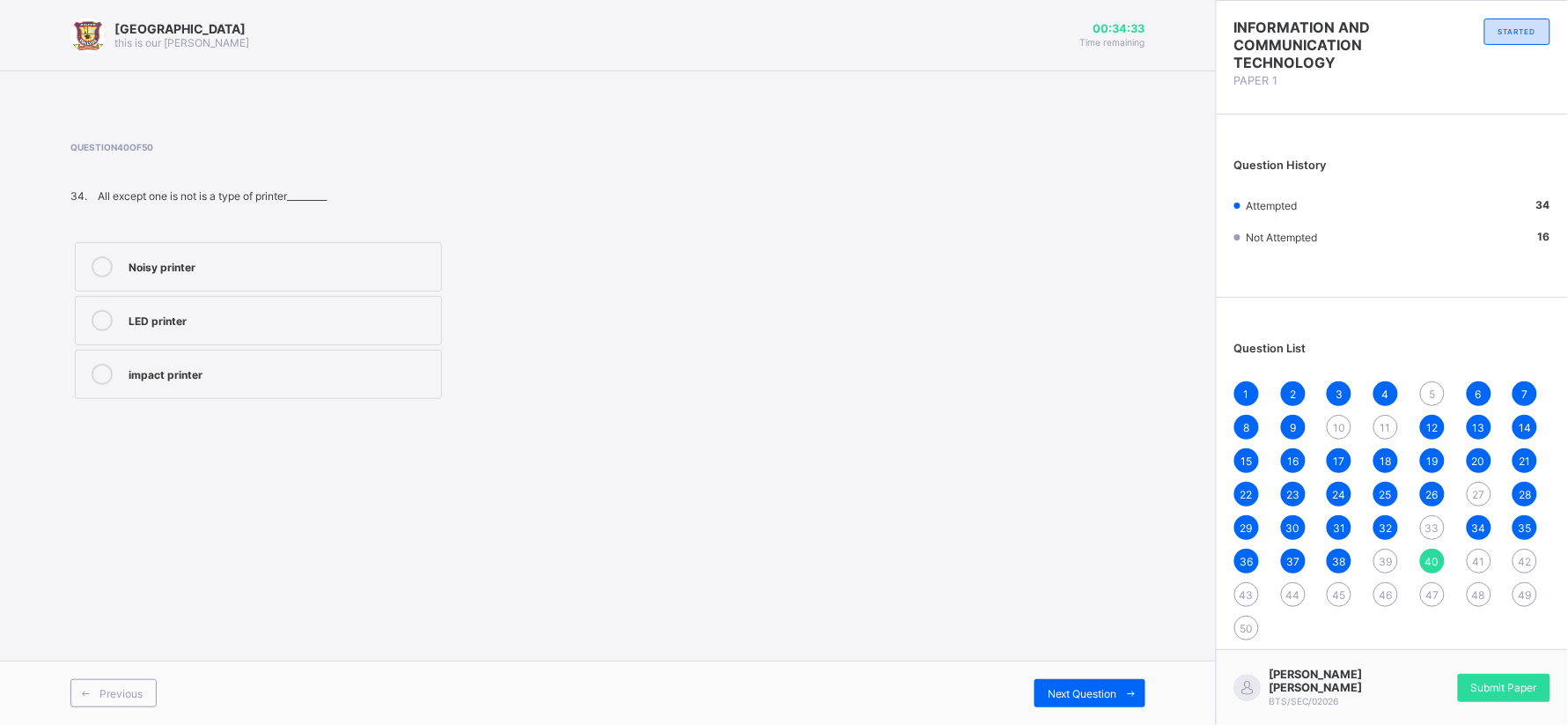 click on "39" at bounding box center [1386, 561] 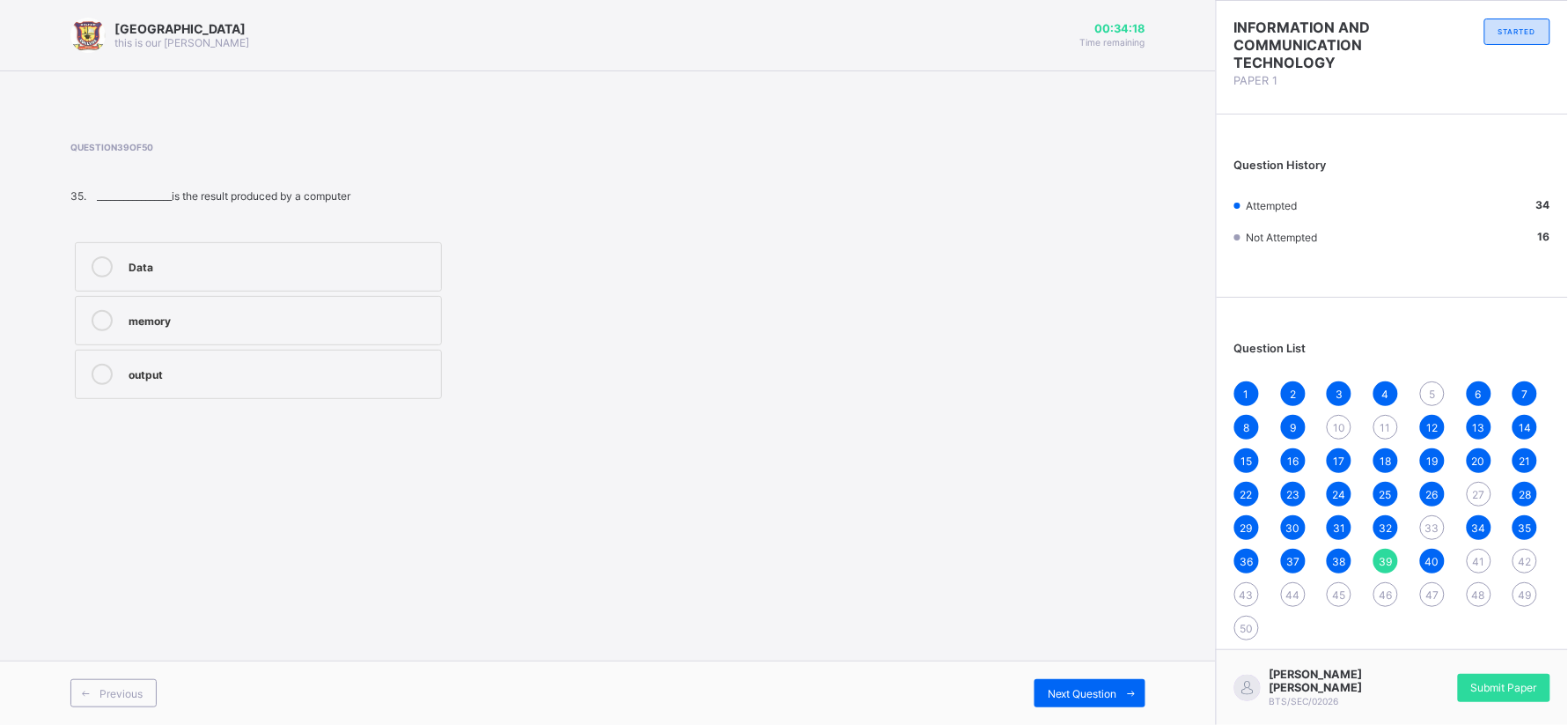 click on "memory" at bounding box center [258, 321] 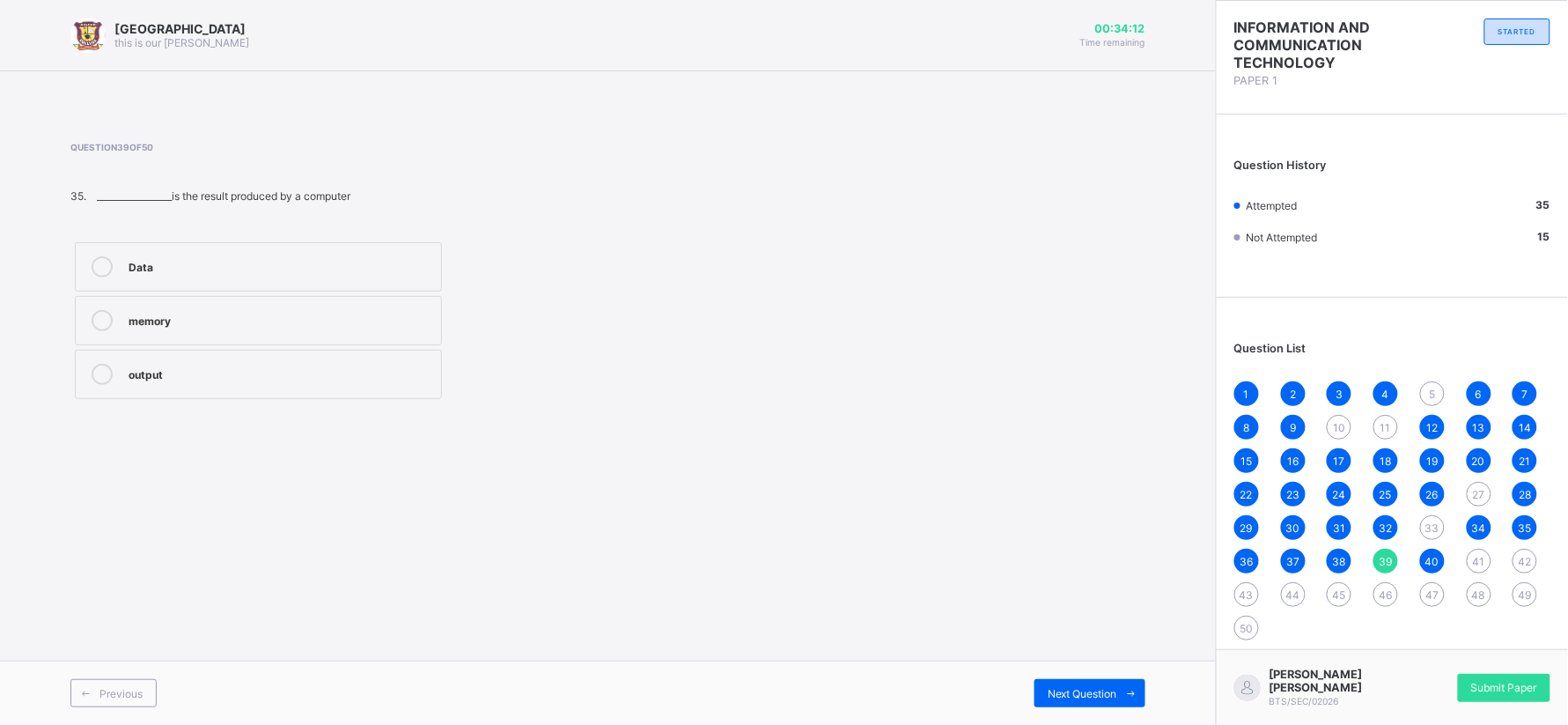 click on "41" at bounding box center [1479, 561] 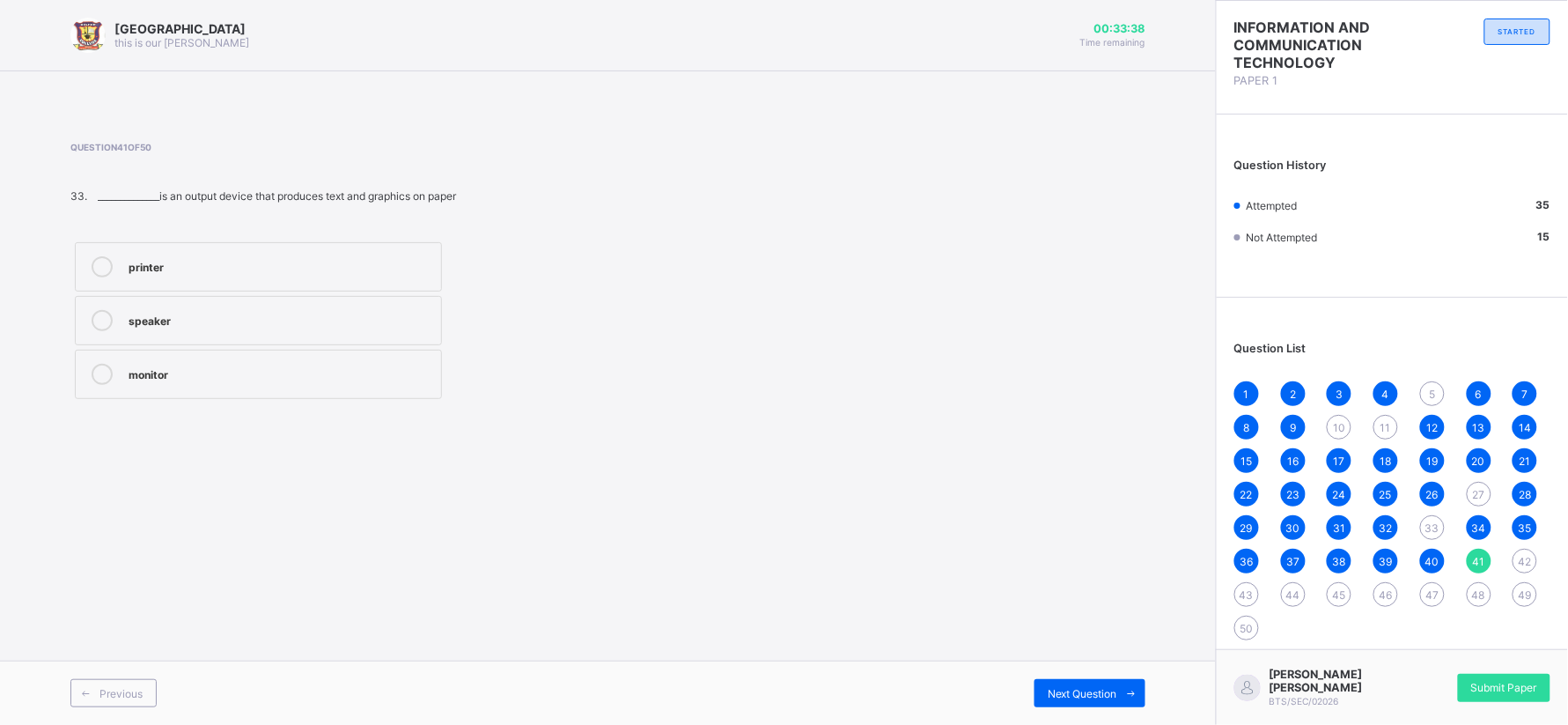 click on "printer" at bounding box center [280, 265] 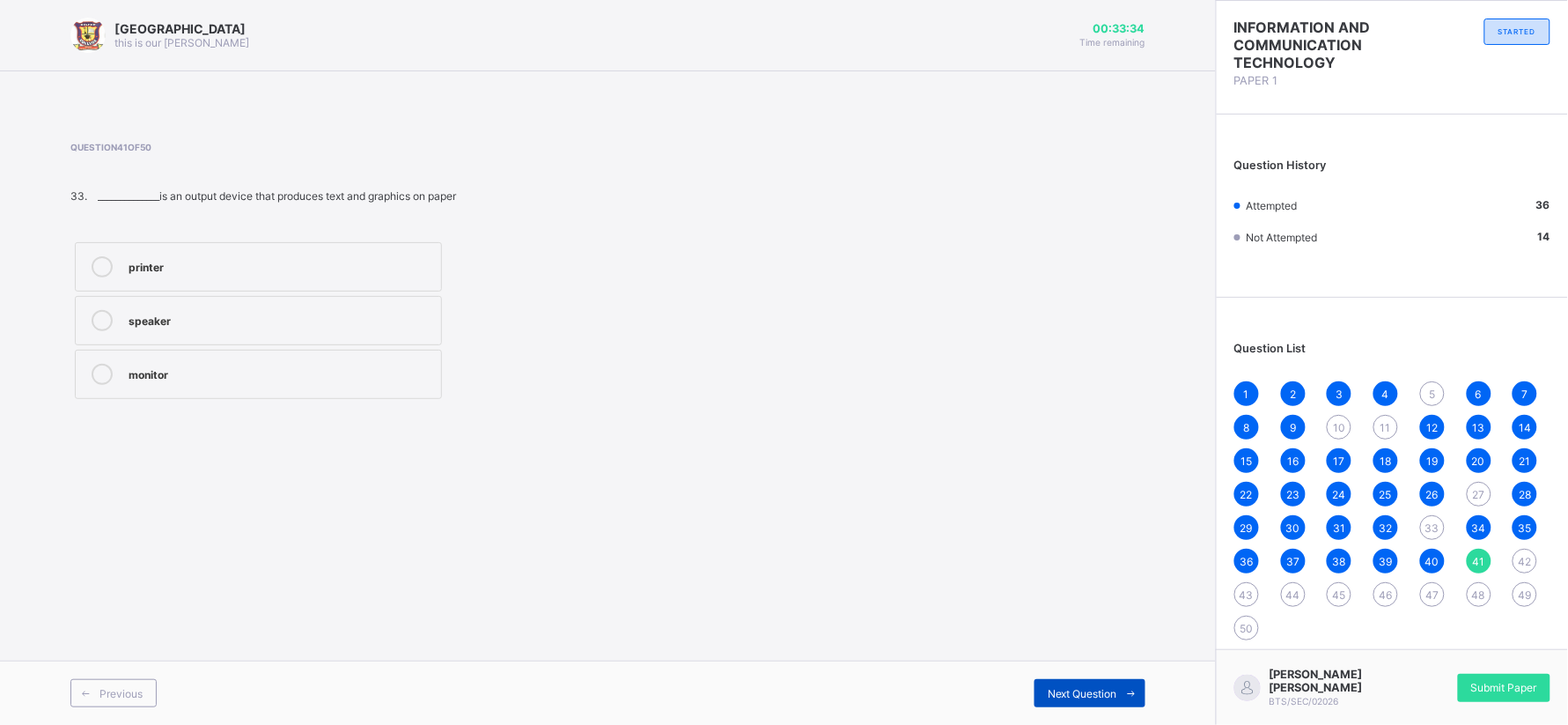 click on "Next Question" at bounding box center [1082, 693] 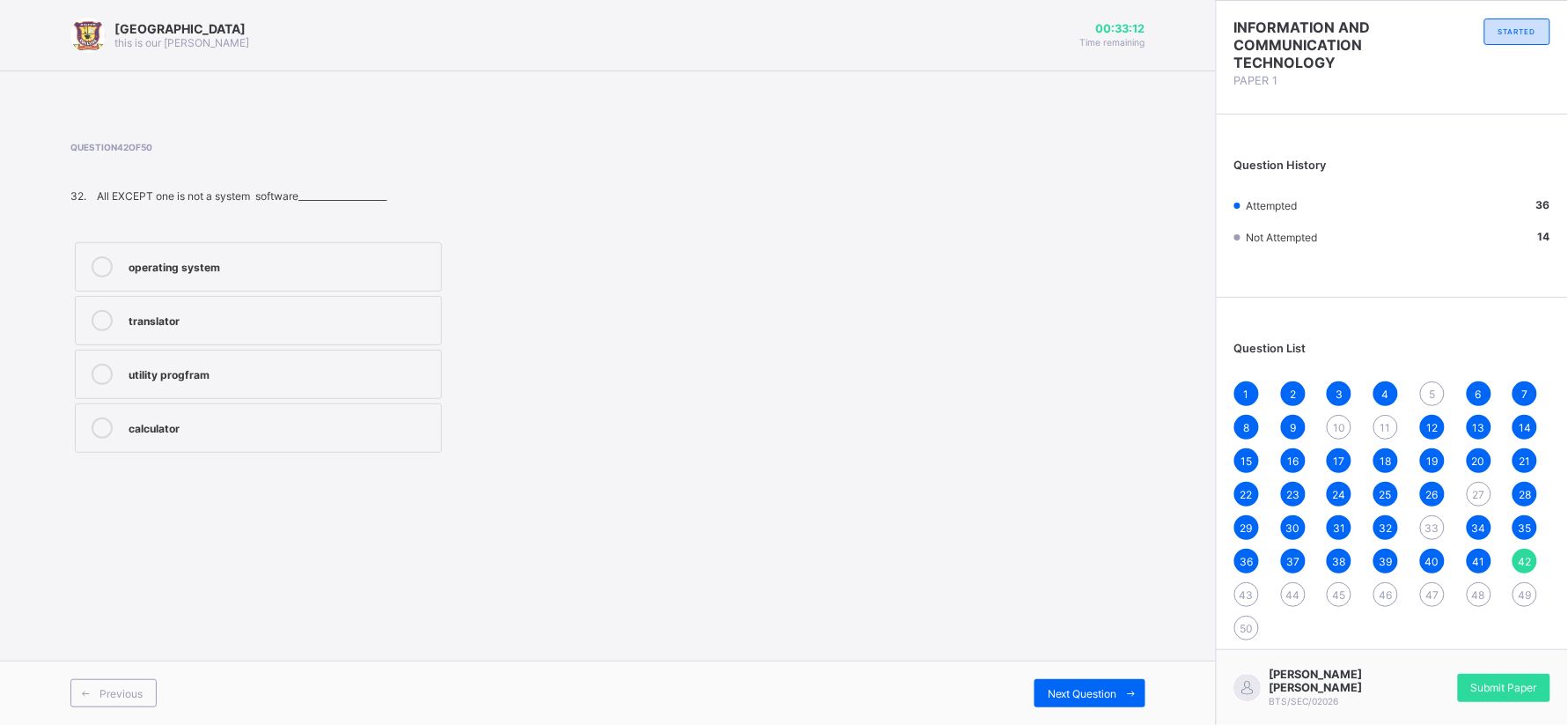 click on "calculator" at bounding box center [280, 426] 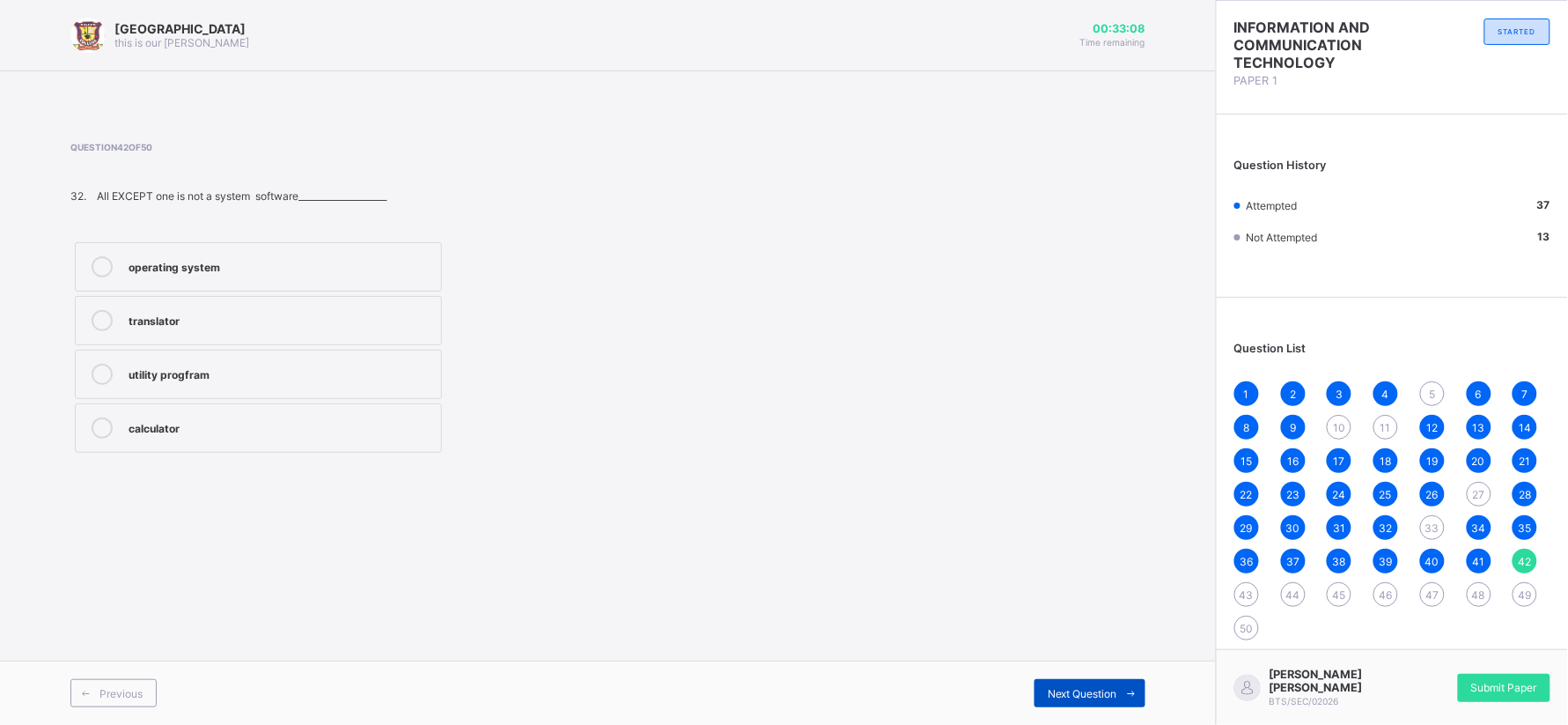 click on "Next Question" at bounding box center [1090, 693] 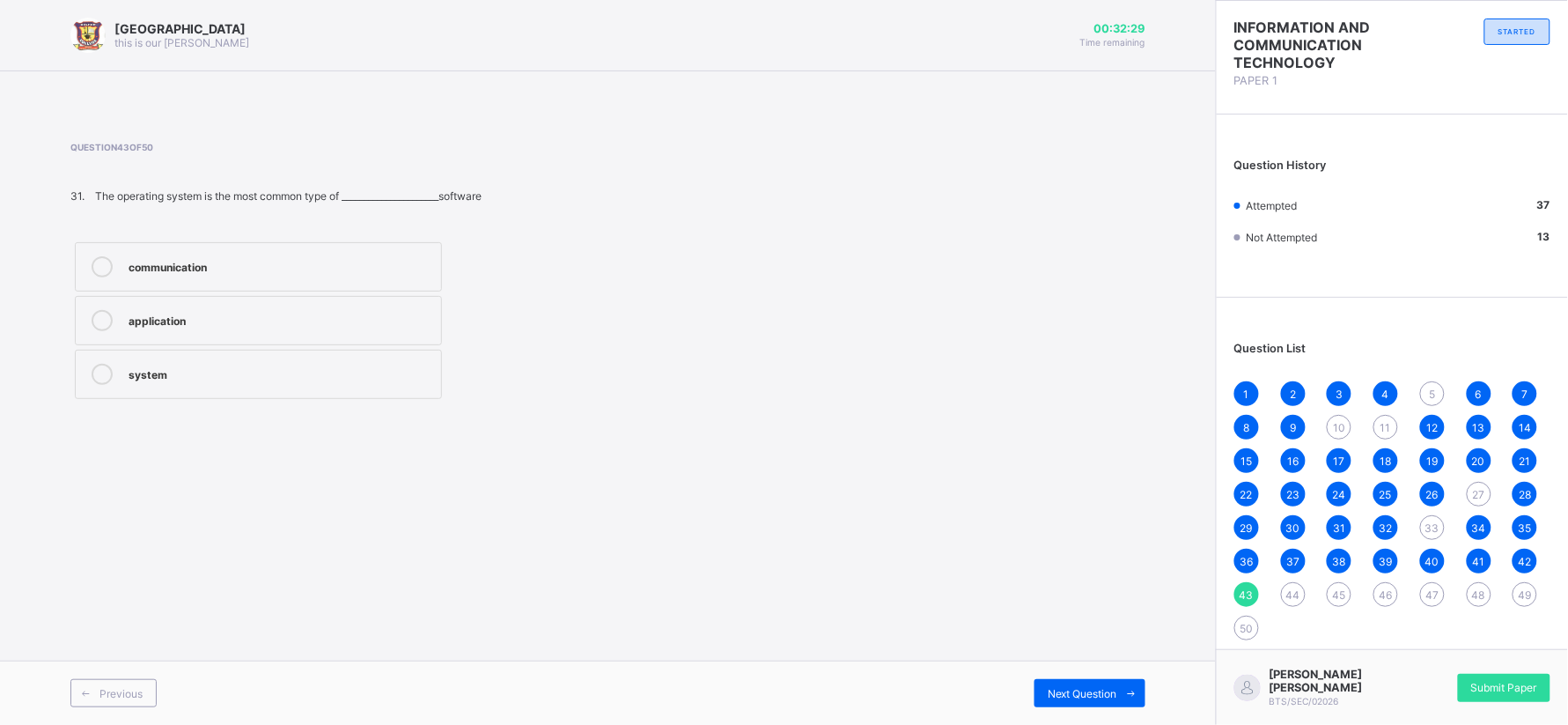click on "application" at bounding box center (280, 319) 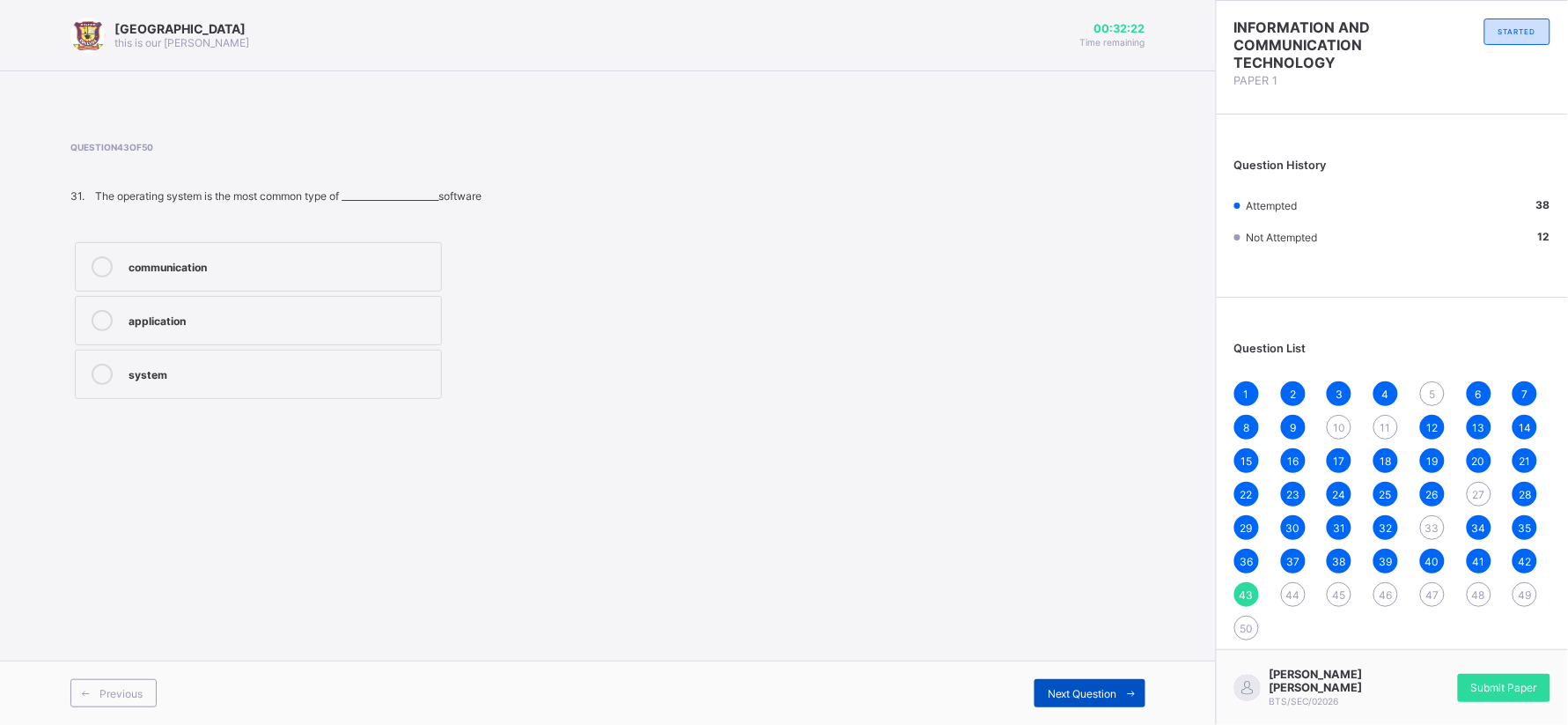 click on "Next Question" at bounding box center (1082, 693) 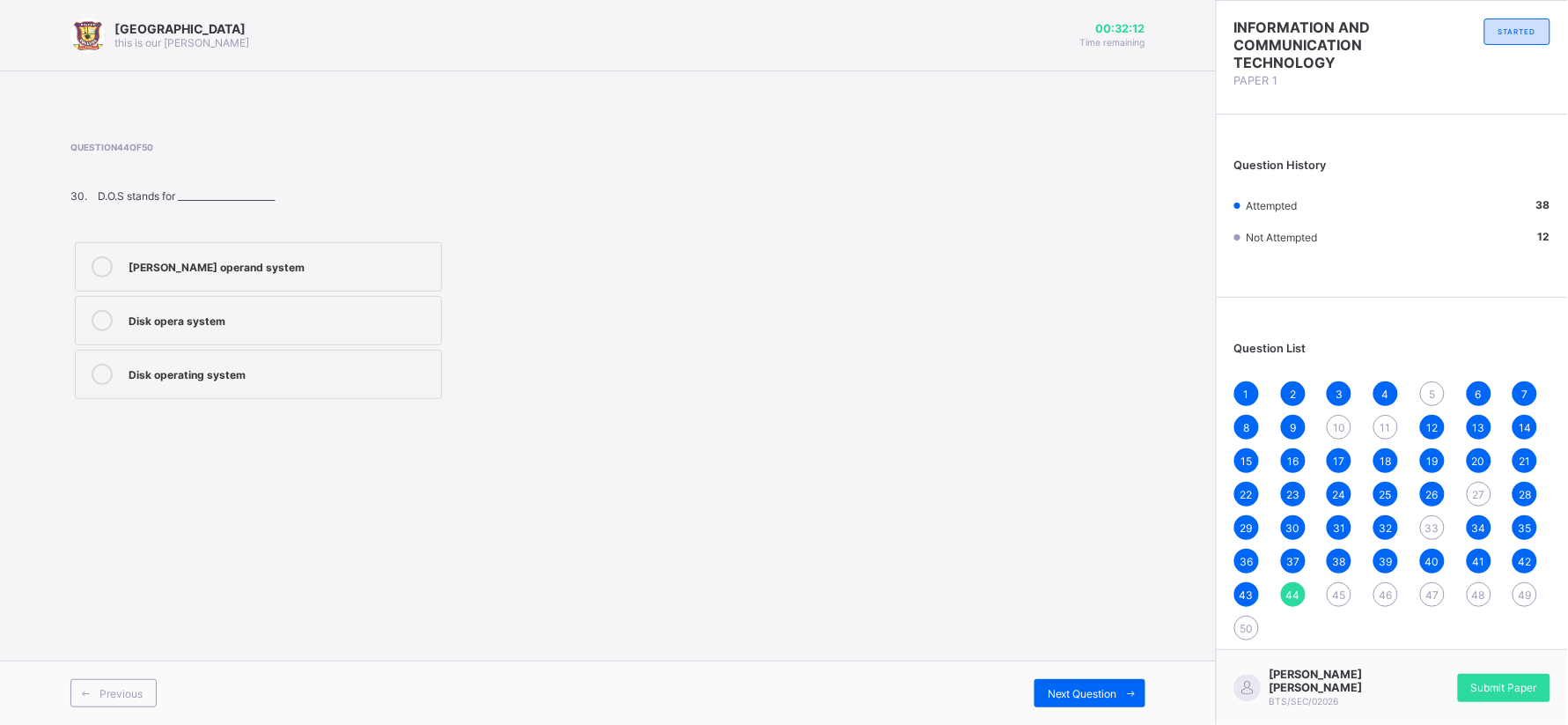 click on "Disk operating system" at bounding box center (258, 374) 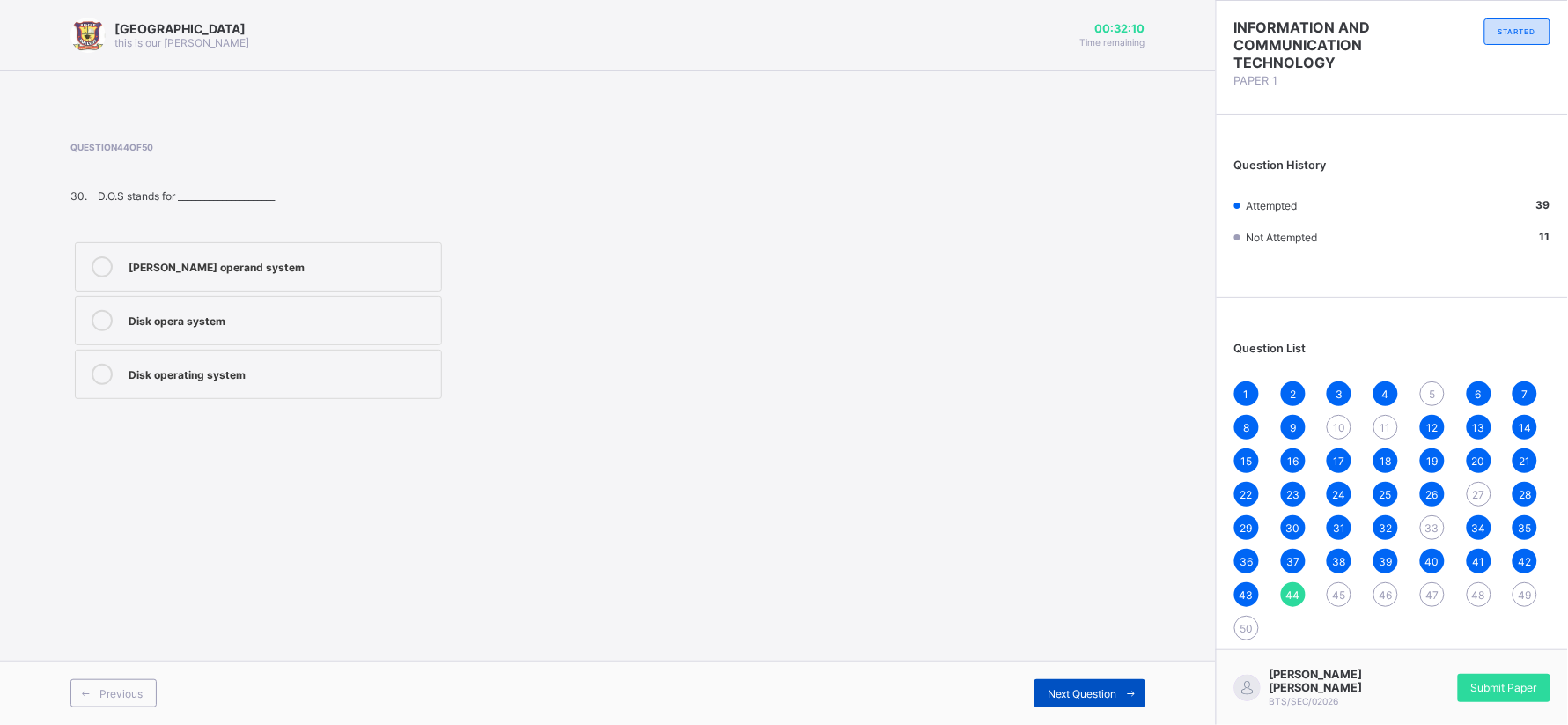 click on "Next Question" at bounding box center (1082, 693) 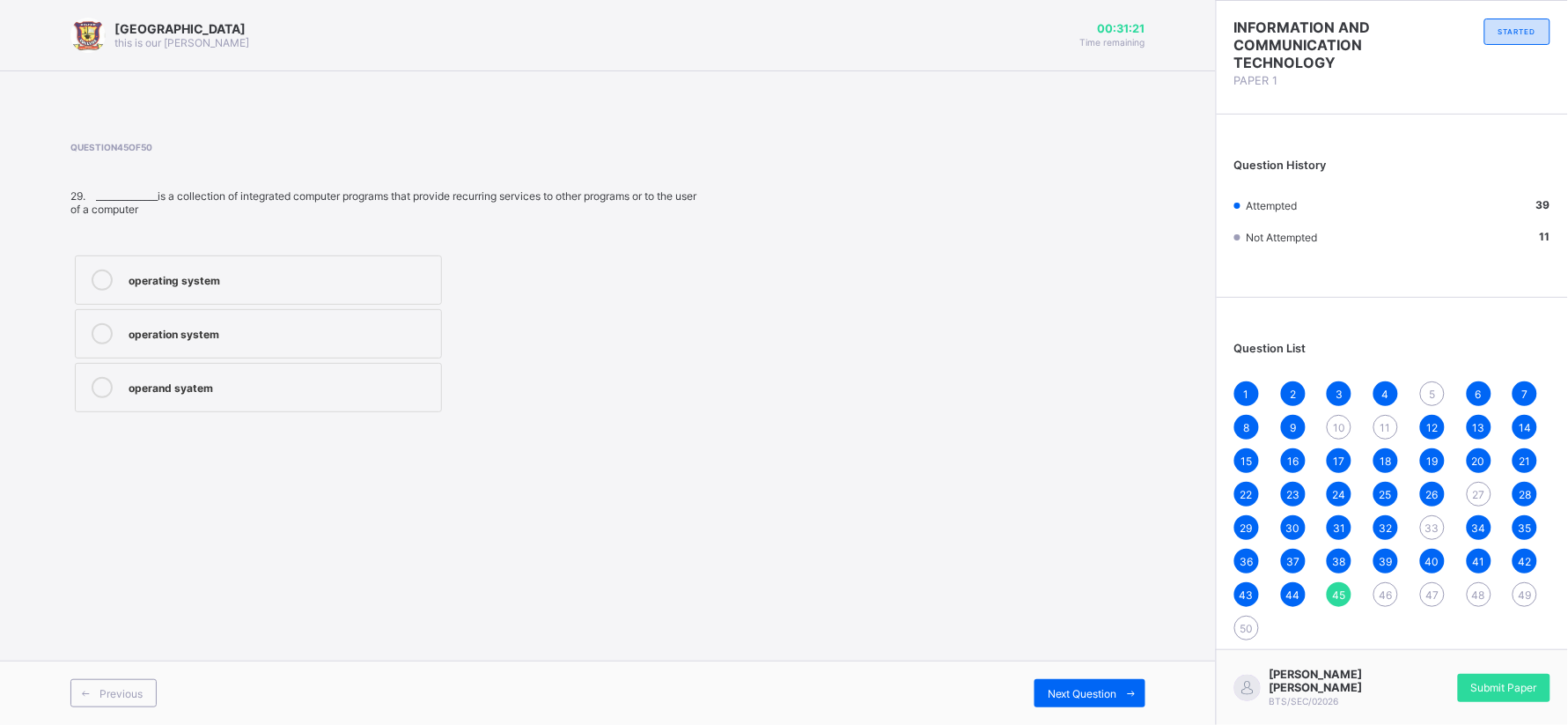 click on "operating system" at bounding box center [258, 280] 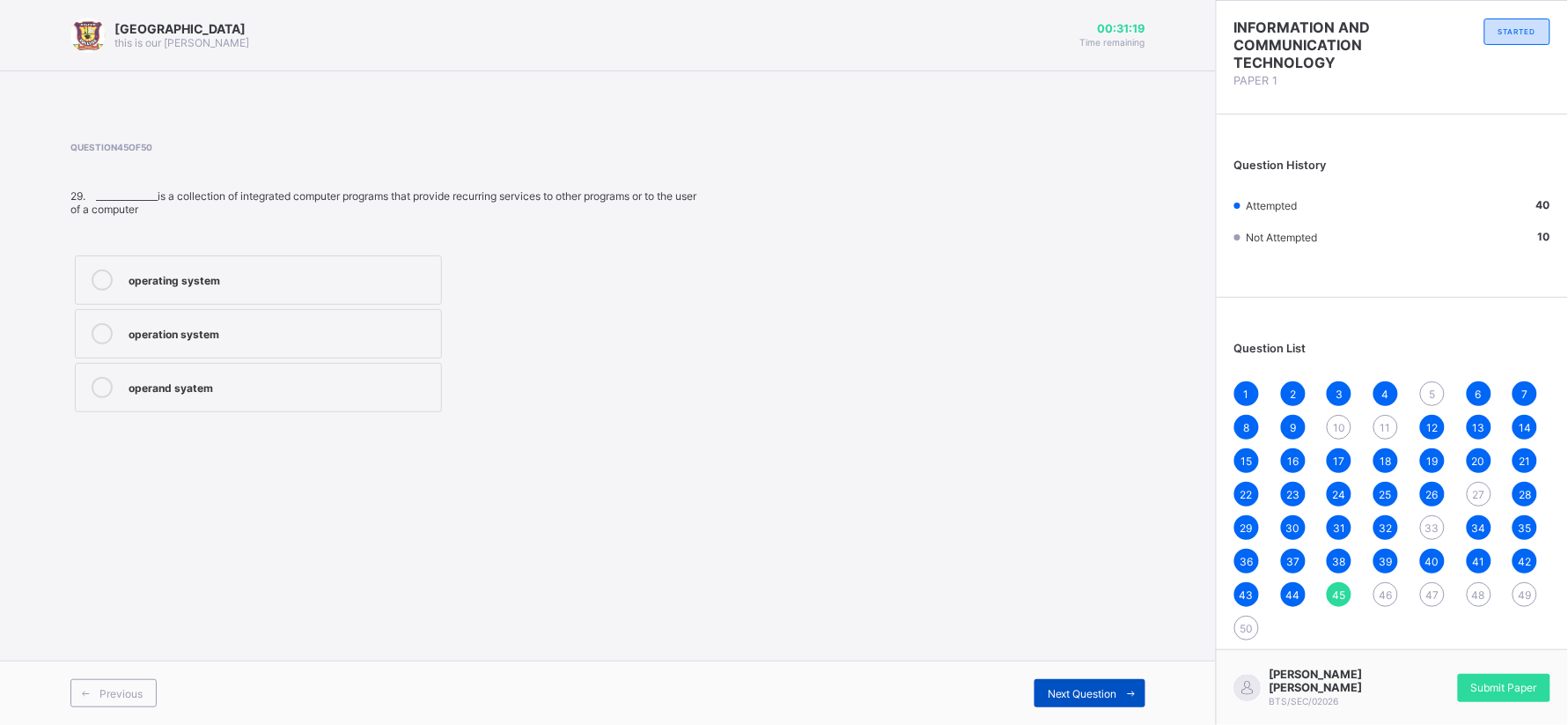 click on "Next Question" at bounding box center [1090, 693] 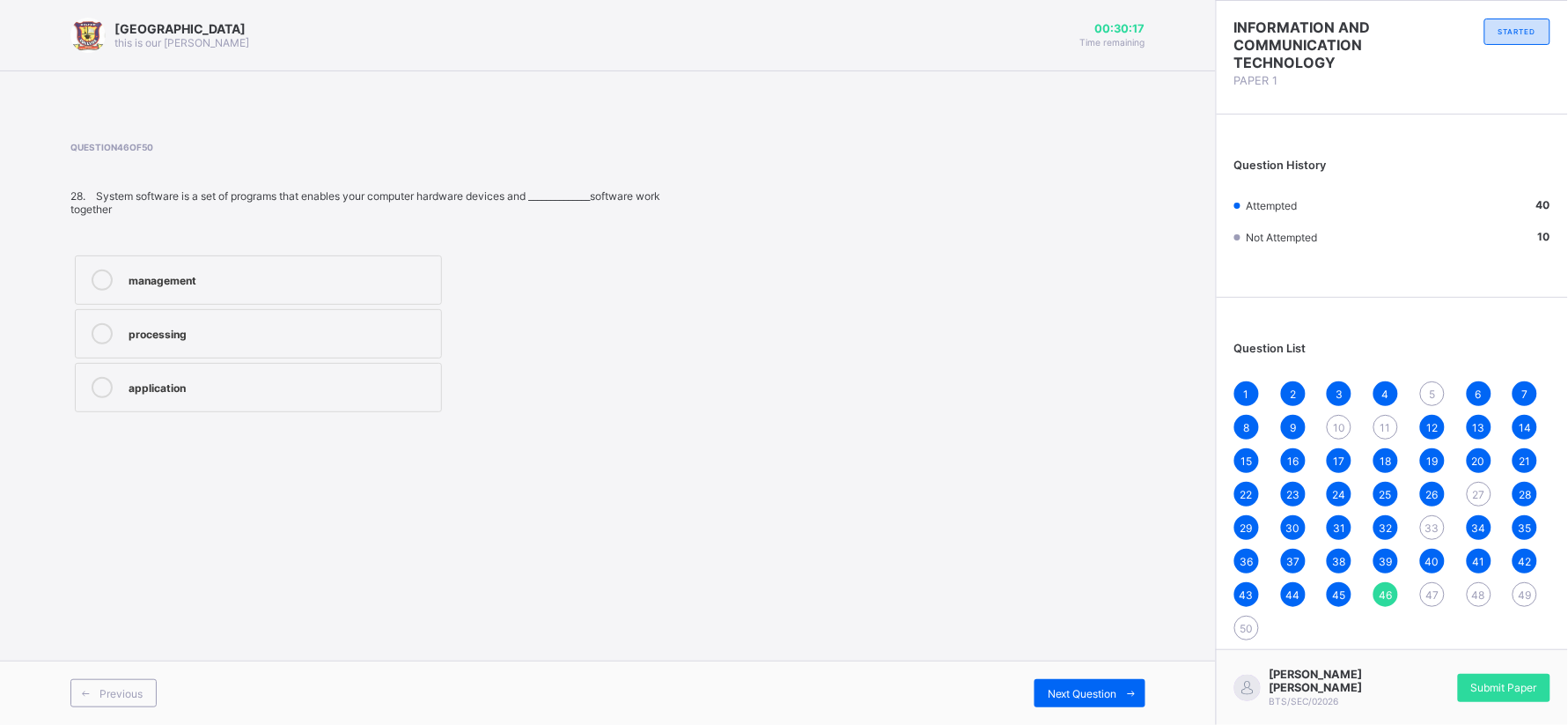 click on "application" at bounding box center [258, 388] 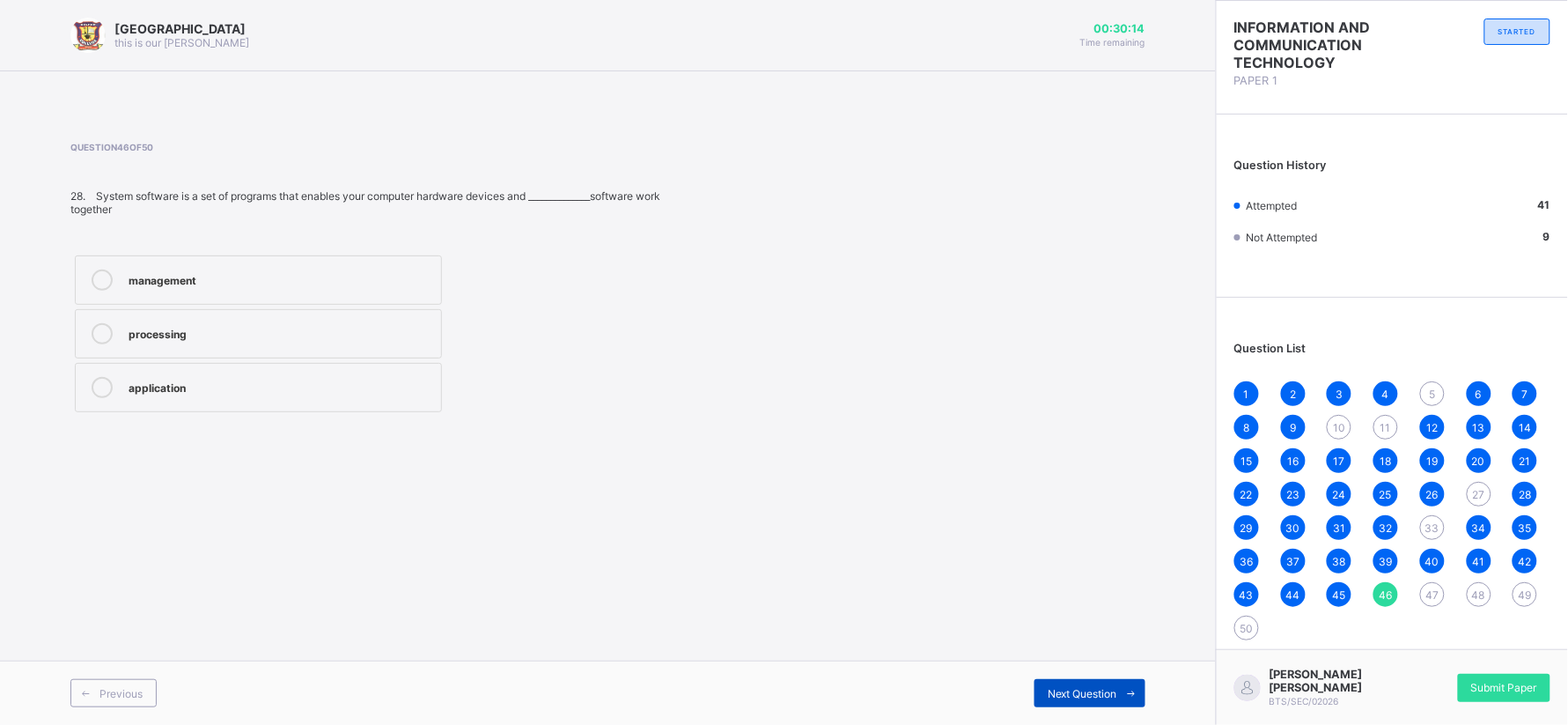 click on "Next Question" at bounding box center [1090, 693] 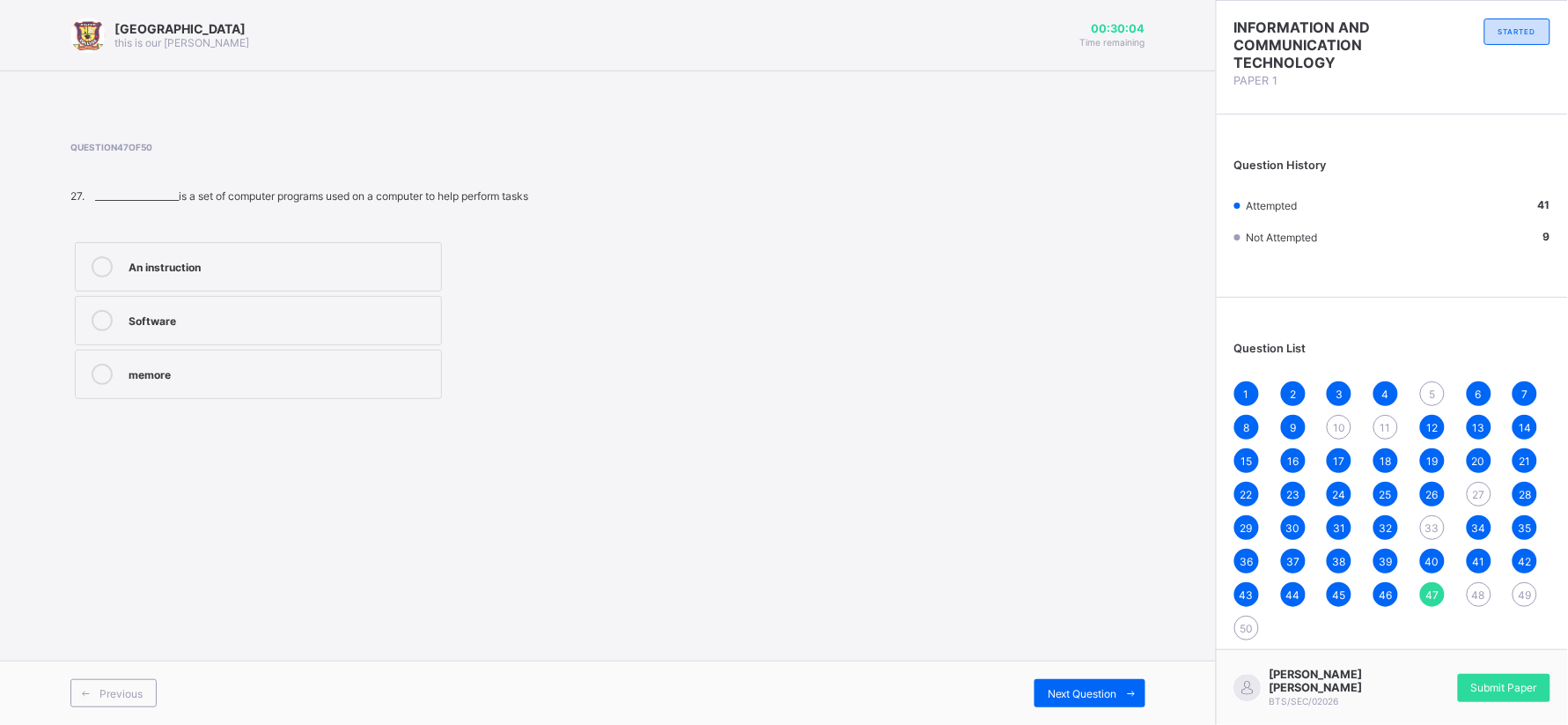 click on "An  instruction" at bounding box center [258, 267] 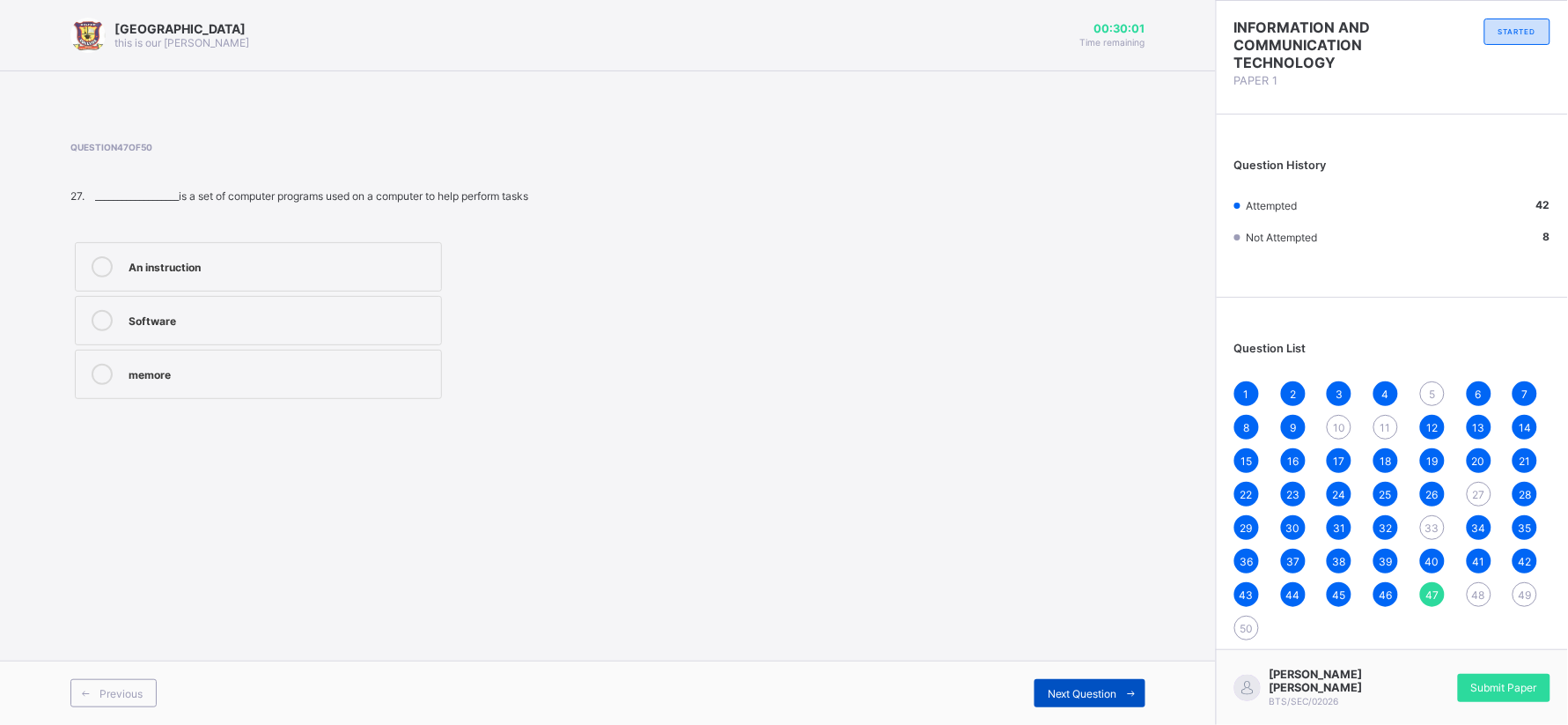 click on "Next Question" at bounding box center [1082, 693] 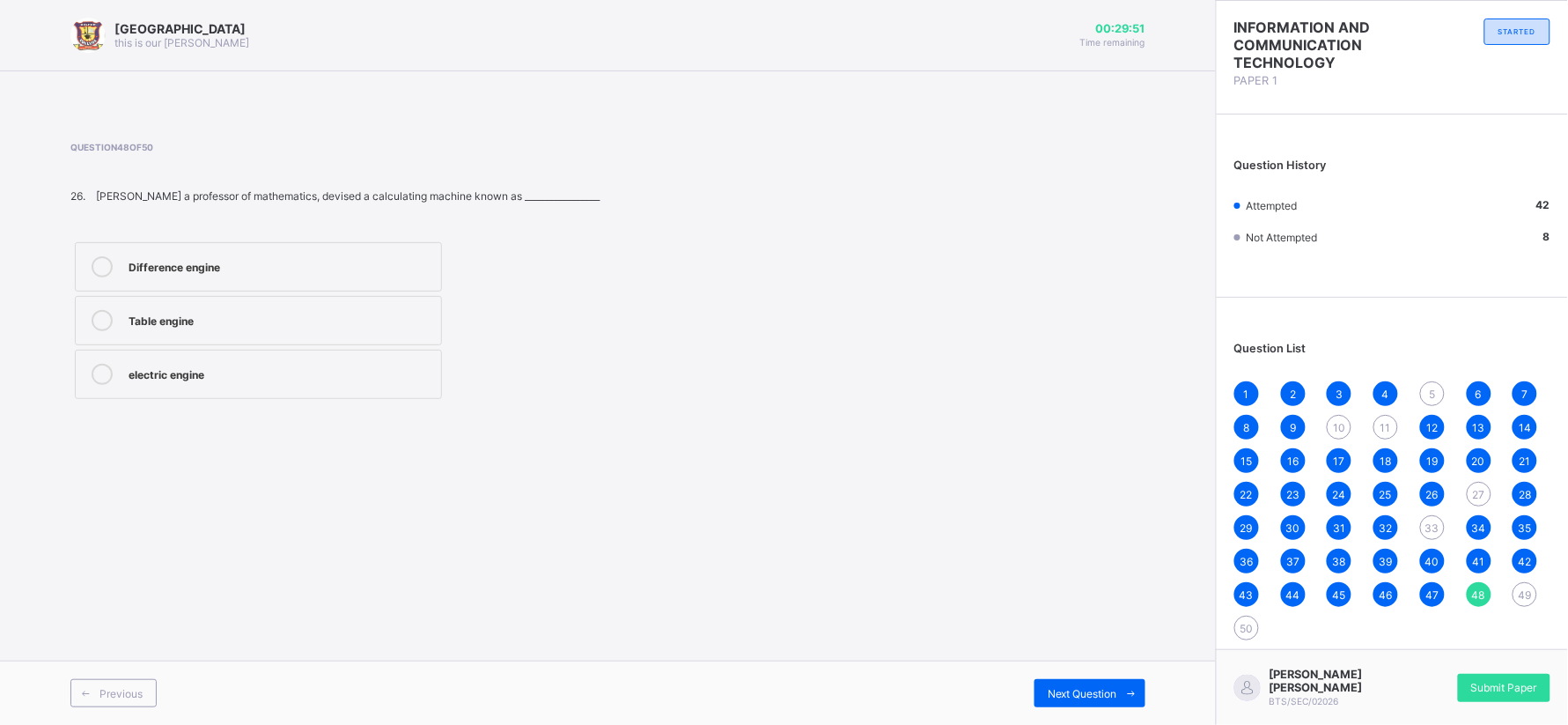 click on "Question  48  of  50 26.    [PERSON_NAME] a professor of mathematics, devised a calculating machine known as _________________ Difference engine Table engine electric engine" at bounding box center (383, 272) 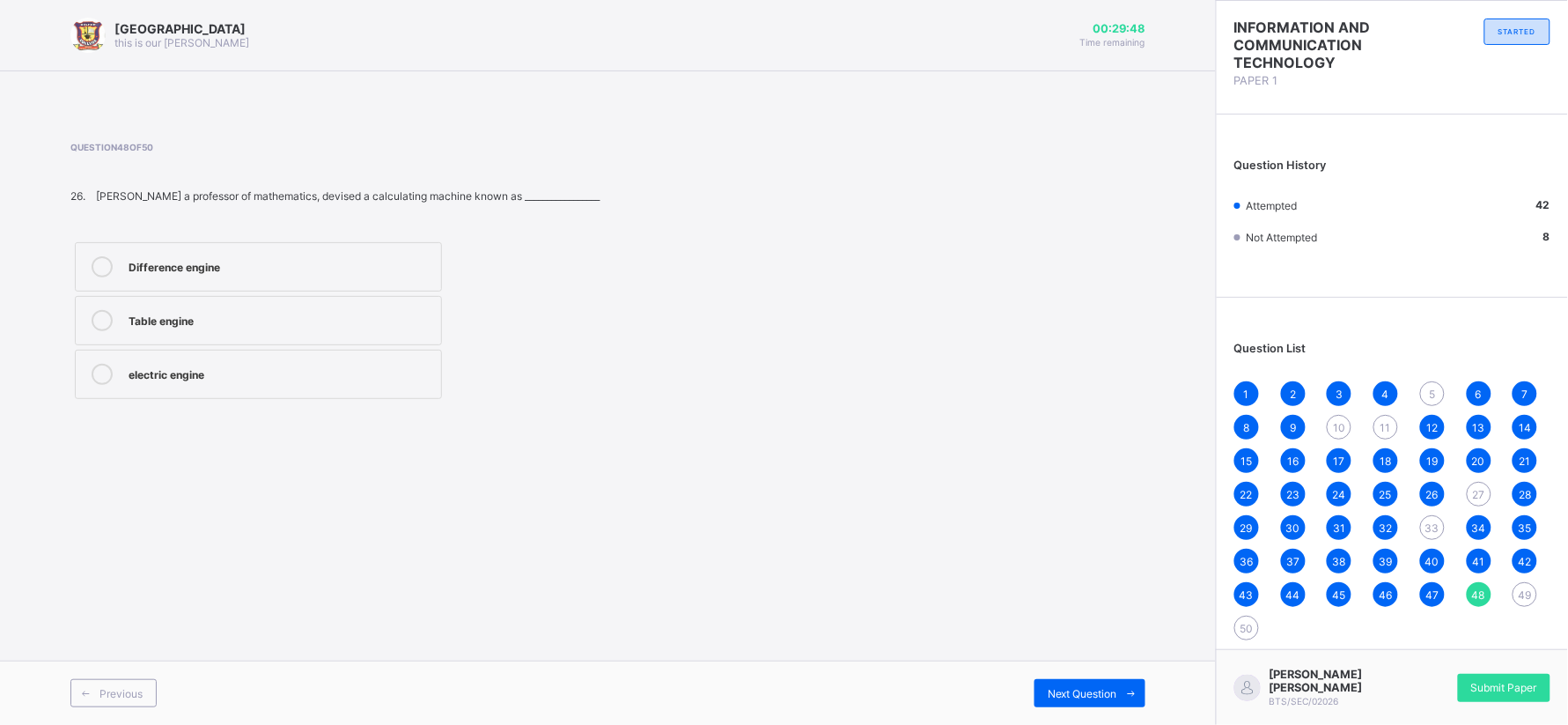 click on "Question  48  of  50 26.    [PERSON_NAME] a professor of mathematics, devised a calculating machine known as _________________ Difference engine Table engine electric engine" at bounding box center (383, 272) 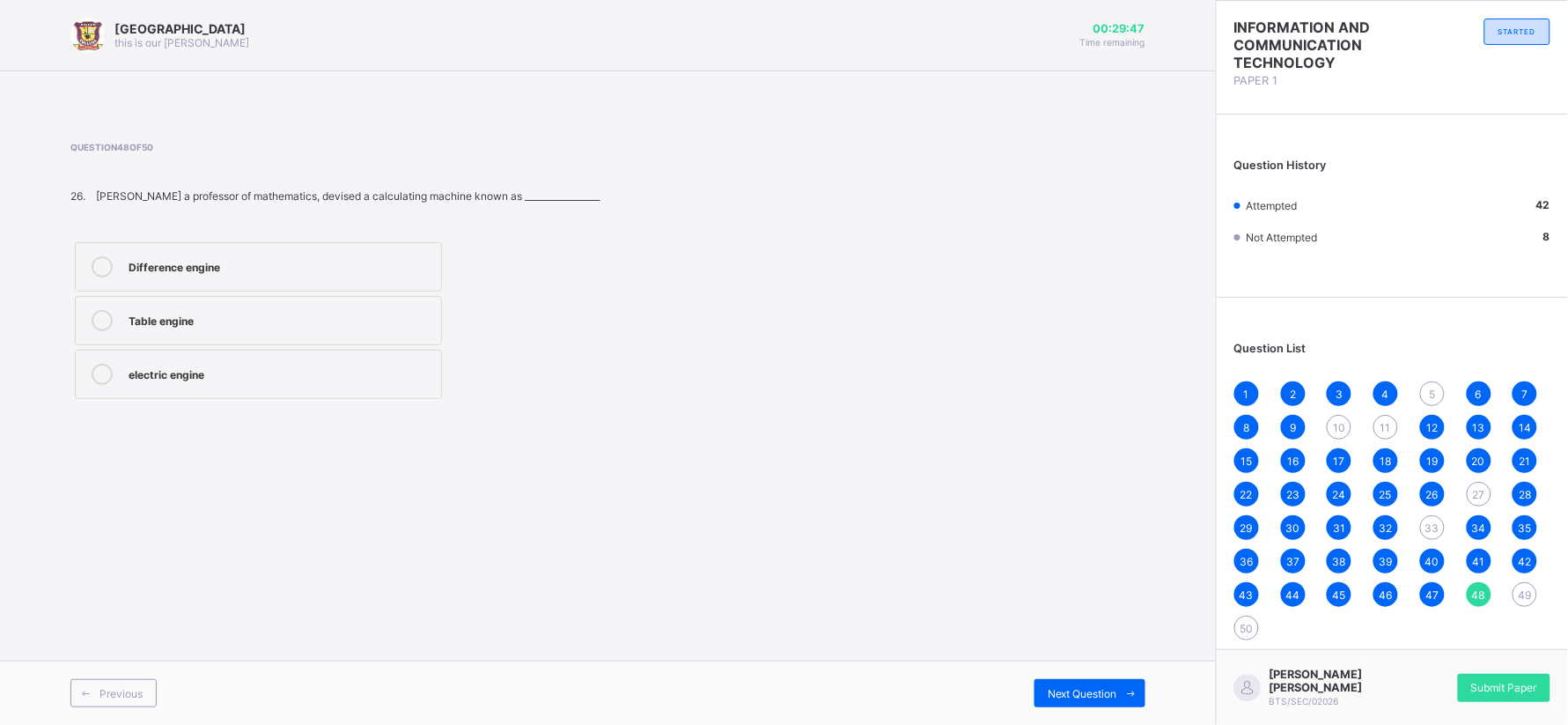 click on "Difference engine" at bounding box center (280, 265) 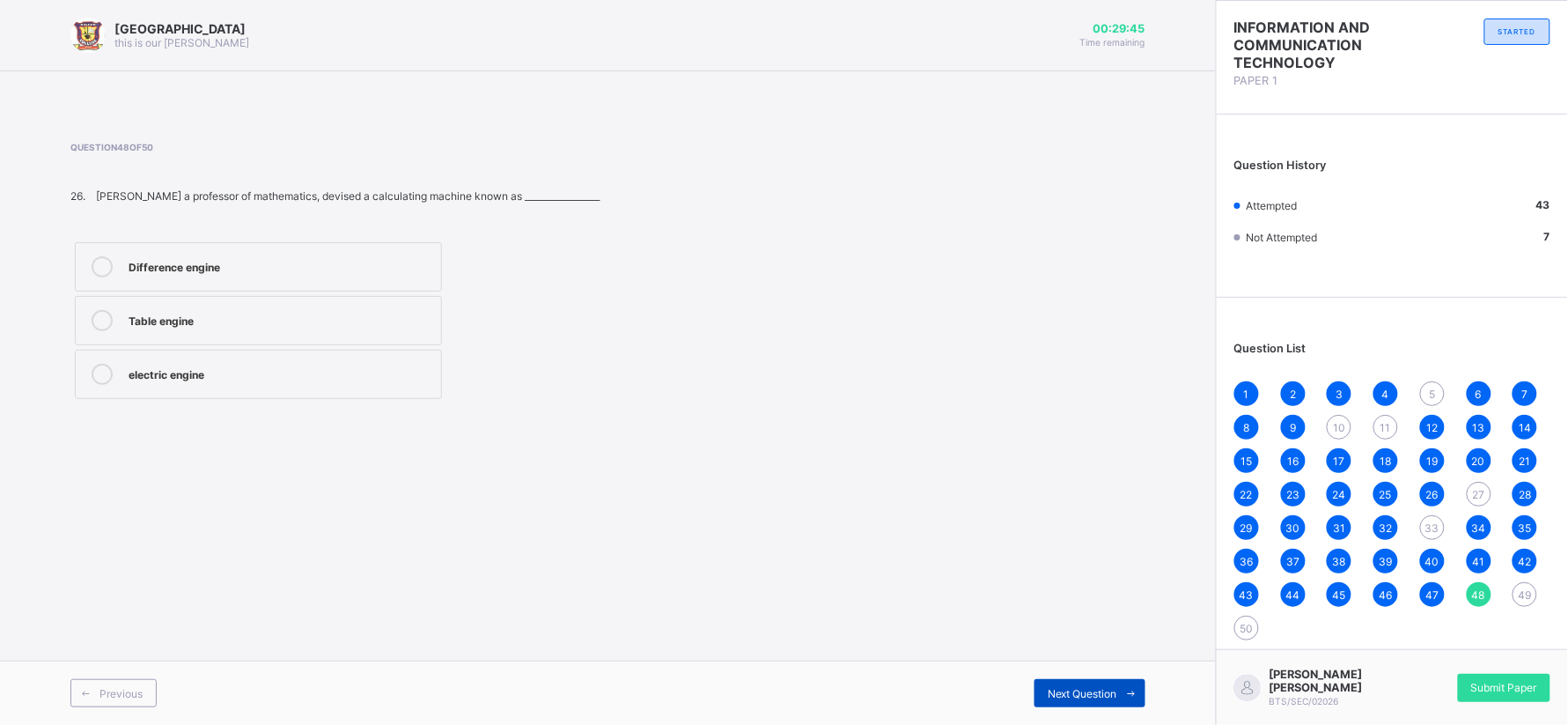 click on "Next Question" at bounding box center (1082, 693) 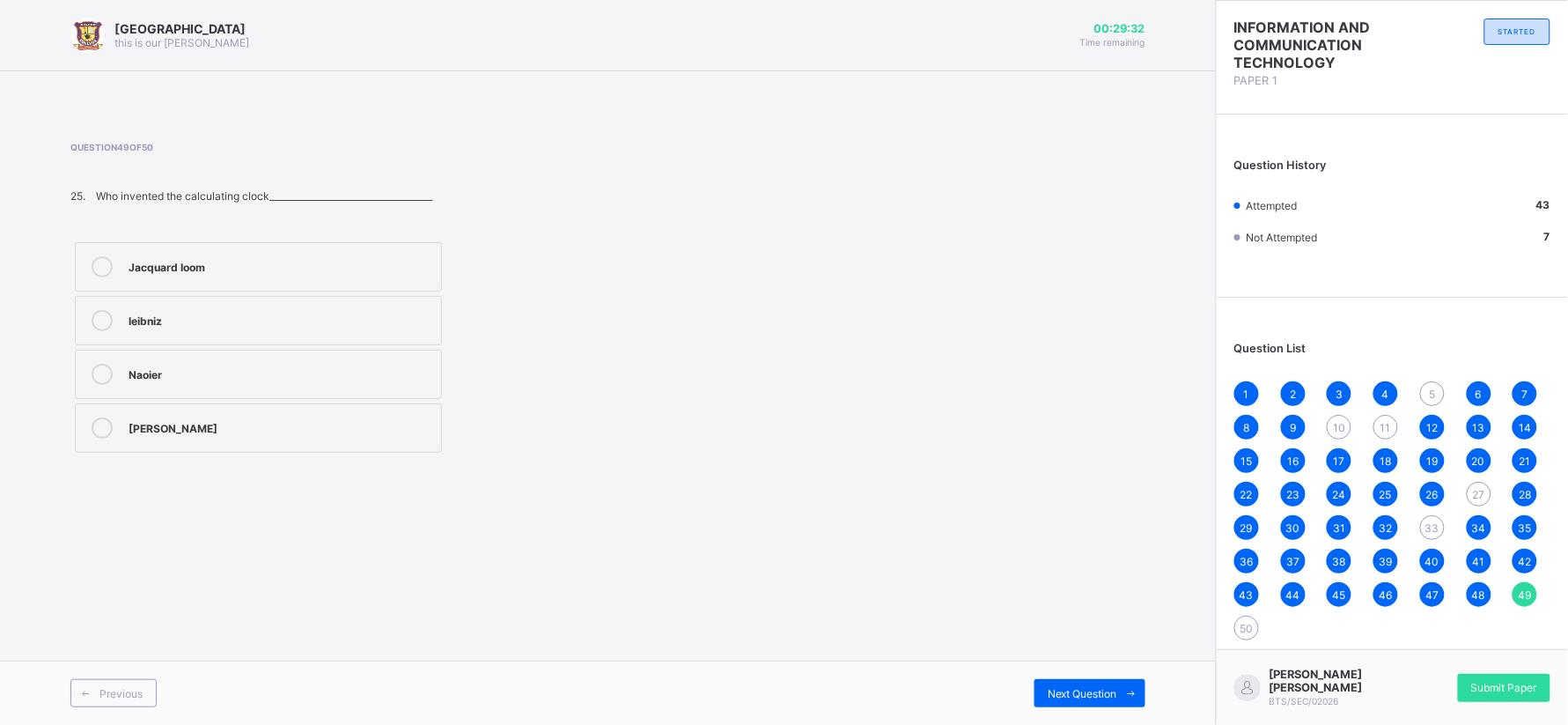 click on "Jacquard loom" at bounding box center [280, 265] 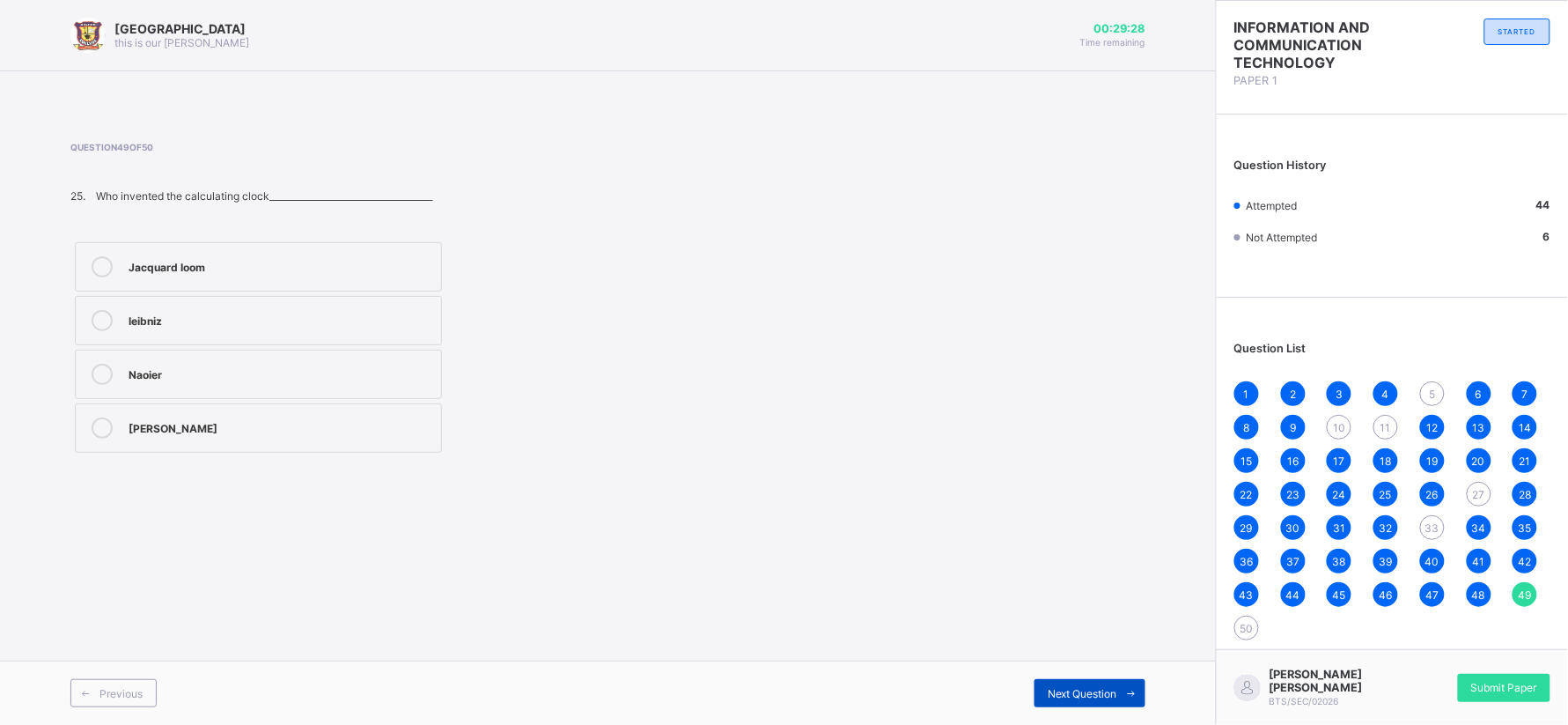 click on "Next Question" at bounding box center (1082, 693) 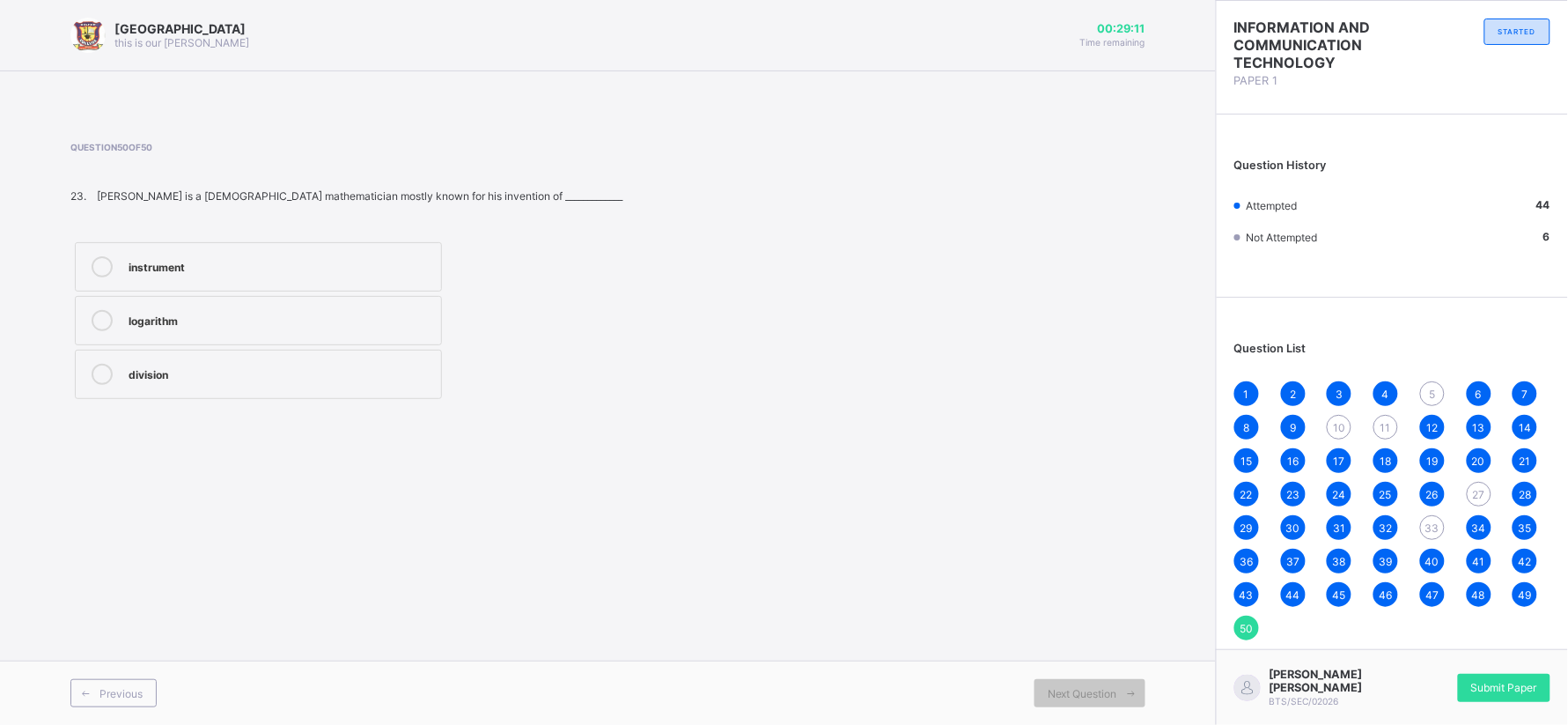 click on "logarithm" at bounding box center [280, 319] 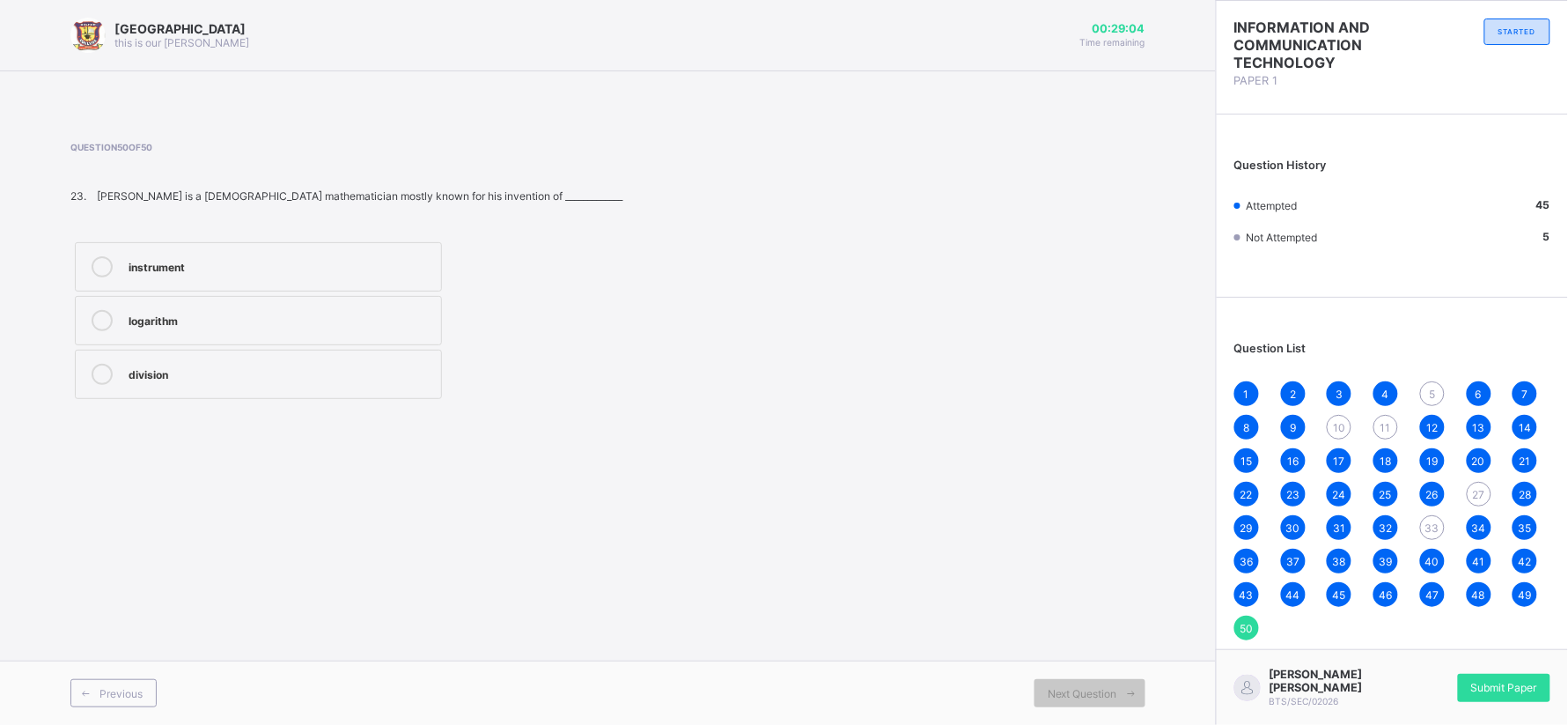 click on "5" at bounding box center [1432, 394] 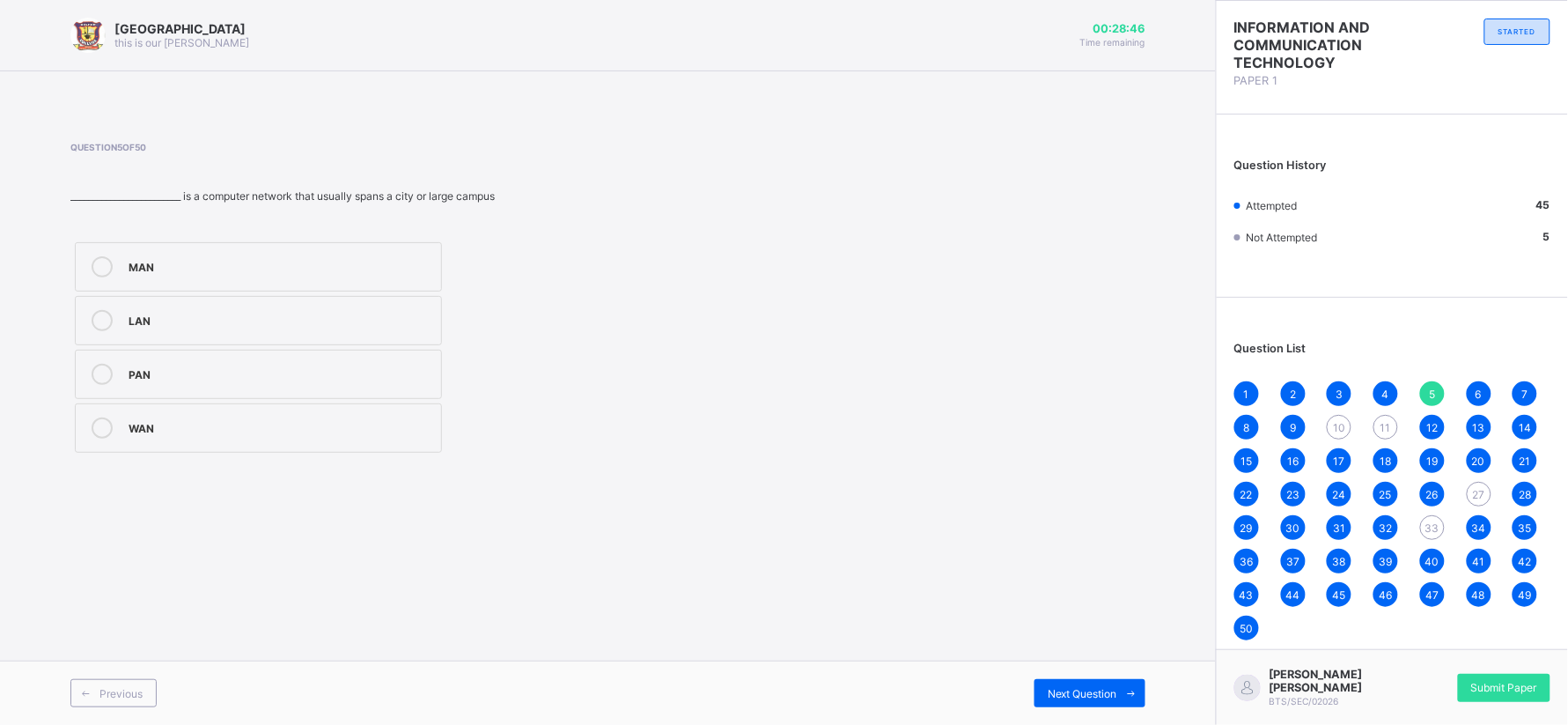 click on "MAN" at bounding box center (280, 265) 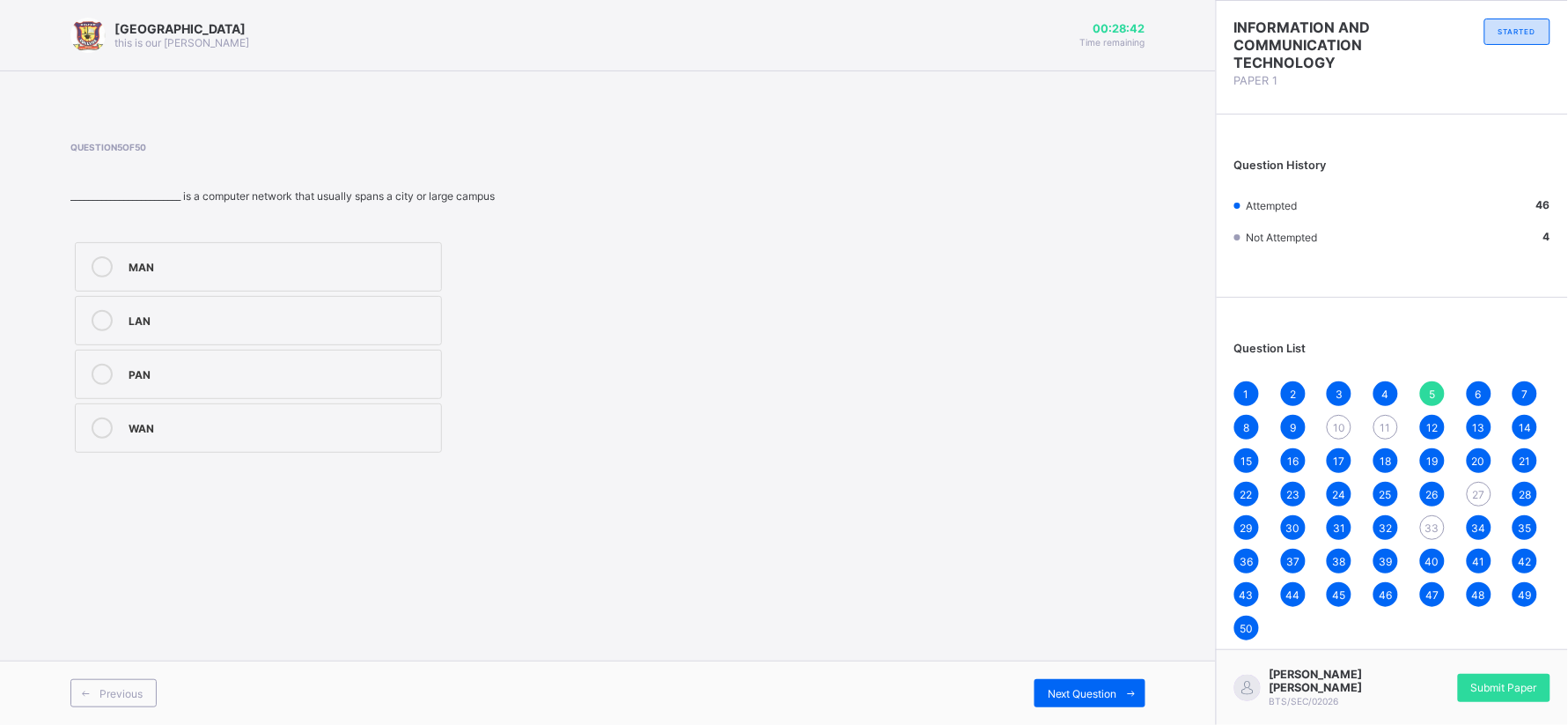 click on "10" at bounding box center (1339, 427) 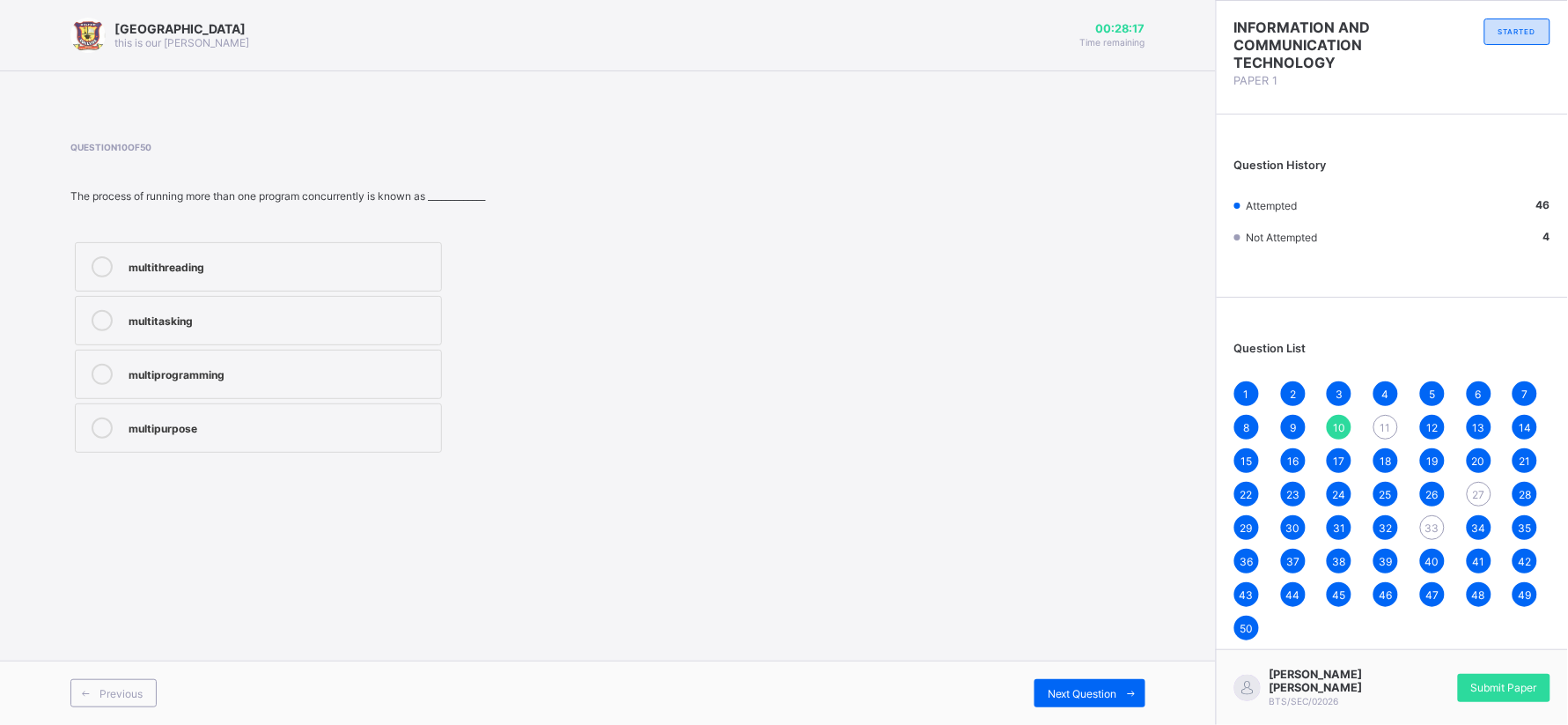 click on "multipurpose" at bounding box center (280, 426) 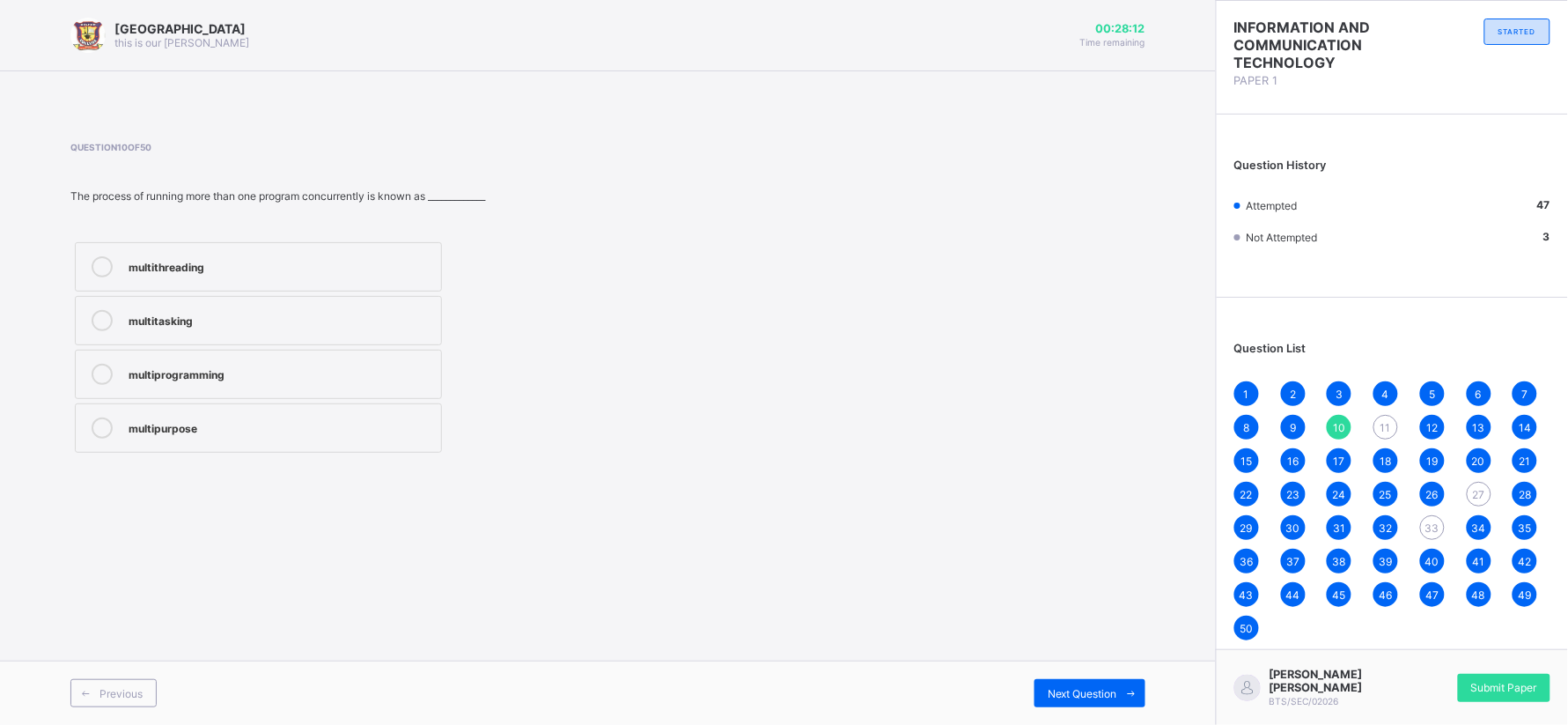 click on "11" at bounding box center (1386, 427) 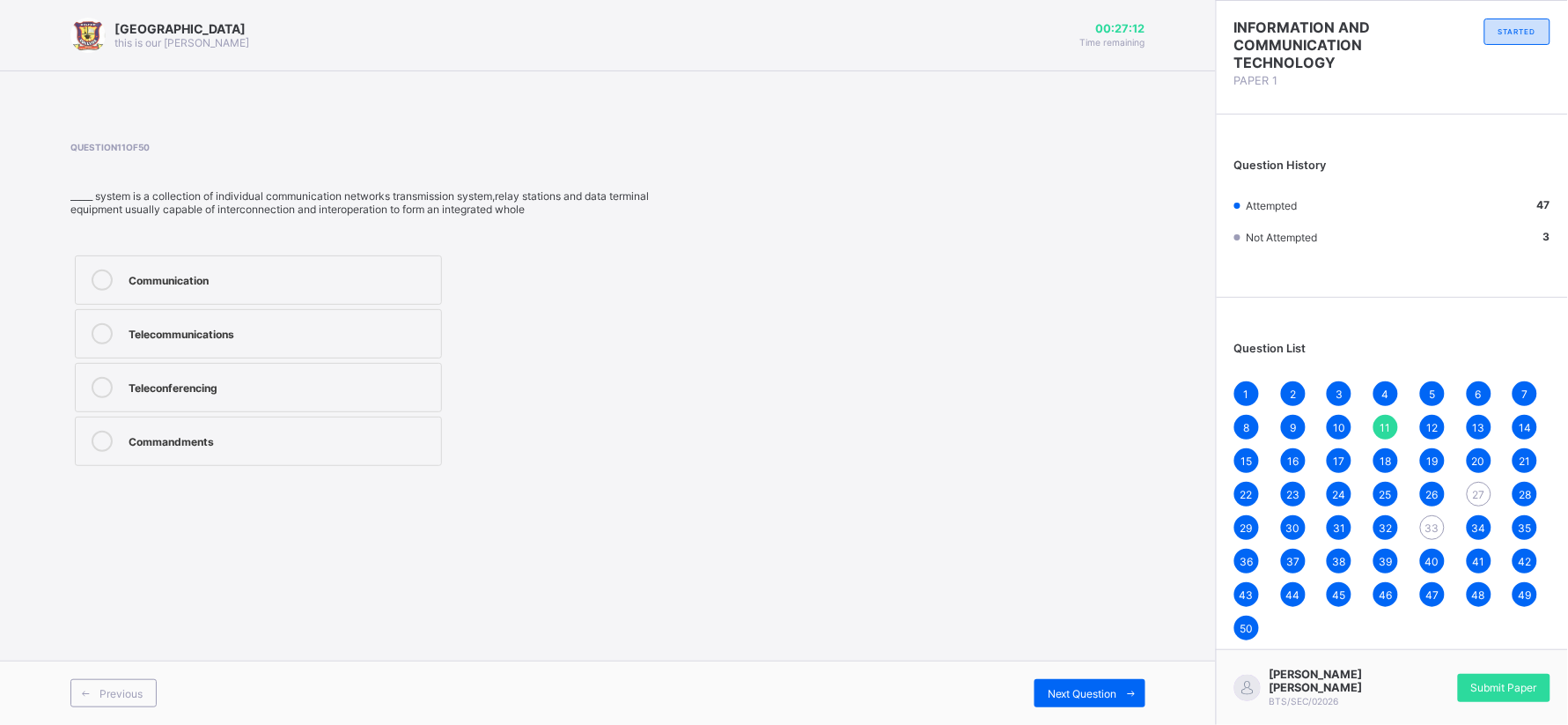 click on "Communication" at bounding box center [258, 280] 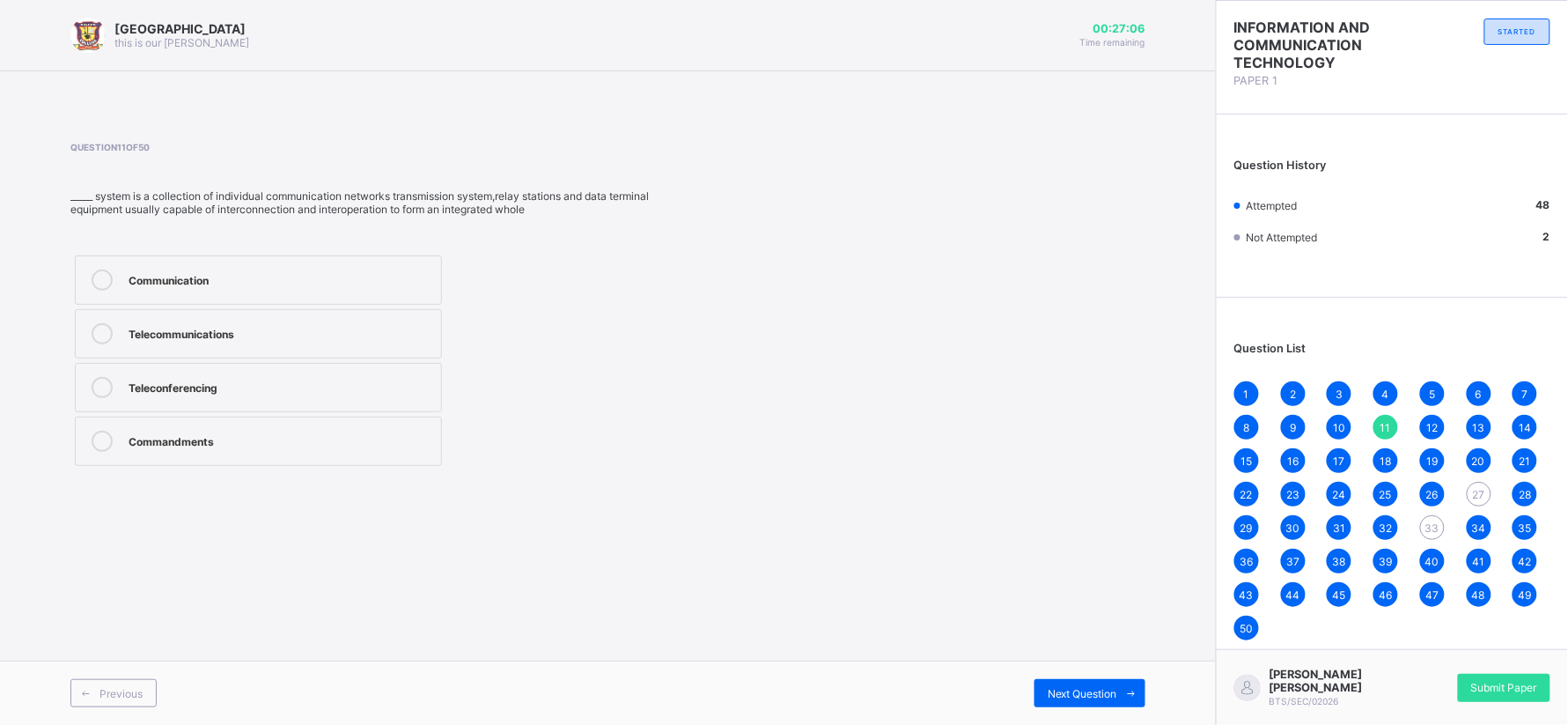 click on "27" at bounding box center (1479, 494) 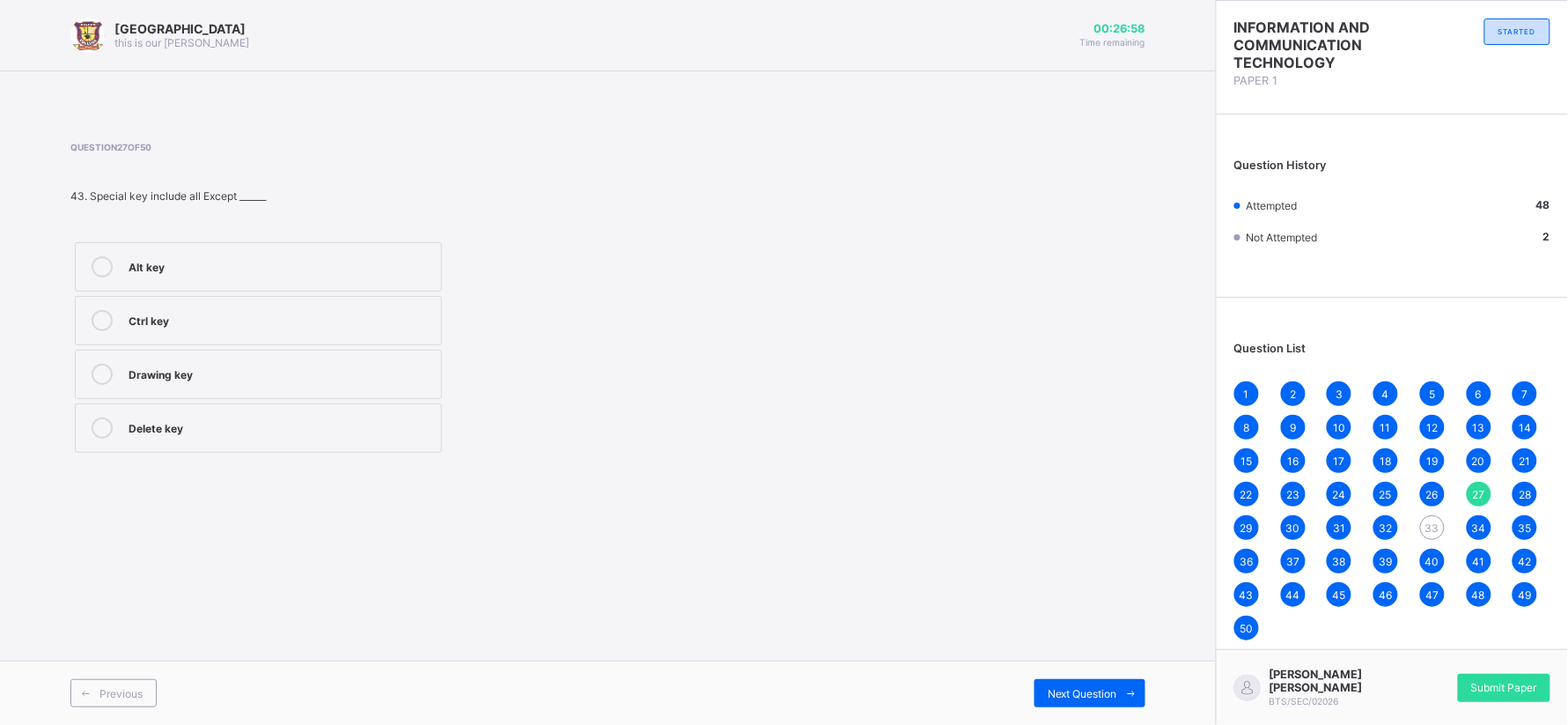 click on "Drawing key" at bounding box center (280, 373) 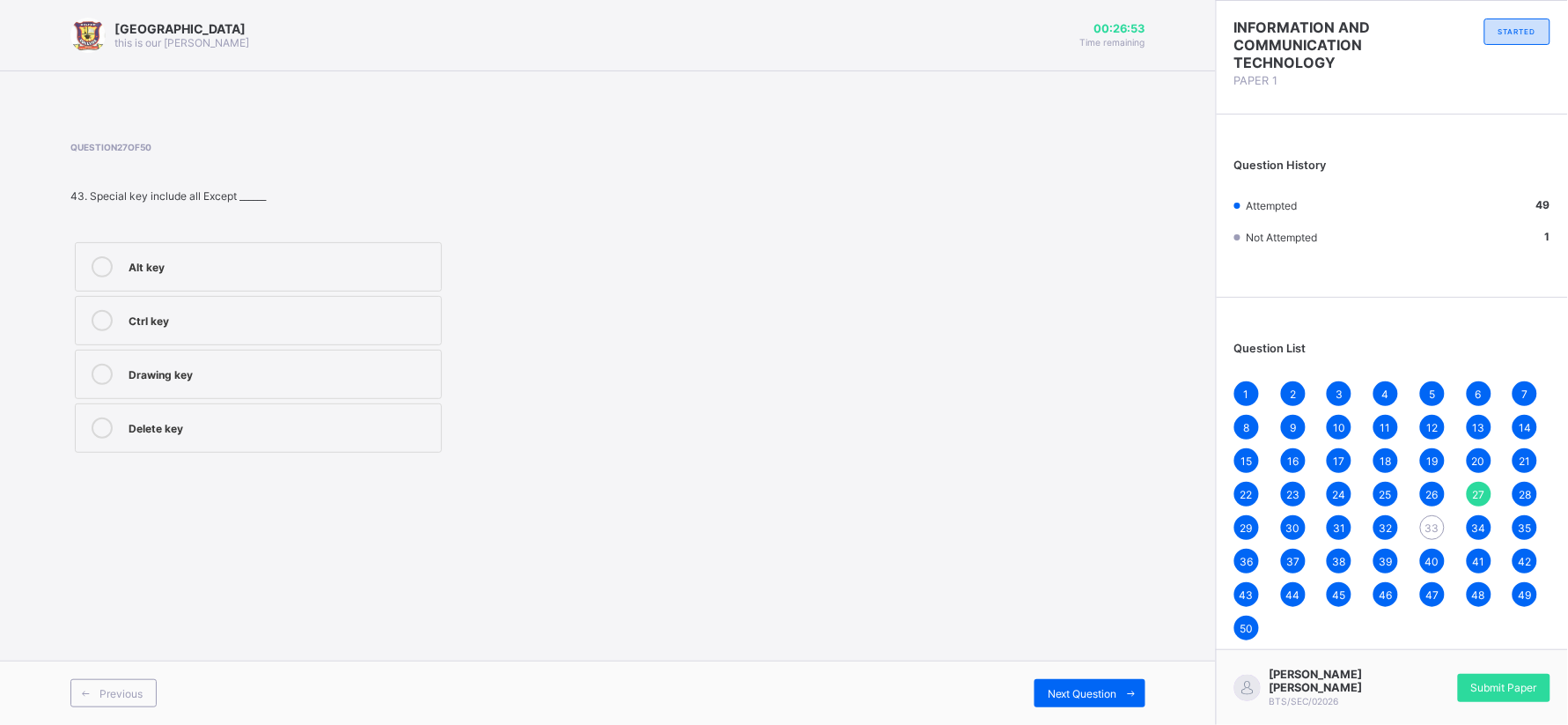 click on "33" at bounding box center (1432, 528) 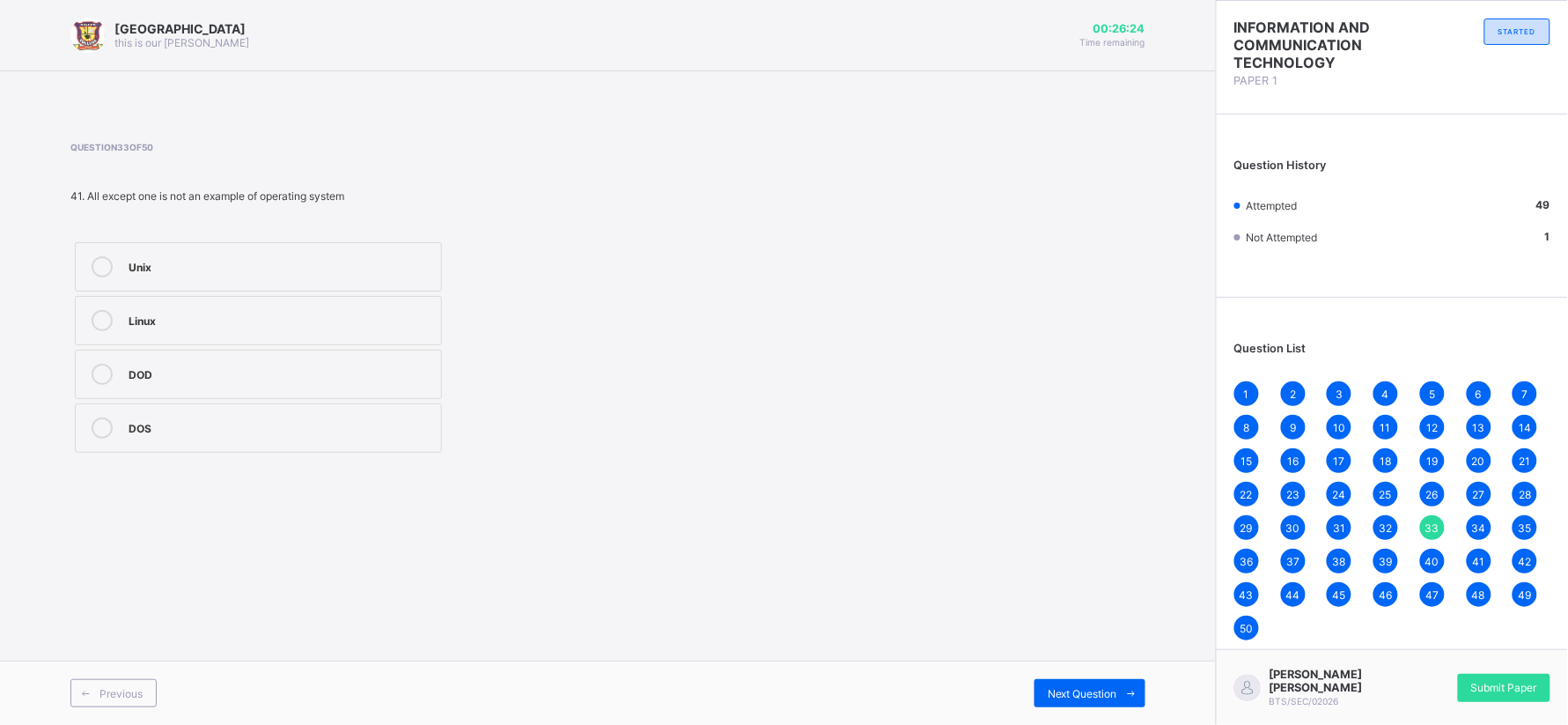 click on "DOD" at bounding box center (280, 373) 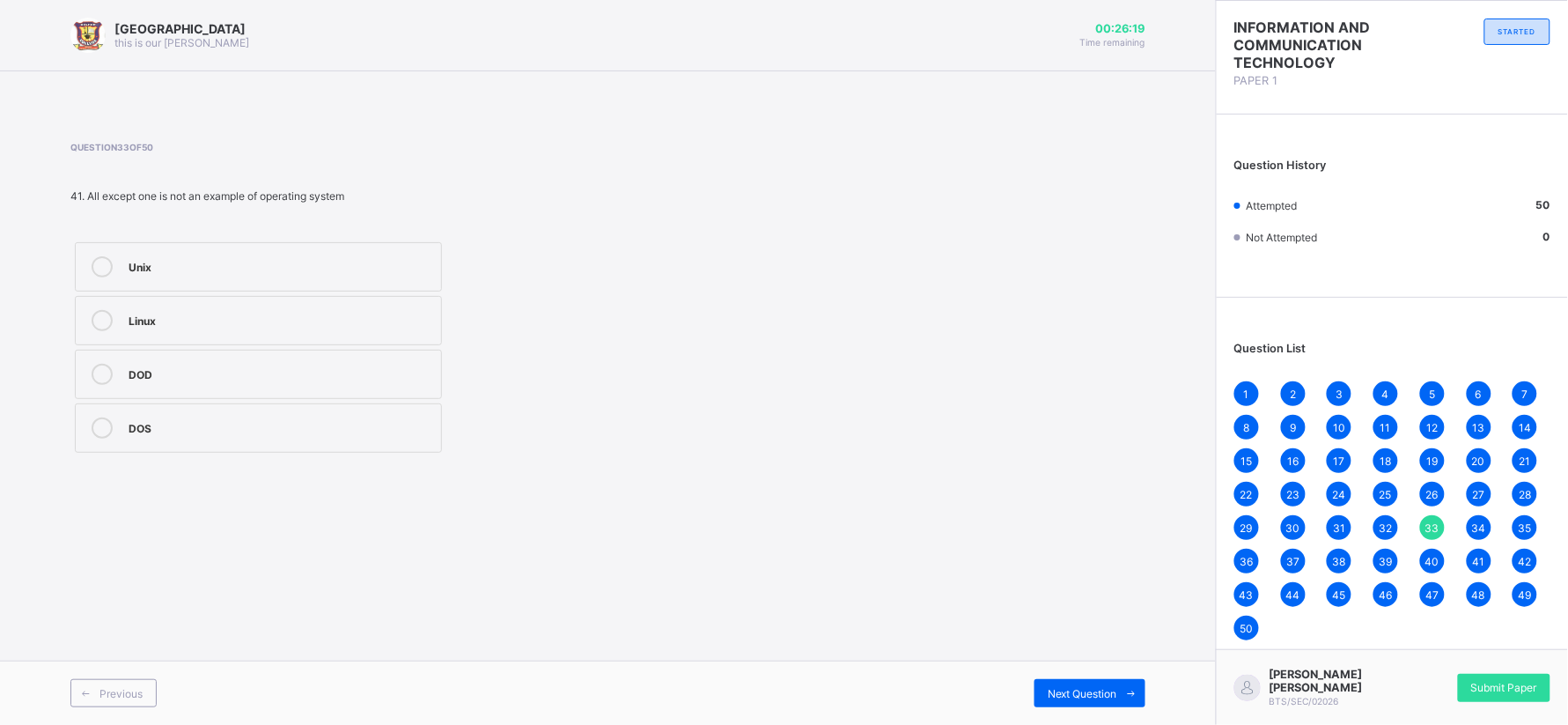 click on "49" at bounding box center [1525, 595] 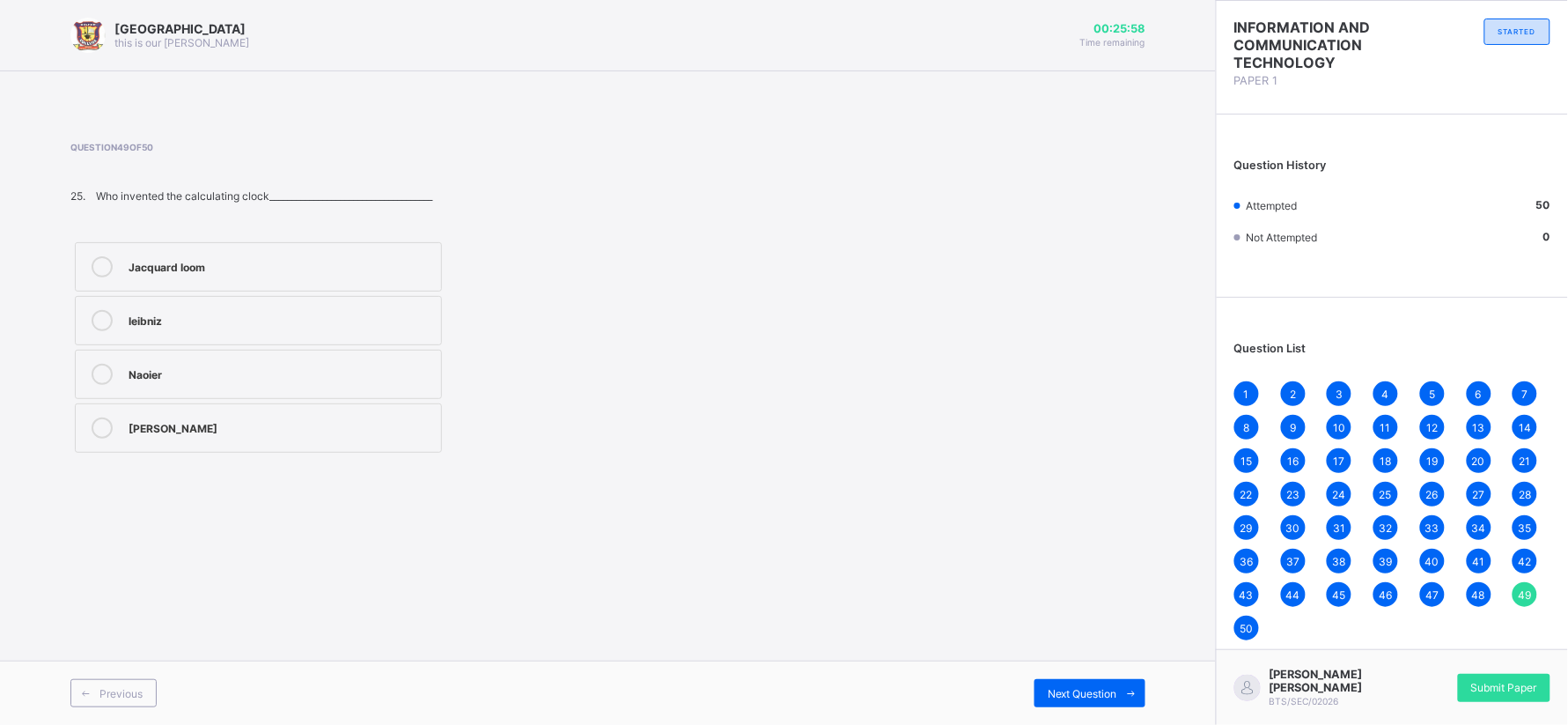 click on "[PERSON_NAME]" at bounding box center (280, 426) 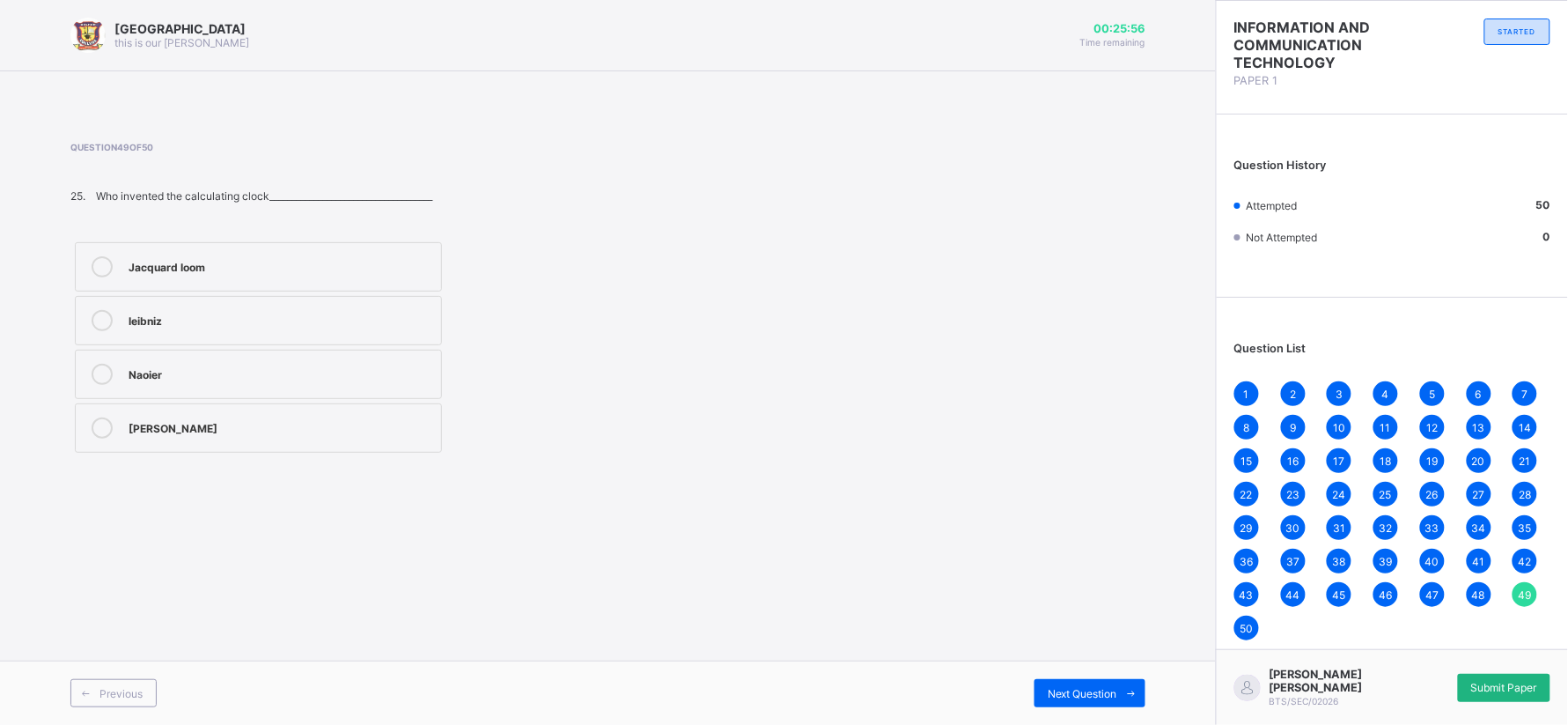 click on "Submit Paper" at bounding box center (1504, 688) 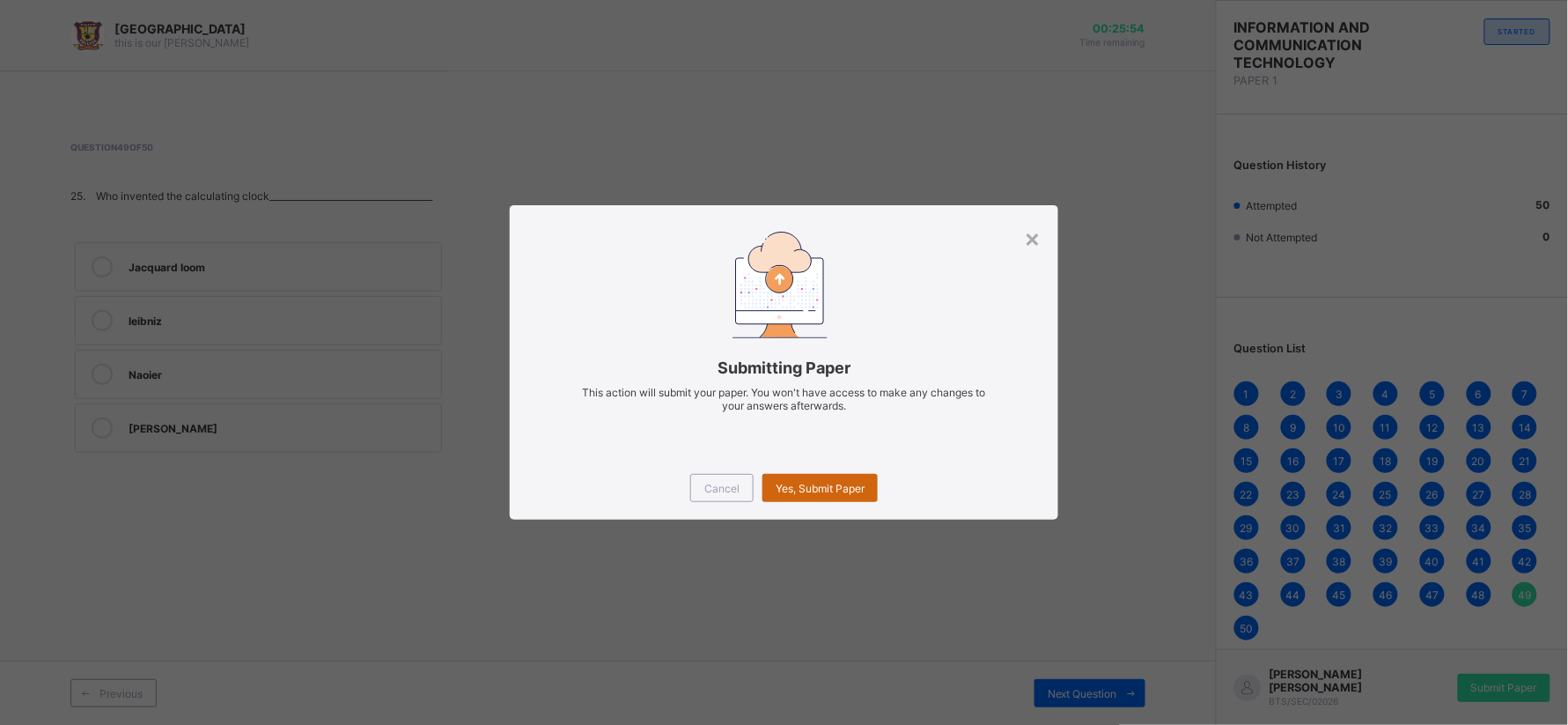 click on "Yes, Submit Paper" at bounding box center (820, 488) 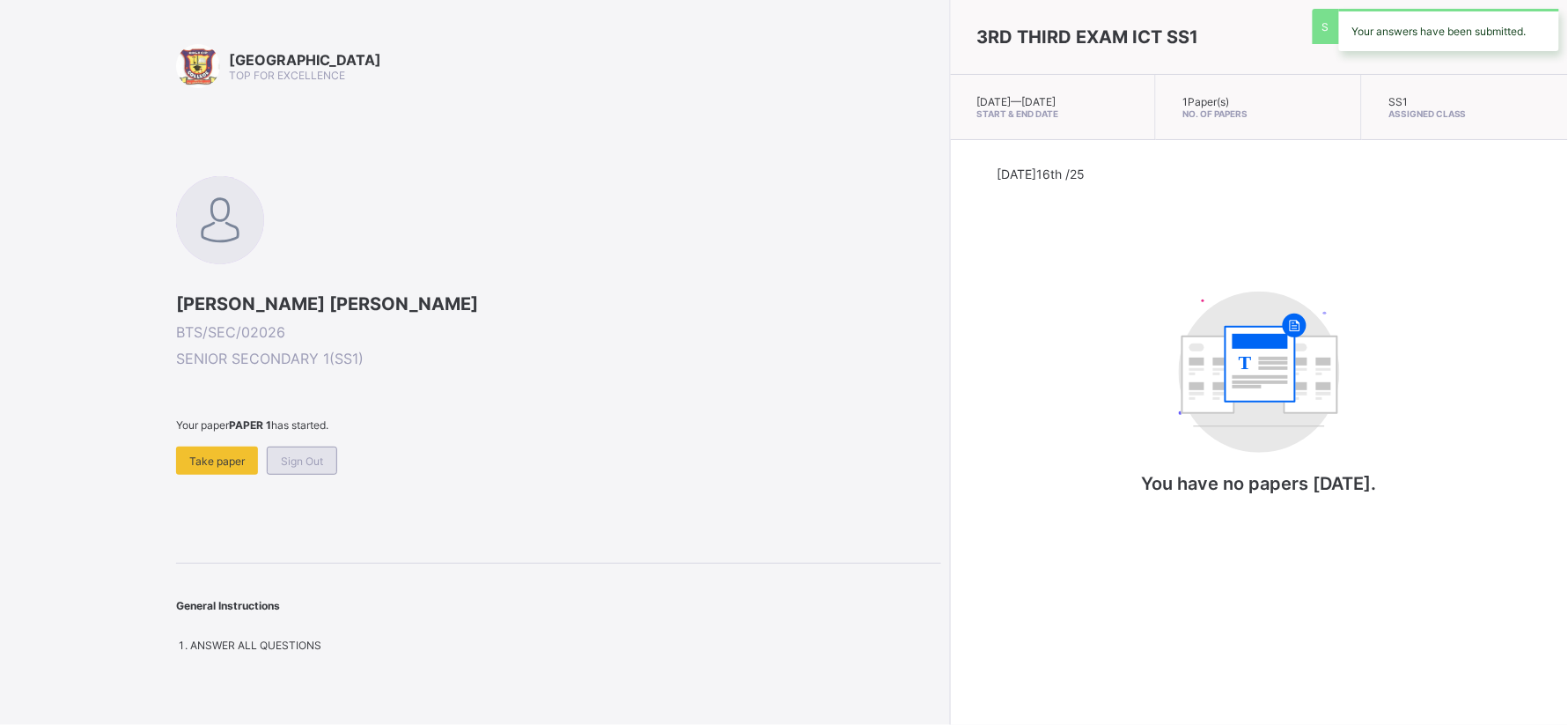 click on "Sign Out" at bounding box center [302, 461] 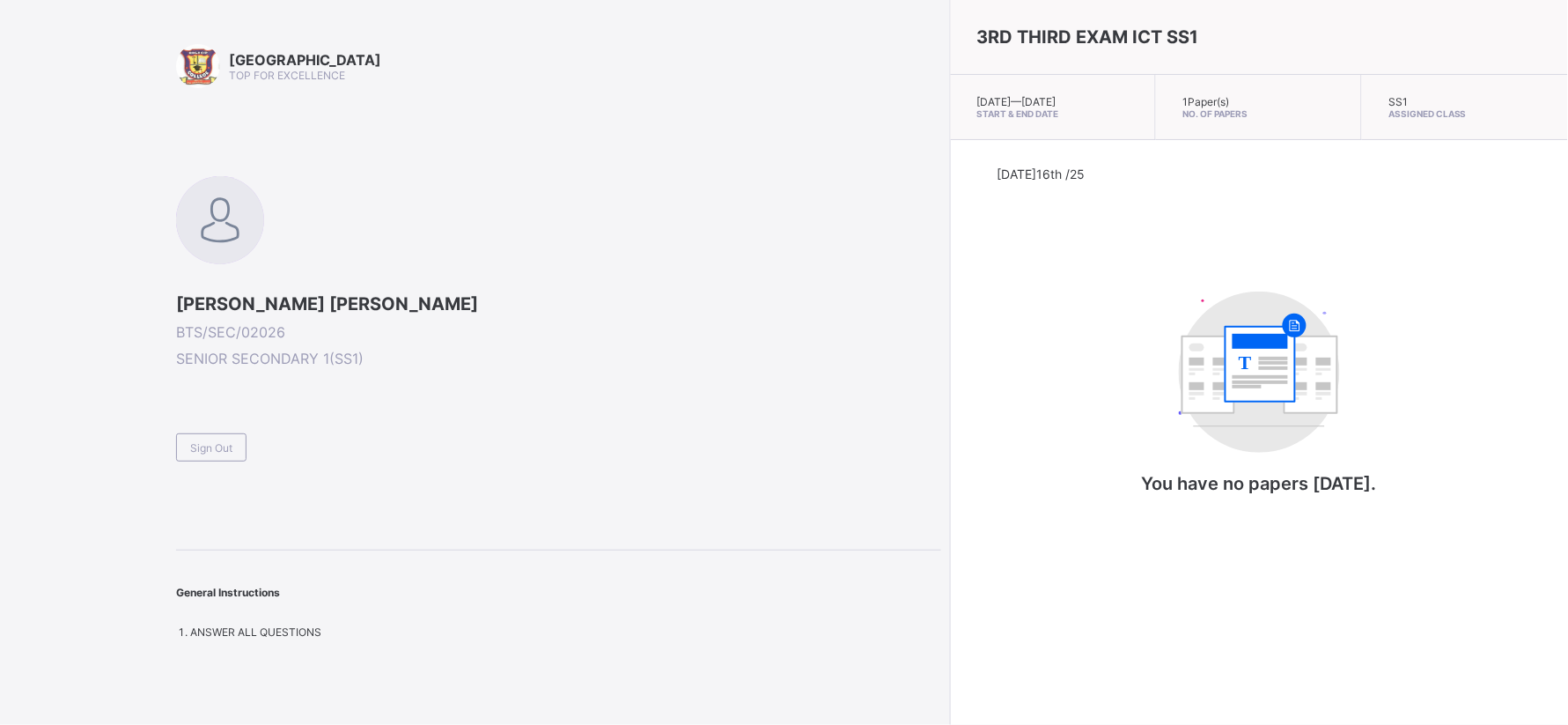 click on "BIGTOP COLLEGE   TOP FOR EXCELLENCE [PERSON_NAME] [PERSON_NAME] BTS/SEC/02026 SENIOR SECONDARY  1  ( SS1 )  Sign Out   General Instructions  ANSWER ALL QUESTIONS" at bounding box center (558, 341) 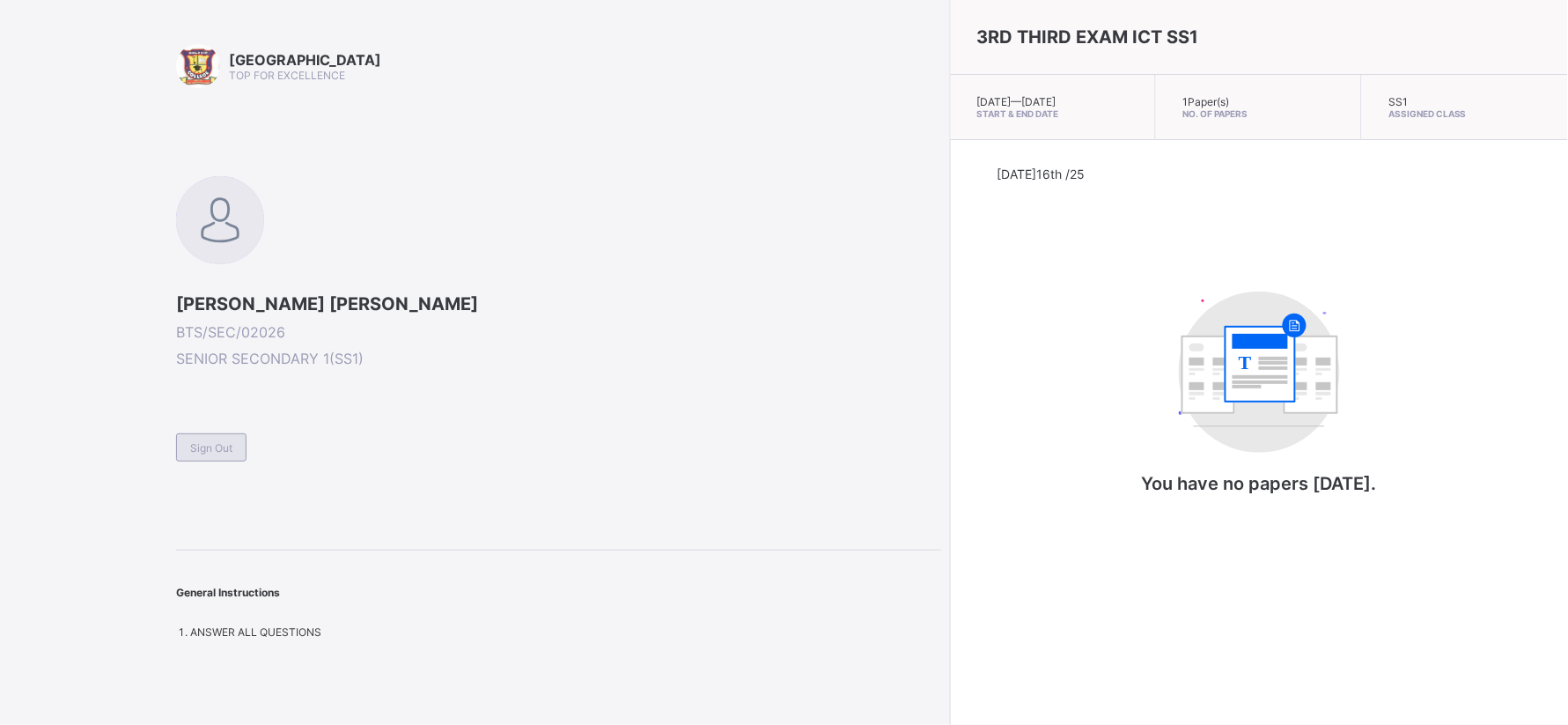 click on "Sign Out" at bounding box center [211, 448] 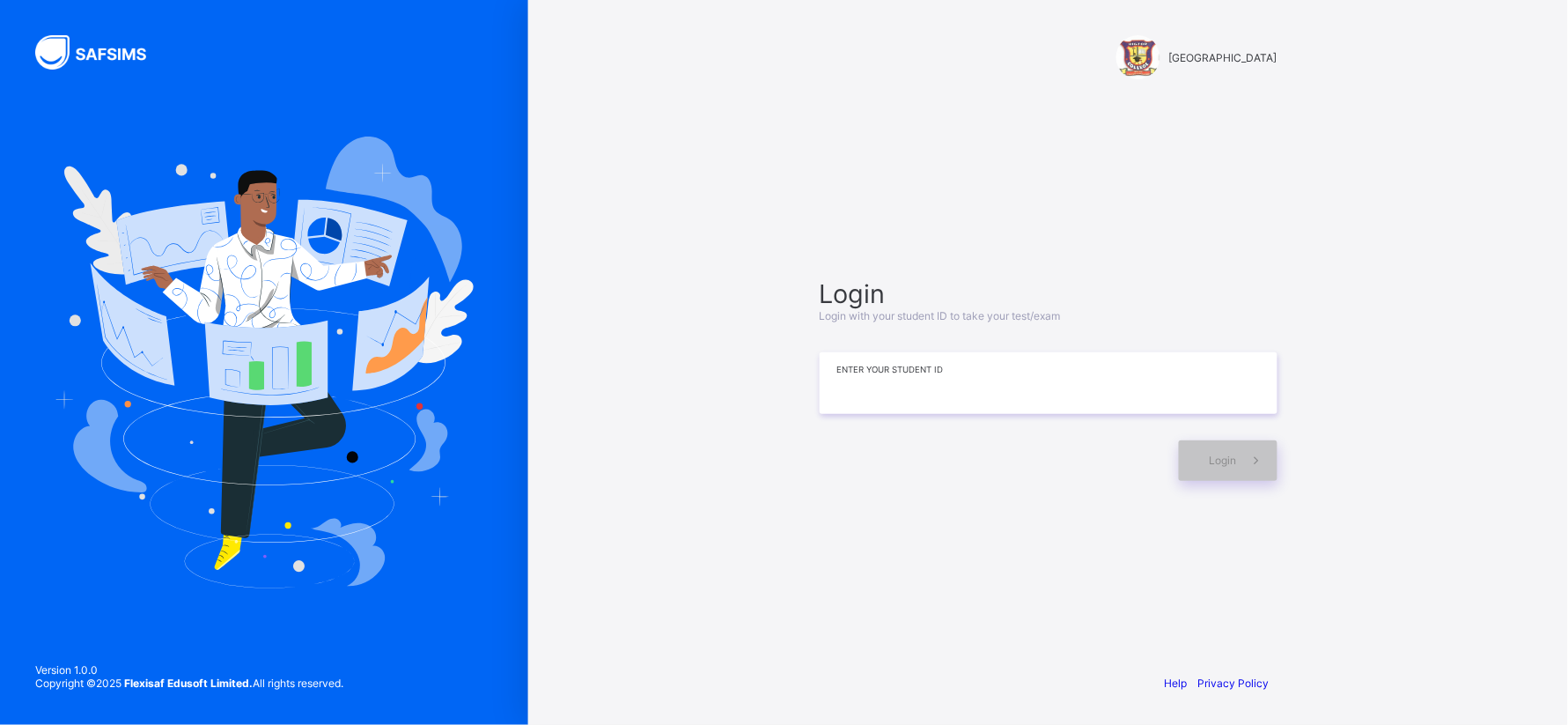 click at bounding box center [1049, 383] 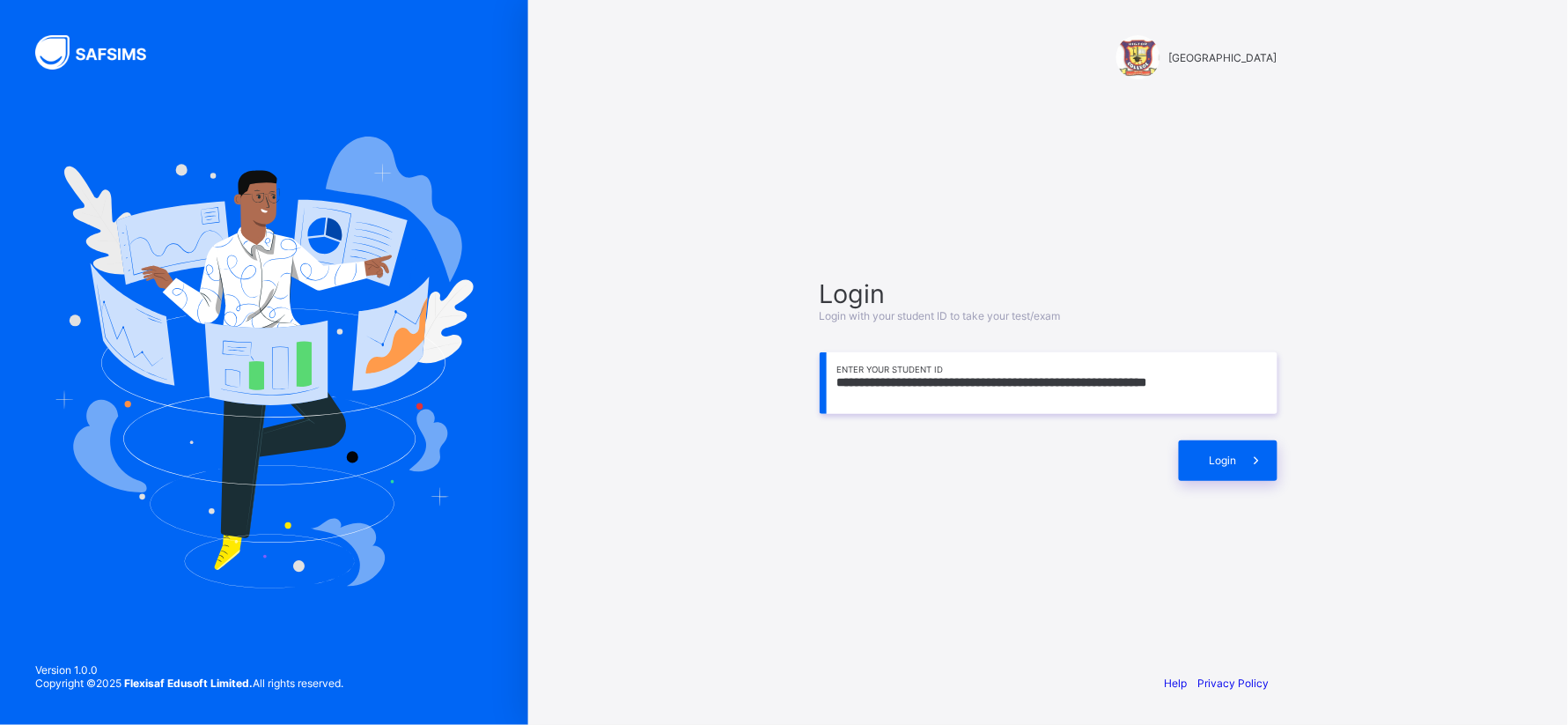 scroll, scrollTop: 0, scrollLeft: 0, axis: both 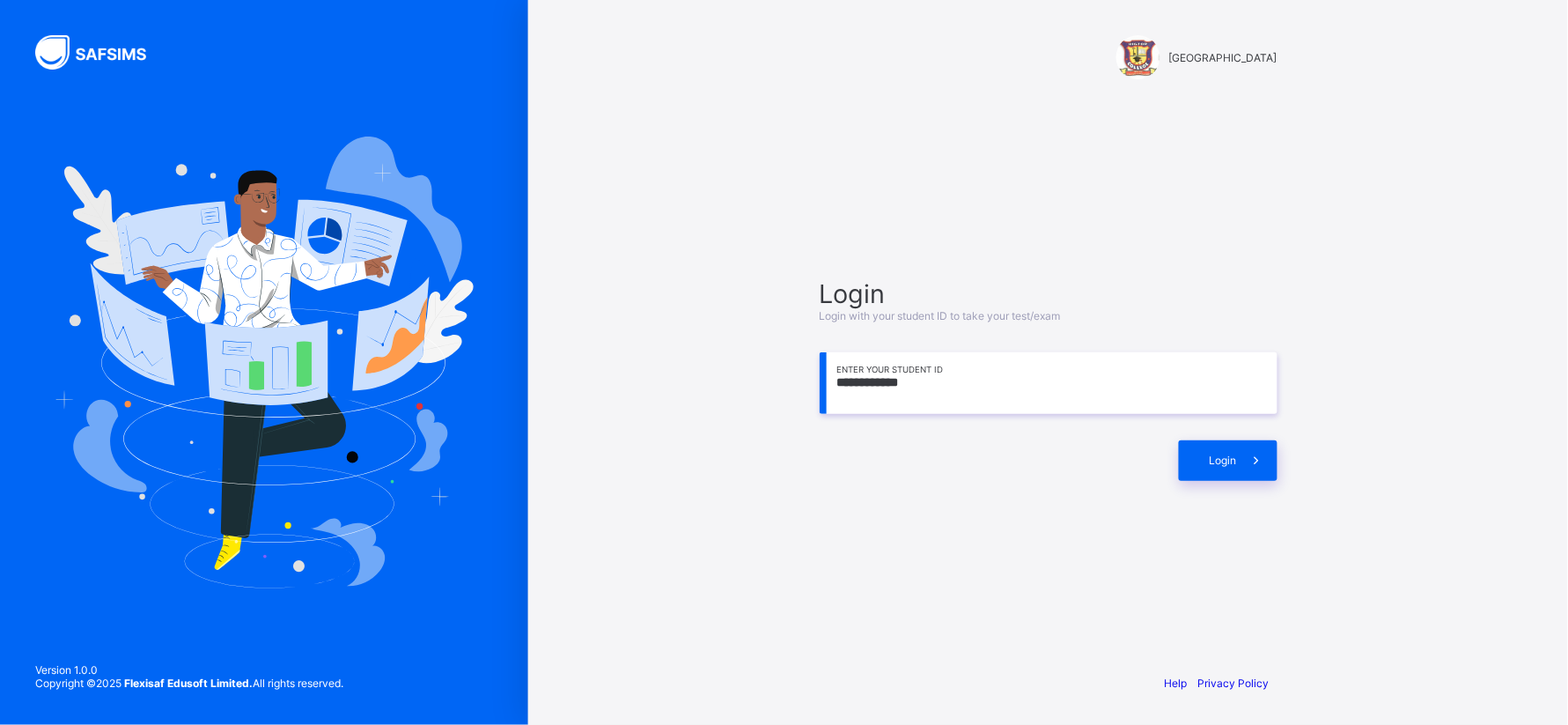 click on "**********" at bounding box center [1049, 383] 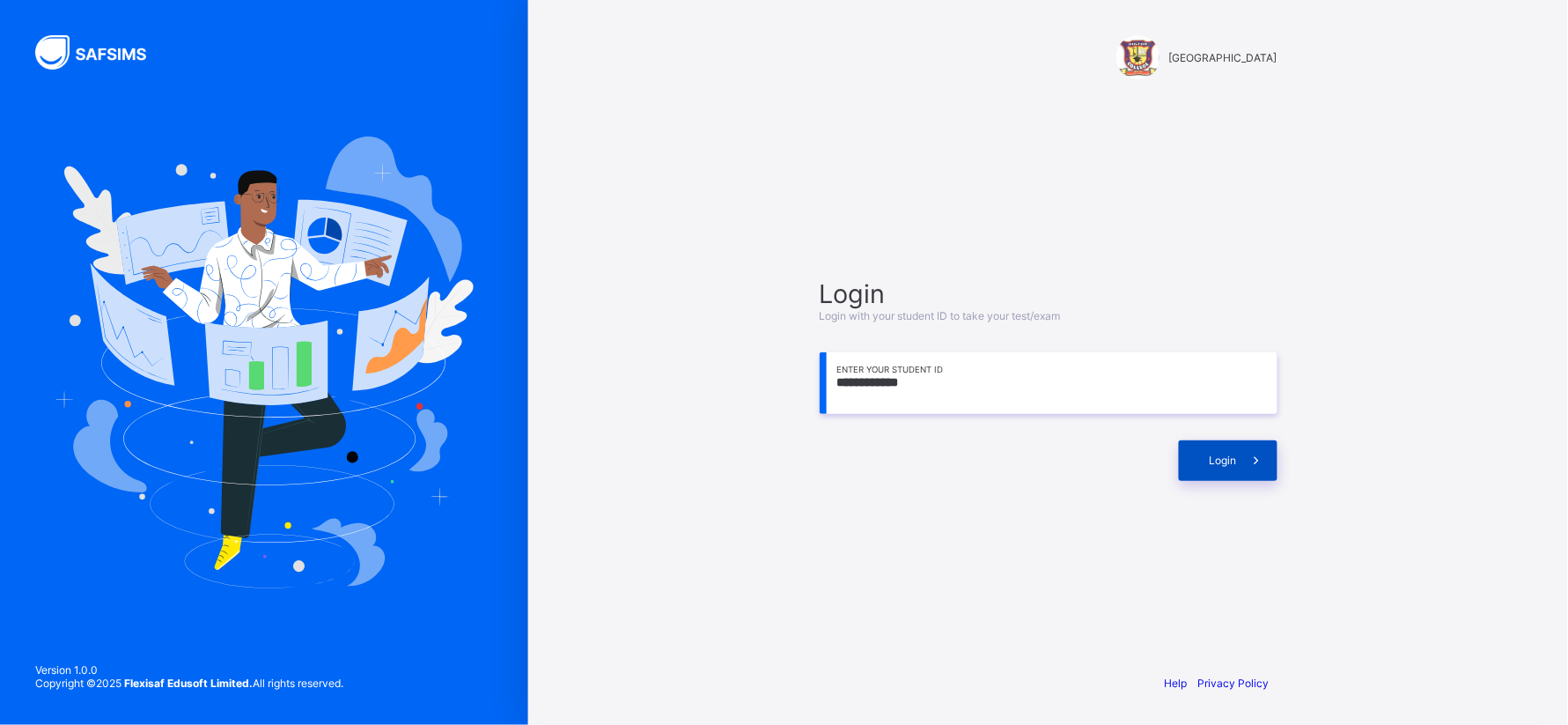 click on "Login" at bounding box center (1228, 461) 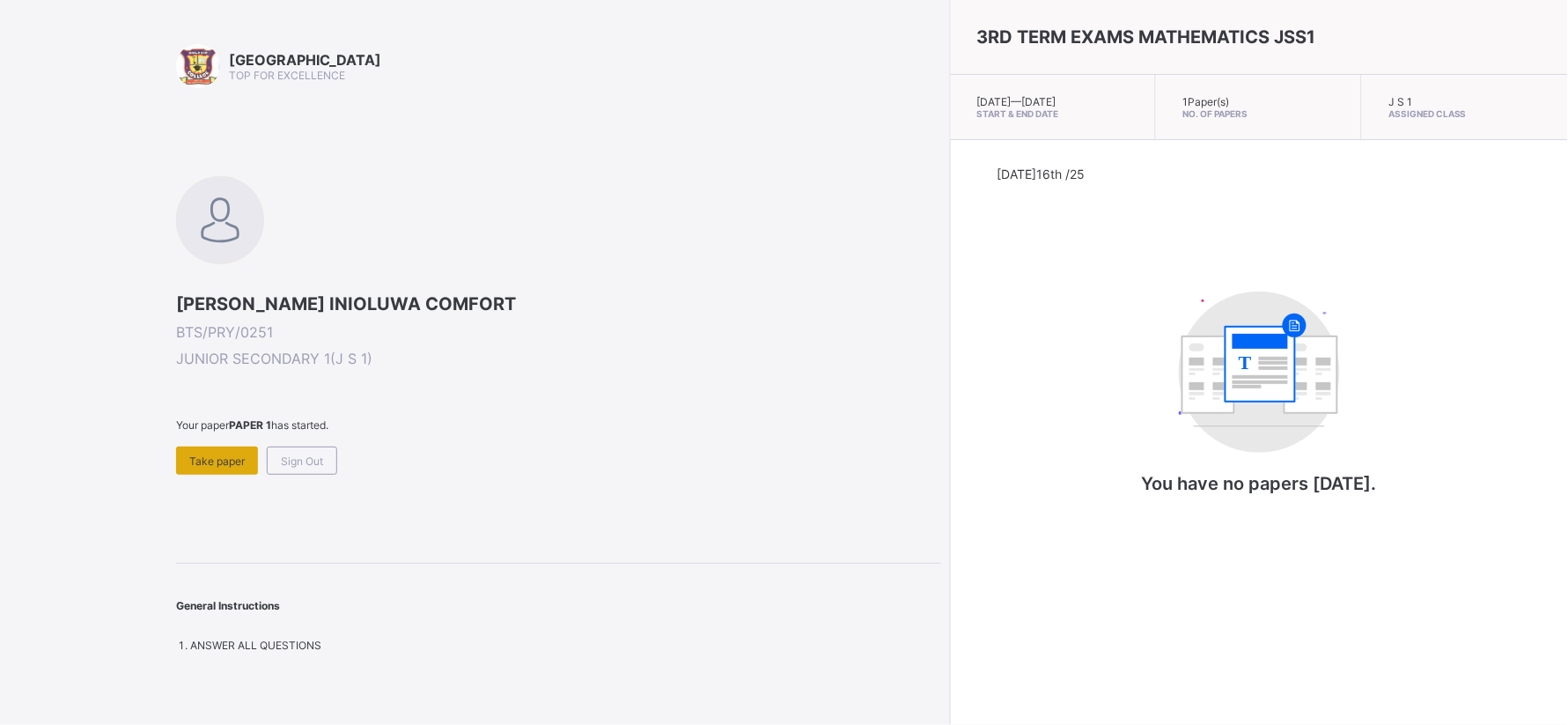 click on "Take paper" at bounding box center (217, 461) 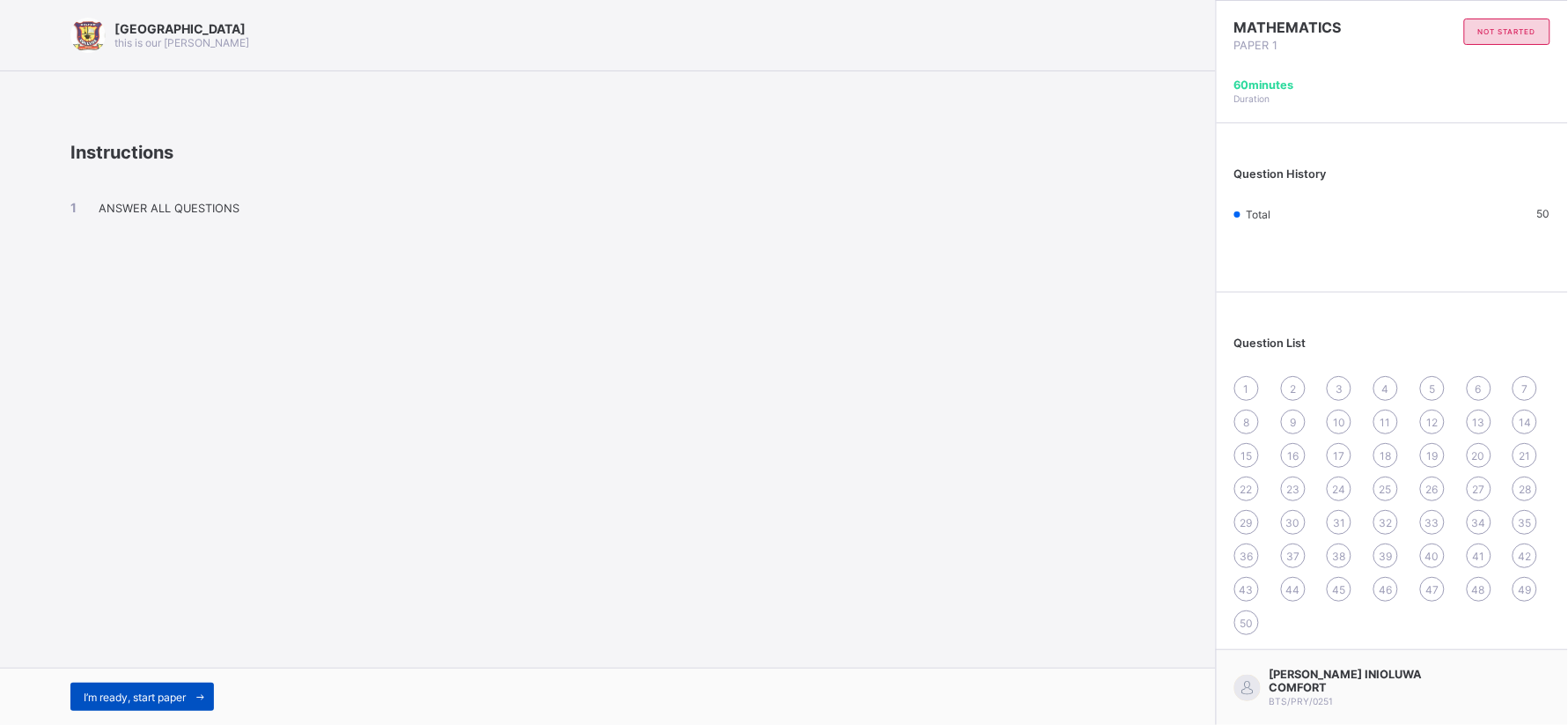 click on "I’m ready, start paper" at bounding box center [142, 697] 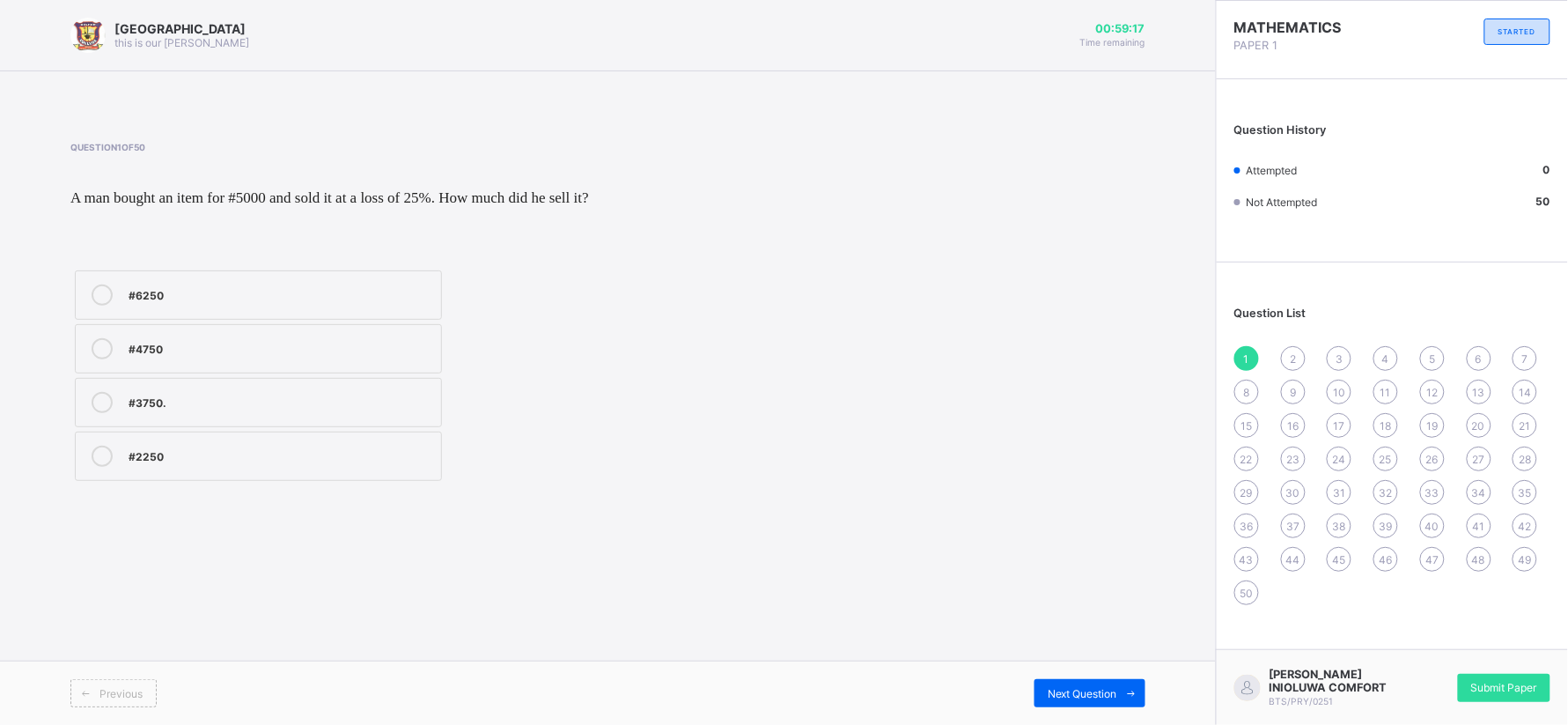 click on "#2250" at bounding box center (280, 455) 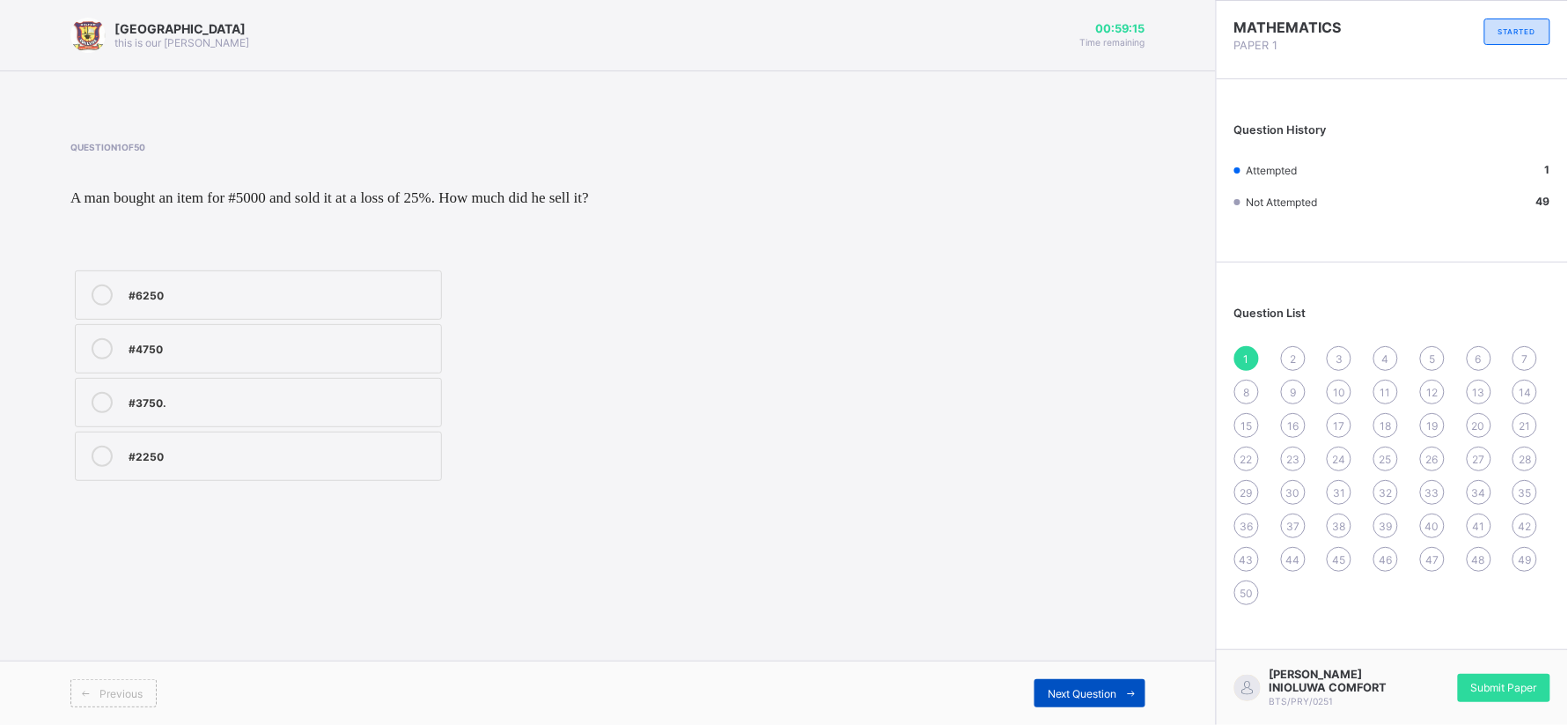 click on "Next Question" at bounding box center [1082, 693] 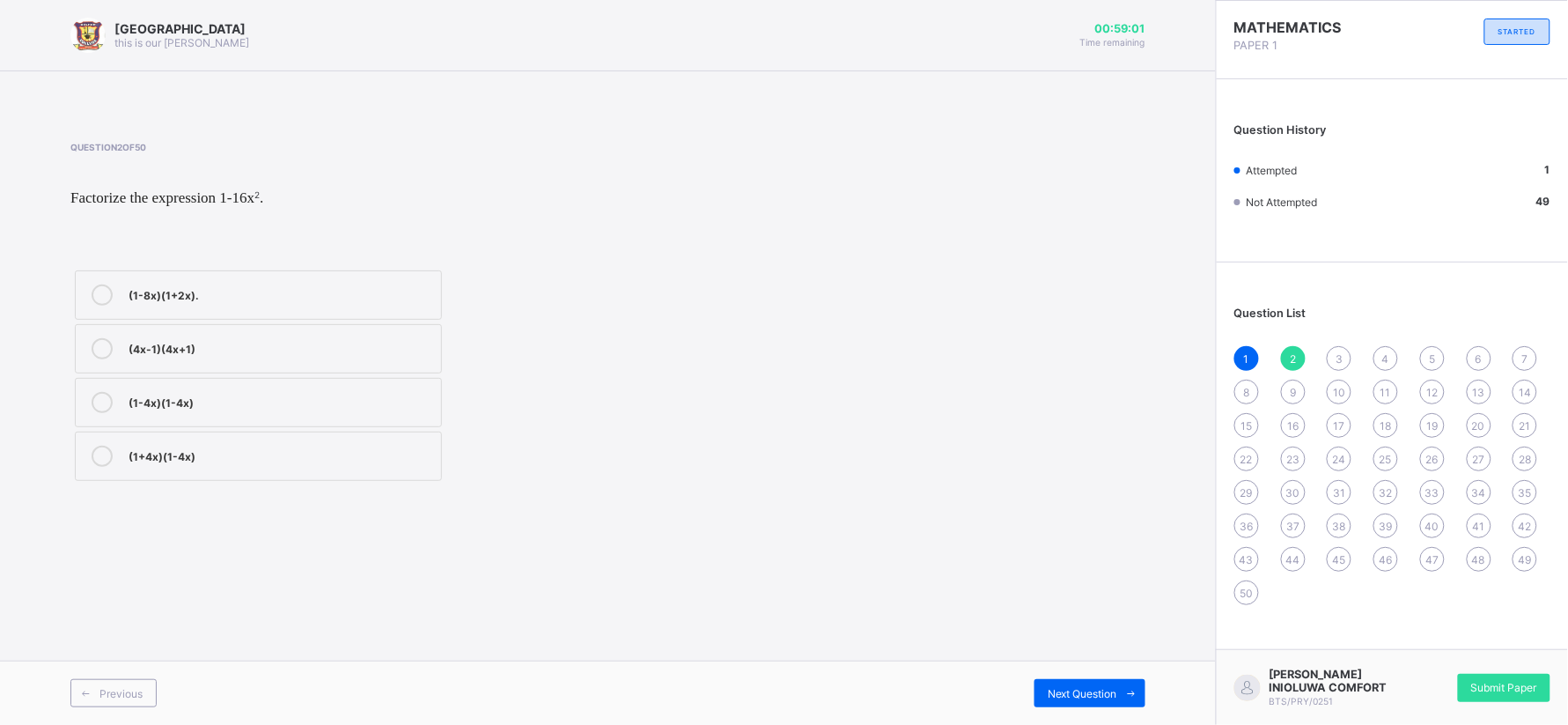 click on "Previous Next Question" at bounding box center [607, 692] 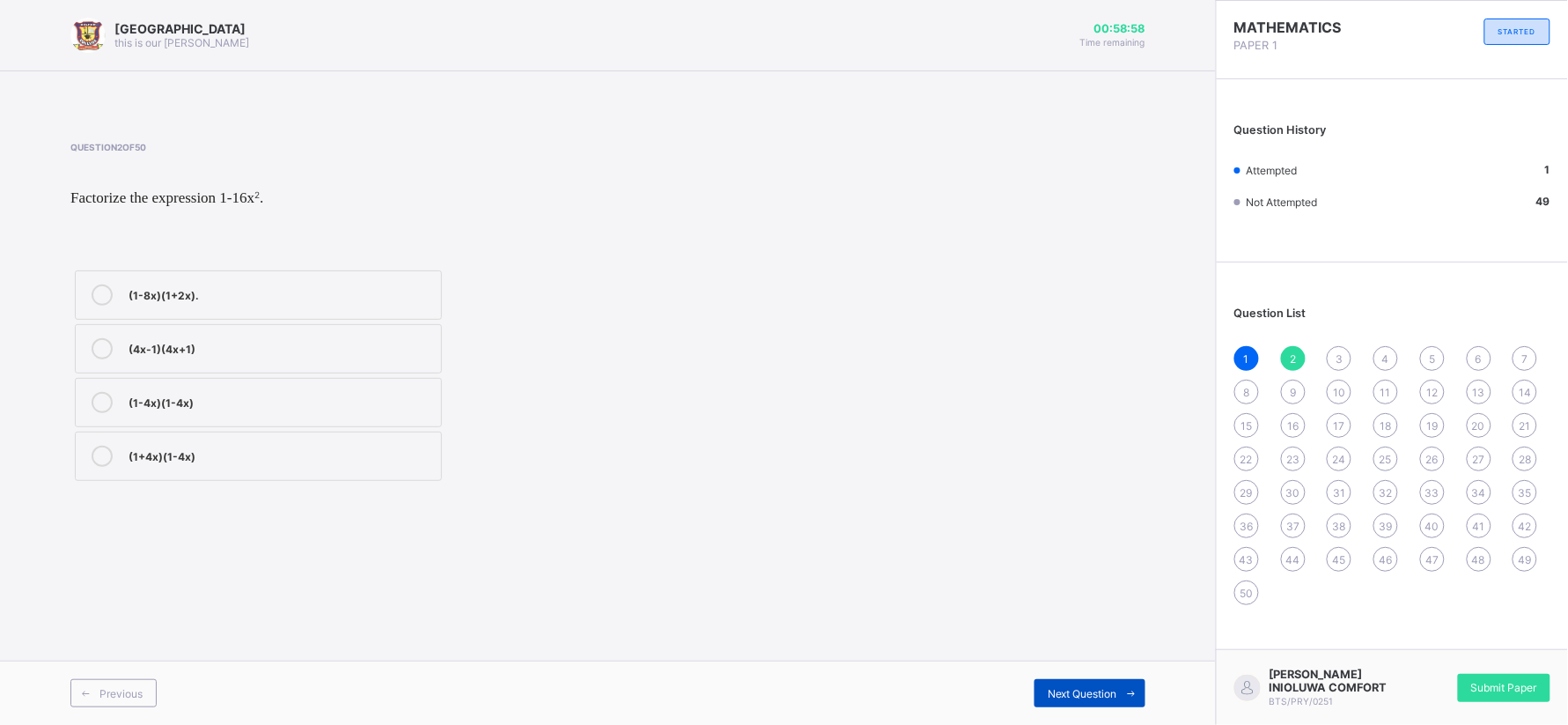 click on "Next Question" at bounding box center [1090, 693] 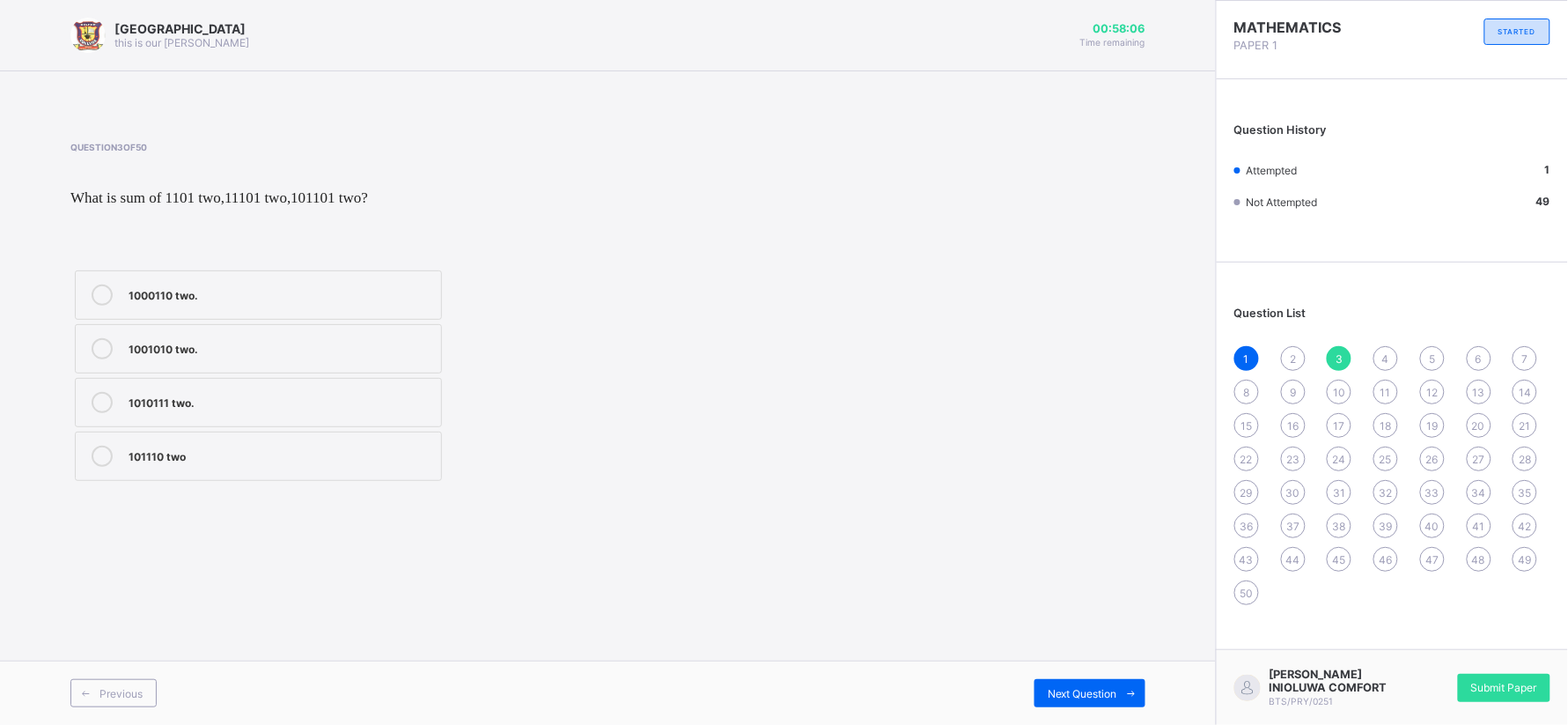 click on "1010111 two." at bounding box center (280, 401) 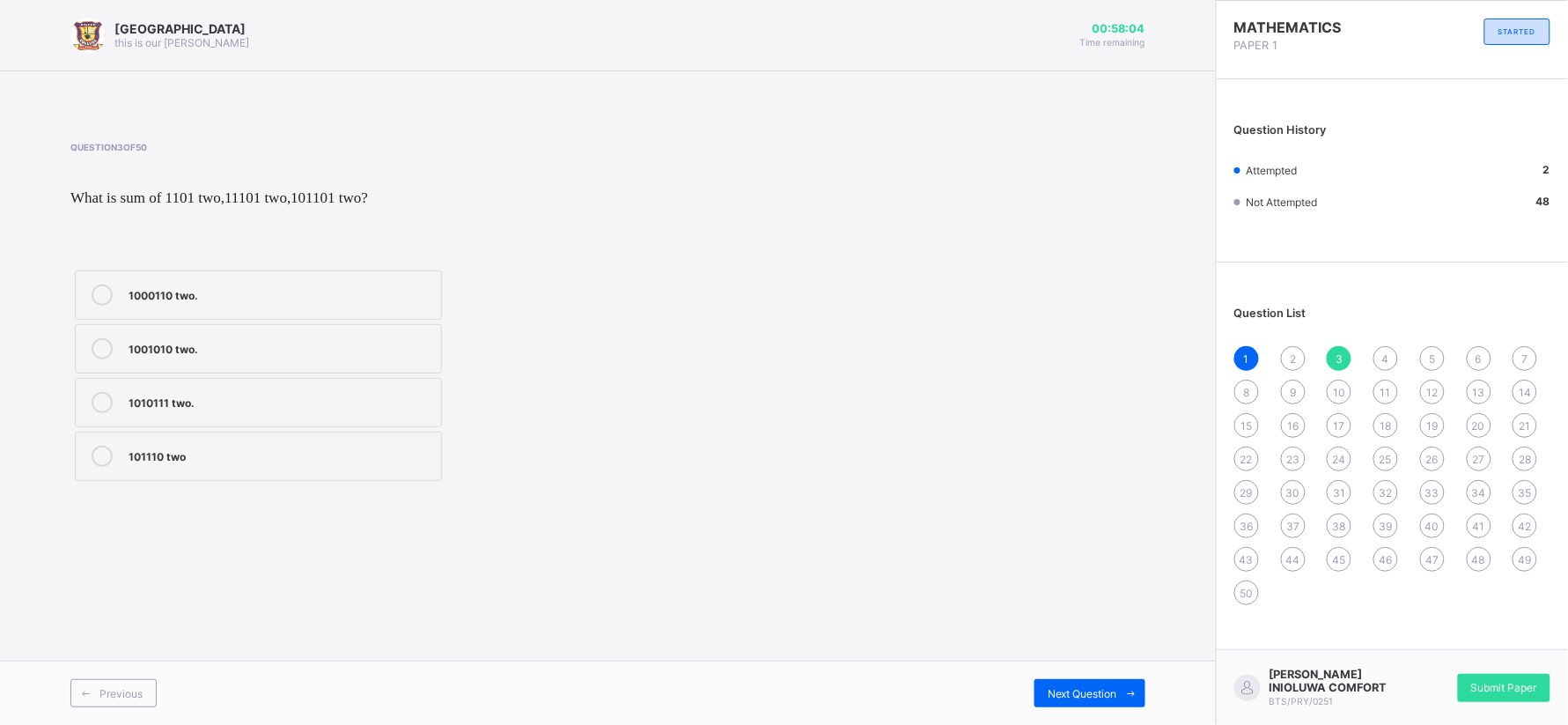 click on "Previous Next Question" at bounding box center [607, 692] 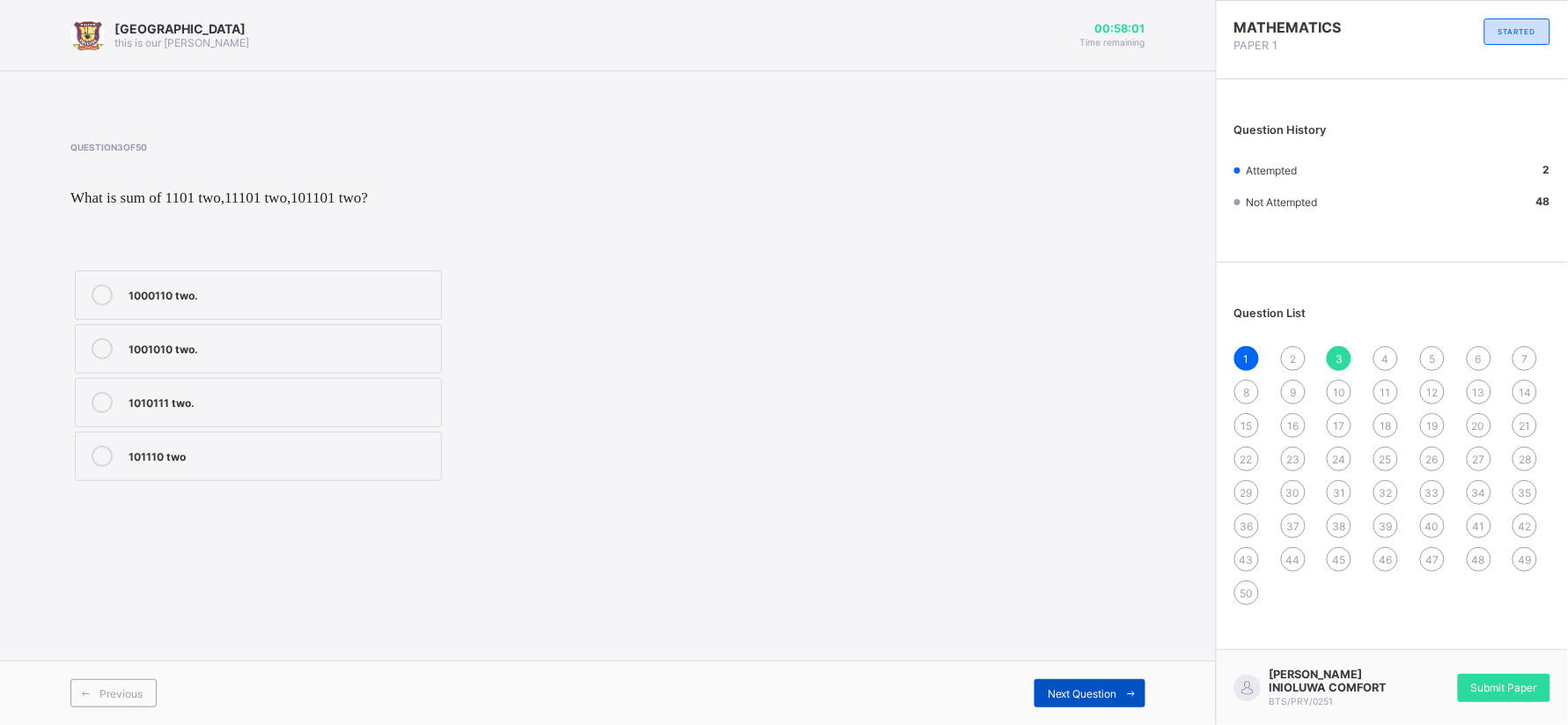 click on "Next Question" at bounding box center [1082, 693] 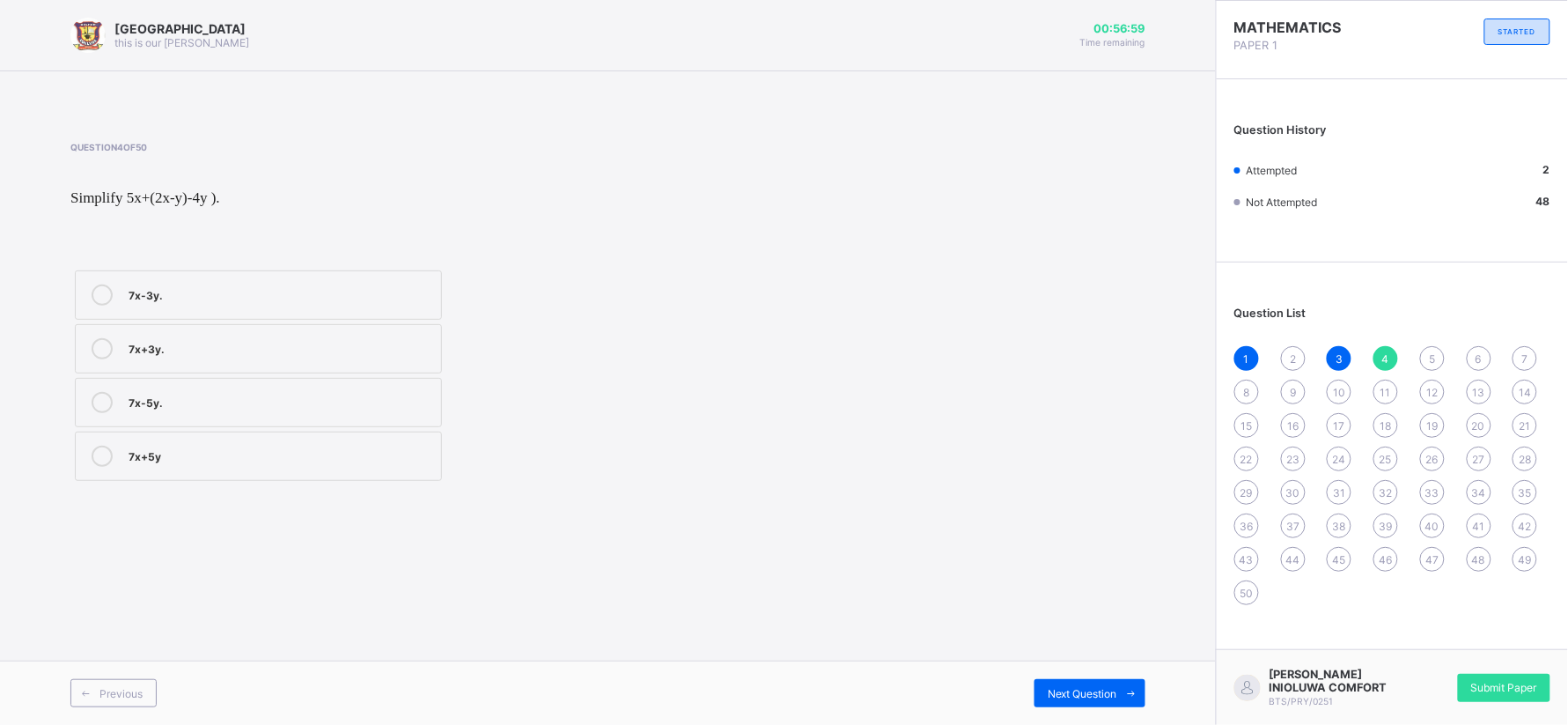 click on "7x+3y." at bounding box center [280, 347] 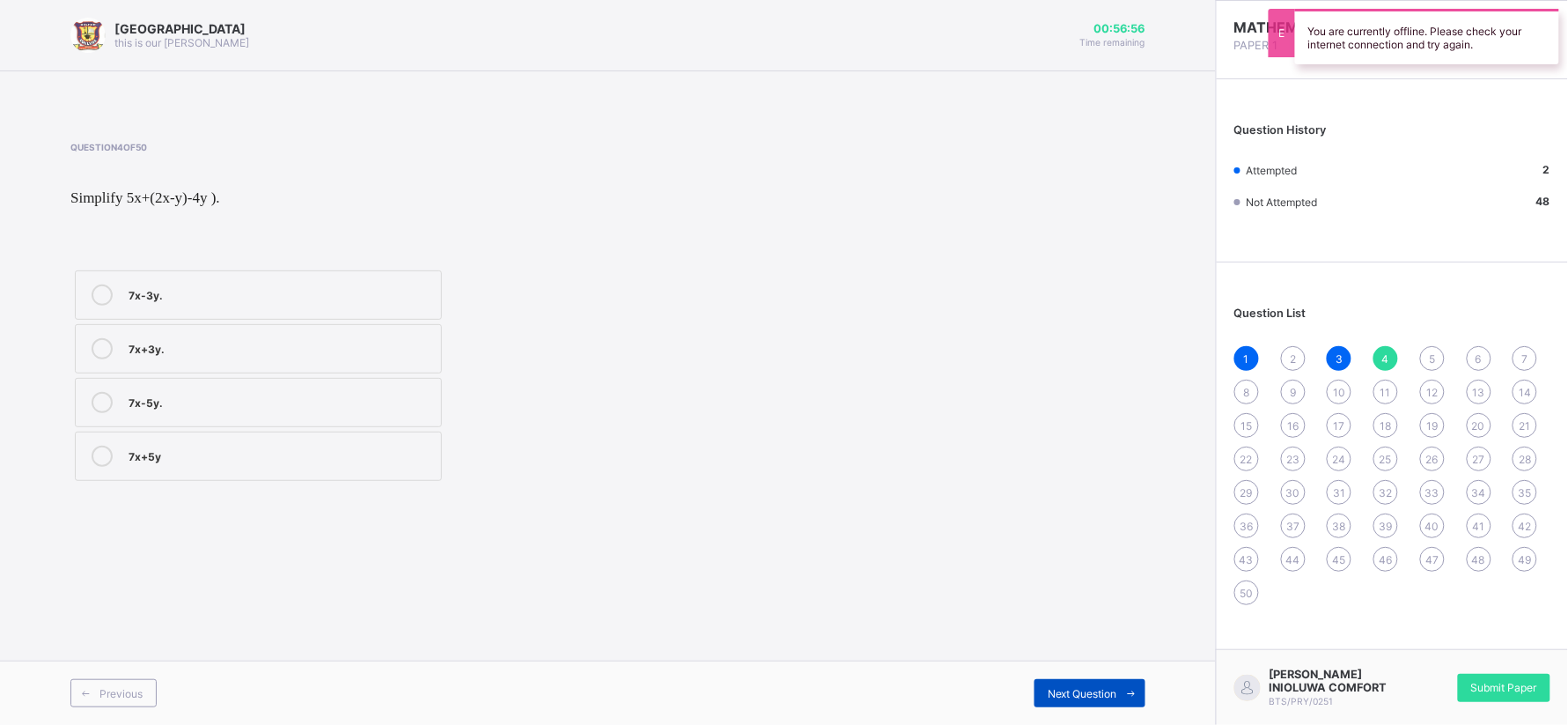 click on "Next Question" at bounding box center (1082, 693) 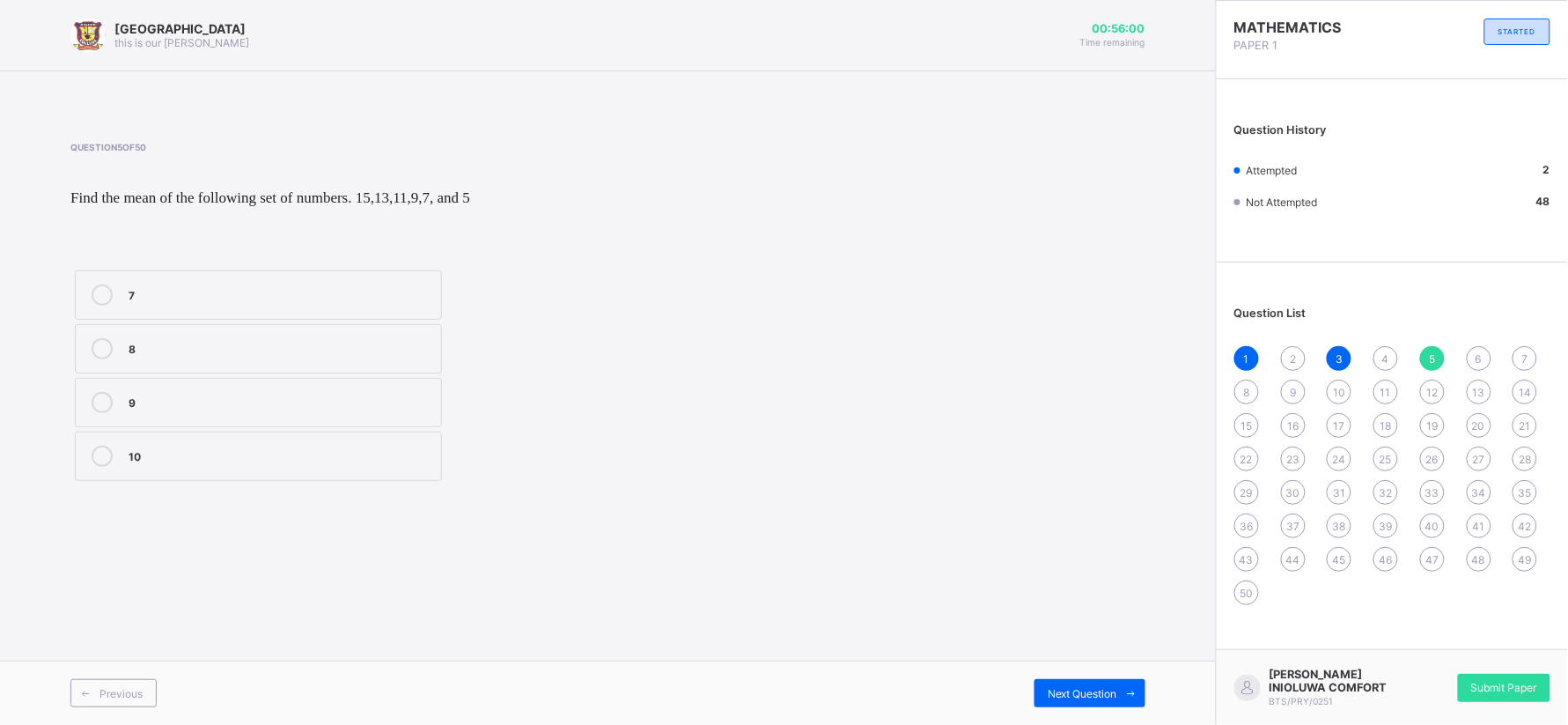click on "10" at bounding box center [280, 455] 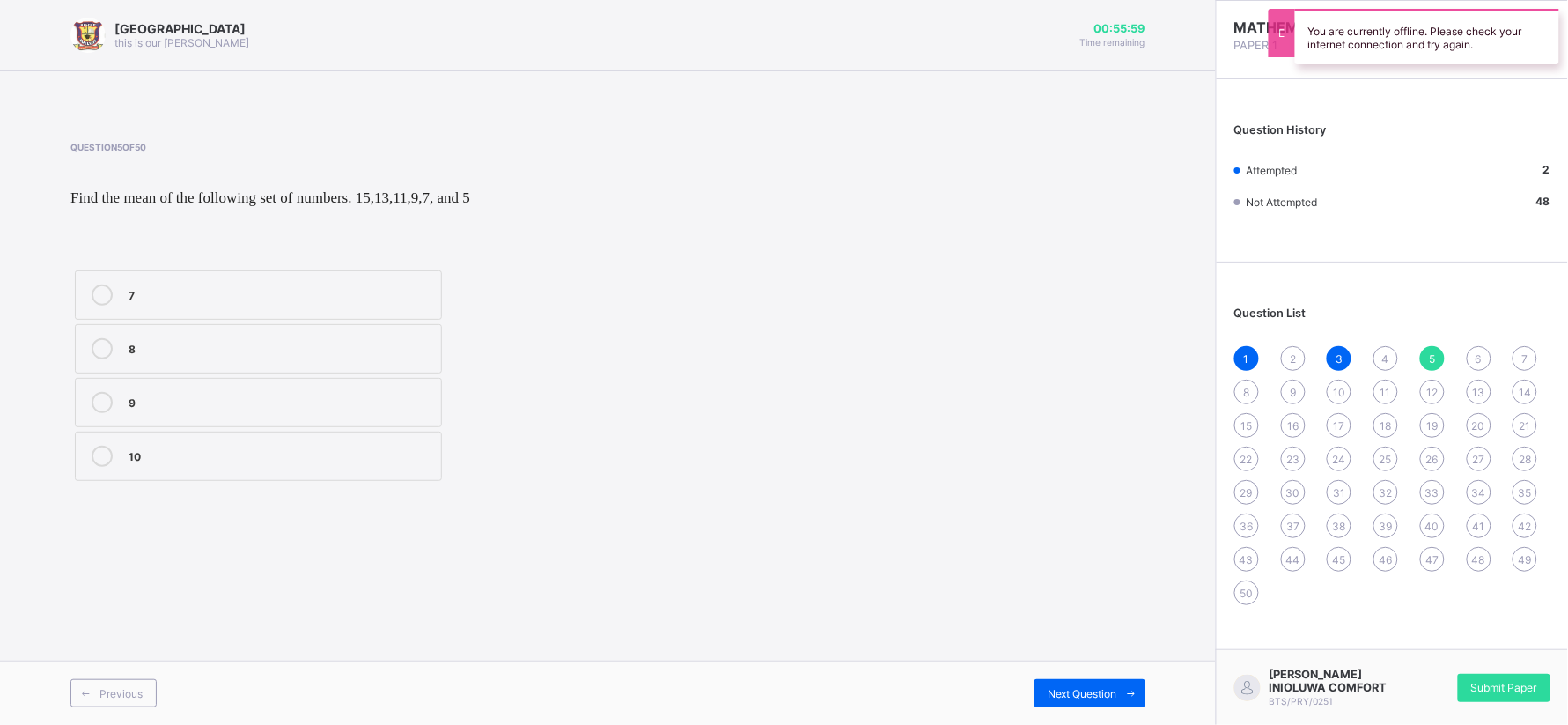 click on "Previous Next Question" at bounding box center (607, 692) 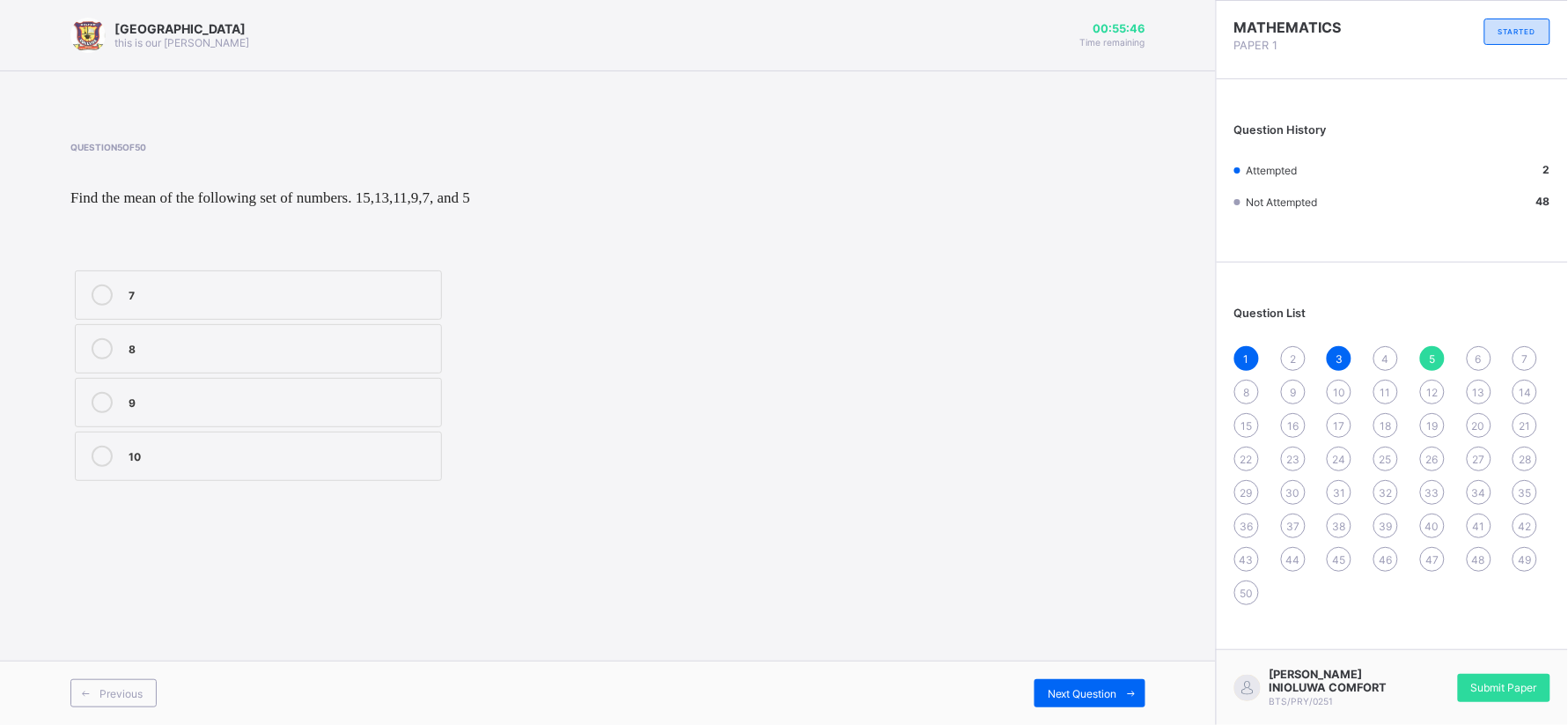 click on "4" at bounding box center (1386, 359) 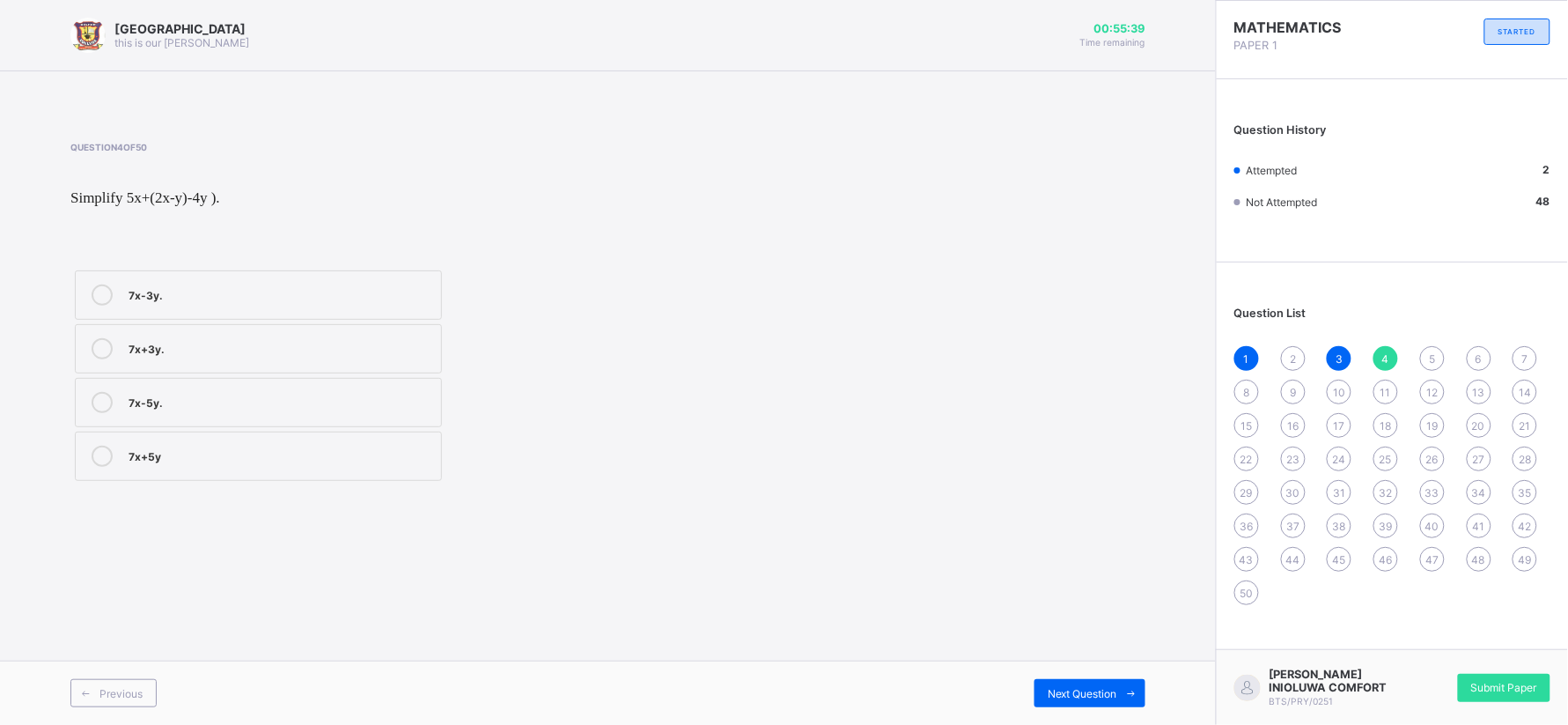 click on "6" at bounding box center (1479, 359) 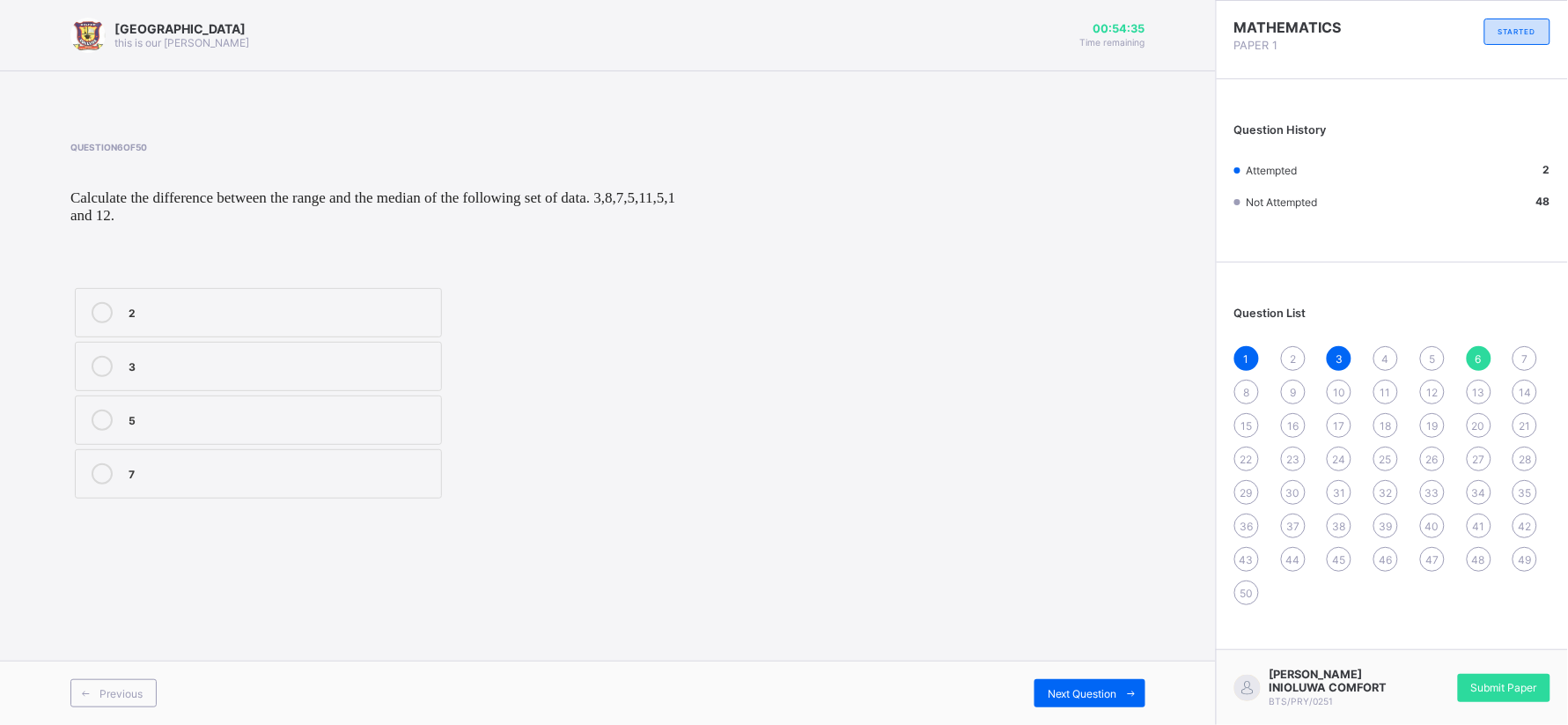 click on "5" at bounding box center (258, 420) 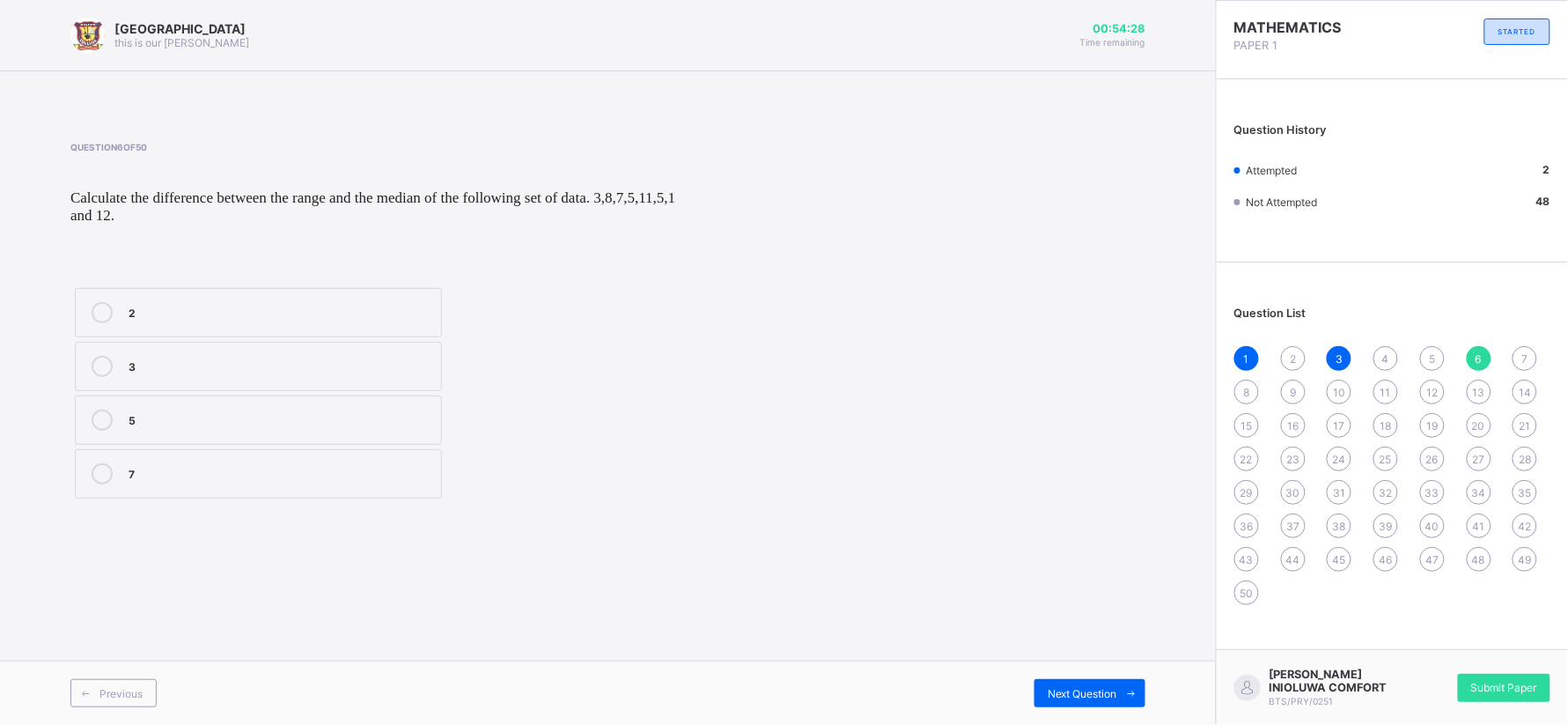 click on "Previous Next Question" at bounding box center (607, 692) 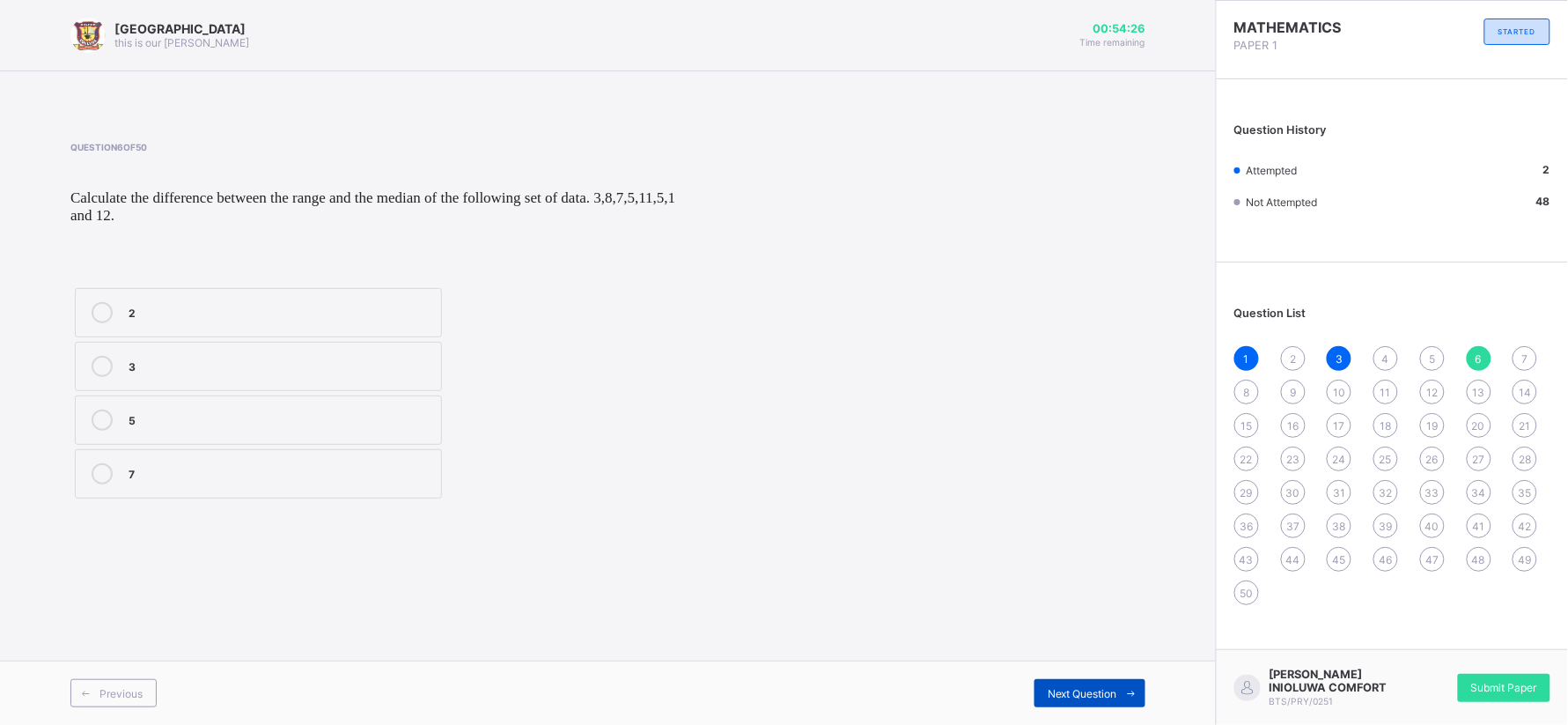 click at bounding box center (1131, 693) 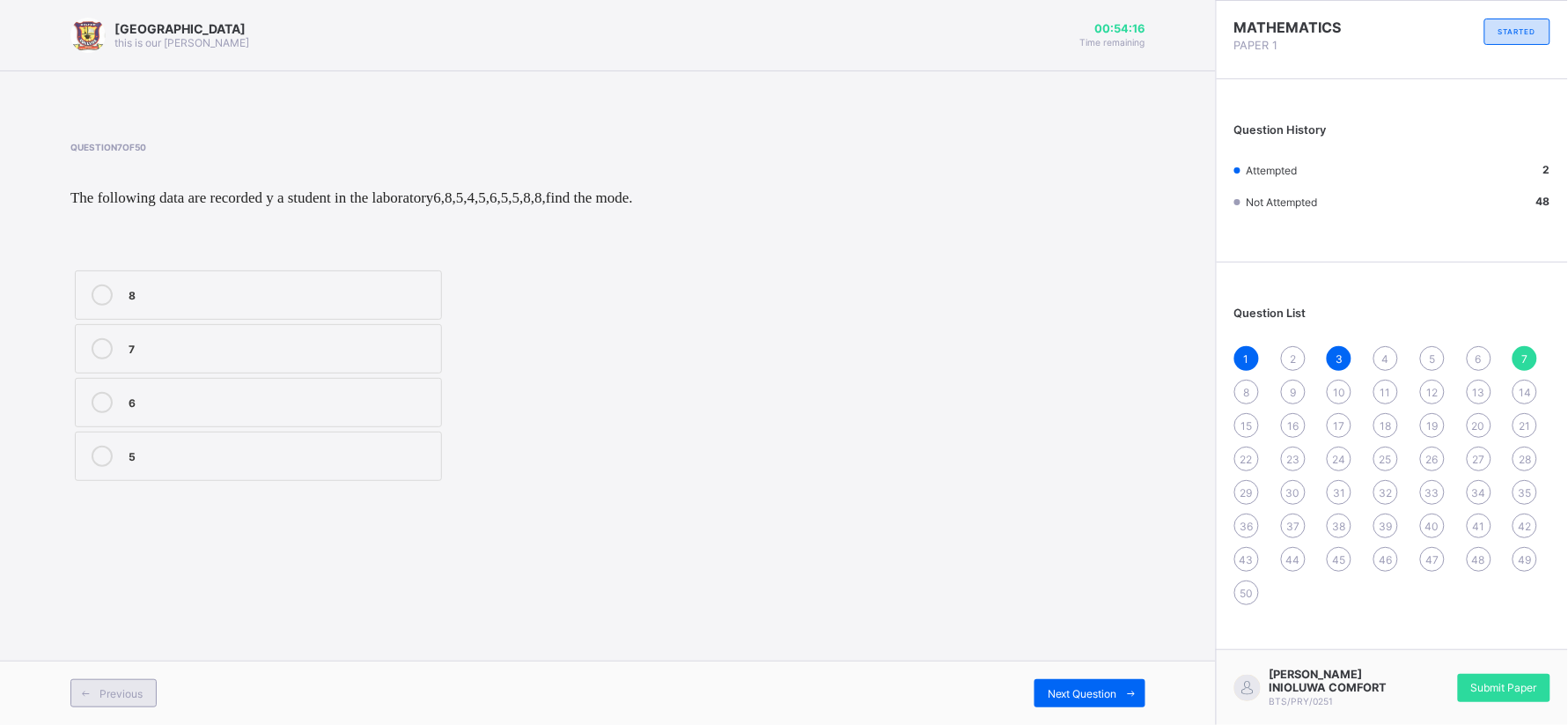 click on "Previous" at bounding box center (114, 693) 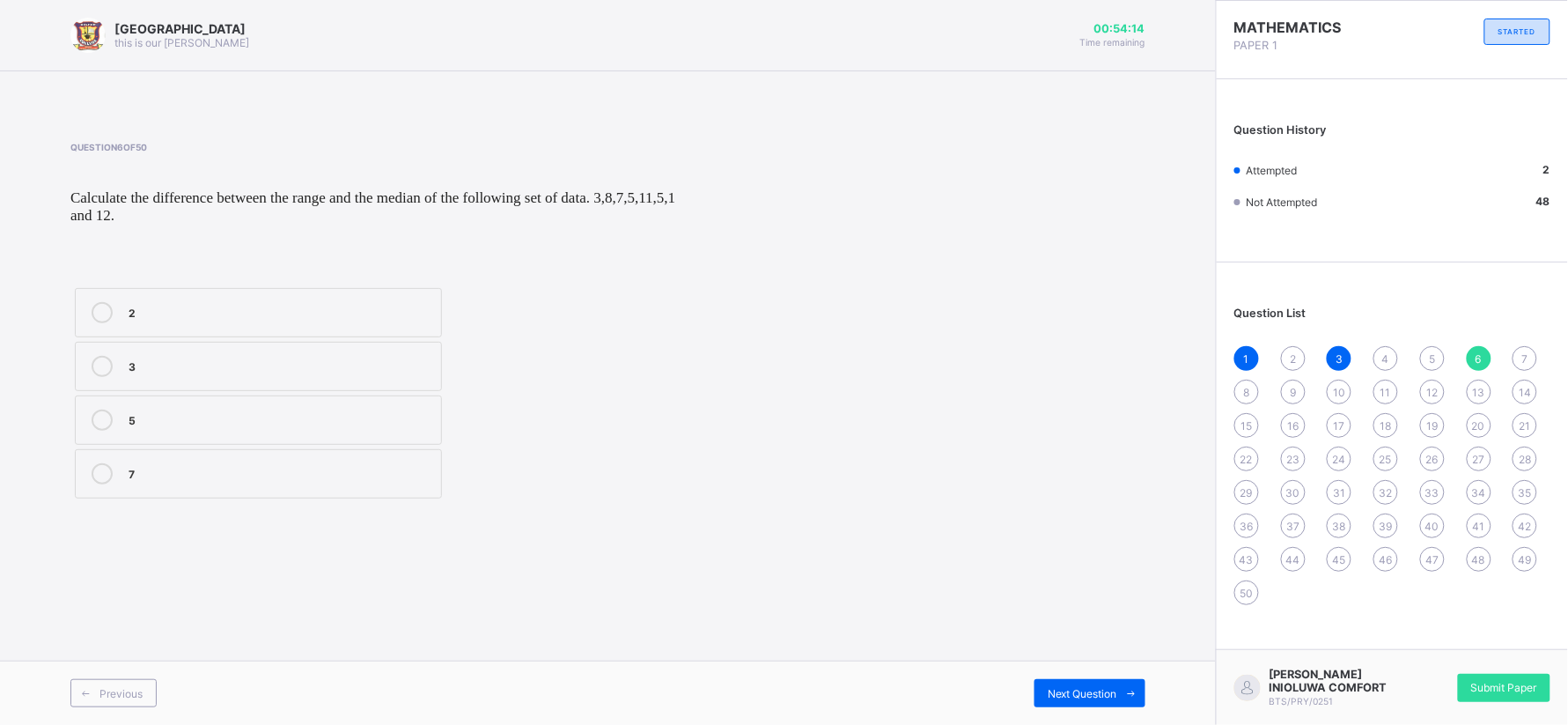 click on "5" at bounding box center [280, 418] 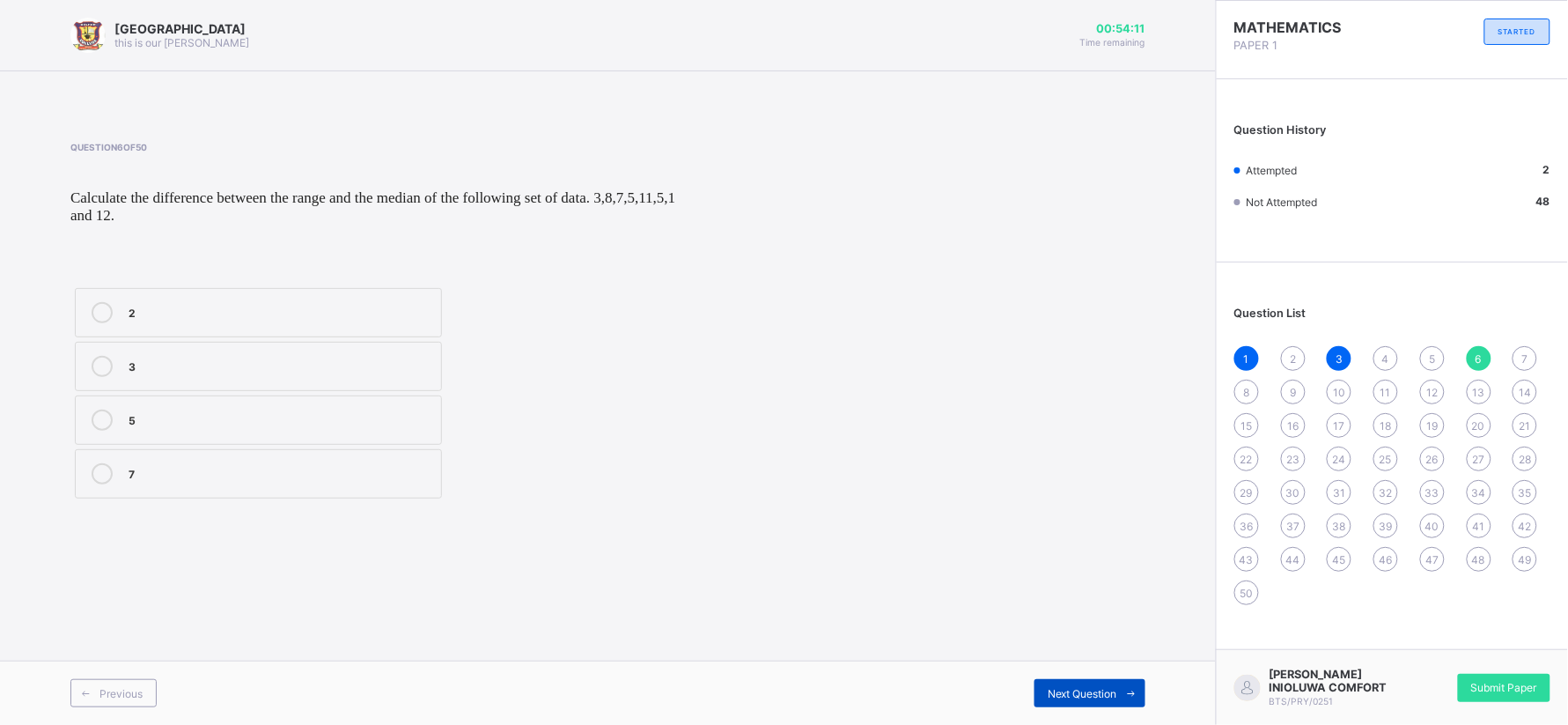 click at bounding box center [1131, 693] 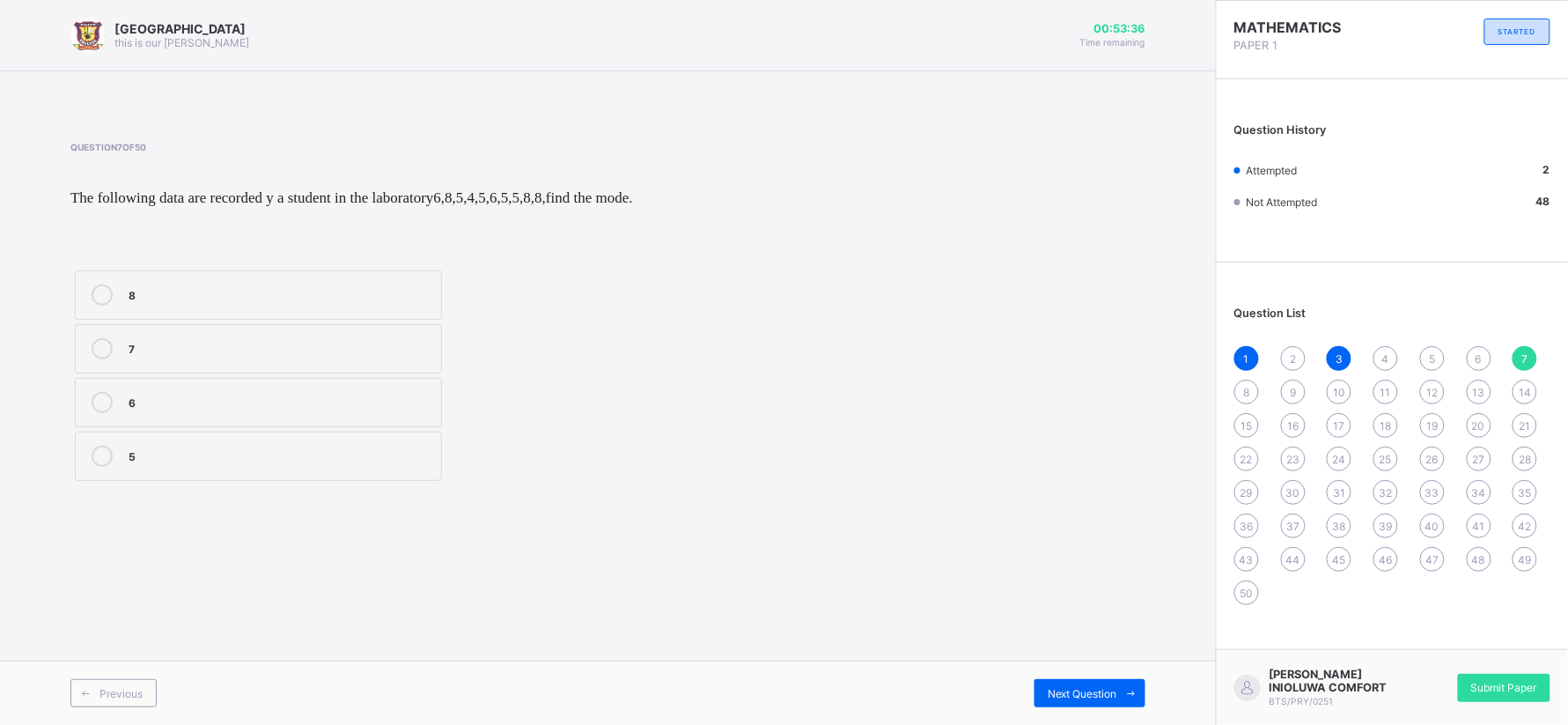 click on "5" at bounding box center (280, 456) 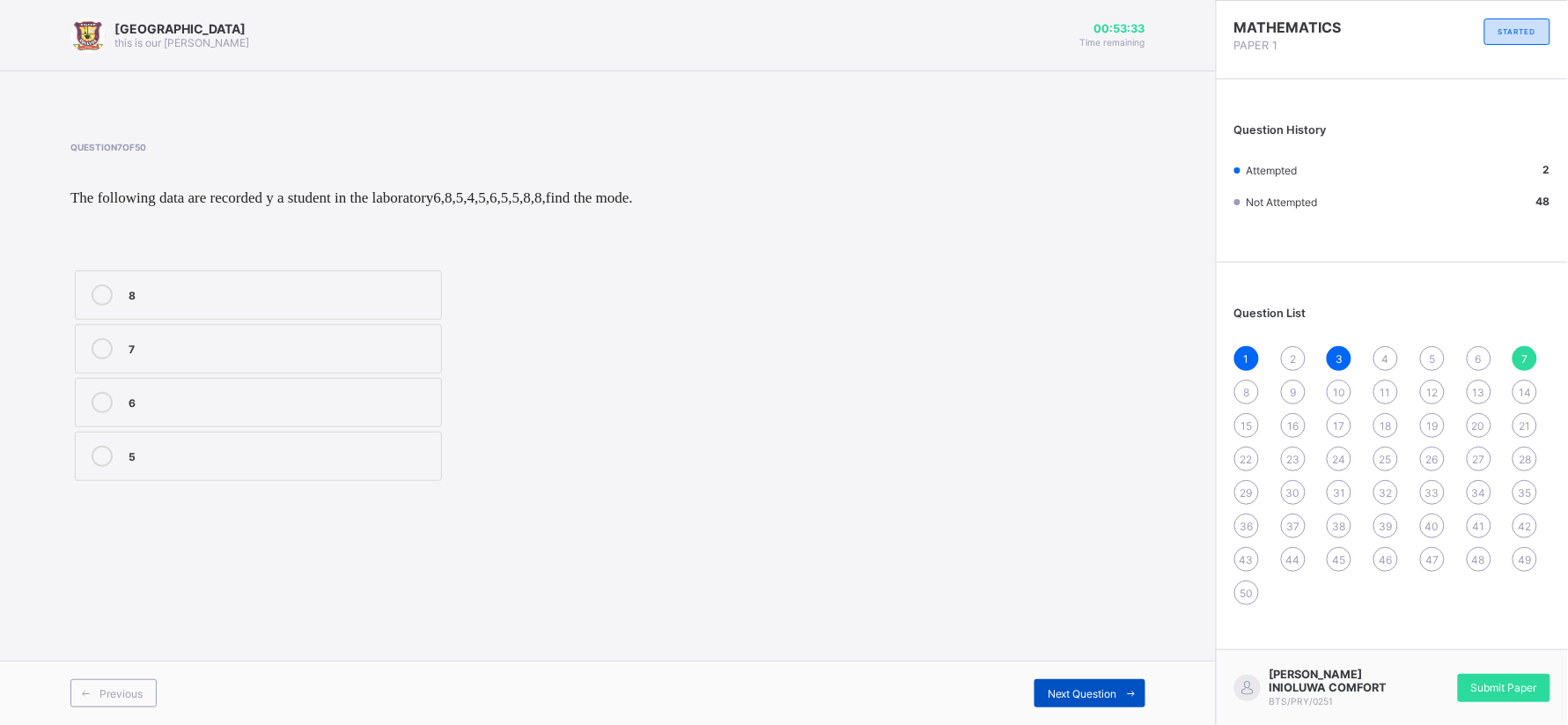 click on "Next Question" at bounding box center [1090, 693] 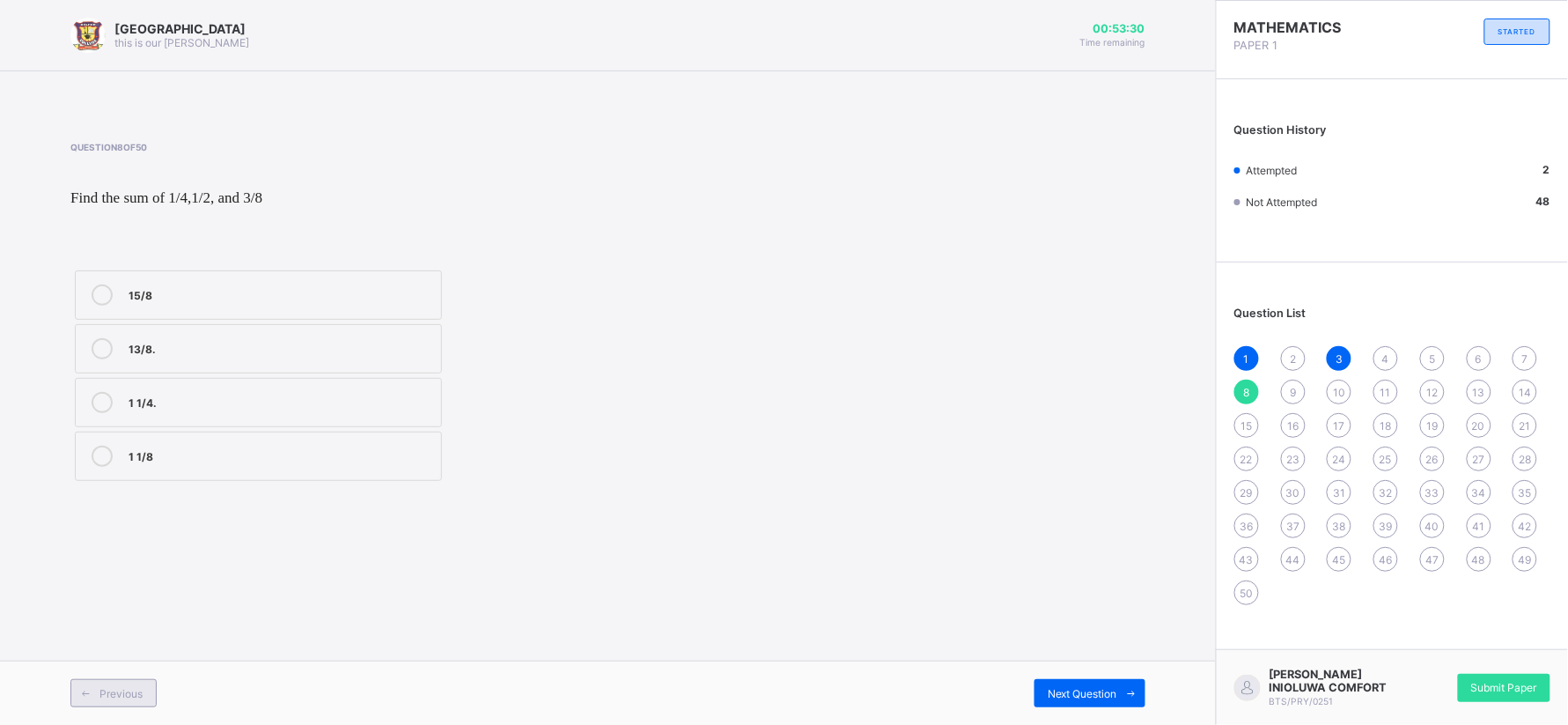 click on "Previous" at bounding box center (121, 693) 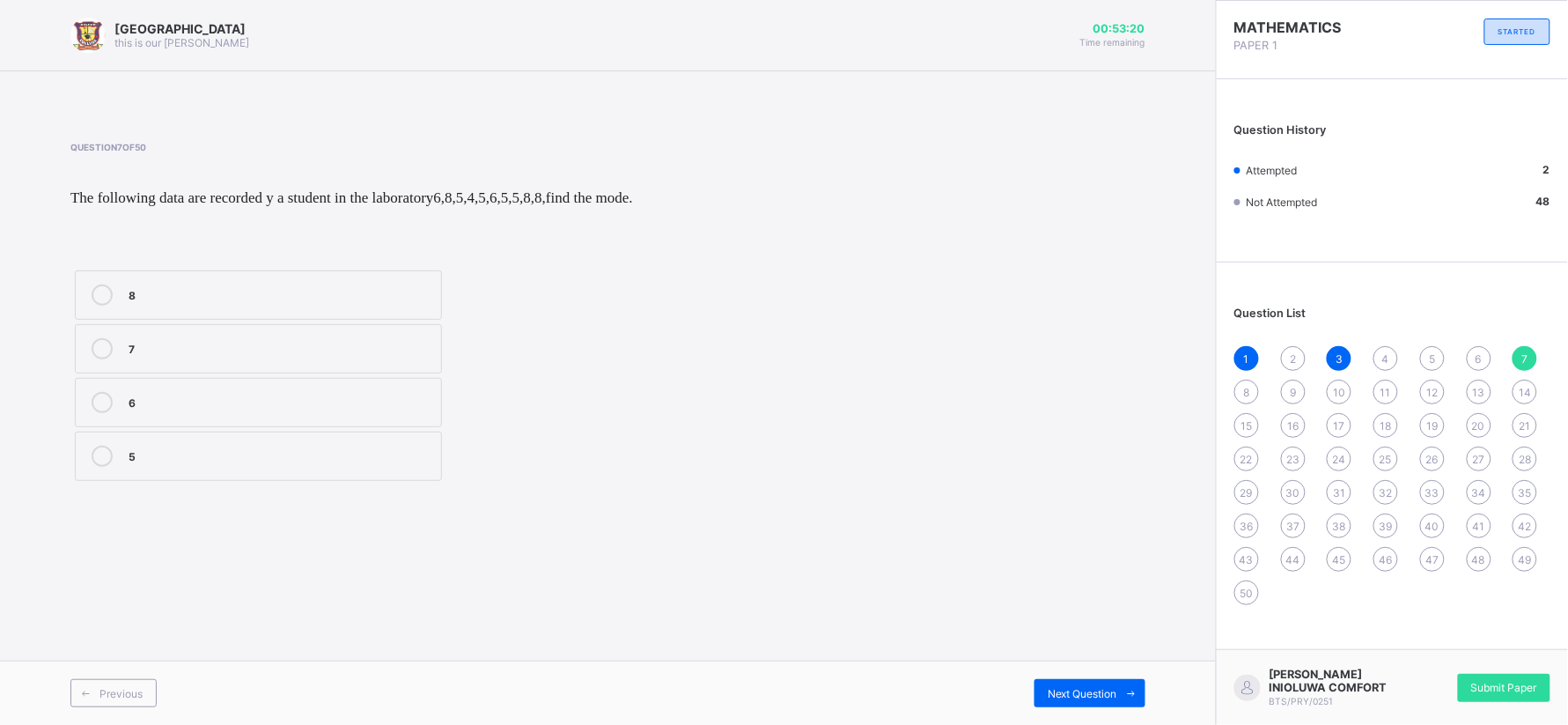 click on "Previous Next Question" at bounding box center [607, 692] 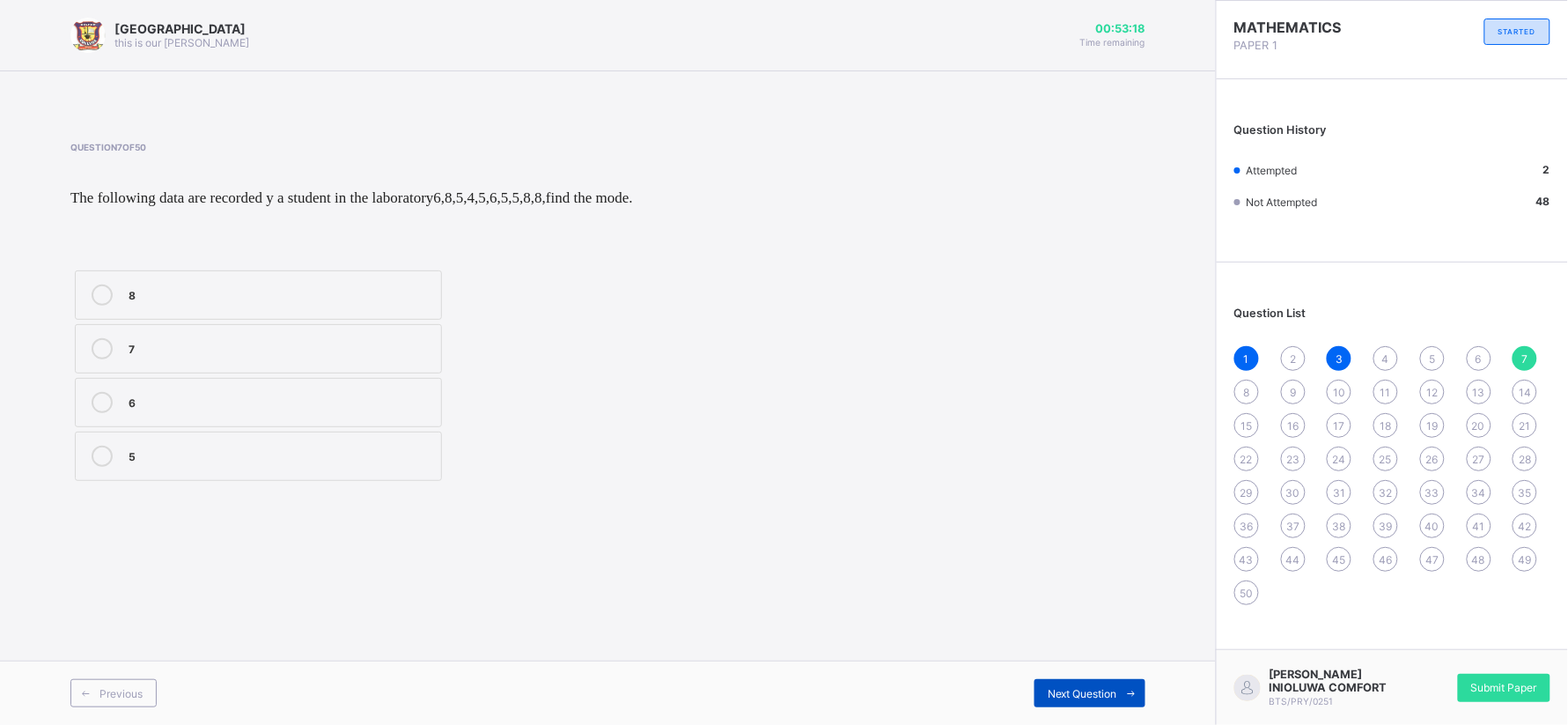 click on "Next Question" at bounding box center [1090, 693] 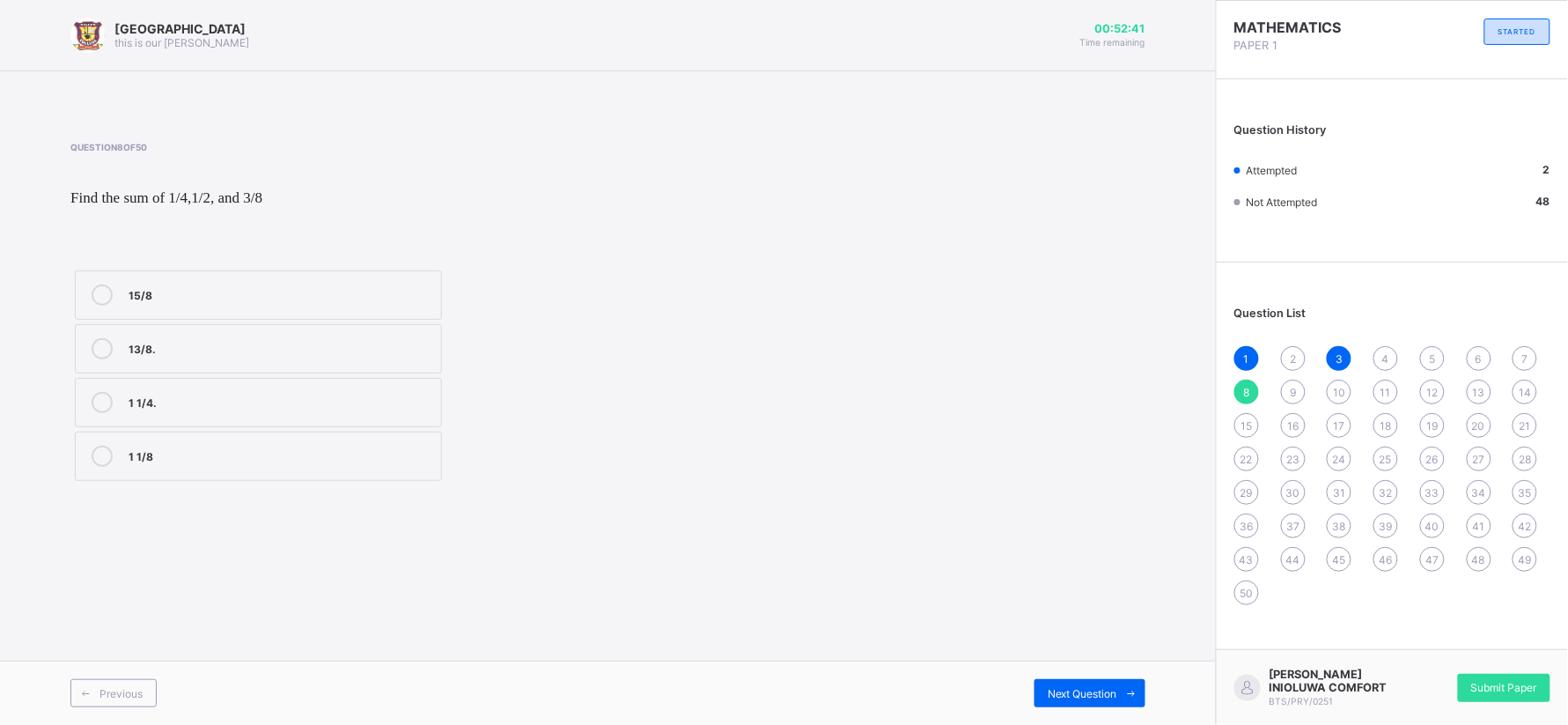 click on "4" at bounding box center (1386, 359) 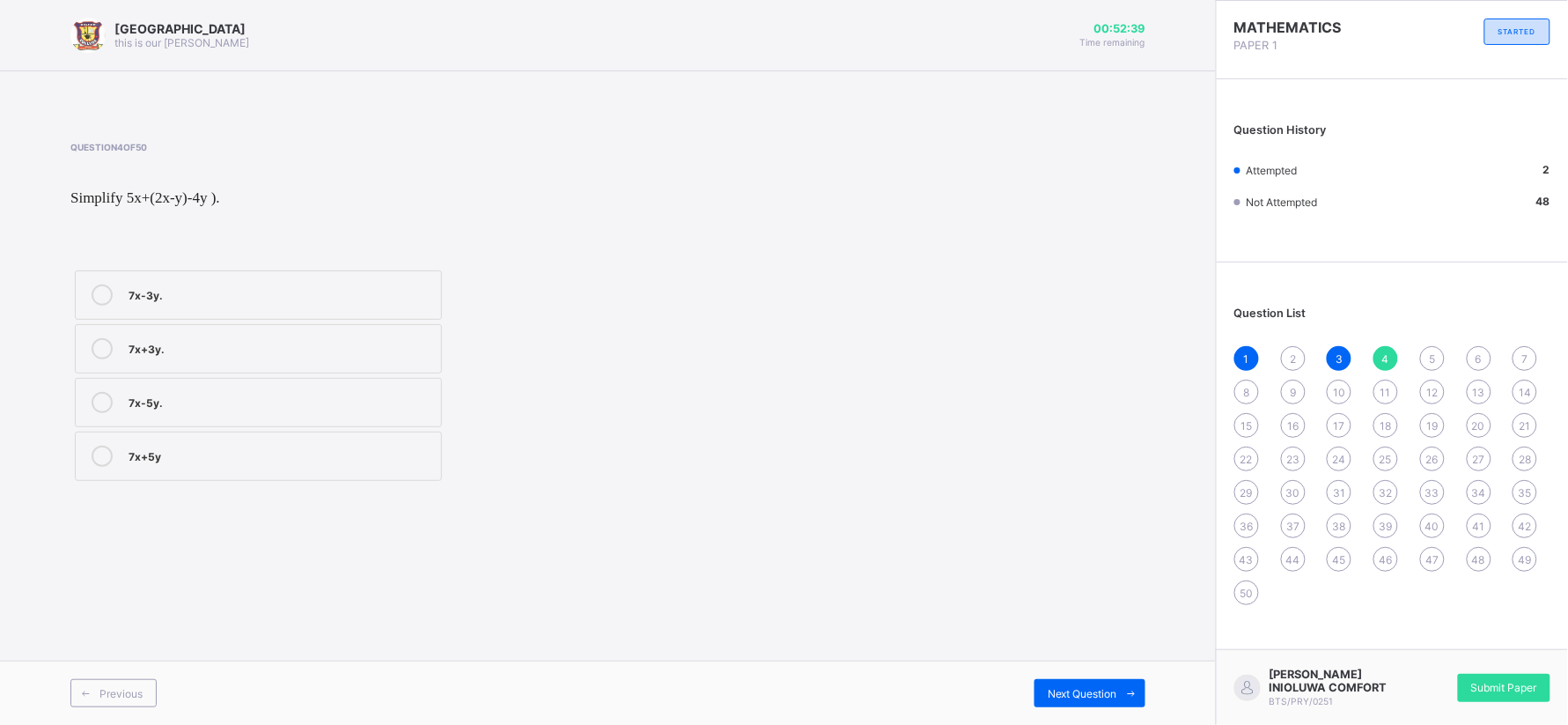 click on "7x+3y." at bounding box center [258, 349] 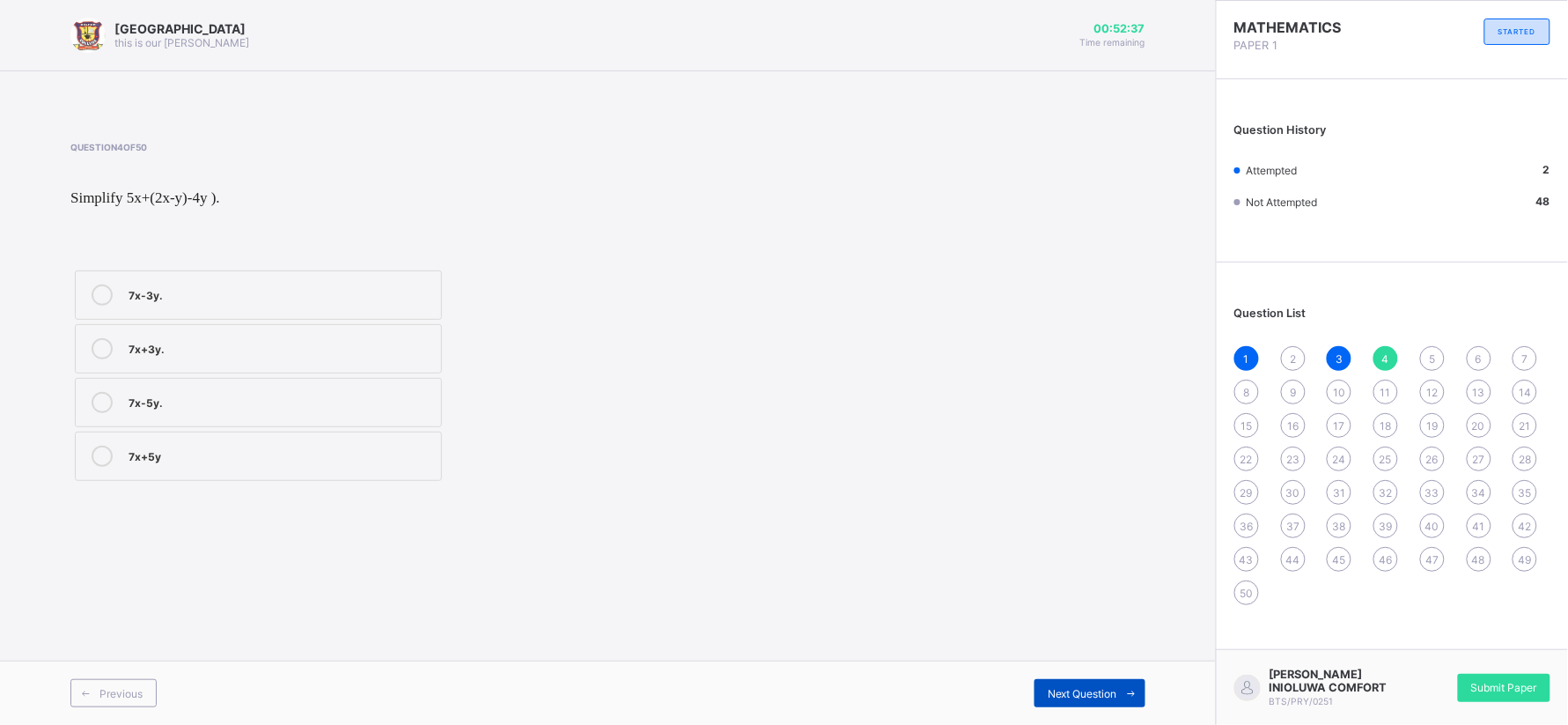click on "Next Question" at bounding box center [1082, 693] 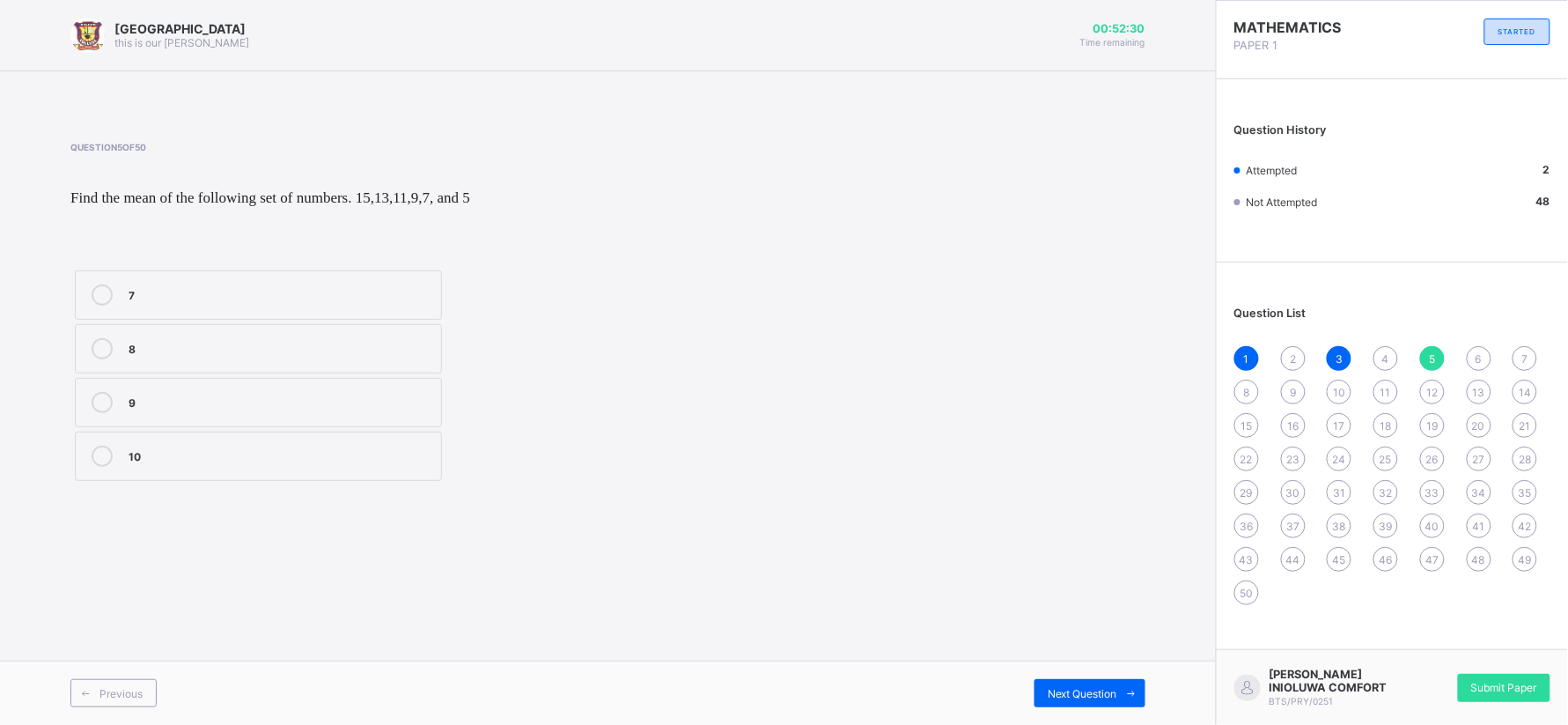 click on "10" at bounding box center (280, 456) 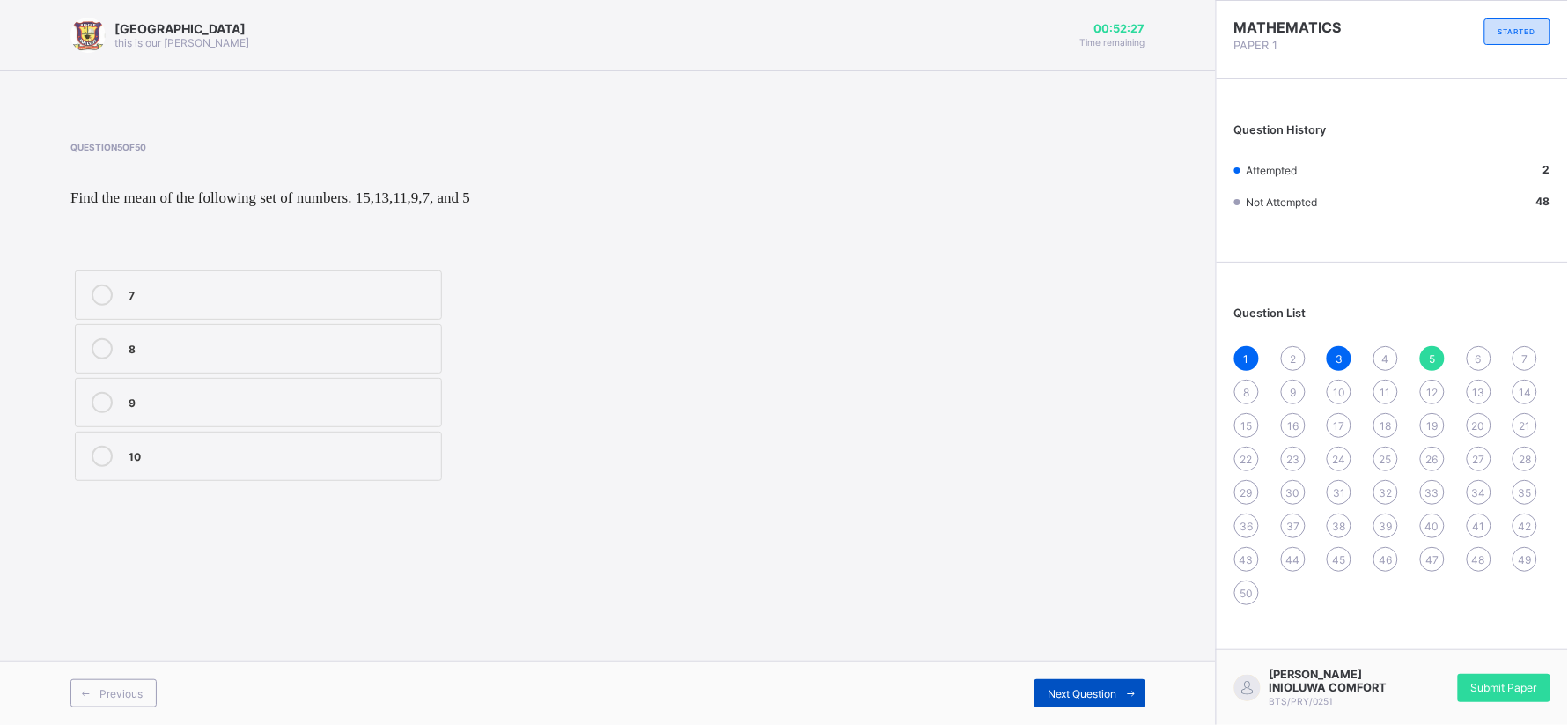 click on "Next Question" at bounding box center (1082, 693) 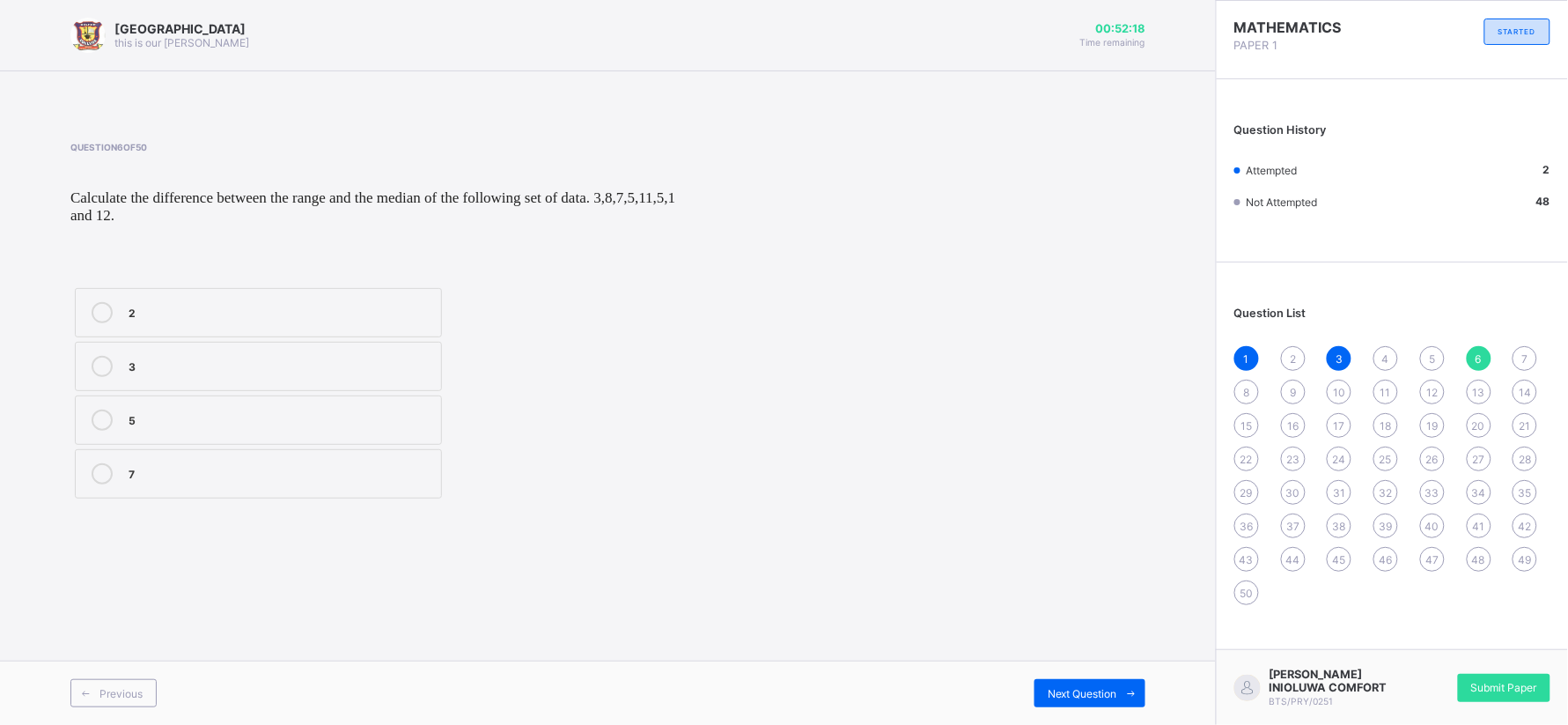 click on "4" at bounding box center [1386, 359] 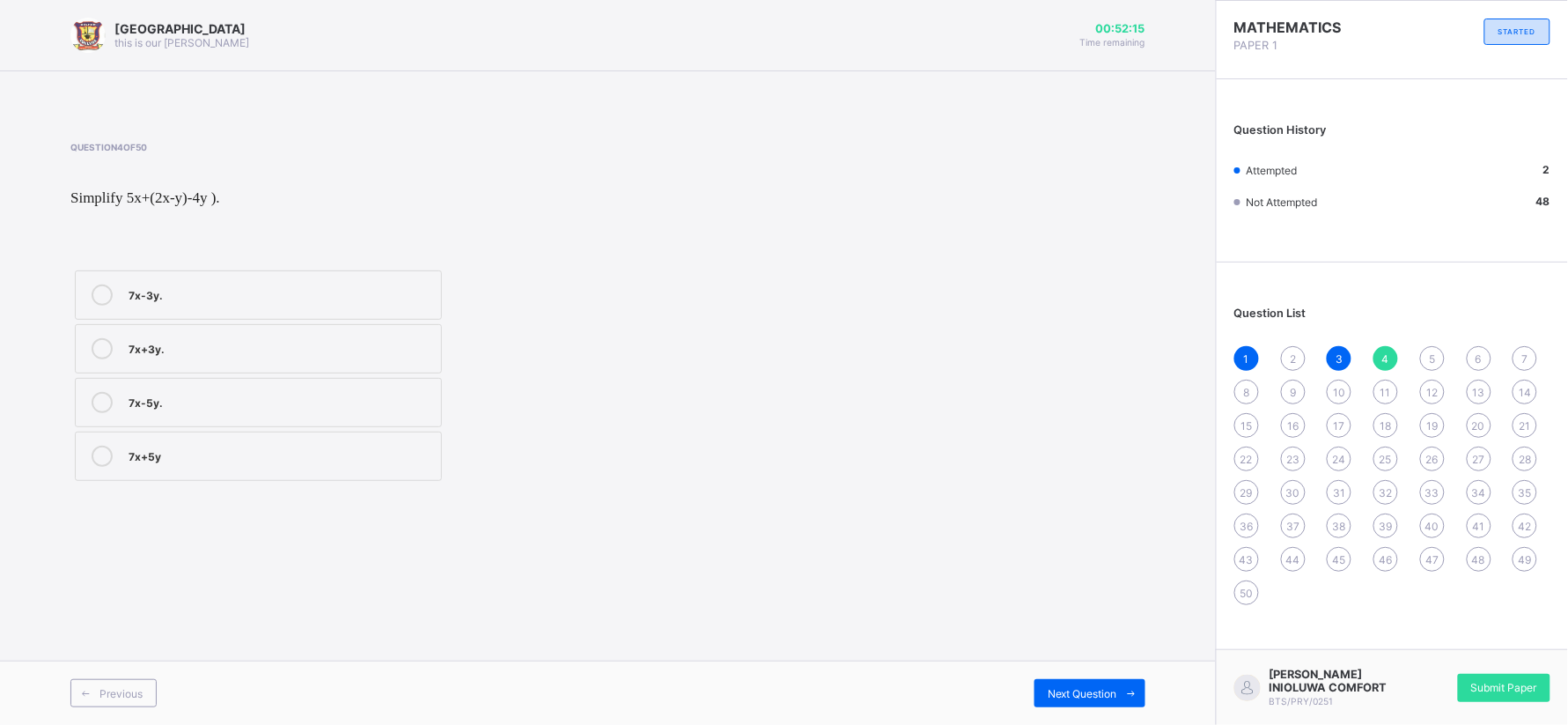 click on "7x+3y." at bounding box center (258, 349) 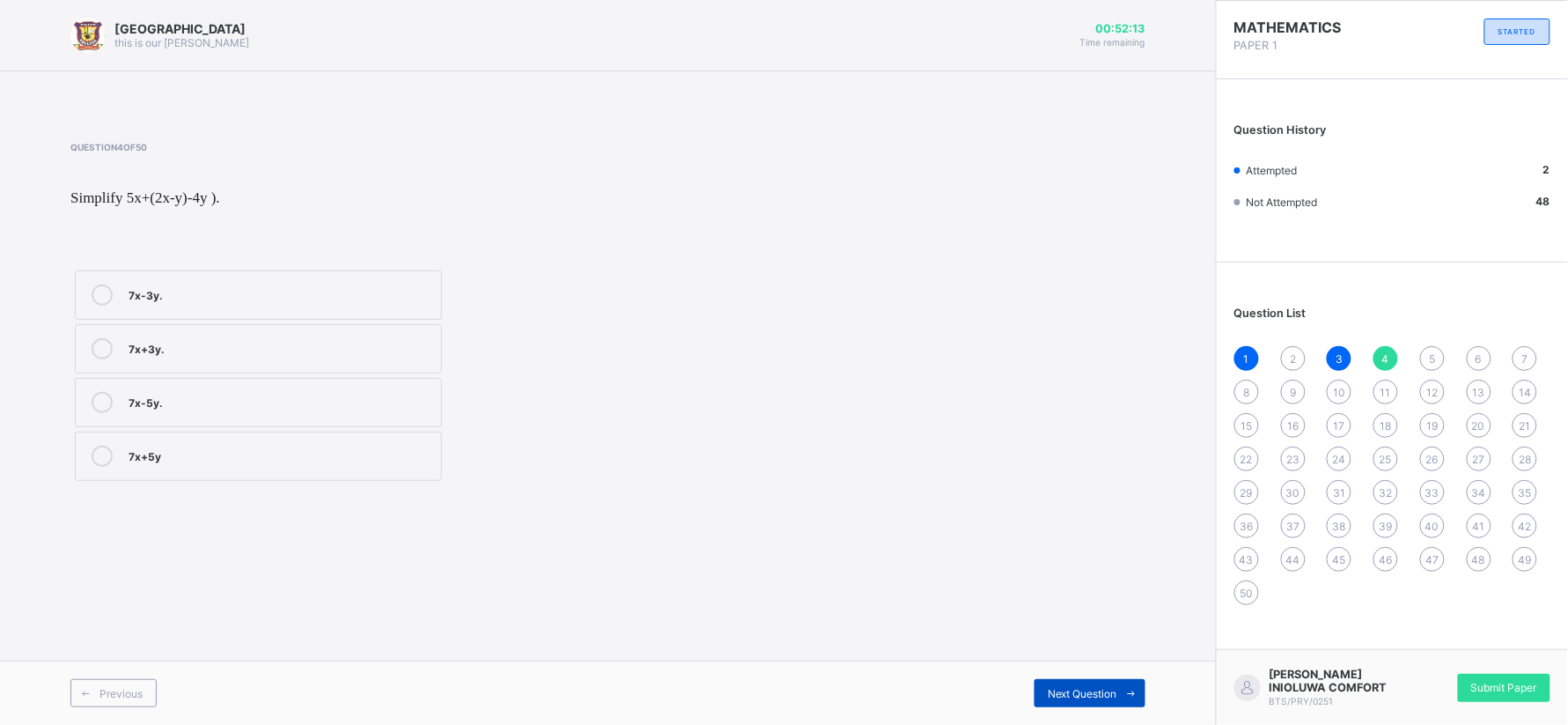 click on "Next Question" at bounding box center [1082, 693] 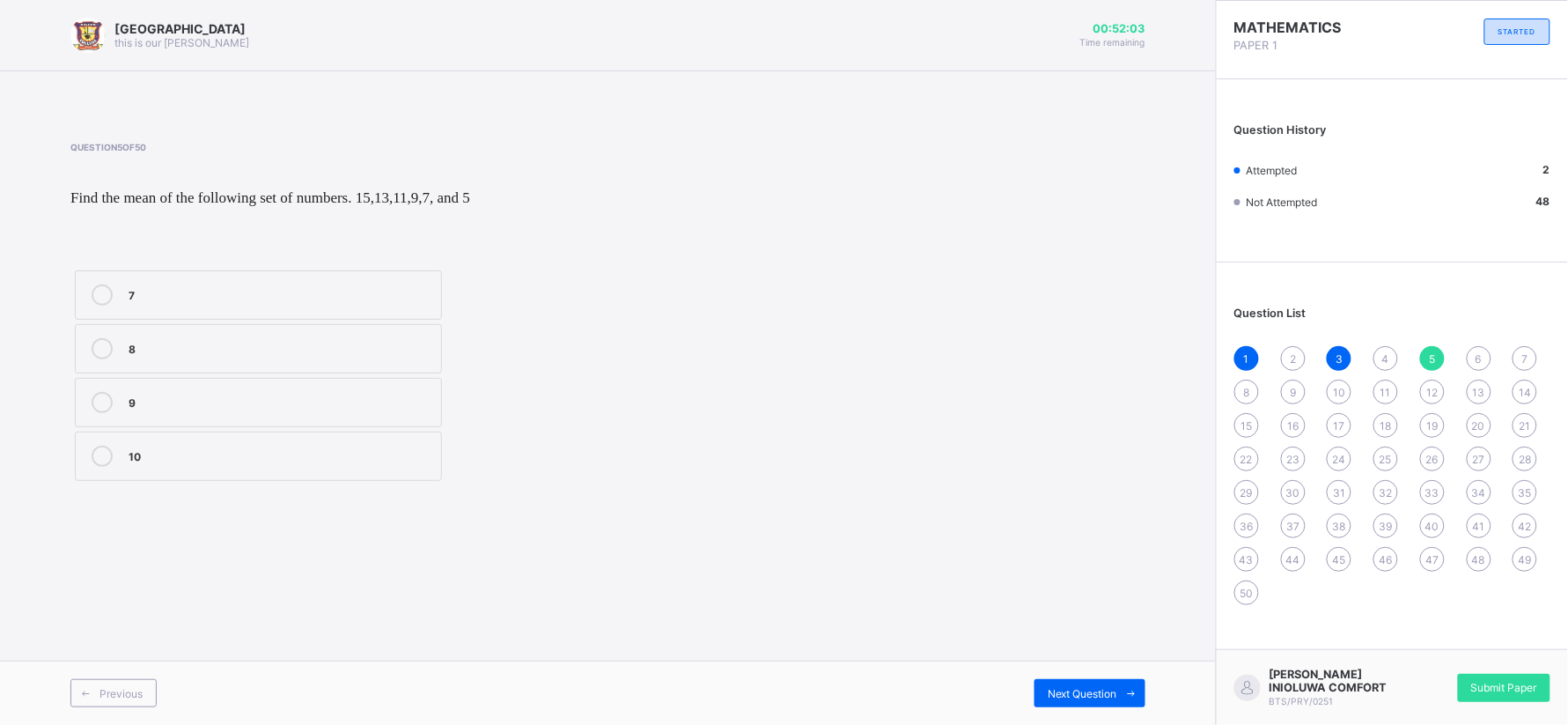 click on "15" at bounding box center (1247, 425) 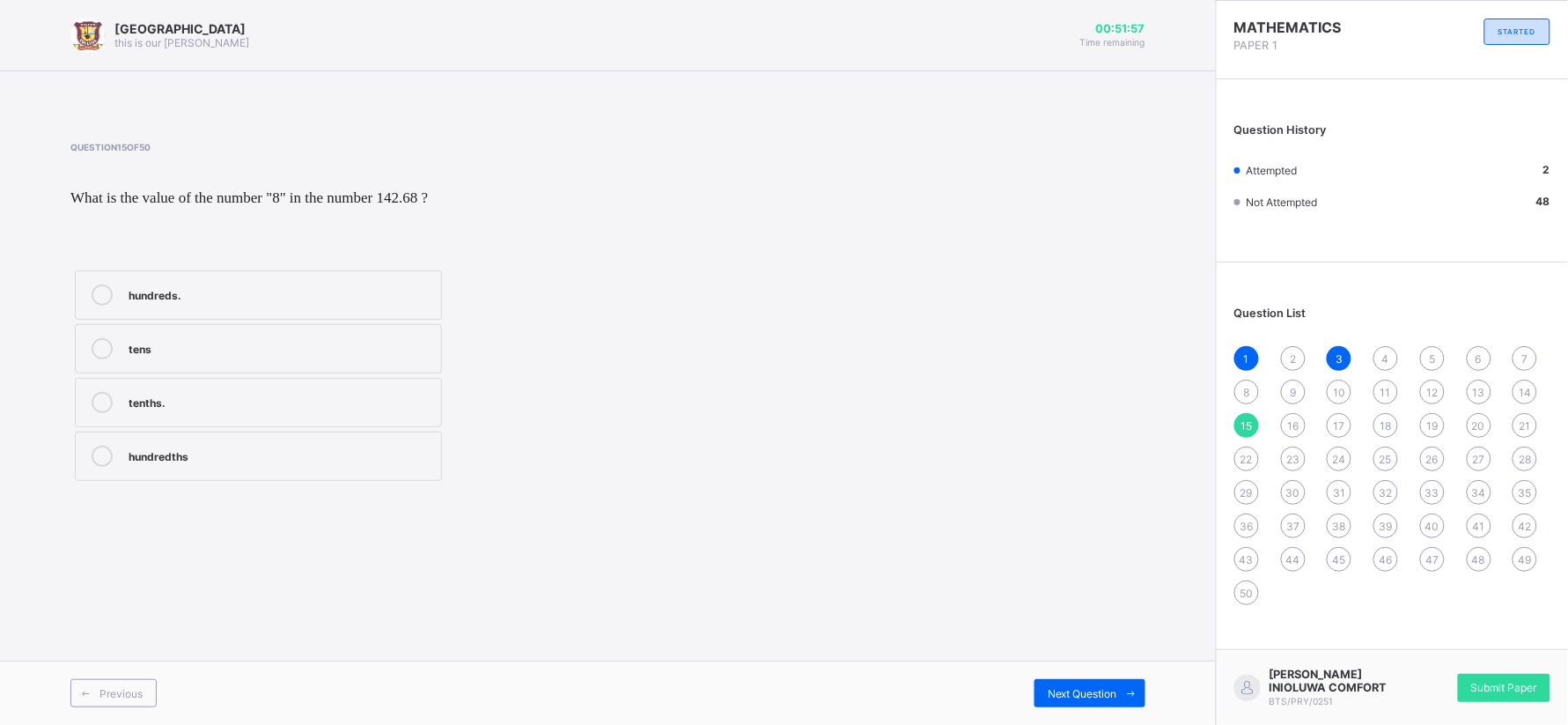 click on "8" at bounding box center (1247, 392) 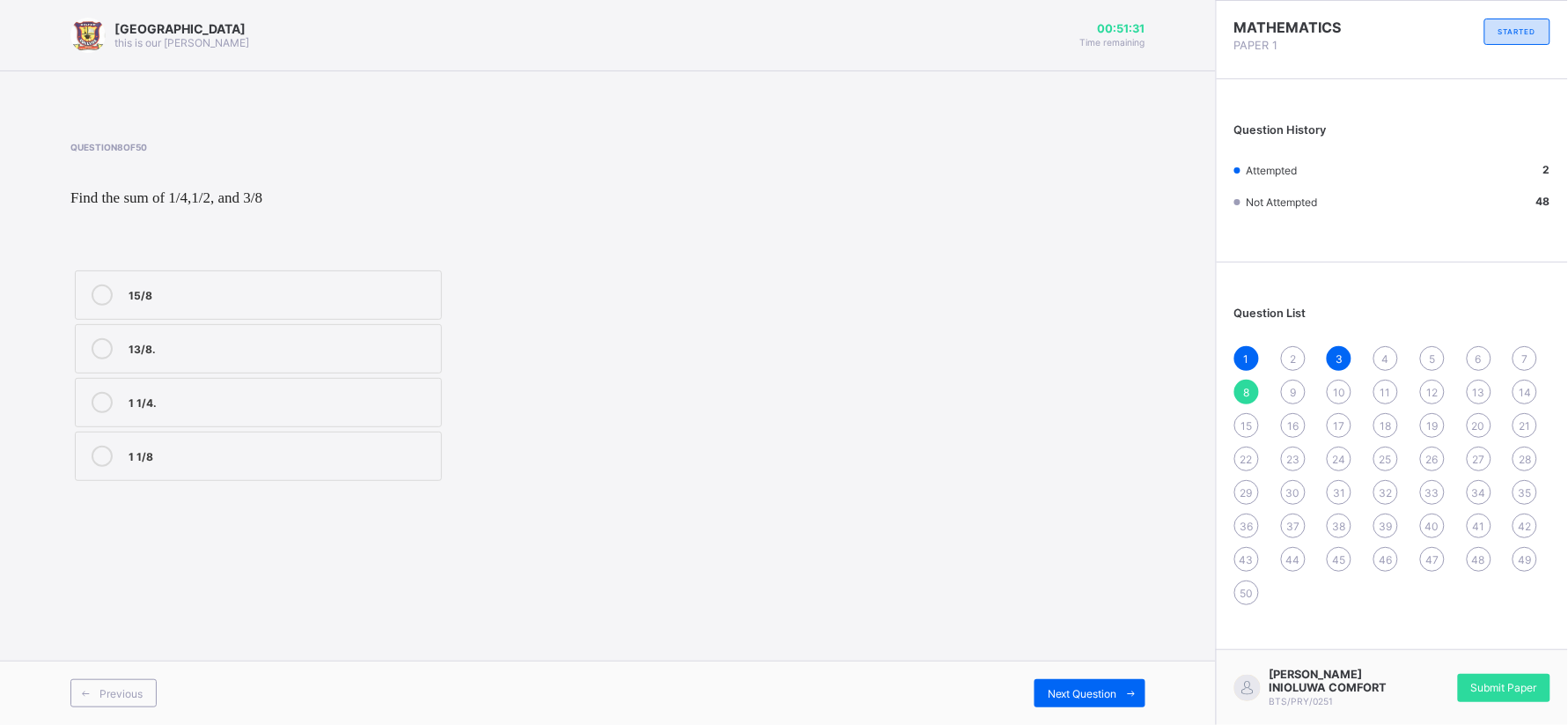 click on "1 1/8" at bounding box center (258, 456) 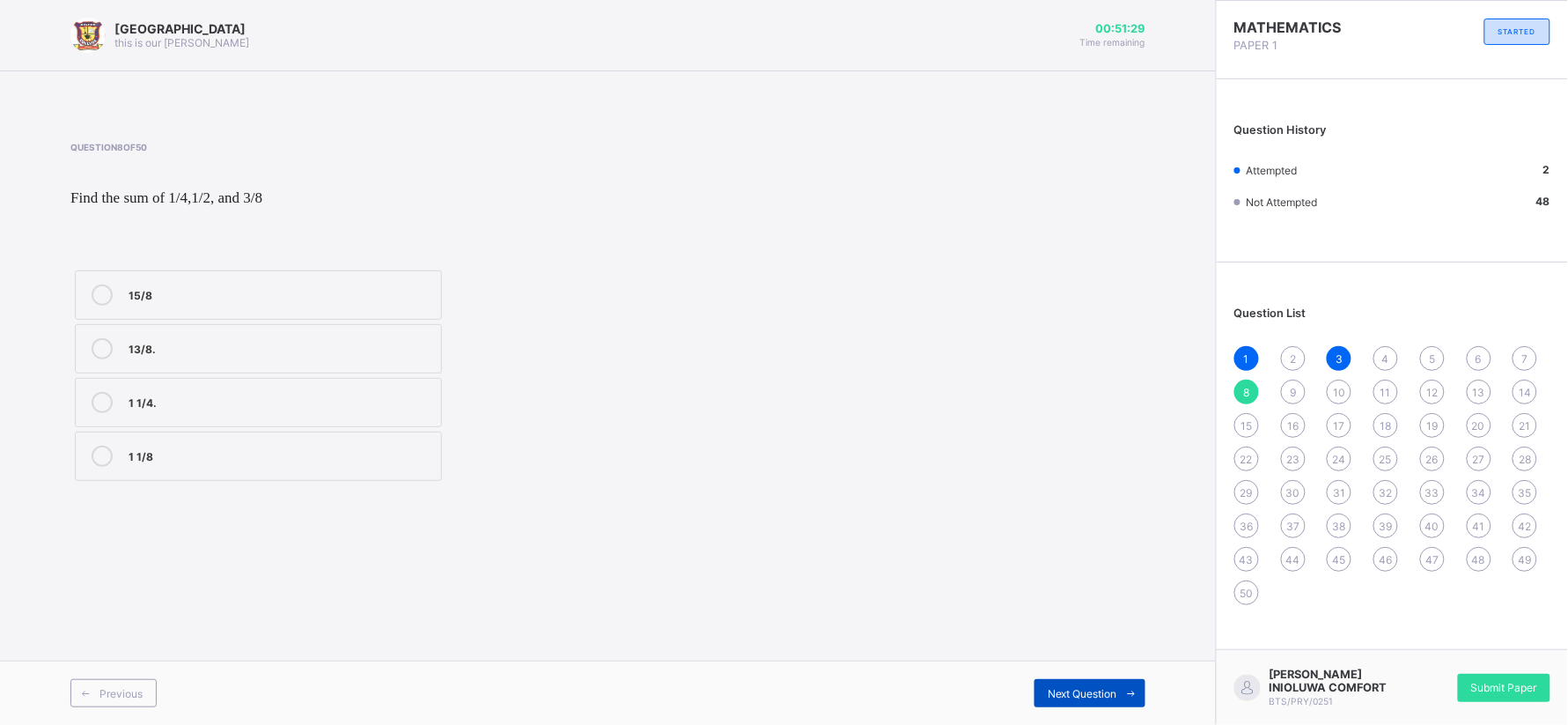click on "Next Question" at bounding box center [1090, 693] 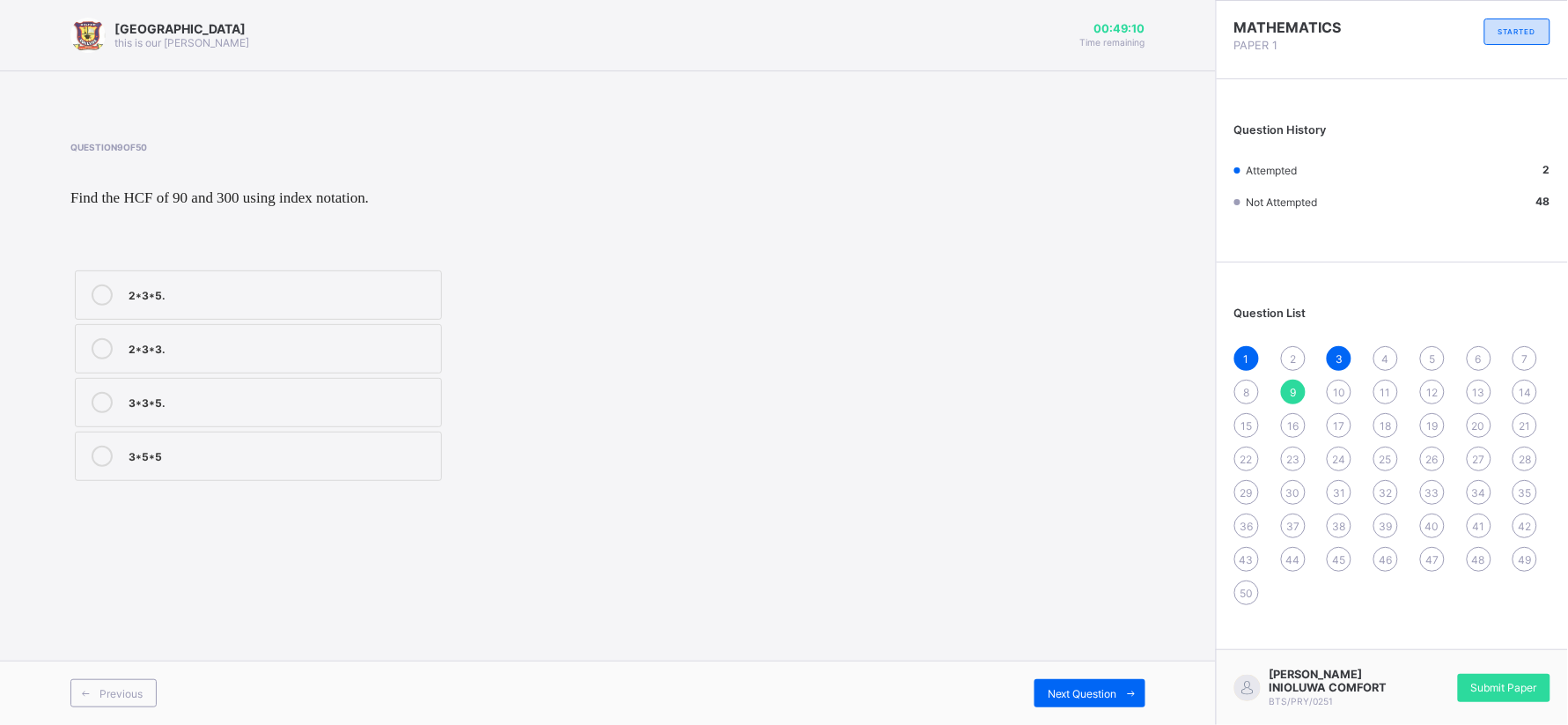 click on "2*3*5." at bounding box center (258, 295) 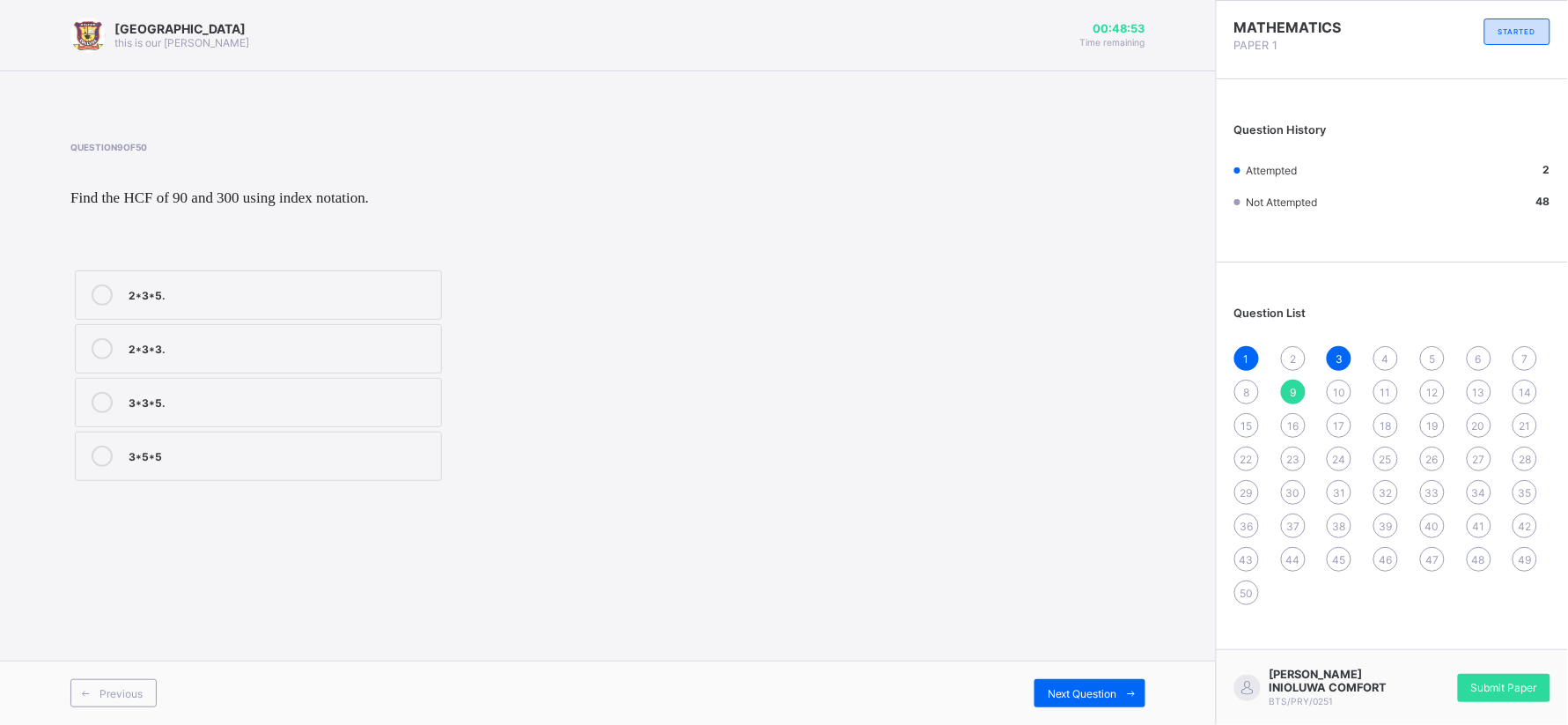 click on "4" at bounding box center (1386, 359) 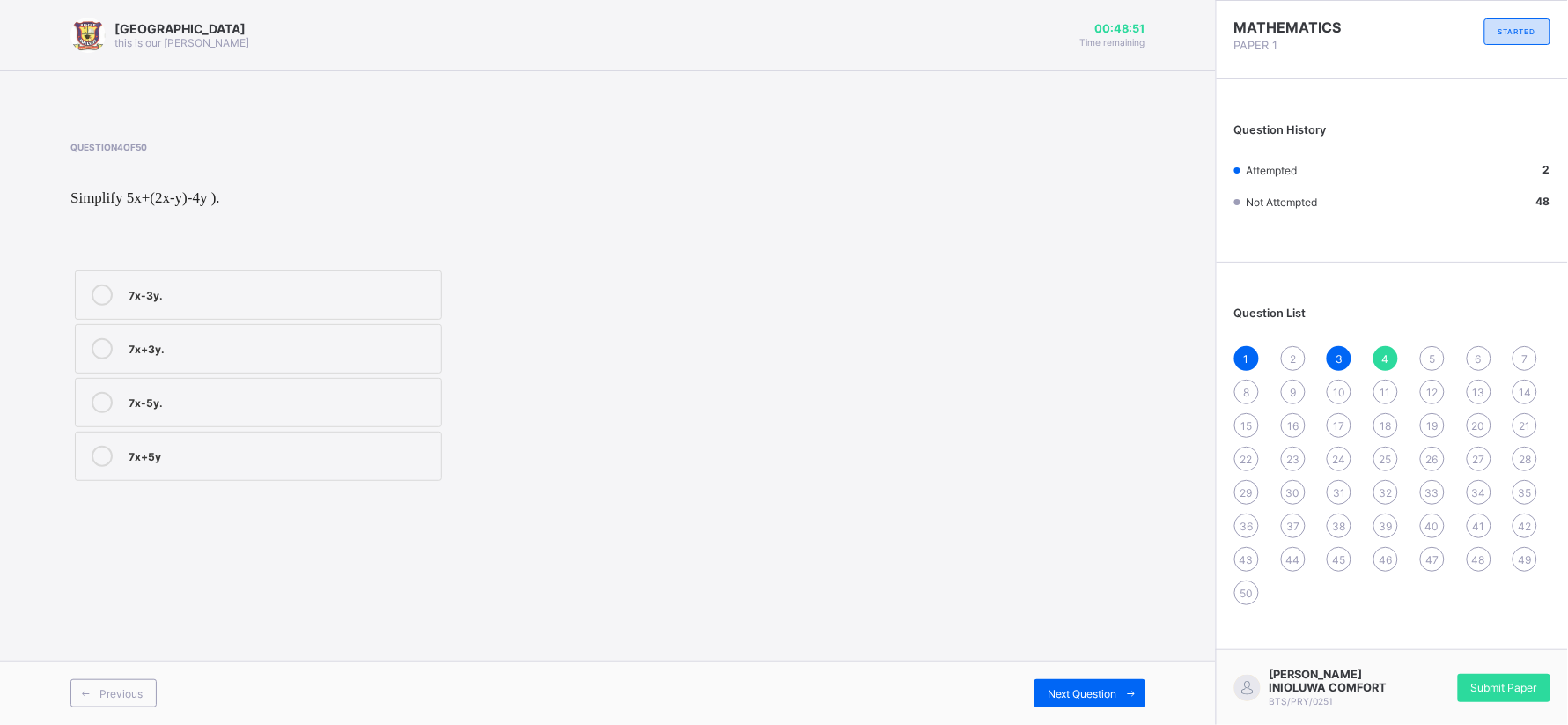 click on "7x+3y." at bounding box center [280, 347] 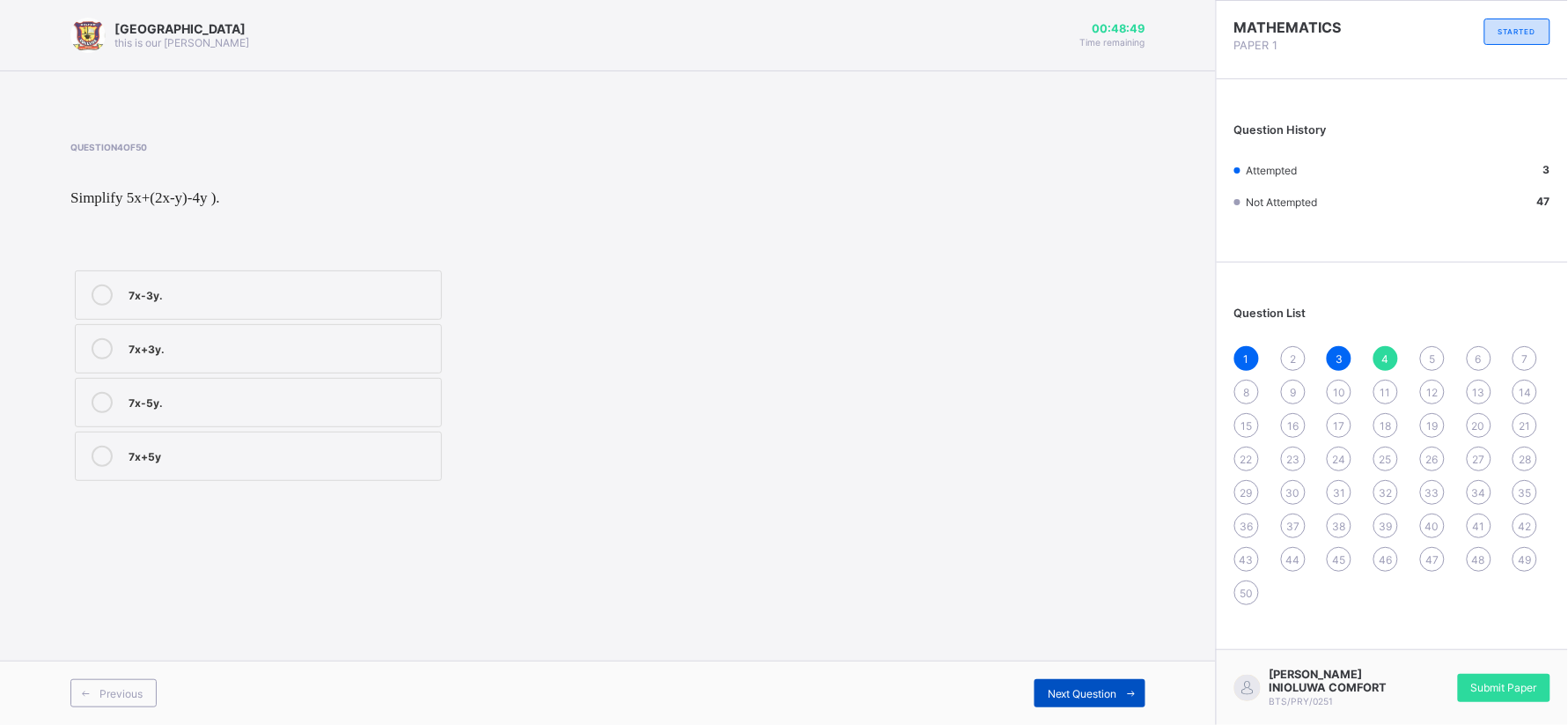 click at bounding box center [1131, 693] 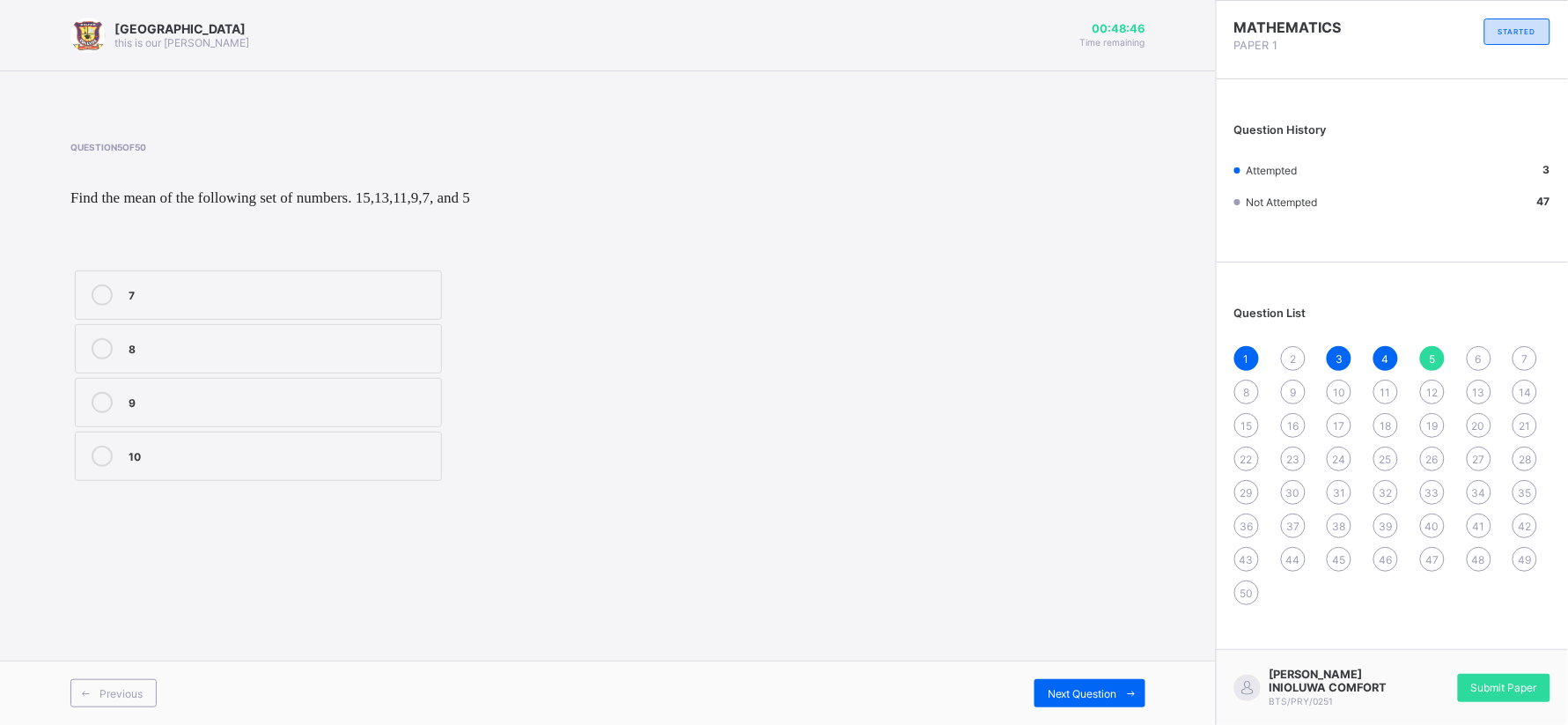click on "10" at bounding box center [280, 455] 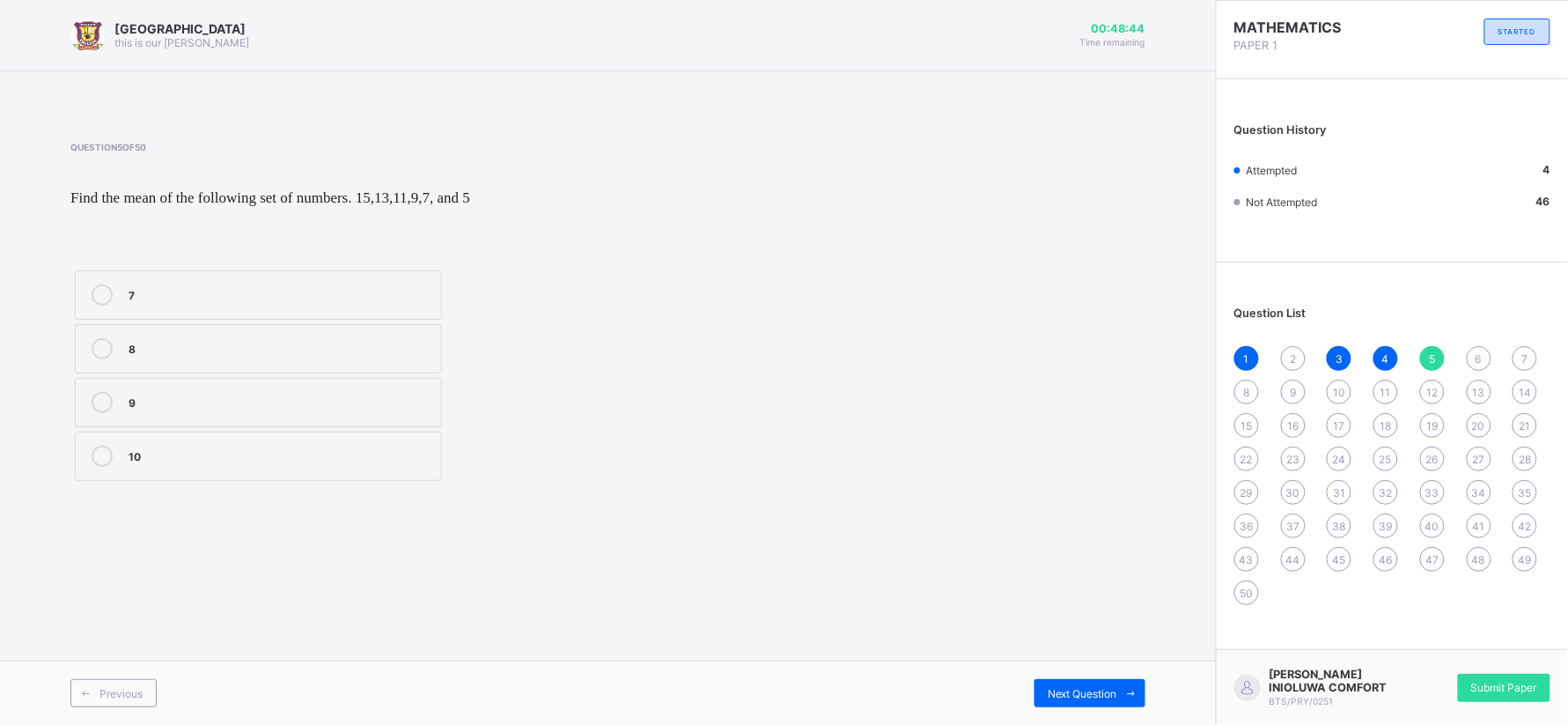 click on "Previous Next Question" at bounding box center (607, 692) 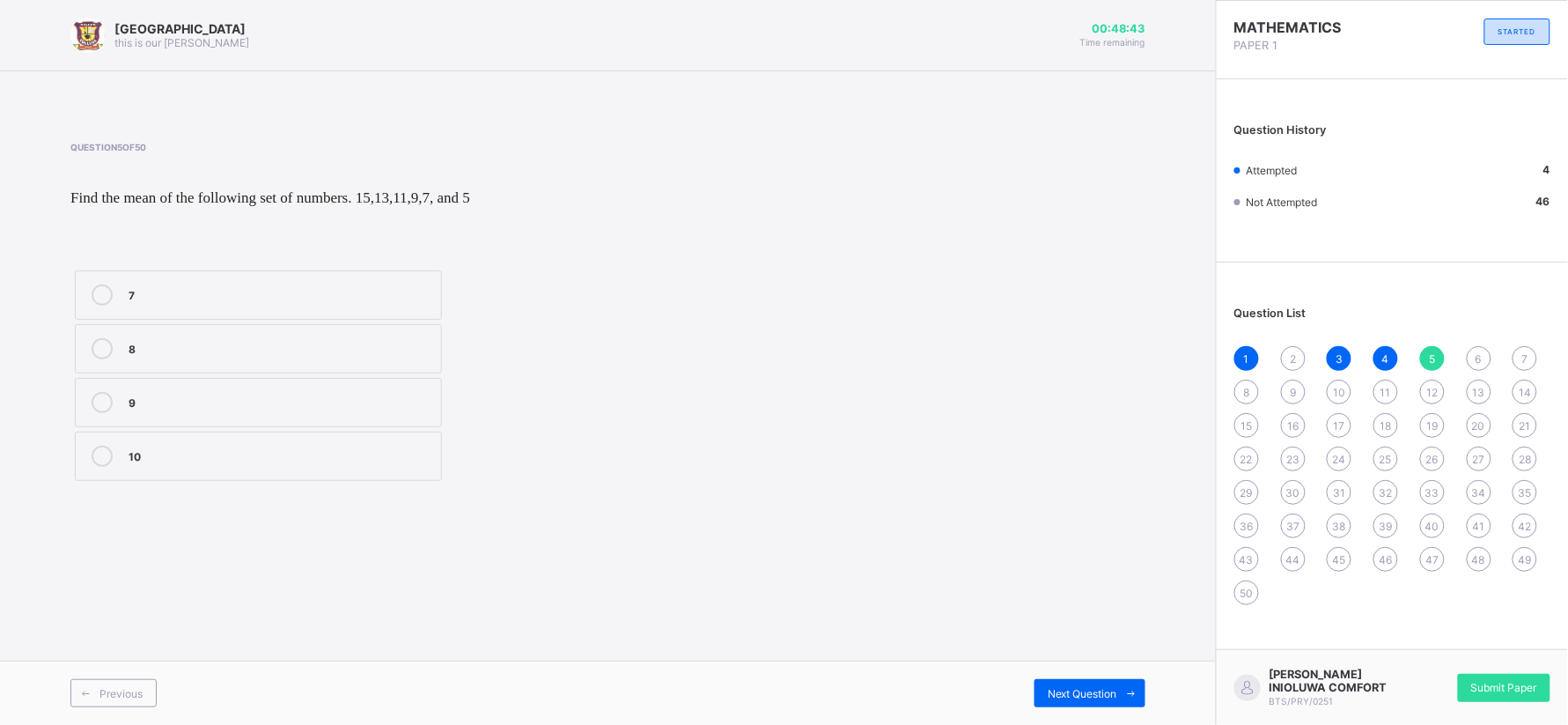 click on "Previous Next Question" at bounding box center (607, 692) 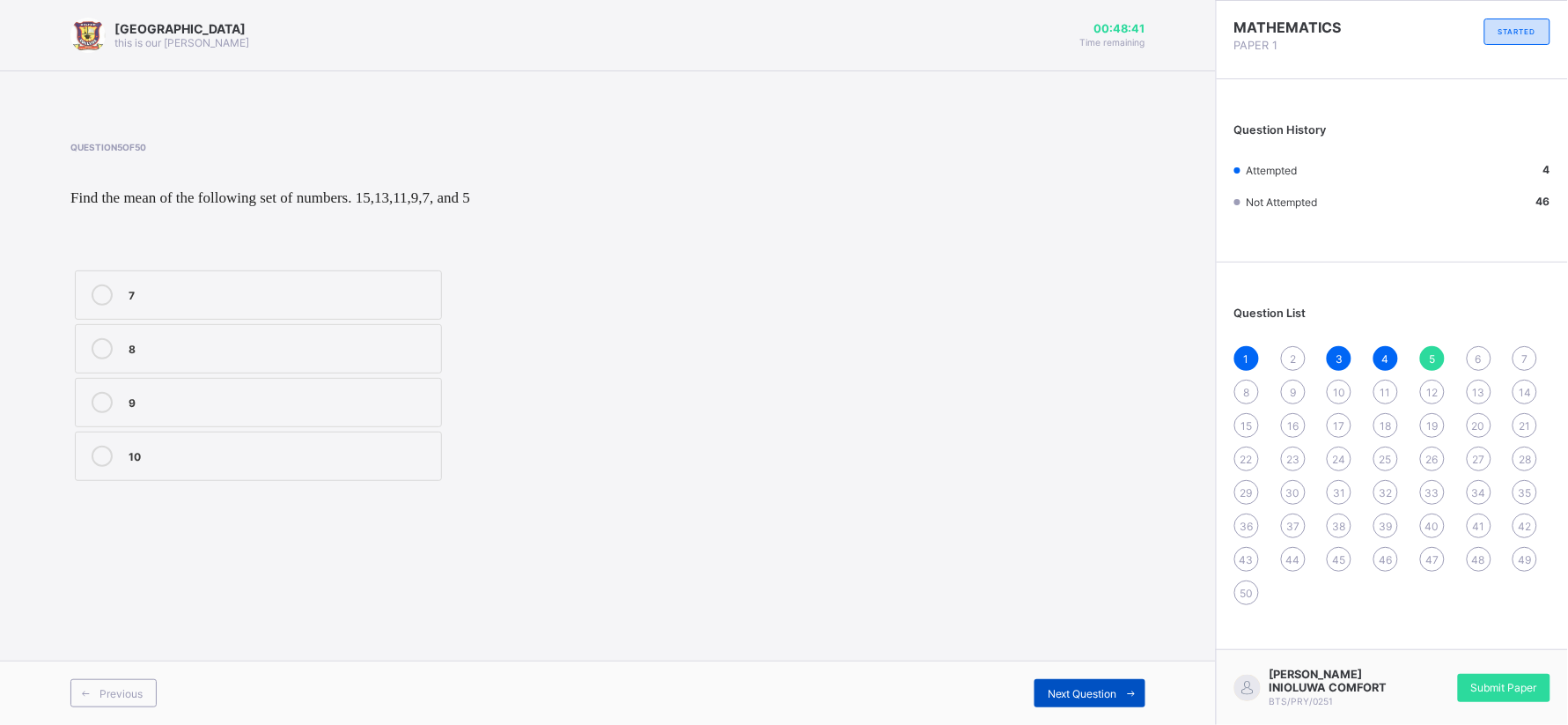 click on "Next Question" at bounding box center (1082, 693) 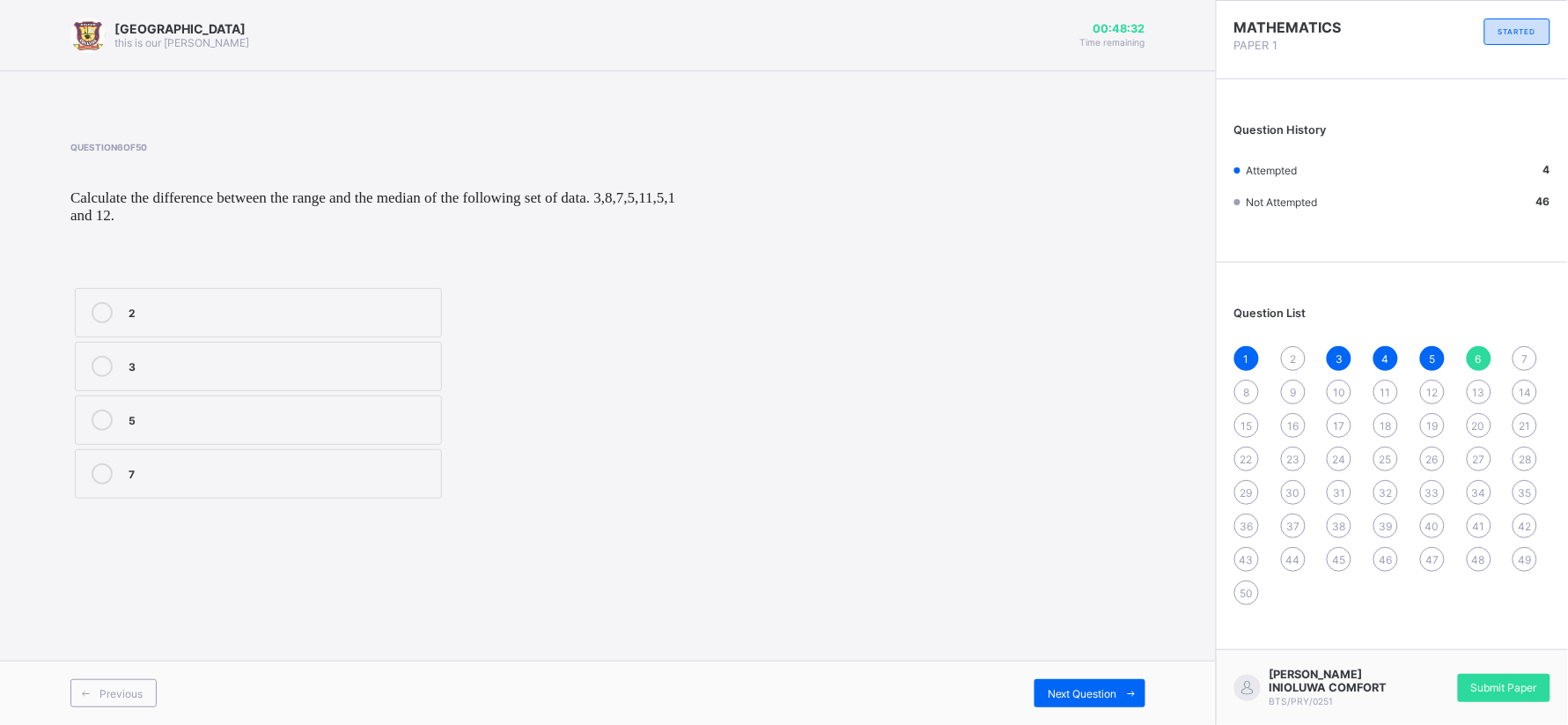 click on "5" at bounding box center [280, 420] 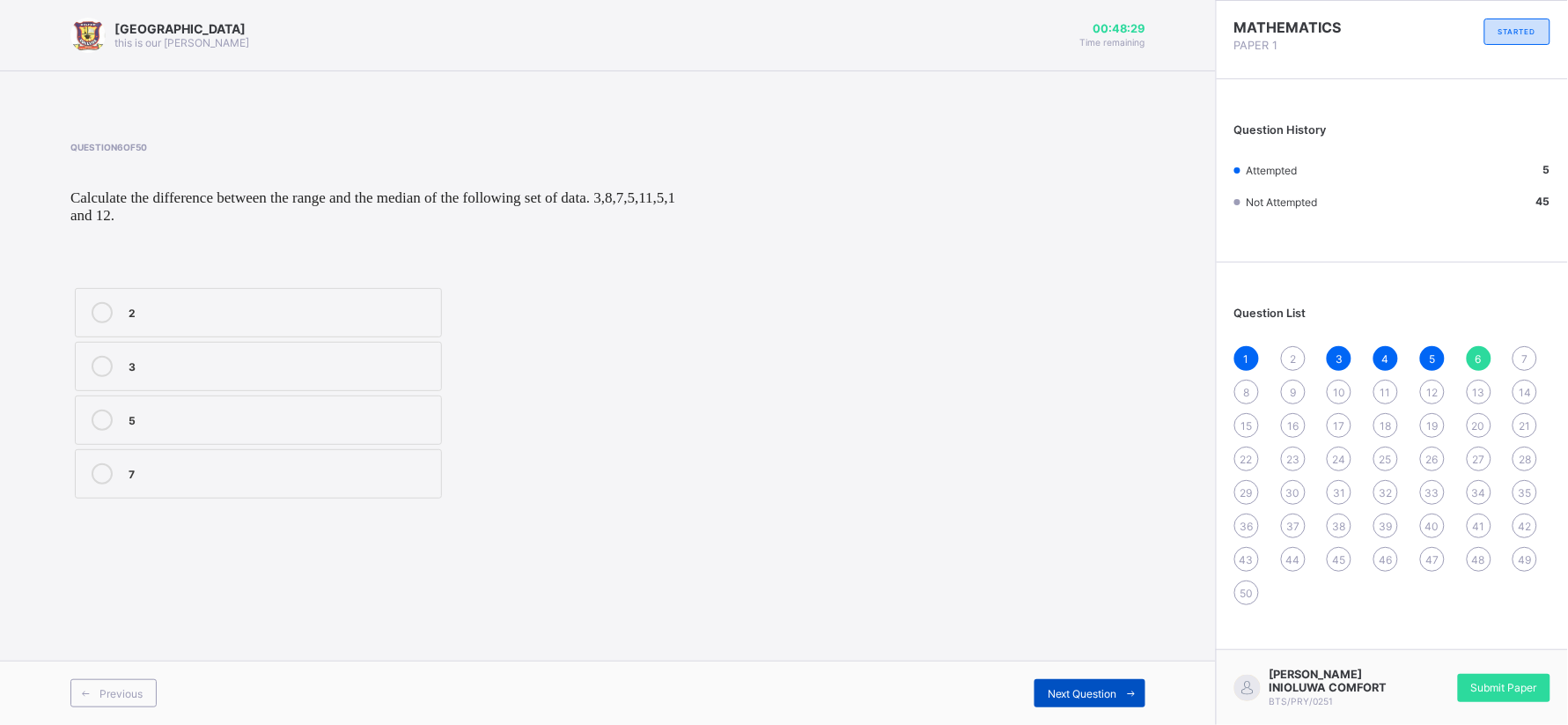 click at bounding box center (1131, 693) 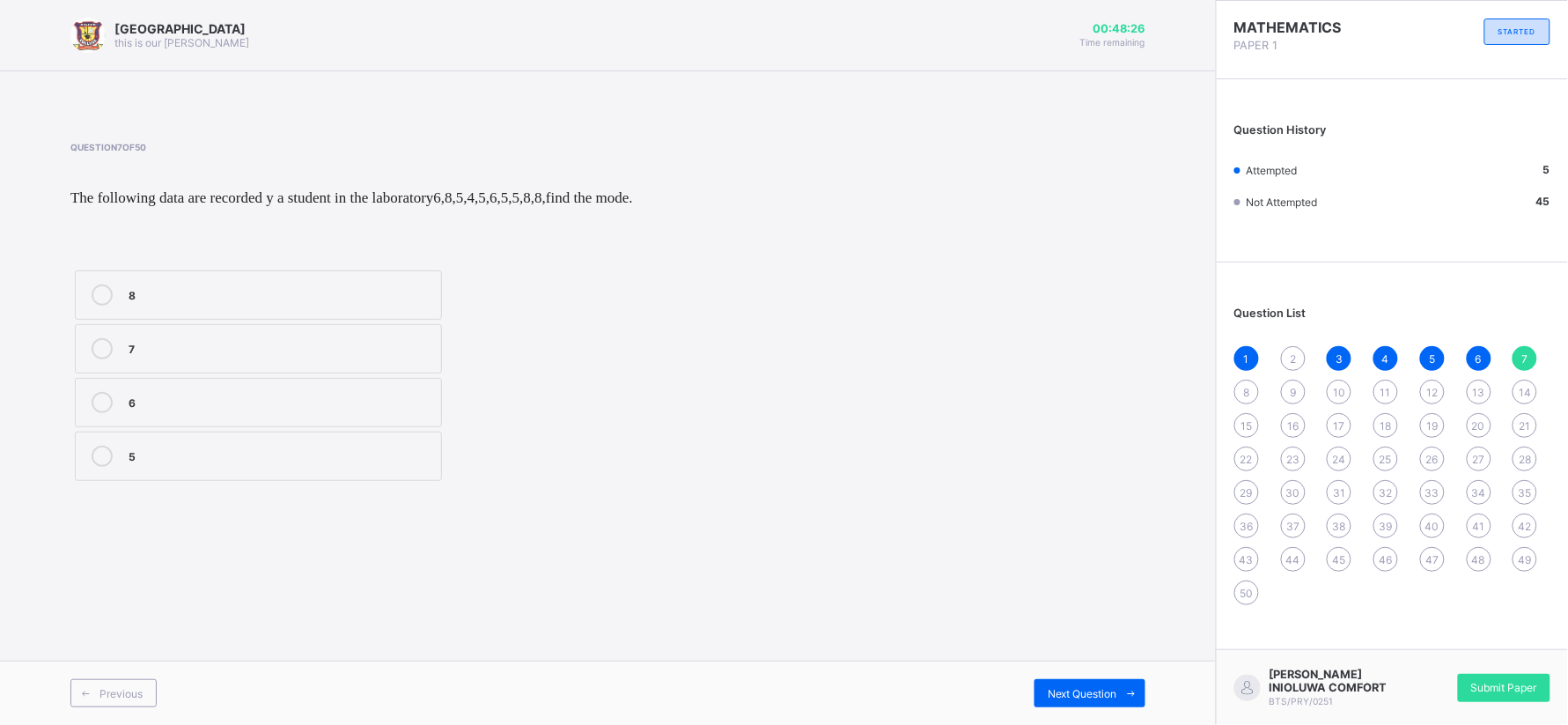 click on "Question  7  of  50 The following data are recorded y a student in the laboratory6,8,5,4,5,6,5,5,8,8,find the mode.  8 7 6 5" at bounding box center (607, 314) 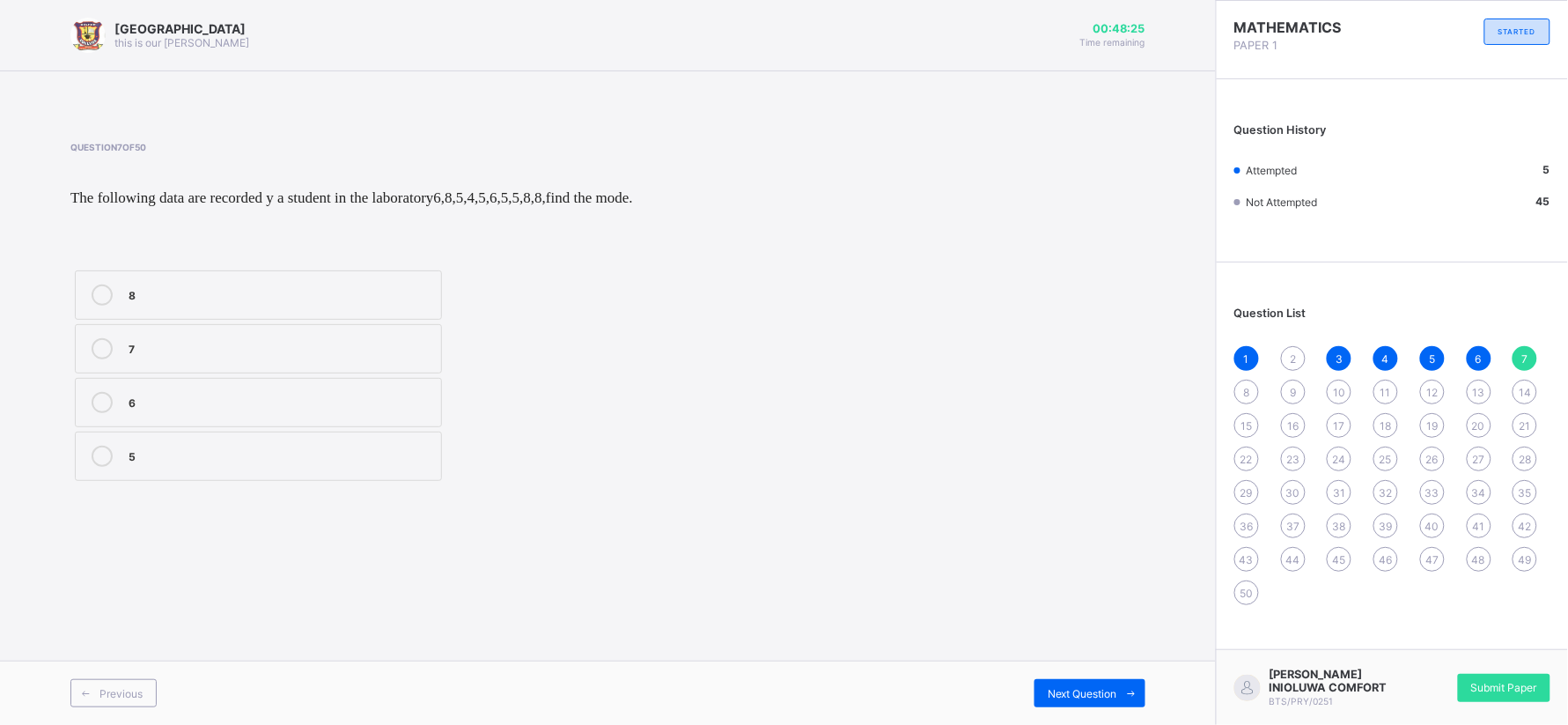 click on "5" at bounding box center [280, 455] 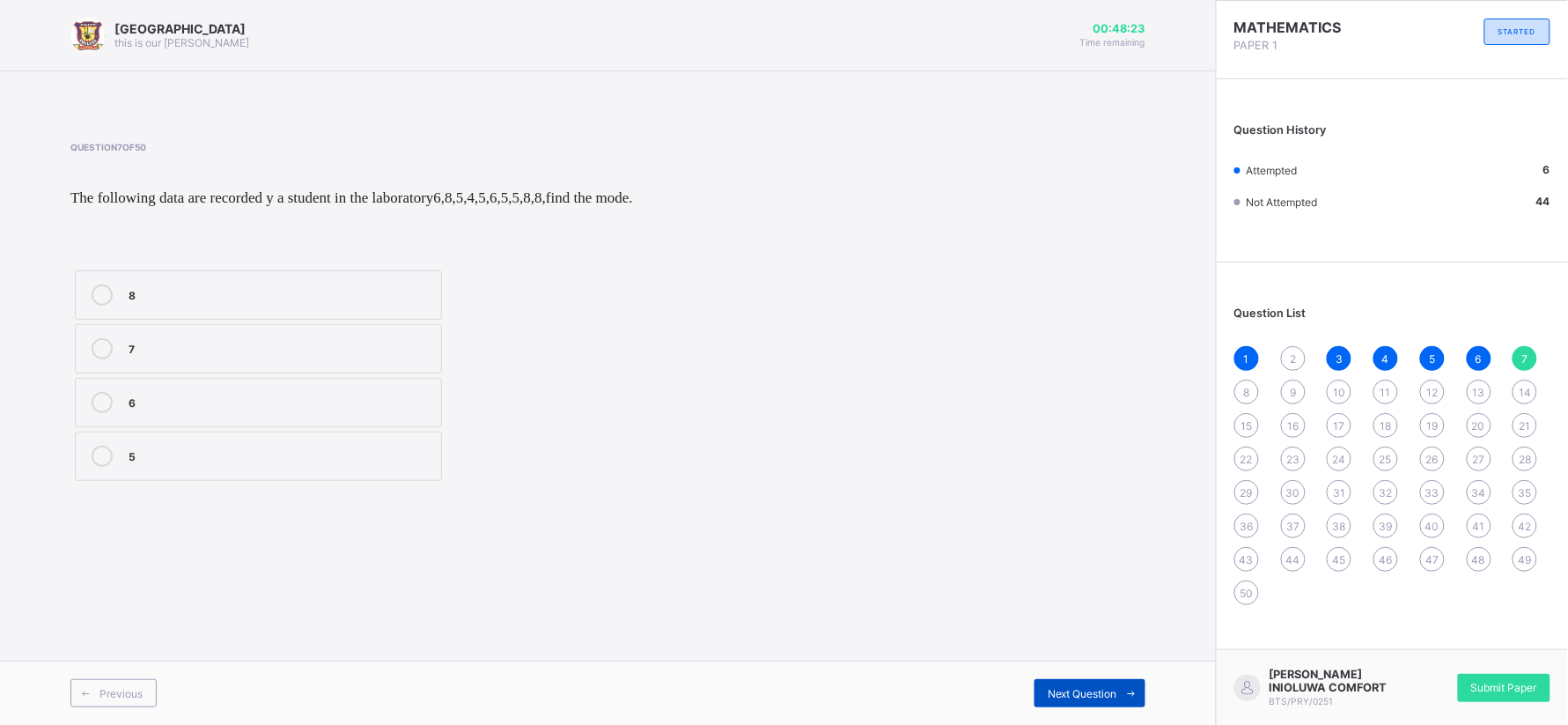 click on "Next Question" at bounding box center [1090, 693] 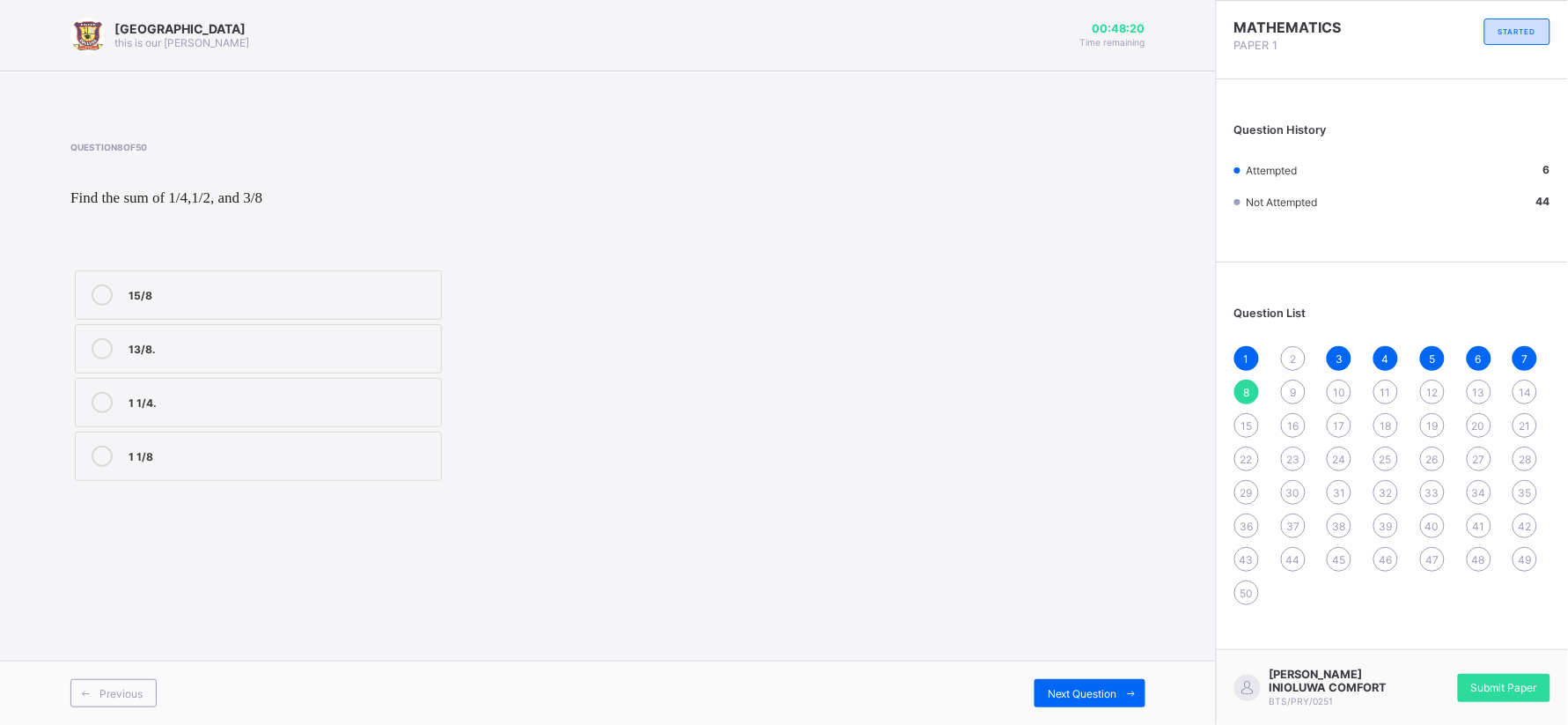 click on "1 1/8" at bounding box center [258, 456] 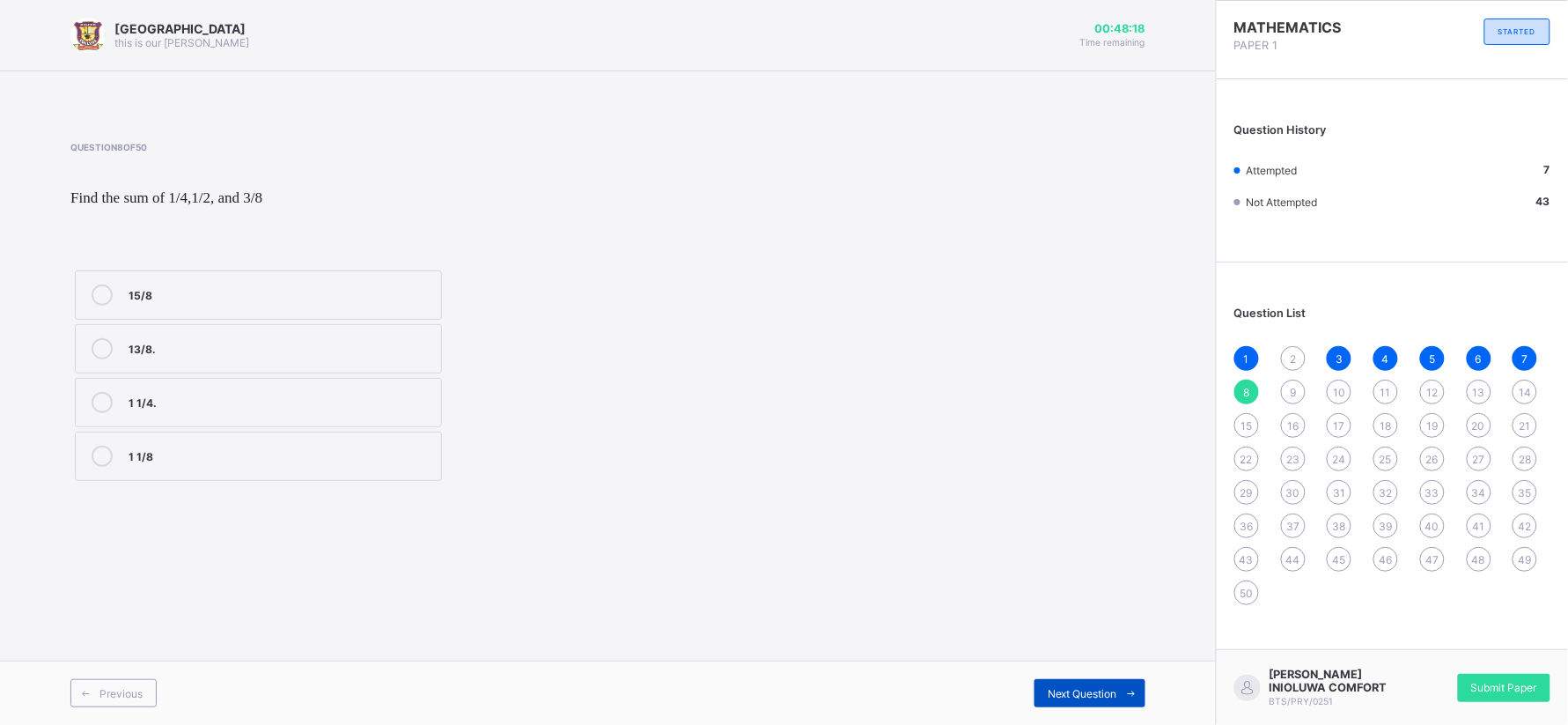 click at bounding box center (1131, 693) 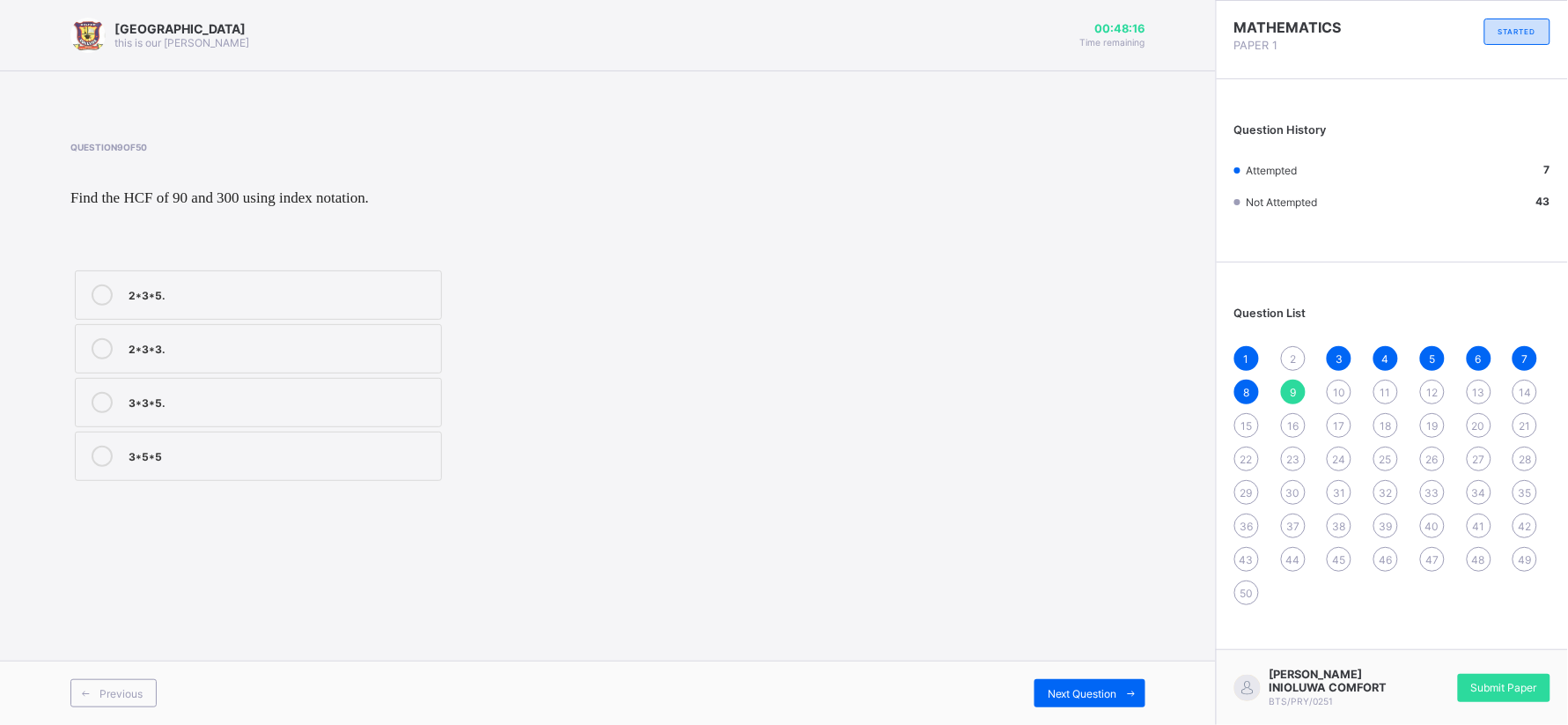 click on "2*3*5." at bounding box center [258, 295] 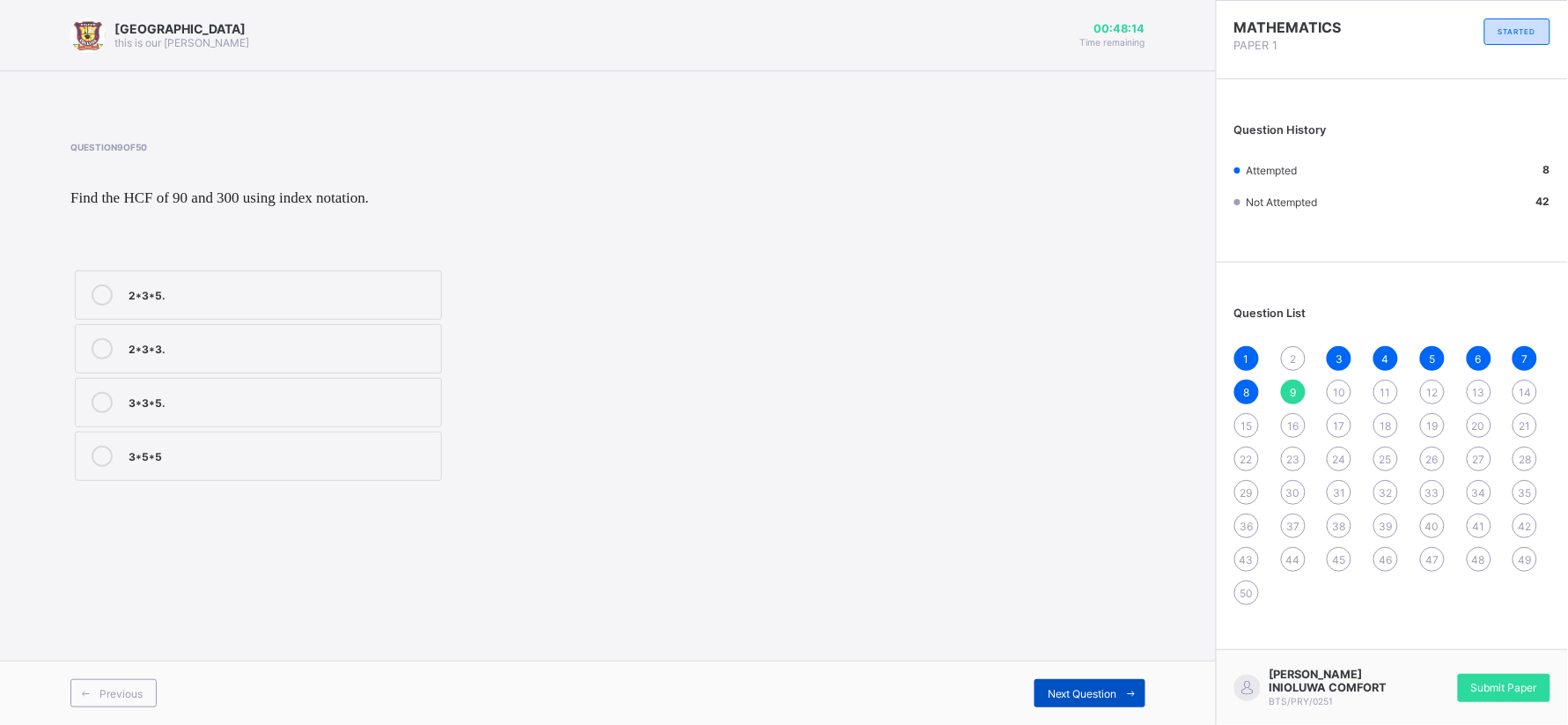 click at bounding box center (1131, 693) 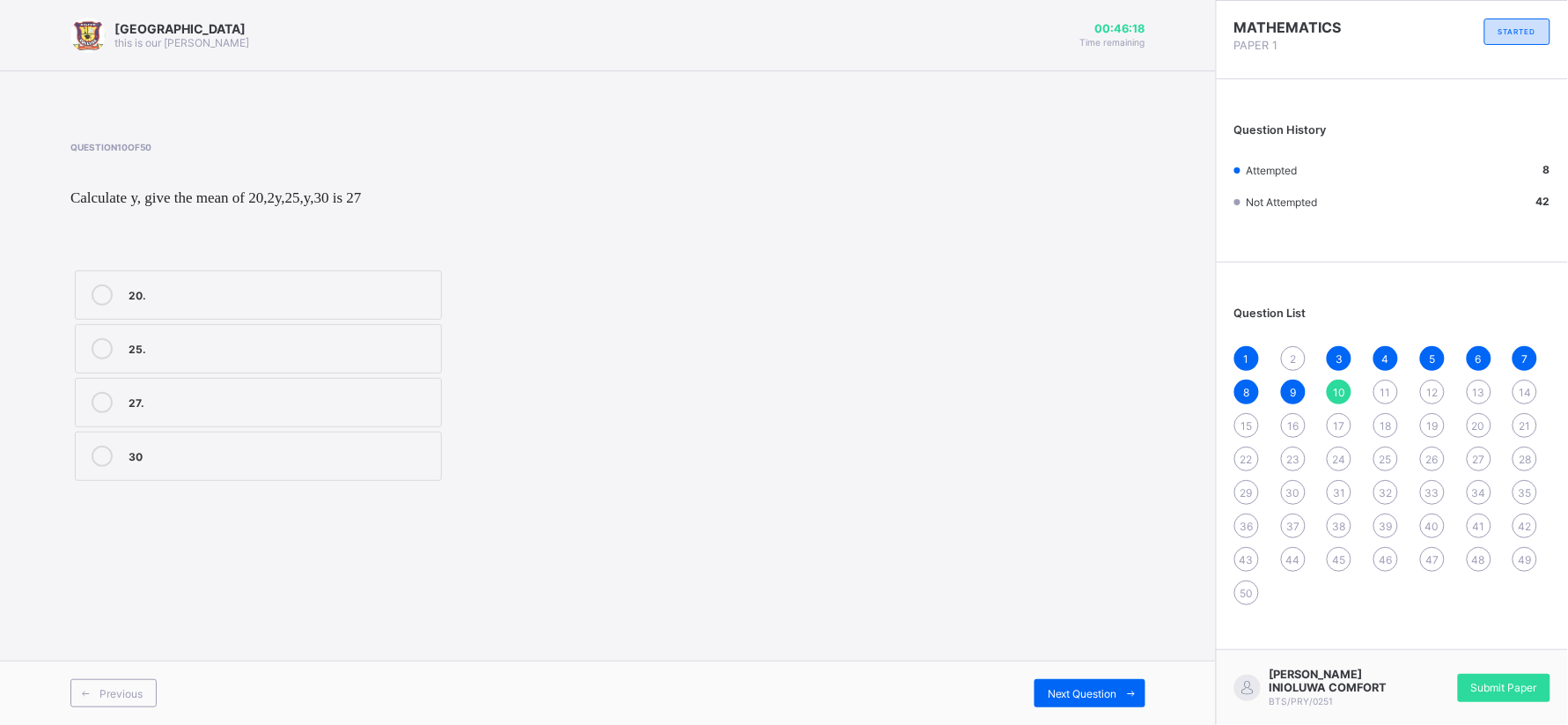 click on "Previous Next Question" at bounding box center [607, 692] 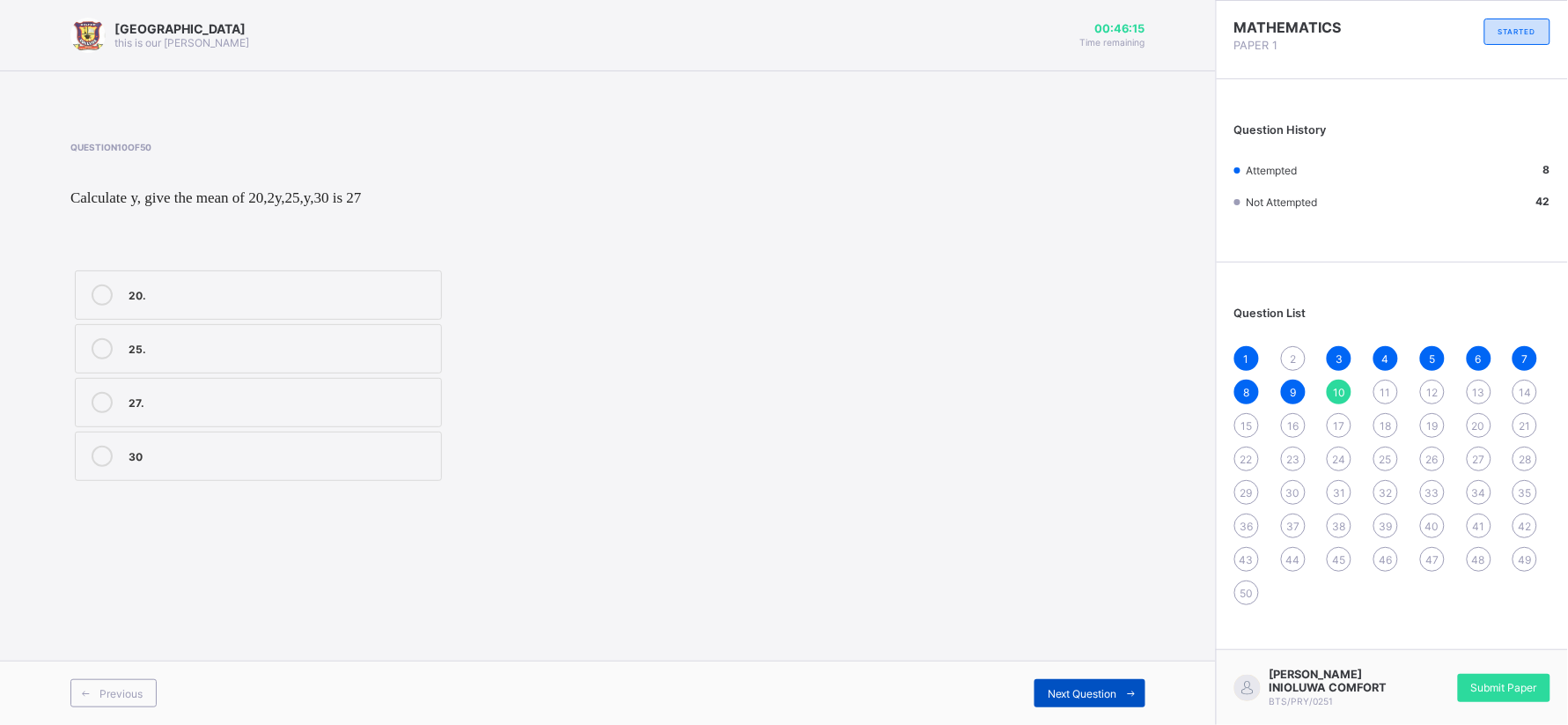 click on "Next Question" at bounding box center [1082, 693] 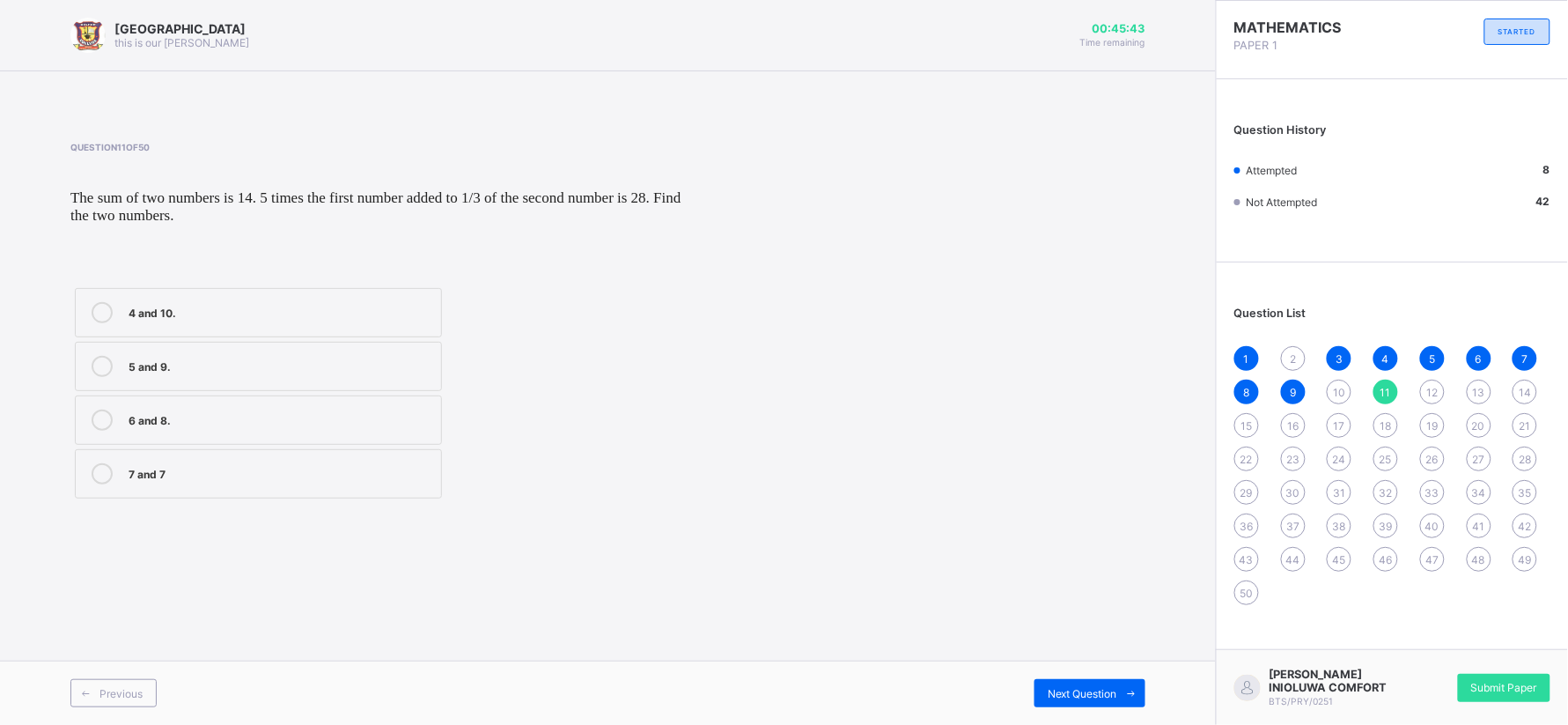 click on "Previous Next Question" at bounding box center [607, 692] 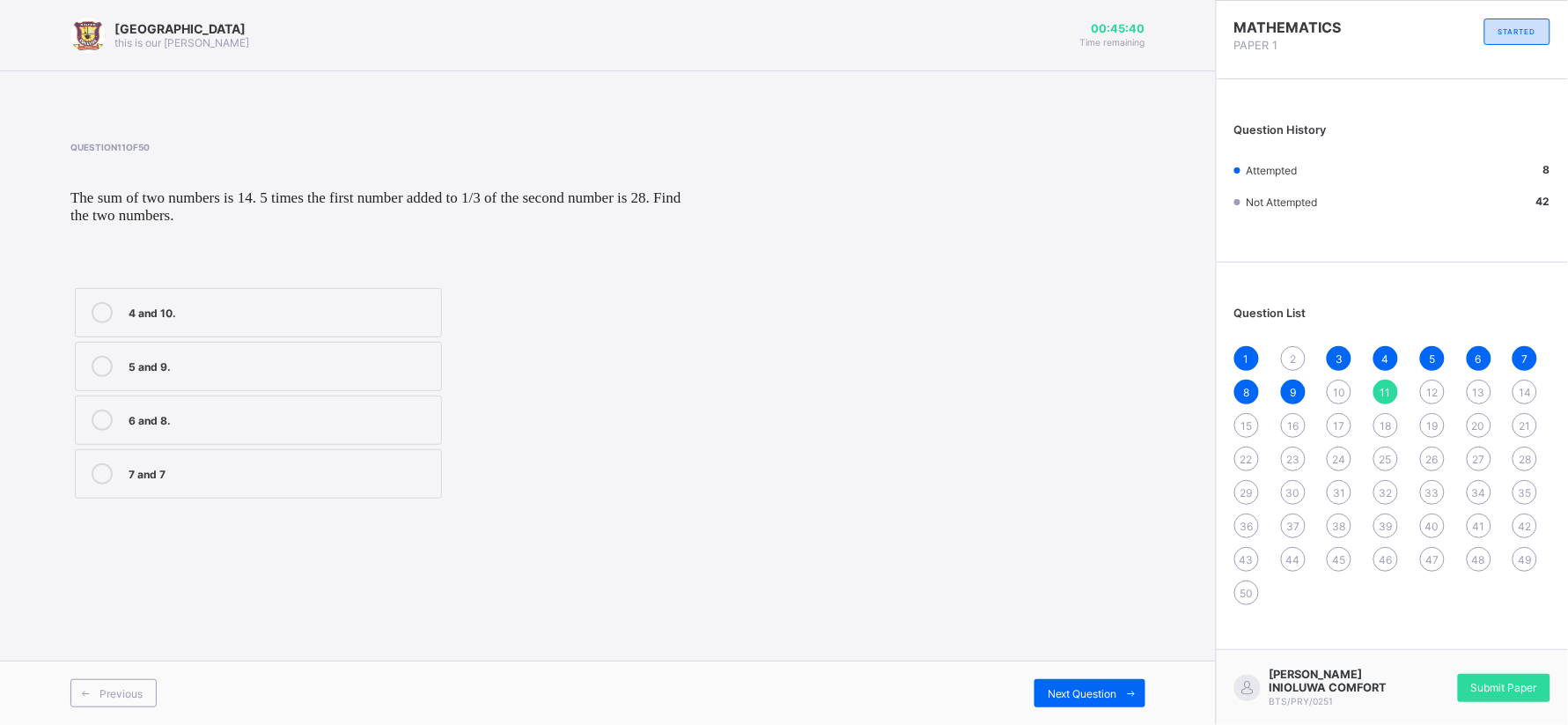 click on "Previous Next Question" at bounding box center [607, 692] 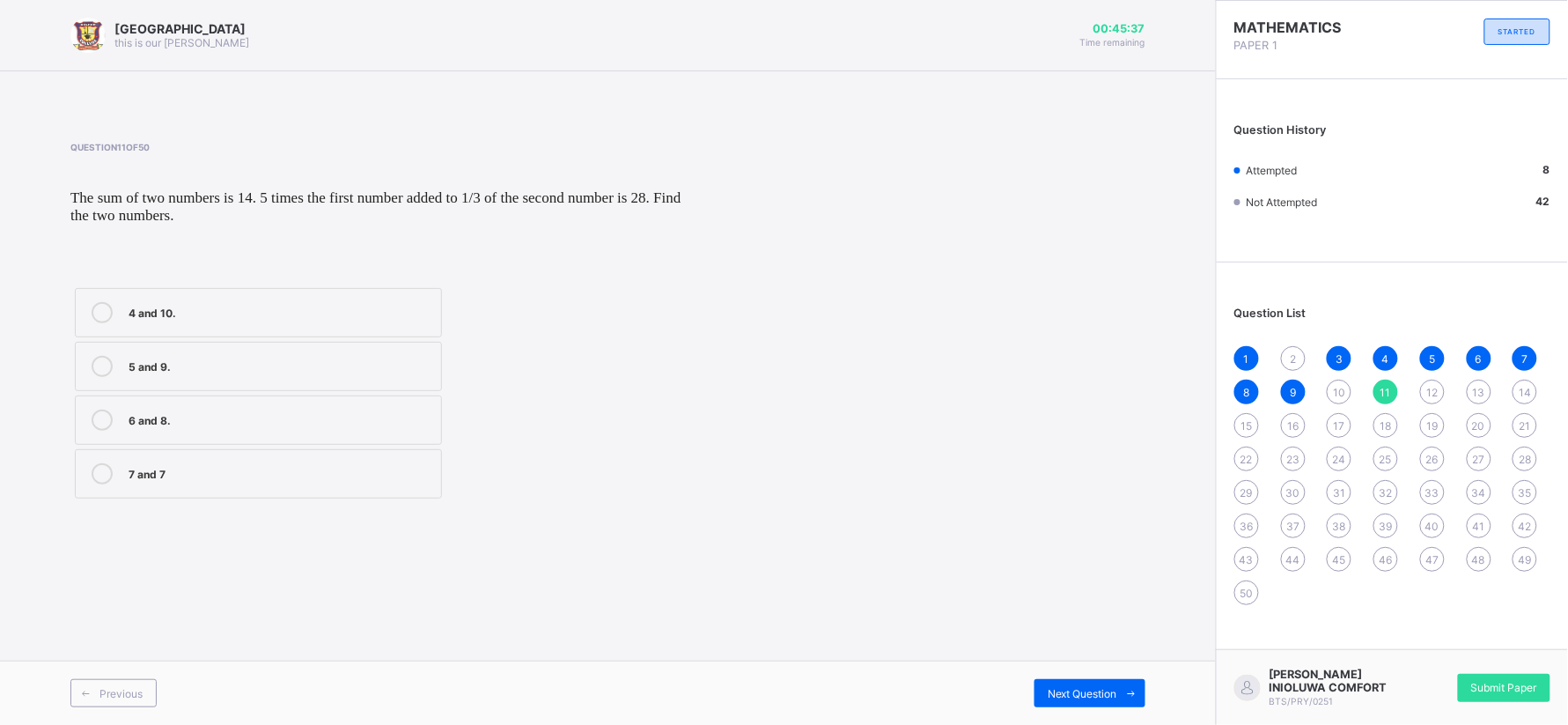 click on "1 2 3 4 5 6 7 8 9 10 11 12 13 14 15 16 17 18 19 20 21 22 23 24 25 26 27 28 29 30 31 32 33 34 35 36 37 38 39 40 41 42 43 44 45 46 47 48 49 50" at bounding box center [1392, 476] 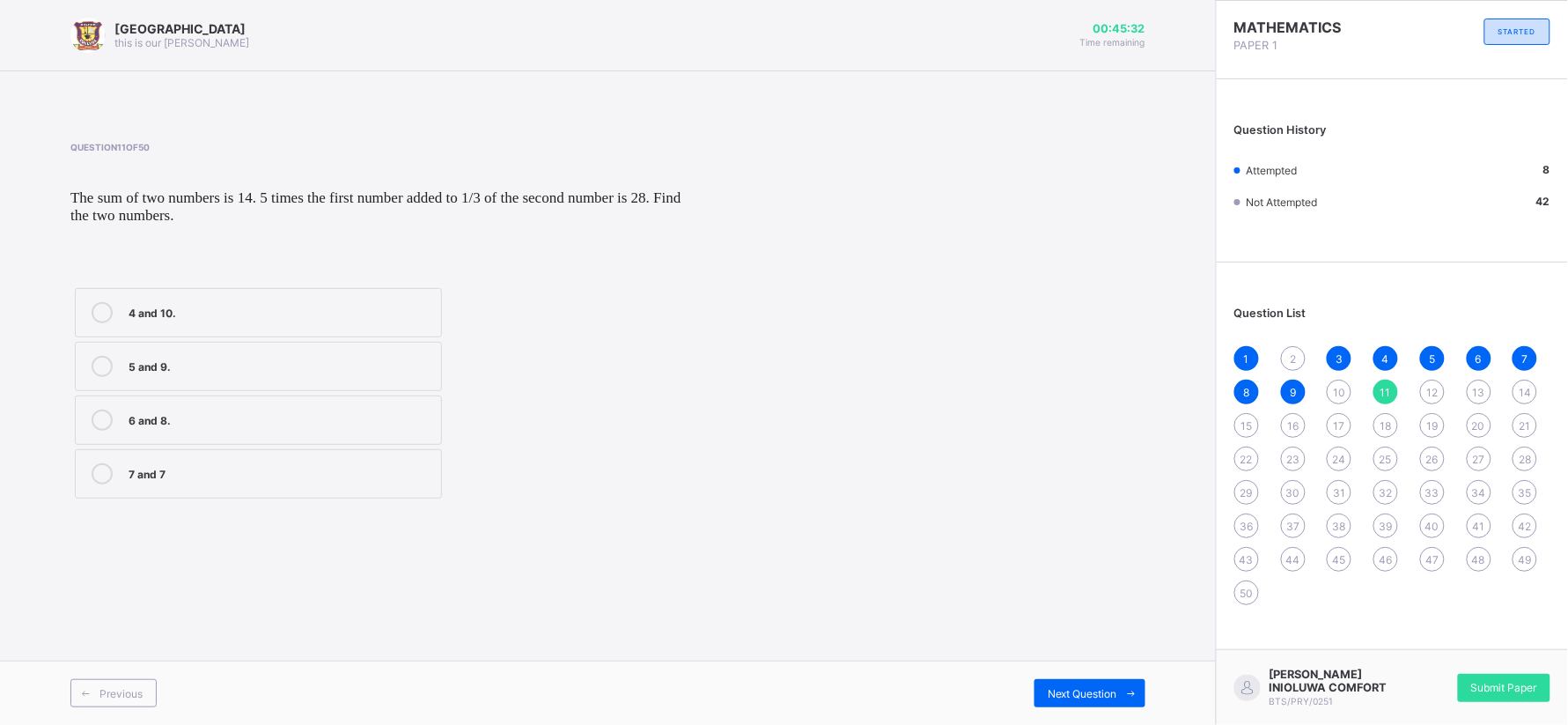 click on "50" at bounding box center (1247, 593) 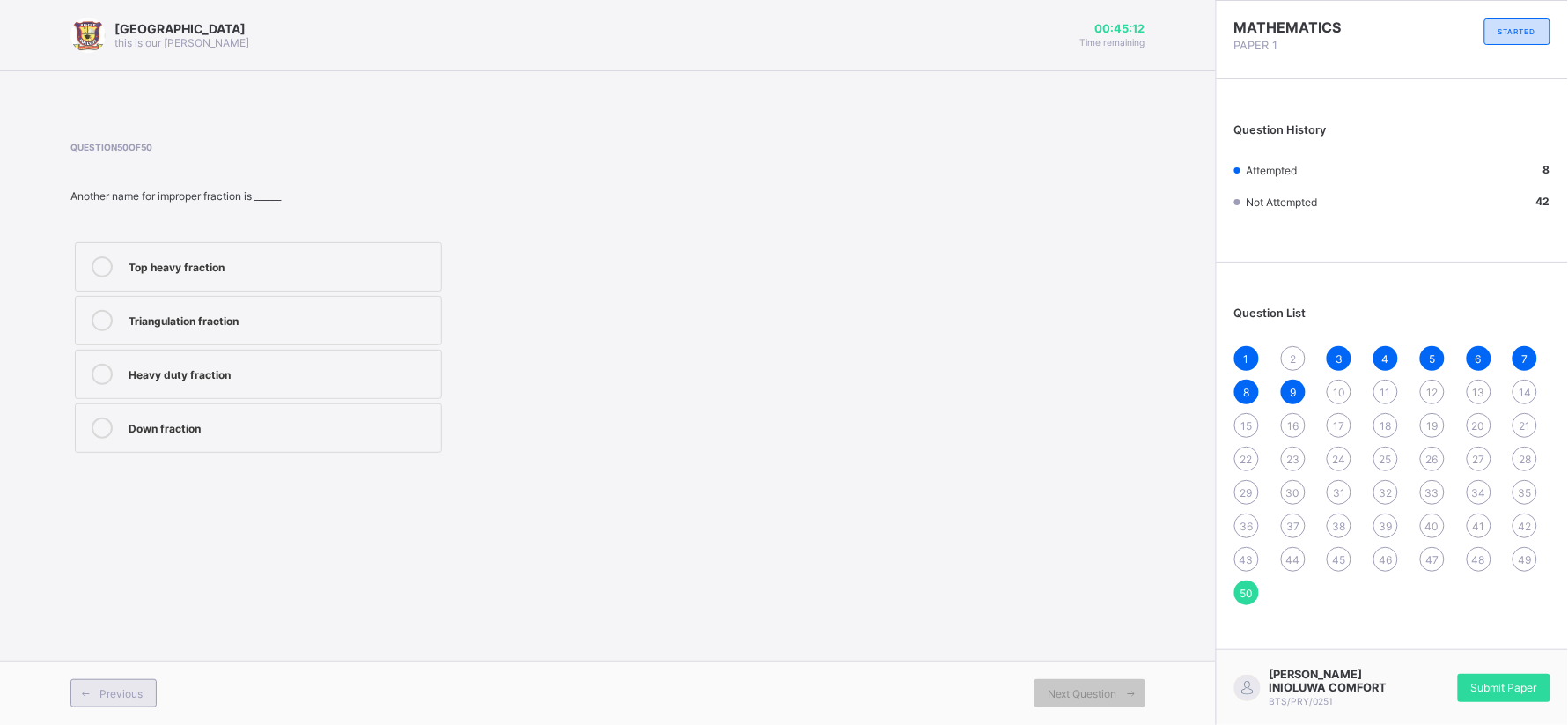 click on "Previous" at bounding box center [114, 693] 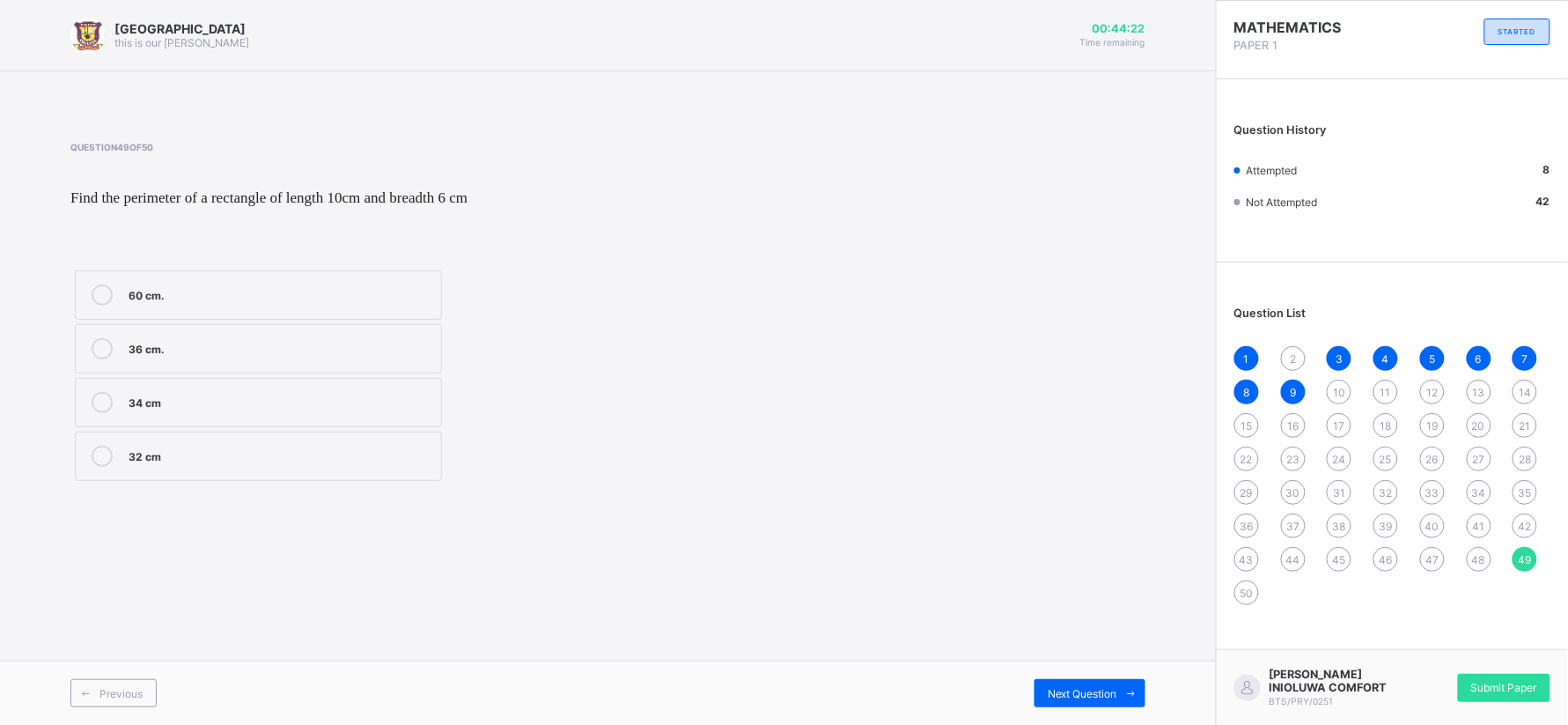 click on "60 cm." at bounding box center (280, 293) 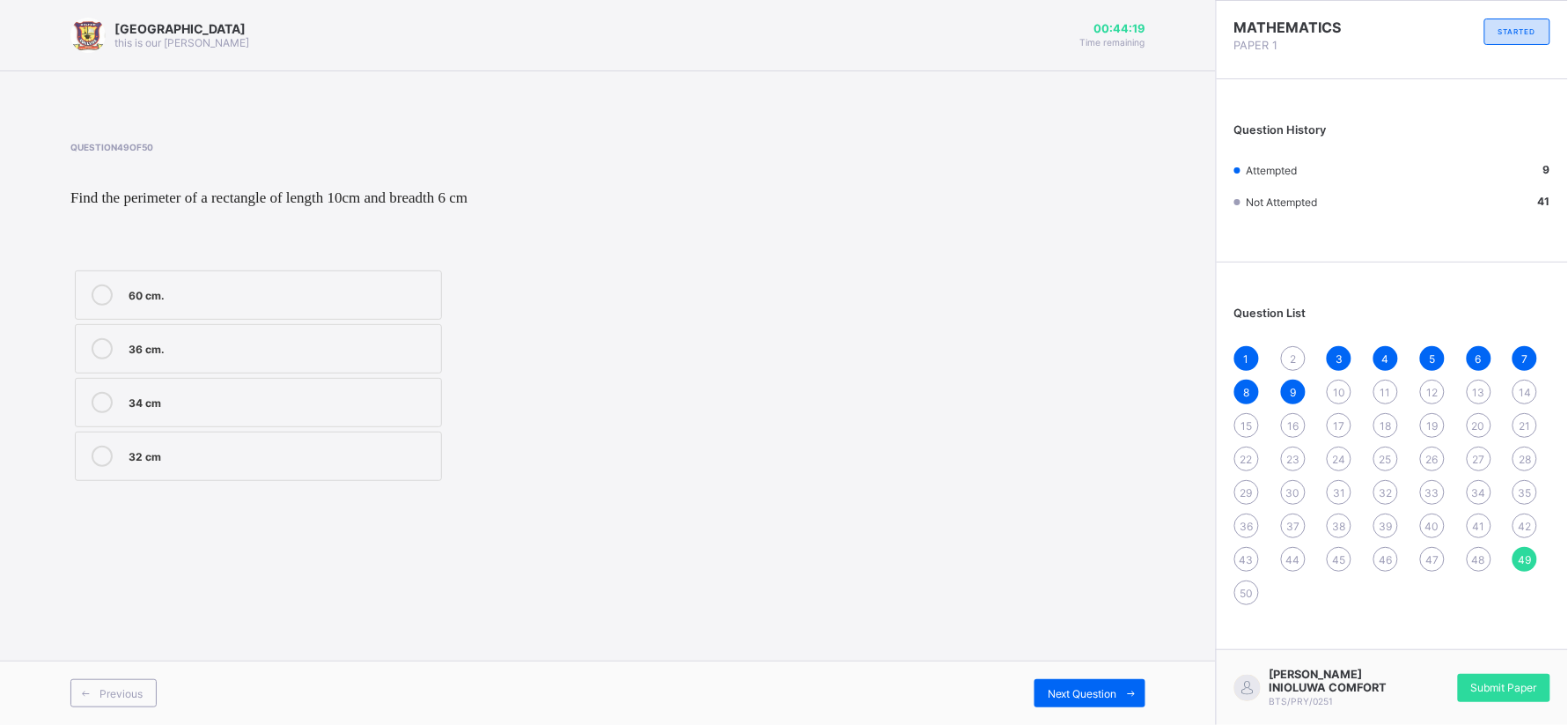click on "Previous Next Question" at bounding box center [607, 692] 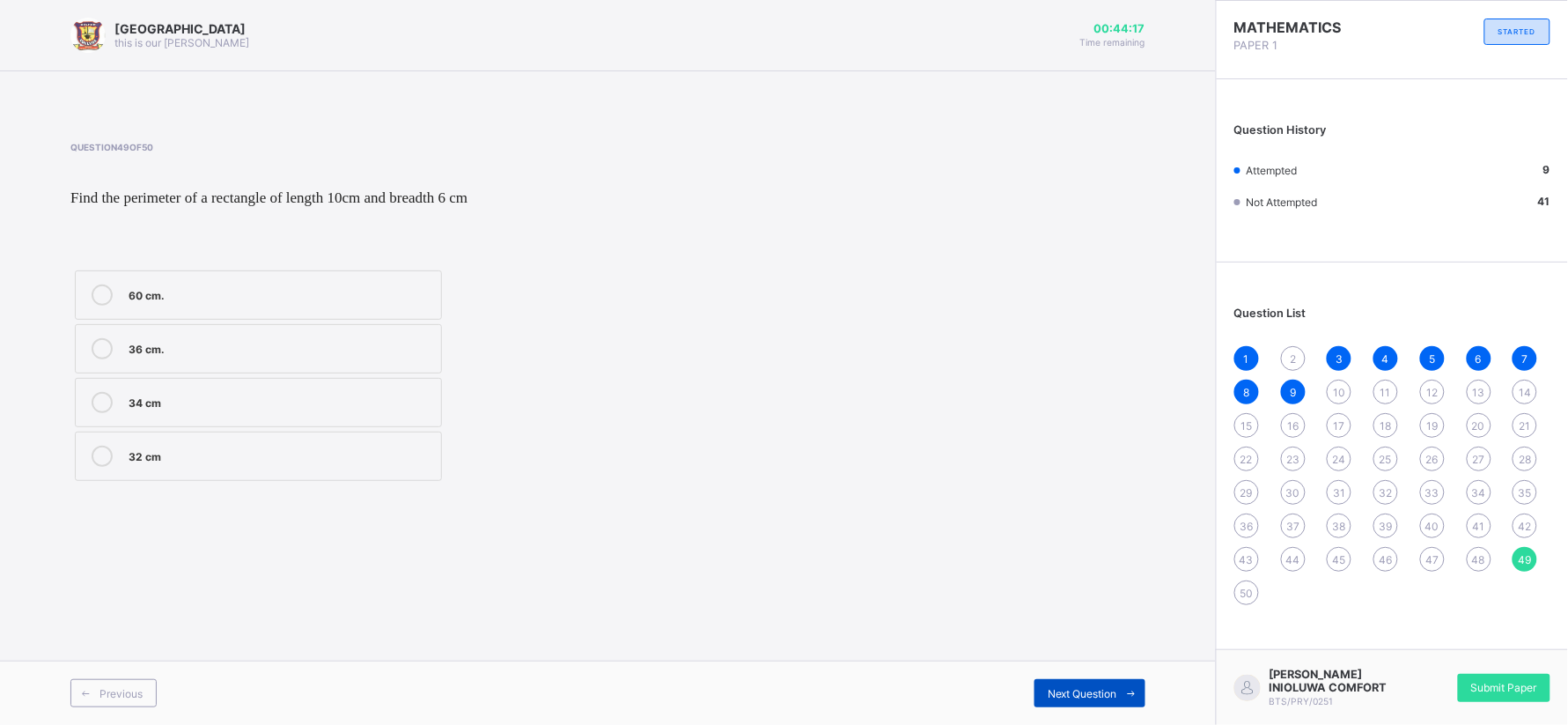 click on "Next Question" at bounding box center (1082, 693) 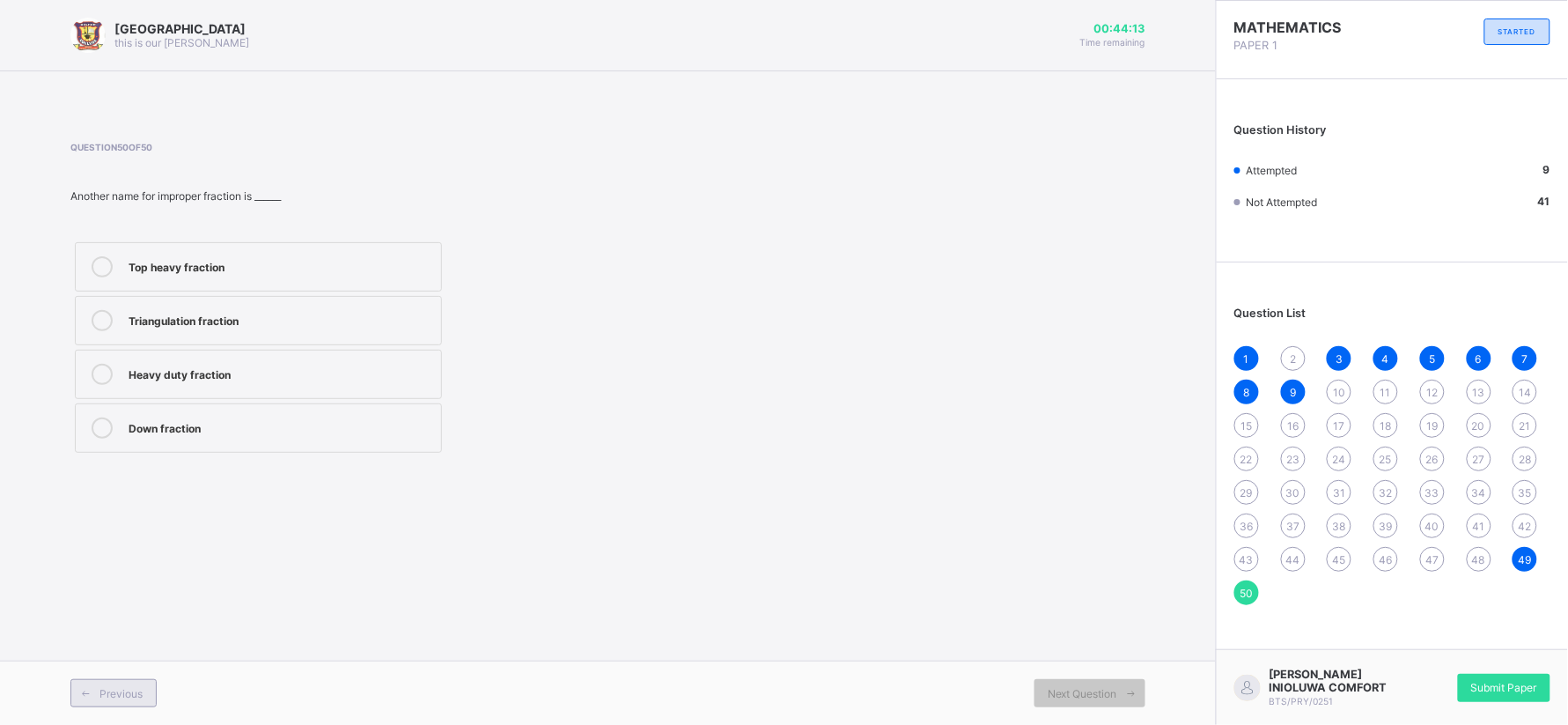 click at bounding box center [85, 693] 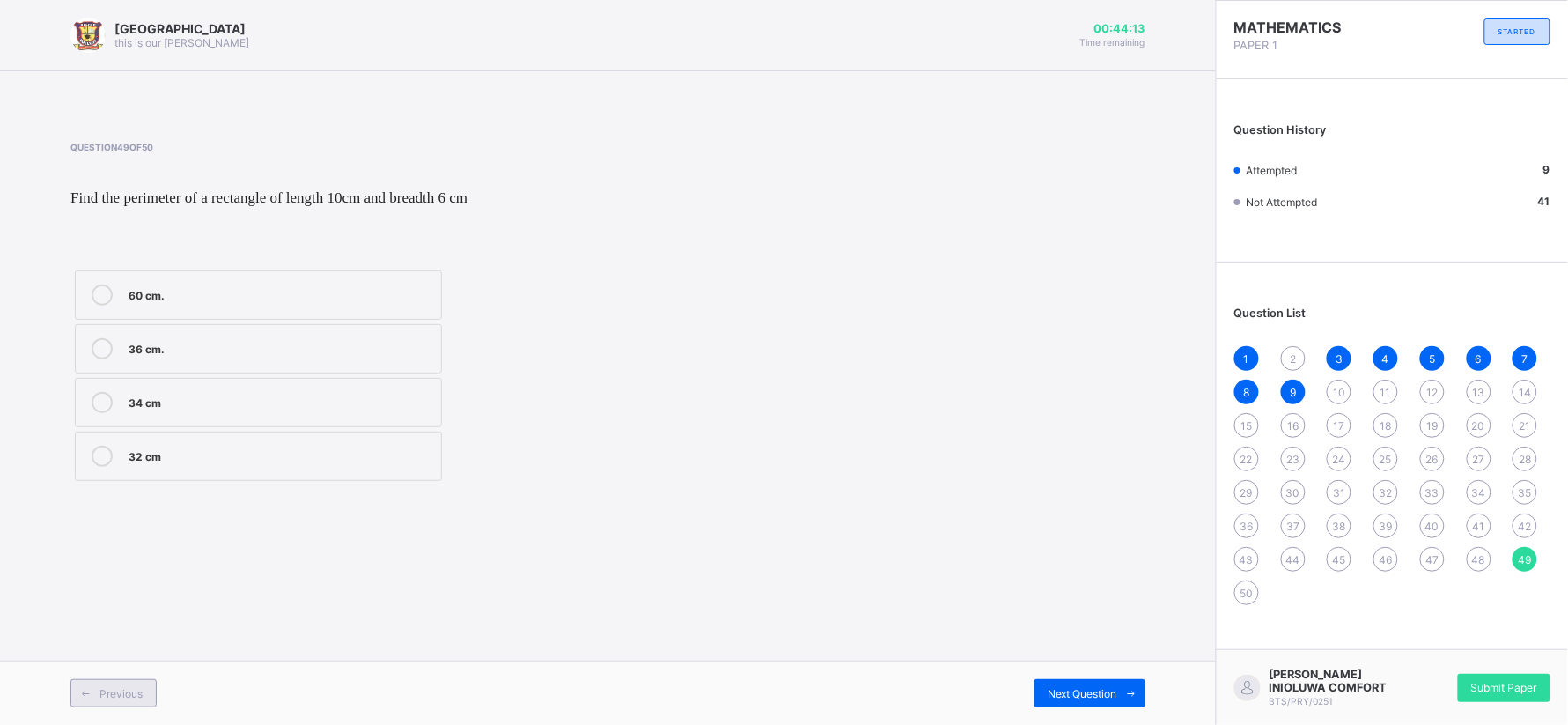 click at bounding box center (85, 693) 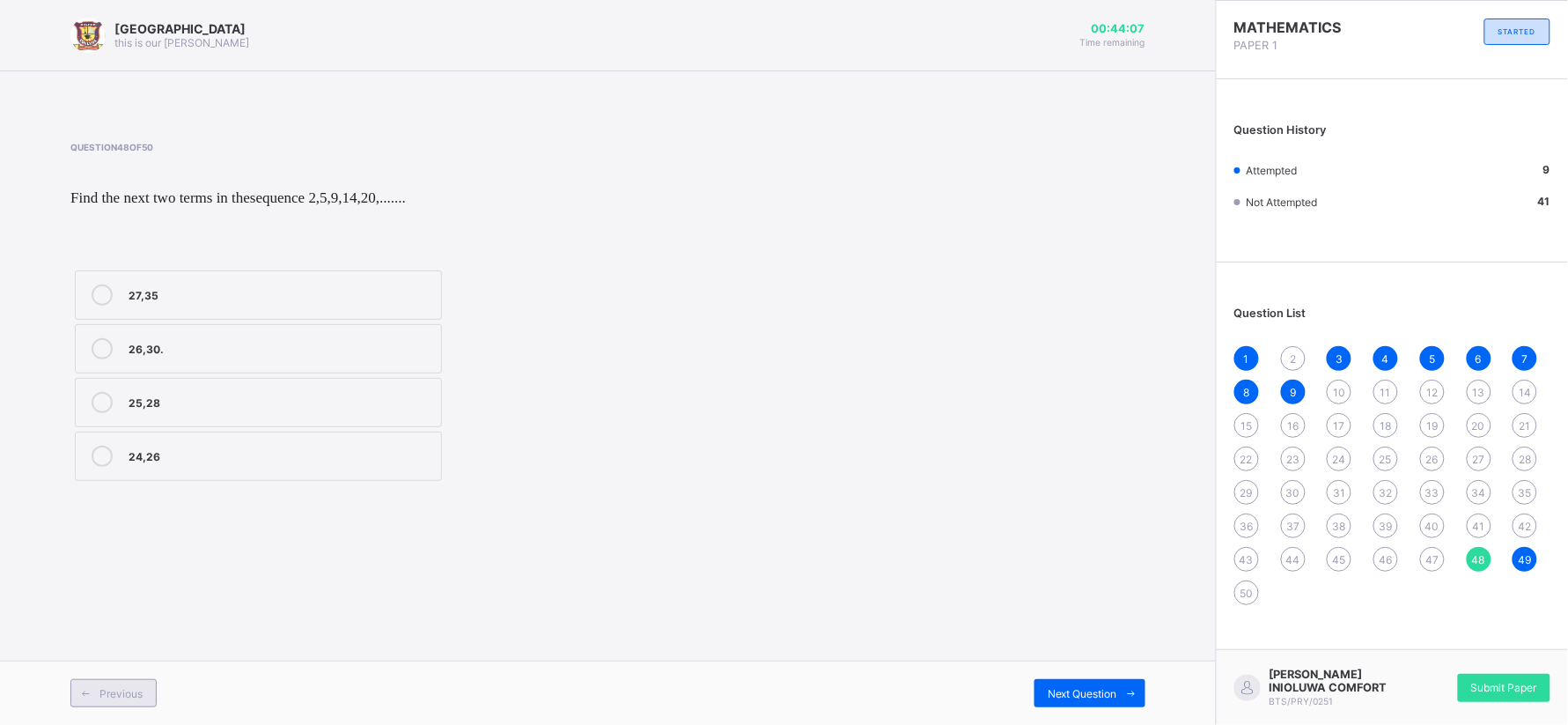 click on "Previous" at bounding box center [114, 693] 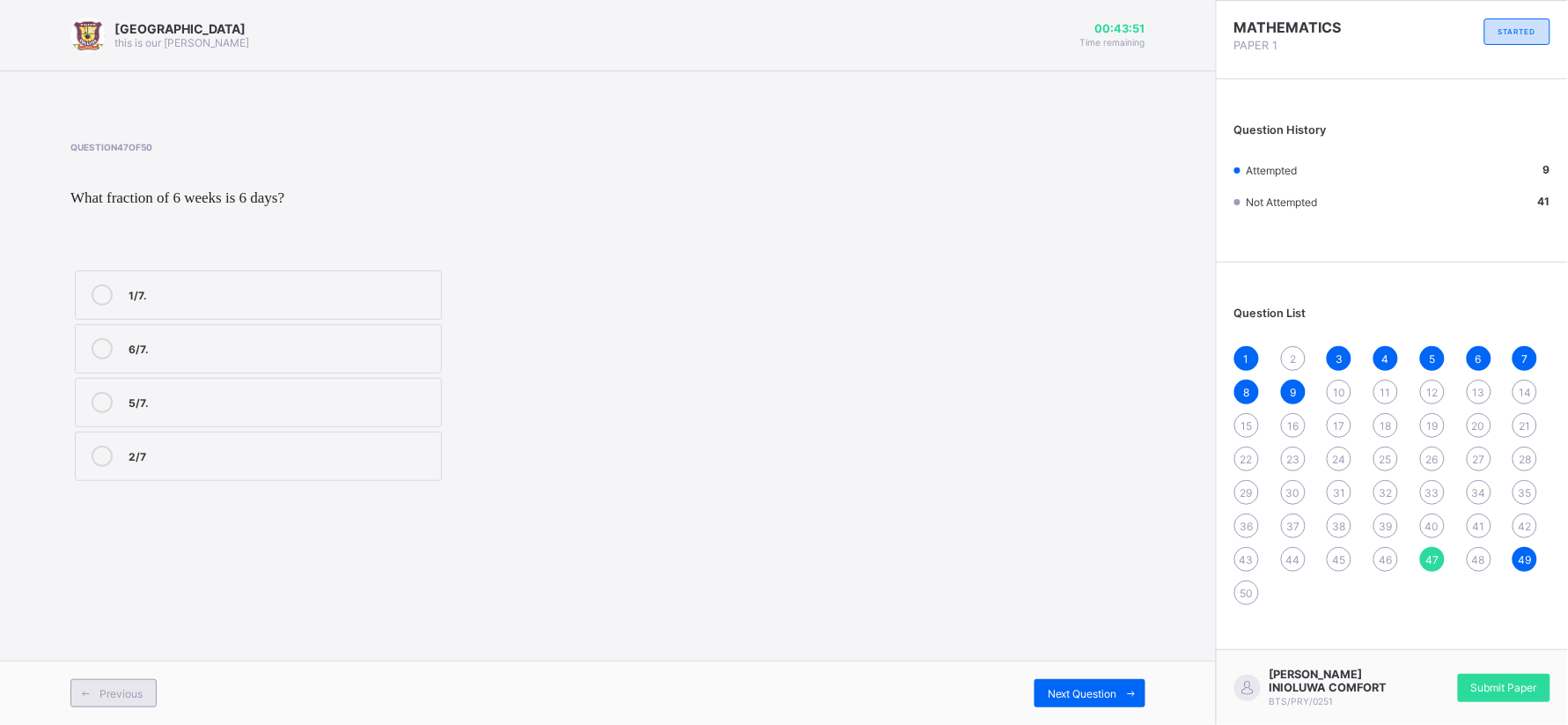 click on "Previous" at bounding box center (121, 693) 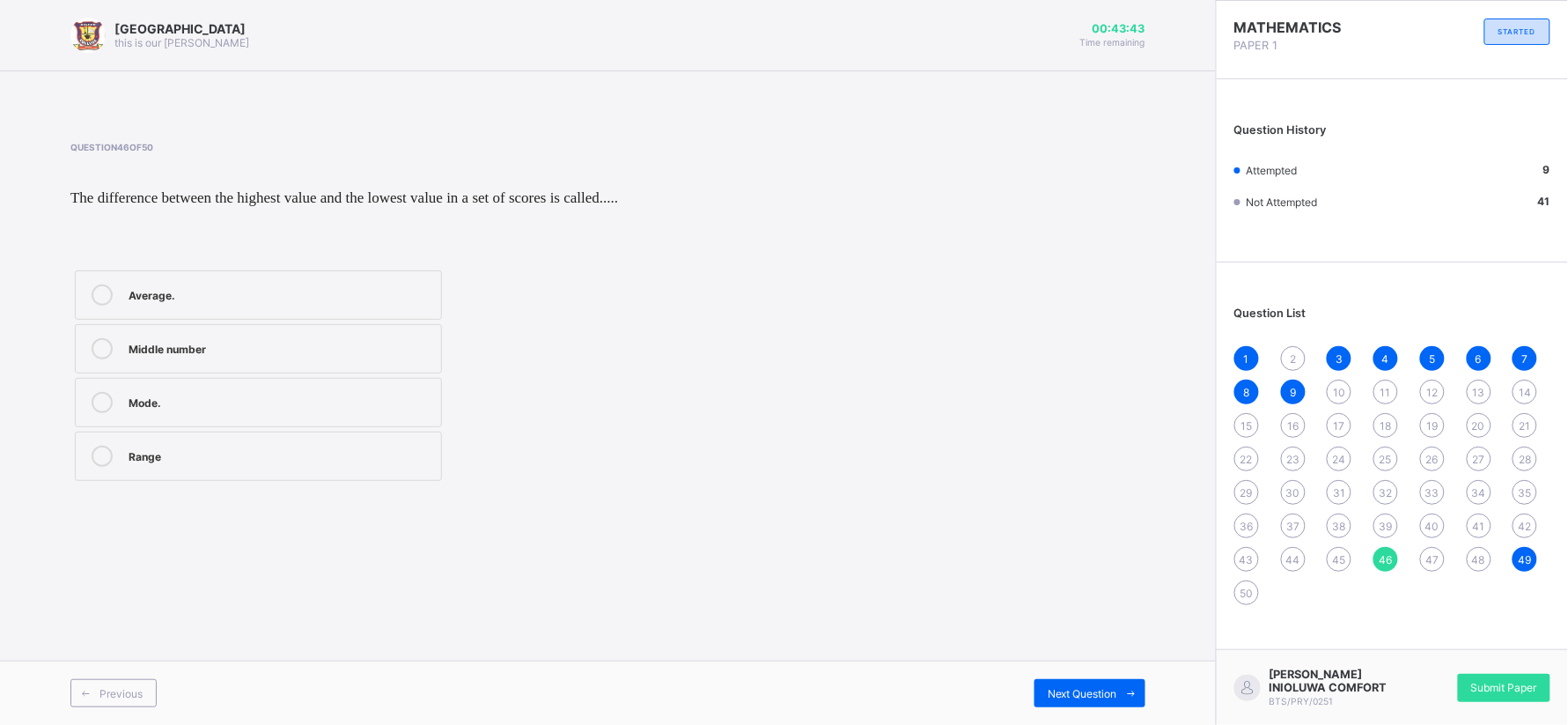 click on "Average." at bounding box center (258, 295) 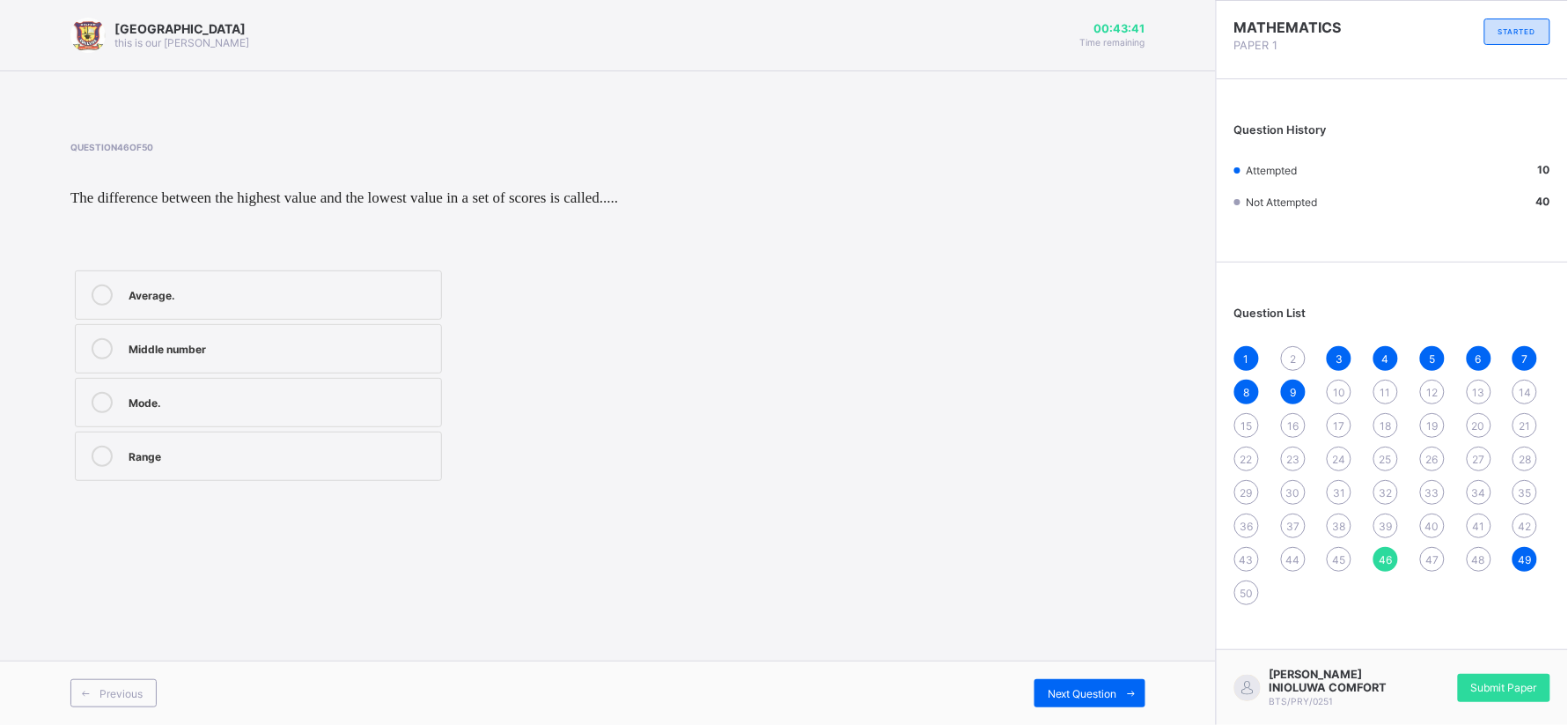 click on "Previous Next Question" at bounding box center [607, 692] 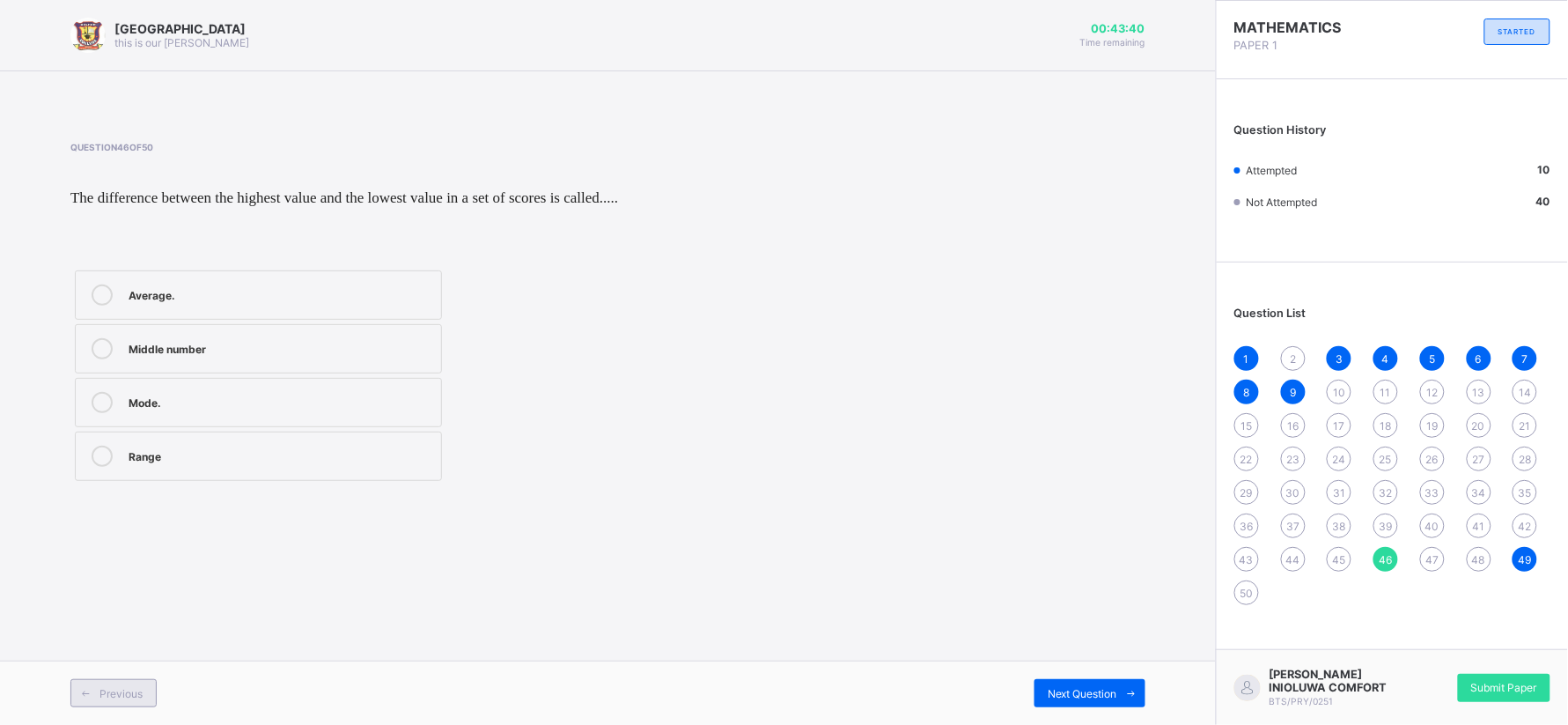 click on "Previous" at bounding box center (121, 693) 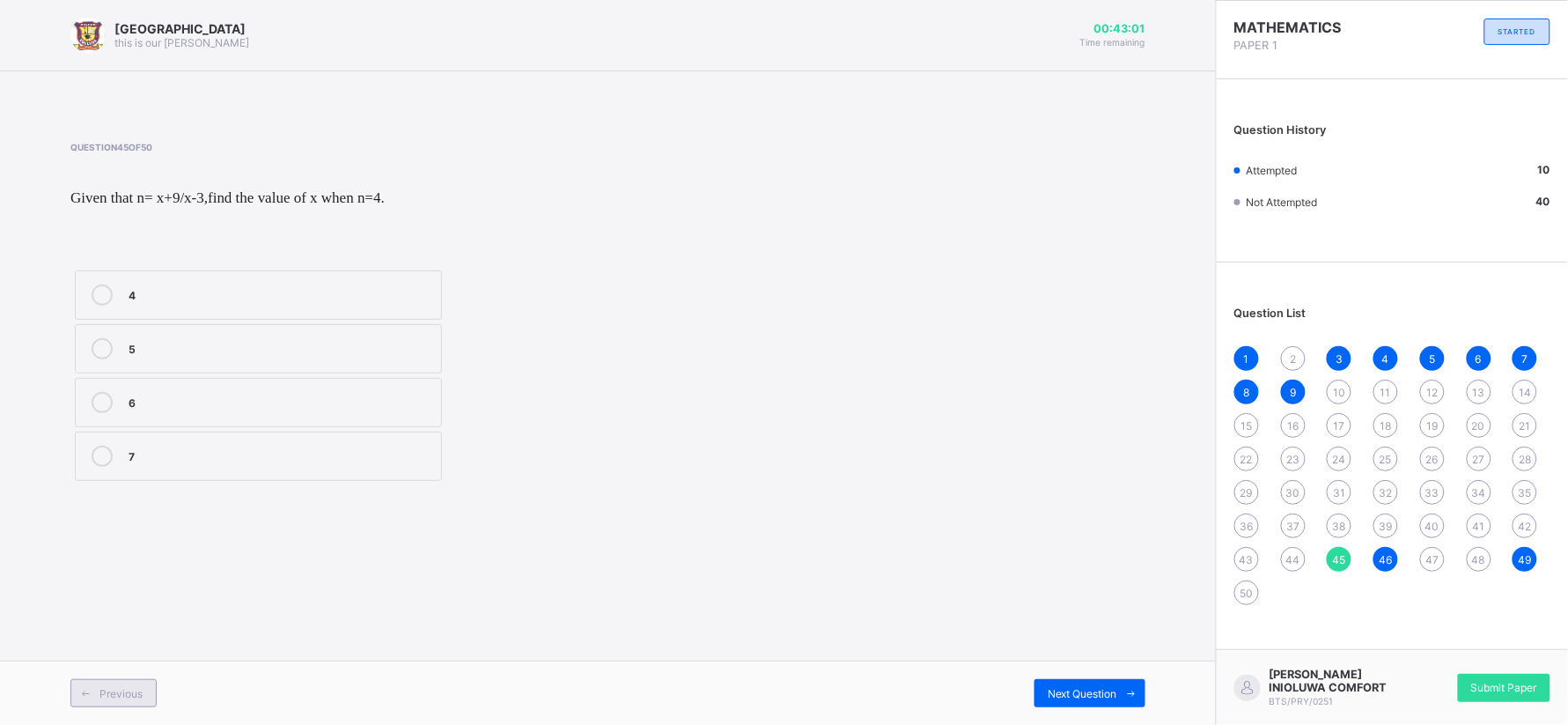 click at bounding box center (85, 693) 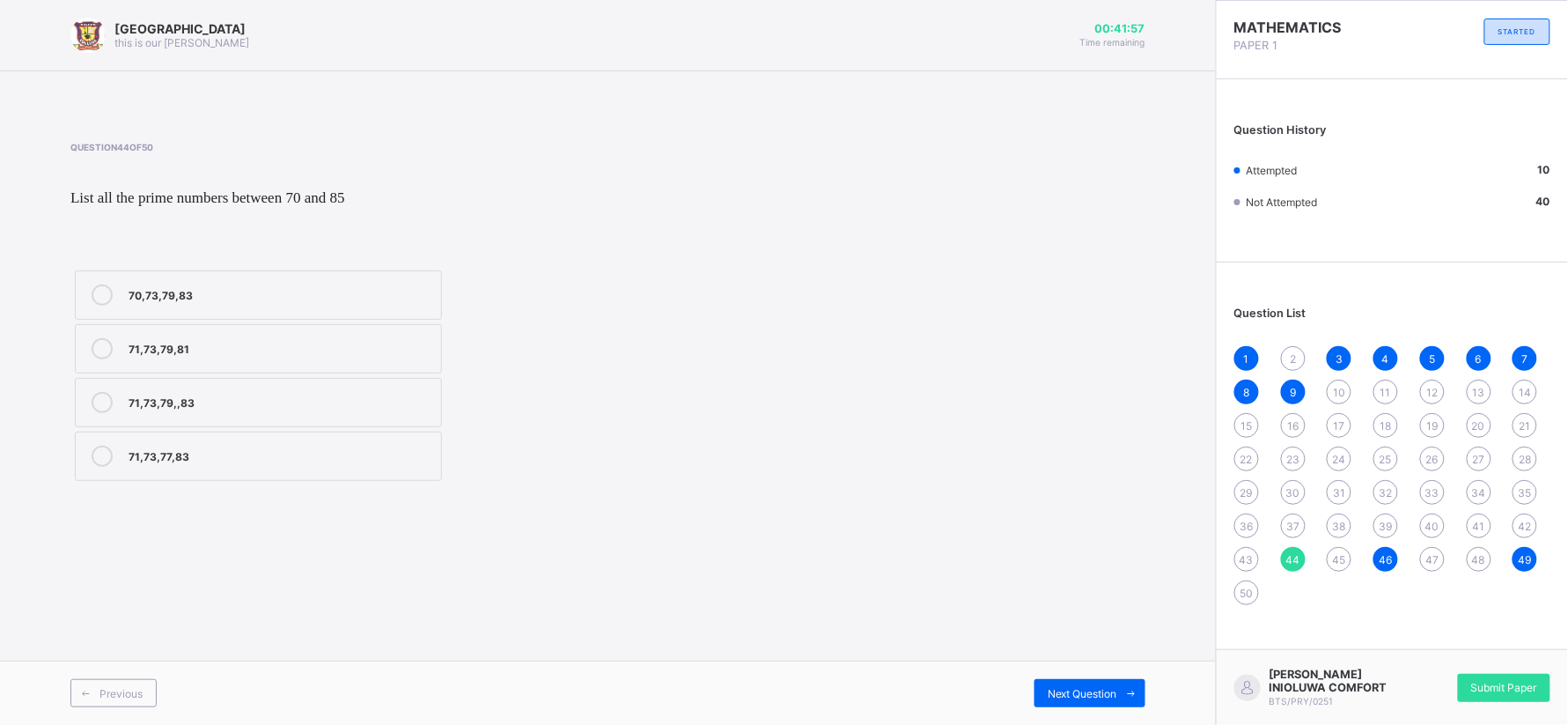 click on "71,73,79,,83" at bounding box center [258, 403] 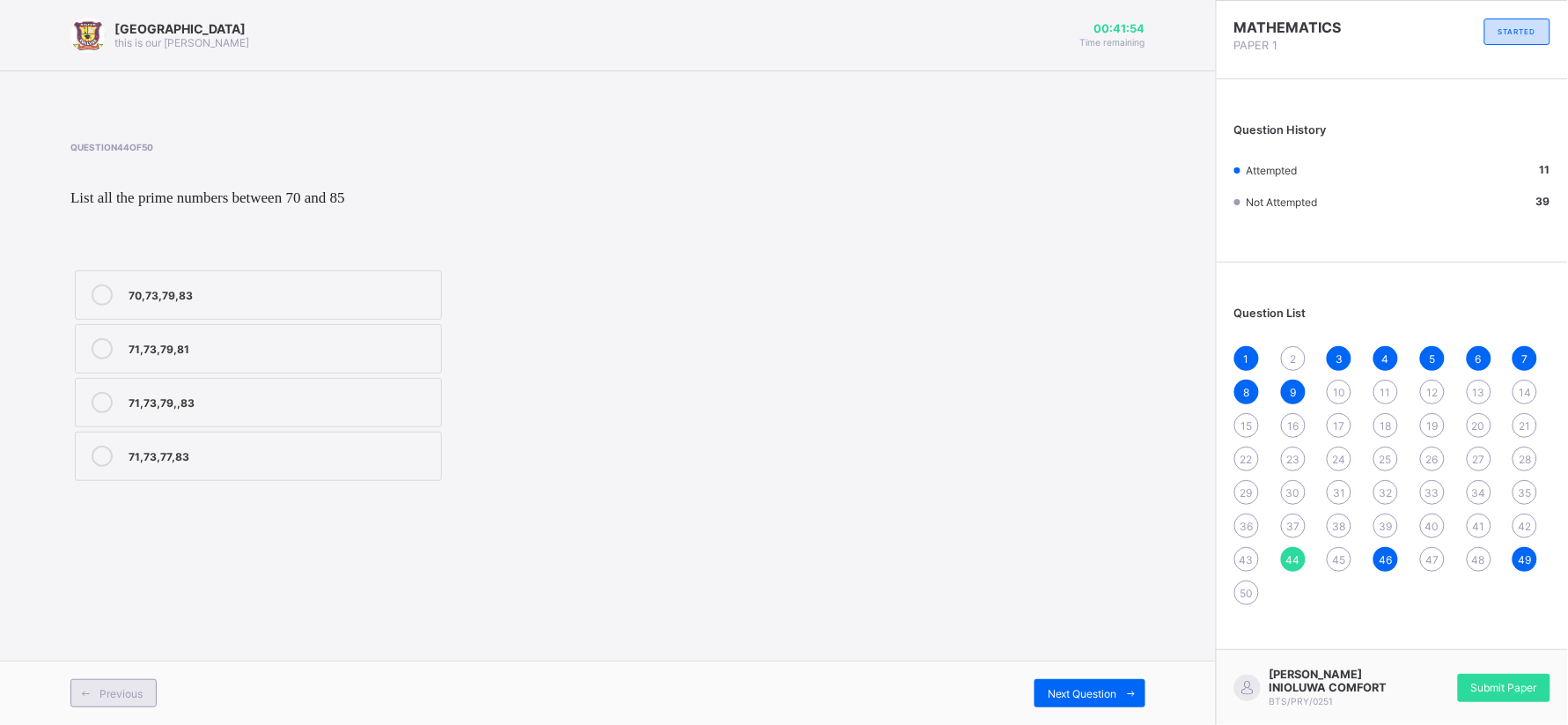 click on "Previous" at bounding box center (114, 693) 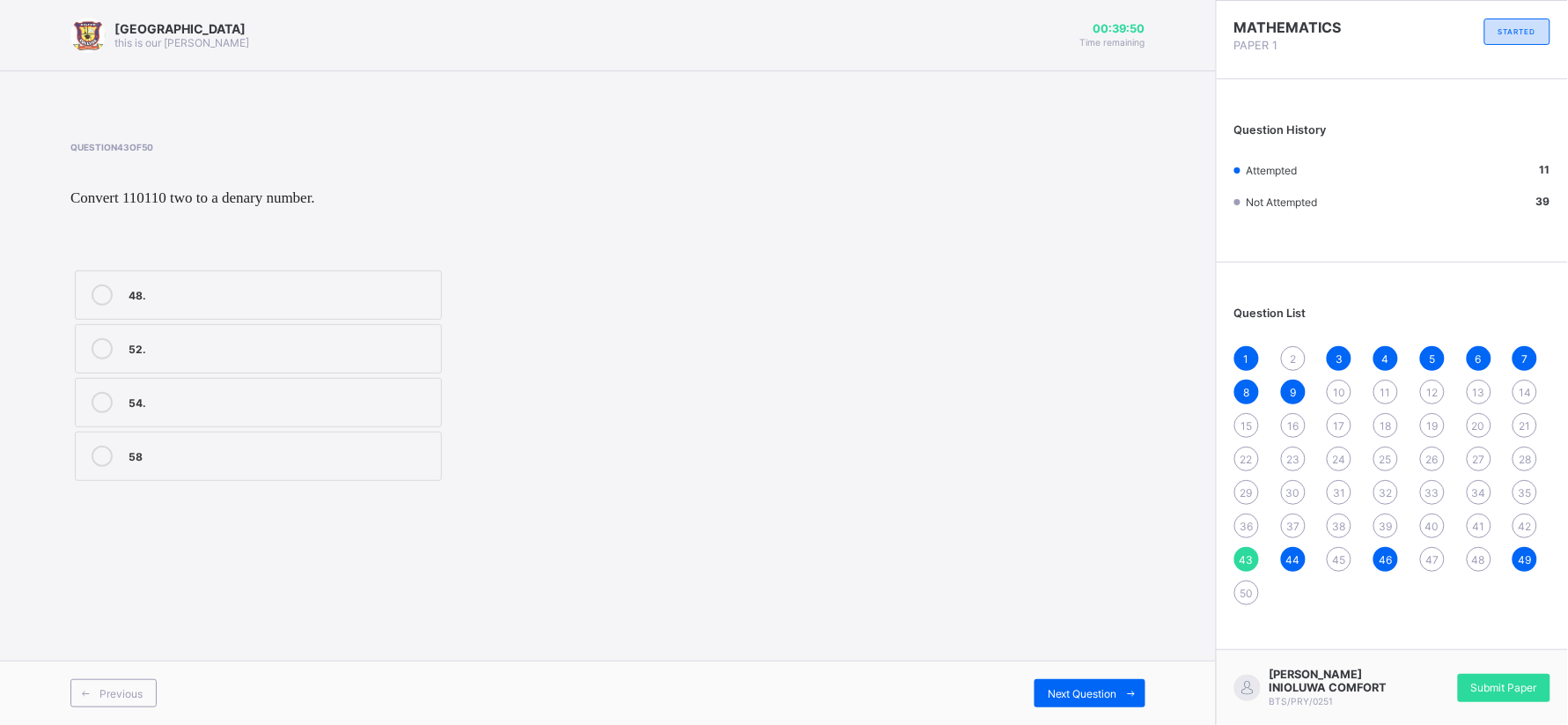 click on "58" at bounding box center (280, 455) 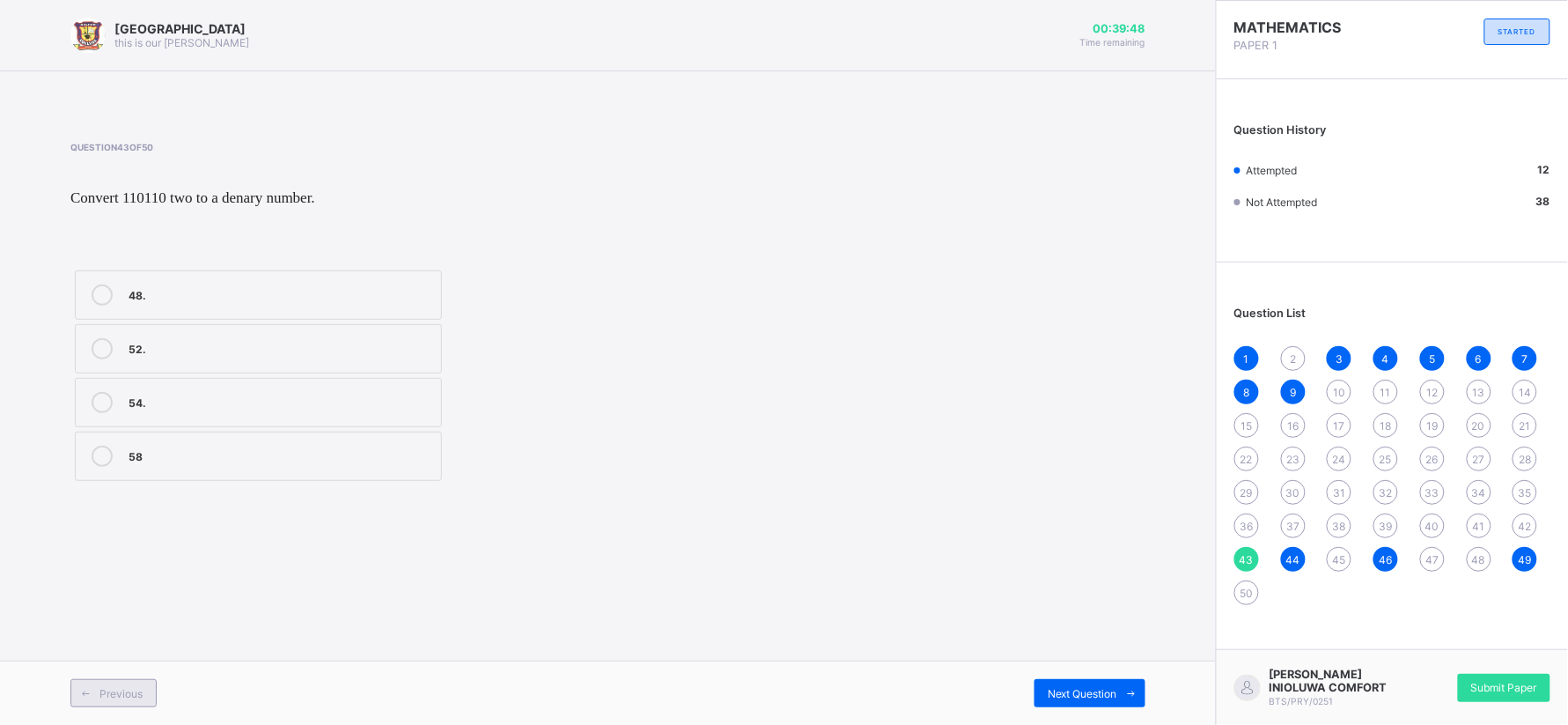 click on "Previous" at bounding box center [114, 693] 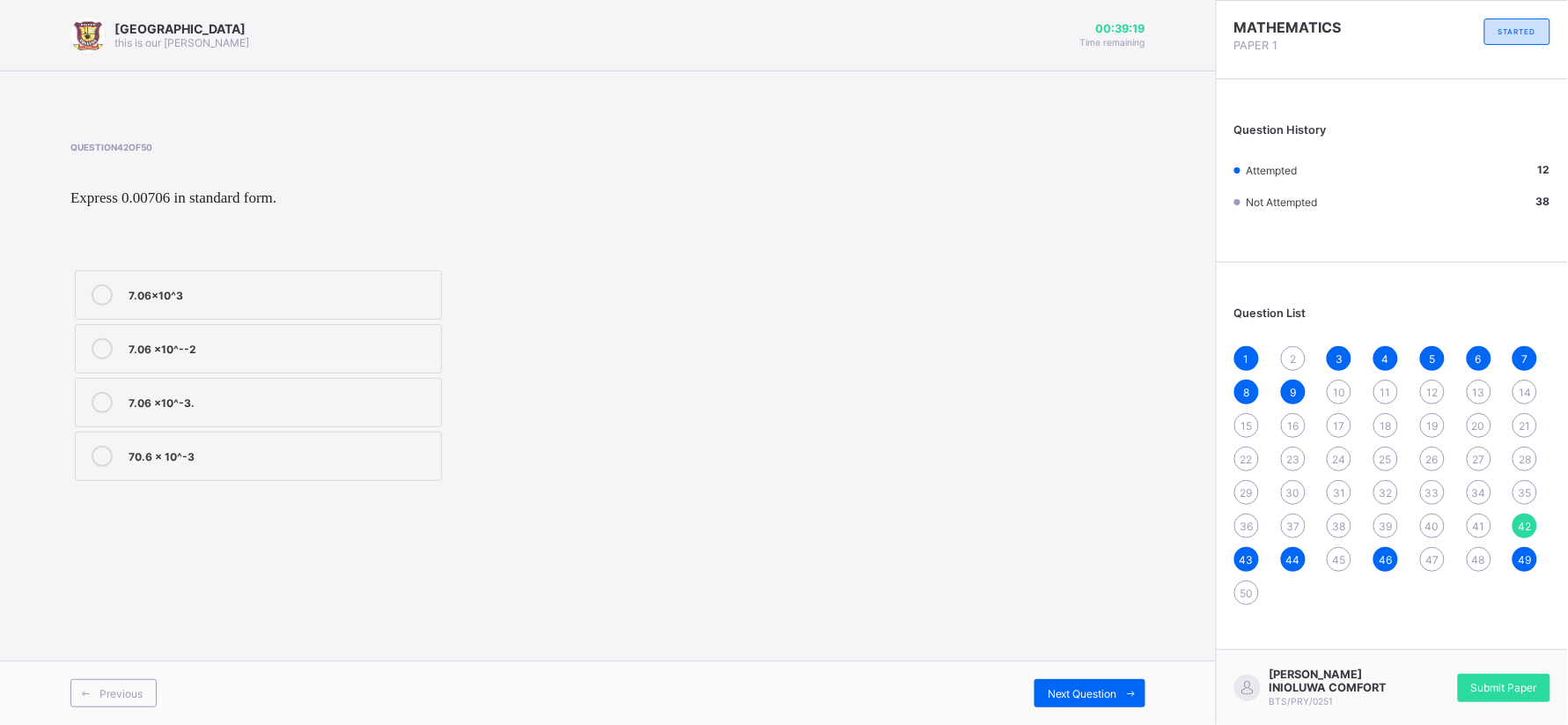 click on "7.06x10^3" at bounding box center (258, 295) 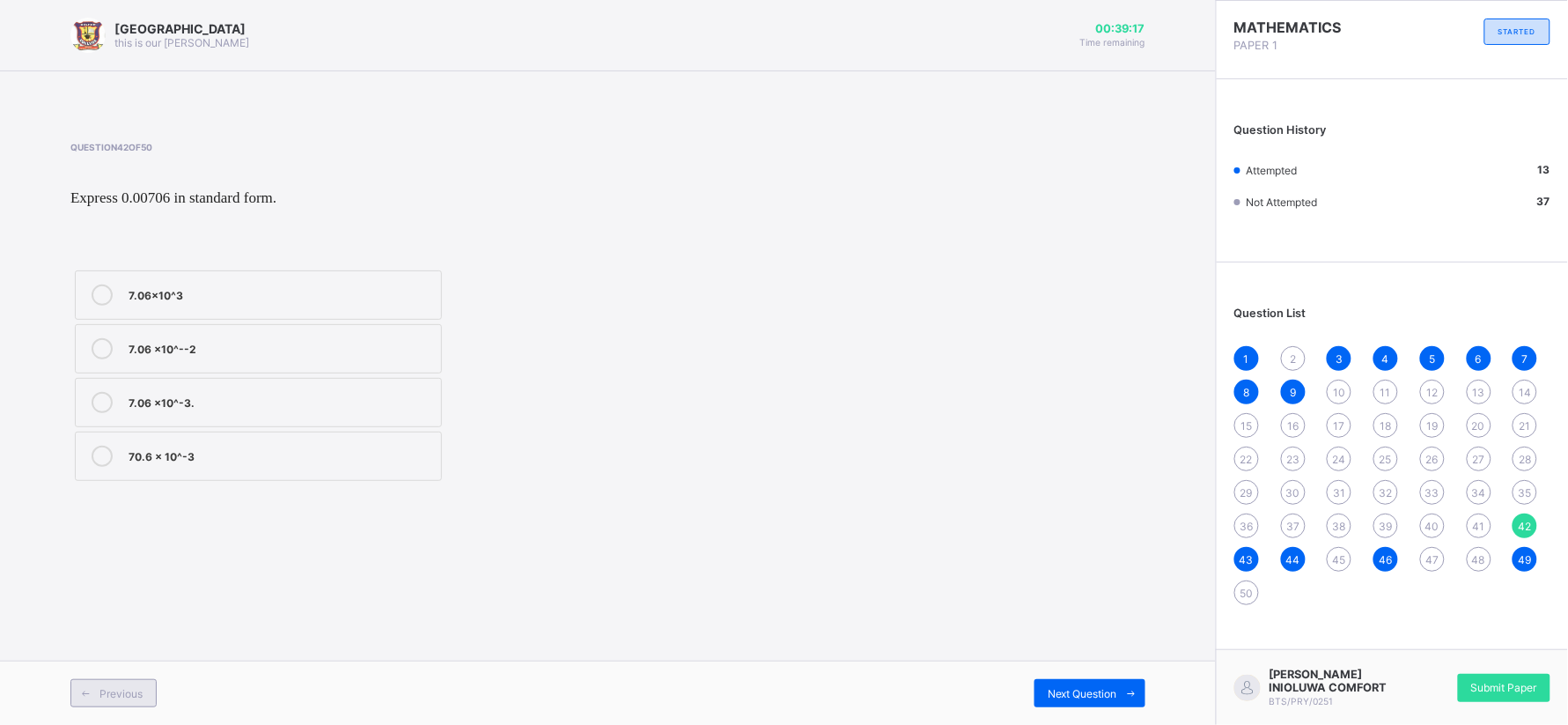 click on "Previous" at bounding box center (121, 693) 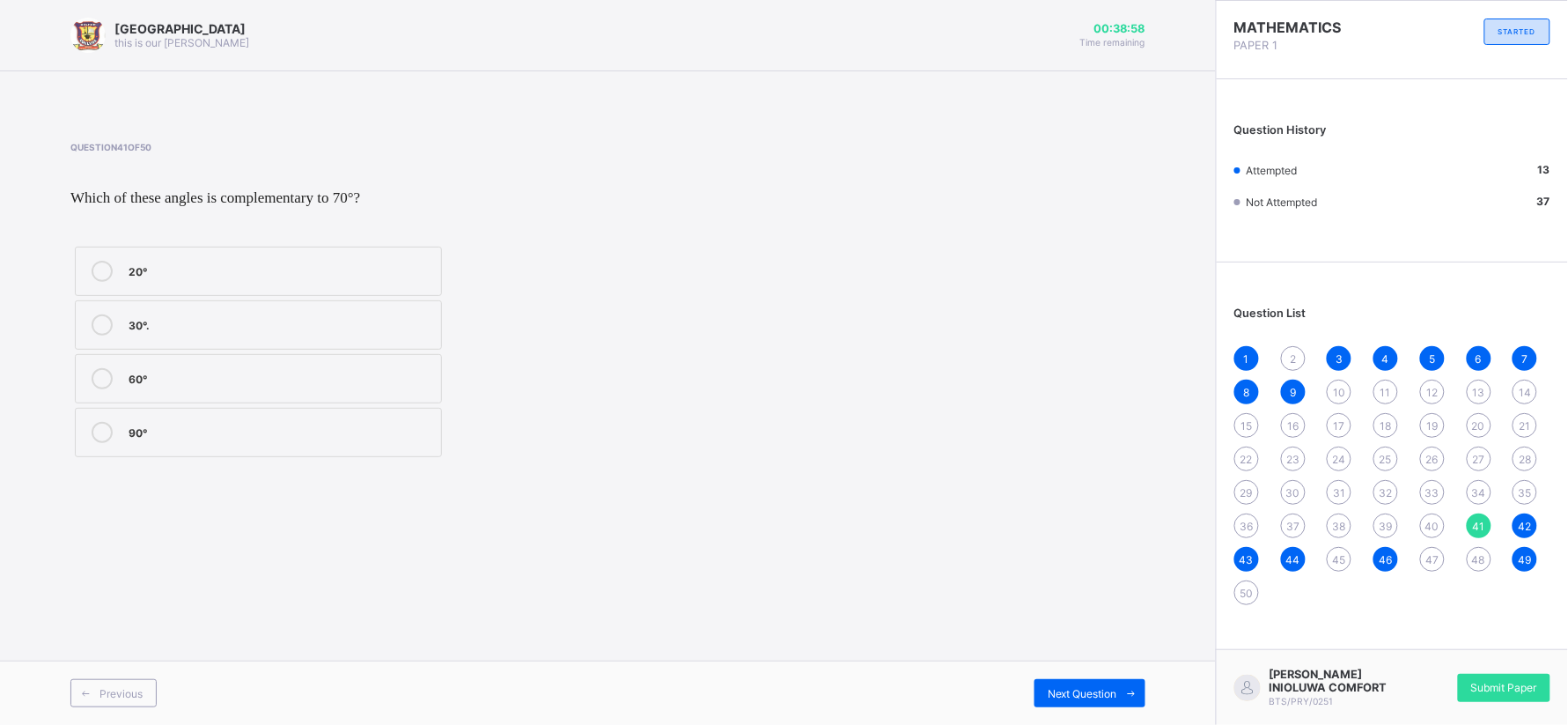 click on "30°." at bounding box center (280, 323) 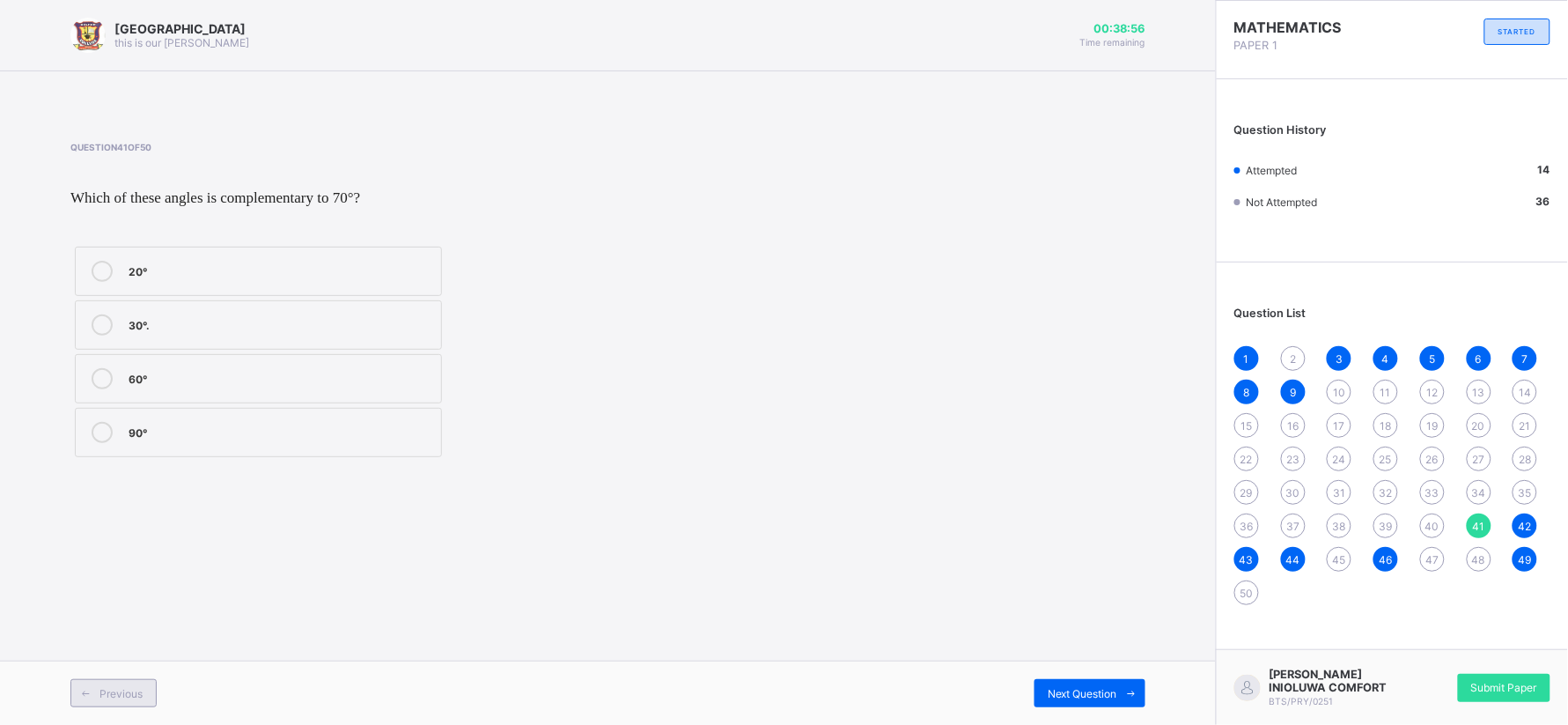 click on "Previous" at bounding box center [114, 693] 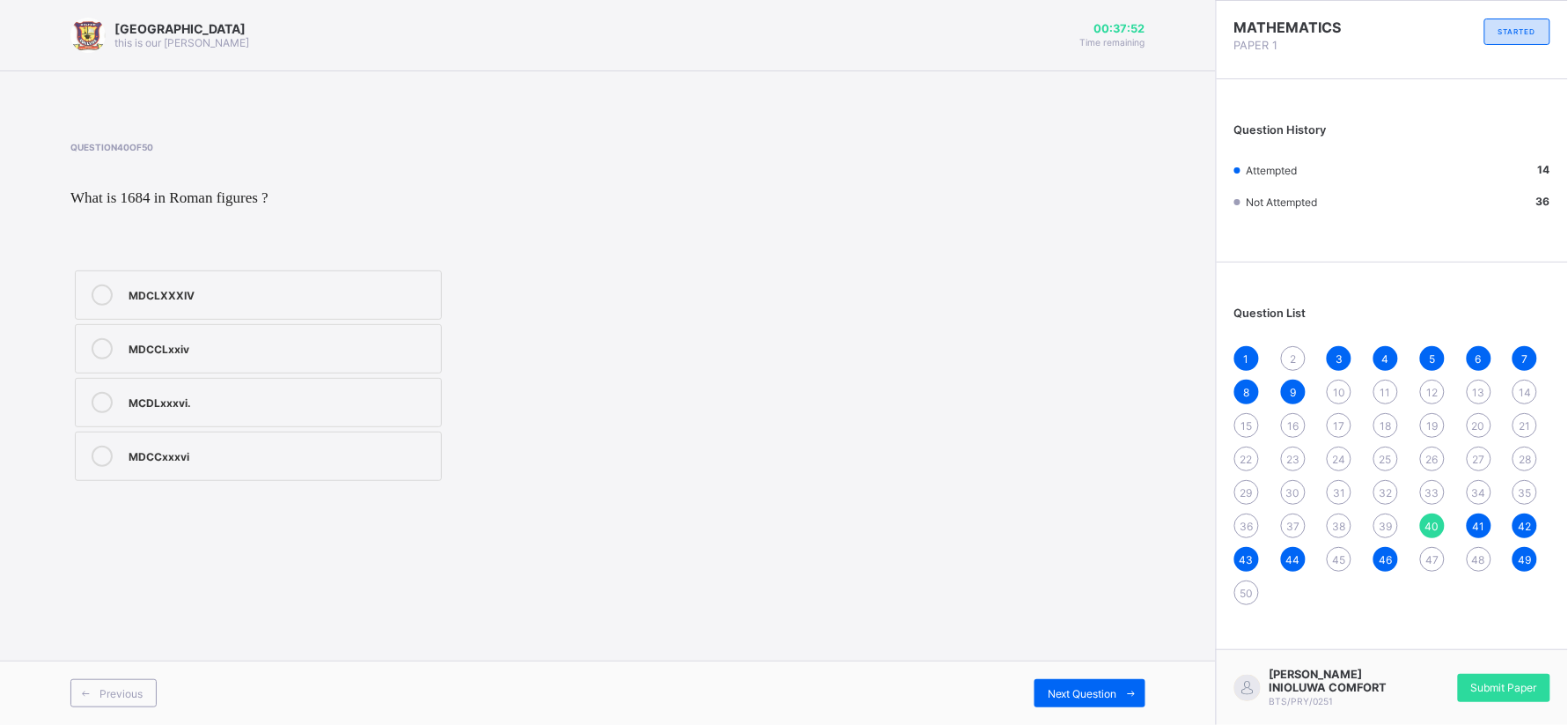 click on "MDCLXXXIV" at bounding box center [280, 293] 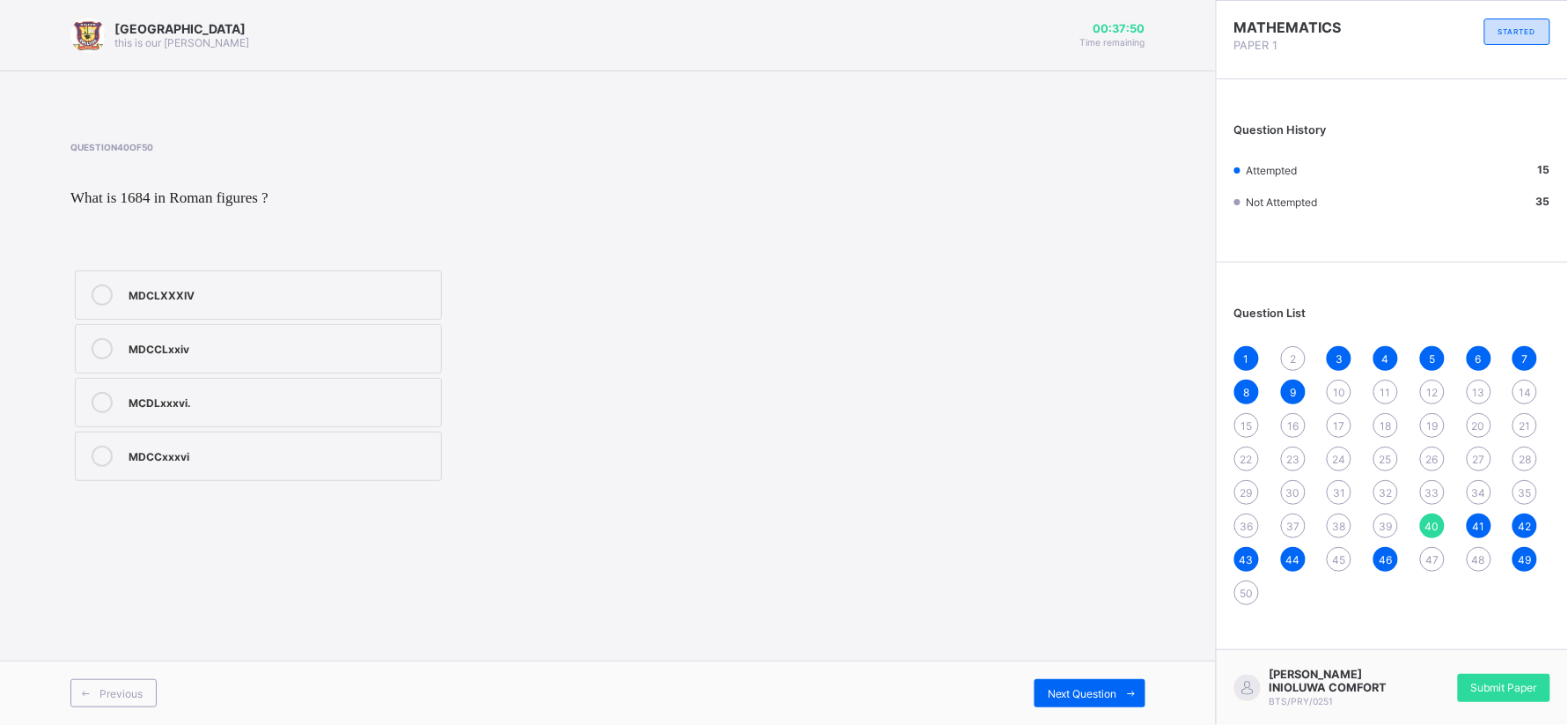 click on "Previous Next Question" at bounding box center [607, 692] 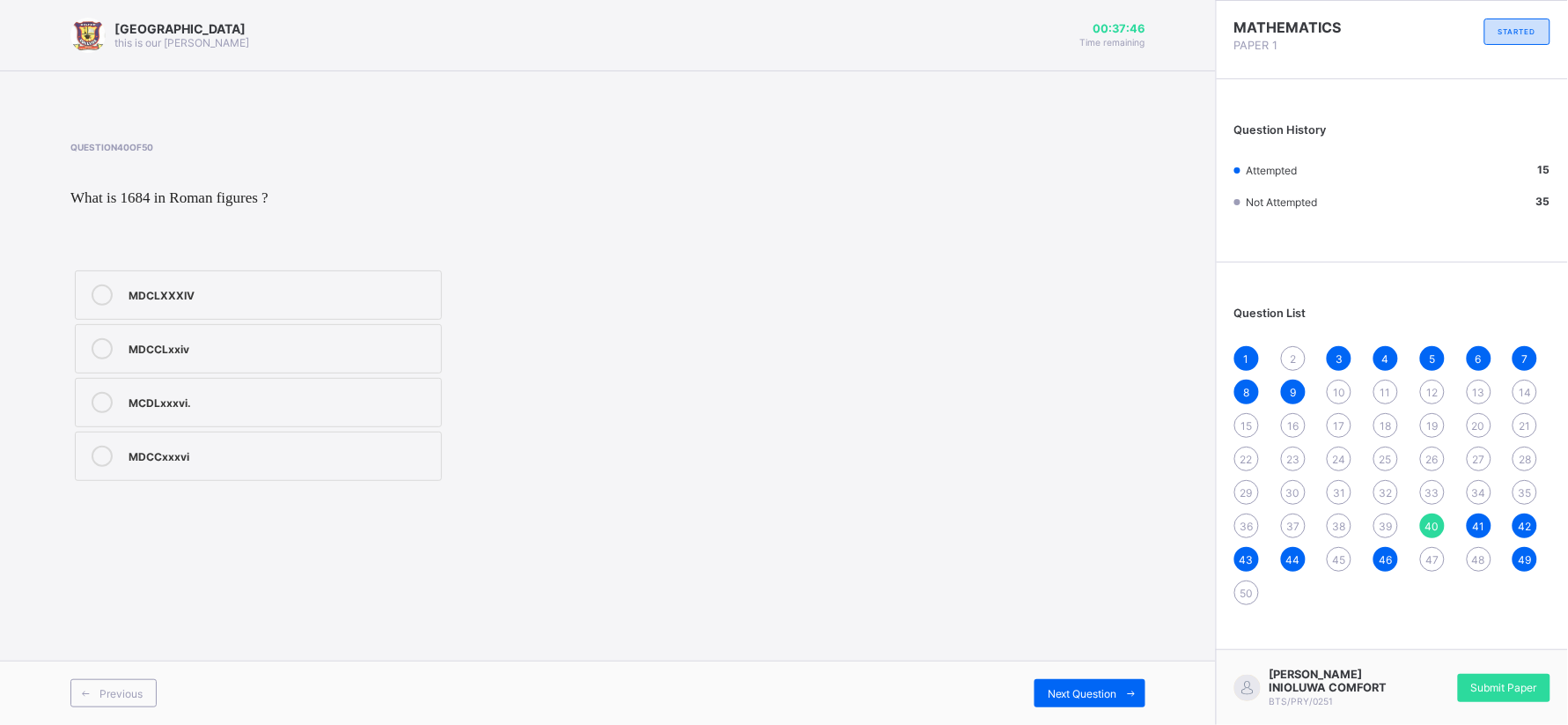 click on "26" at bounding box center [1432, 459] 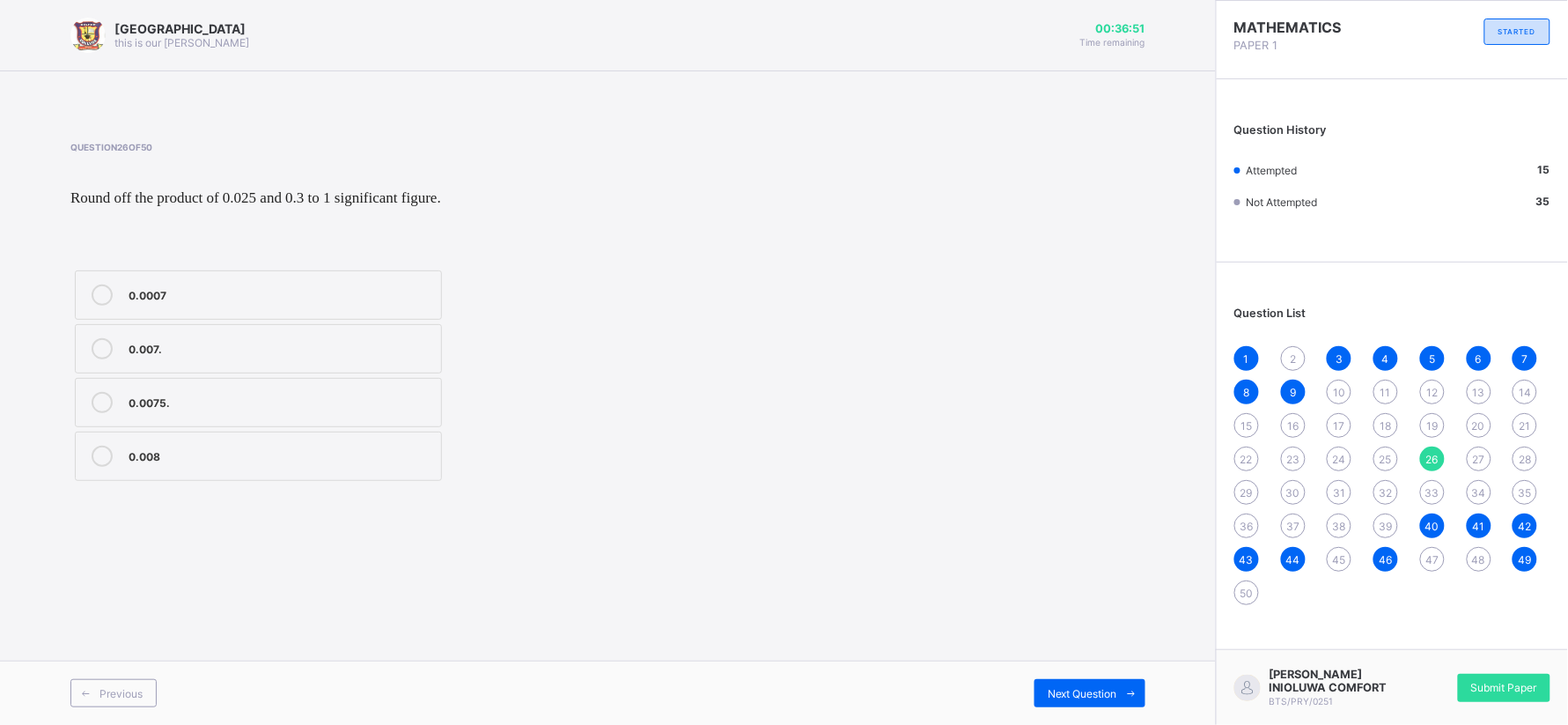 click on "0.007." at bounding box center [280, 347] 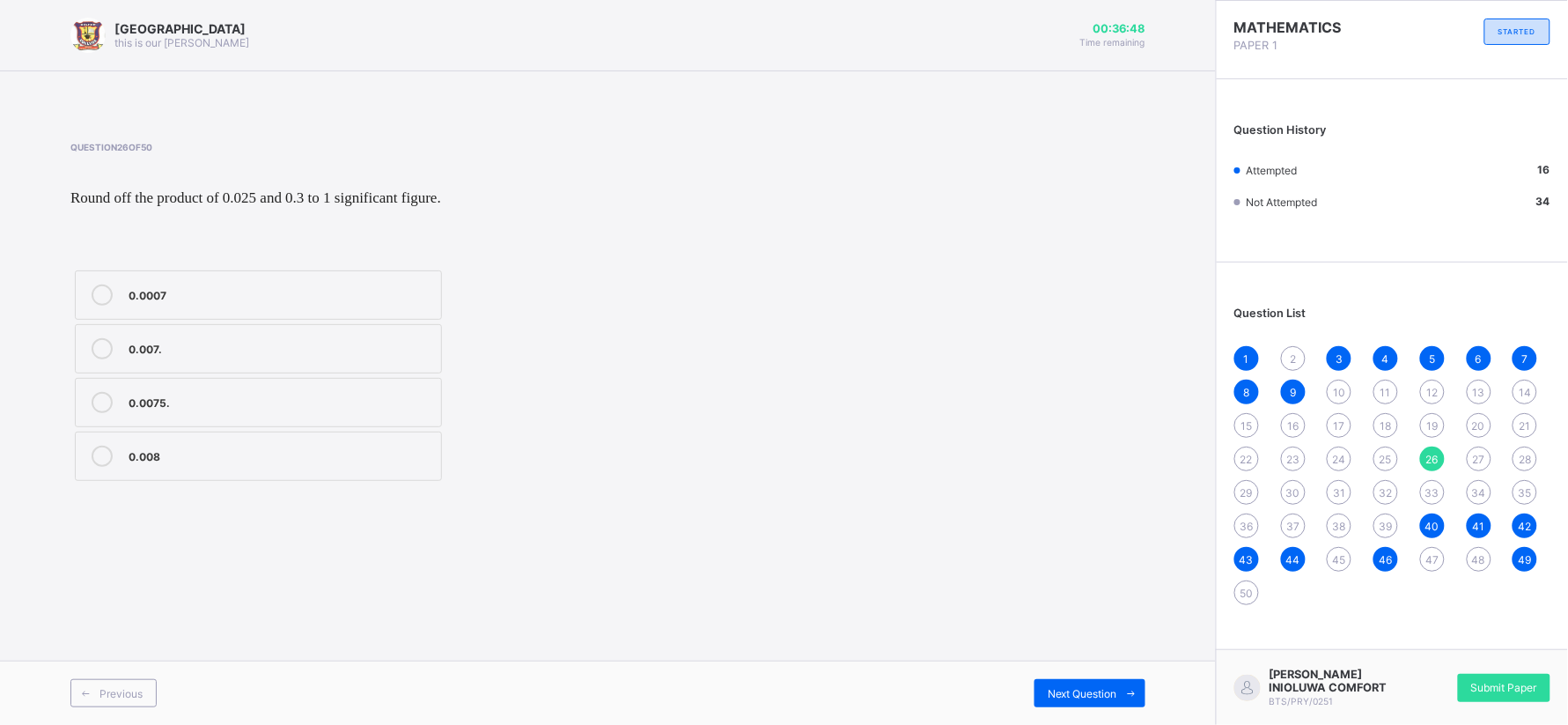click on "Previous Next Question" at bounding box center [607, 692] 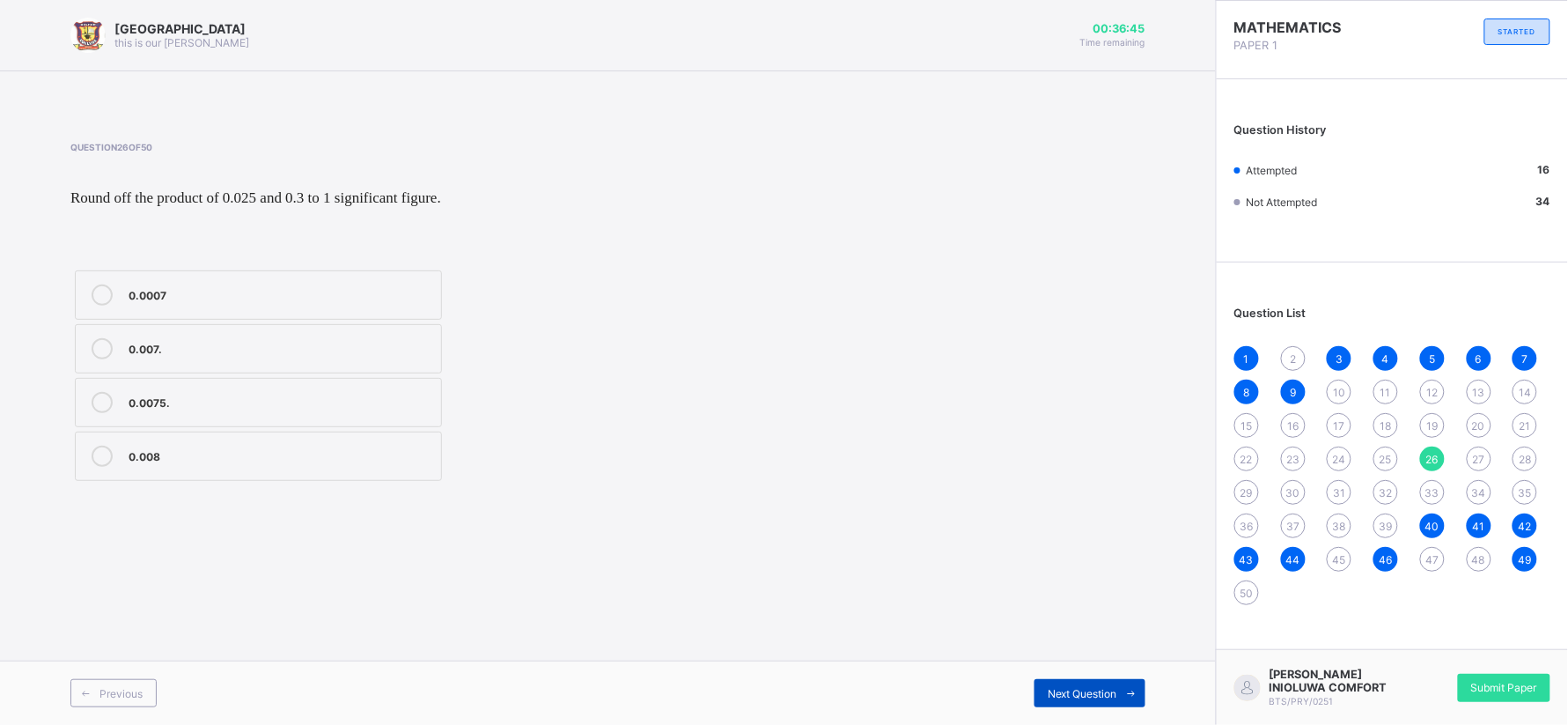 click on "Next Question" at bounding box center (1082, 693) 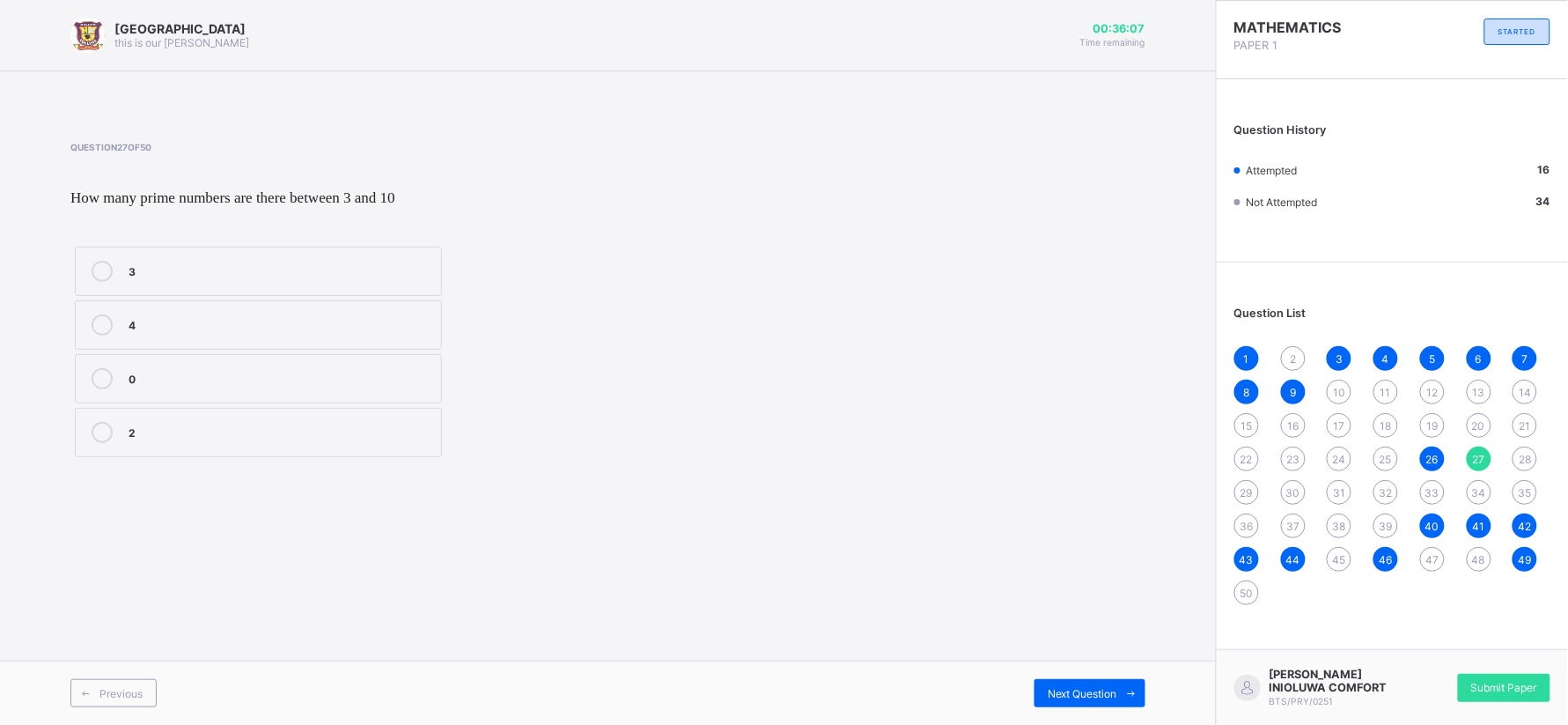 click on "3" at bounding box center (280, 270) 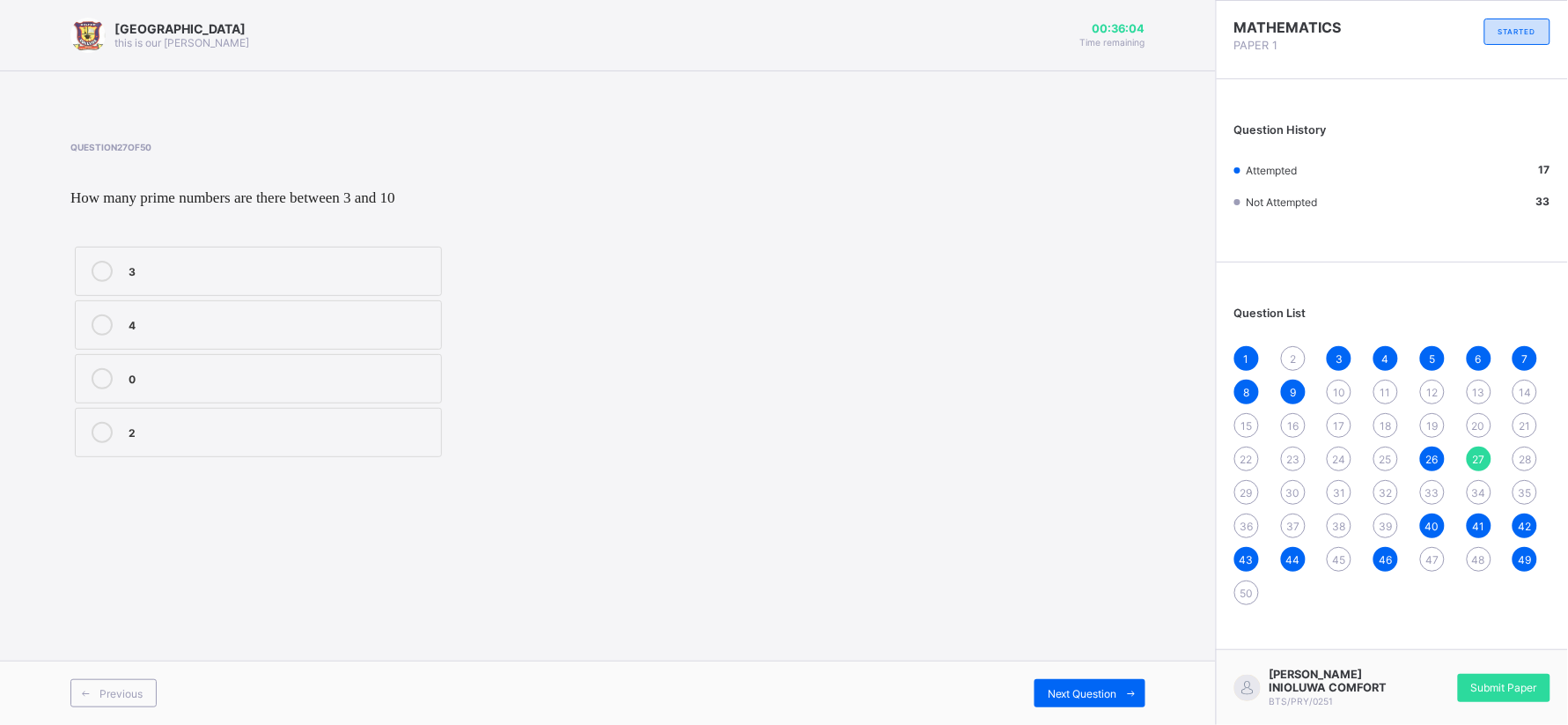 click on "Previous Next Question" at bounding box center [607, 692] 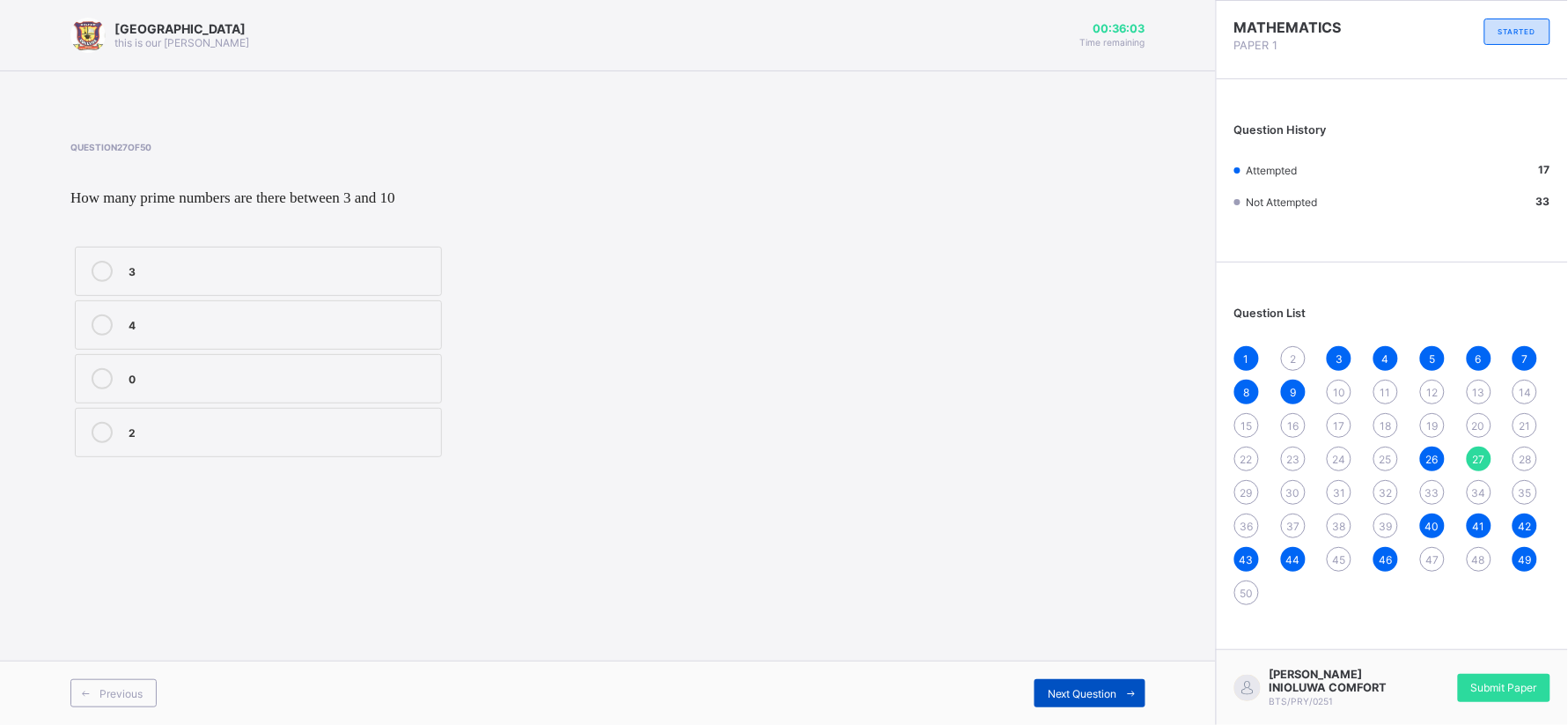 click on "Next Question" at bounding box center (1082, 693) 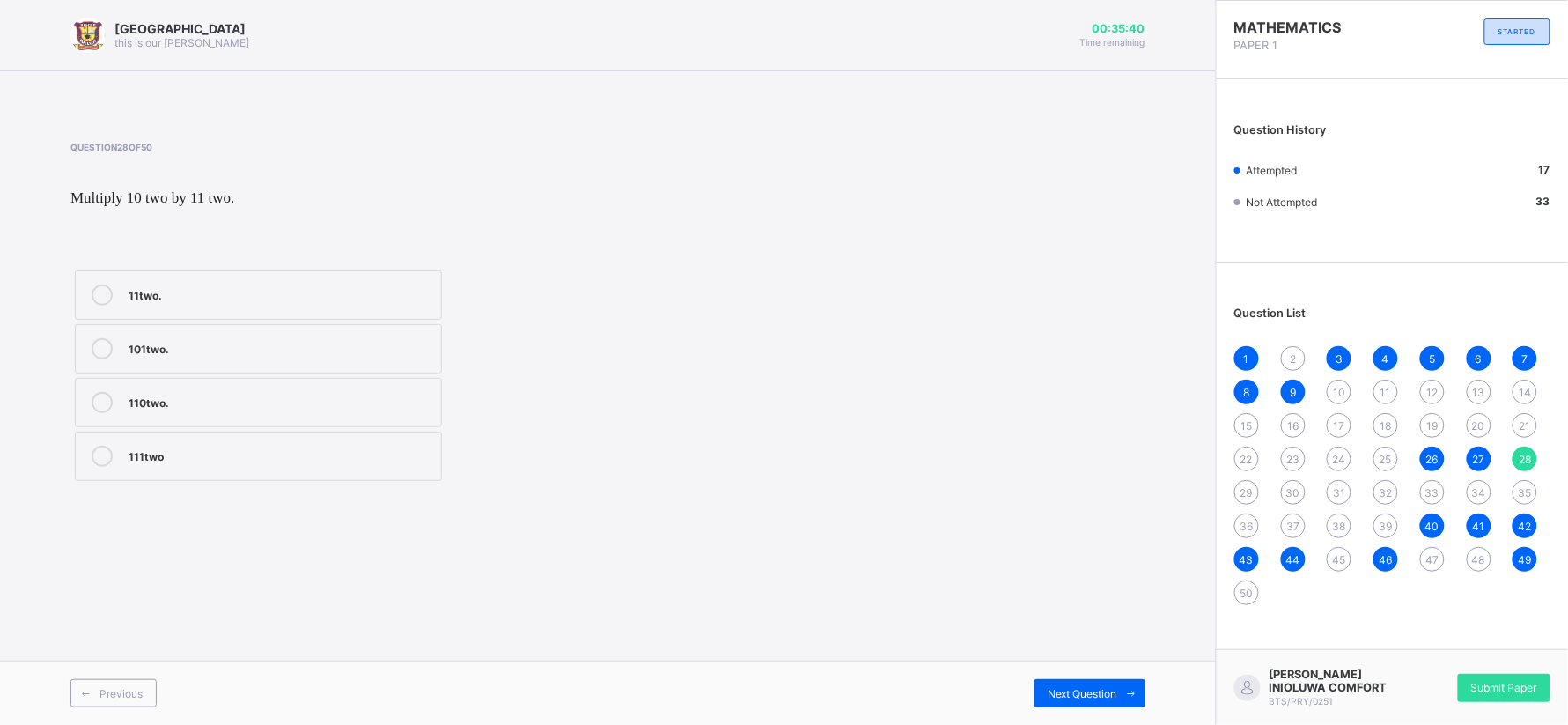 click on "110two." at bounding box center [280, 401] 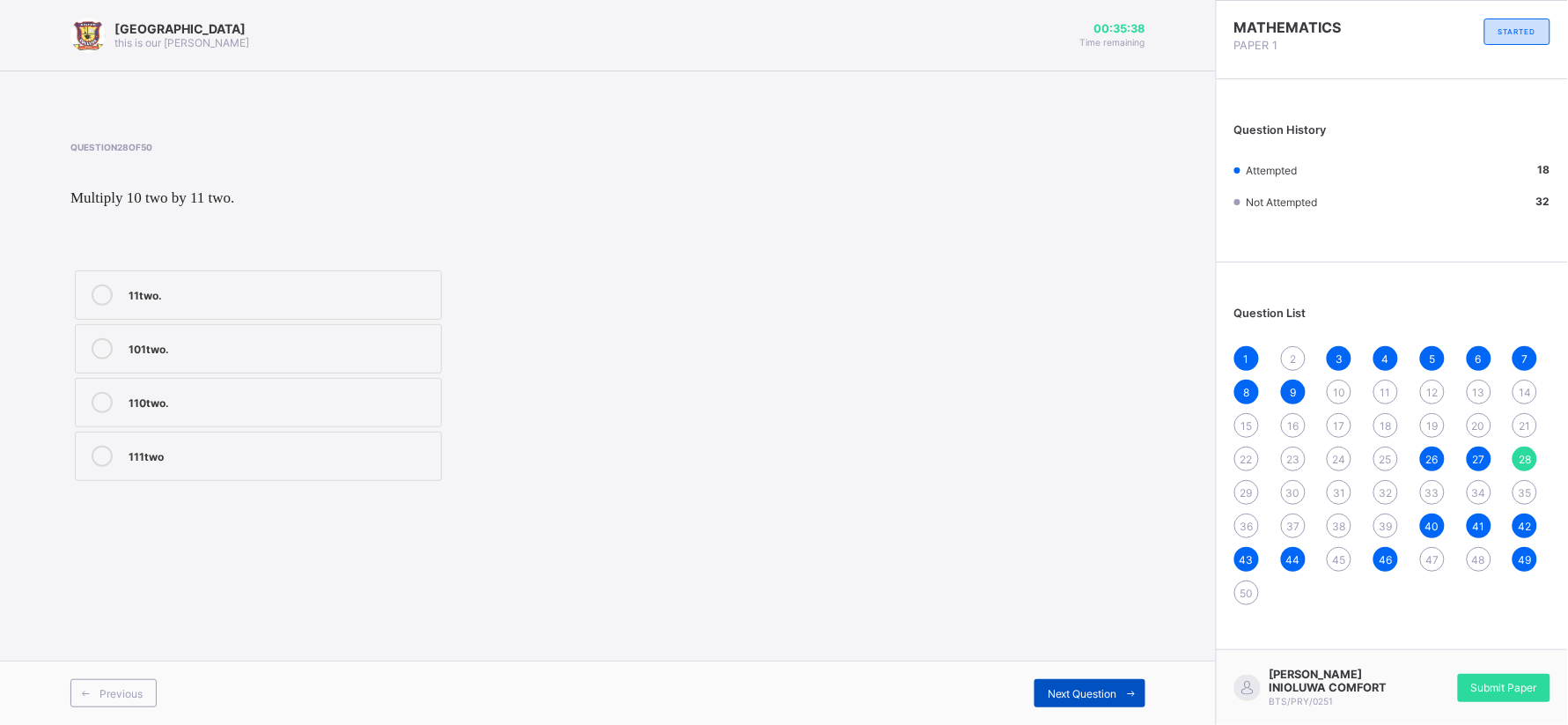 click on "Next Question" at bounding box center [1090, 693] 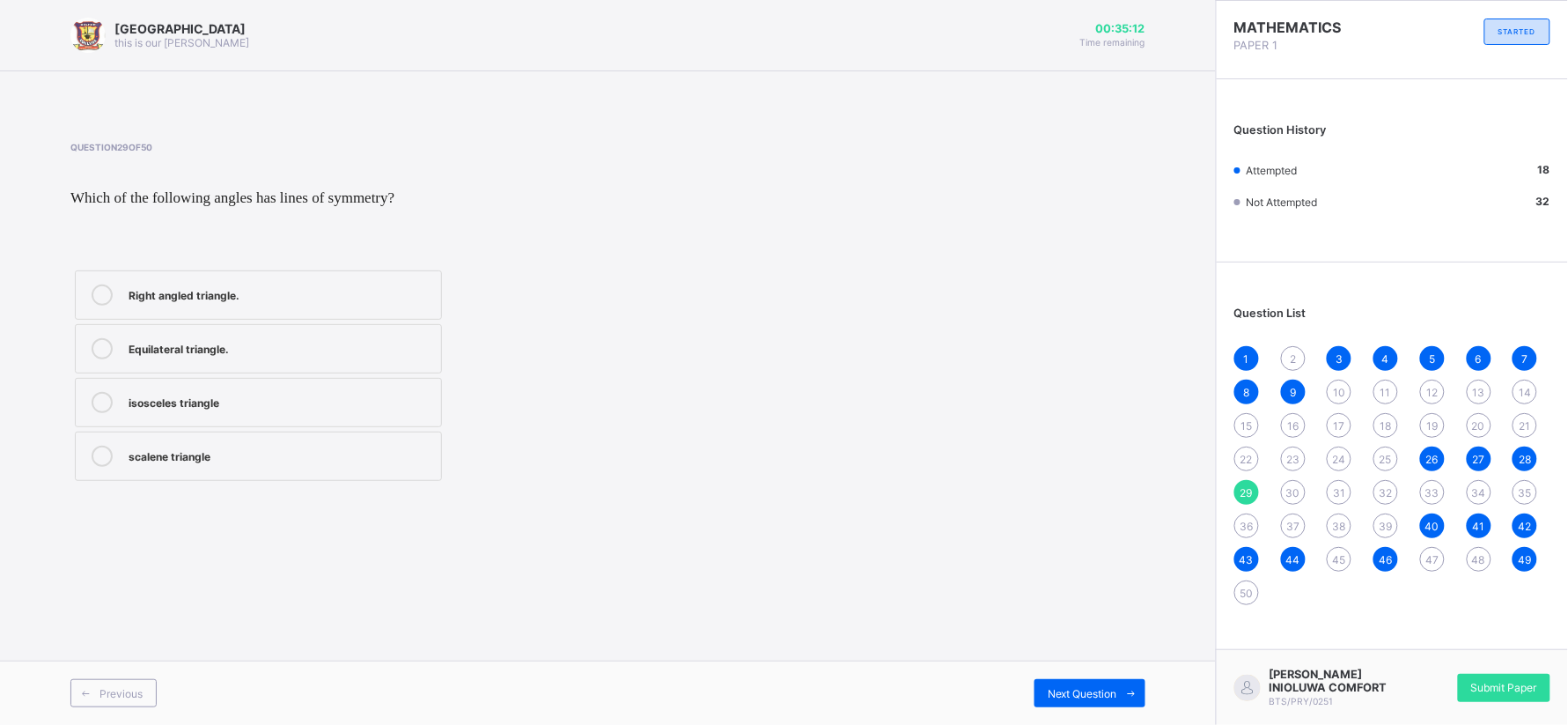 click on "Equilateral triangle." at bounding box center [280, 347] 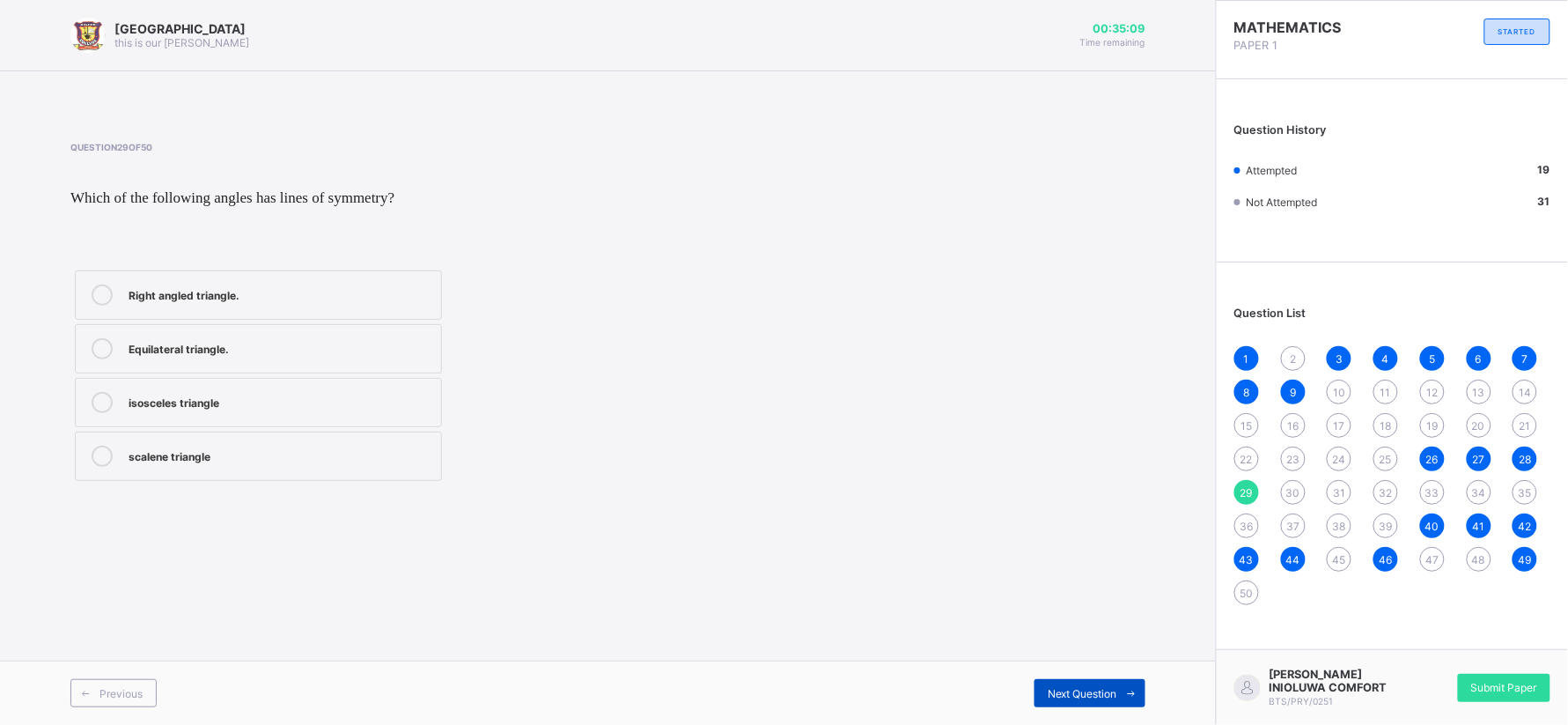 click on "Next Question" at bounding box center (1090, 693) 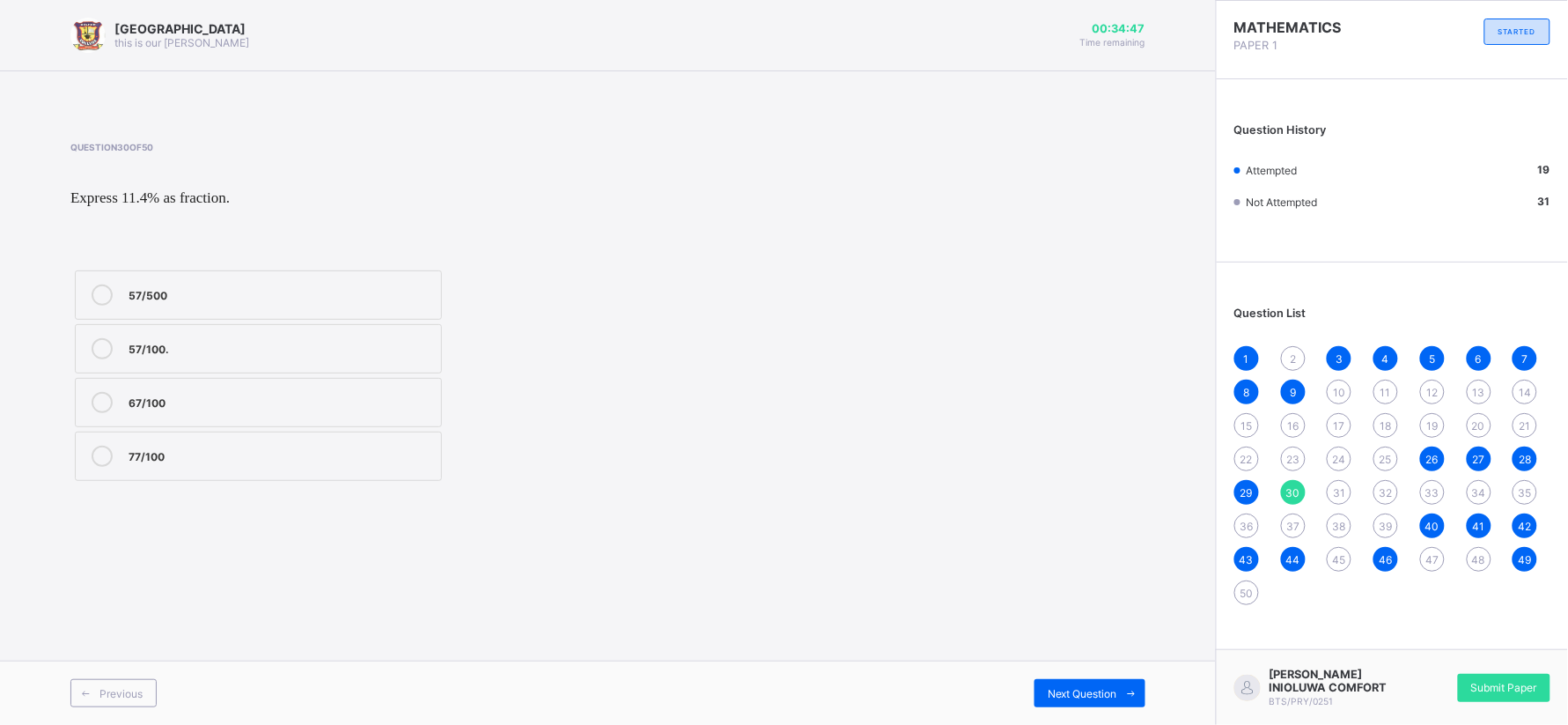 click on "57/100." at bounding box center [280, 349] 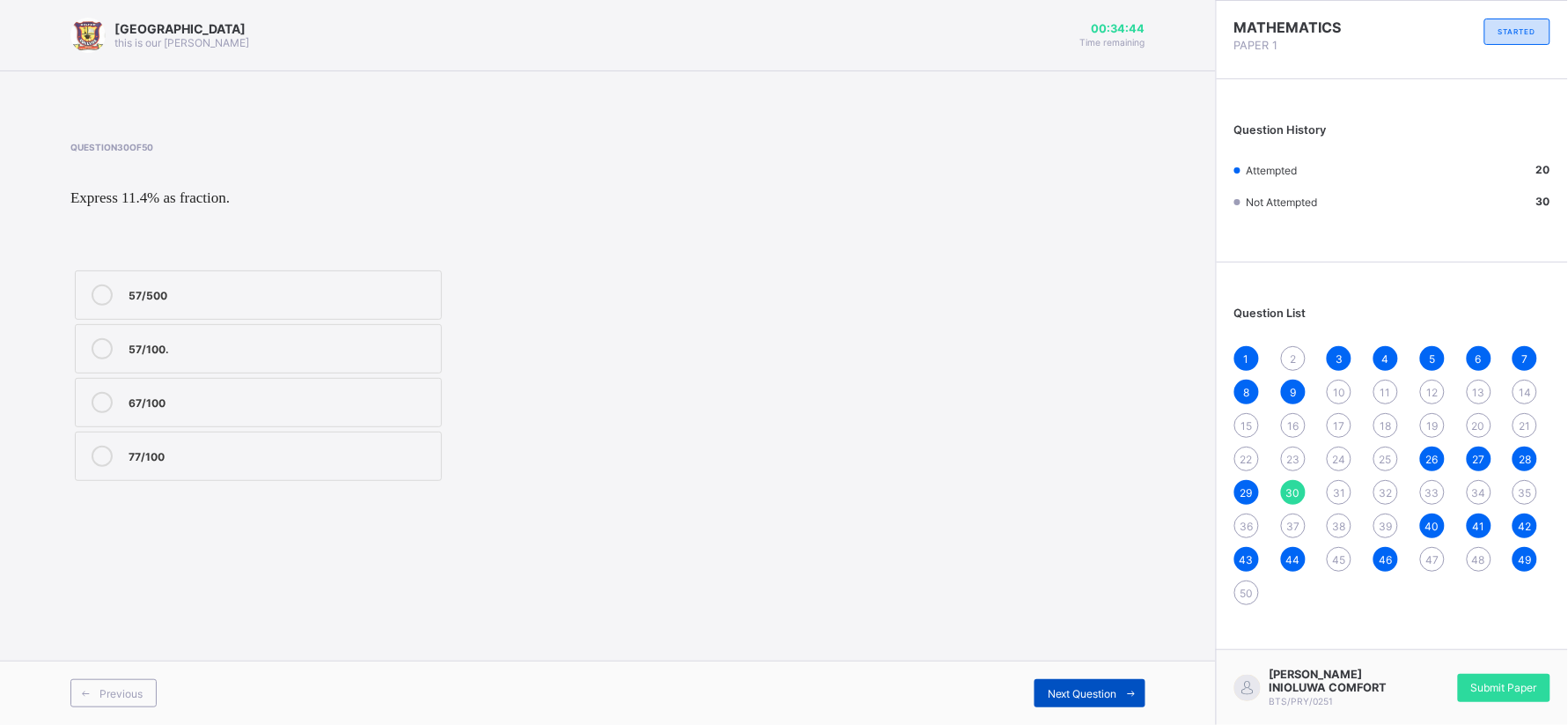 click on "Next Question" at bounding box center [1090, 693] 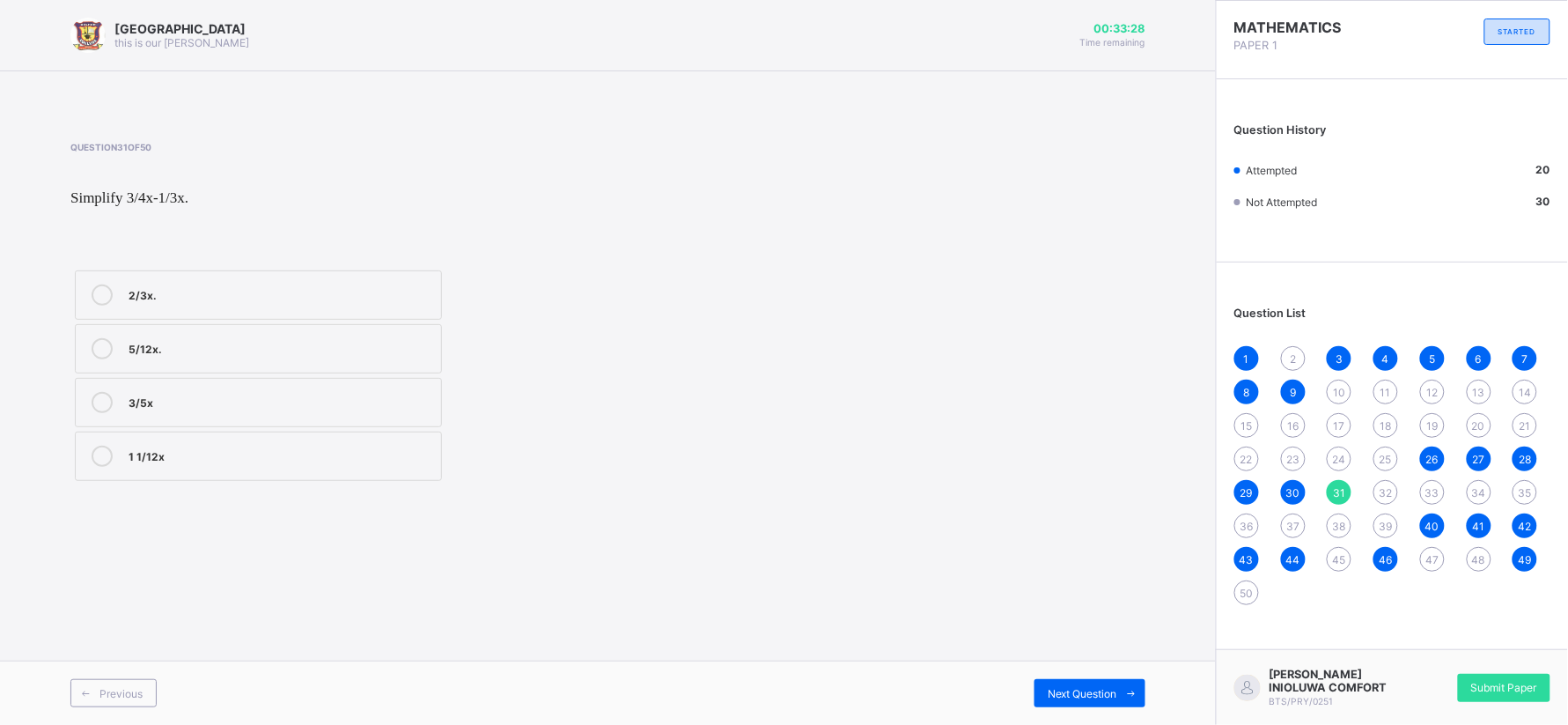 click on "1 1/12x" at bounding box center [280, 456] 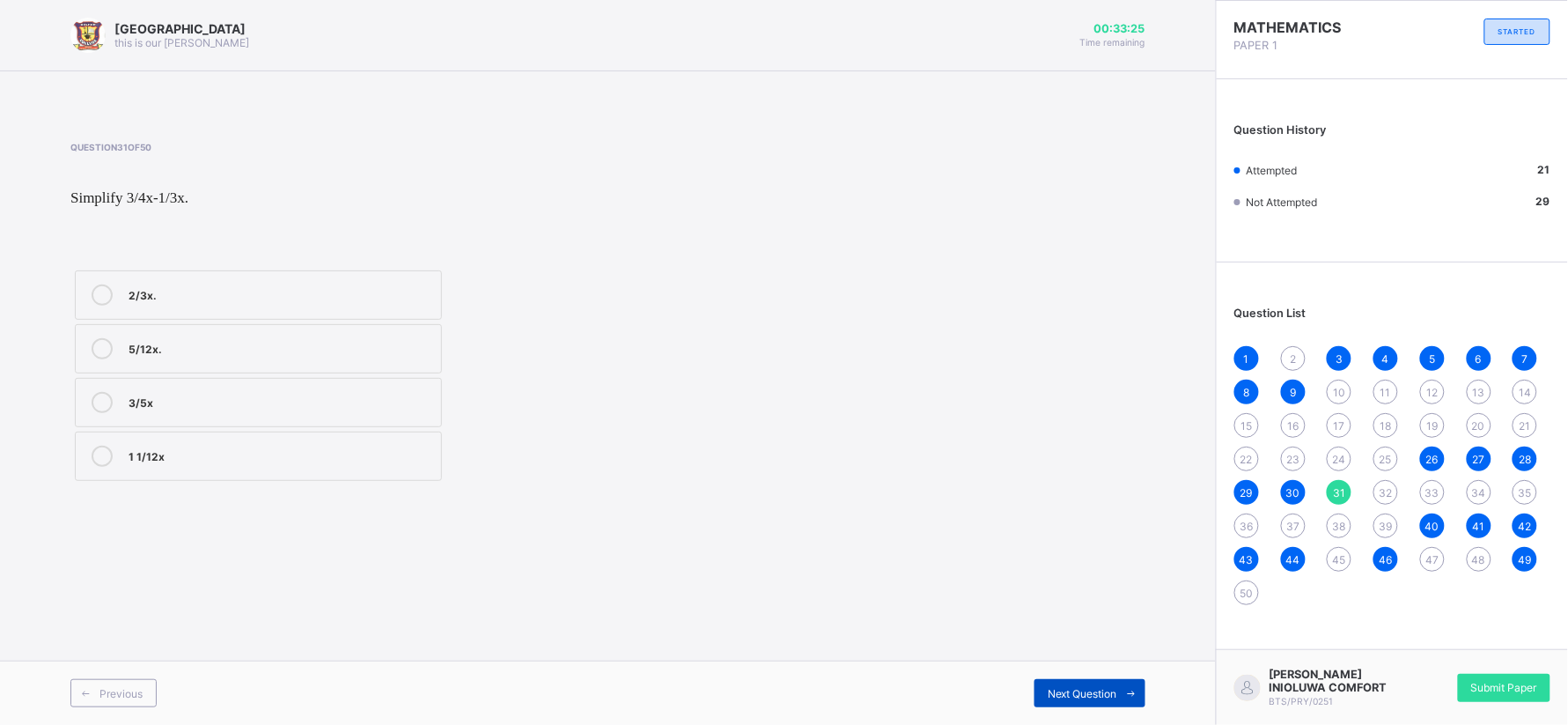 click at bounding box center (1131, 693) 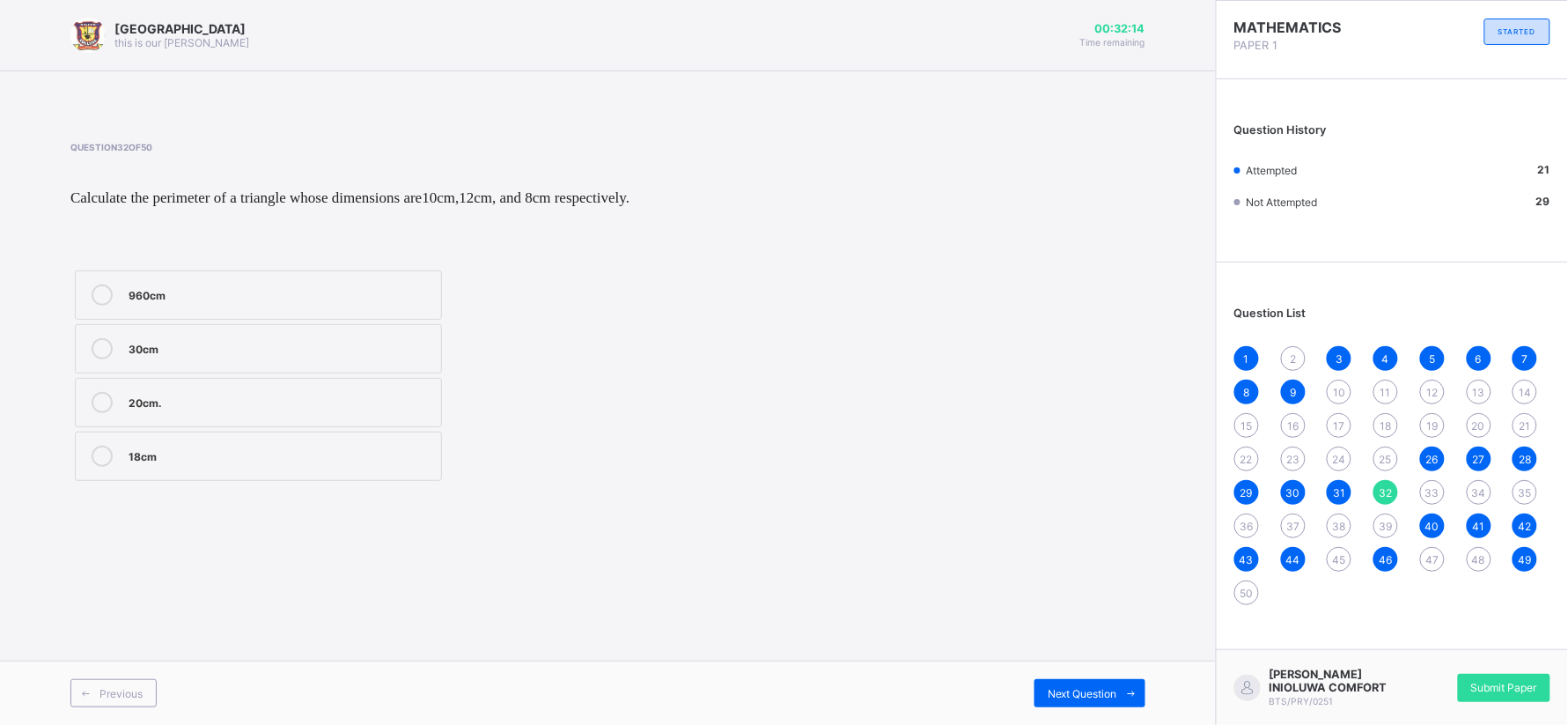 click on "30cm" at bounding box center (280, 349) 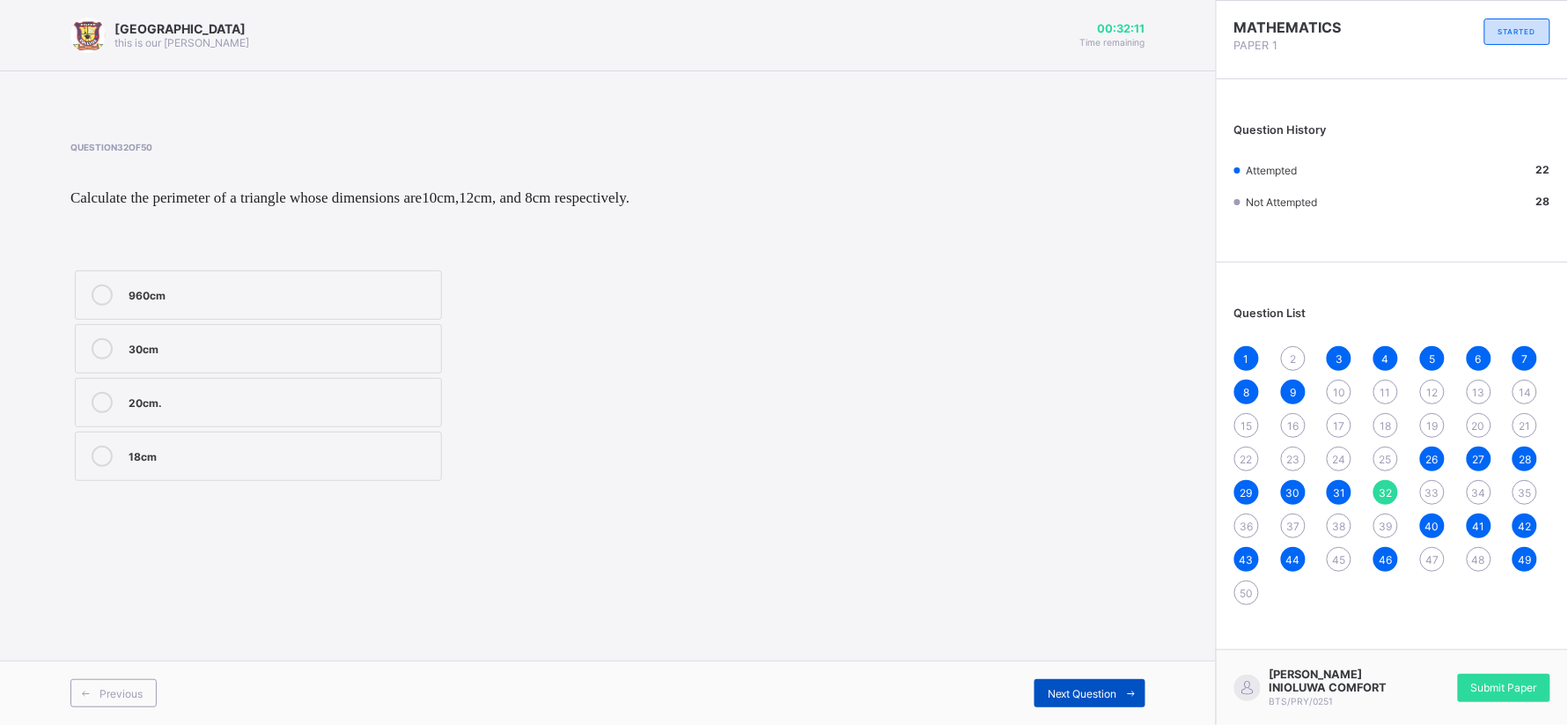click on "Next Question" at bounding box center [1090, 693] 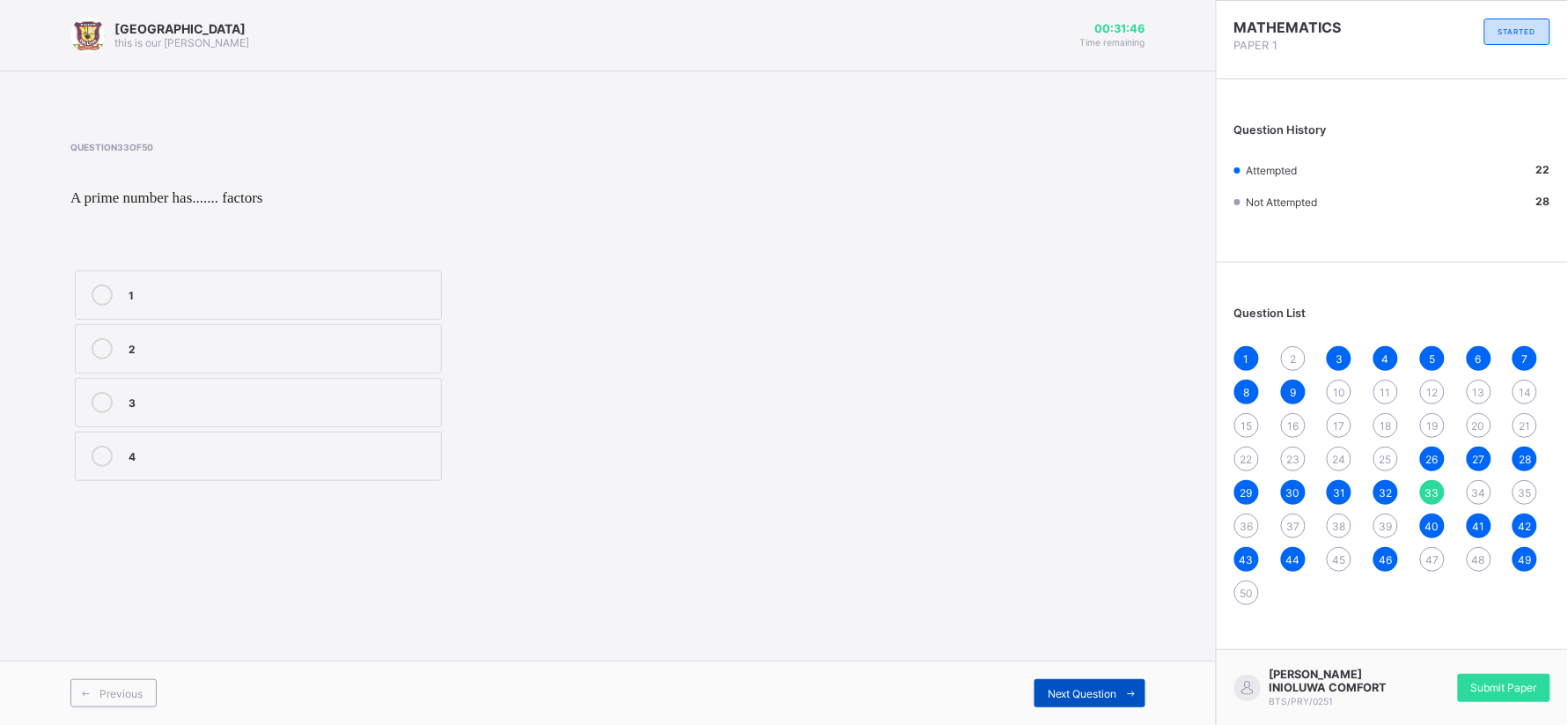 click on "Next Question" at bounding box center [1082, 693] 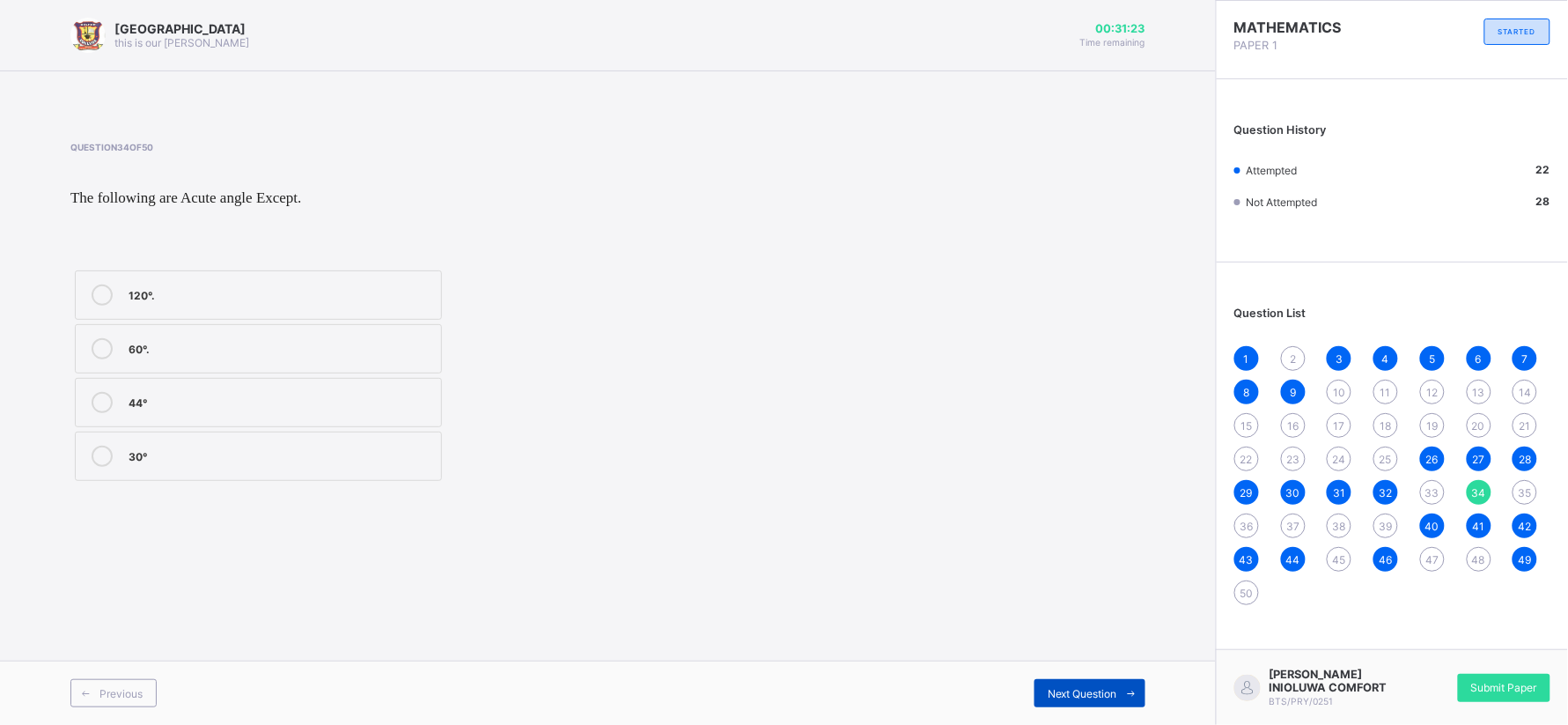 click at bounding box center (1131, 693) 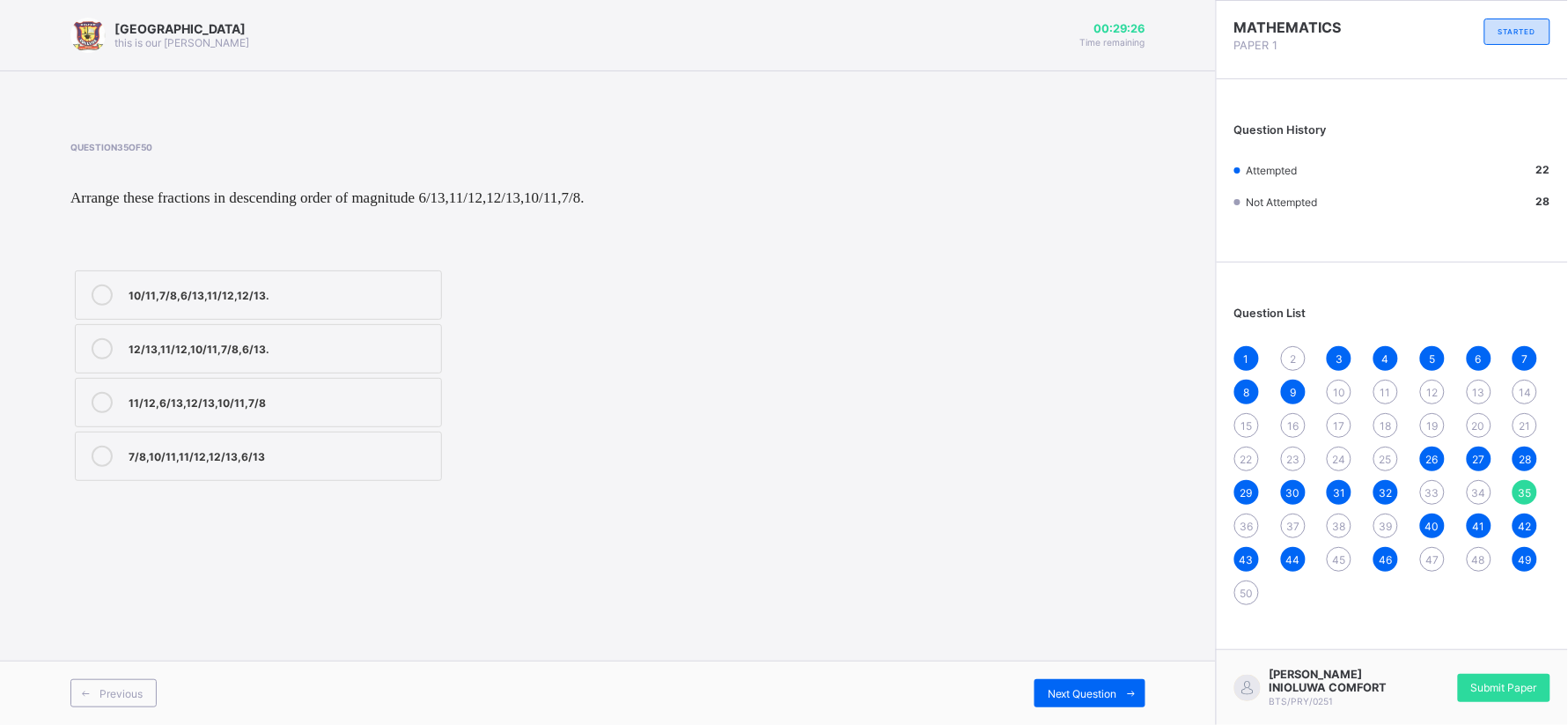 click on "10/11,7/8,6/13,11/12,12/13." at bounding box center [280, 293] 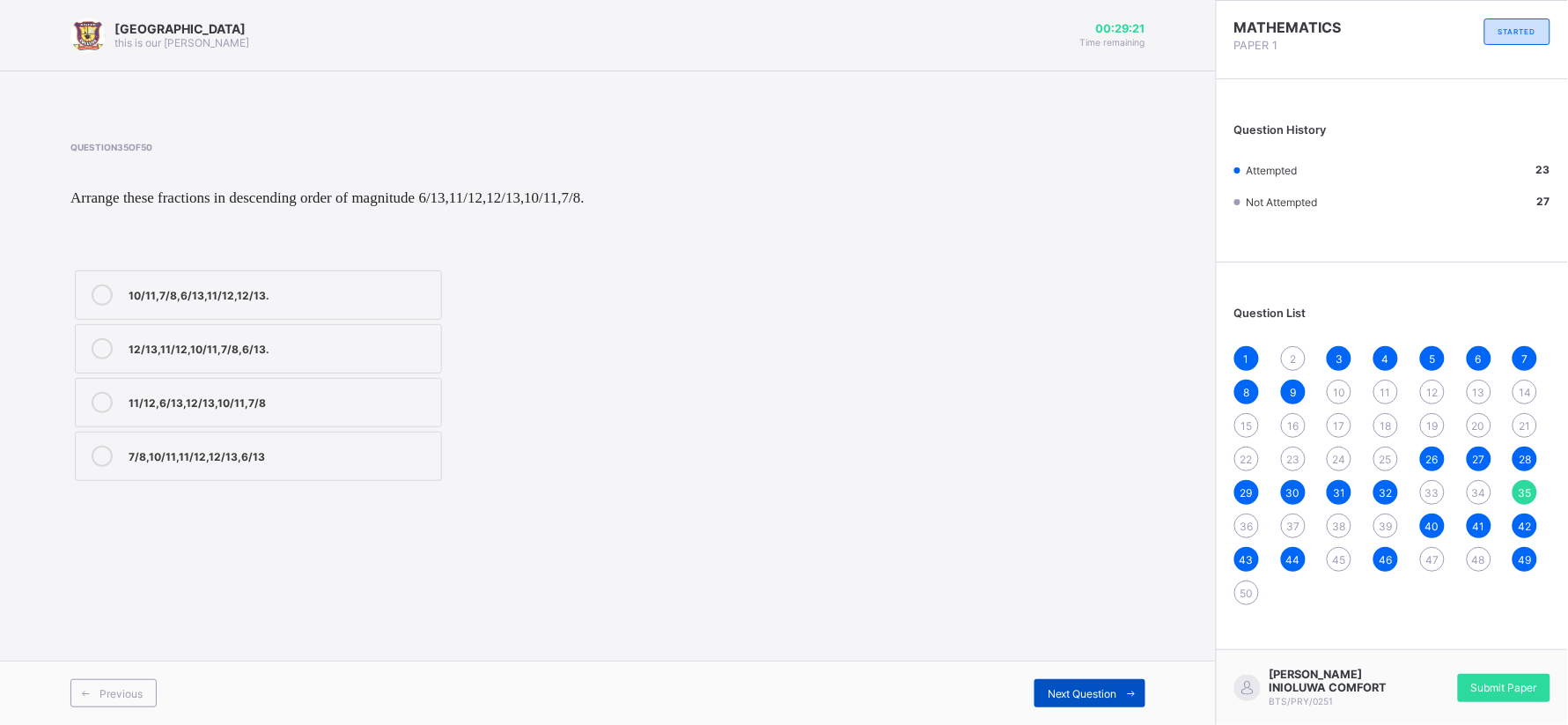 click at bounding box center [1131, 693] 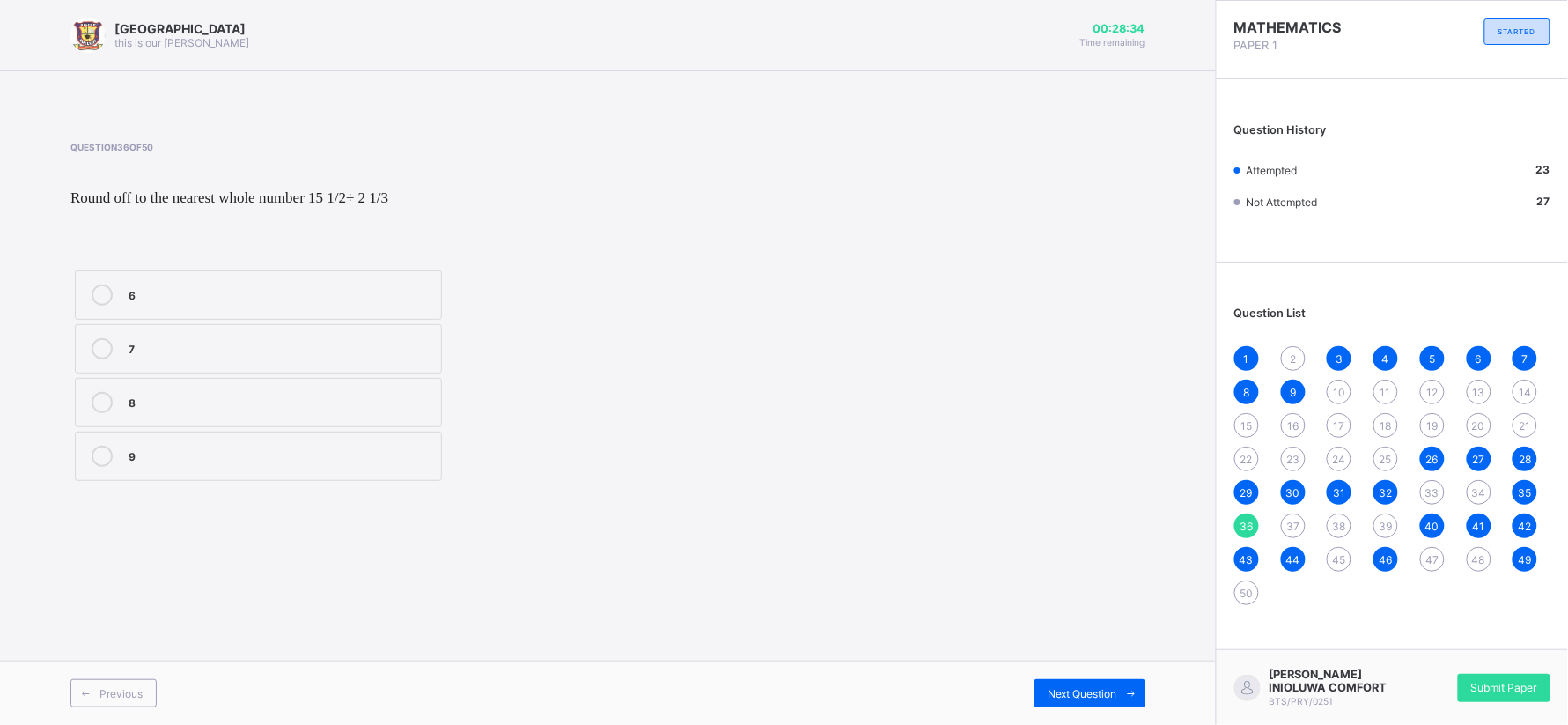 click on "Previous Next Question" at bounding box center [607, 692] 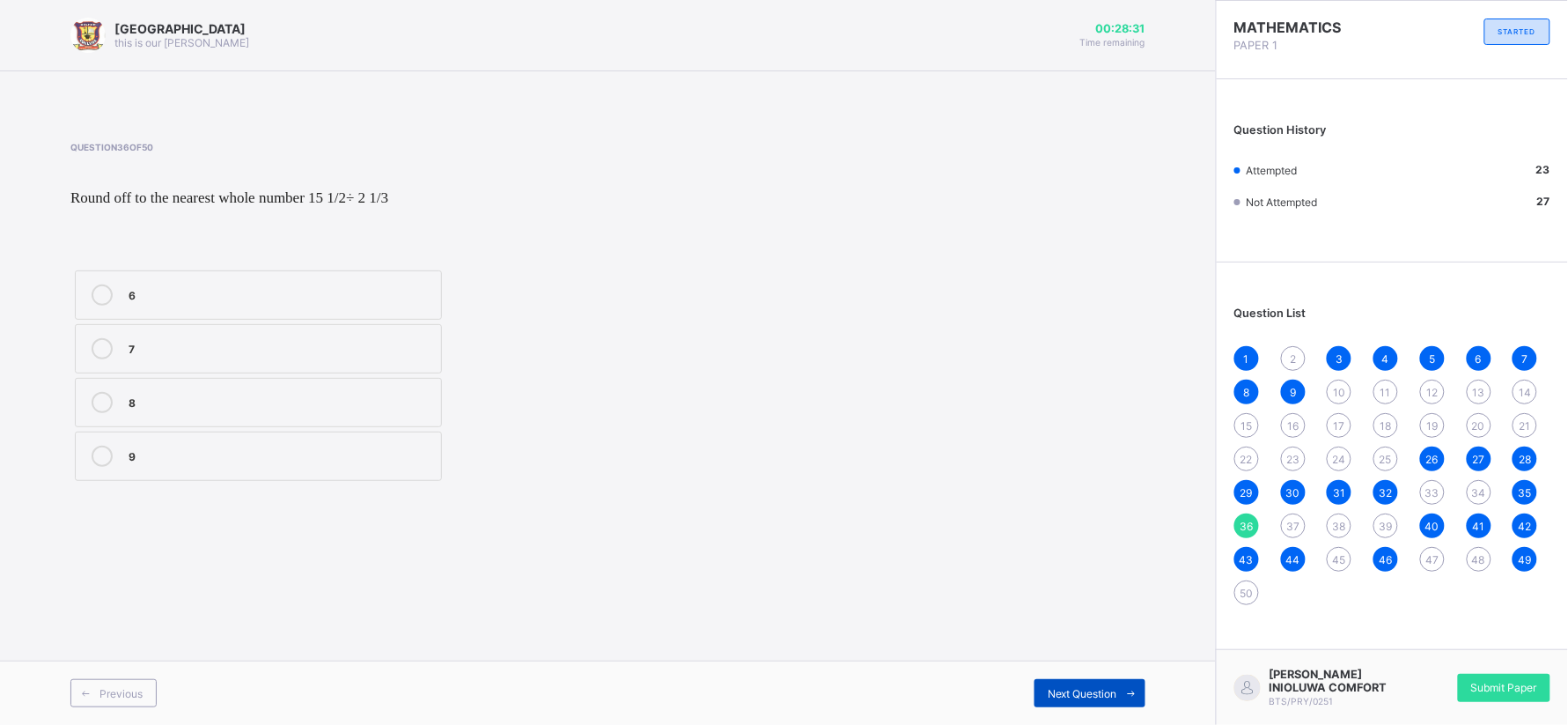 click on "Next Question" at bounding box center (1082, 693) 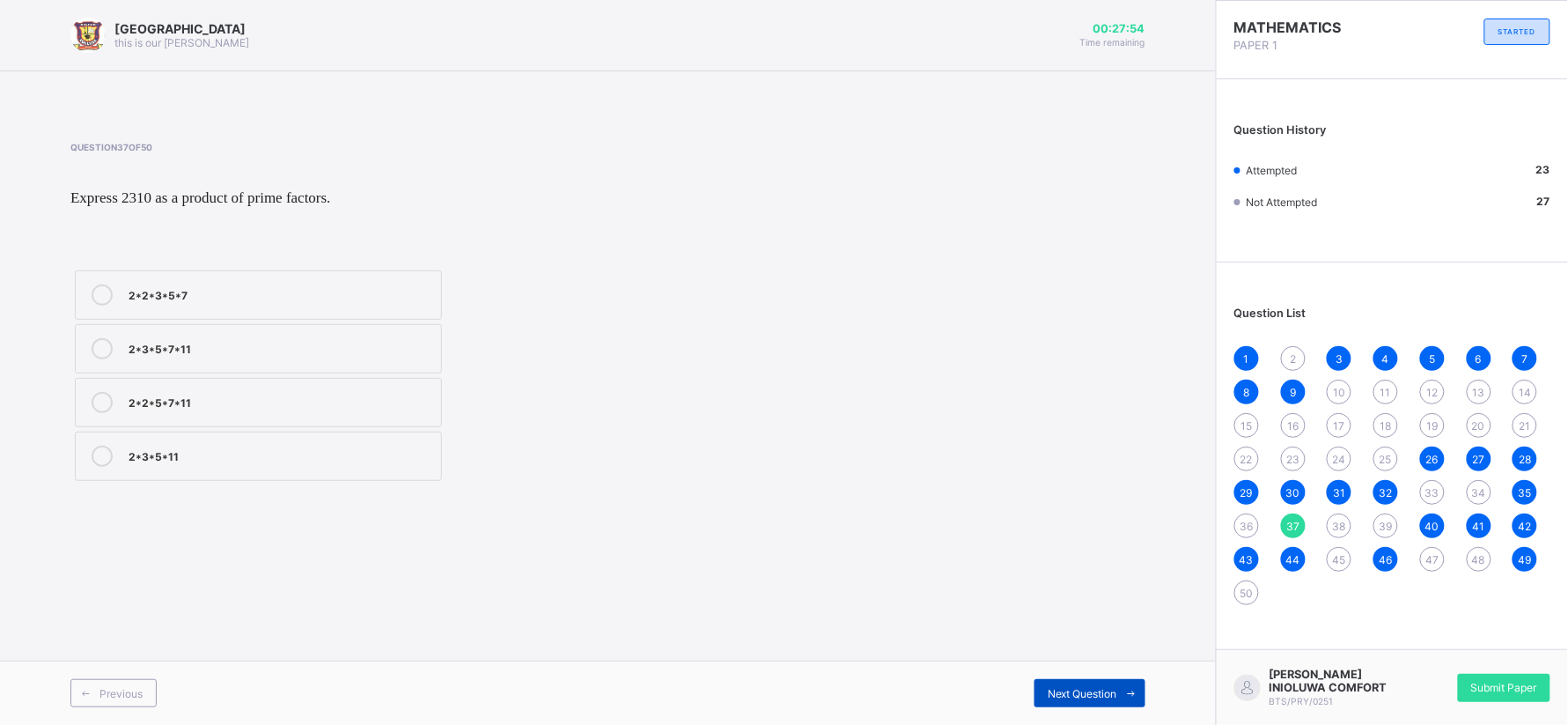 click at bounding box center [1131, 693] 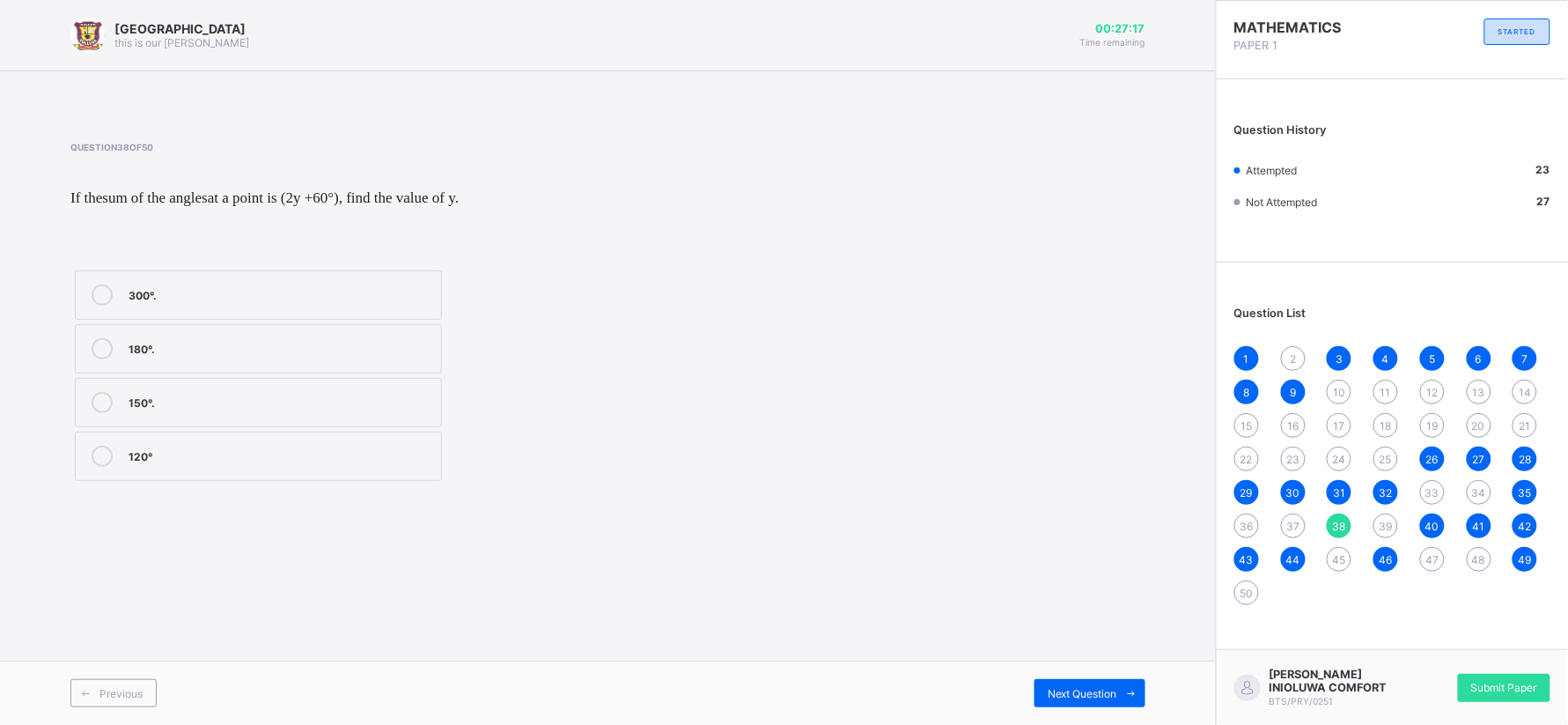 click on "120°" at bounding box center [258, 456] 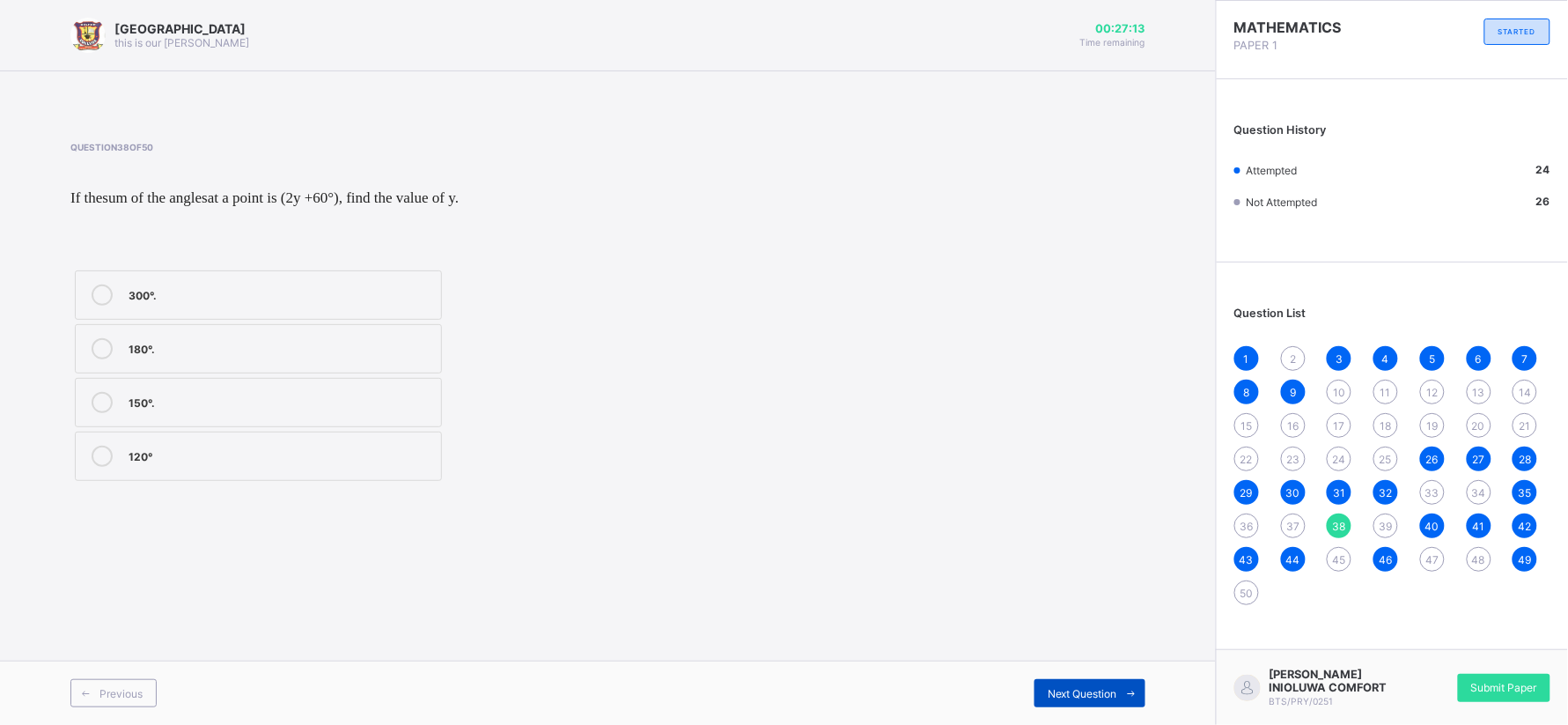 click on "Next Question" at bounding box center (1082, 693) 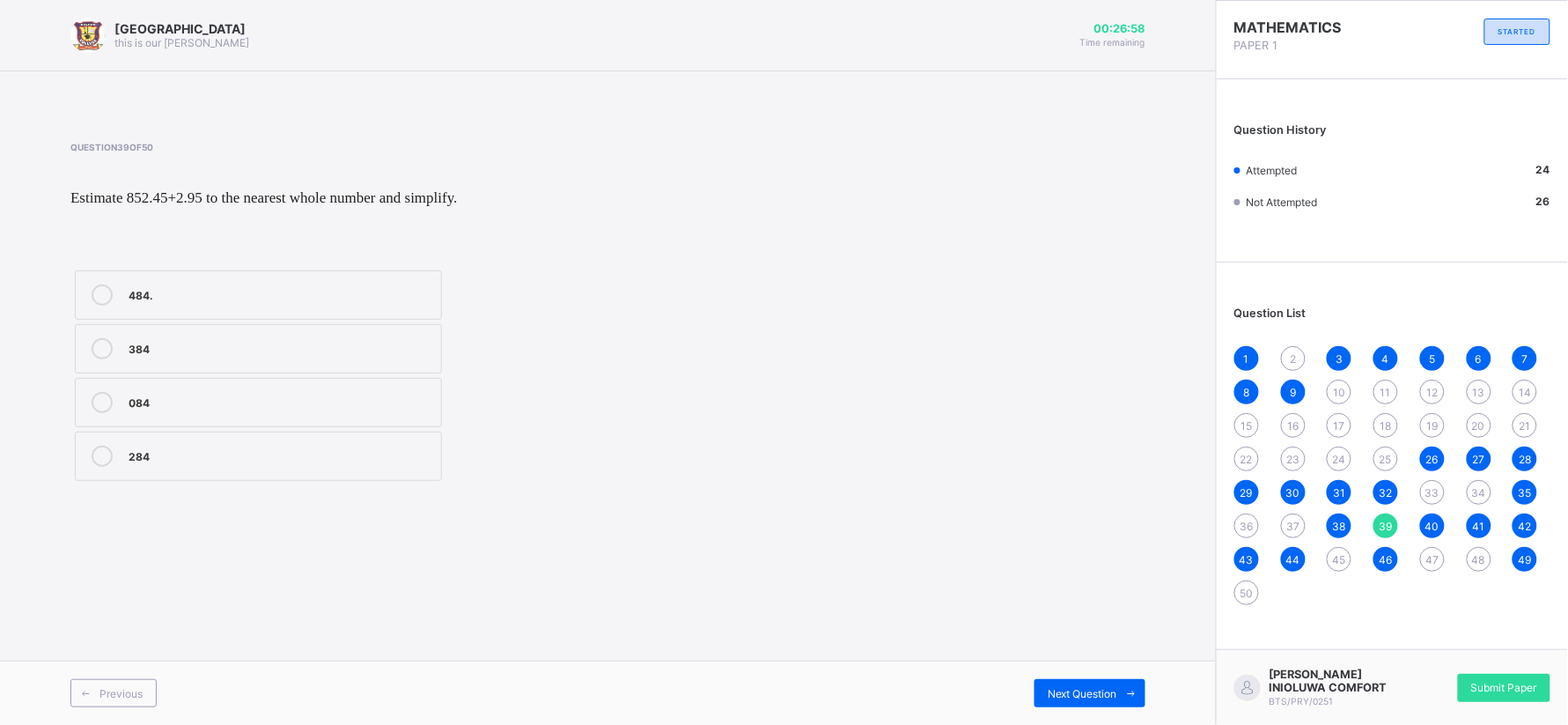 click on "25" at bounding box center (1386, 459) 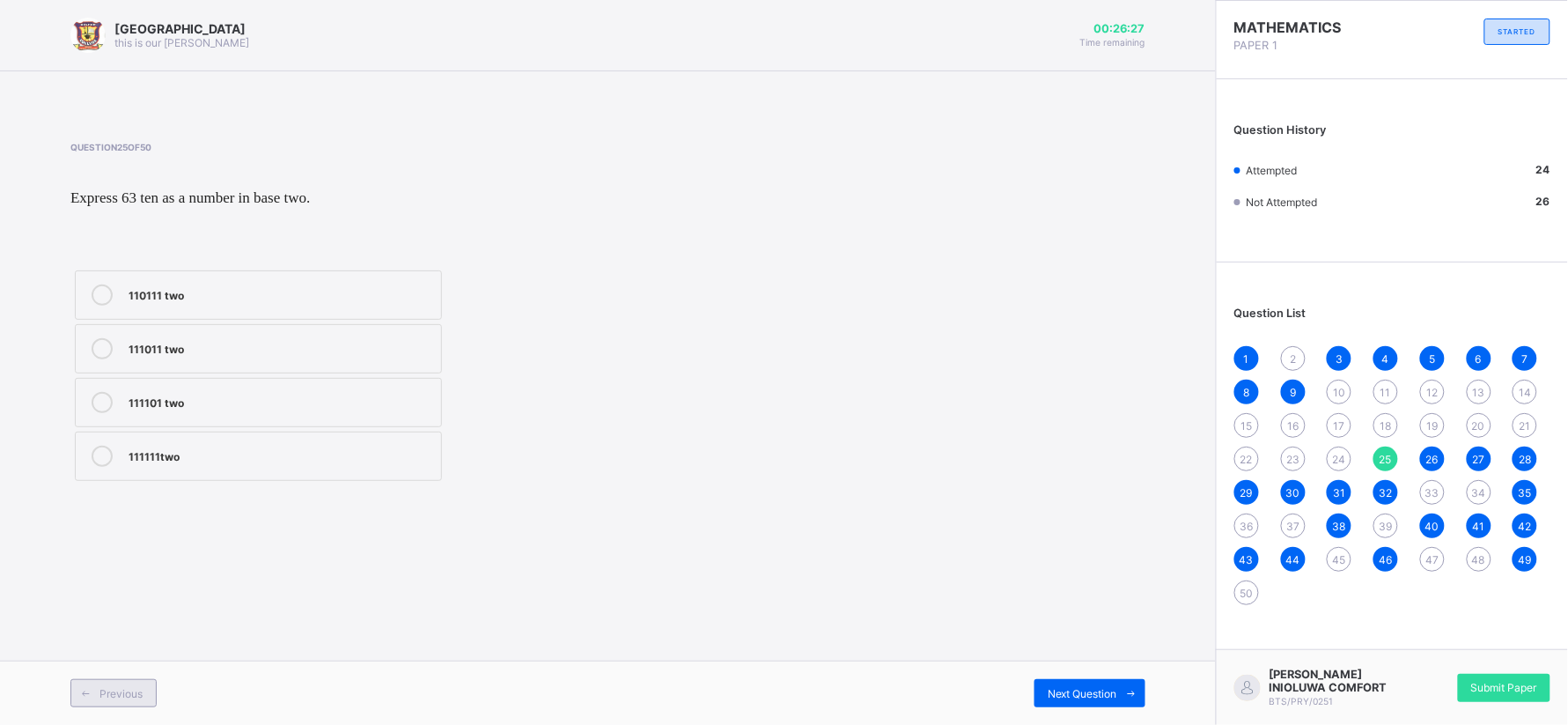 click on "Previous" at bounding box center (114, 693) 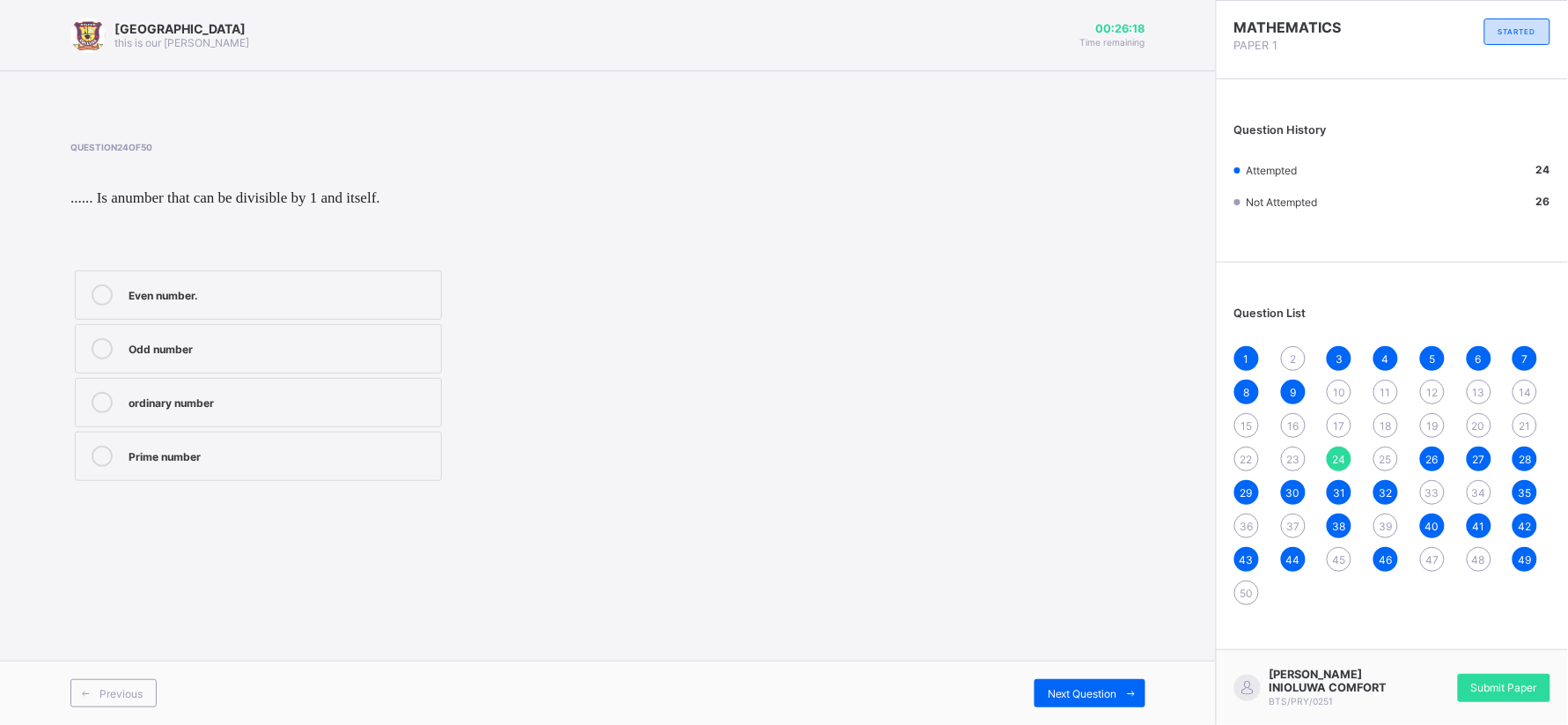 click on "Prime number" at bounding box center [280, 455] 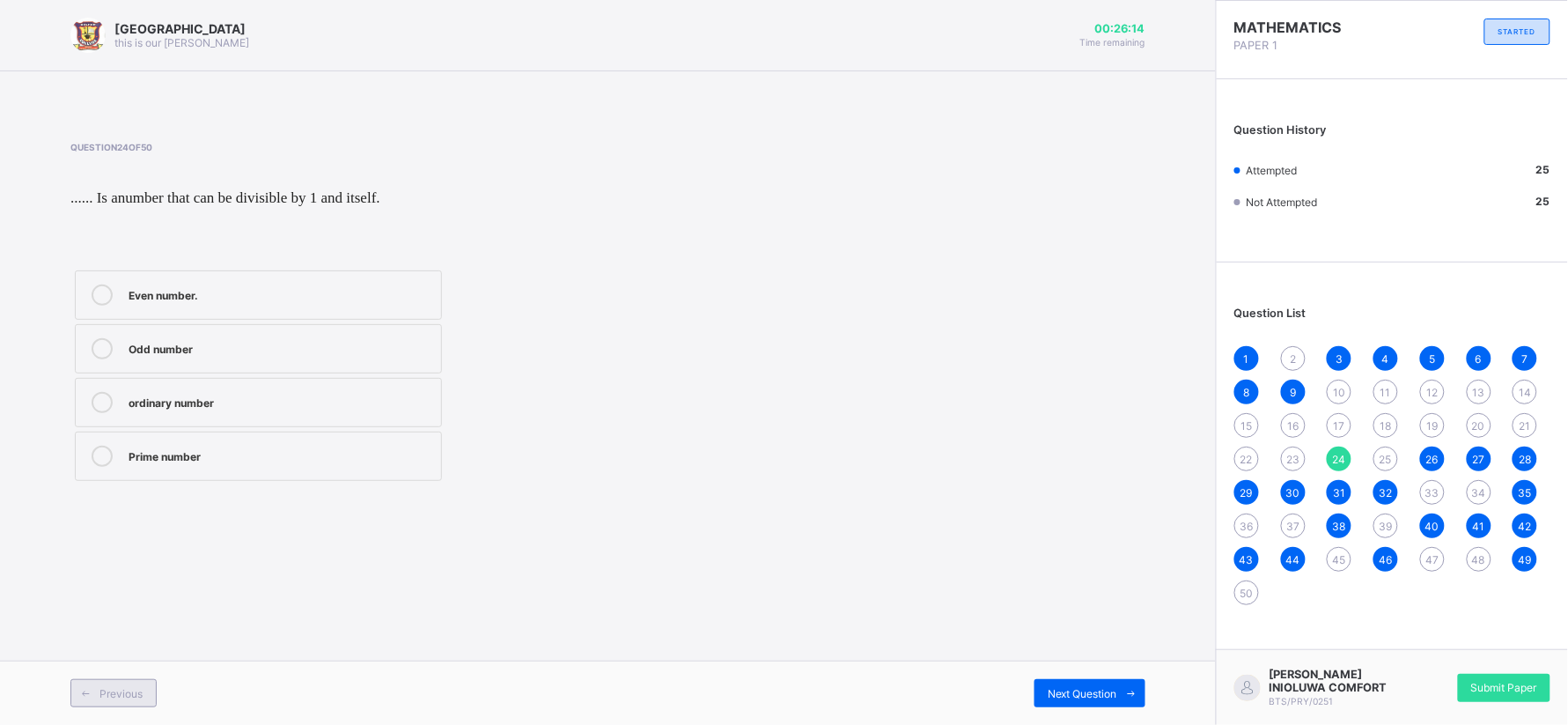 click on "Previous" at bounding box center [114, 693] 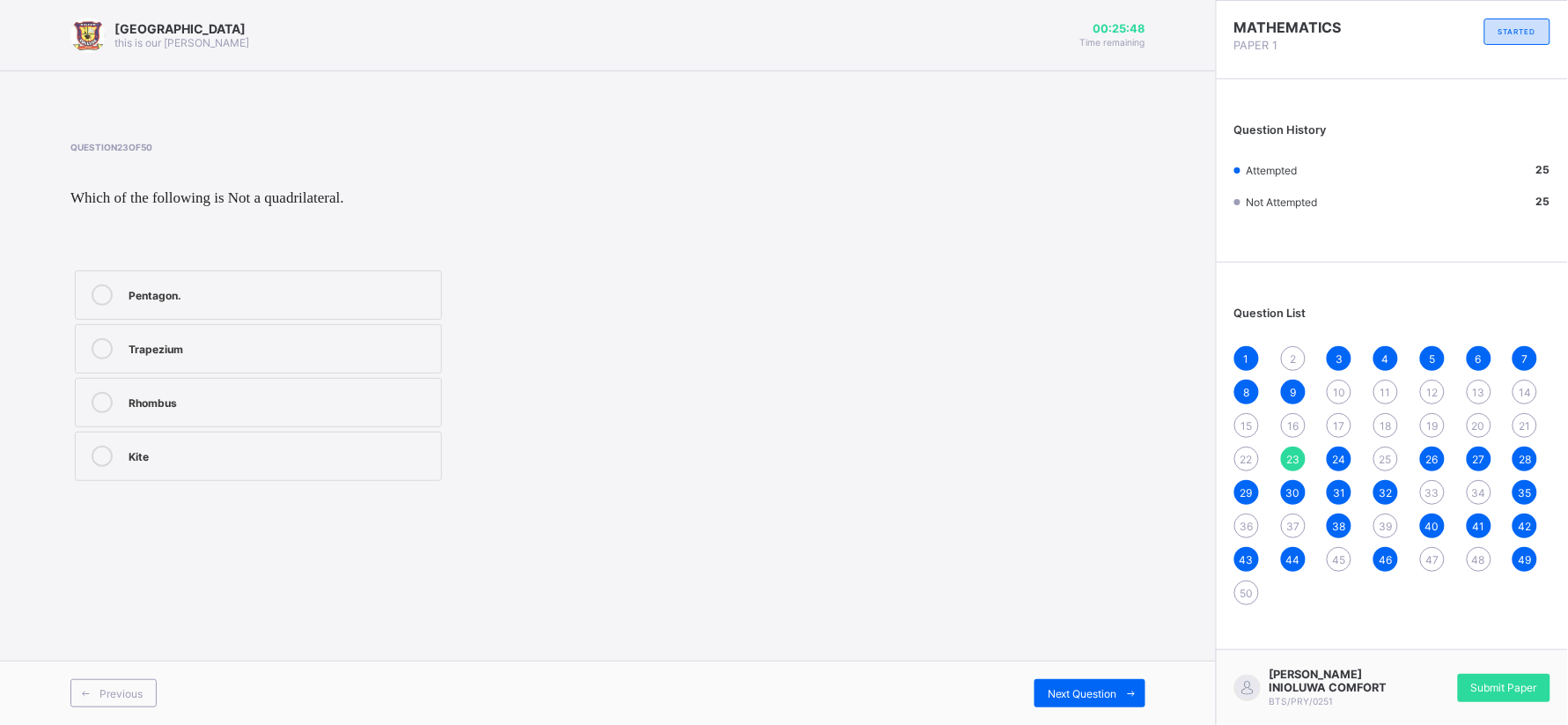 click on "Kite" at bounding box center (258, 456) 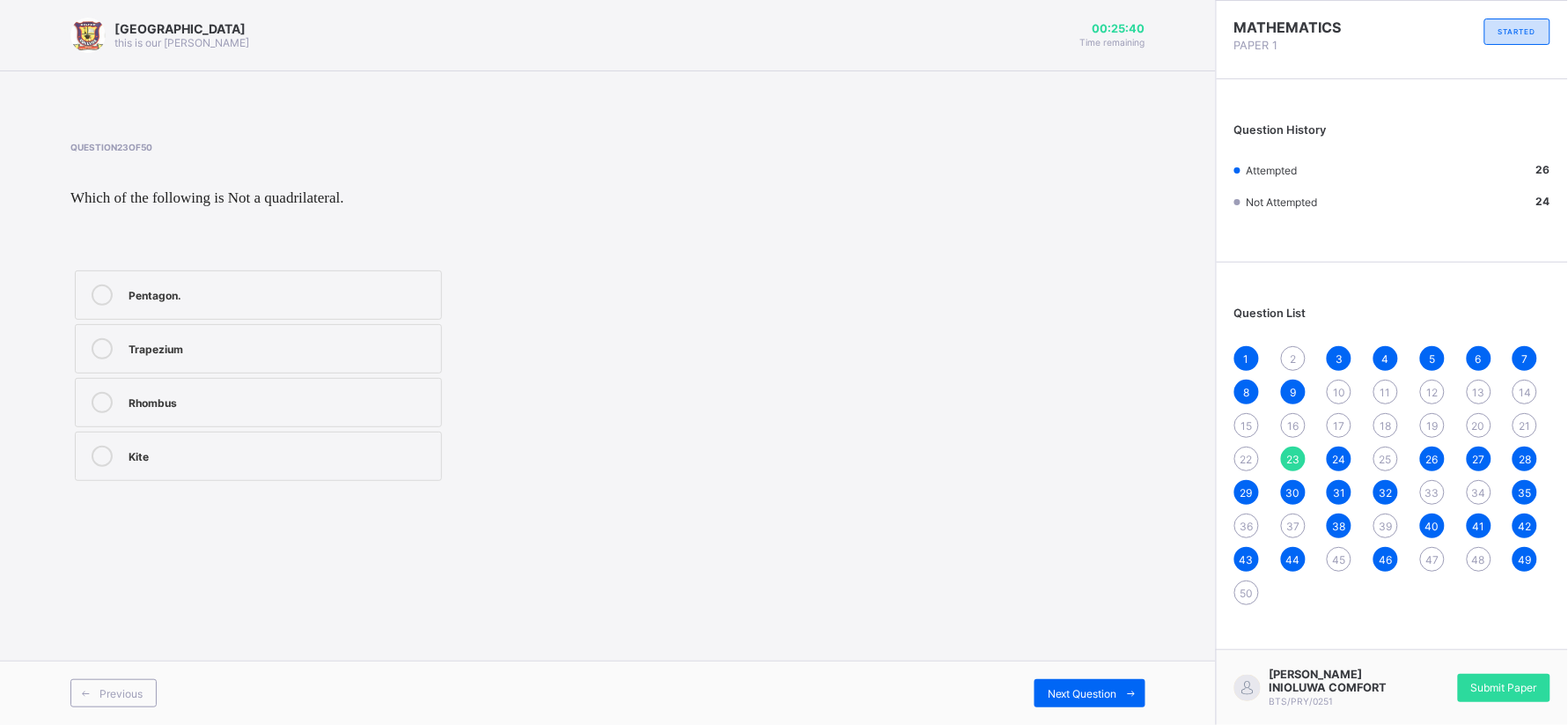 click on "Pentagon." at bounding box center [280, 293] 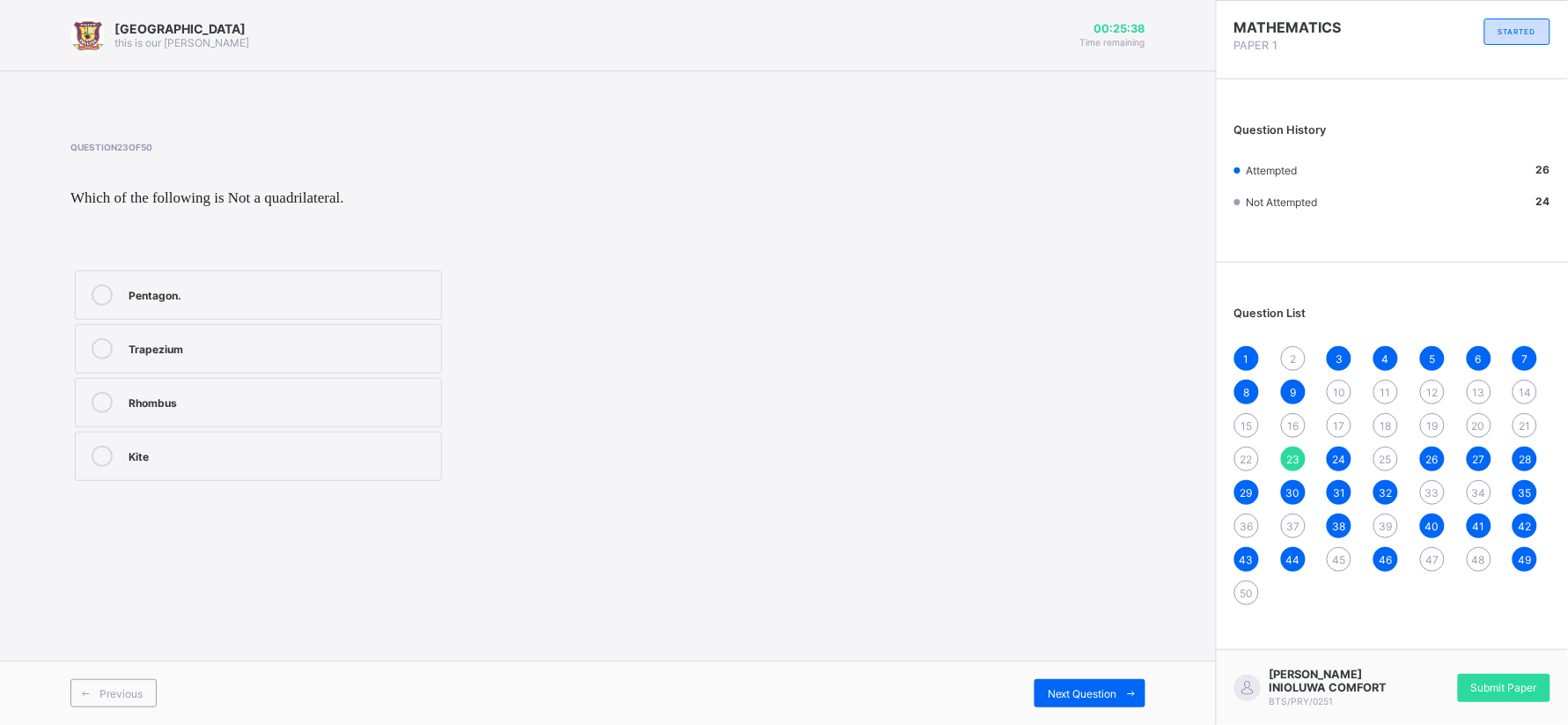 click on "Previous Next Question" at bounding box center [607, 692] 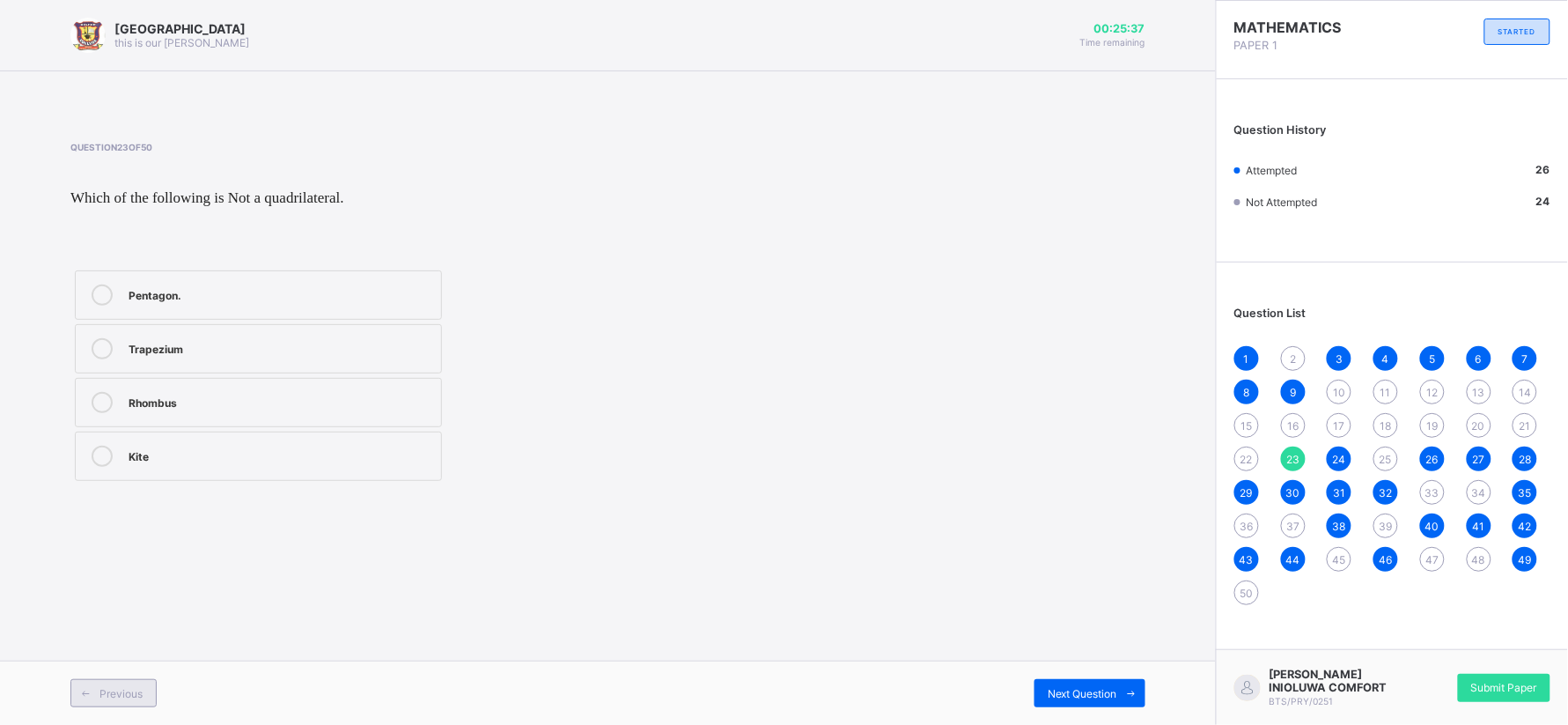 click on "Previous" at bounding box center [114, 693] 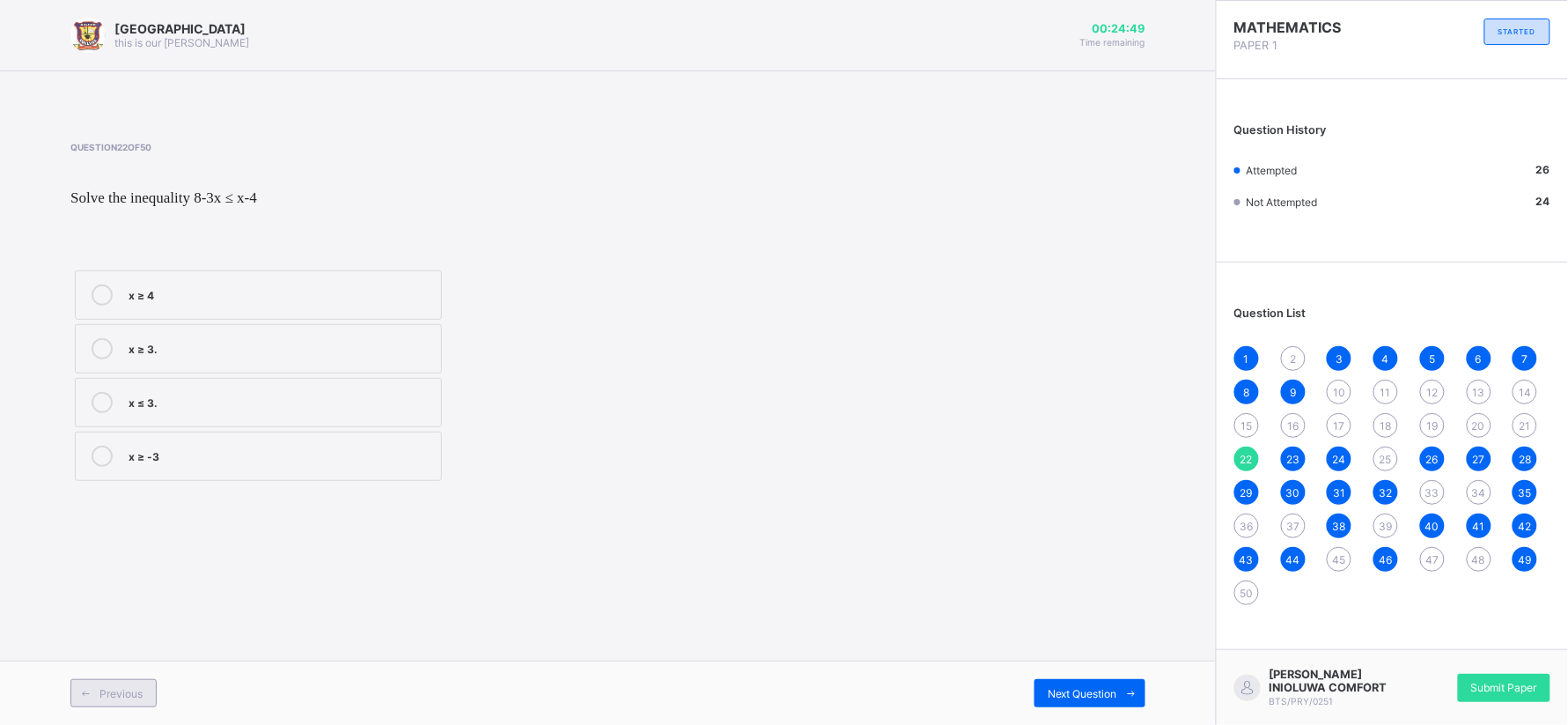 click on "Previous" at bounding box center [114, 693] 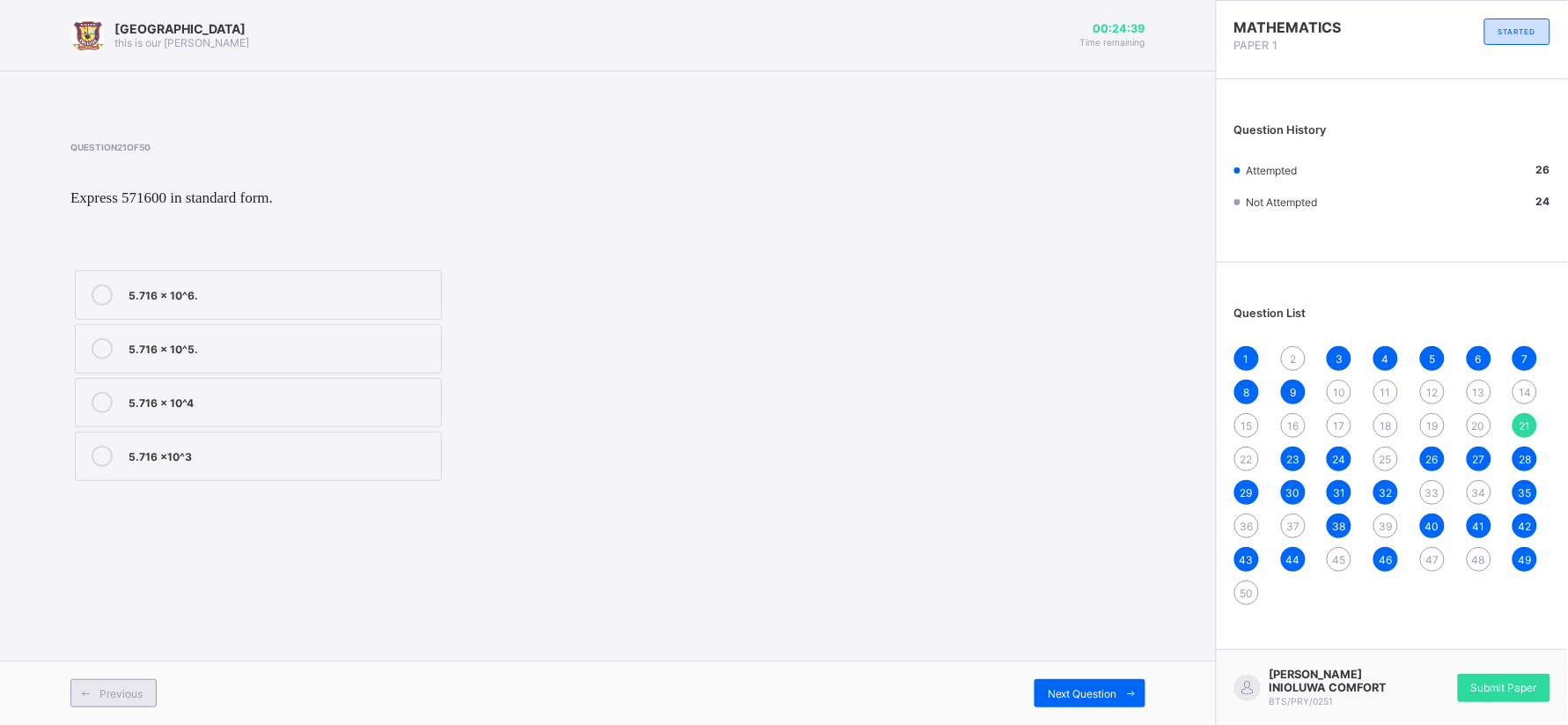 click at bounding box center [85, 693] 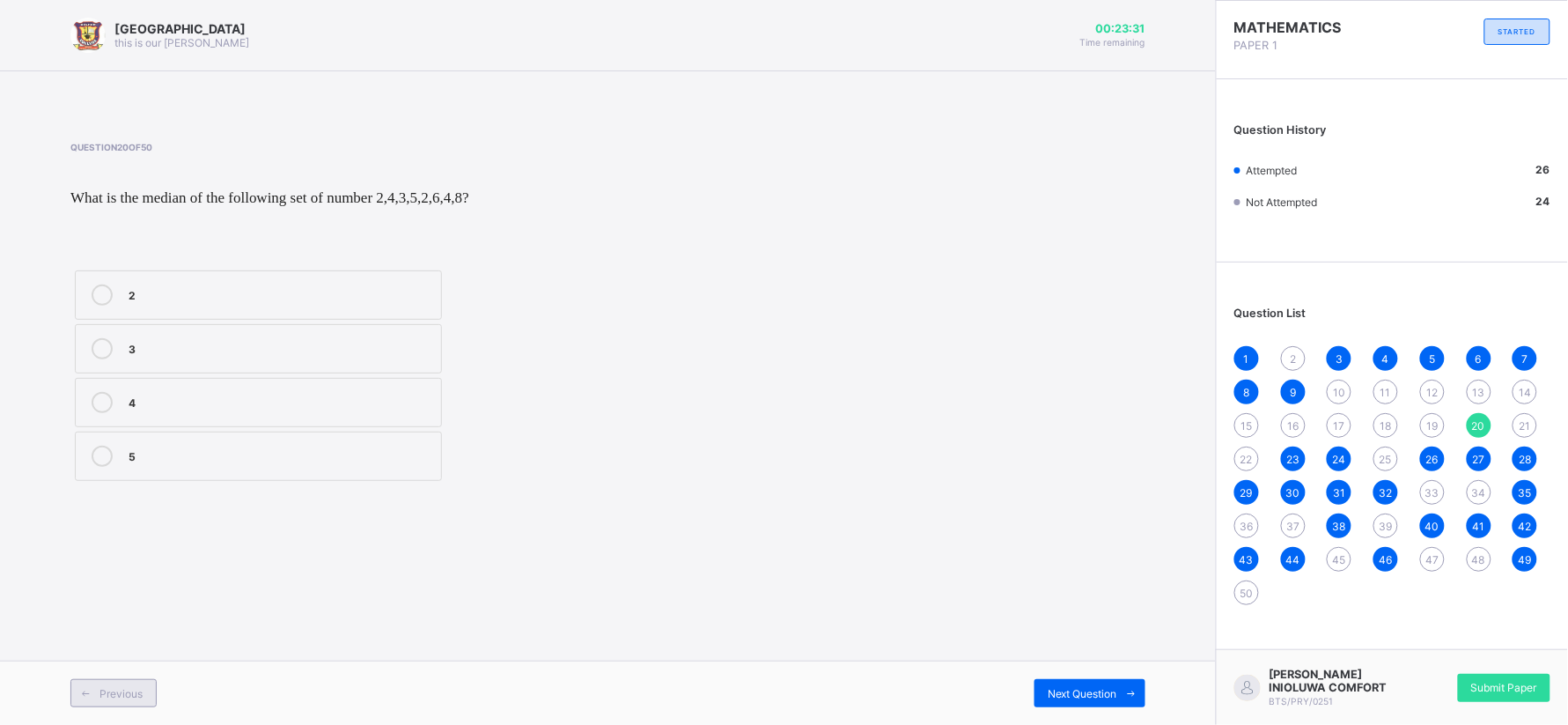 click on "Previous" at bounding box center (121, 693) 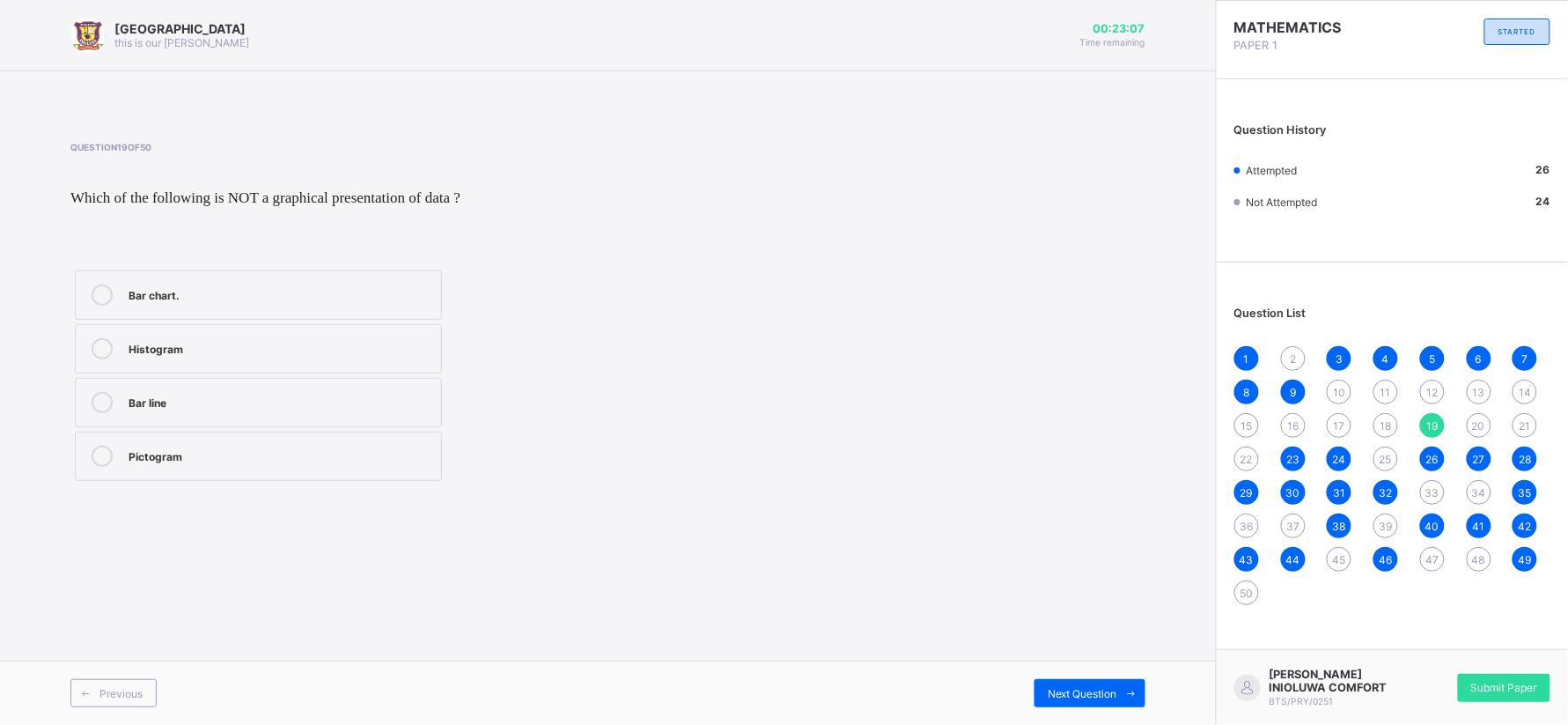 click on "Bar line" at bounding box center [258, 403] 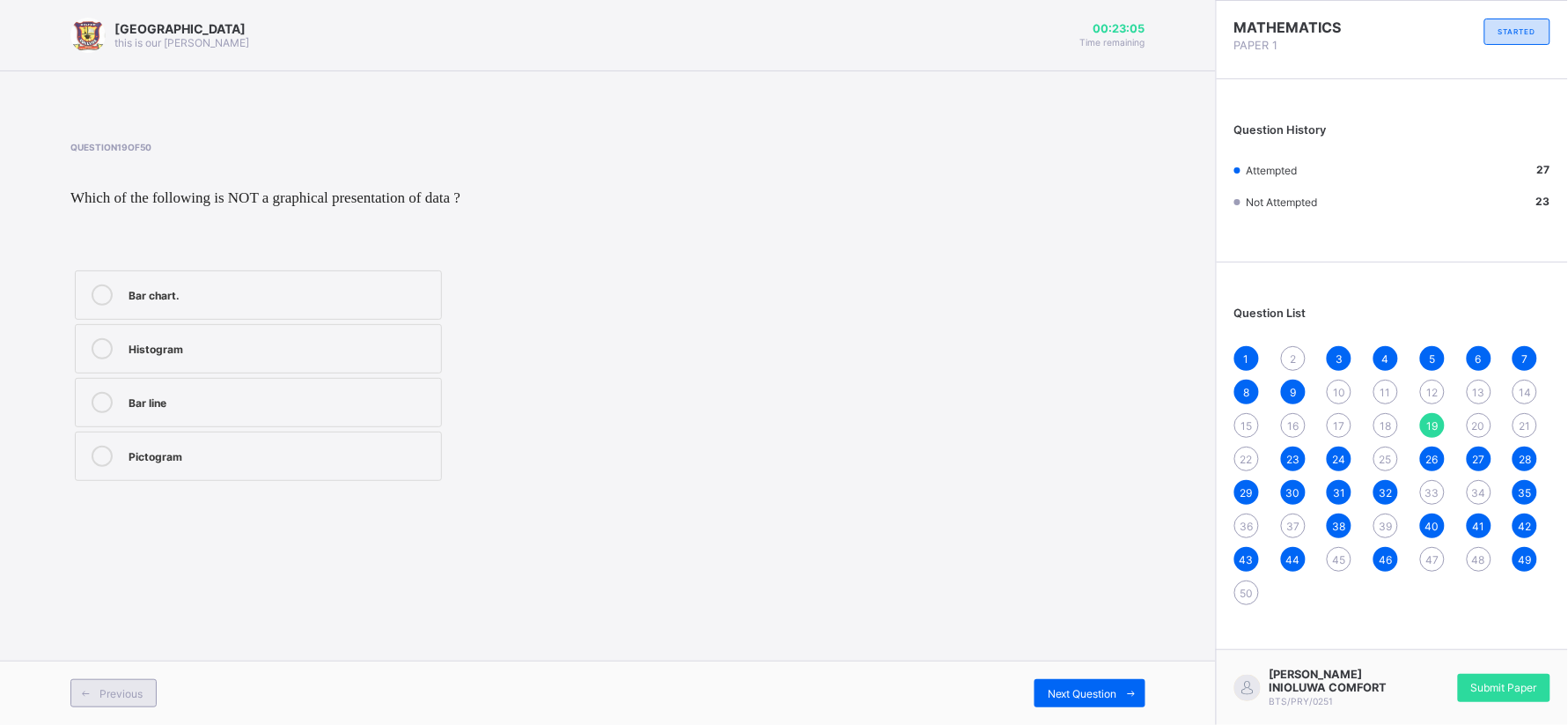 click on "Previous" at bounding box center [121, 693] 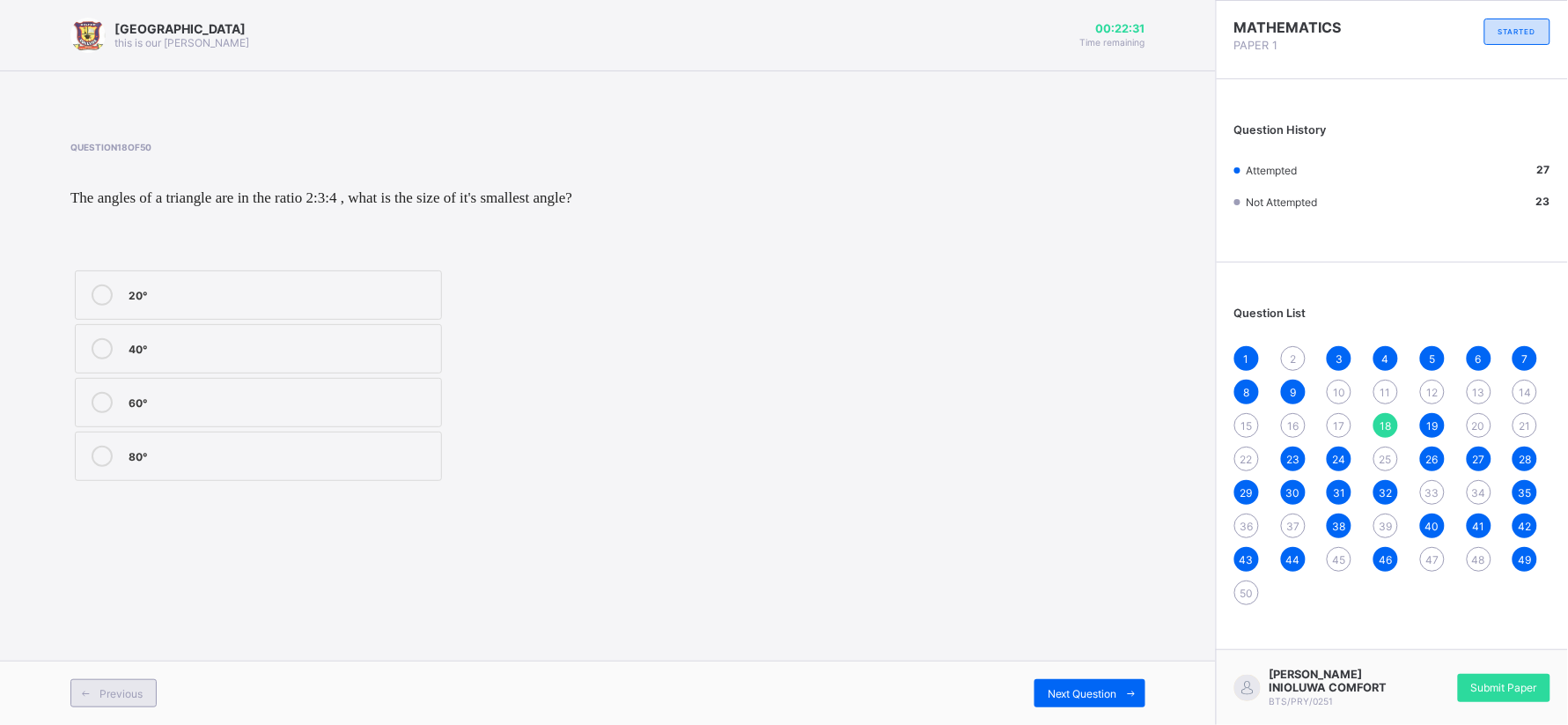 click on "Previous" at bounding box center [114, 693] 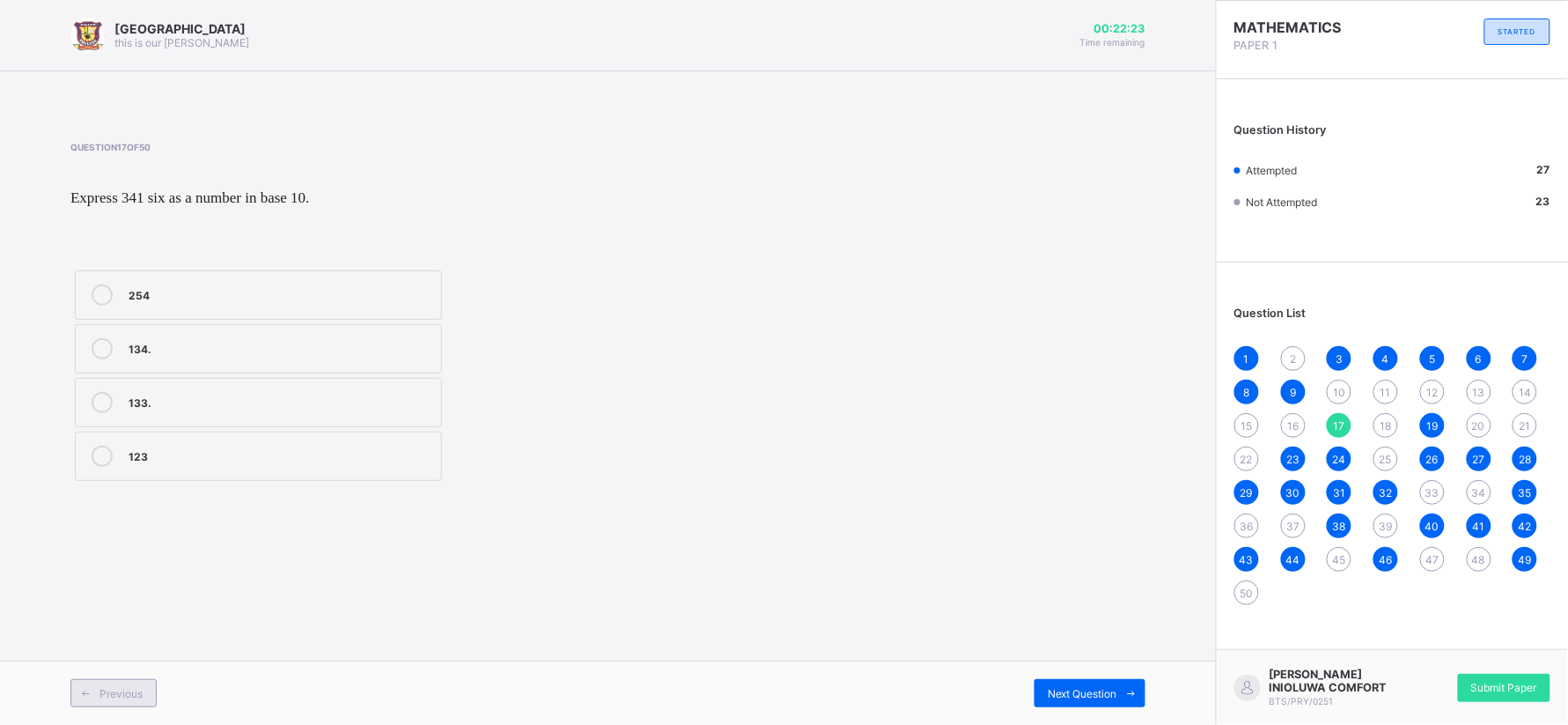 click on "Previous" at bounding box center (114, 693) 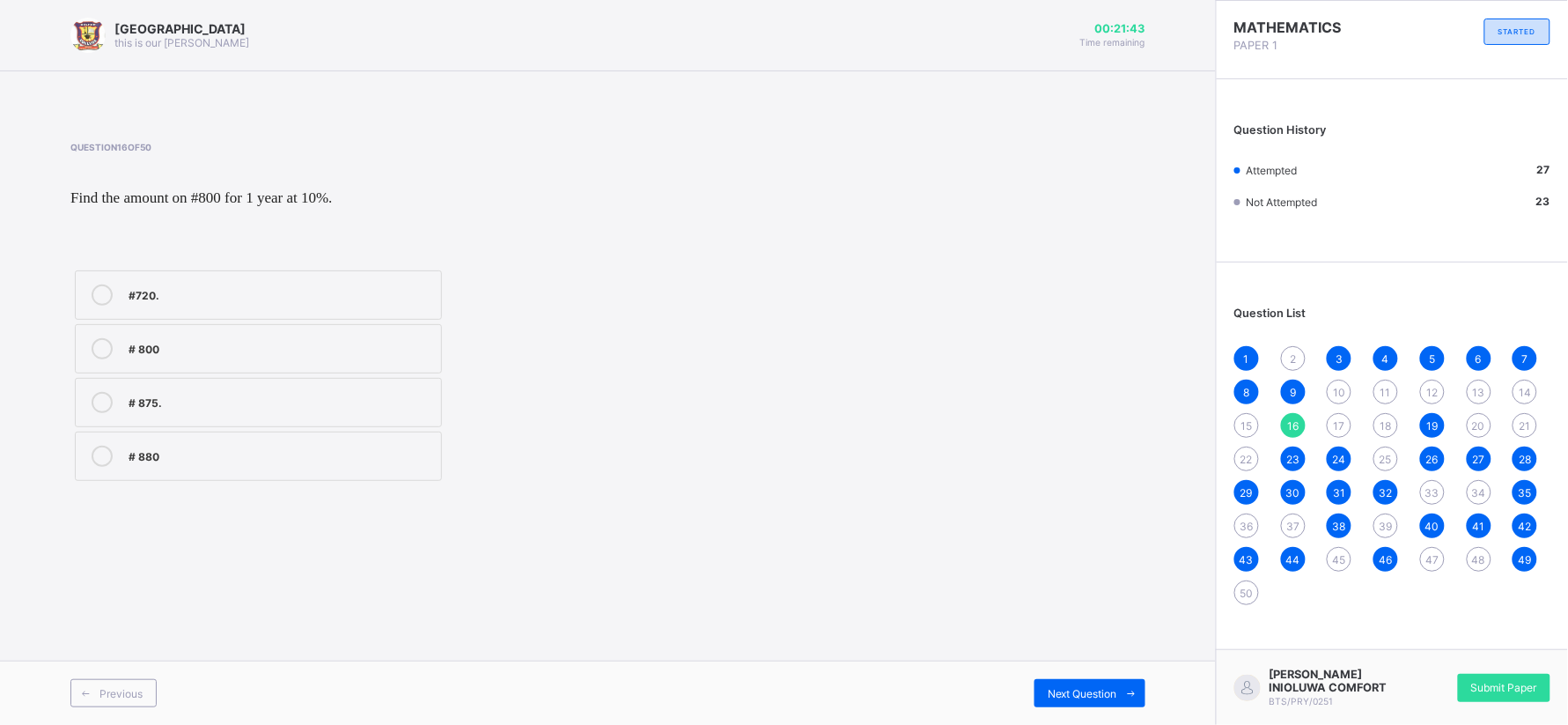 click on "# 880" at bounding box center [280, 455] 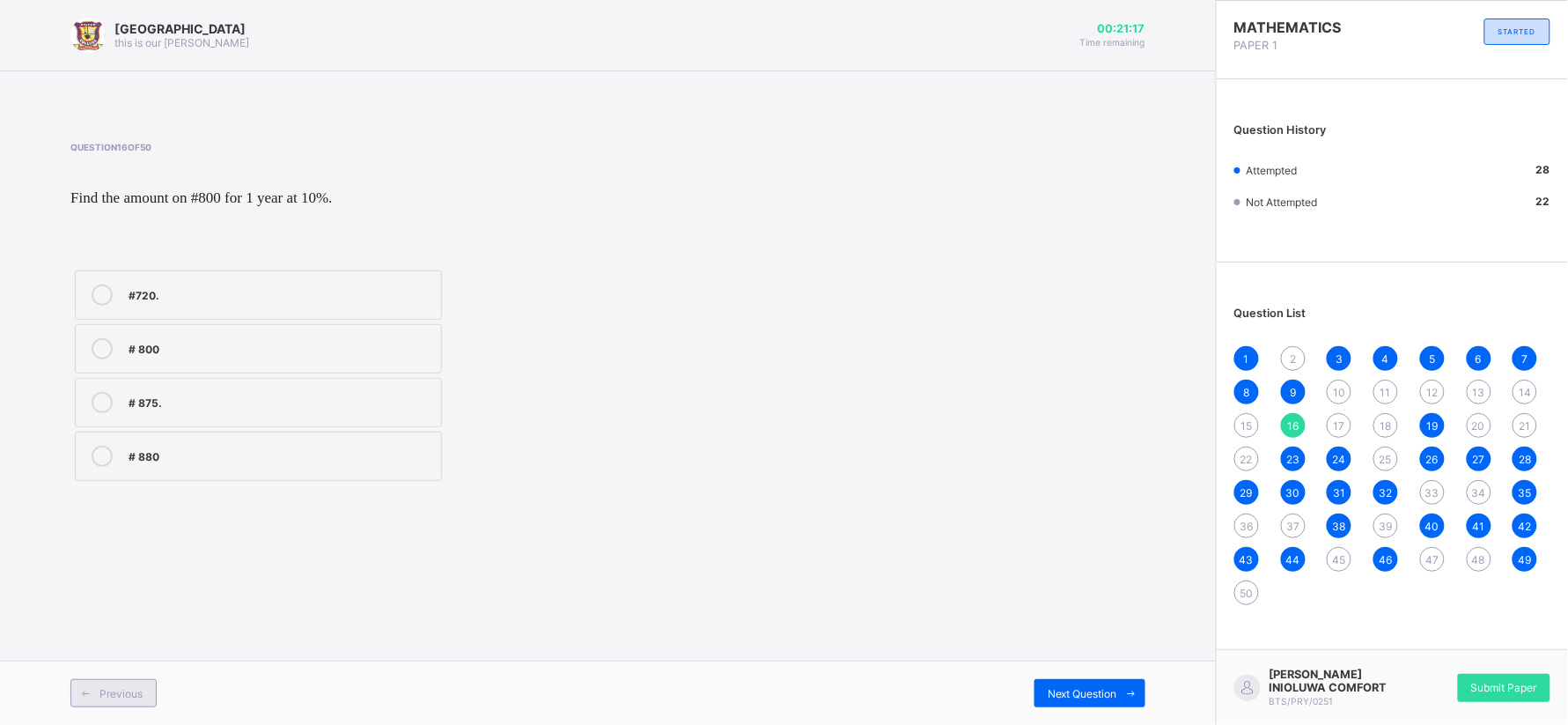 click at bounding box center [85, 693] 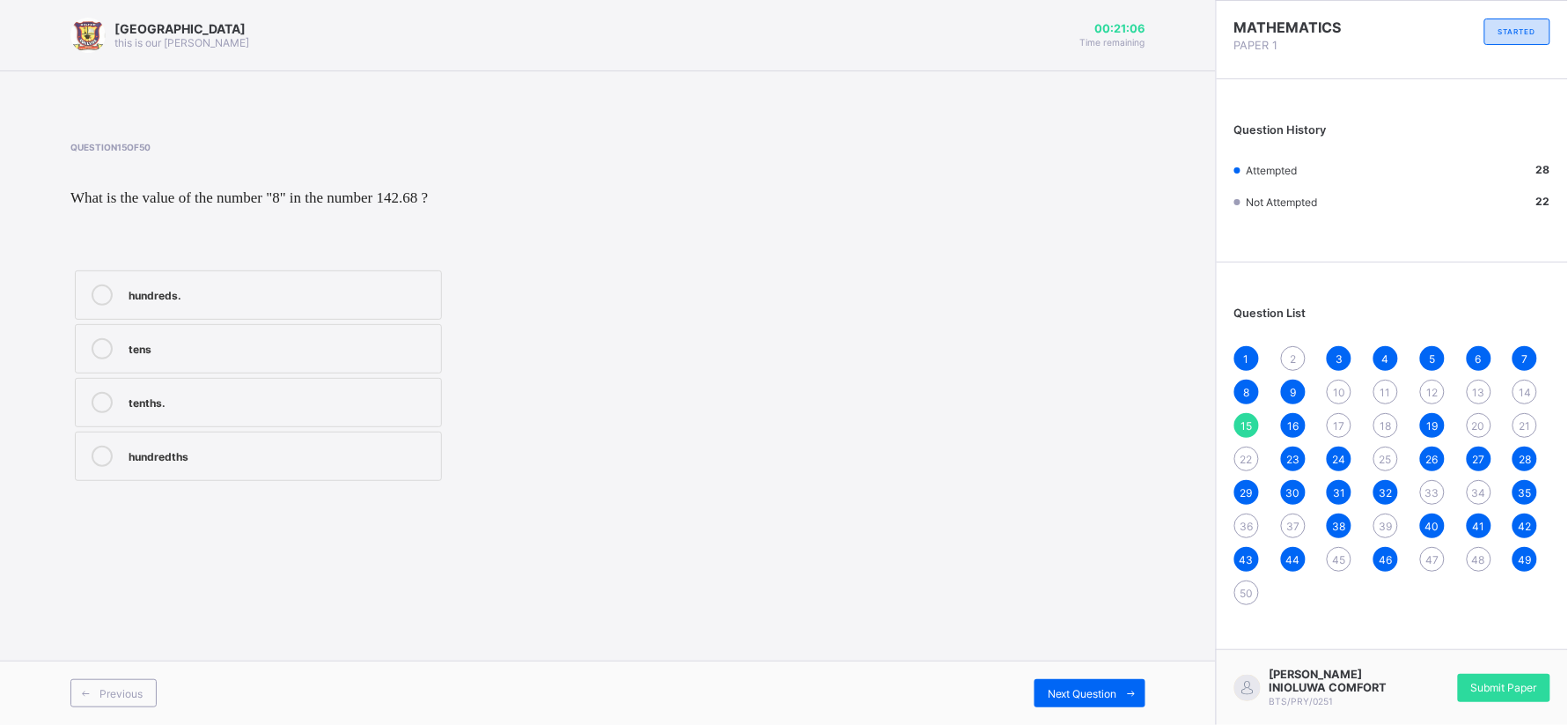 click on "tenths." at bounding box center (280, 401) 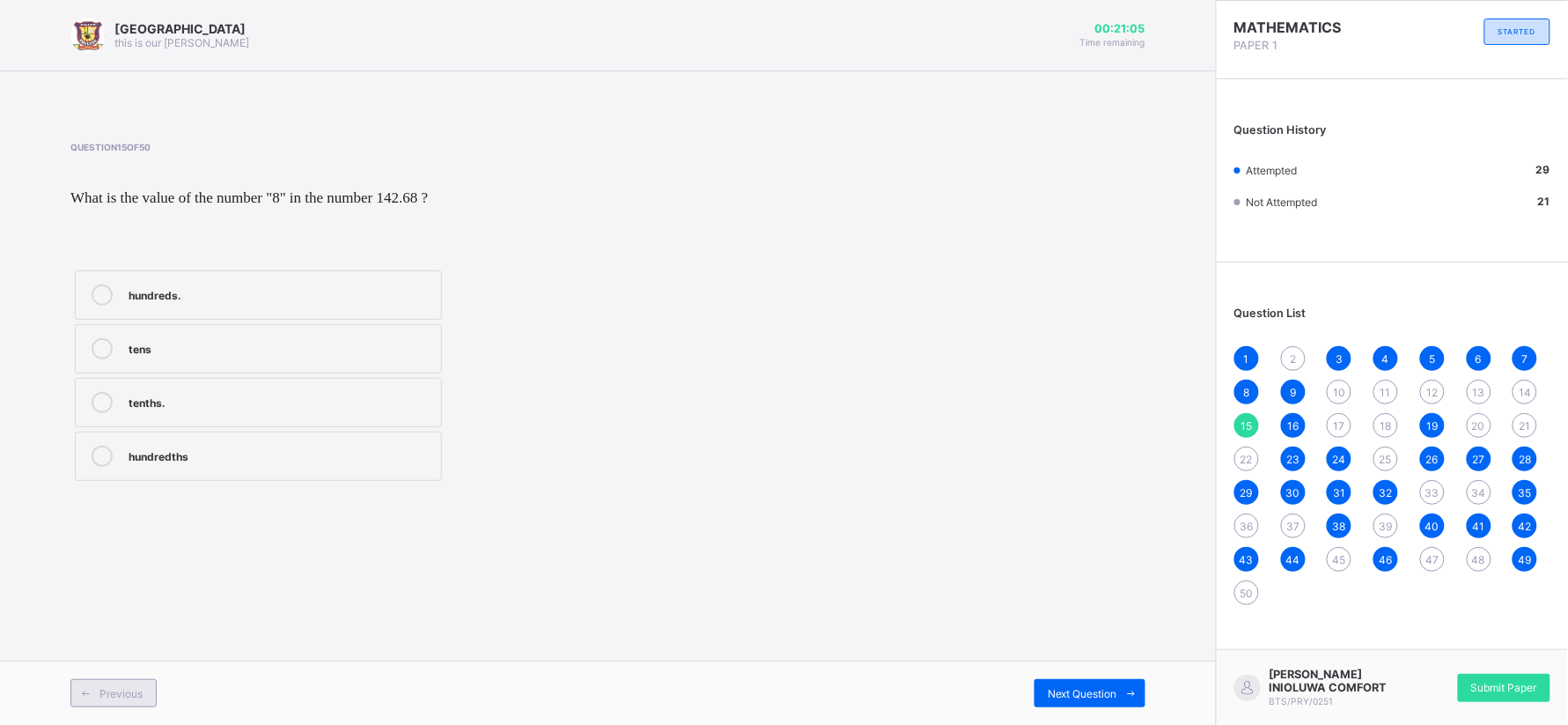 click on "Previous" at bounding box center (121, 693) 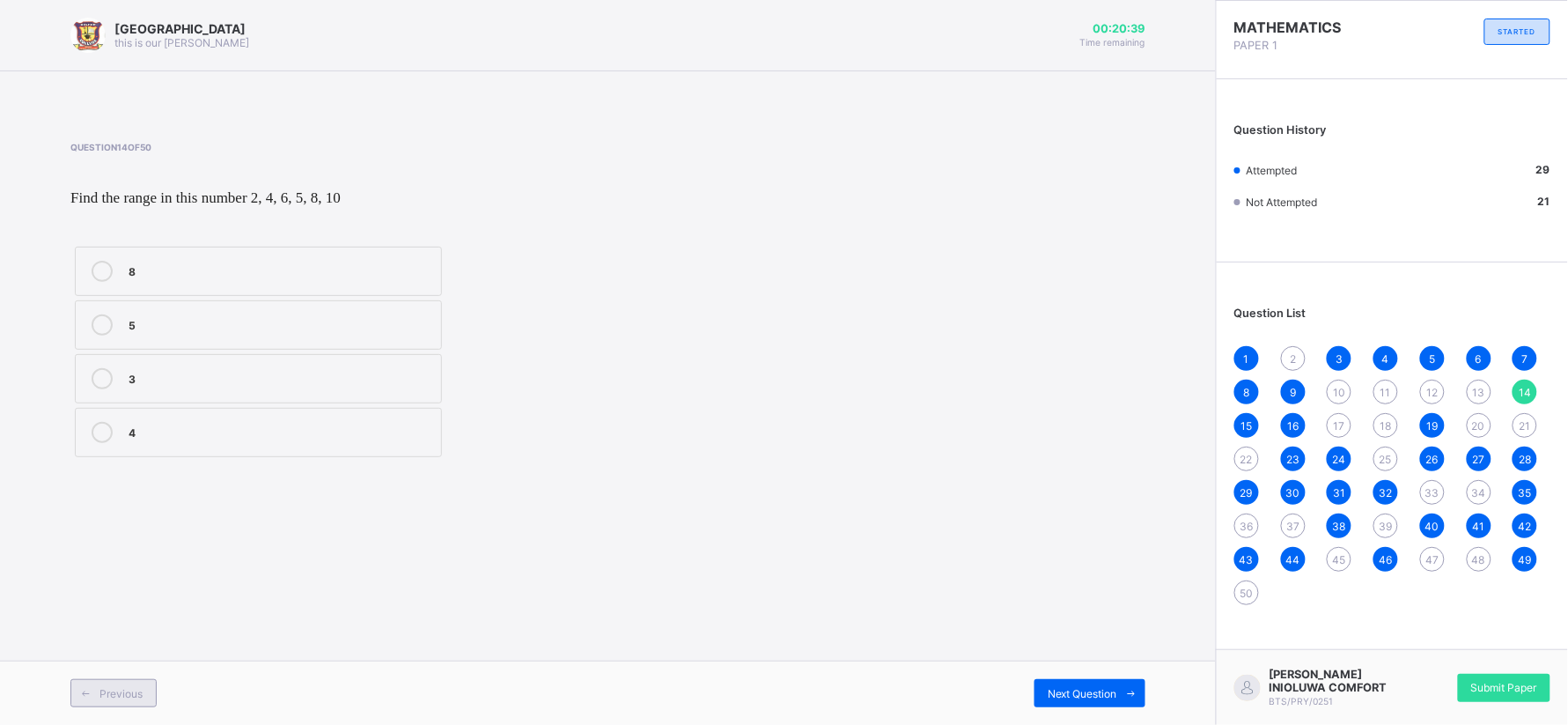 click on "Previous" at bounding box center [114, 693] 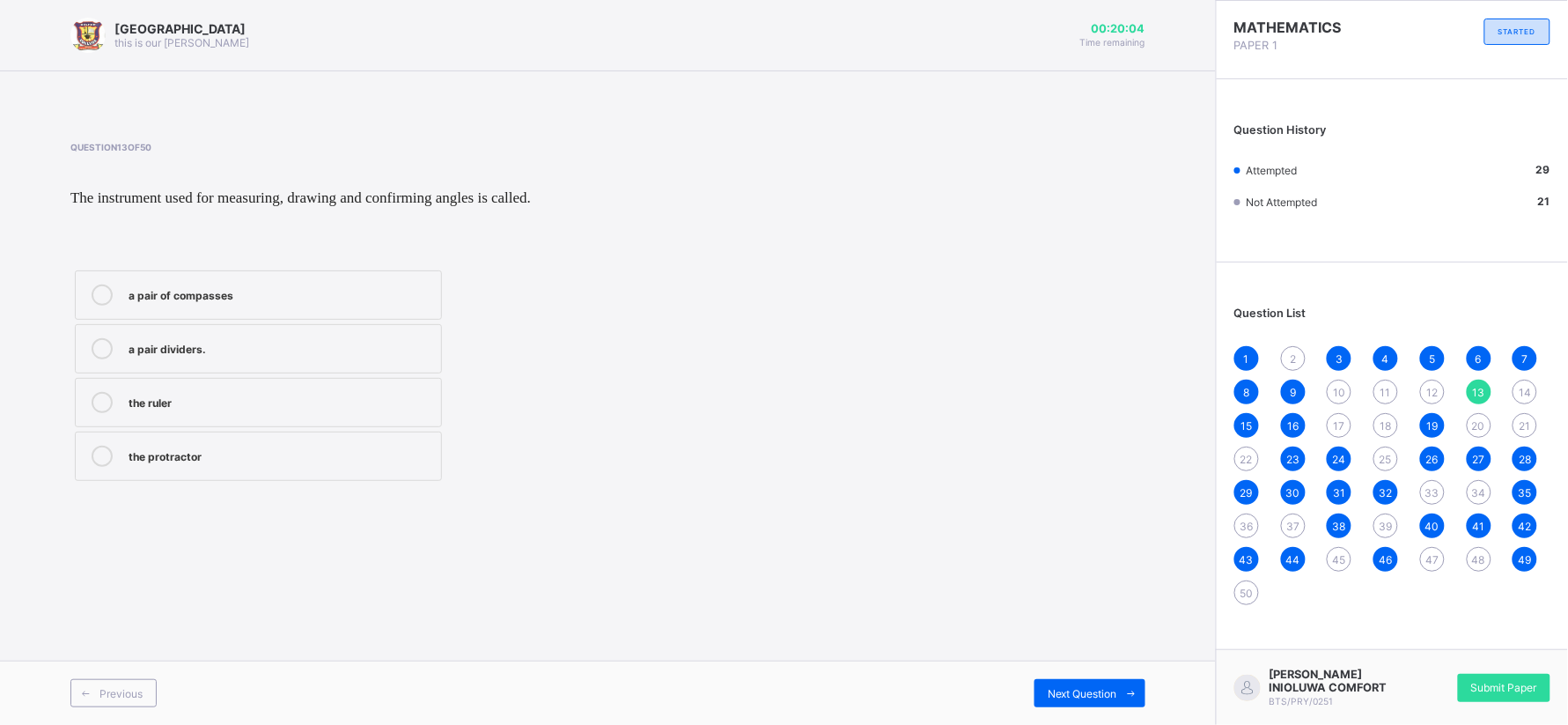 click on "the ruler" at bounding box center (280, 401) 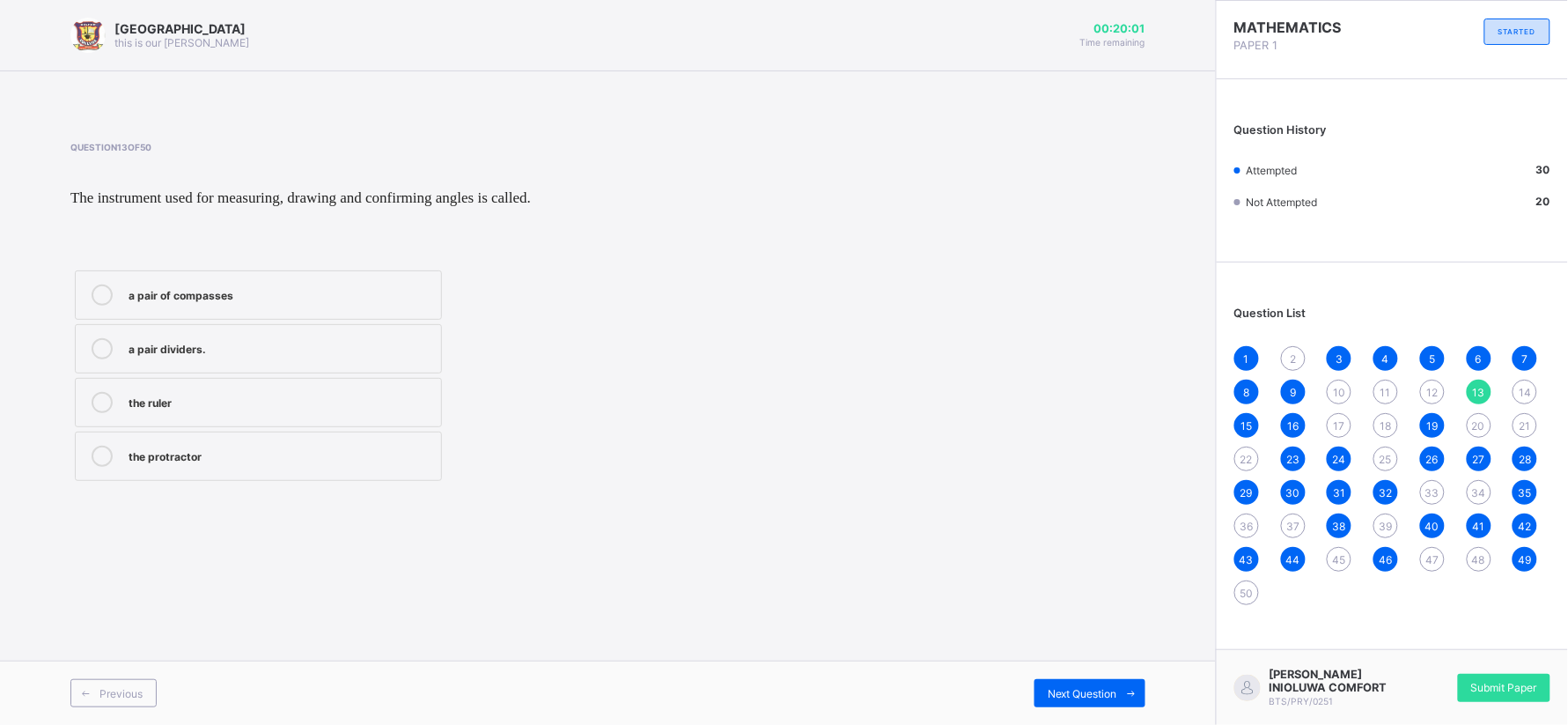 click on "the protractor" at bounding box center (258, 456) 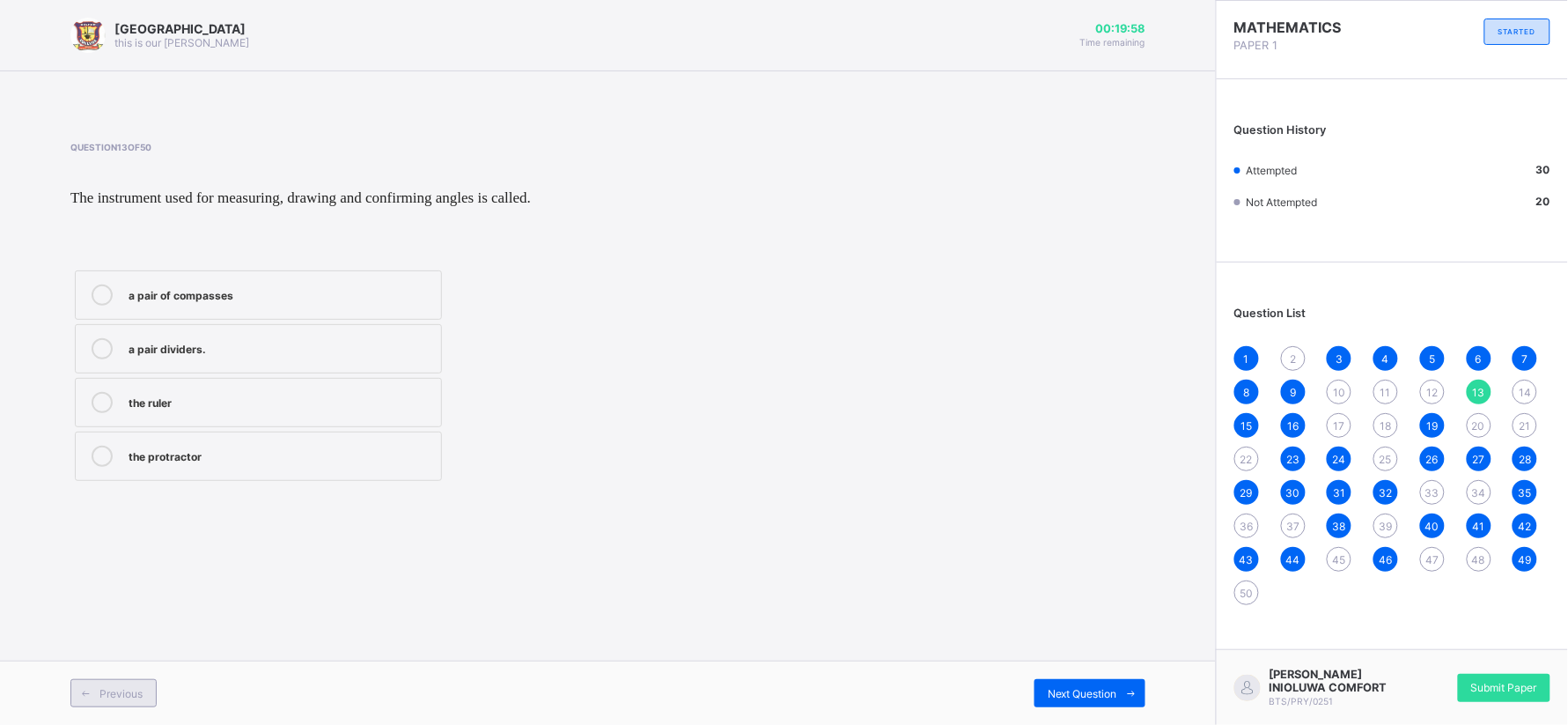 click on "Previous" at bounding box center [121, 693] 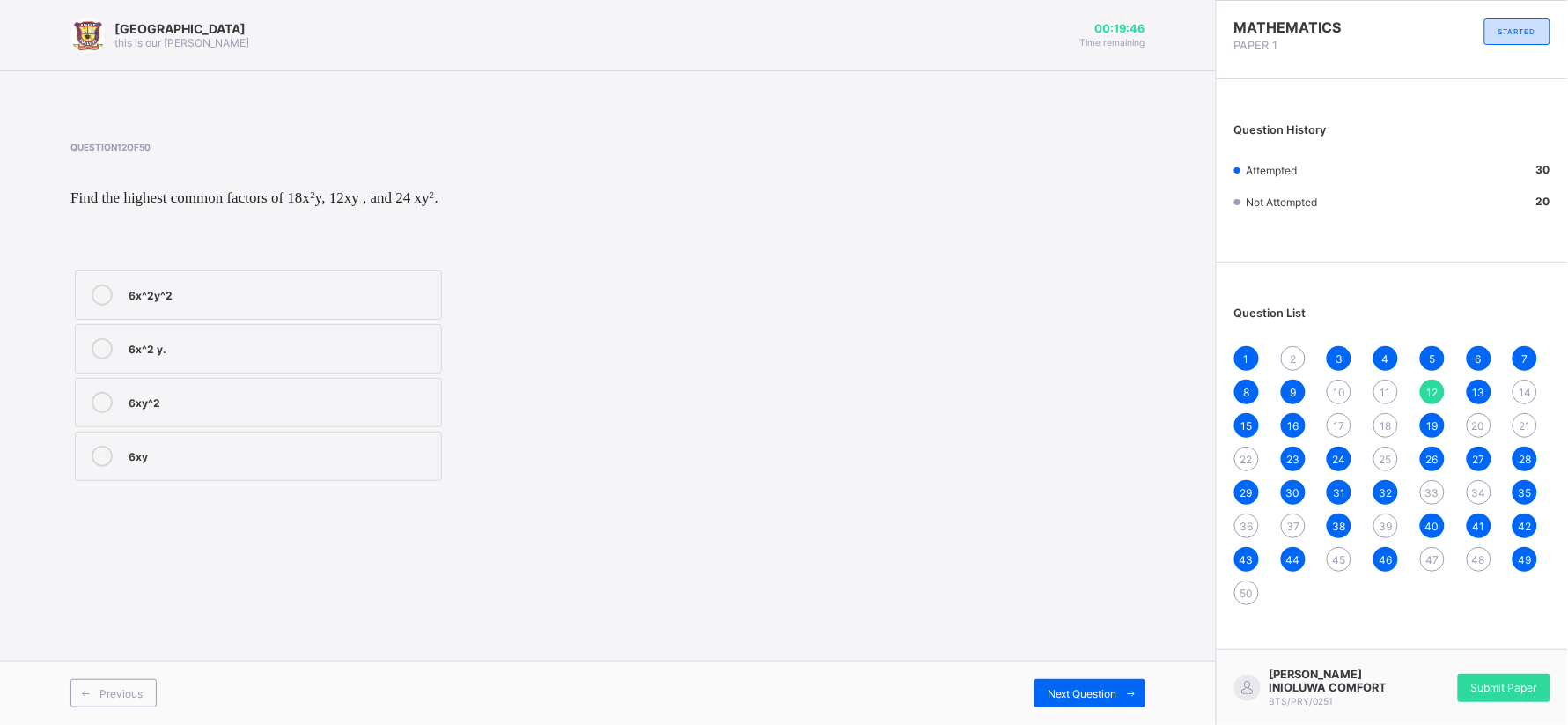 click on "BIGTOP COLLEGE this is our [PERSON_NAME] 00:19:46 Time remaining Question  12  of  50 Find the highest common factors of 18x 2 y, 12xy , and 24 xy 2 .  6x^2y^2 6x^2 y. 6xy^2  6xy Previous Next Question" at bounding box center [607, 362] 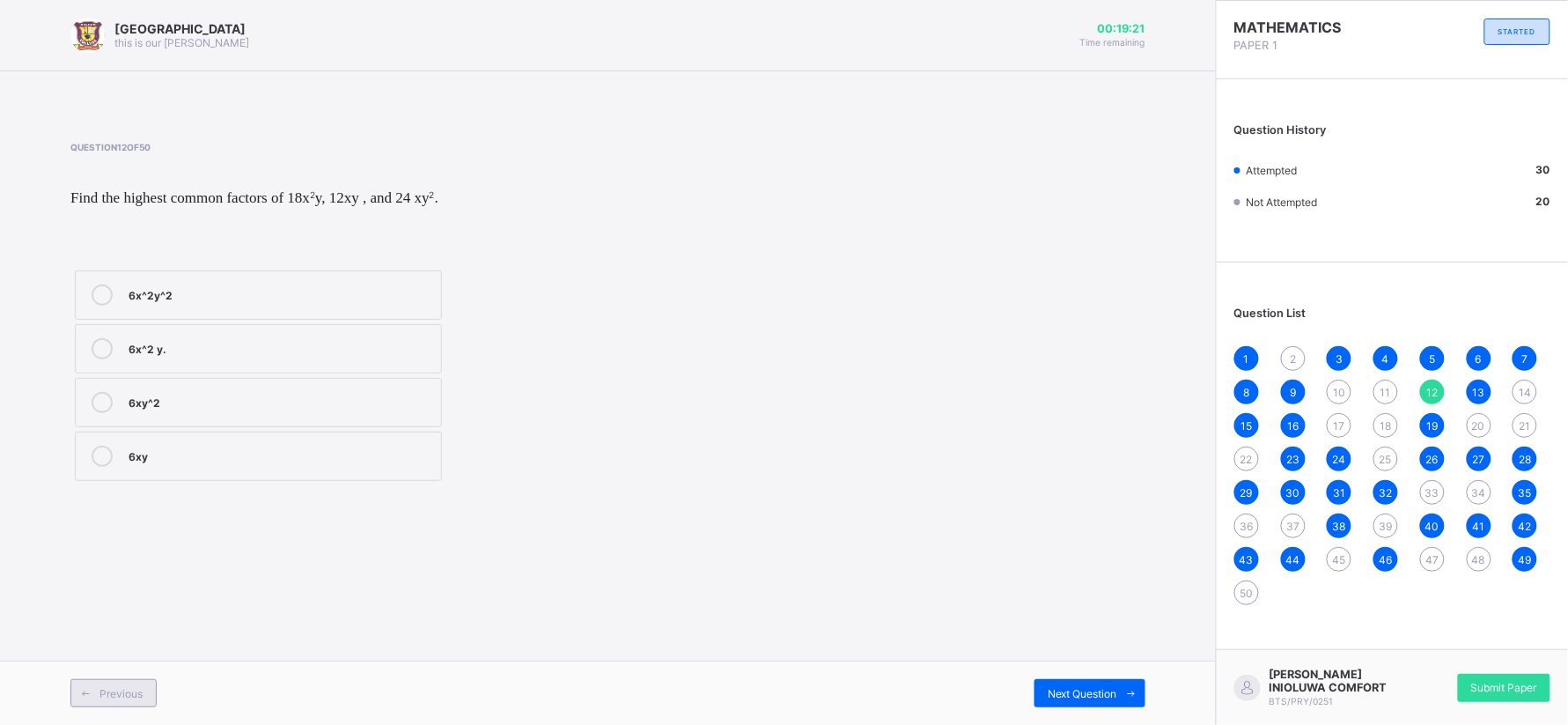 click on "Previous" at bounding box center (121, 693) 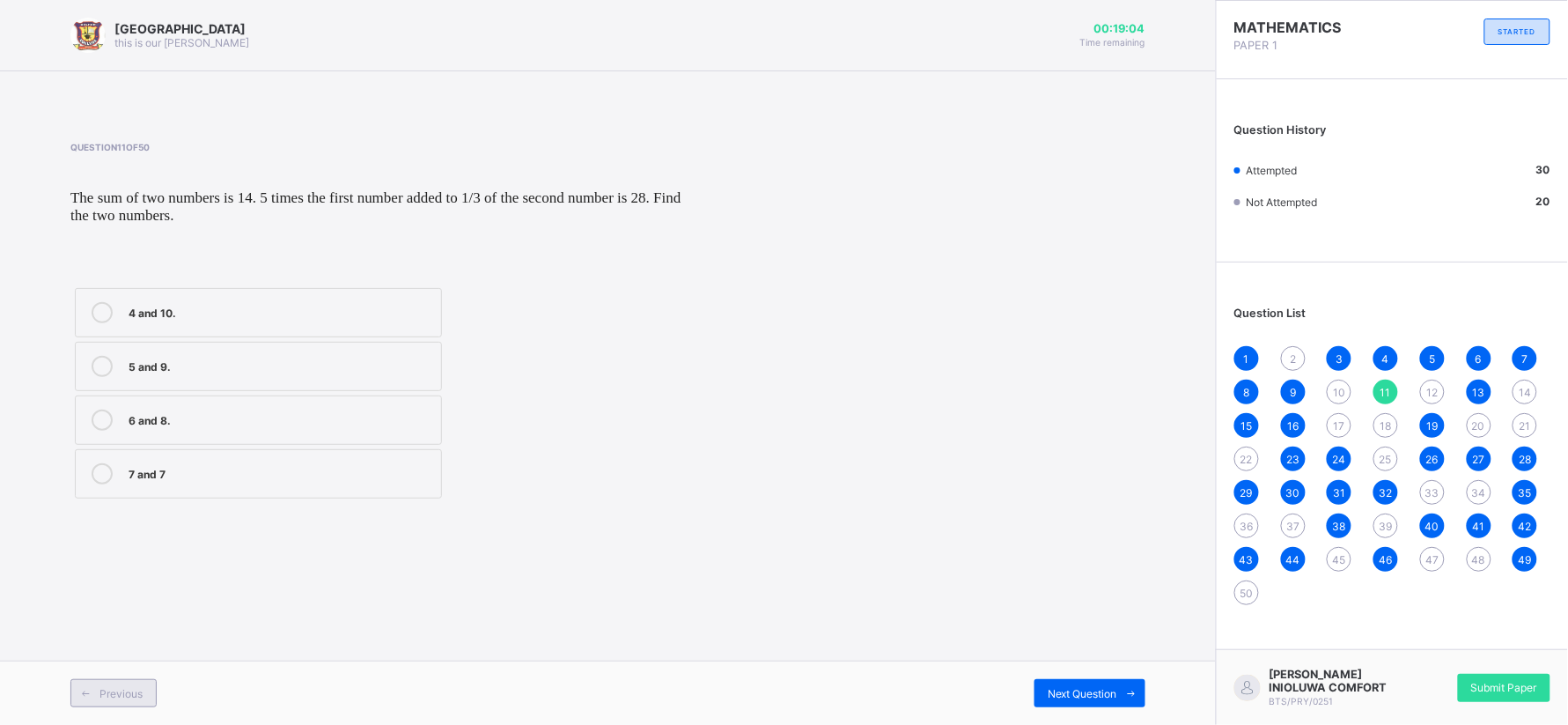 click on "Previous" at bounding box center (121, 693) 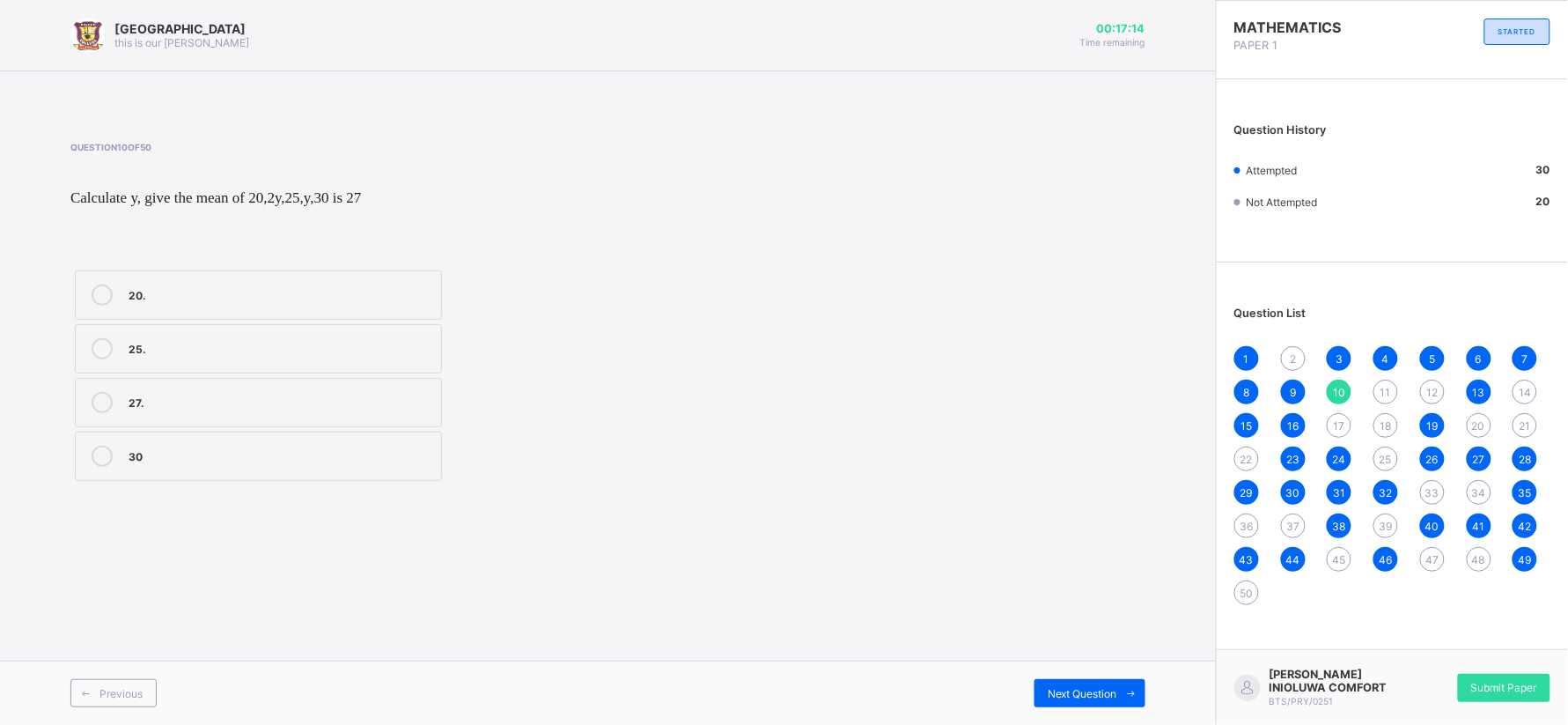click on "Question List 1 2 3 4 5 6 7 8 9 10 11 12 13 14 15 16 17 18 19 20 21 22 23 24 25 26 27 28 29 30 31 32 33 34 35 36 37 38 39 40 41 42 43 44 45 46 47 48 49 50" at bounding box center (1392, 447) 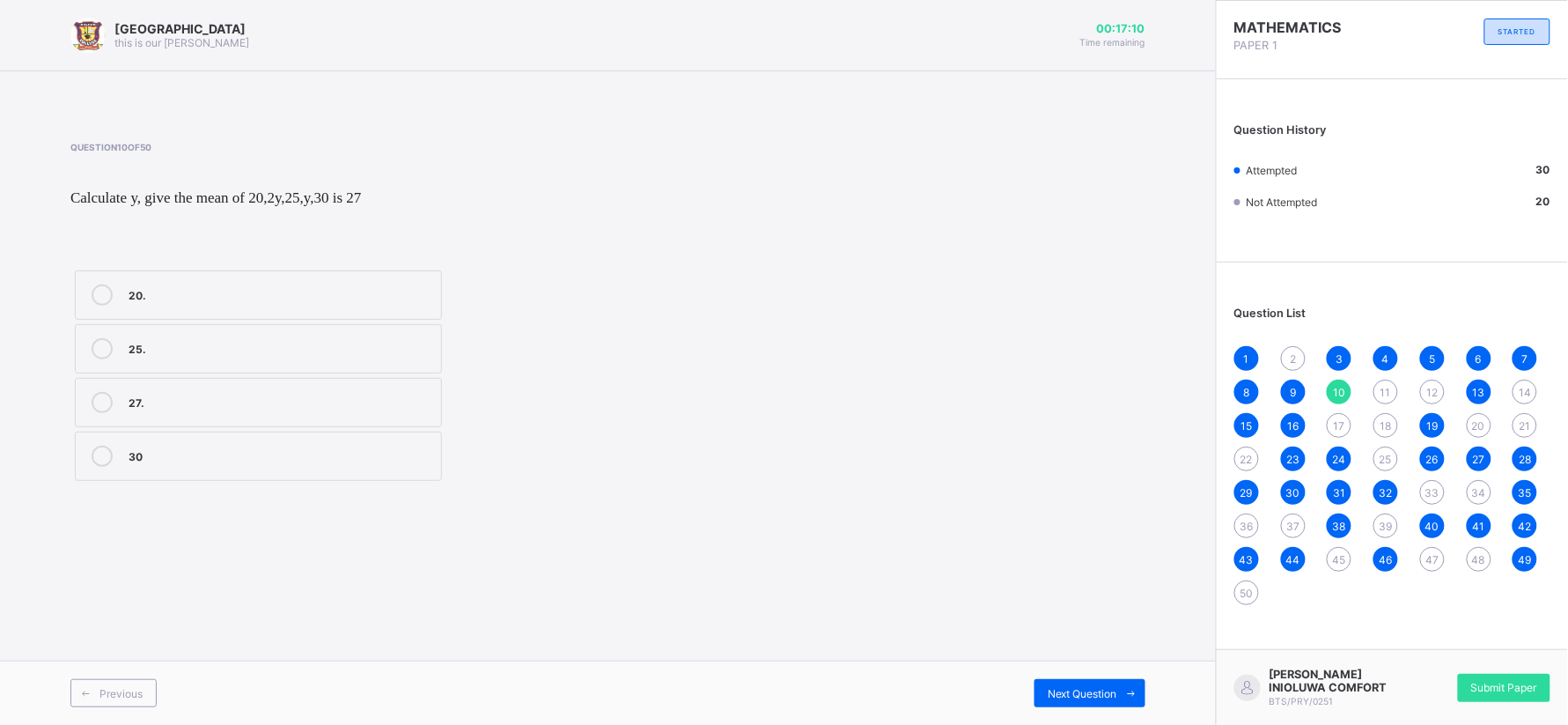 click on "Question List 1 2 3 4 5 6 7 8 9 10 11 12 13 14 15 16 17 18 19 20 21 22 23 24 25 26 27 28 29 30 31 32 33 34 35 36 37 38 39 40 41 42 43 44 45 46 47 48 49 50" at bounding box center [1392, 447] 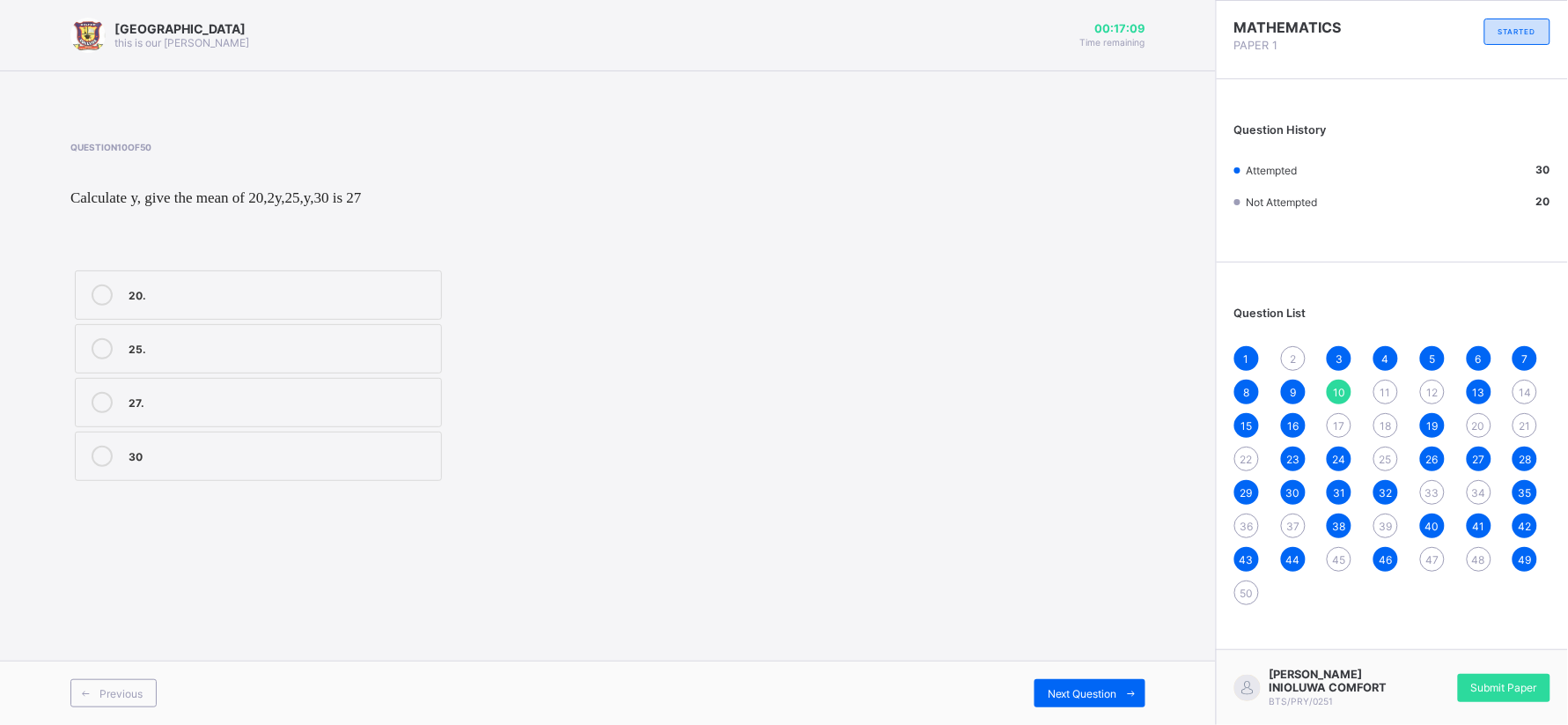 click on "50" at bounding box center [1247, 593] 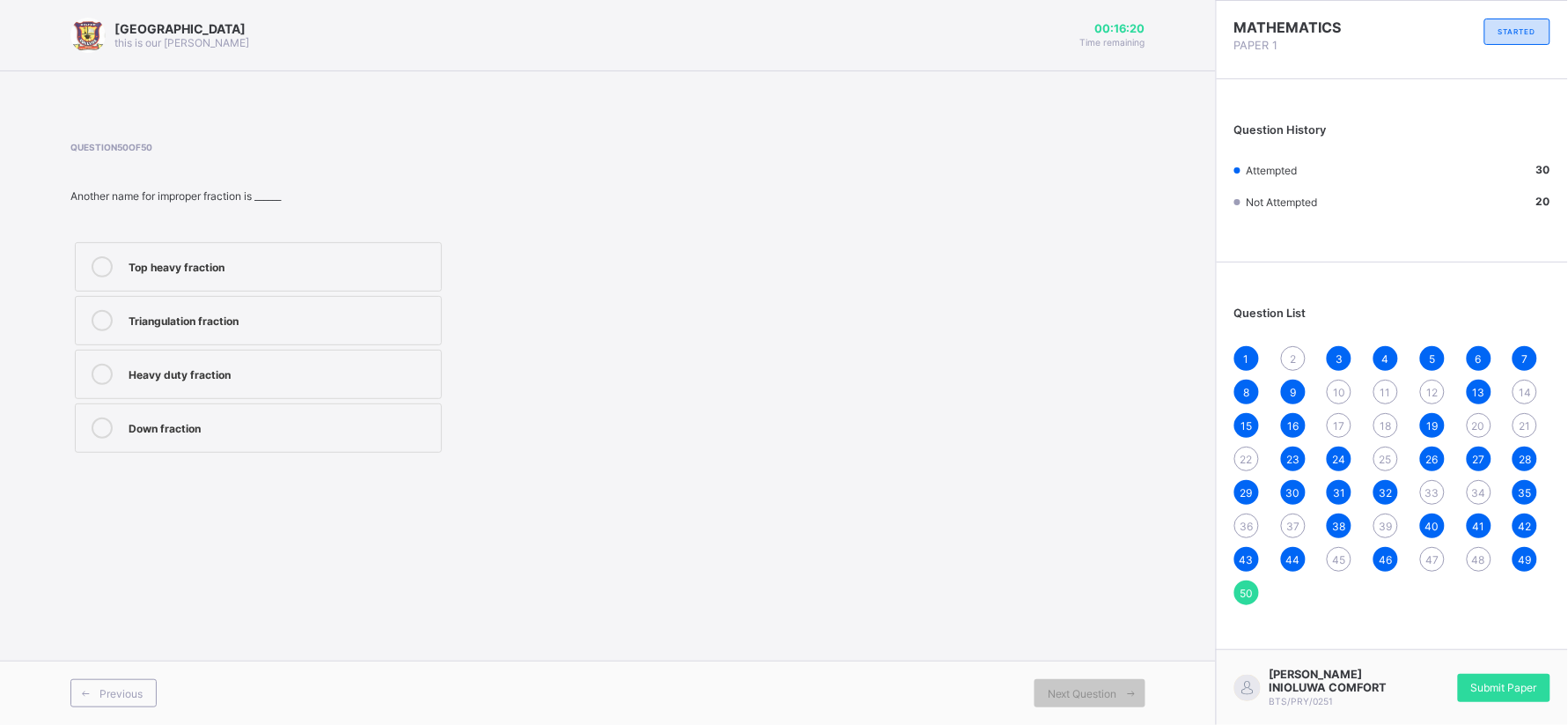 click on "Heavy duty fraction" at bounding box center [280, 373] 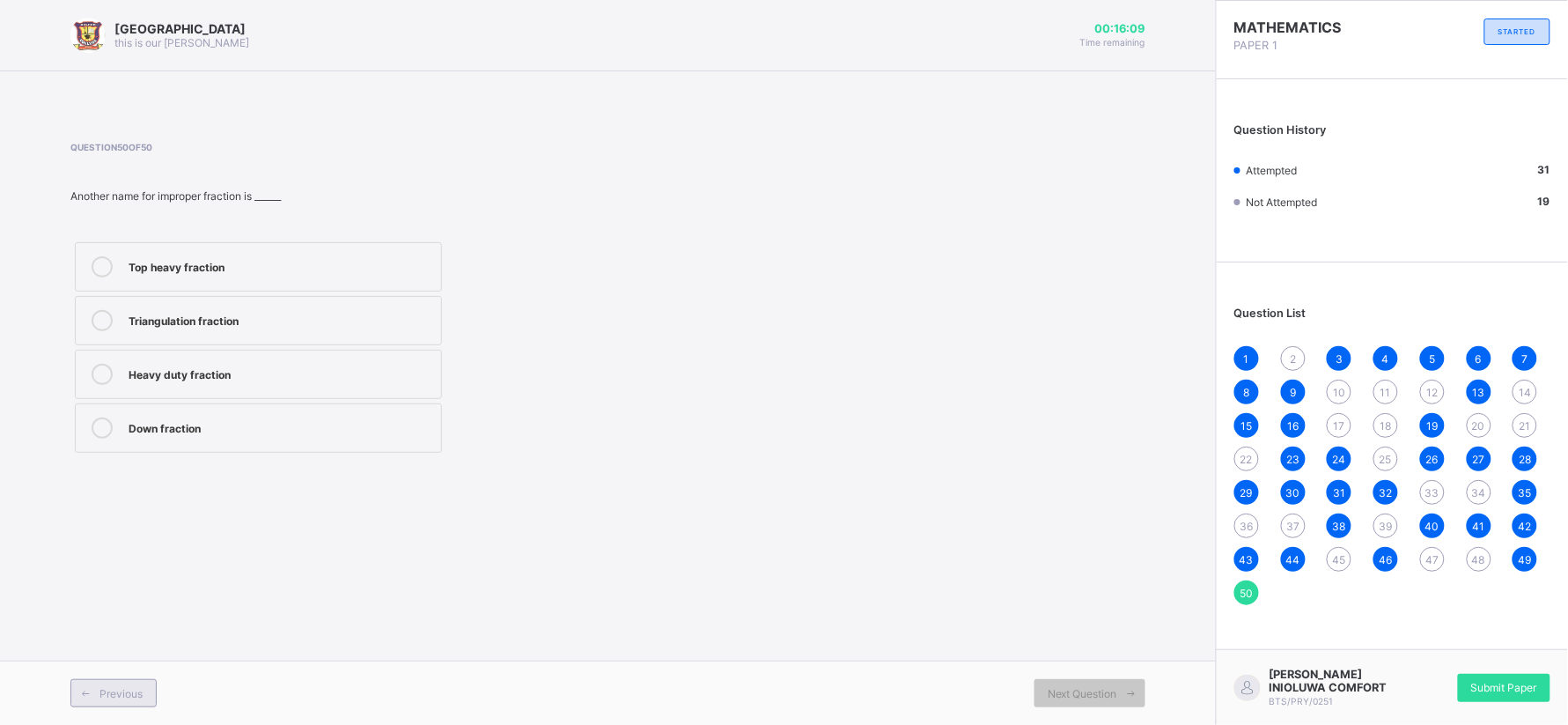click on "Previous" at bounding box center (114, 693) 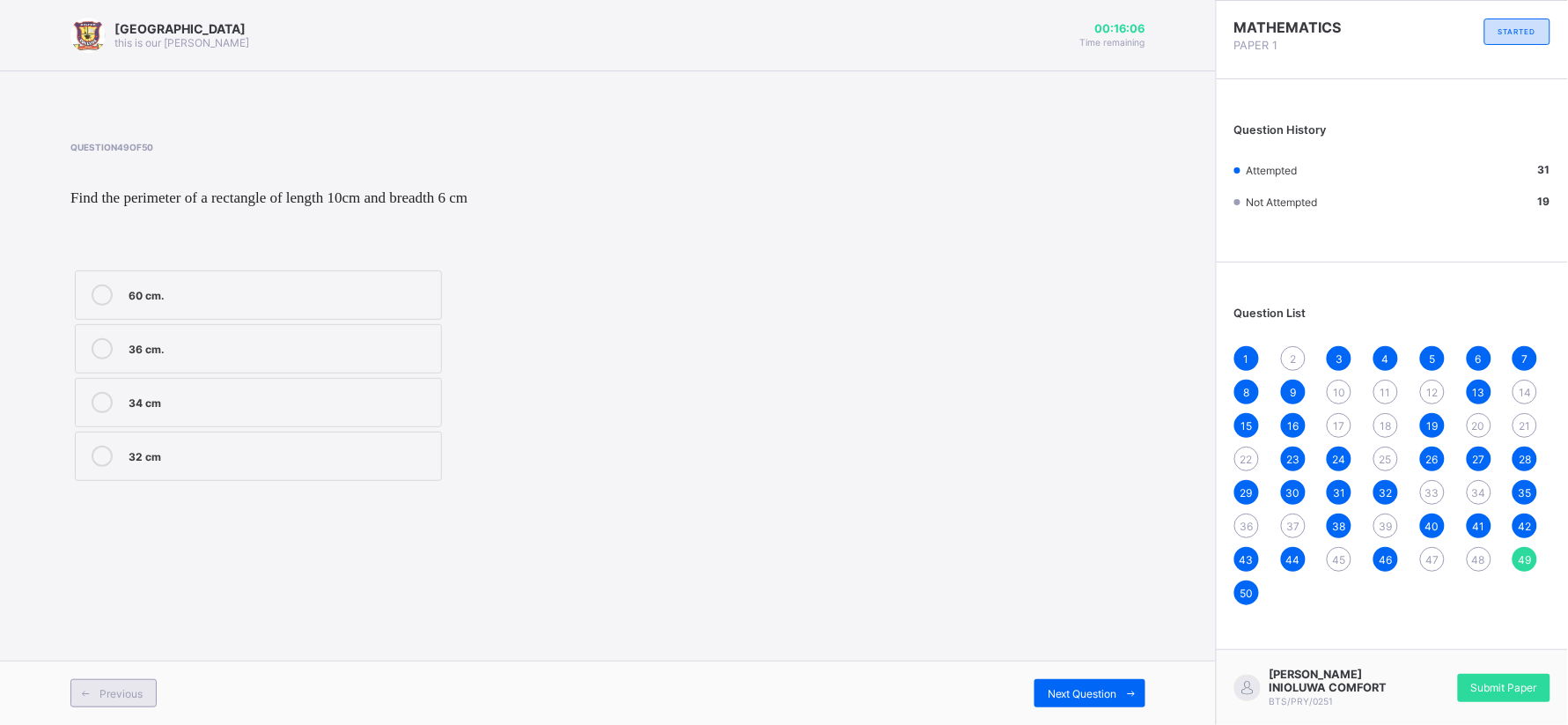 click on "Previous" at bounding box center (121, 693) 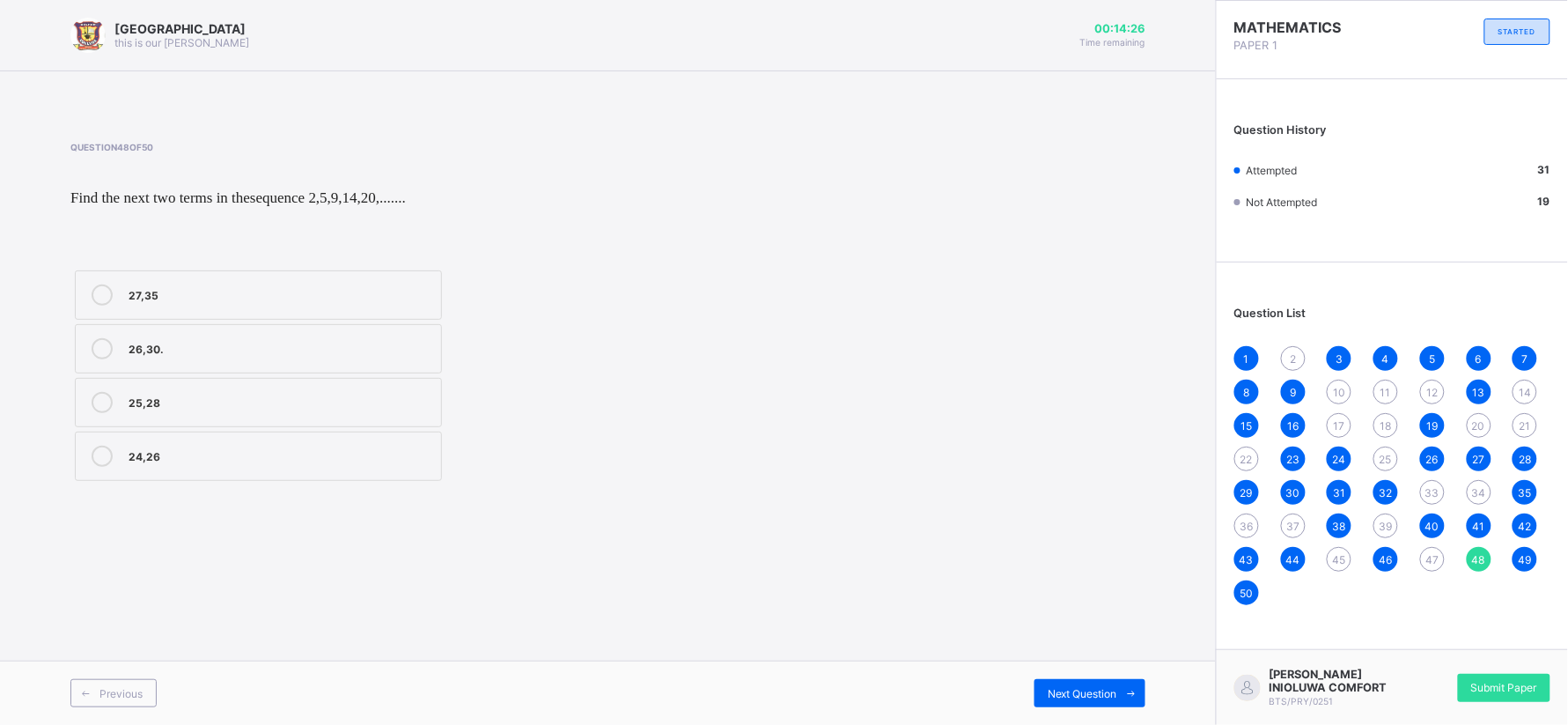 click on "27,35" at bounding box center [258, 295] 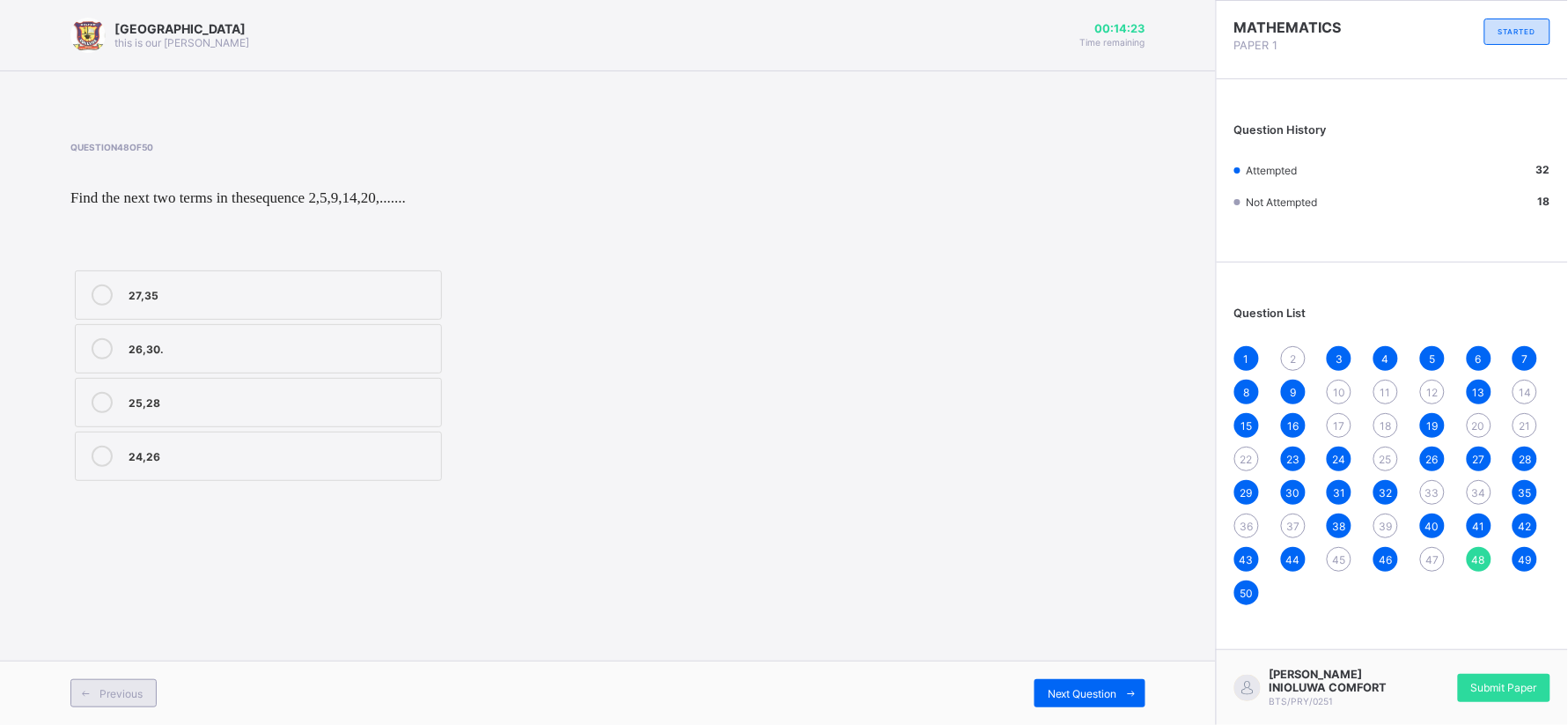 click on "Previous" at bounding box center (121, 693) 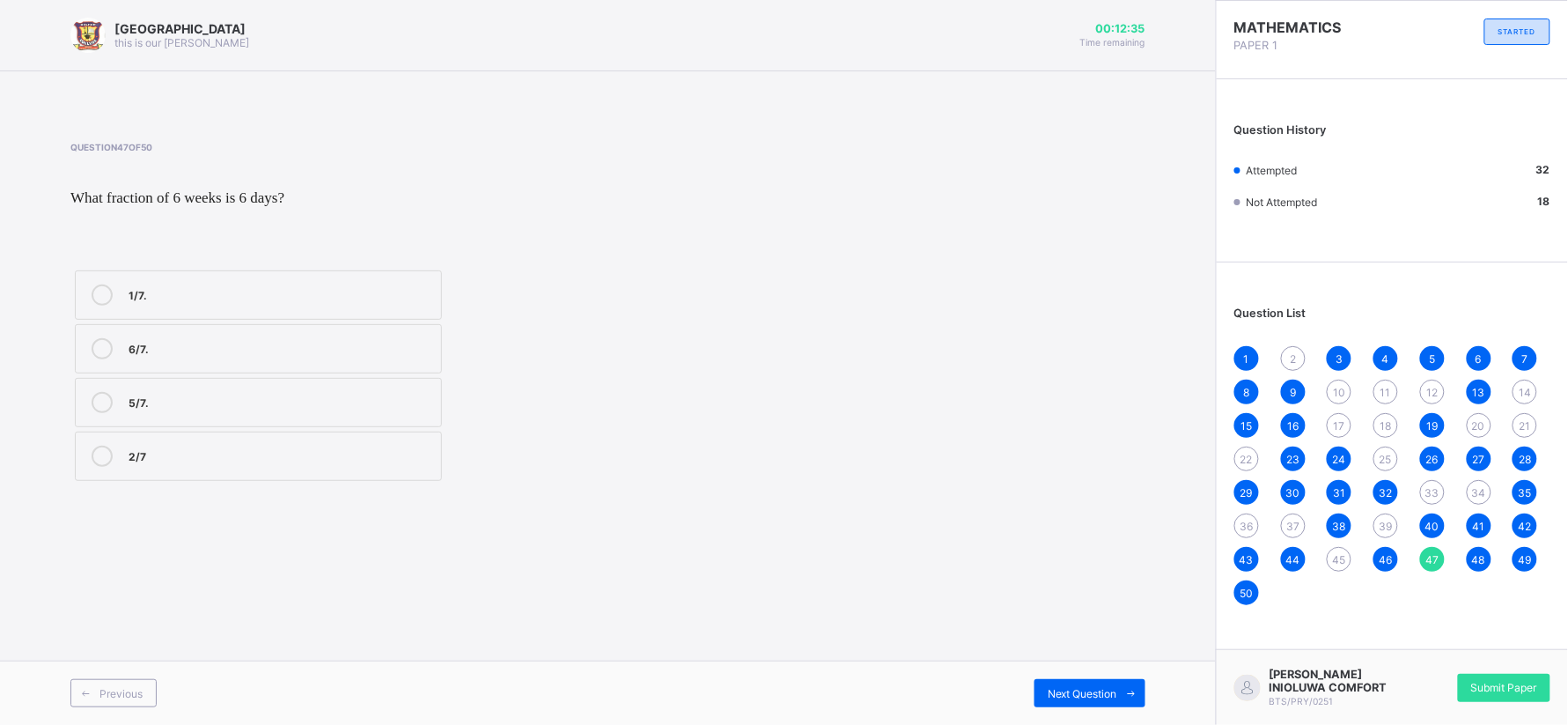 click on "6/7." at bounding box center (280, 347) 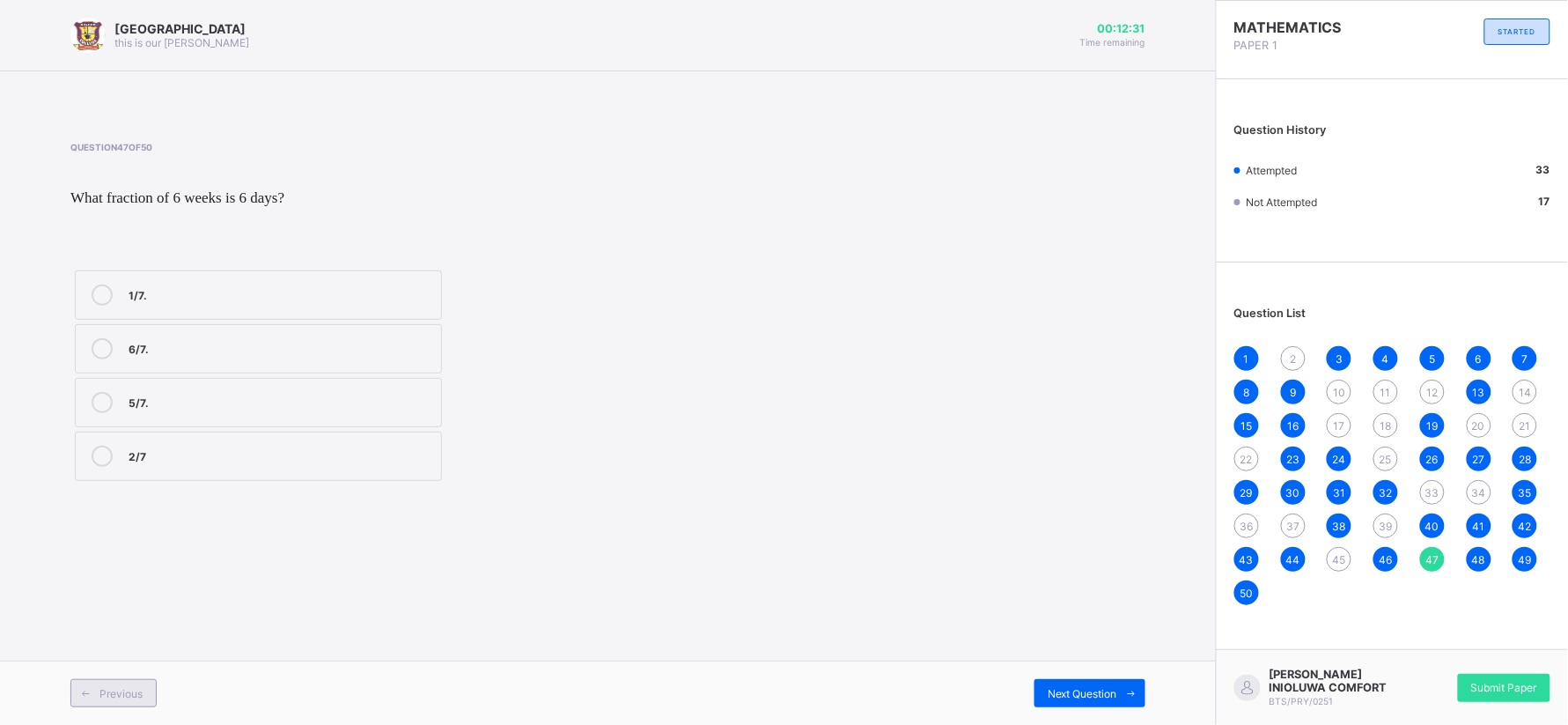click on "Previous" at bounding box center (121, 693) 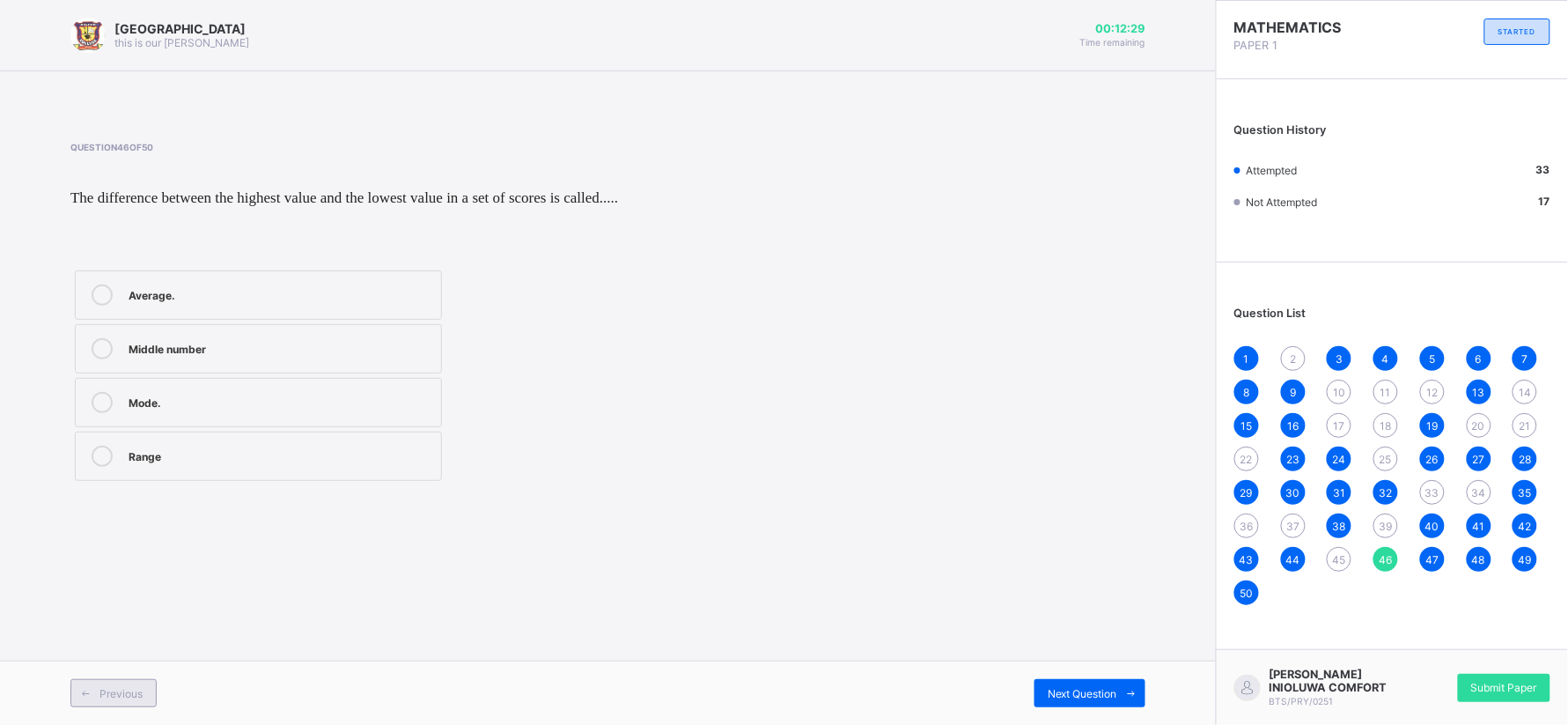 click at bounding box center (85, 693) 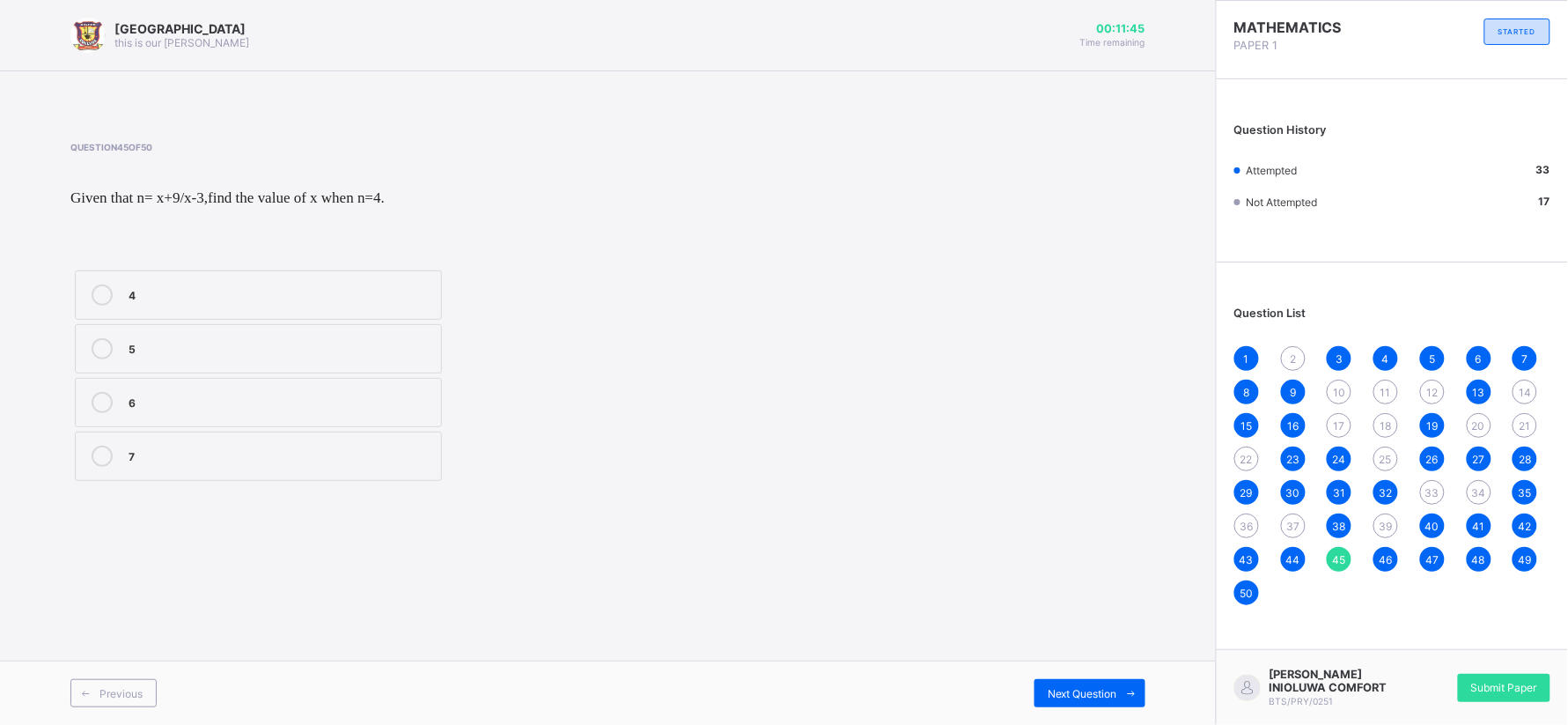 click on "5" at bounding box center (258, 349) 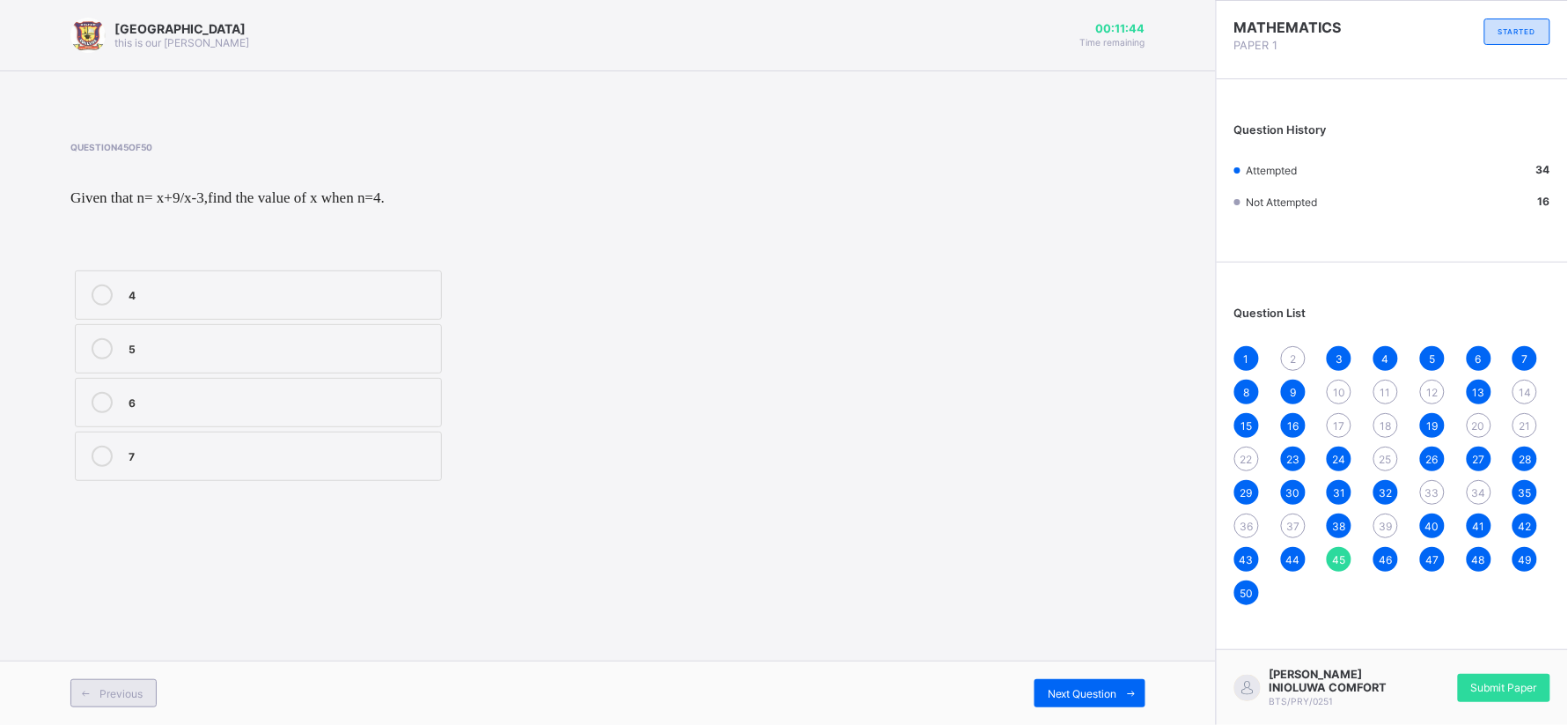 click on "Previous" at bounding box center (114, 693) 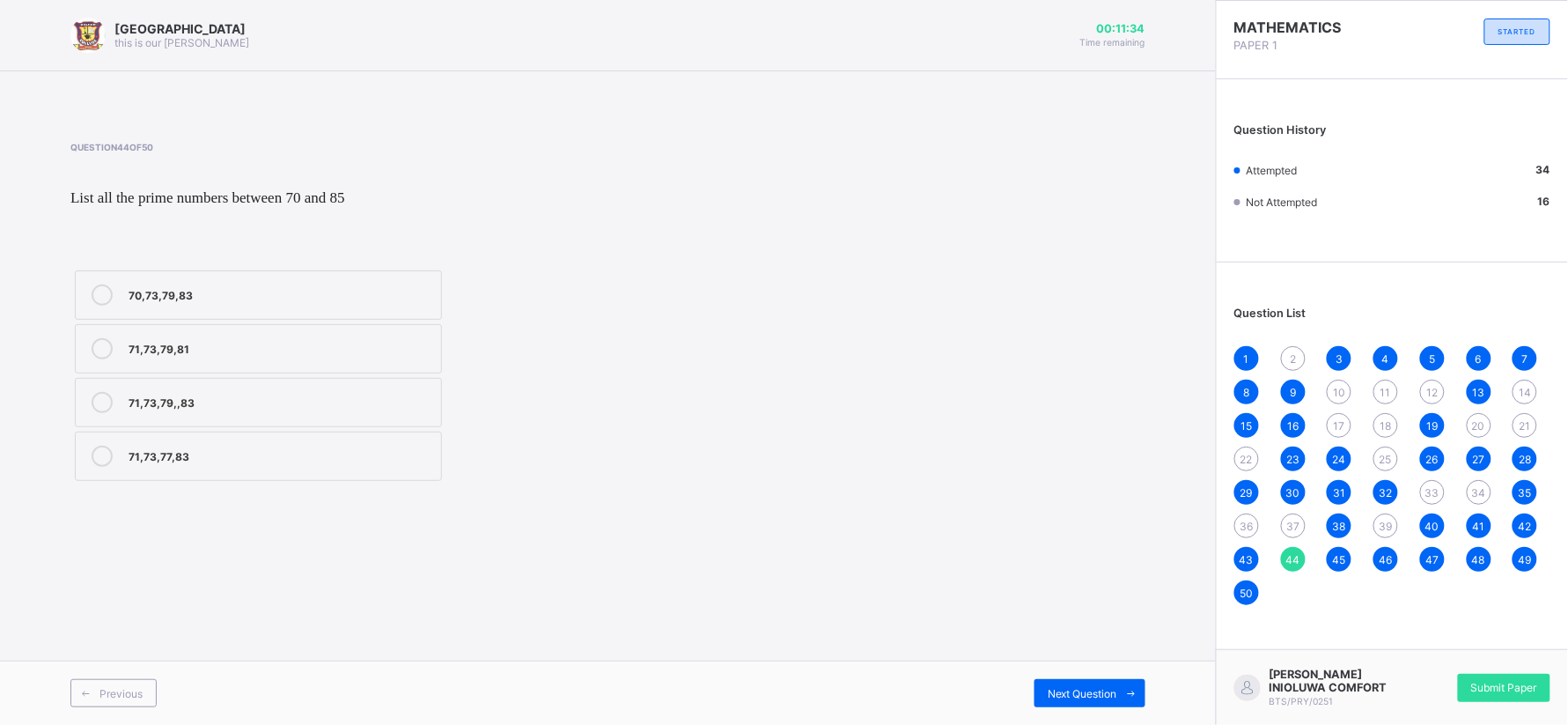 click on "Previous Next Question" at bounding box center [607, 692] 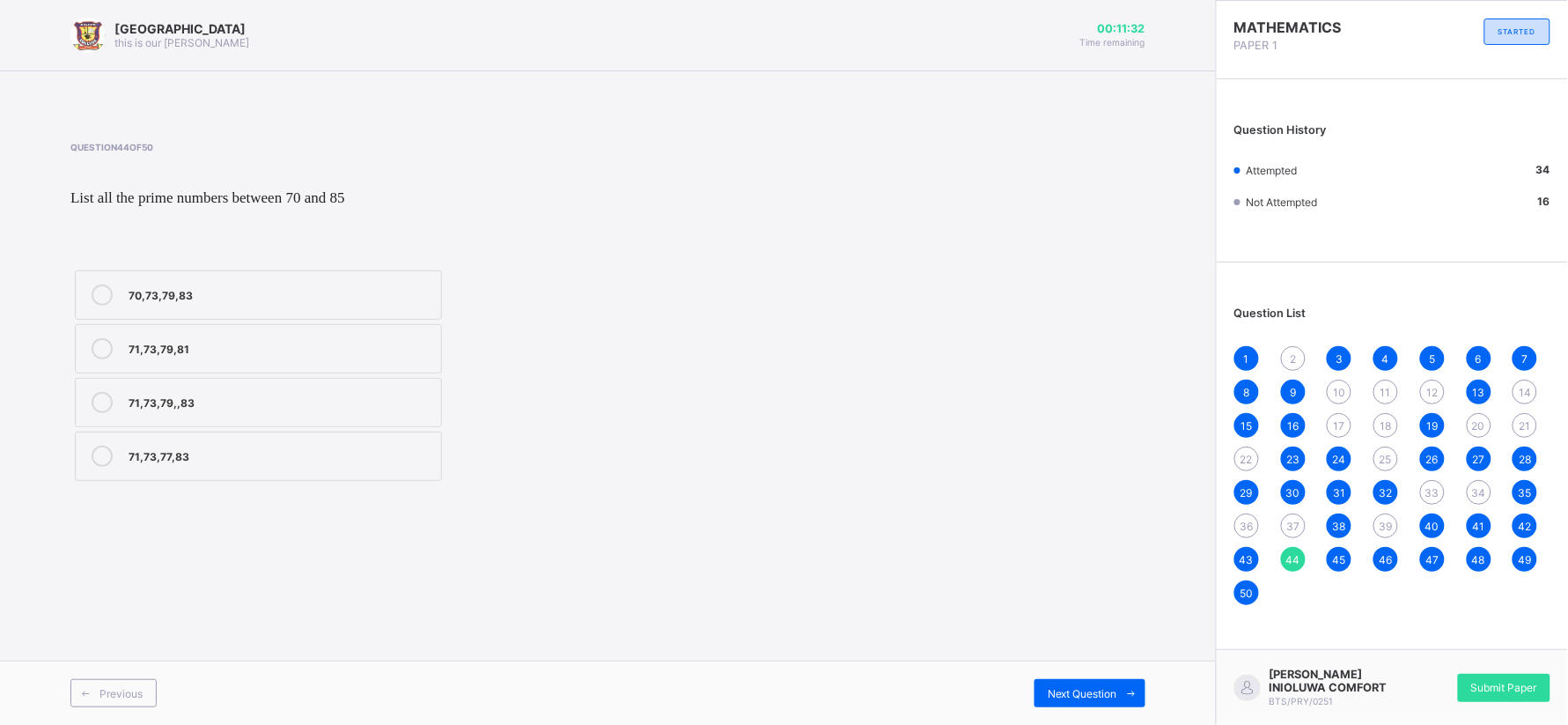 click on "39" at bounding box center [1386, 526] 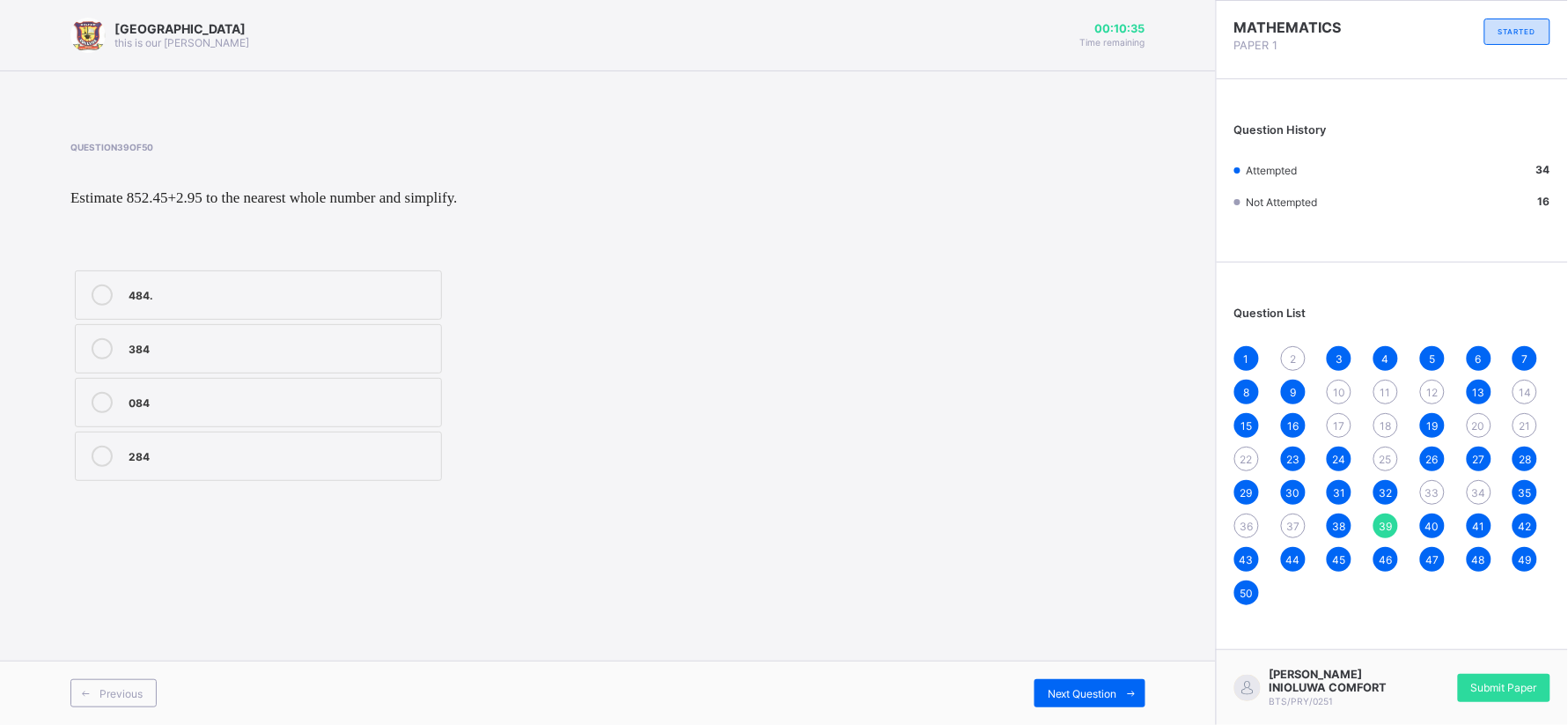 click on "484." at bounding box center [280, 293] 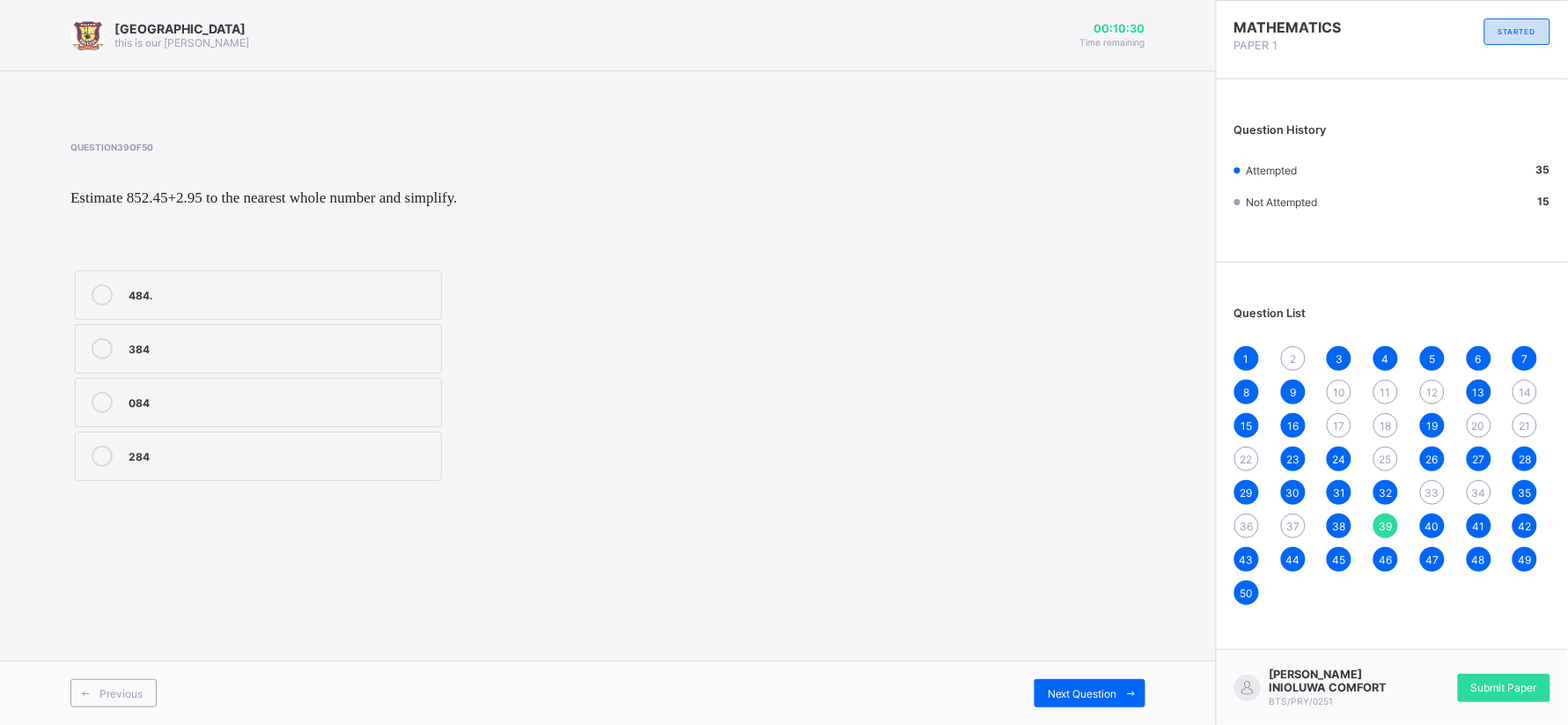 click on "1 2 3 4 5 6 7 8 9 10 11 12 13 14 15 16 17 18 19 20 21 22 23 24 25 26 27 28 29 30 31 32 33 34 35 36 37 38 39 40 41 42 43 44 45 46 47 48 49 50" at bounding box center [1392, 476] 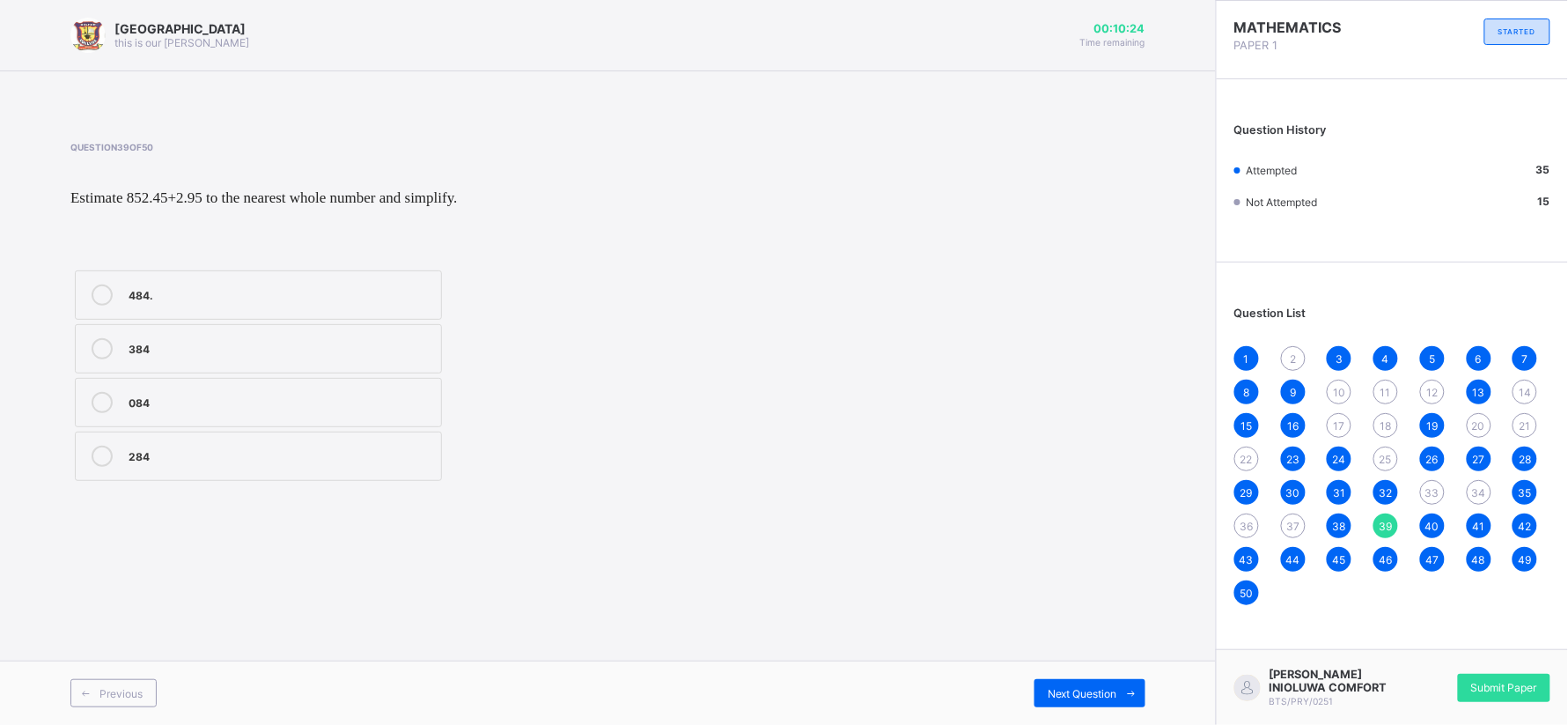 click on "37" at bounding box center (1293, 526) 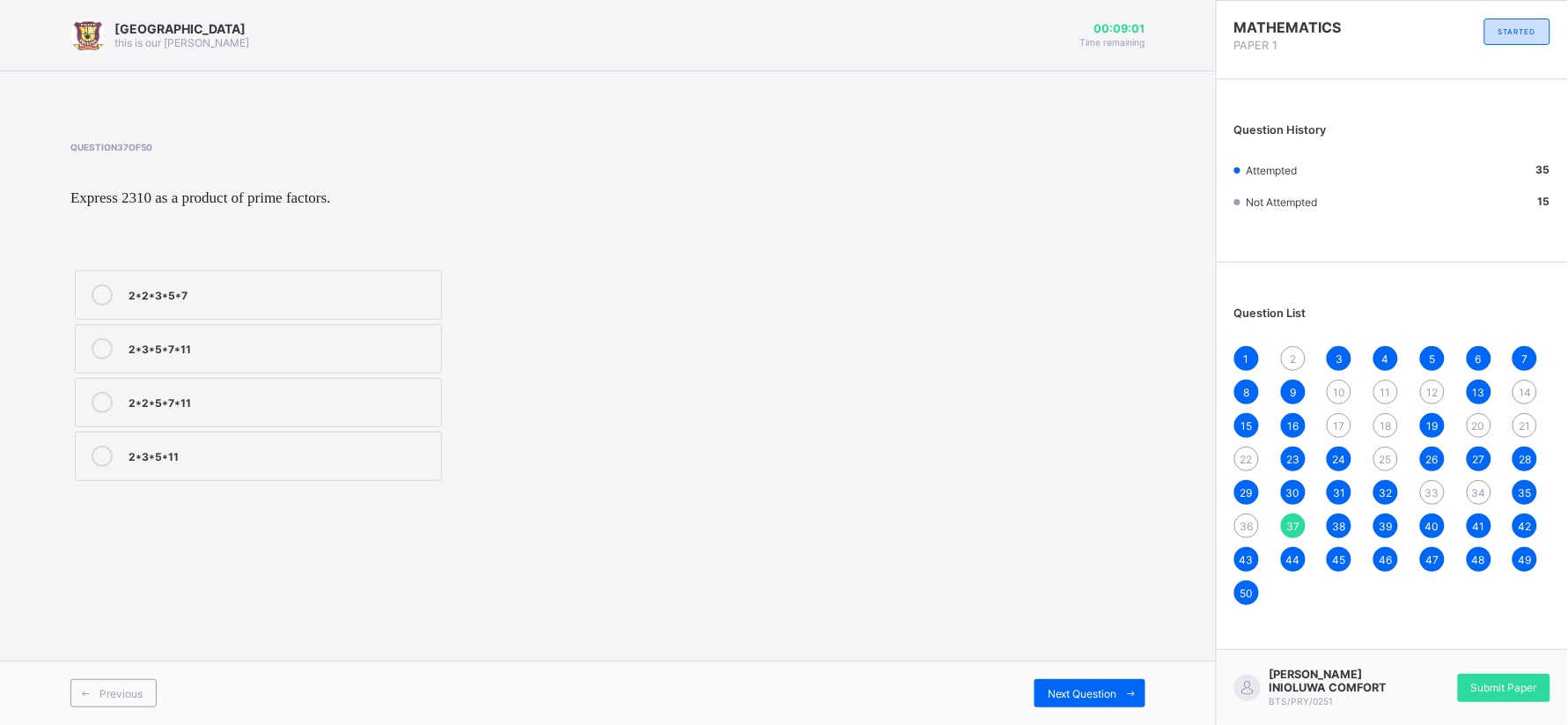 click on "Question  37  of  50 Express 2310 as a product of prime factors.  ​ 2*2*3*5*7 2*3*5*7*11 2*2*5*7*11 2*3*5*11" at bounding box center (607, 314) 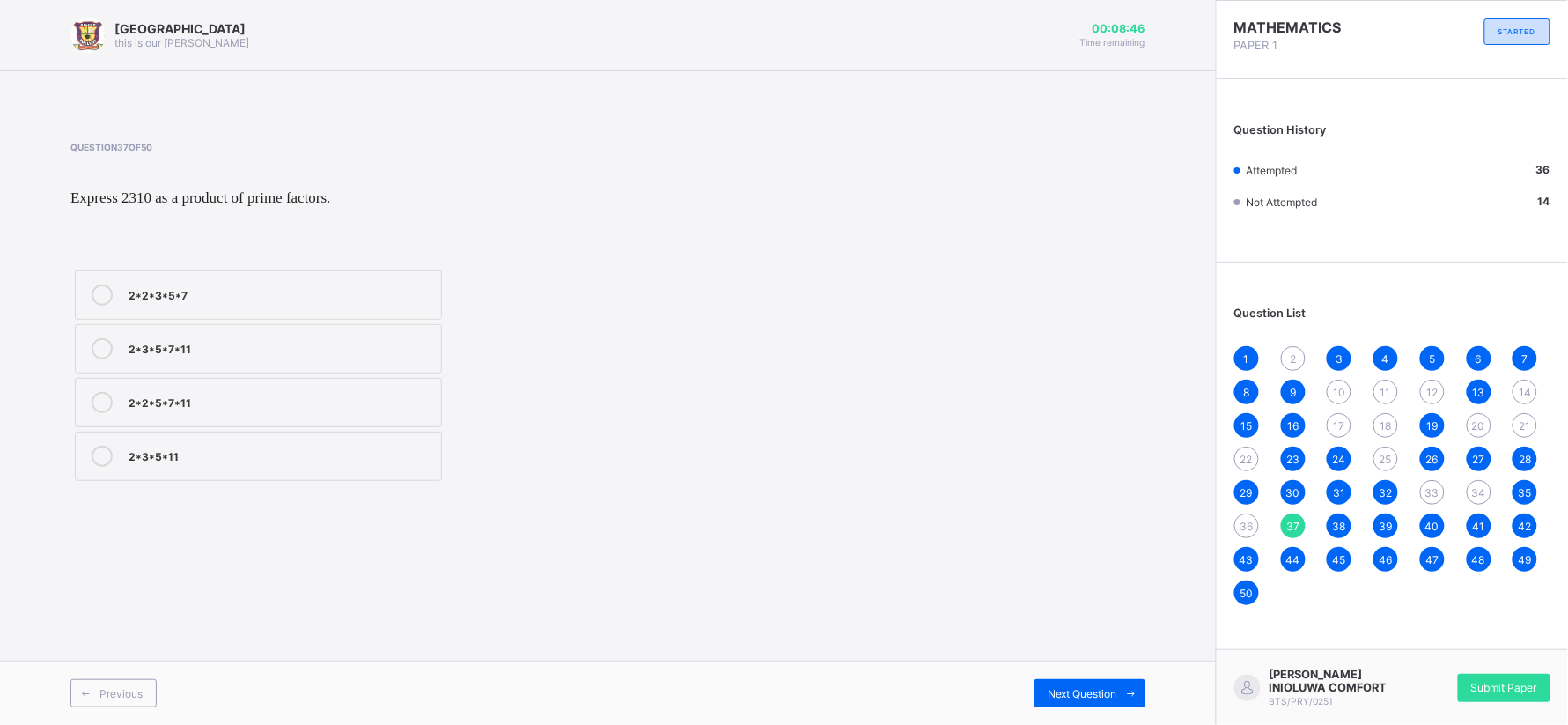 click on "36" at bounding box center (1247, 526) 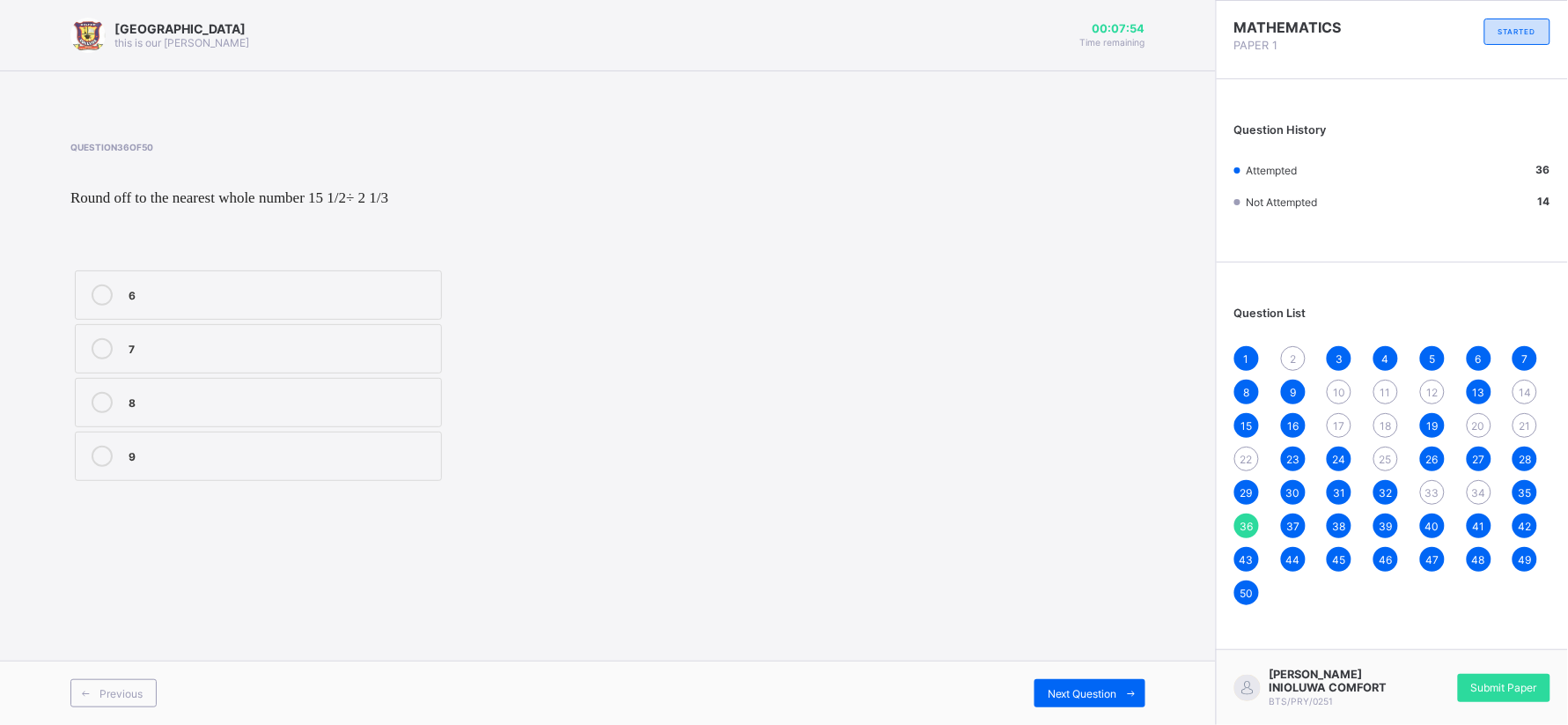 click on "7" at bounding box center (258, 349) 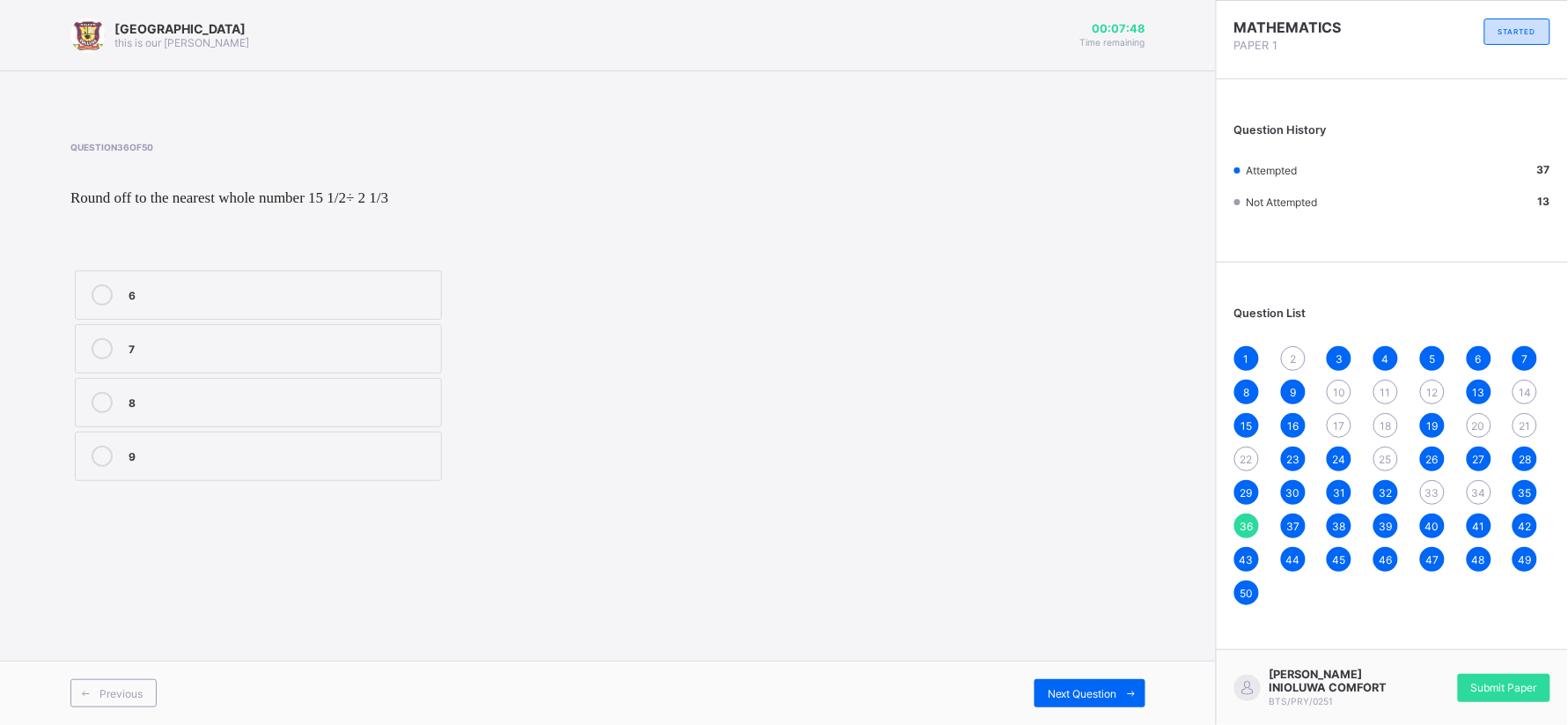 click on "34" at bounding box center (1479, 492) 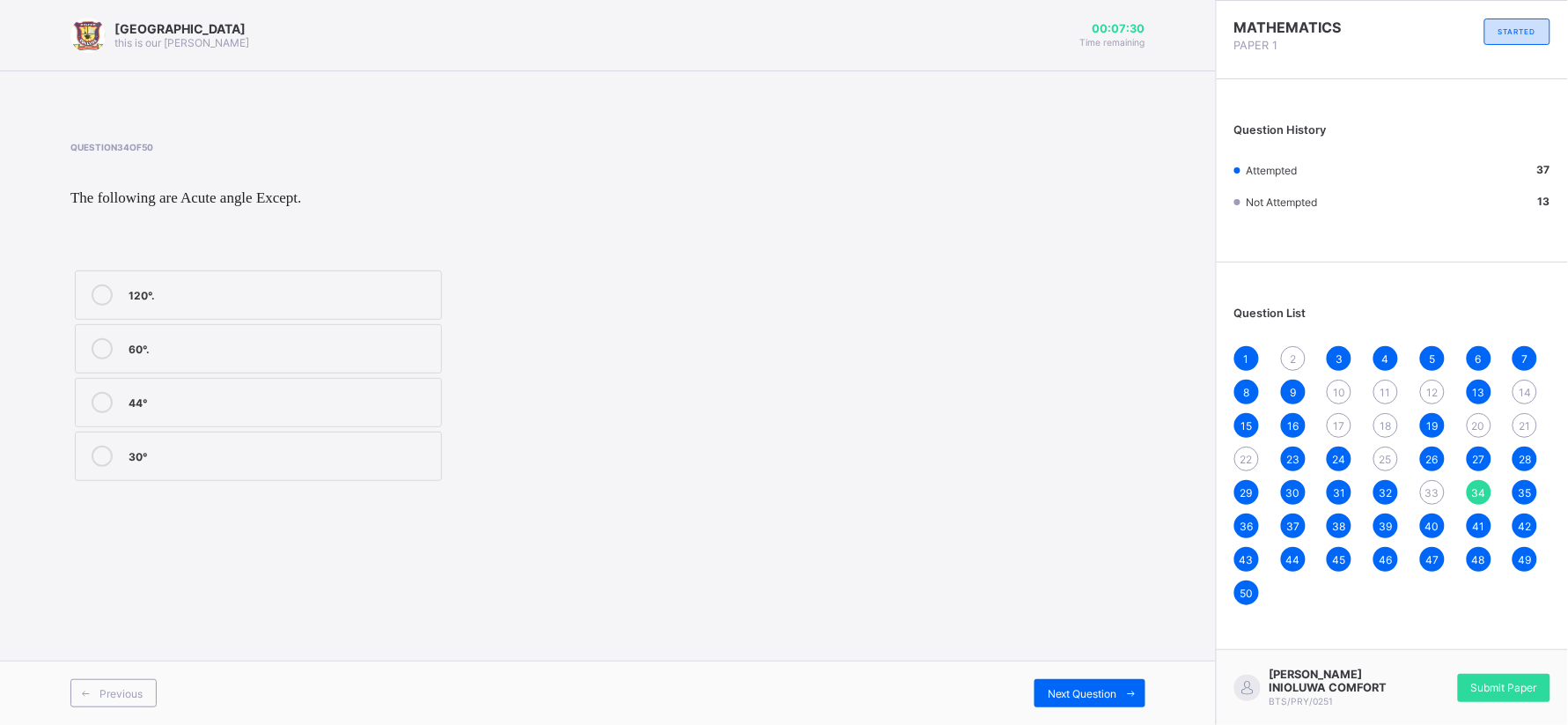 click on "120°." at bounding box center [280, 293] 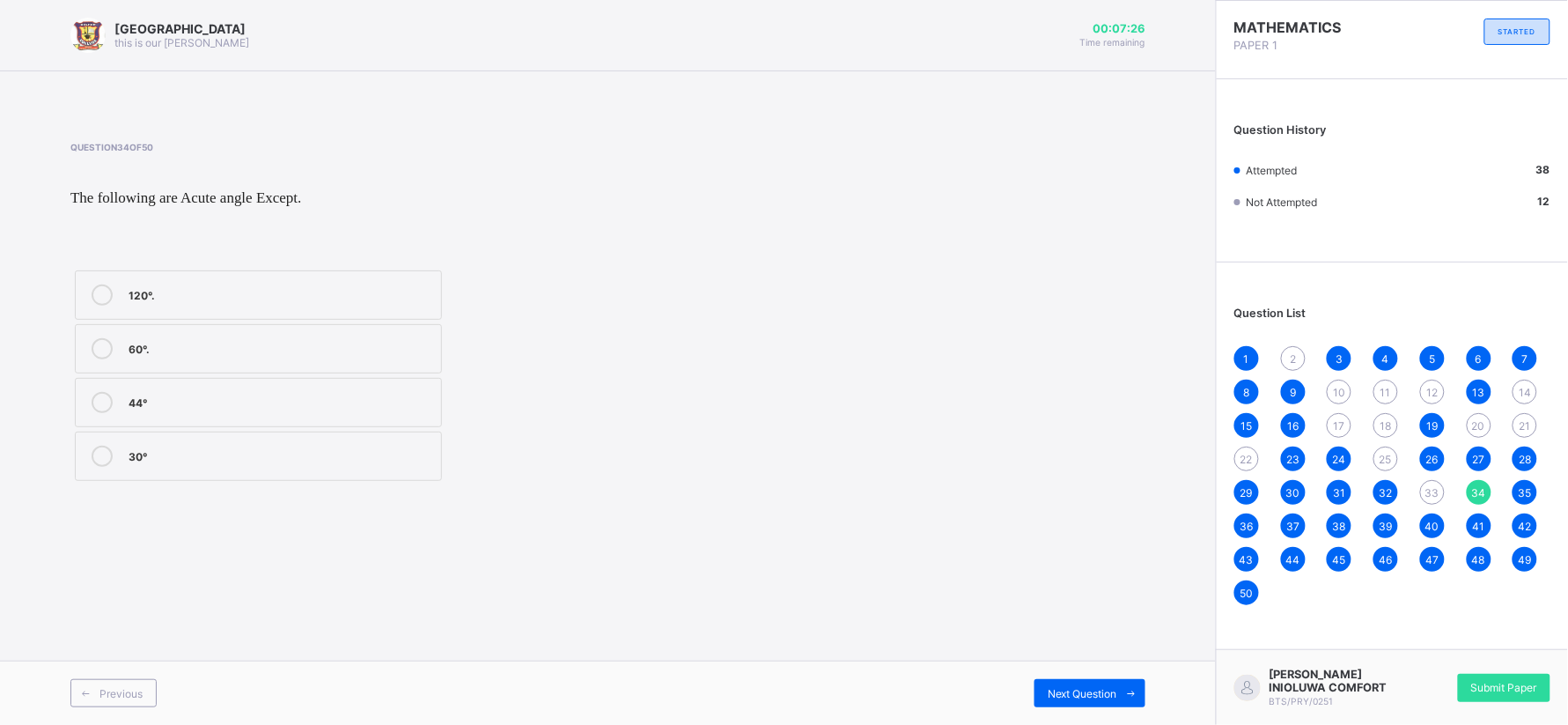 click on "33" at bounding box center [1432, 492] 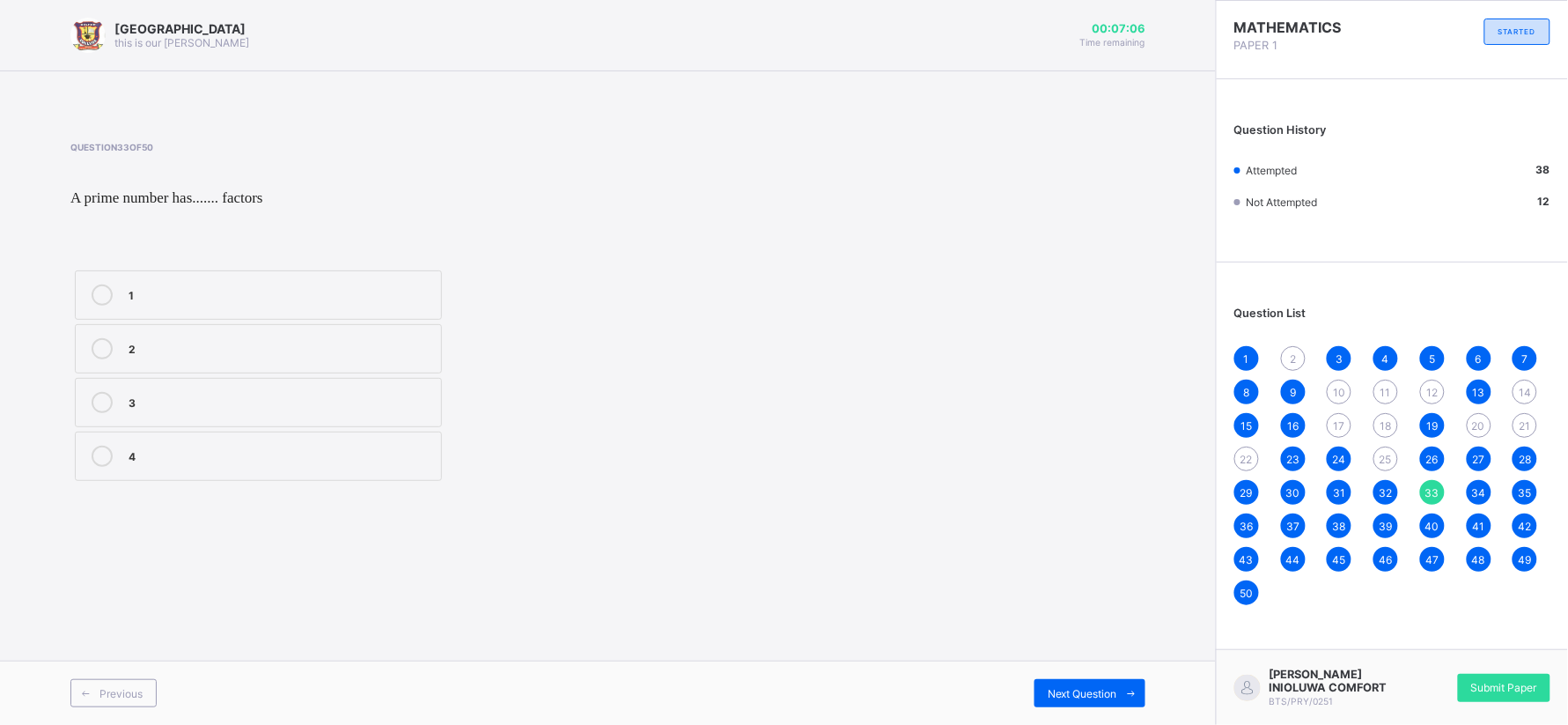 click on "25" at bounding box center (1386, 459) 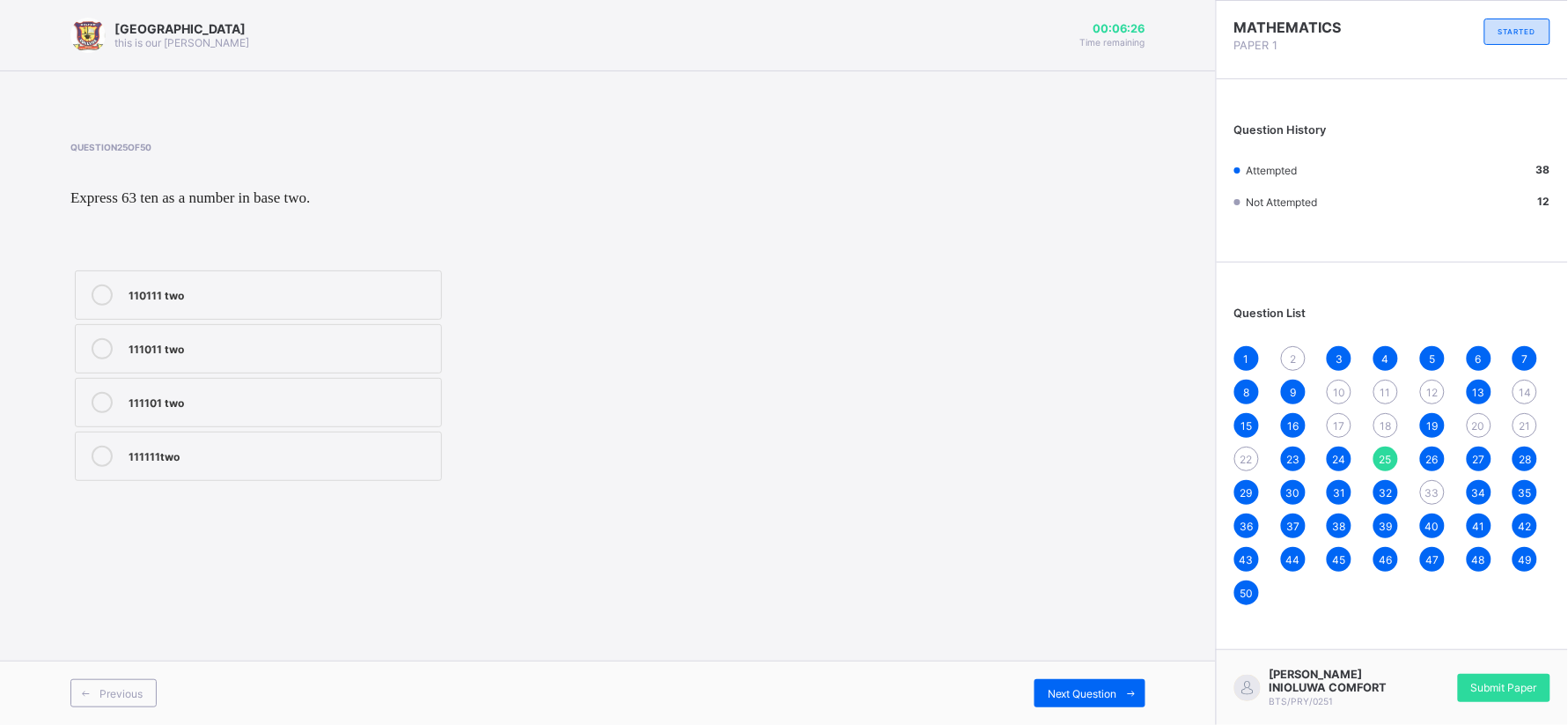 click on "111011 two" at bounding box center [258, 349] 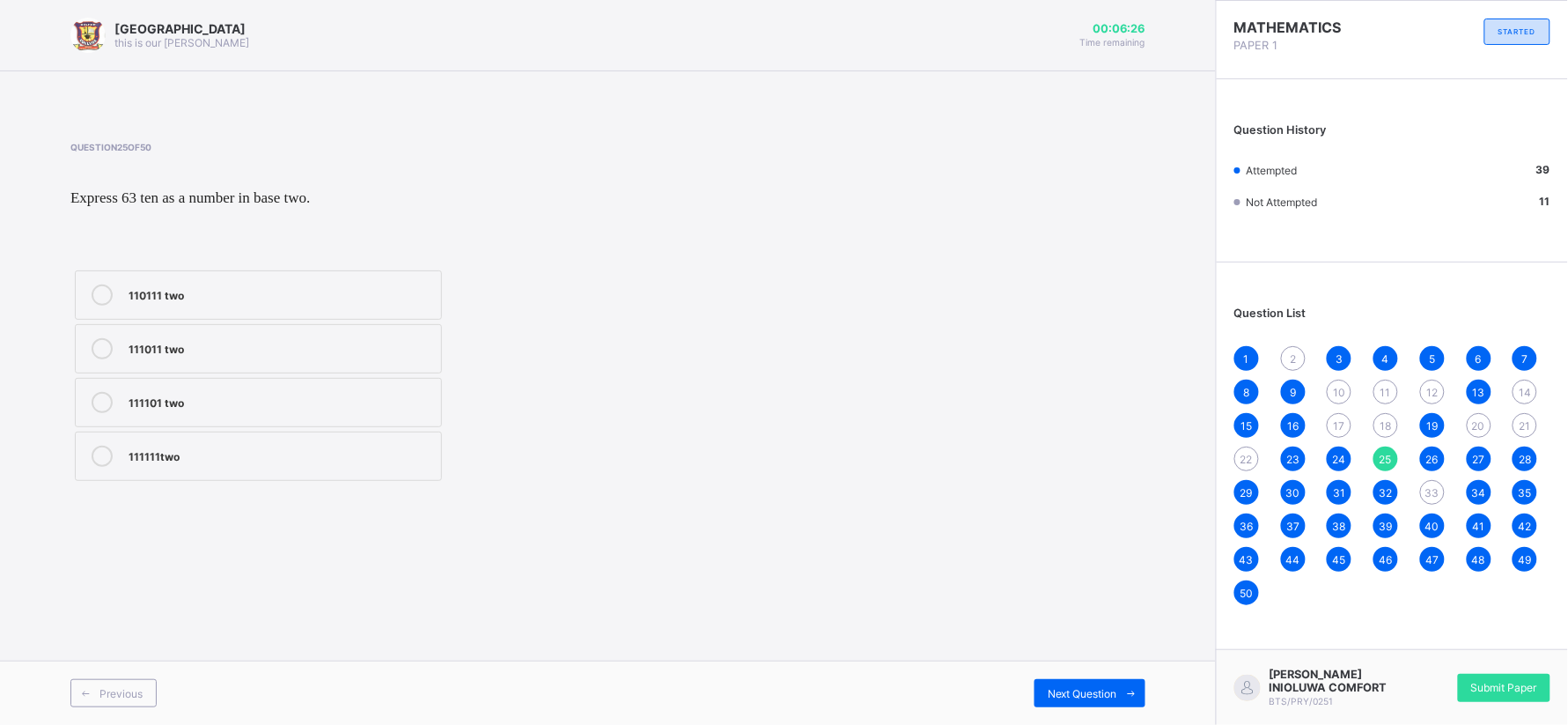 click on "111011 two" at bounding box center [258, 349] 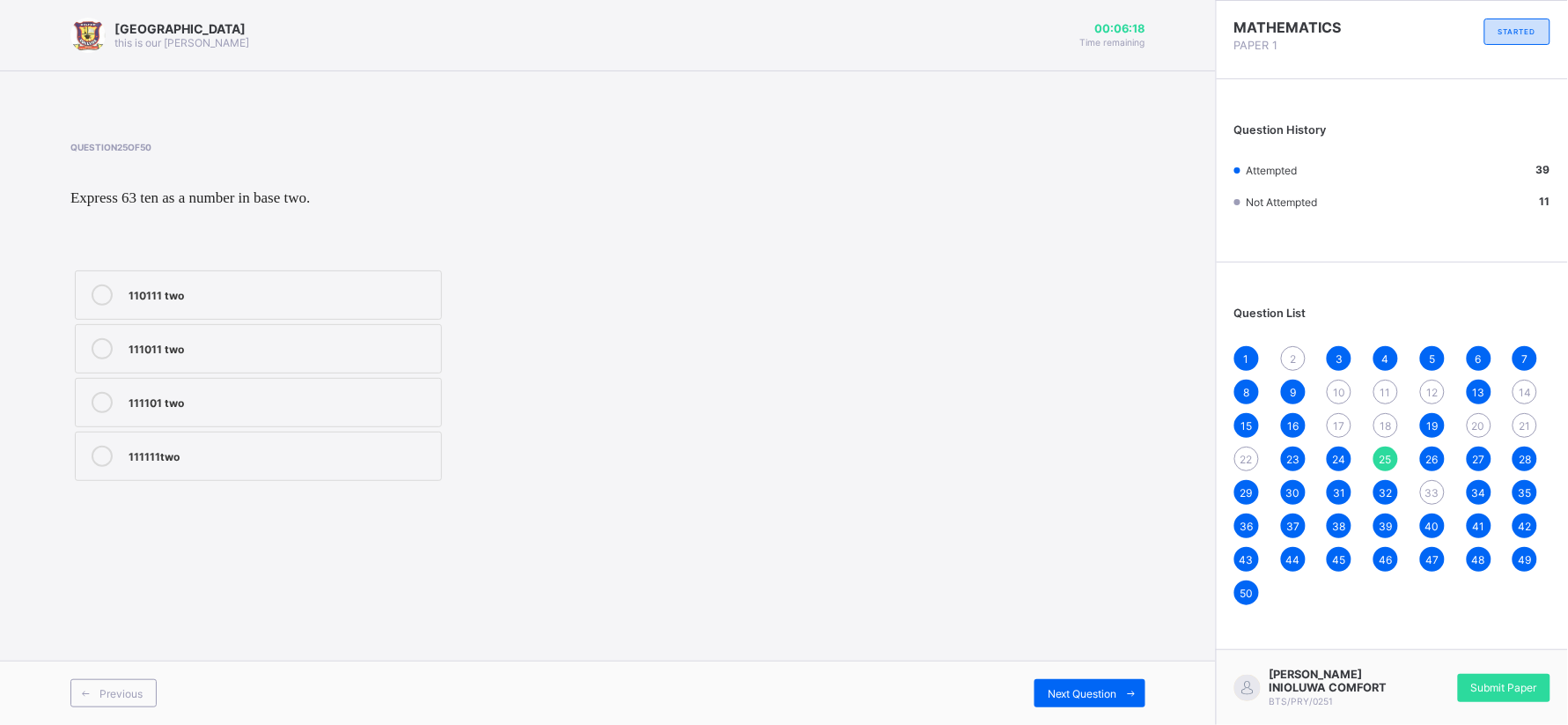 click on "22" at bounding box center (1247, 459) 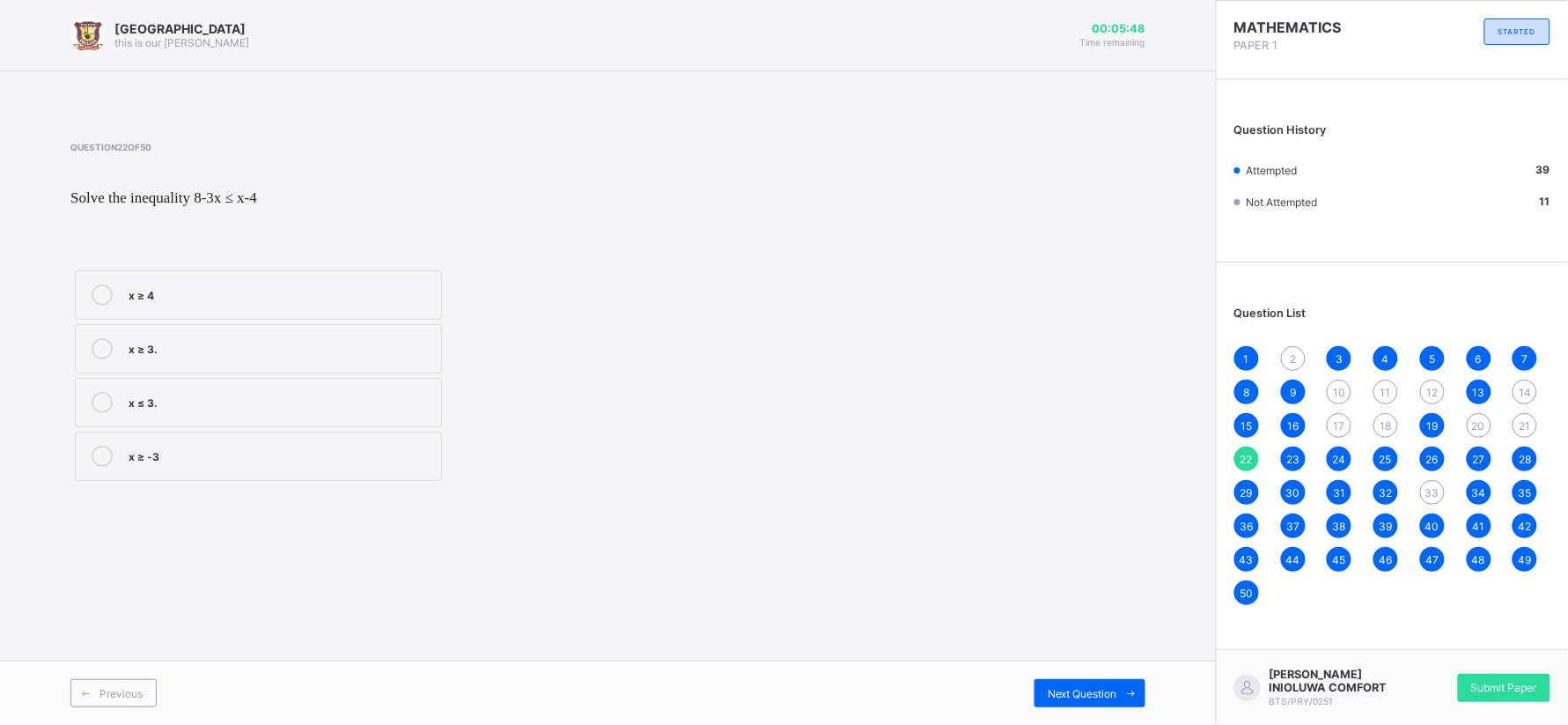 click on "x ≤ 3." at bounding box center [280, 401] 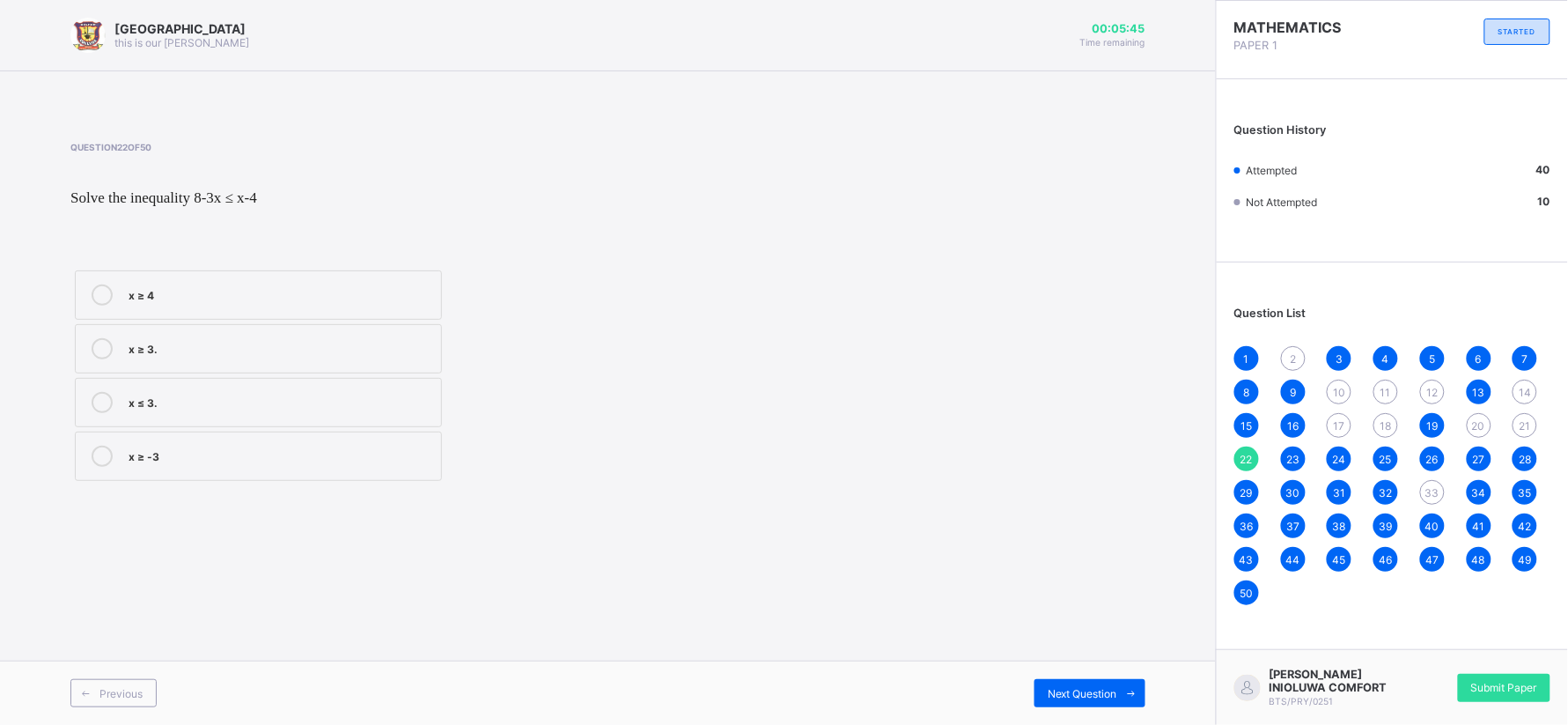 click on "21" at bounding box center [1525, 425] 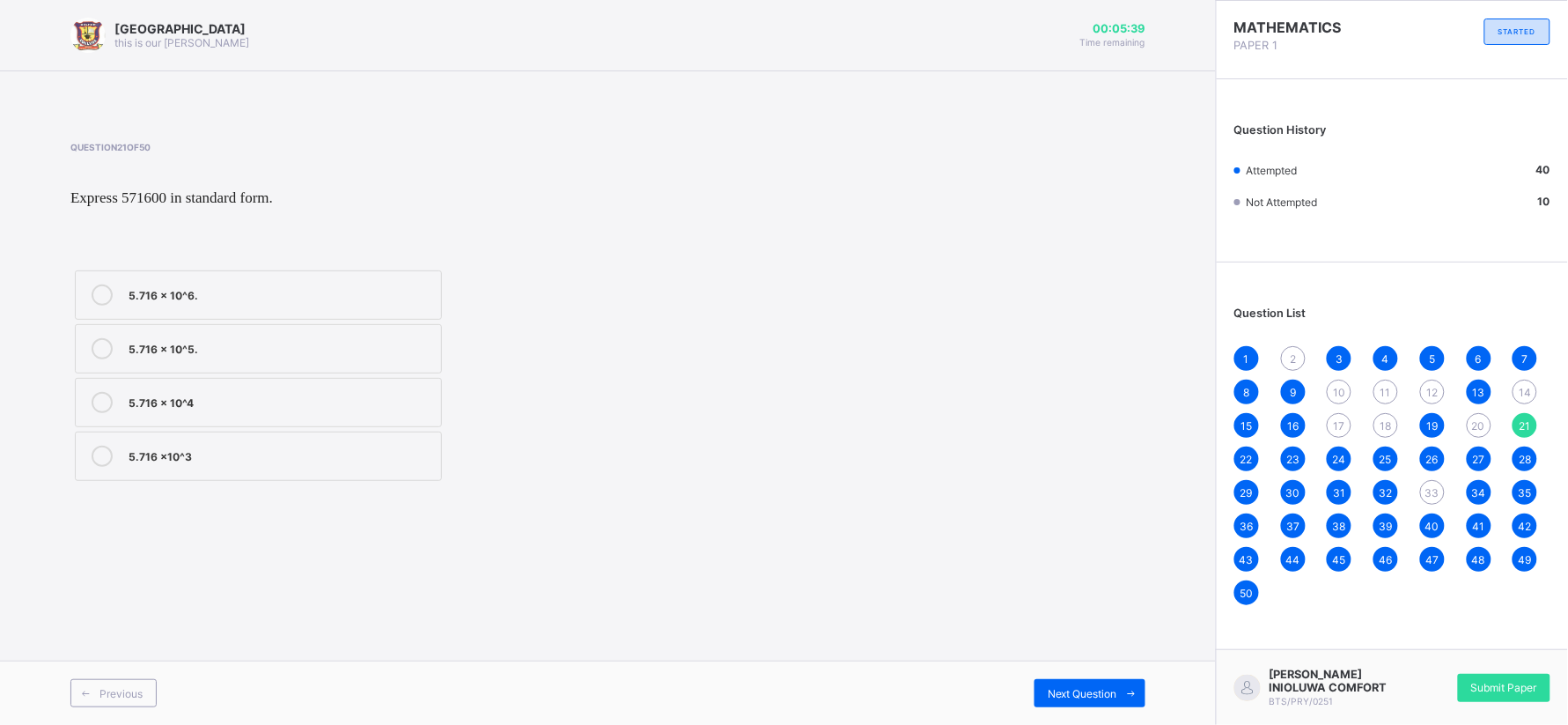 click on "20" at bounding box center [1478, 425] 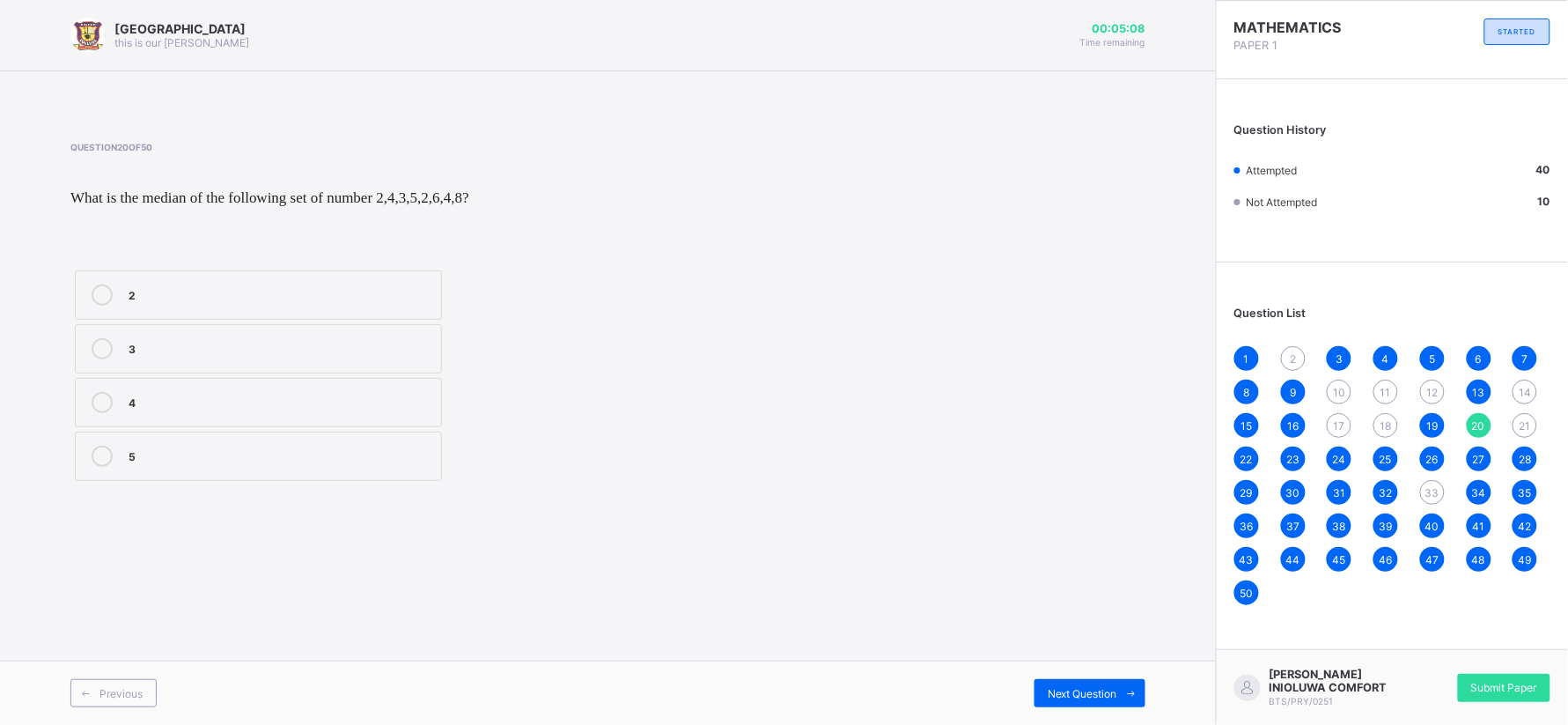 click on "2" at bounding box center (280, 293) 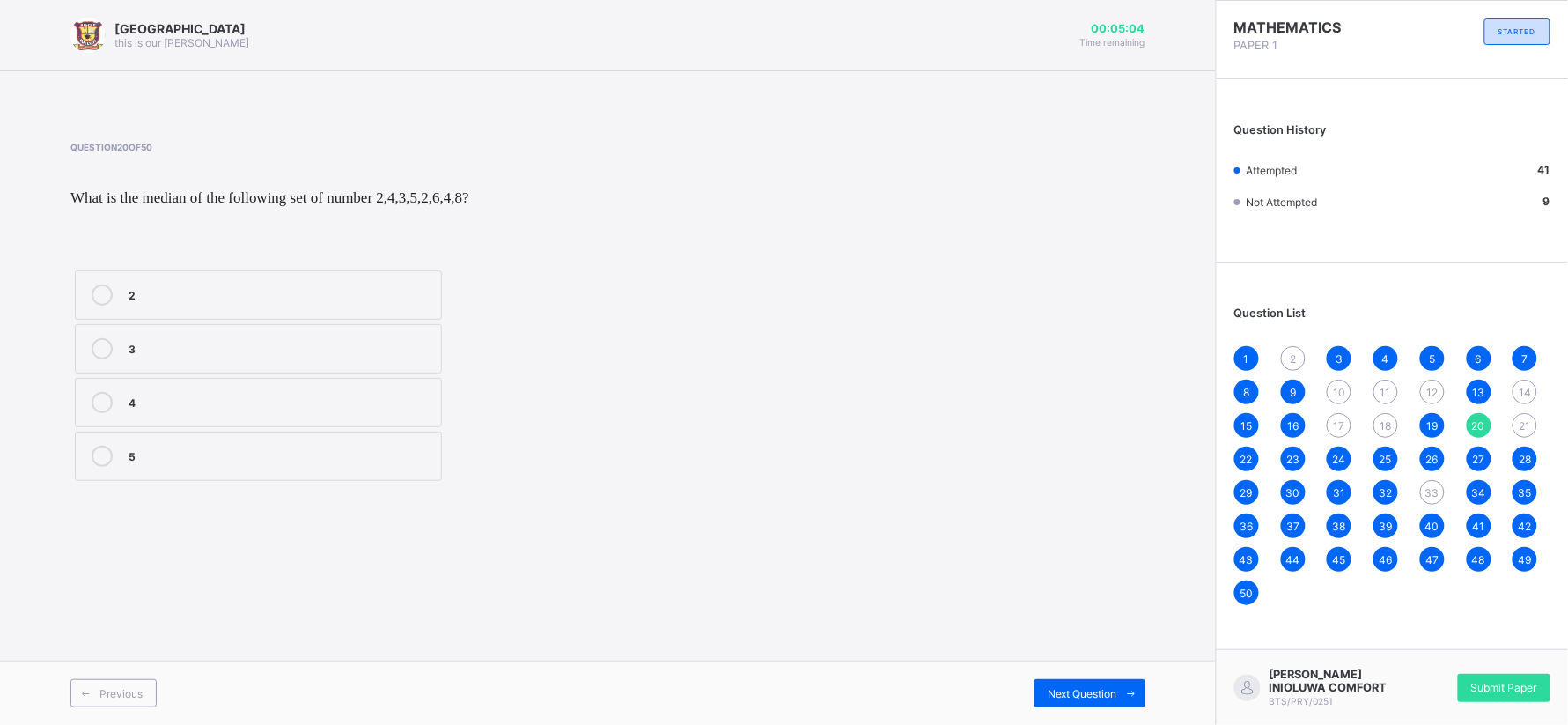click on "18" at bounding box center (1386, 425) 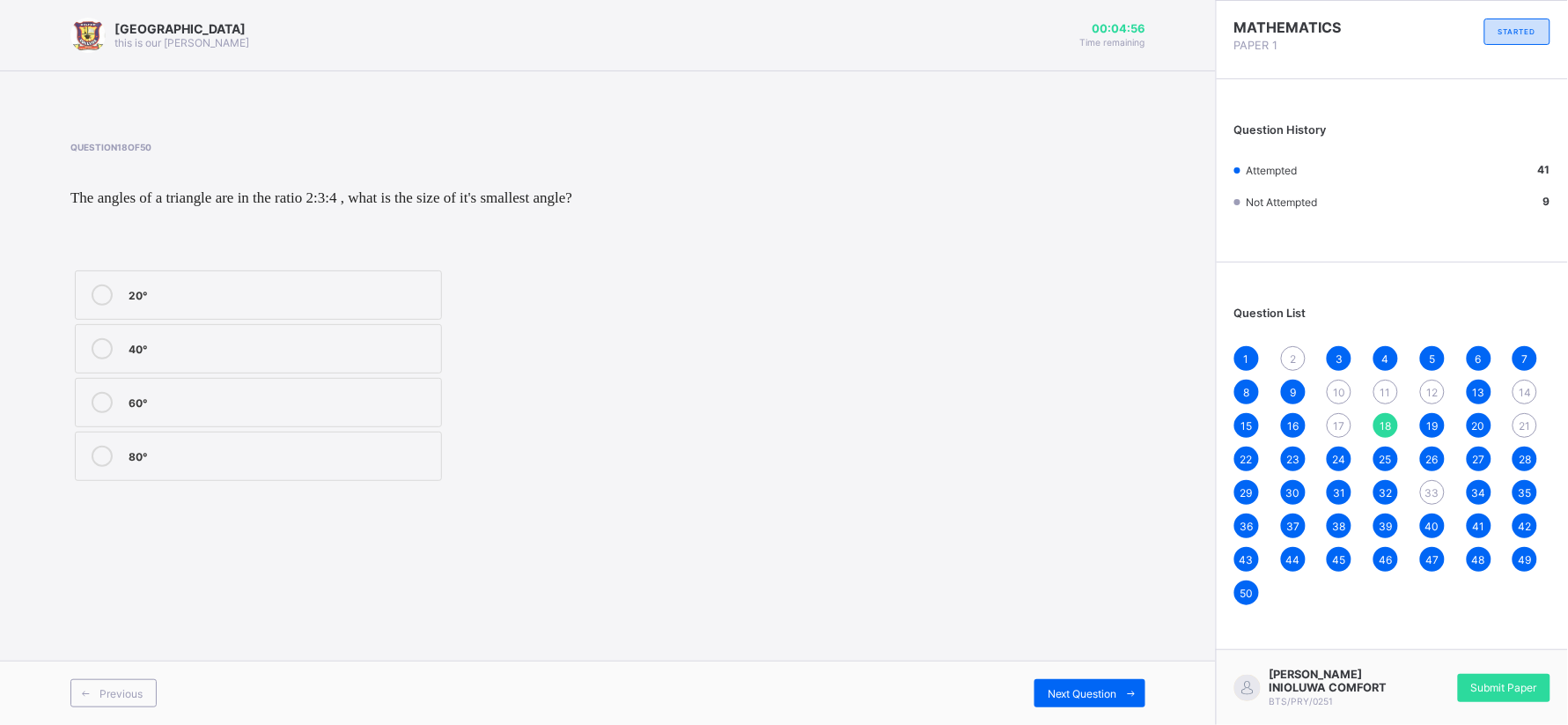 click on "20°" at bounding box center [280, 293] 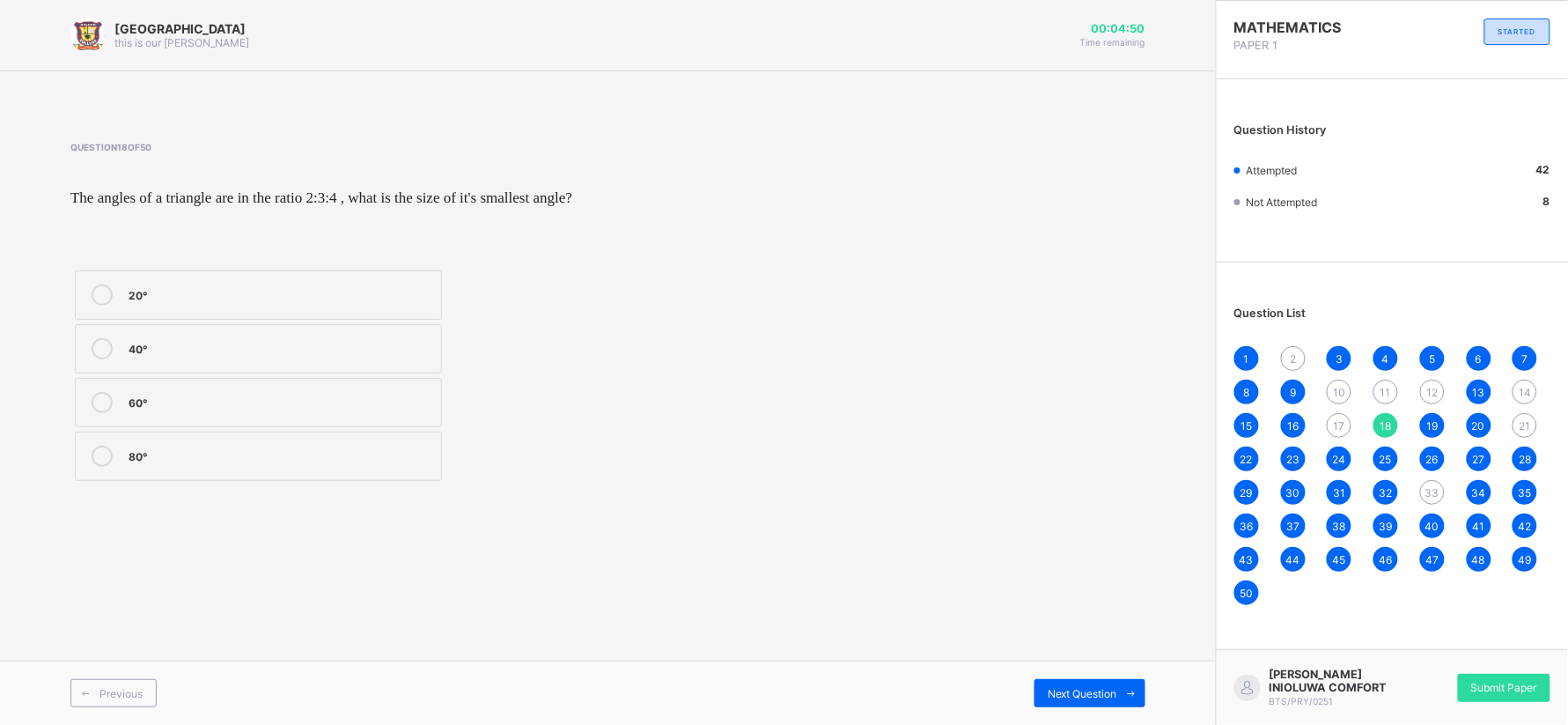 click on "17" at bounding box center (1339, 425) 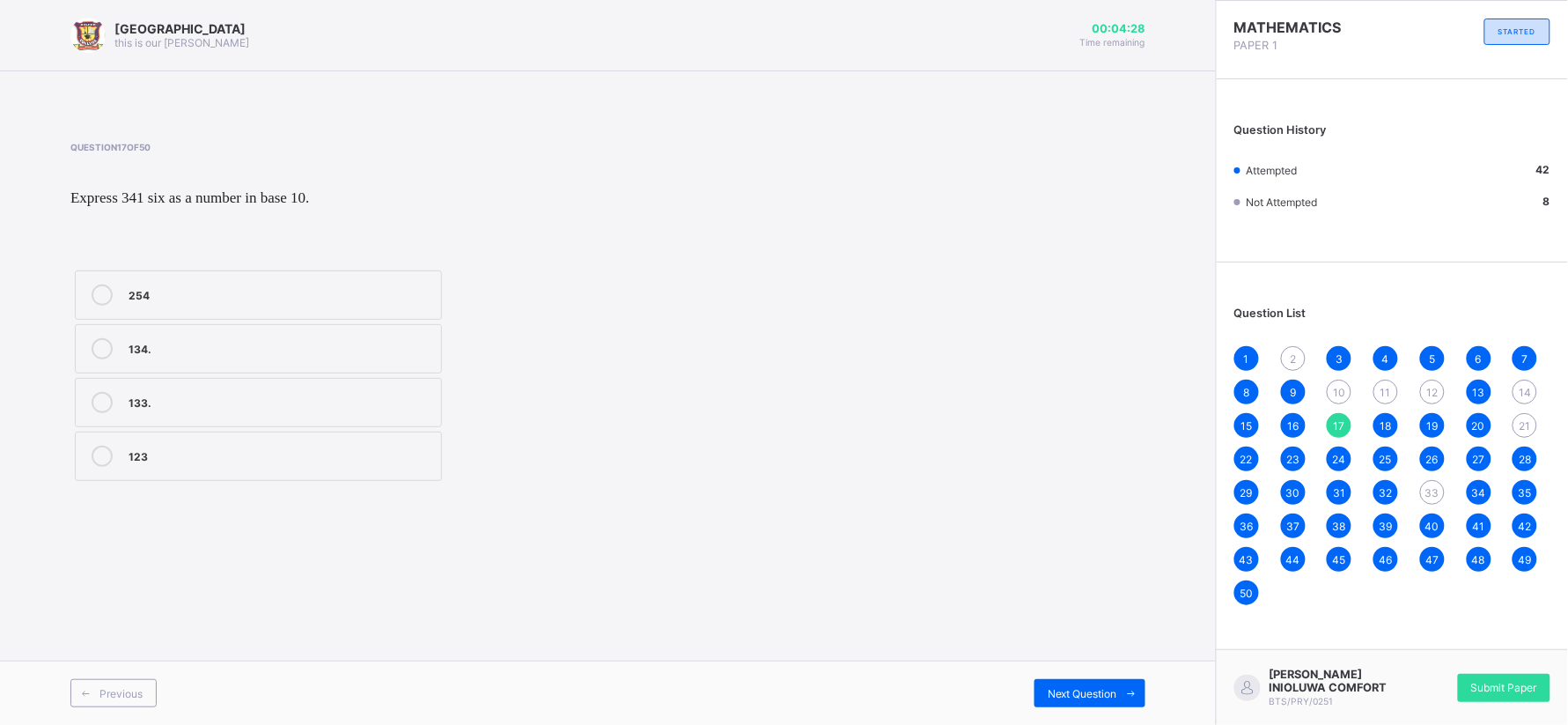 click on "1 2 3 4 5 6 7 8 9 10 11 12 13 14 15 16 17 18 19 20 21 22 23 24 25 26 27 28 29 30 31 32 33 34 35 36 37 38 39 40 41 42 43 44 45 46 47 48 49 50" at bounding box center [1392, 476] 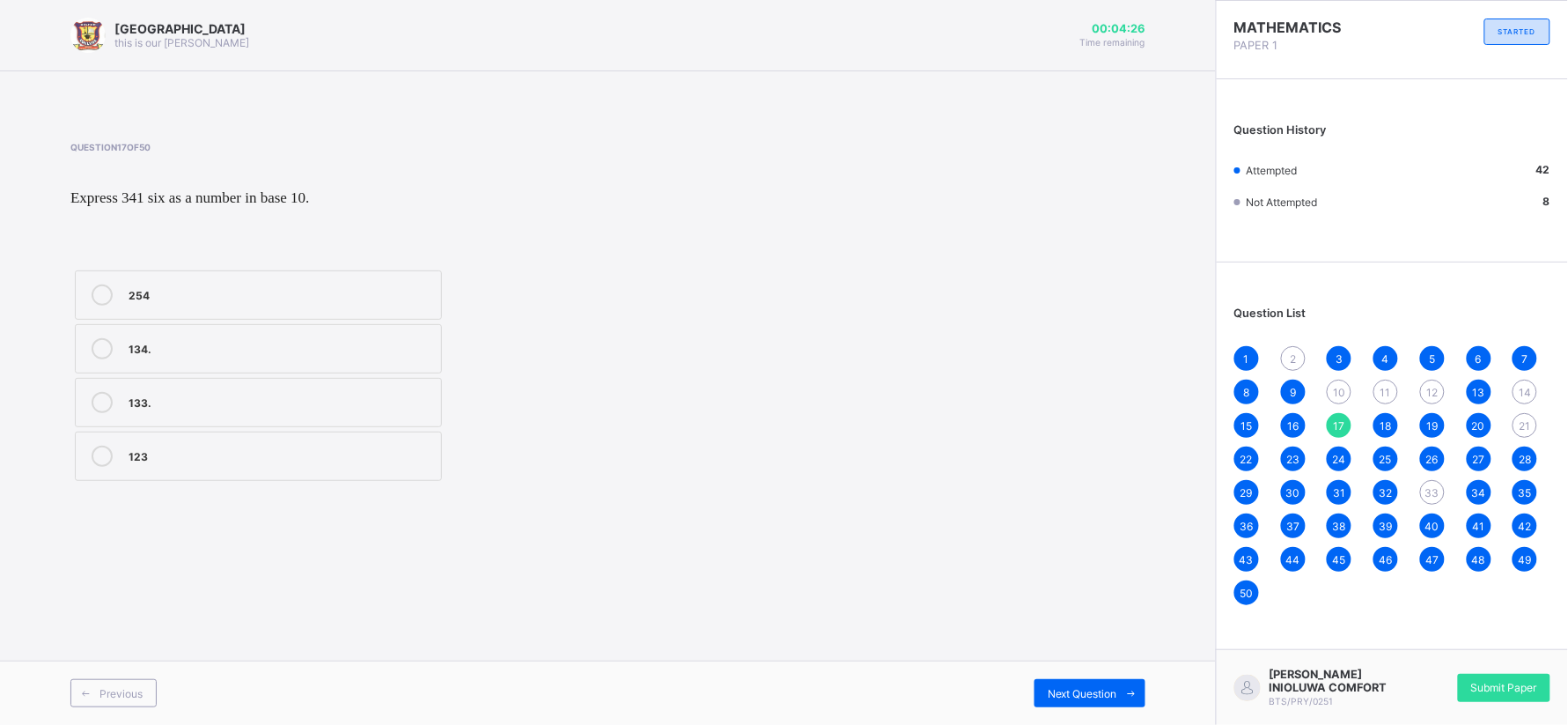 click on "14" at bounding box center (1525, 392) 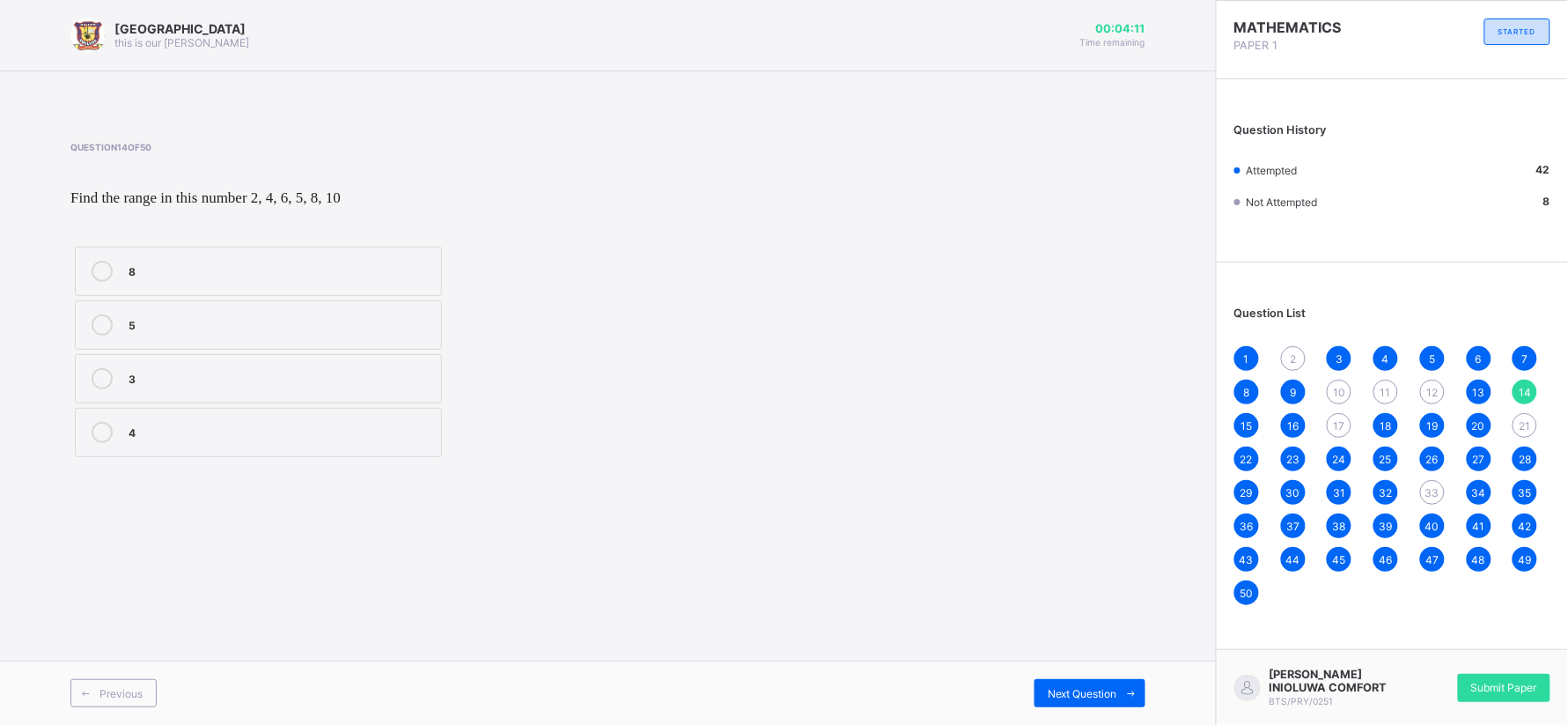 click on "3" at bounding box center [280, 377] 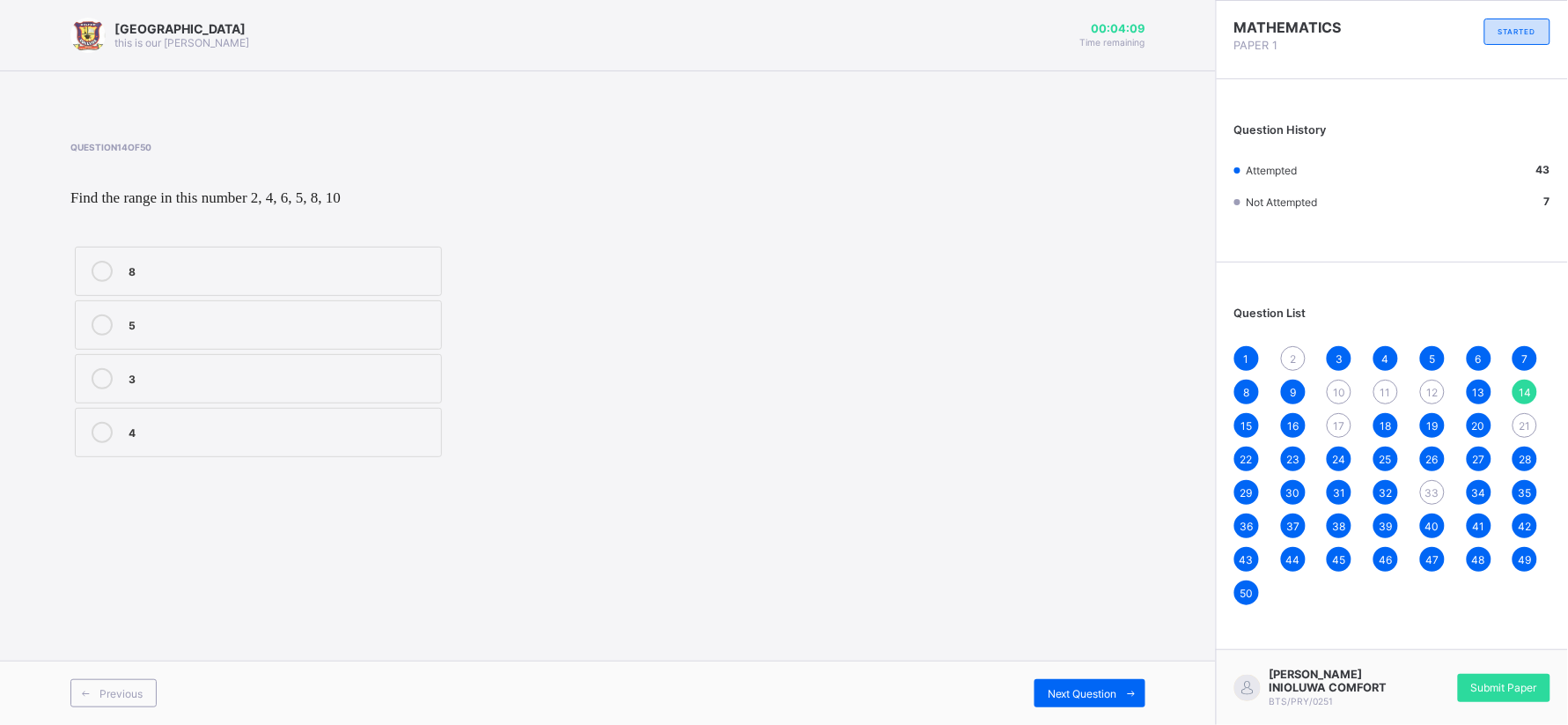 click on "8" at bounding box center [258, 271] 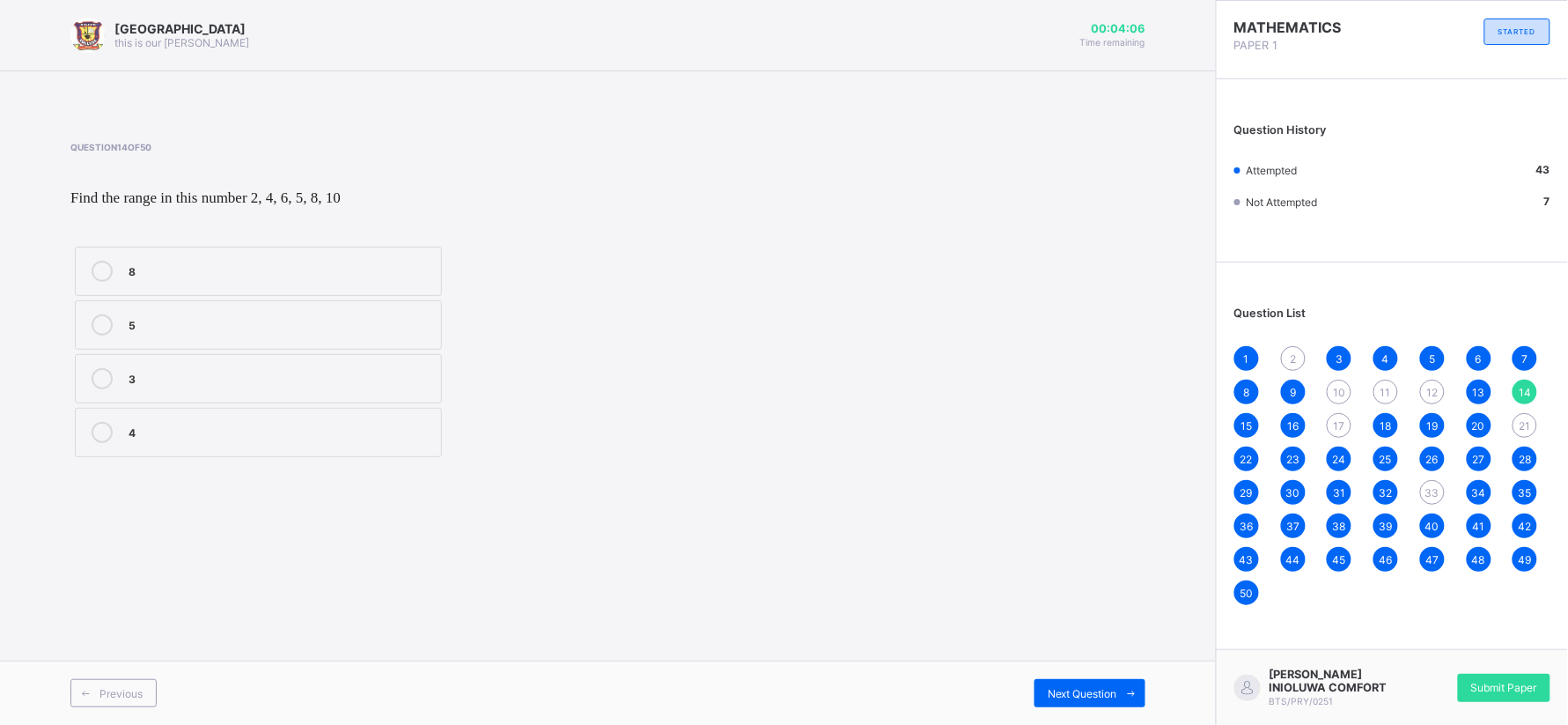 click on "12" at bounding box center [1432, 392] 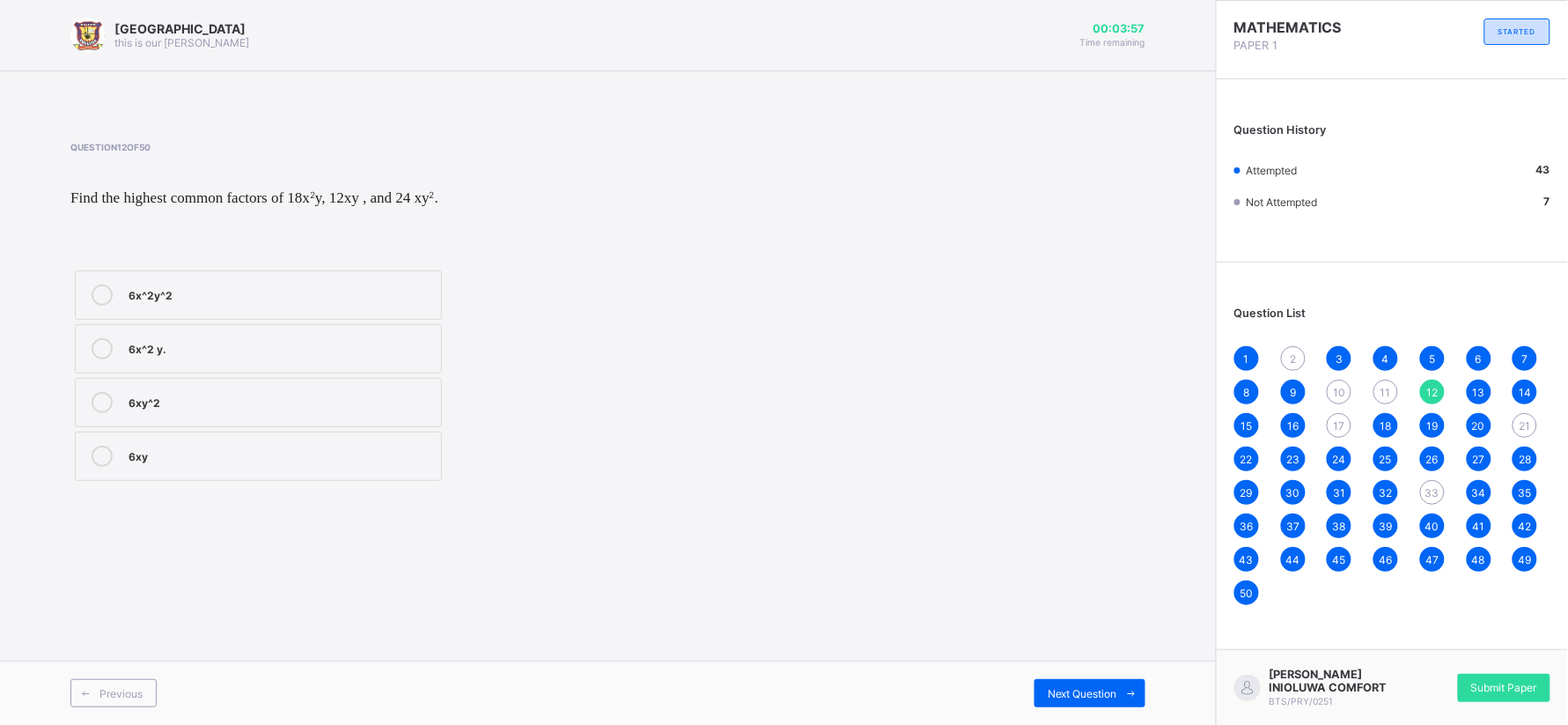 click on "6x^2y^2" at bounding box center (258, 295) 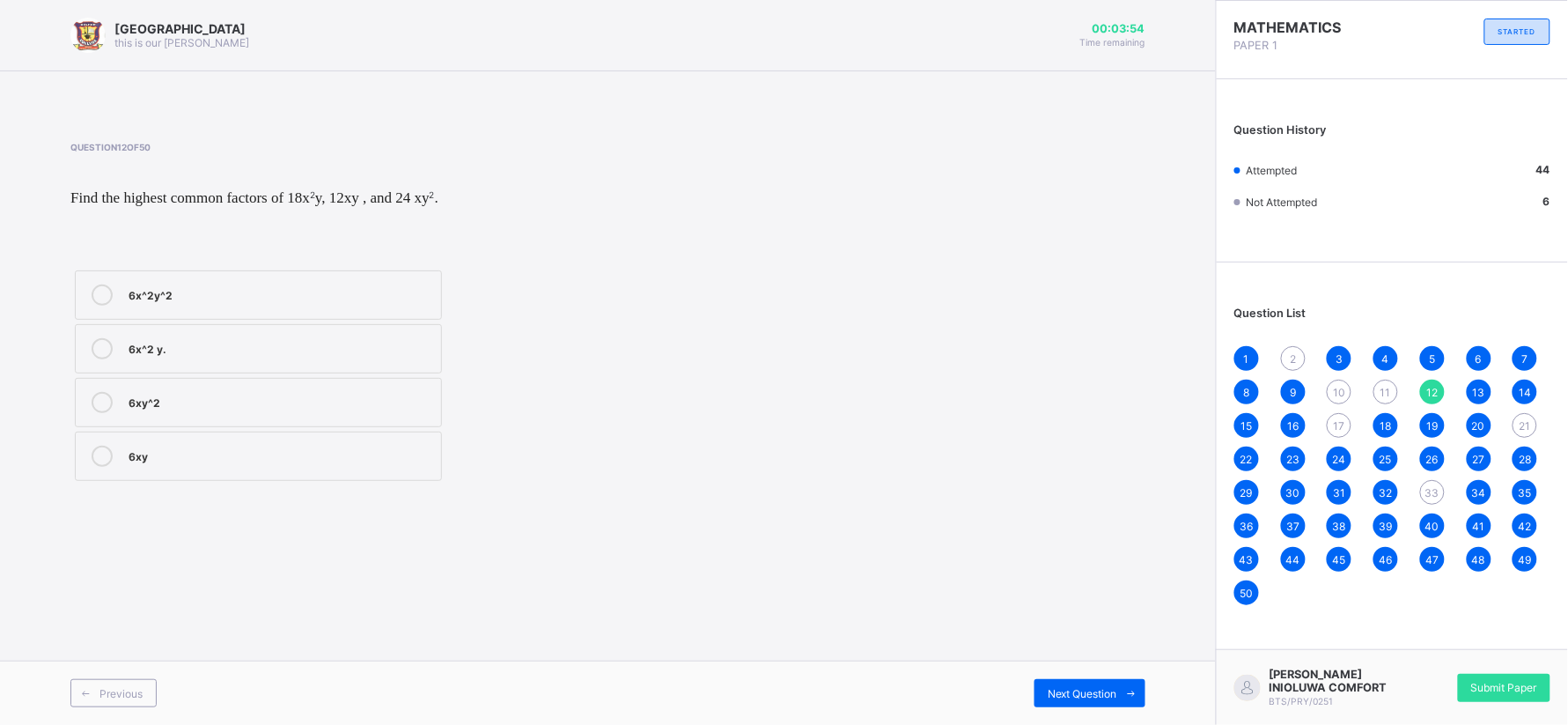 click on "1 2 3 4 5 6 7 8 9 10 11 12 13 14 15 16 17 18 19 20 21 22 23 24 25 26 27 28 29 30 31 32 33 34 35 36 37 38 39 40 41 42 43 44 45 46 47 48 49 50" at bounding box center [1392, 476] 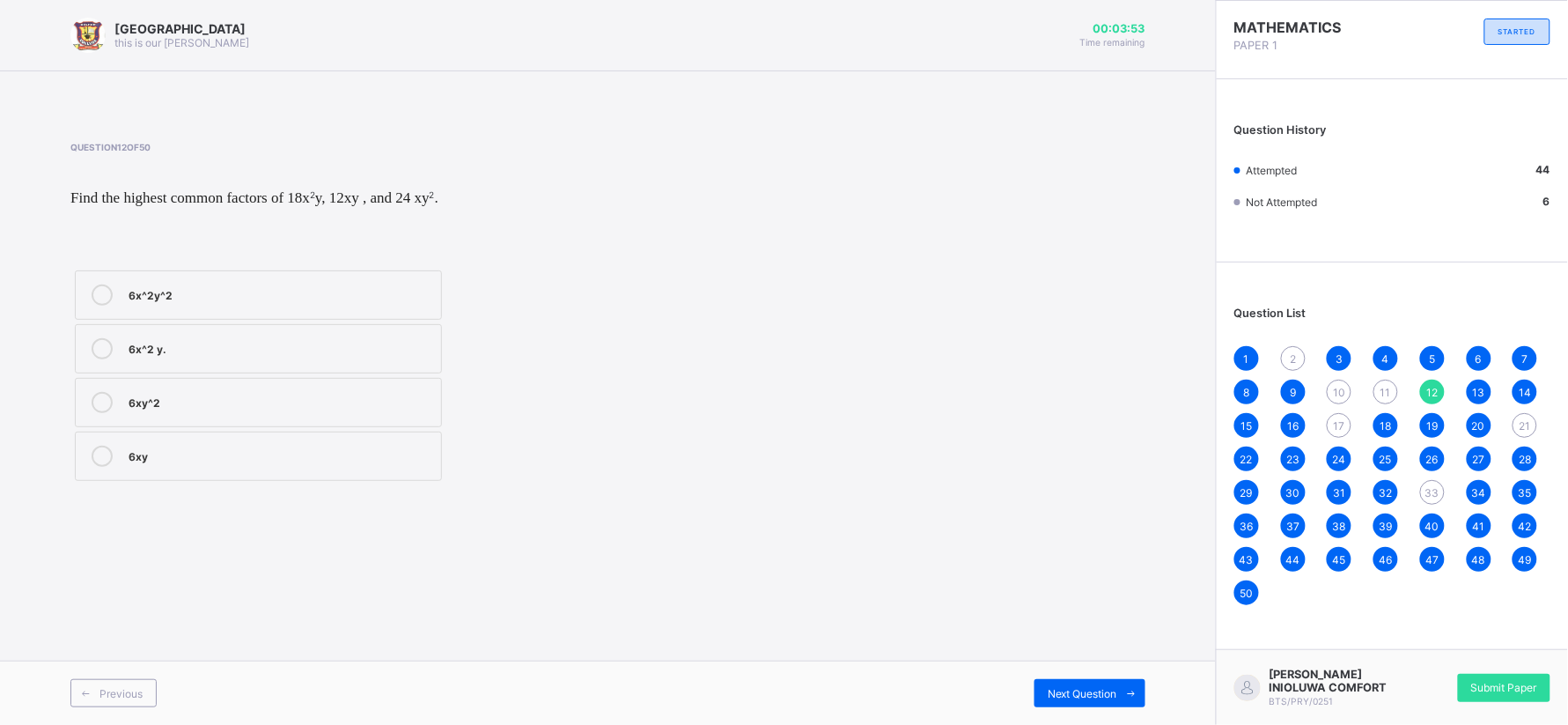 click on "11" at bounding box center (1386, 392) 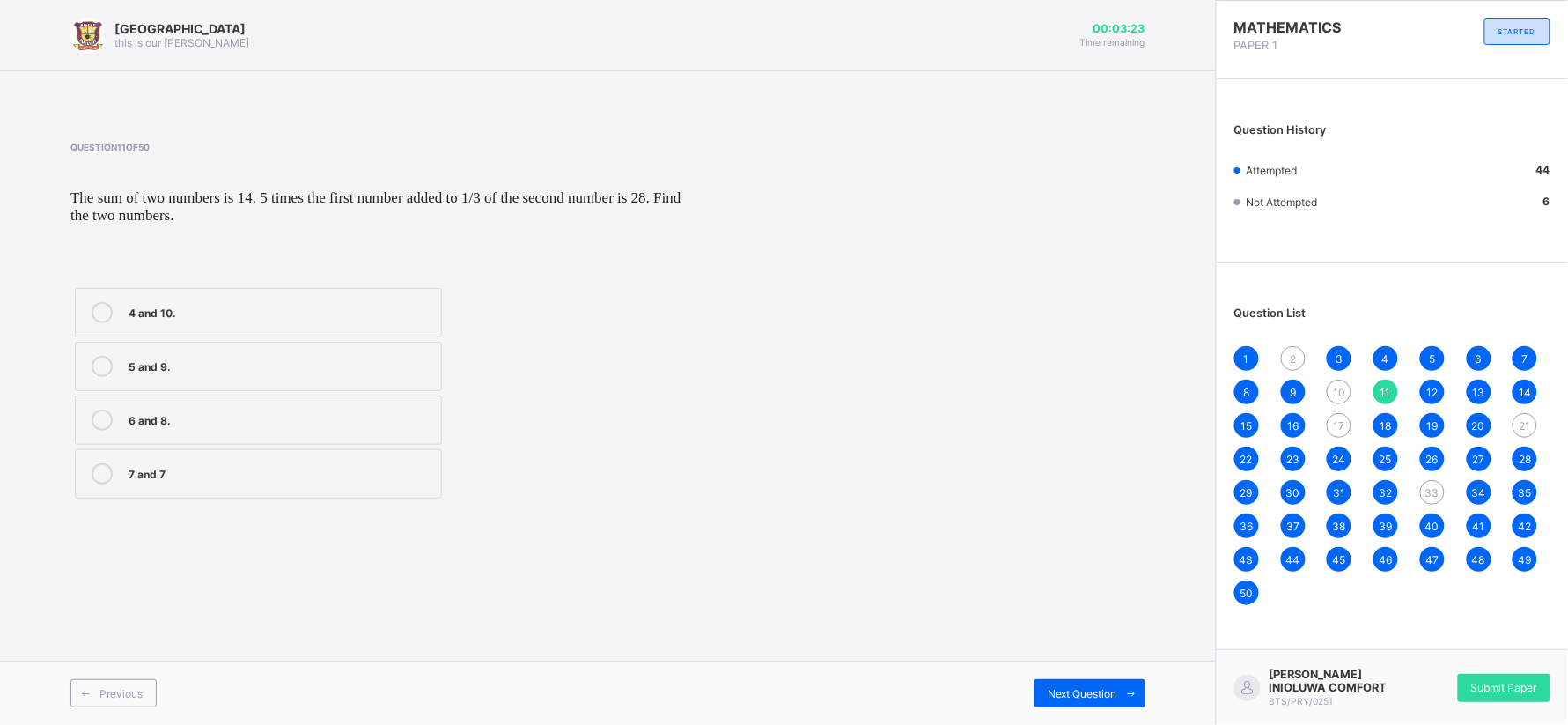 click on "7 and 7" at bounding box center [258, 474] 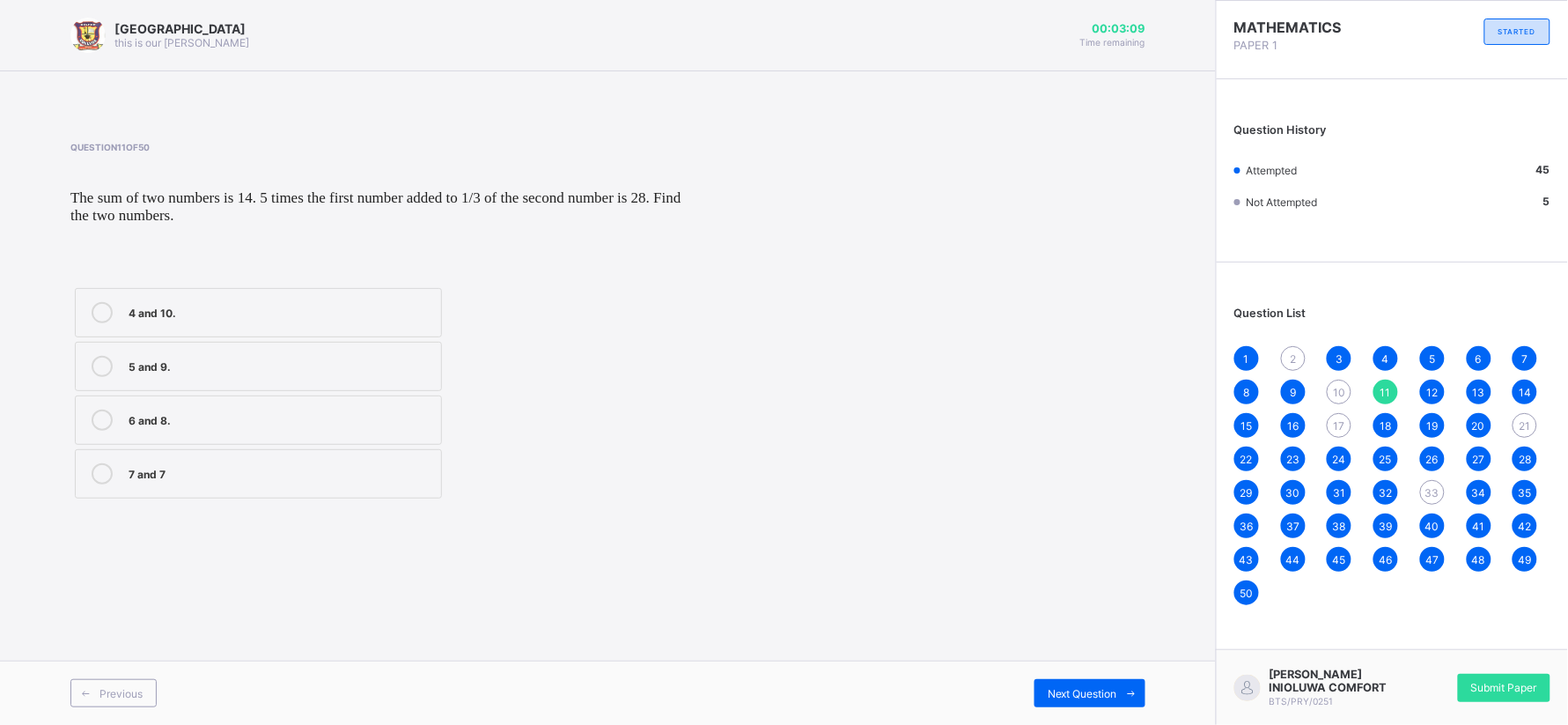 click on "1 2 3 4 5 6 7 8 9 10 11 12 13 14 15 16 17 18 19 20 21 22 23 24 25 26 27 28 29 30 31 32 33 34 35 36 37 38 39 40 41 42 43 44 45 46 47 48 49 50" at bounding box center (1392, 476) 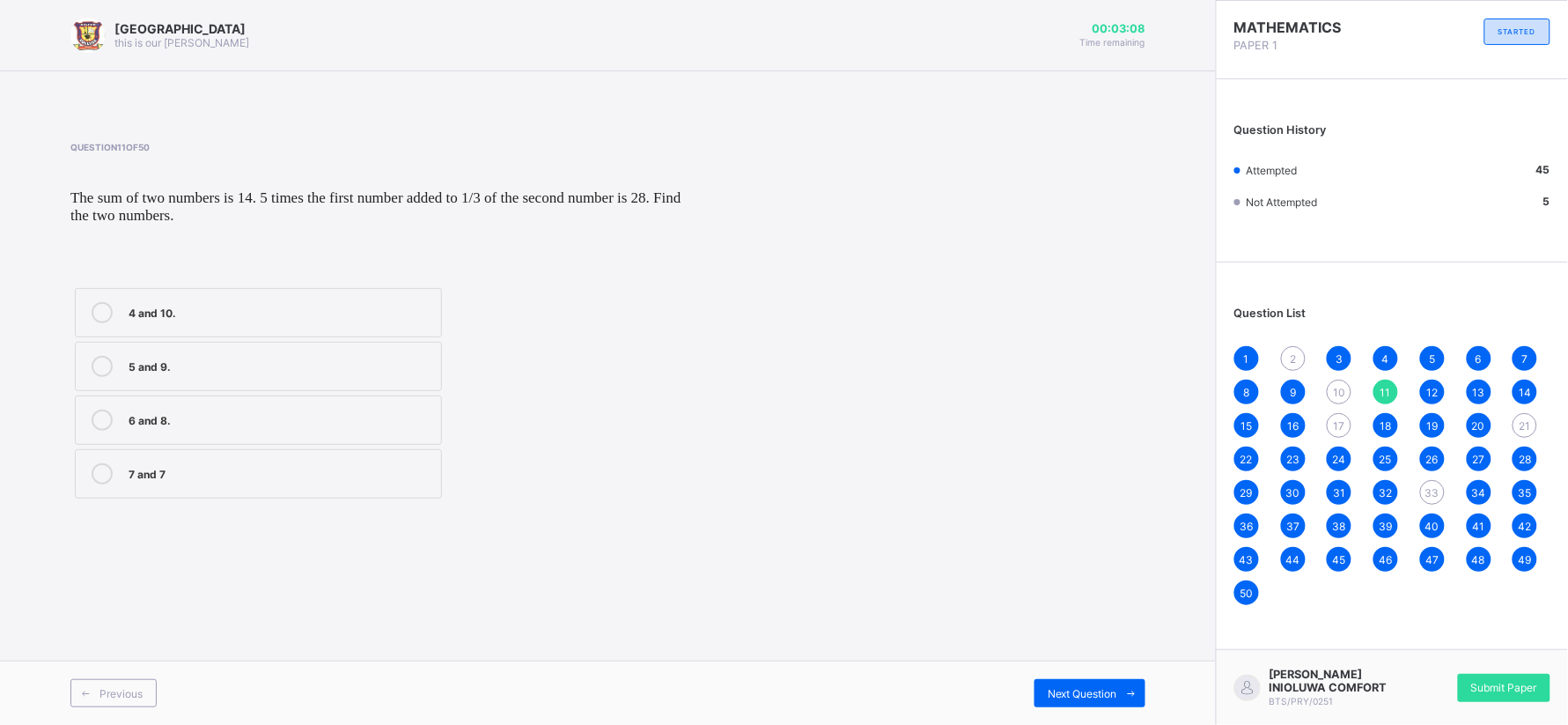 click on "10" at bounding box center (1339, 392) 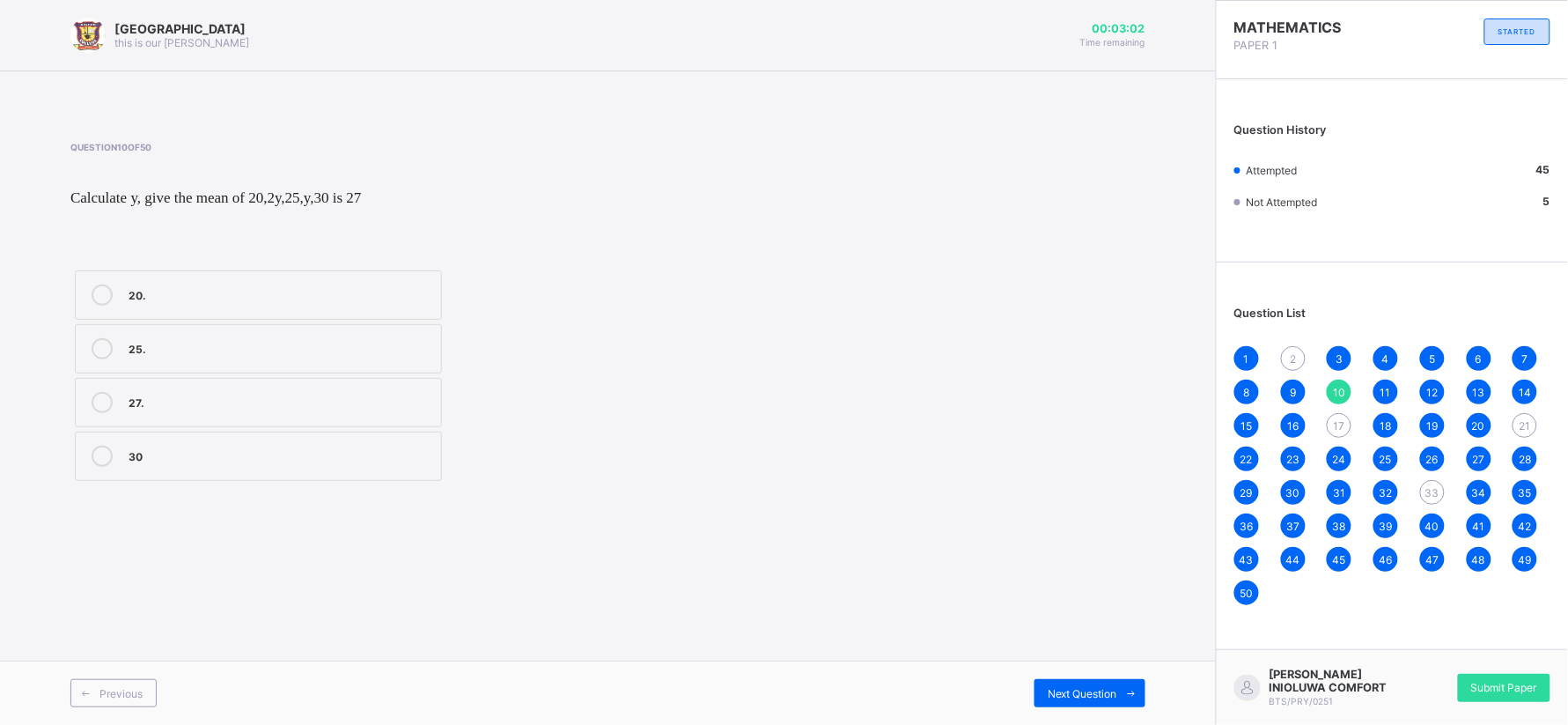 click on "30" at bounding box center [258, 456] 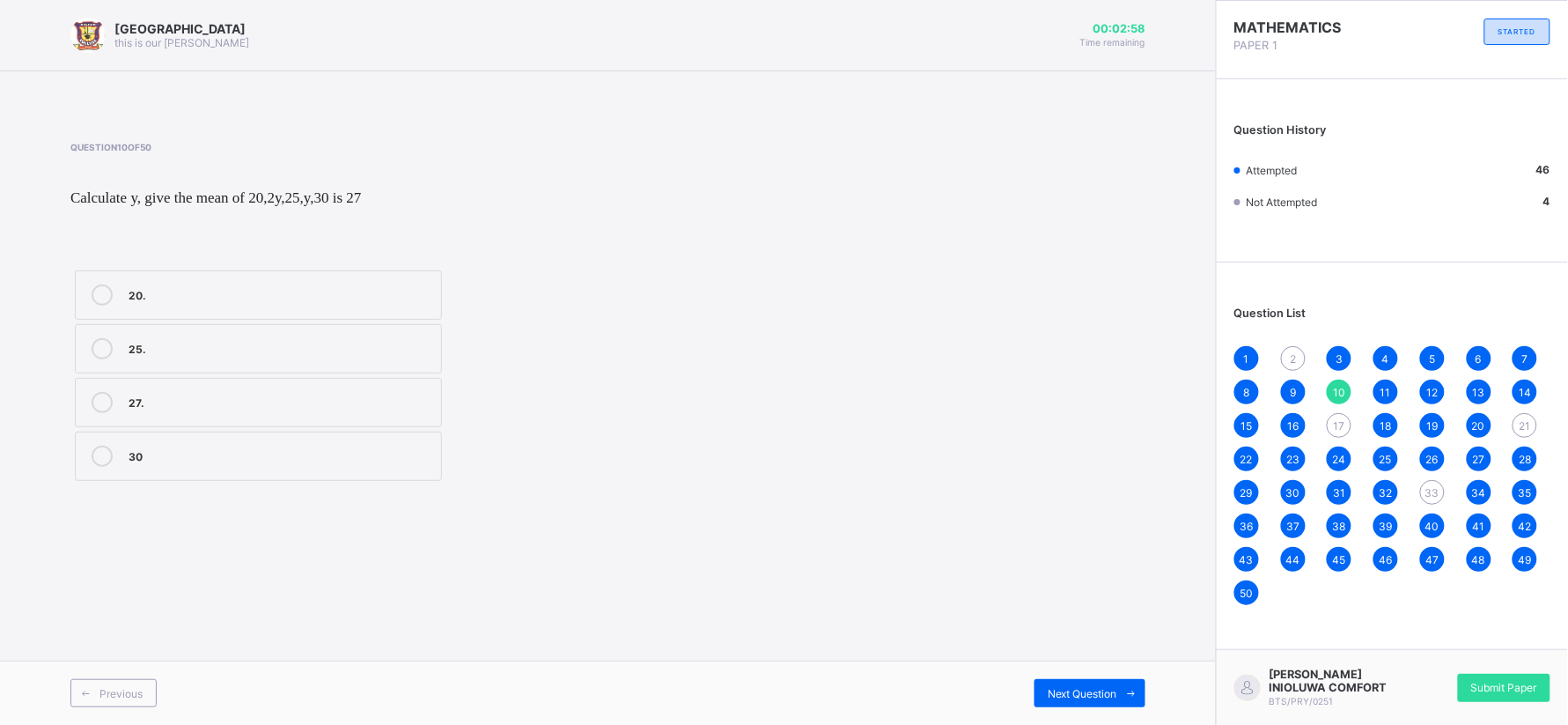 click on "1 2 3 4 5 6 7 8 9 10 11 12 13 14 15 16 17 18 19 20 21 22 23 24 25 26 27 28 29 30 31 32 33 34 35 36 37 38 39 40 41 42 43 44 45 46 47 48 49 50" at bounding box center (1392, 476) 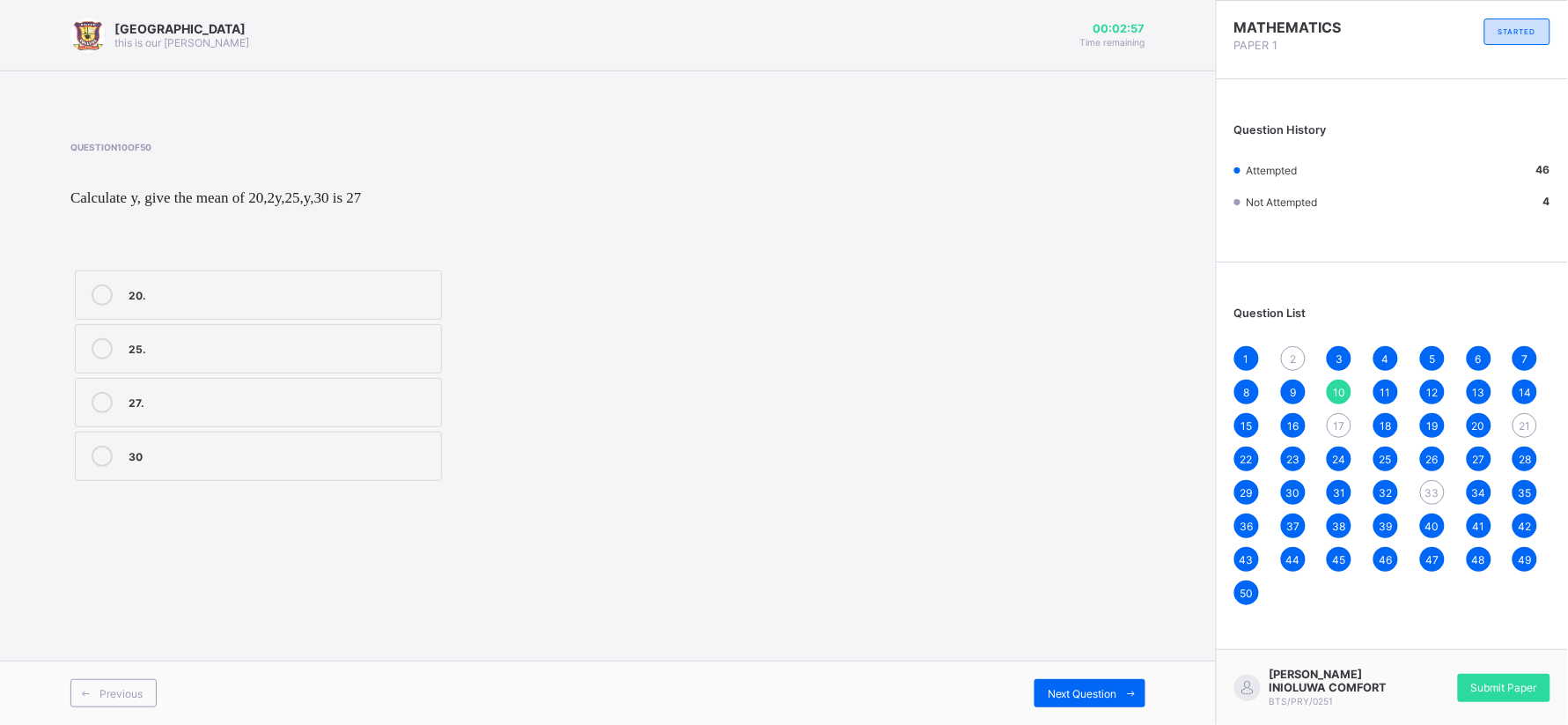 click on "2" at bounding box center [1292, 359] 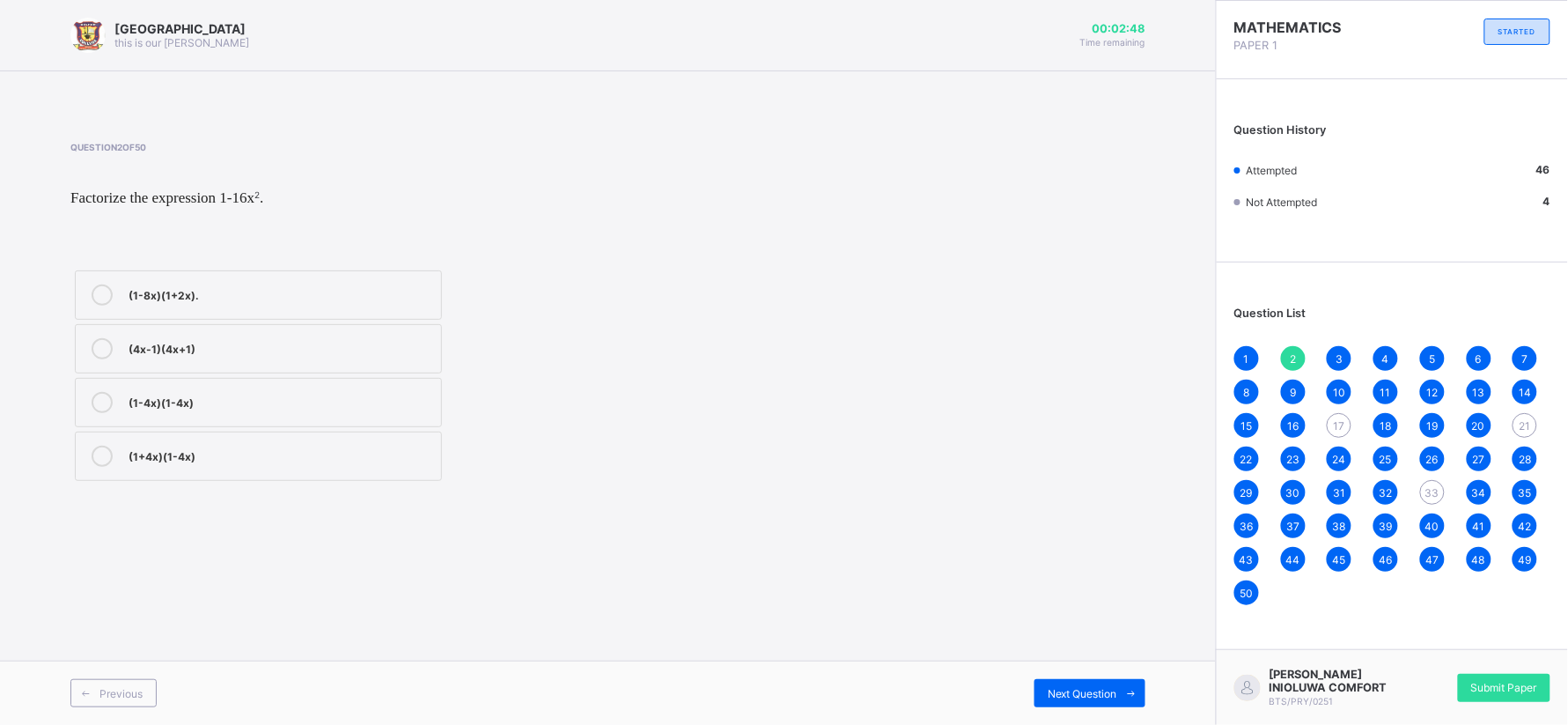 click on "(1-4x)(1-4x)" at bounding box center [280, 401] 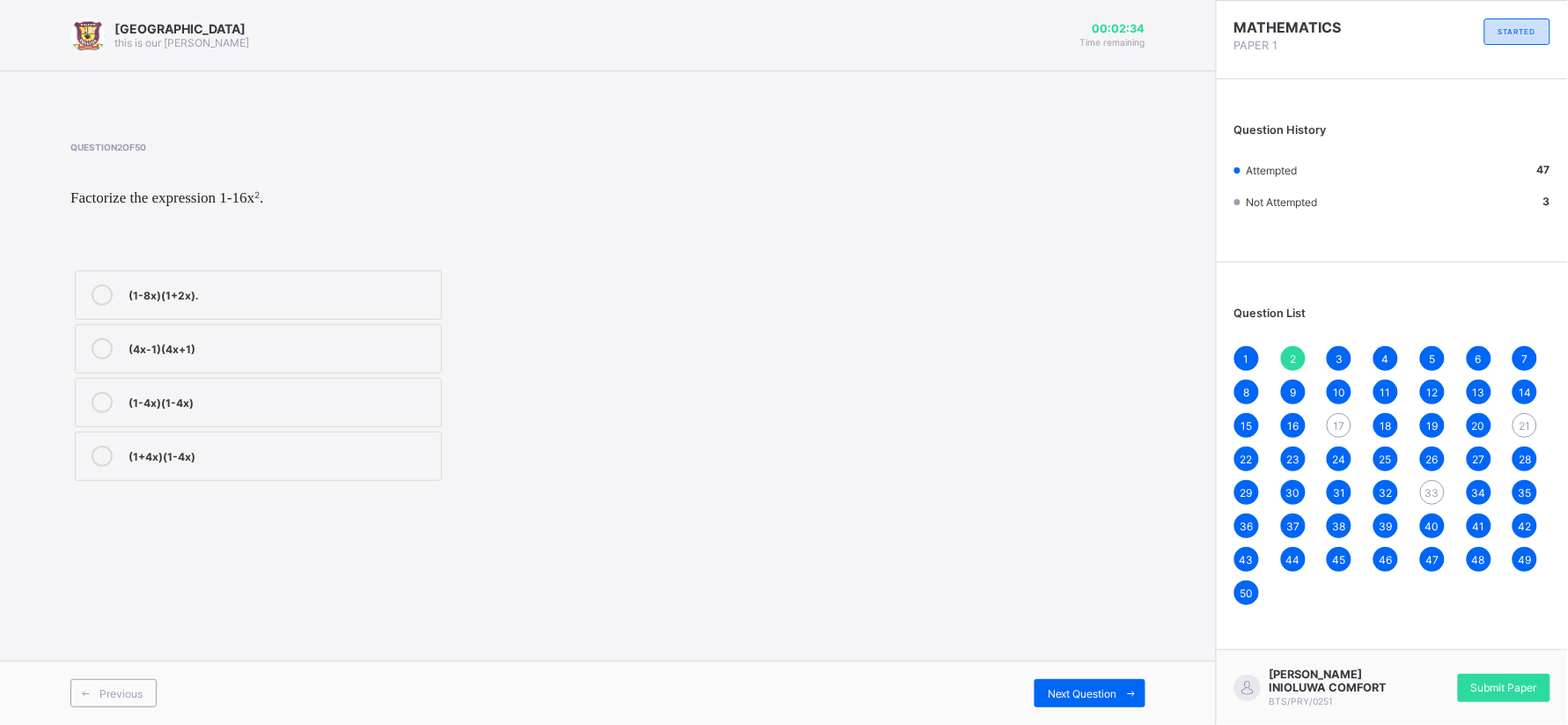 click on "1 2 3 4 5 6 7 8 9 10 11 12 13 14 15 16 17 18 19 20 21 22 23 24 25 26 27 28 29 30 31 32 33 34 35 36 37 38 39 40 41 42 43 44 45 46 47 48 49 50" at bounding box center (1392, 476) 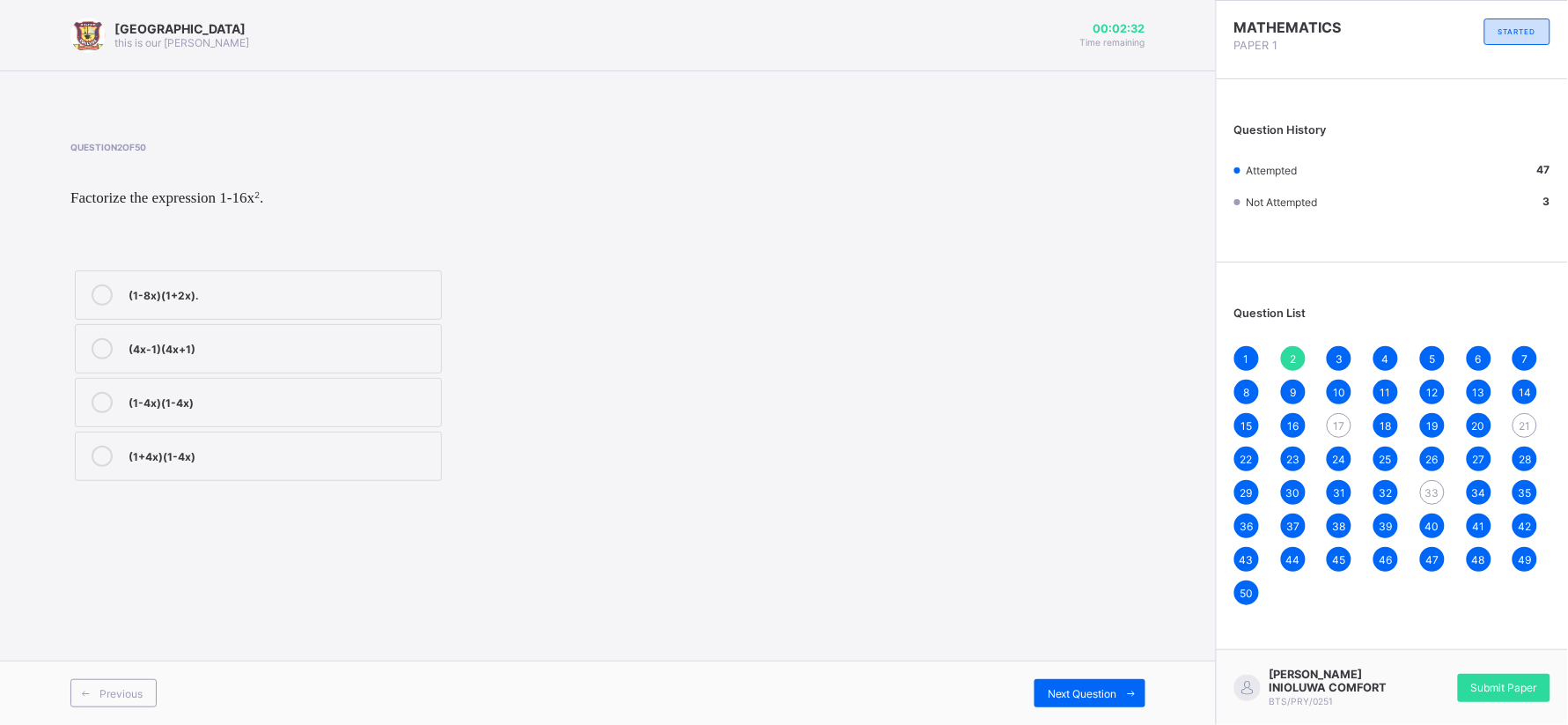 click on "17" at bounding box center [1339, 425] 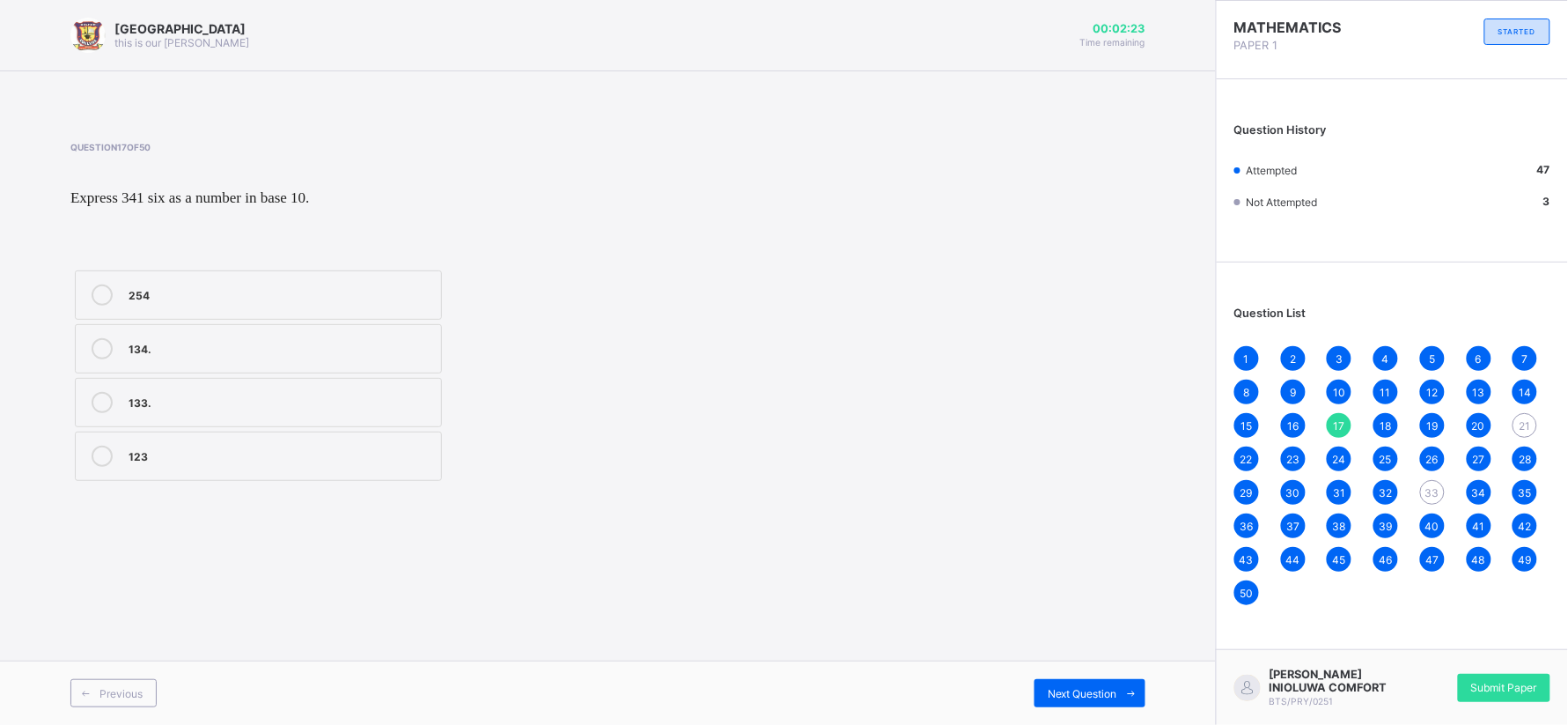 click on "133." at bounding box center (258, 403) 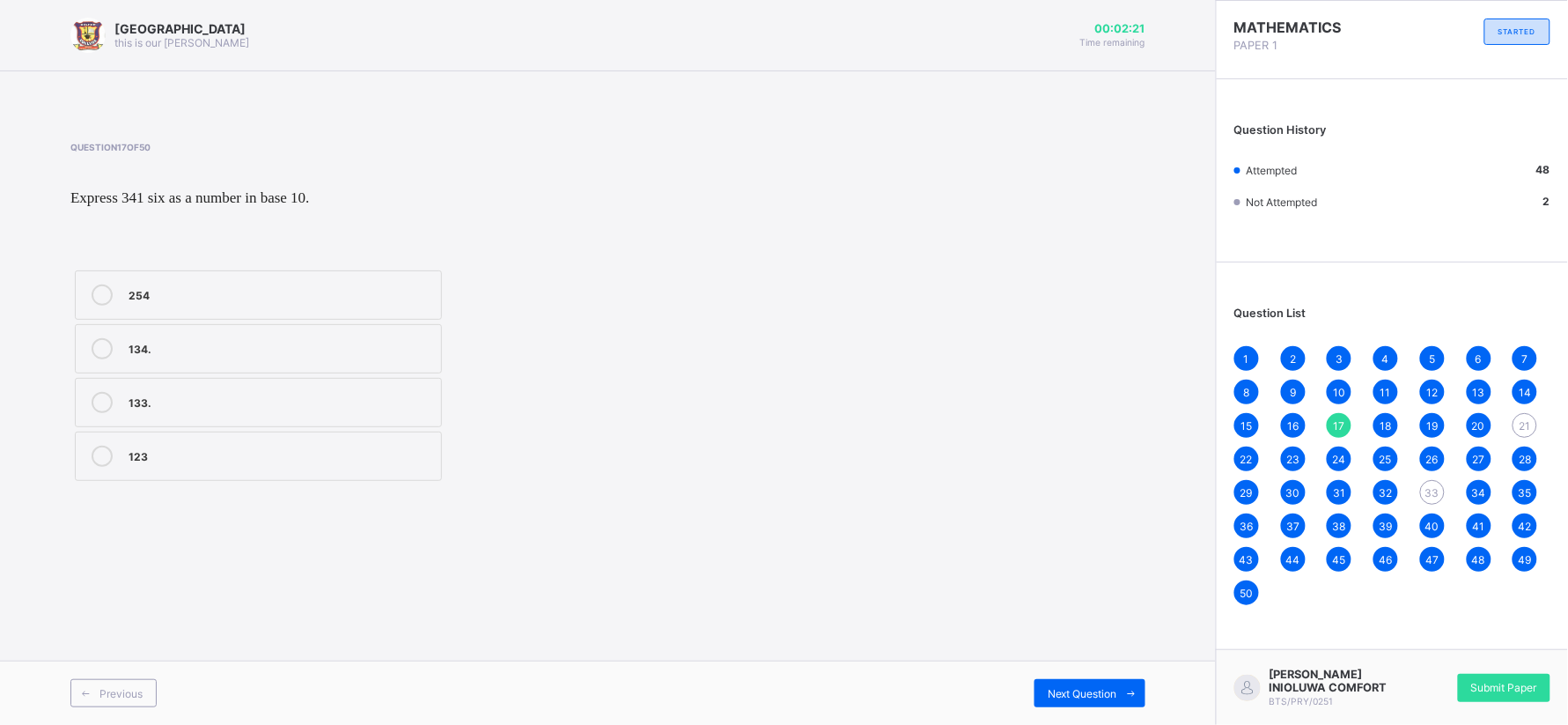 click on "134." at bounding box center [280, 347] 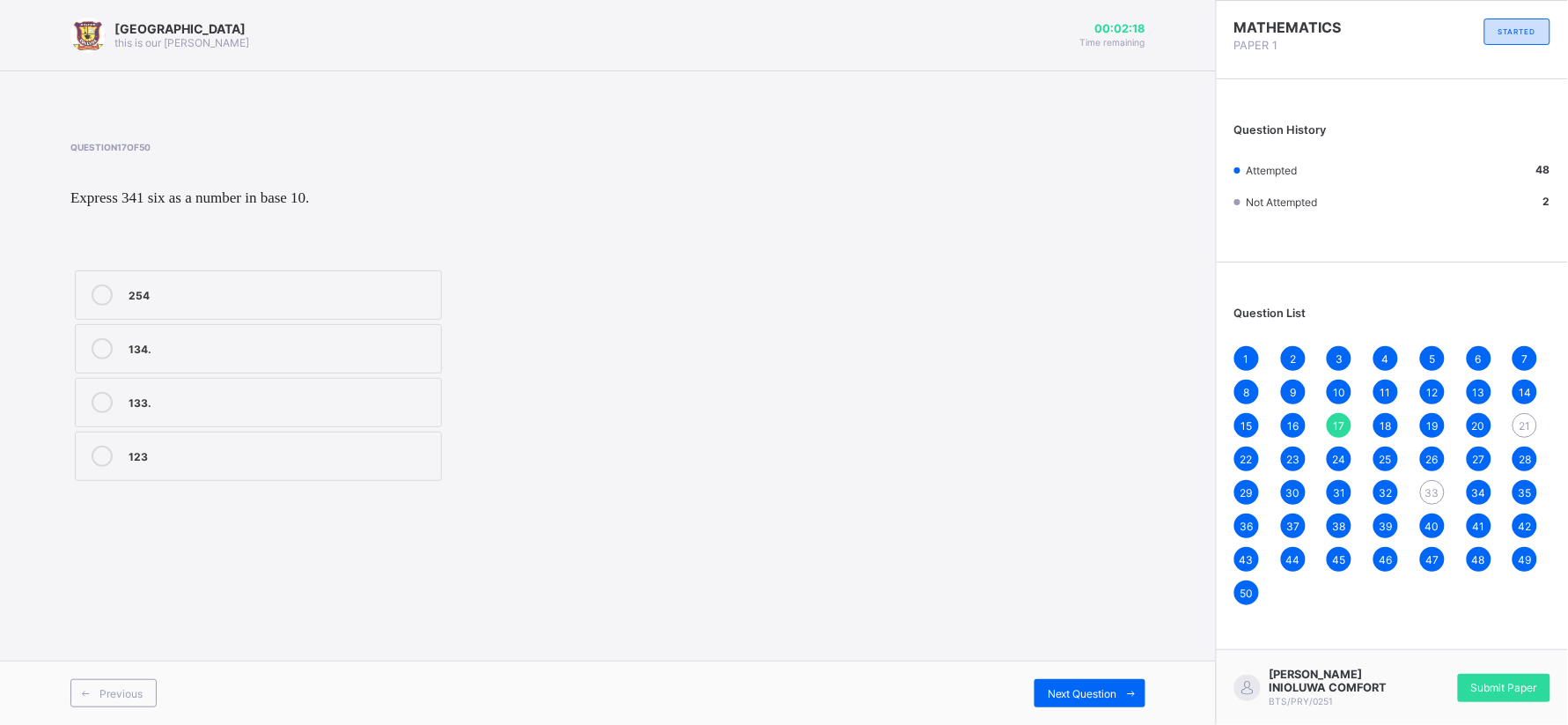 click on "21" at bounding box center [1525, 425] 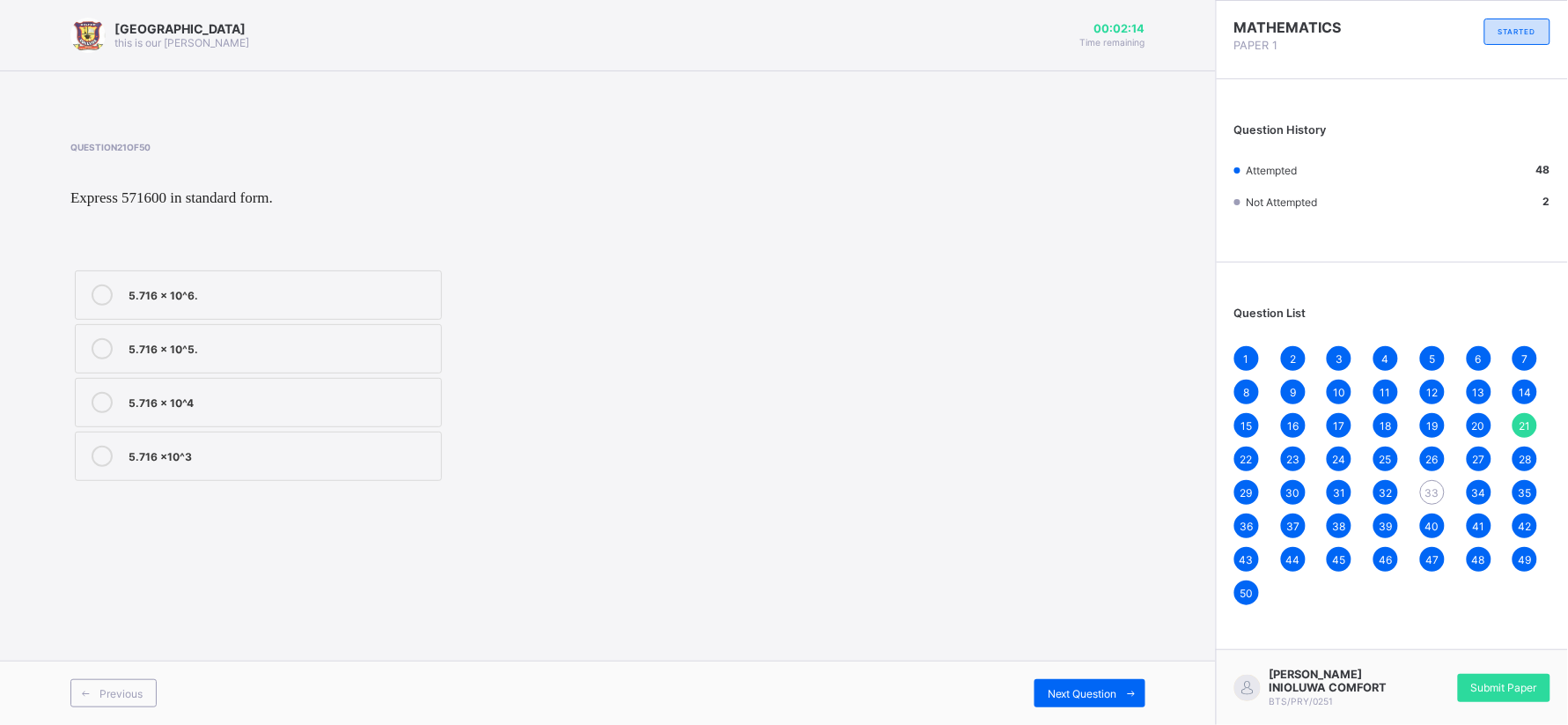 click on "5.716 x 10^6." at bounding box center [280, 293] 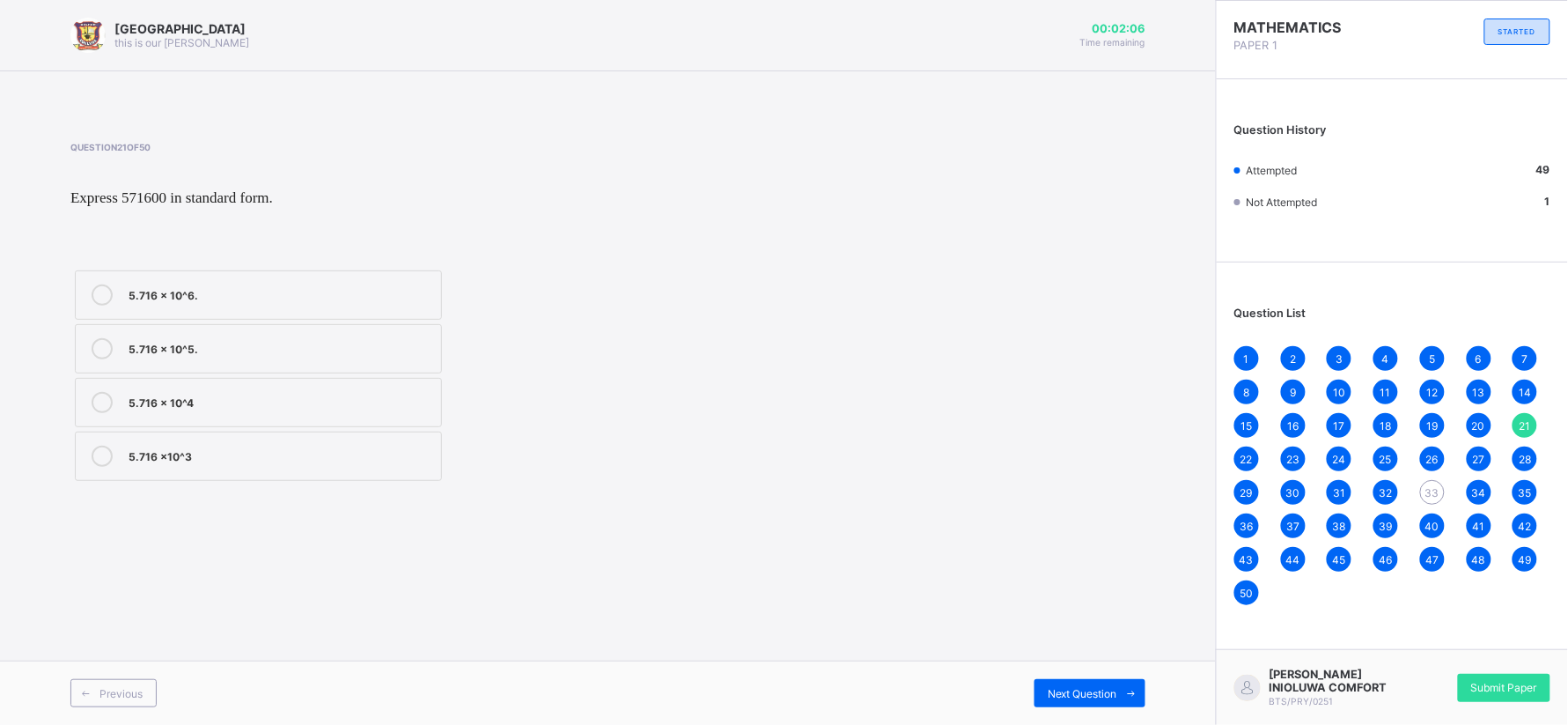 click on "1 2 3 4 5 6 7 8 9 10 11 12 13 14 15 16 17 18 19 20 21 22 23 24 25 26 27 28 29 30 31 32 33 34 35 36 37 38 39 40 41 42 43 44 45 46 47 48 49 50" at bounding box center [1392, 476] 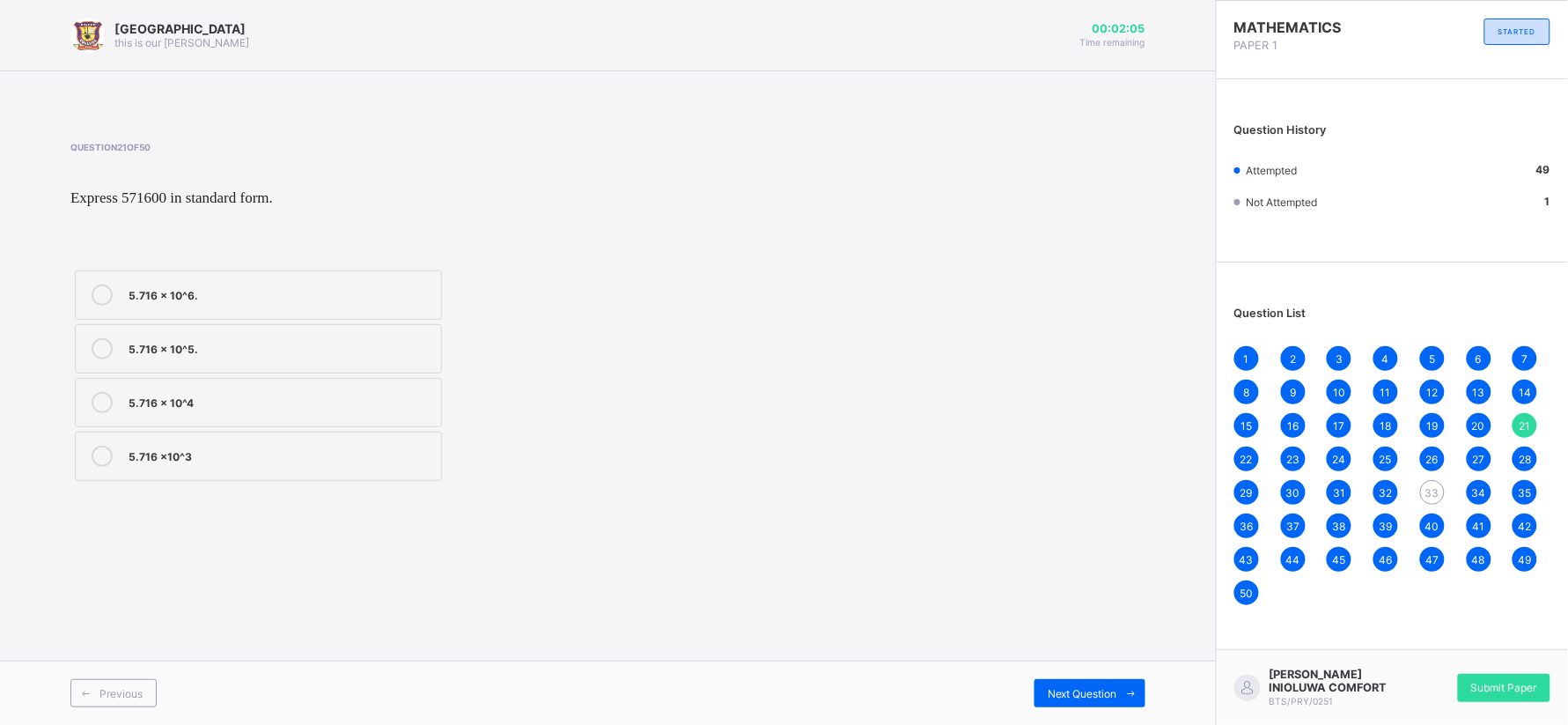click on "33" at bounding box center [1432, 492] 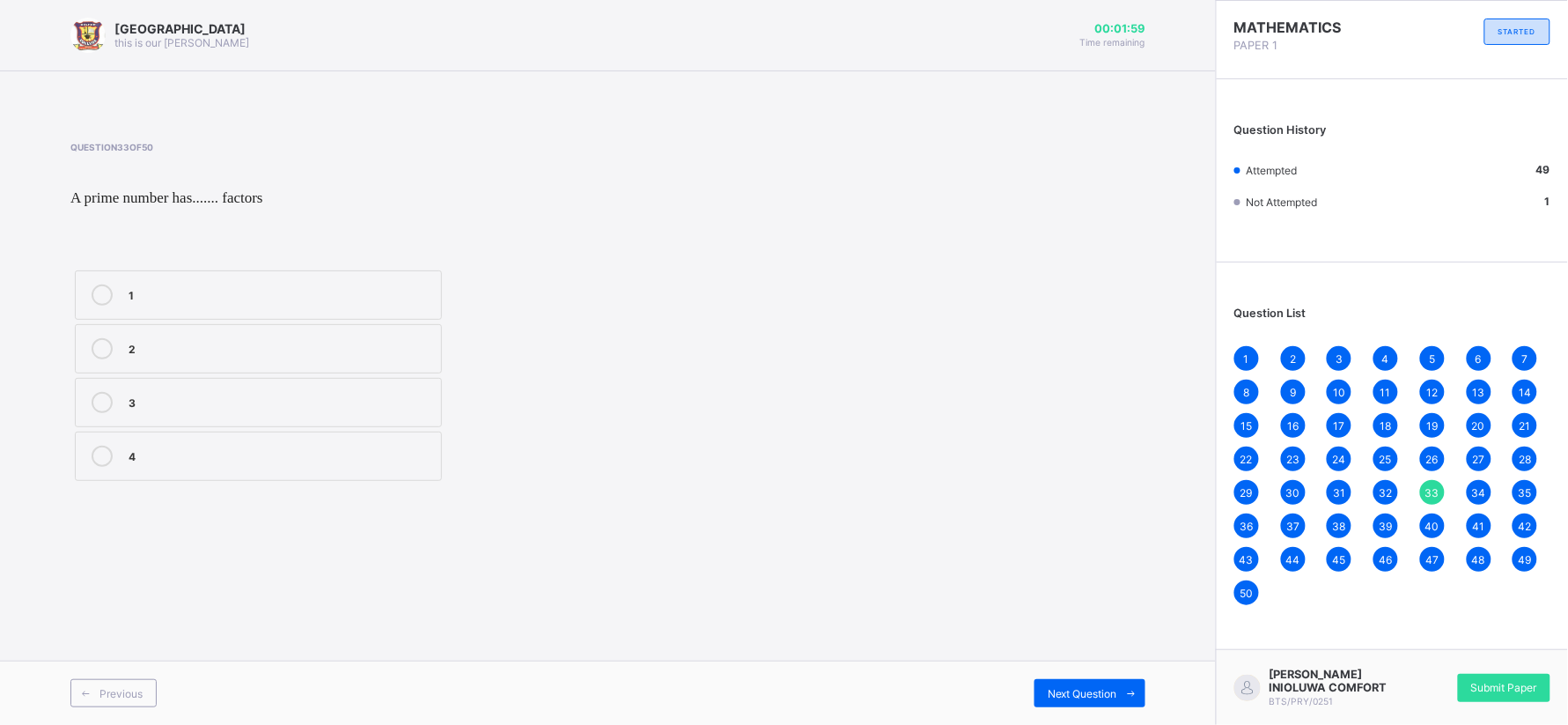 click on "1" at bounding box center [280, 295] 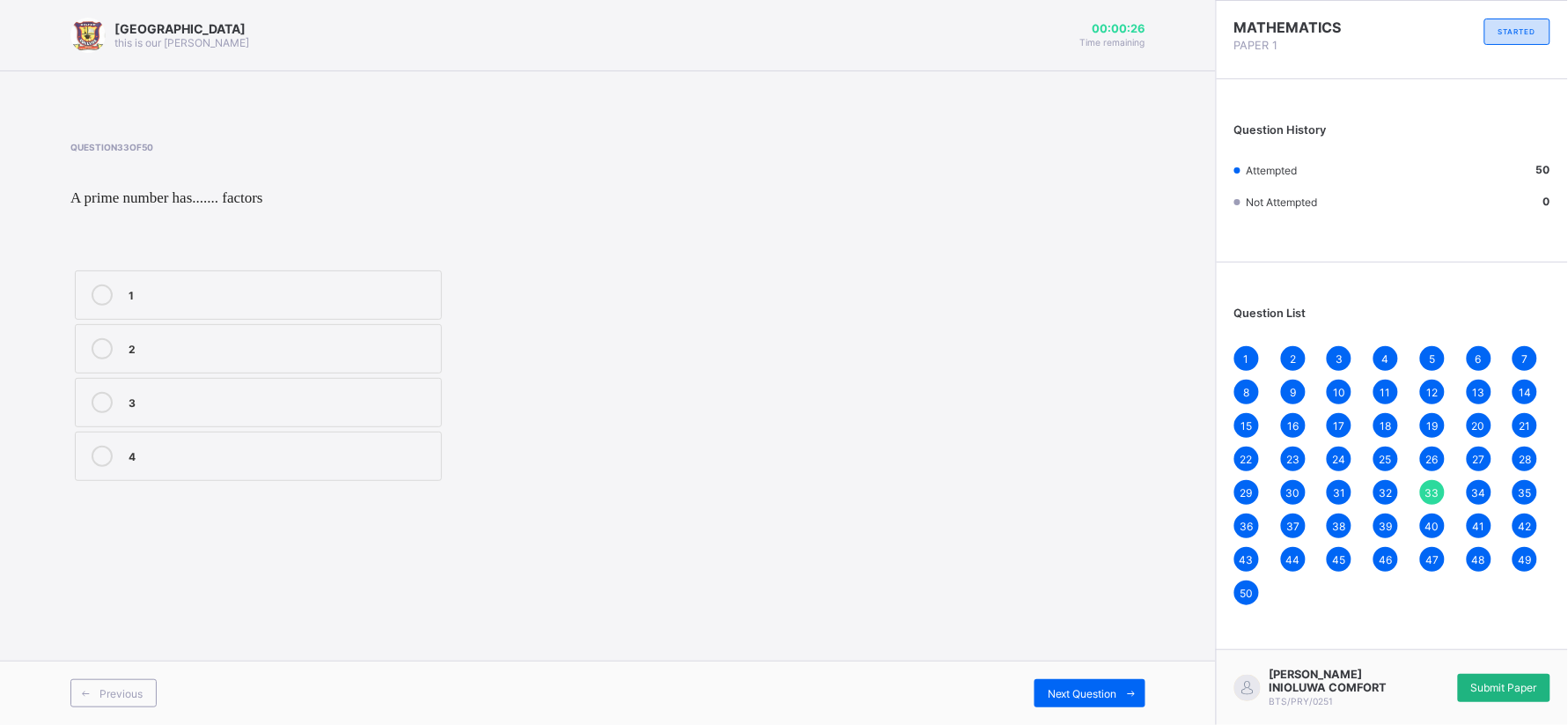 click on "Submit Paper" at bounding box center (1504, 688) 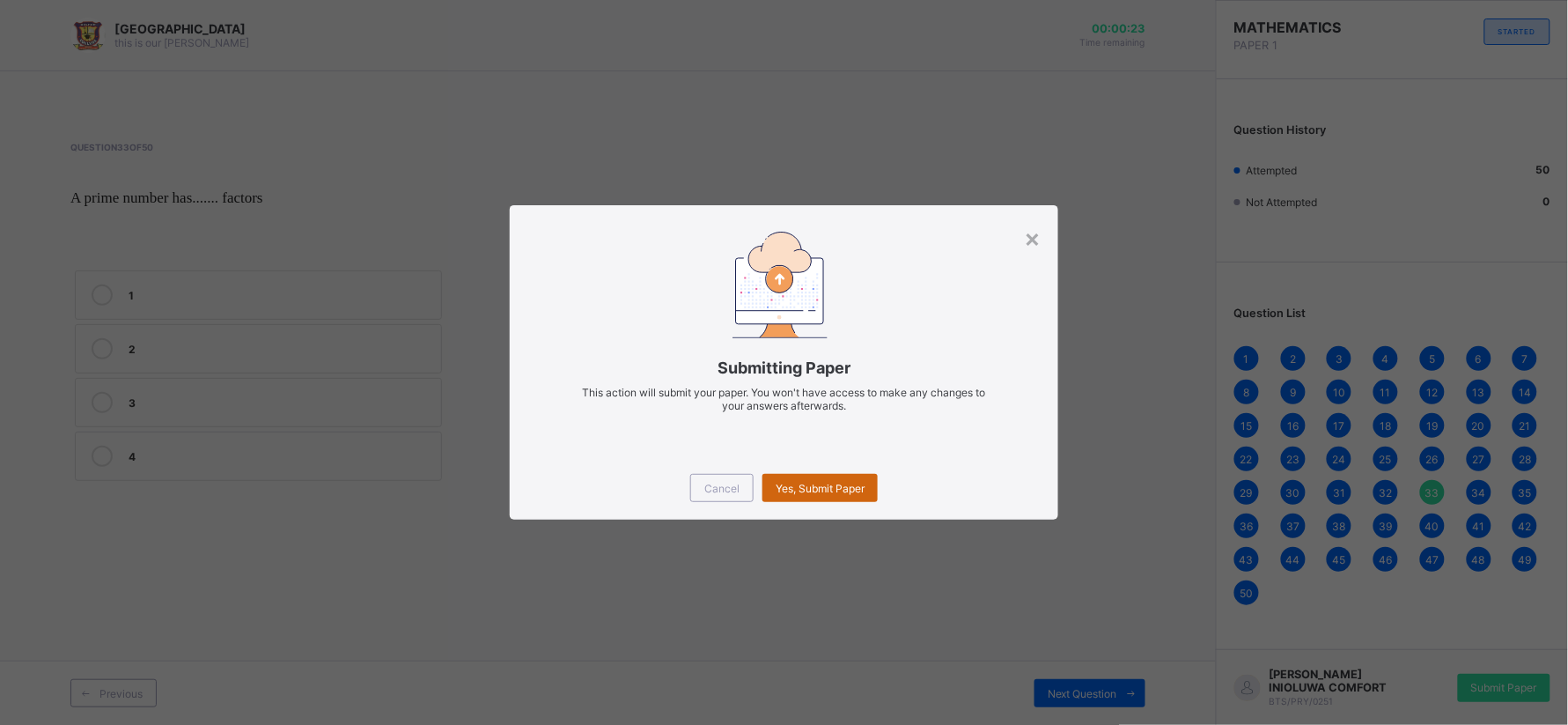 click on "Yes, Submit Paper" at bounding box center [820, 488] 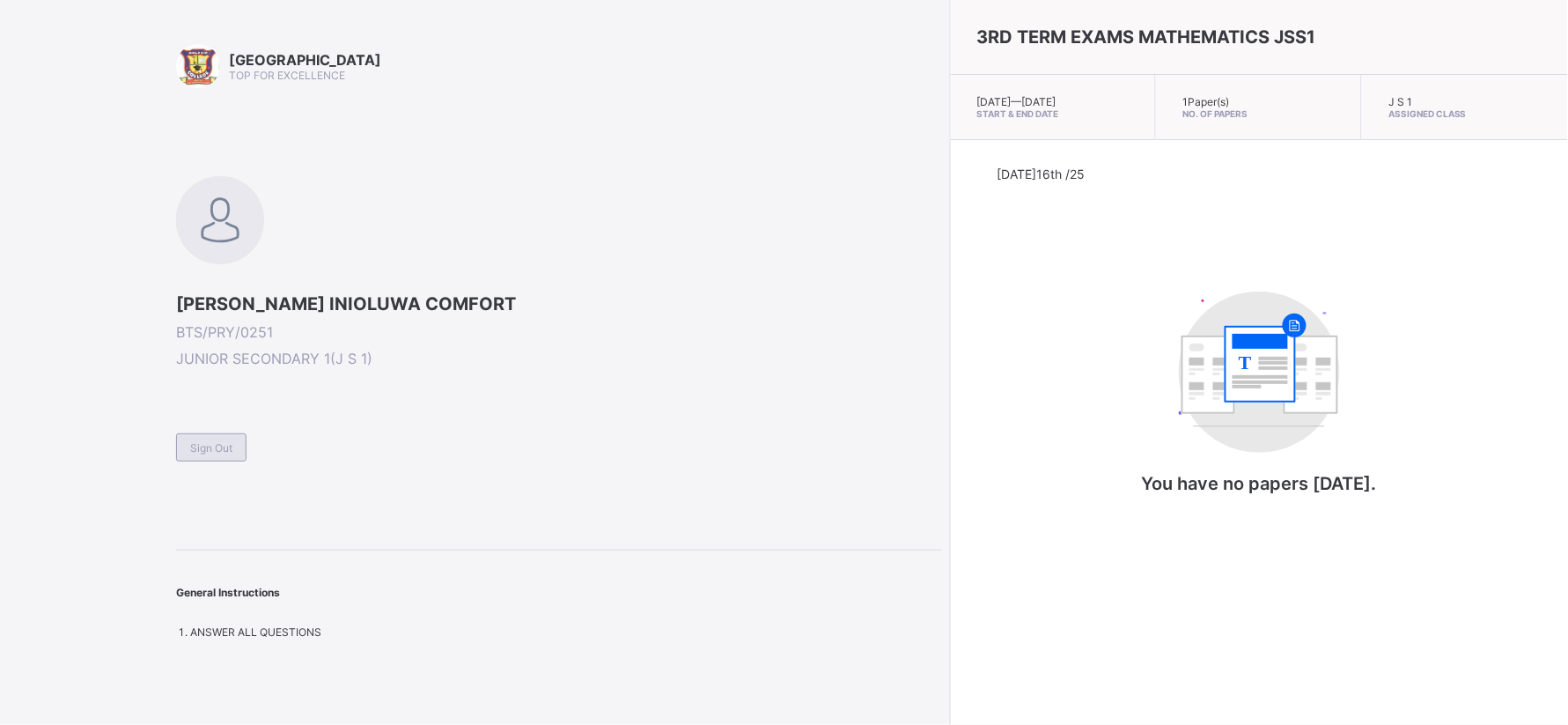 click on "Sign Out" at bounding box center (211, 448) 